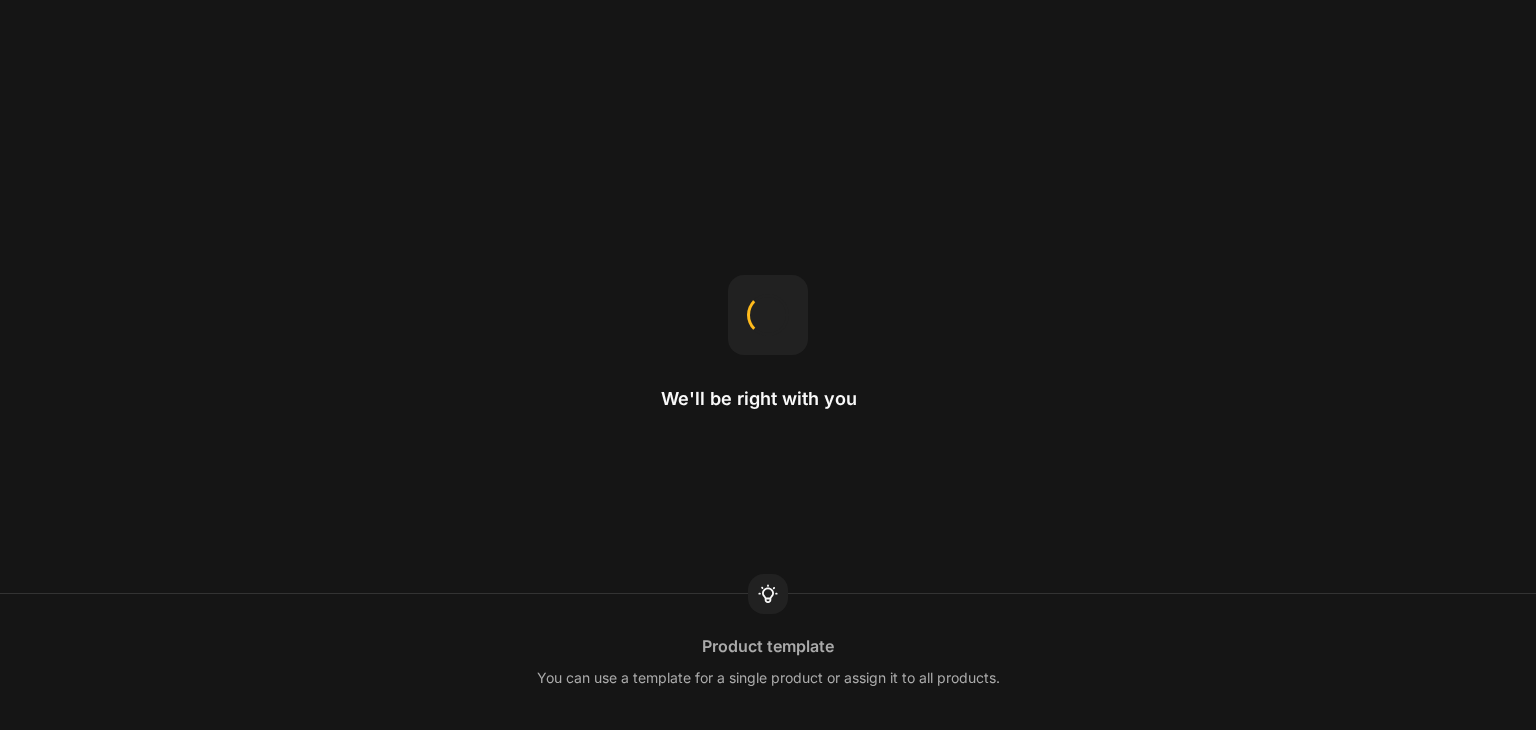 scroll, scrollTop: 0, scrollLeft: 0, axis: both 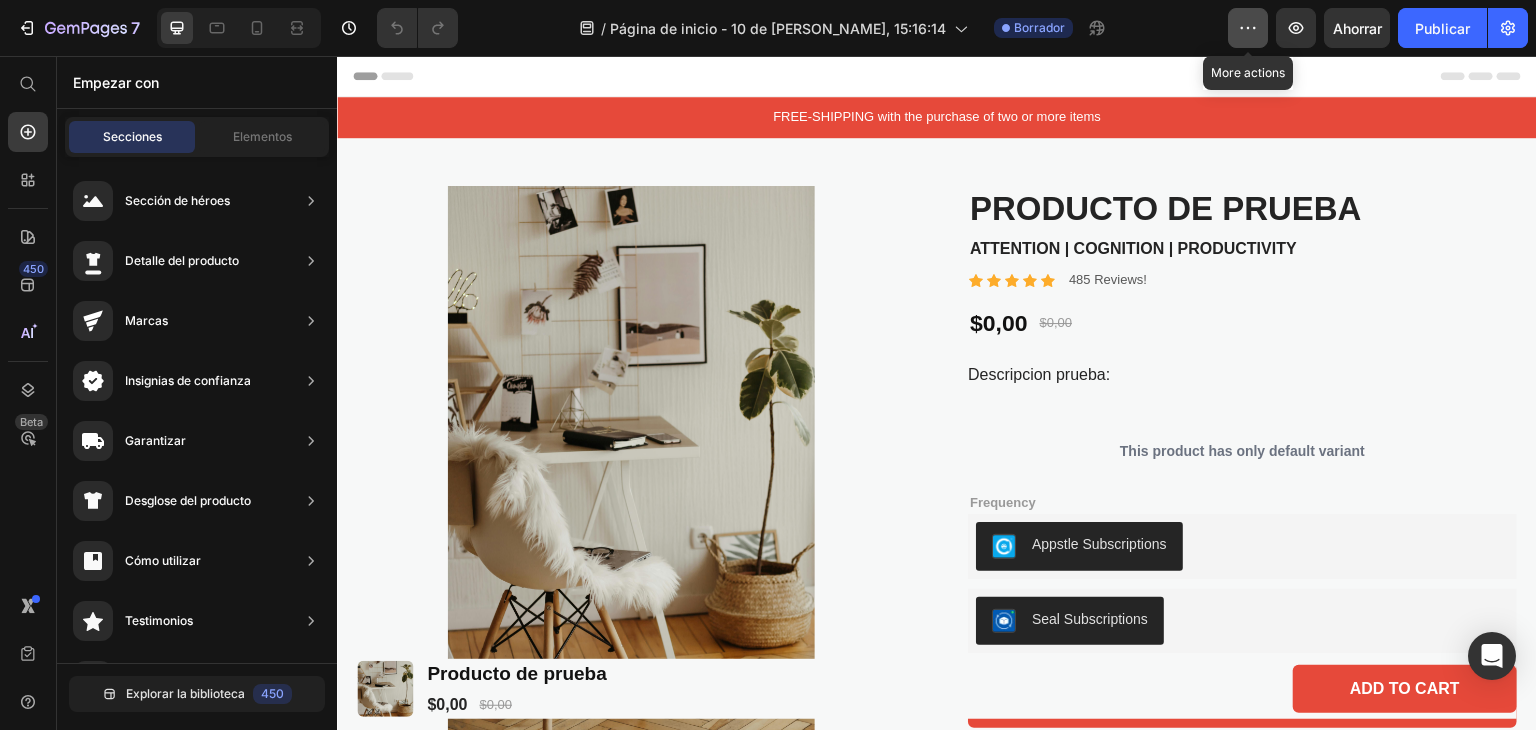 click 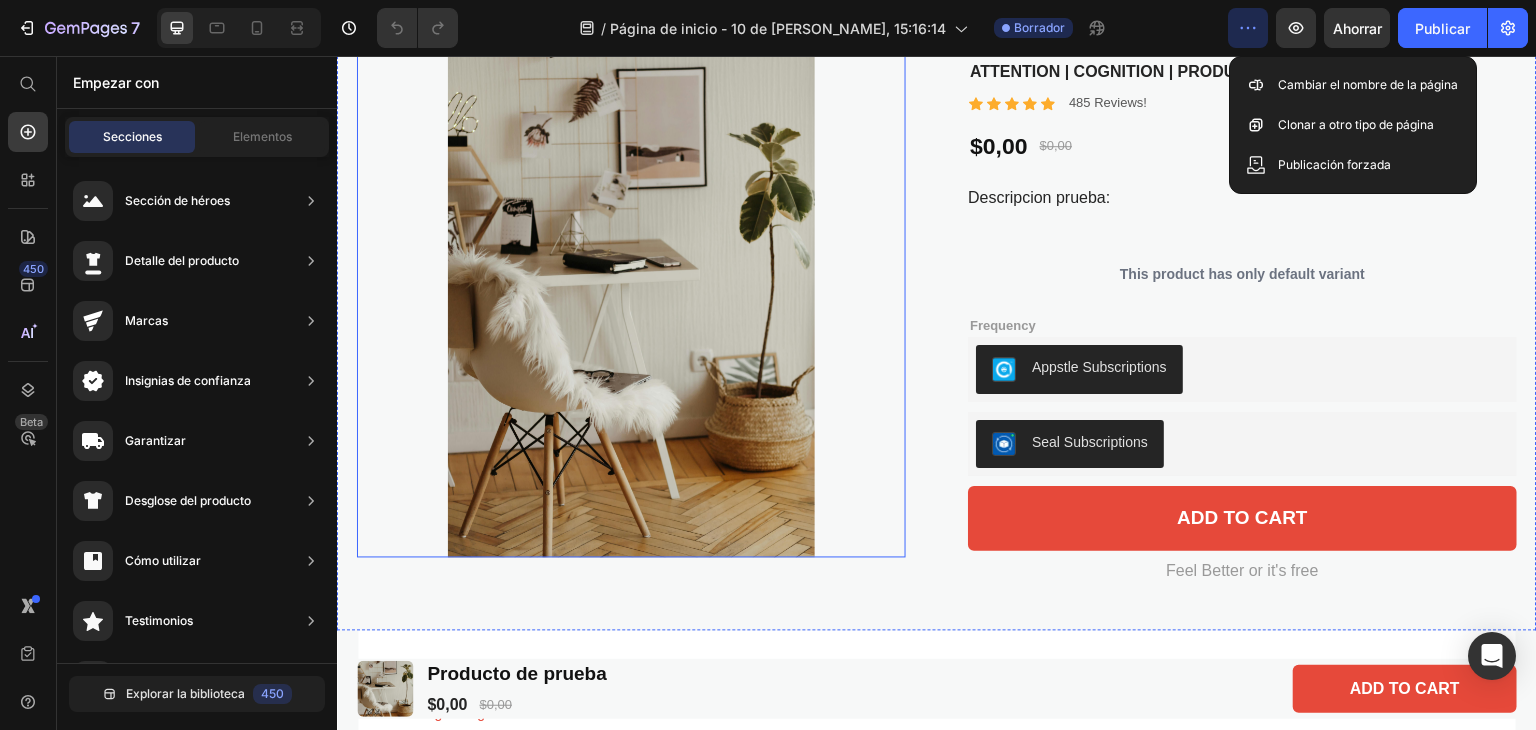 scroll, scrollTop: 0, scrollLeft: 0, axis: both 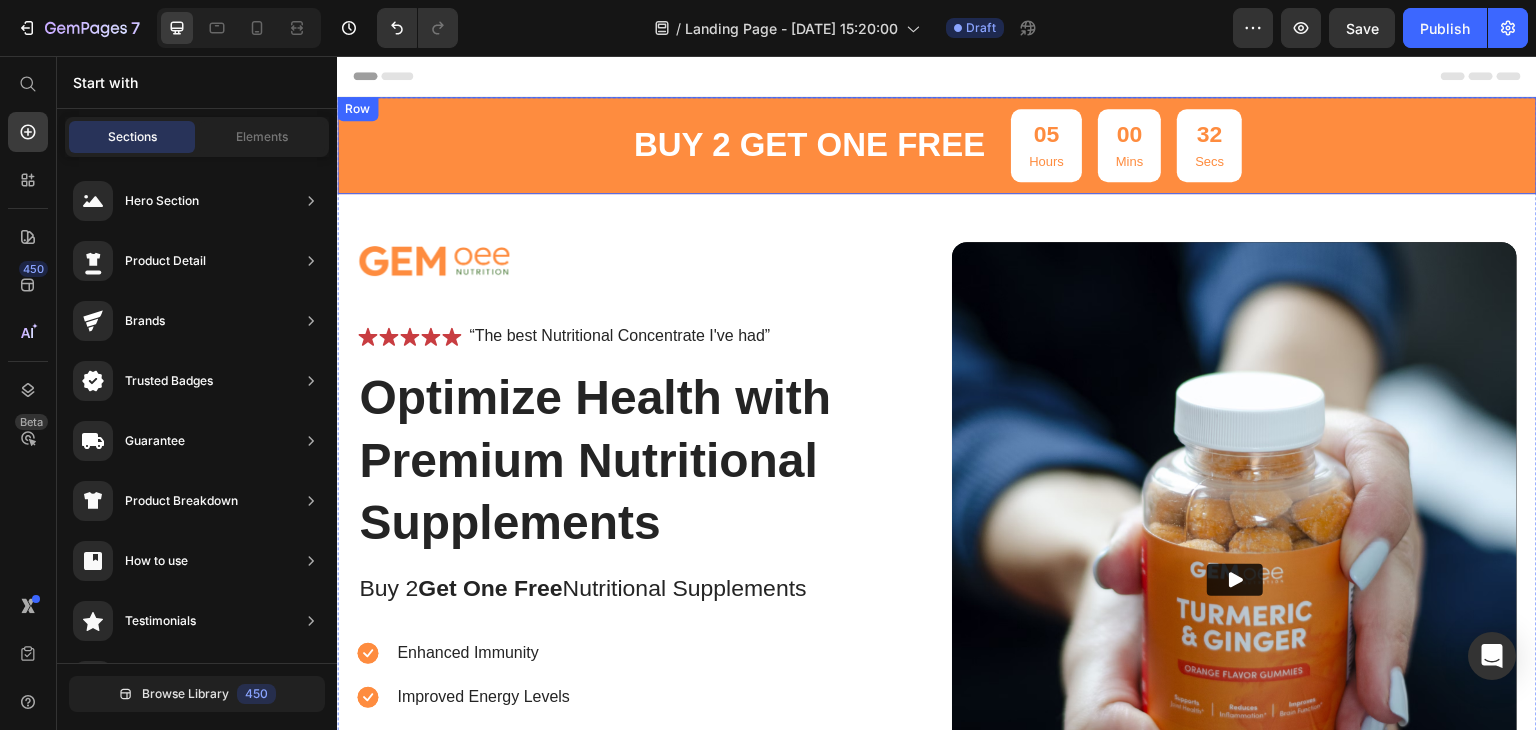click on "buy 2 get one free Text Block 05 Hours 00 Mins 32 Secs Countdown Timer Row" at bounding box center [937, 145] 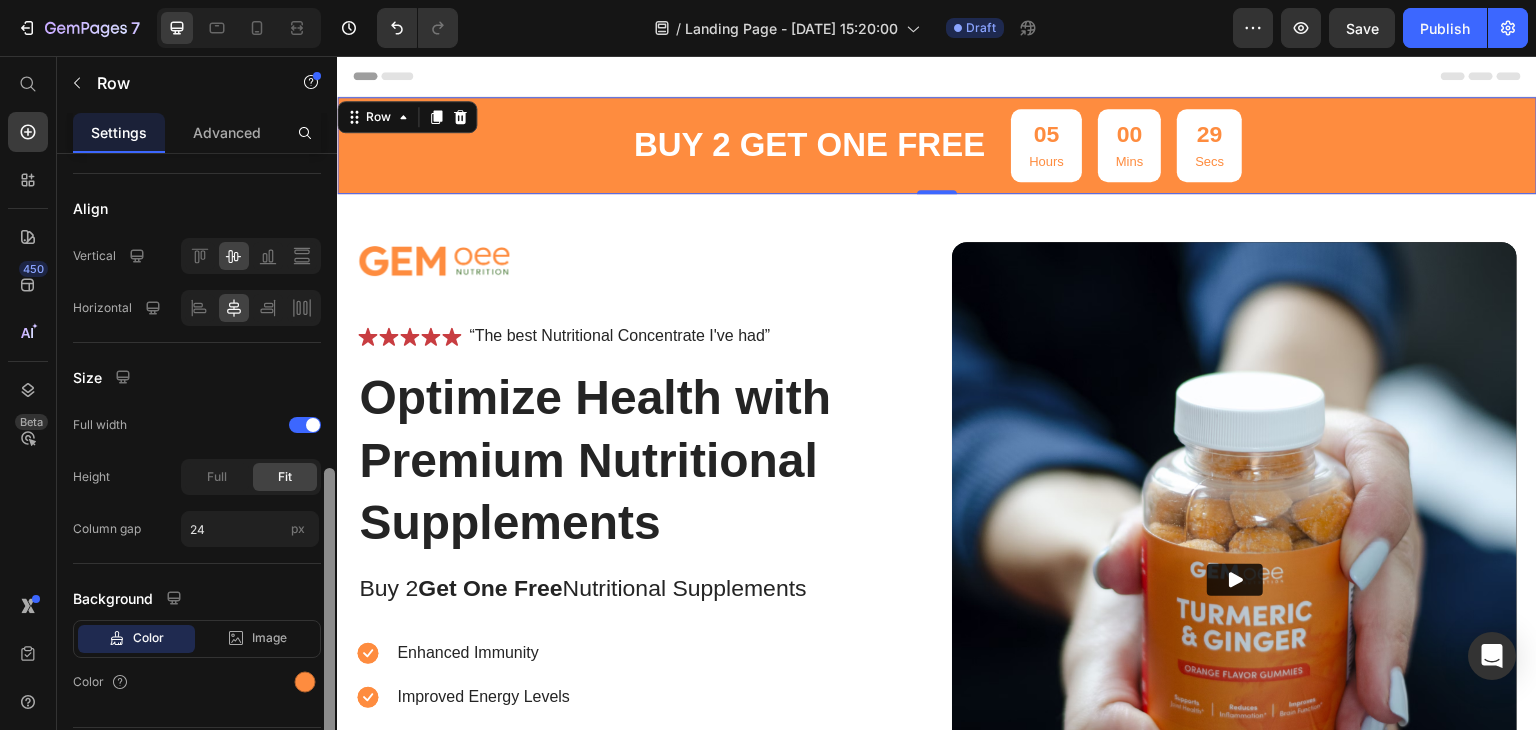 scroll, scrollTop: 442, scrollLeft: 0, axis: vertical 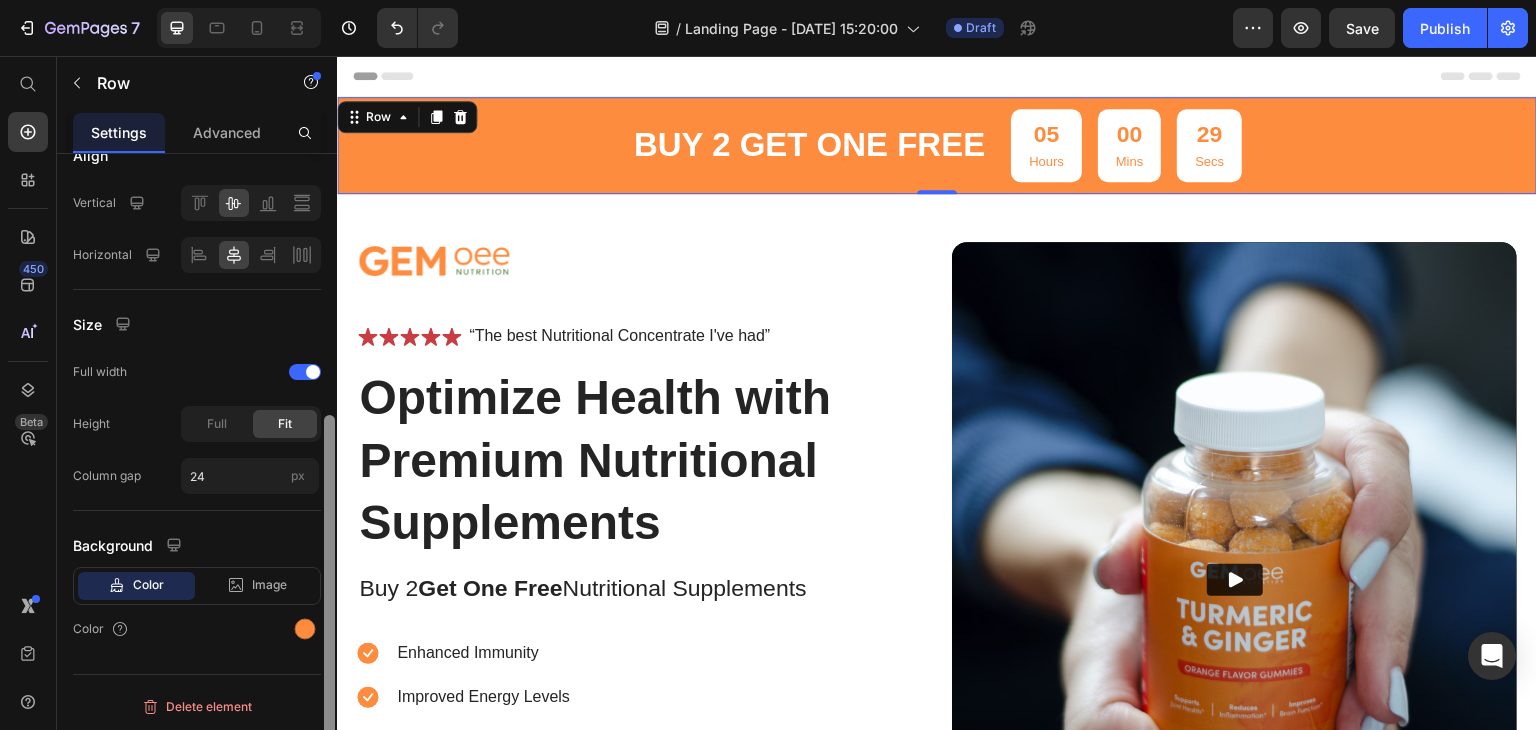 drag, startPoint x: 328, startPoint y: 207, endPoint x: 315, endPoint y: 543, distance: 336.2514 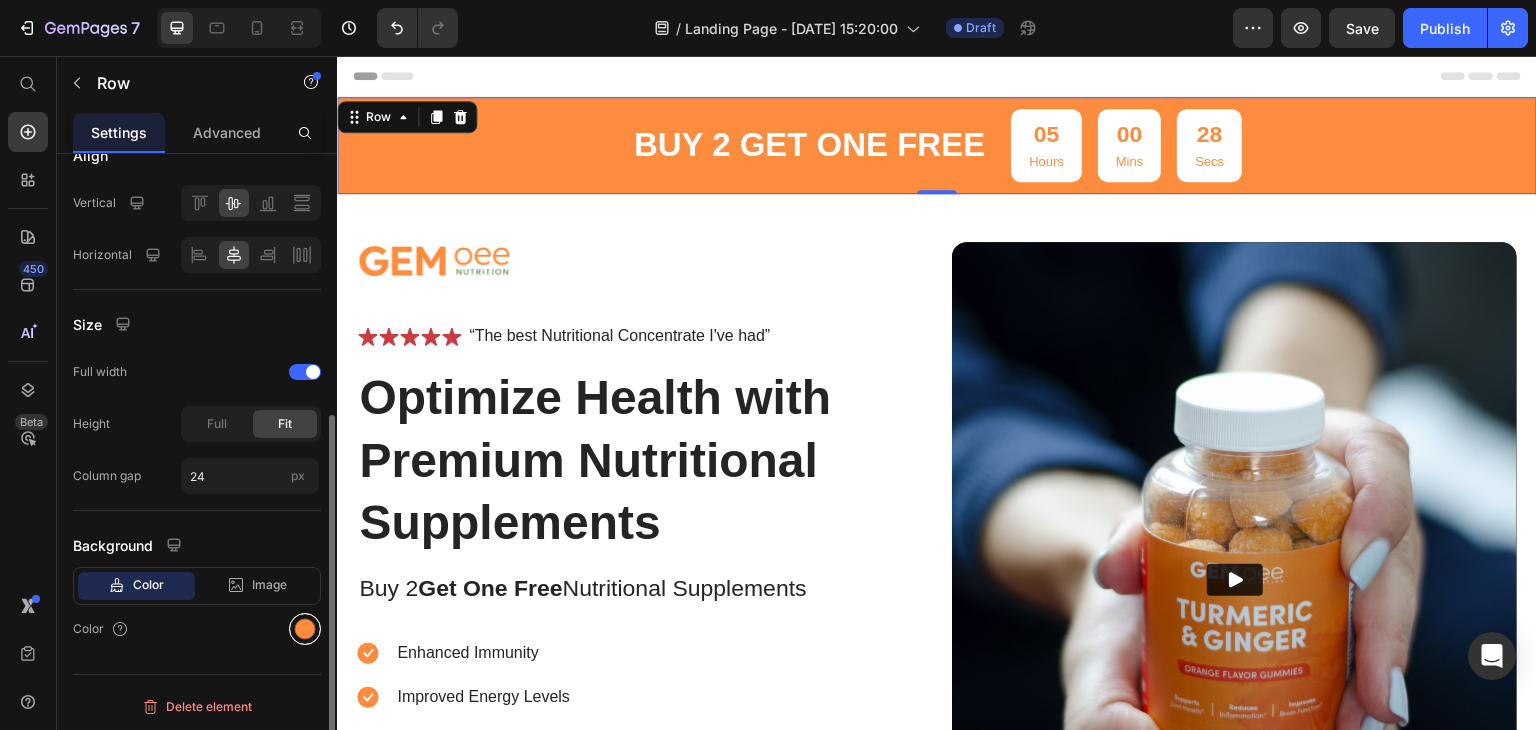click at bounding box center [305, 629] 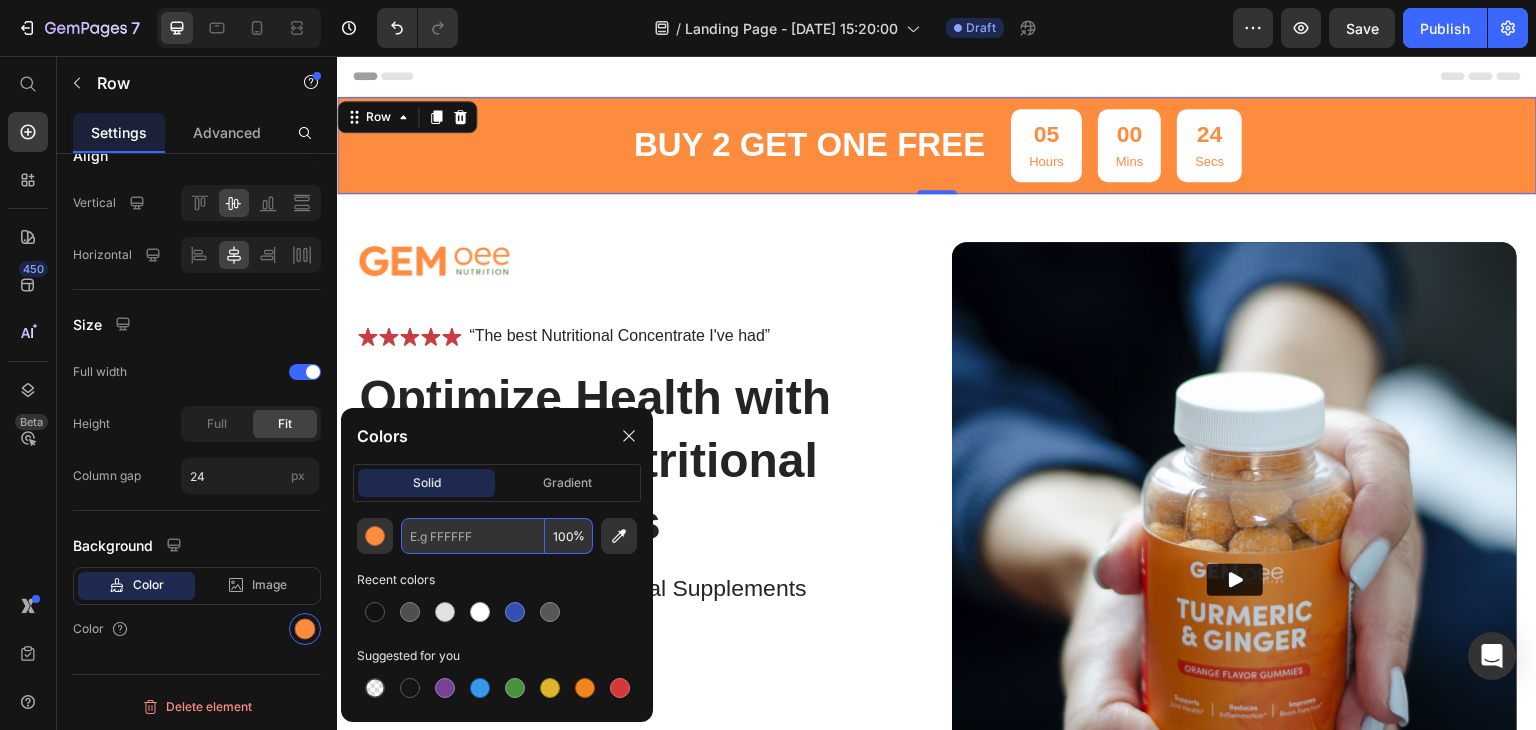 paste on "9C5729" 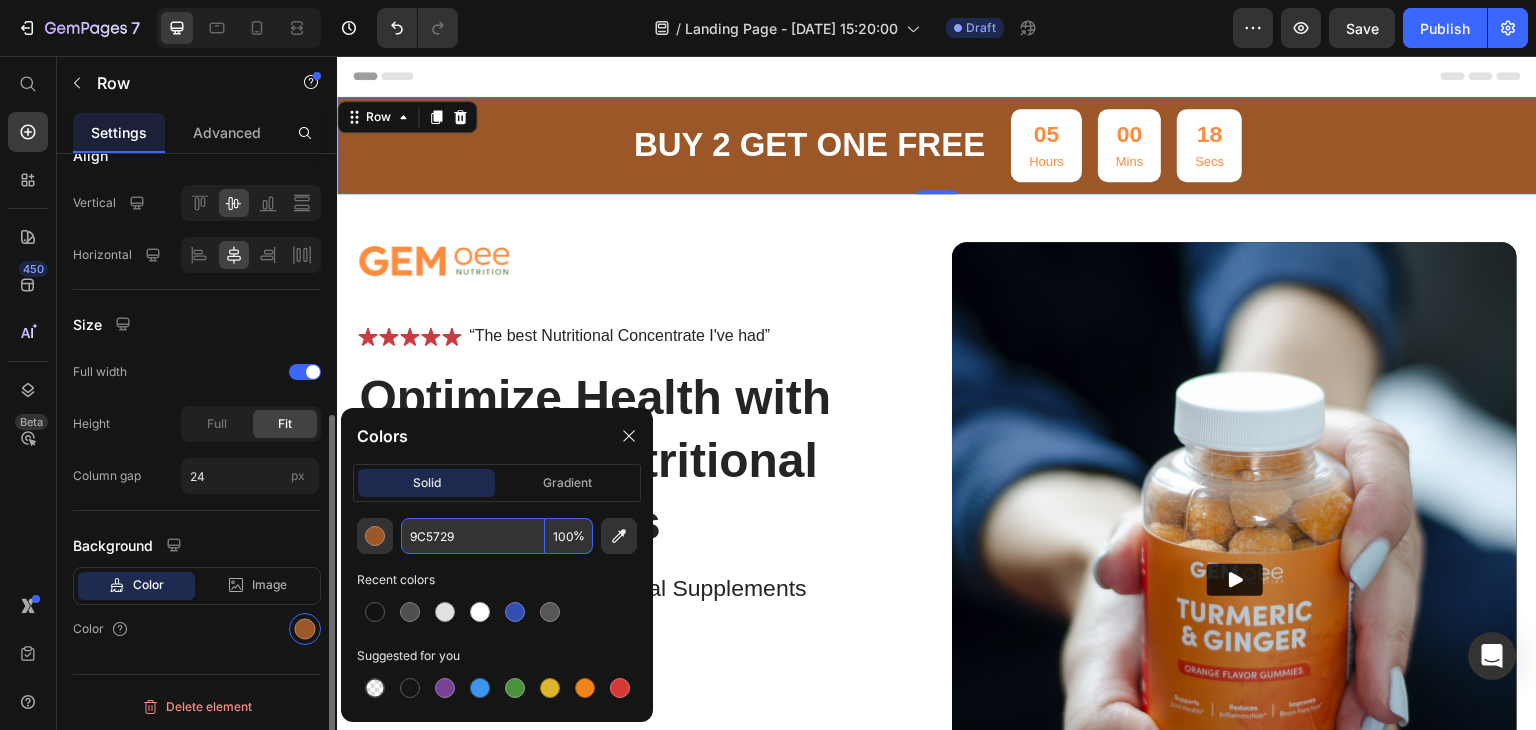 type on "9C5729" 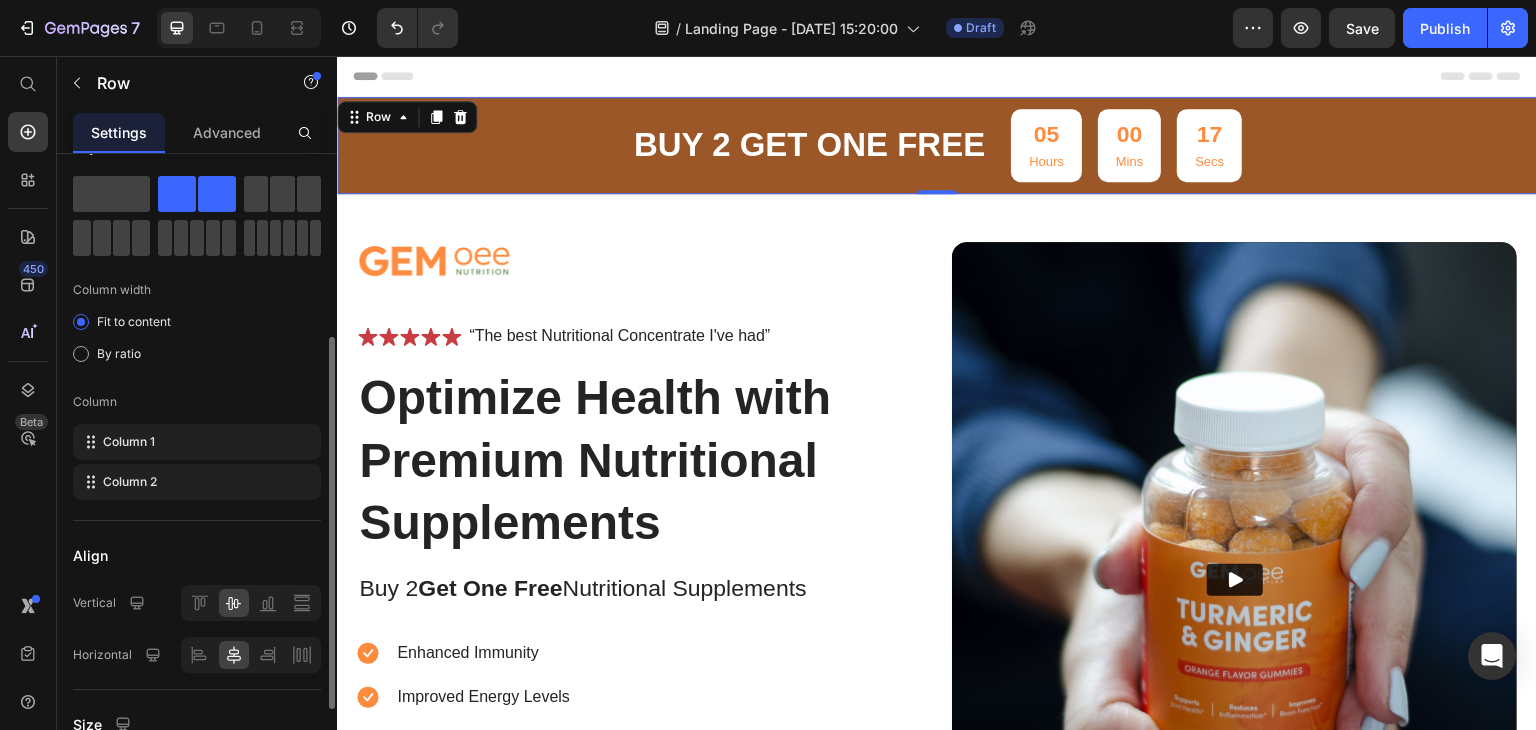 scroll, scrollTop: 0, scrollLeft: 0, axis: both 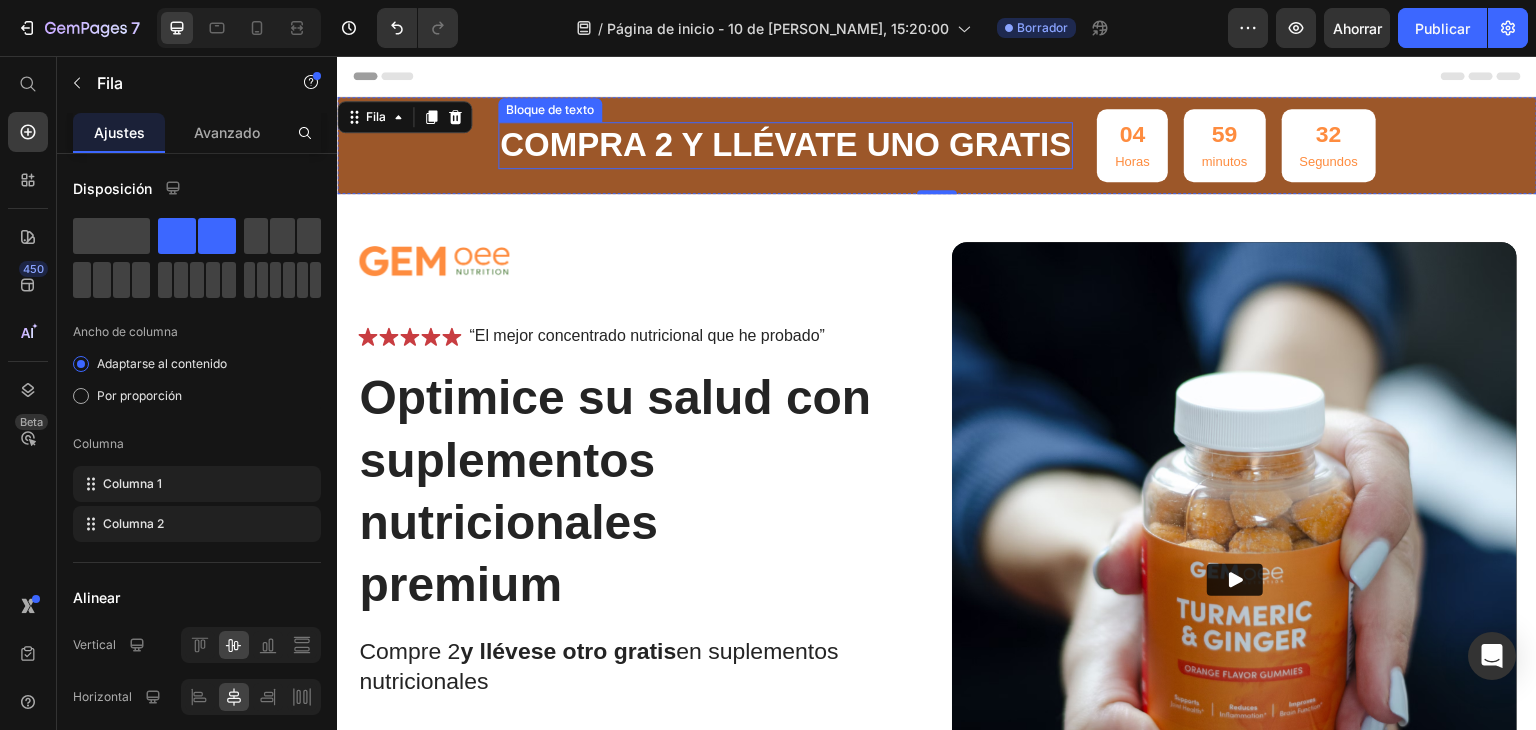 click on "Compra 2 y llévate uno gratis" at bounding box center (785, 144) 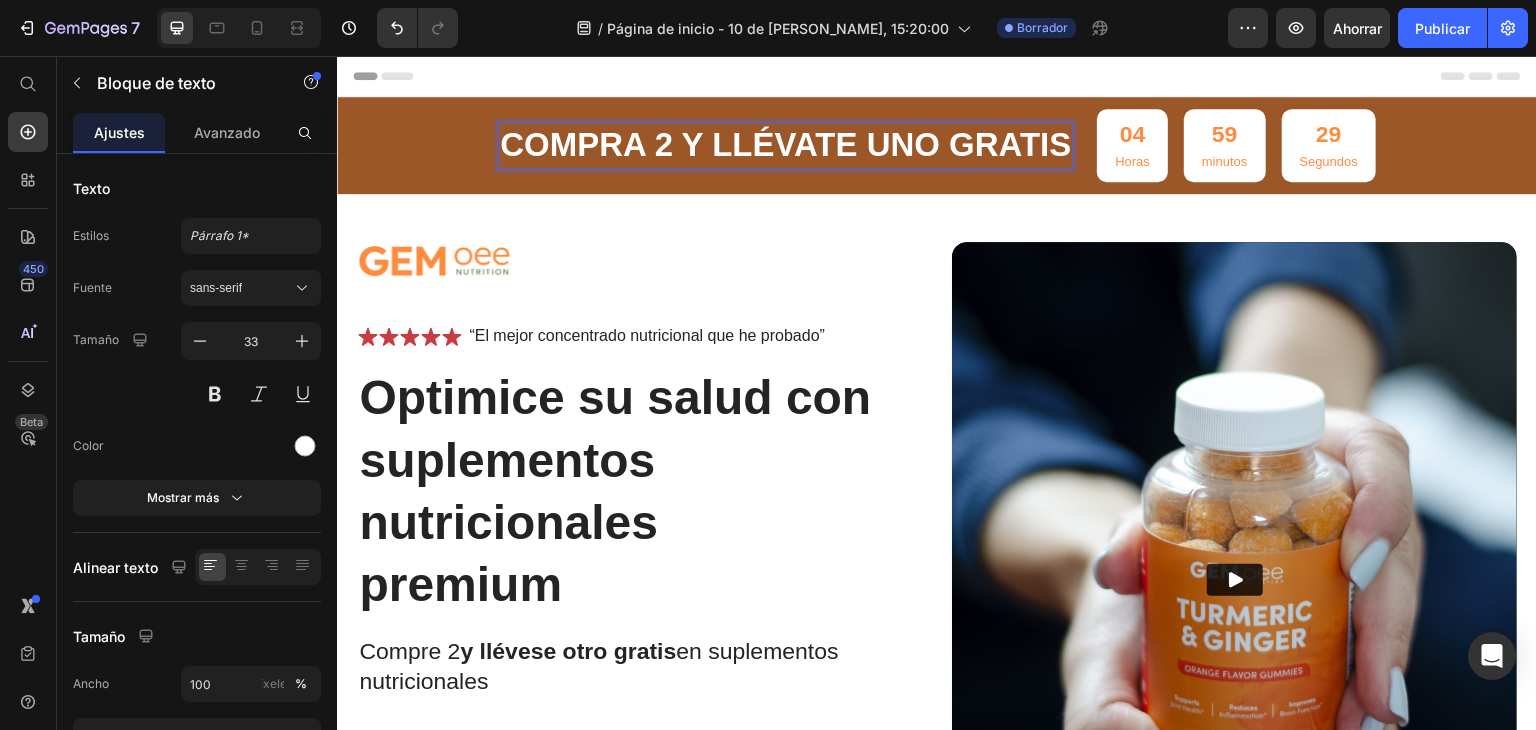 click on "Compra 2 y llévate uno gratis" at bounding box center (785, 145) 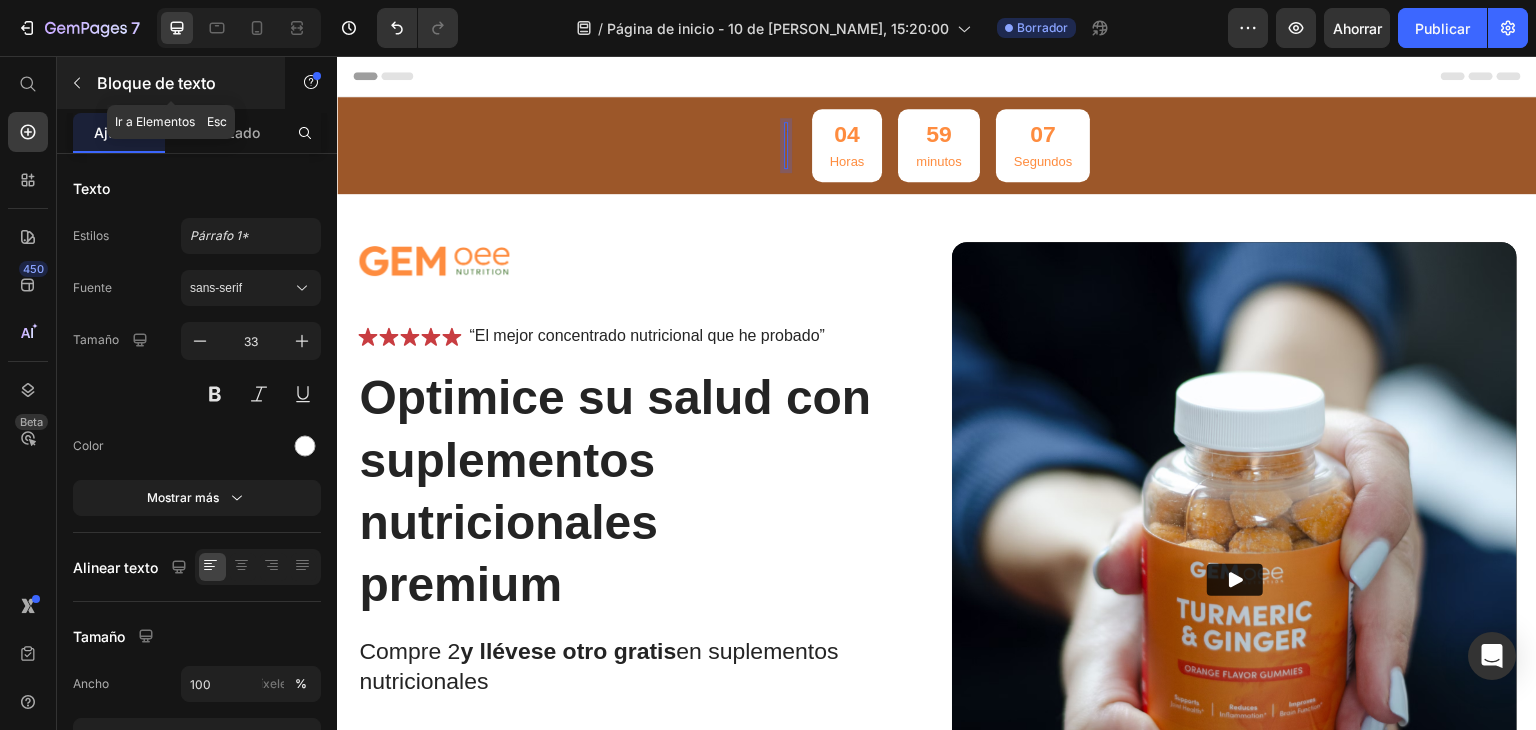 click 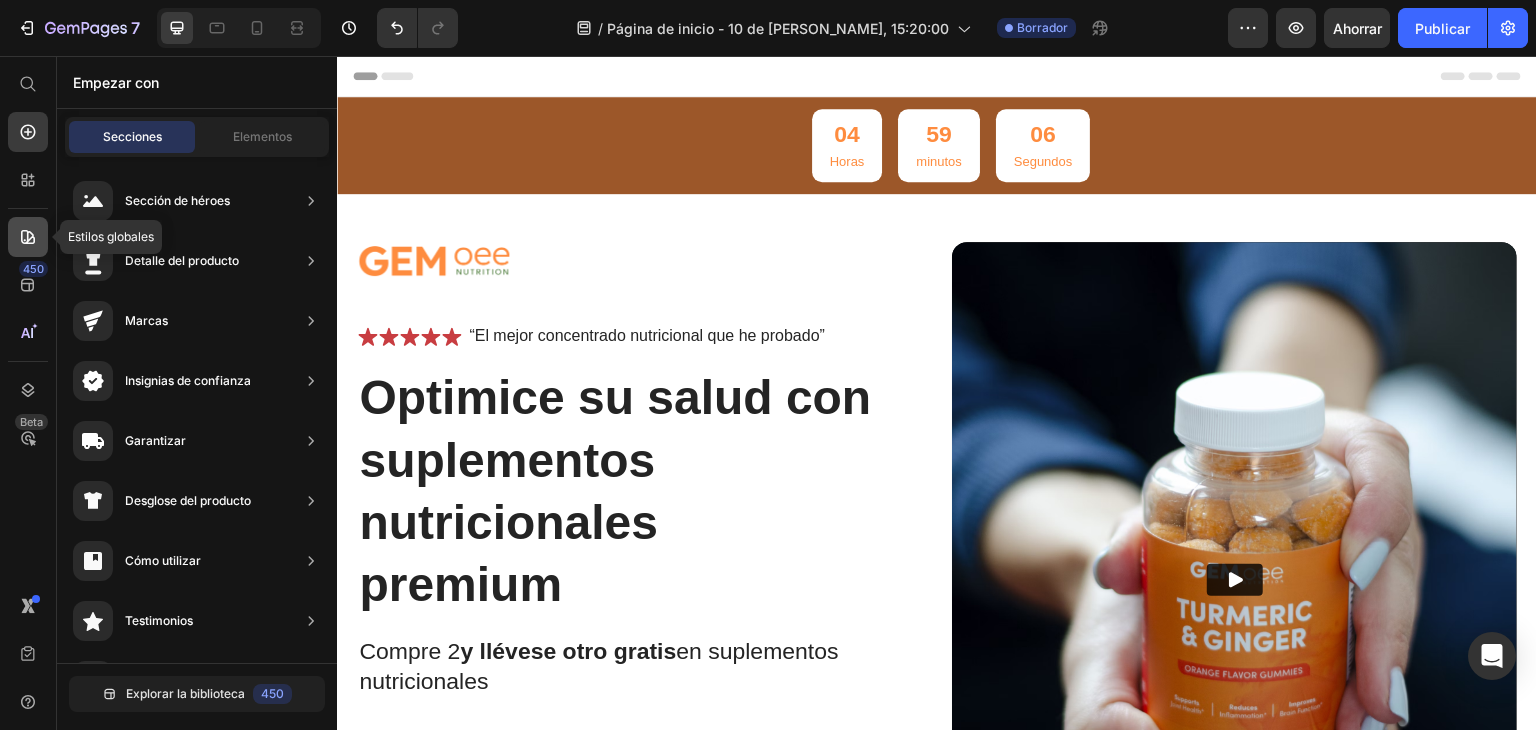 click 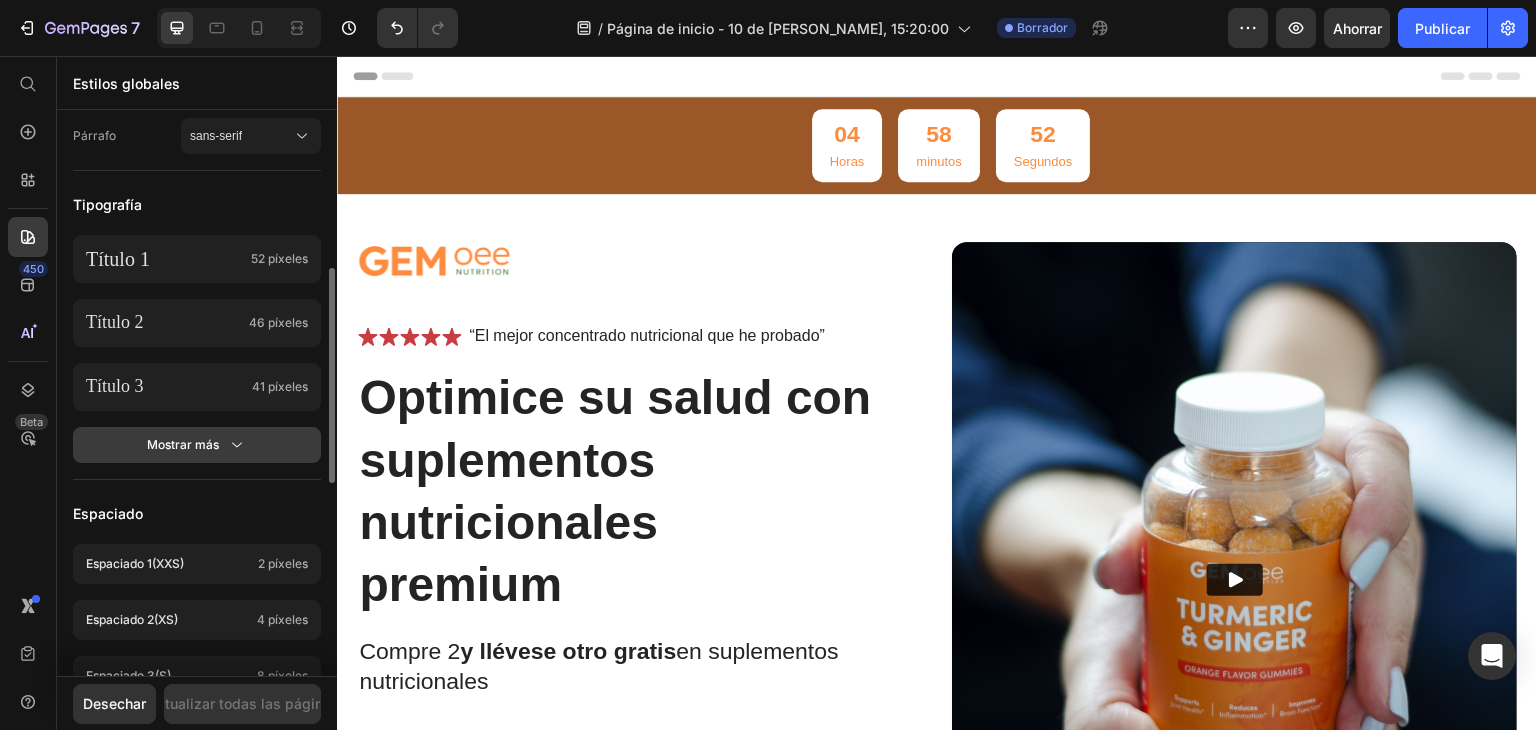 scroll, scrollTop: 0, scrollLeft: 0, axis: both 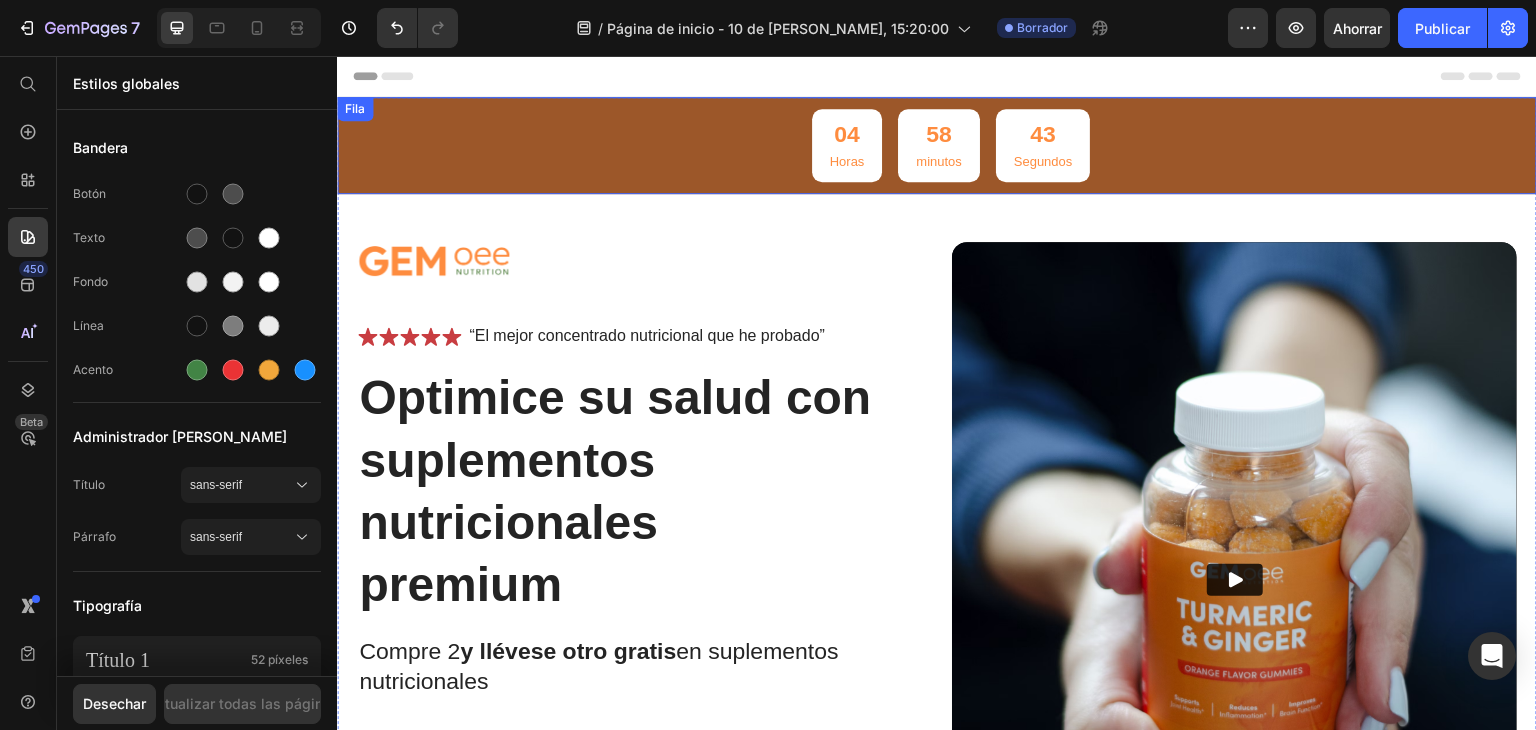 click on "Bloque de texto 04 Horas 58 minutos 43 Segundos Temporizador de cuenta regresiva Fila" at bounding box center (937, 145) 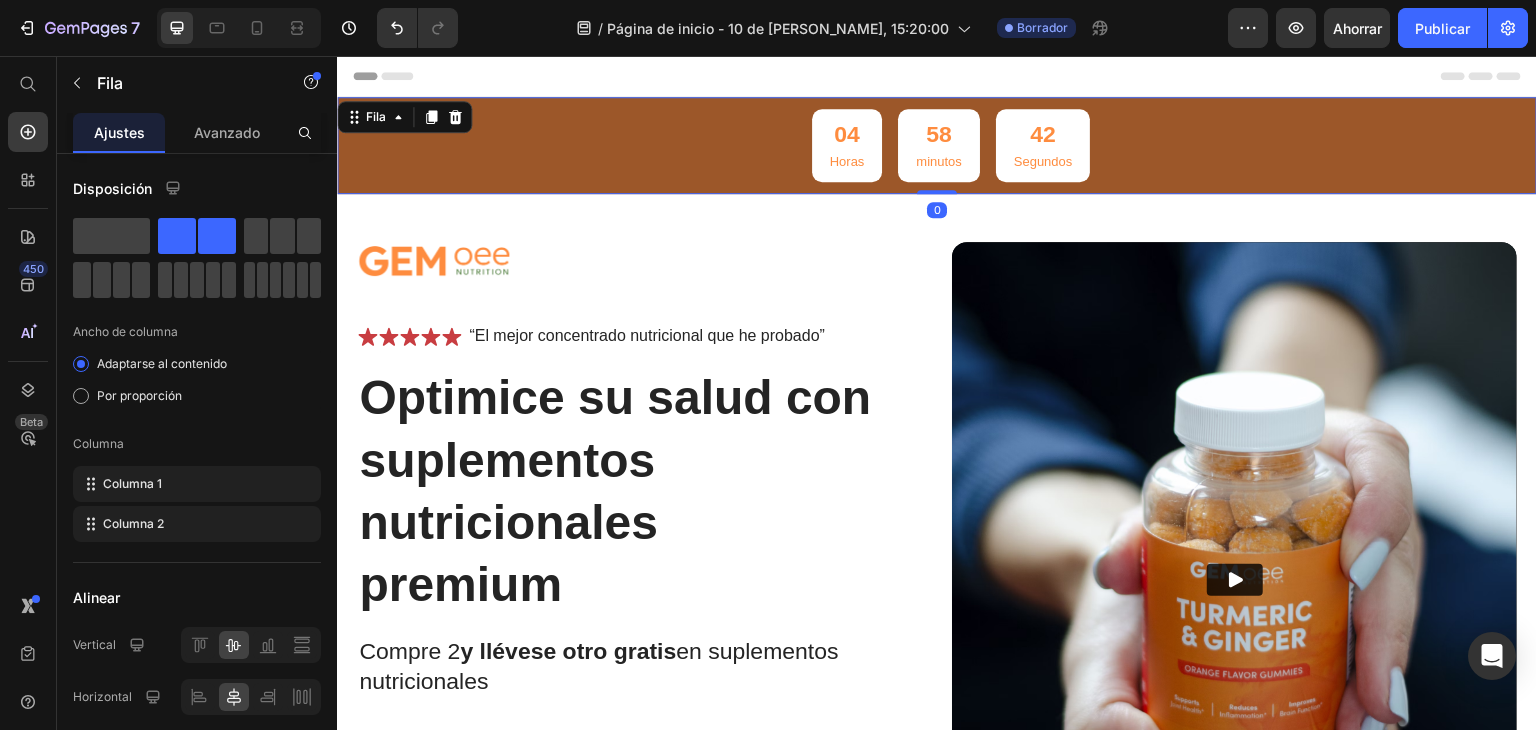 click on "Bloque de texto 04 Horas 58 minutos 42 Segundos Temporizador de cuenta regresiva Fila   0" at bounding box center (937, 145) 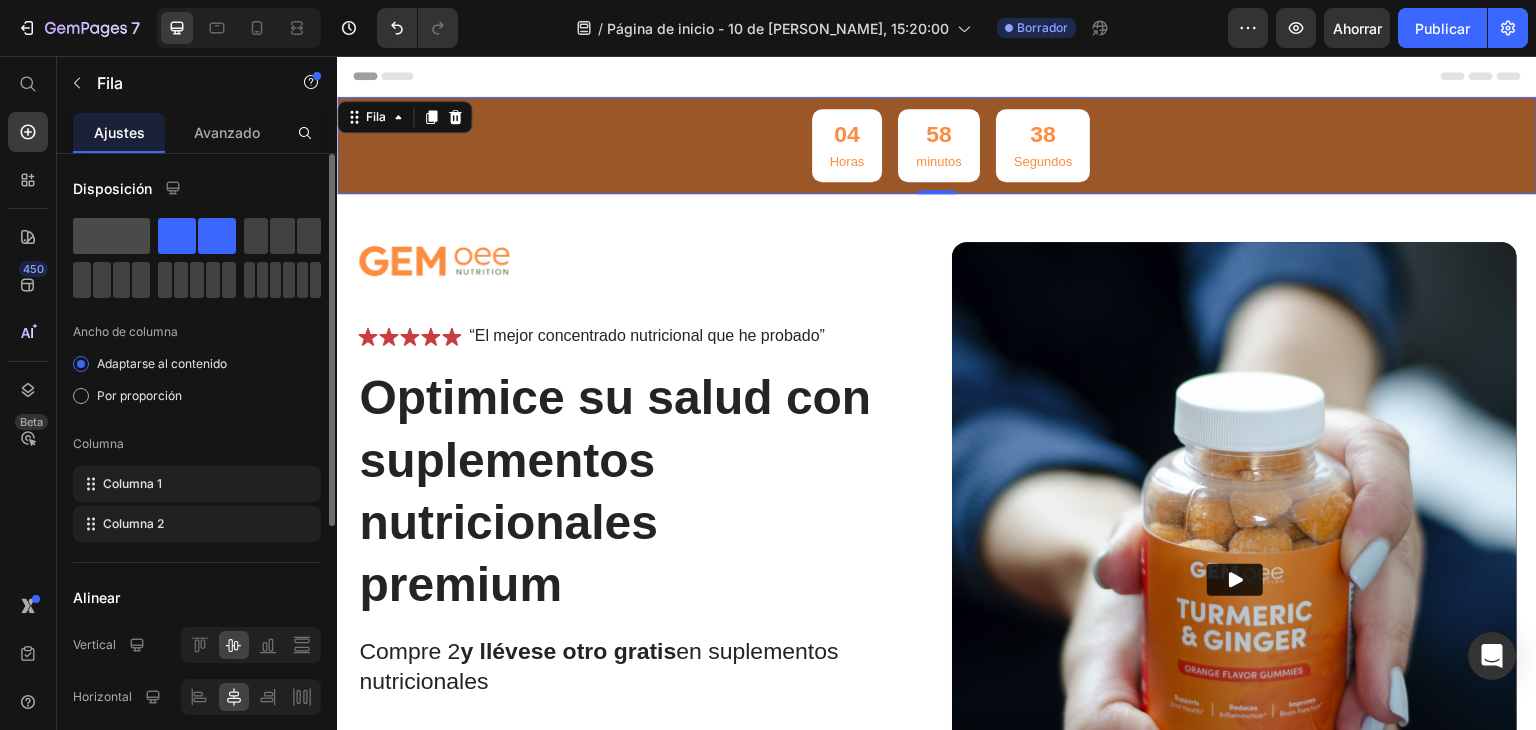 click 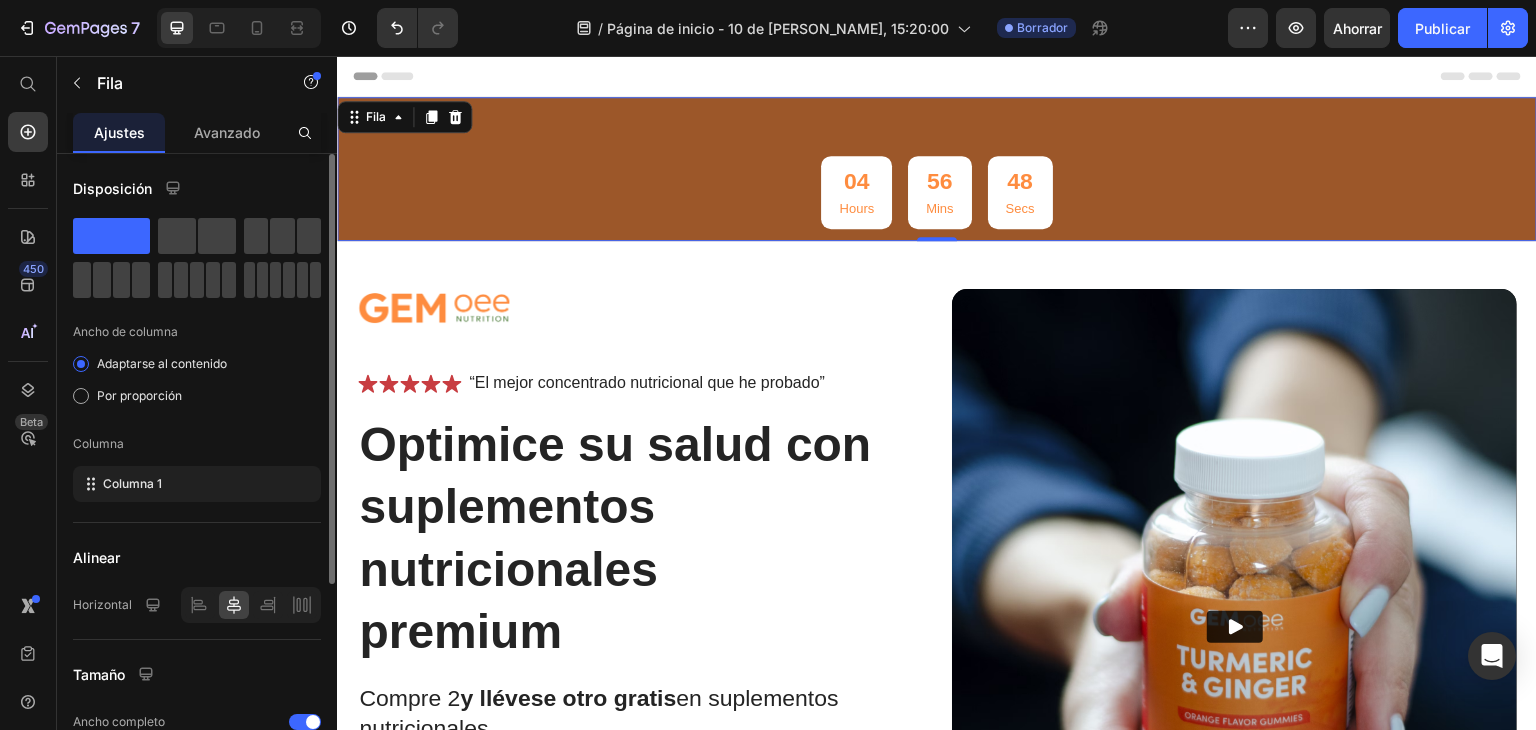 click 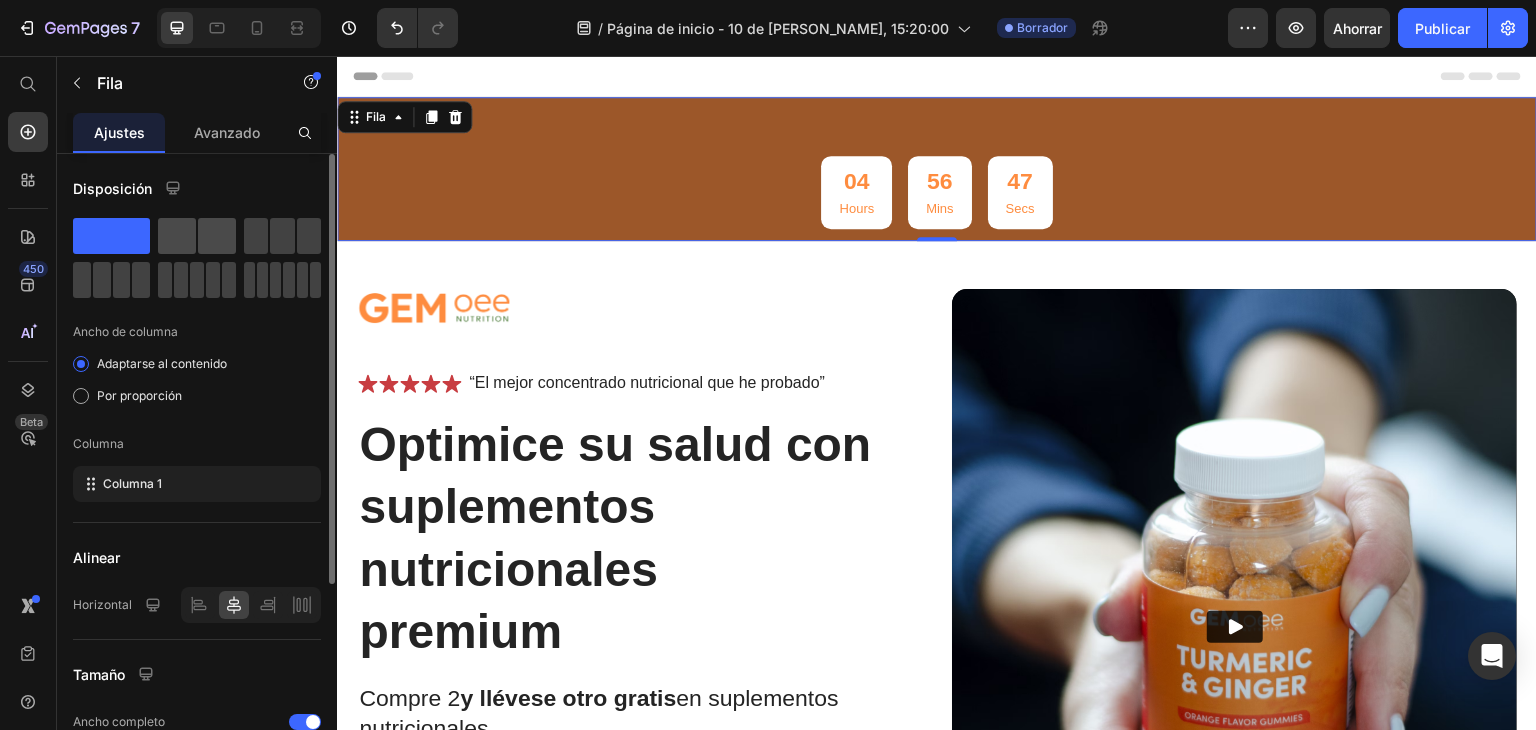 click 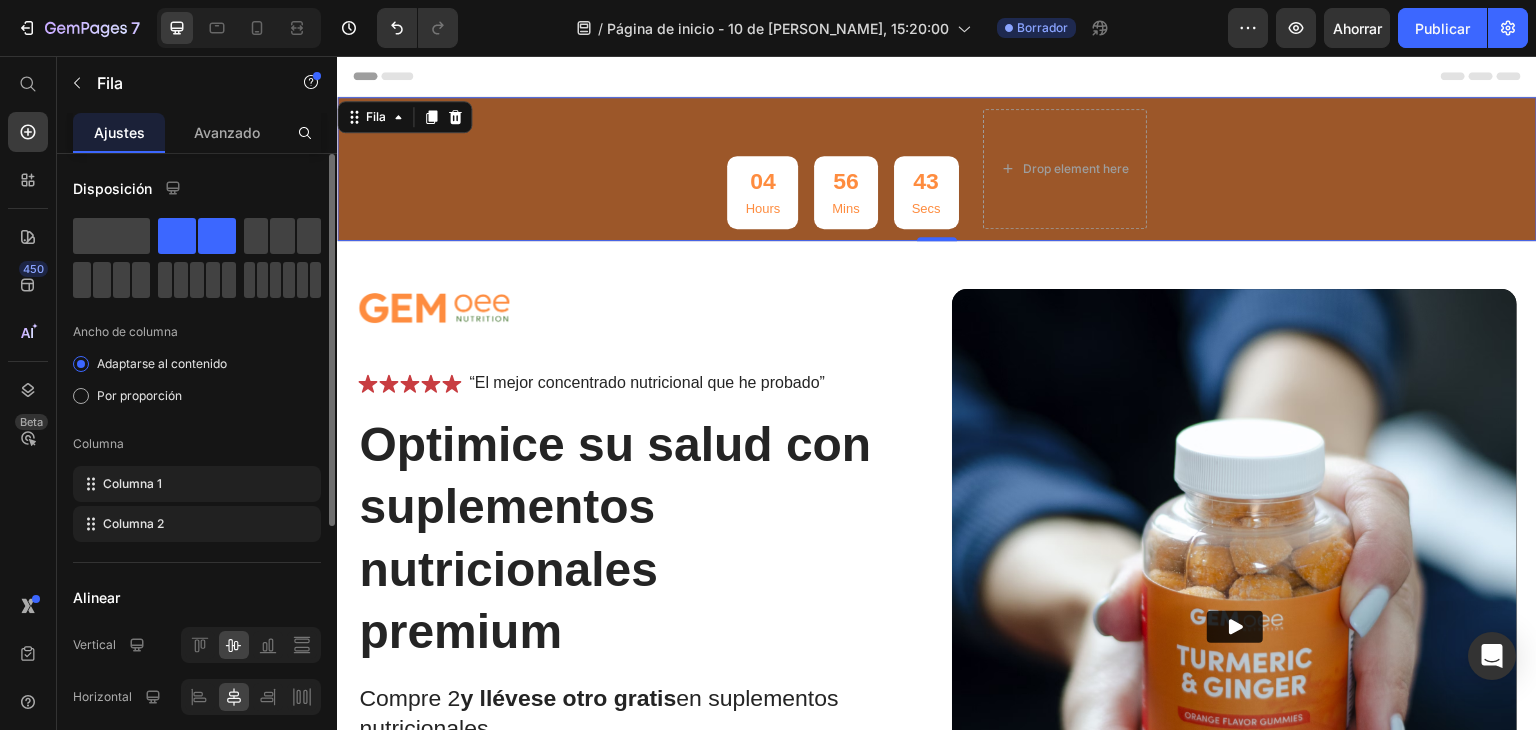 click 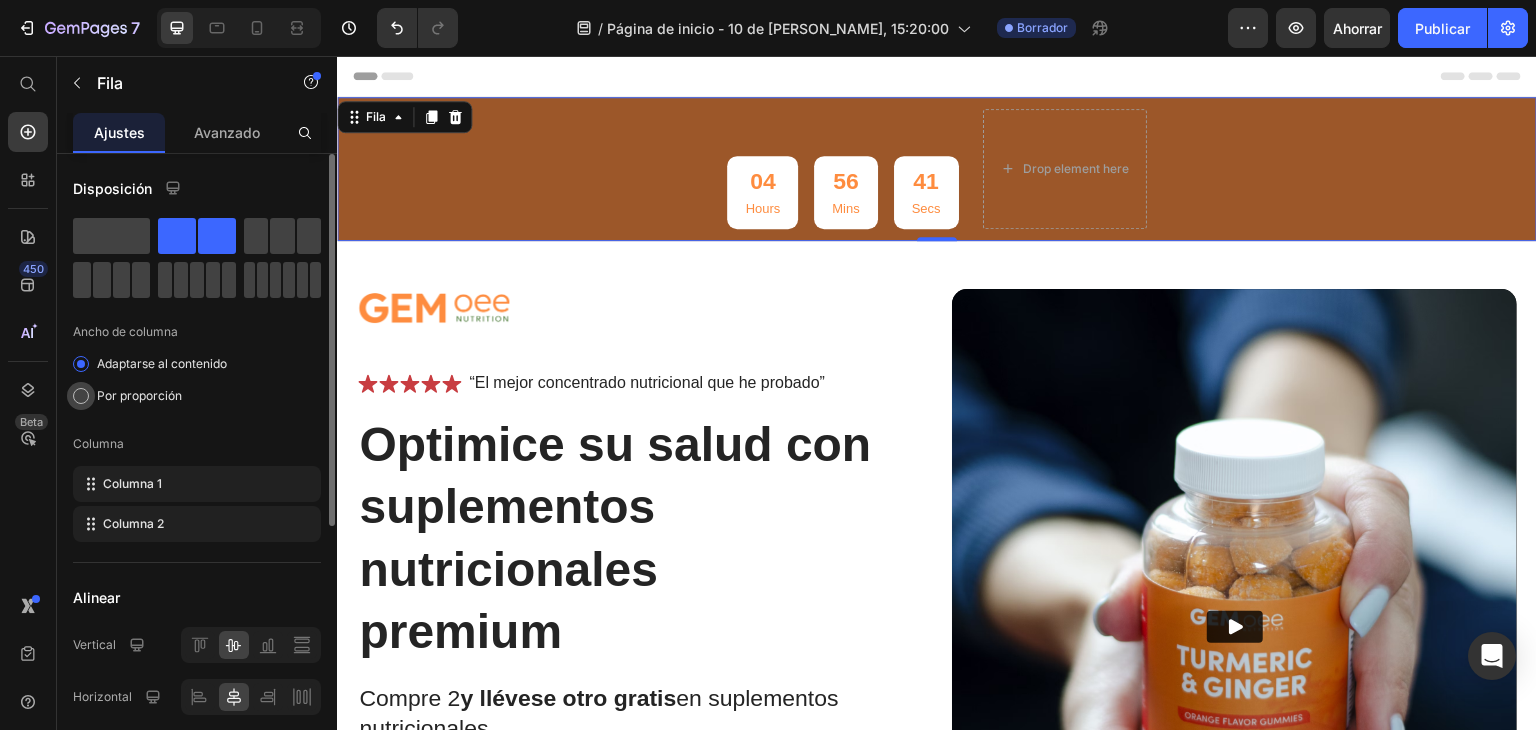 click on "Por proporción" at bounding box center [139, 395] 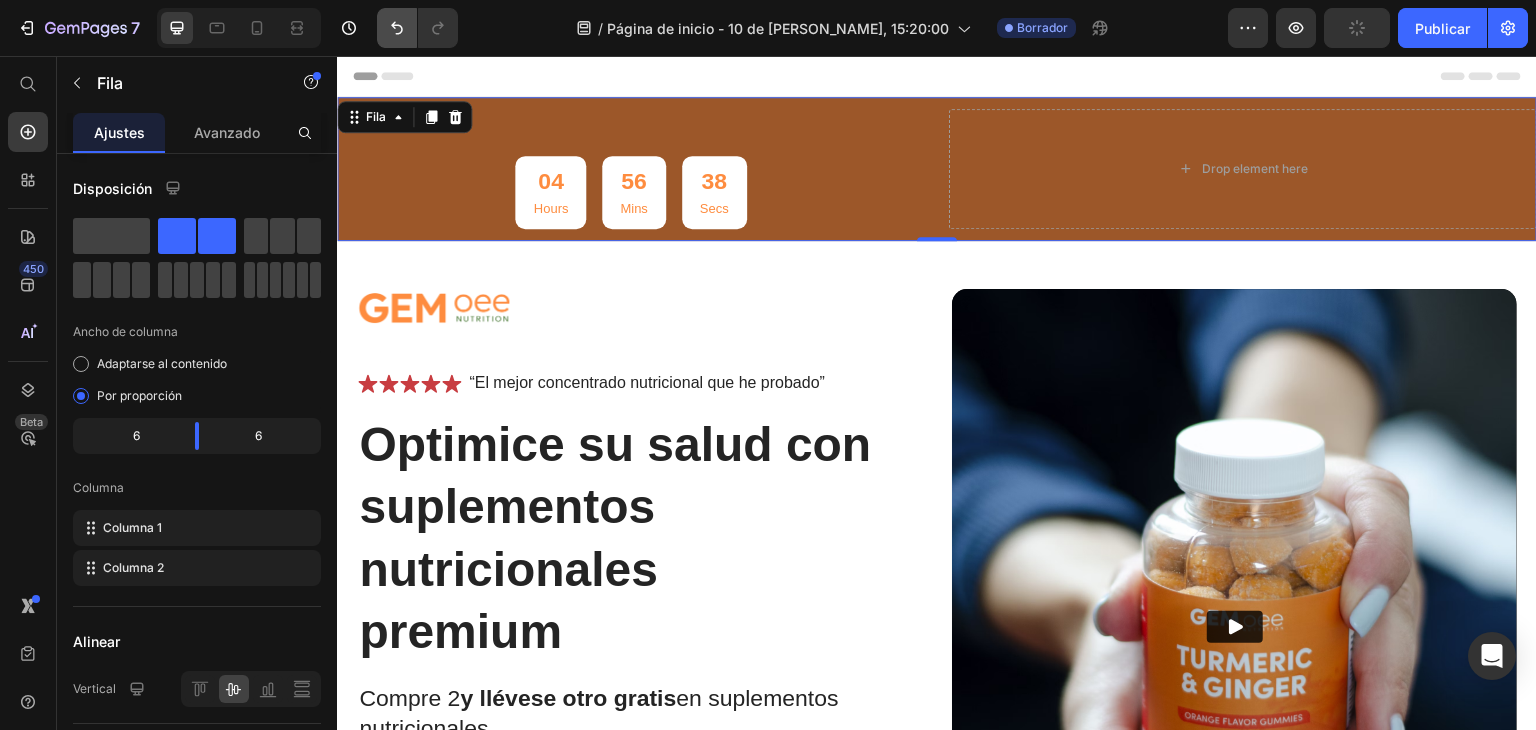 click 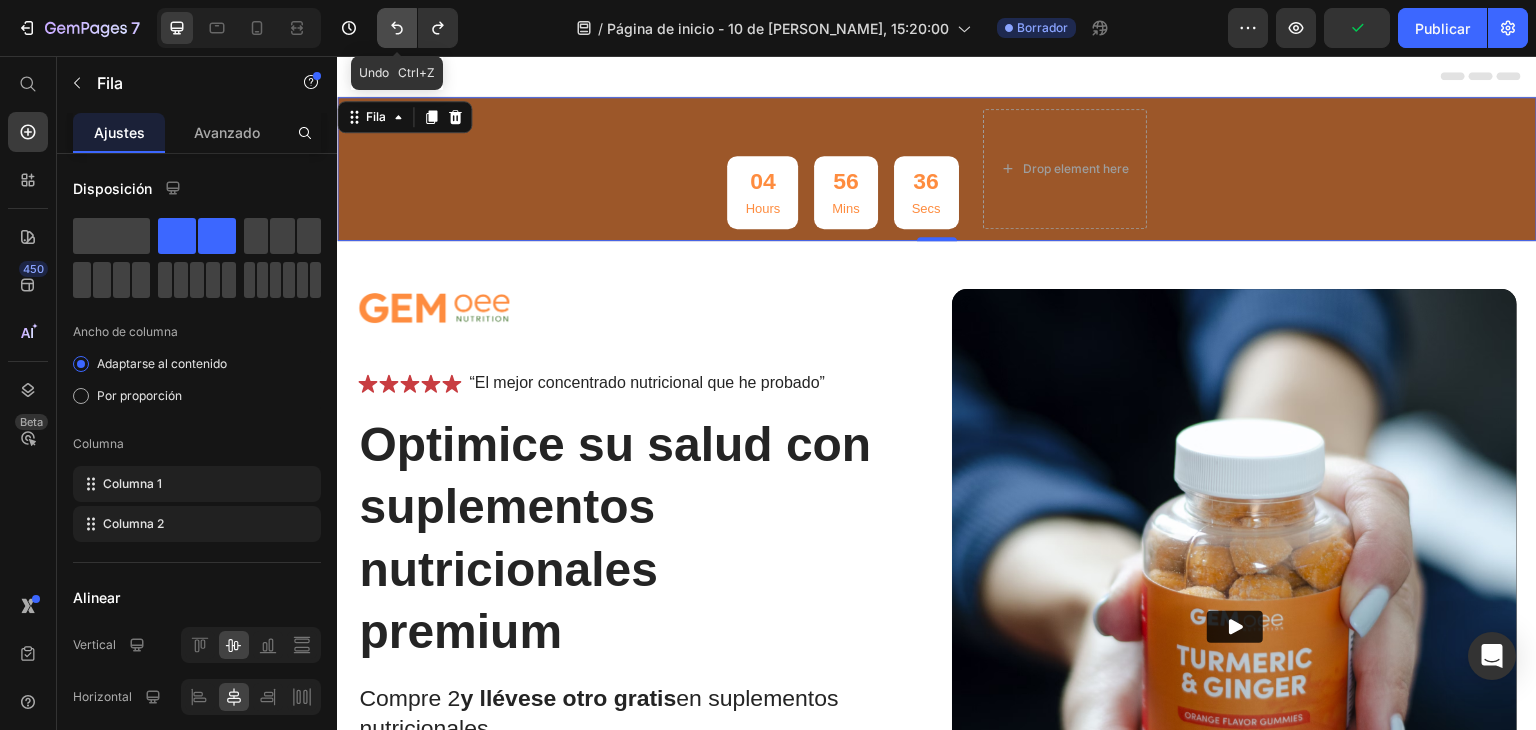 click 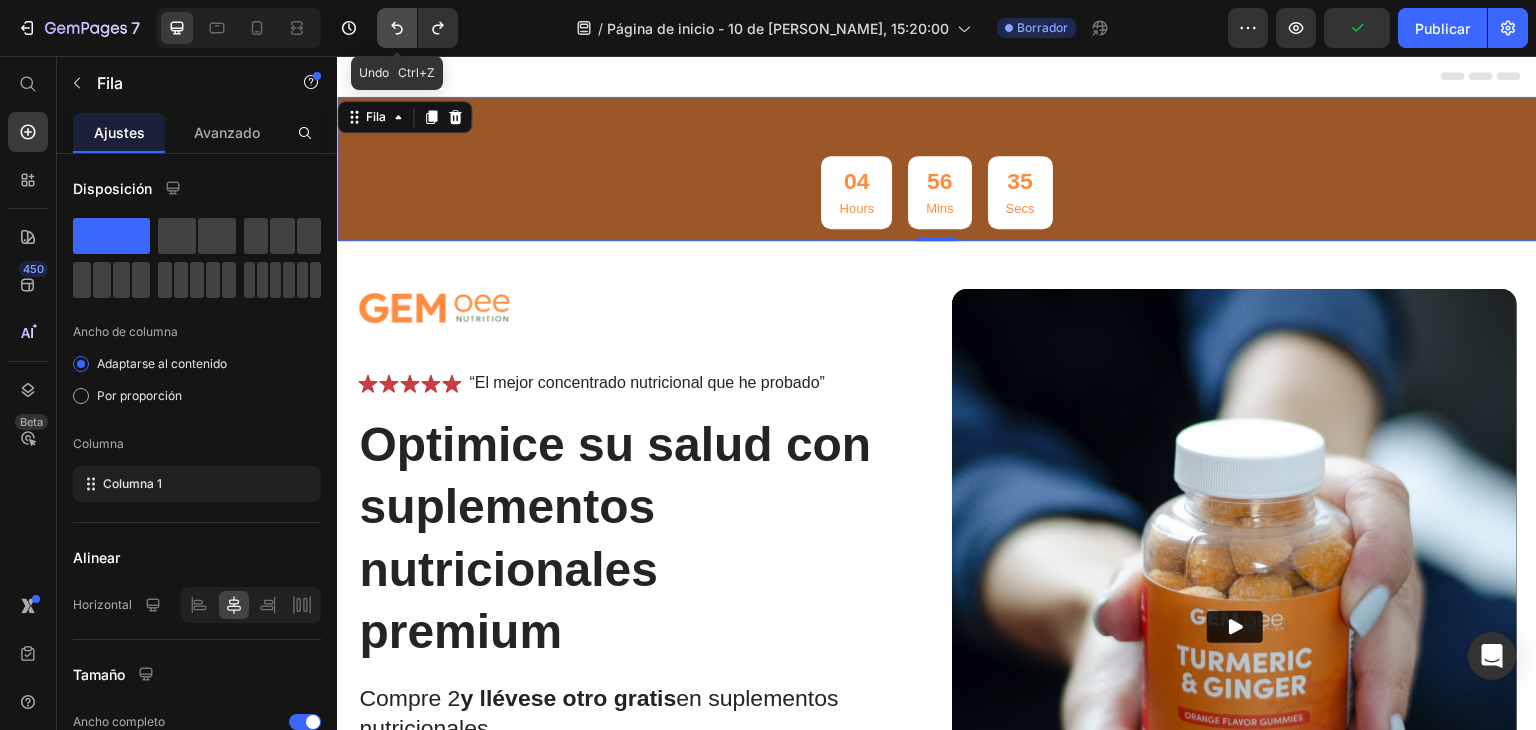 click 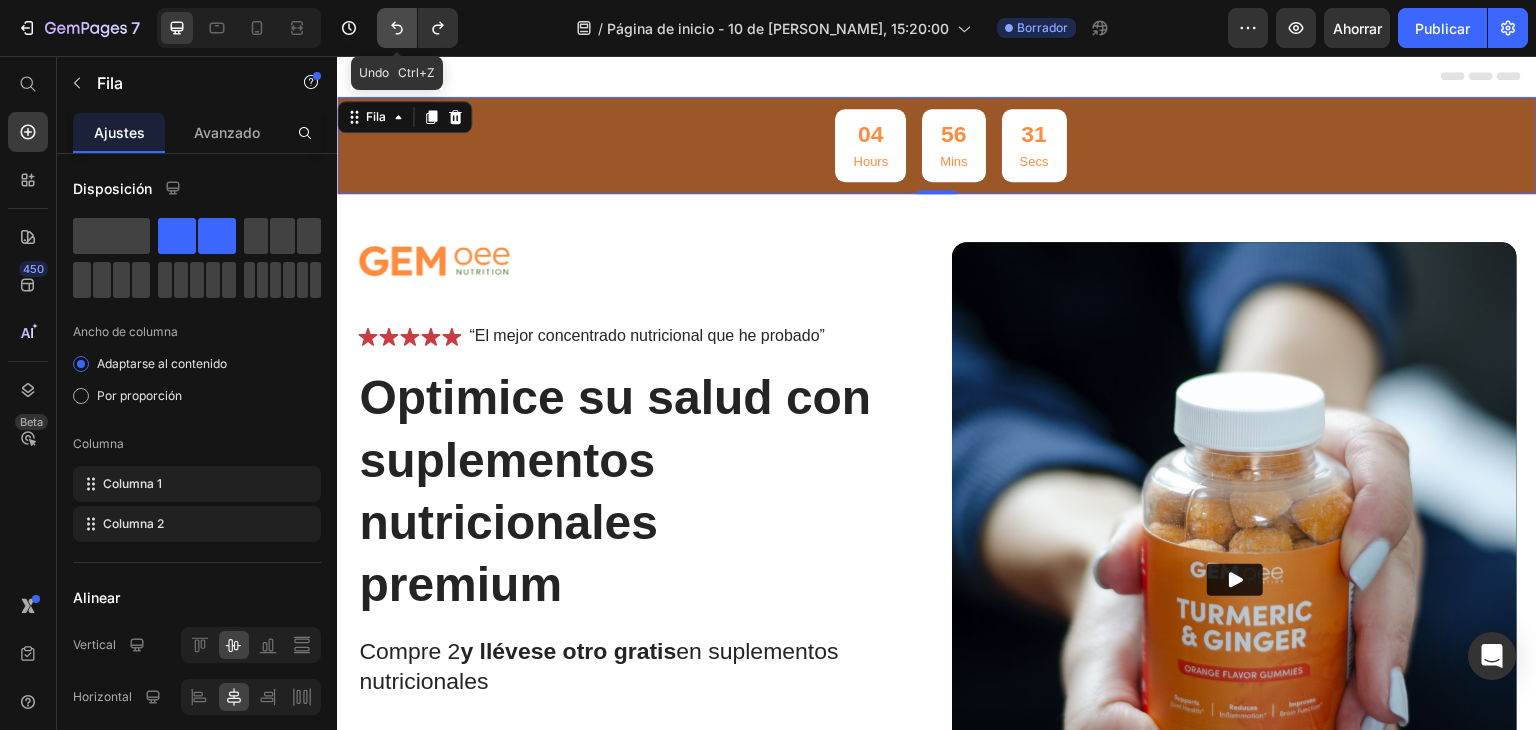 click 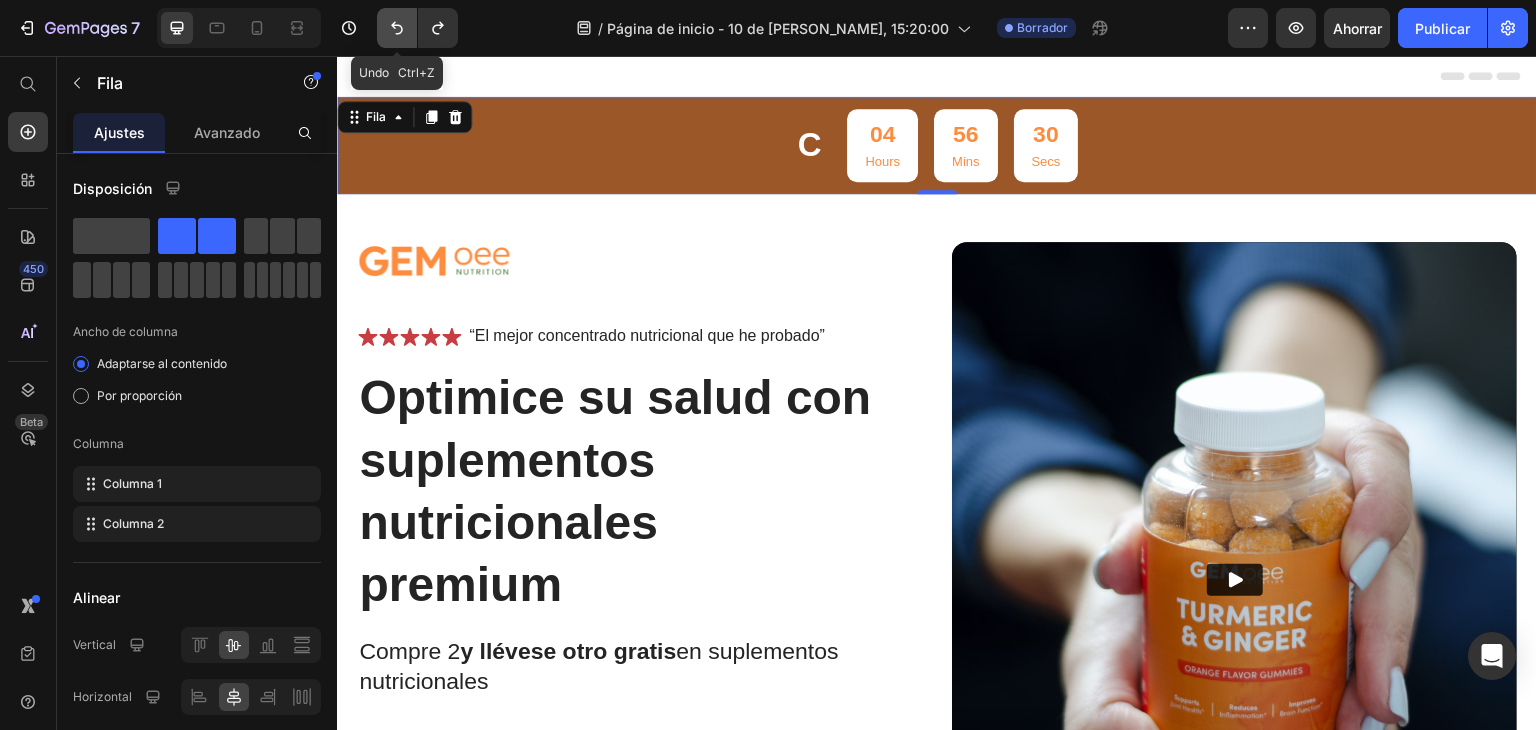 click 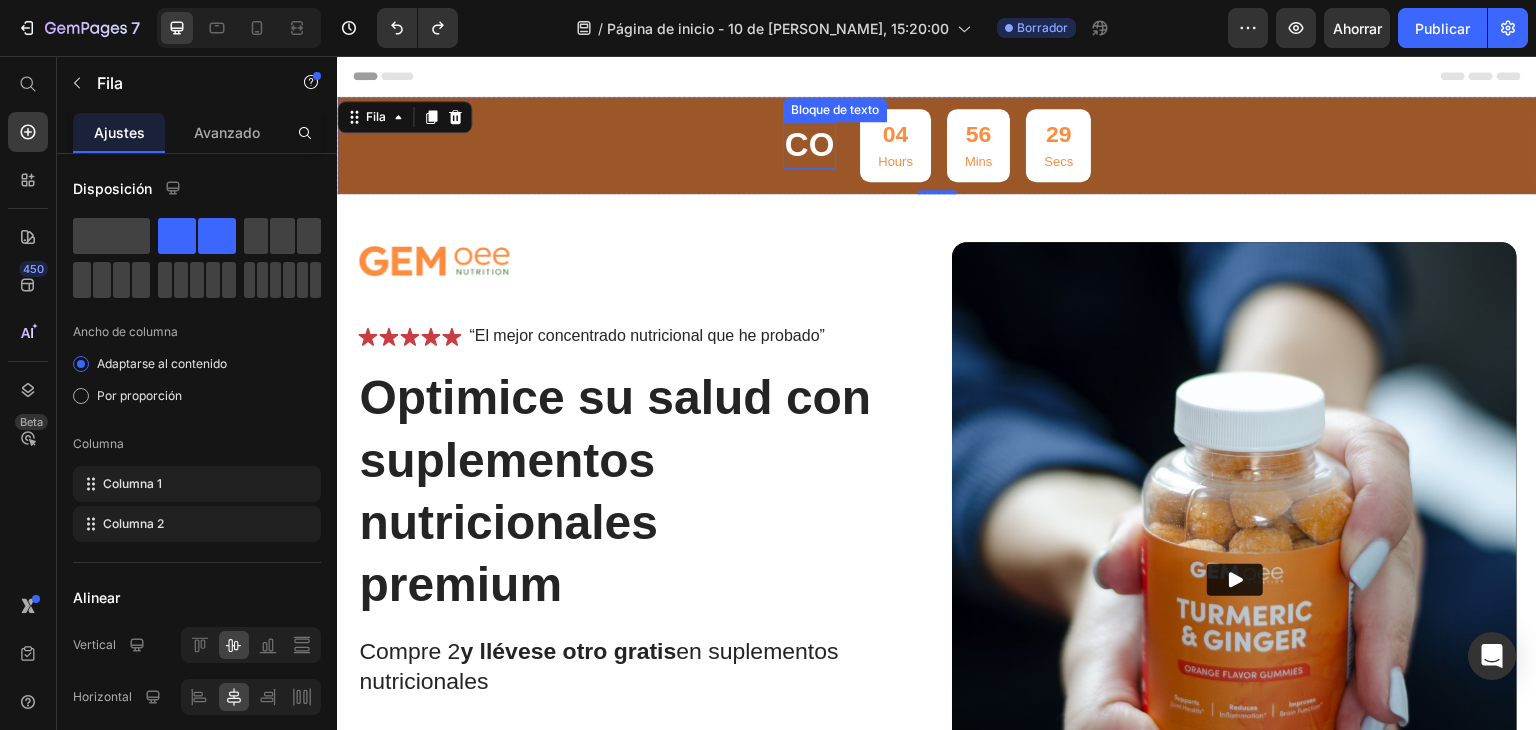 click on "Co" at bounding box center (810, 145) 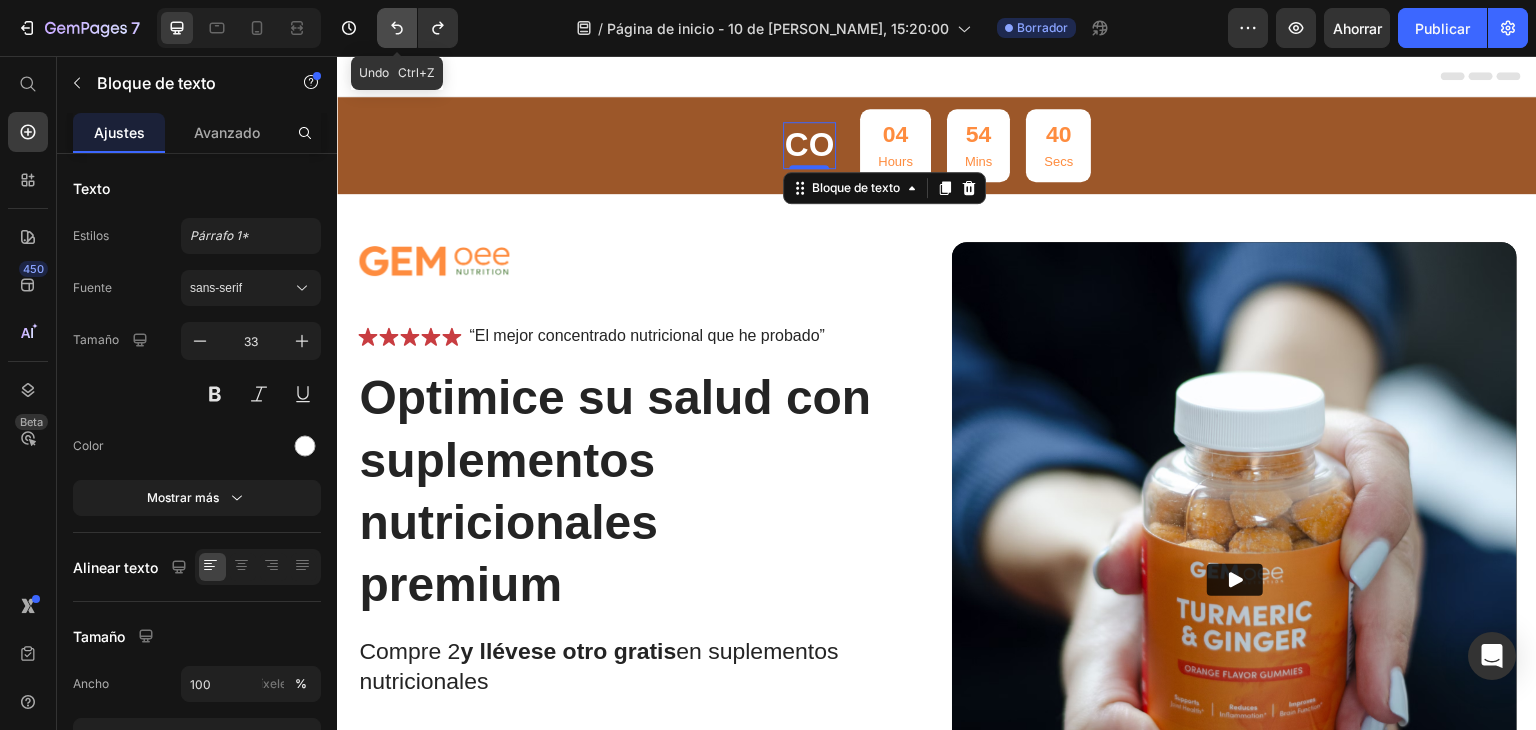 click 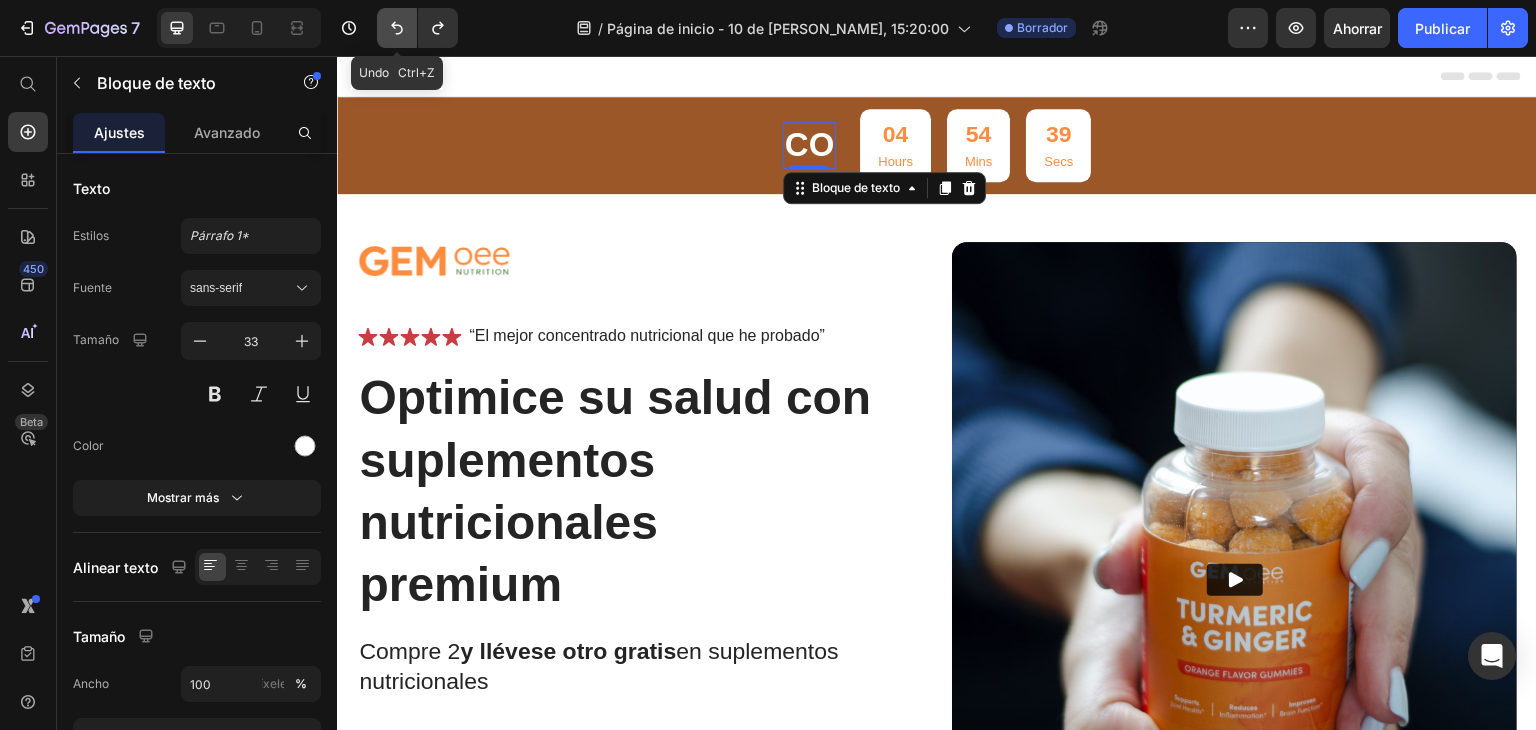 click 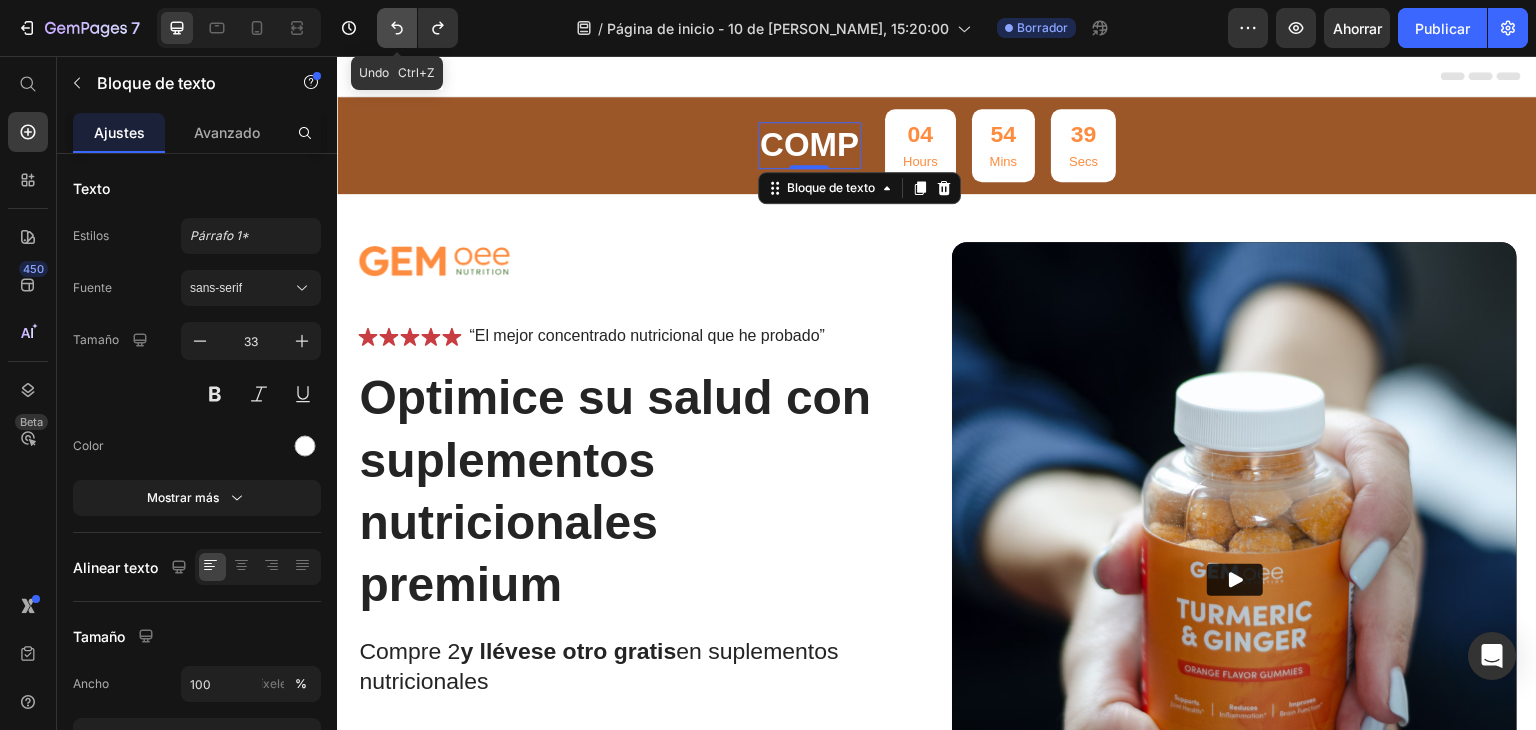 click 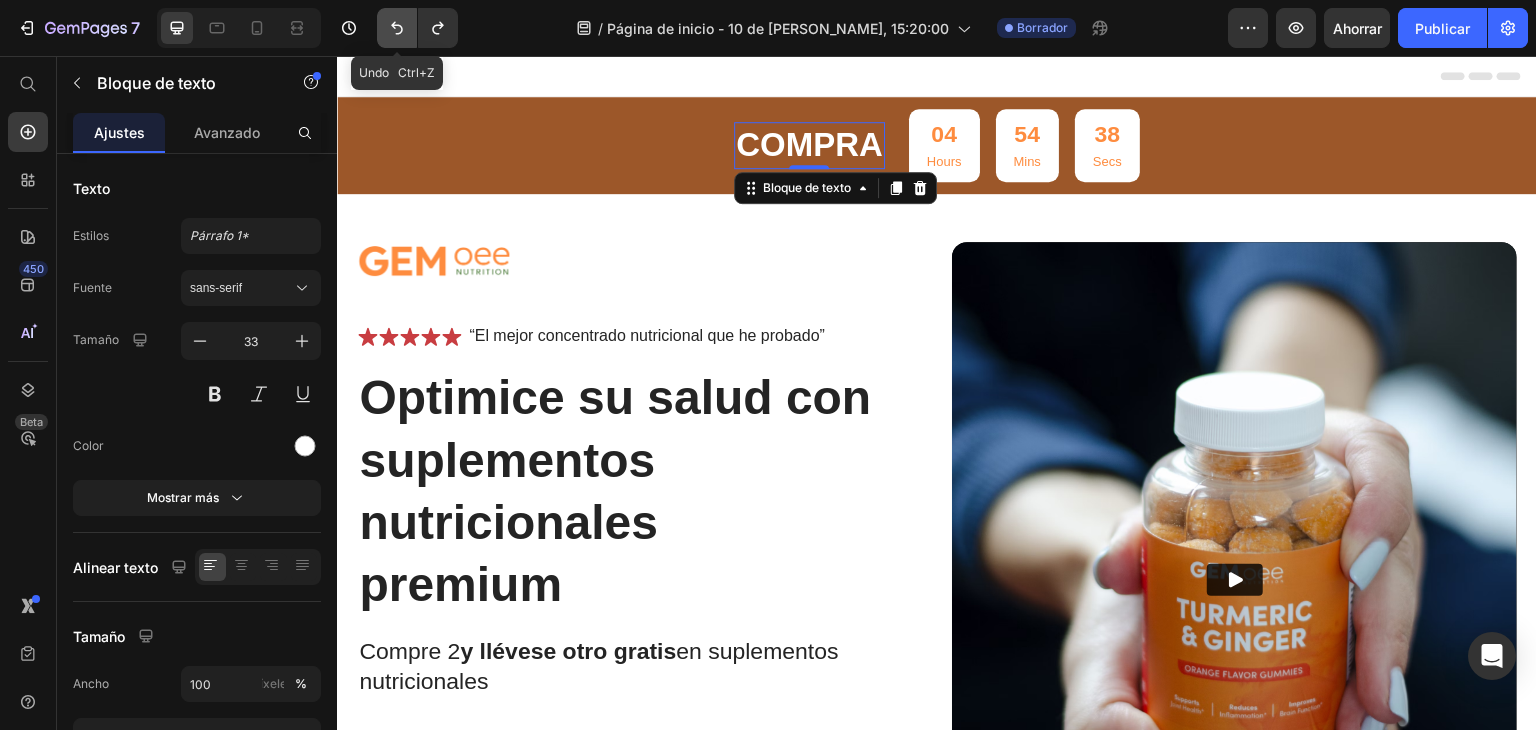 click 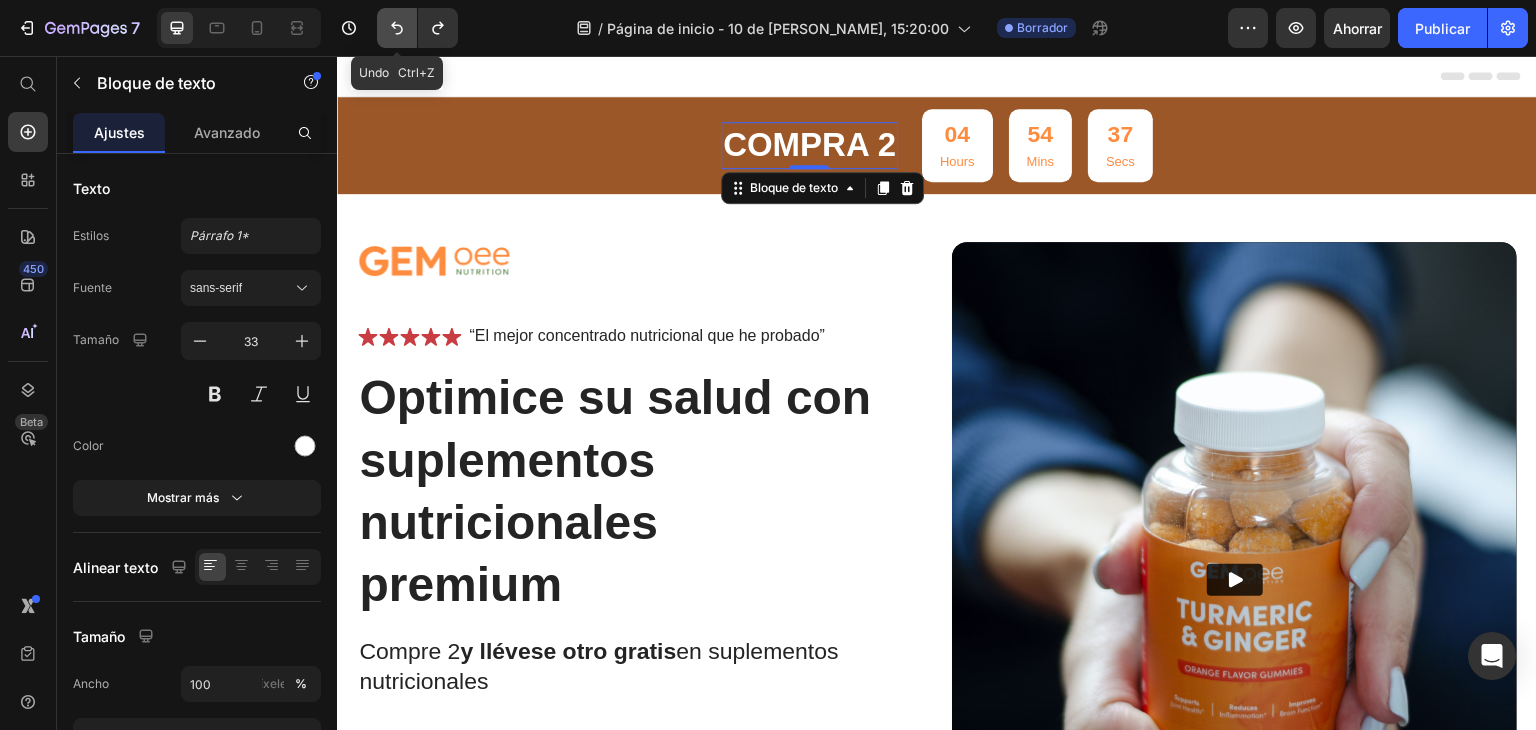 click 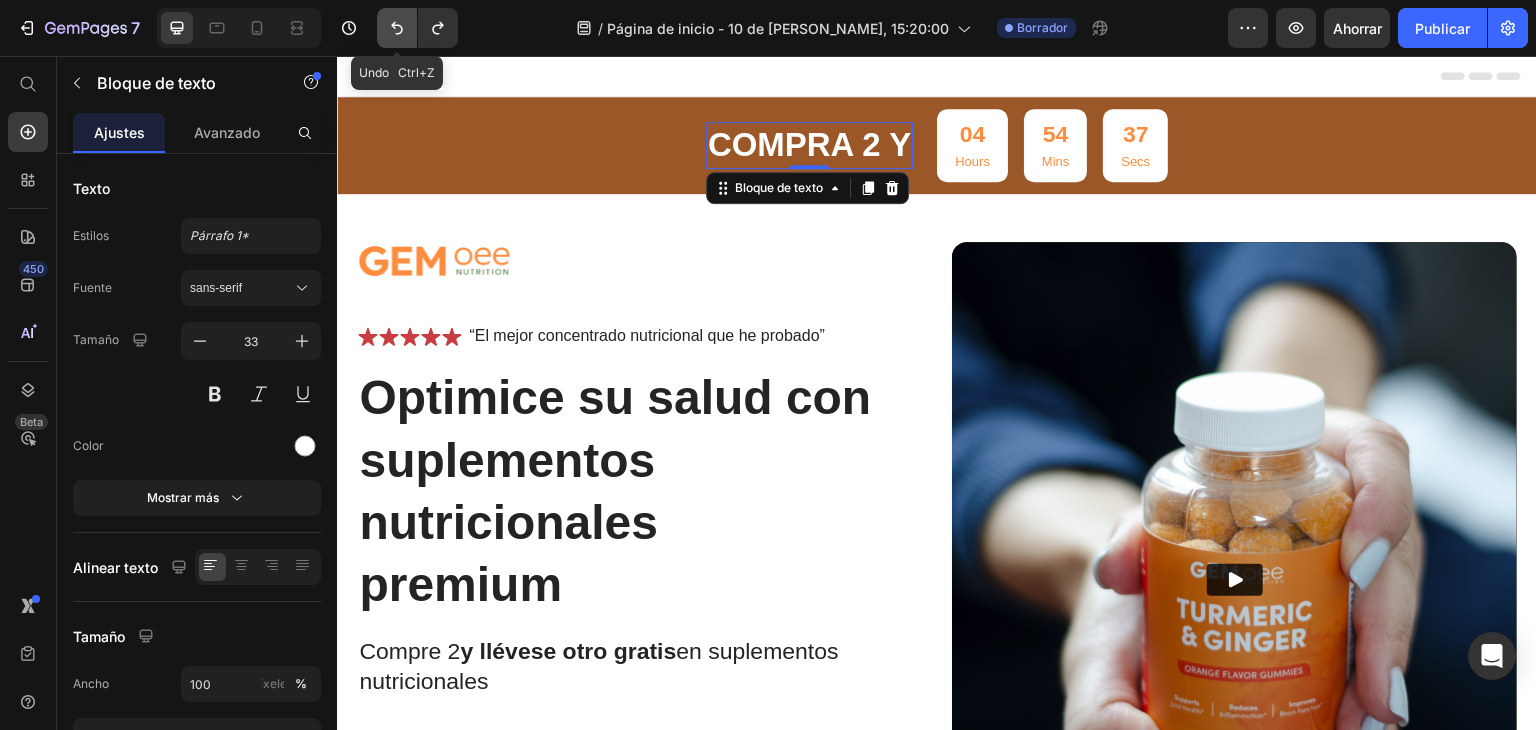 click 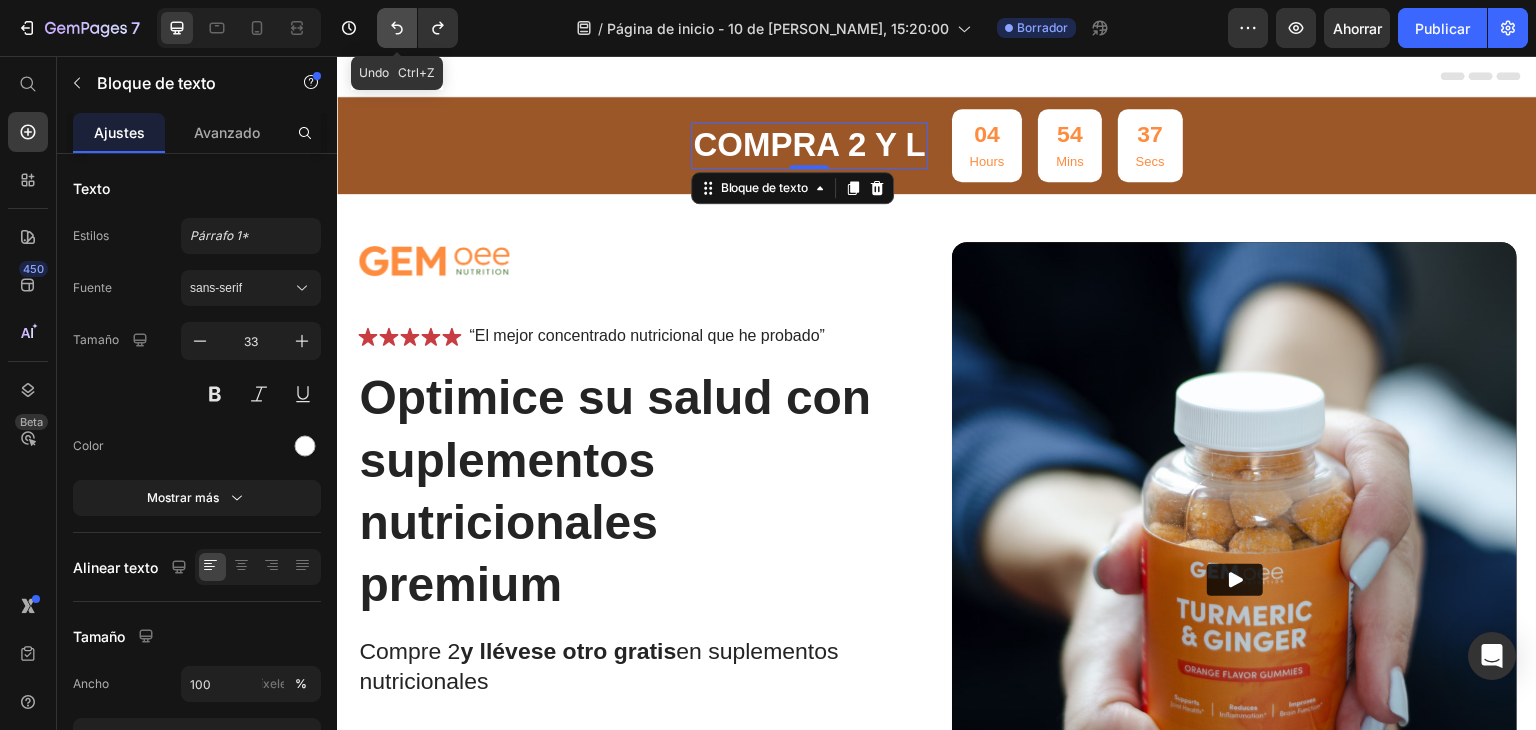 click 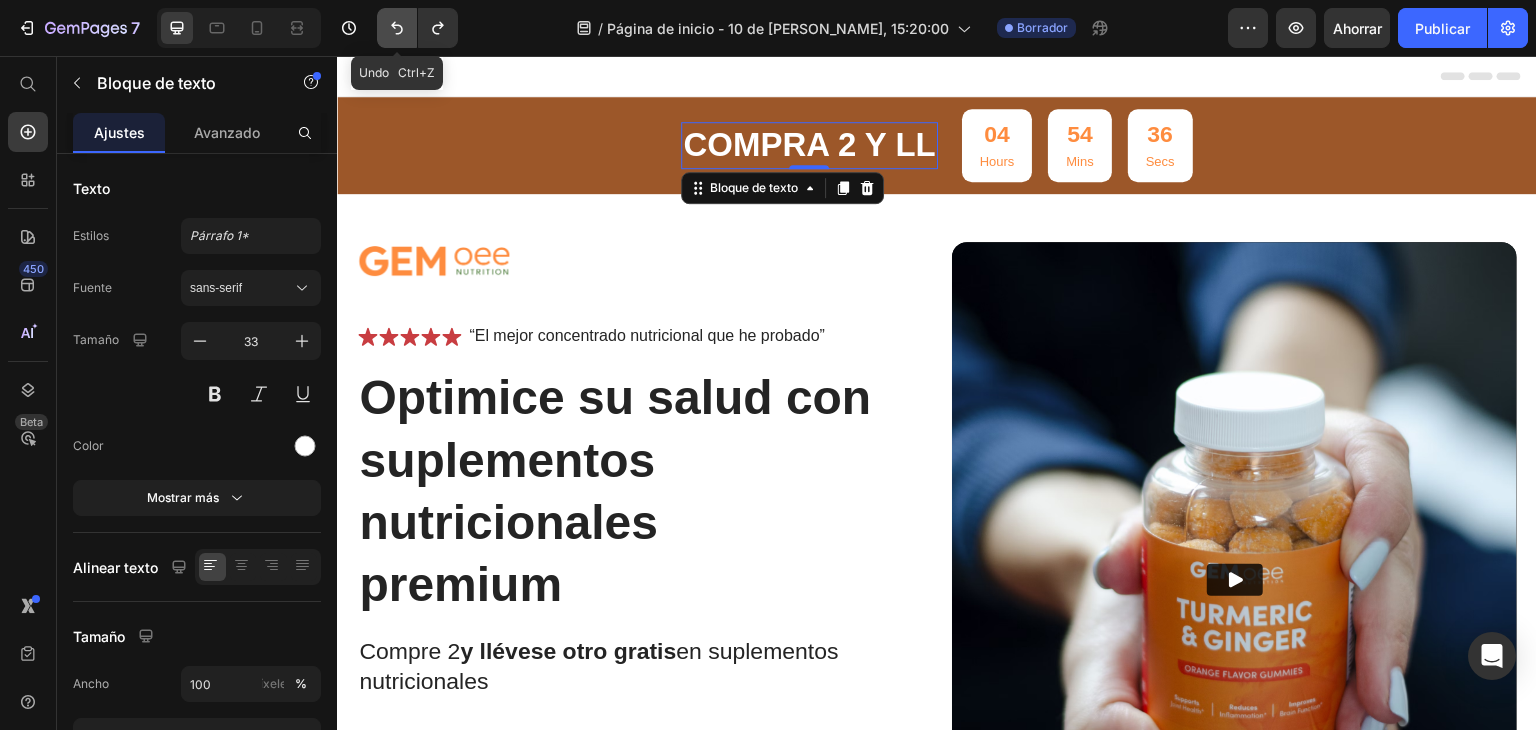 click 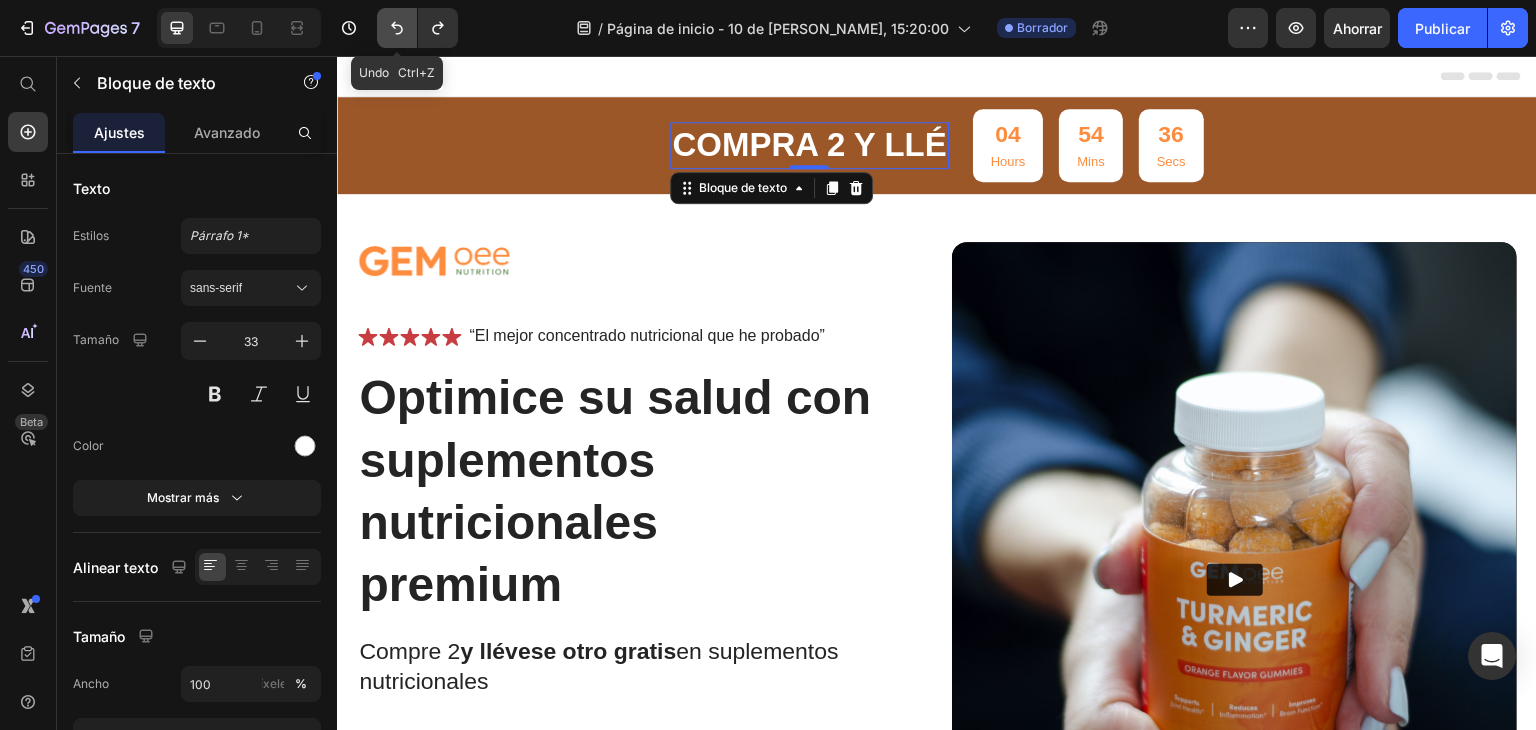 click 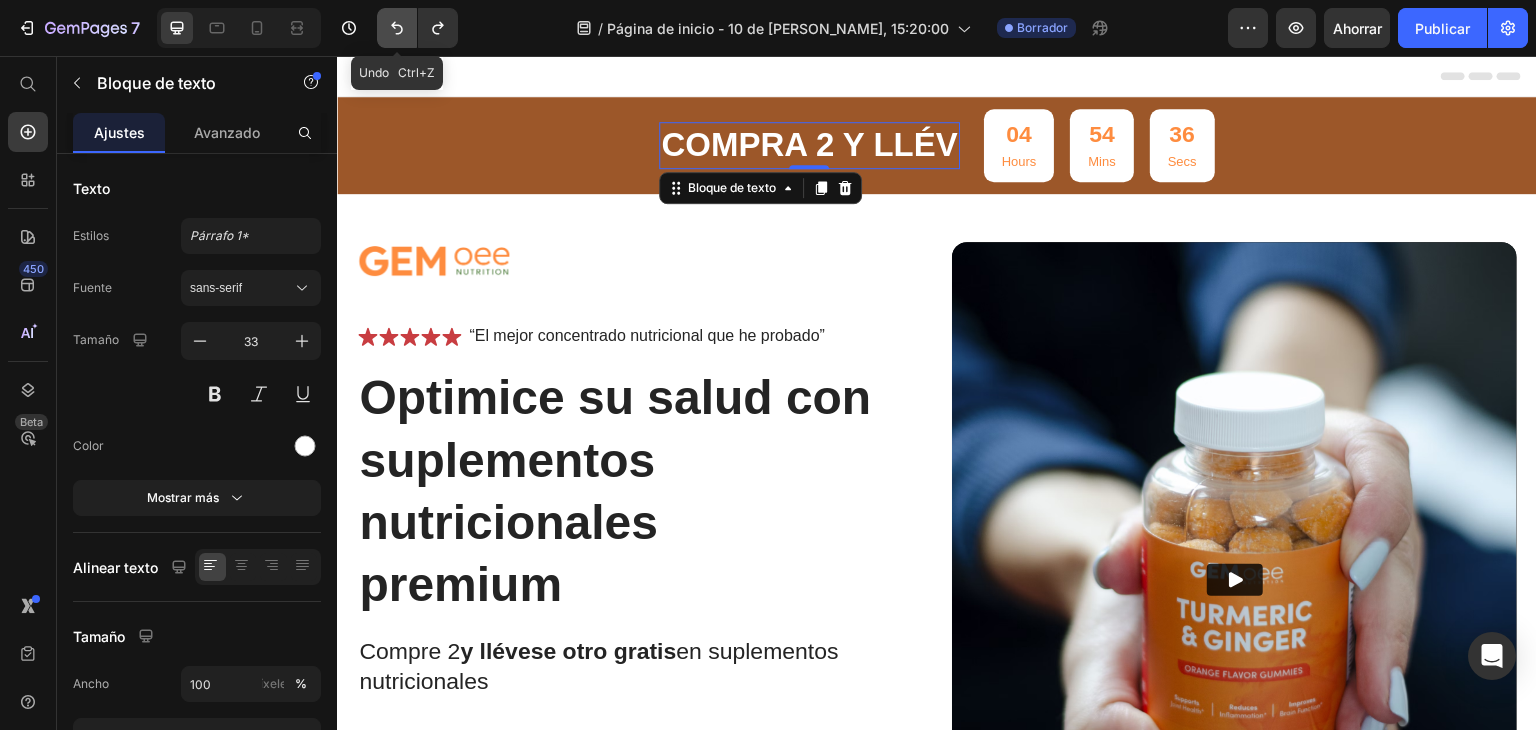 click 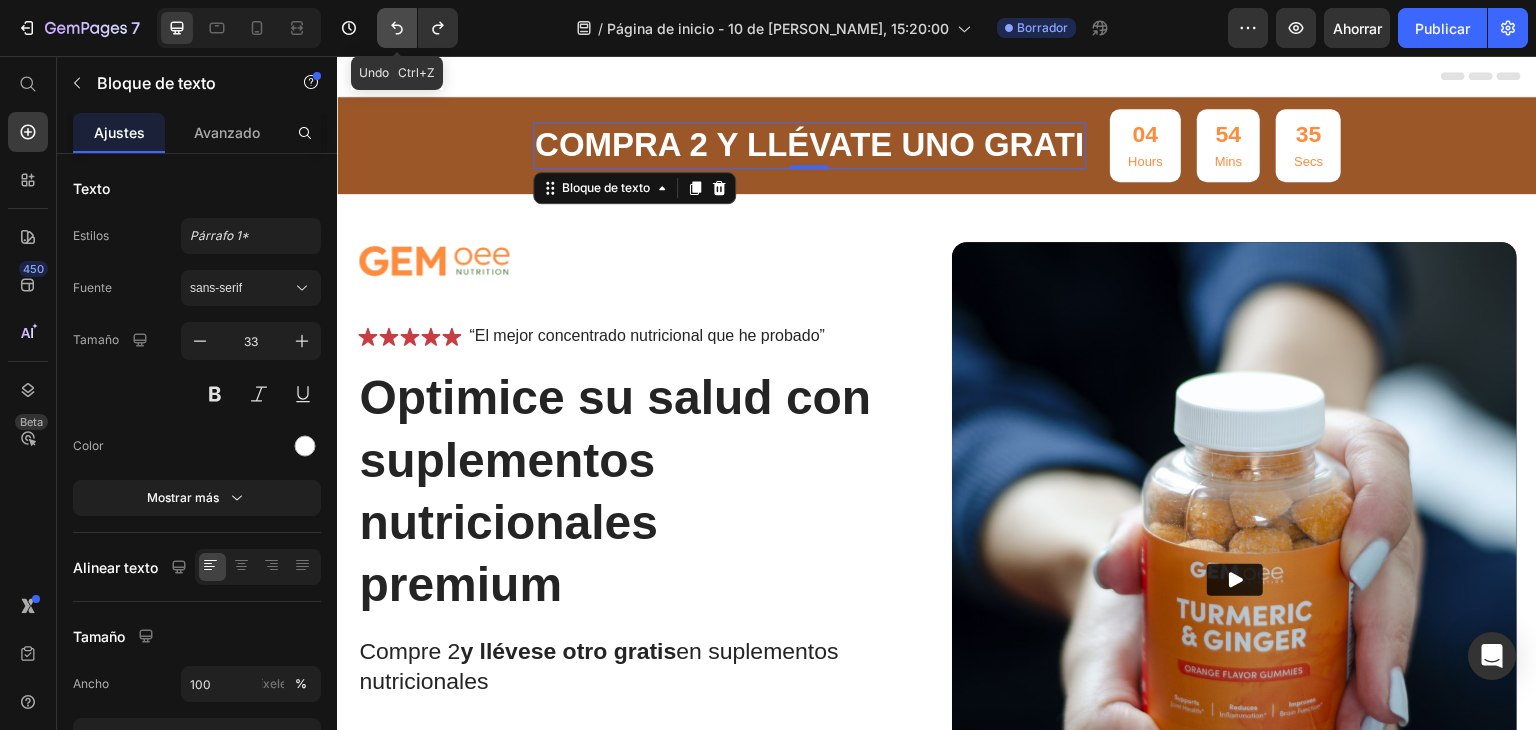click 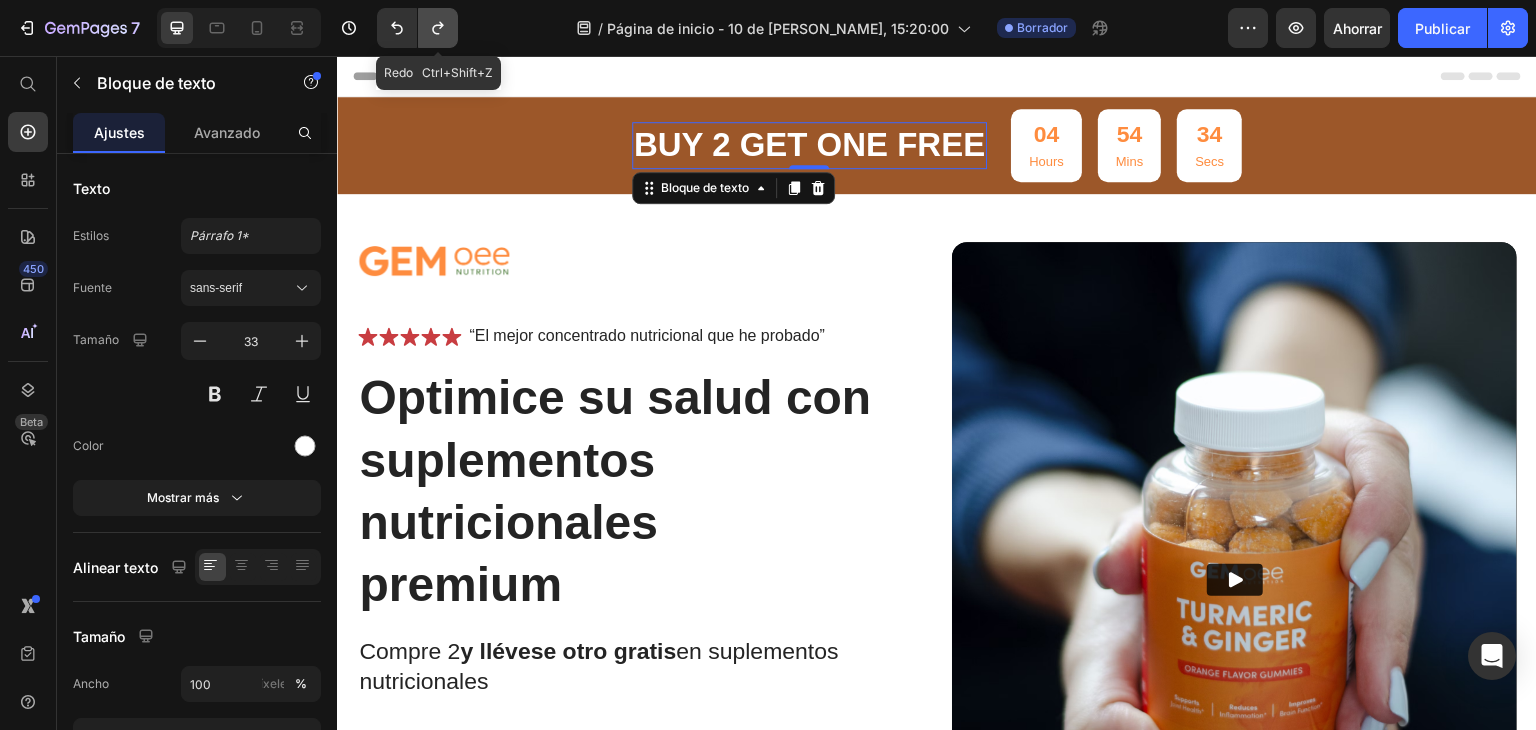click 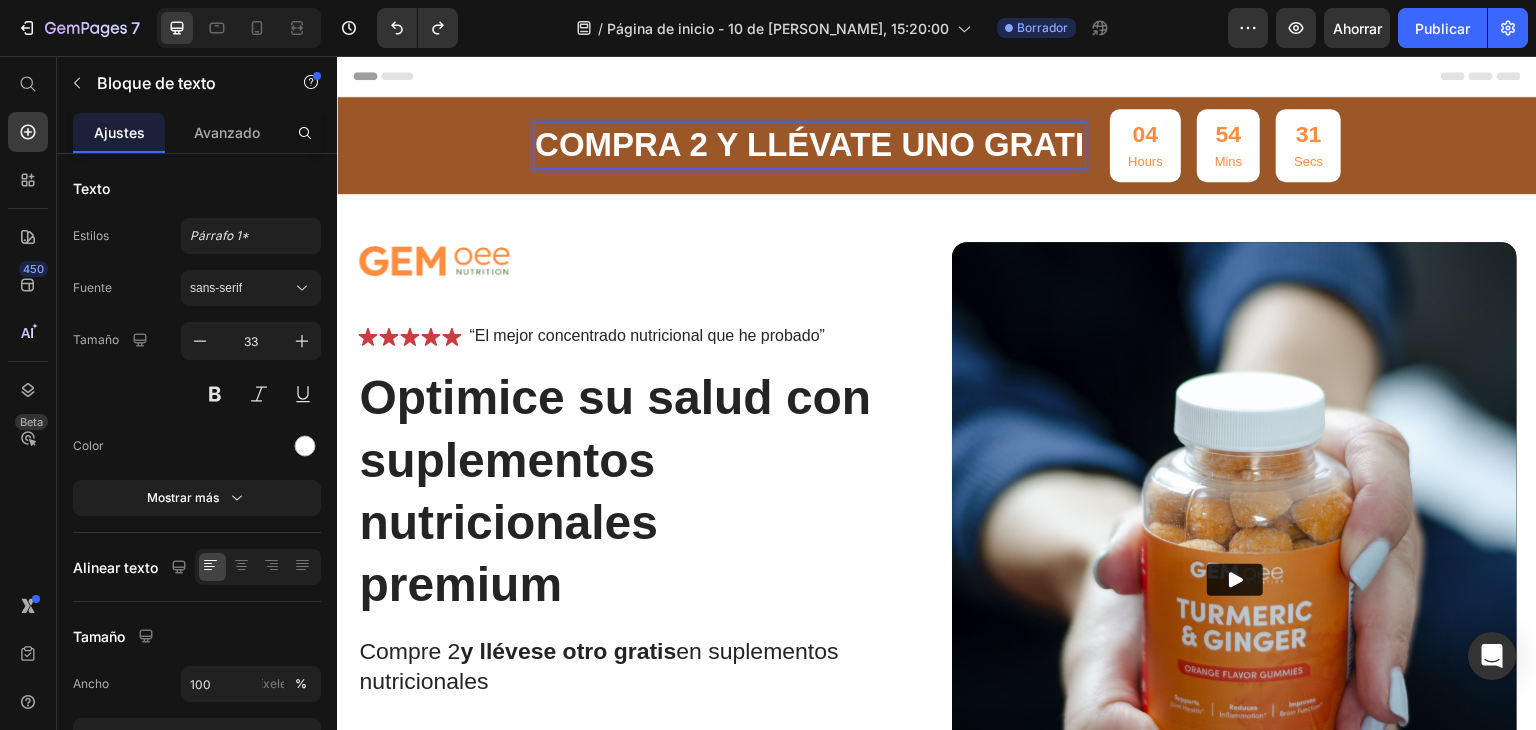 click on "Compra 2 y llévate uno grati" at bounding box center (809, 145) 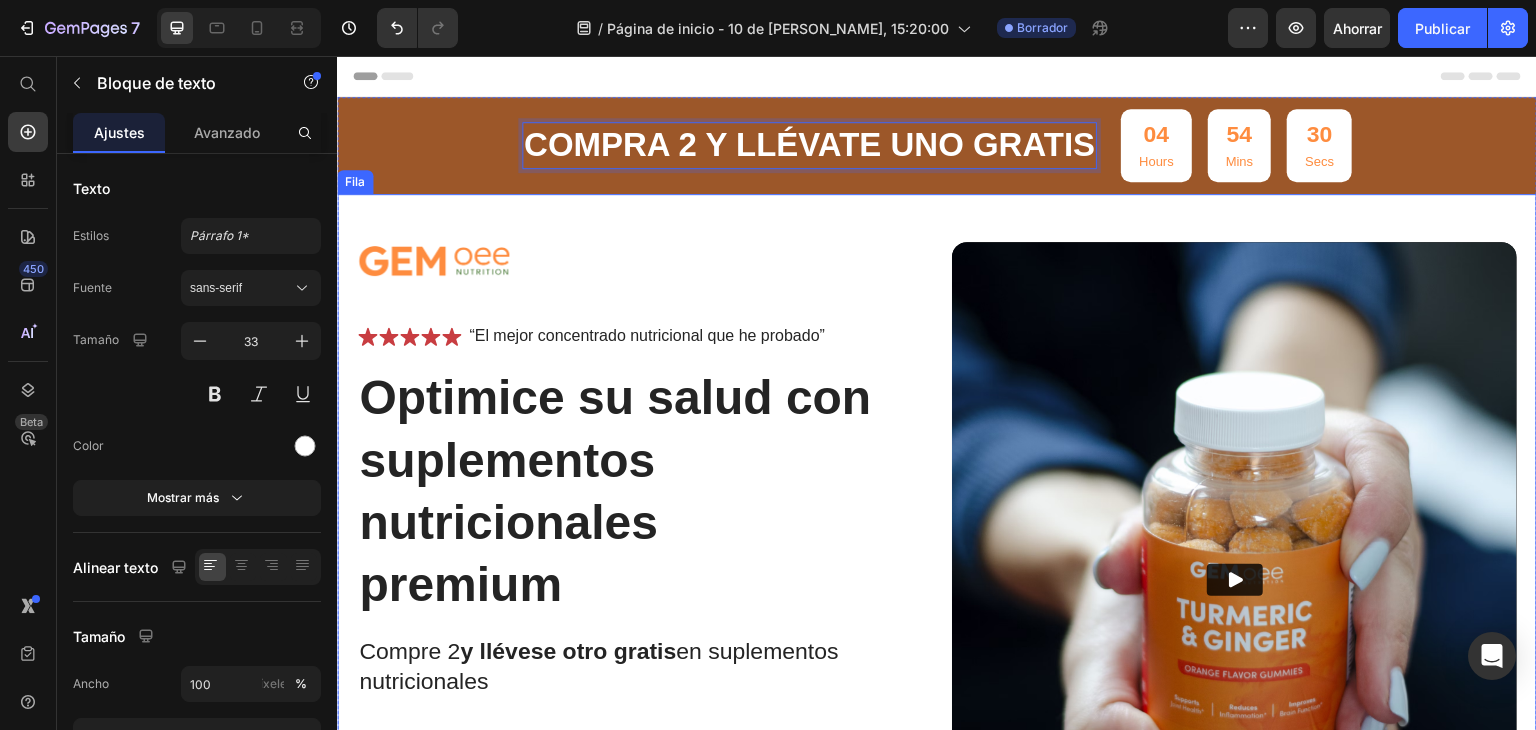 click on "Imagen
Icono
Icono
Icono
Icono
Icono Lista de iconos “El mejor concentrado nutricional que he probado” Bloque de texto Fila Optimice su salud con suplementos nutricionales premium Título Compre 2  y llévese otro gratis  en suplementos nutricionales Bloque de texto
Inmunidad mejorada
niveles de energía mejorados
Apoyo a la salud del corazón
Salud de las articulaciones y los huesos Lista de artículos Mejora instantánea de la salud Botón
Icono Pruébalo y te encantará durante  30 días o te devolvemos tu dinero. Bloque de texto Fila Fila Video Fila" at bounding box center [937, 626] 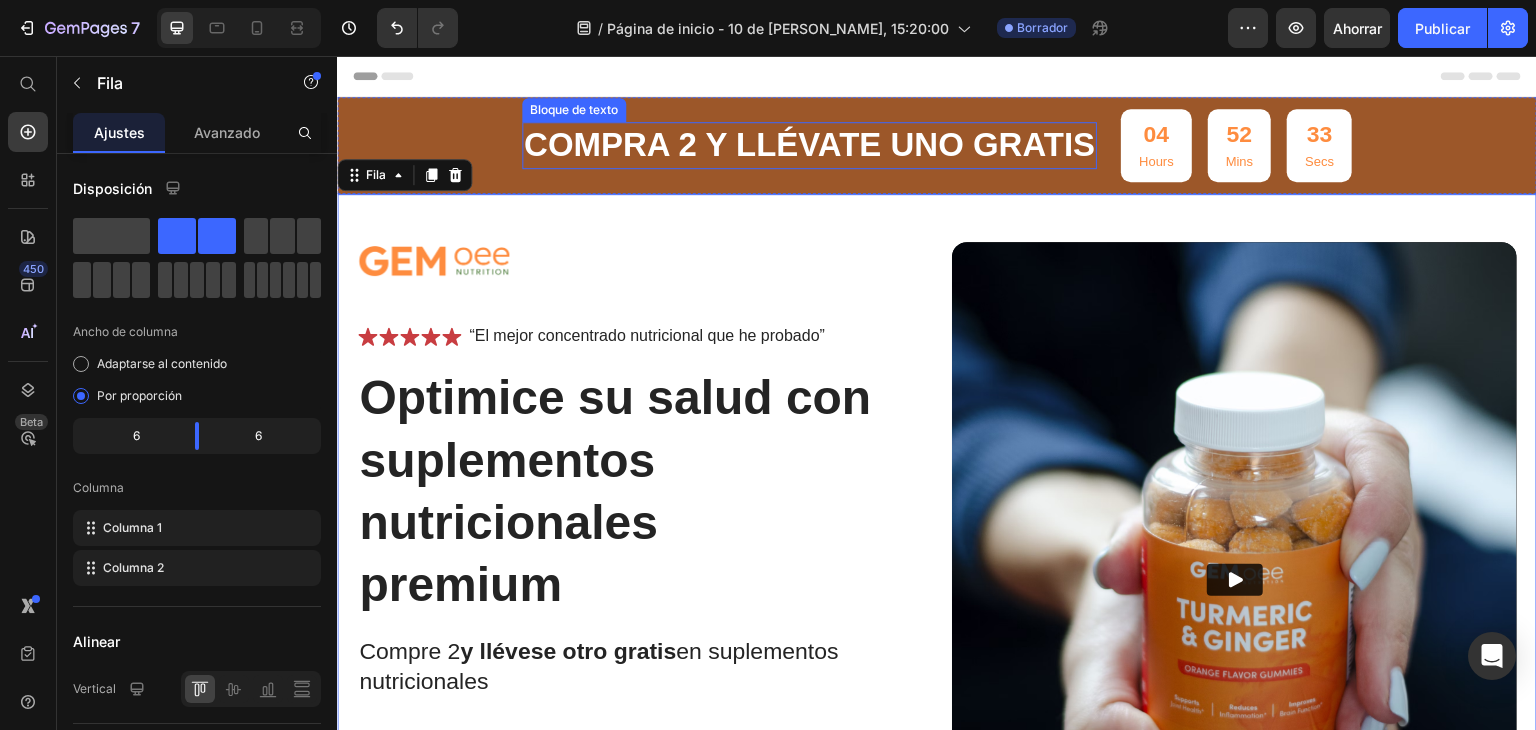 click on "Compra 2 y llévate uno gratis" at bounding box center [809, 145] 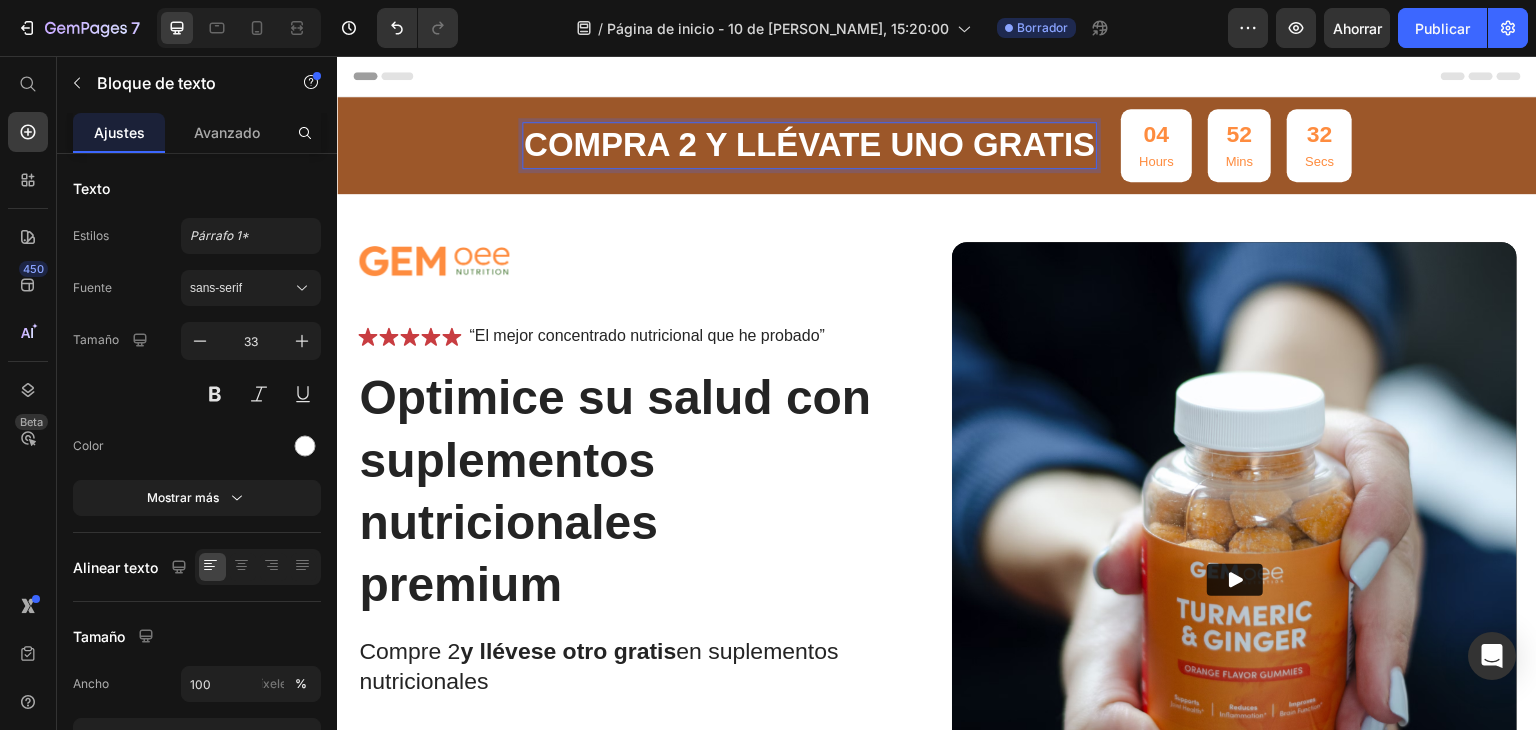 click on "Compra 2 y llévate uno gratis" at bounding box center (809, 145) 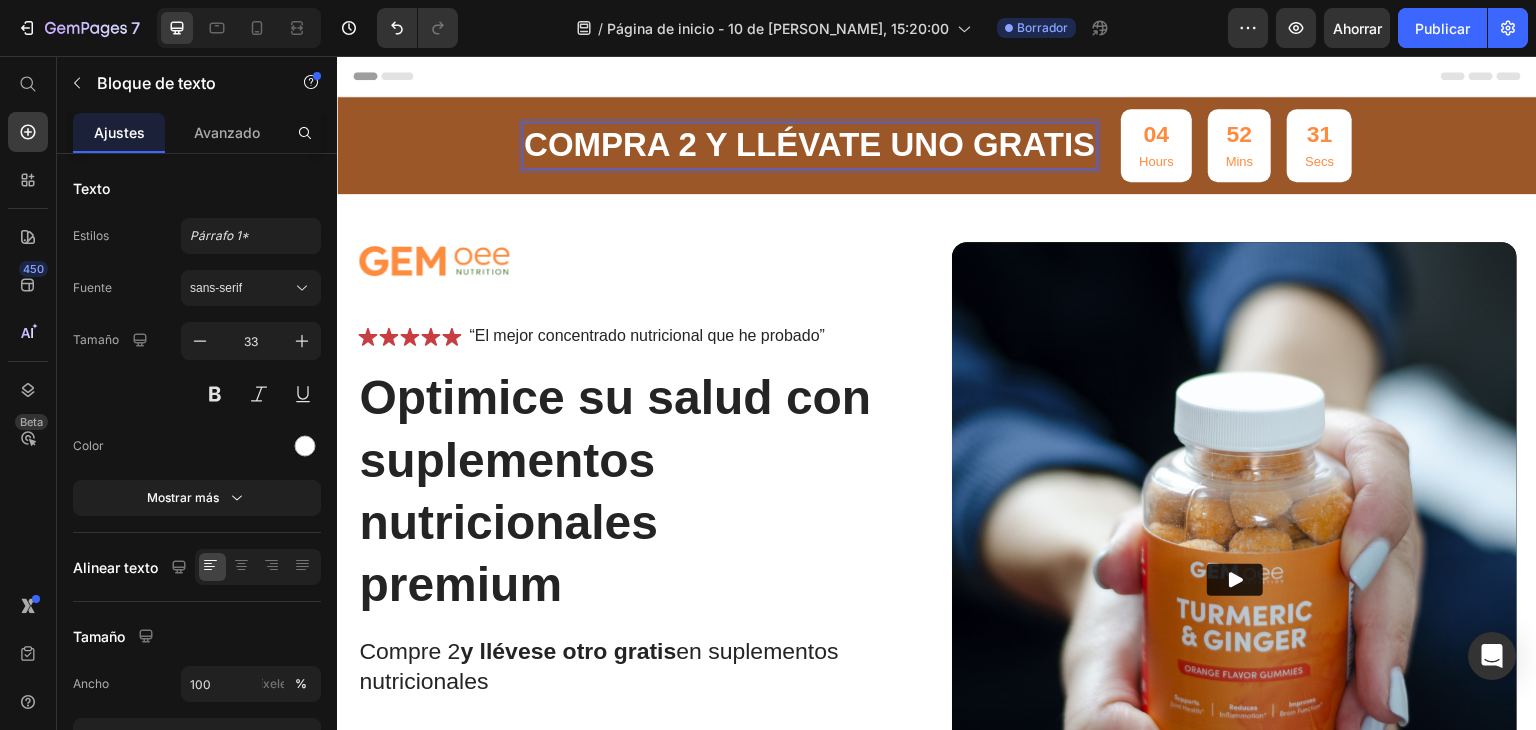 click on "Compra 2 y llévate uno gratis" at bounding box center (809, 145) 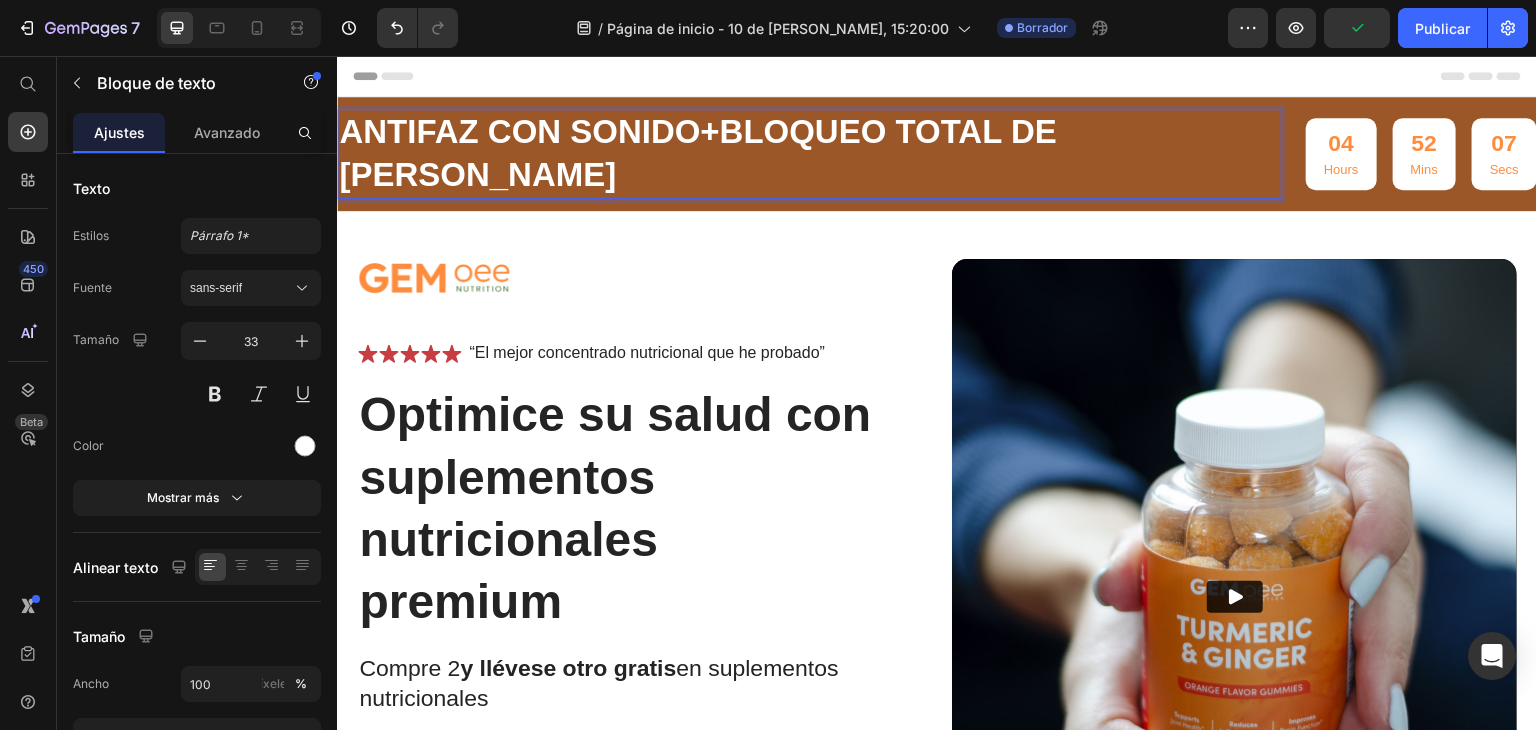 click on "Antifaz con sonido+bloqueo total de luz" at bounding box center [809, 154] 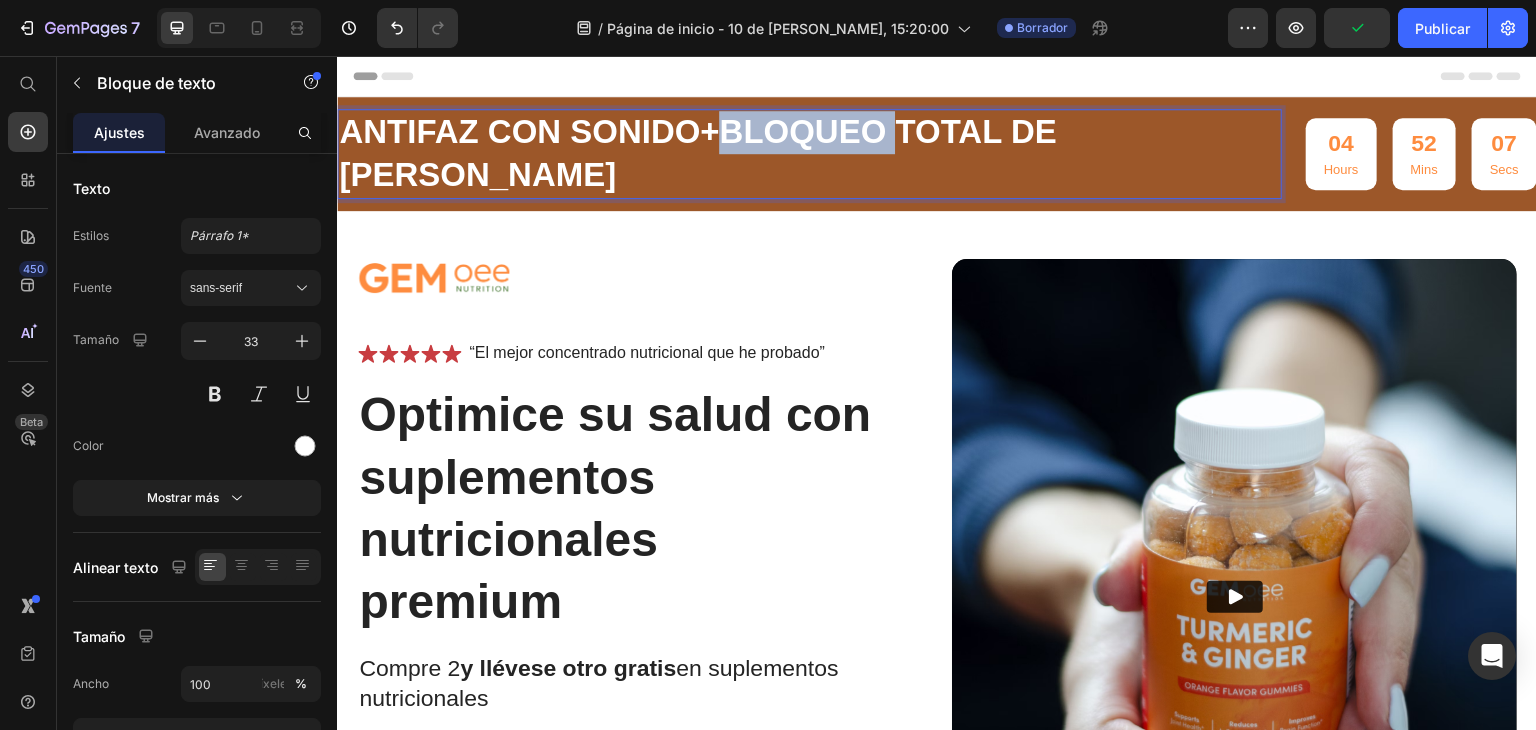 click on "Antifaz con sonido+bloqueo total de luz" at bounding box center [809, 154] 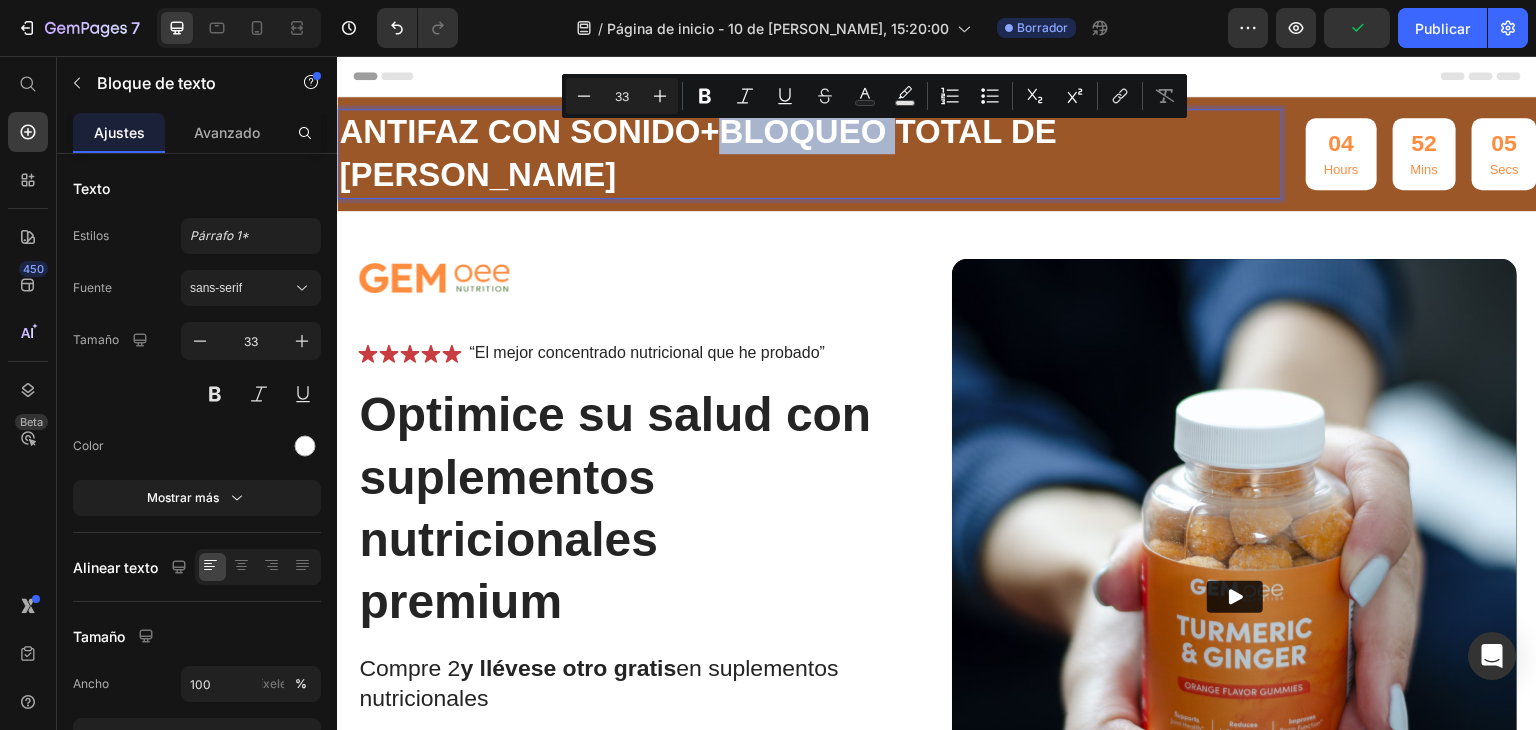 drag, startPoint x: 919, startPoint y: 153, endPoint x: 832, endPoint y: 224, distance: 112.29426 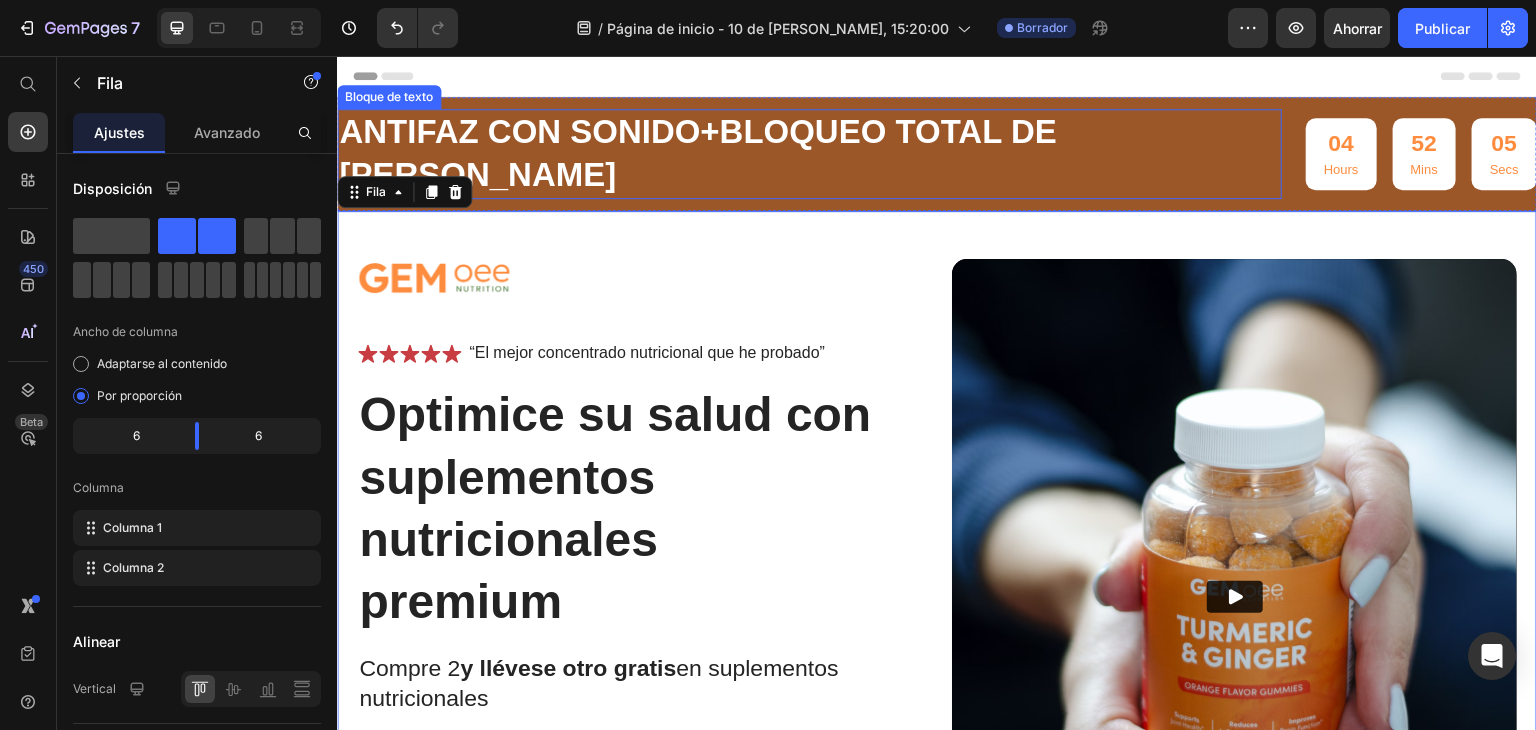click on "Antifaz con sonido+bloqueo total de luz" at bounding box center [809, 154] 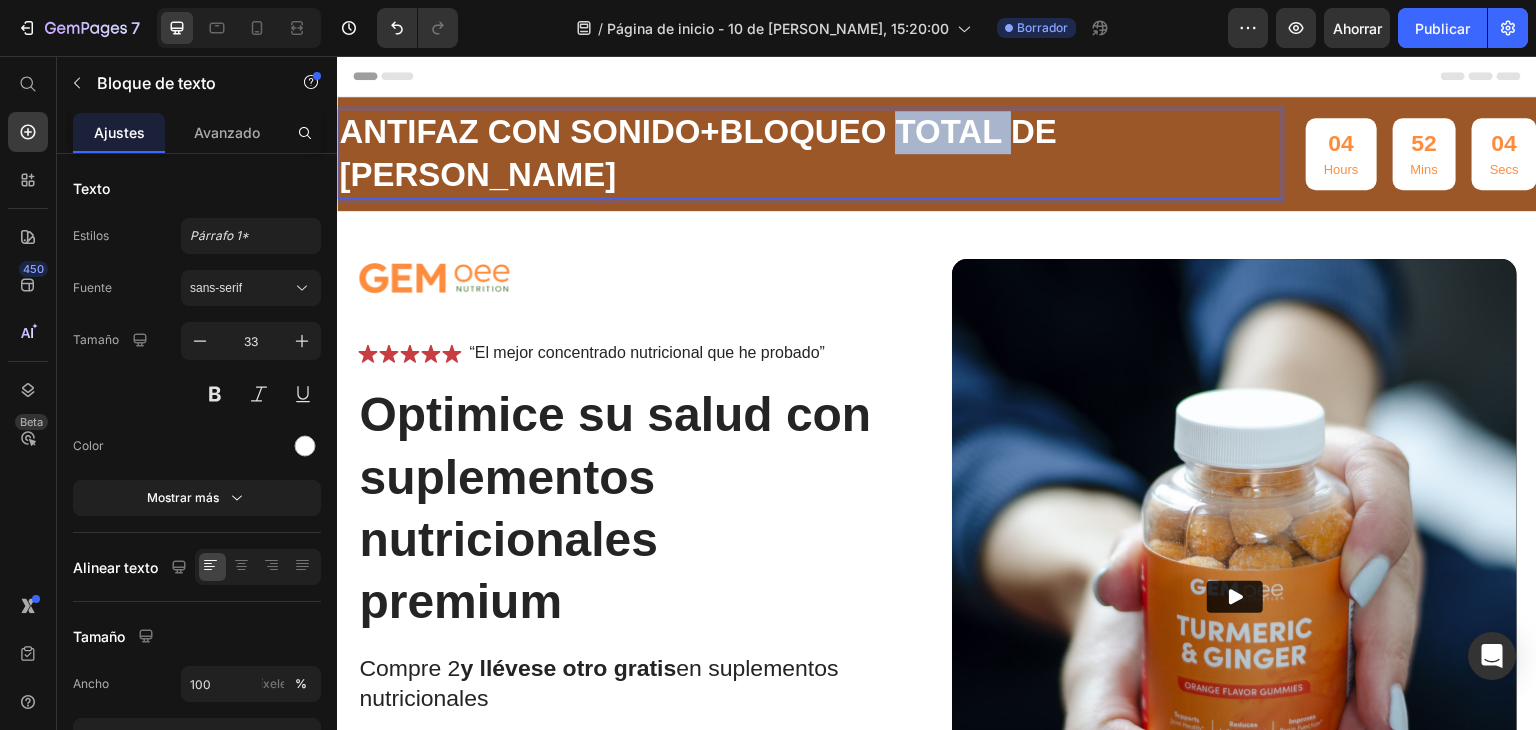 click on "Antifaz con sonido+bloqueo total de luz" at bounding box center (809, 154) 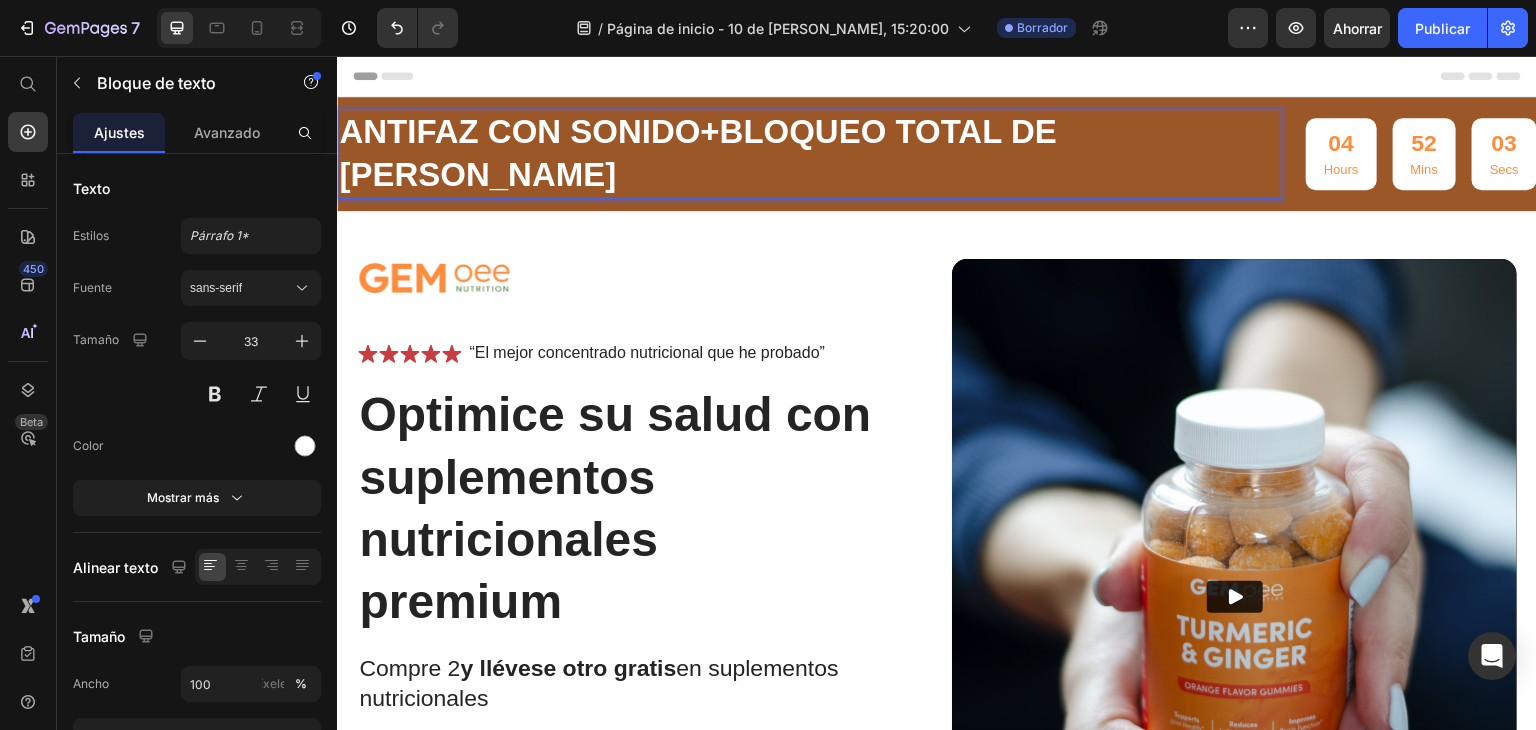 click on "Antifaz con sonido+bloqueo total de luz" at bounding box center [809, 154] 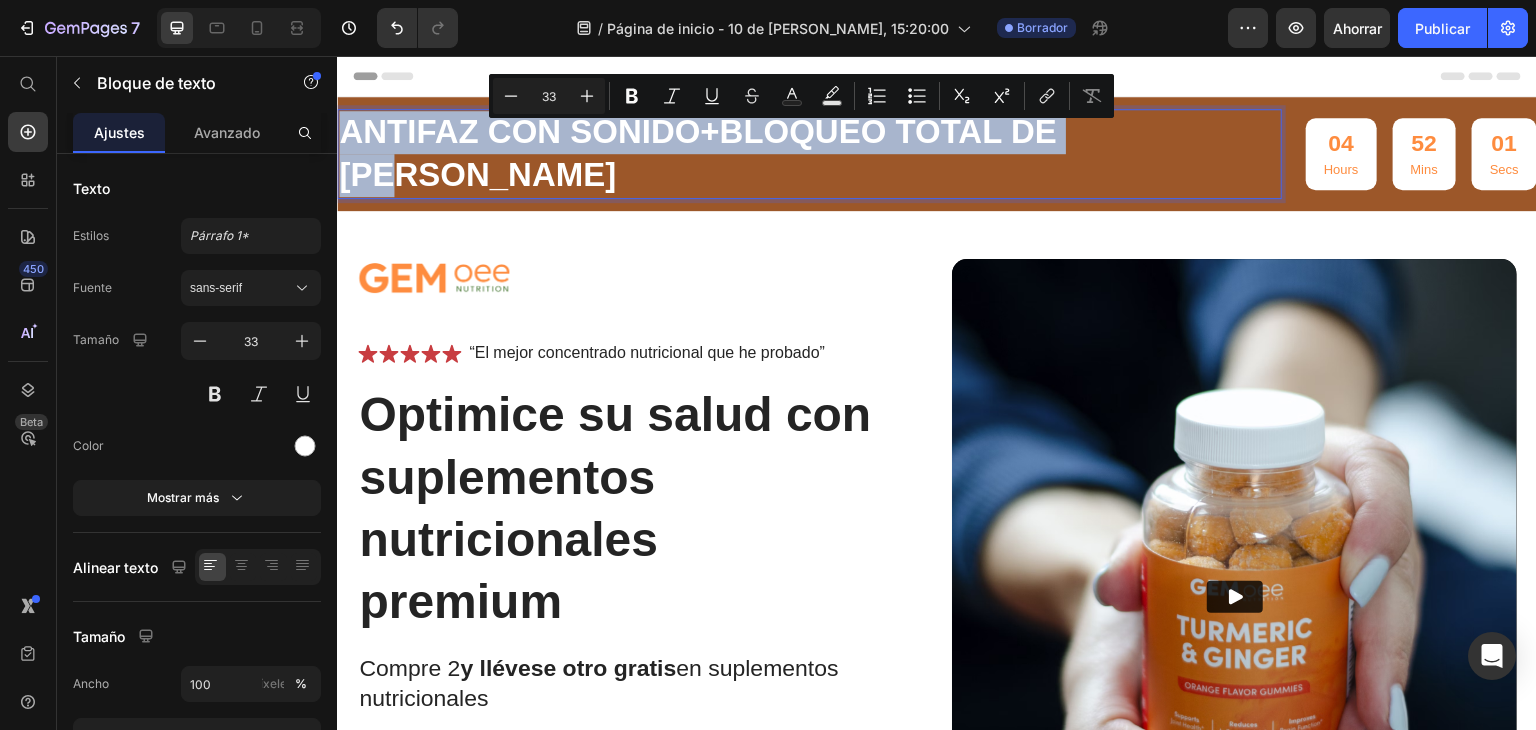 drag, startPoint x: 412, startPoint y: 146, endPoint x: 1191, endPoint y: 154, distance: 779.0411 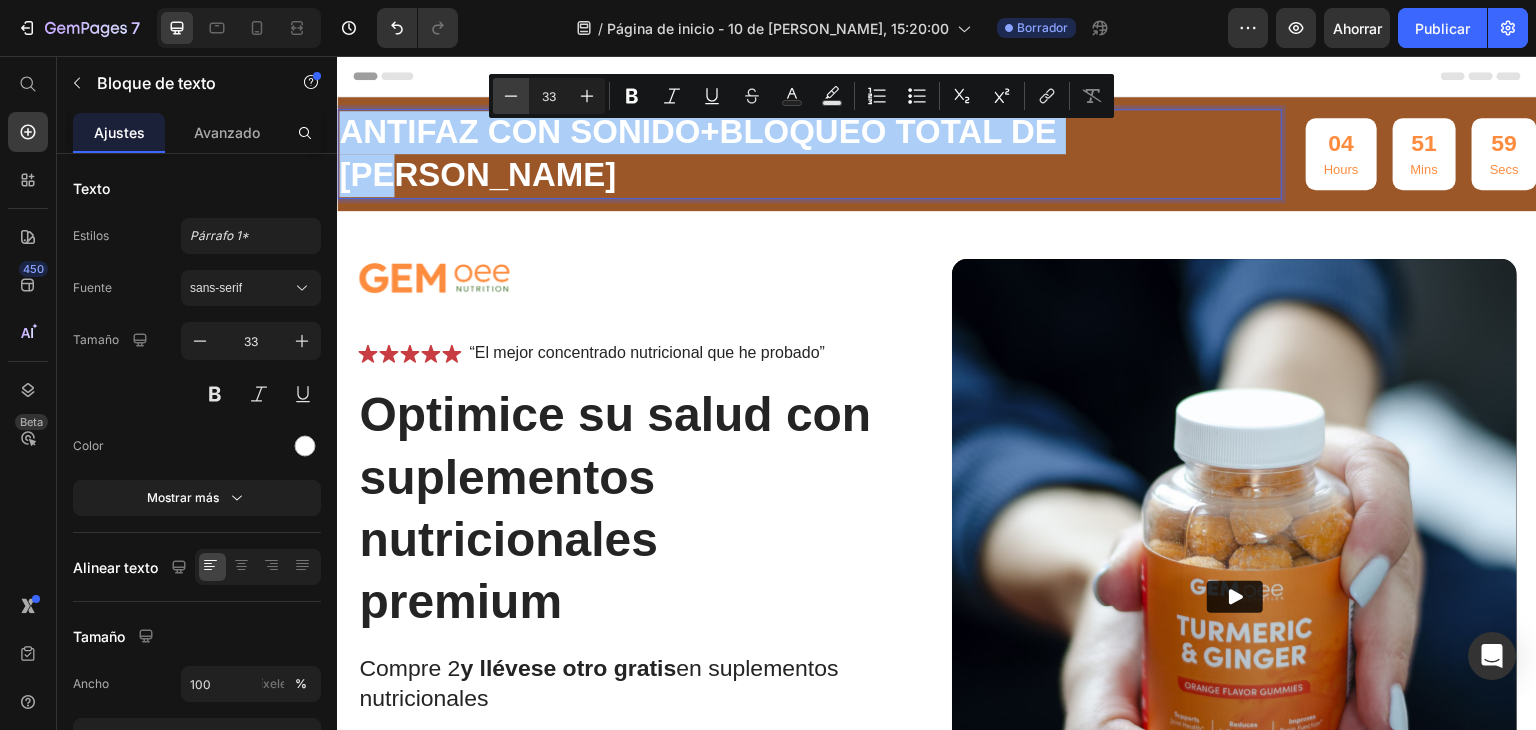 click 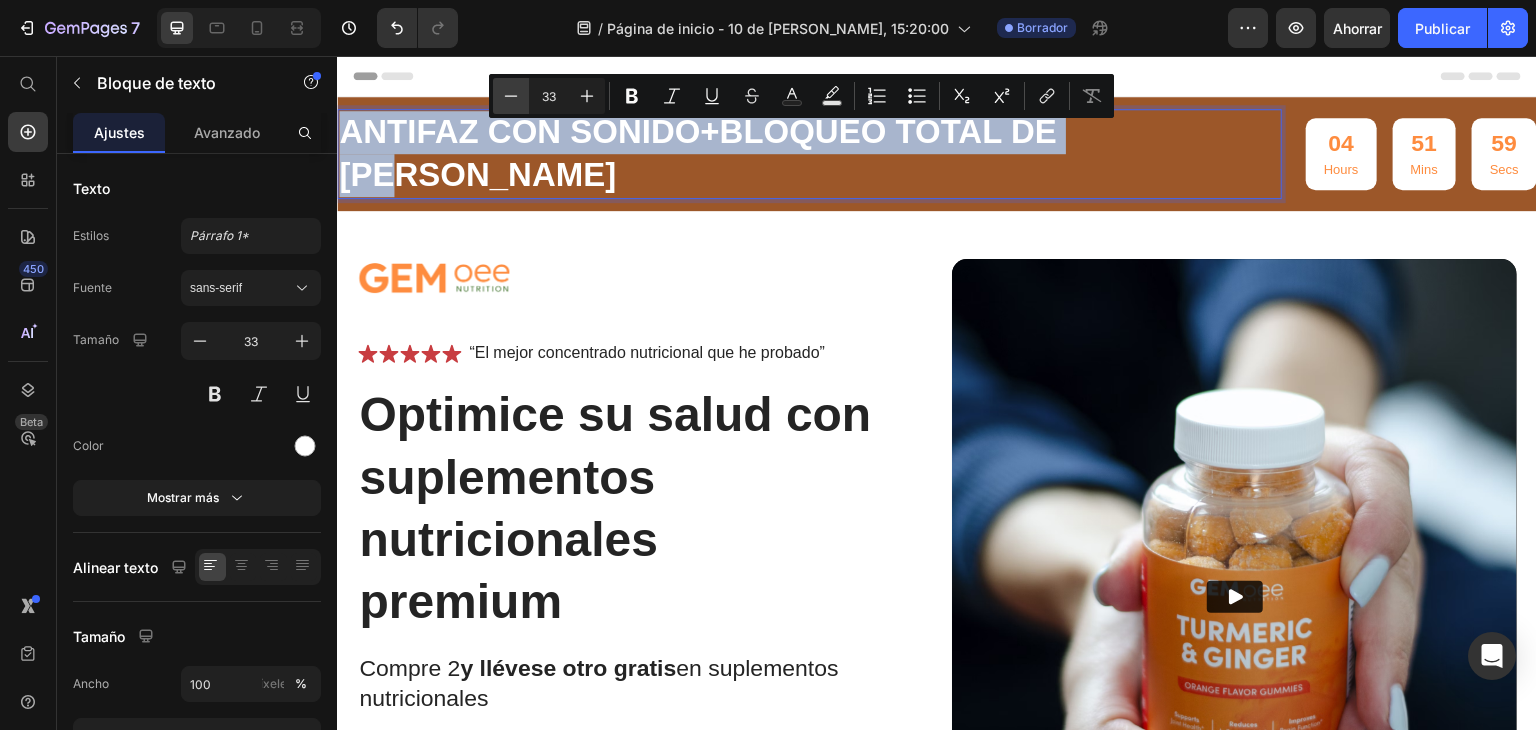 type on "32" 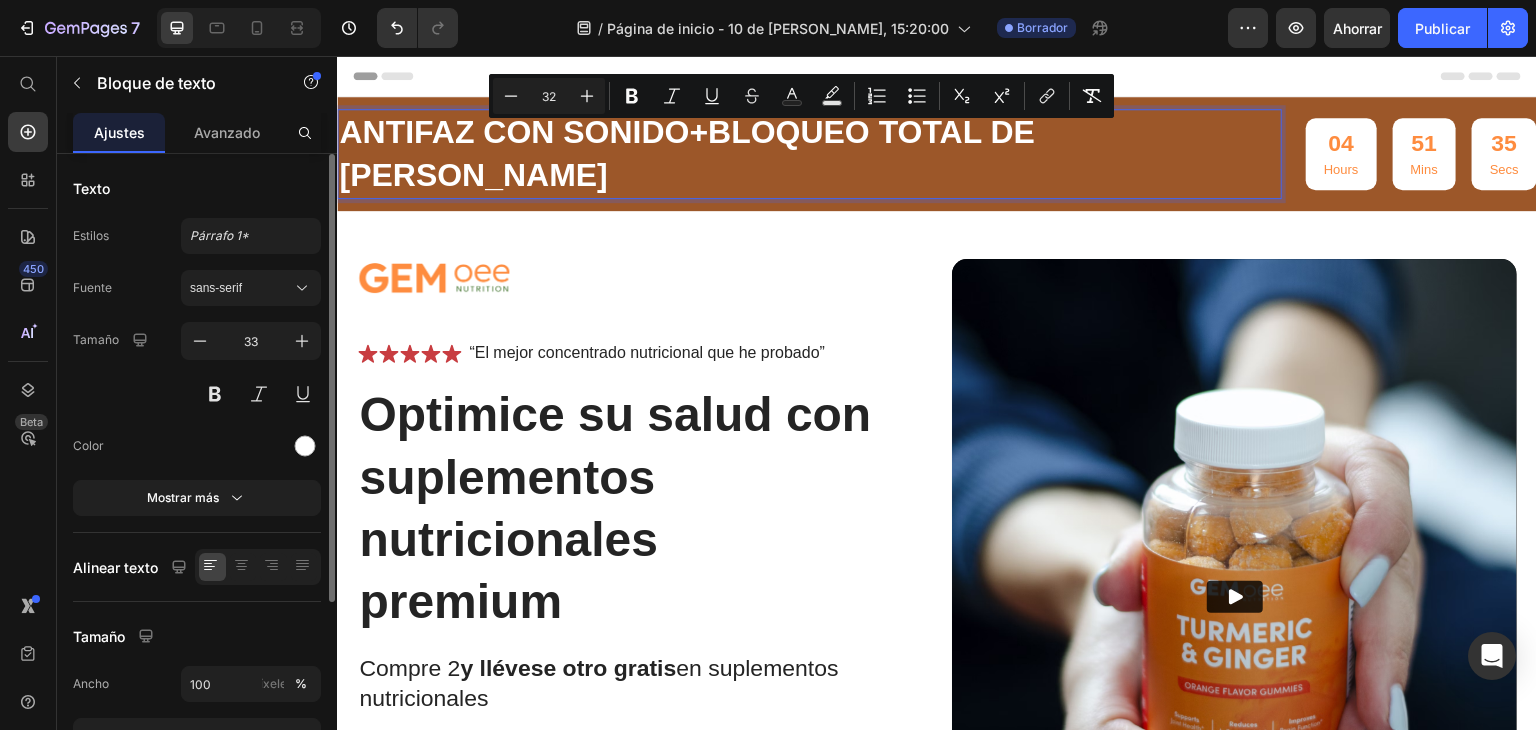 scroll, scrollTop: 260, scrollLeft: 0, axis: vertical 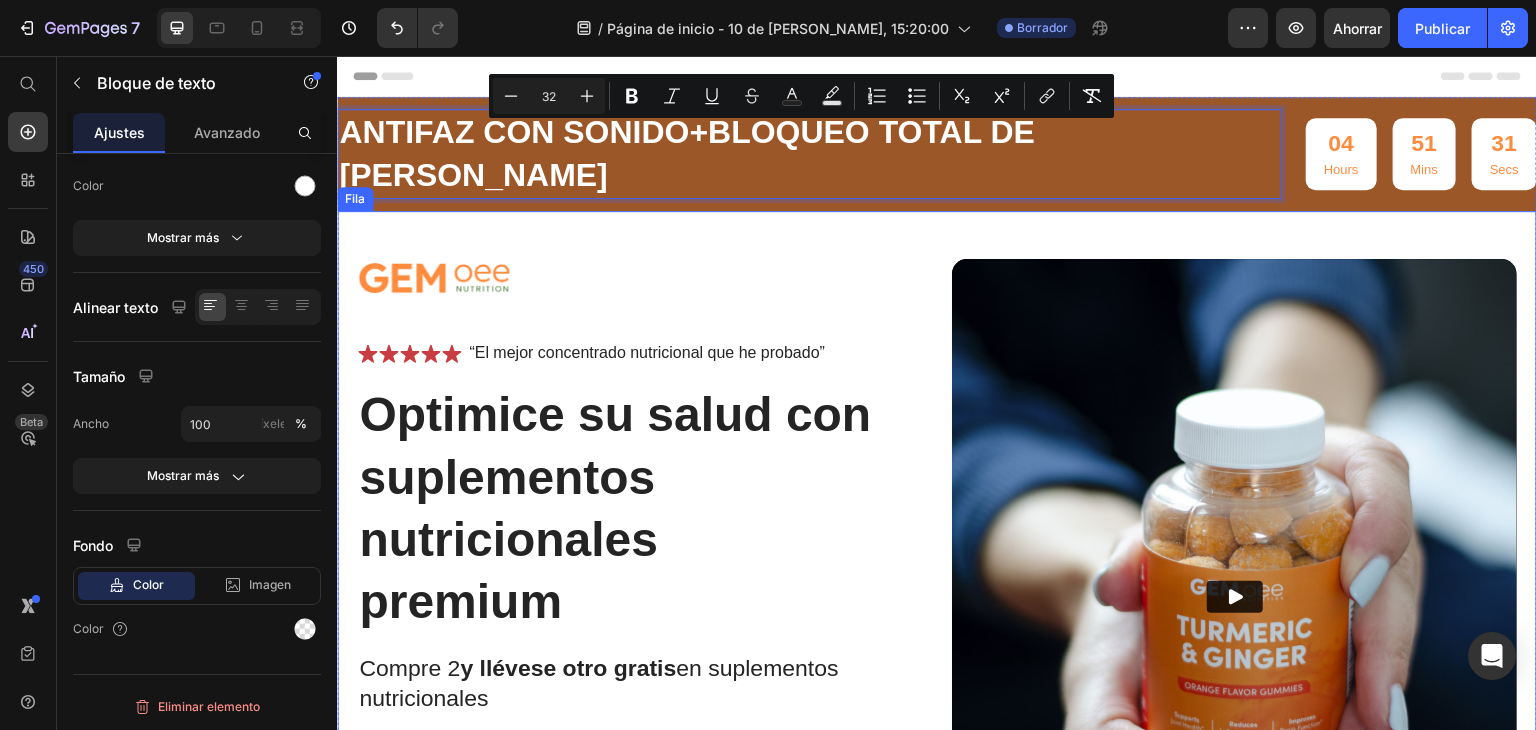 click on "Imagen
Icono
Icono
Icono
Icono
Icono Lista de iconos “El mejor concentrado nutricional que he probado” Bloque de texto Fila Optimice su salud con suplementos nutricionales premium Título Compre 2  y llévese otro gratis  en suplementos nutricionales Bloque de texto
Inmunidad mejorada
niveles de energía mejorados
Apoyo a la salud del corazón
Salud de las articulaciones y los huesos Lista de artículos Mejora instantánea de la salud Botón
Icono Pruébalo y te encantará durante  30 días o te devolvemos tu dinero. Bloque de texto Fila Fila Video Fila" at bounding box center (937, 643) 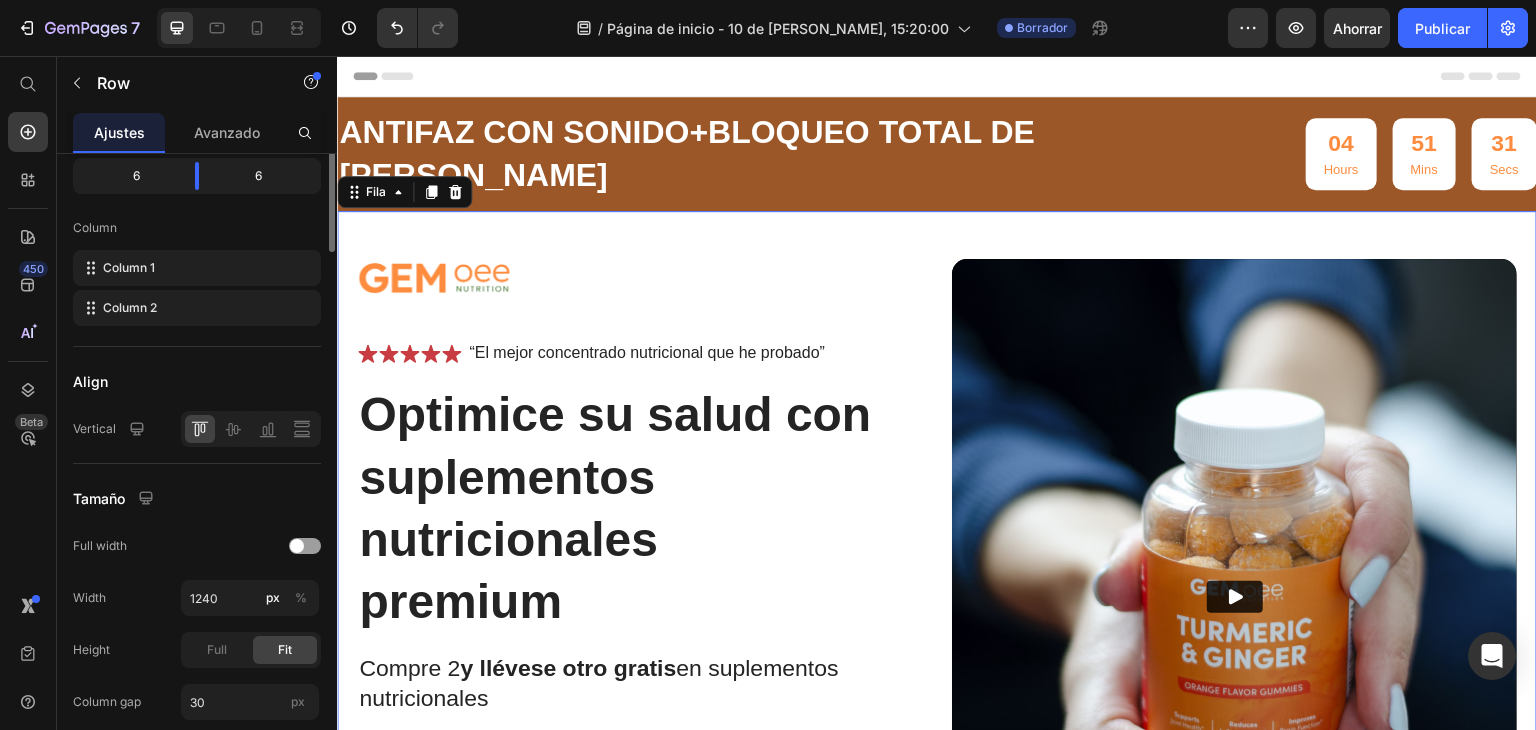scroll, scrollTop: 0, scrollLeft: 0, axis: both 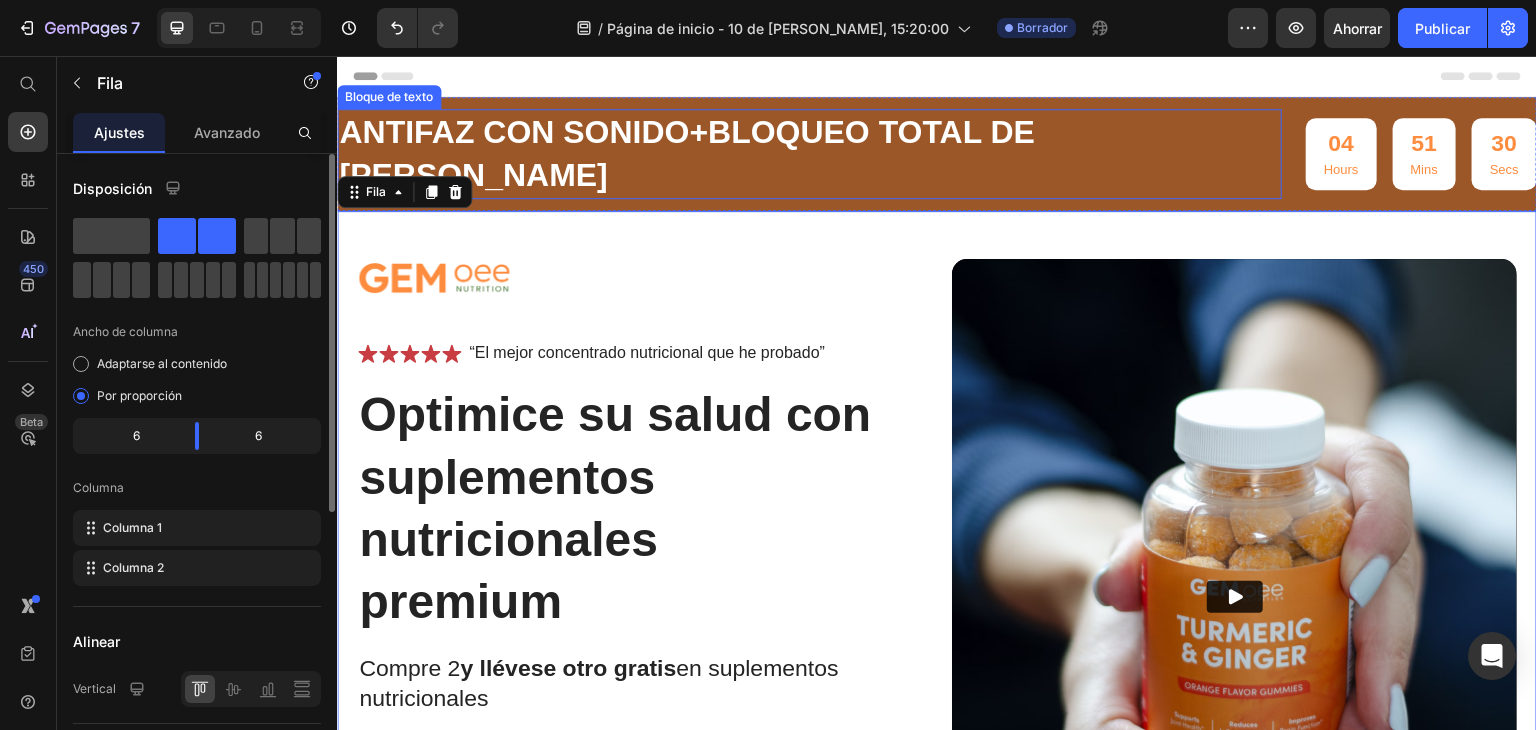 click on "Antifaz con sonido+bloqueo total de luz" at bounding box center (687, 153) 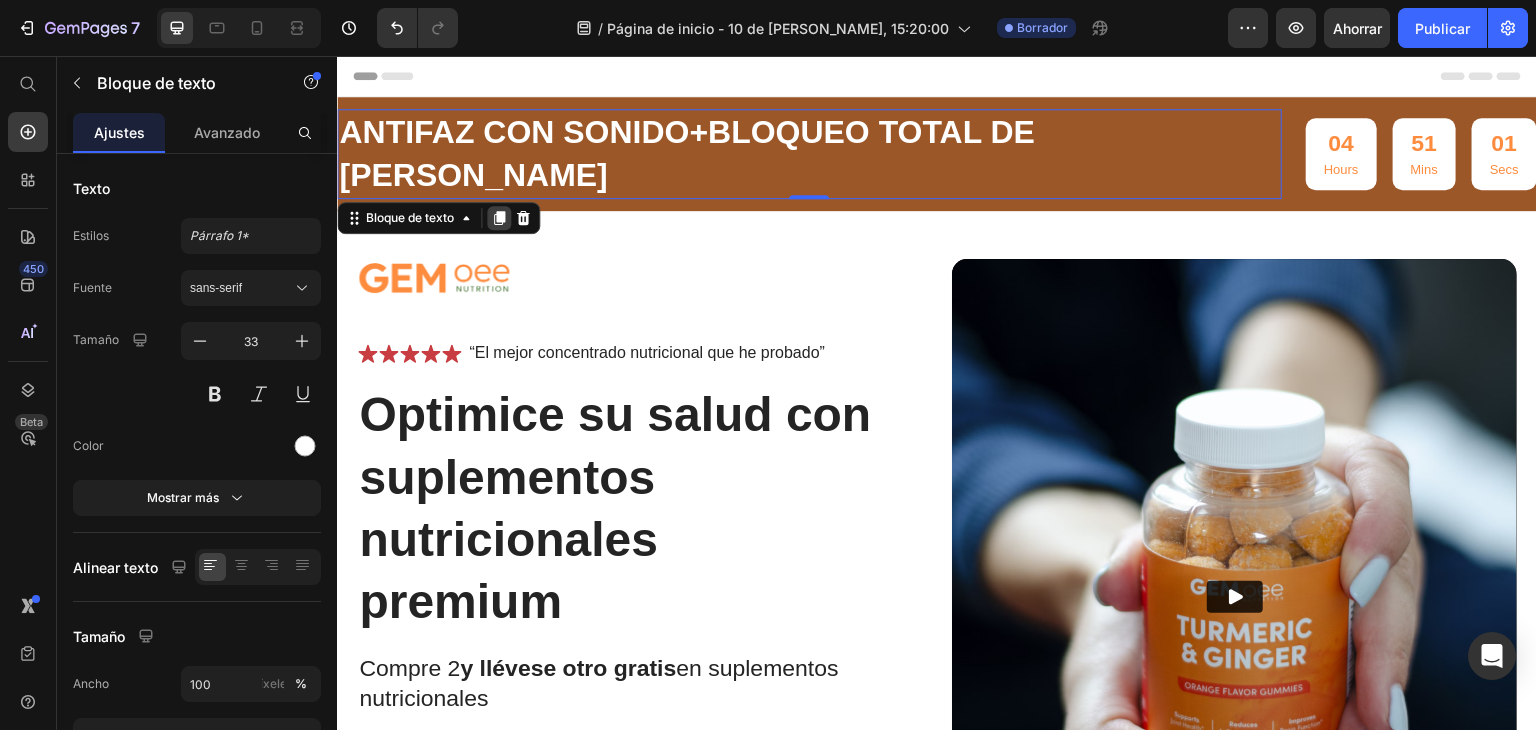 click 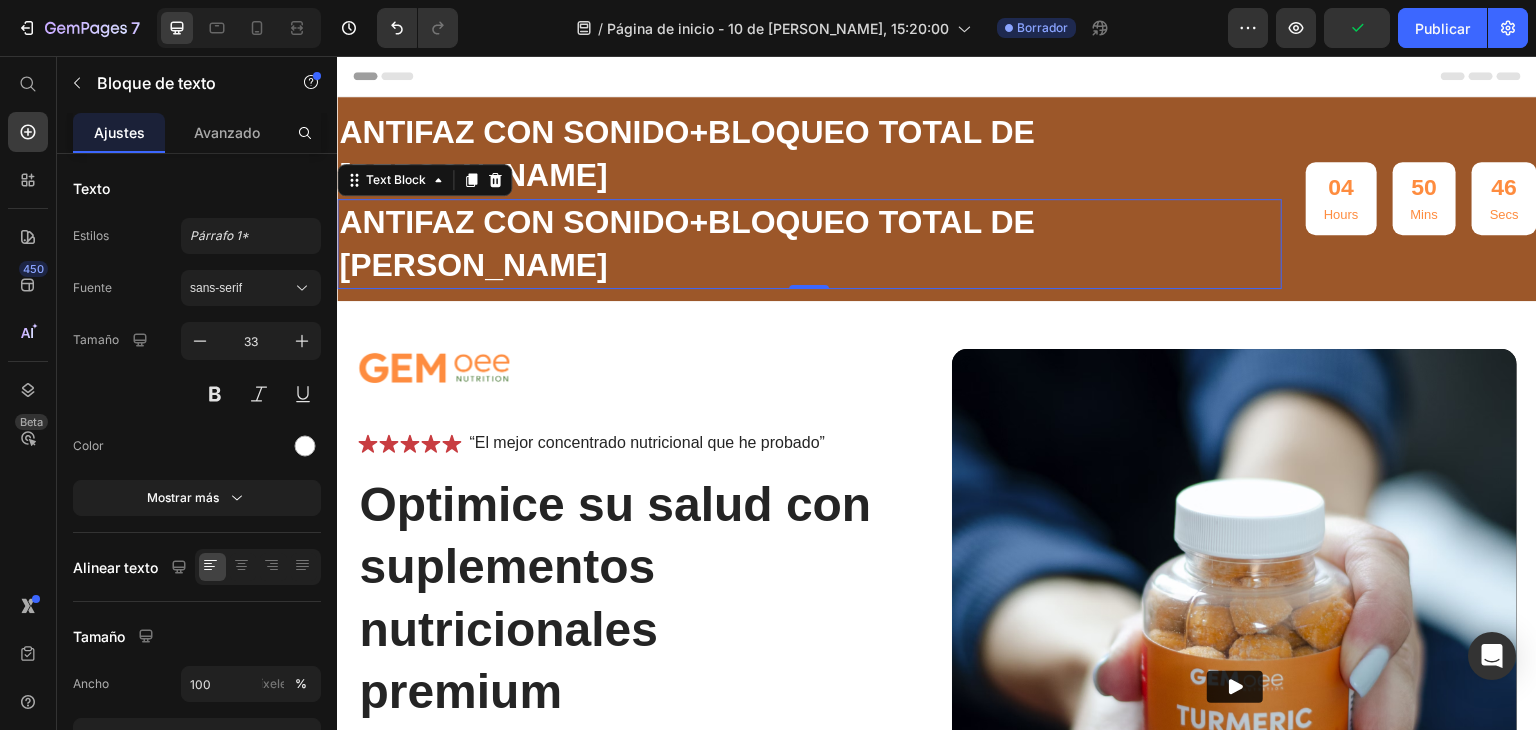 click on "Antifaz con sonido+bloqueo total de luz" at bounding box center [809, 244] 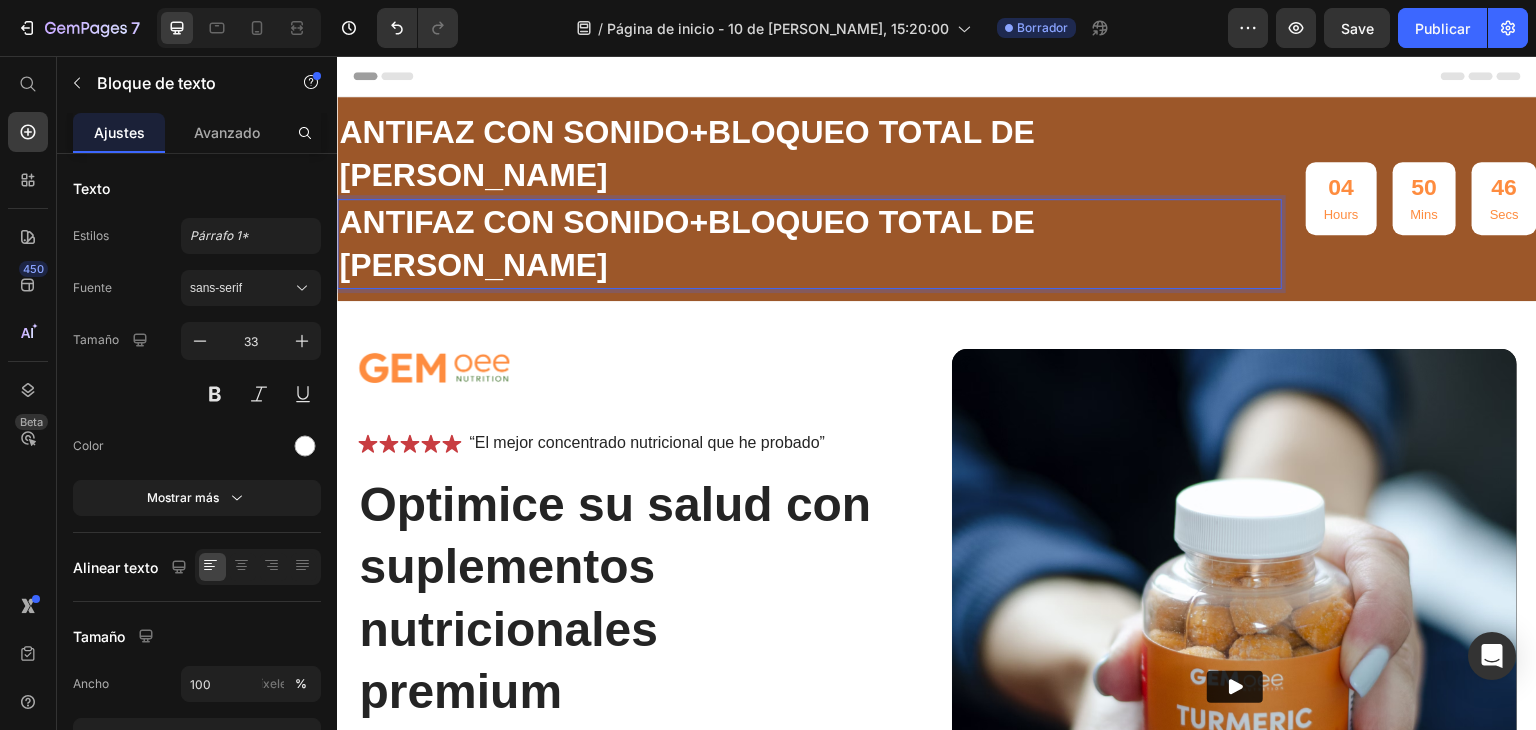 click on "Antifaz con sonido+bloqueo total de luz" at bounding box center [809, 244] 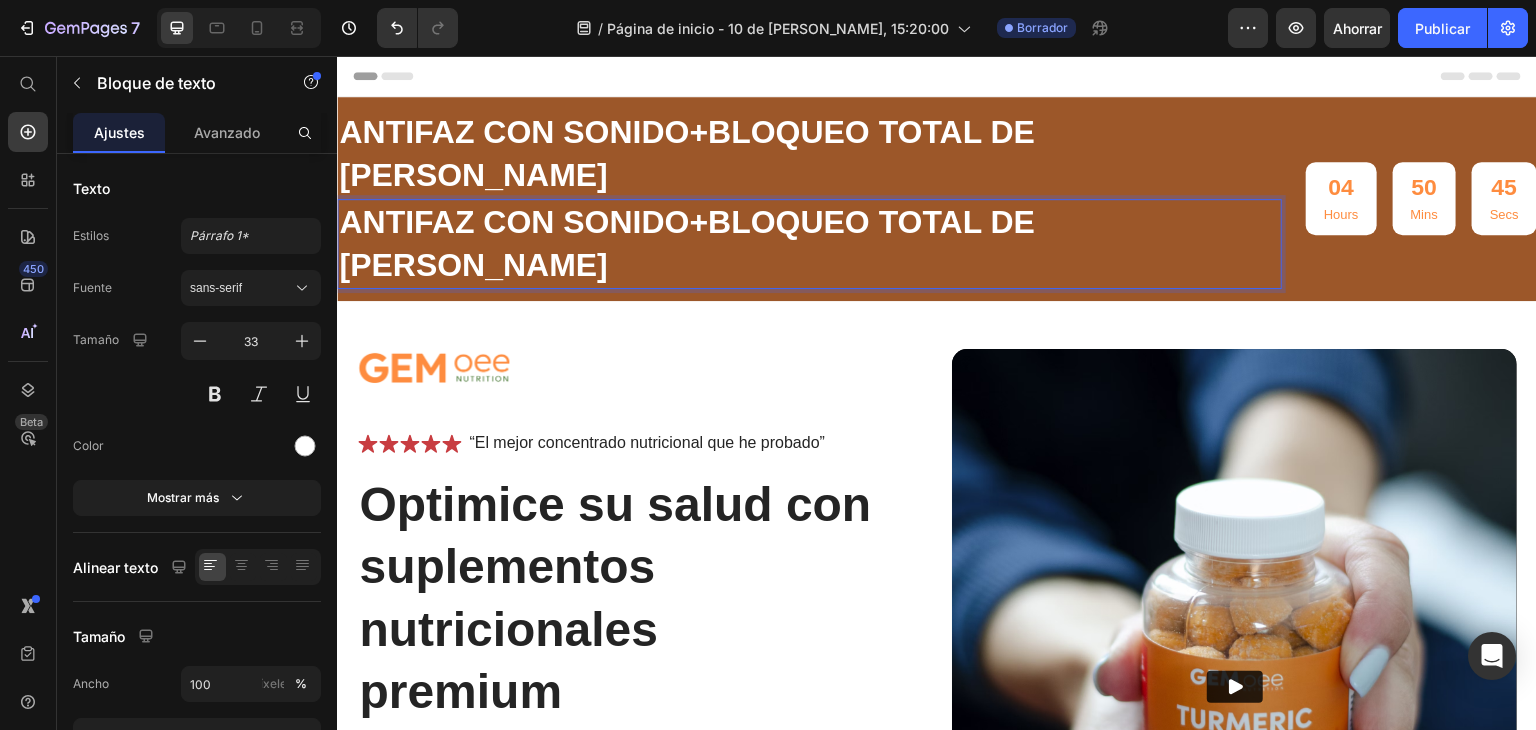 click on "Antifaz con sonido+bloqueo total de luz" at bounding box center (687, 243) 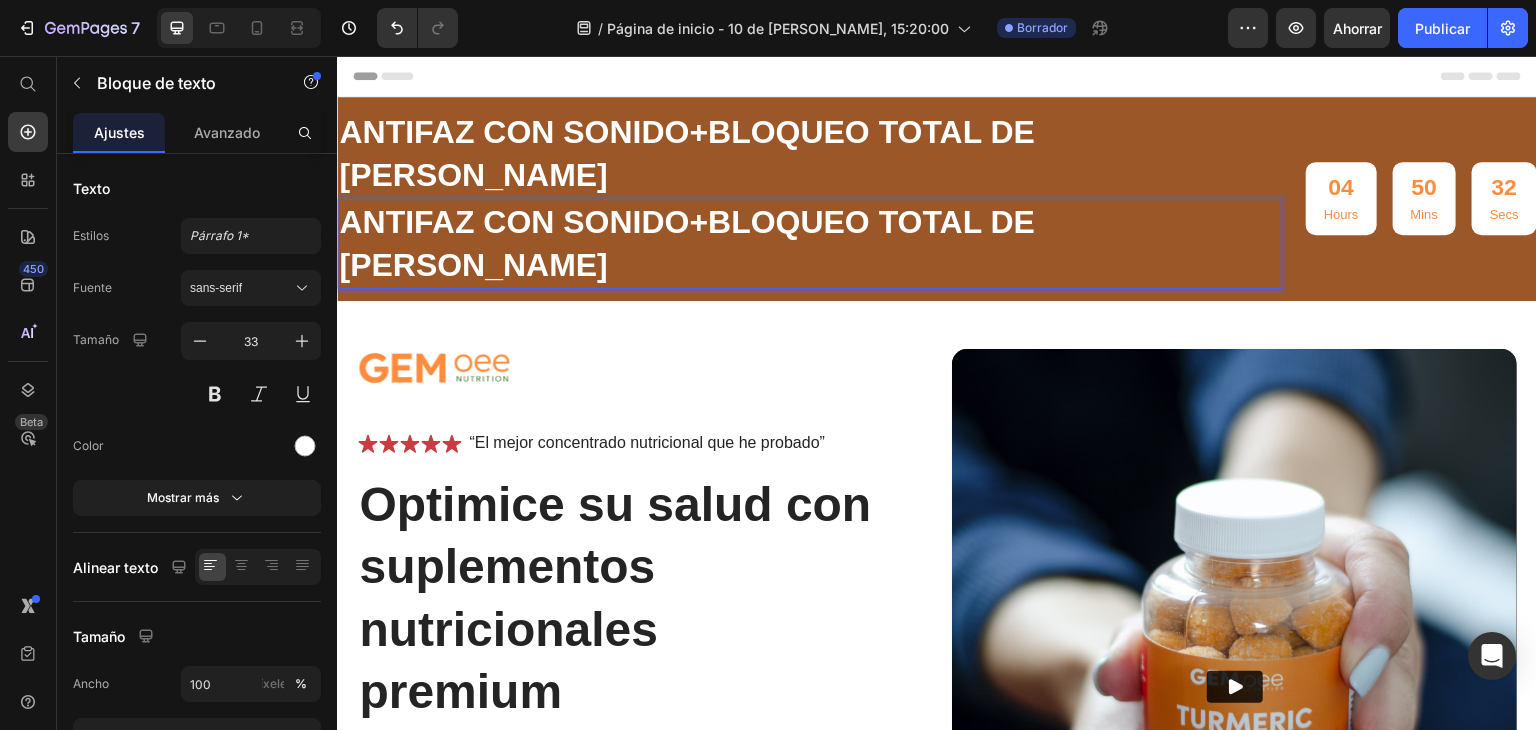 click on "Antifaz con sonido+bloqueo total de luz" at bounding box center [687, 243] 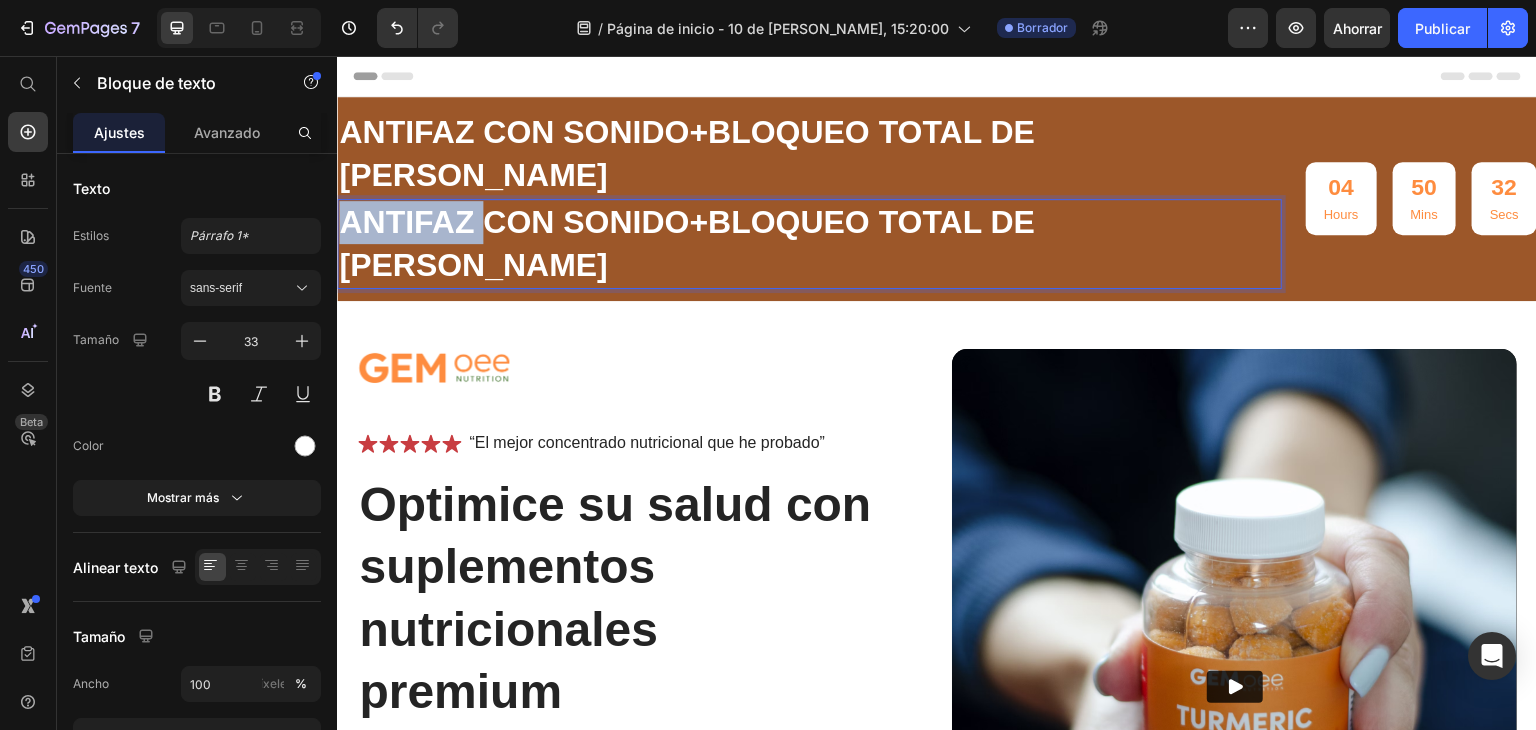 click on "Antifaz con sonido+bloqueo total de luz" at bounding box center [687, 243] 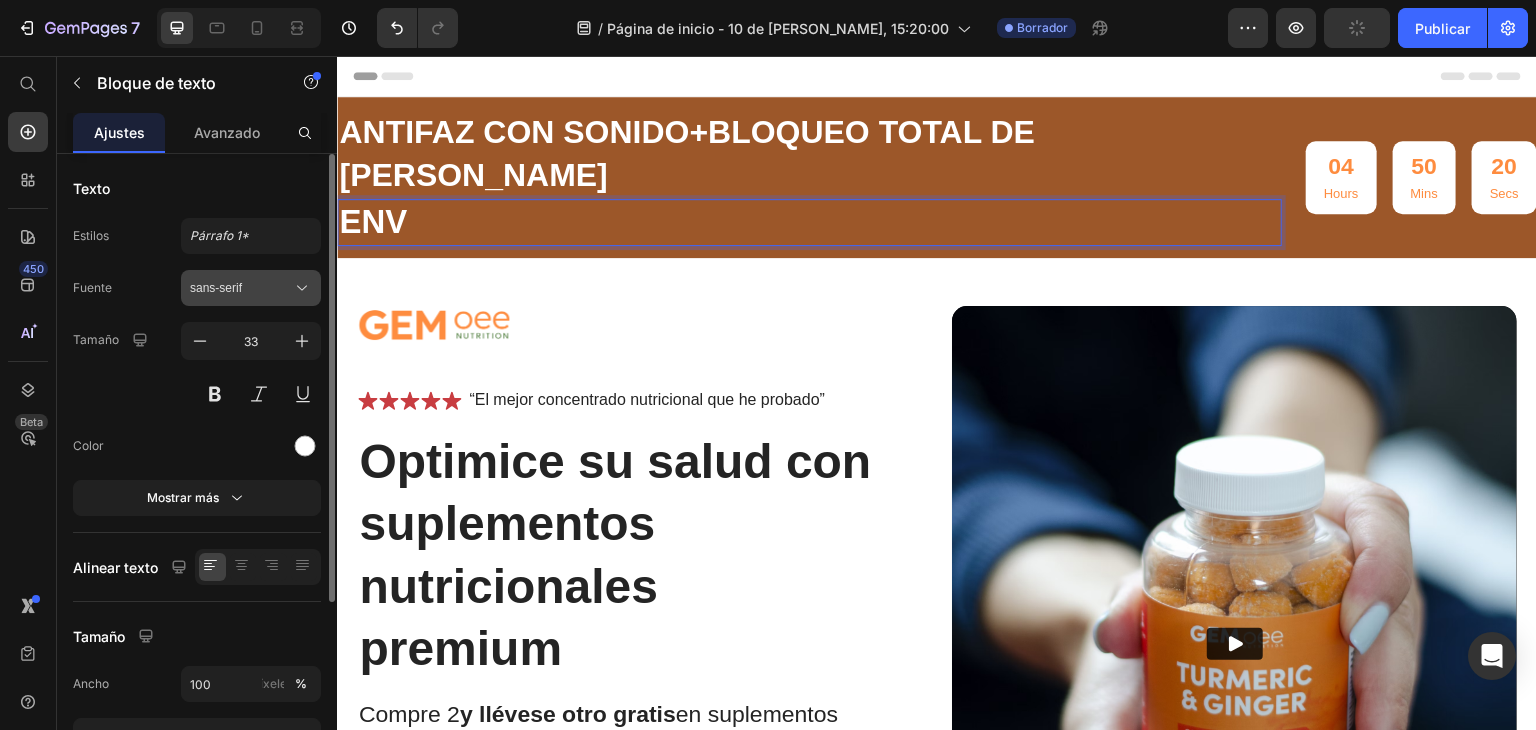 click on "sans-serif" at bounding box center (241, 288) 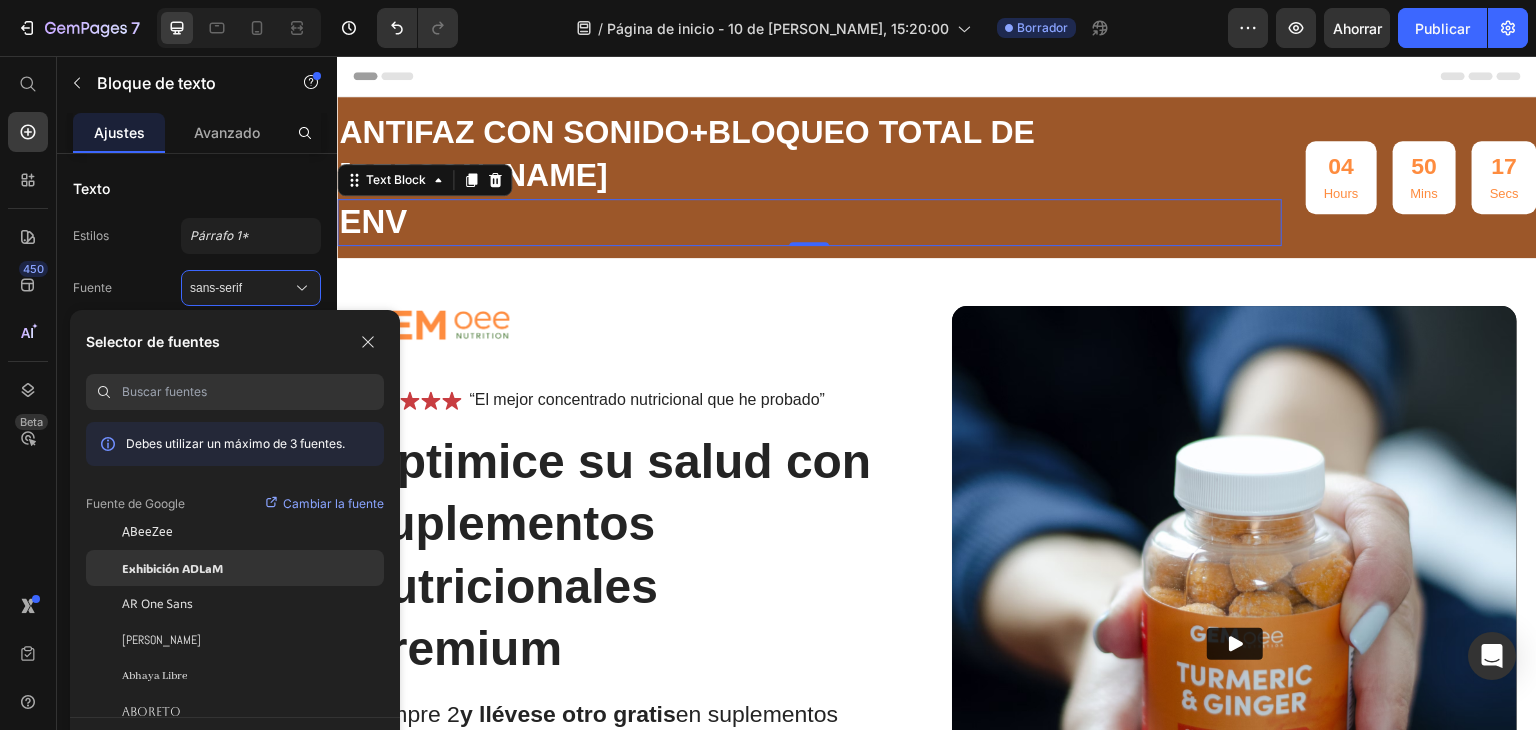 click on "Exhibición ADLaM" at bounding box center (172, 568) 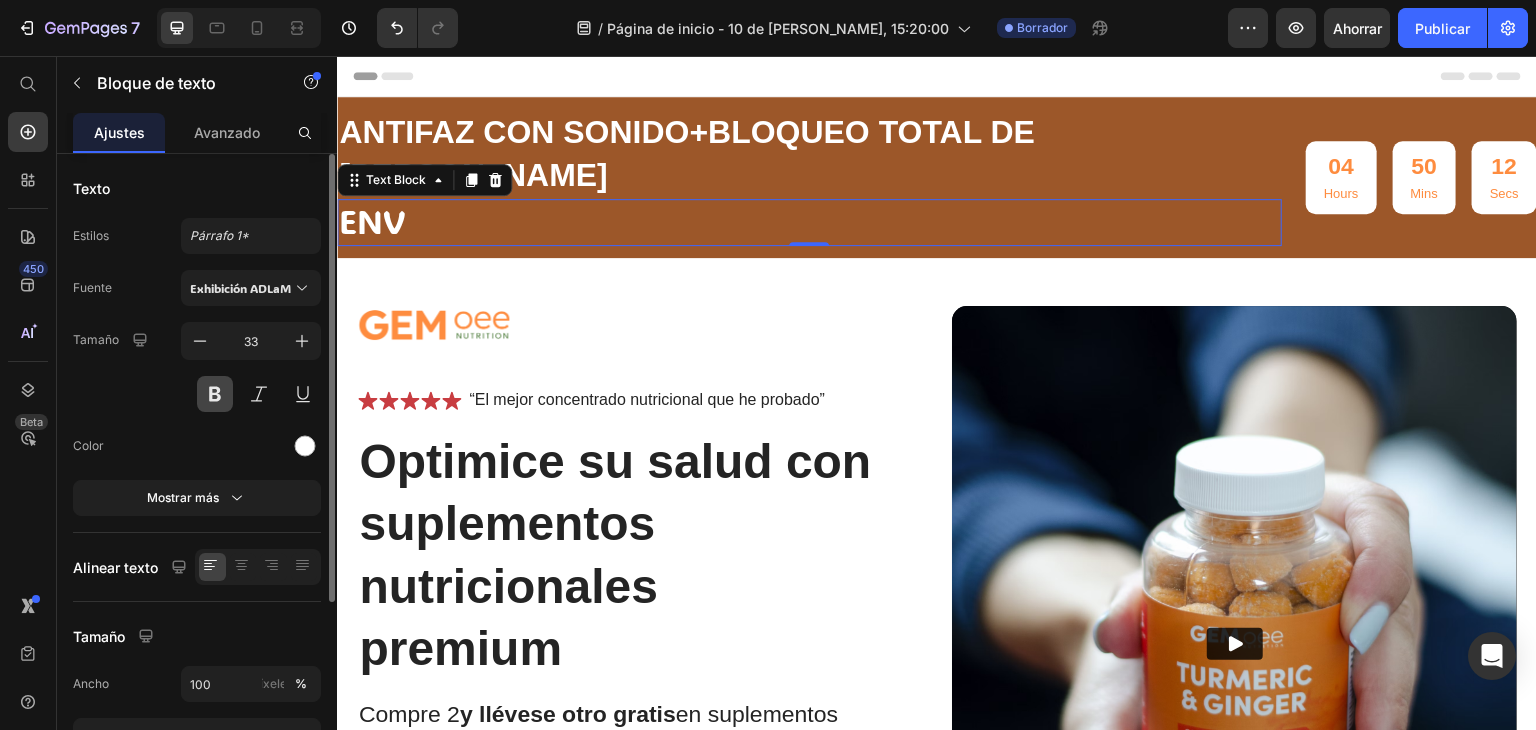click at bounding box center (215, 394) 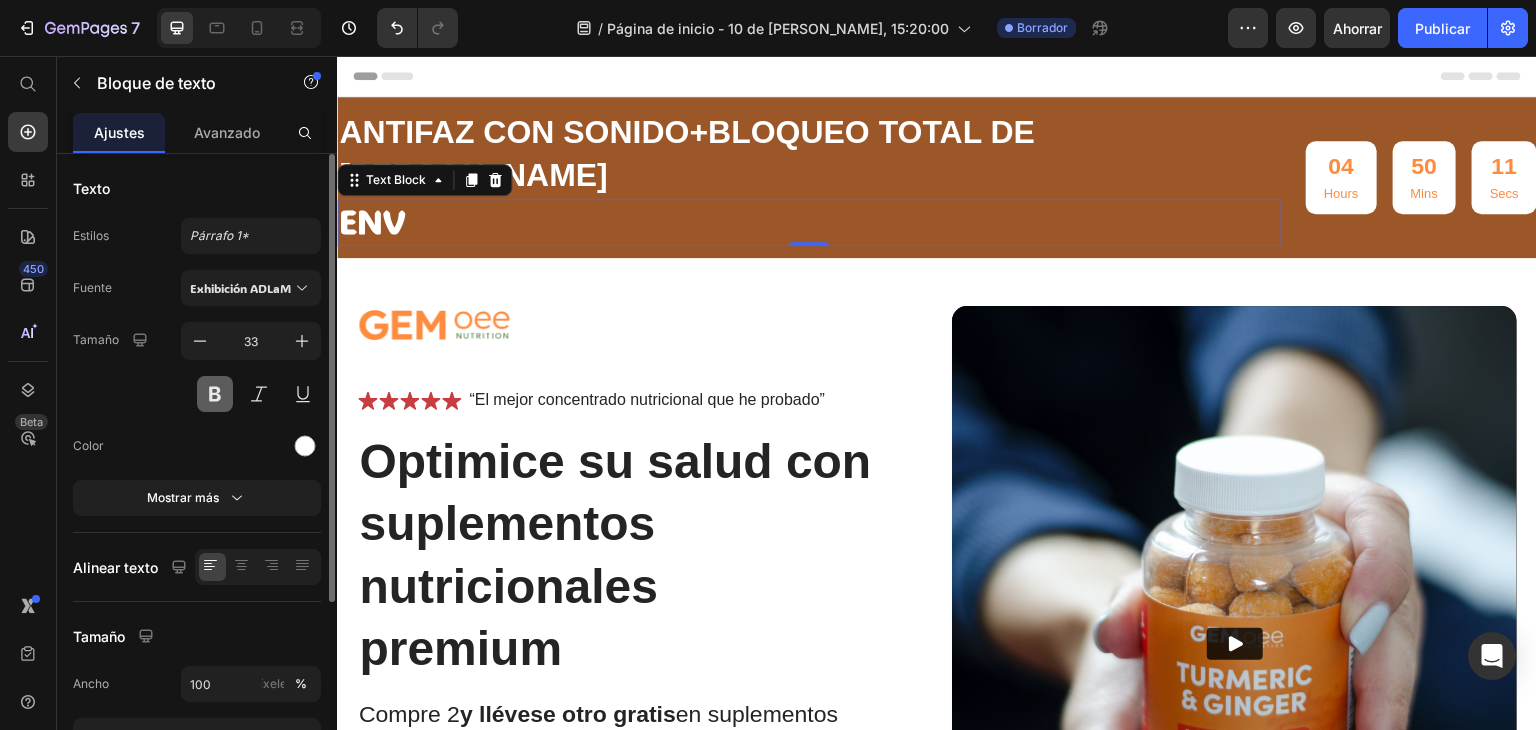 click at bounding box center [215, 394] 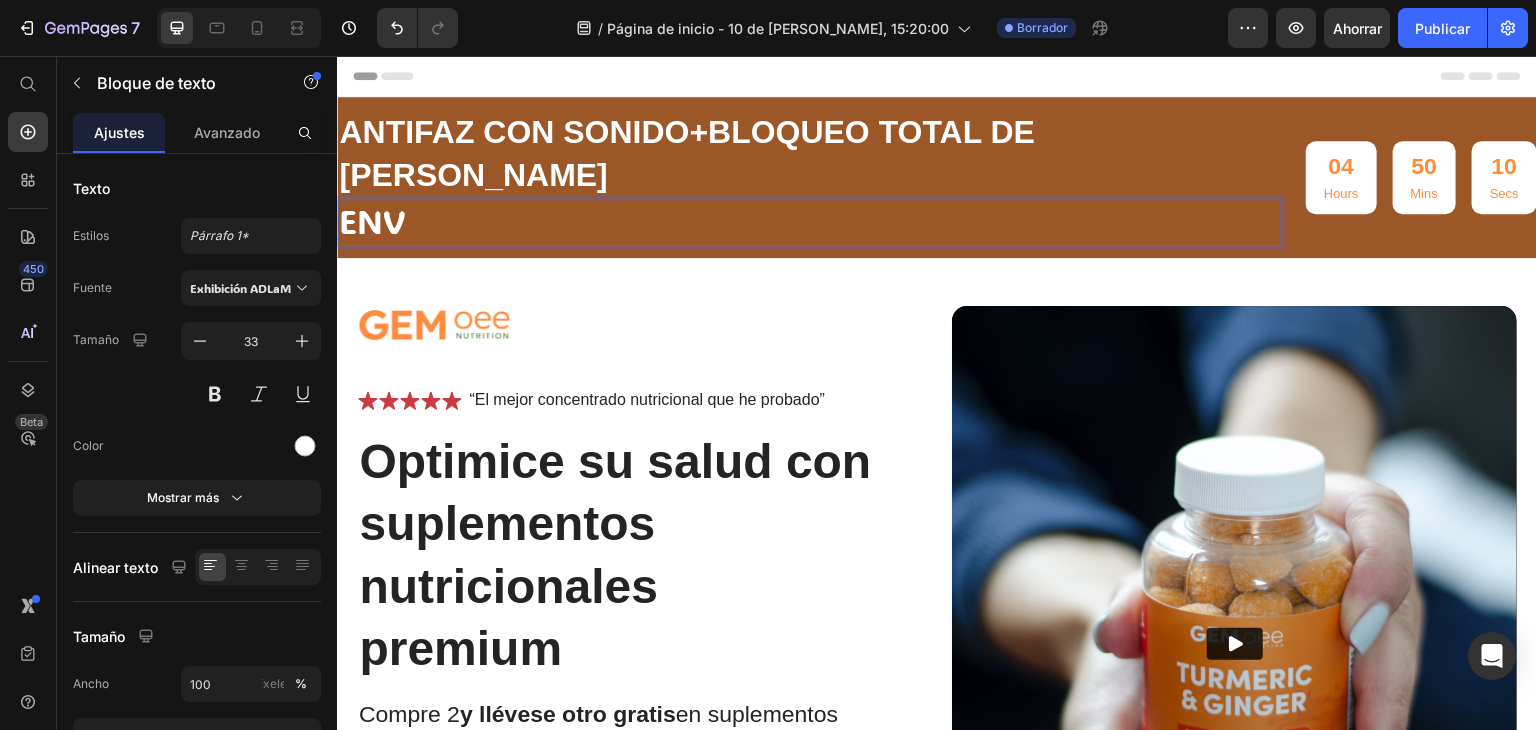 click on "Env" at bounding box center [809, 222] 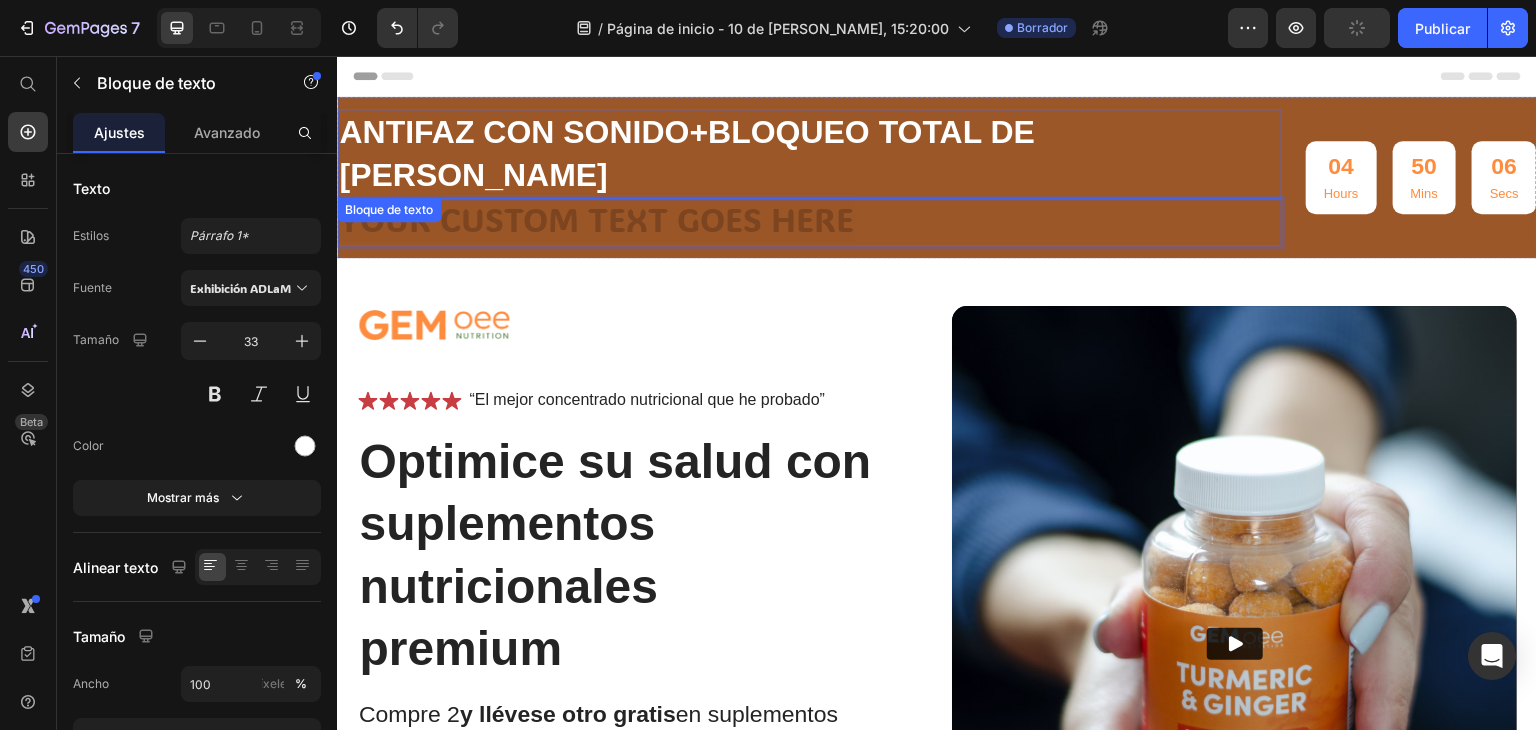 click on "Antifaz con sonido+bloqueo total de luz" at bounding box center (687, 153) 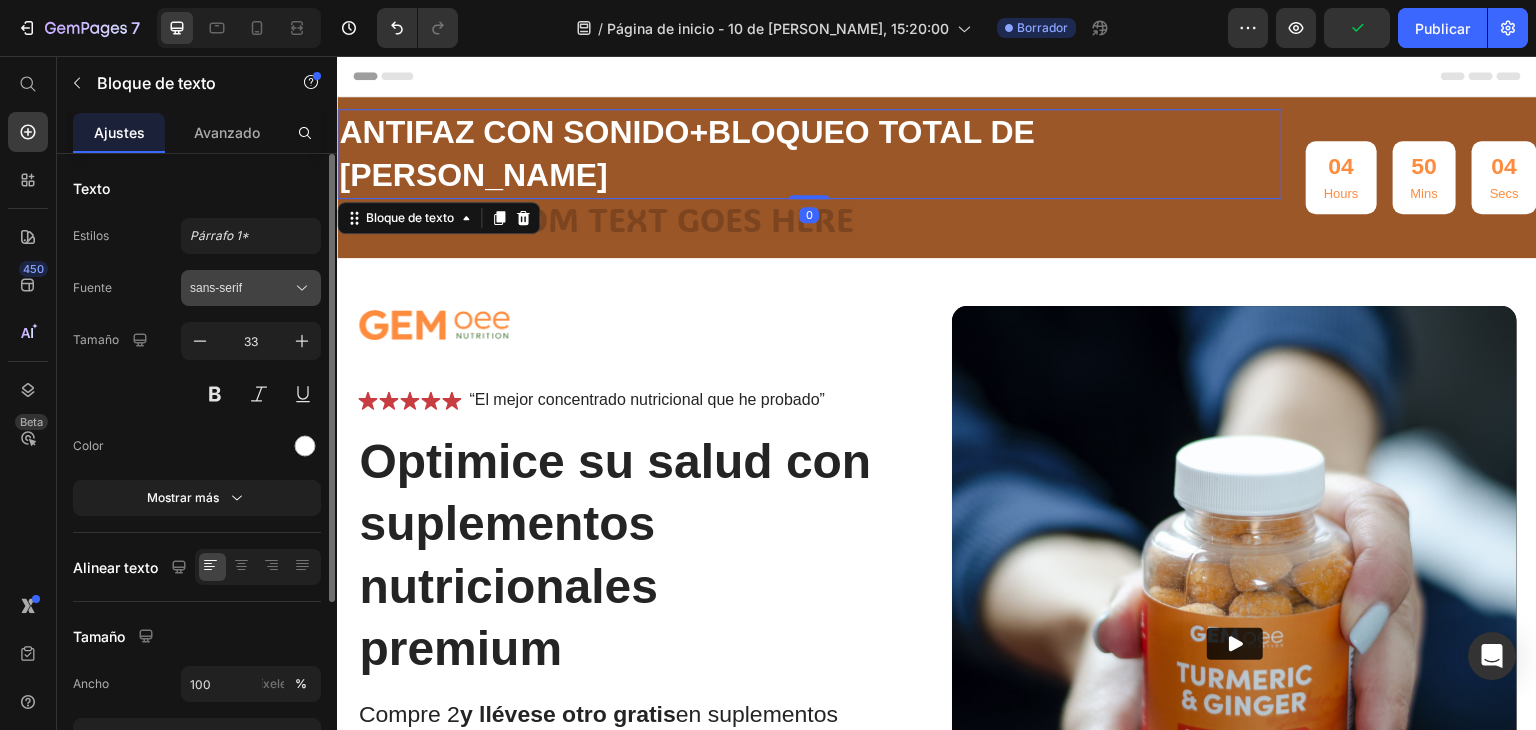 click on "sans-serif" at bounding box center (241, 288) 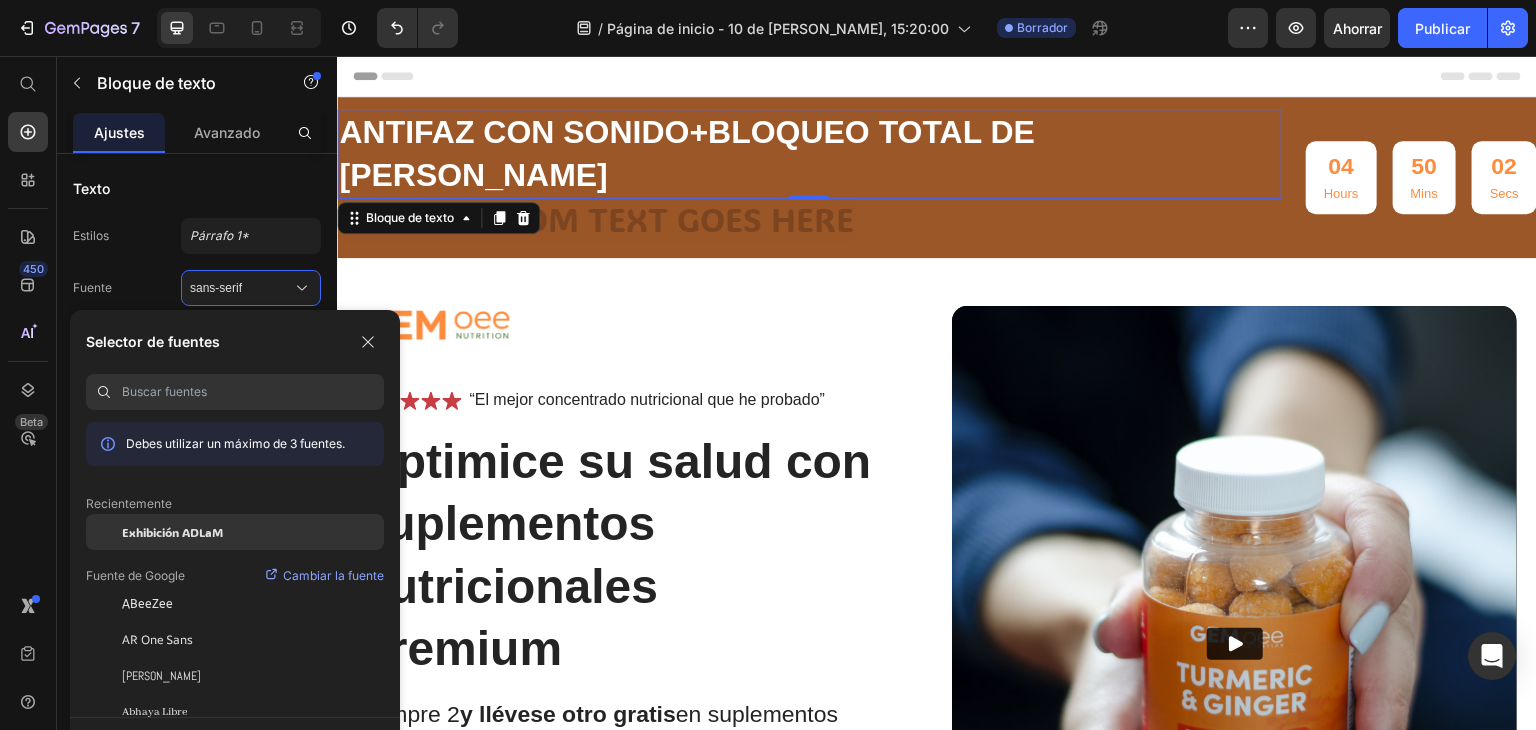click on "Exhibición ADLaM" at bounding box center [172, 532] 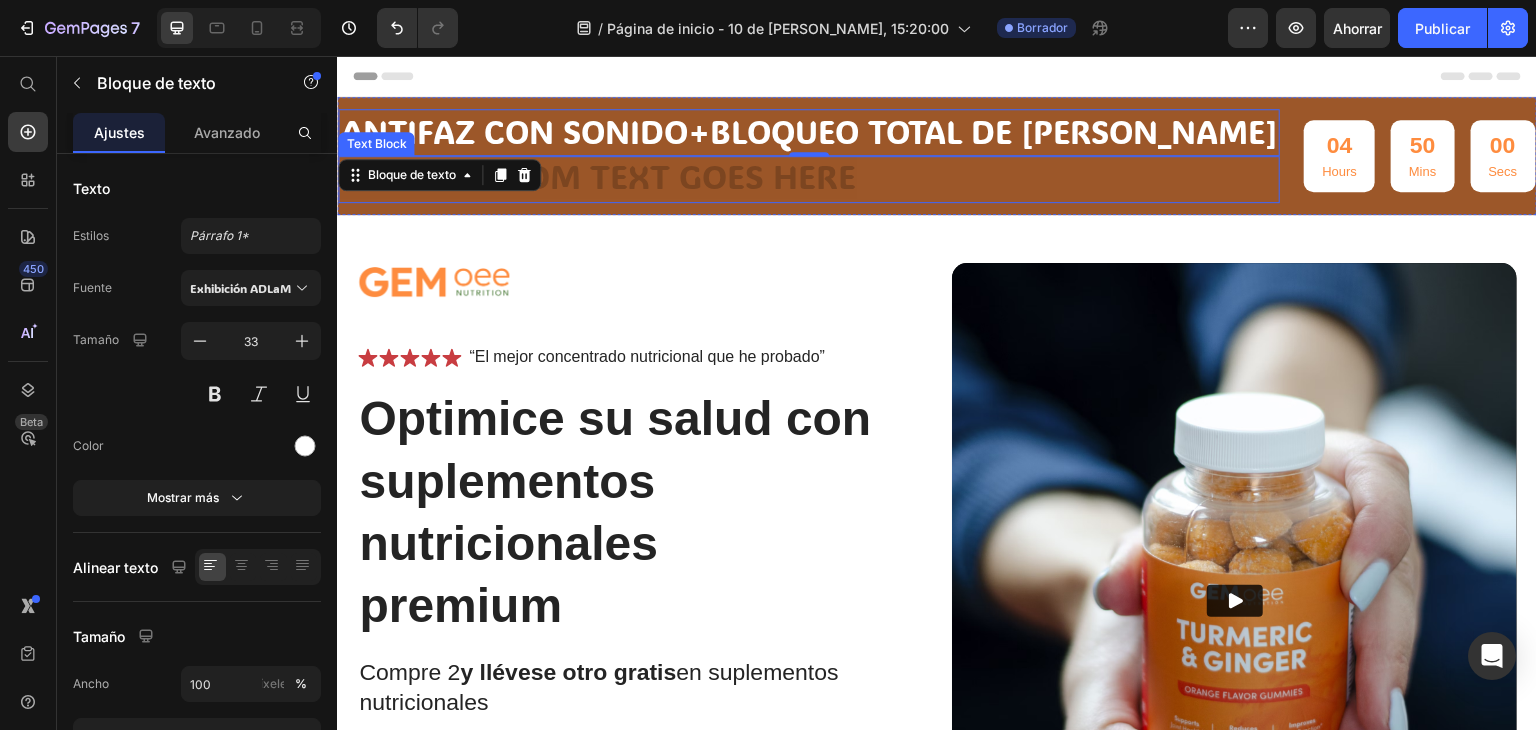click at bounding box center (809, 179) 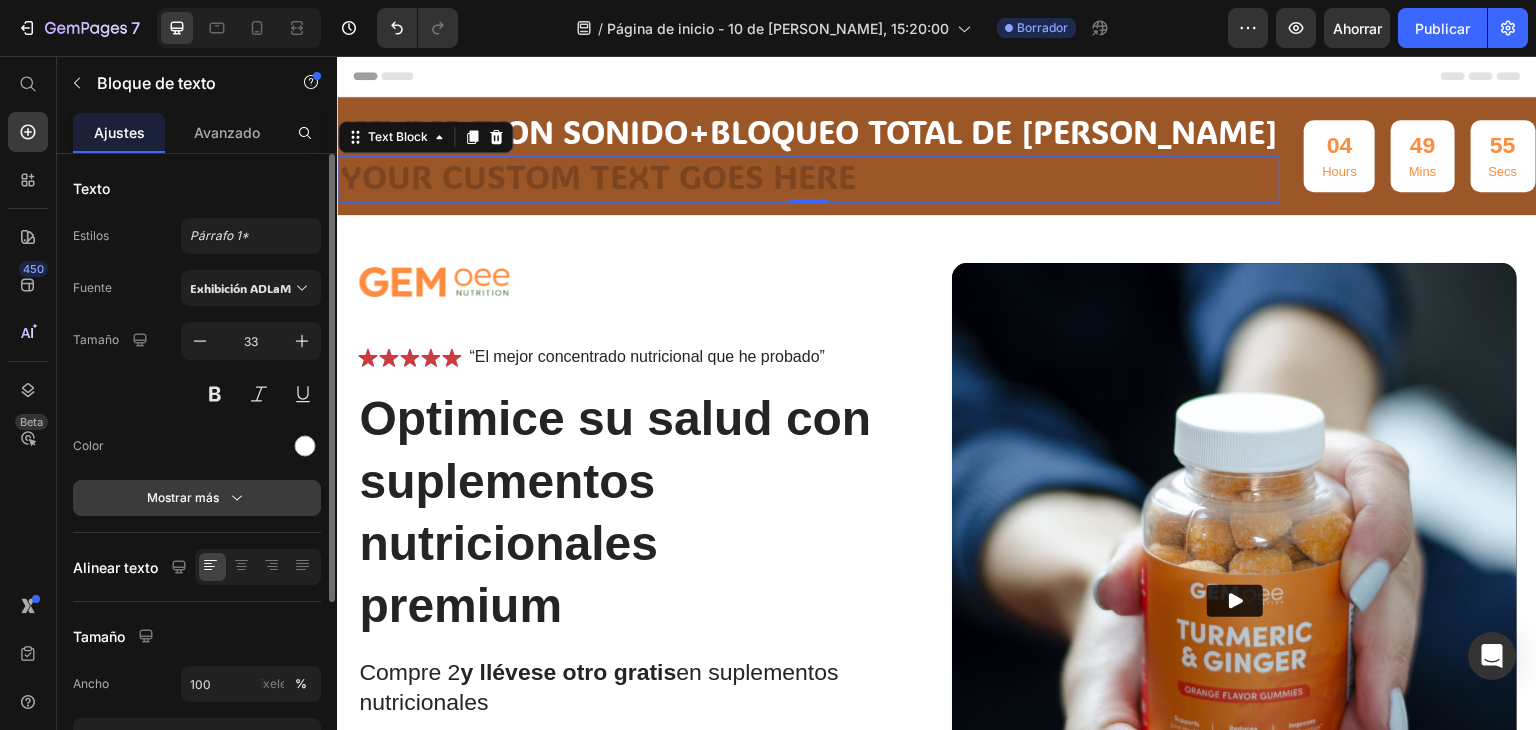 click on "Mostrar más" at bounding box center (183, 497) 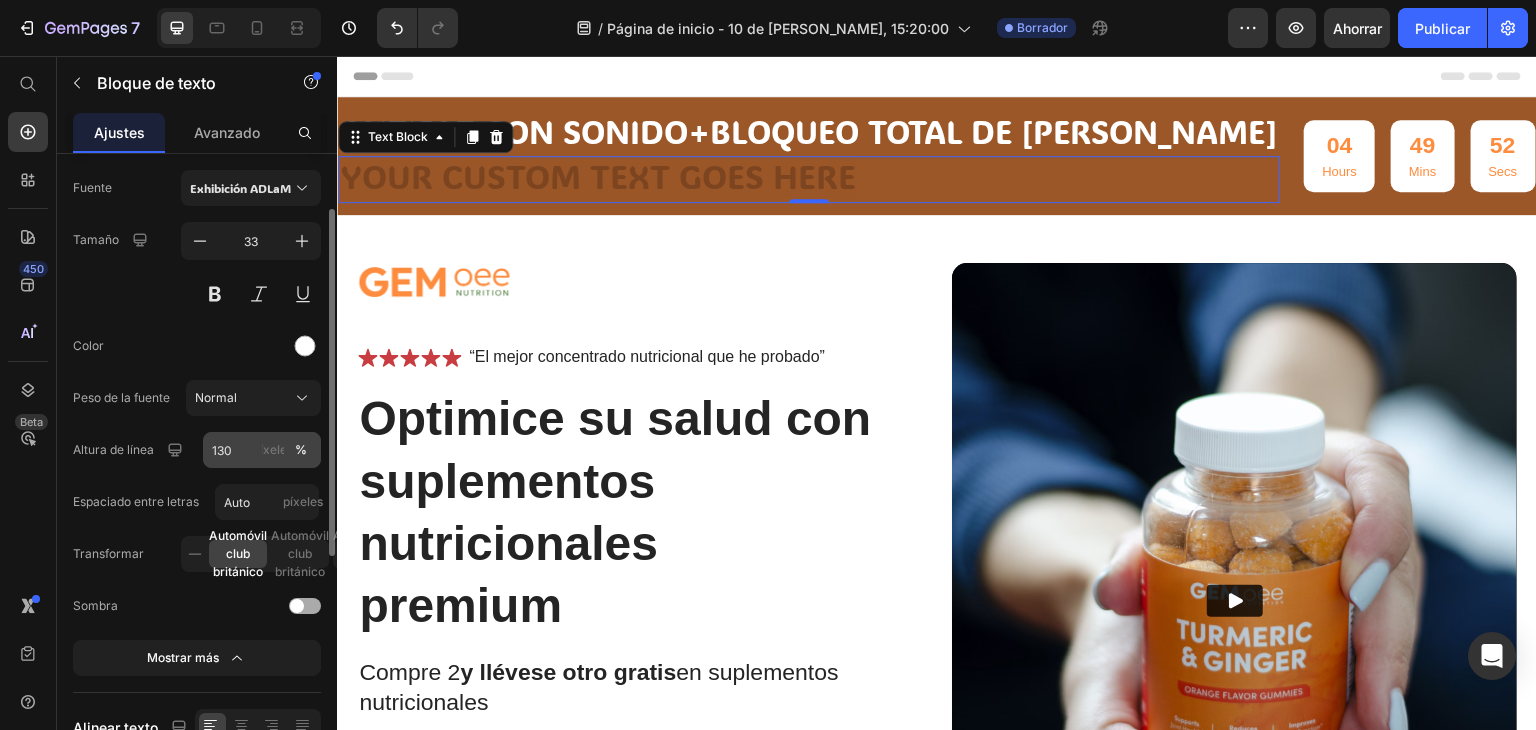 scroll, scrollTop: 0, scrollLeft: 0, axis: both 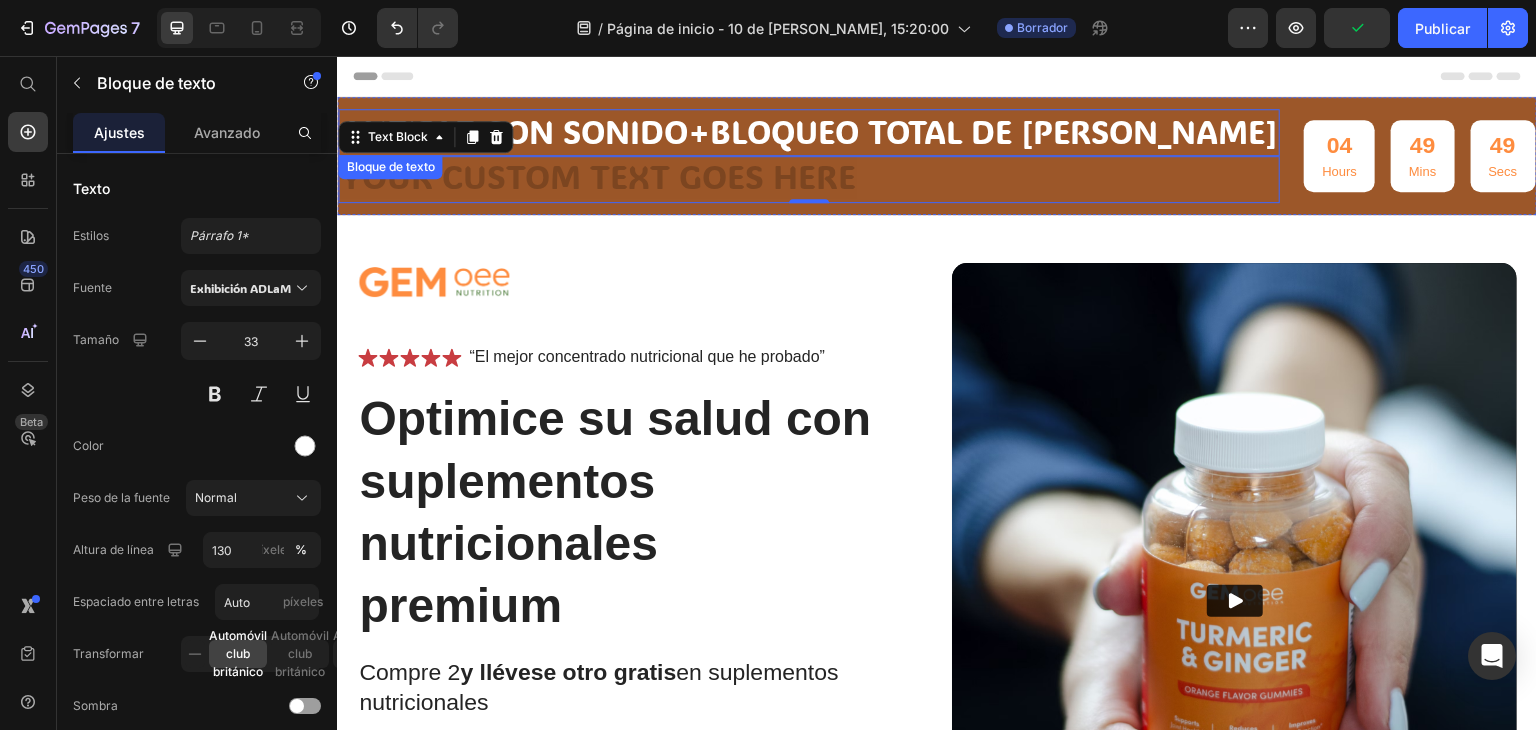 click on "Antifaz con sonido+bloqueo total de luz" at bounding box center (809, 131) 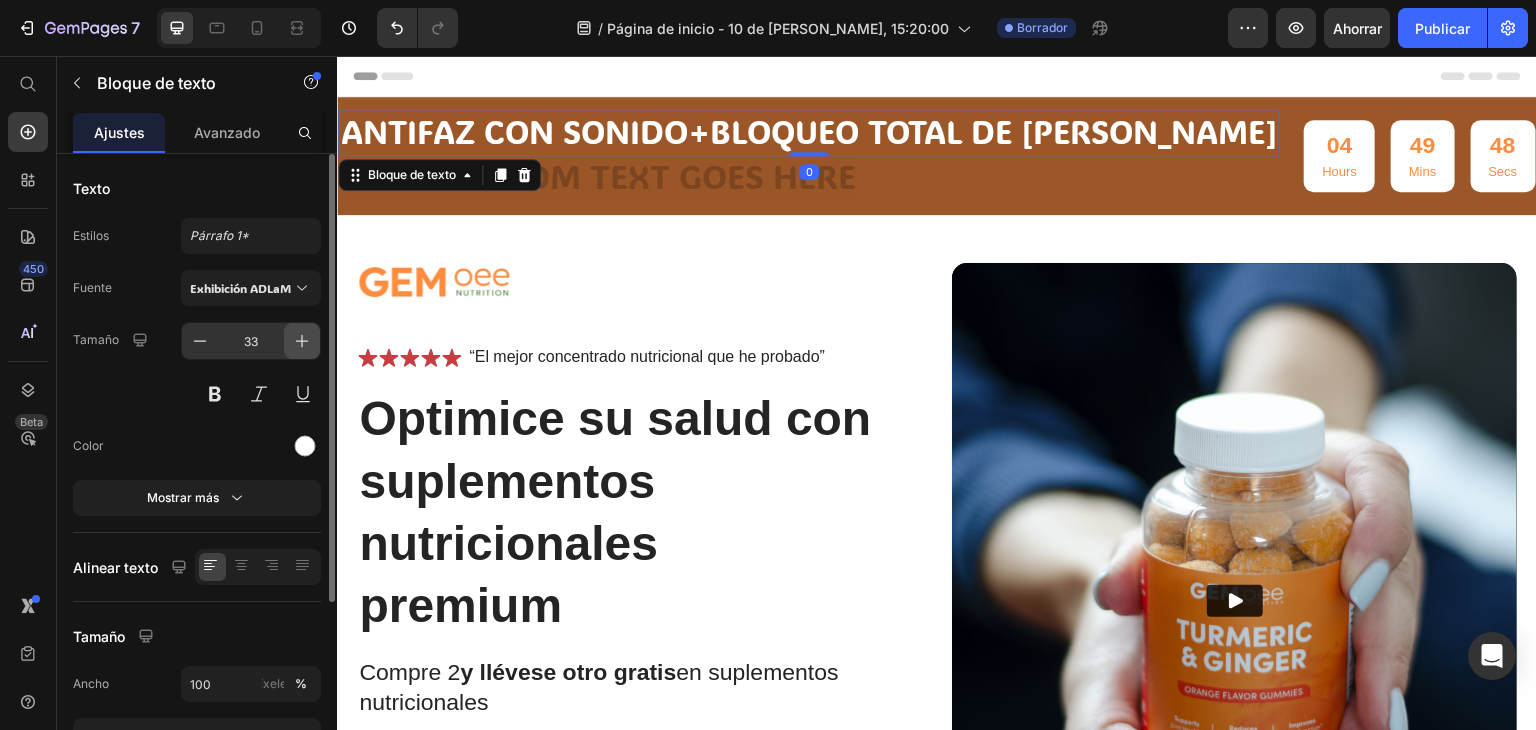 click 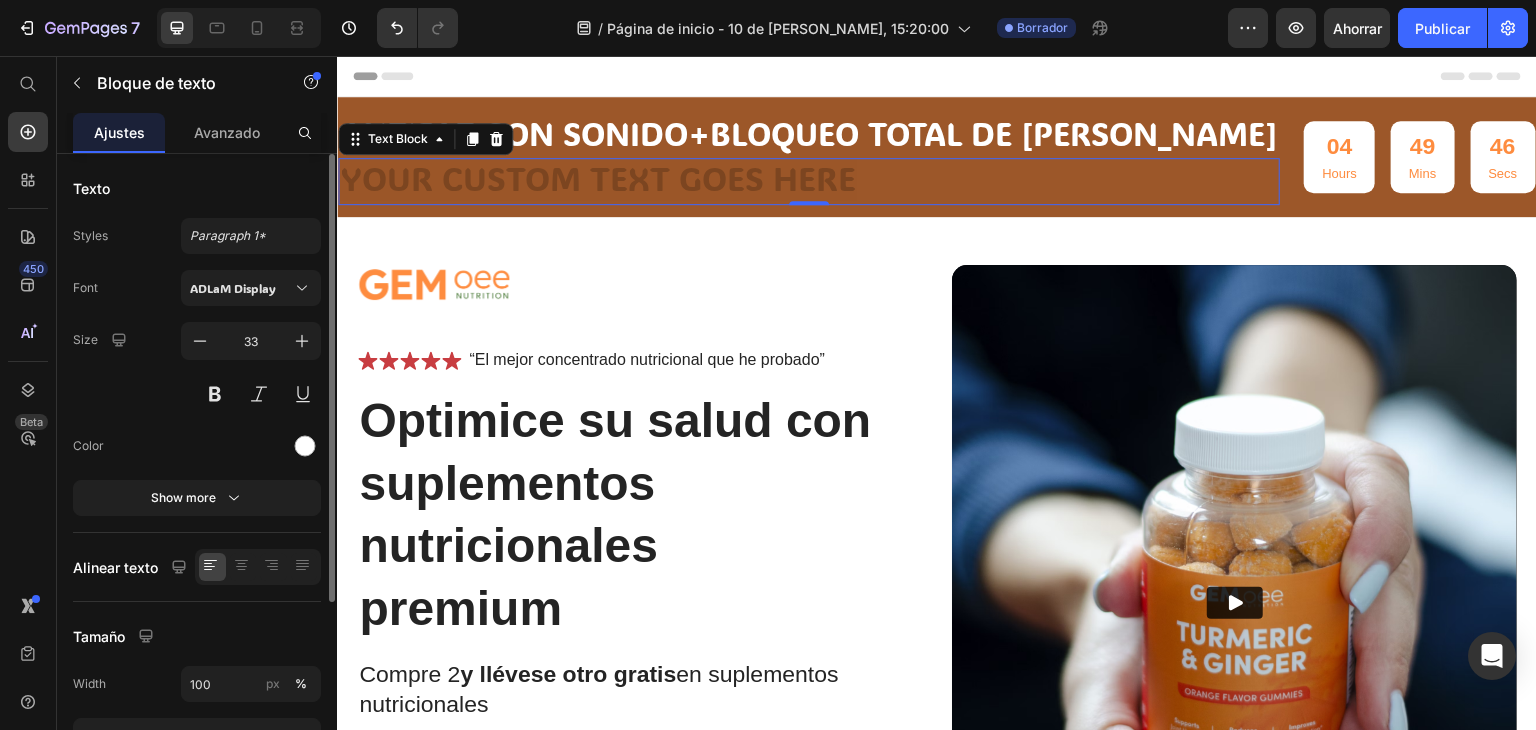 click at bounding box center (809, 181) 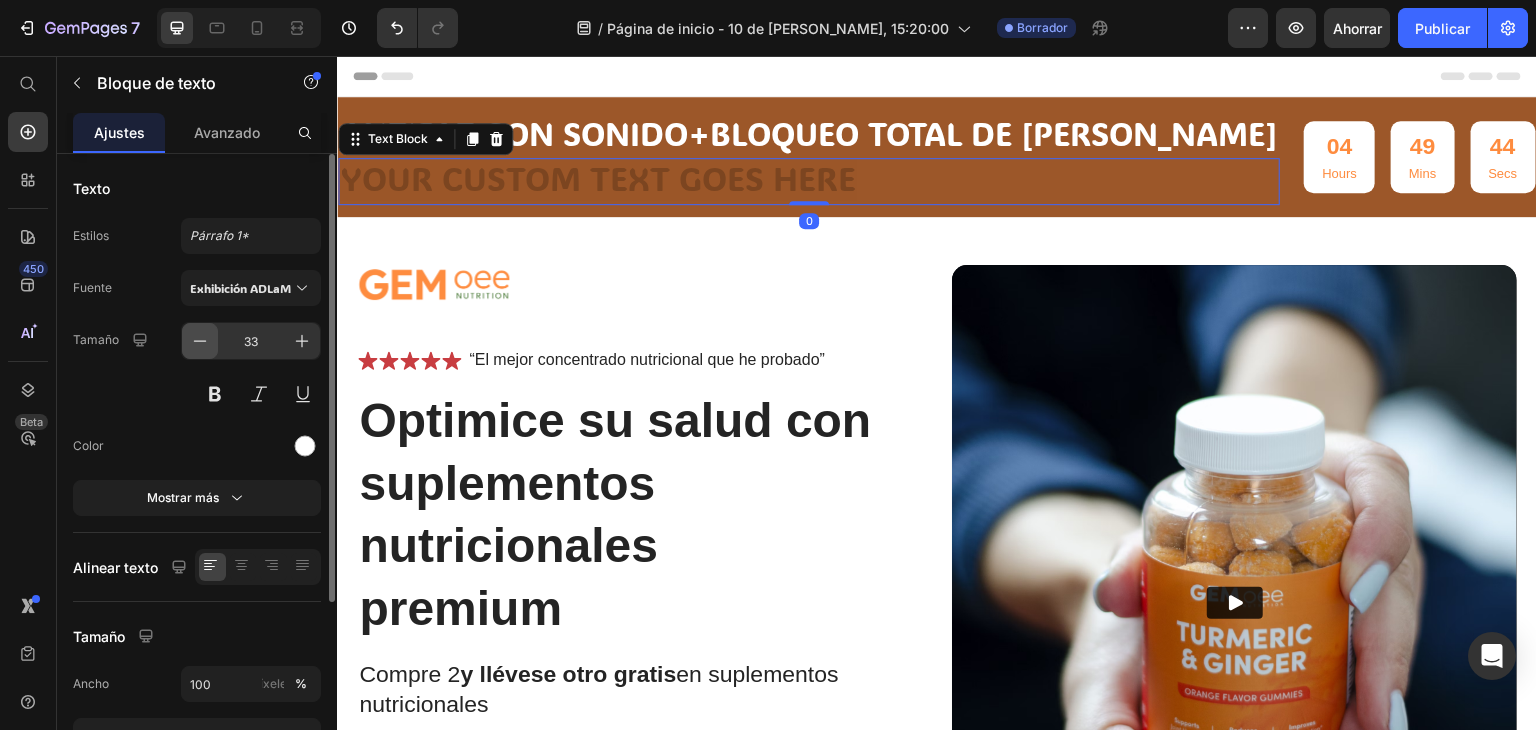 click at bounding box center [200, 341] 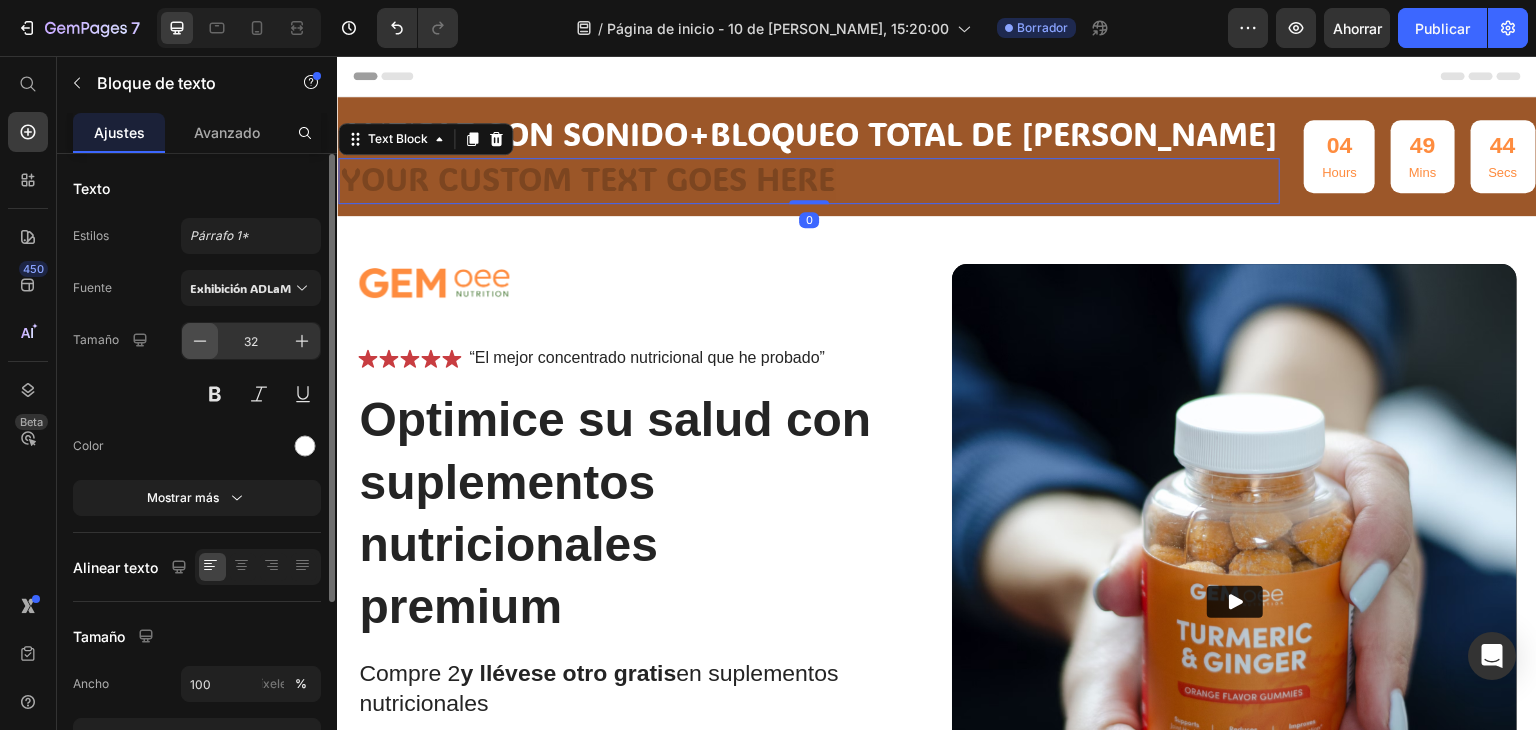 click at bounding box center [200, 341] 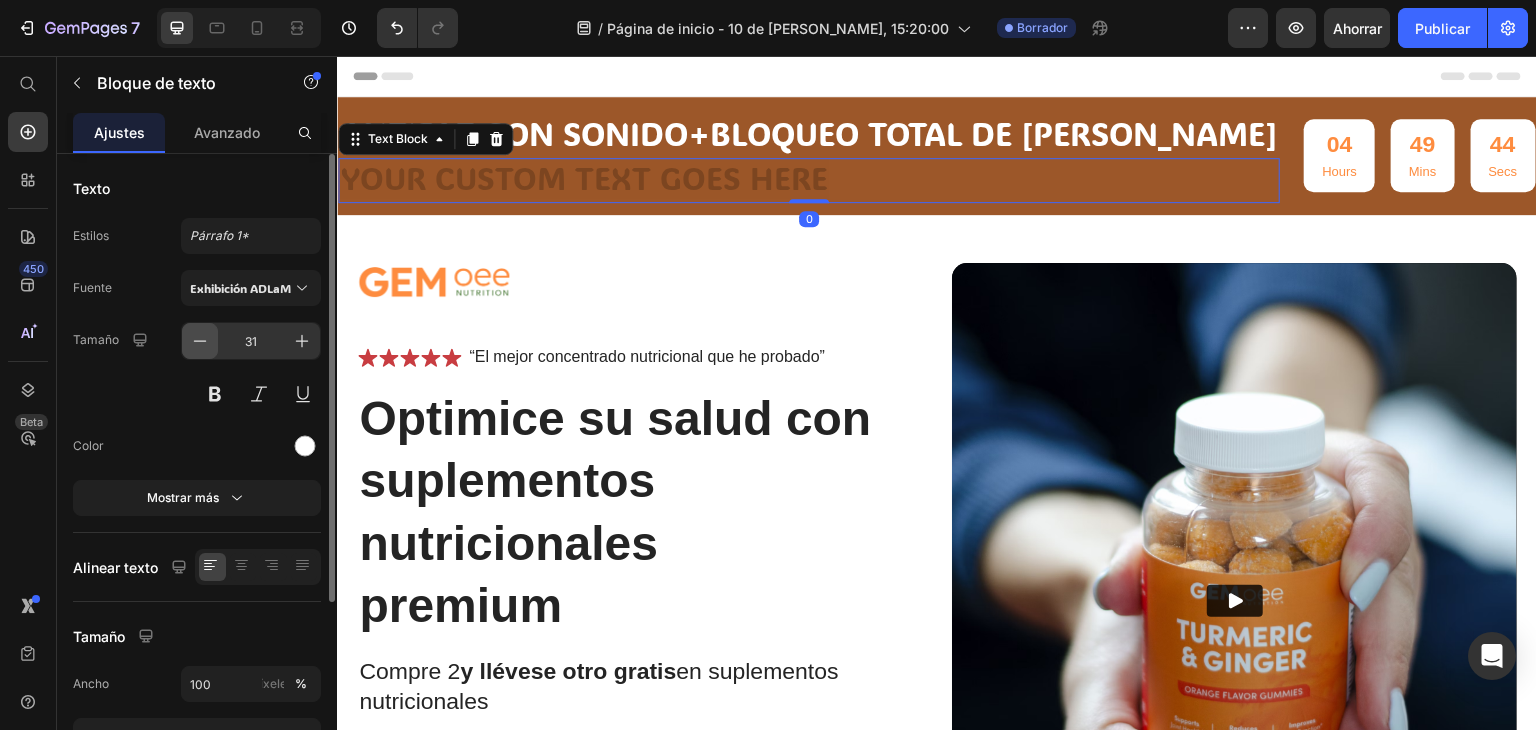 click at bounding box center [200, 341] 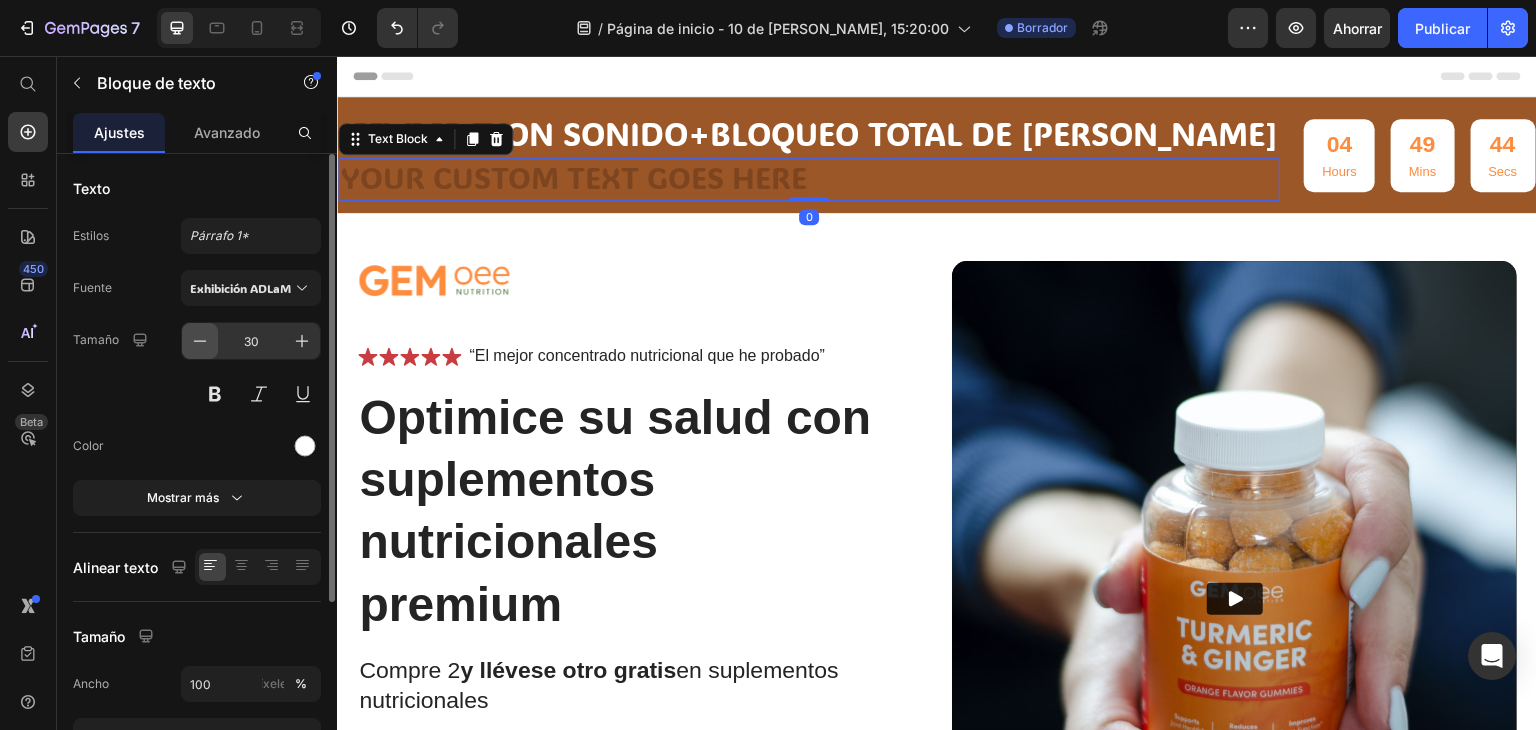 click at bounding box center [200, 341] 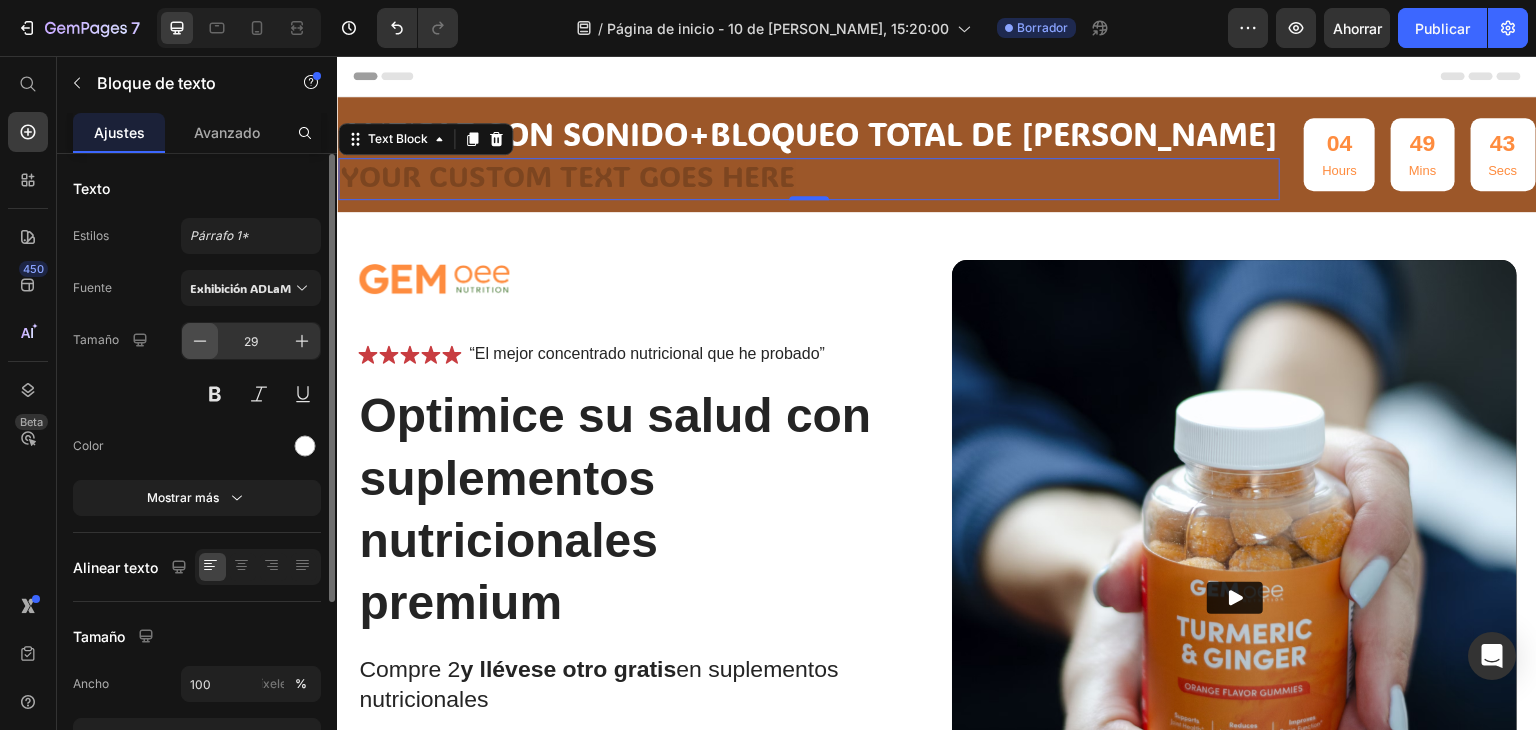 click at bounding box center [200, 341] 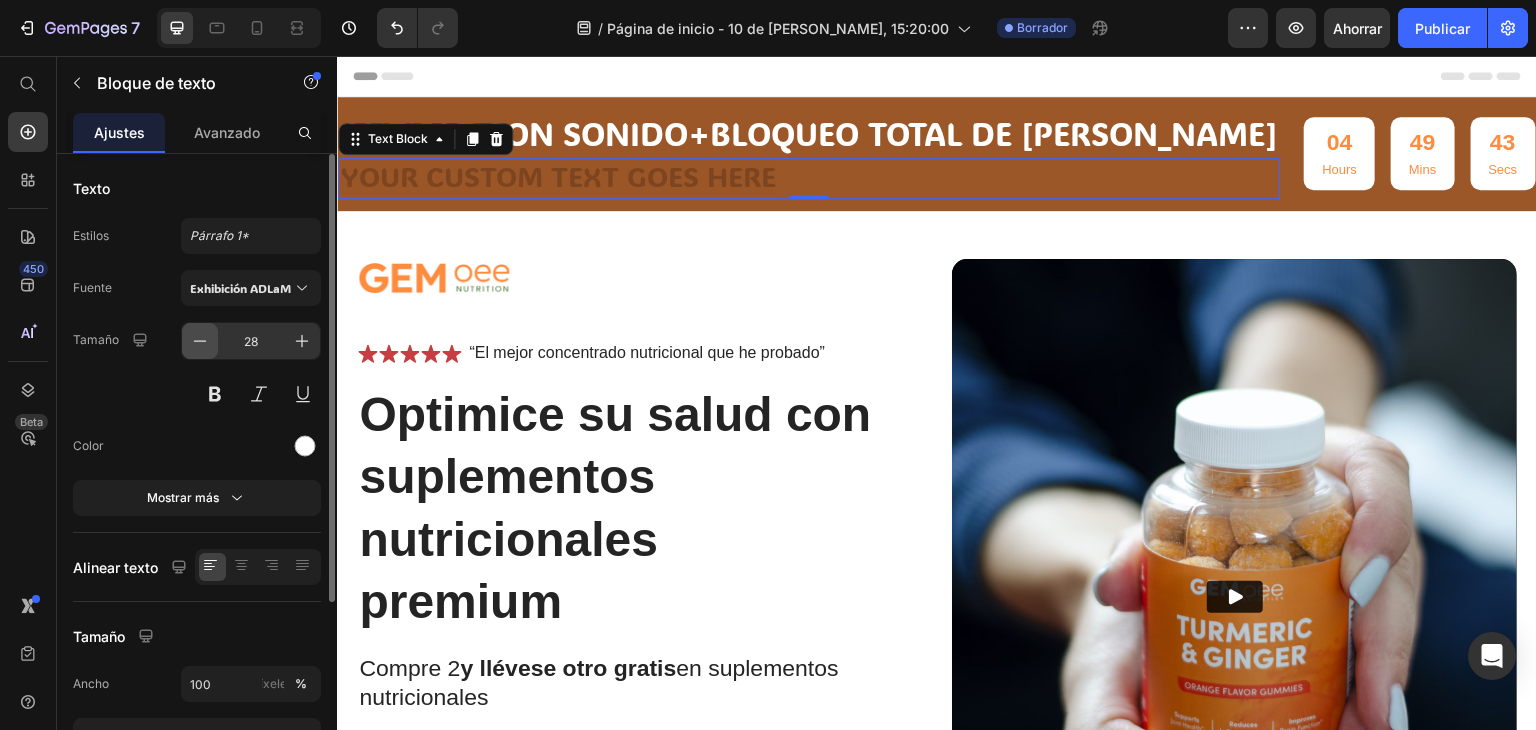 click at bounding box center (200, 341) 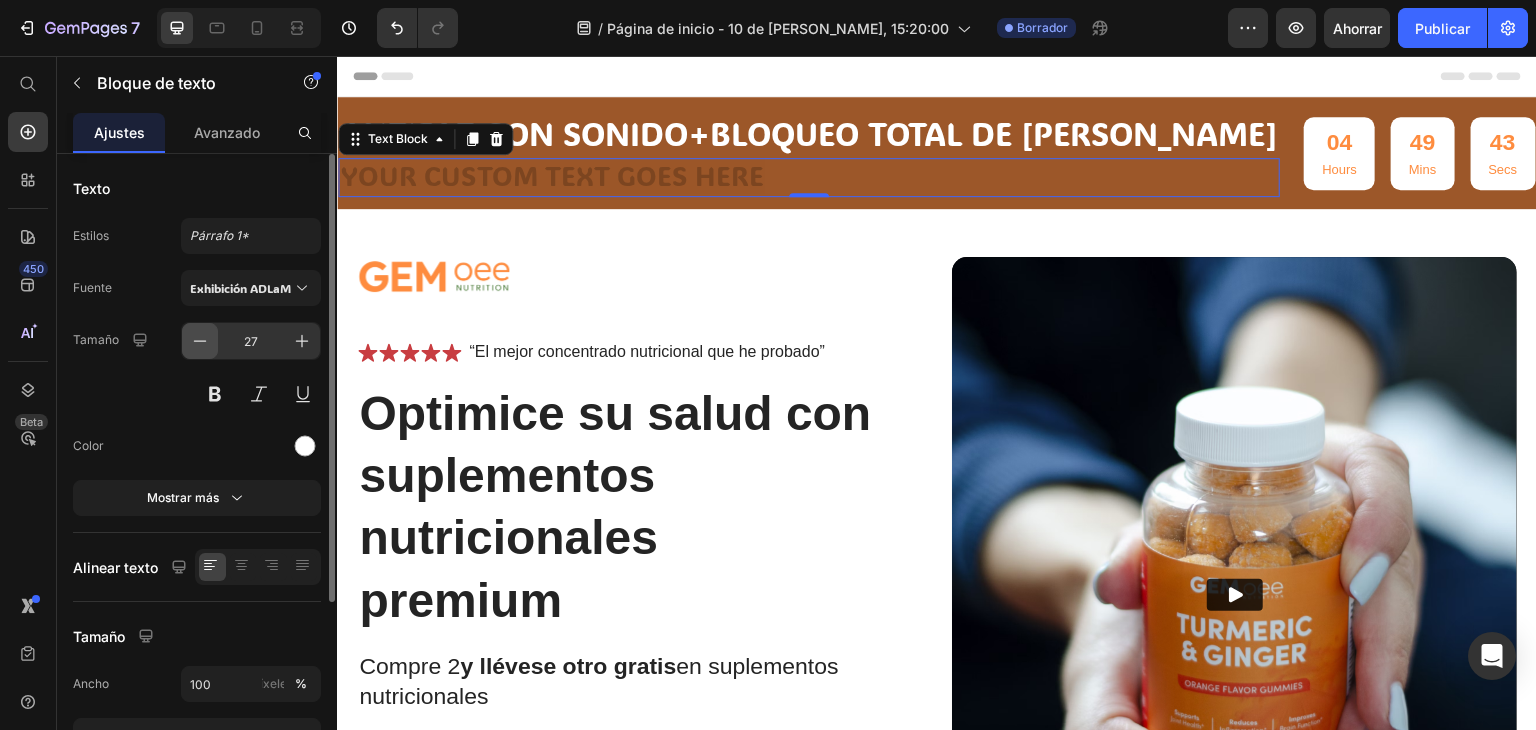 click at bounding box center [200, 341] 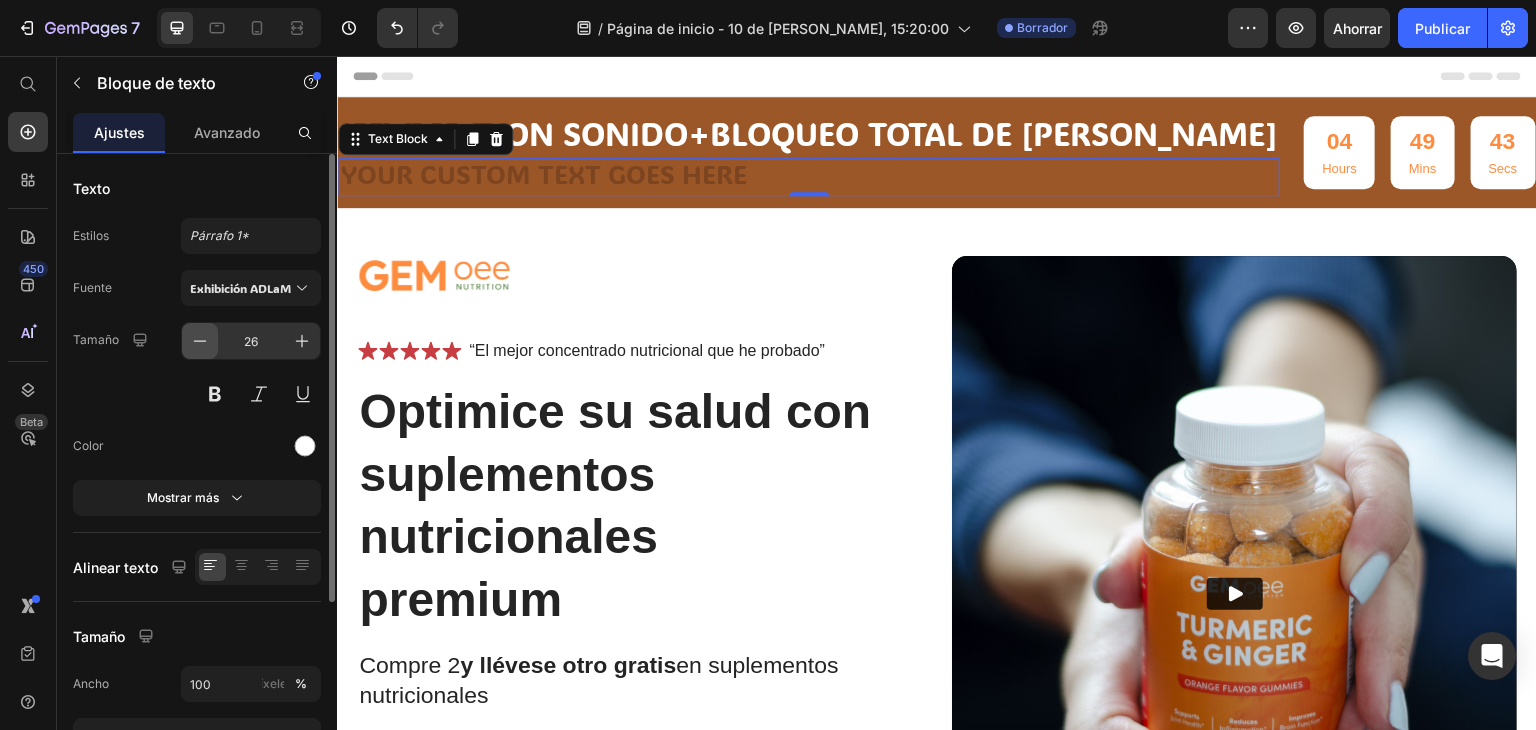 click at bounding box center [200, 341] 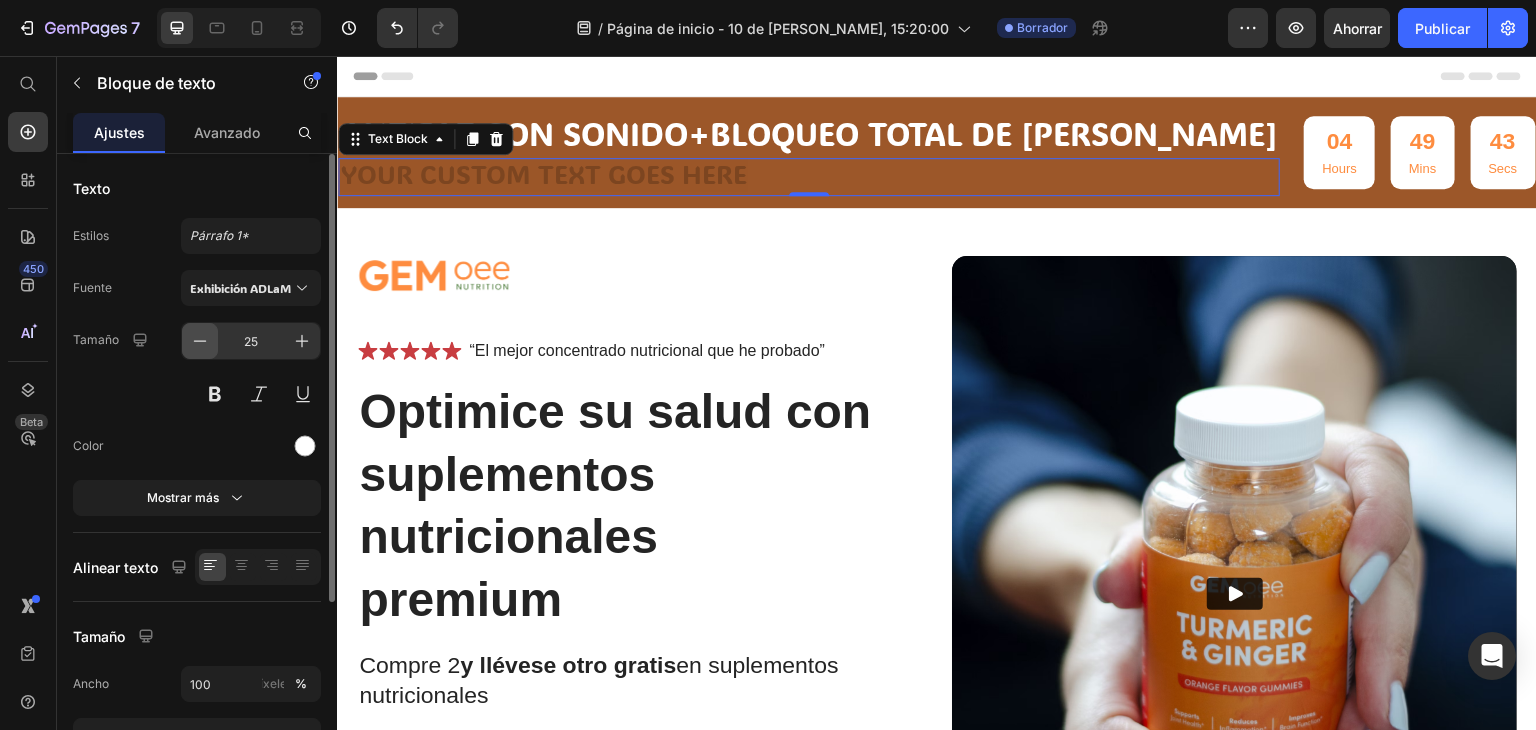 click at bounding box center [200, 341] 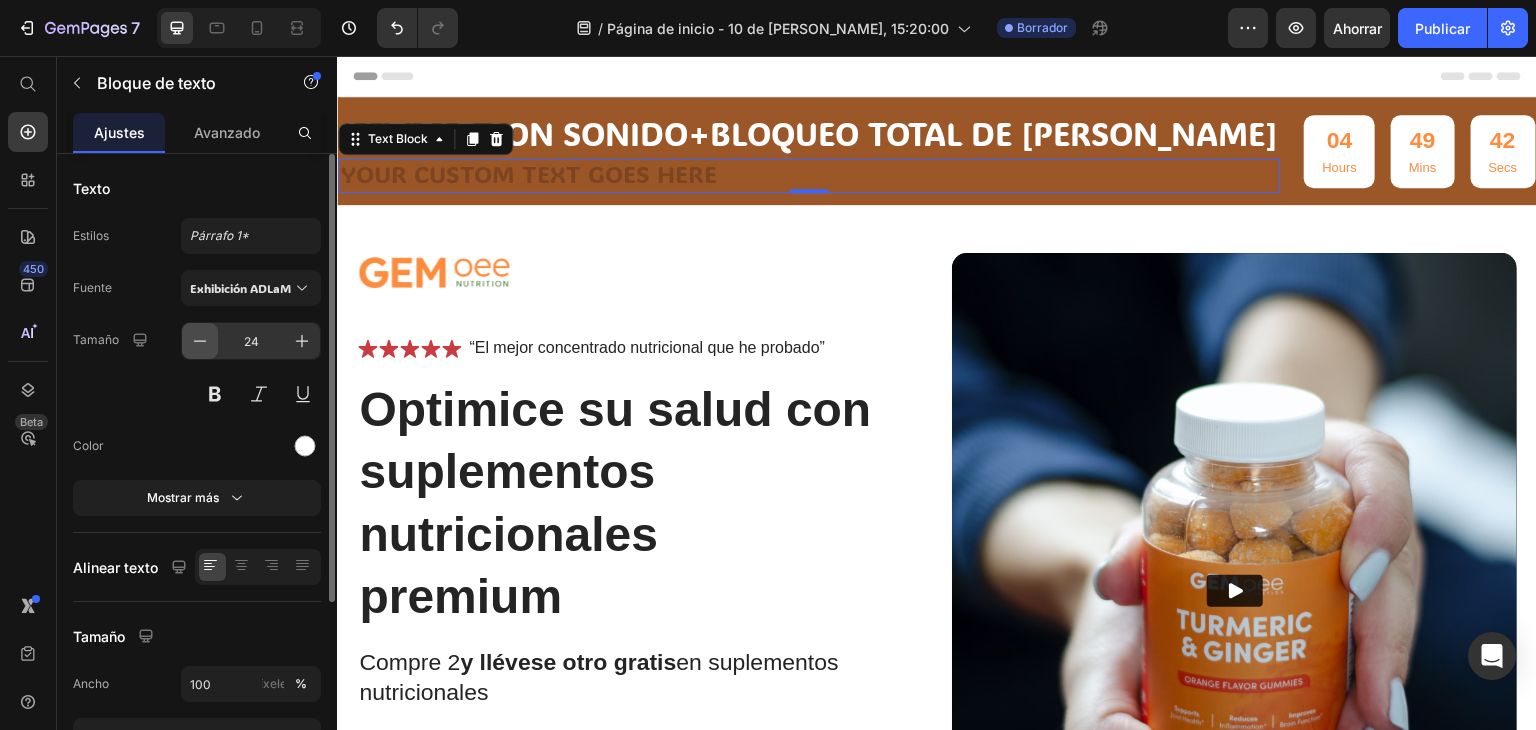 click at bounding box center [200, 341] 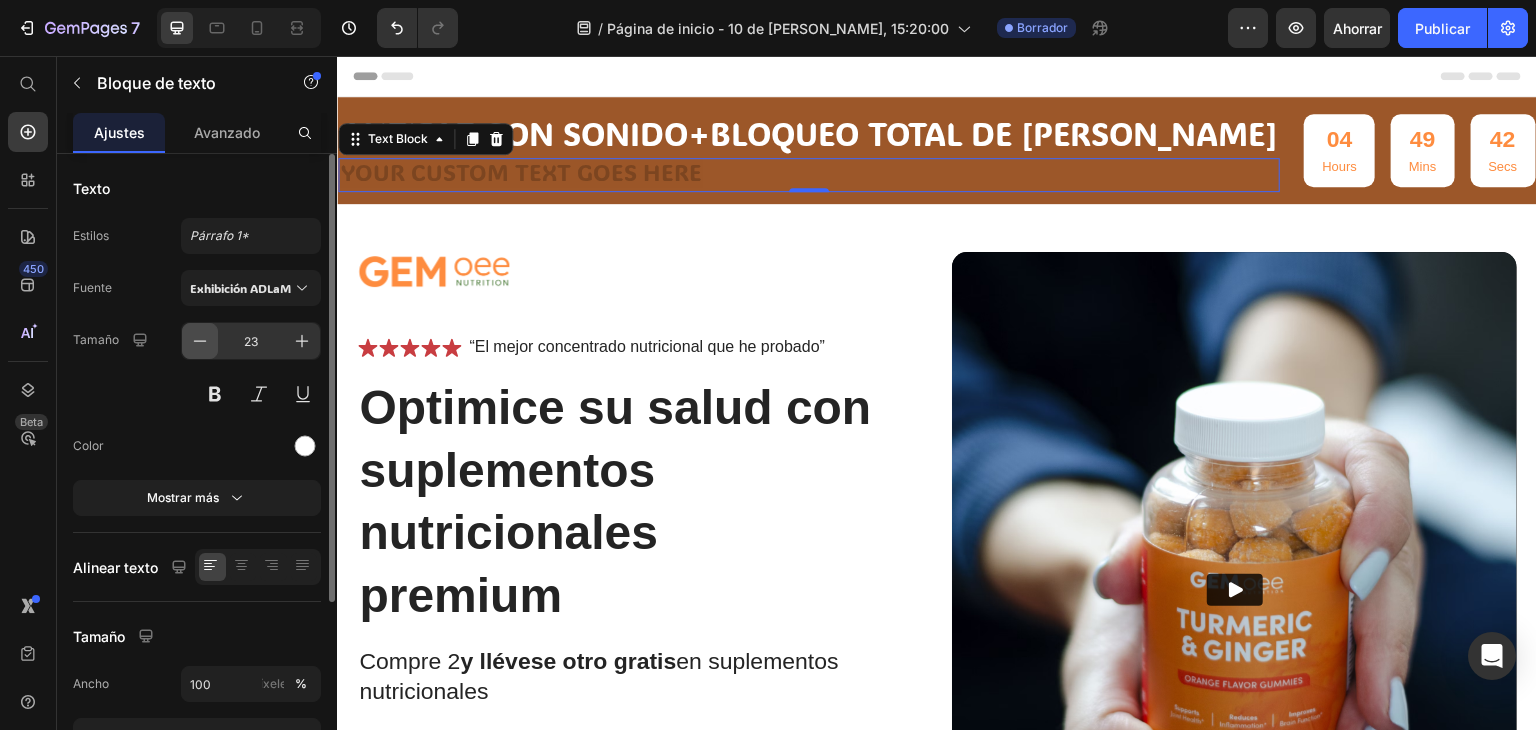 click at bounding box center [200, 341] 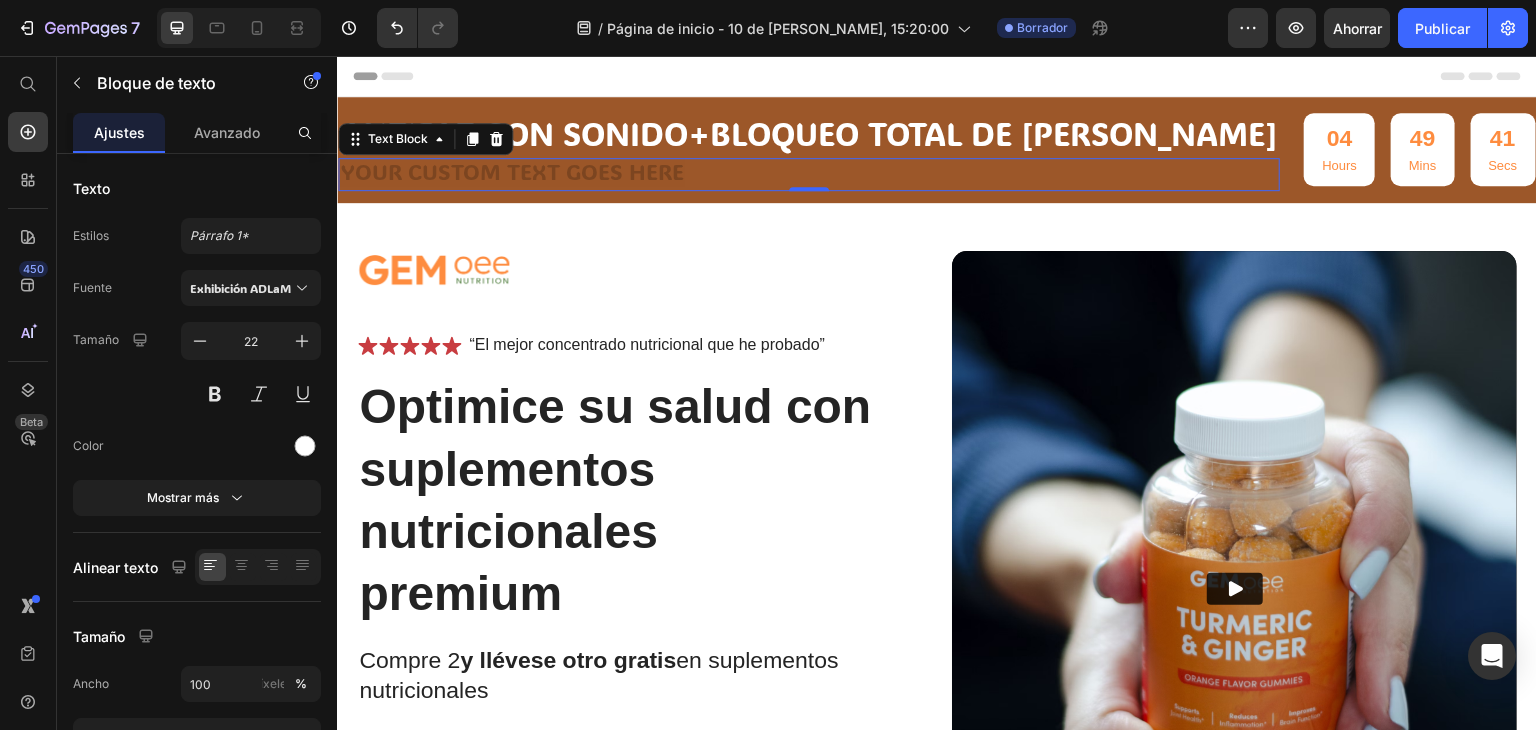 click at bounding box center (809, 174) 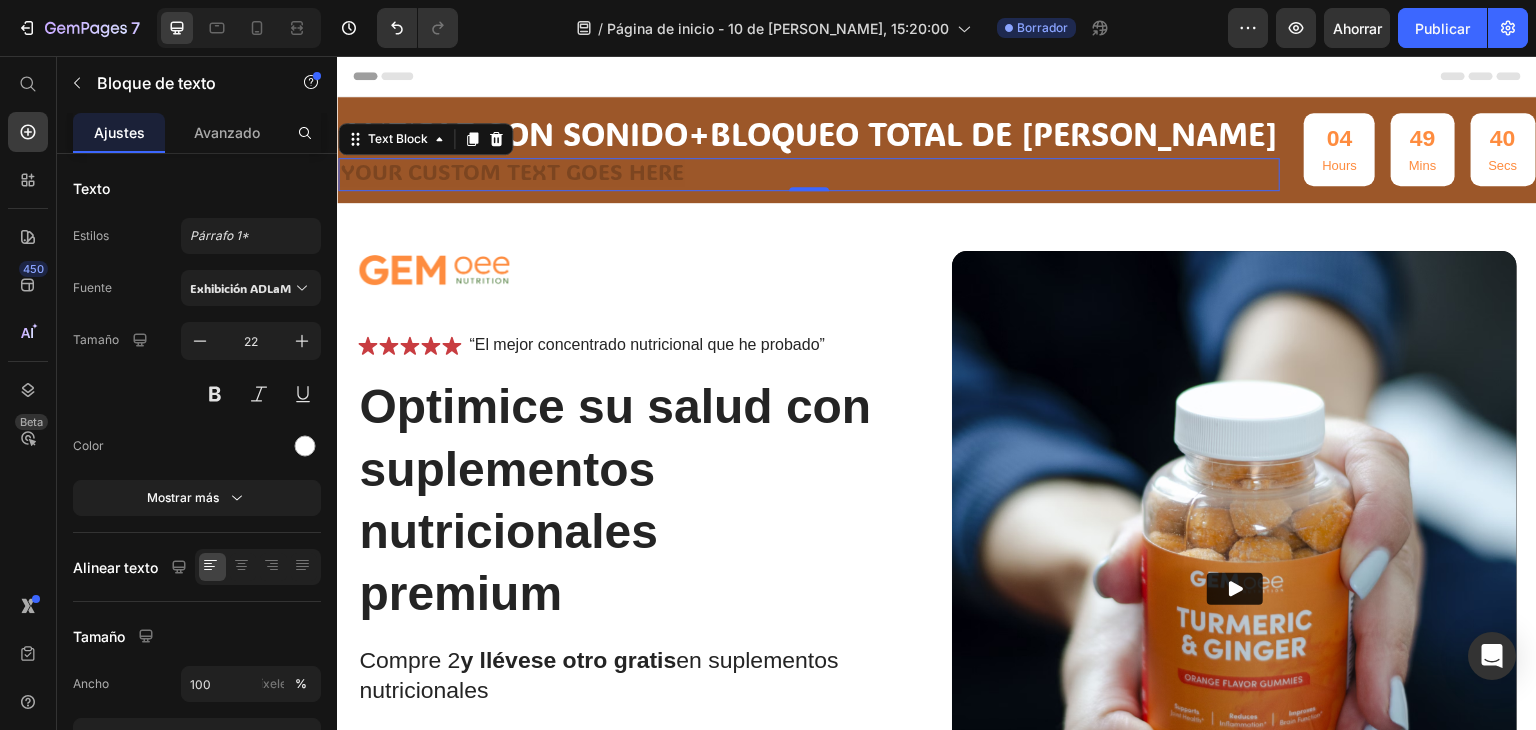 click at bounding box center (809, 174) 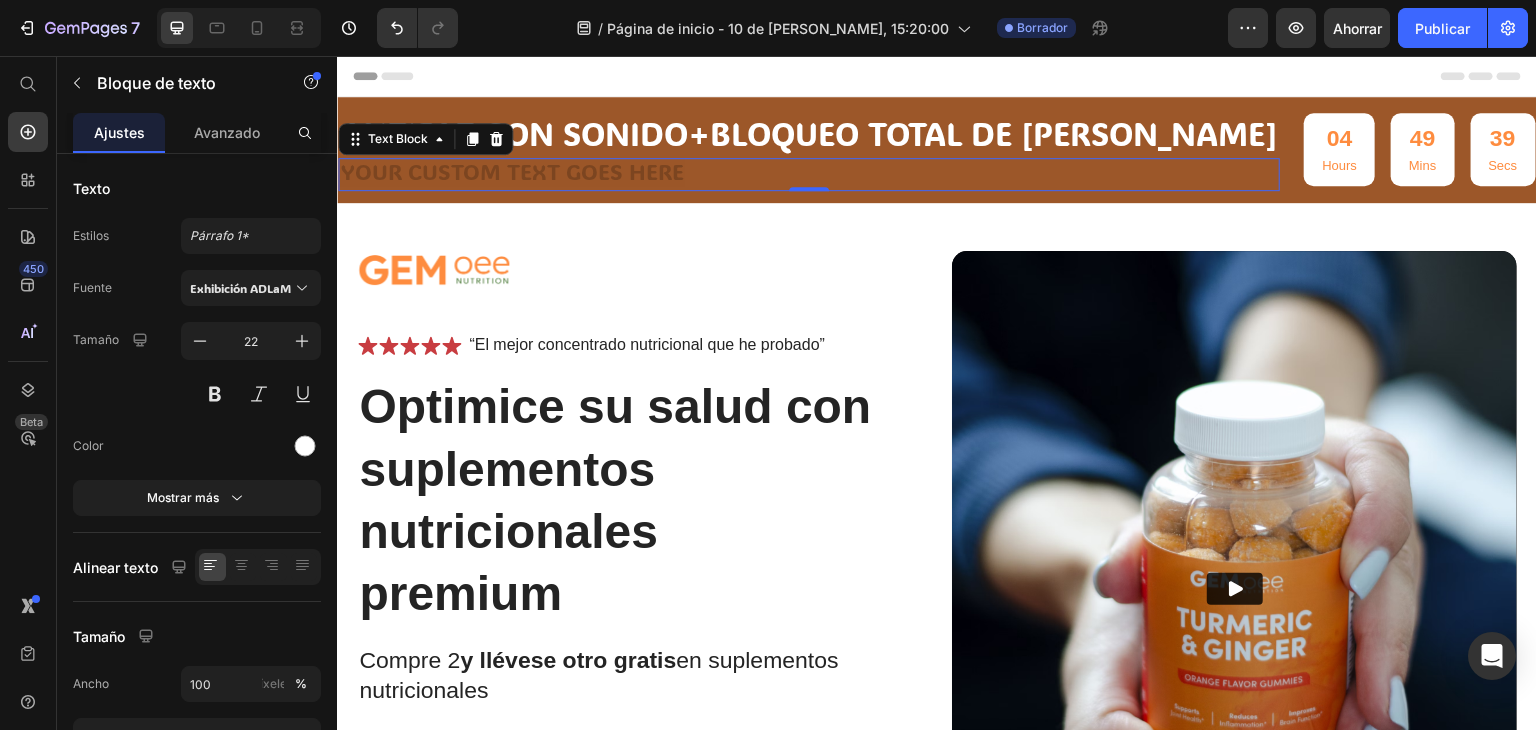 click at bounding box center [809, 174] 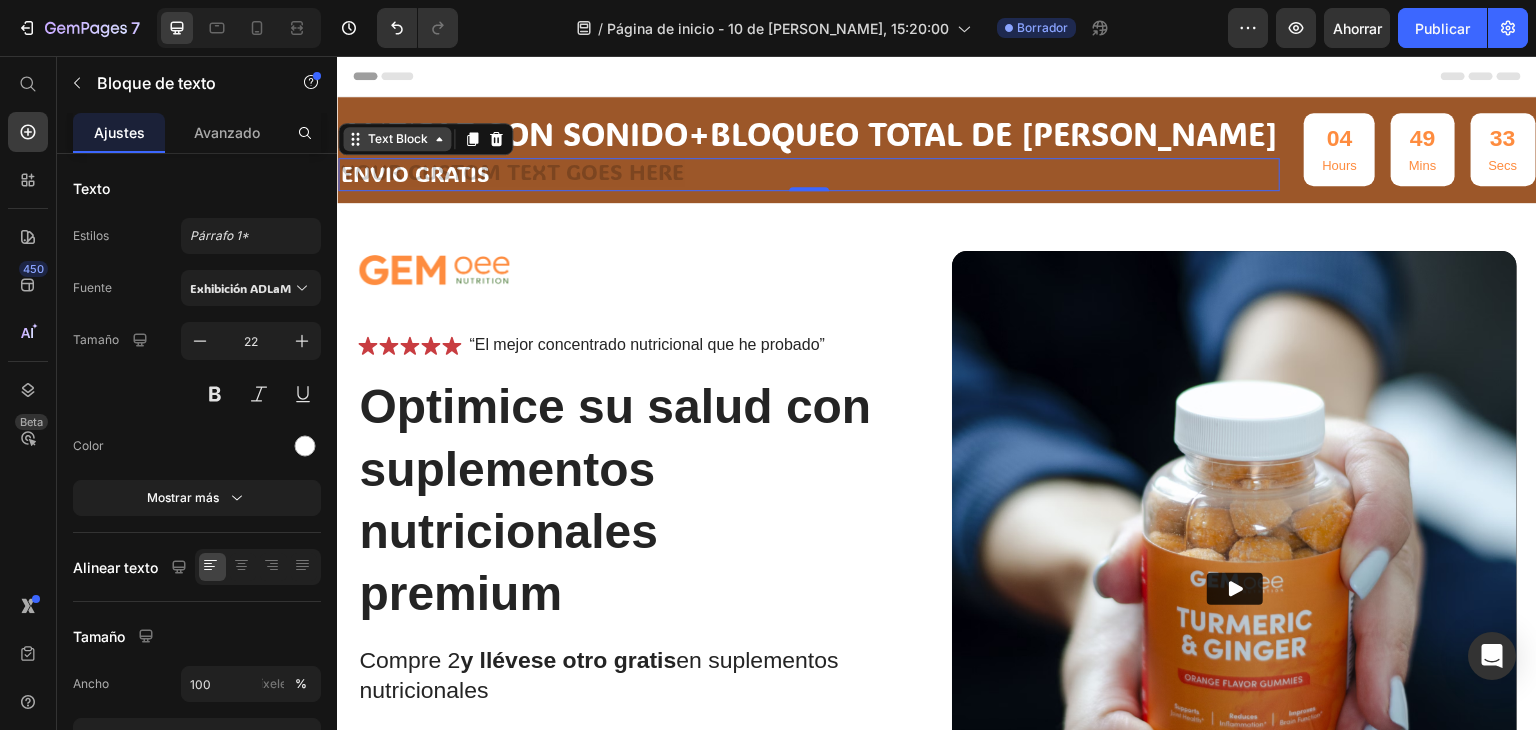 click on "Text Block" at bounding box center (397, 139) 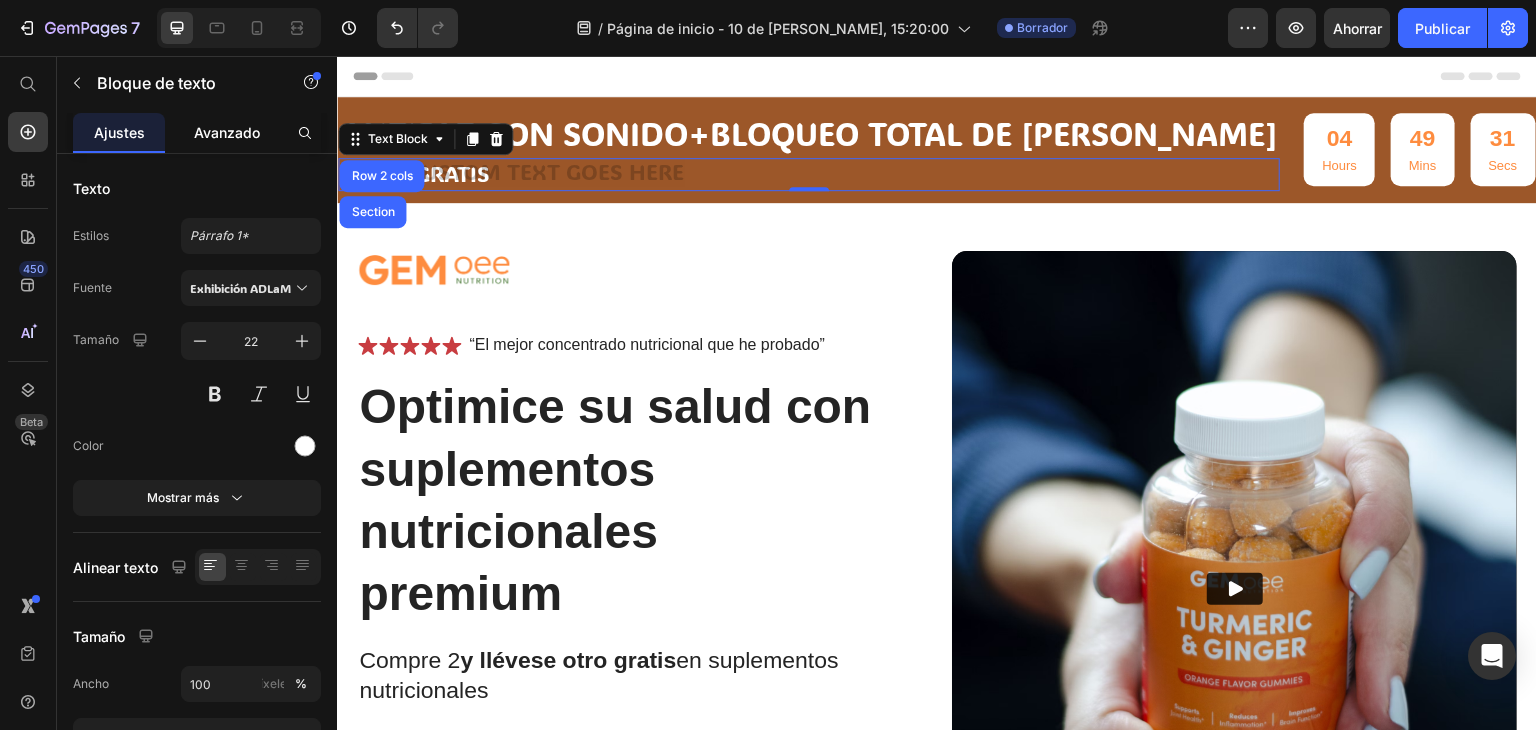click on "Avanzado" 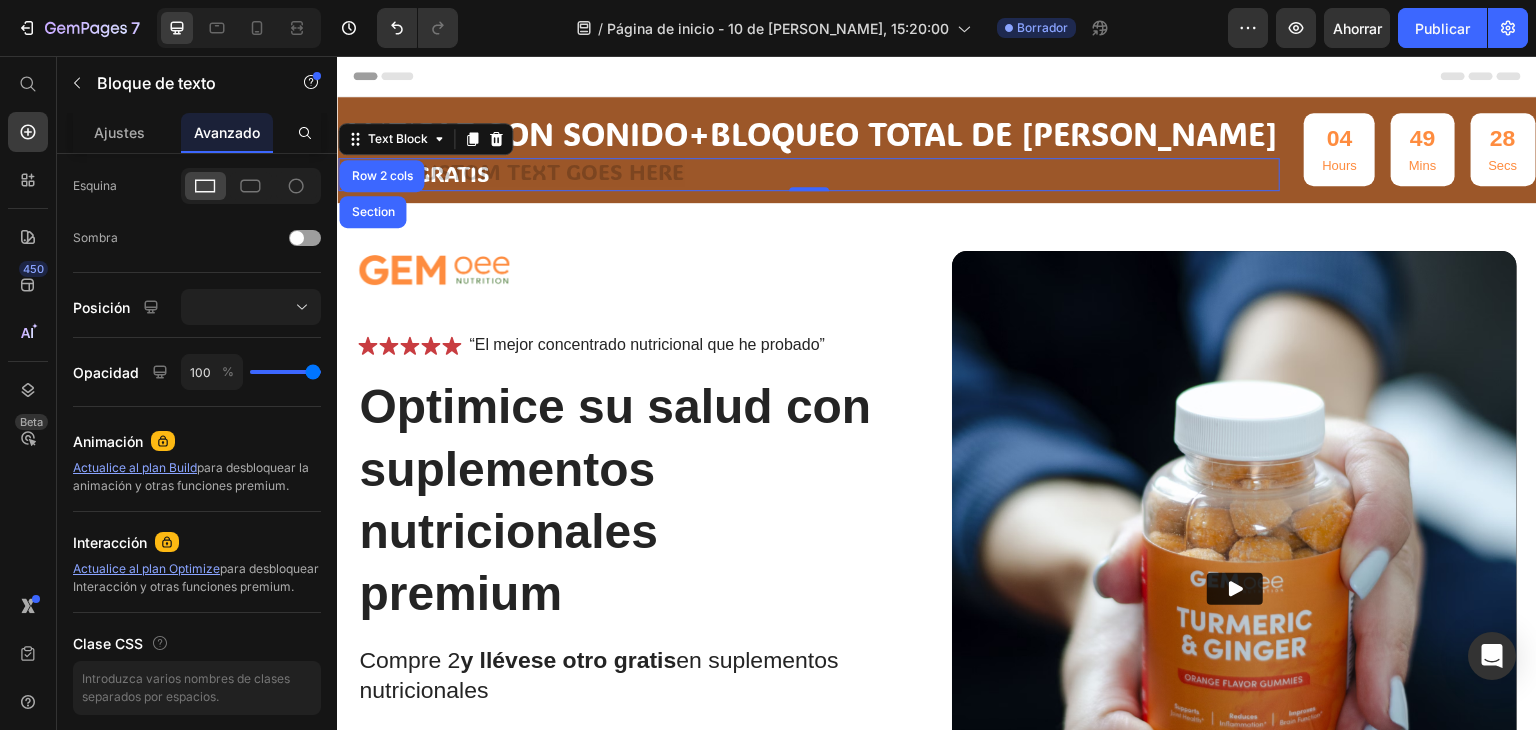 scroll, scrollTop: 100, scrollLeft: 0, axis: vertical 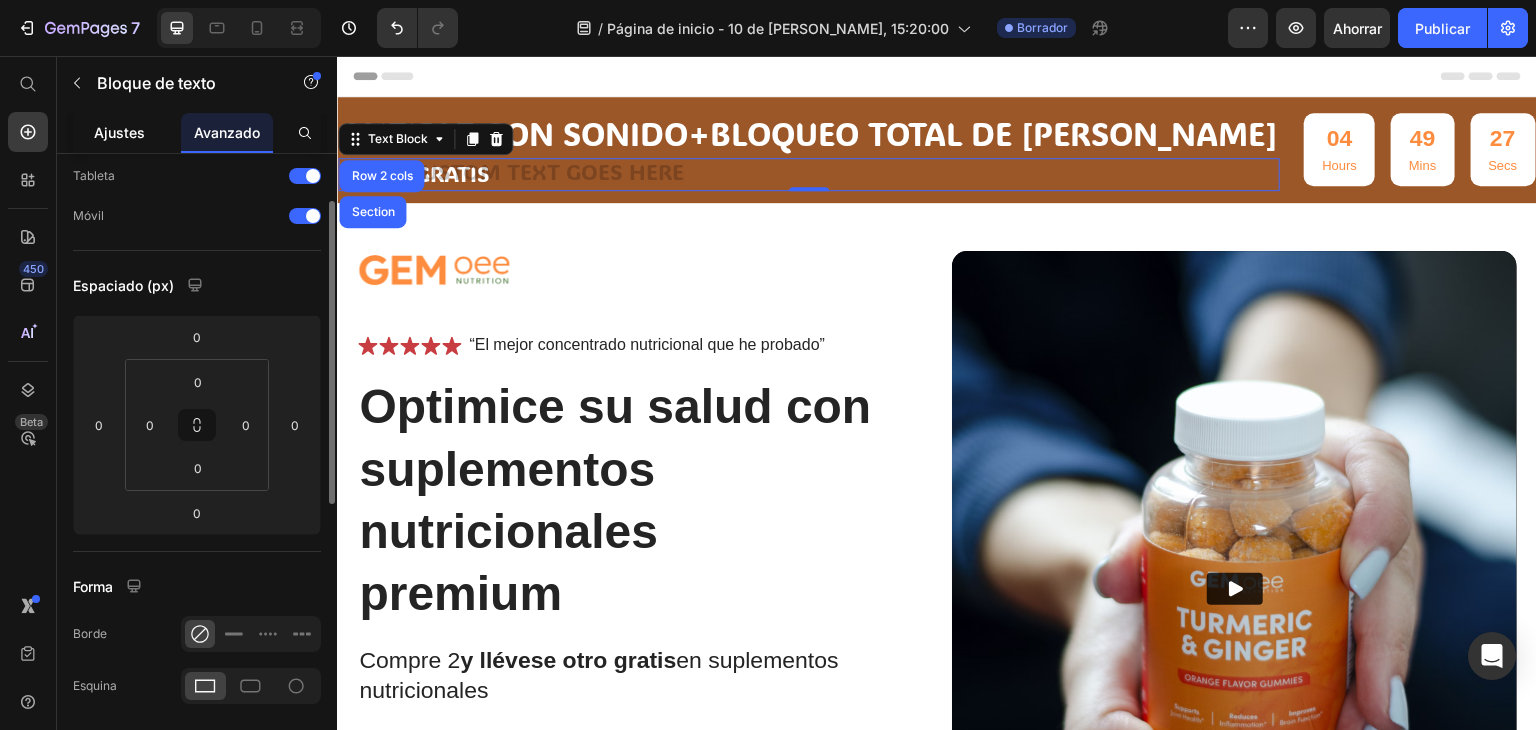 click on "Ajustes" at bounding box center (119, 132) 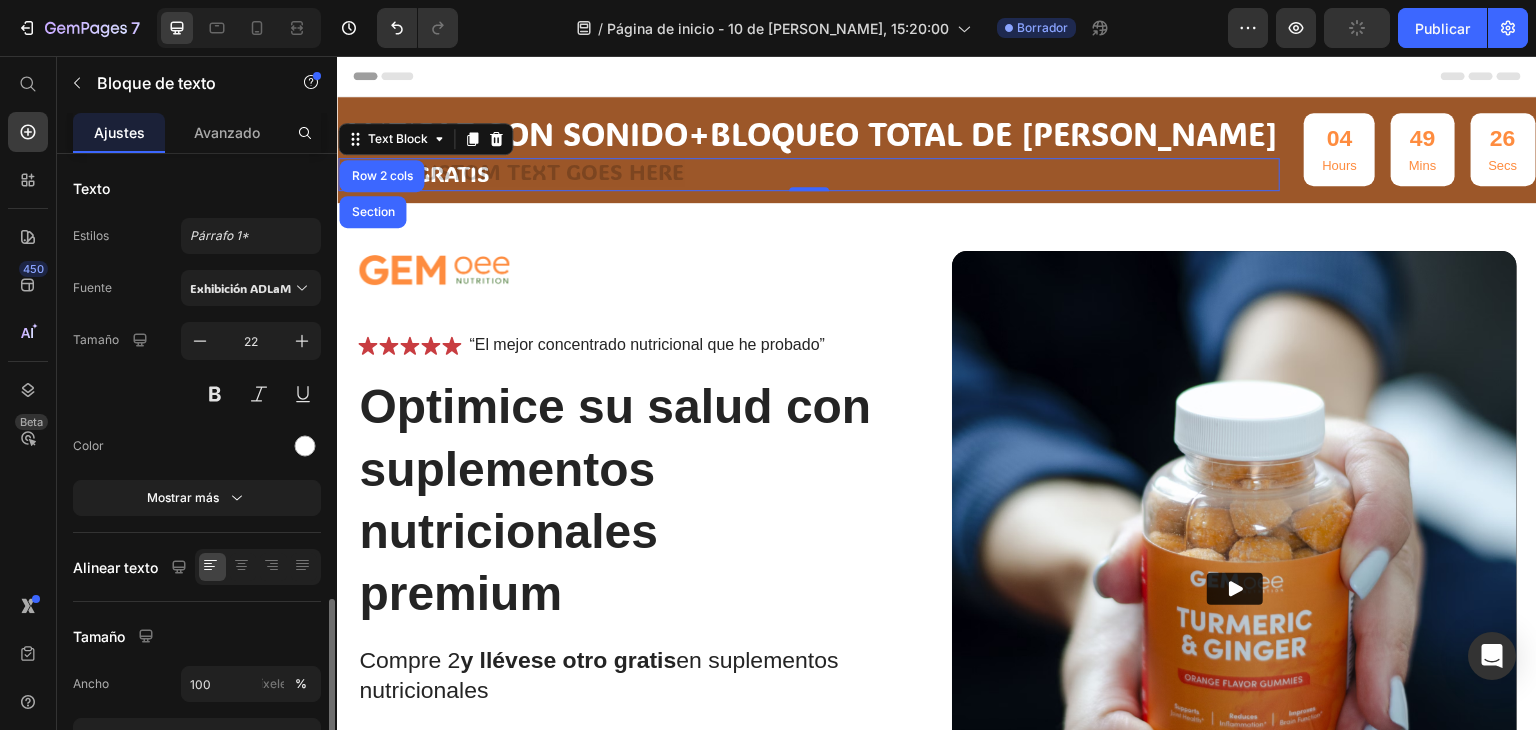 scroll, scrollTop: 260, scrollLeft: 0, axis: vertical 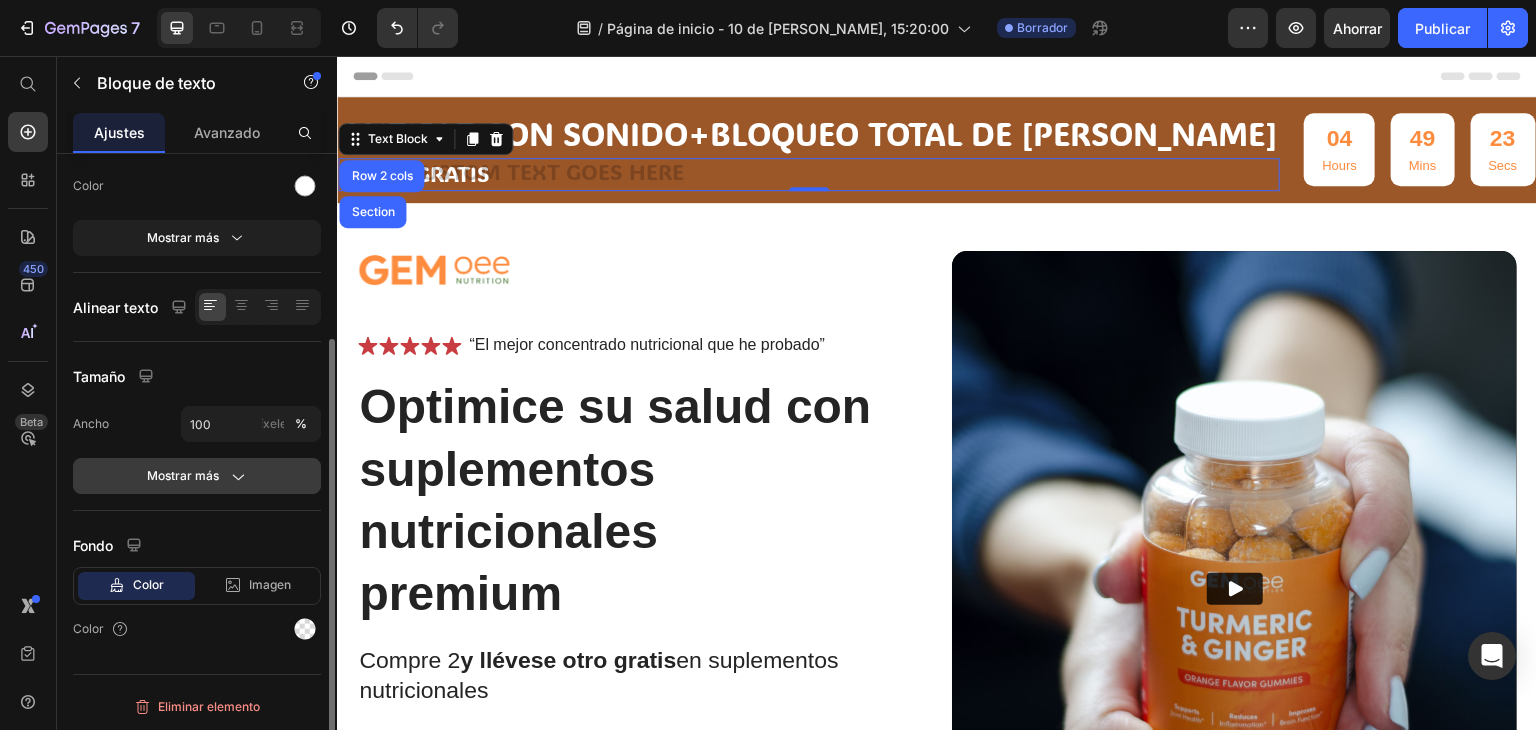 click on "Mostrar más" at bounding box center (183, 475) 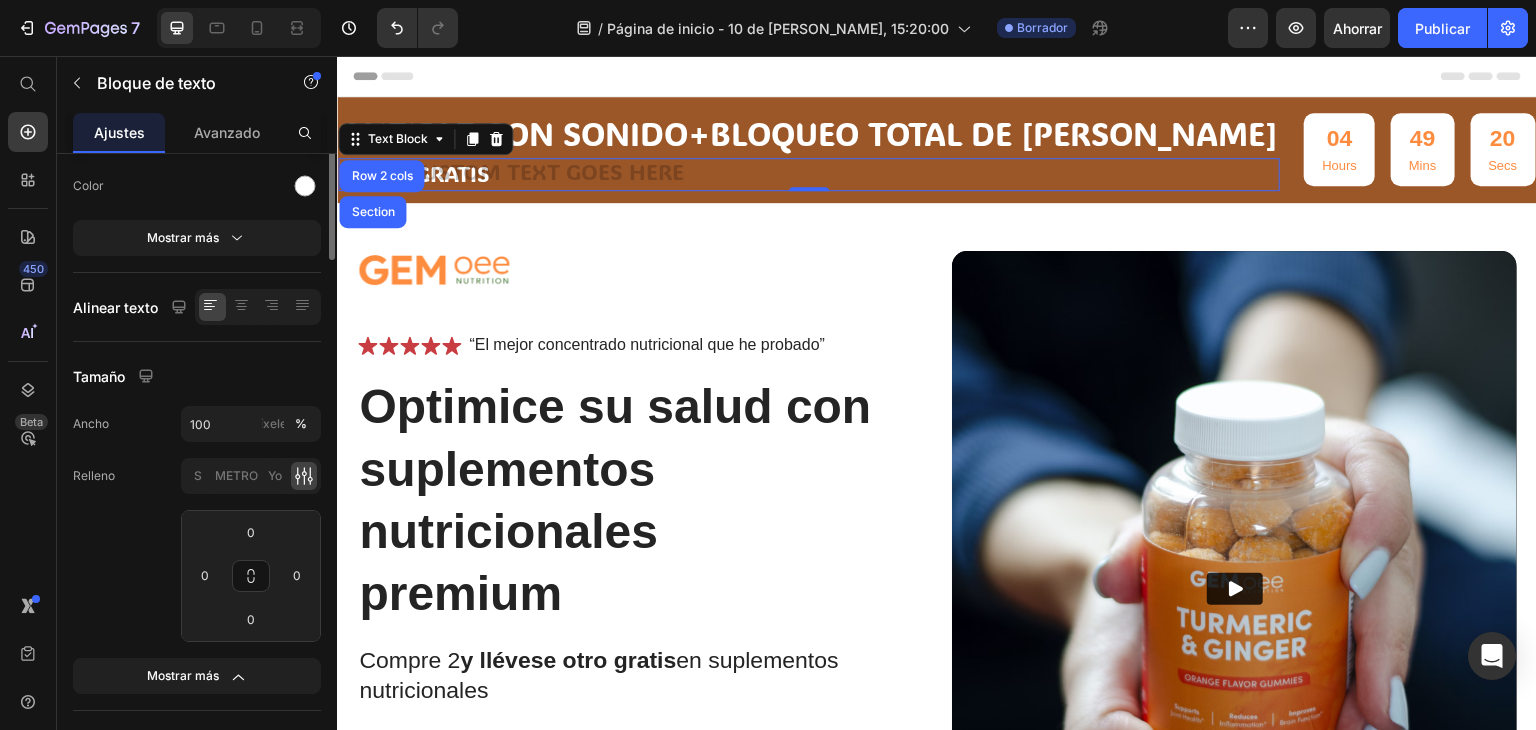 scroll, scrollTop: 0, scrollLeft: 0, axis: both 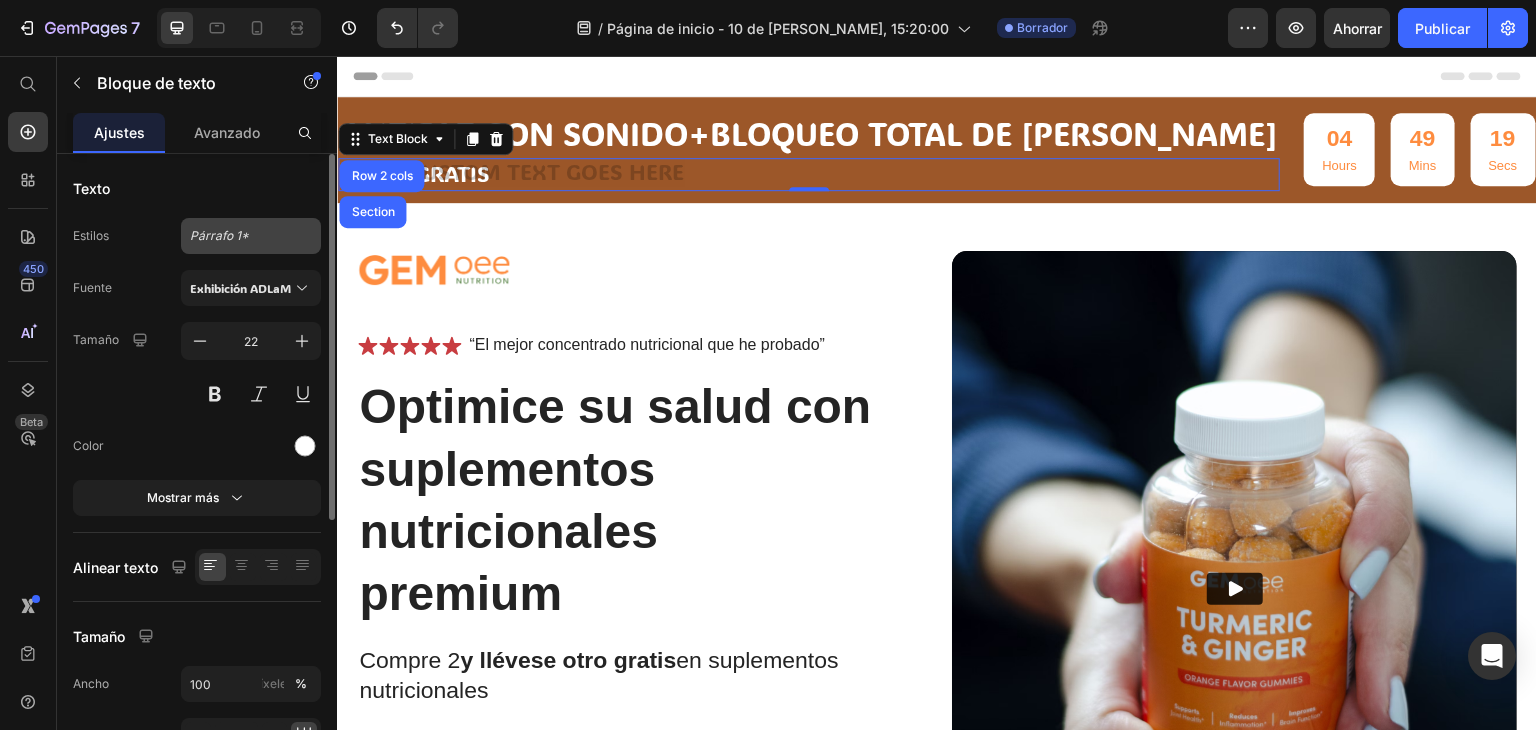 click on "Párrafo 1*" at bounding box center (251, 236) 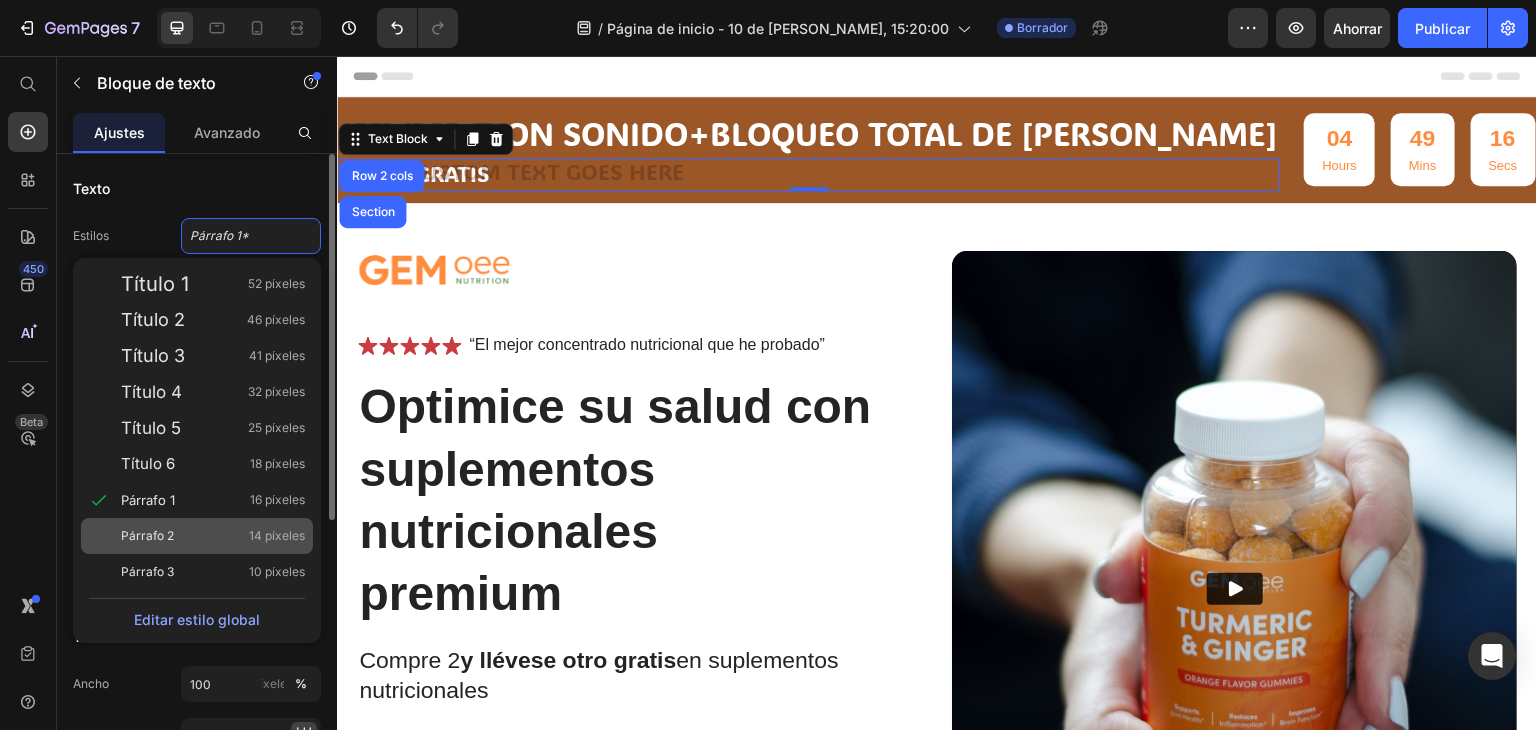 click on "Párrafo 2 14 píxeles" at bounding box center [213, 536] 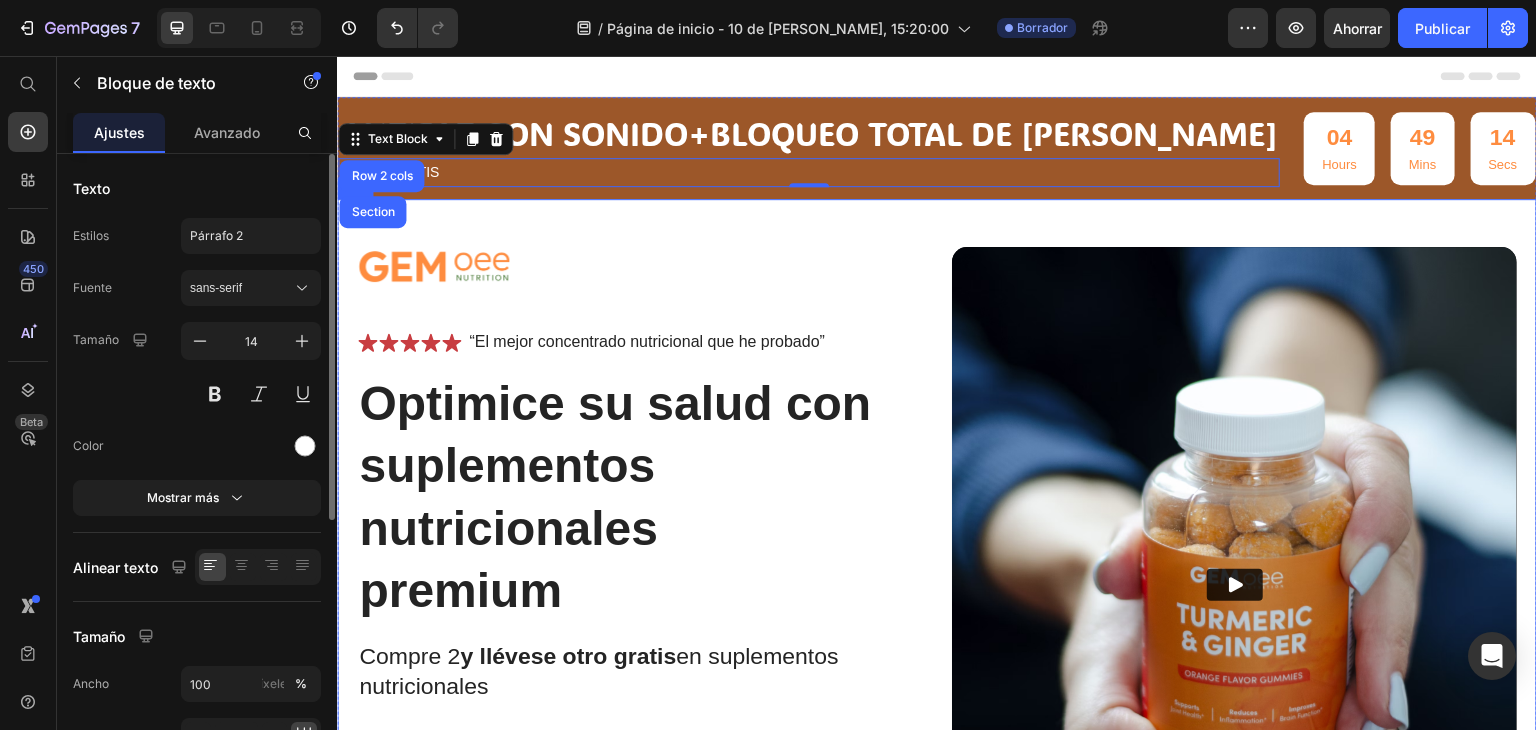 click on "Imagen
Icono
Icono
Icono
Icono
Icono Lista de iconos “El mejor concentrado nutricional que he probado” Bloque de texto Fila Optimice su salud con suplementos nutricionales premium Título Compre 2  y llévese otro gratis  en suplementos nutricionales Bloque de texto
Inmunidad mejorada
niveles de energía mejorados
Apoyo a la salud del corazón
Salud de las articulaciones y los huesos Lista de artículos Mejora instantánea de la salud Botón
Icono Pruébalo y te encantará durante  30 días o te devolvemos tu dinero. Bloque de texto Fila Fila Video Fila" at bounding box center (937, 631) 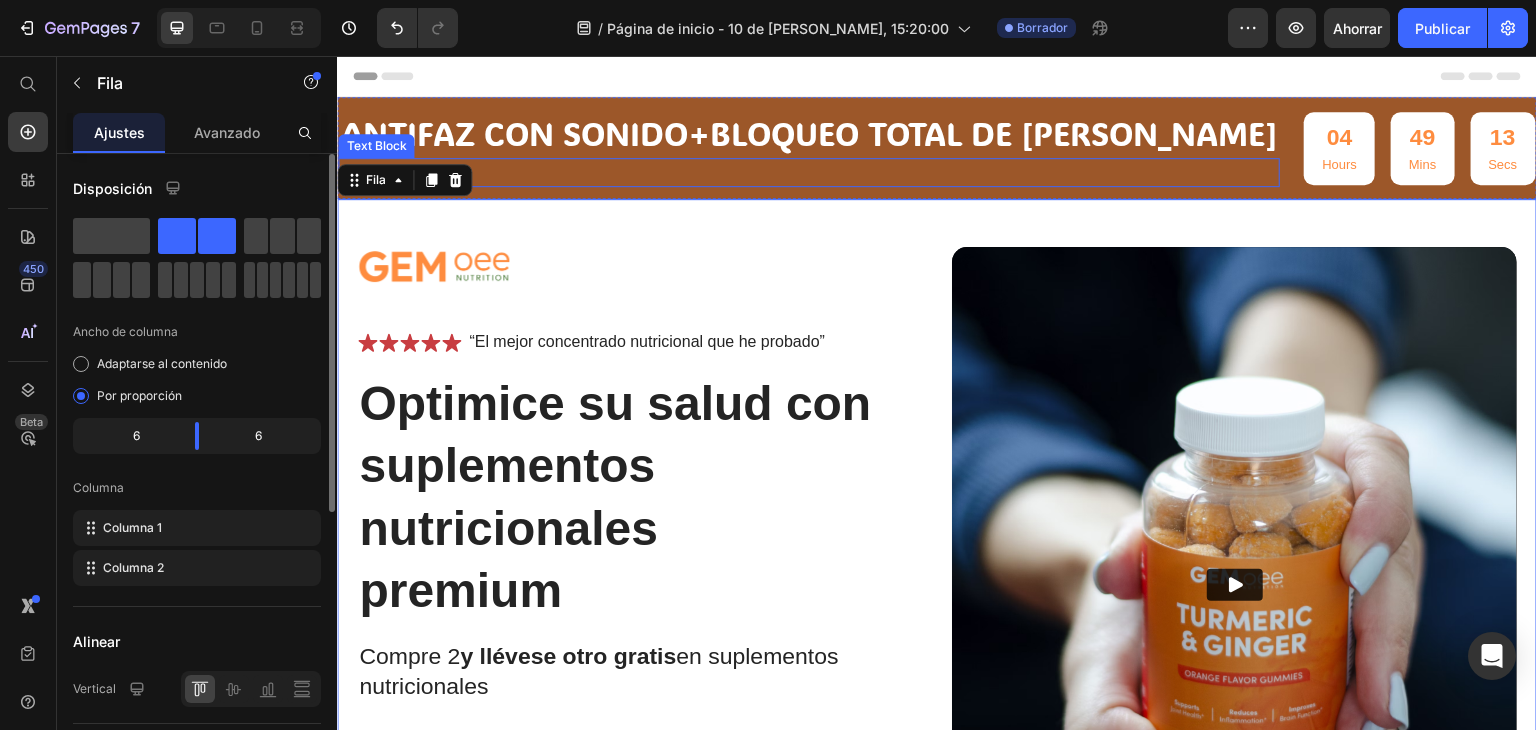 click on "Envio Gratis" at bounding box center (809, 172) 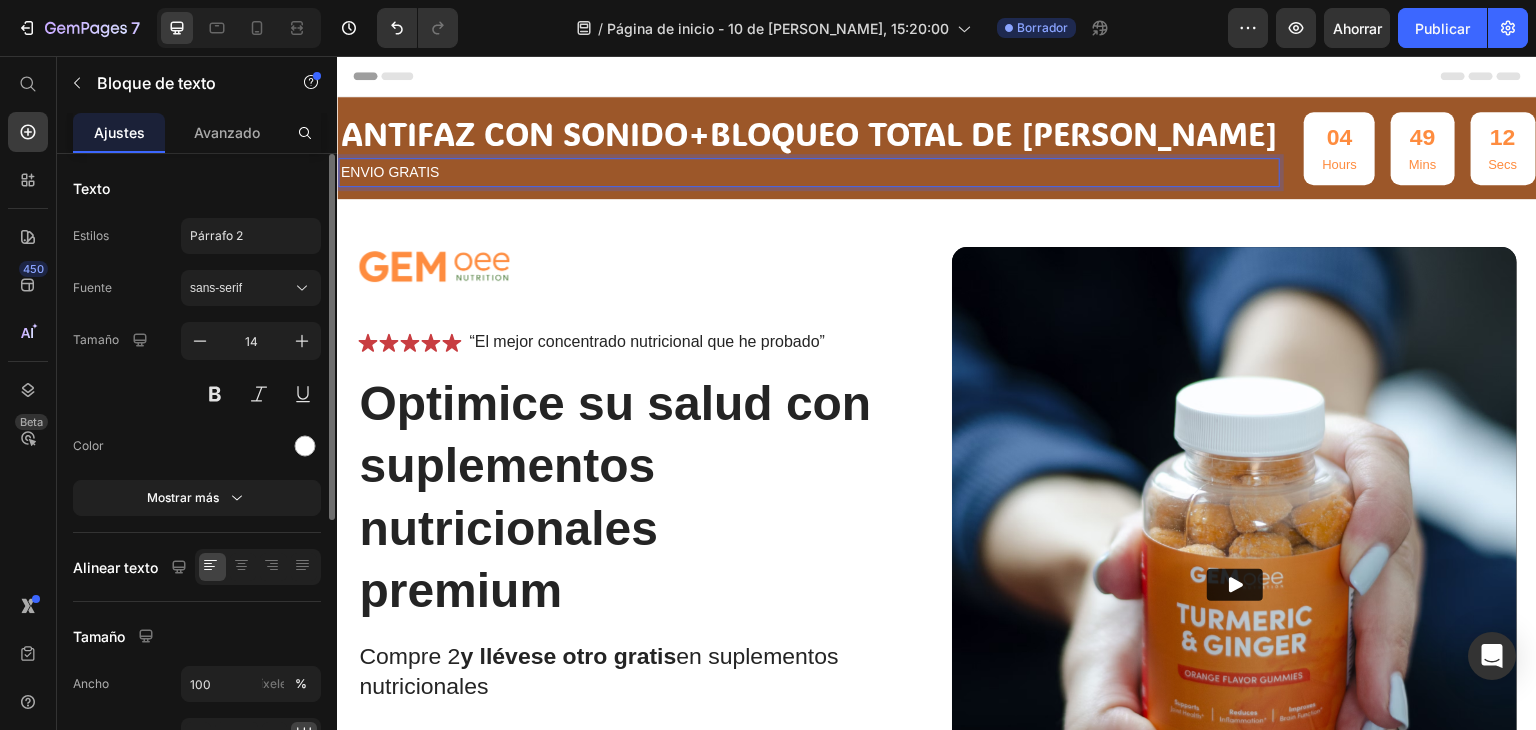 click on "Envio Gratis" at bounding box center (809, 172) 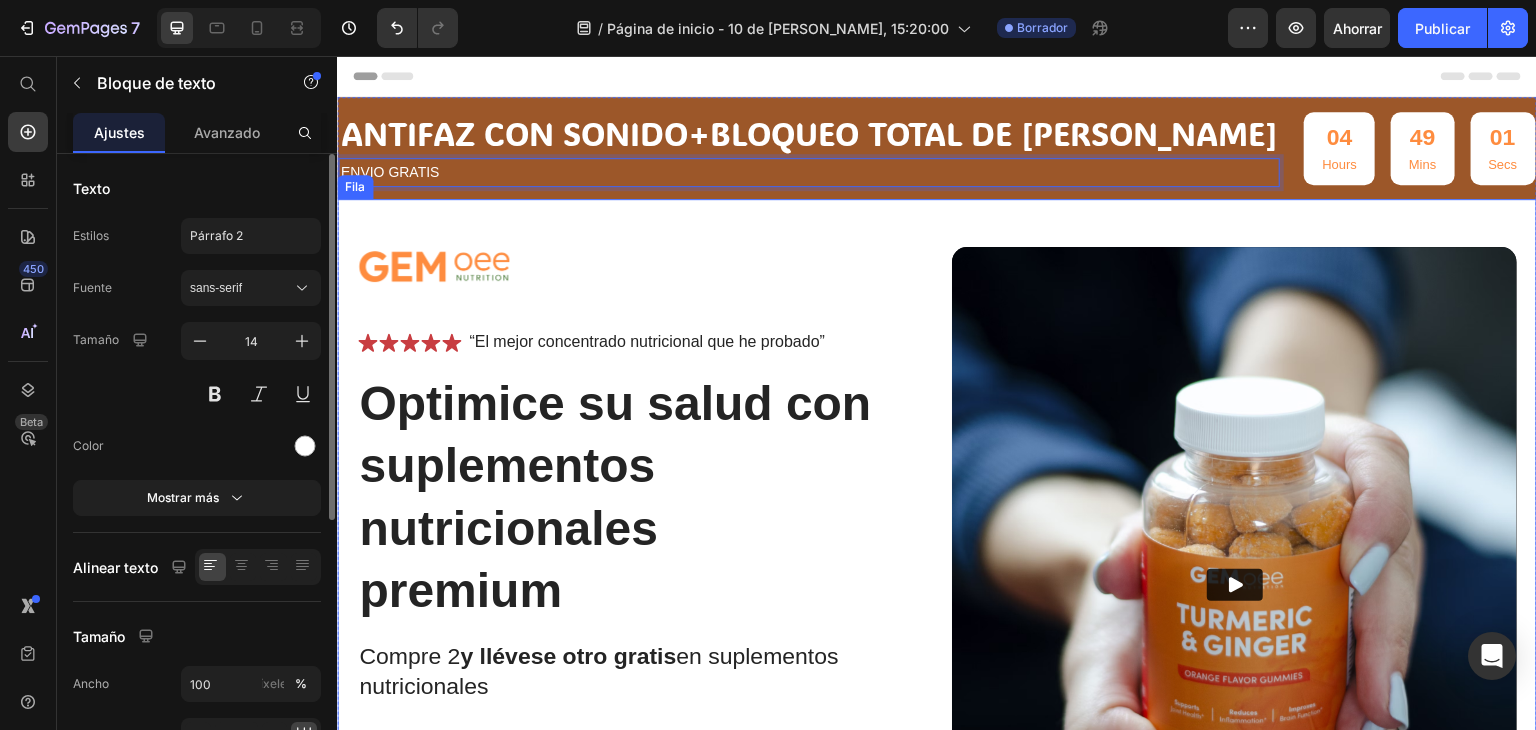 click on "Imagen
Icono
Icono
Icono
Icono
Icono Lista de iconos “El mejor concentrado nutricional que he probado” Bloque de texto Fila Optimice su salud con suplementos nutricionales premium Título Compre 2  y llévese otro gratis  en suplementos nutricionales Bloque de texto
Inmunidad mejorada
niveles de energía mejorados
Apoyo a la salud del corazón
Salud de las articulaciones y los huesos Lista de artículos Mejora instantánea de la salud Botón
Icono Pruébalo y te encantará durante  30 días o te devolvemos tu dinero. Bloque de texto Fila Fila Video Fila" at bounding box center [937, 631] 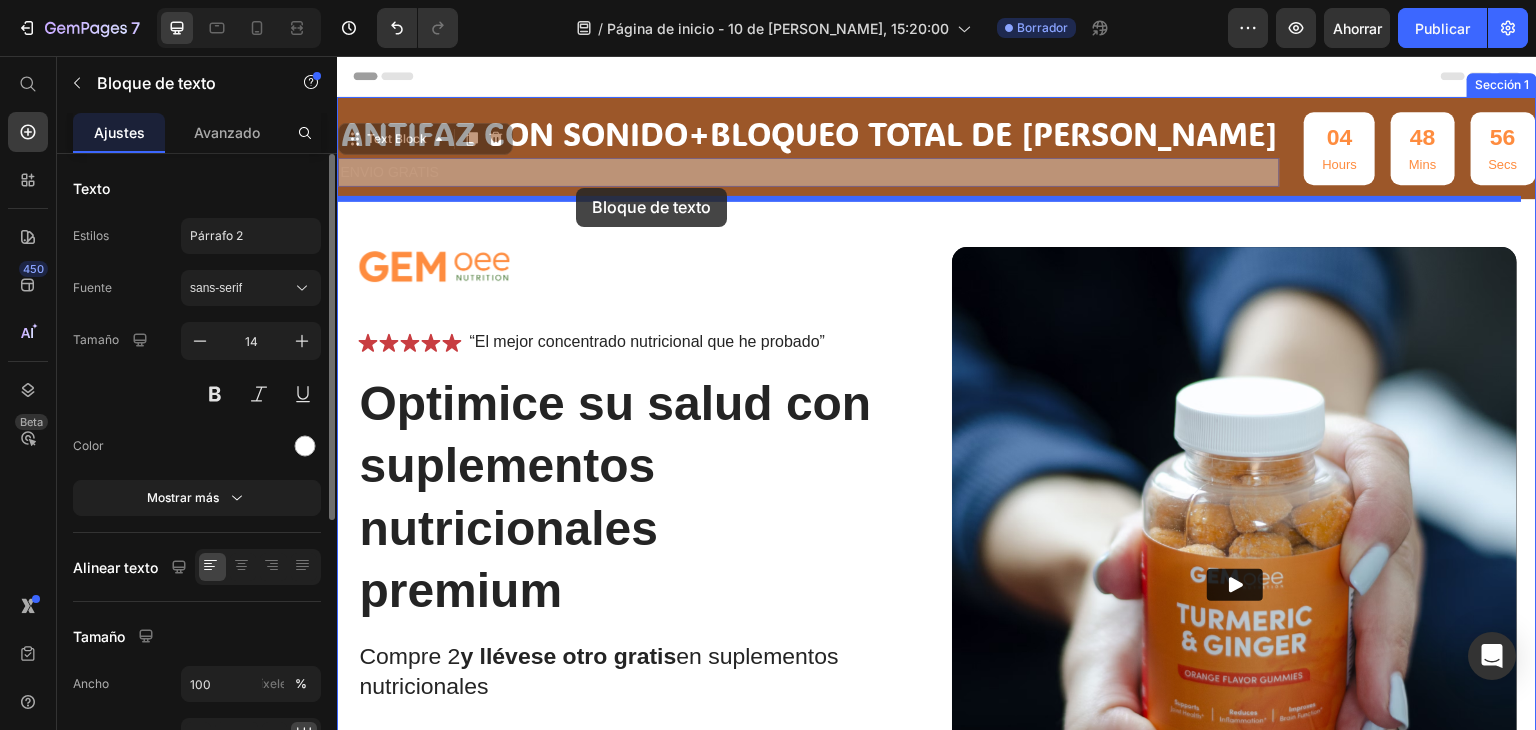 drag, startPoint x: 526, startPoint y: 173, endPoint x: 576, endPoint y: 188, distance: 52.201534 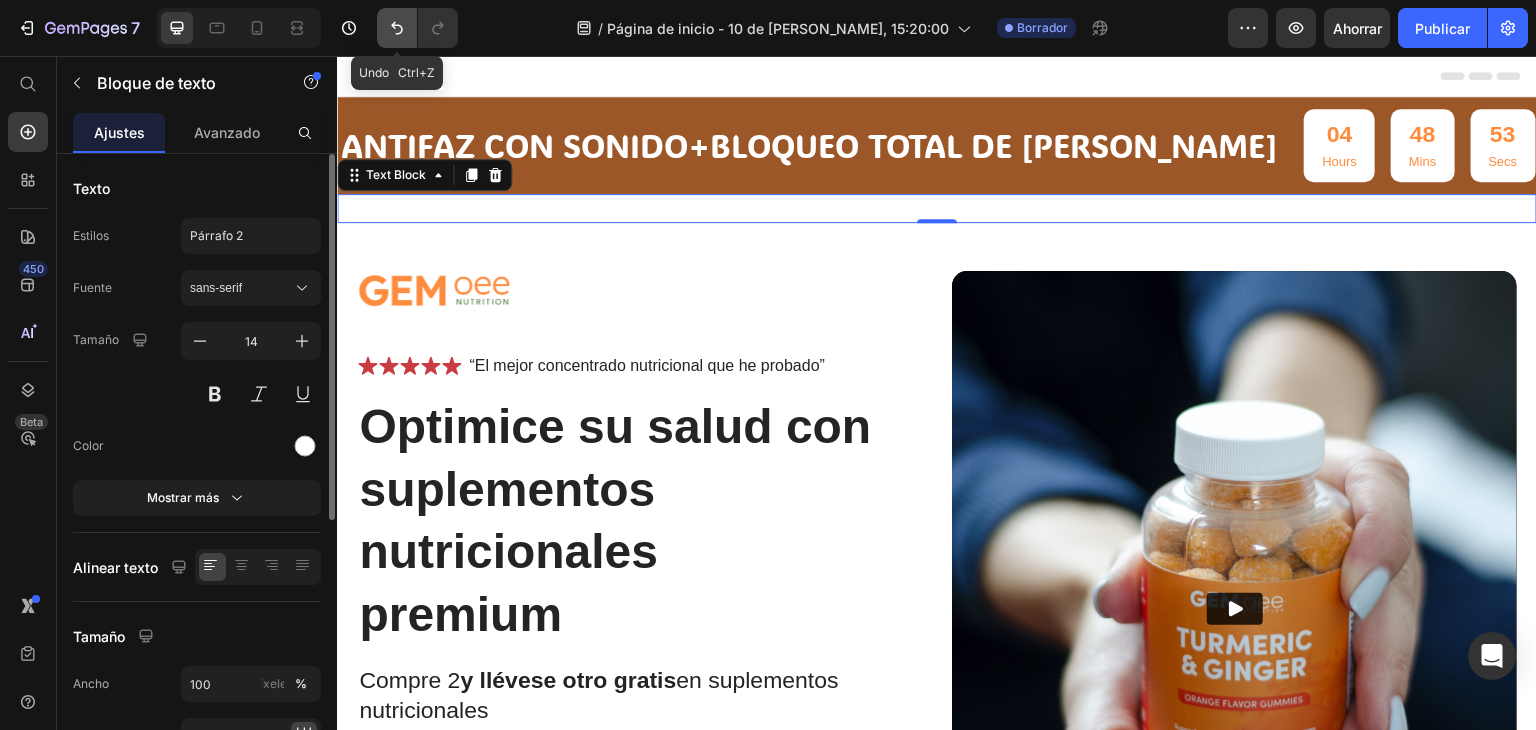 click 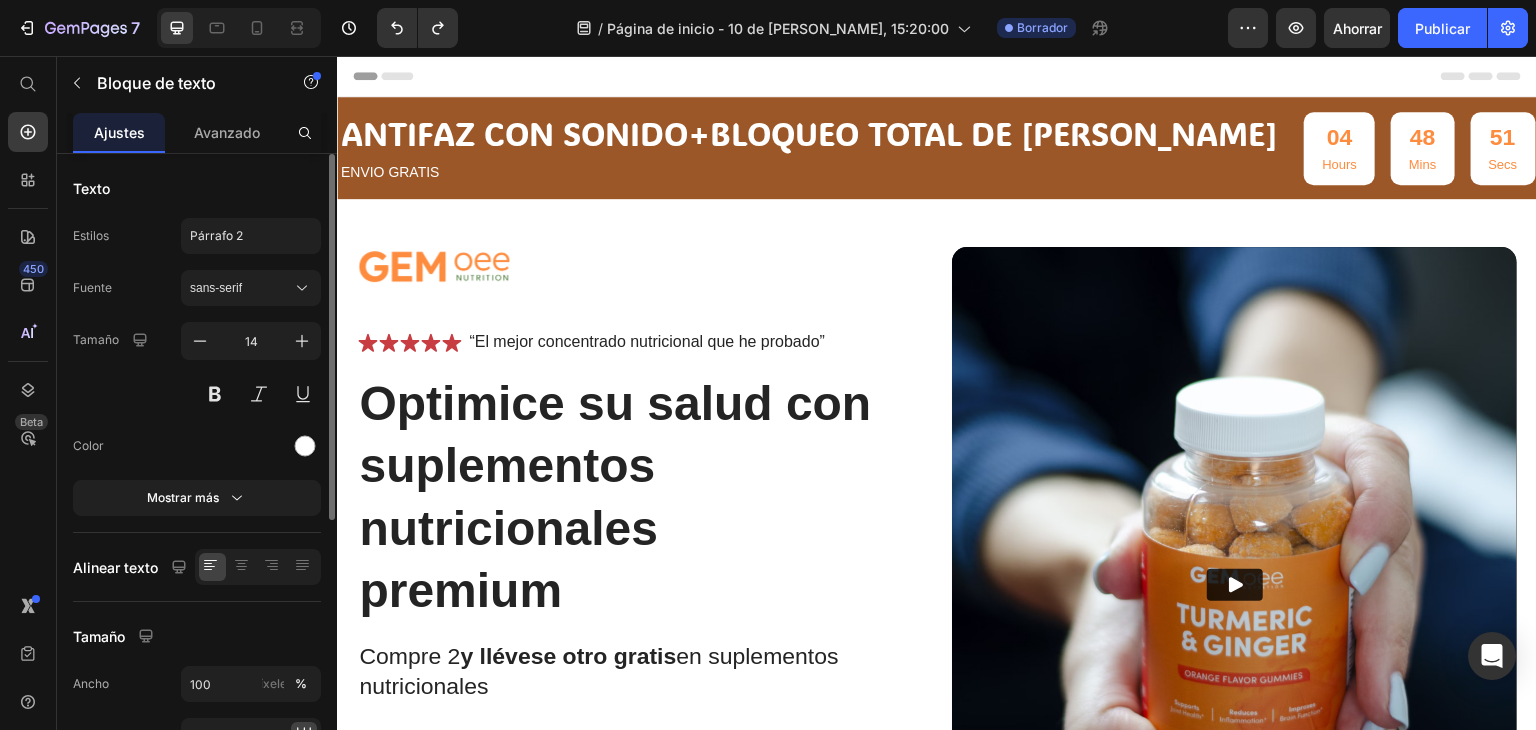 click on "Envio Gratis" at bounding box center [809, 172] 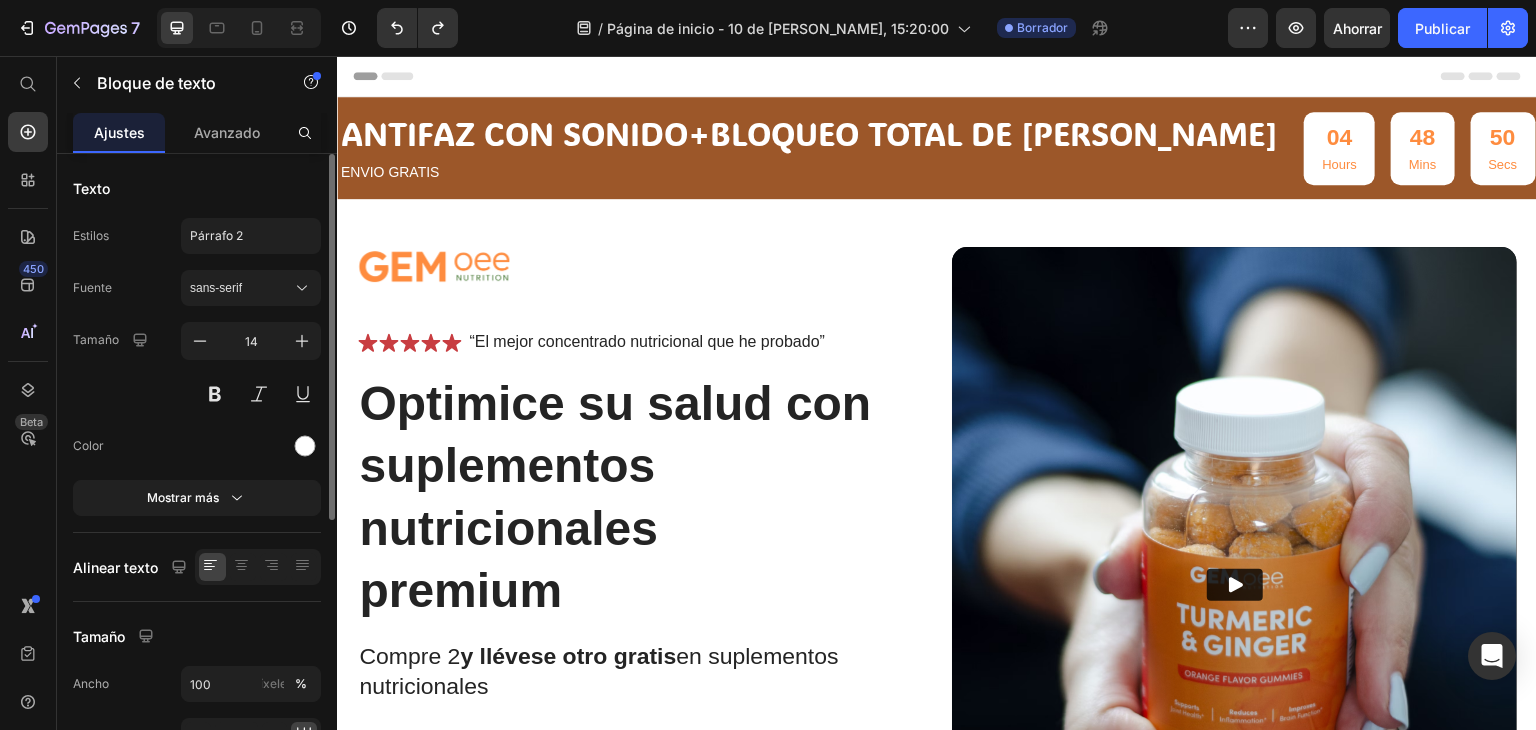 click on "Envio Gratis" at bounding box center (809, 172) 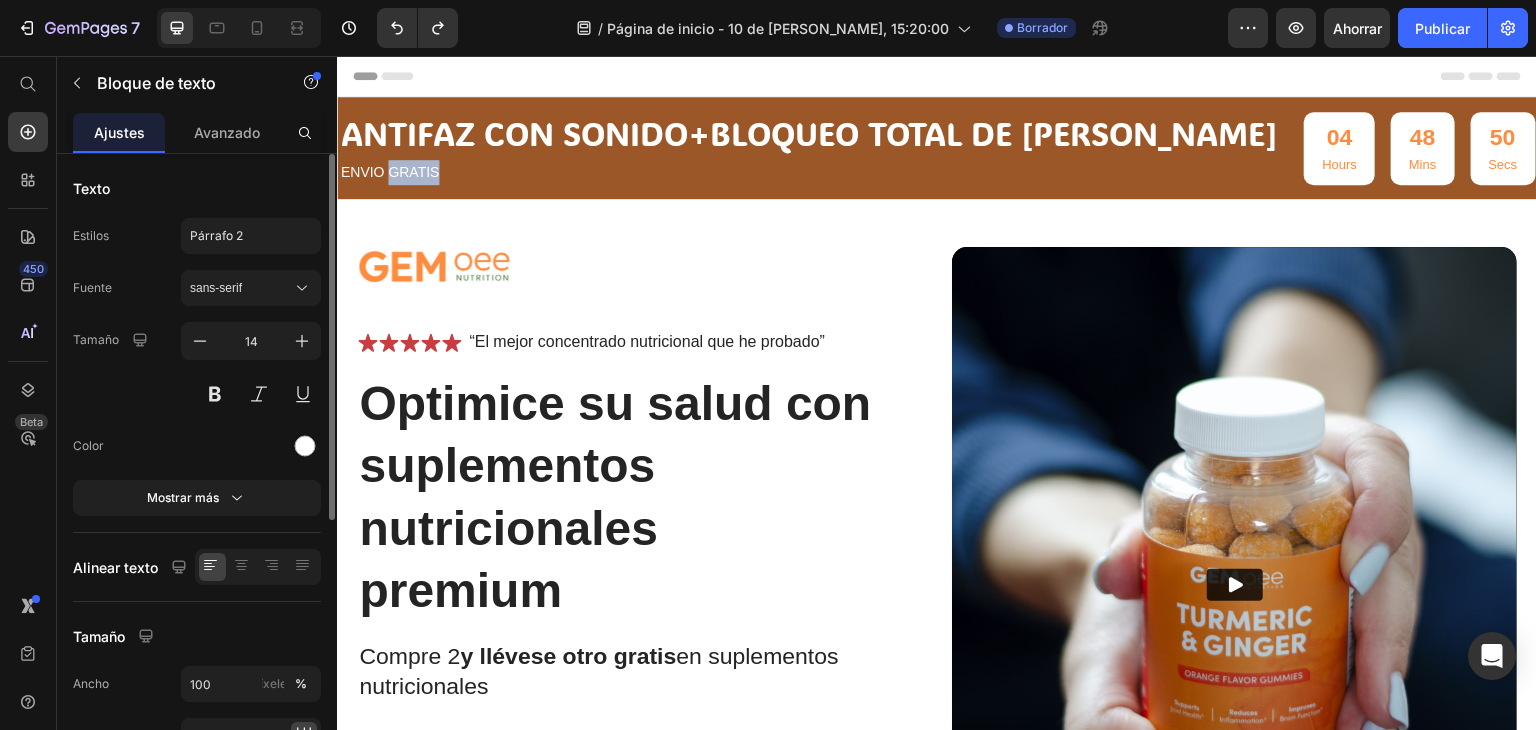click on "Envio Gratis" at bounding box center (809, 172) 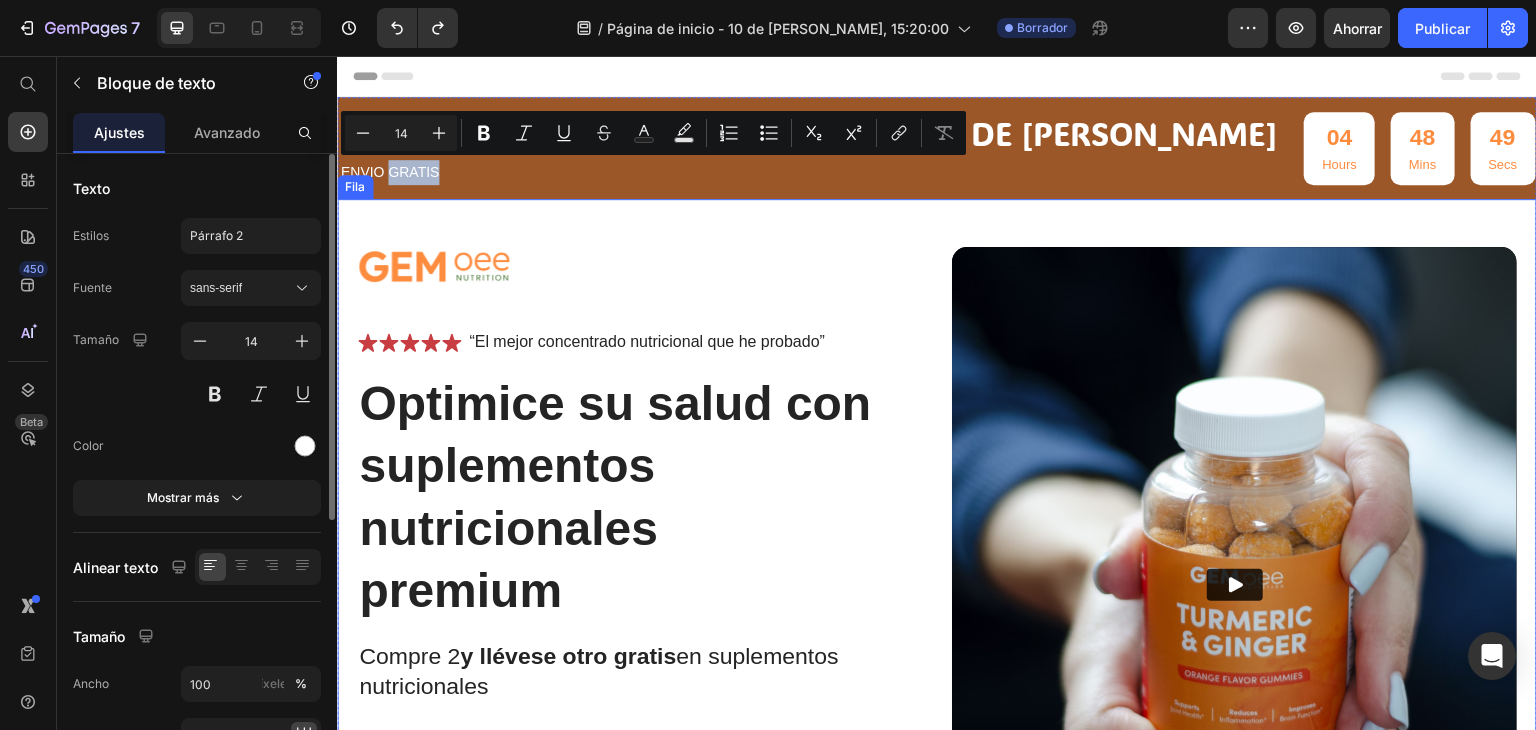 click on "Imagen
Icono
Icono
Icono
Icono
Icono Lista de iconos “El mejor concentrado nutricional que he probado” Bloque de texto Fila Optimice su salud con suplementos nutricionales premium Título Compre 2  y llévese otro gratis  en suplementos nutricionales Bloque de texto
Inmunidad mejorada
niveles de energía mejorados
Apoyo a la salud del corazón
Salud de las articulaciones y los huesos Lista de artículos Mejora instantánea de la salud Botón
Icono Pruébalo y te encantará durante  30 días o te devolvemos tu dinero. Bloque de texto Fila Fila Video Fila" at bounding box center [937, 631] 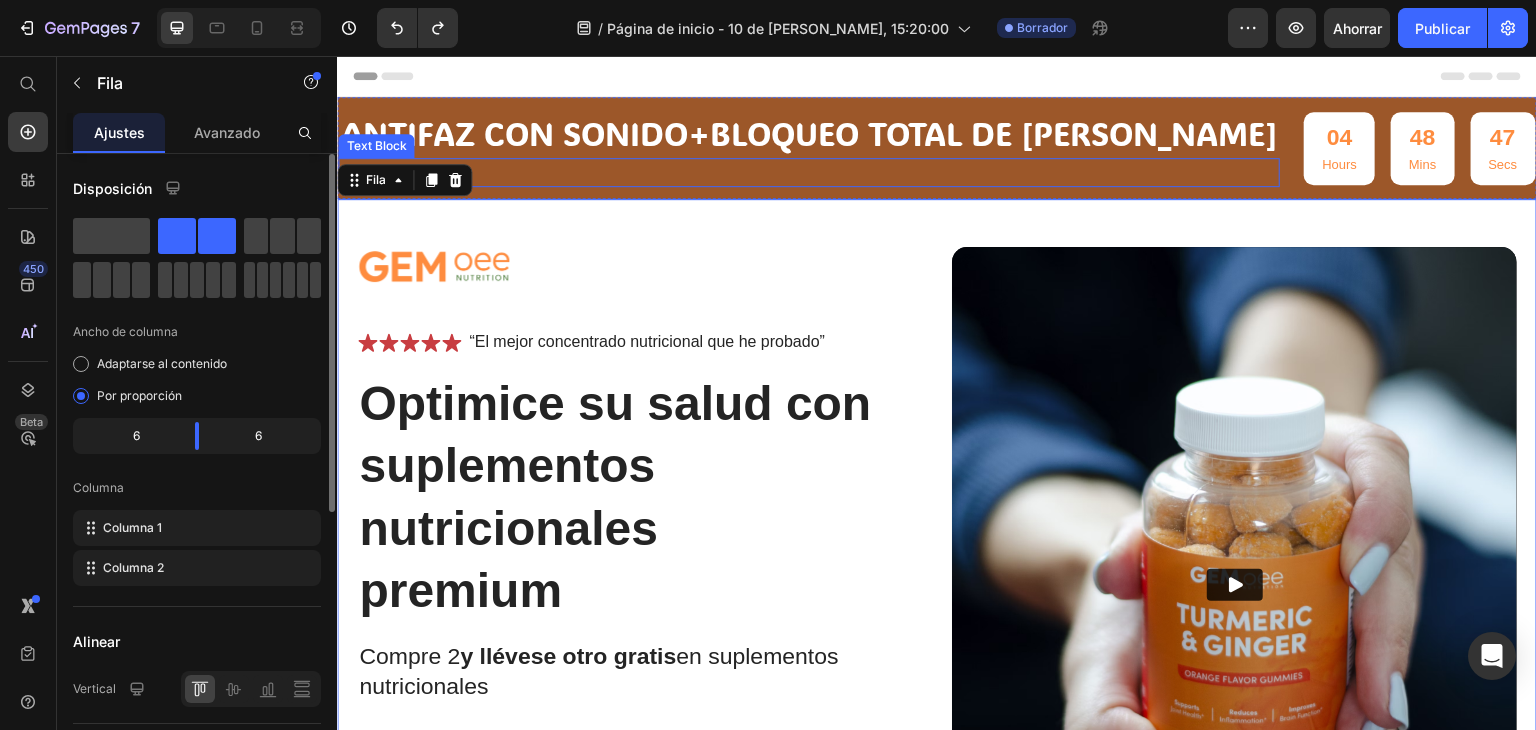 click on "Envio Gratis" at bounding box center (809, 172) 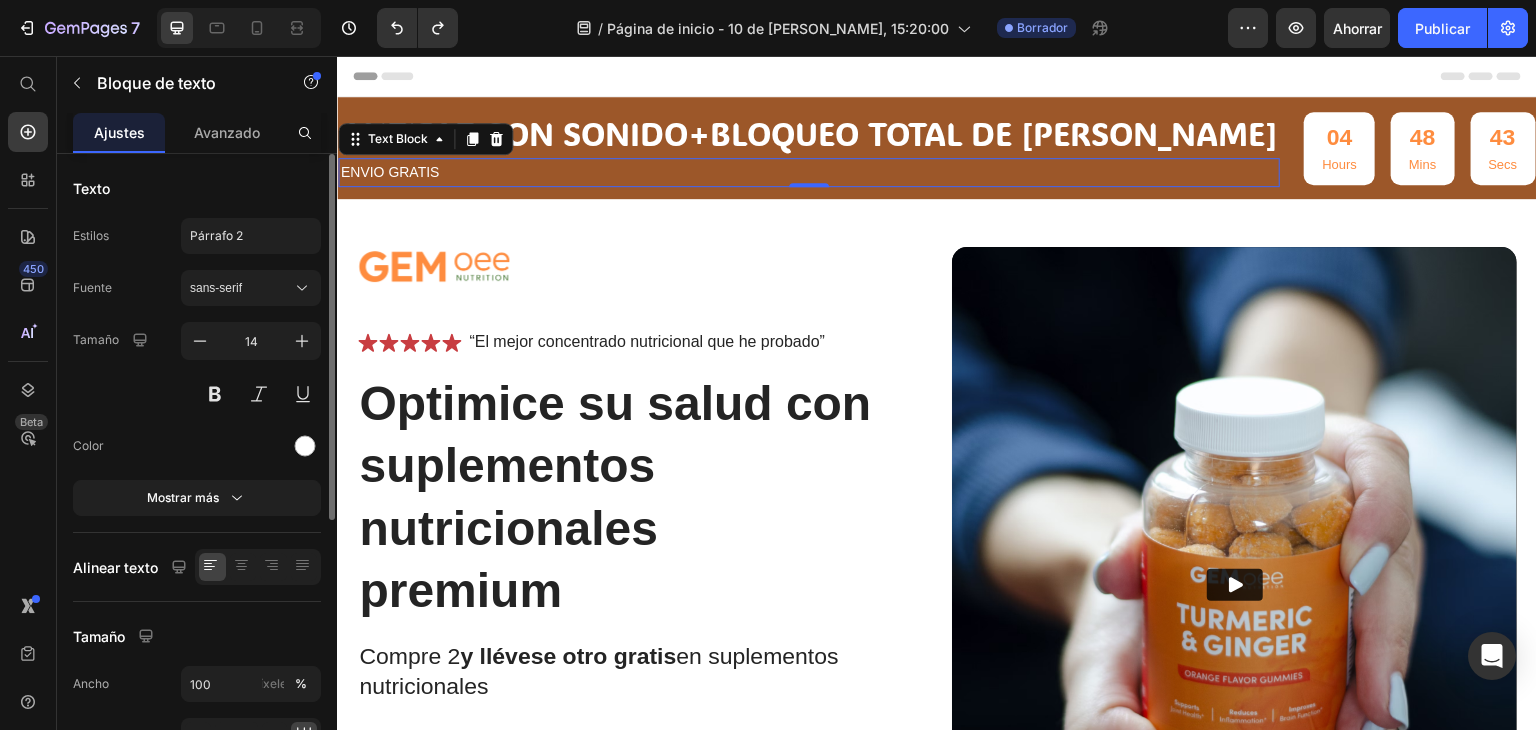 click 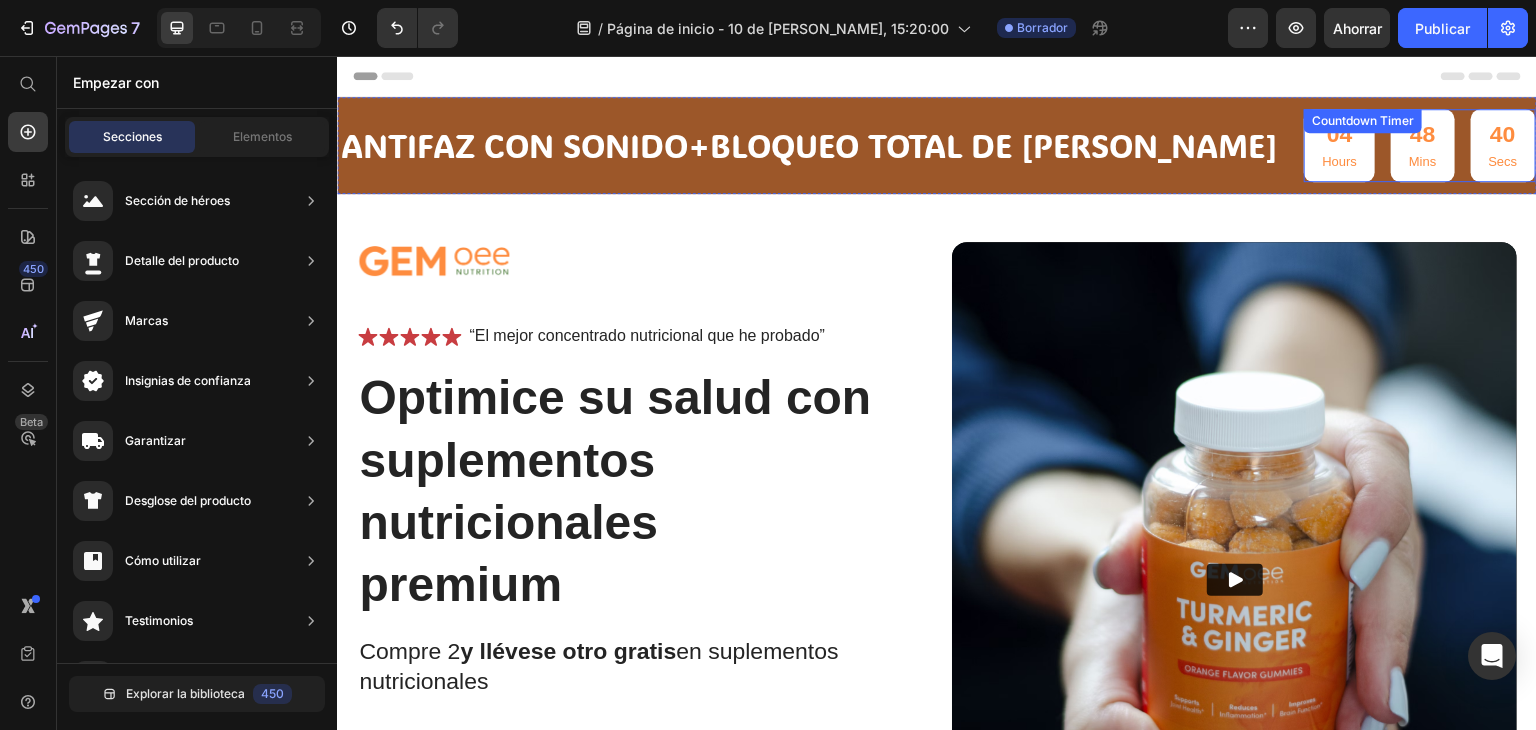 click on "04 Hours 48 Mins 40 Secs Countdown Timer" at bounding box center [1419, 145] 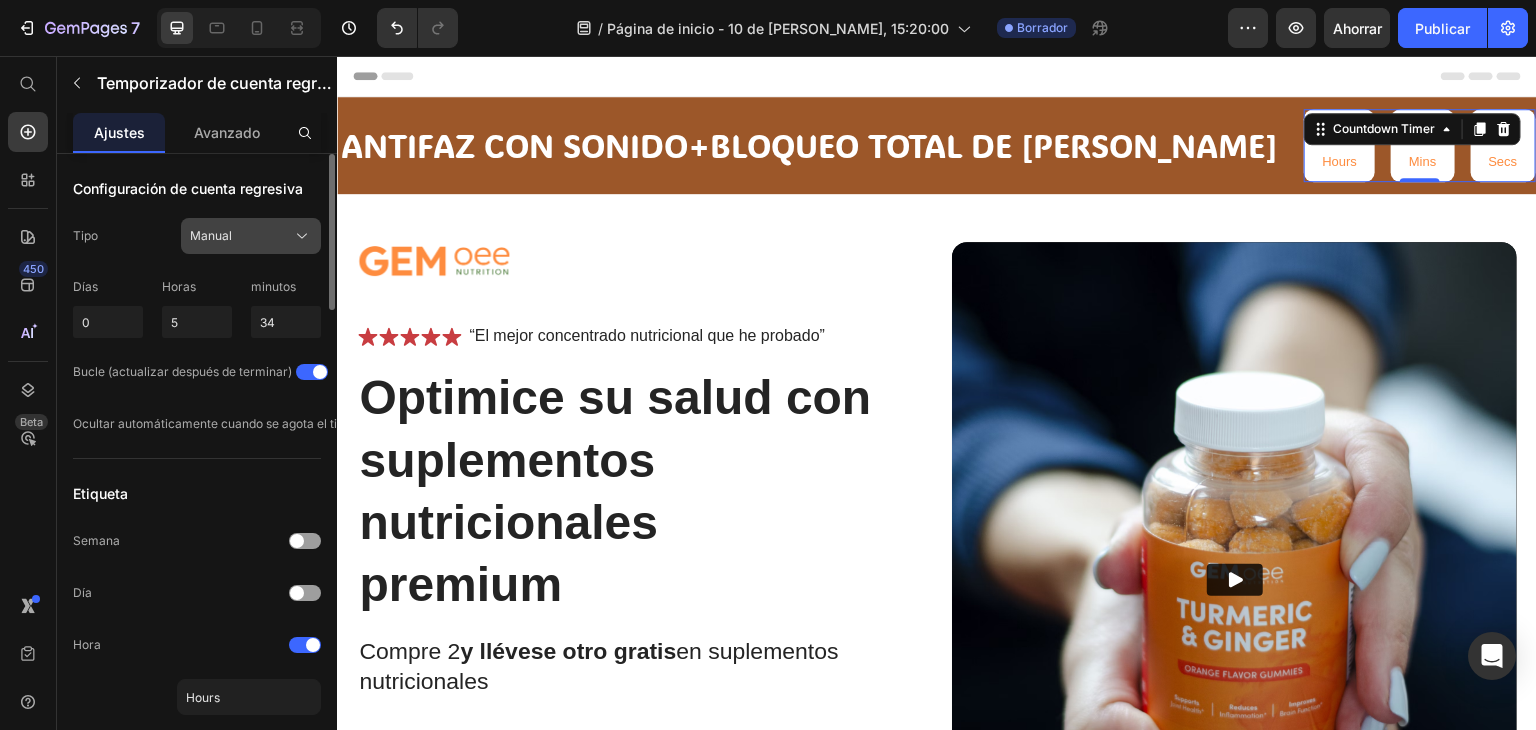 click on "Manual" 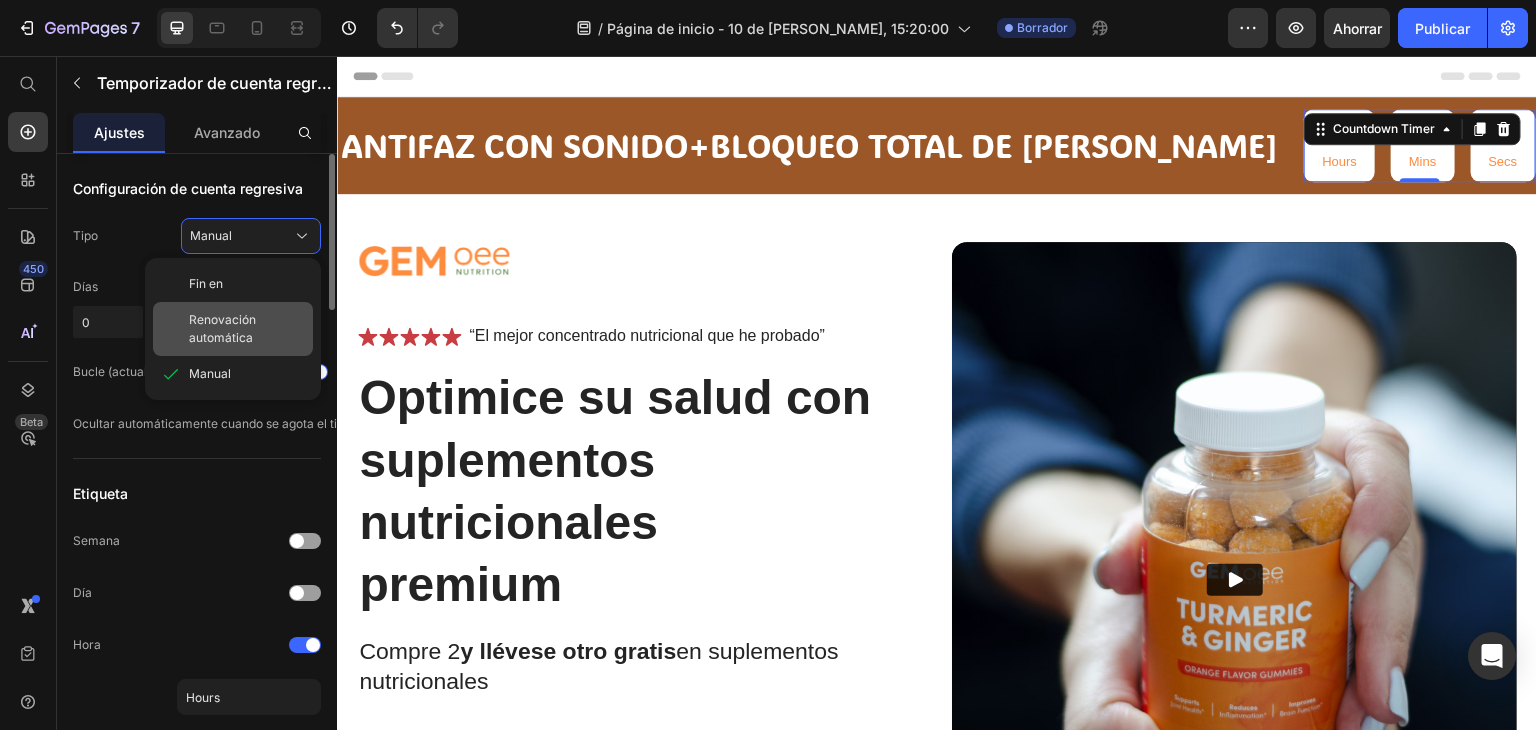 click on "Renovación automática" at bounding box center [222, 328] 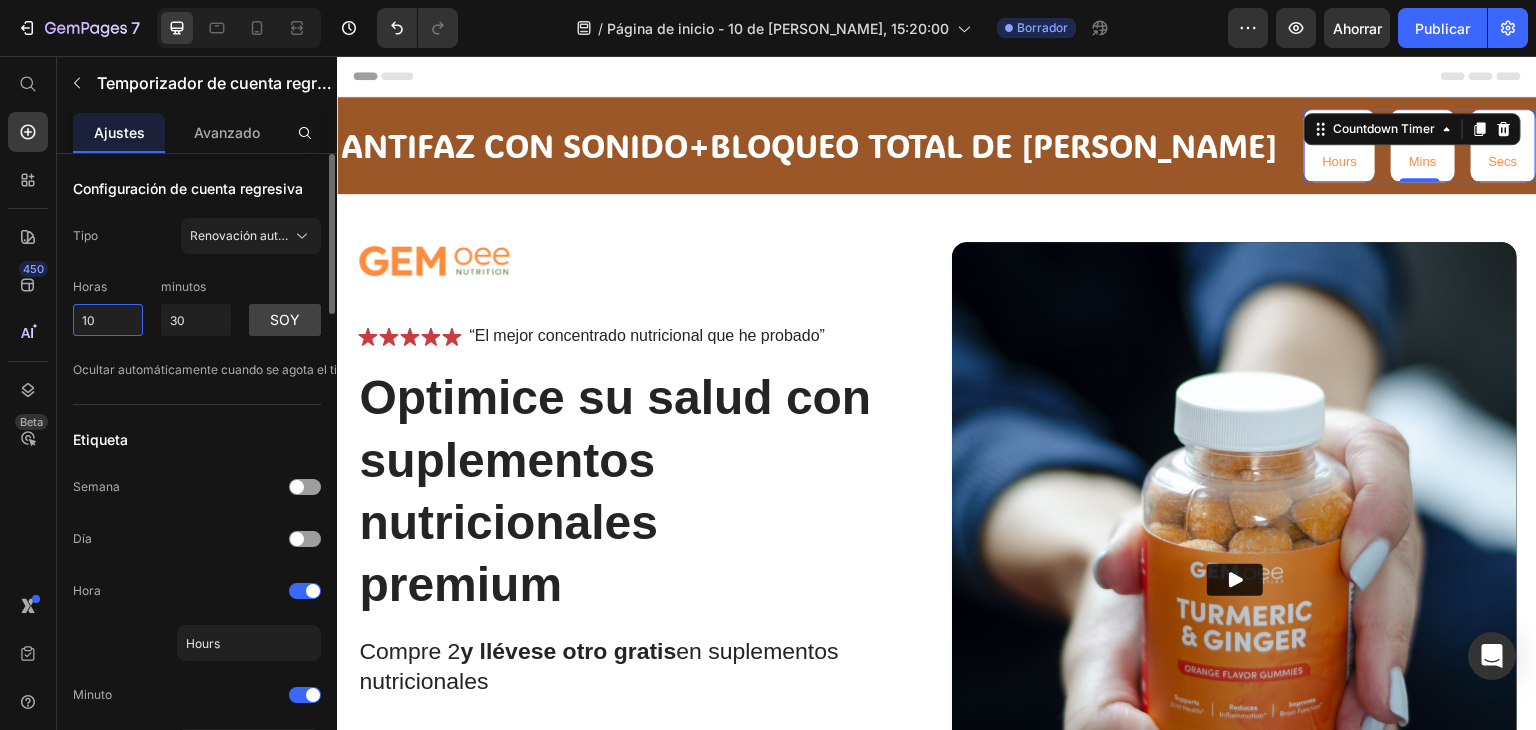 drag, startPoint x: 124, startPoint y: 314, endPoint x: 67, endPoint y: 324, distance: 57.870544 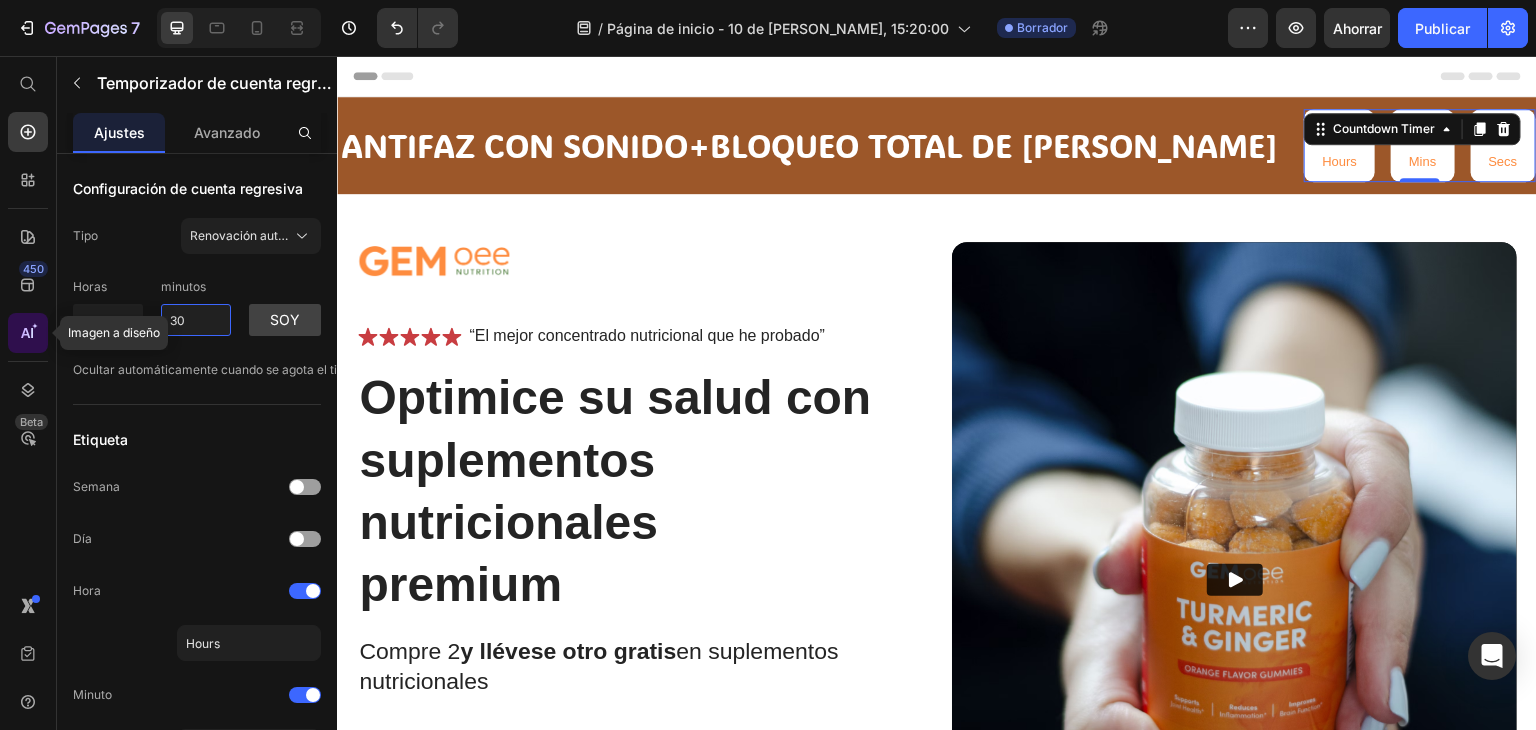 type on "0" 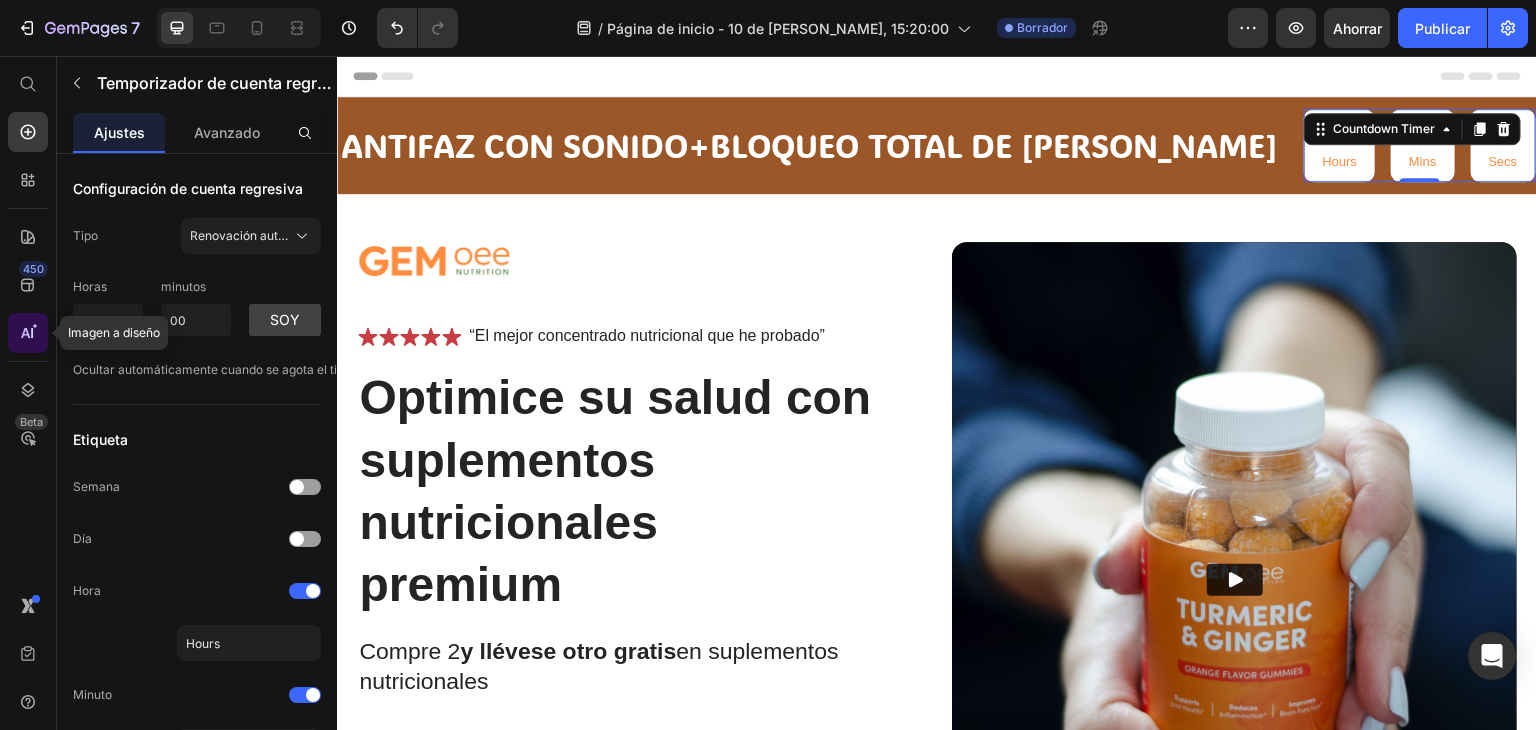 type on "0" 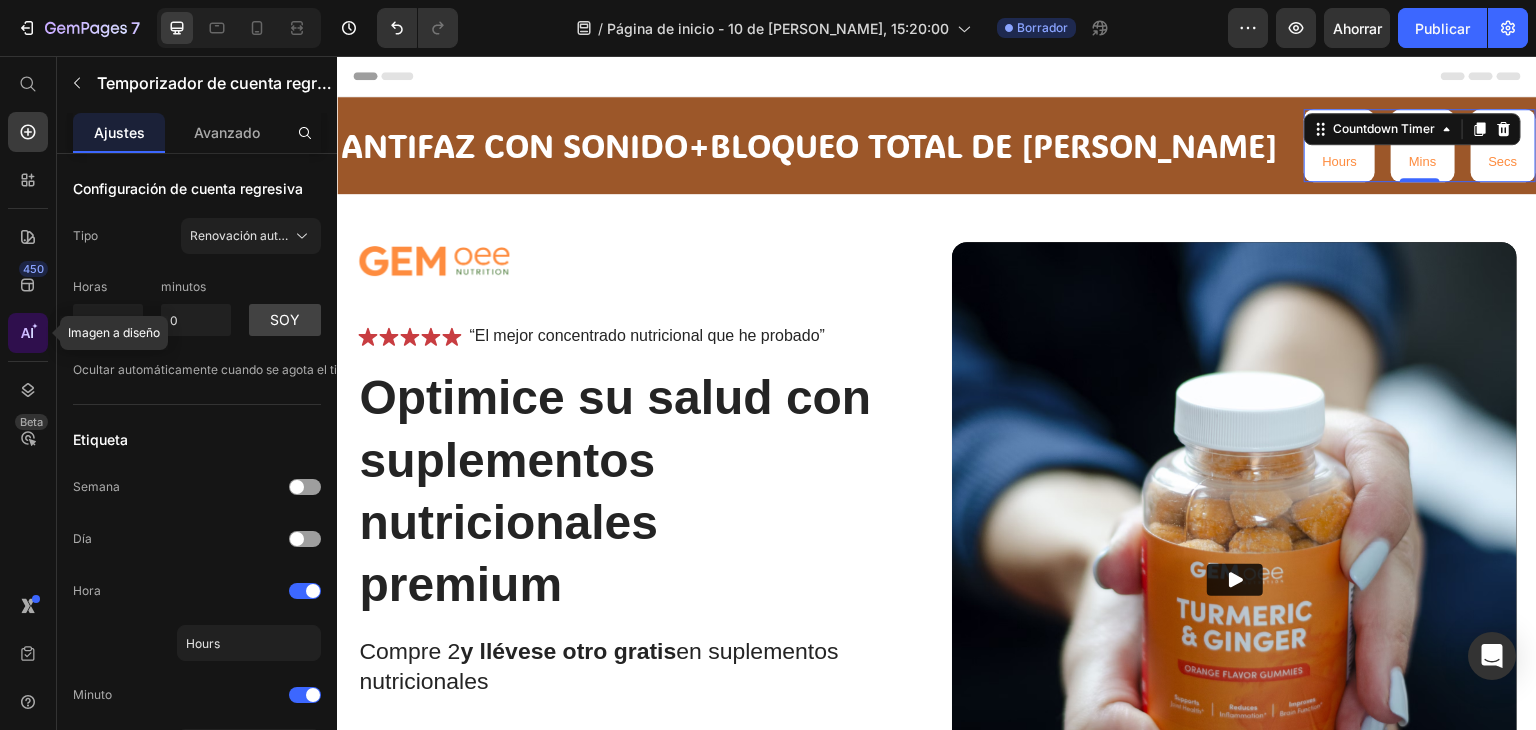 type 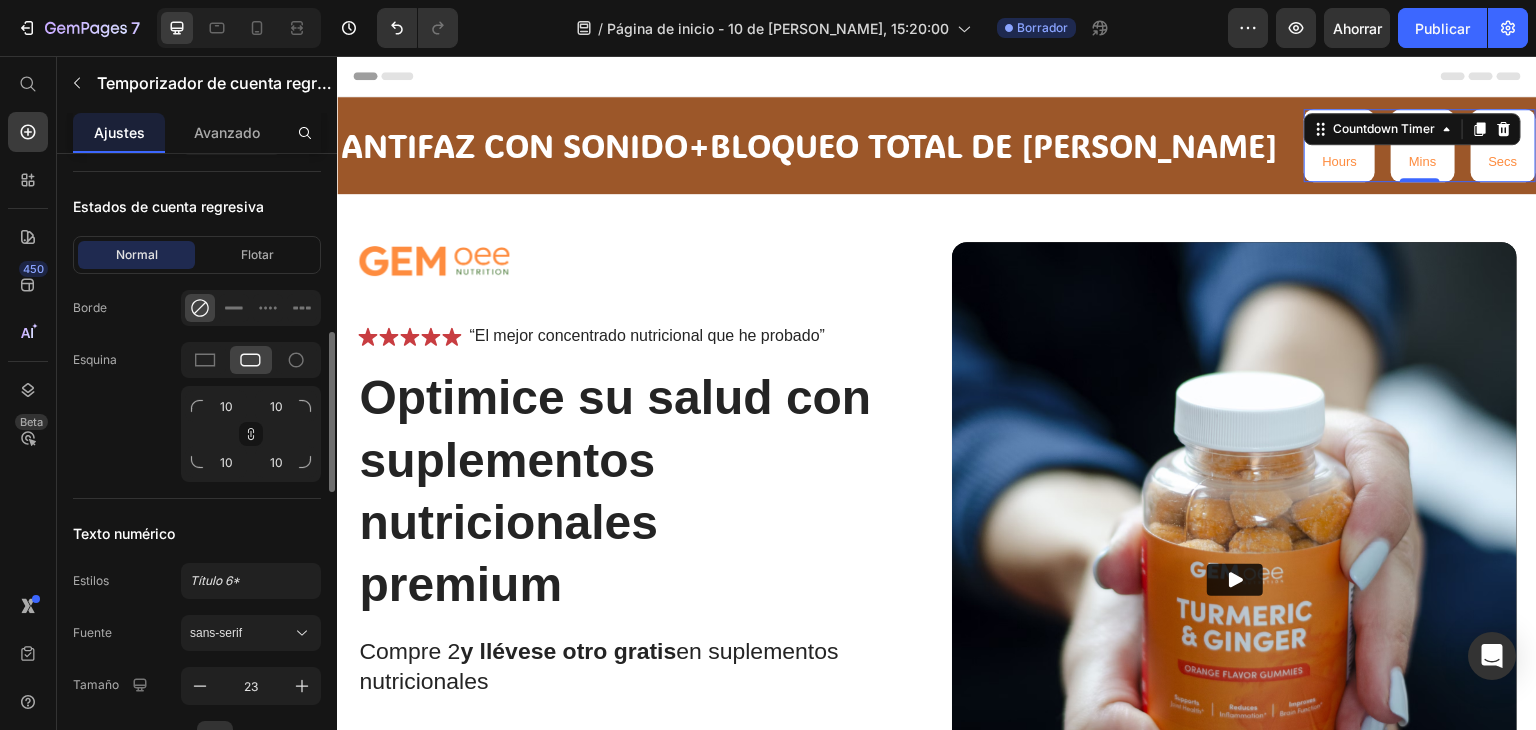 scroll, scrollTop: 1000, scrollLeft: 0, axis: vertical 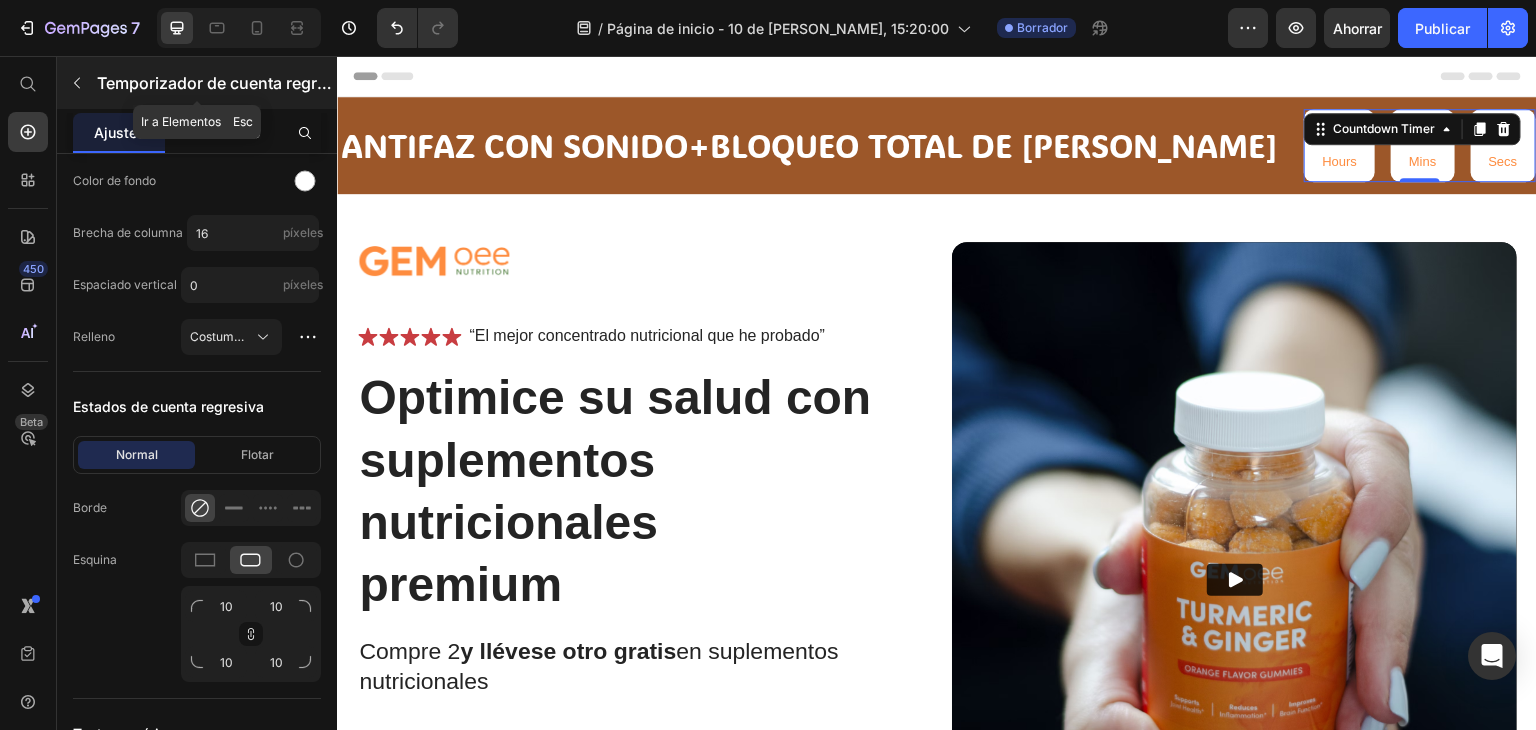 click at bounding box center [77, 83] 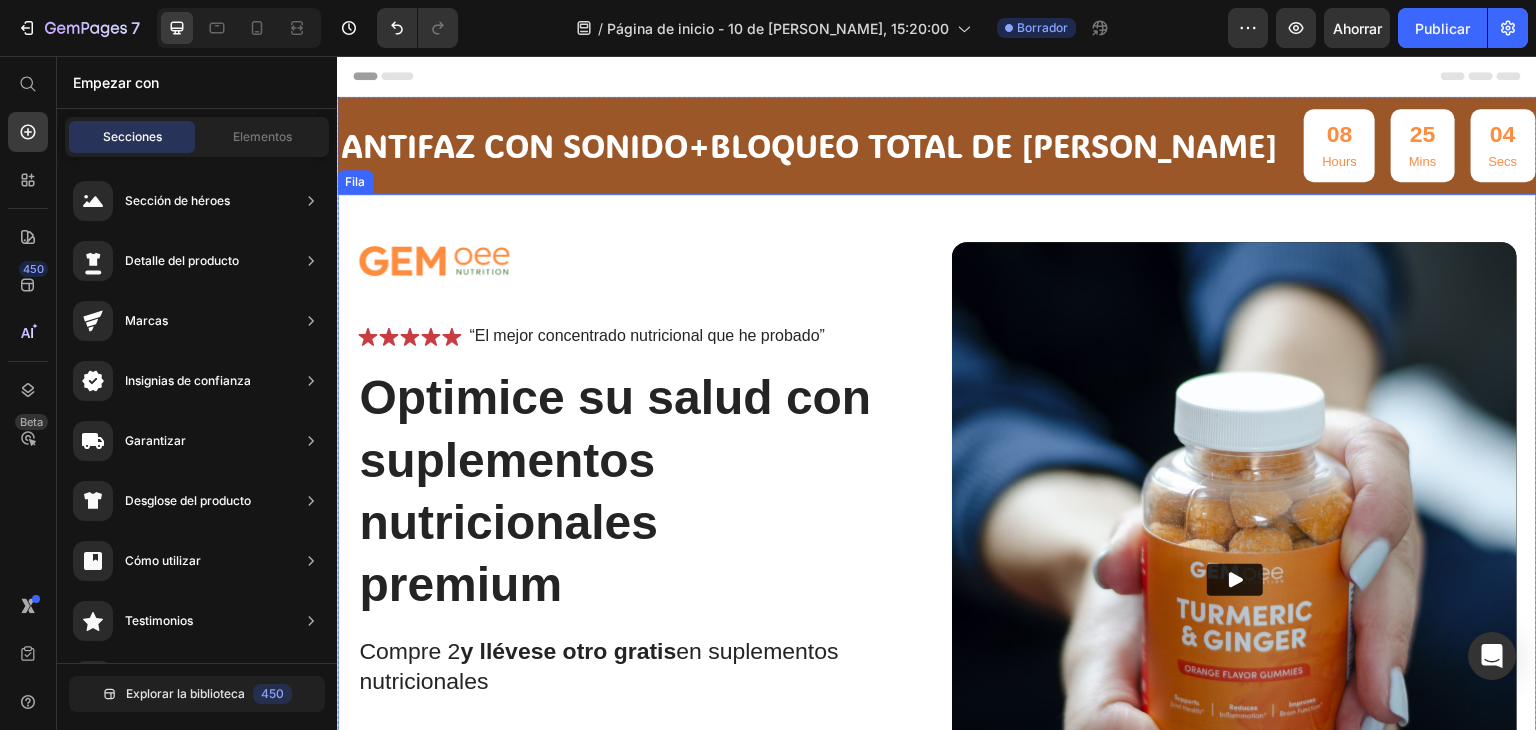 click on "Imagen
Icono
Icono
Icono
Icono
Icono Lista de iconos “El mejor concentrado nutricional que he probado” Bloque de texto Fila Optimice su salud con suplementos nutricionales premium Título Compre 2  y llévese otro gratis  en suplementos nutricionales Bloque de texto
Inmunidad mejorada
niveles de energía mejorados
Apoyo a la salud del corazón
Salud de las articulaciones y los huesos Lista de artículos Mejora instantánea de la salud Botón
Icono Pruébalo y te encantará durante  30 días o te devolvemos tu dinero. Bloque de texto Fila Fila Video Fila" at bounding box center (937, 626) 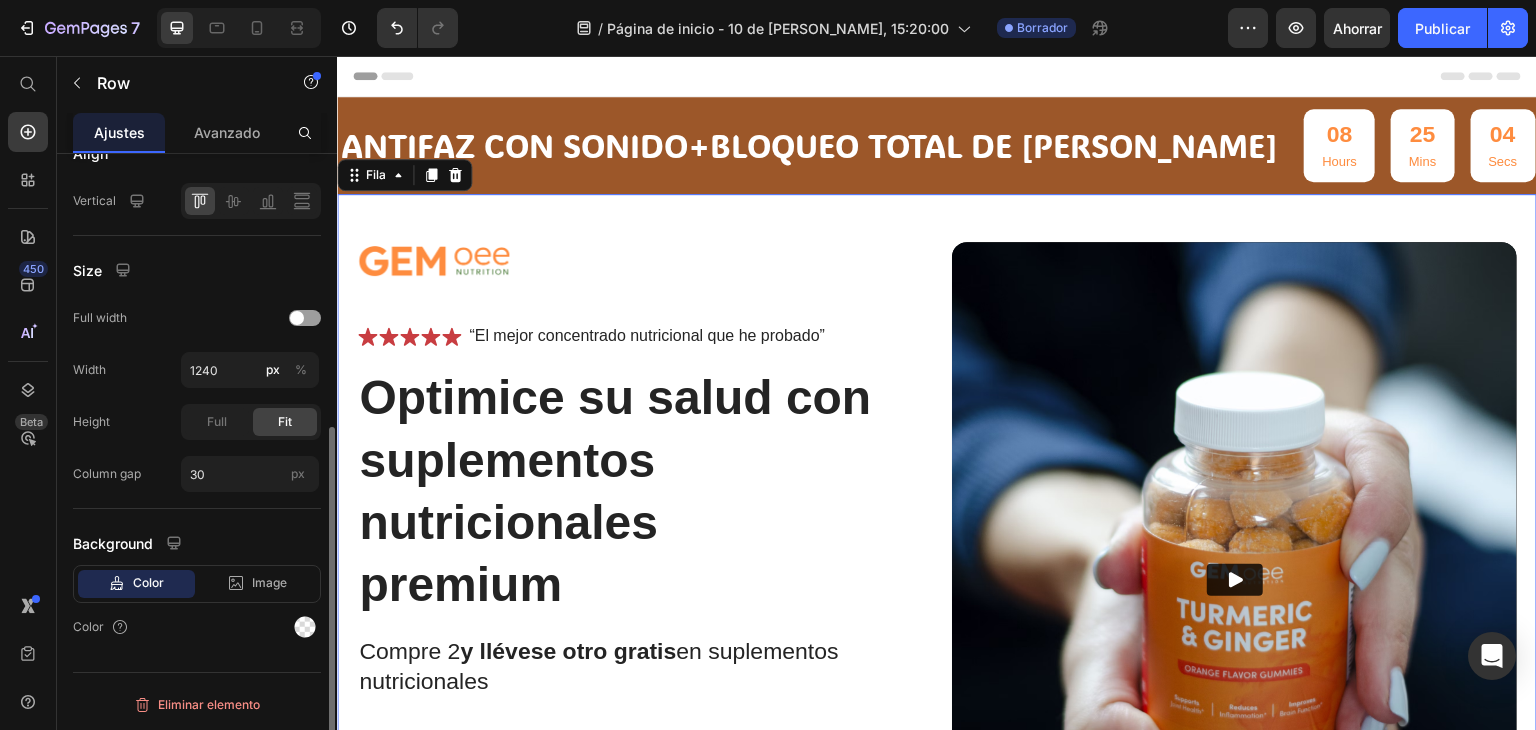 scroll, scrollTop: 0, scrollLeft: 0, axis: both 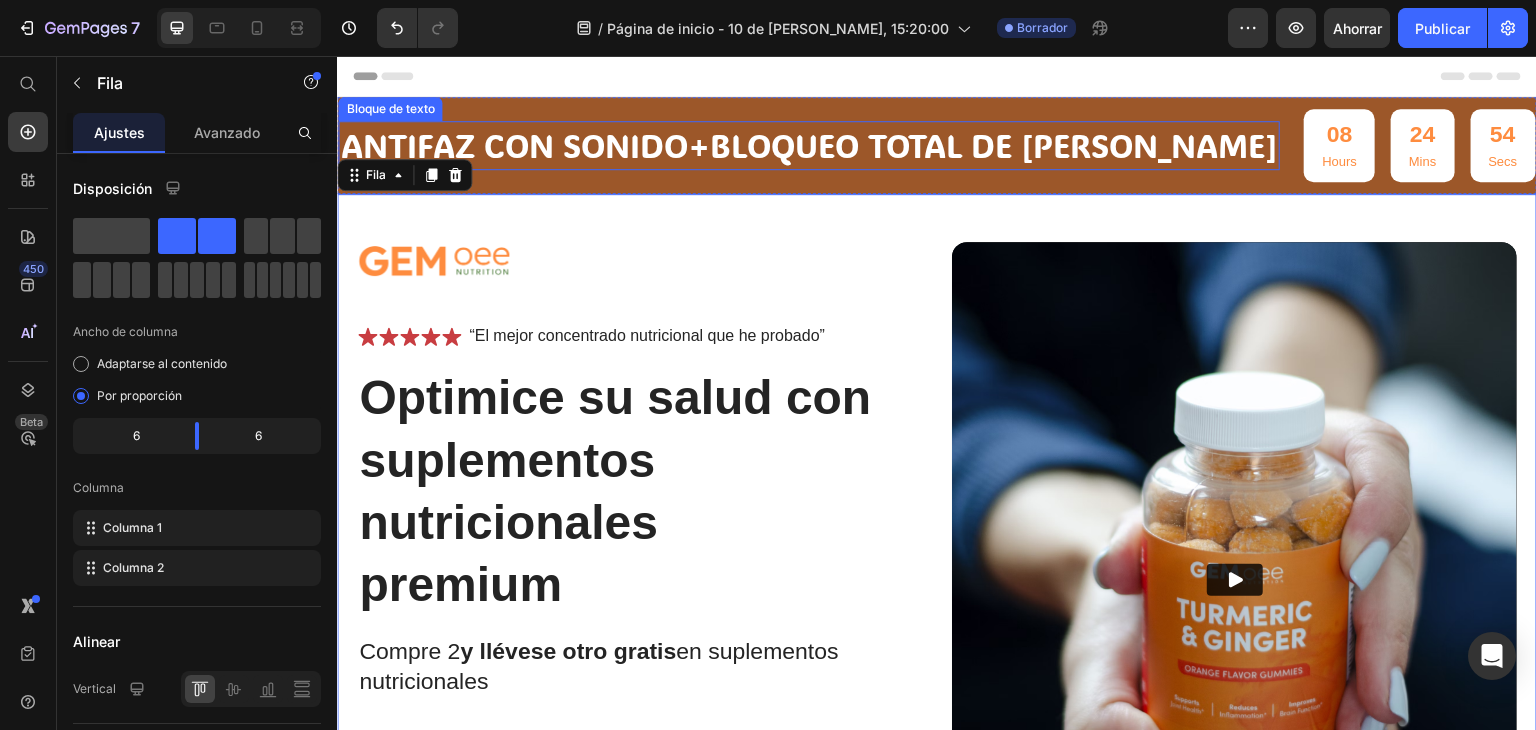 click on "Antifaz con sonido+bloqueo total de luz" at bounding box center (809, 145) 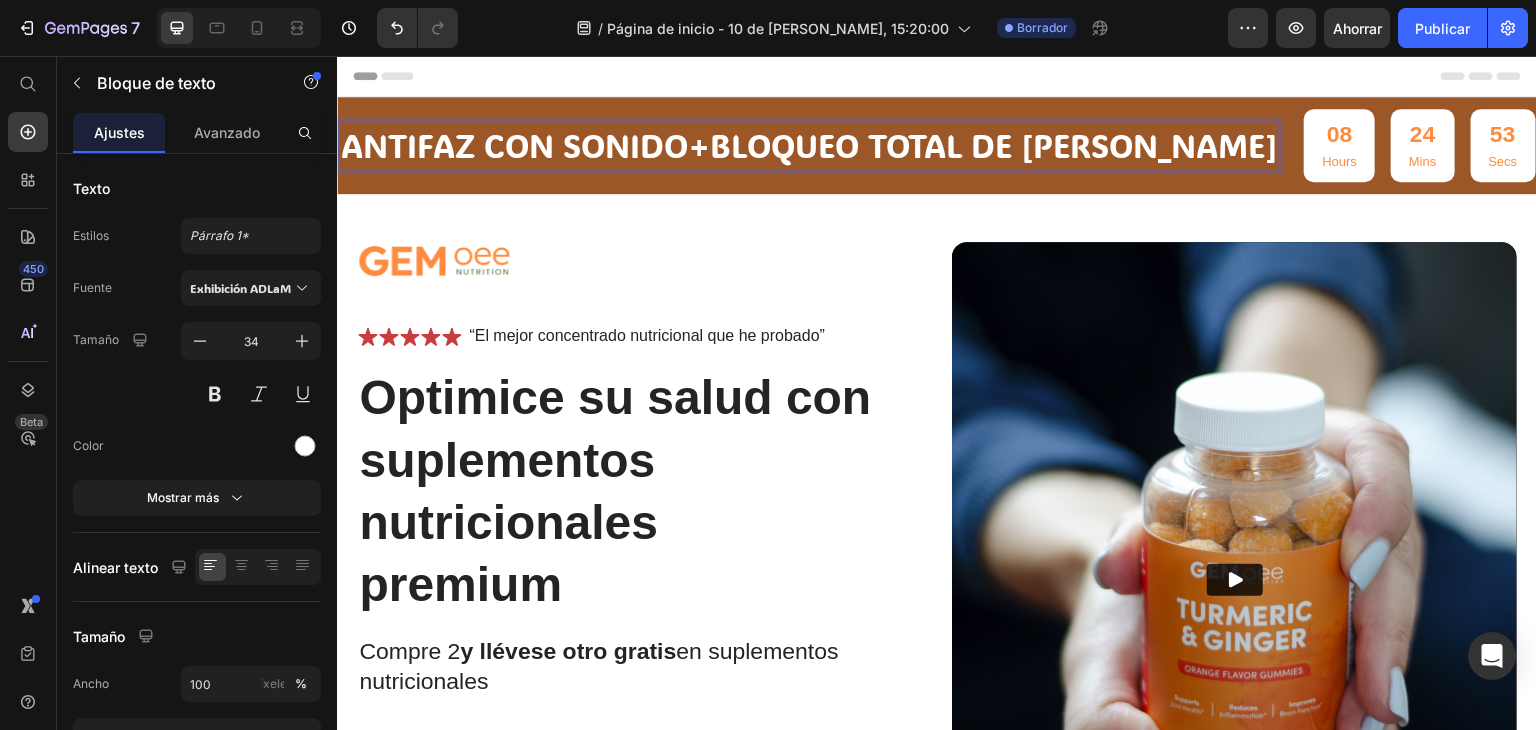 click on "Antifaz con sonido+bloqueo total de luz" at bounding box center [809, 145] 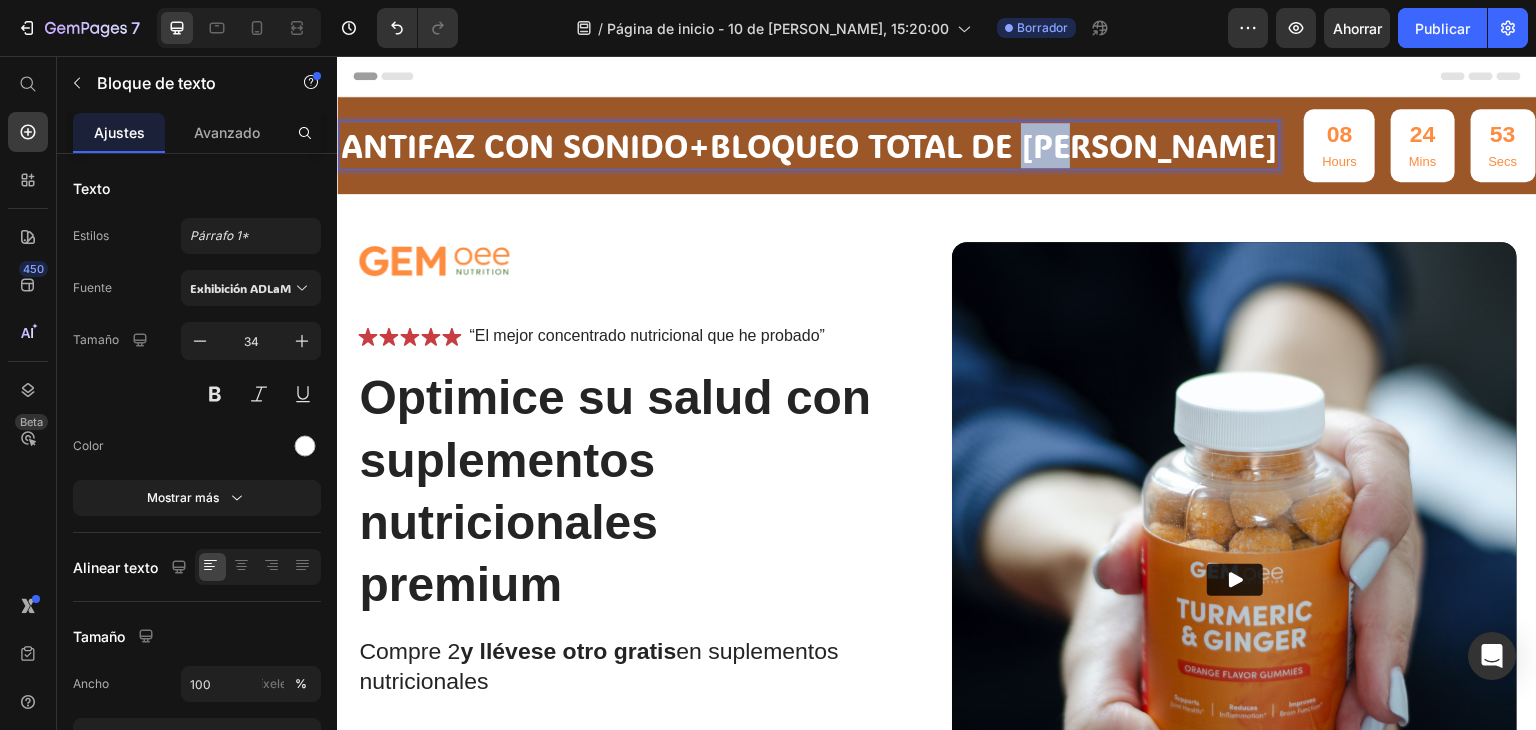 click on "Antifaz con sonido+bloqueo total de luz" at bounding box center [809, 145] 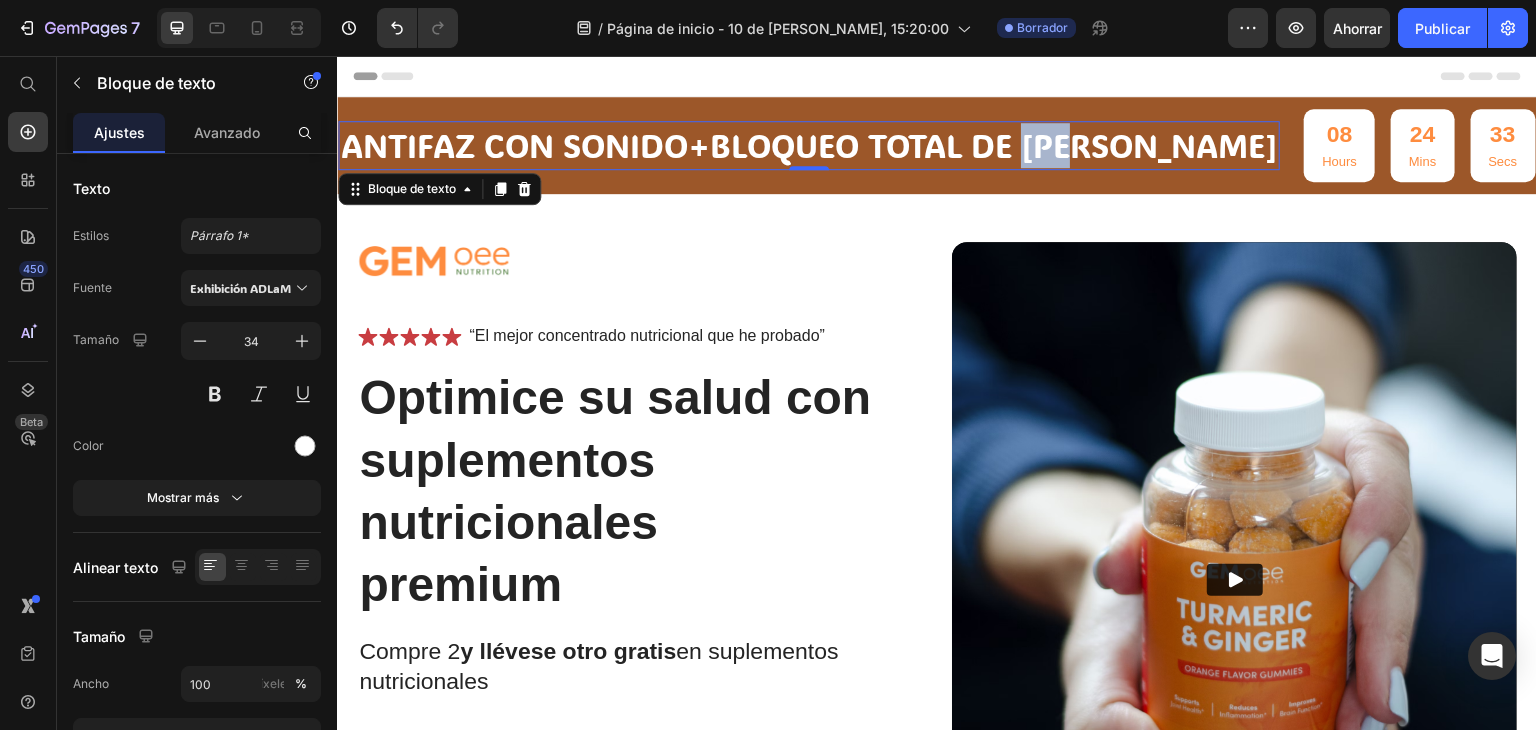 click on "Antifaz con sonido+bloqueo total de luz" at bounding box center (809, 145) 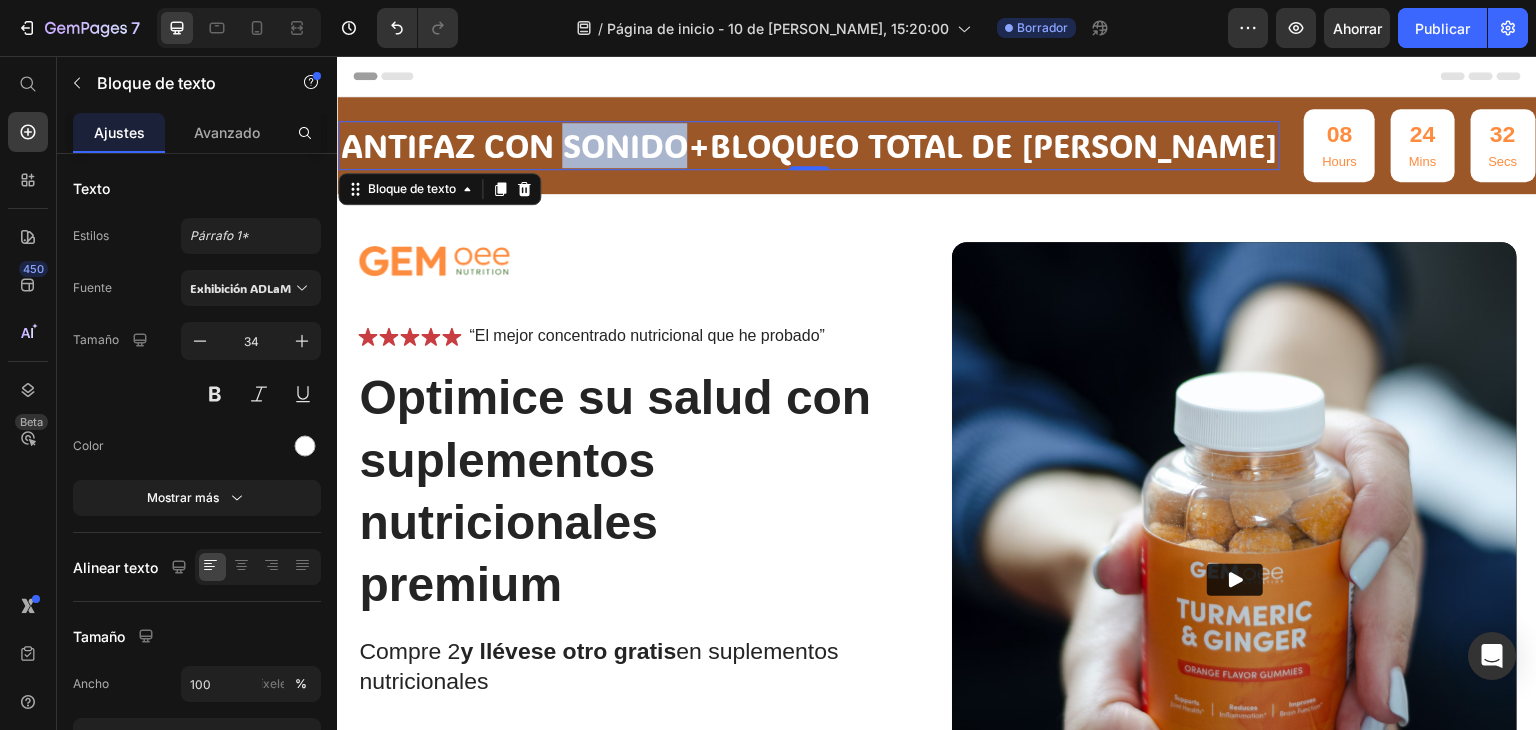 click on "Antifaz con sonido+bloqueo total de luz" at bounding box center [809, 145] 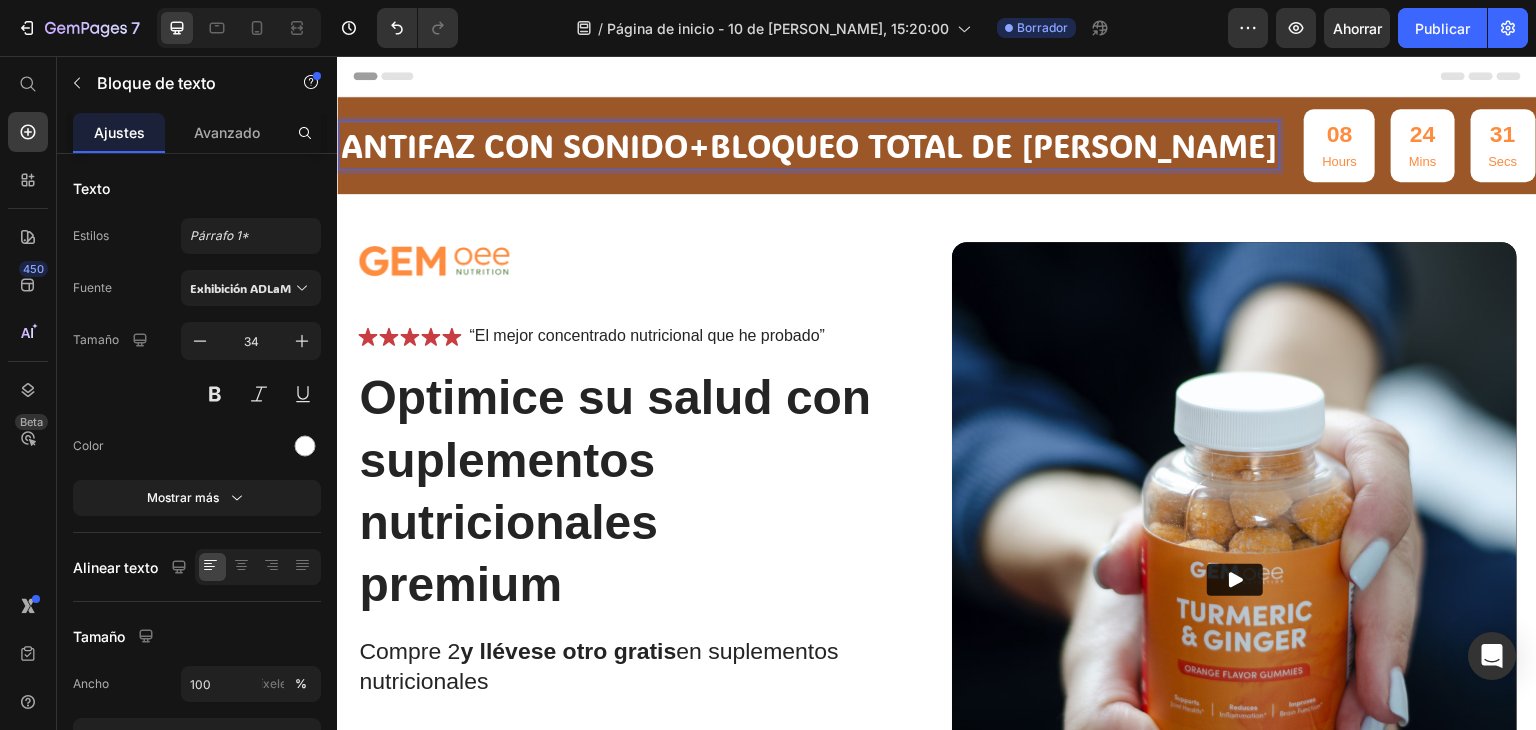 click on "Antifaz con sonido+bloqueo total de luz" at bounding box center [809, 145] 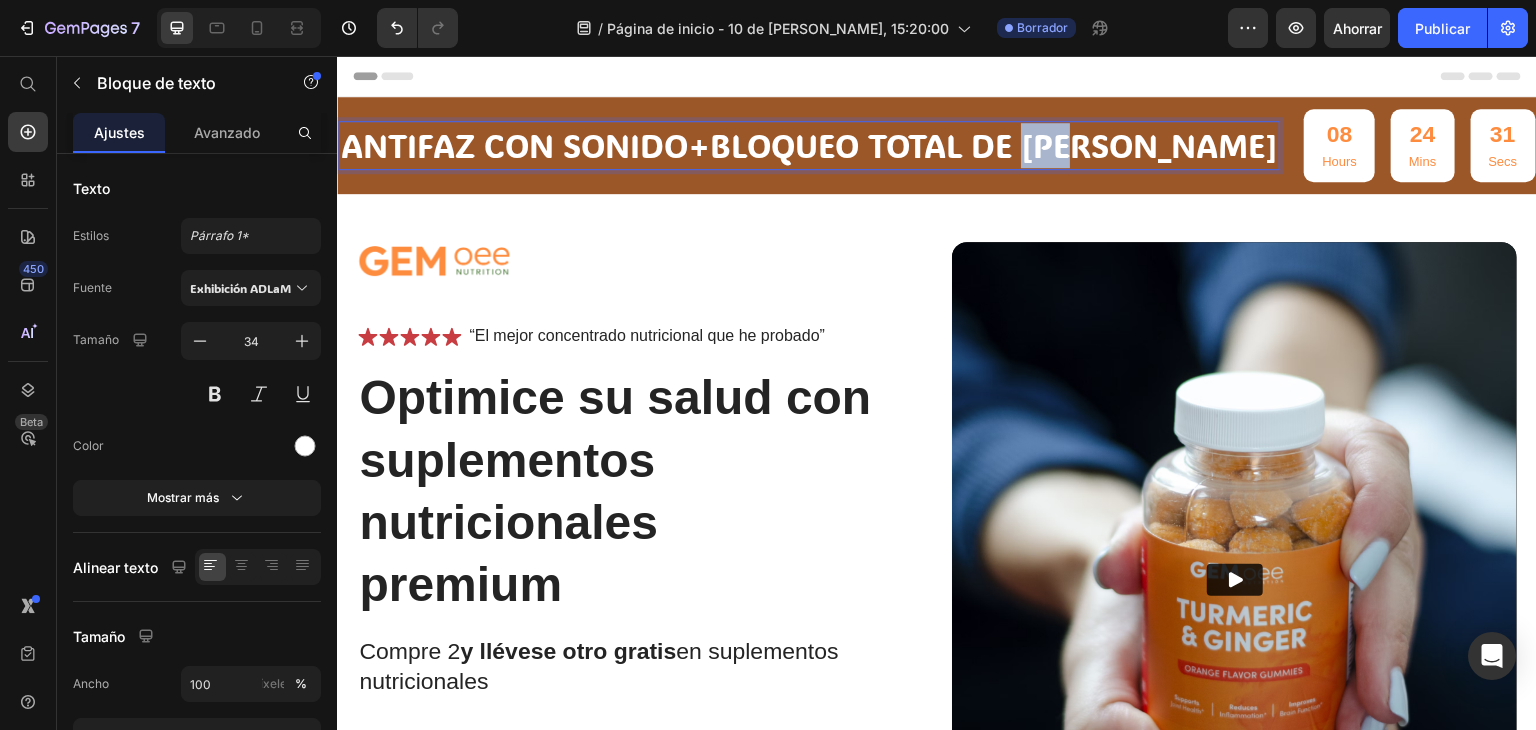 click on "Antifaz con sonido+bloqueo total de luz" at bounding box center [809, 145] 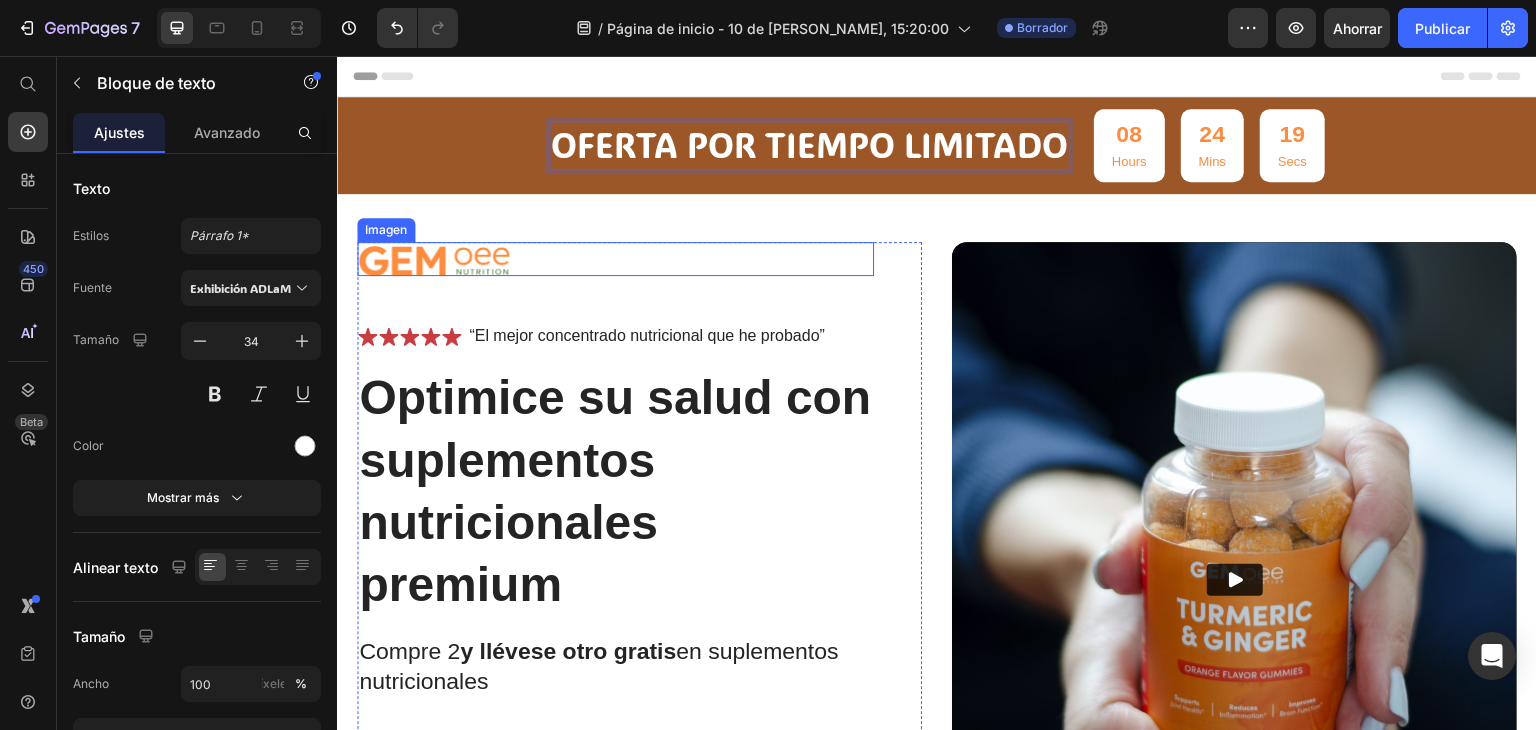 click at bounding box center (615, 259) 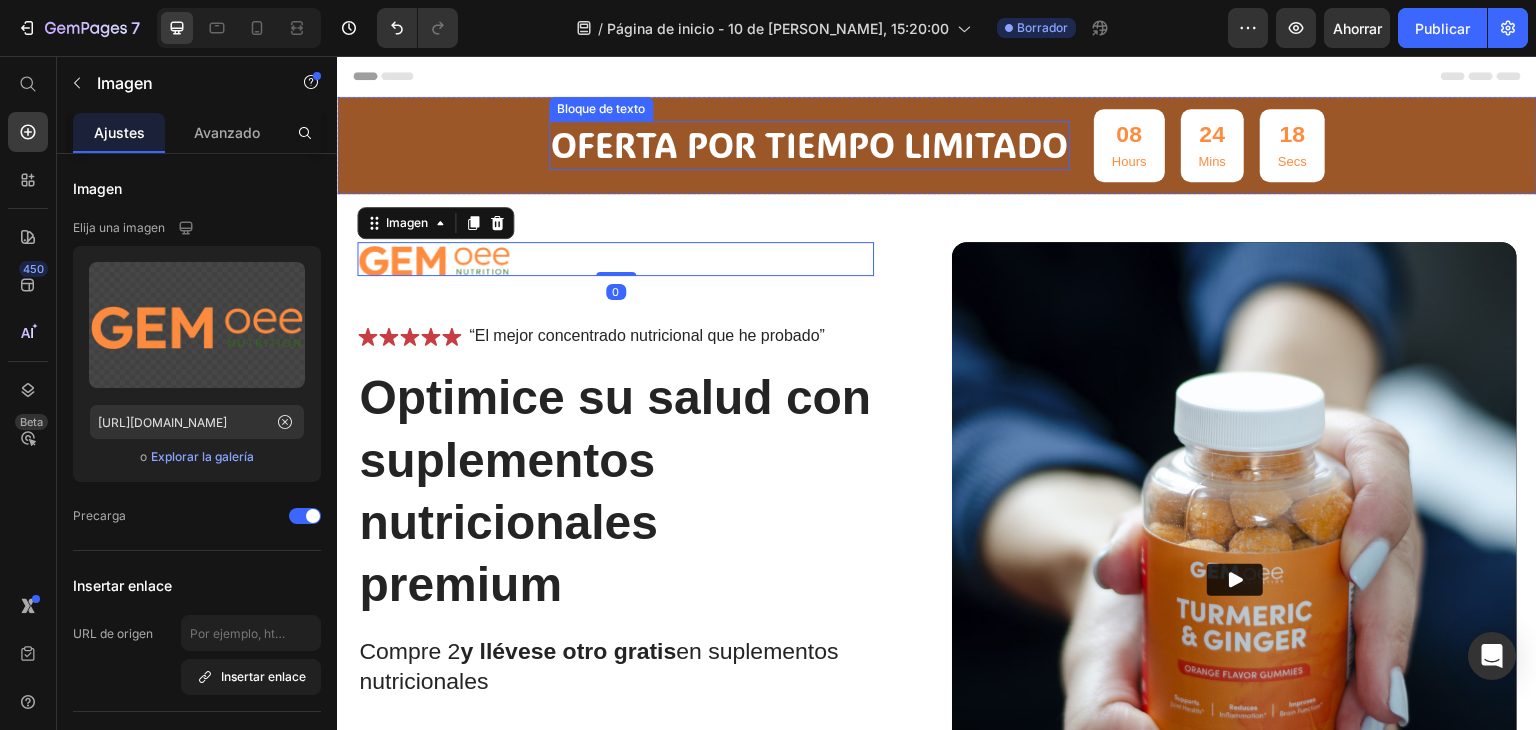 click on "oferta por tiempo limitado" at bounding box center [809, 145] 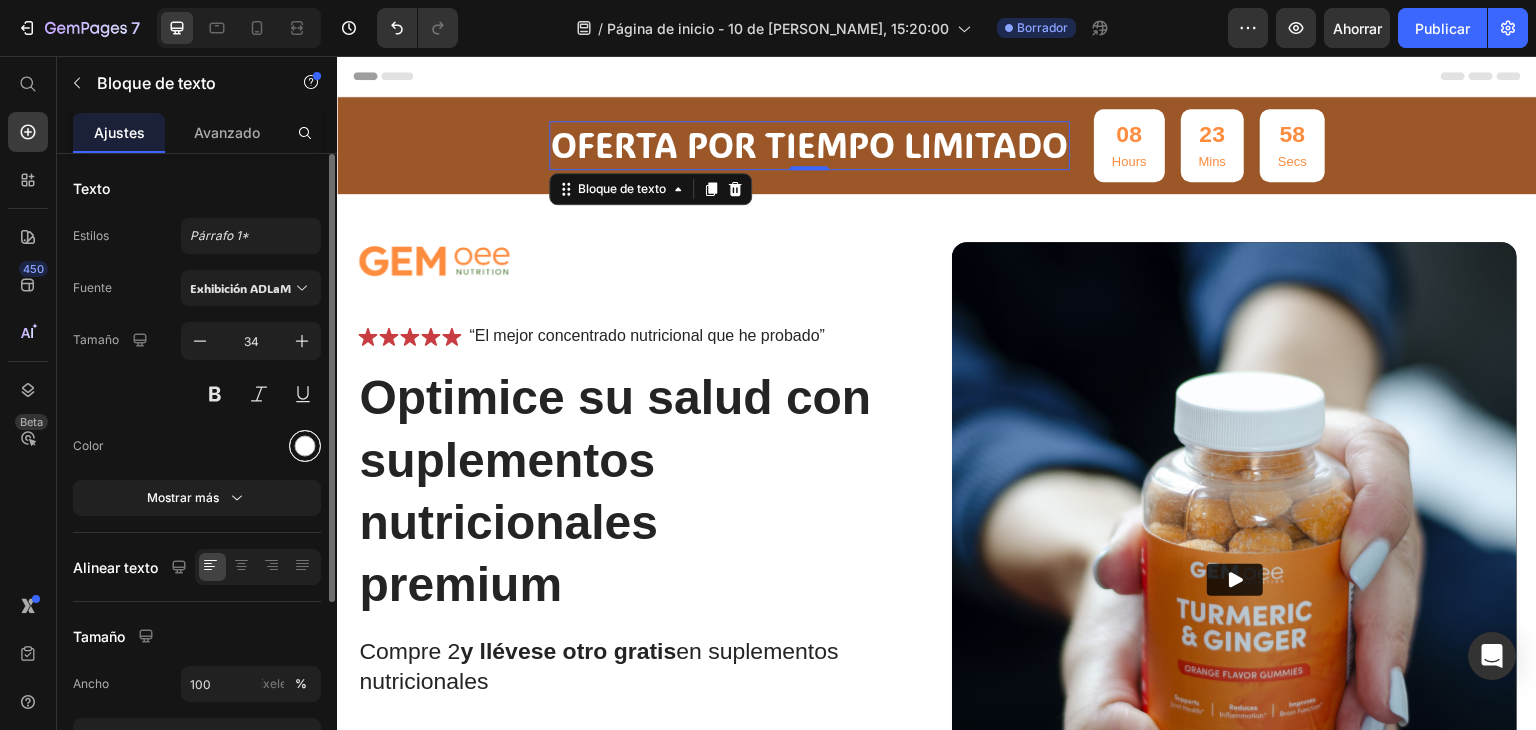 click at bounding box center [305, 446] 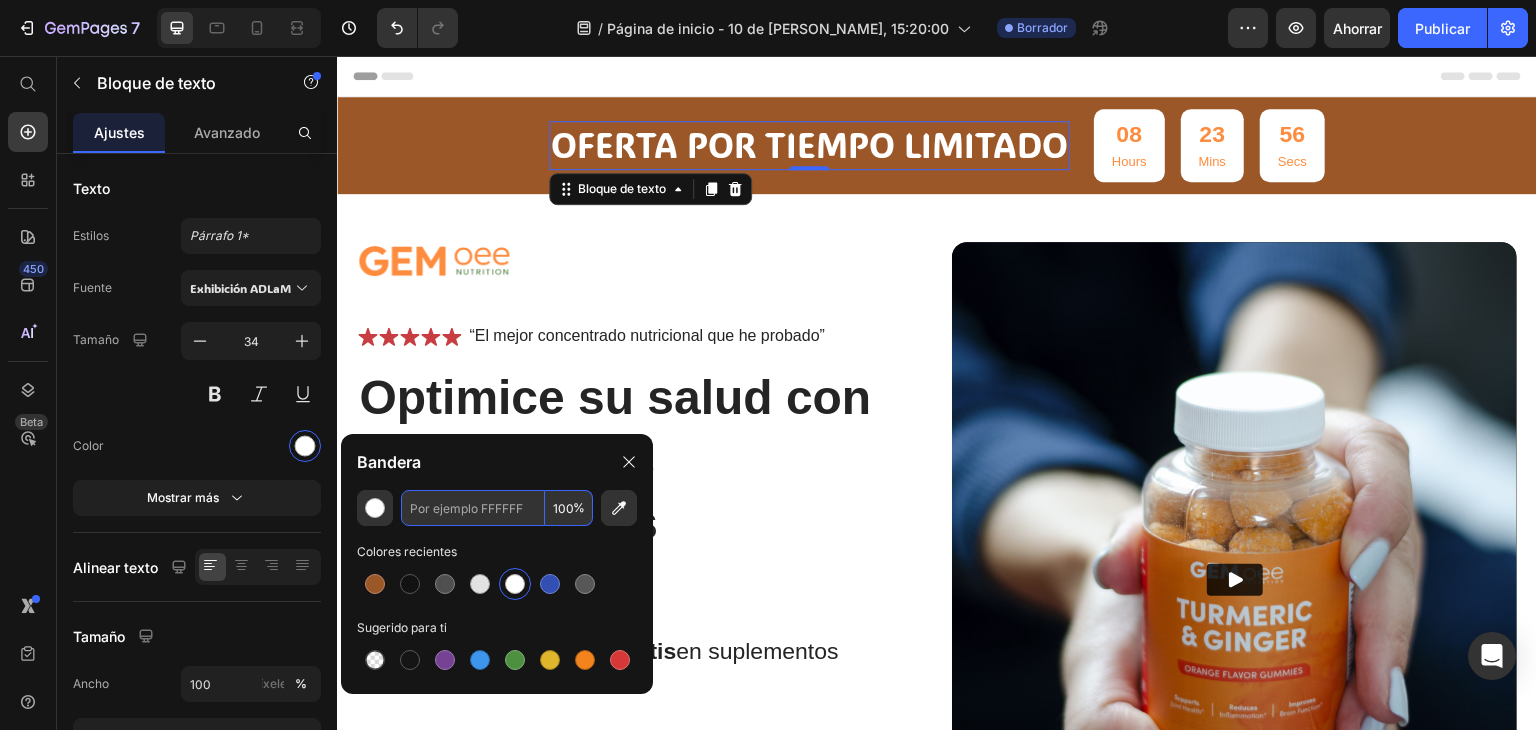 paste on "3D2A1B" 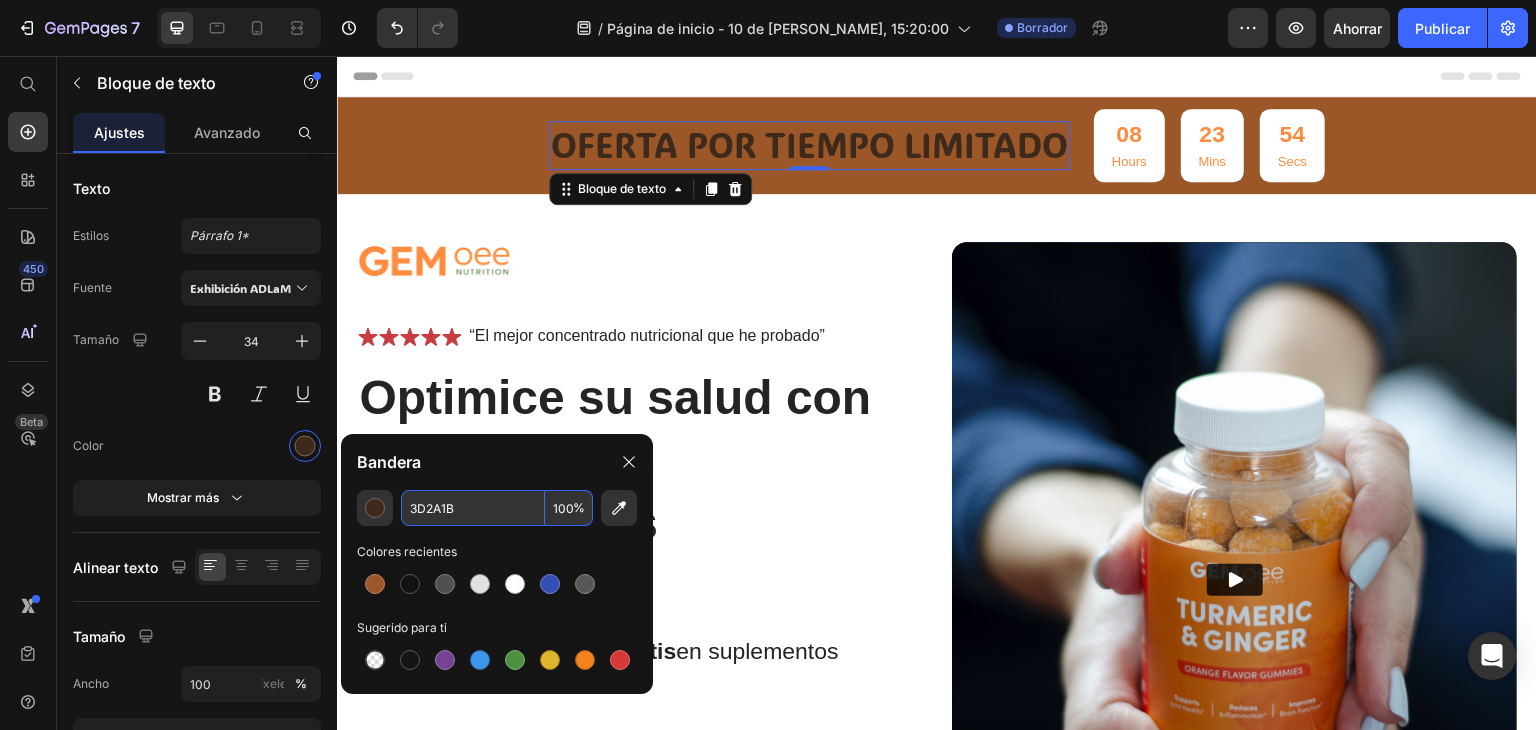 type on "3D2A1B" 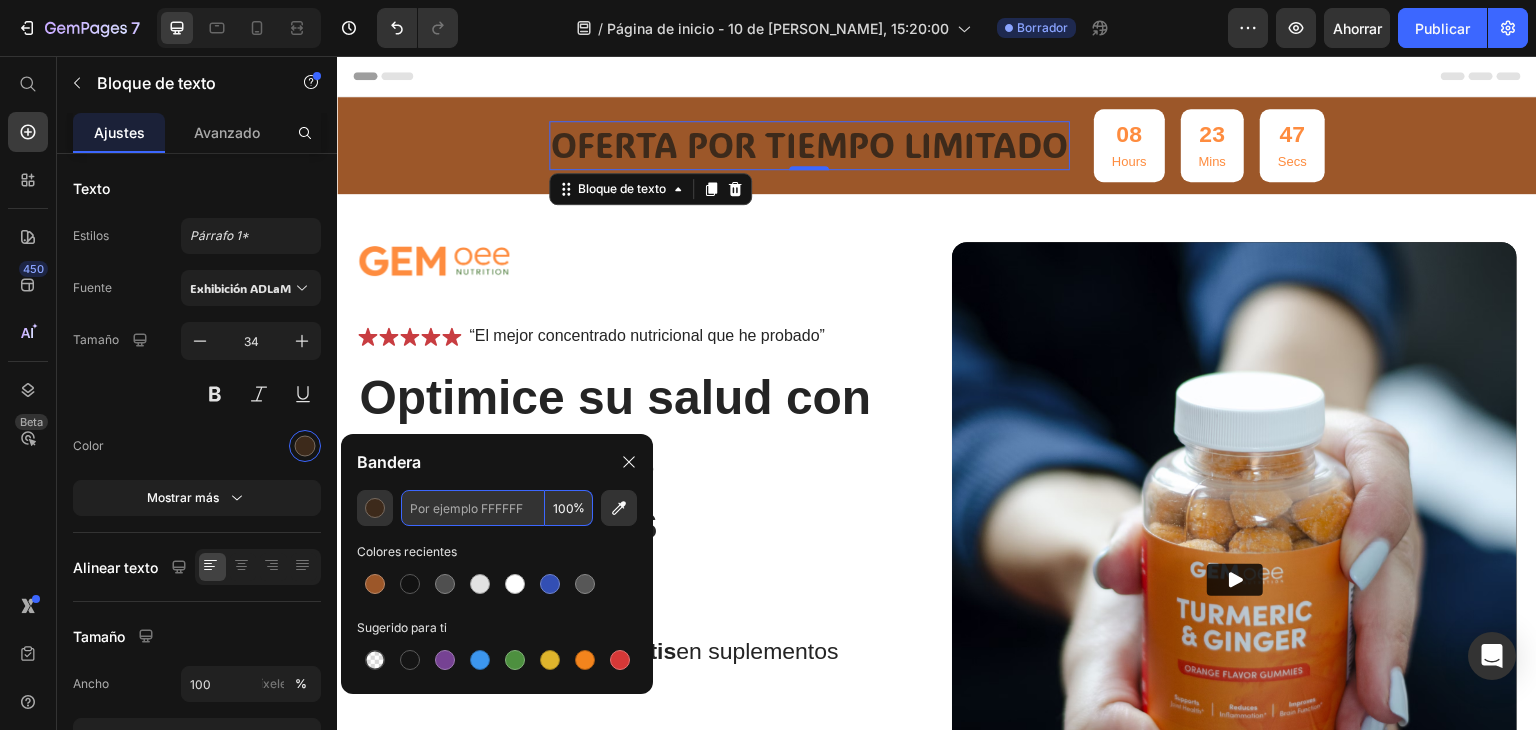 paste on "E6D5C0" 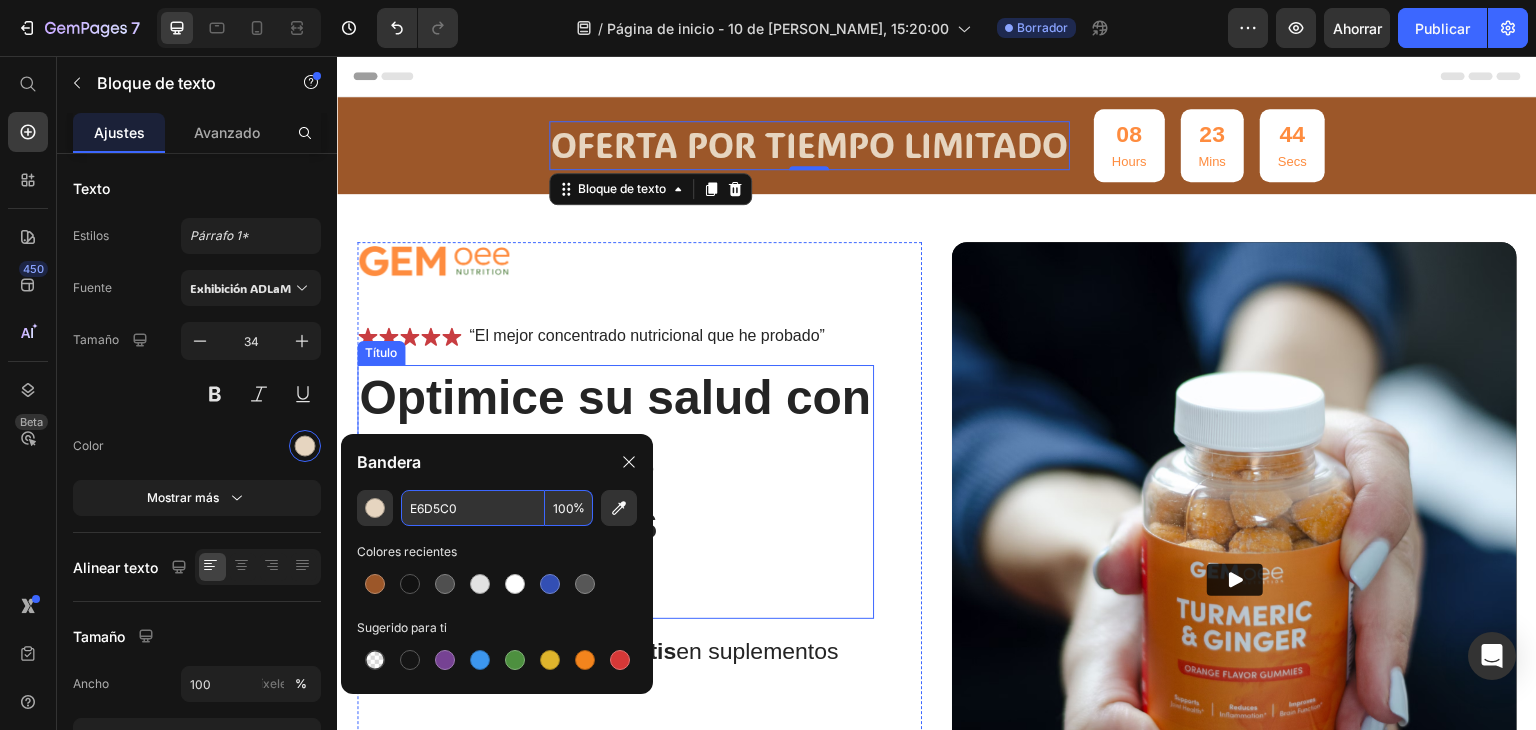 type on "E6D5C0" 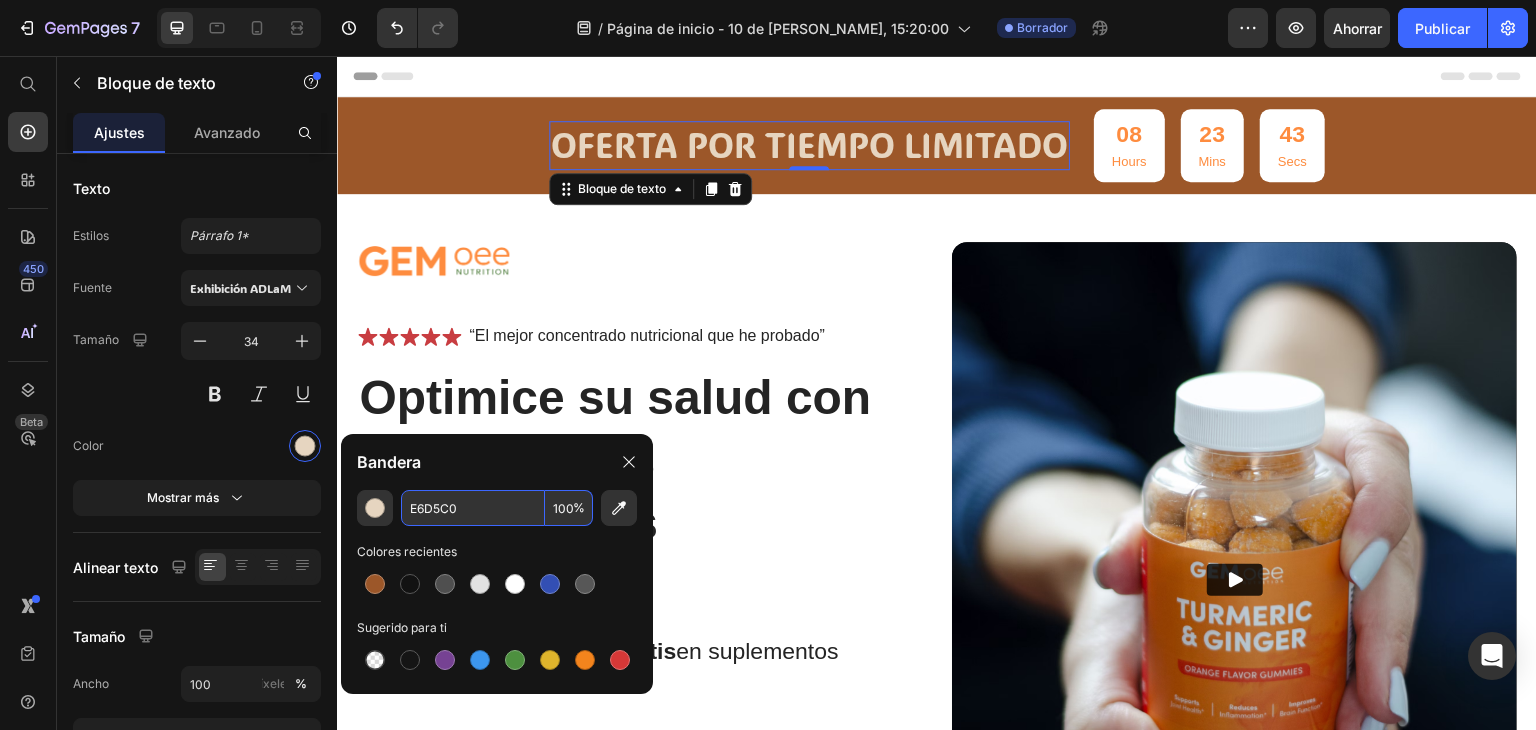 click on "E6D5C0 100 % Colores recientes Sugerido para ti" 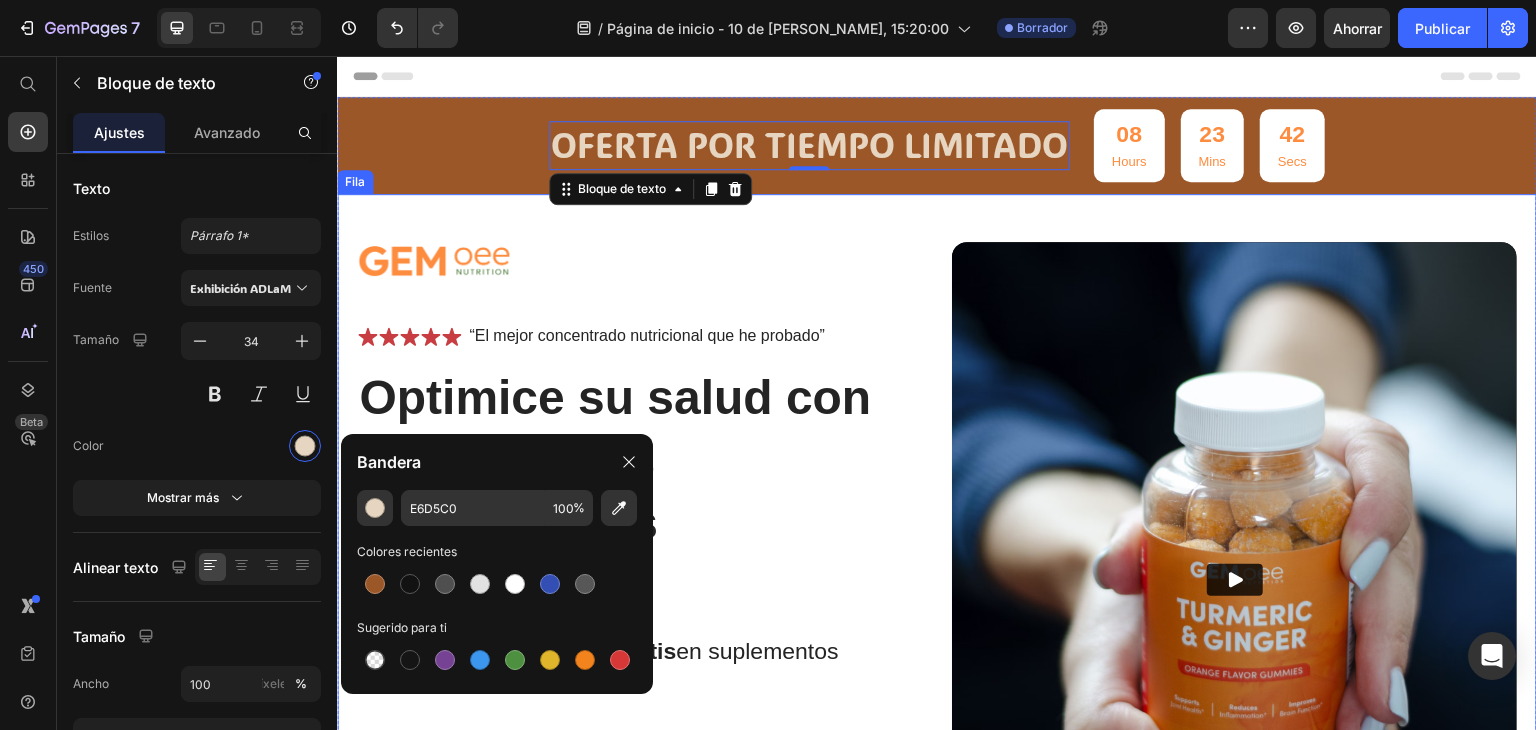 click on "Imagen
Icono
Icono
Icono
Icono
Icono Lista de iconos “El mejor concentrado nutricional que he probado” Bloque de texto Fila Optimice su salud con suplementos nutricionales premium Título Compre 2  y llévese otro gratis  en suplementos nutricionales Bloque de texto
Inmunidad mejorada
niveles de energía mejorados
Apoyo a la salud del corazón
Salud de las articulaciones y los huesos Lista de artículos Mejora instantánea de la salud Botón
Icono Pruébalo y te encantará durante  30 días o te devolvemos tu dinero. Bloque de texto Fila Fila Video Fila" at bounding box center (937, 626) 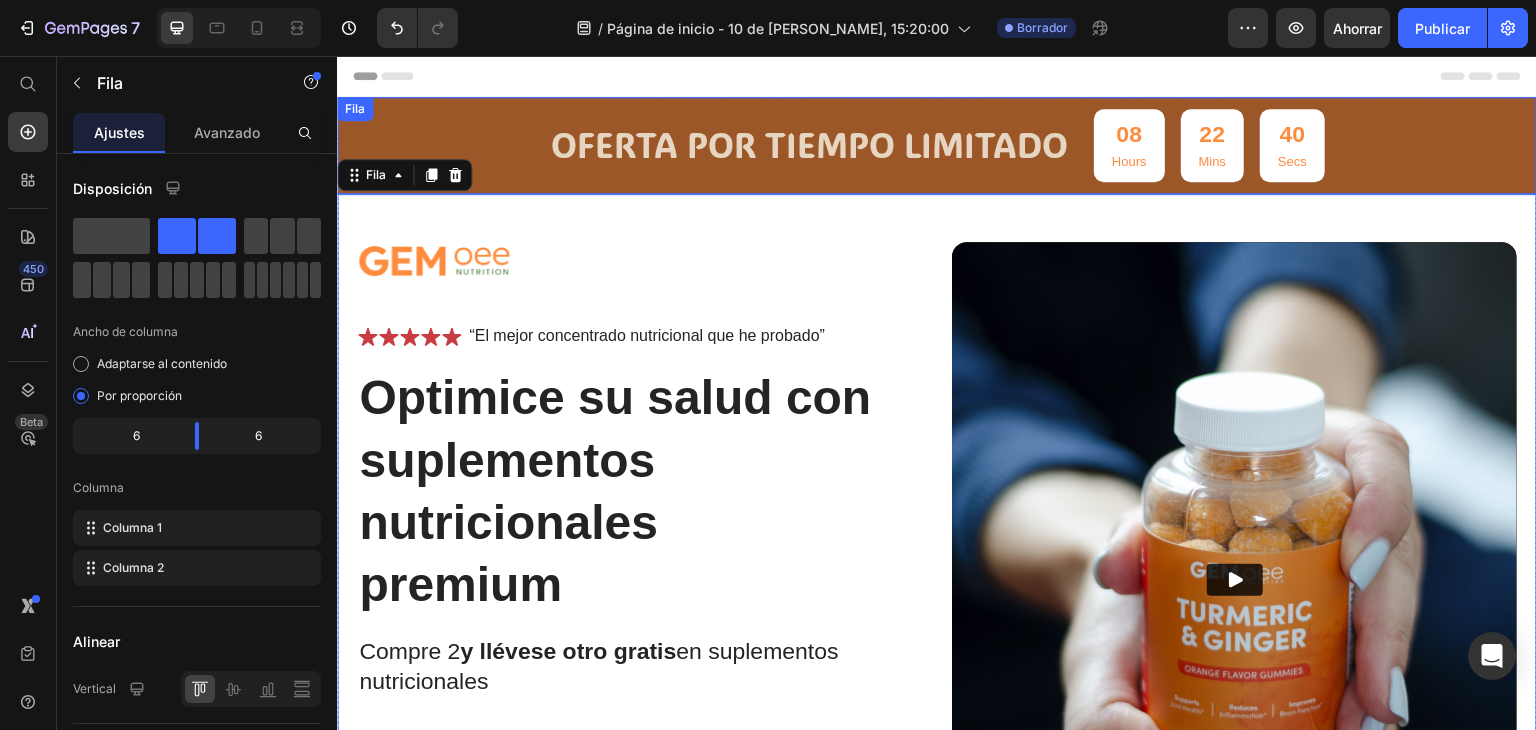 click on "oferta por tiempo limitado Bloque de texto 08 Hours 22 Mins 40 Secs Countdown Timer Fila" at bounding box center [937, 145] 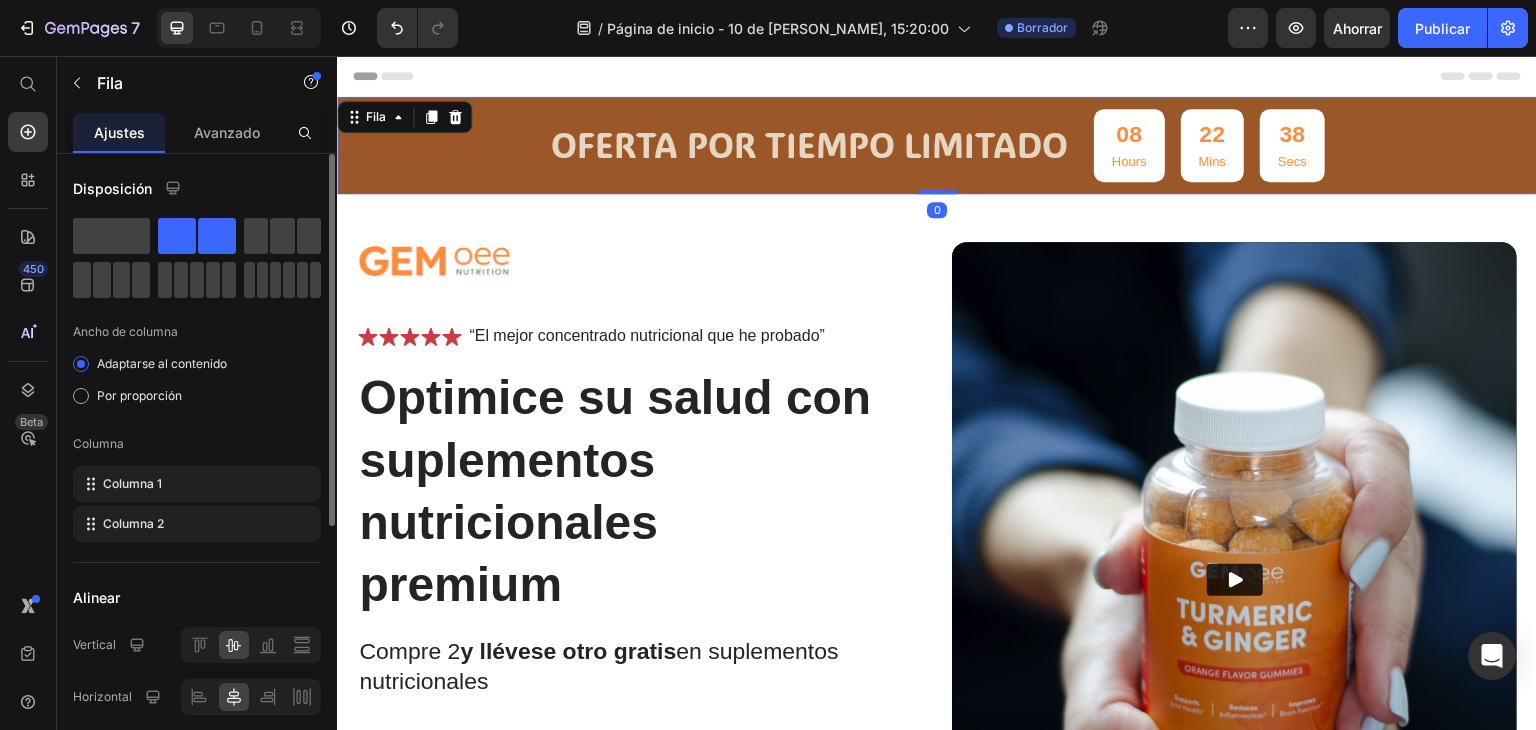 scroll, scrollTop: 442, scrollLeft: 0, axis: vertical 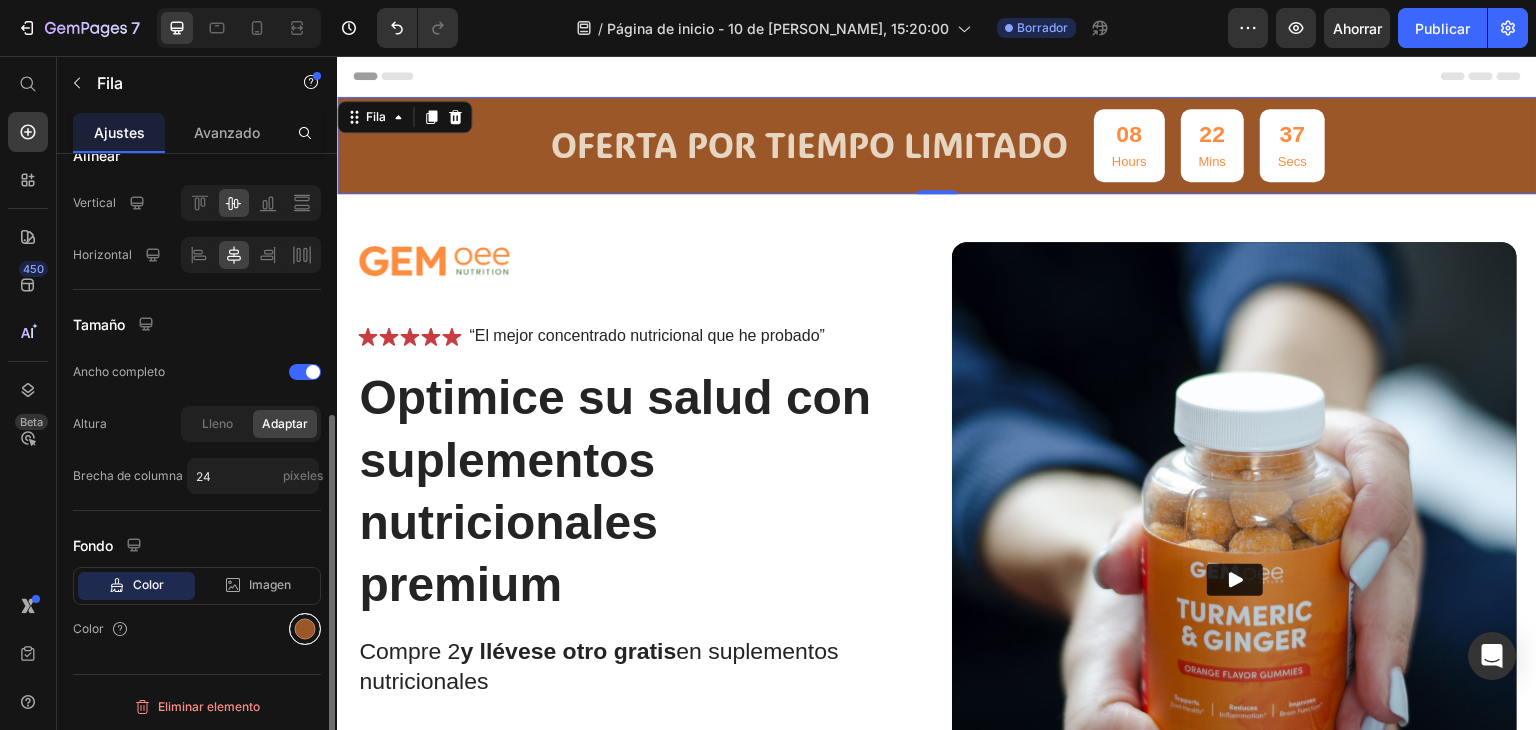 click at bounding box center (305, 629) 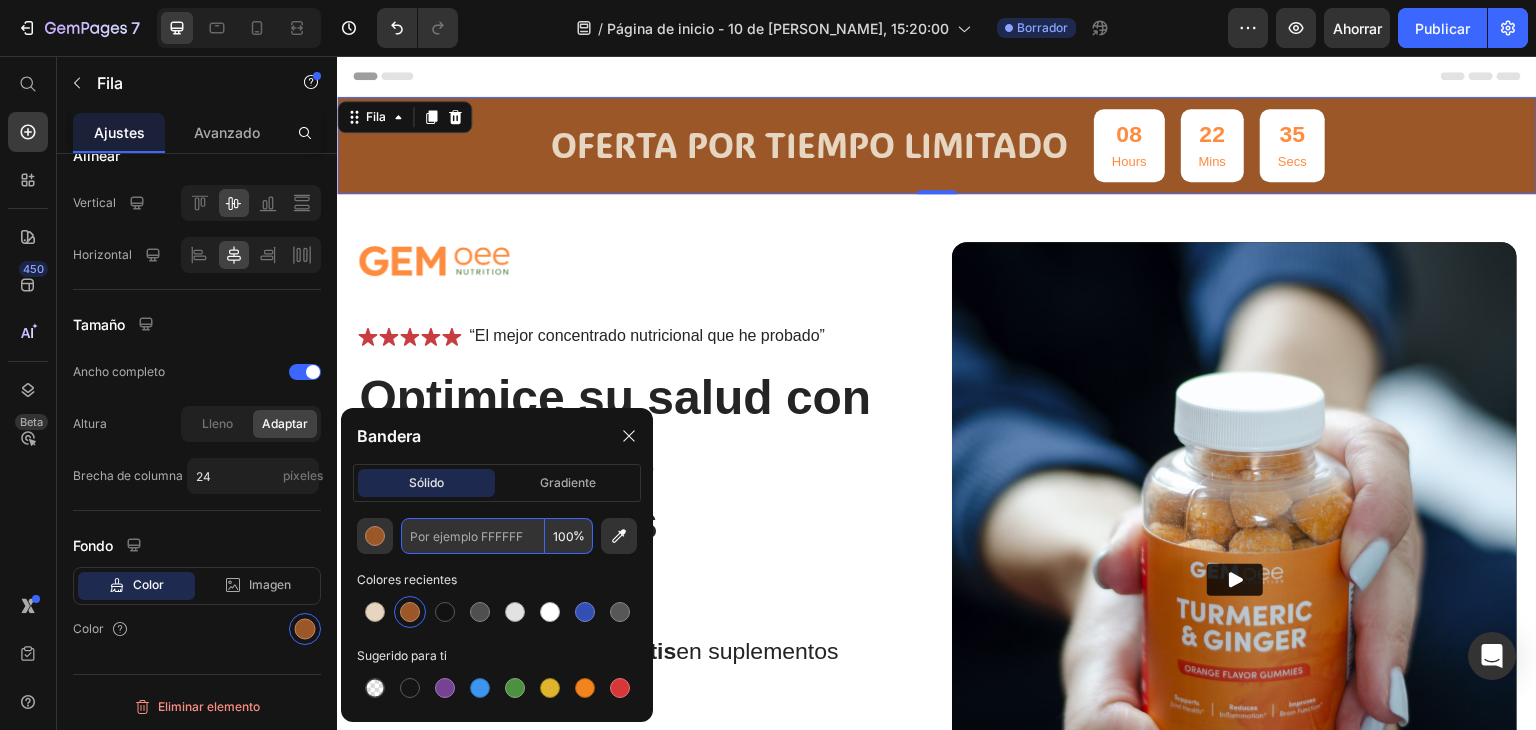 paste on "E6D5C0" 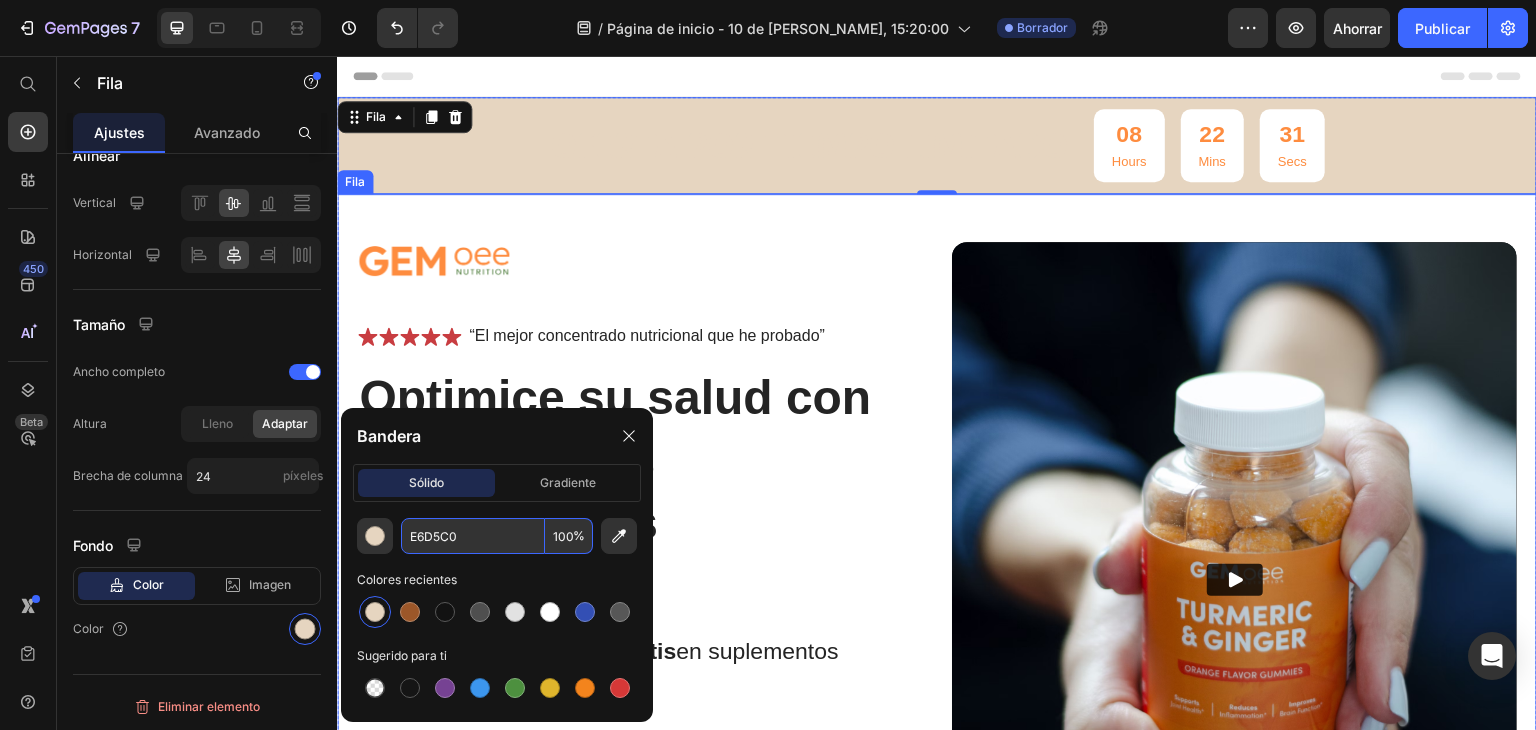 click on "Imagen
Icono
Icono
Icono
Icono
Icono Lista de iconos “El mejor concentrado nutricional que he probado” Bloque de texto Fila Optimice su salud con suplementos nutricionales premium Título Compre 2  y llévese otro gratis  en suplementos nutricionales Bloque de texto
Inmunidad mejorada
niveles de energía mejorados
Apoyo a la salud del corazón
Salud de las articulaciones y los huesos Lista de artículos Mejora instantánea de la salud Botón
Icono Pruébalo y te encantará durante  30 días o te devolvemos tu dinero. Bloque de texto Fila Fila Video Fila" at bounding box center (937, 626) 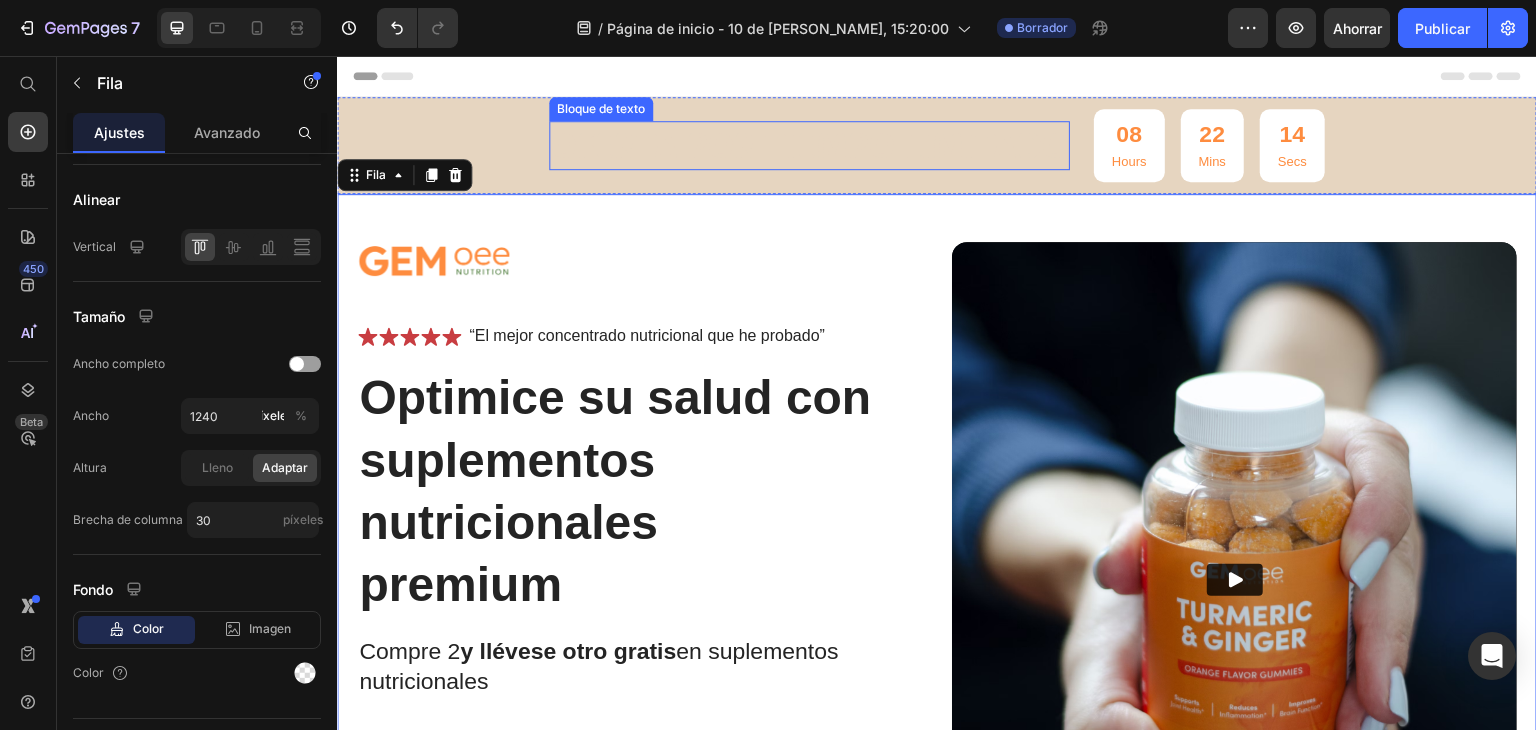 click on "oferta por tiempo limitado" at bounding box center [809, 145] 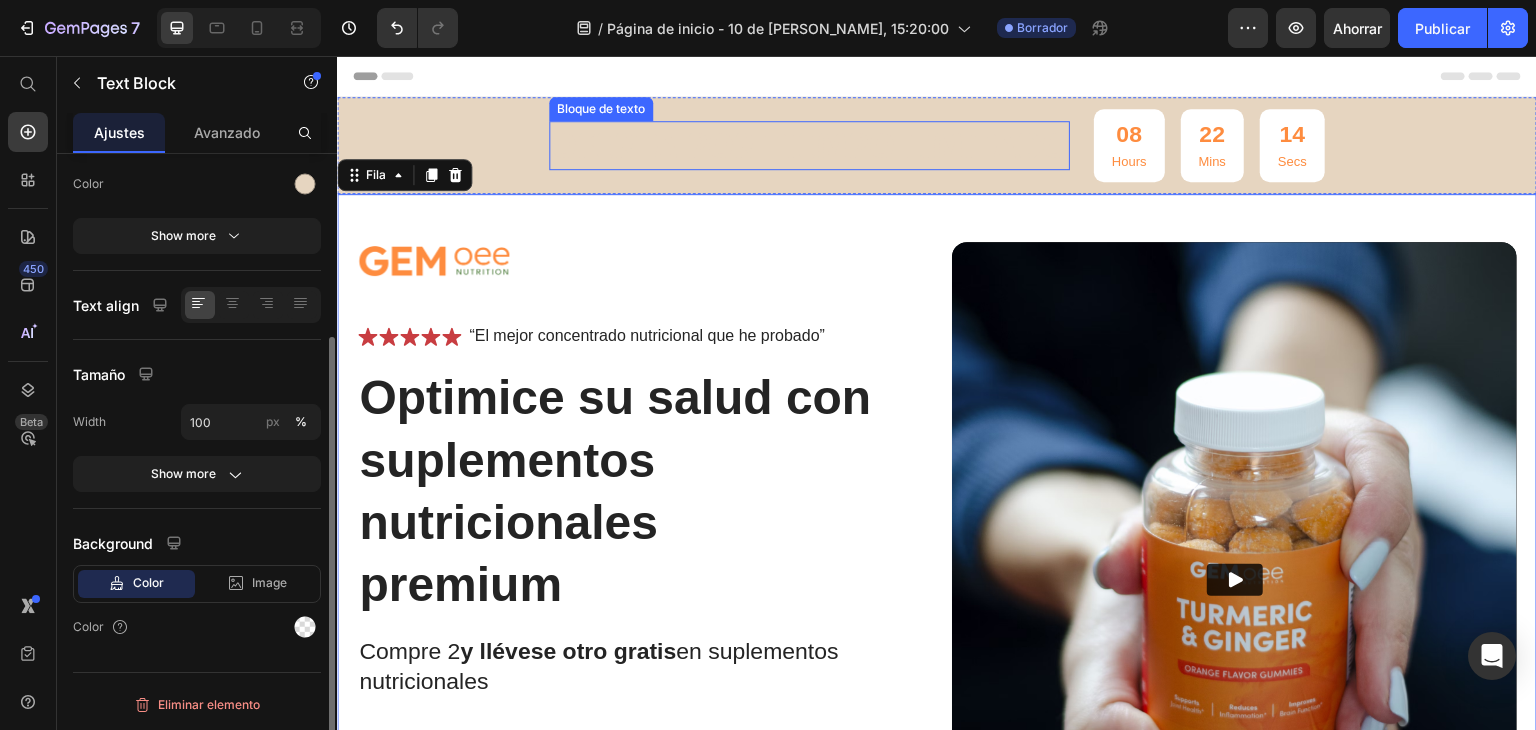 scroll, scrollTop: 0, scrollLeft: 0, axis: both 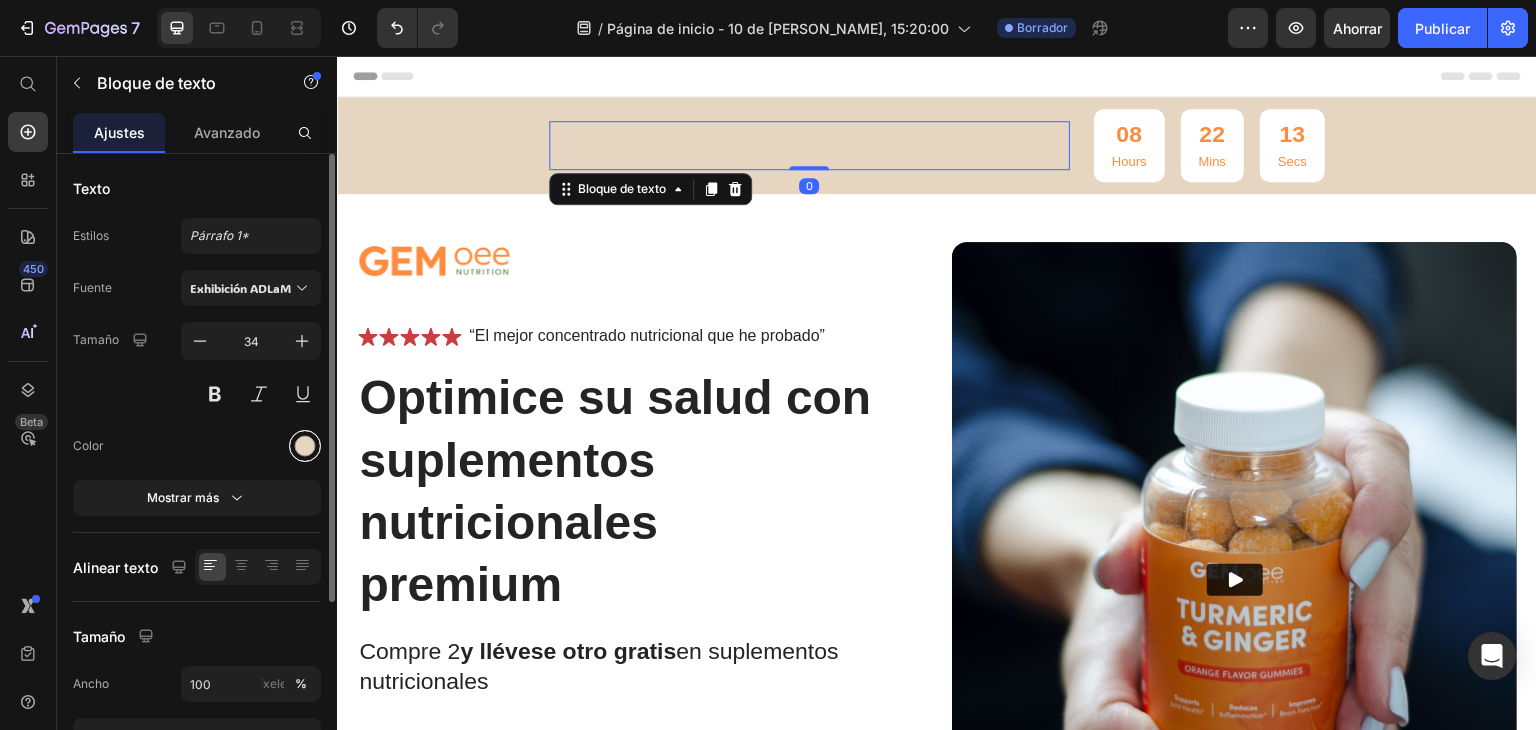 click at bounding box center (305, 446) 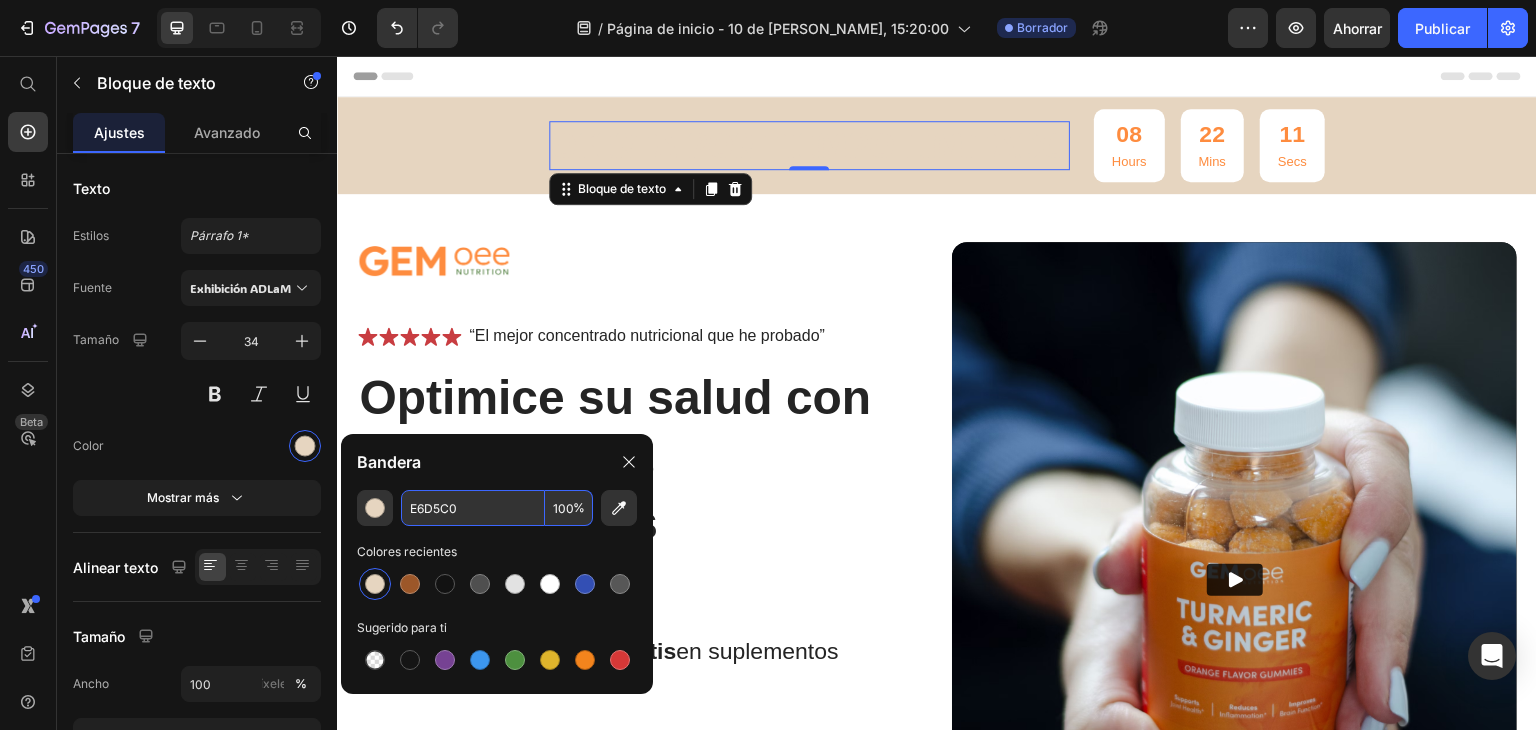 click on "E6D5C0" at bounding box center (473, 508) 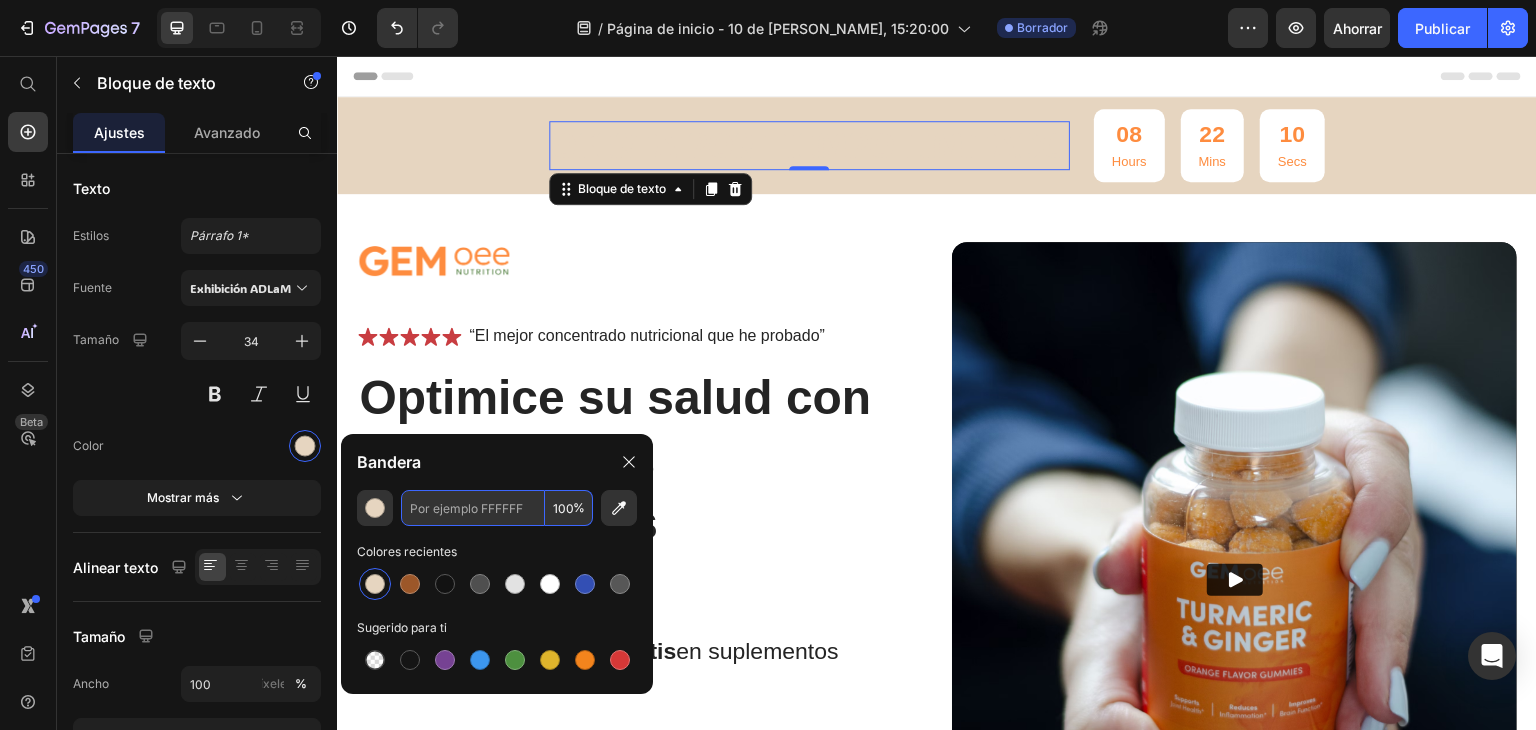 paste on "3D2A1B" 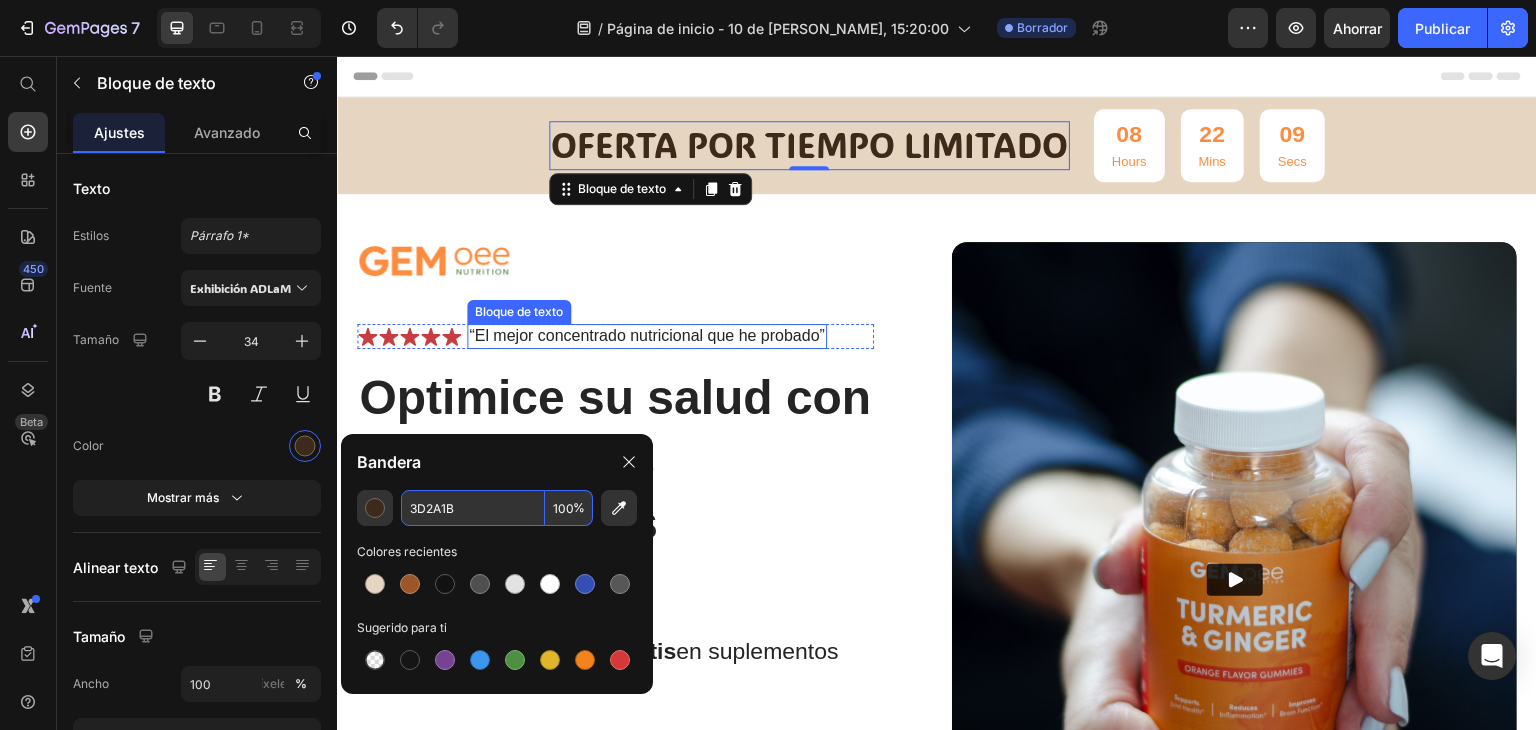 type on "3D2A1B" 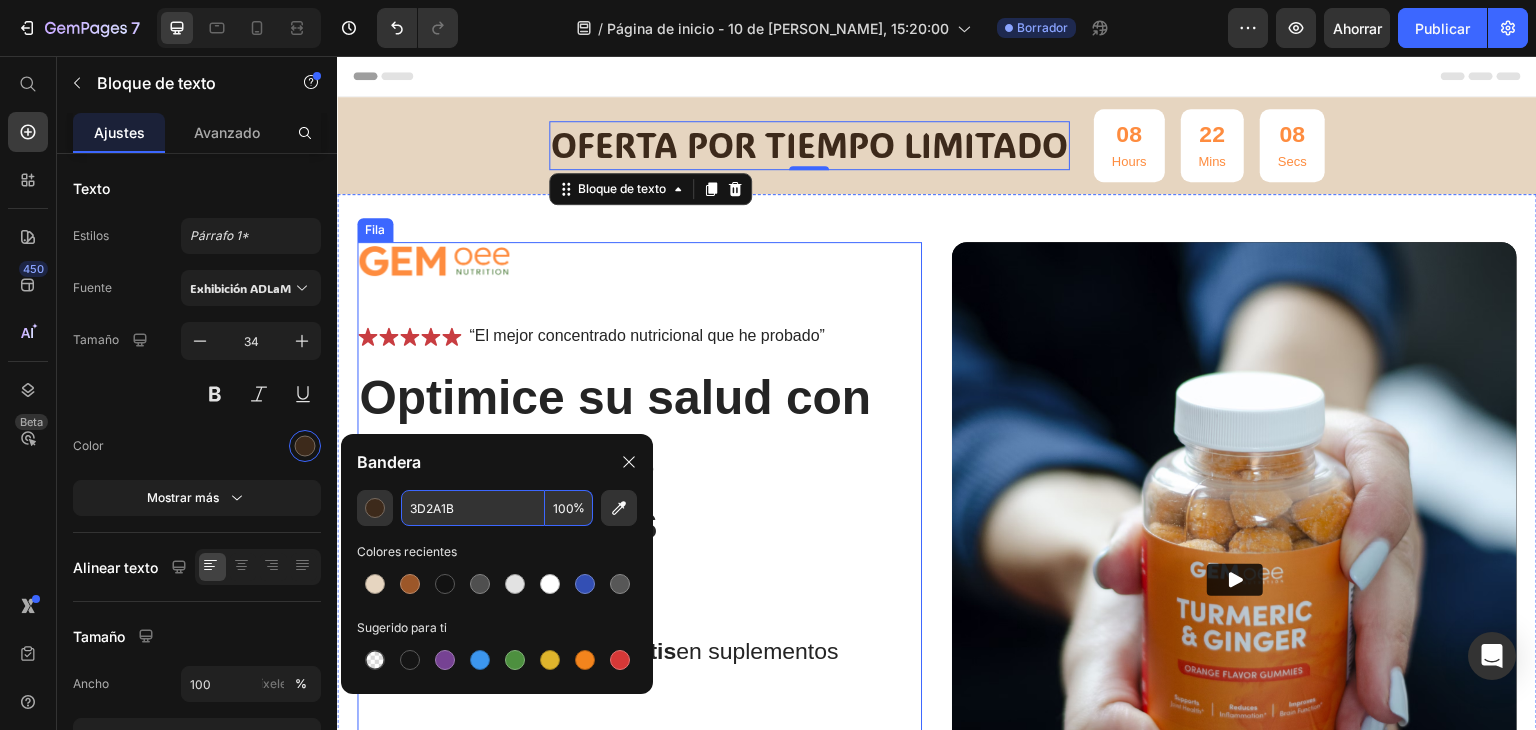 click on "Imagen
Icono
Icono
Icono
Icono
Icono Lista de iconos “El mejor concentrado nutricional que he probado” Bloque de texto Fila Optimice su salud con suplementos nutricionales premium Título Compre 2  y llévese otro gratis  en suplementos nutricionales Bloque de texto
Inmunidad mejorada
niveles de energía mejorados
Apoyo a la salud del corazón
Salud de las articulaciones y los huesos Lista de artículos Mejora instantánea de la salud Botón
Icono Pruébalo y te encantará durante  30 días o te devolvemos tu dinero. Bloque de texto Fila Fila" at bounding box center [639, 650] 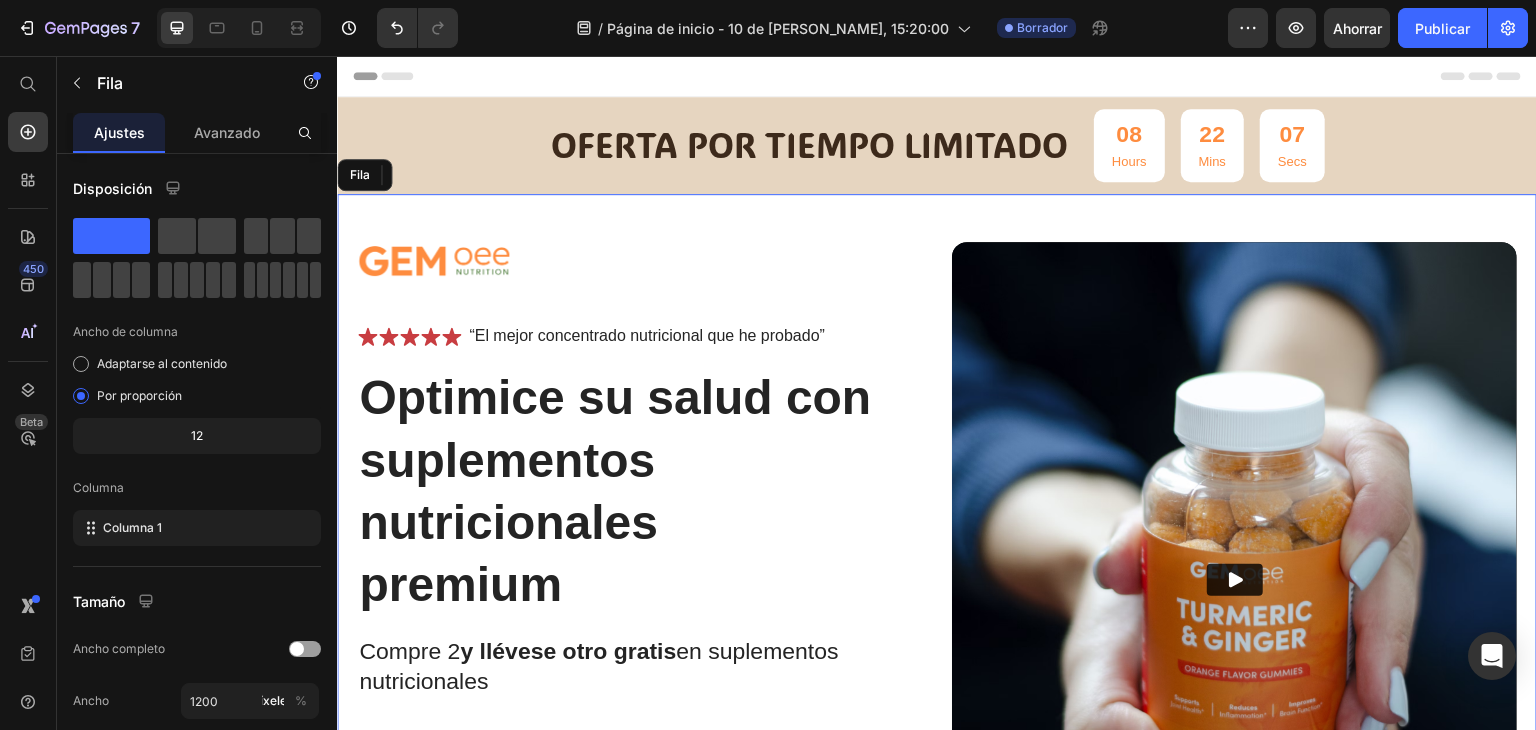click on "Imagen
Icono
Icono
Icono
Icono
Icono Lista de iconos “El mejor concentrado nutricional que he probado” Bloque de texto Fila Optimice su salud con suplementos nutricionales premium Título Compre 2  y llévese otro gratis  en suplementos nutricionales Bloque de texto
Inmunidad mejorada
niveles de energía mejorados
Apoyo a la salud del corazón
Salud de las articulaciones y los huesos Lista de artículos Mejora instantánea de la salud Botón
Icono Pruébalo y te encantará durante  30 días o te devolvemos tu dinero. Bloque de texto Fila Fila   0 Video Fila" at bounding box center (937, 626) 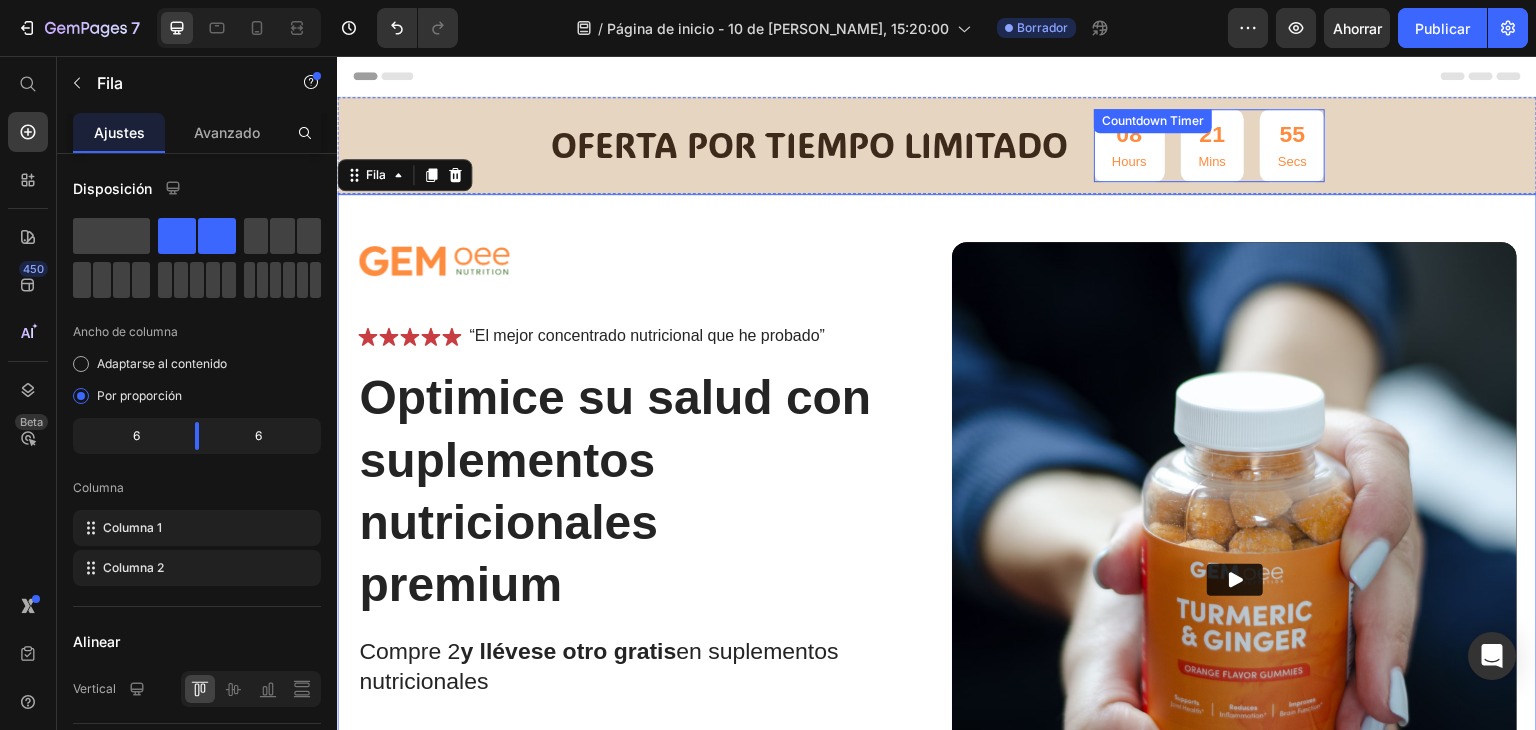 click on "Mins" at bounding box center (1212, 162) 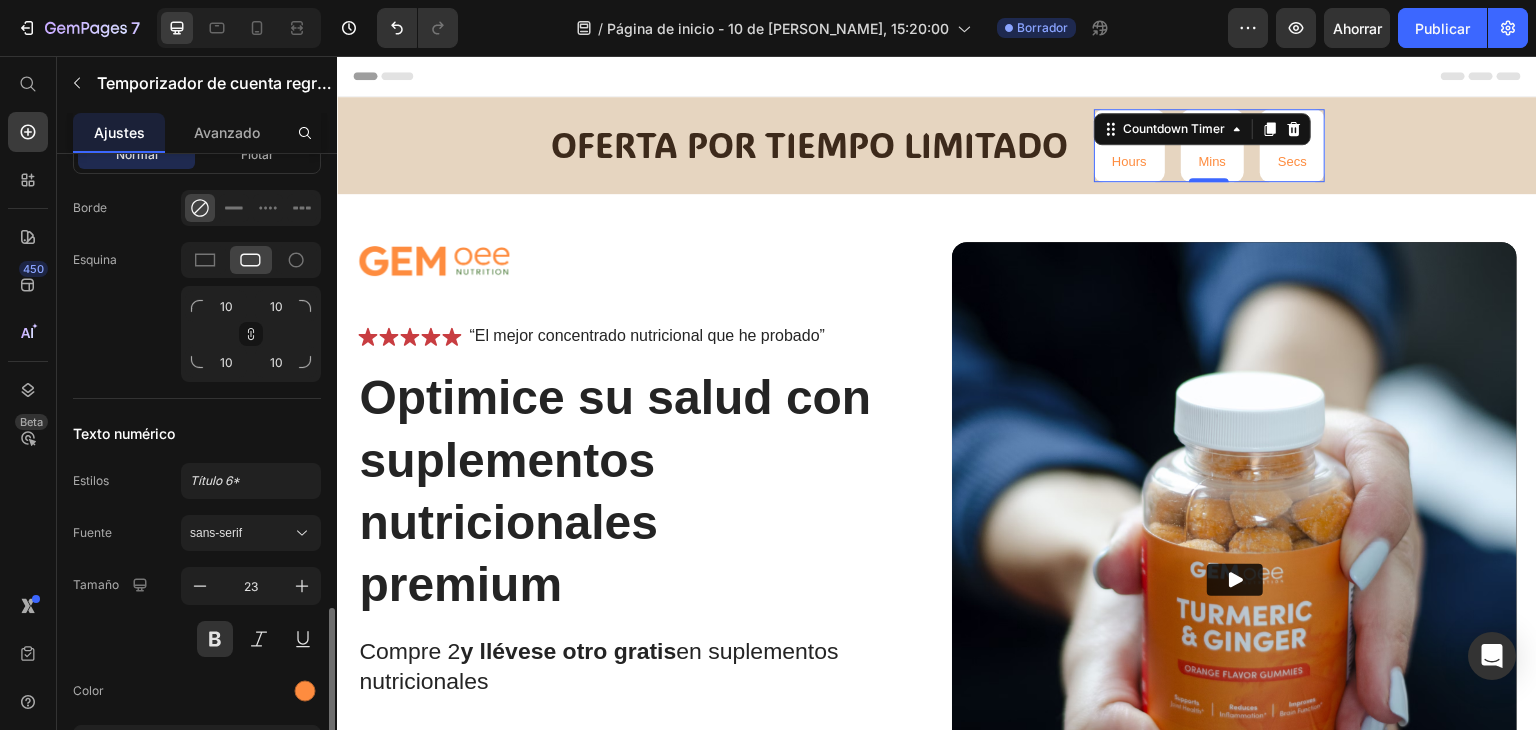 scroll, scrollTop: 1500, scrollLeft: 0, axis: vertical 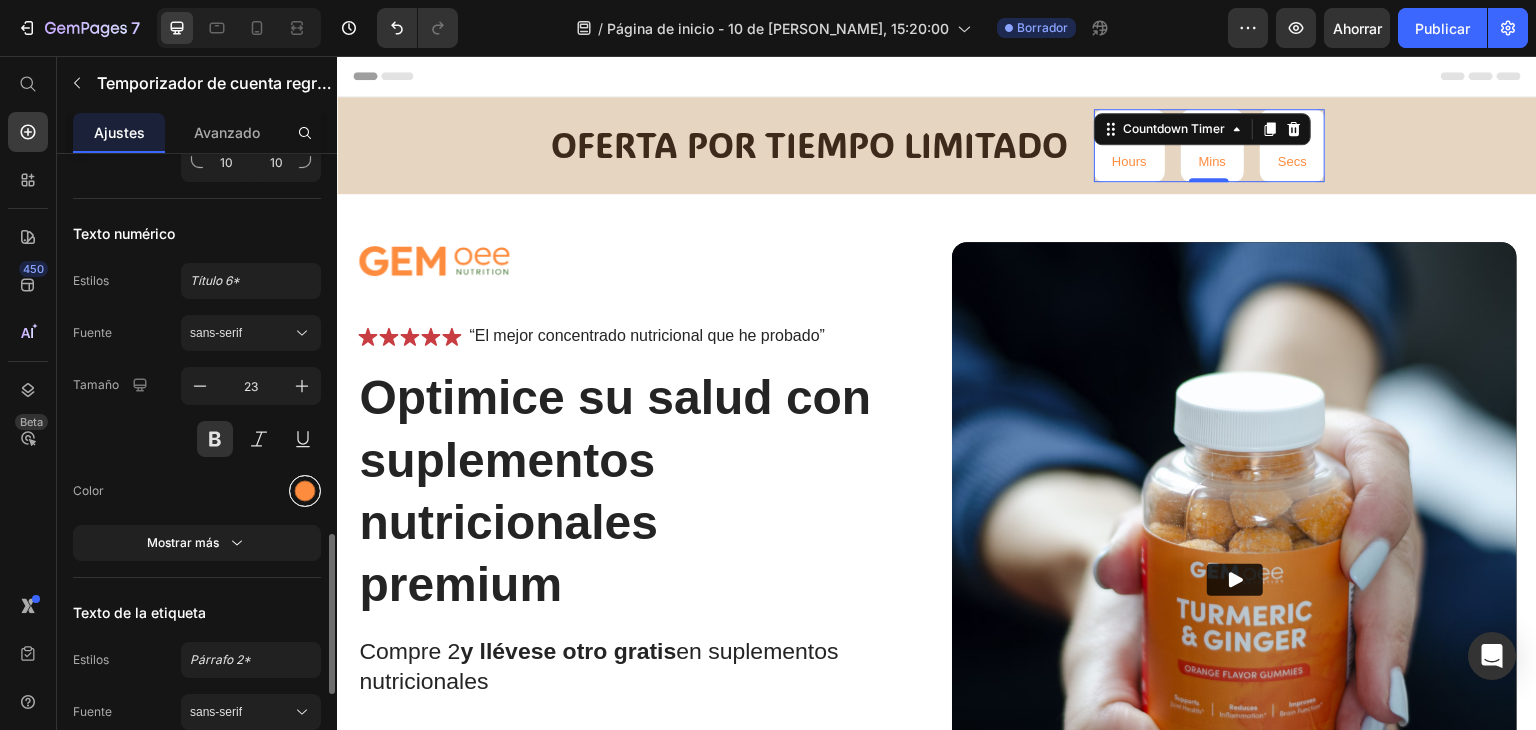 click at bounding box center (305, 491) 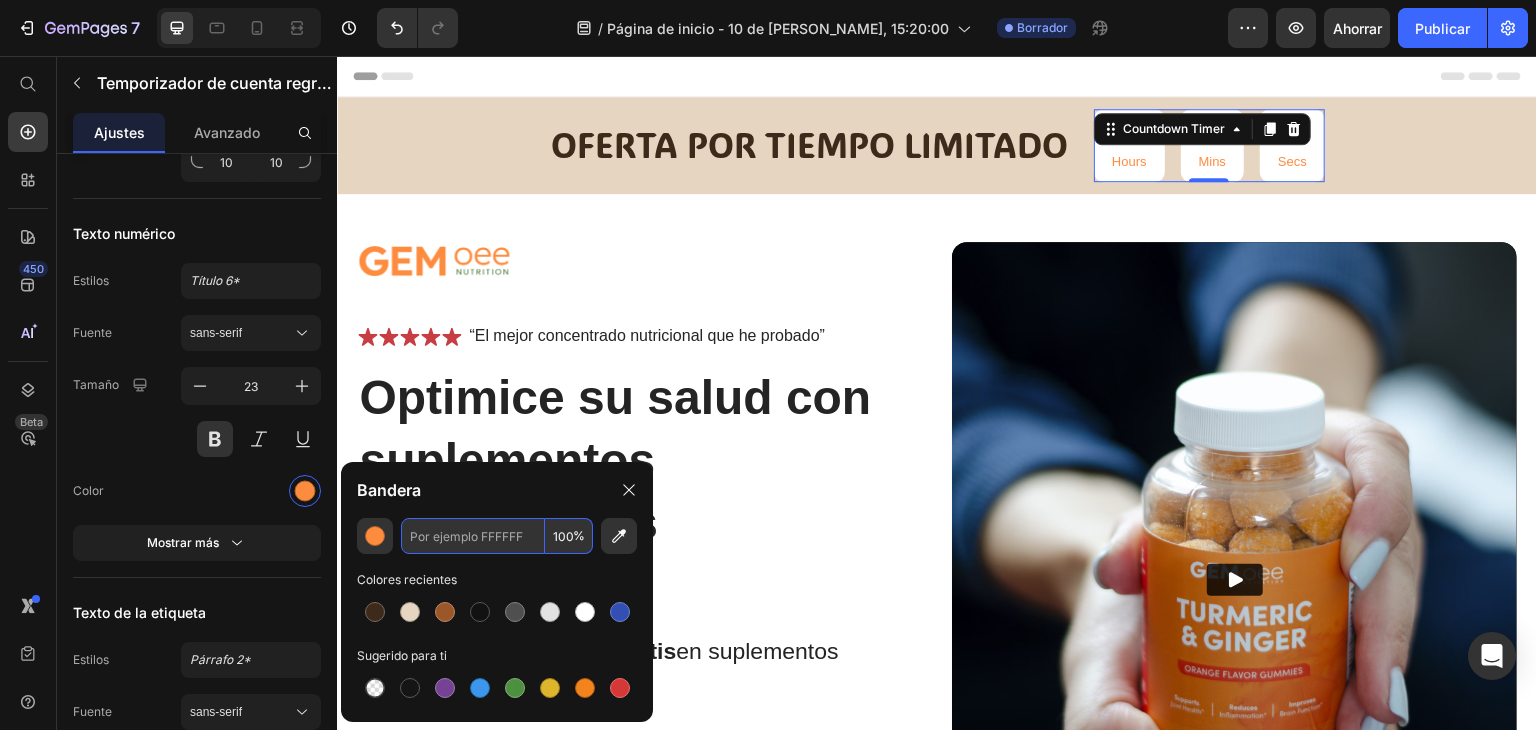 paste on "F4F4F4" 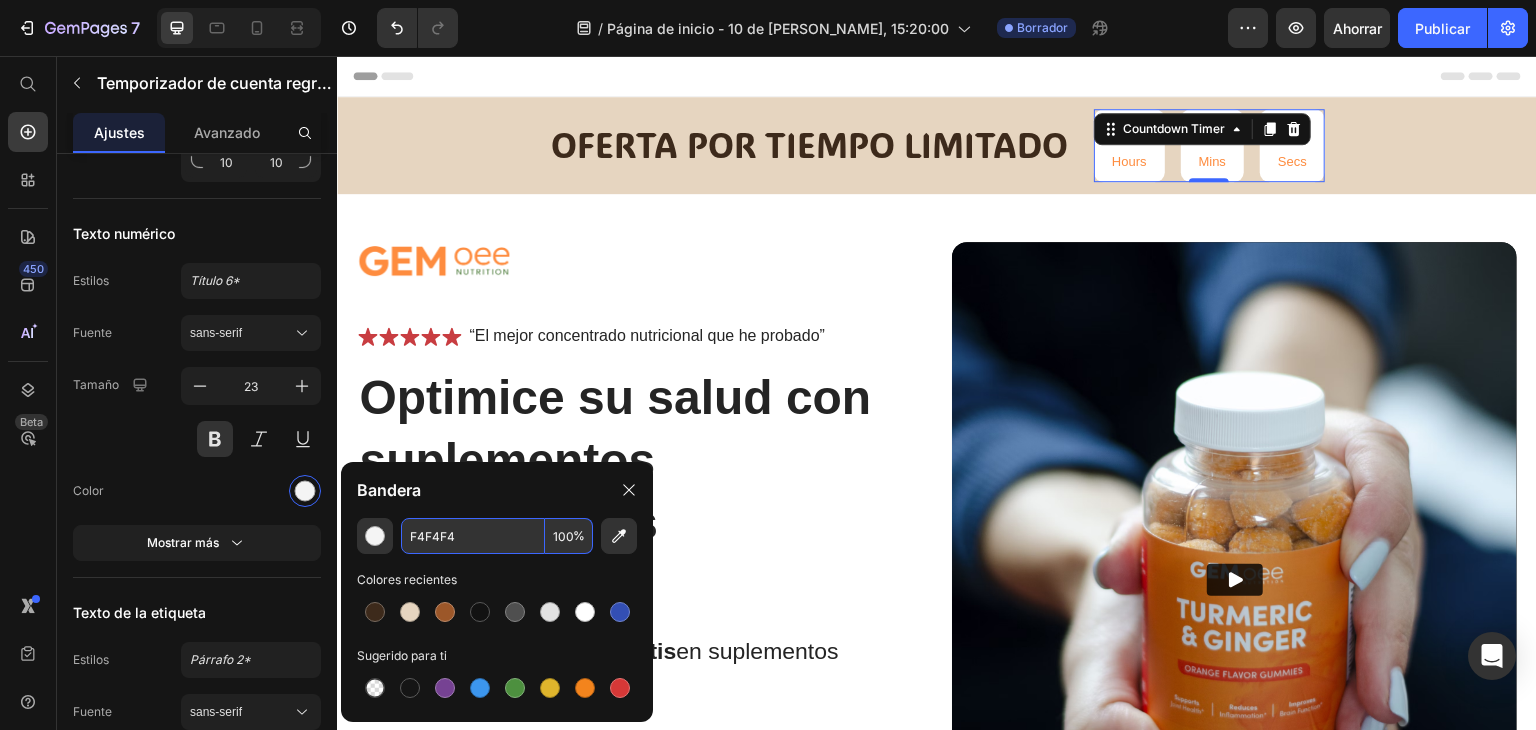 type on "F4F4F4" 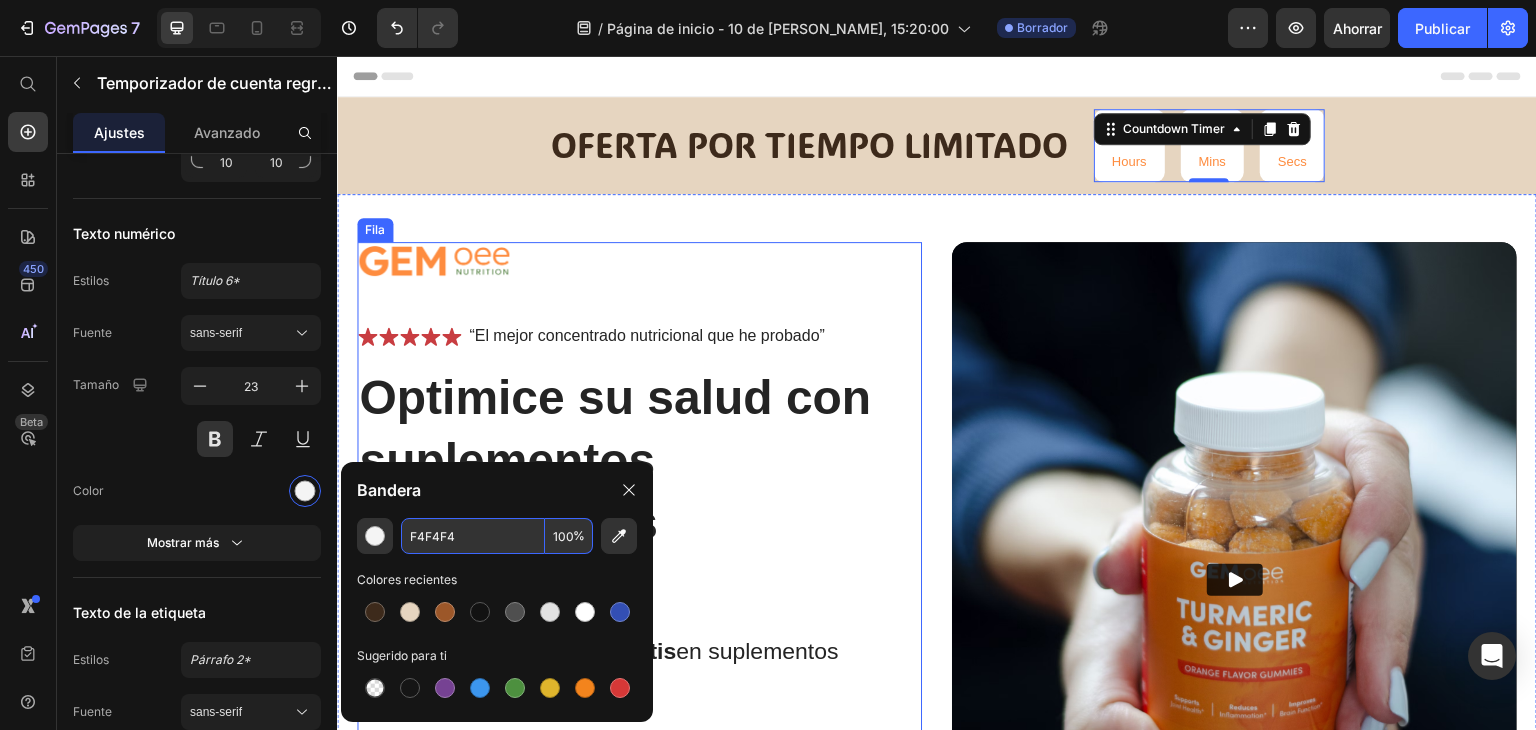 click on "Imagen
Icono
Icono
Icono
Icono
Icono Lista de iconos “El mejor concentrado nutricional que he probado” Bloque de texto Fila Optimice su salud con suplementos nutricionales premium Título Compre 2  y llévese otro gratis  en suplementos nutricionales Bloque de texto
Inmunidad mejorada
niveles de energía mejorados
Apoyo a la salud del corazón
Salud de las articulaciones y los huesos Lista de artículos Mejora instantánea de la salud Botón
Icono Pruébalo y te encantará durante  30 días o te devolvemos tu dinero. Bloque de texto Fila Fila" at bounding box center [639, 650] 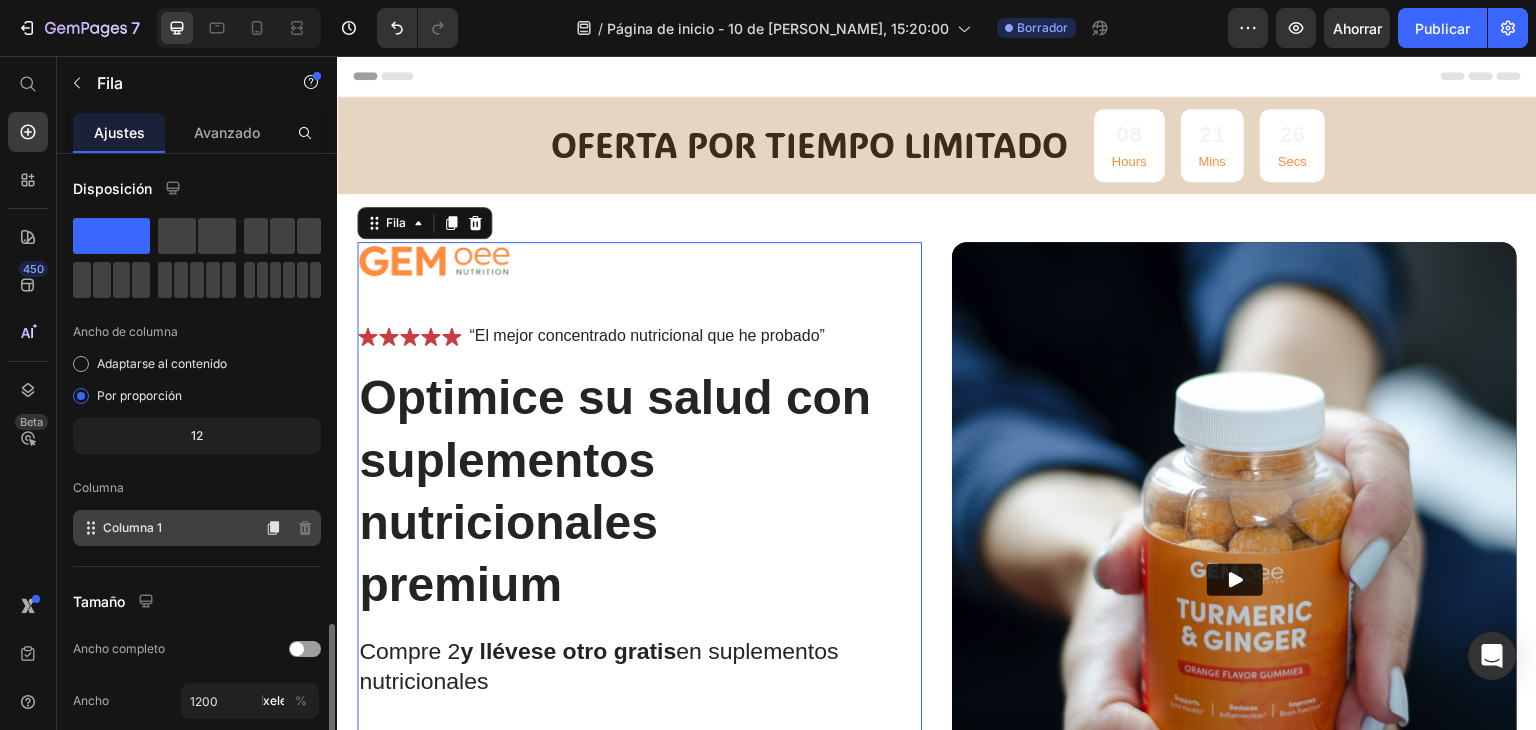 scroll, scrollTop: 277, scrollLeft: 0, axis: vertical 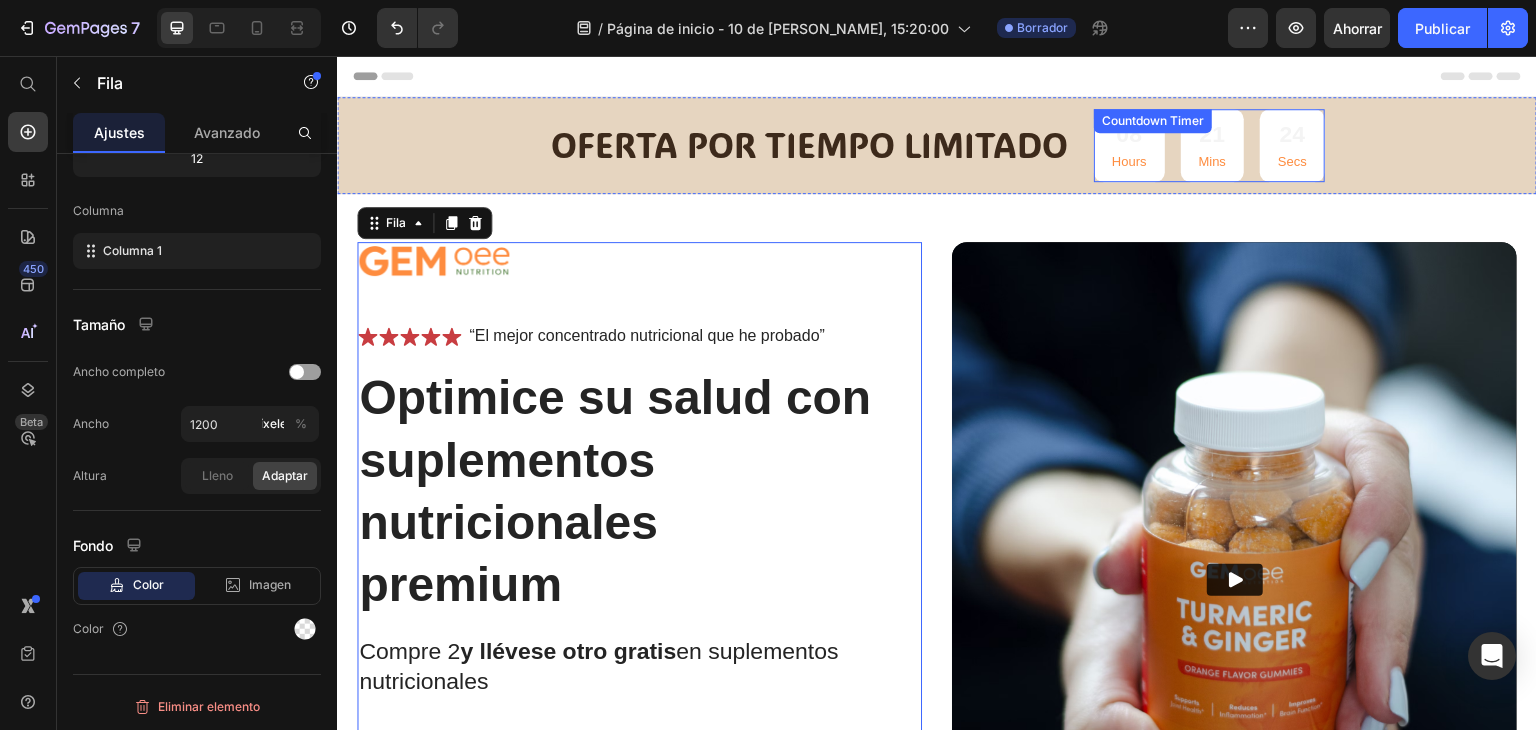 click on "24" at bounding box center (1292, 135) 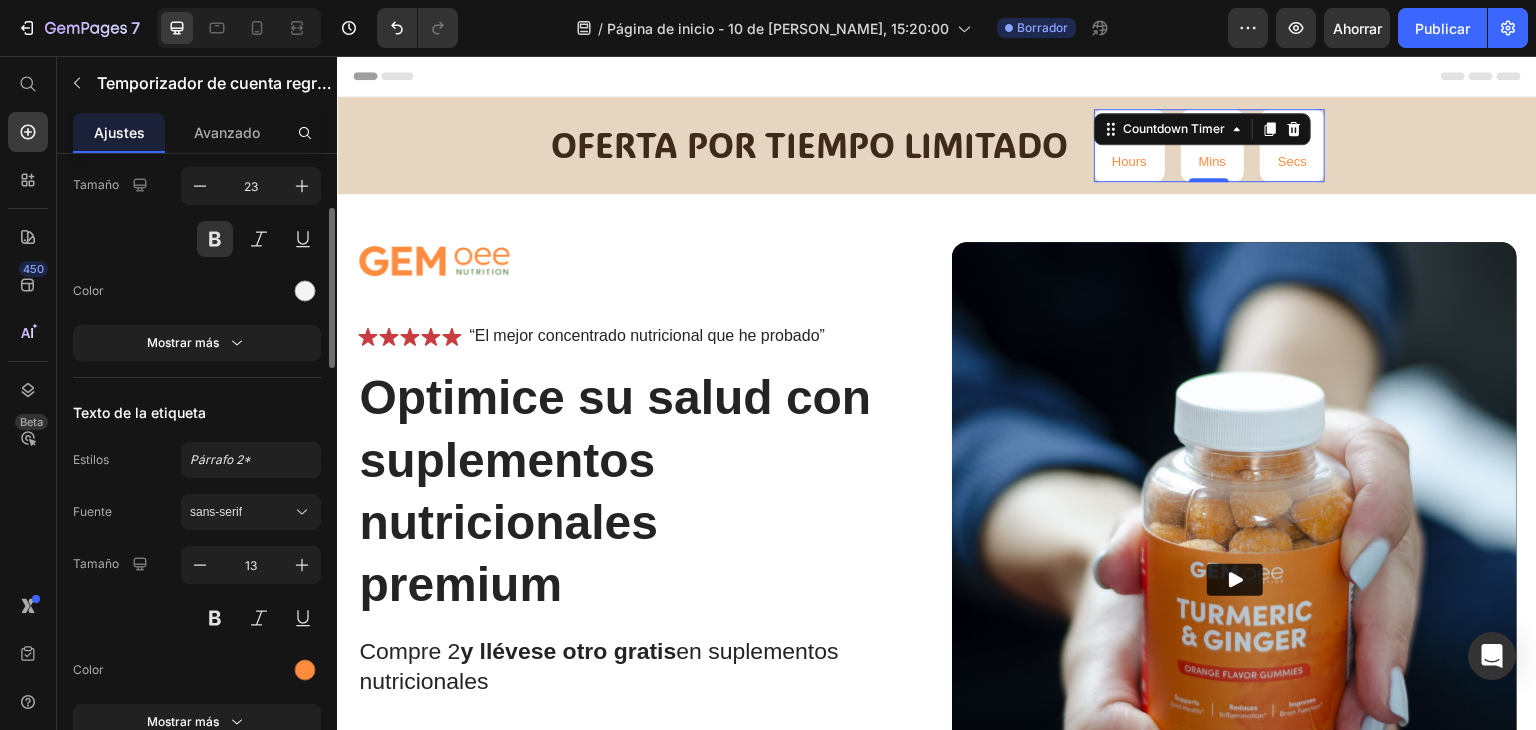 scroll, scrollTop: 1400, scrollLeft: 0, axis: vertical 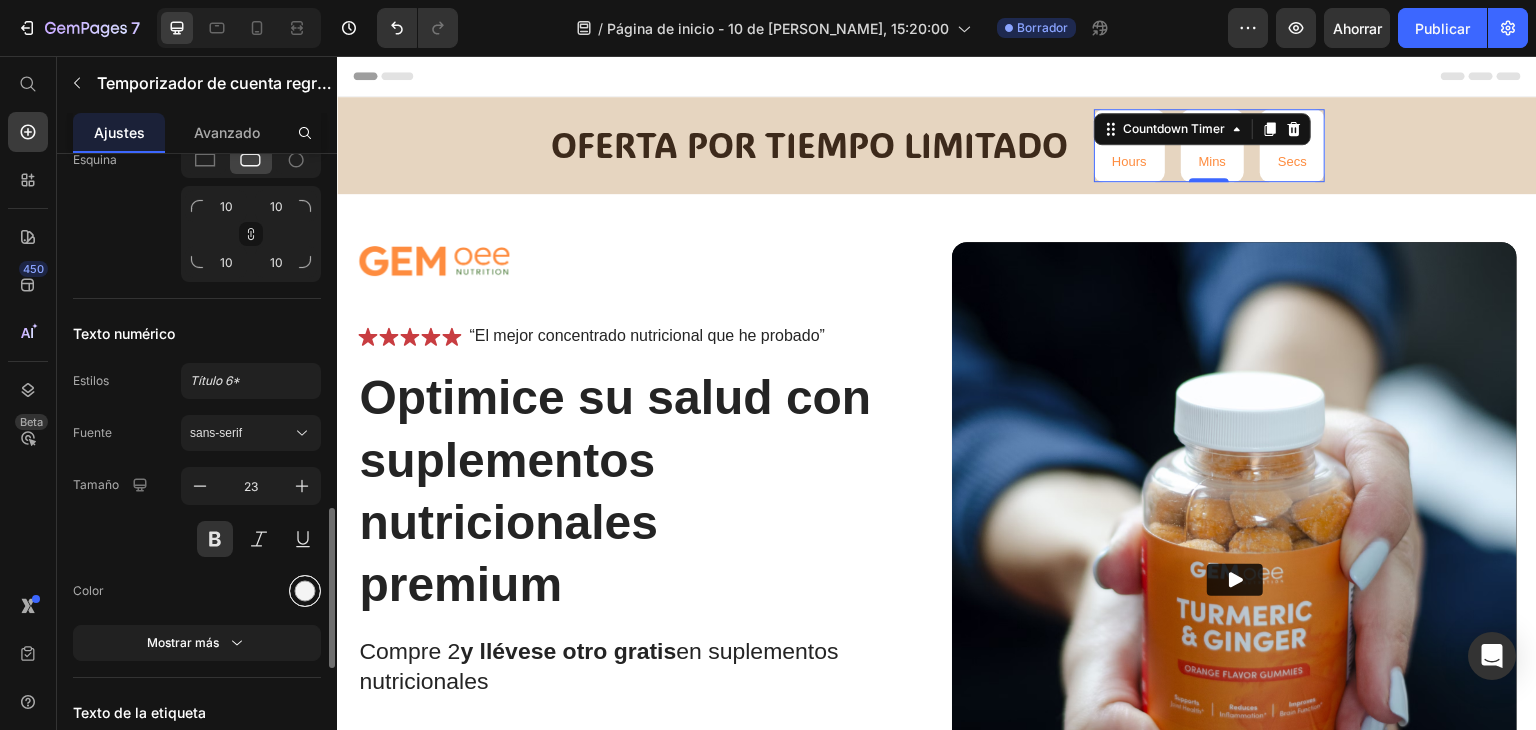 click at bounding box center (305, 591) 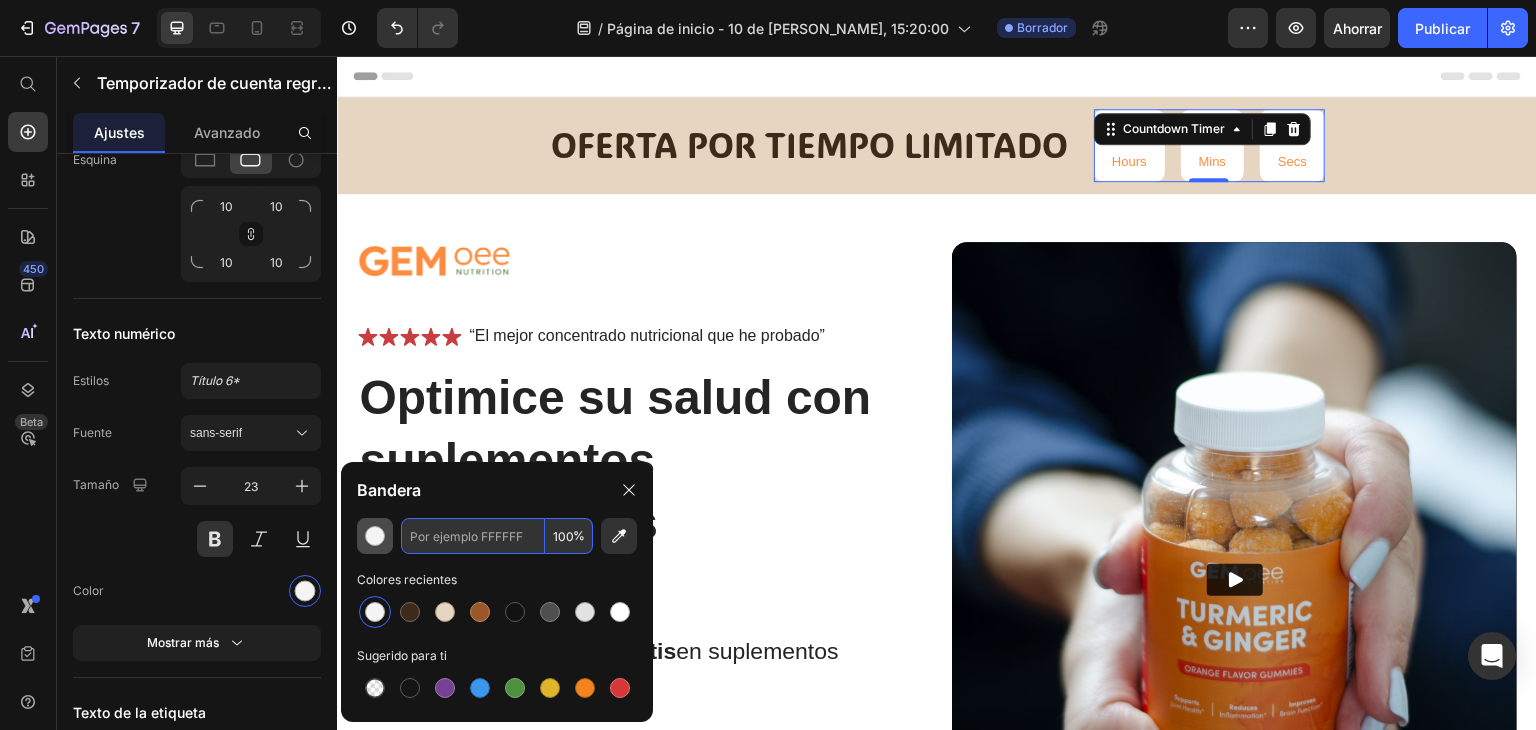paste on "D38D1F" 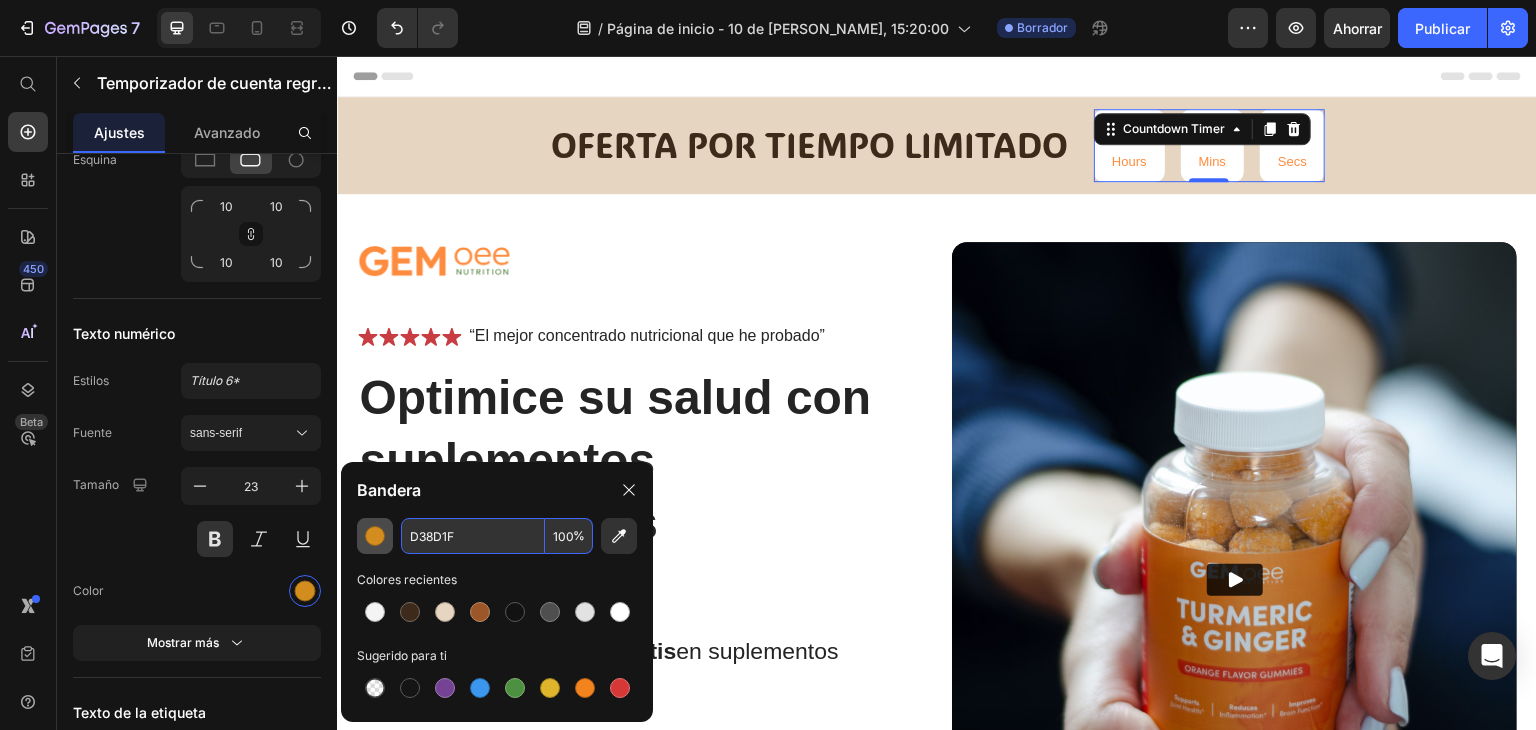 type on "D38D1F" 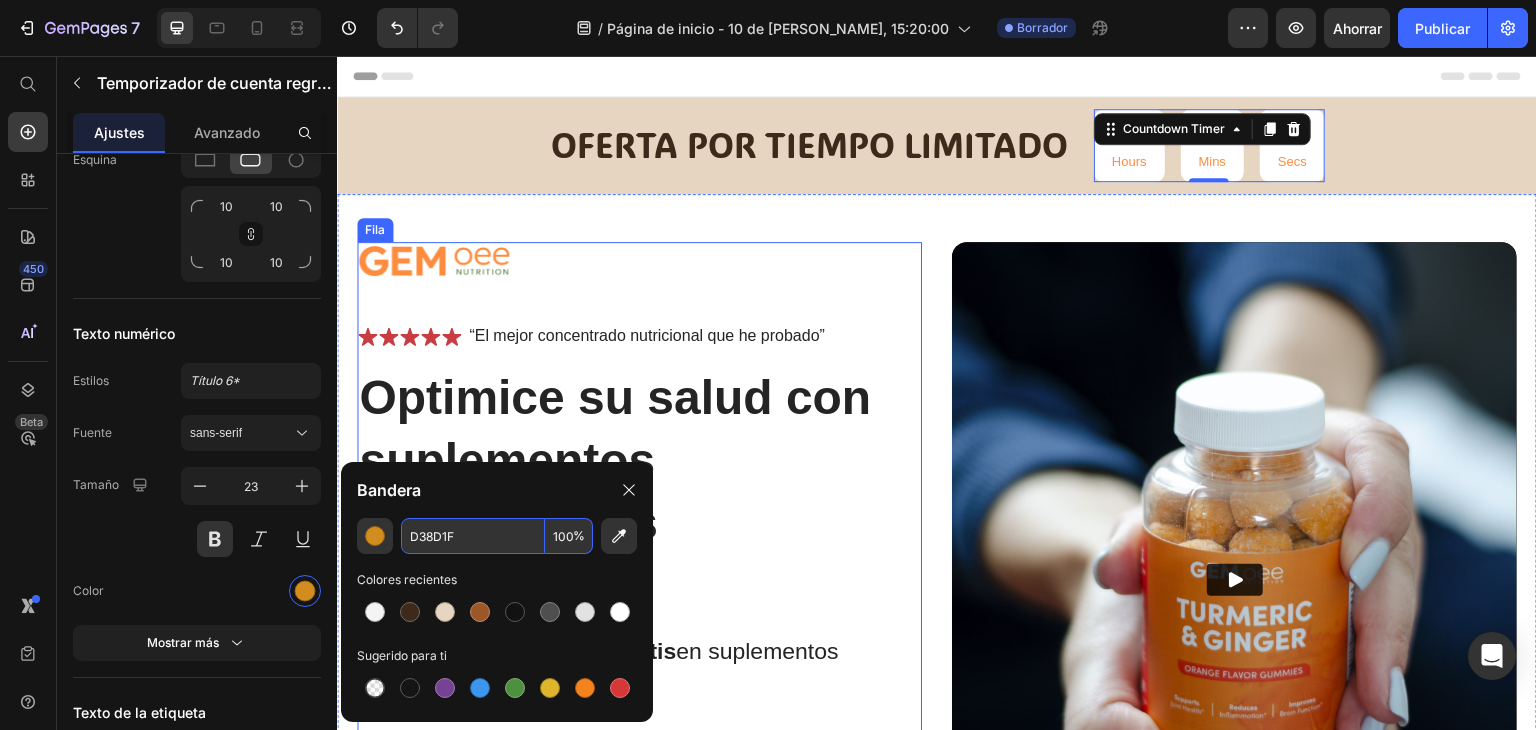 click on "Imagen
Icono
Icono
Icono
Icono
Icono Lista de iconos “El mejor concentrado nutricional que he probado” Bloque de texto Fila Optimice su salud con suplementos nutricionales premium Título Compre 2  y llévese otro gratis  en suplementos nutricionales Bloque de texto
Inmunidad mejorada
niveles de energía mejorados
Apoyo a la salud del corazón
Salud de las articulaciones y los huesos Lista de artículos Mejora instantánea de la salud Botón
Icono Pruébalo y te encantará durante  30 días o te devolvemos tu dinero. Bloque de texto Fila Fila" at bounding box center [639, 650] 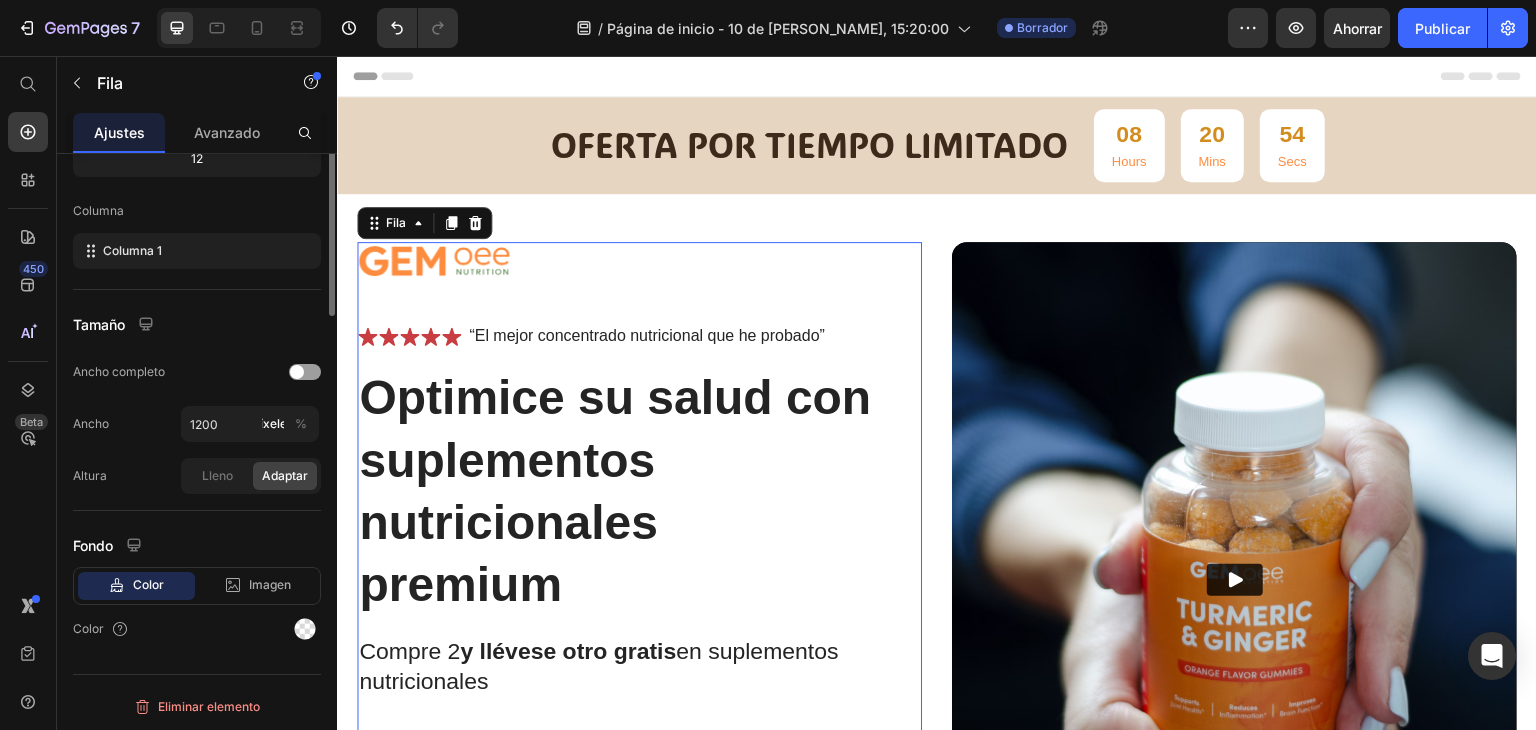 scroll, scrollTop: 0, scrollLeft: 0, axis: both 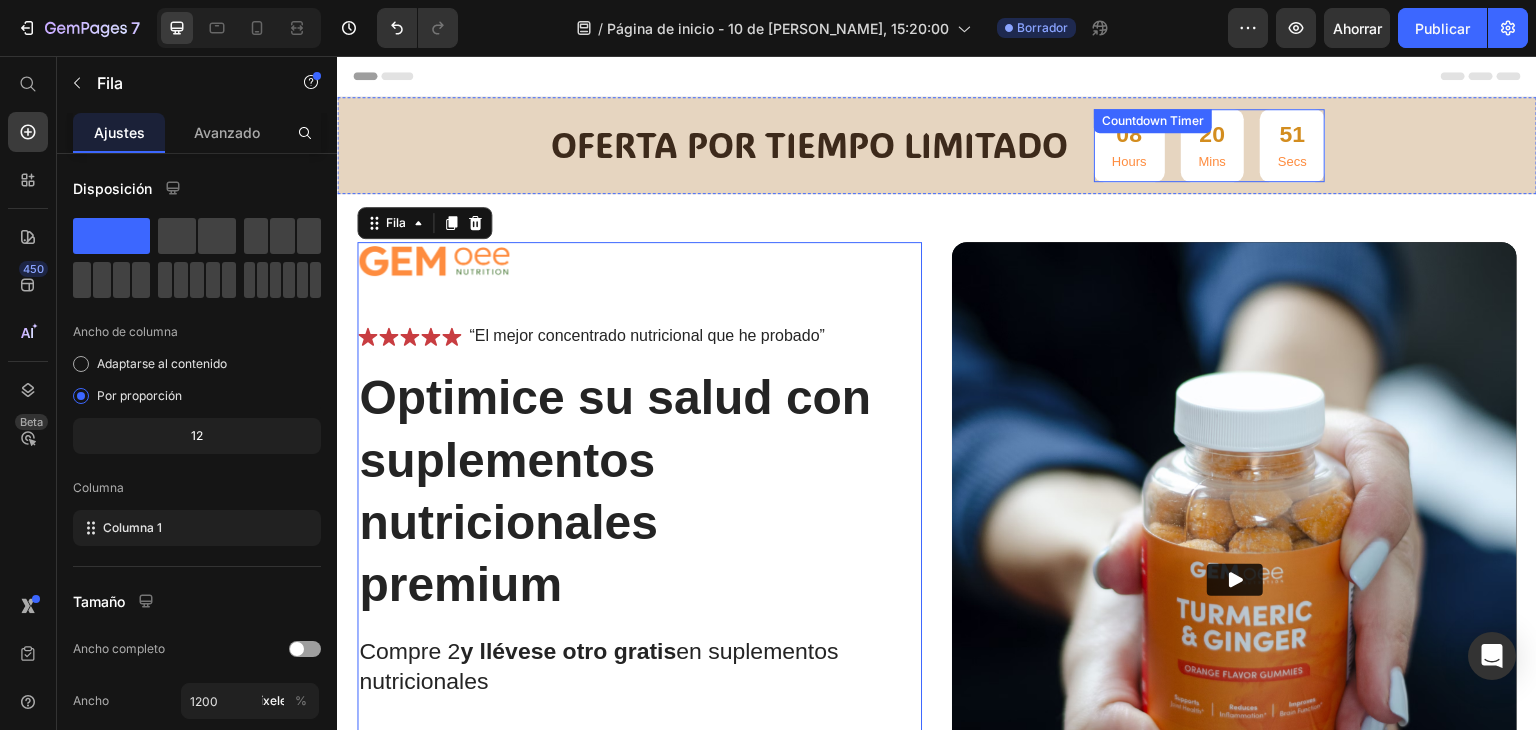 click on "20 Mins" at bounding box center [1212, 145] 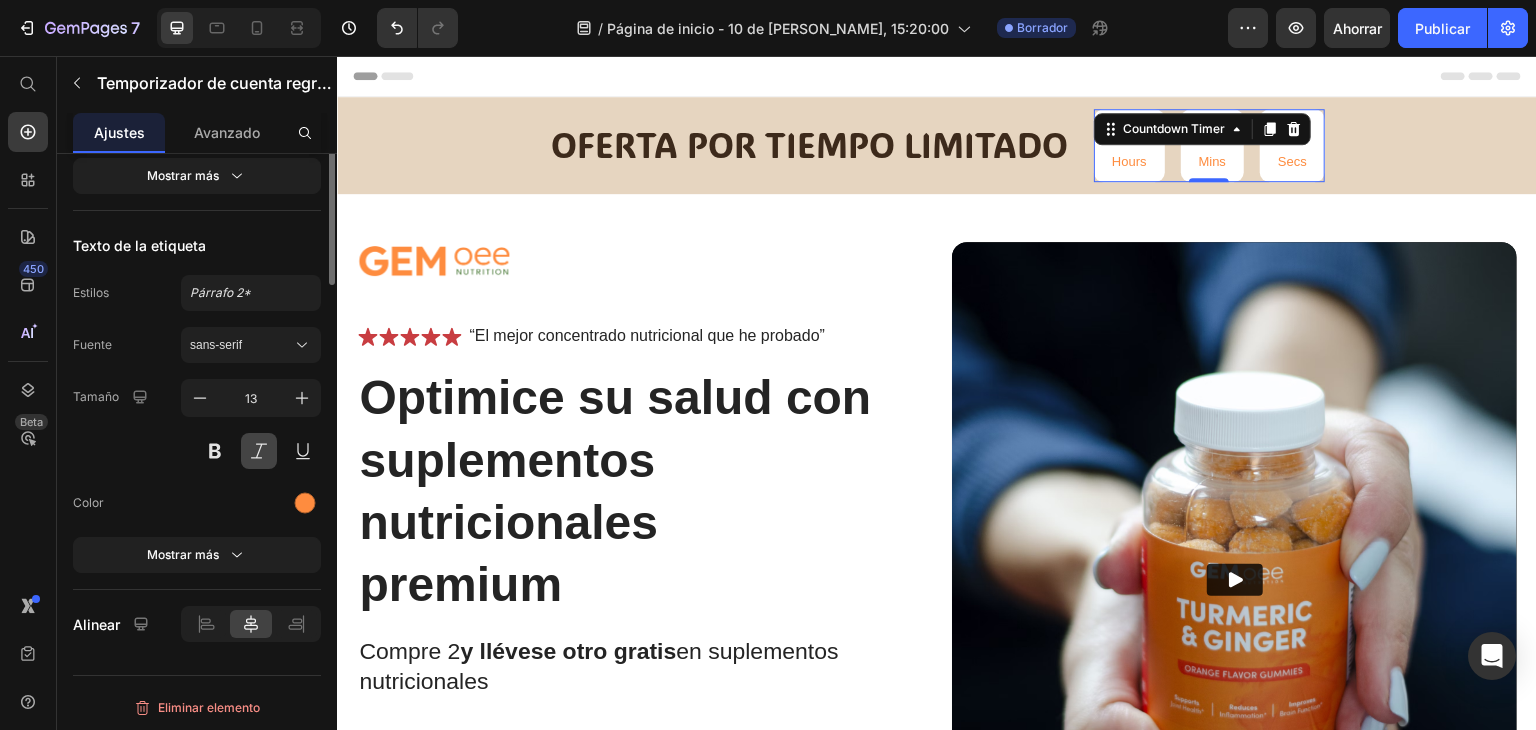 scroll, scrollTop: 1367, scrollLeft: 0, axis: vertical 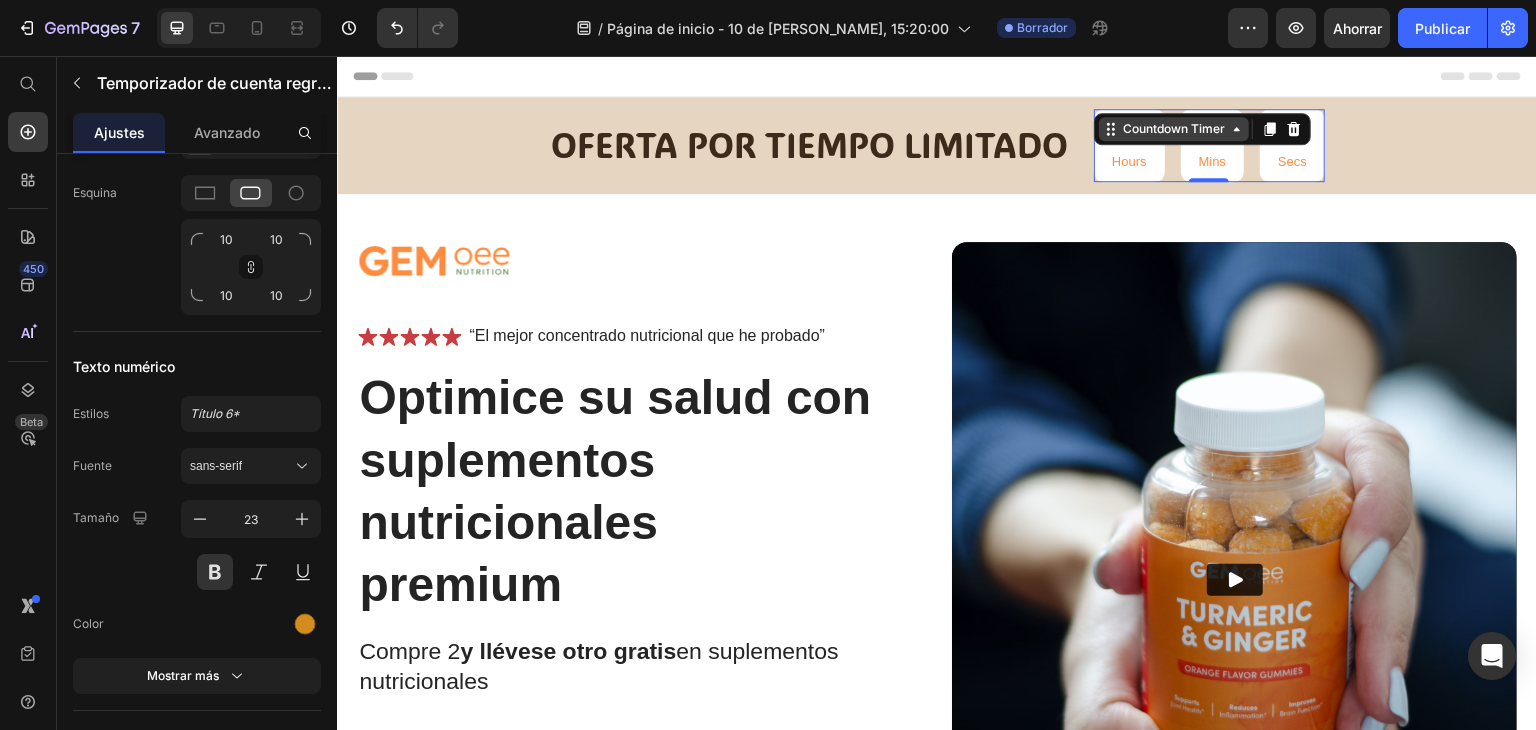 click on "Countdown Timer" at bounding box center [1174, 129] 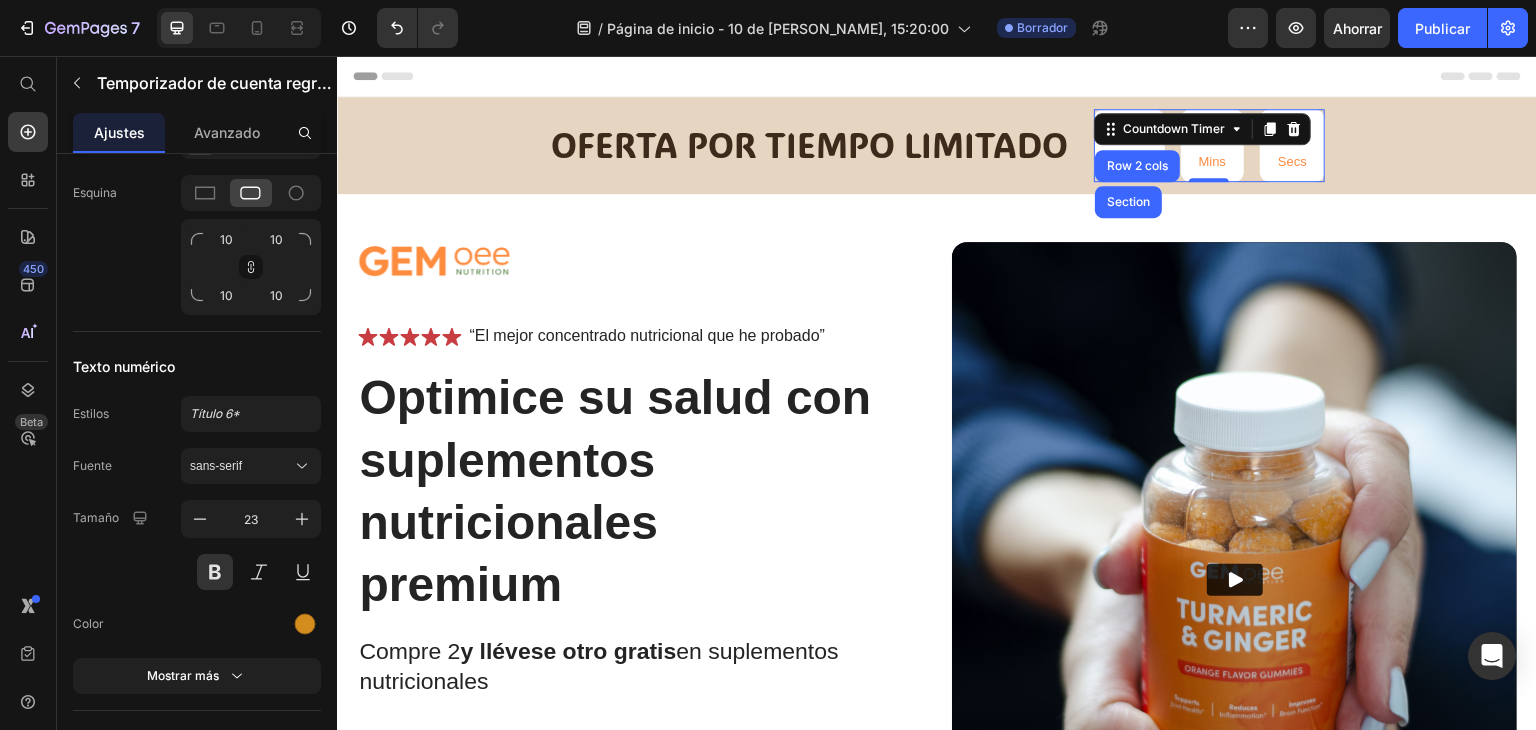 click on "Mins" at bounding box center (1212, 162) 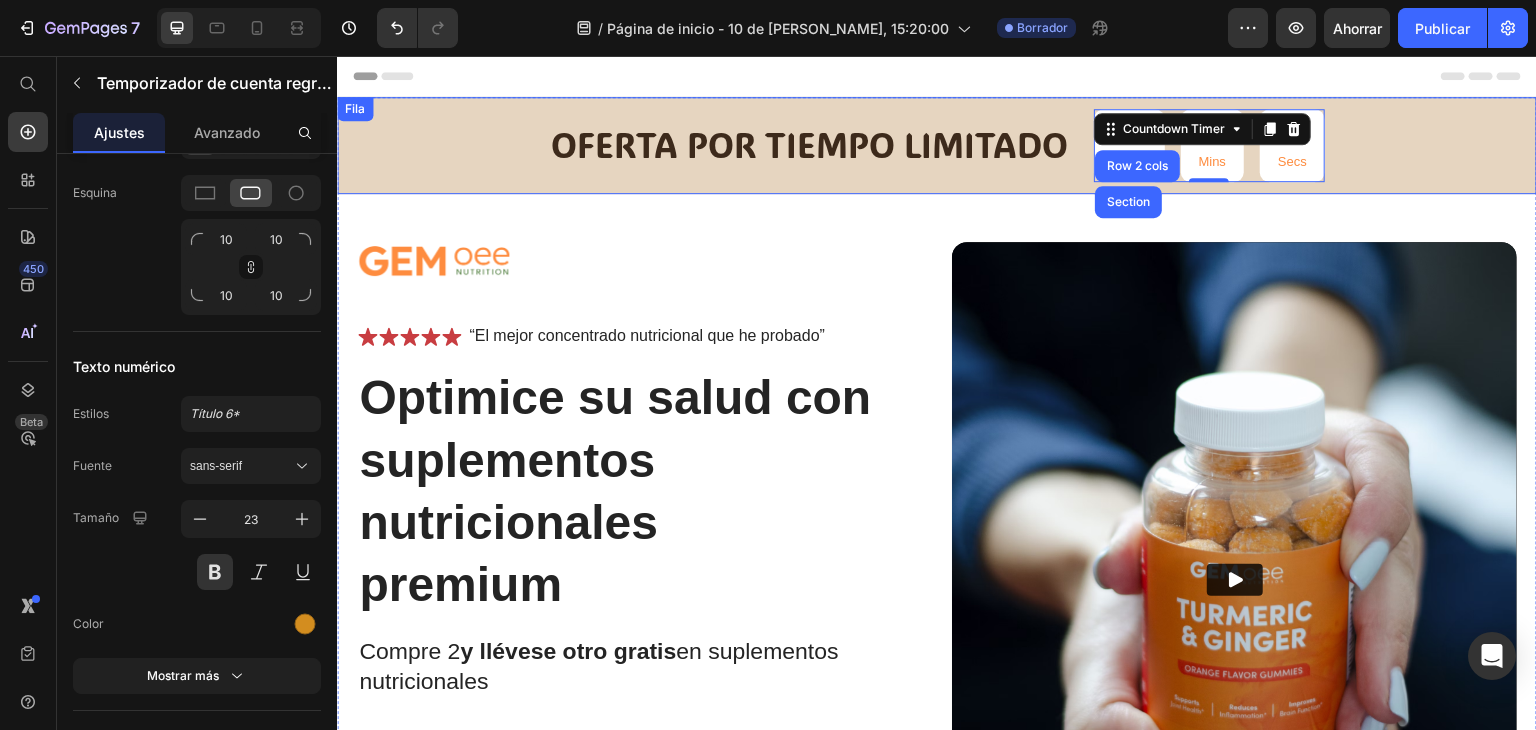 click on "Imagen
Icono
Icono
Icono
Icono
Icono Lista de iconos “El mejor concentrado nutricional que he probado” Bloque de texto Fila Optimice su salud con suplementos nutricionales premium Título Compre 2  y llévese otro gratis  en suplementos nutricionales Bloque de texto
Inmunidad mejorada
niveles de energía mejorados
Apoyo a la salud del corazón
Salud de las articulaciones y los huesos Lista de artículos Mejora instantánea de la salud Botón
Icono Pruébalo y te encantará durante  30 días o te devolvemos tu dinero. Bloque de texto Fila Fila Video Fila" at bounding box center (937, 626) 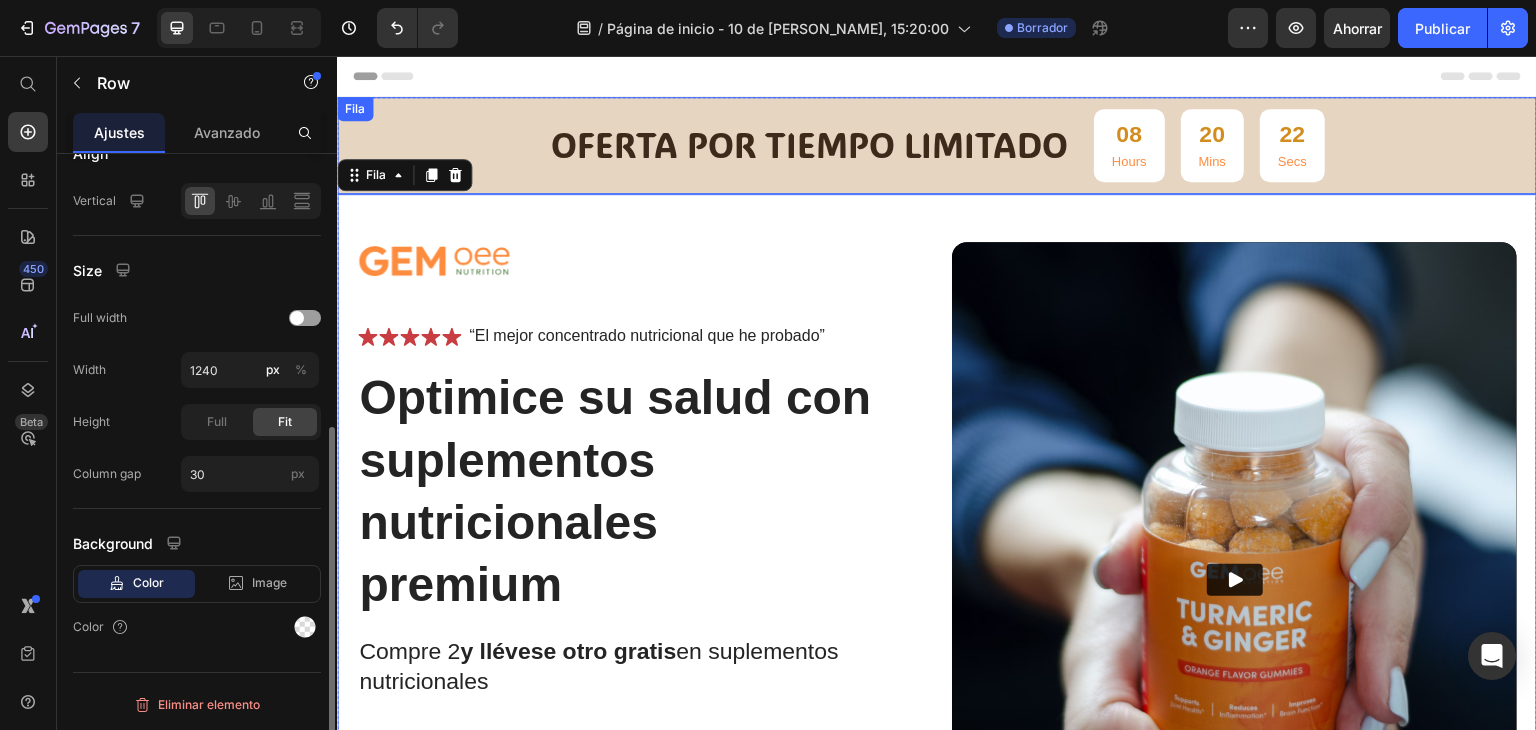 scroll, scrollTop: 0, scrollLeft: 0, axis: both 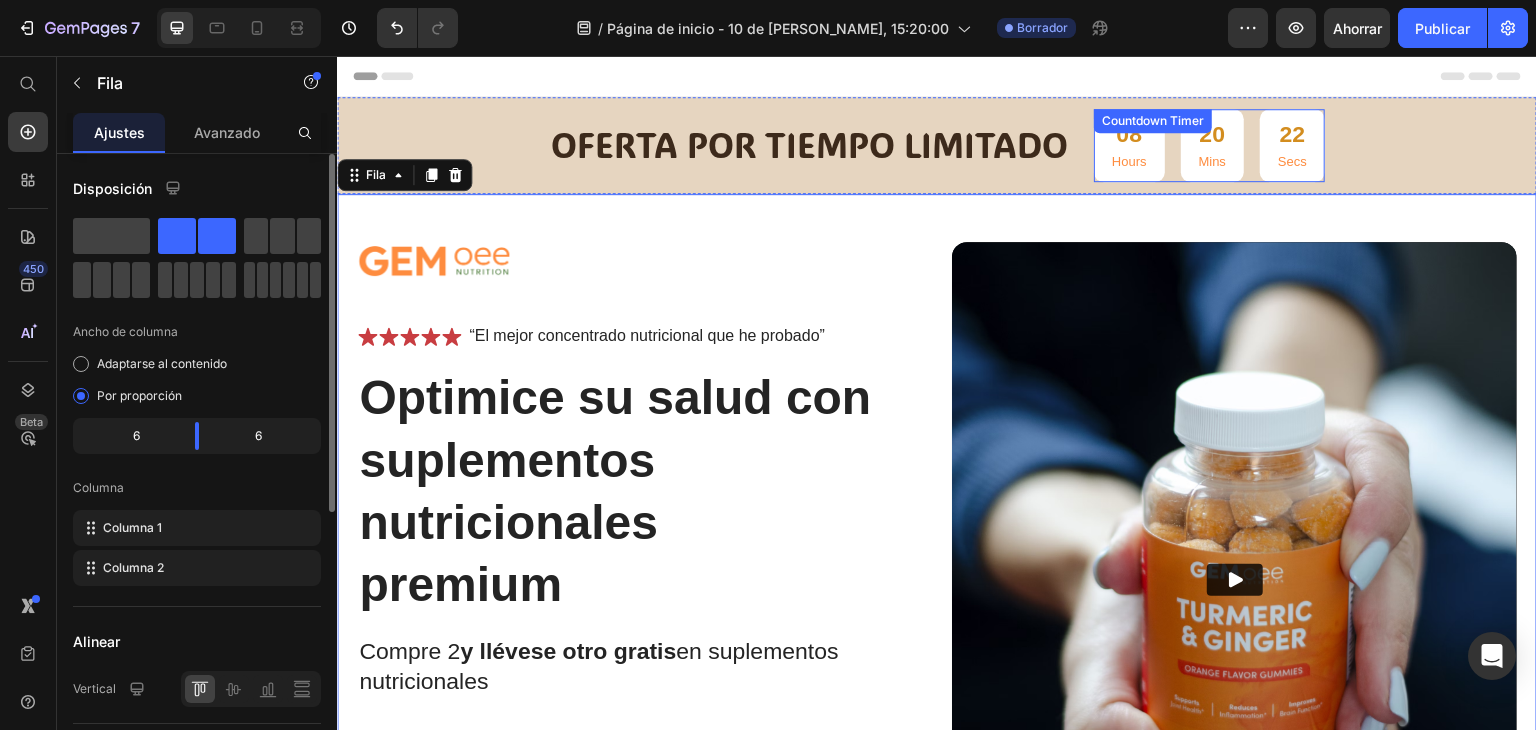 click on "Secs" at bounding box center (1292, 162) 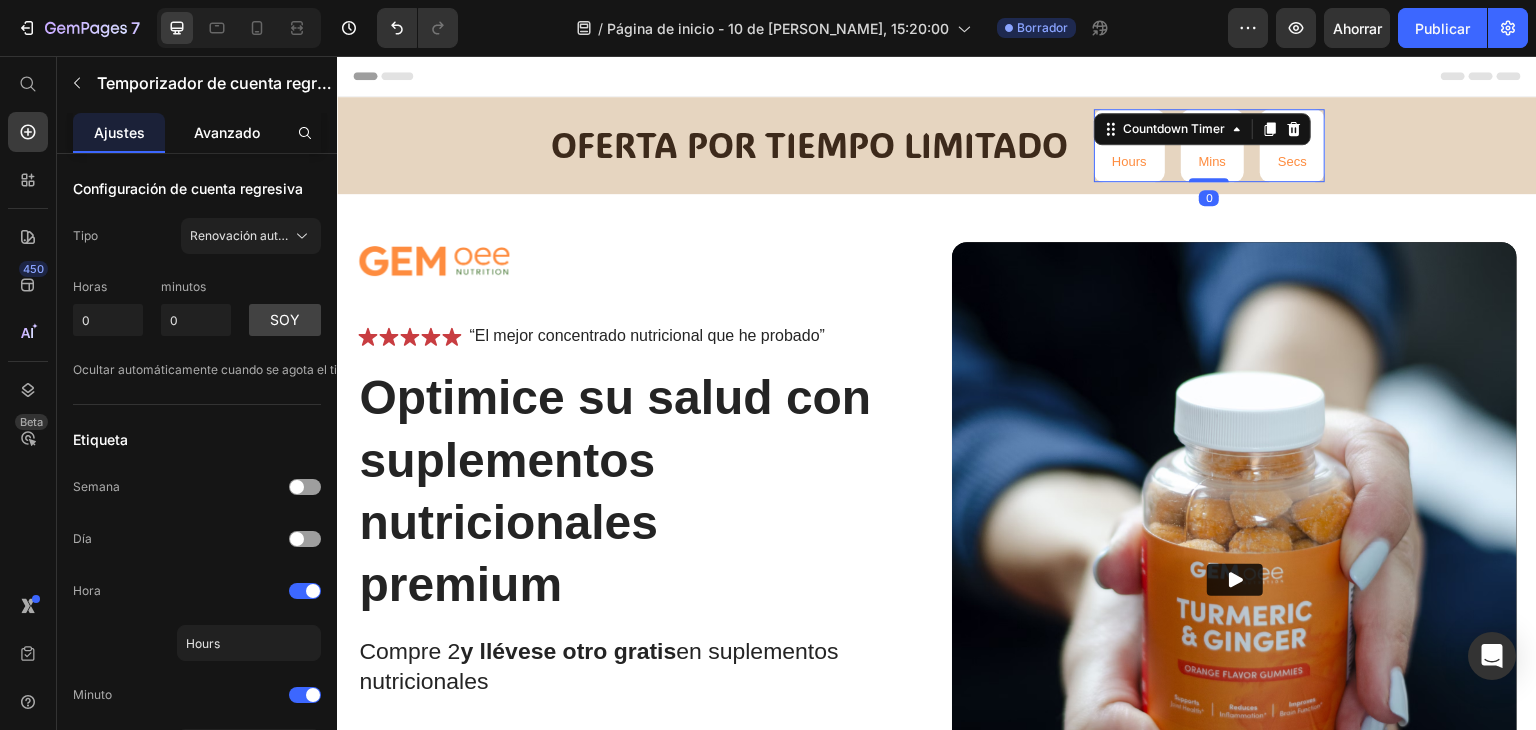 click on "Avanzado" at bounding box center [227, 132] 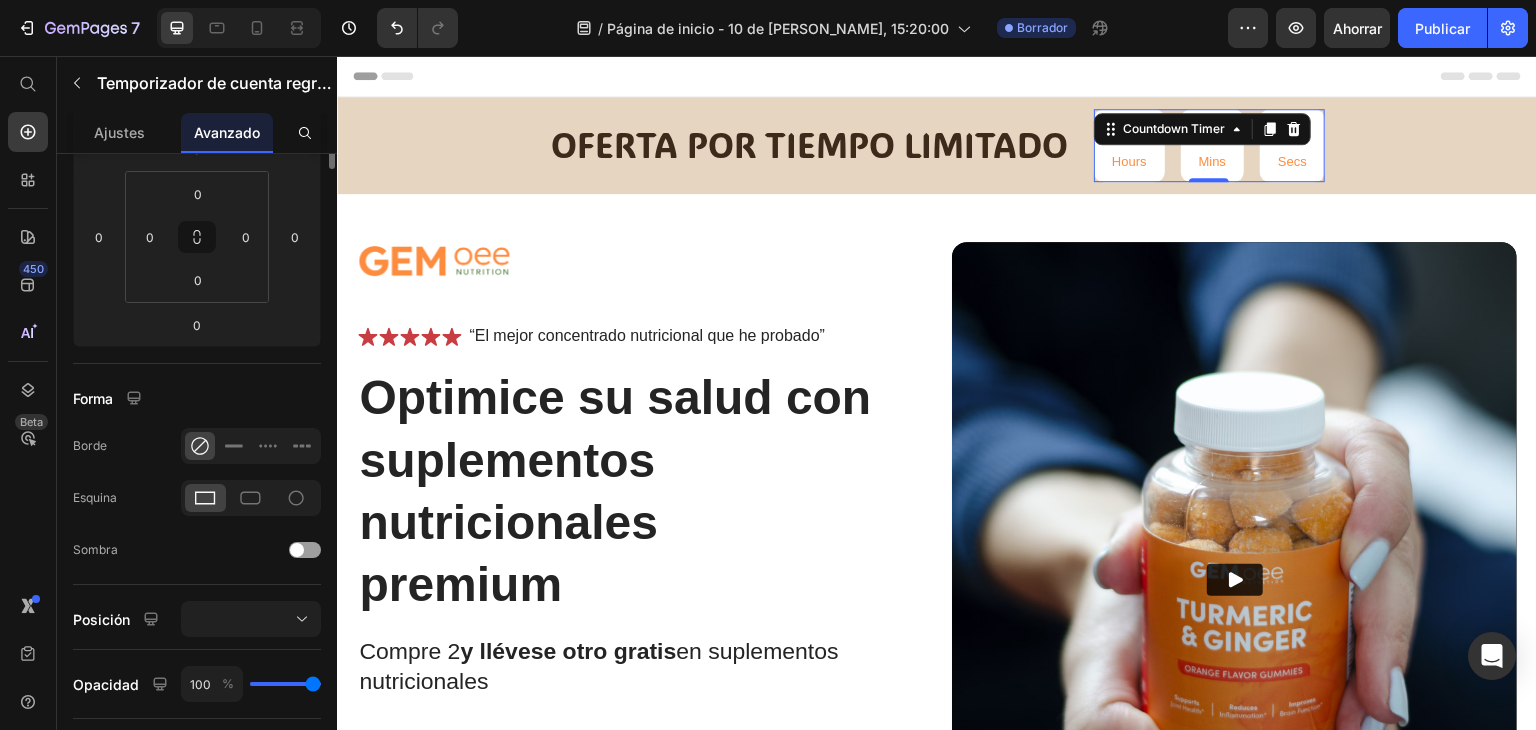 scroll, scrollTop: 0, scrollLeft: 0, axis: both 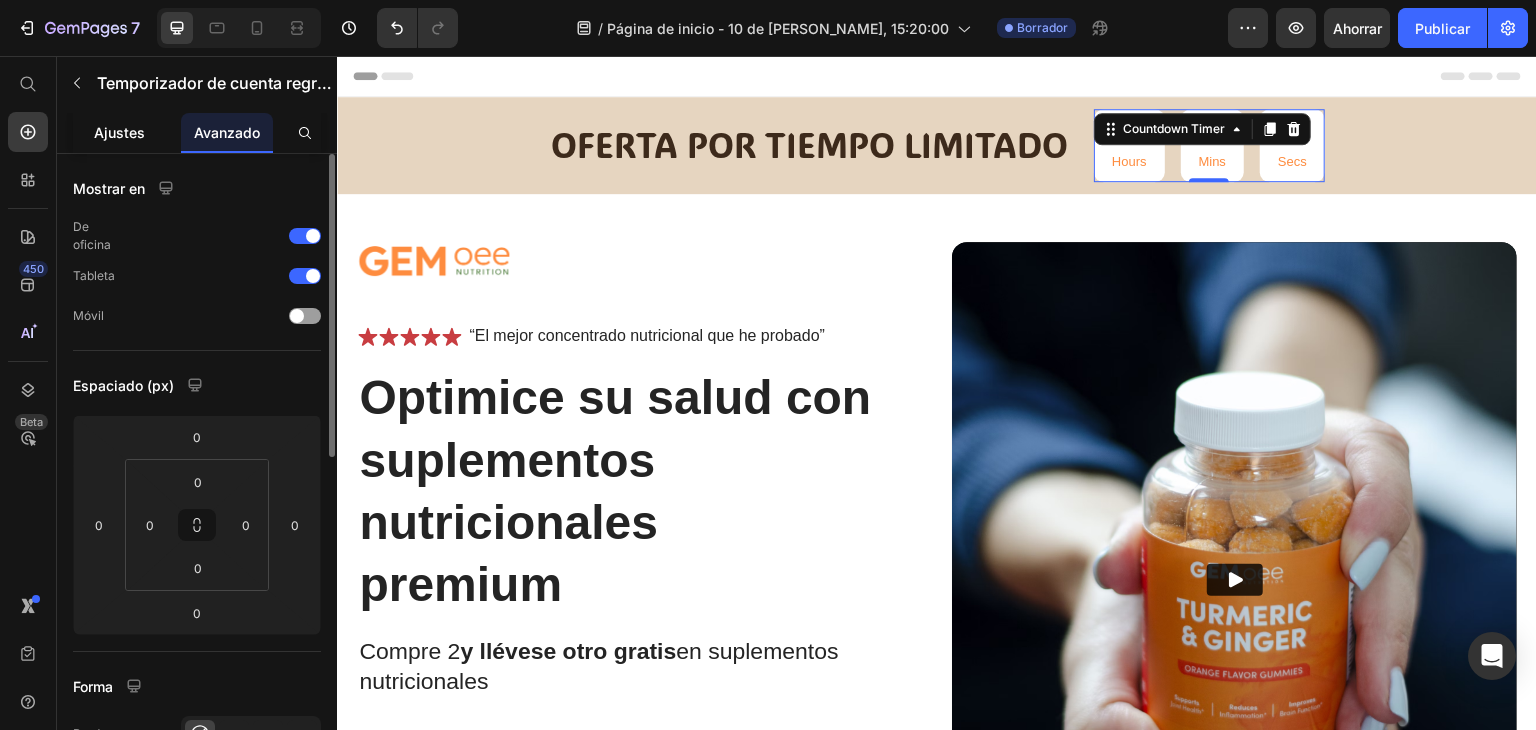 click on "Ajustes" at bounding box center [119, 132] 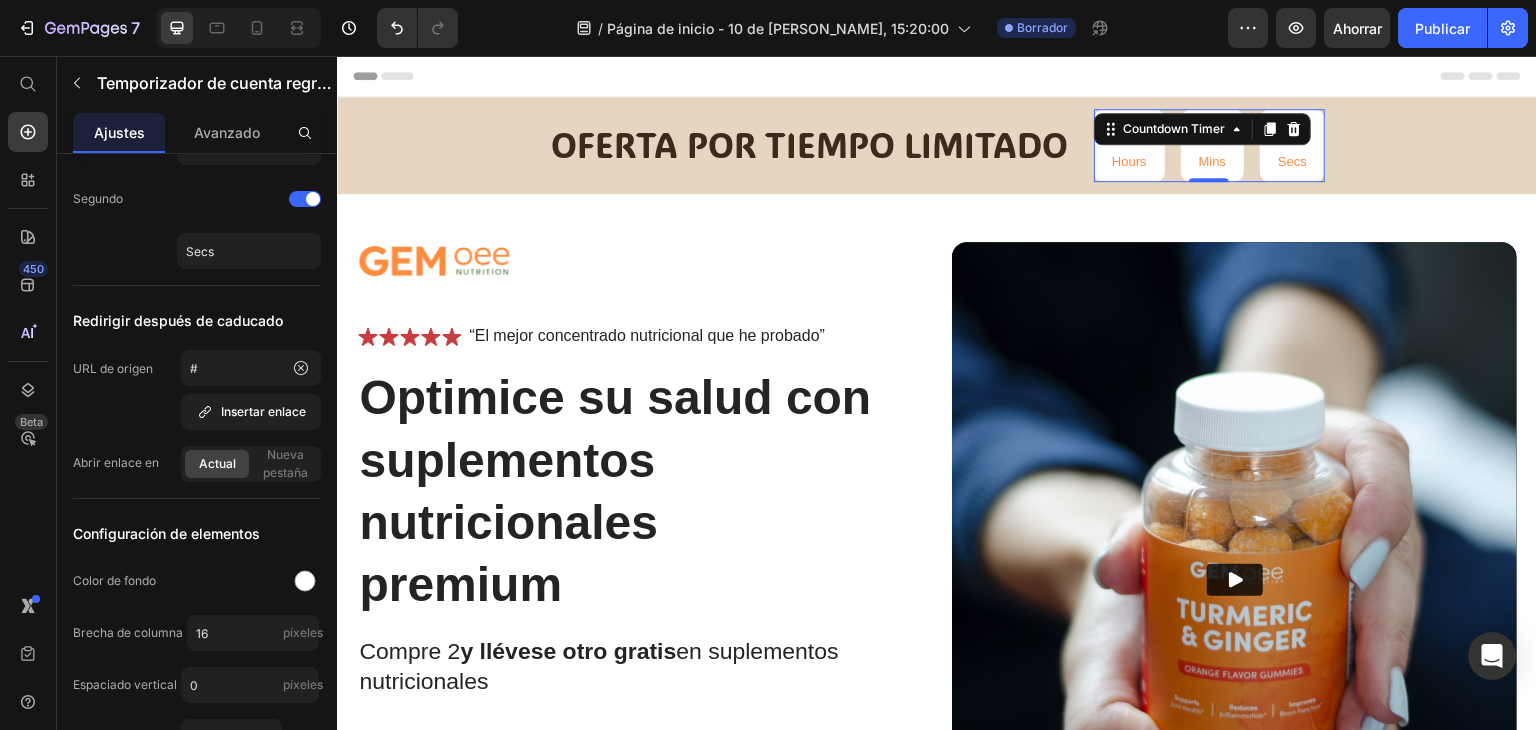 scroll, scrollTop: 1100, scrollLeft: 0, axis: vertical 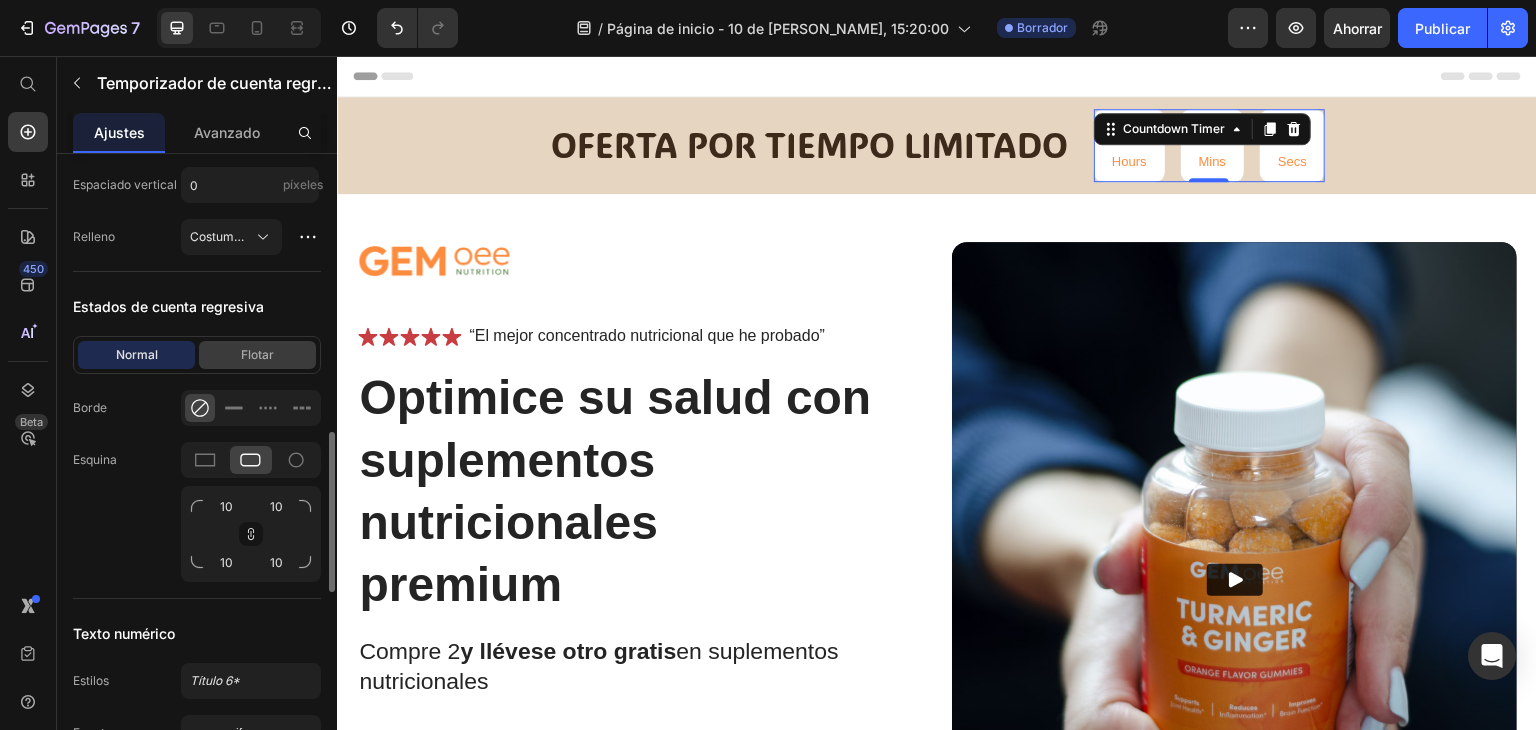 click on "Flotar" at bounding box center [257, 355] 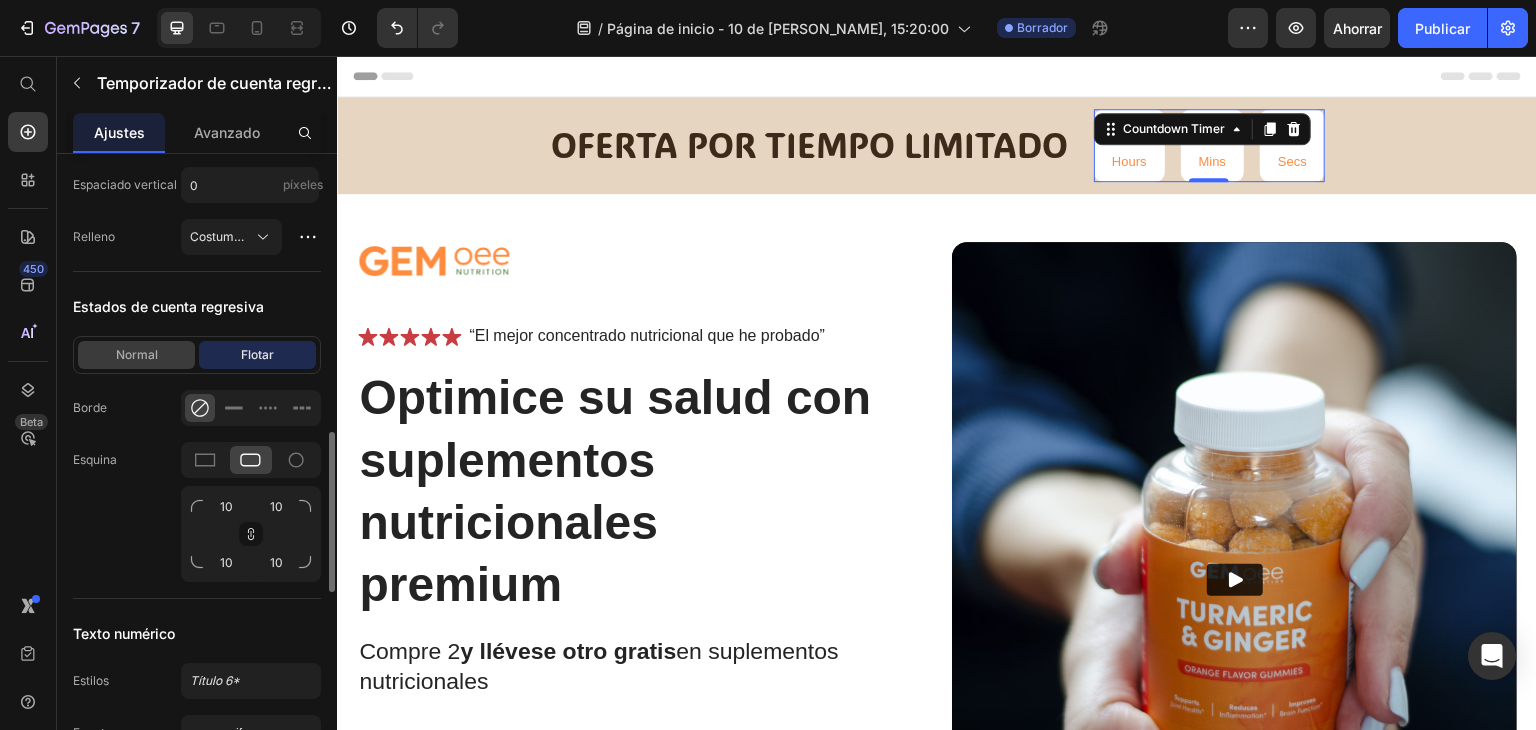 click on "Normal" at bounding box center (136, 355) 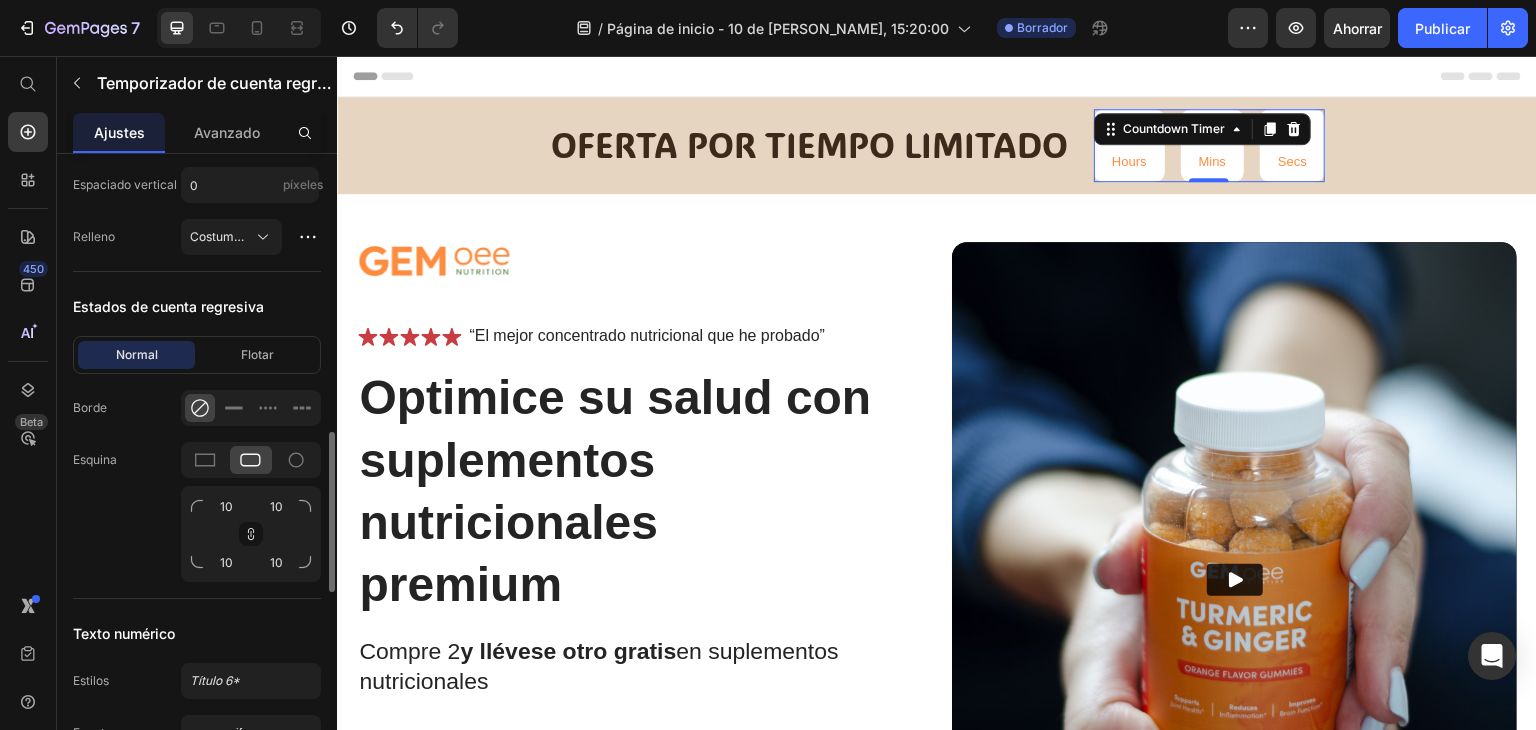 scroll, scrollTop: 1500, scrollLeft: 0, axis: vertical 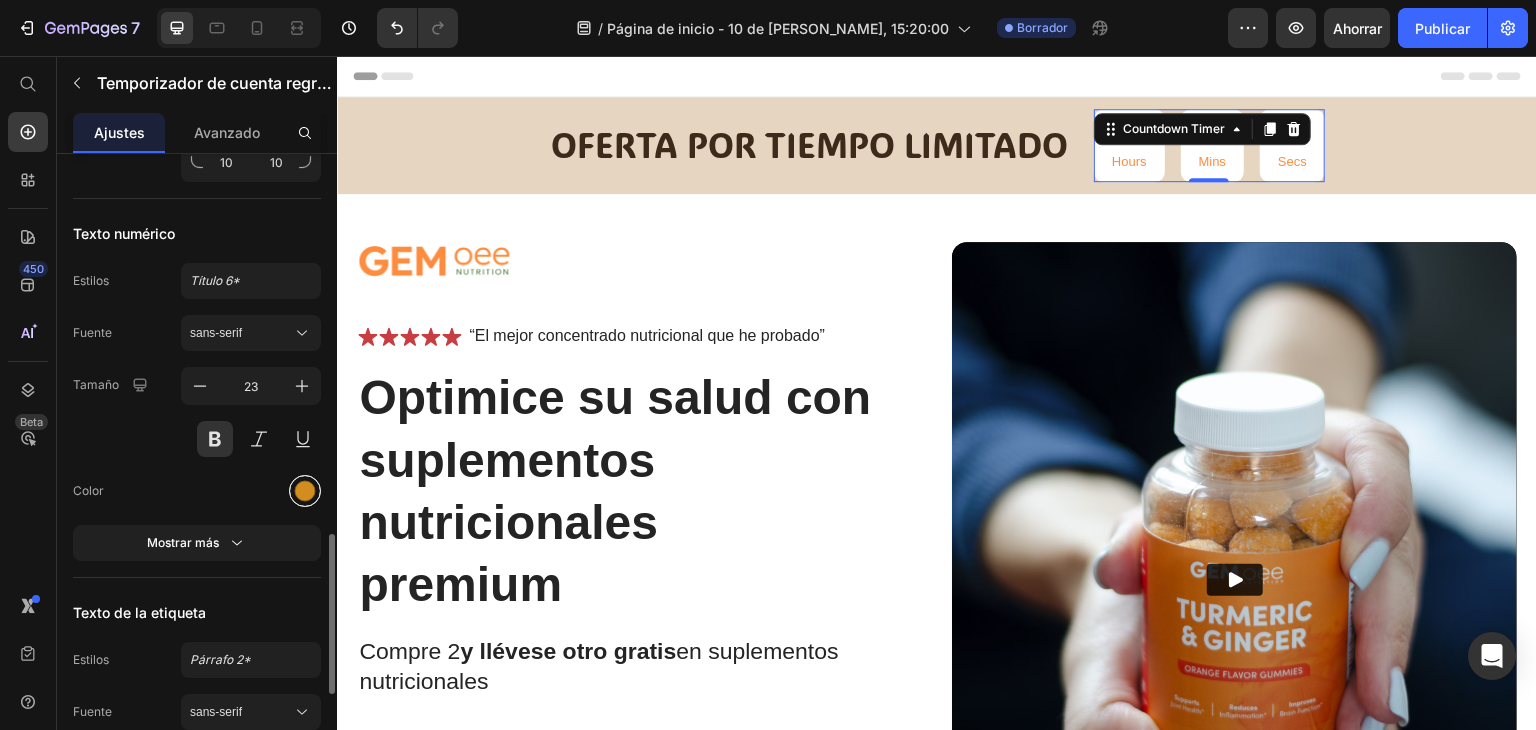 type 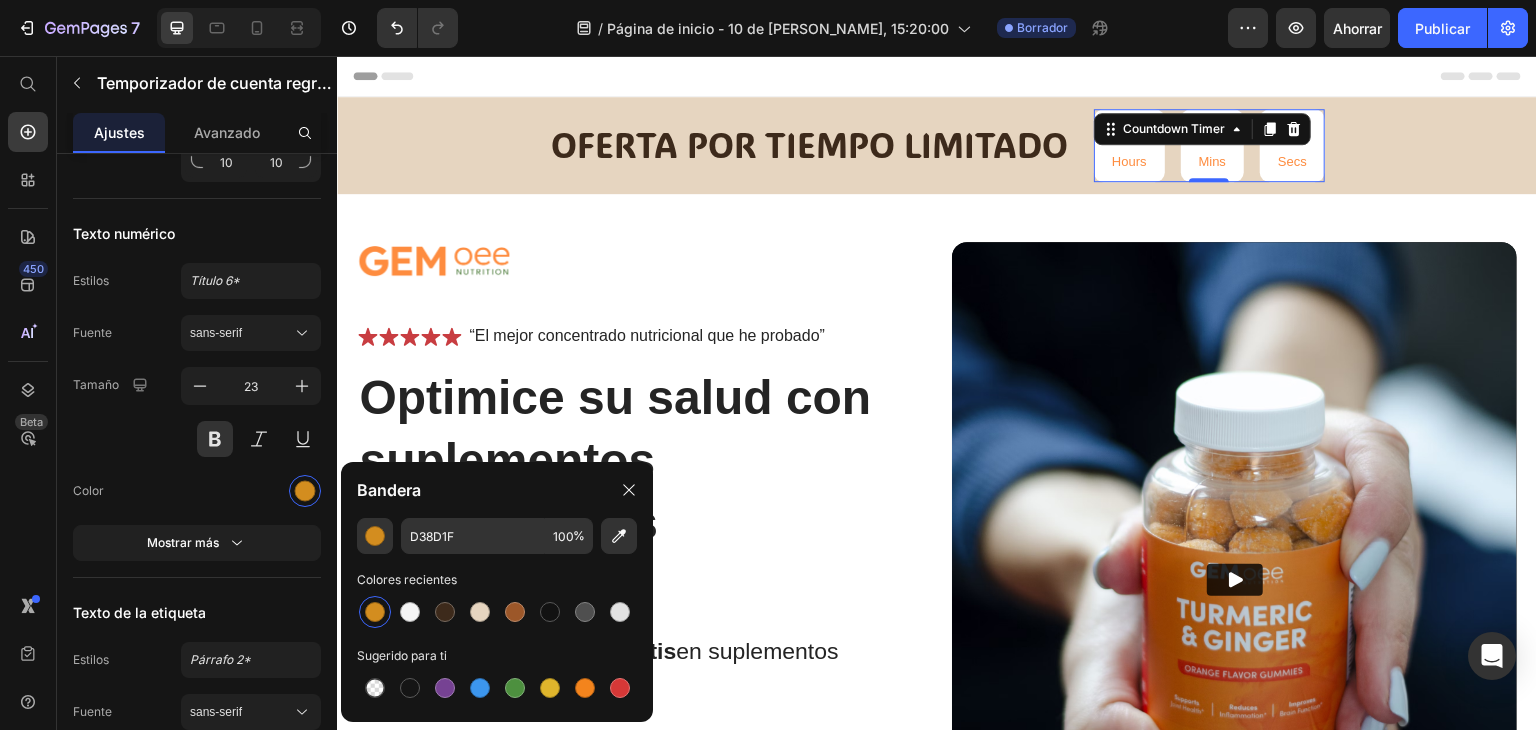 drag, startPoint x: 370, startPoint y: 606, endPoint x: 344, endPoint y: 591, distance: 30.016663 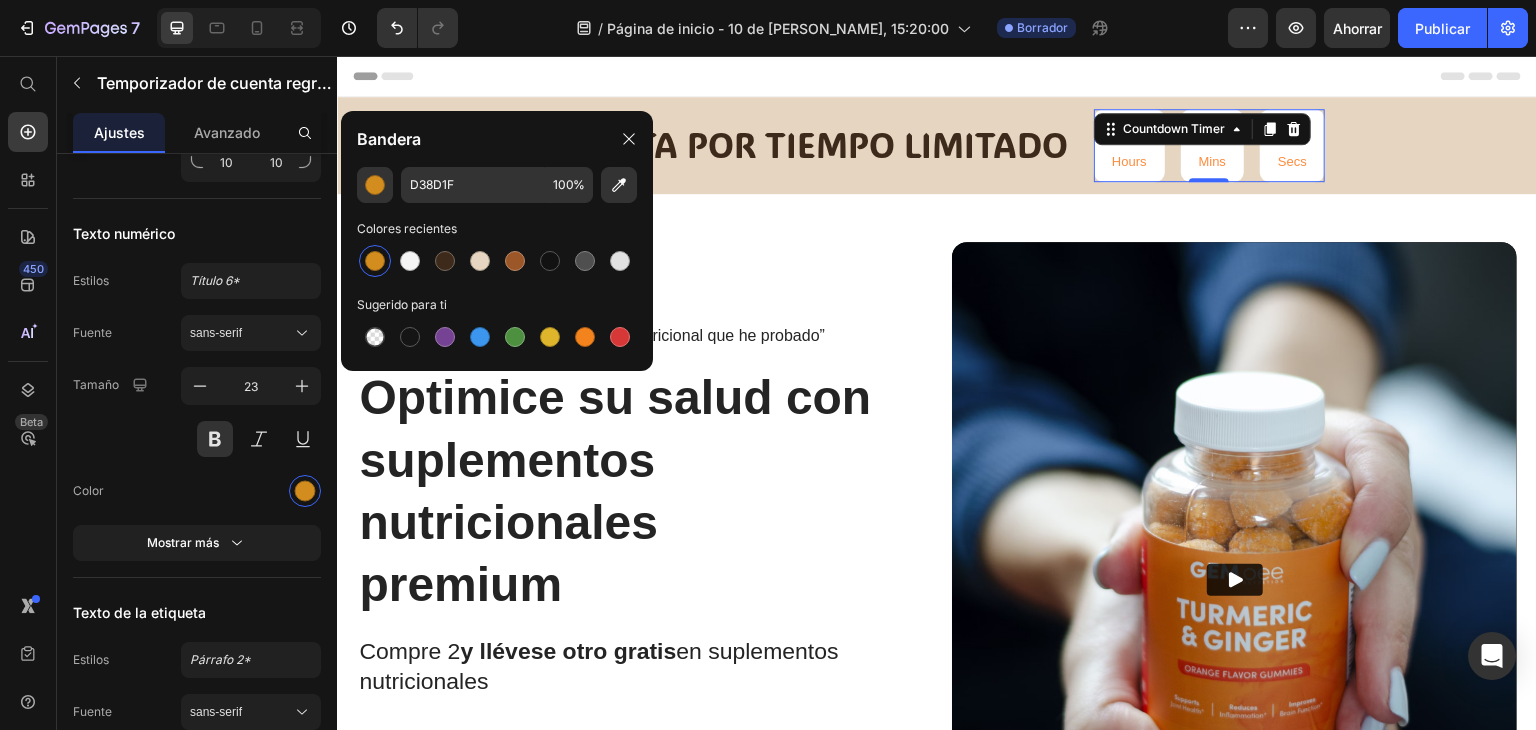 scroll, scrollTop: 1867, scrollLeft: 0, axis: vertical 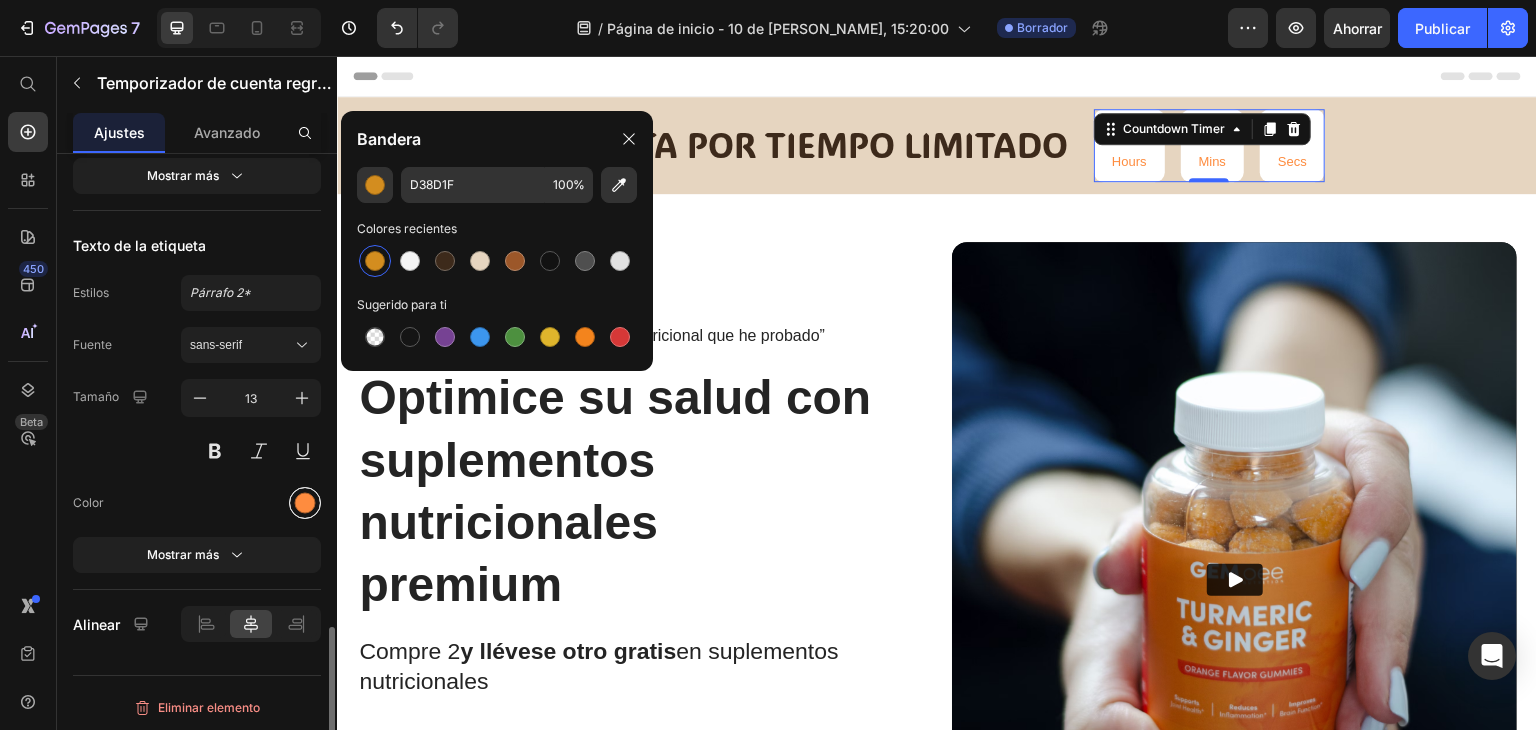 click at bounding box center [305, 503] 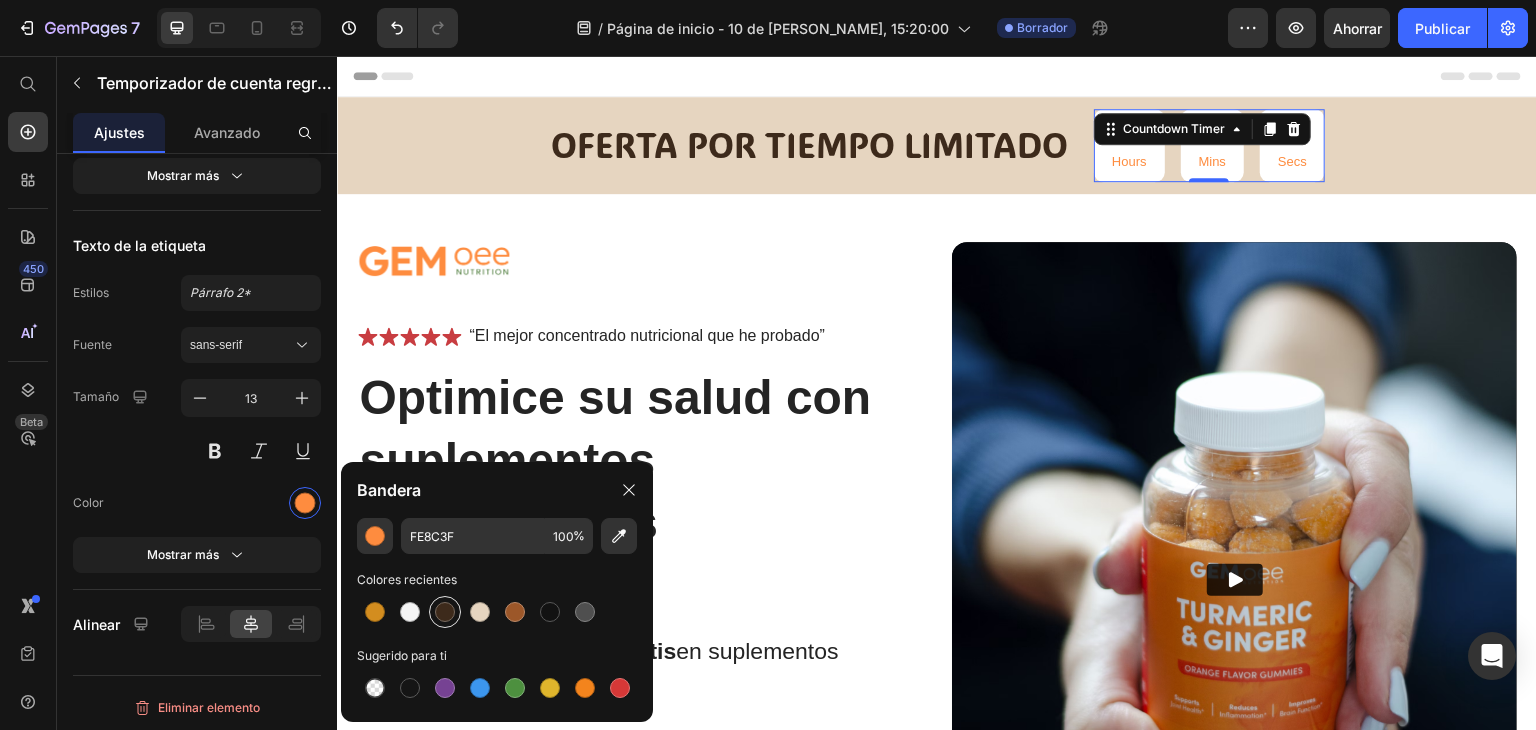 click at bounding box center [445, 612] 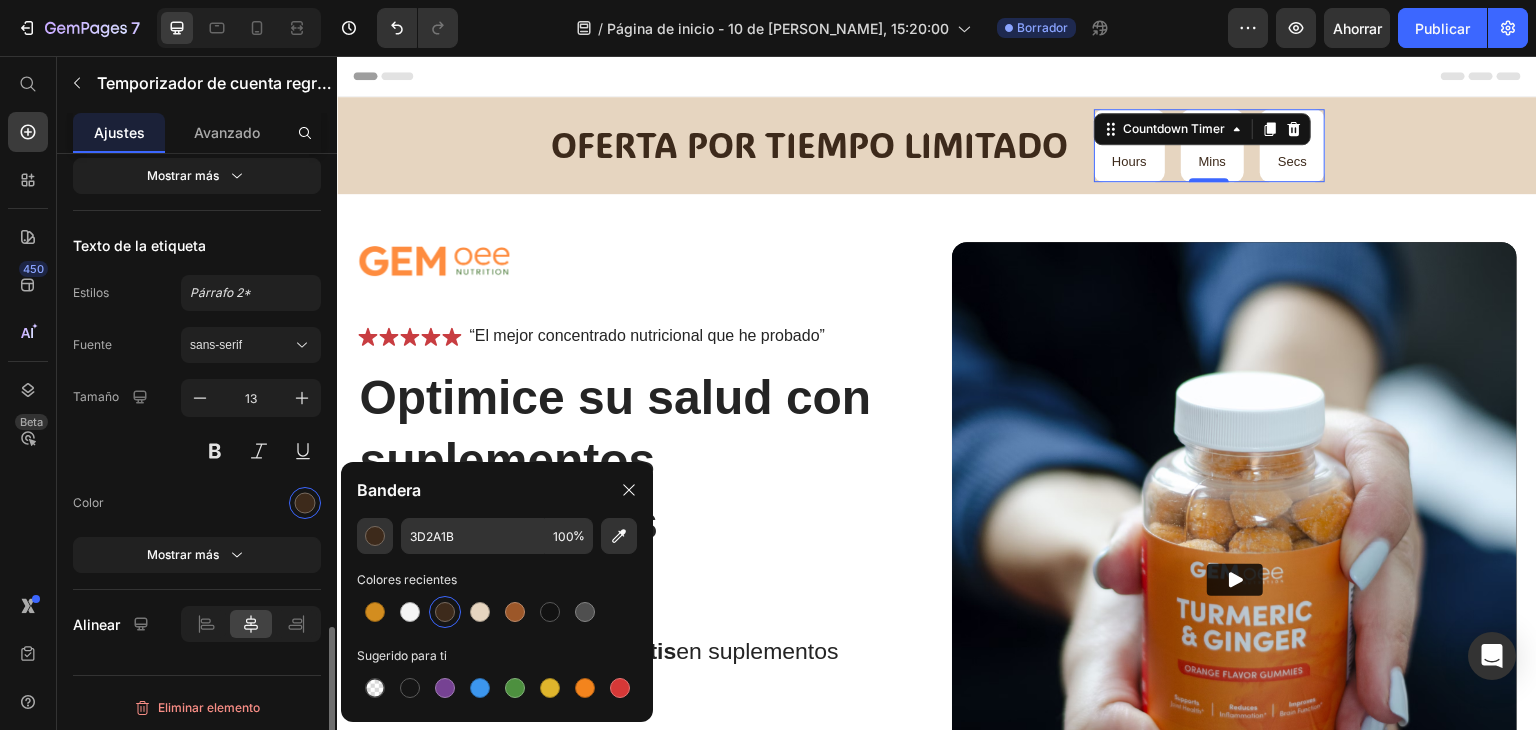 click at bounding box center [251, 503] 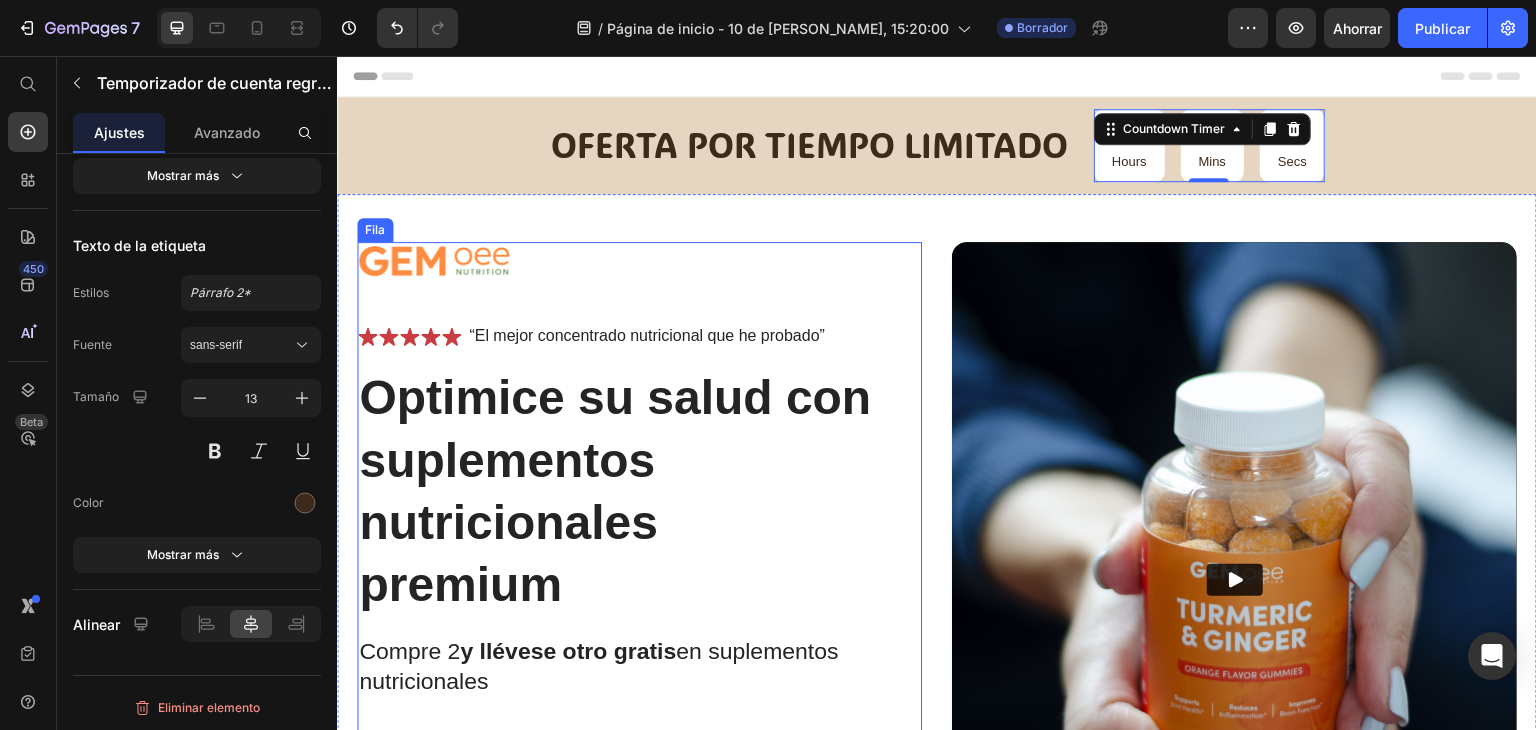 drag, startPoint x: 853, startPoint y: 277, endPoint x: 902, endPoint y: 213, distance: 80.60397 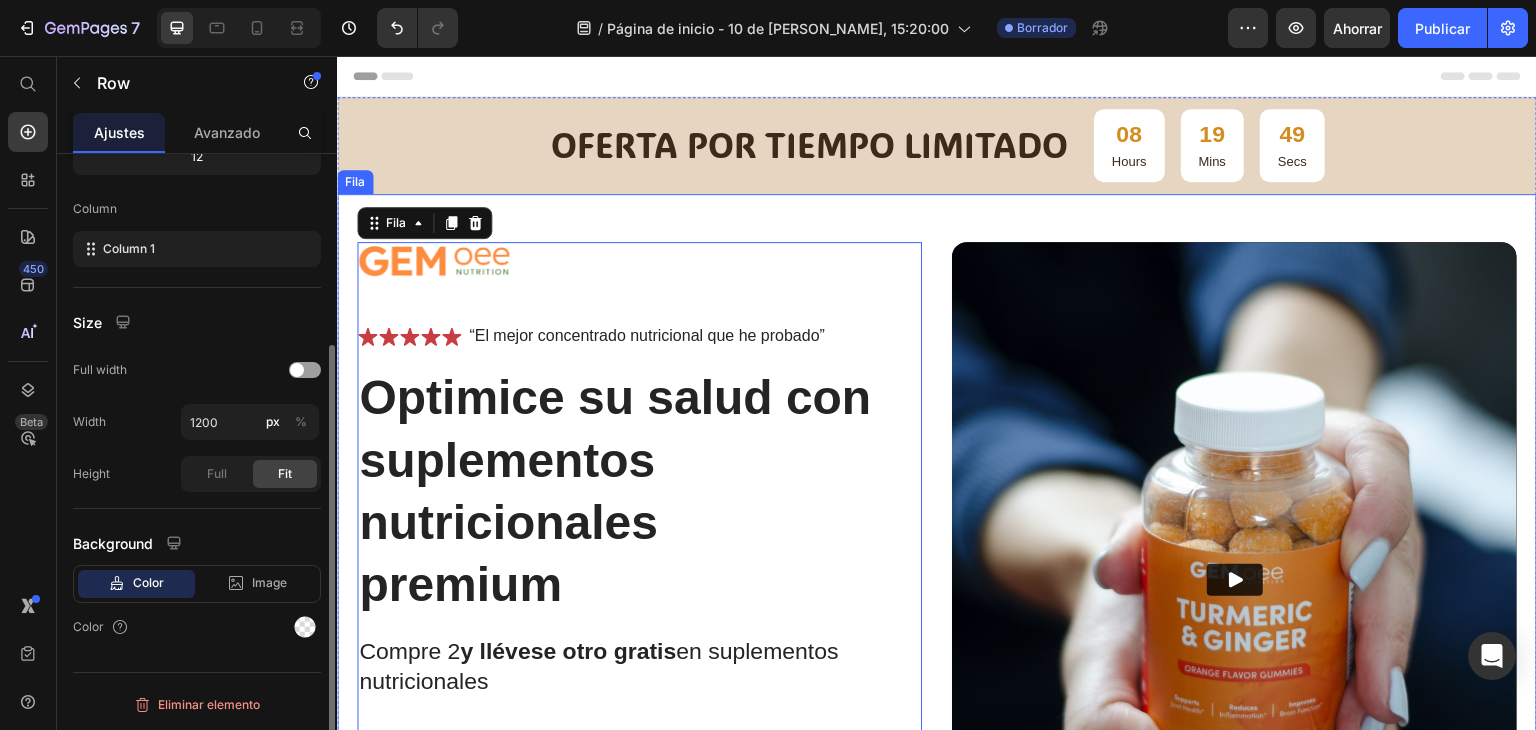 scroll, scrollTop: 0, scrollLeft: 0, axis: both 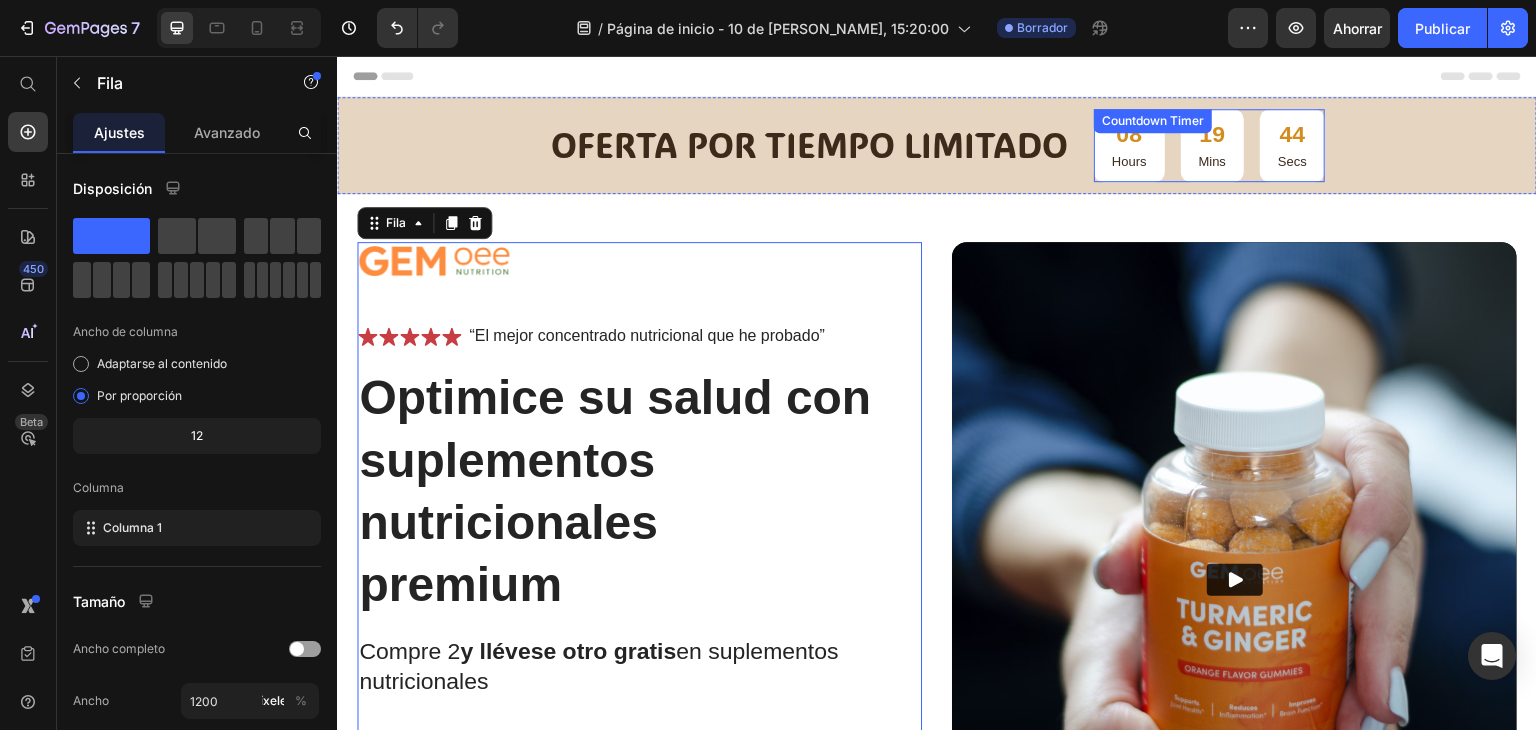 click on "08 Hours 19 Mins 44 Secs" at bounding box center [1209, 145] 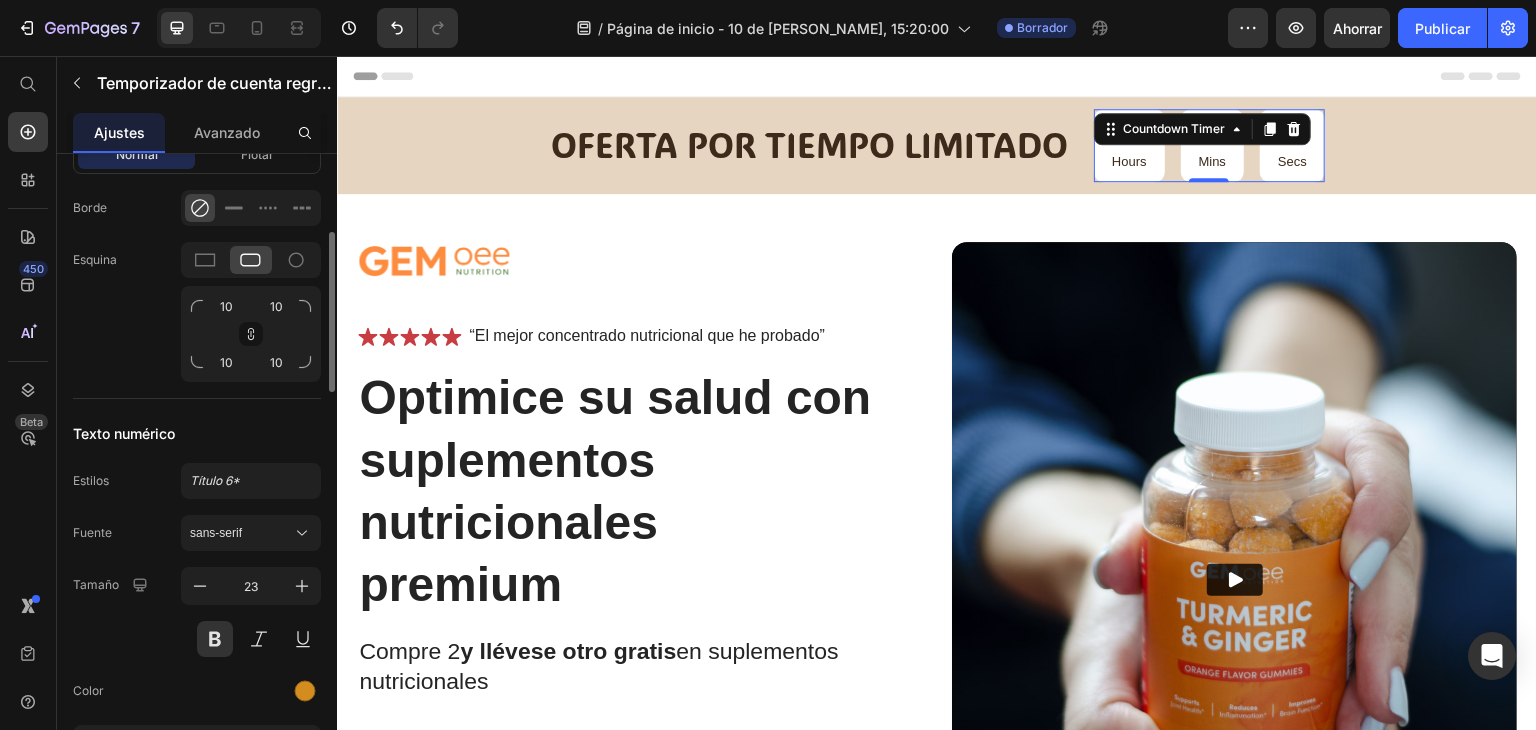 scroll, scrollTop: 800, scrollLeft: 0, axis: vertical 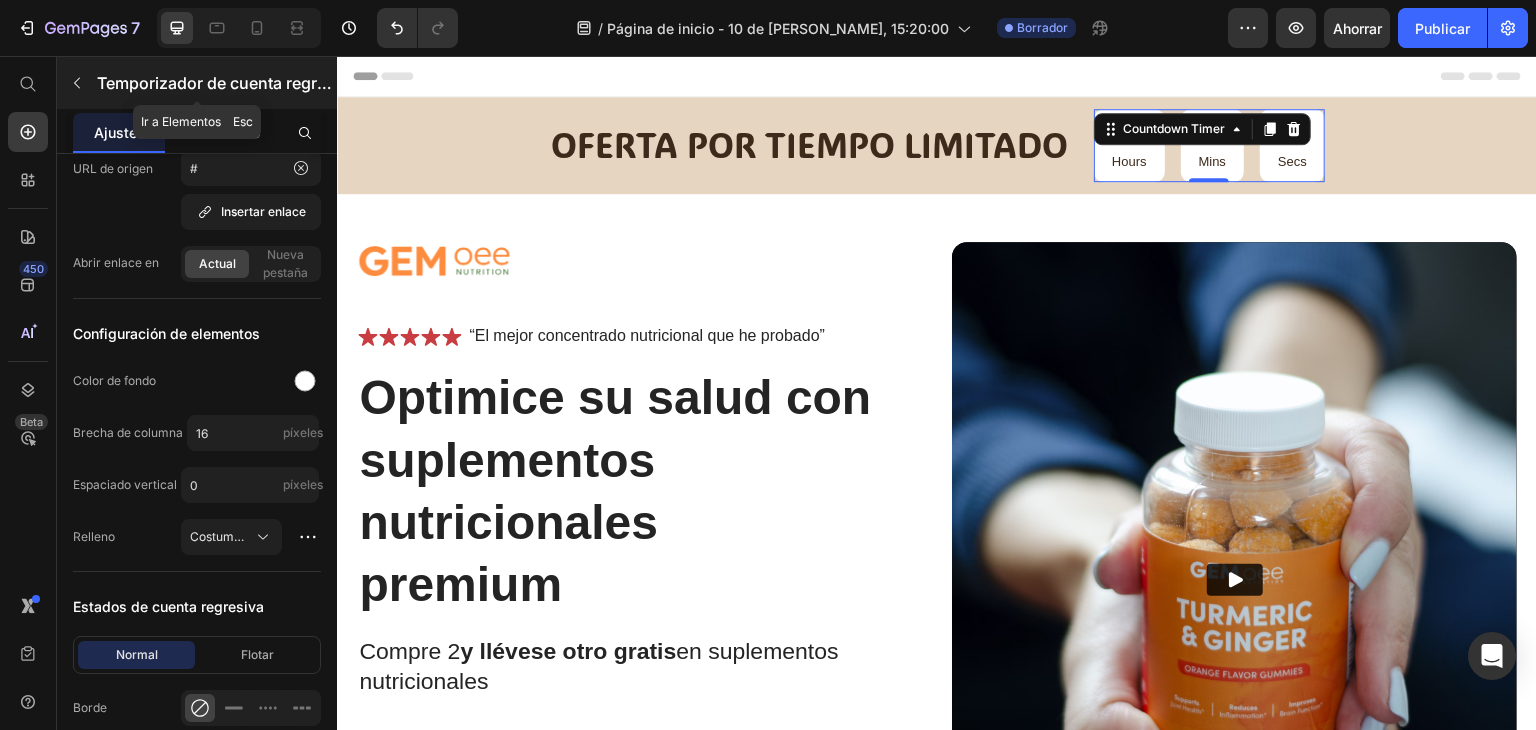 click 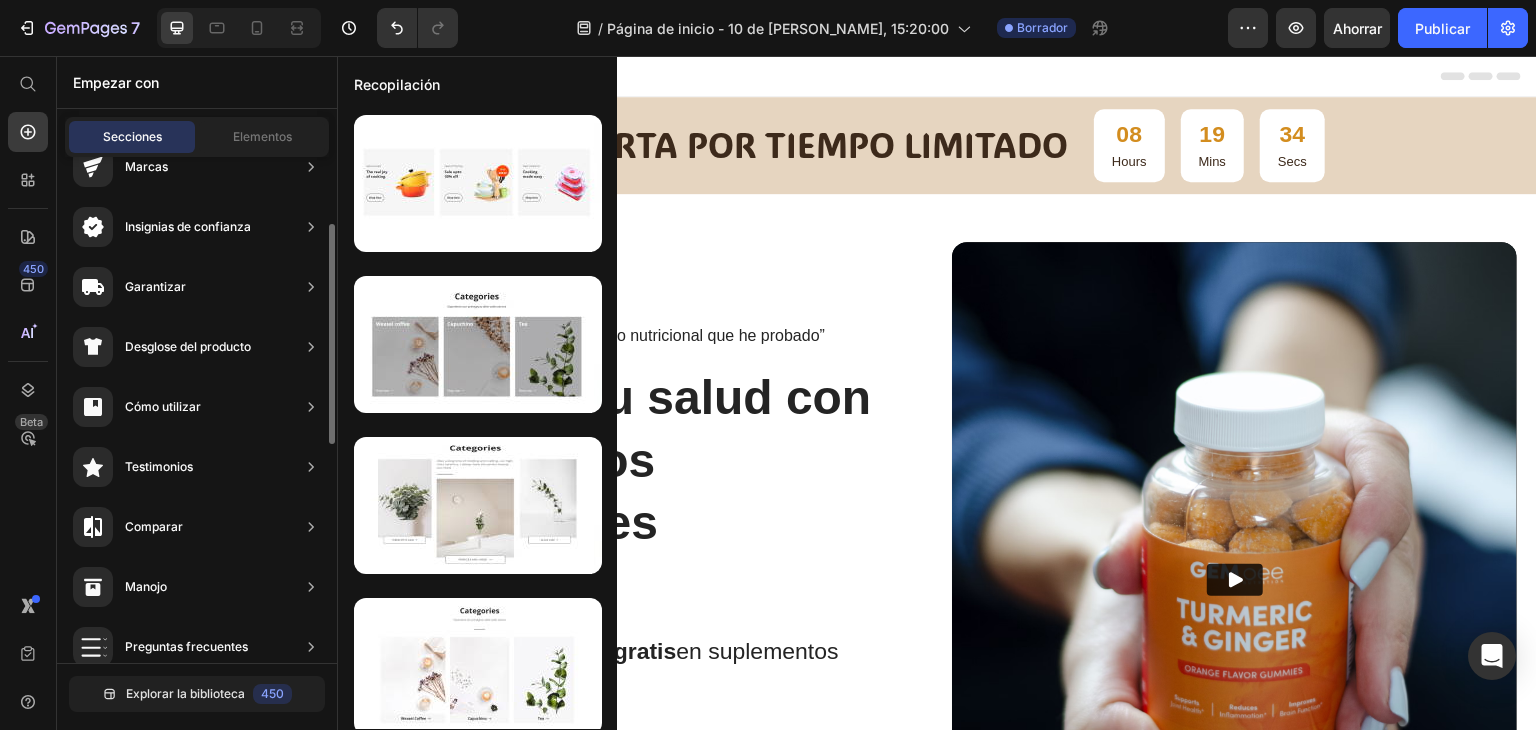 scroll, scrollTop: 0, scrollLeft: 0, axis: both 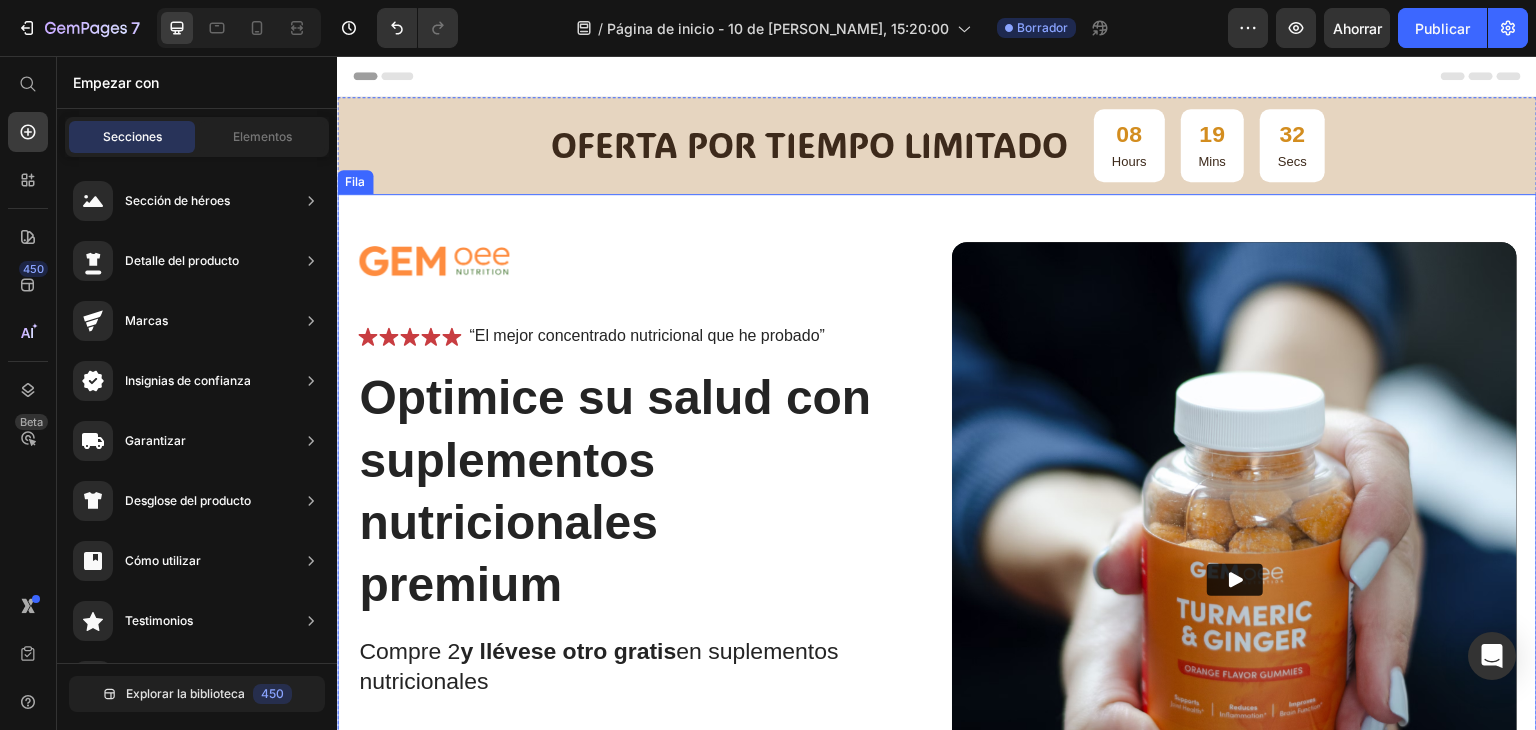 click on "Imagen
Icono
Icono
Icono
Icono
Icono Lista de iconos “El mejor concentrado nutricional que he probado” Bloque de texto Fila Optimice su salud con suplementos nutricionales premium Título Compre 2  y llévese otro gratis  en suplementos nutricionales Bloque de texto
Inmunidad mejorada
niveles de energía mejorados
Apoyo a la salud del corazón
Salud de las articulaciones y los huesos Lista de artículos Mejora instantánea de la salud Botón
Icono Pruébalo y te encantará durante  30 días o te devolvemos tu dinero. Bloque de texto Fila Fila Video Fila" at bounding box center (937, 626) 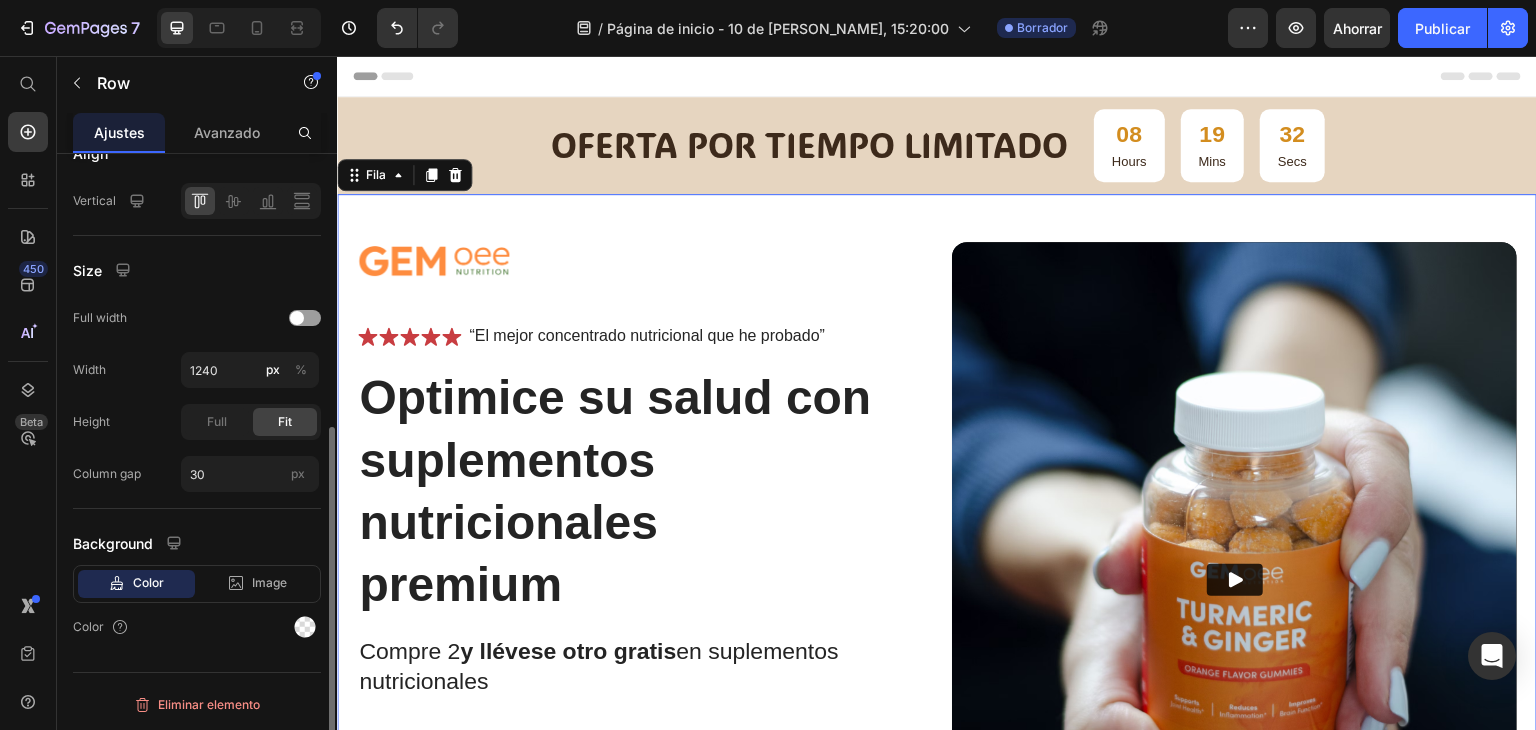 scroll, scrollTop: 0, scrollLeft: 0, axis: both 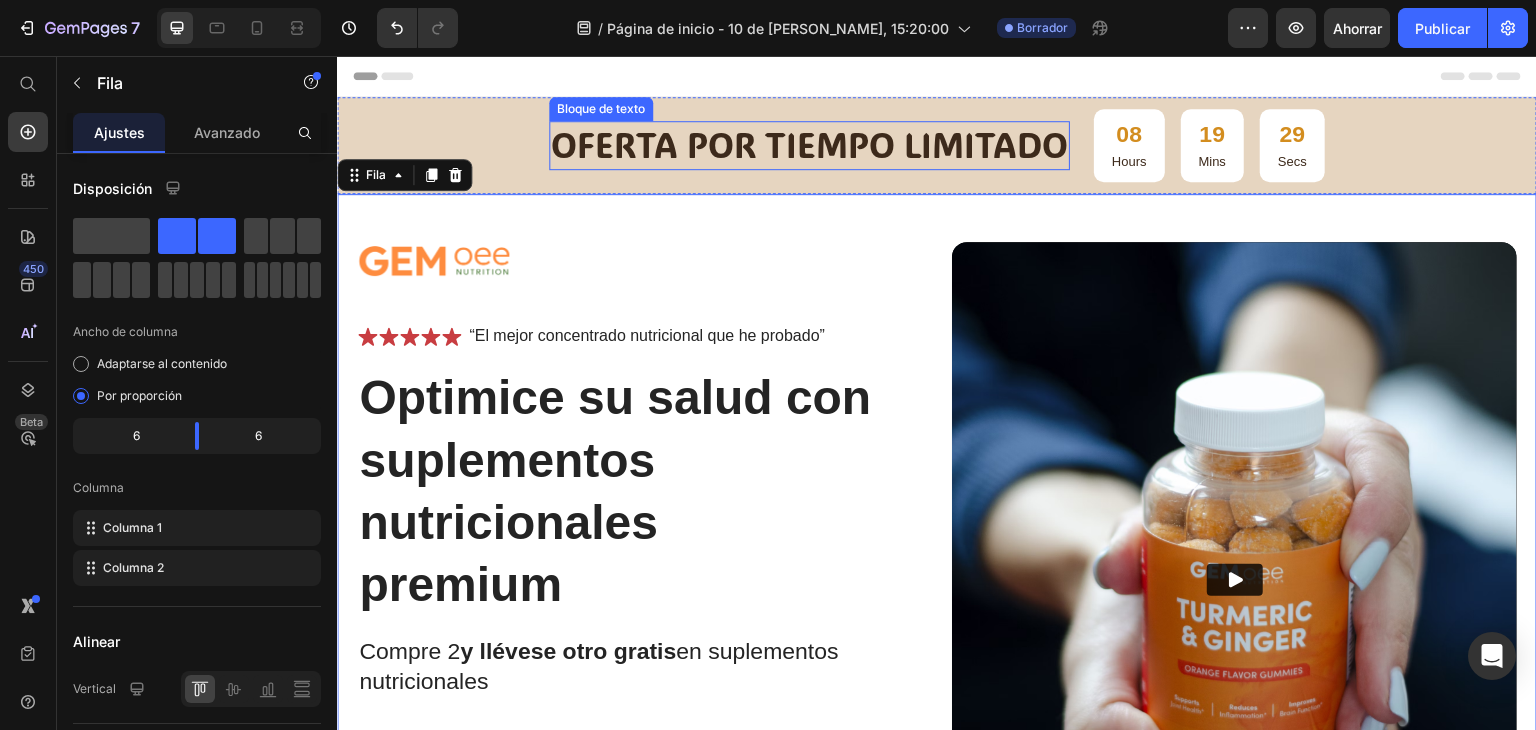 click on "oferta por tiempo limitado" at bounding box center (809, 145) 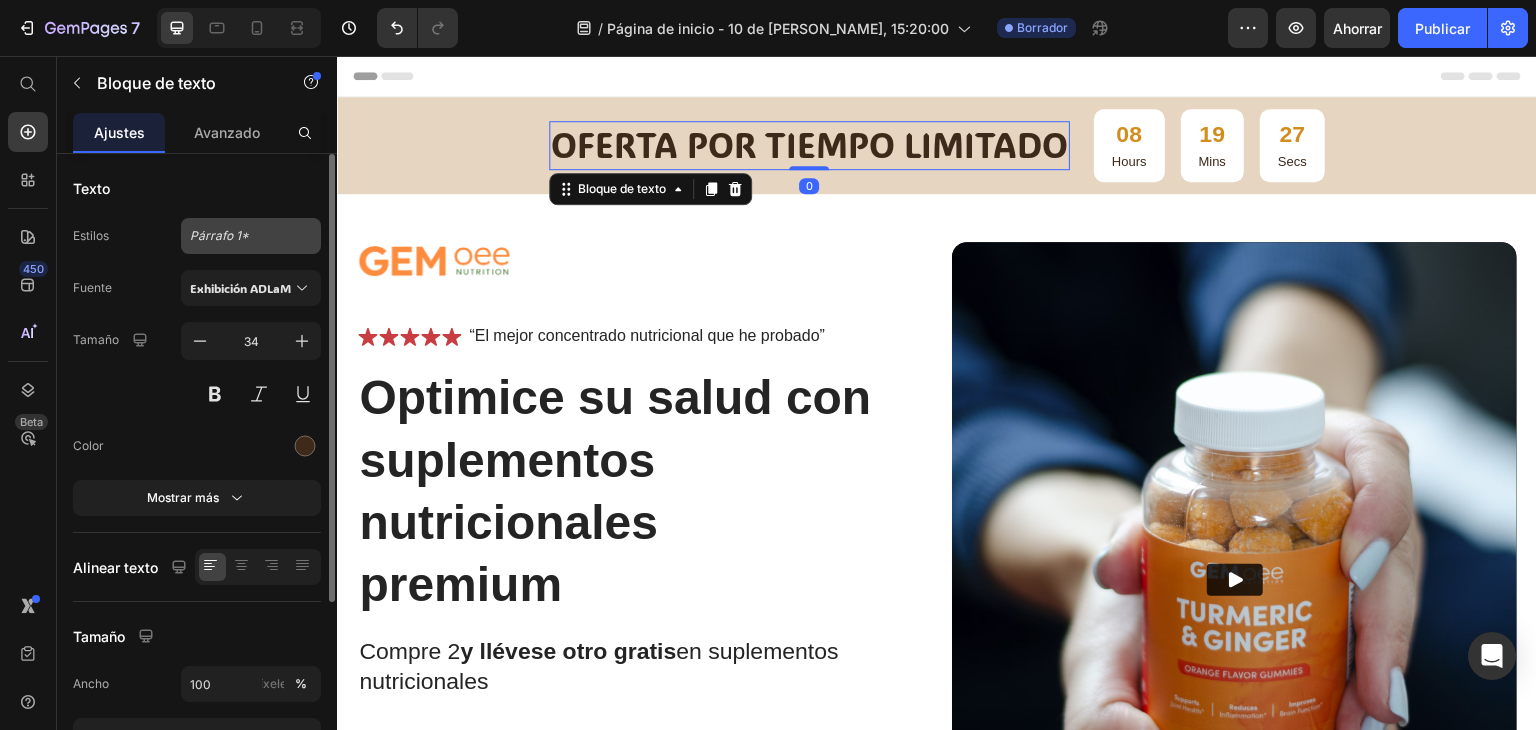 click on "Párrafo 1*" at bounding box center (251, 236) 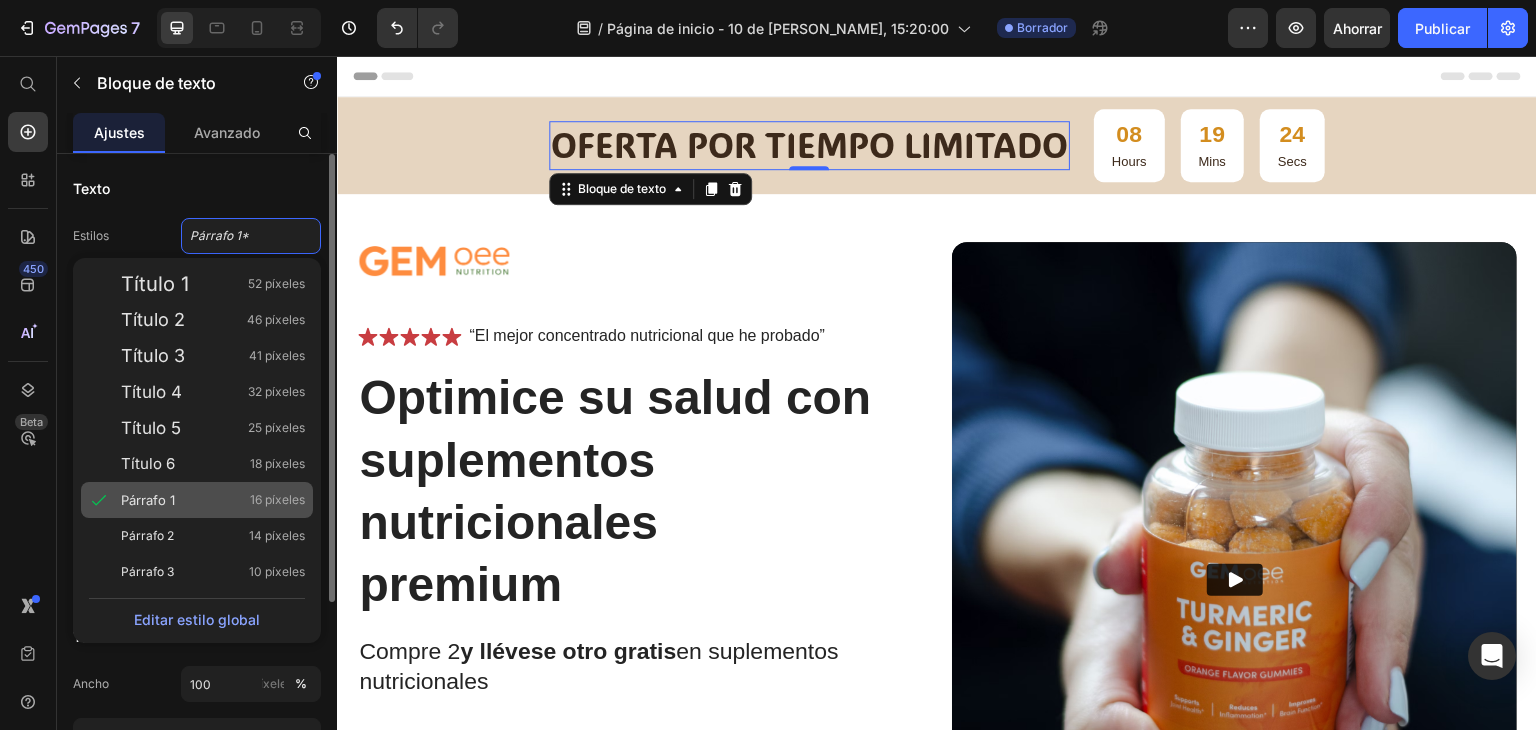 click on "Párrafo 1 16 píxeles" at bounding box center [213, 500] 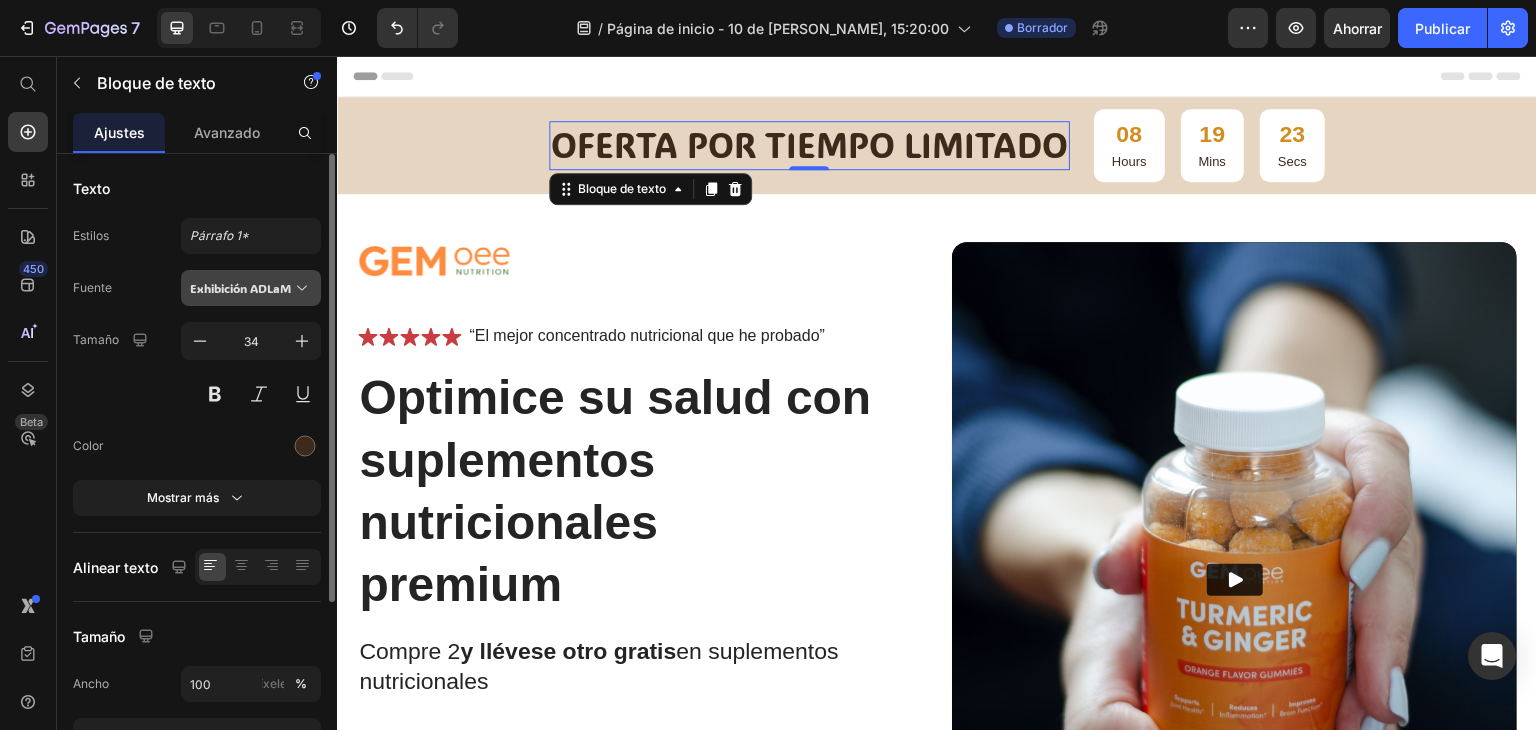 click on "Exhibición ADLaM" at bounding box center [240, 288] 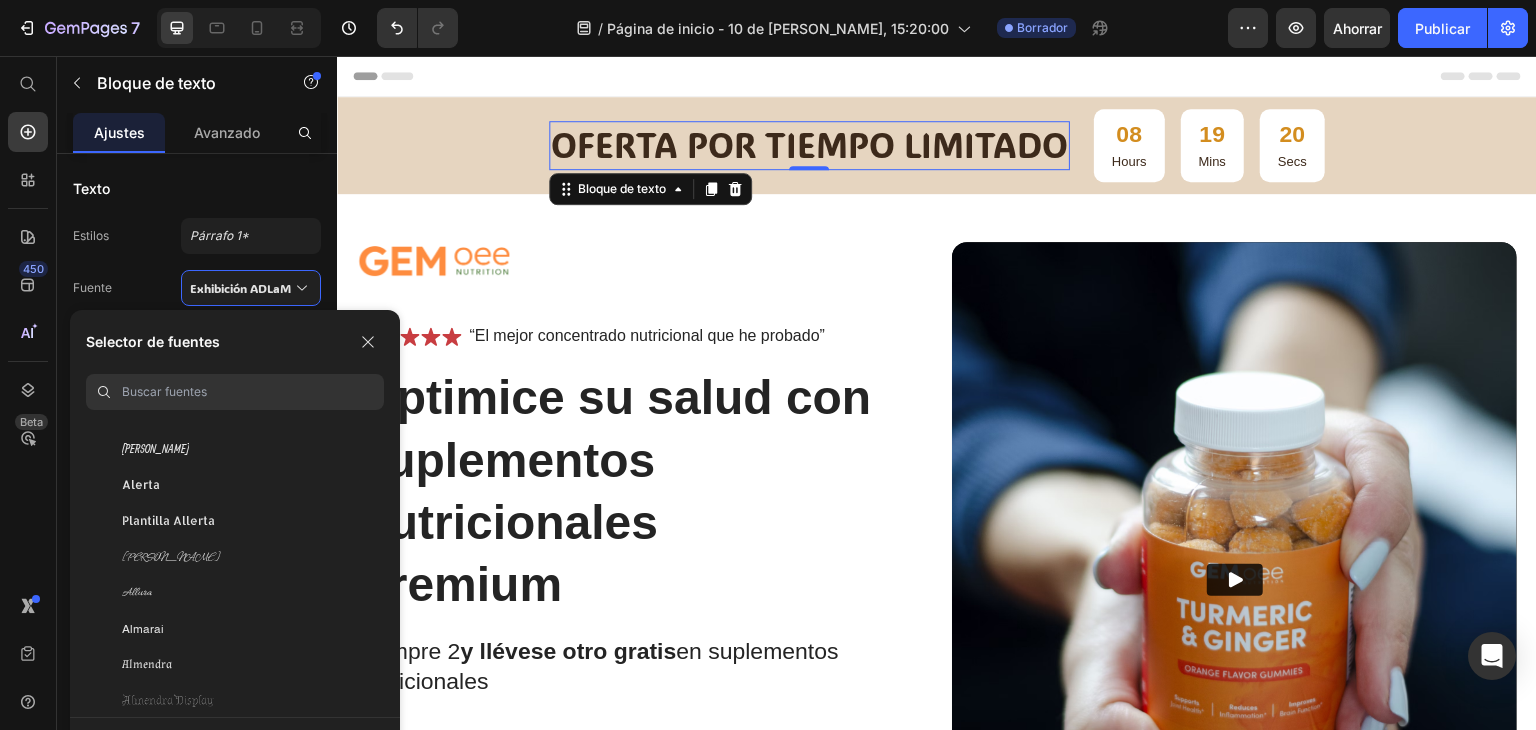 scroll, scrollTop: 1700, scrollLeft: 0, axis: vertical 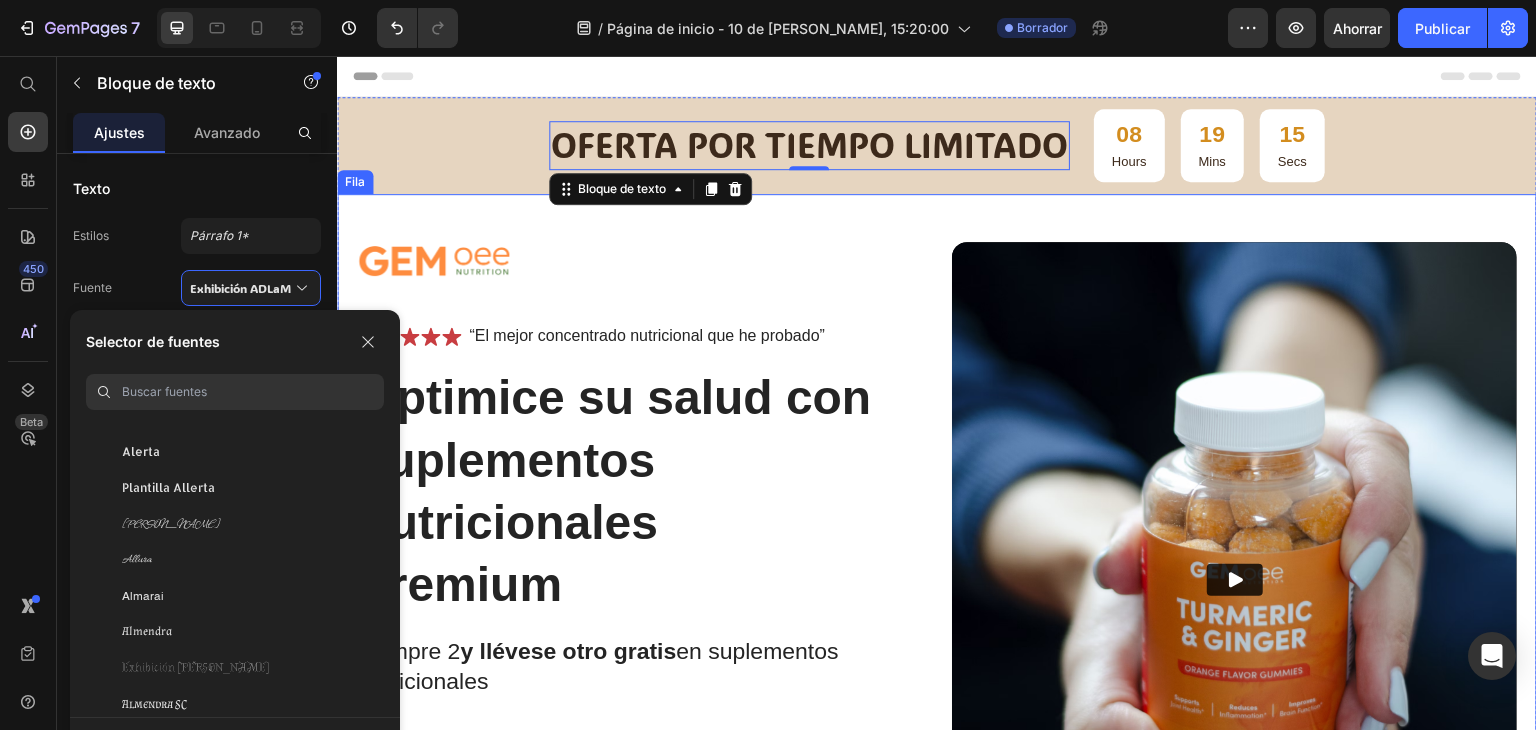click on "Imagen
Icono
Icono
Icono
Icono
Icono Lista de iconos “El mejor concentrado nutricional que he probado” Bloque de texto Fila Optimice su salud con suplementos nutricionales premium Título Compre 2  y llévese otro gratis  en suplementos nutricionales Bloque de texto
Inmunidad mejorada
niveles de energía mejorados
Apoyo a la salud del corazón
Salud de las articulaciones y los huesos Lista de artículos Mejora instantánea de la salud Botón
Icono Pruébalo y te encantará durante  30 días o te devolvemos tu dinero. Bloque de texto Fila Fila Video Fila" at bounding box center [937, 626] 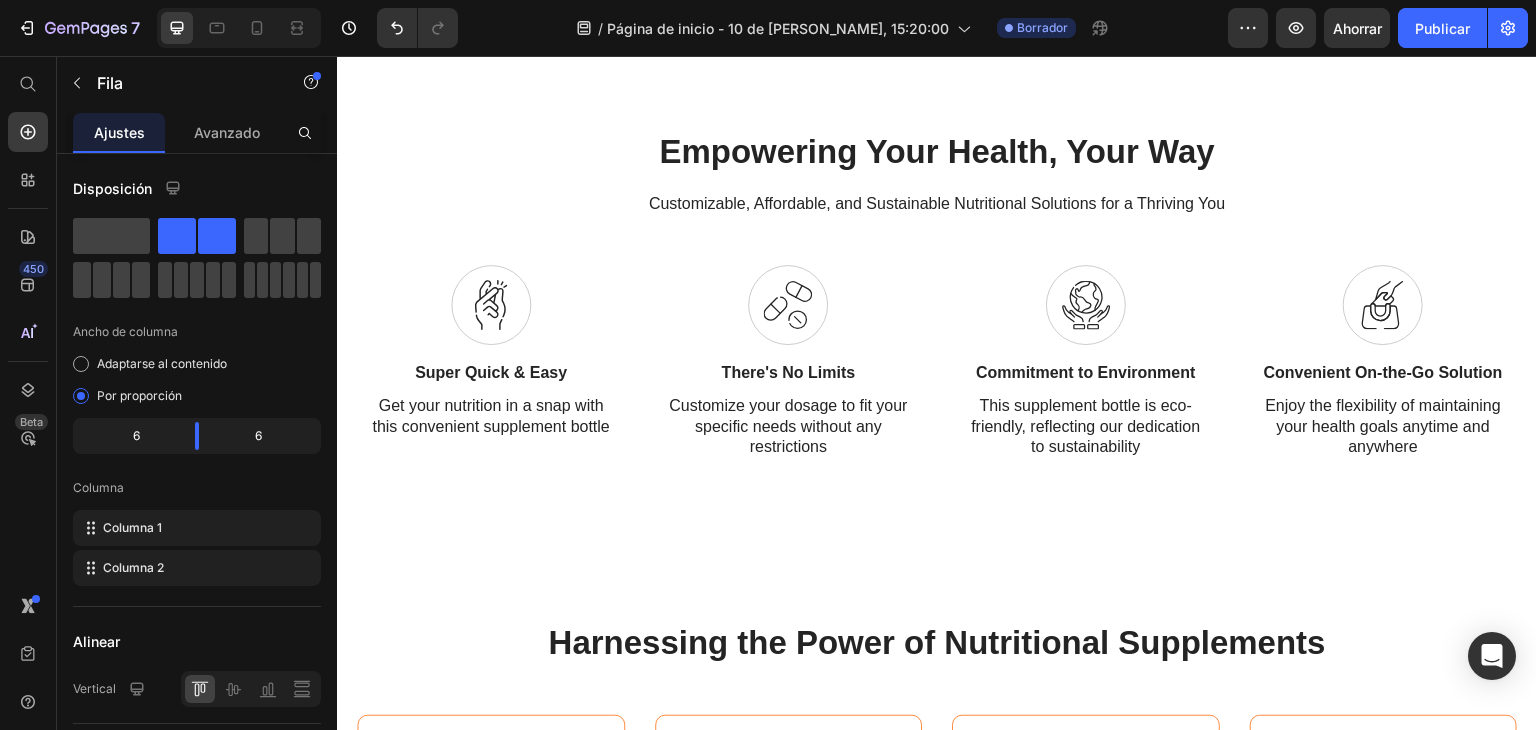scroll, scrollTop: 1500, scrollLeft: 0, axis: vertical 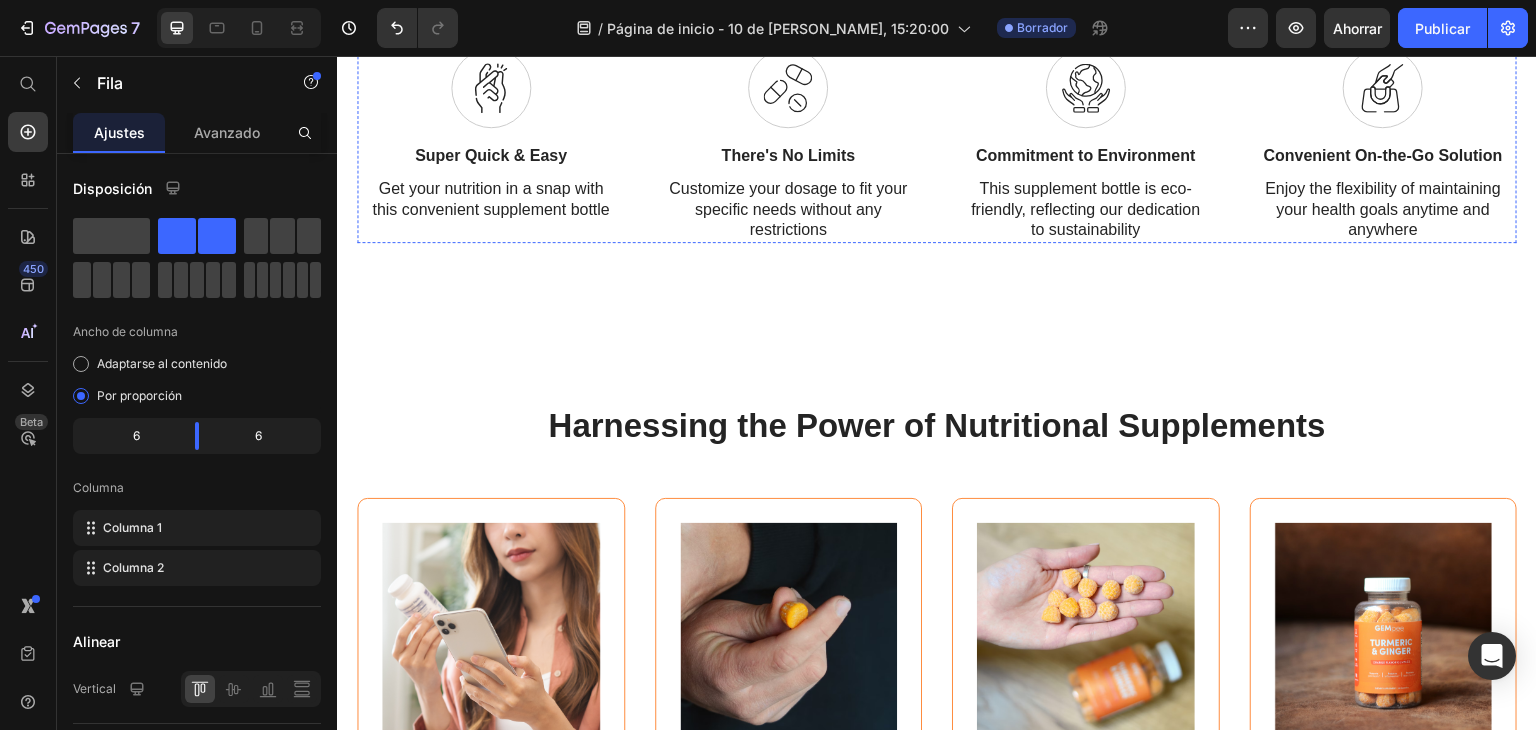 click on "Empowering Your Health, Your Way" at bounding box center (937, -65) 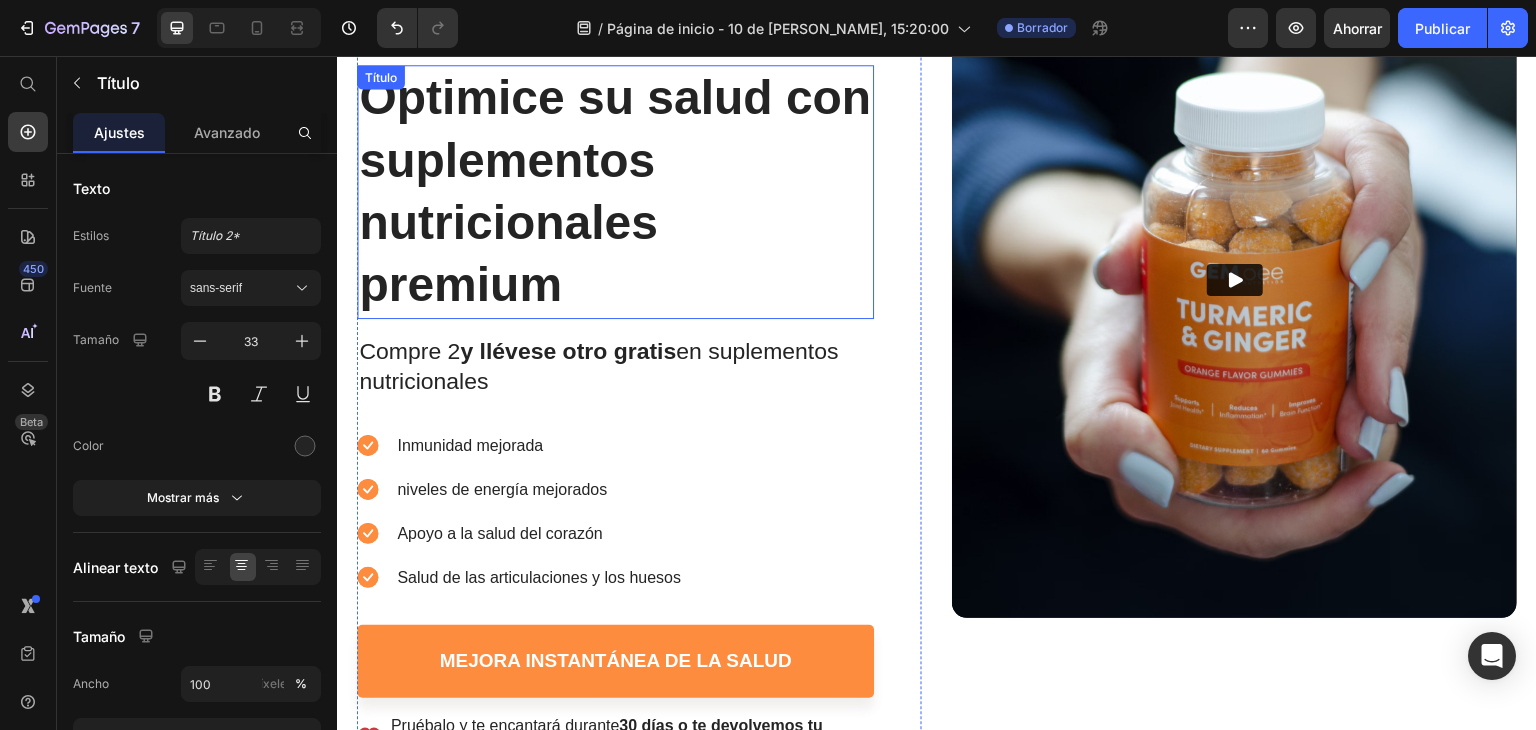 scroll, scrollTop: 0, scrollLeft: 0, axis: both 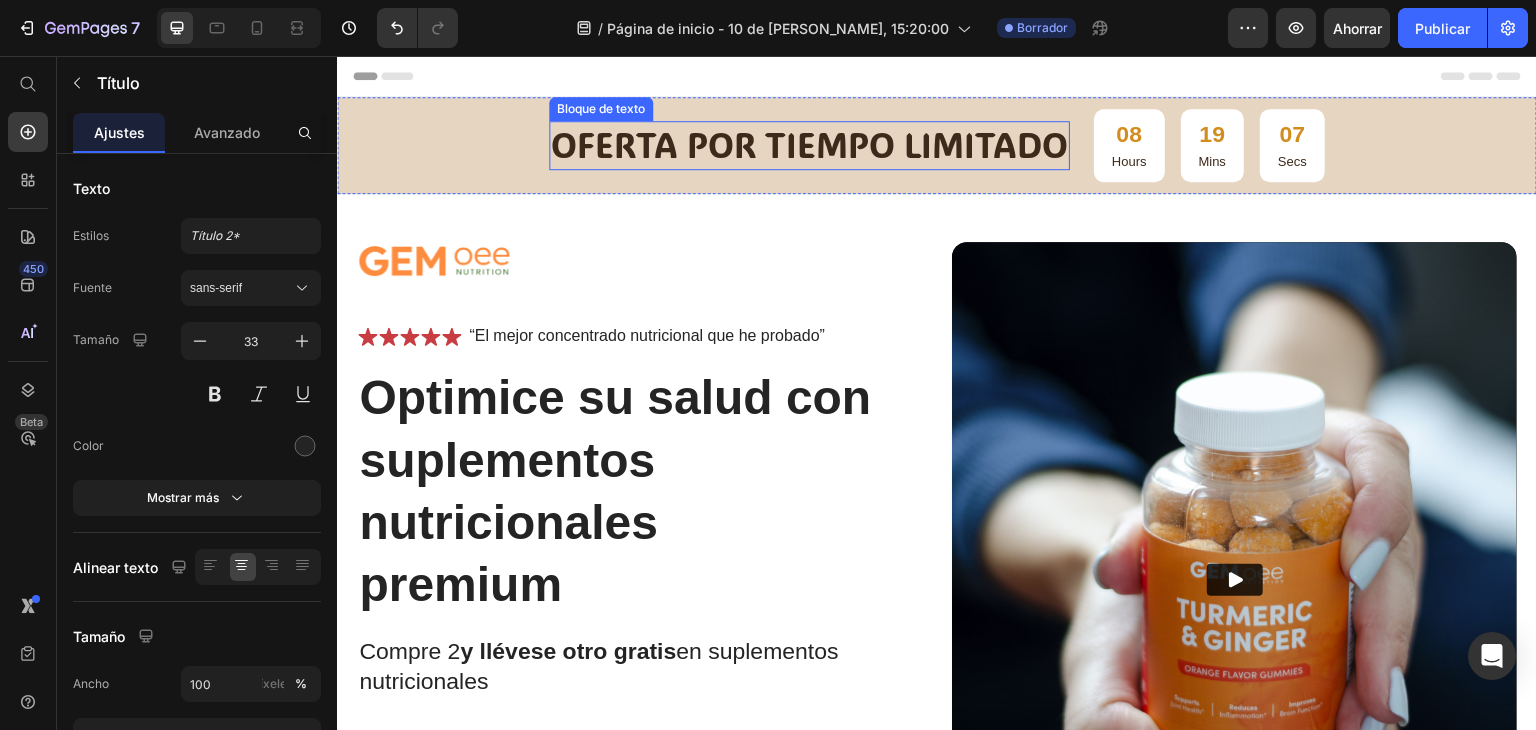 click on "oferta por tiempo limitado" at bounding box center (809, 145) 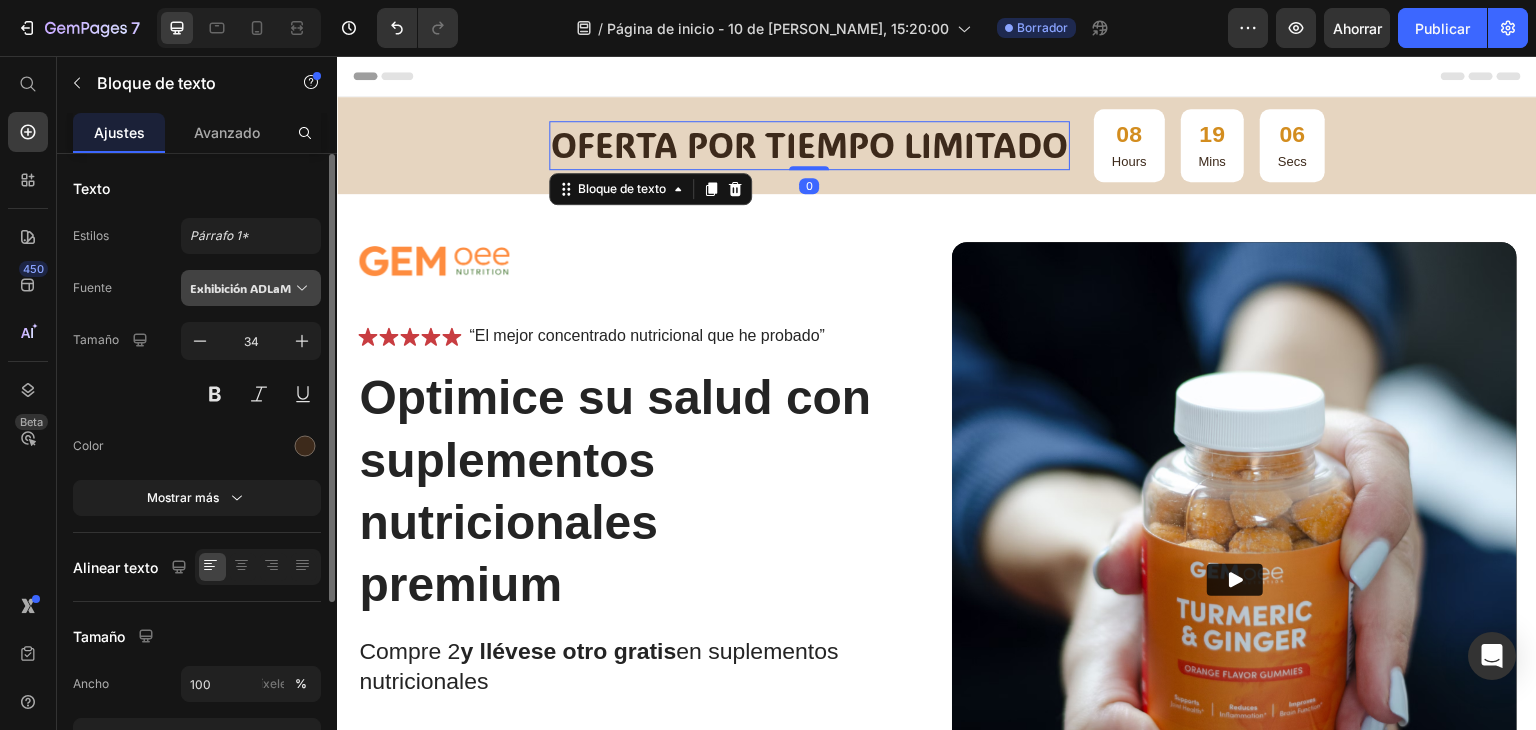 click 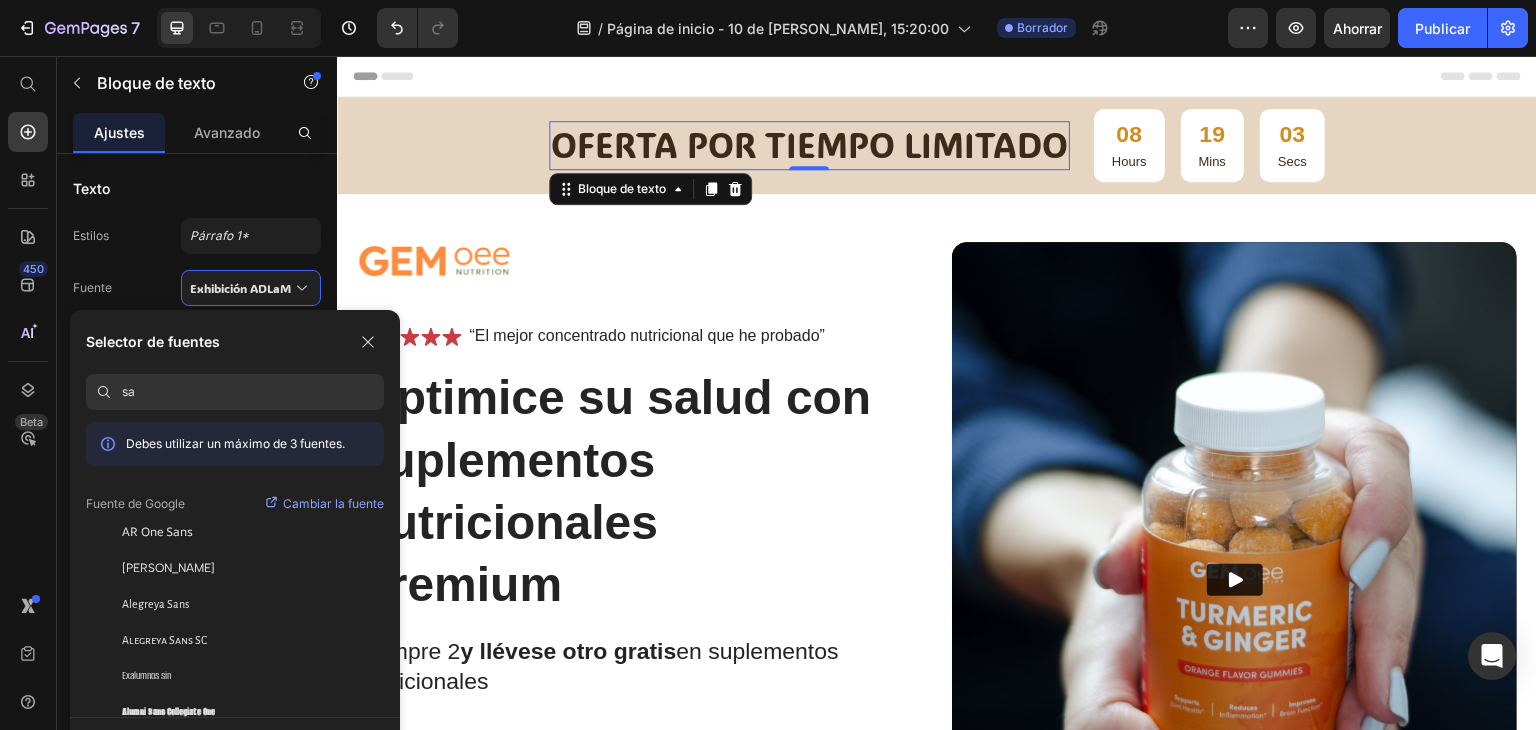 type on "san" 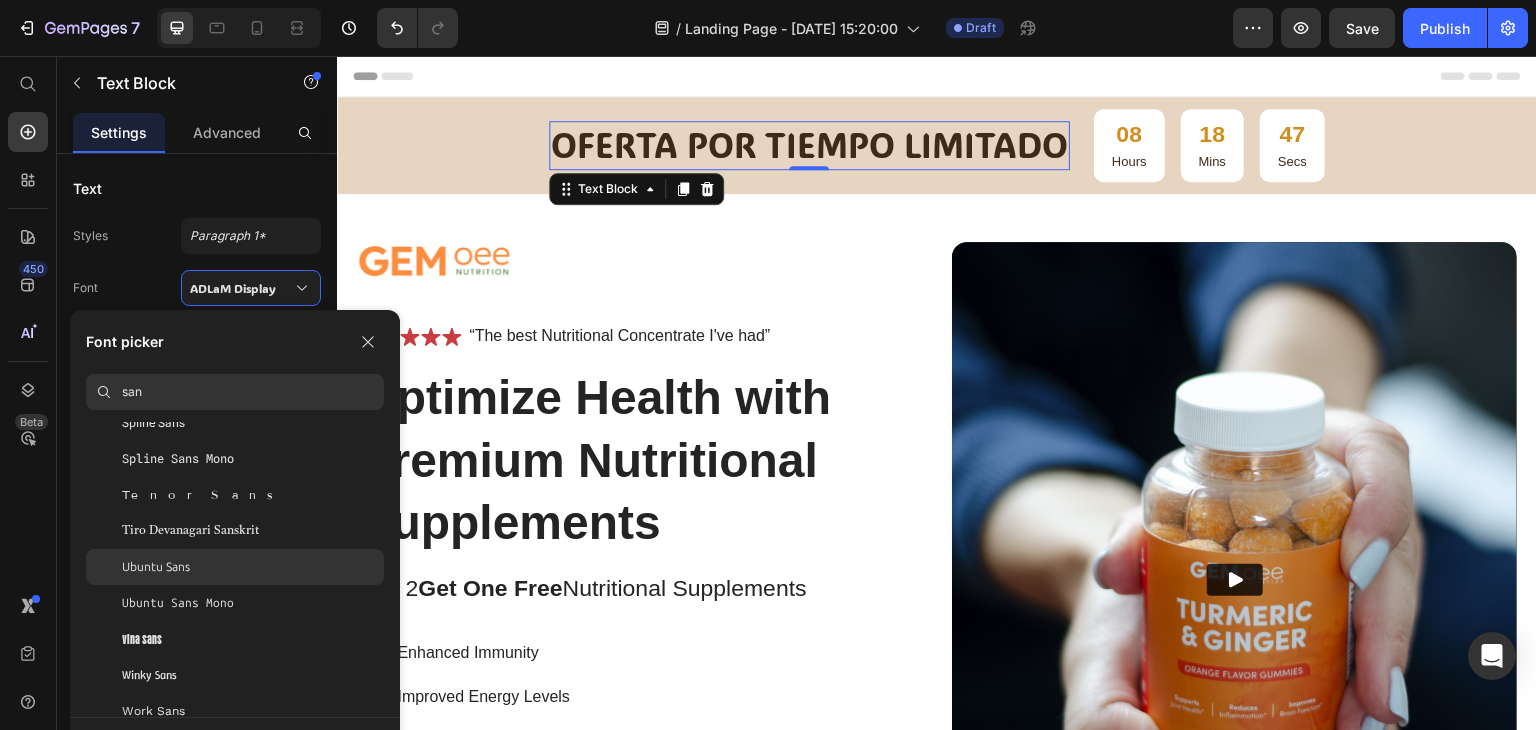 scroll, scrollTop: 9192, scrollLeft: 0, axis: vertical 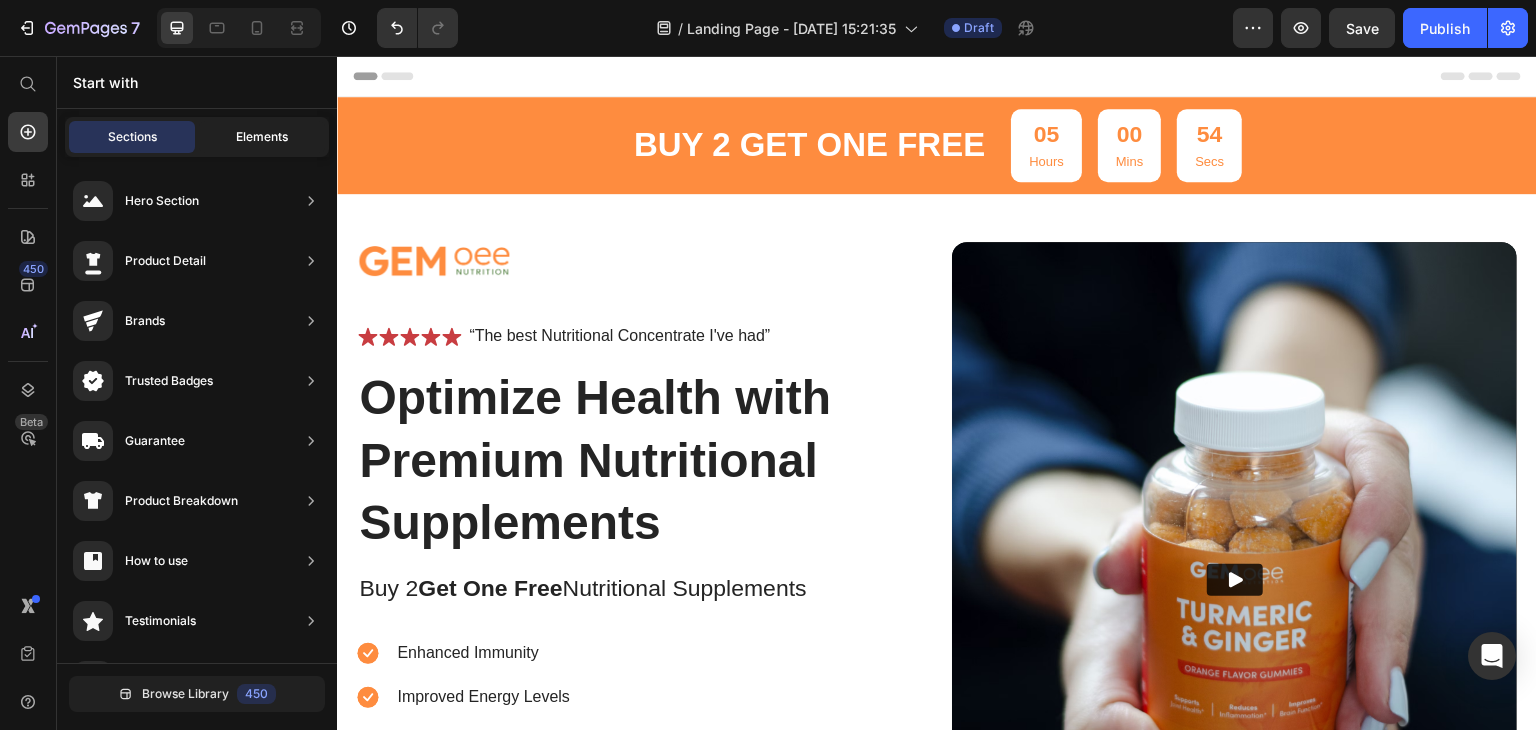 click on "Elements" 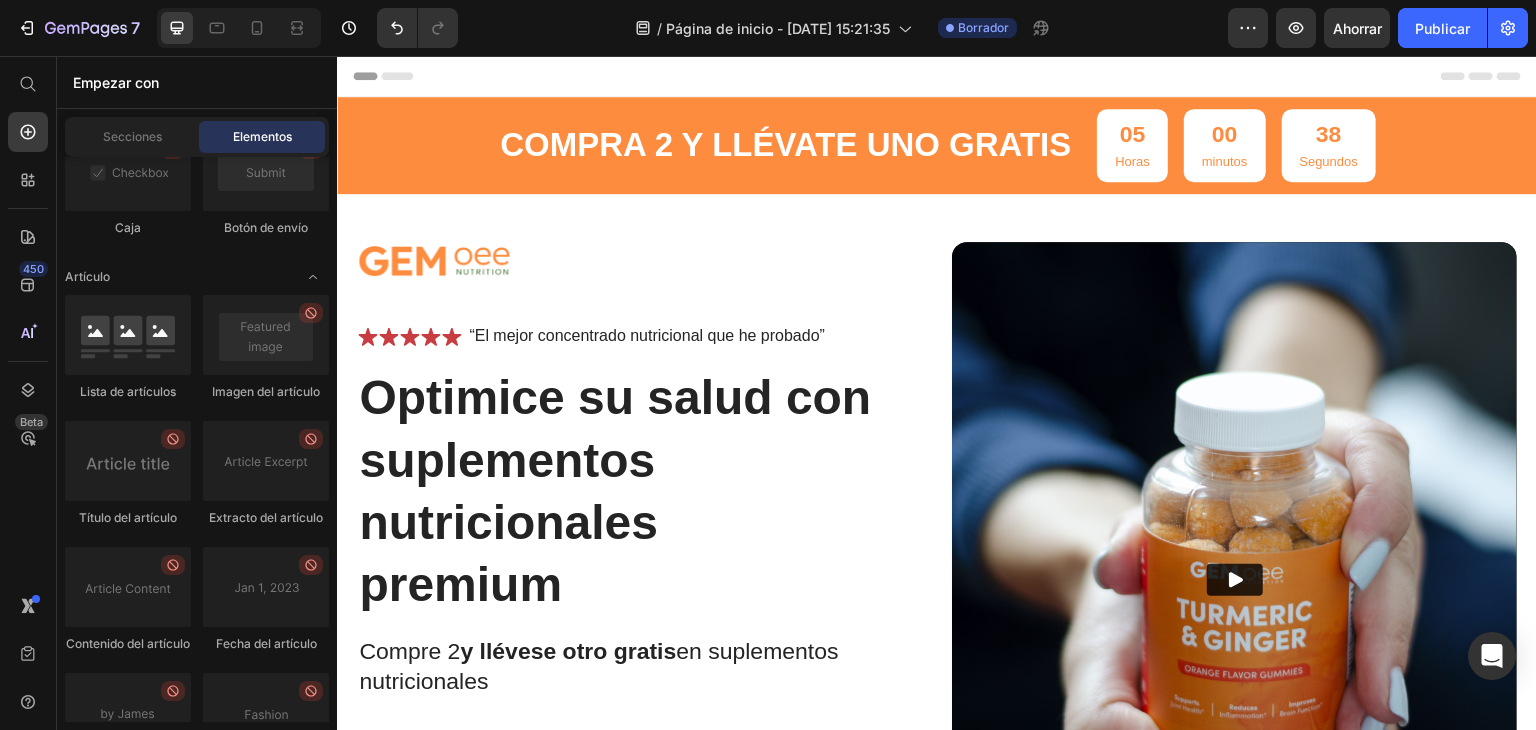 scroll, scrollTop: 5956, scrollLeft: 0, axis: vertical 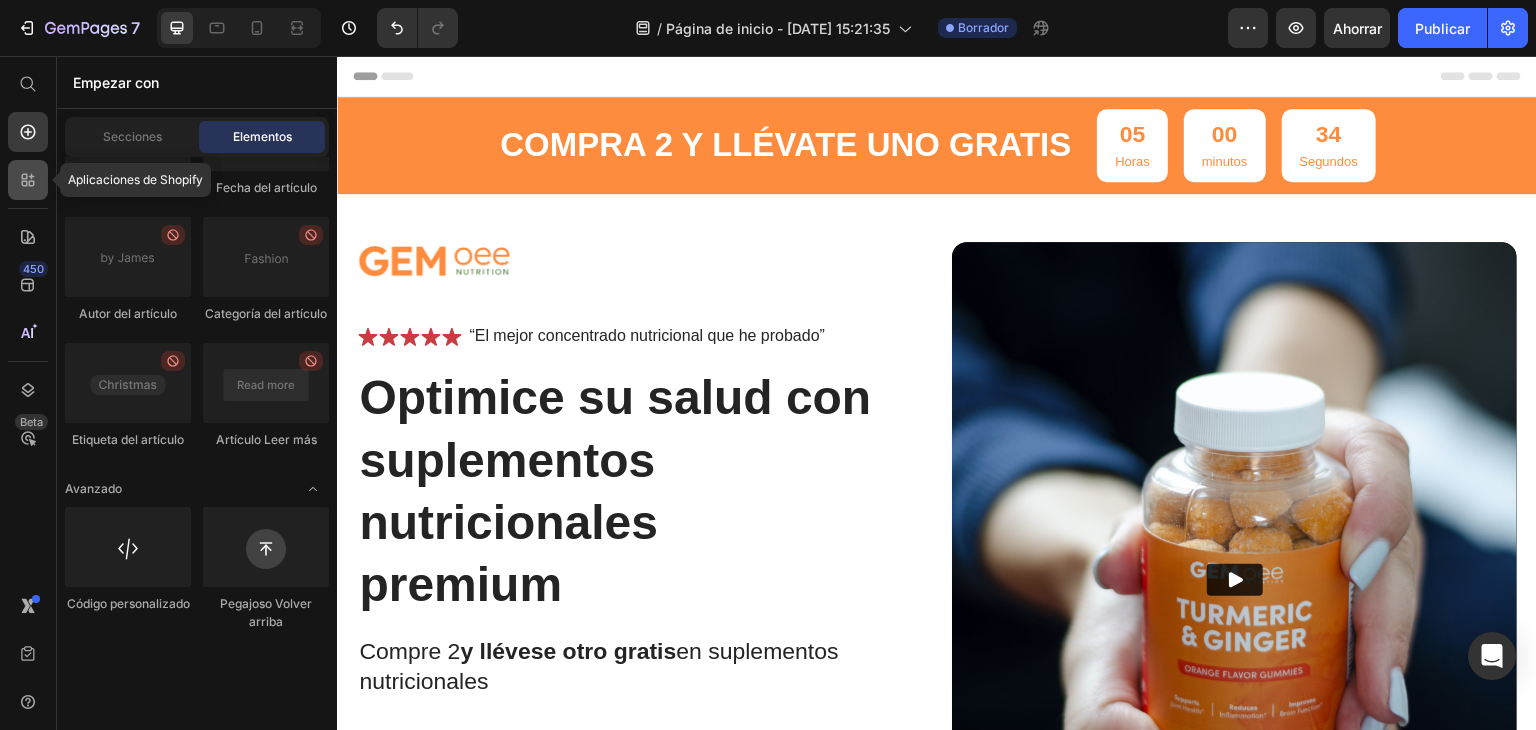 click 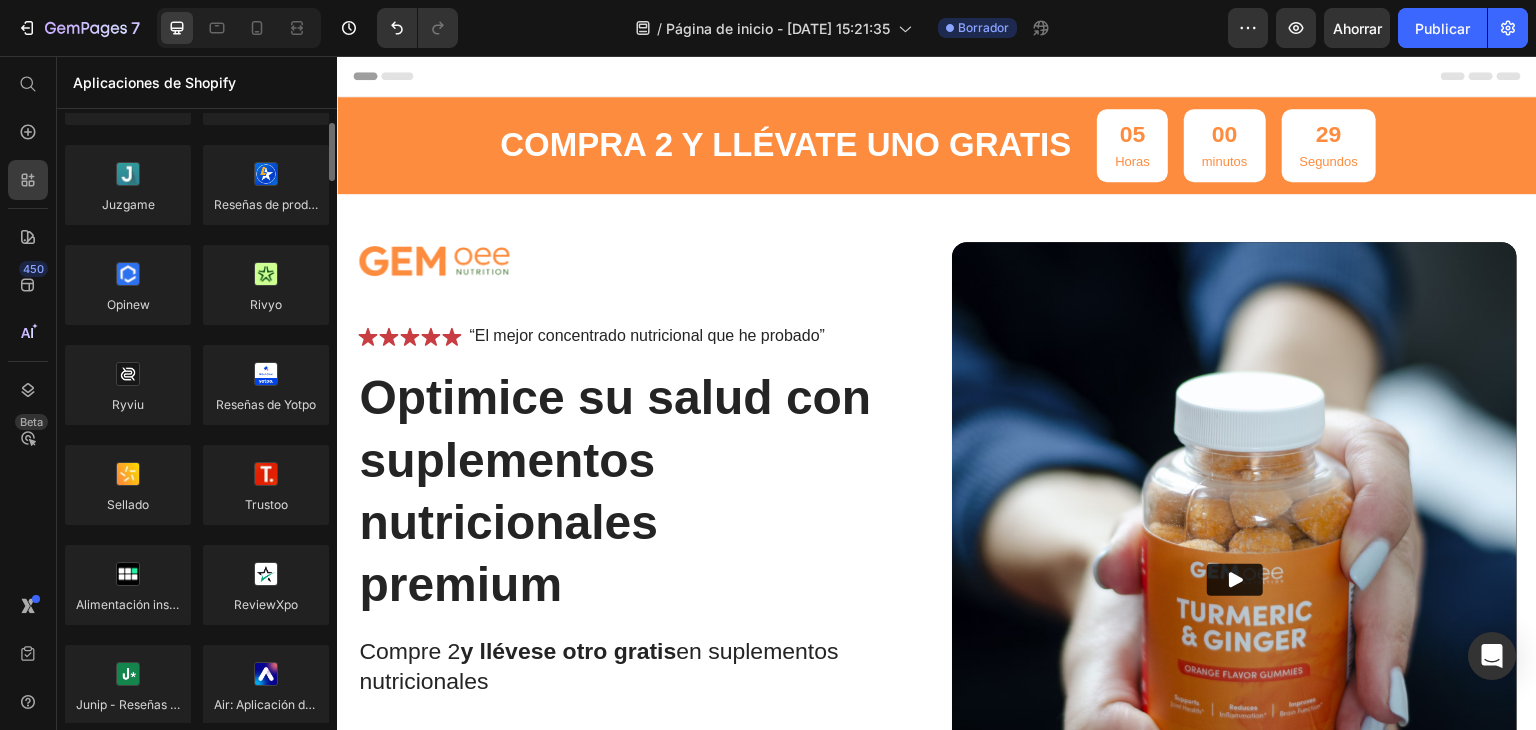 scroll, scrollTop: 0, scrollLeft: 0, axis: both 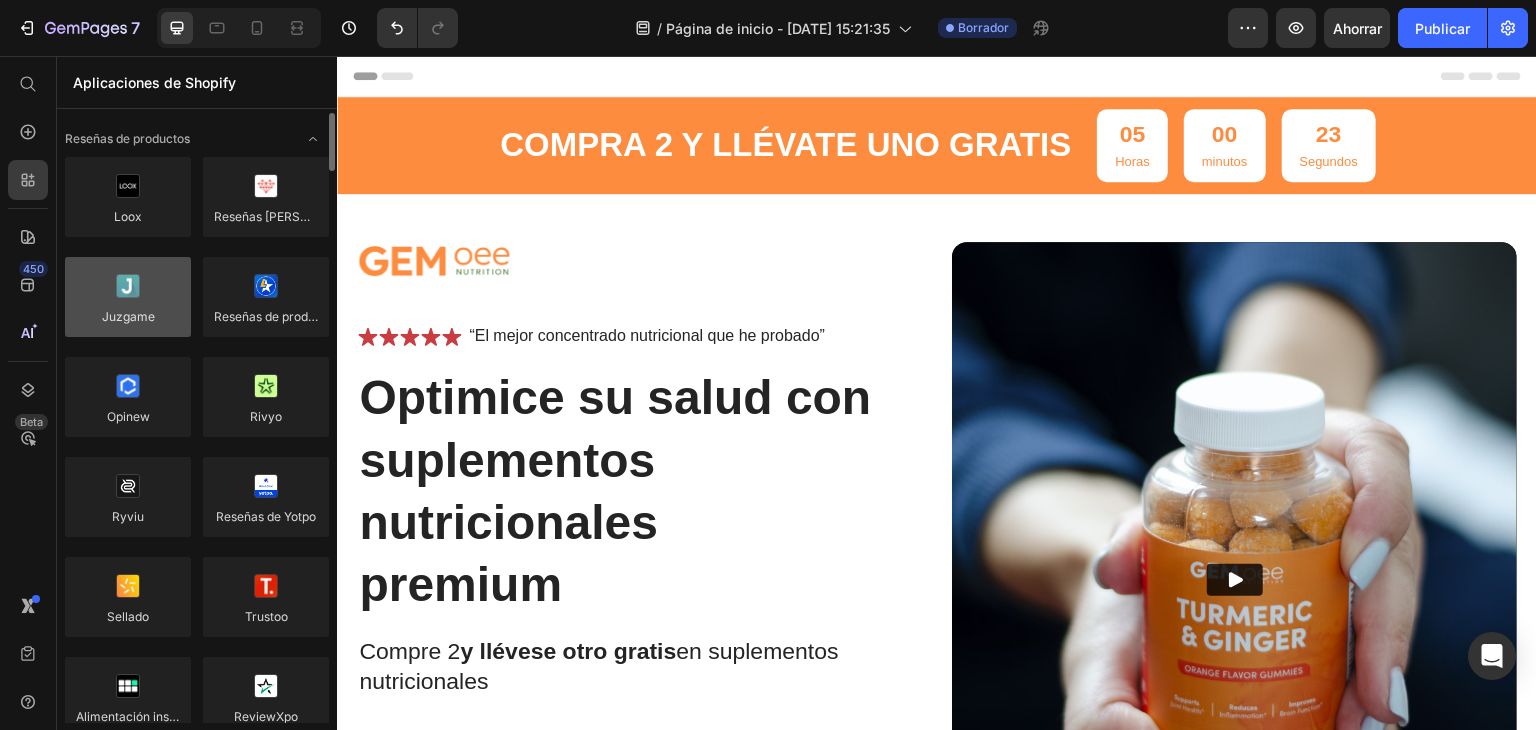 click at bounding box center [128, 297] 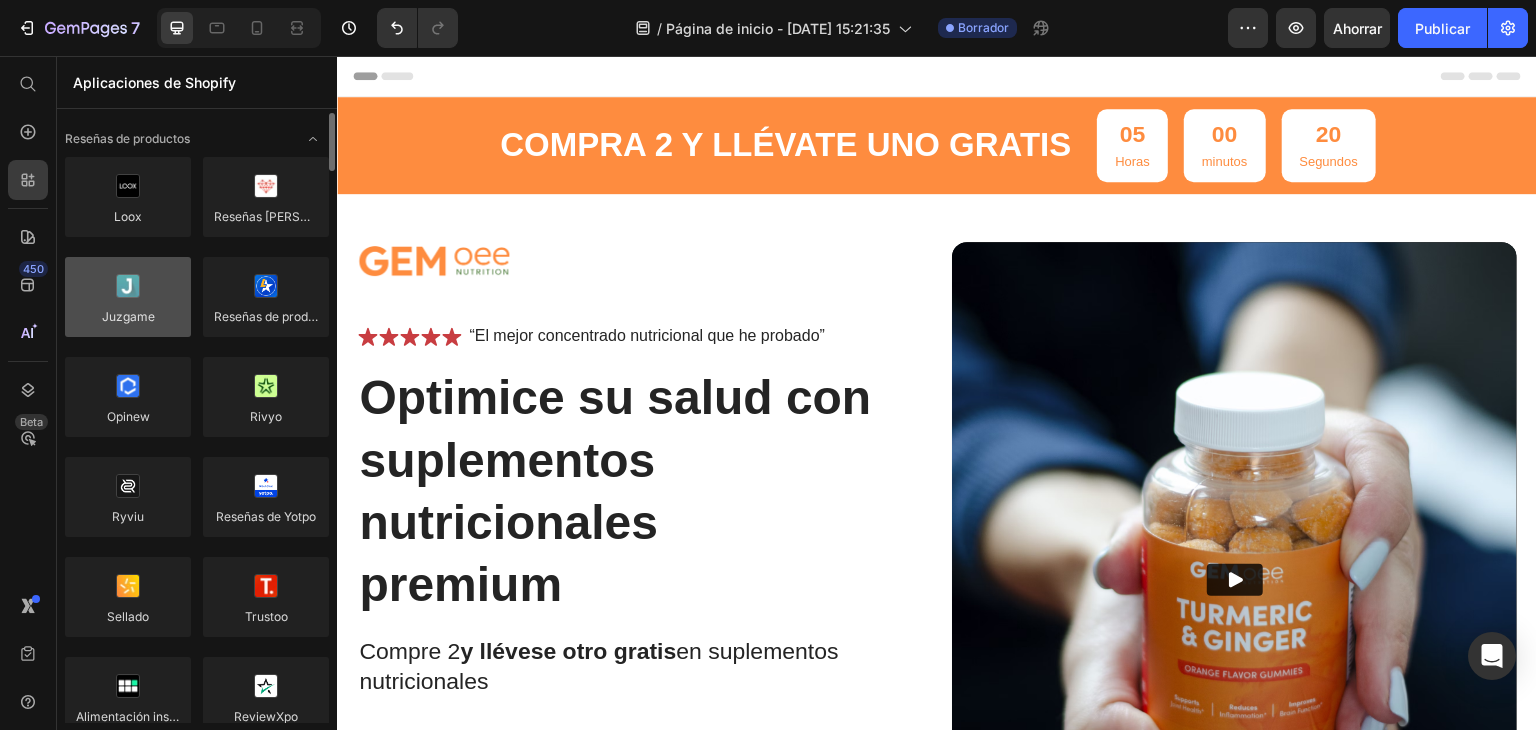 click at bounding box center [128, 297] 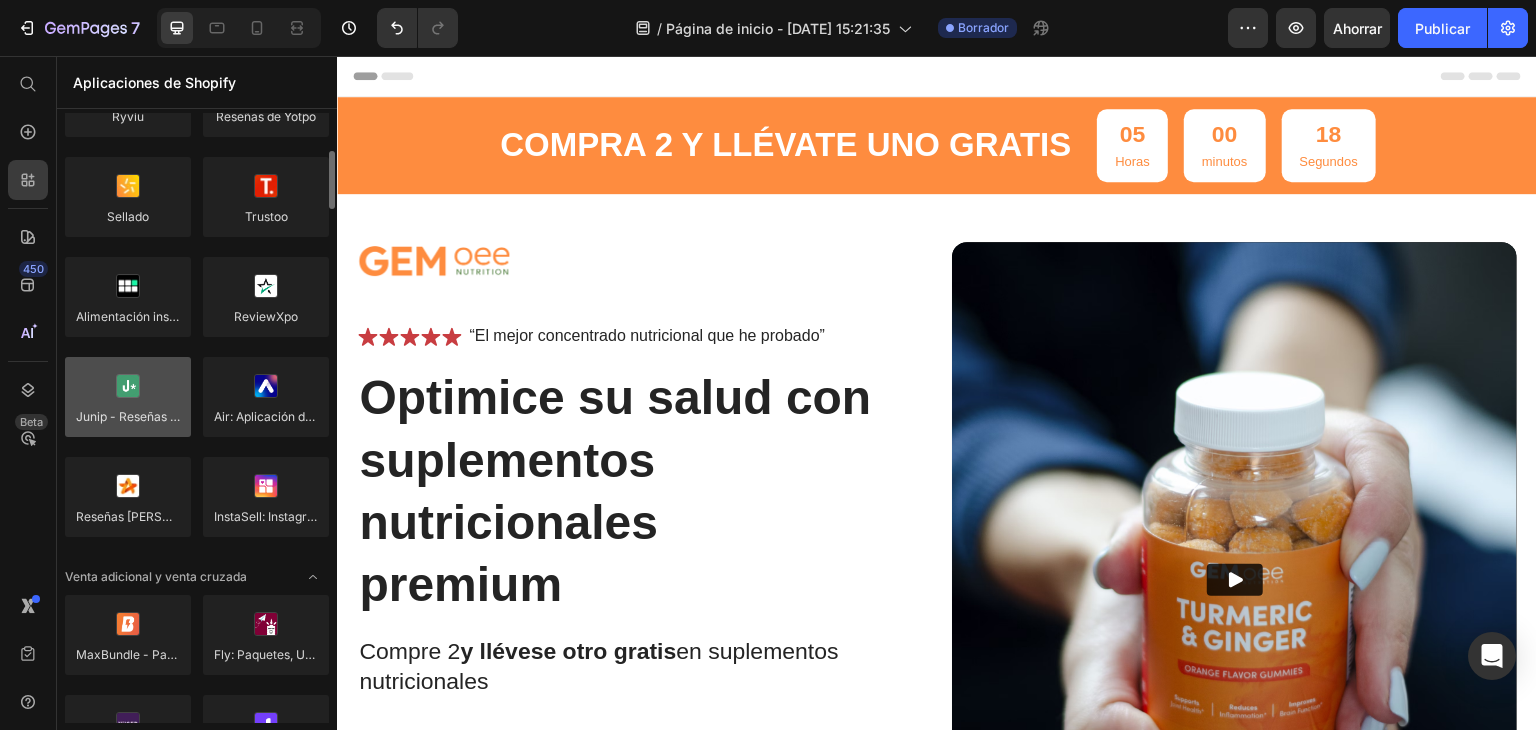scroll, scrollTop: 500, scrollLeft: 0, axis: vertical 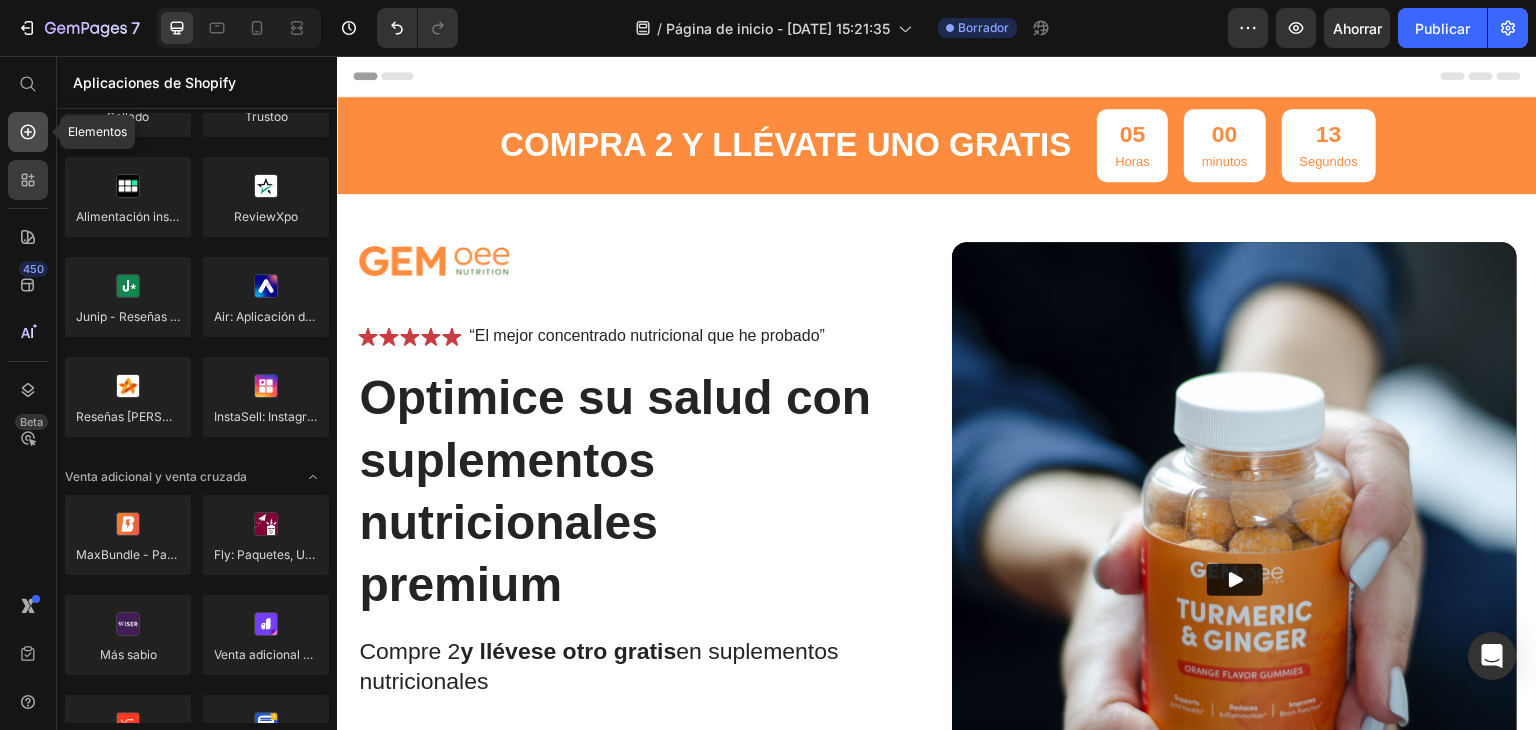 click 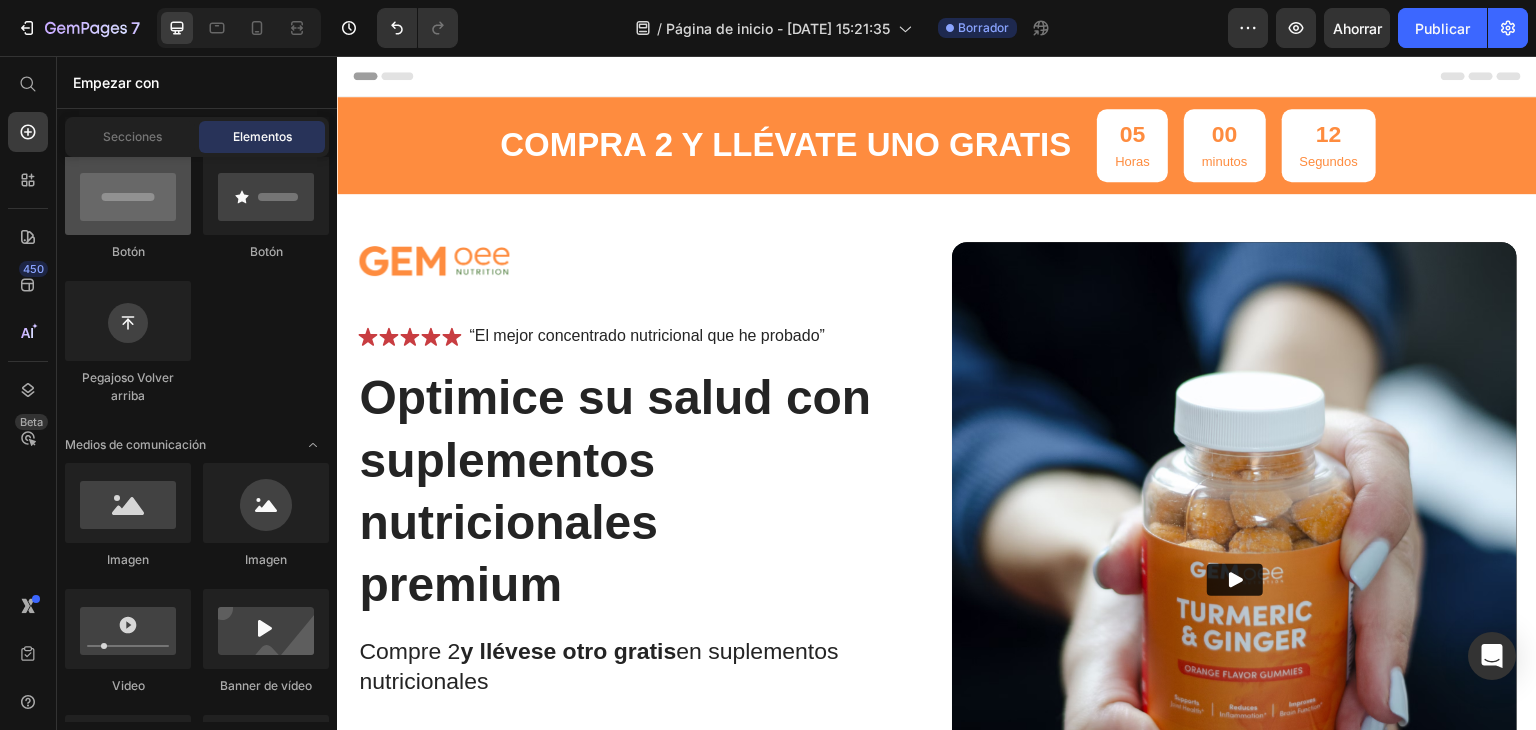 scroll, scrollTop: 0, scrollLeft: 0, axis: both 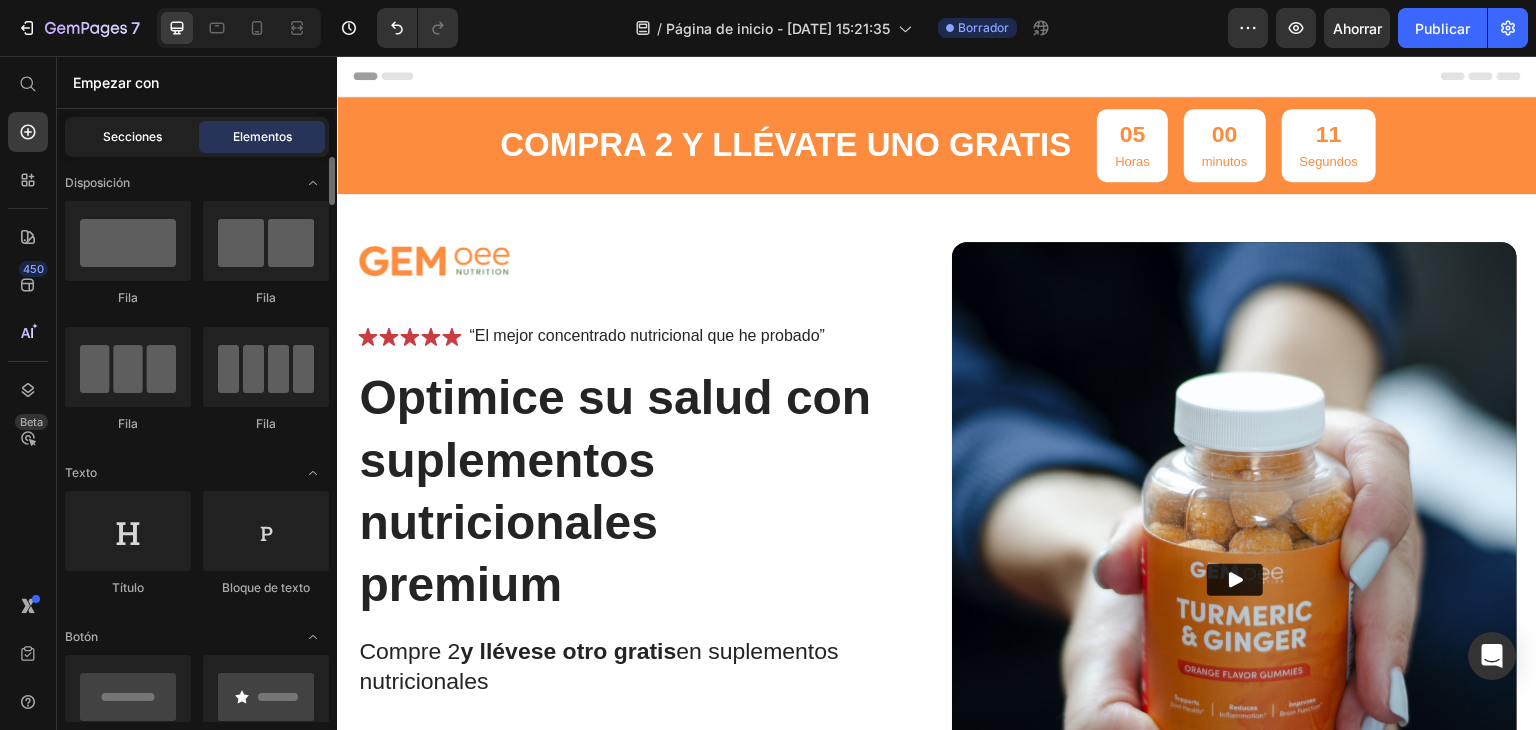 click on "Secciones" at bounding box center [132, 136] 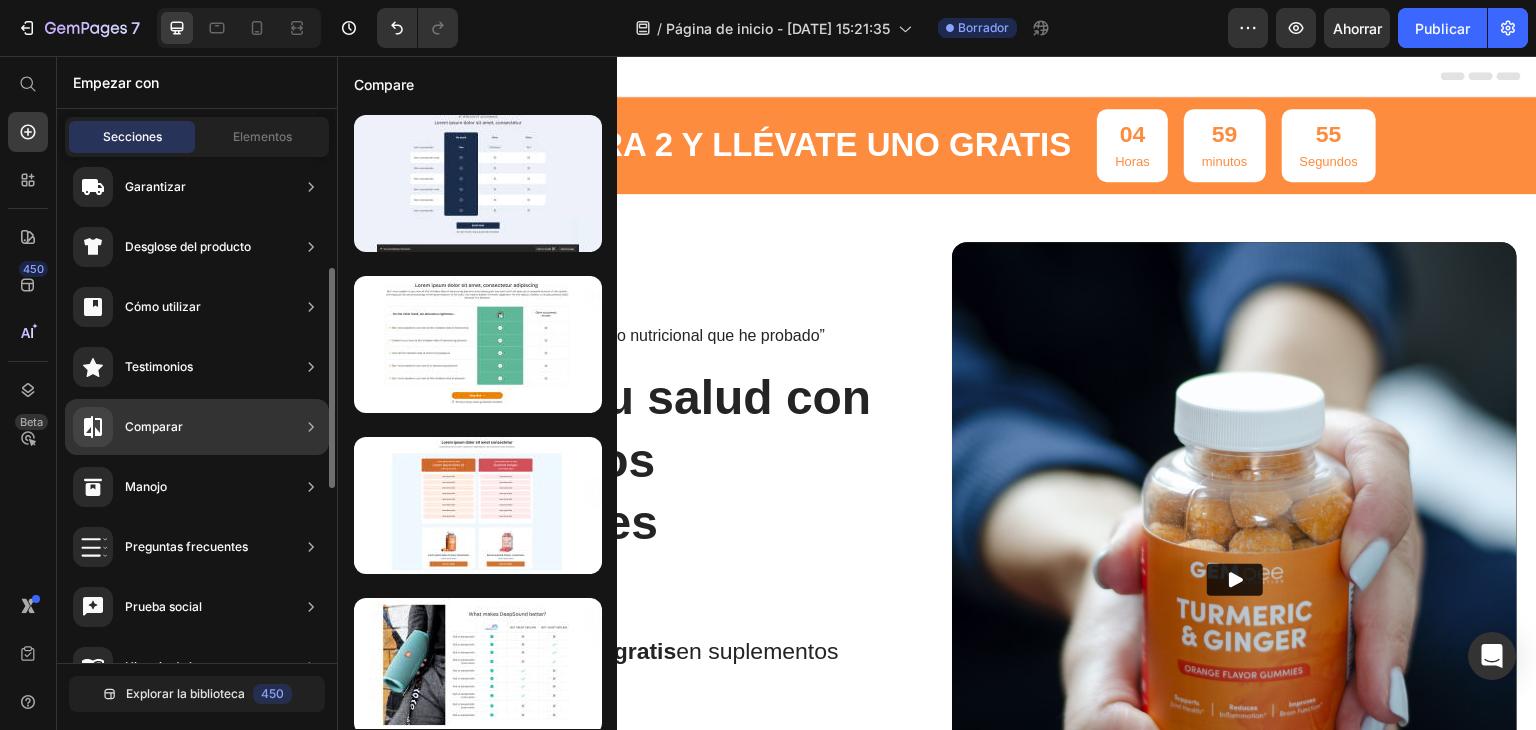 scroll, scrollTop: 0, scrollLeft: 0, axis: both 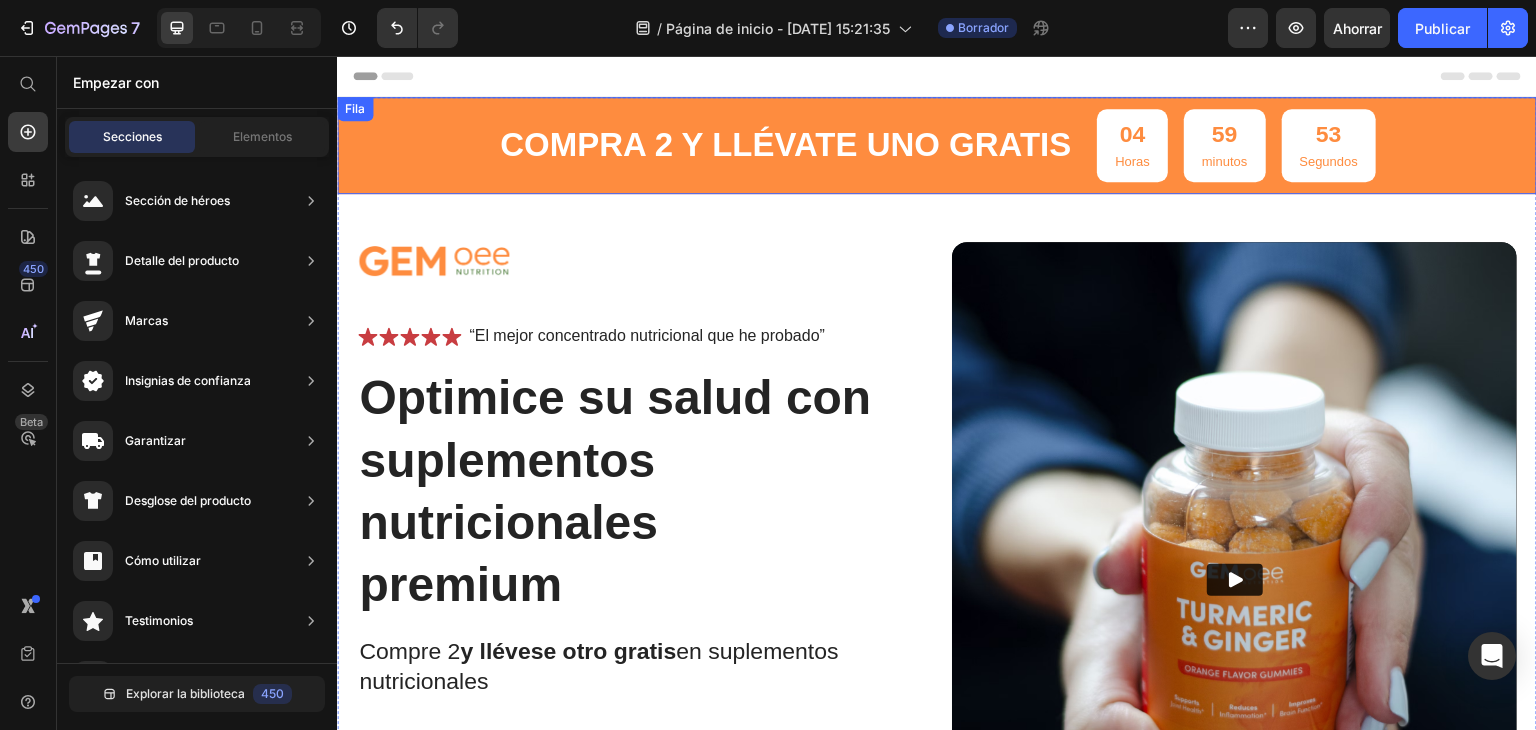 click on "Compra 2 y llévate uno gratis Bloque de texto 04 Horas 59 minutos 53 Segundos Temporizador de cuenta regresiva Fila" at bounding box center (937, 145) 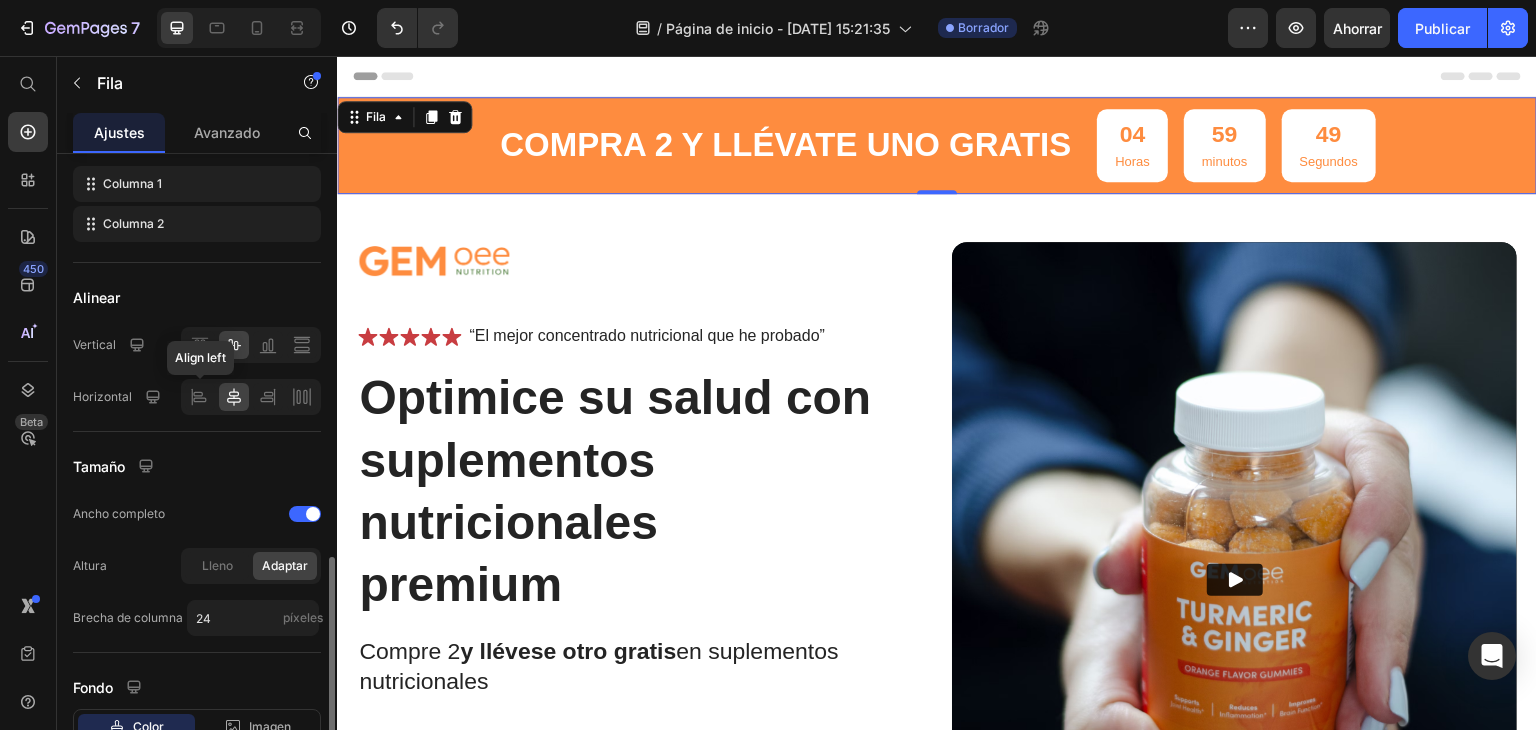 scroll, scrollTop: 442, scrollLeft: 0, axis: vertical 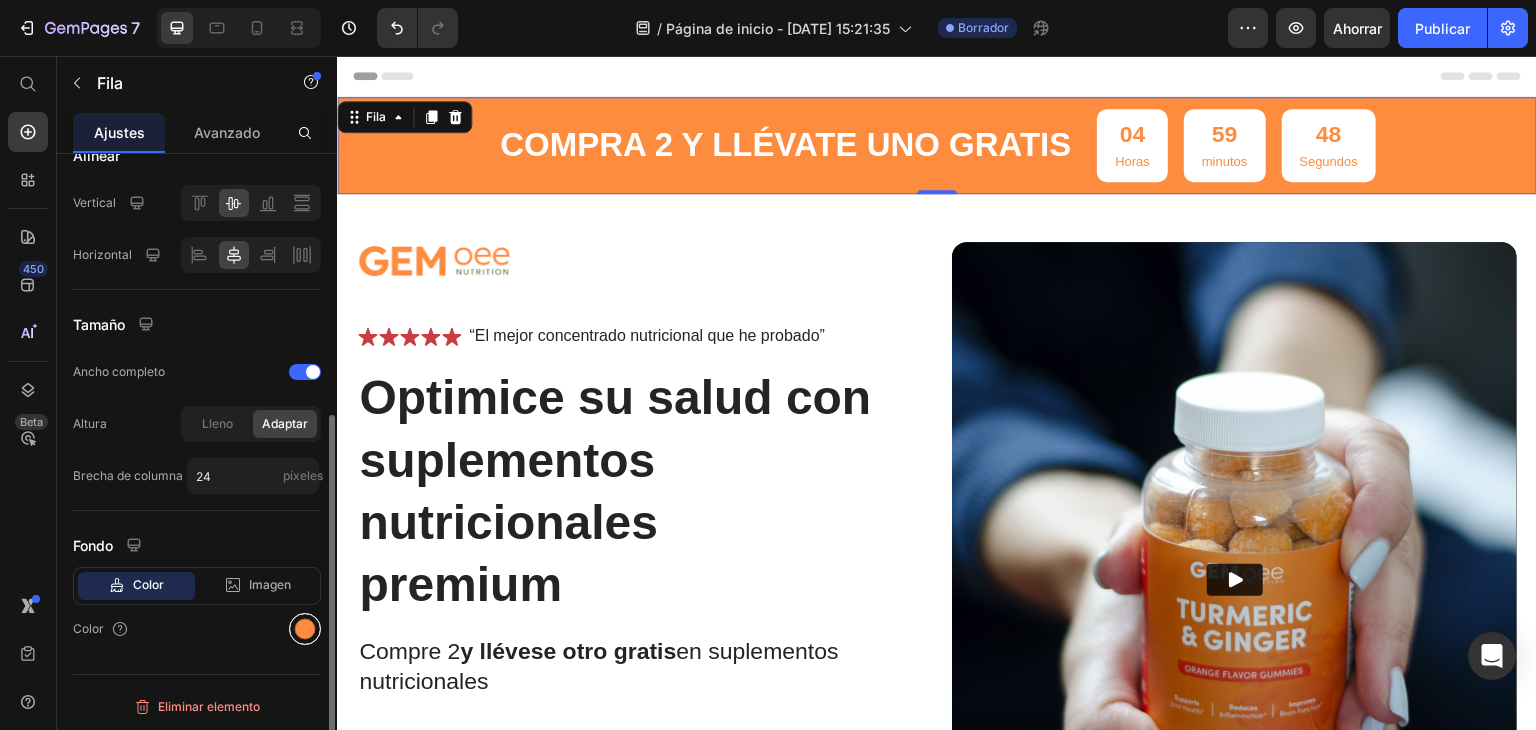 click at bounding box center (305, 629) 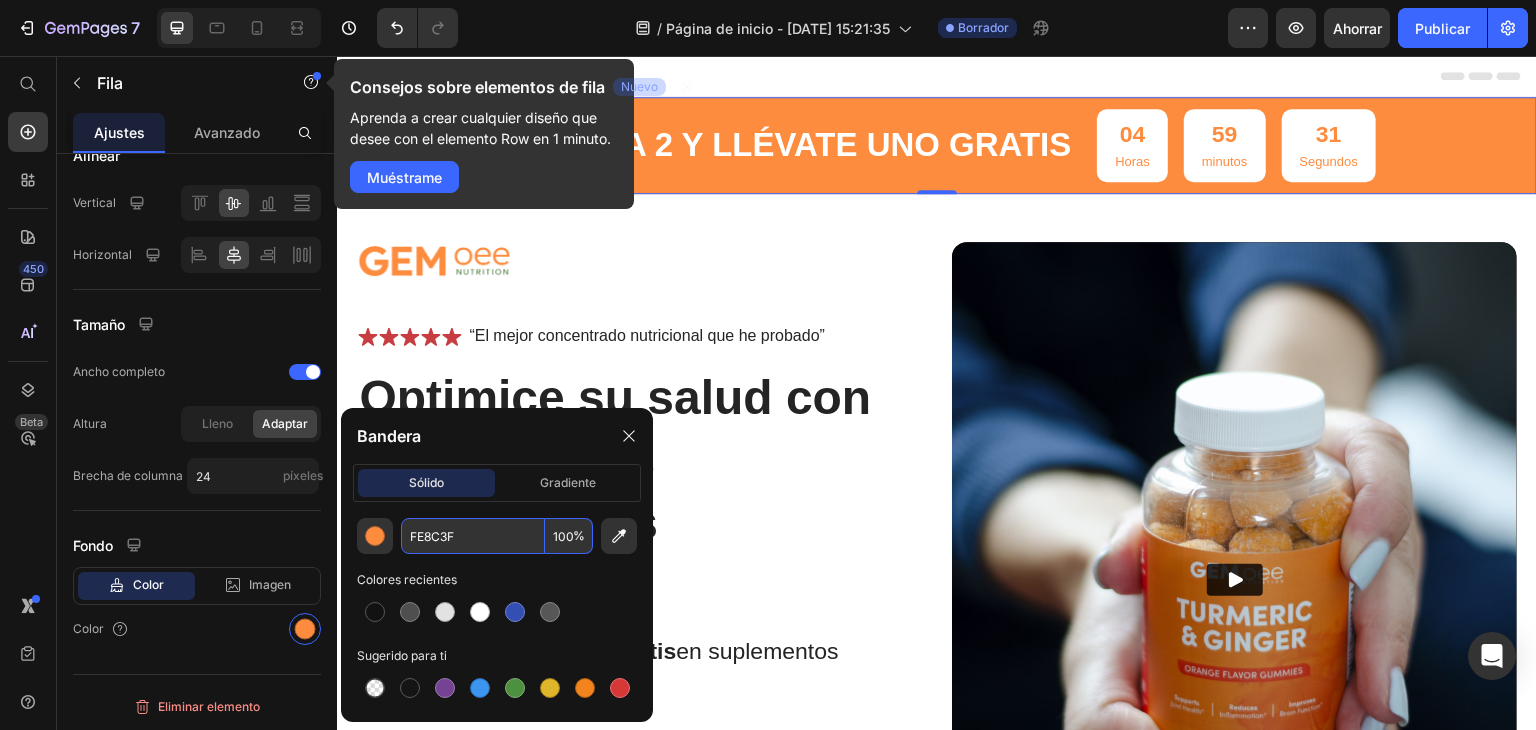 type 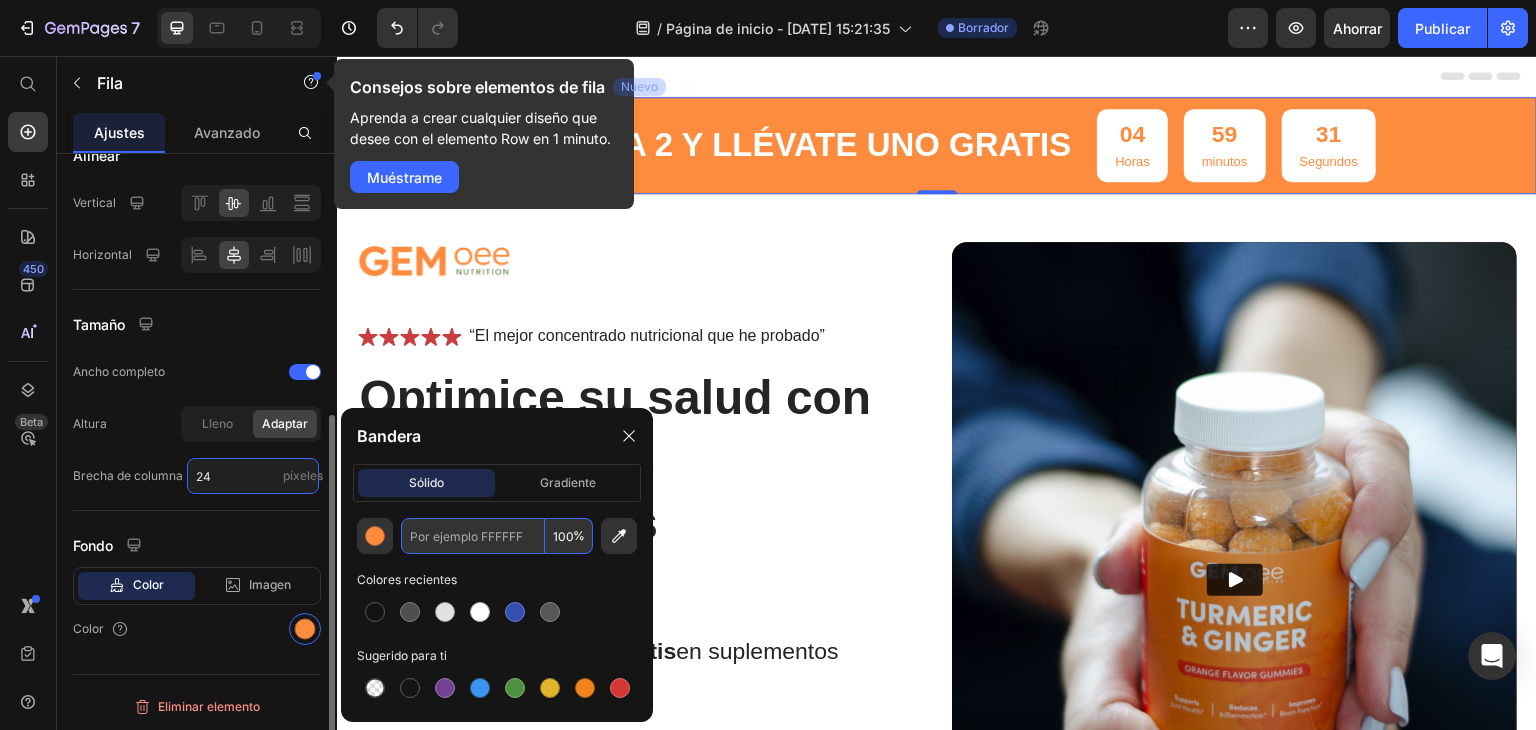 type on "FE8C3F" 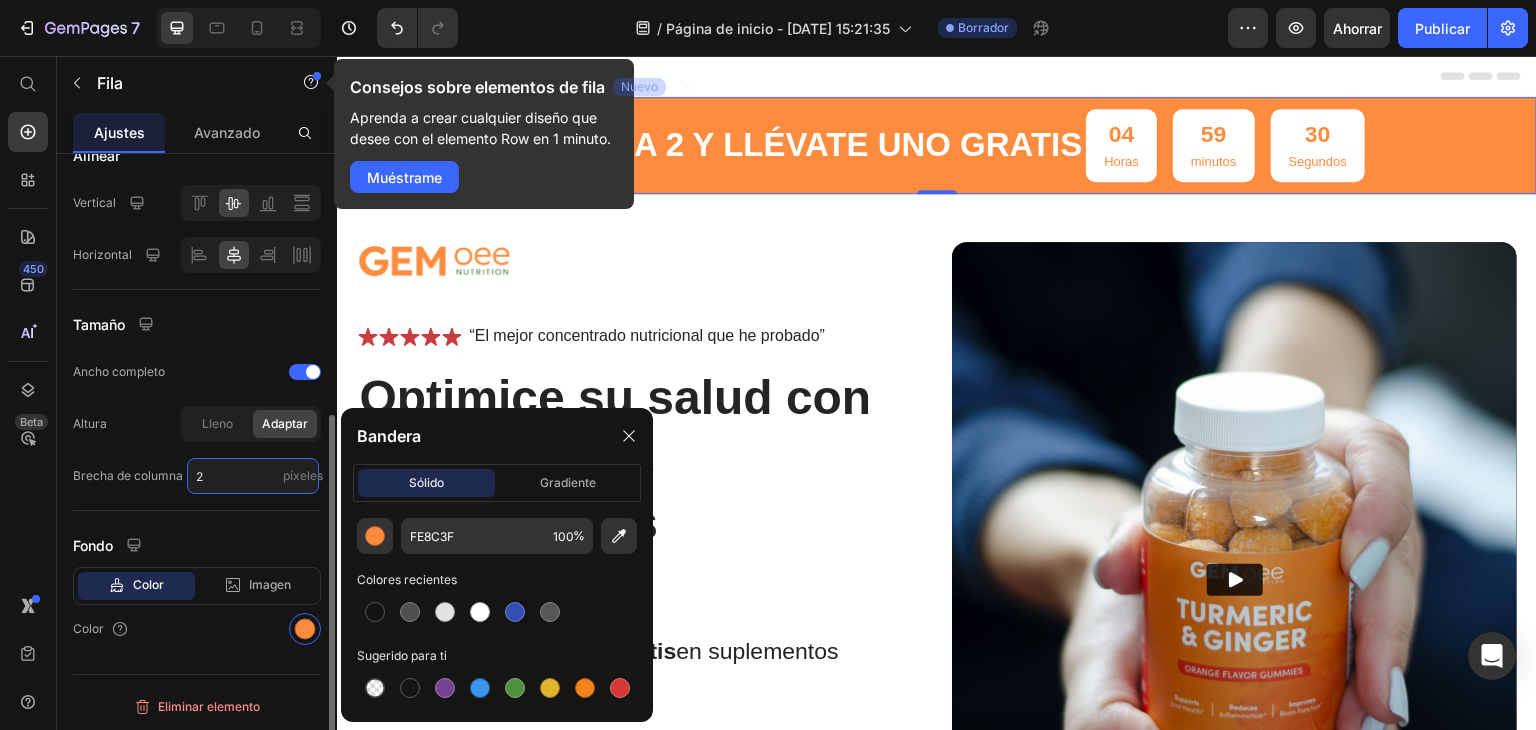 paste on "9 C5729" 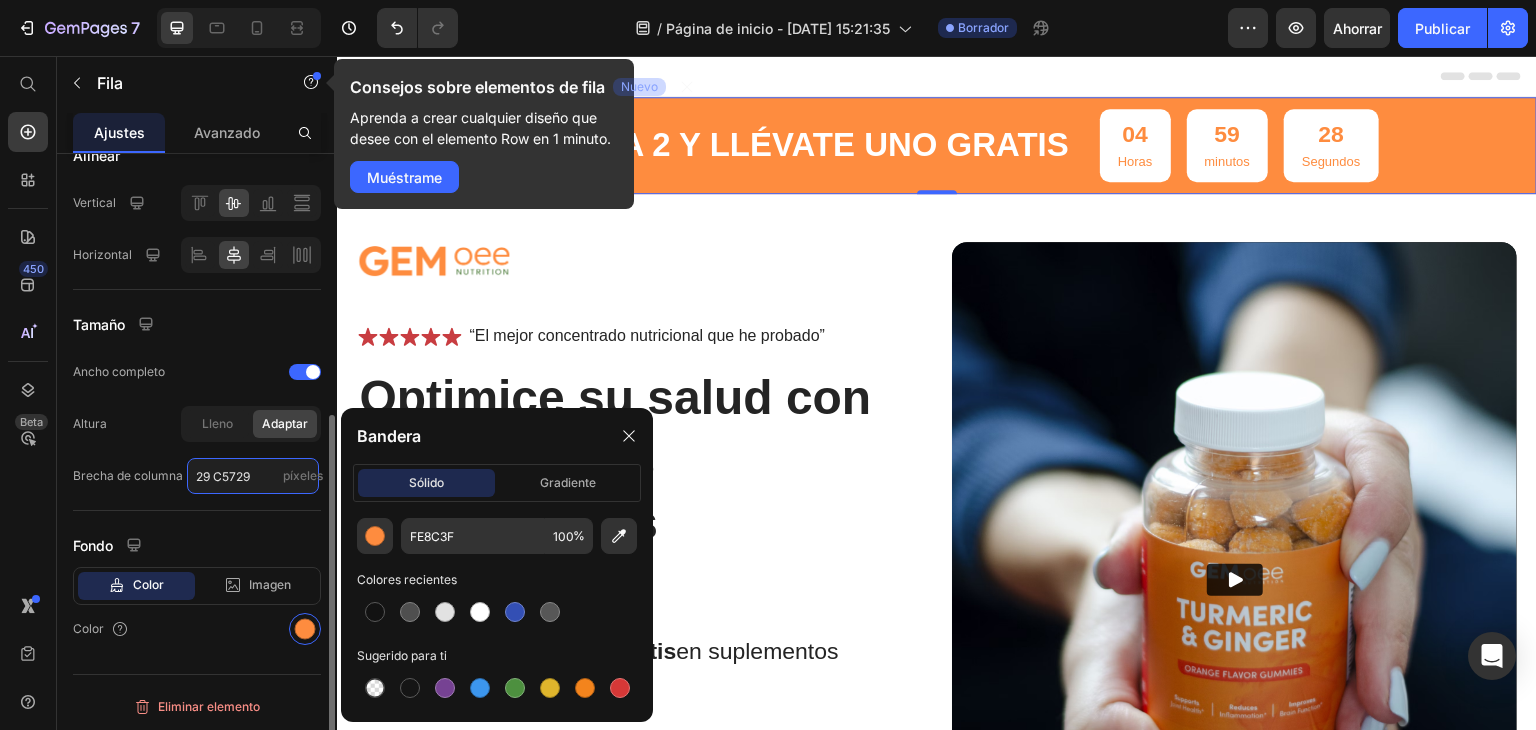 click on "29 C5729" at bounding box center [253, 476] 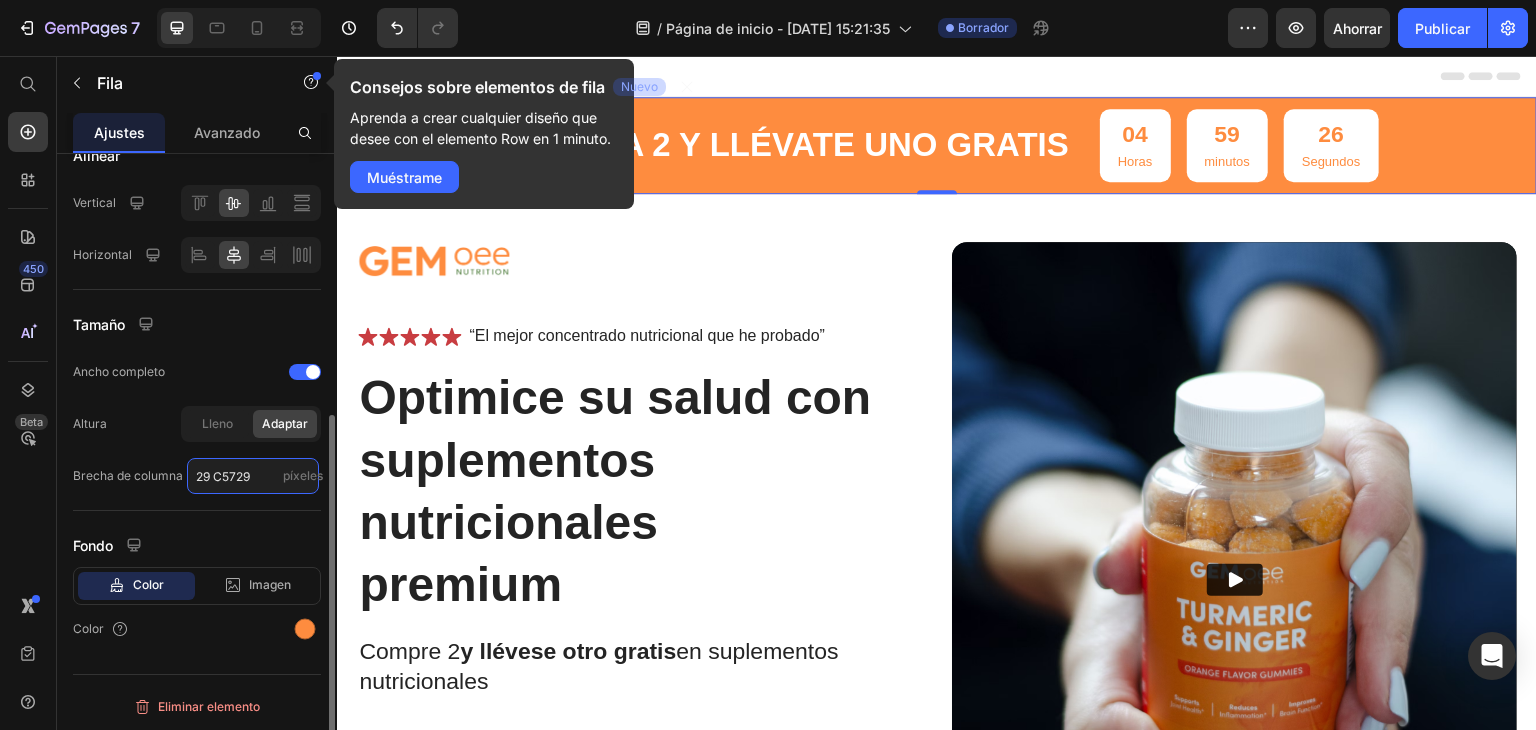 type on "29 C5729" 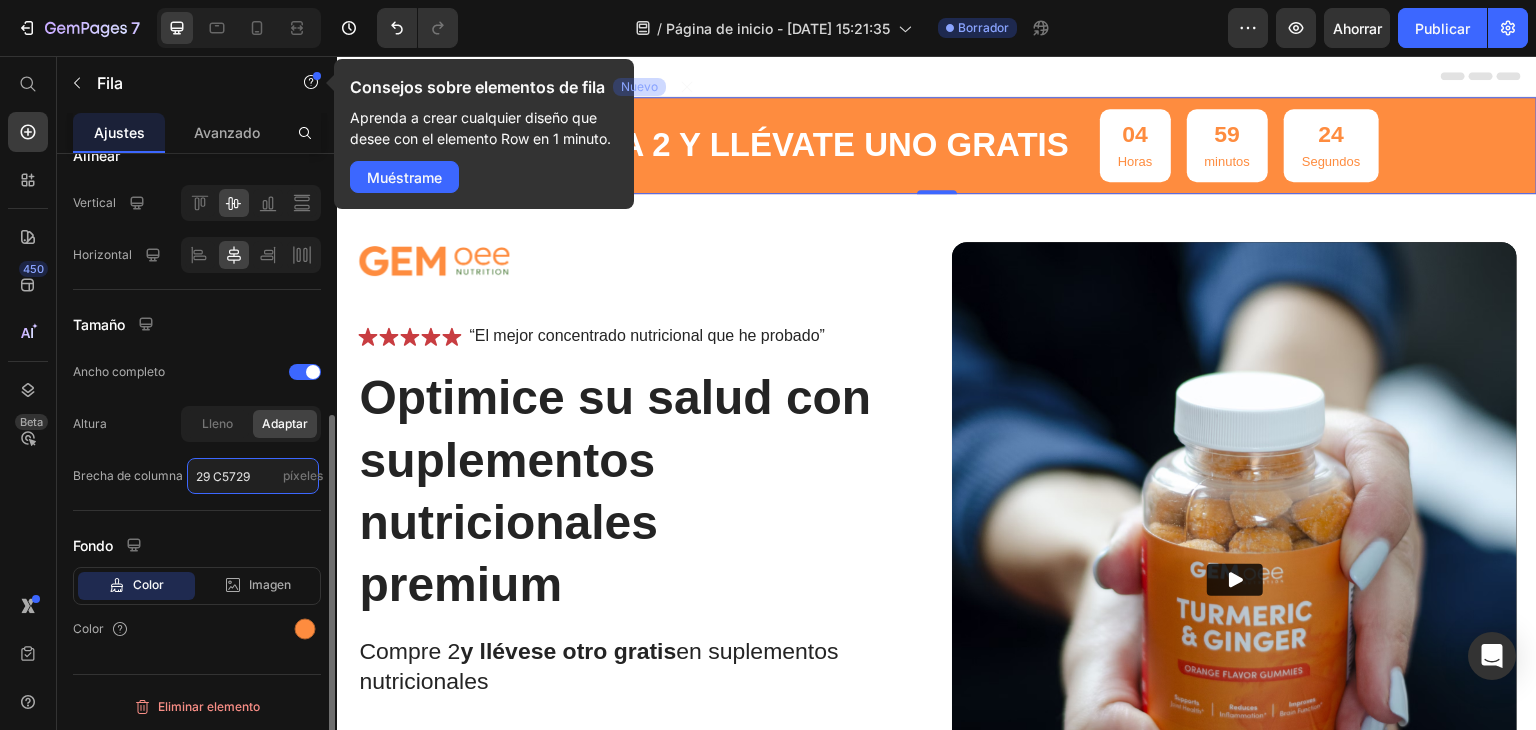drag, startPoint x: 251, startPoint y: 476, endPoint x: 112, endPoint y: 497, distance: 140.57738 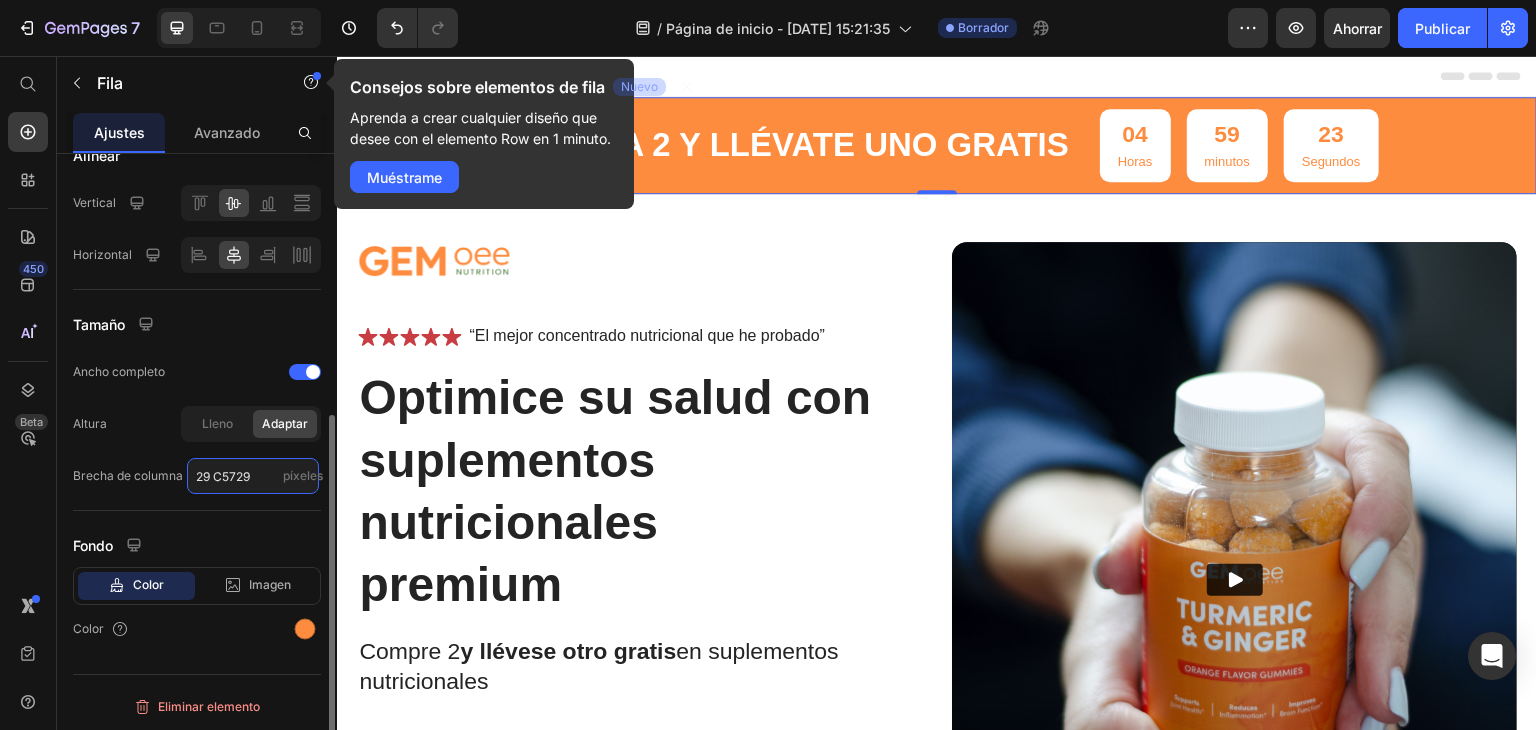 type 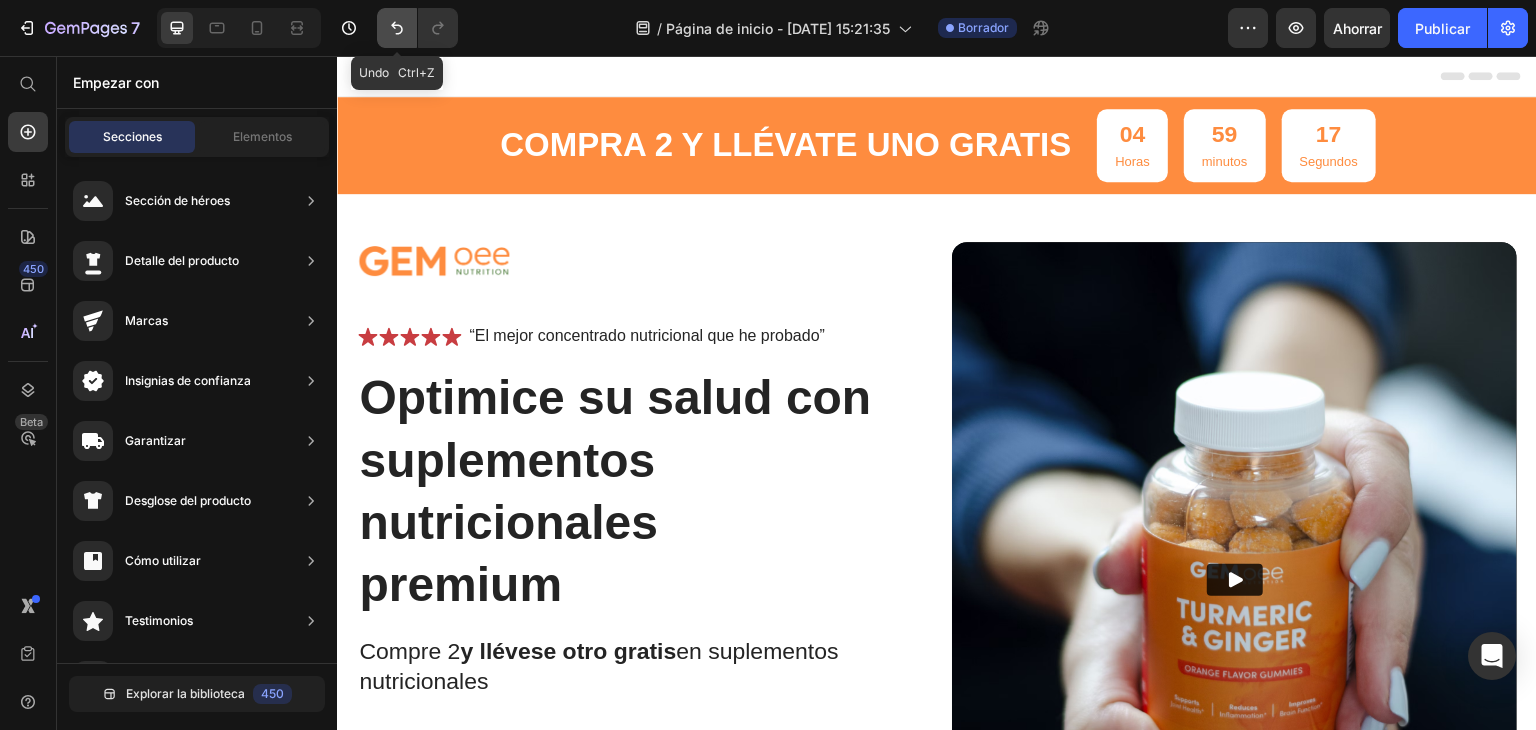 click 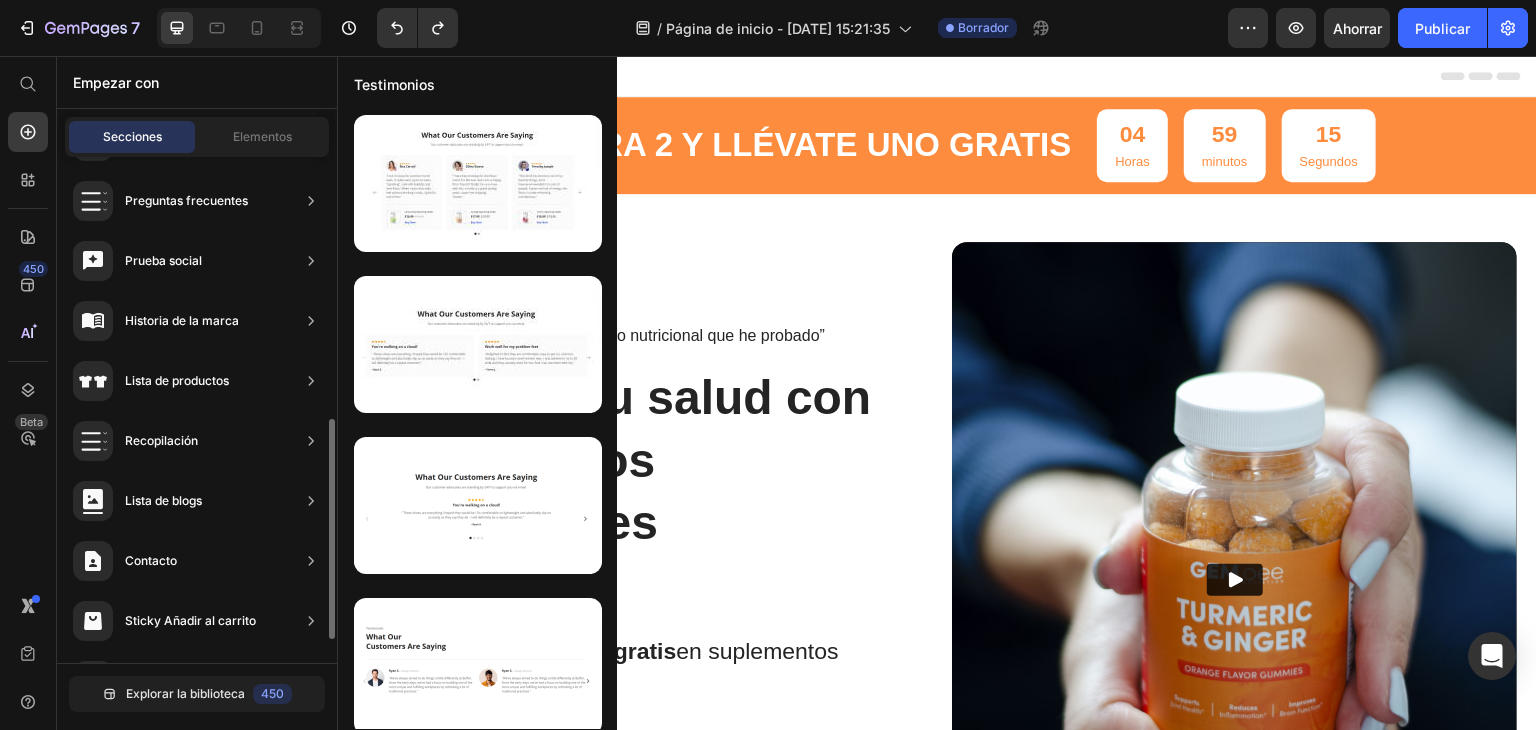 scroll, scrollTop: 654, scrollLeft: 0, axis: vertical 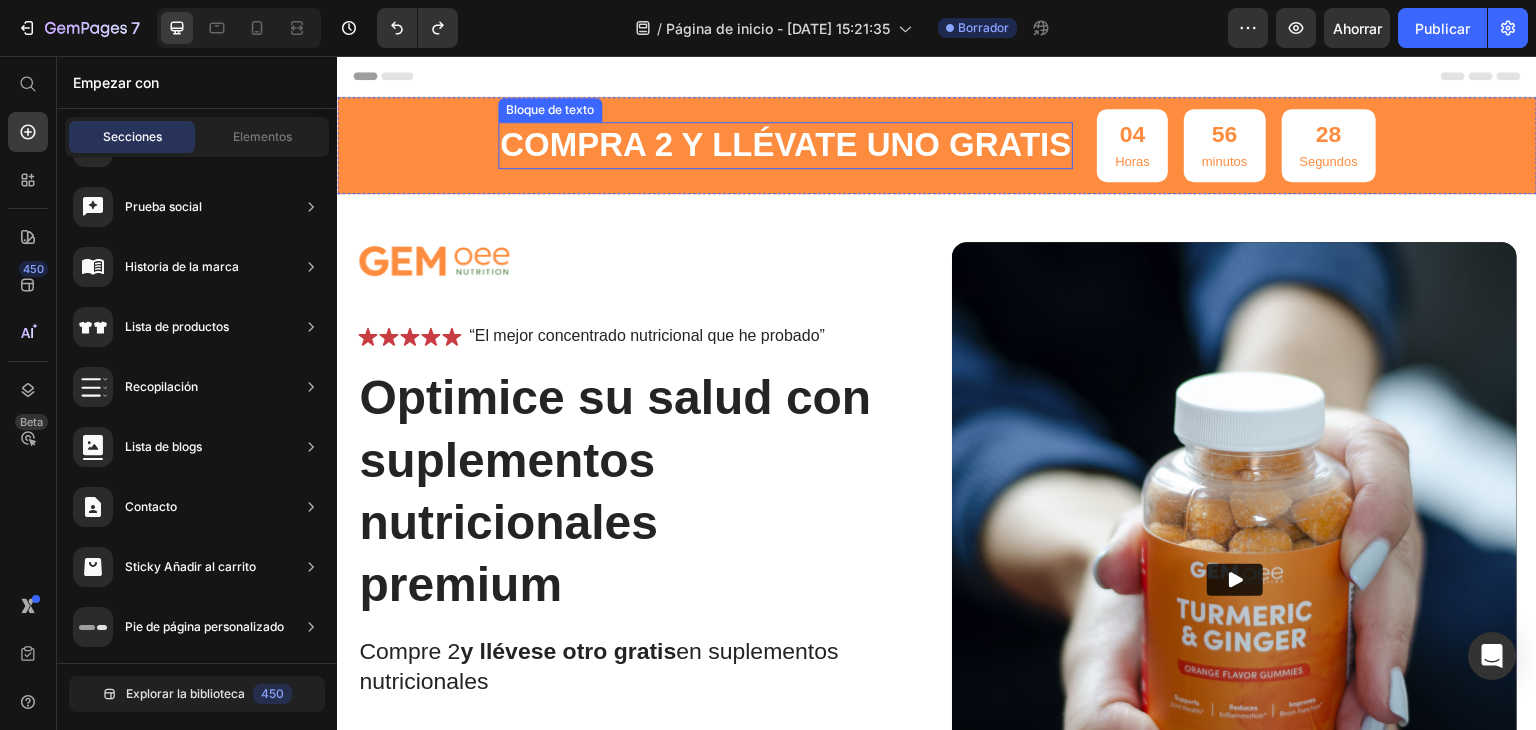 click on "Compra 2 y llévate uno gratis" at bounding box center (785, 144) 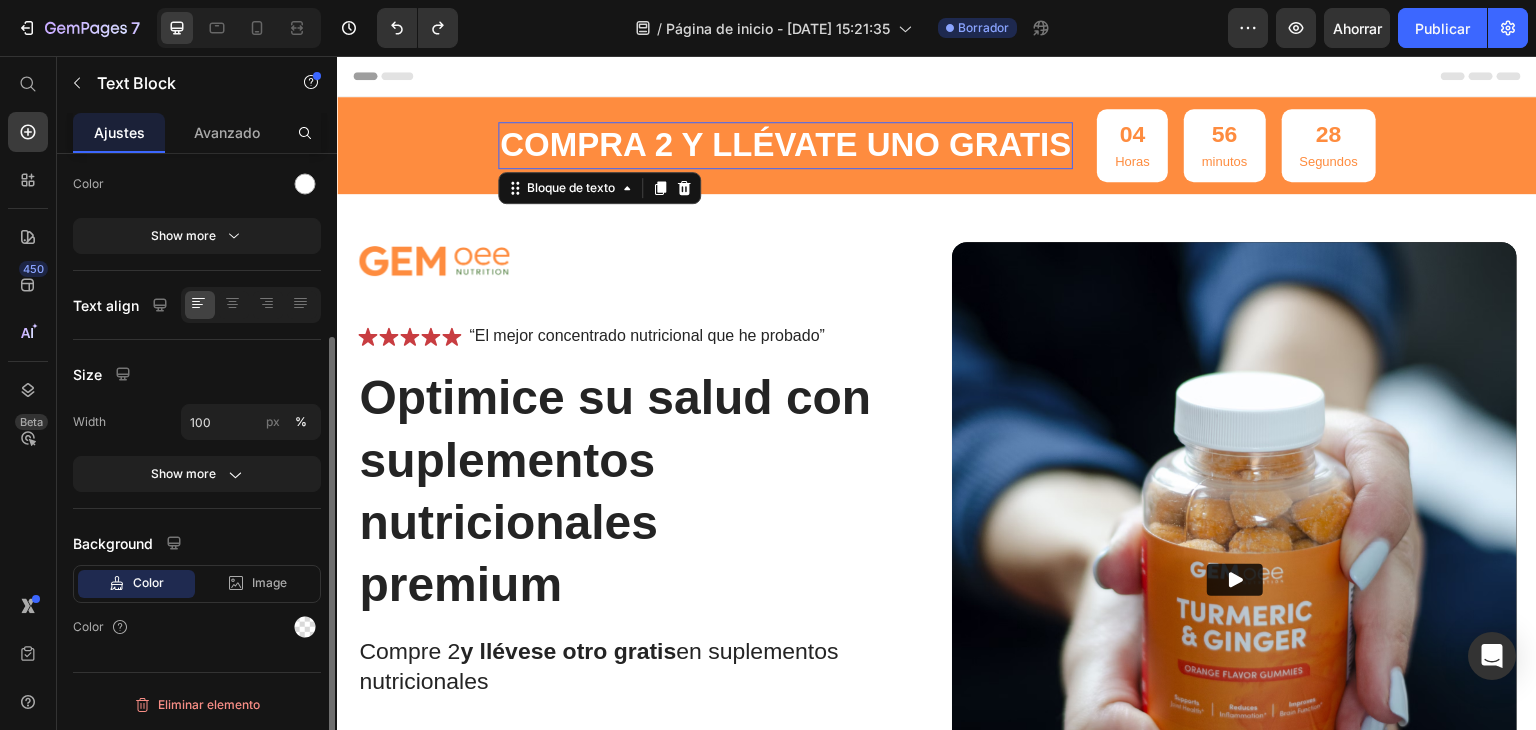 scroll, scrollTop: 0, scrollLeft: 0, axis: both 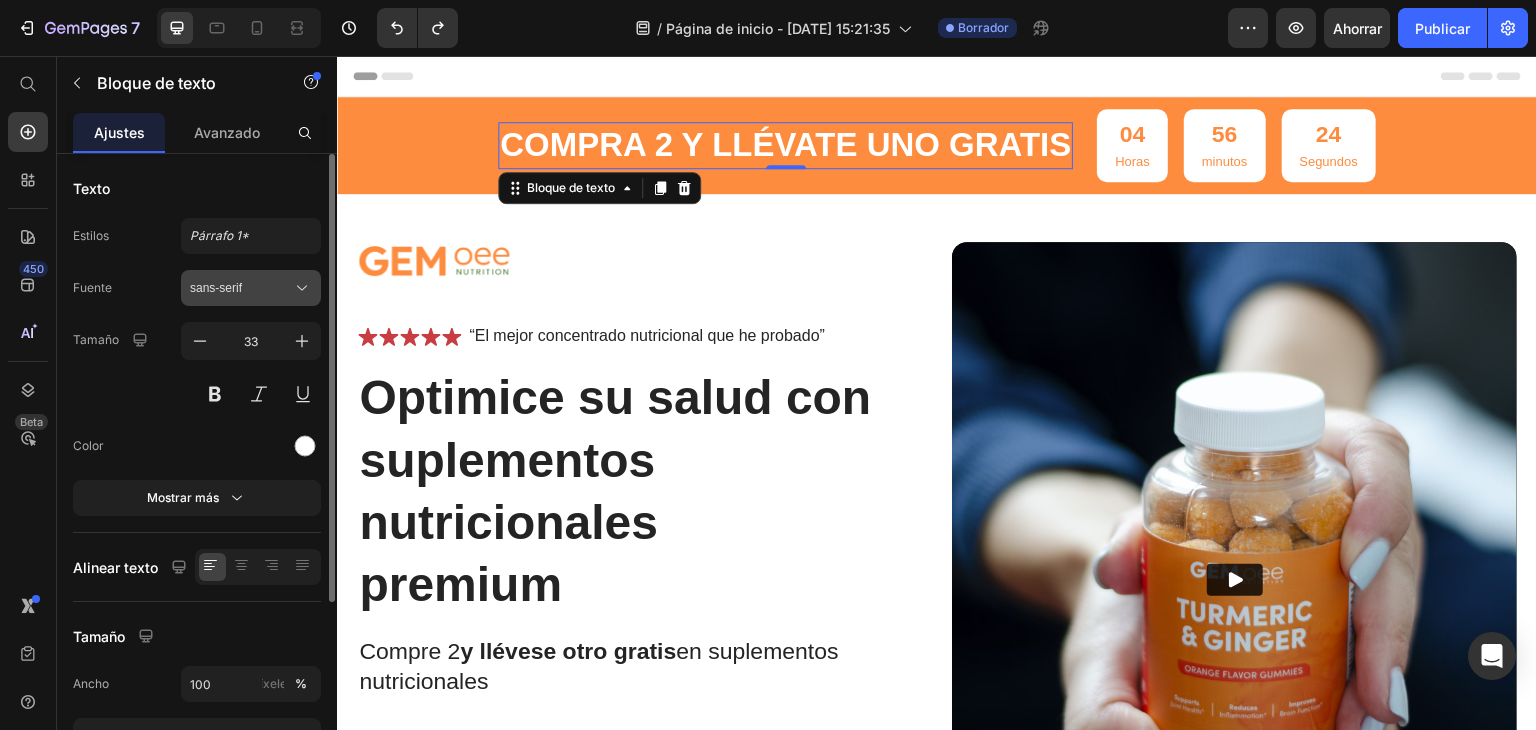 click on "sans-serif" at bounding box center (241, 288) 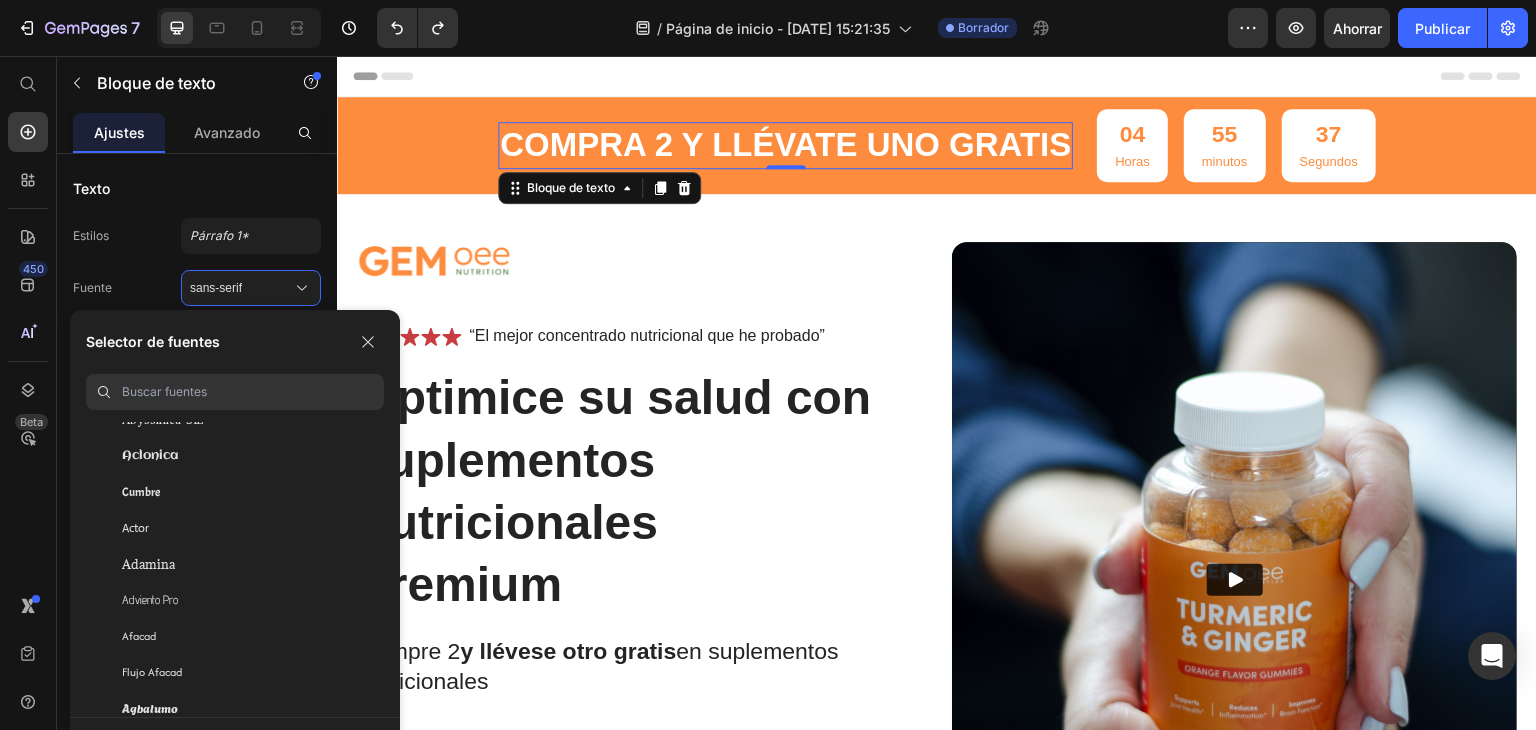 scroll, scrollTop: 0, scrollLeft: 0, axis: both 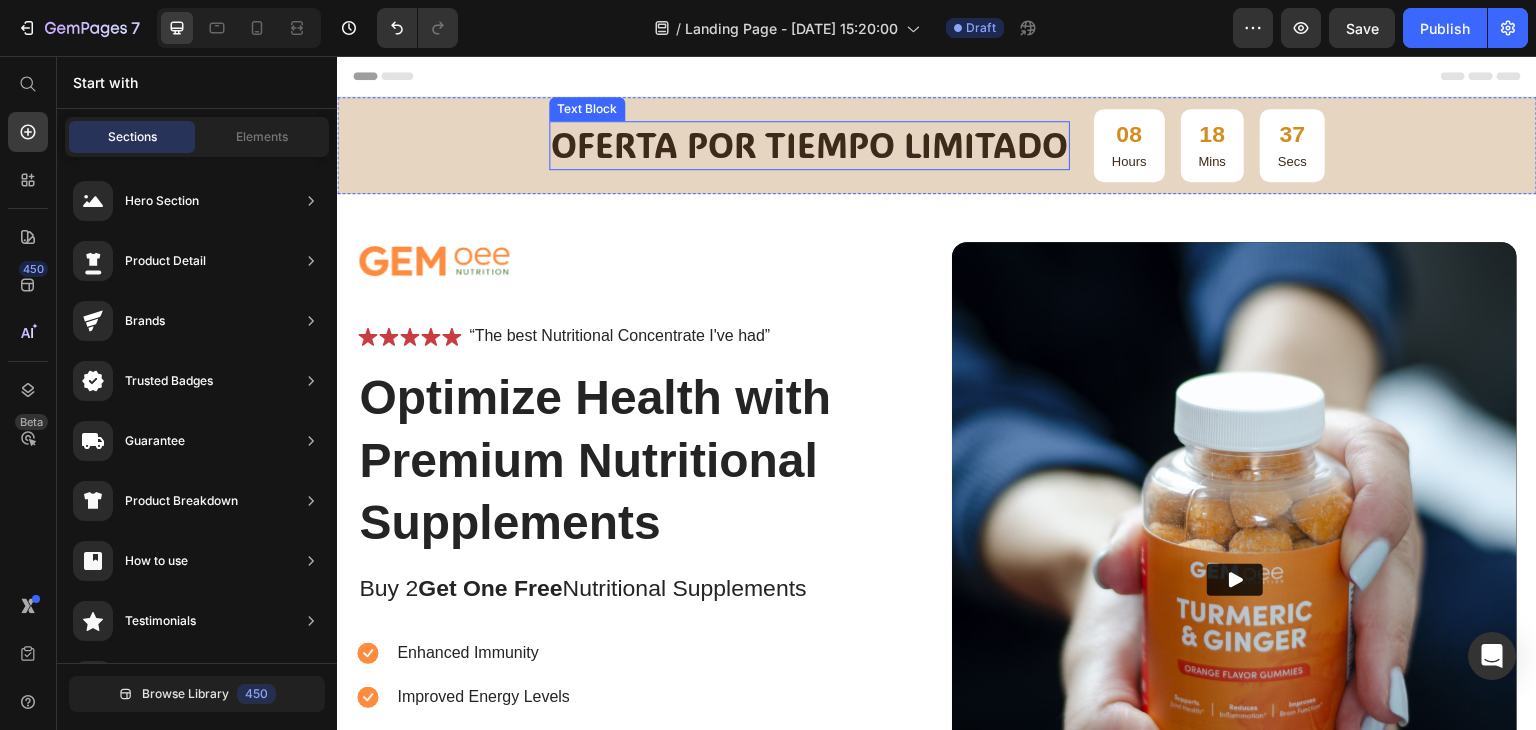 click on "oferta por tiempo limitado" at bounding box center (809, 145) 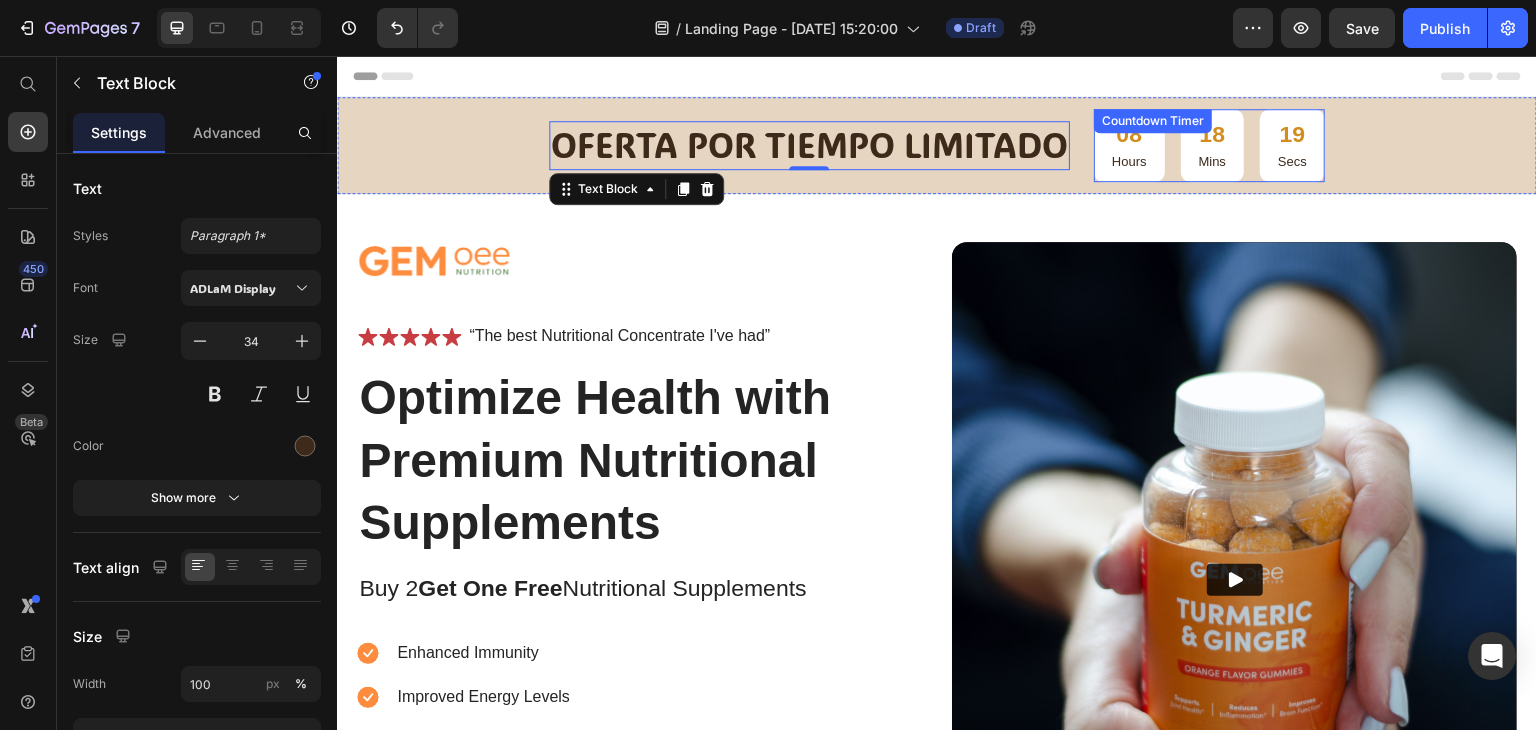 click on "08 Hours 18 Mins 19 Secs Countdown Timer" at bounding box center (1209, 145) 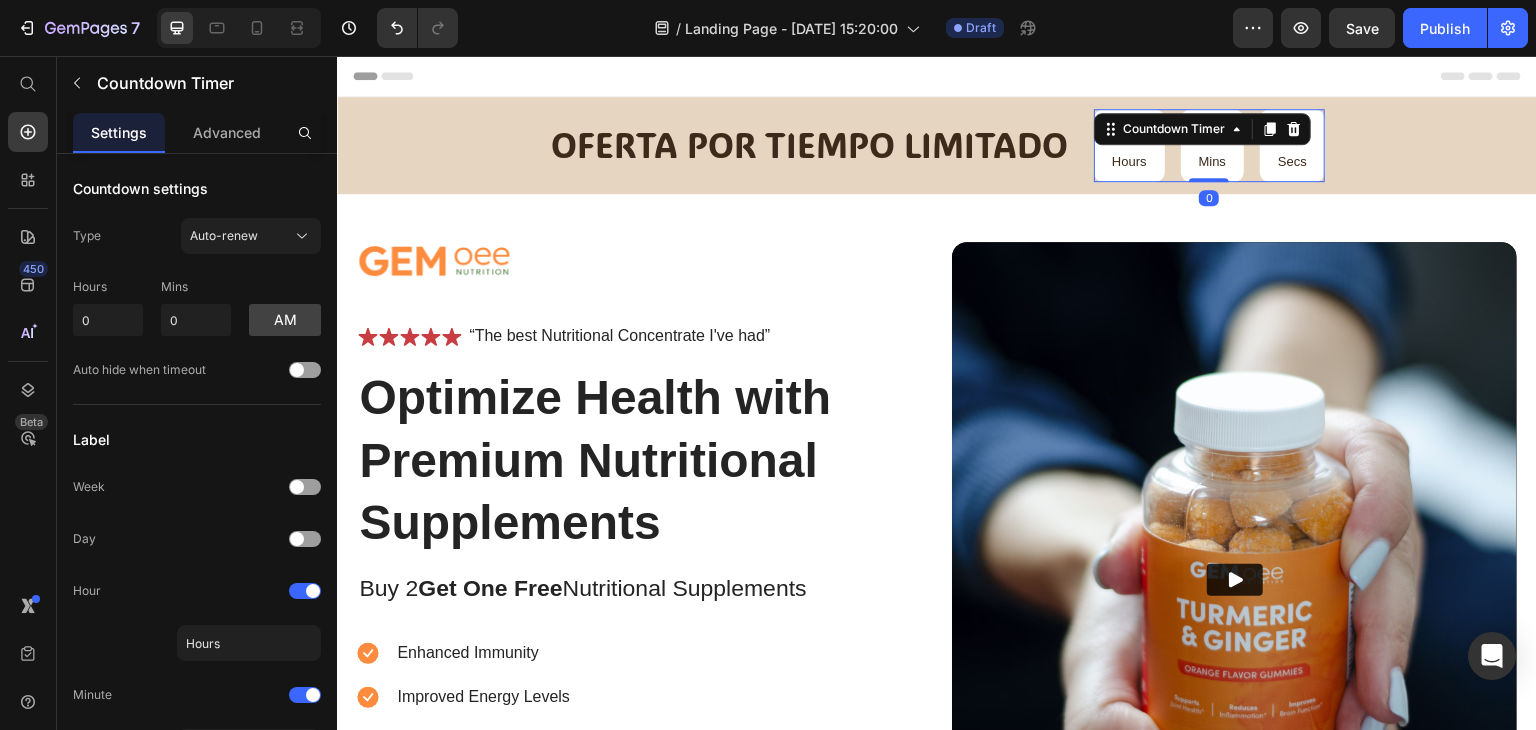 click on "Hours" at bounding box center [1129, 162] 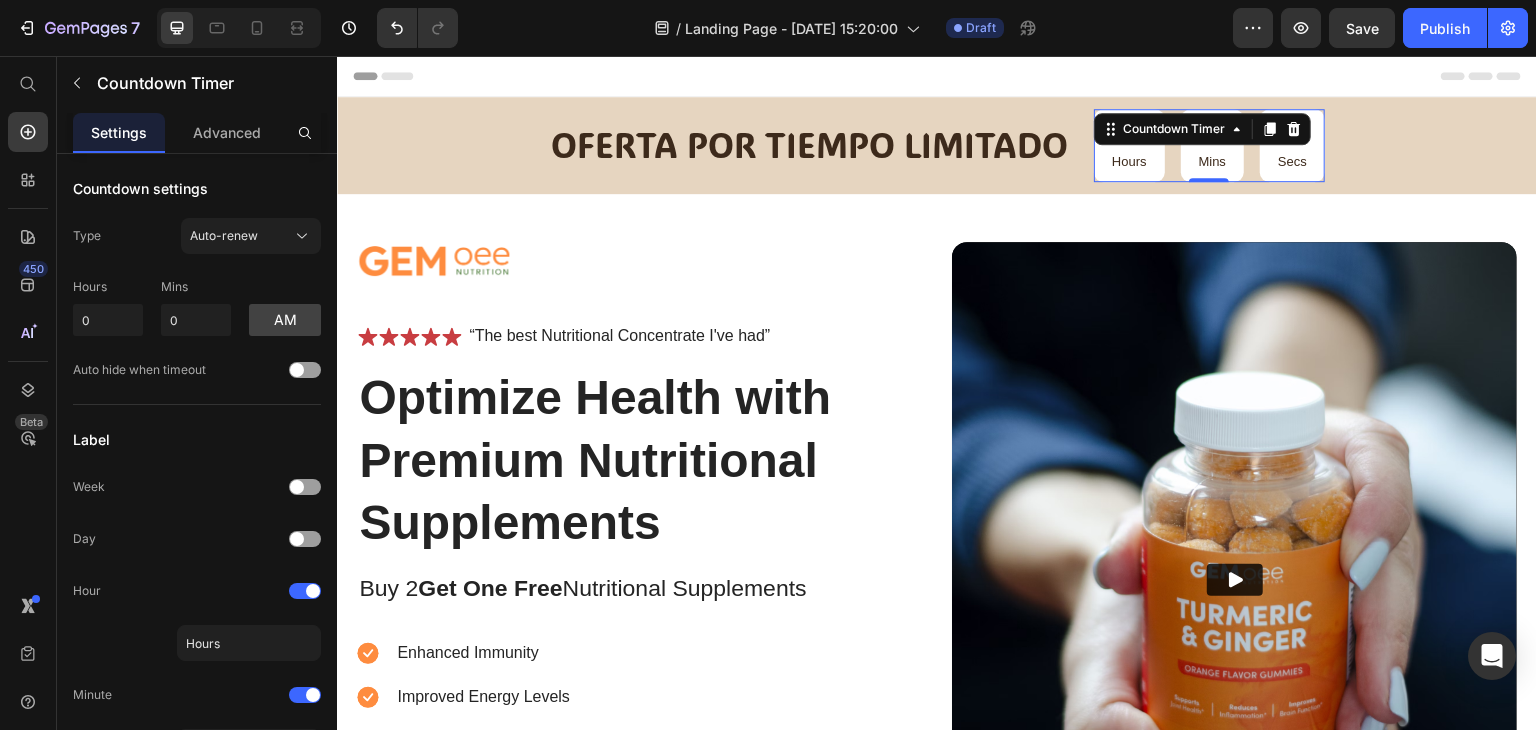 click on "Hours" at bounding box center (1129, 162) 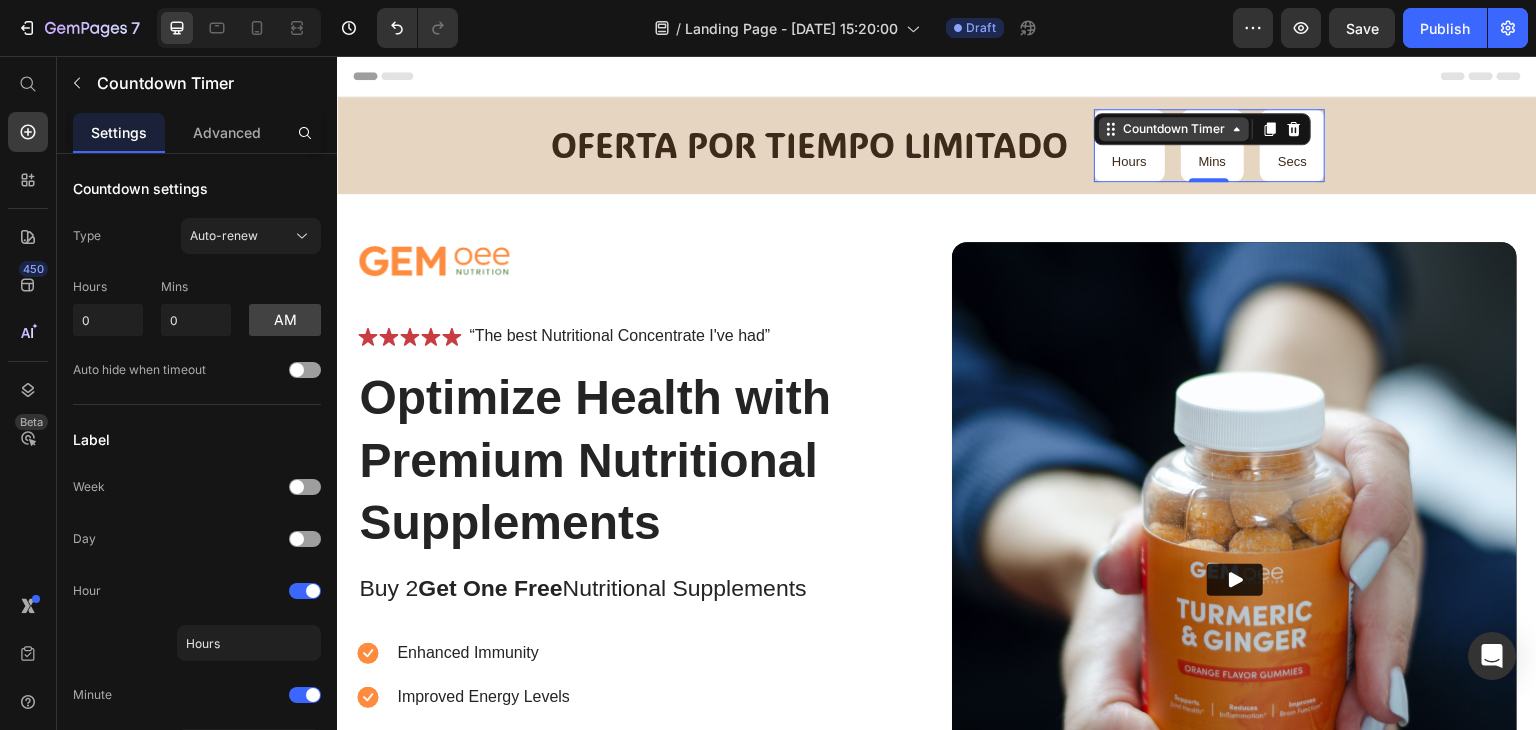 click on "Countdown Timer" at bounding box center [1174, 129] 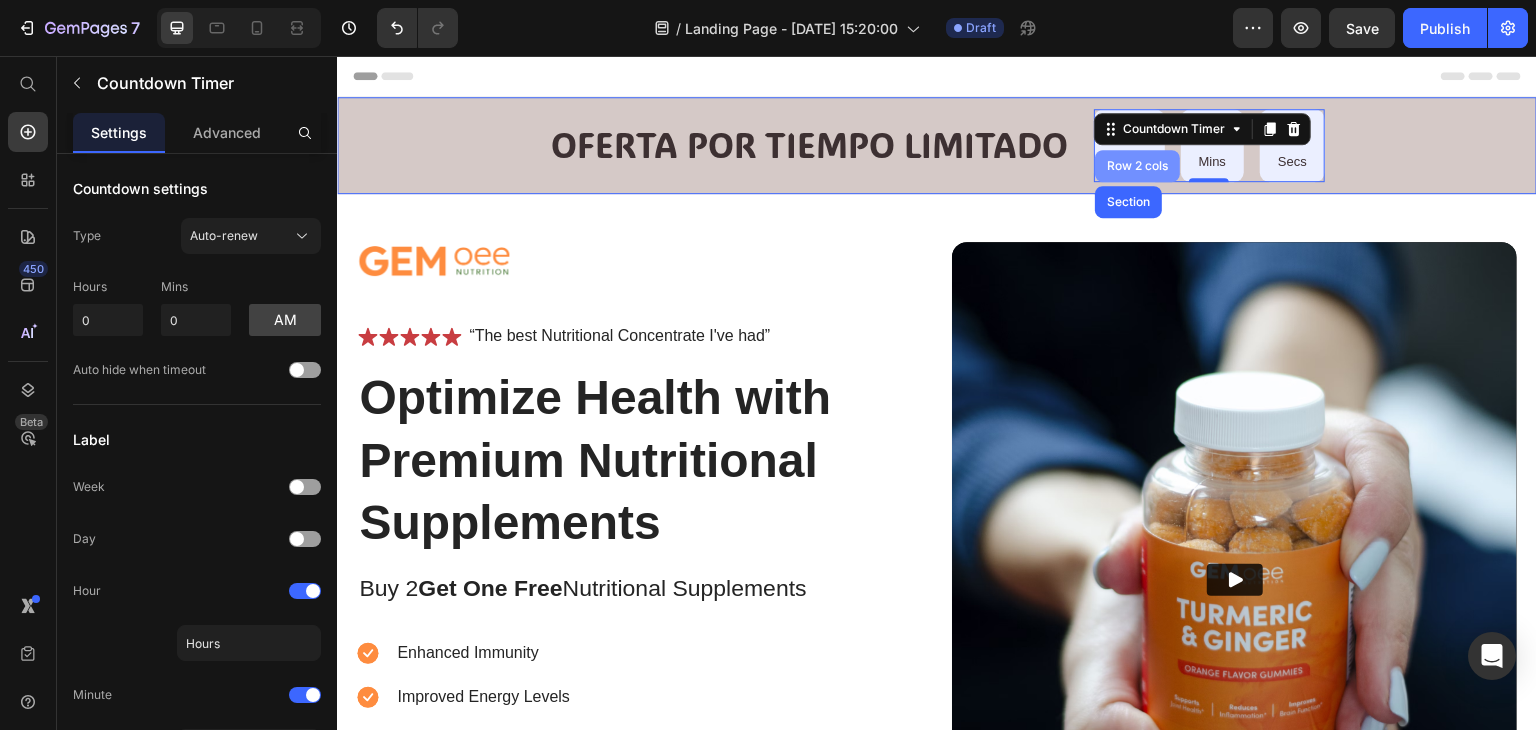 click on "Row 2 cols" at bounding box center [1137, 166] 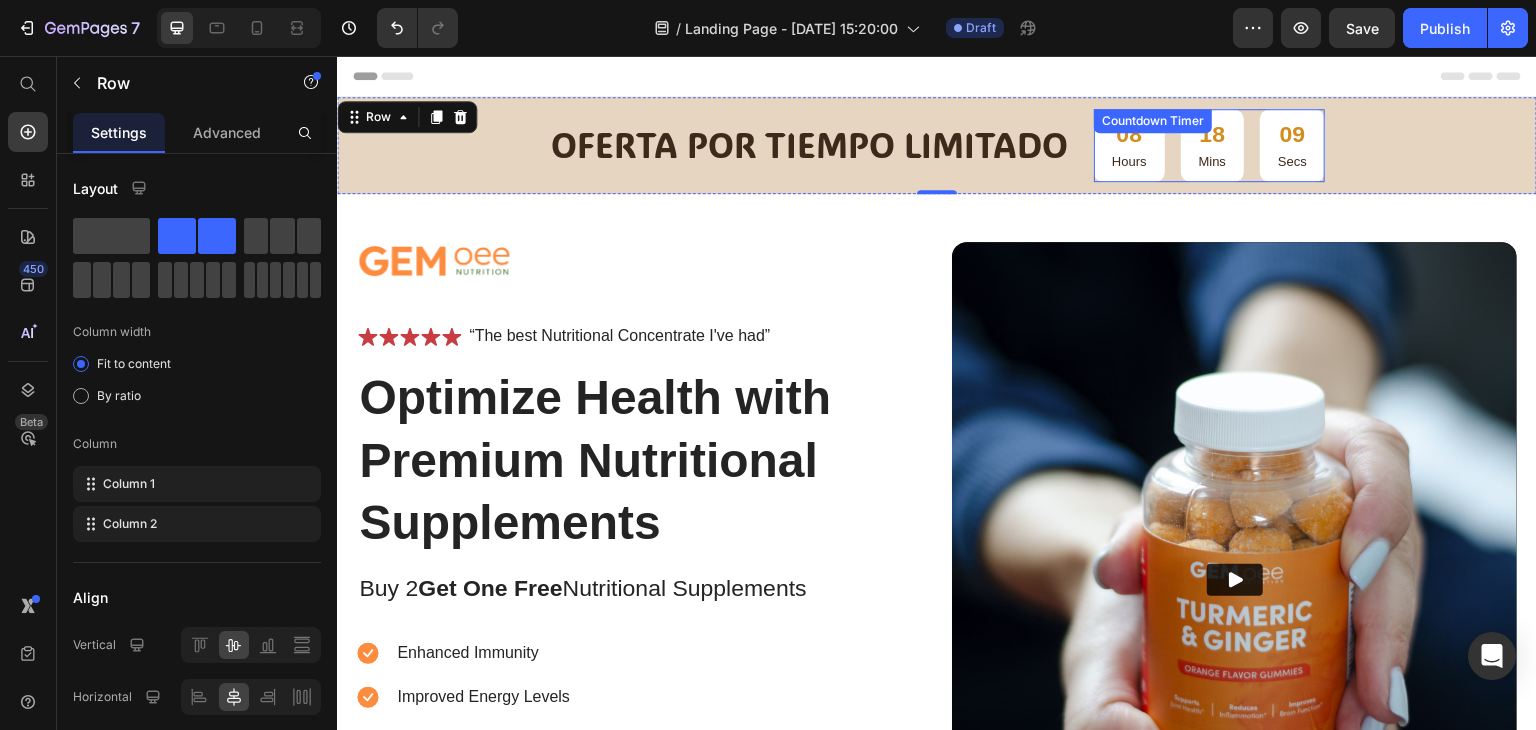 click on "08 Hours" at bounding box center (1129, 145) 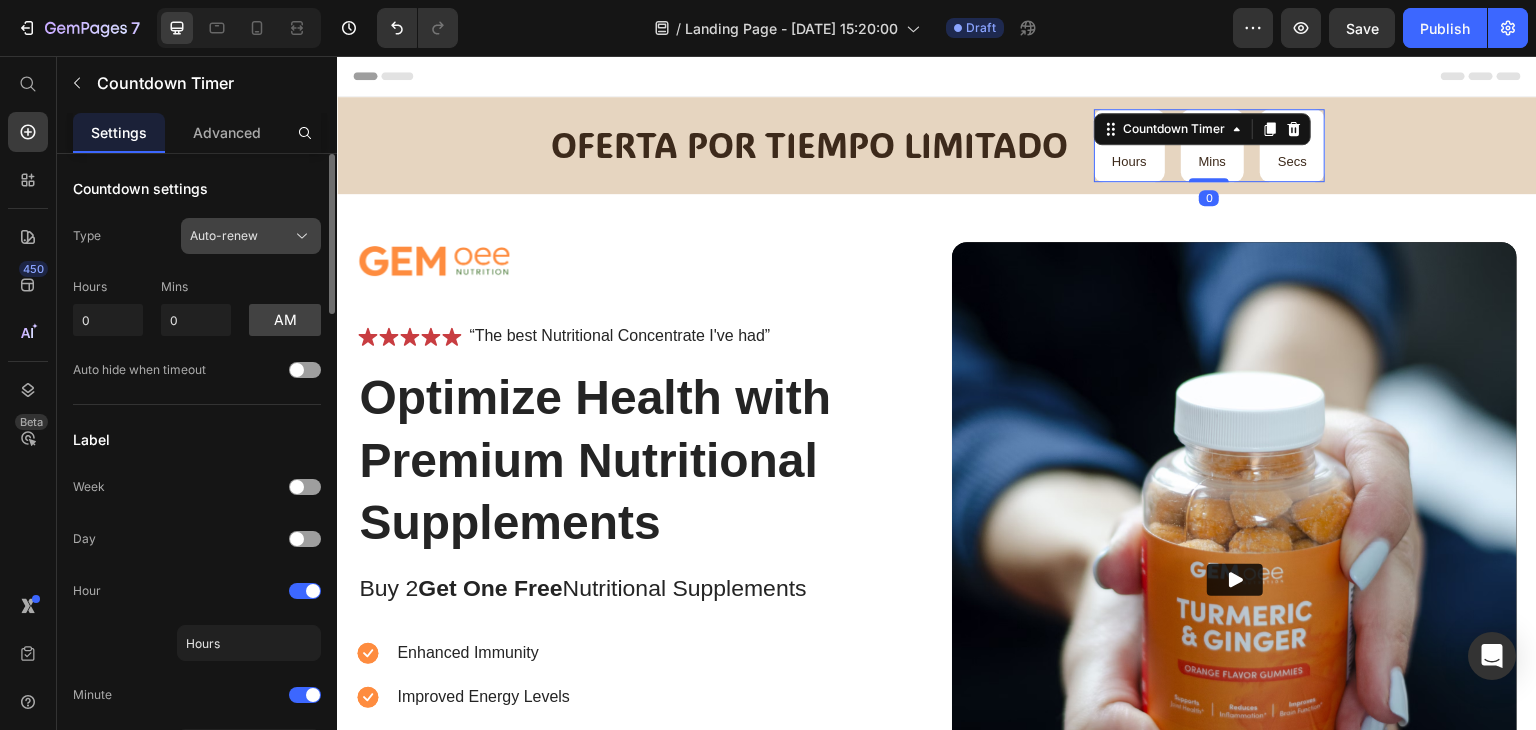 click on "Auto-renew" 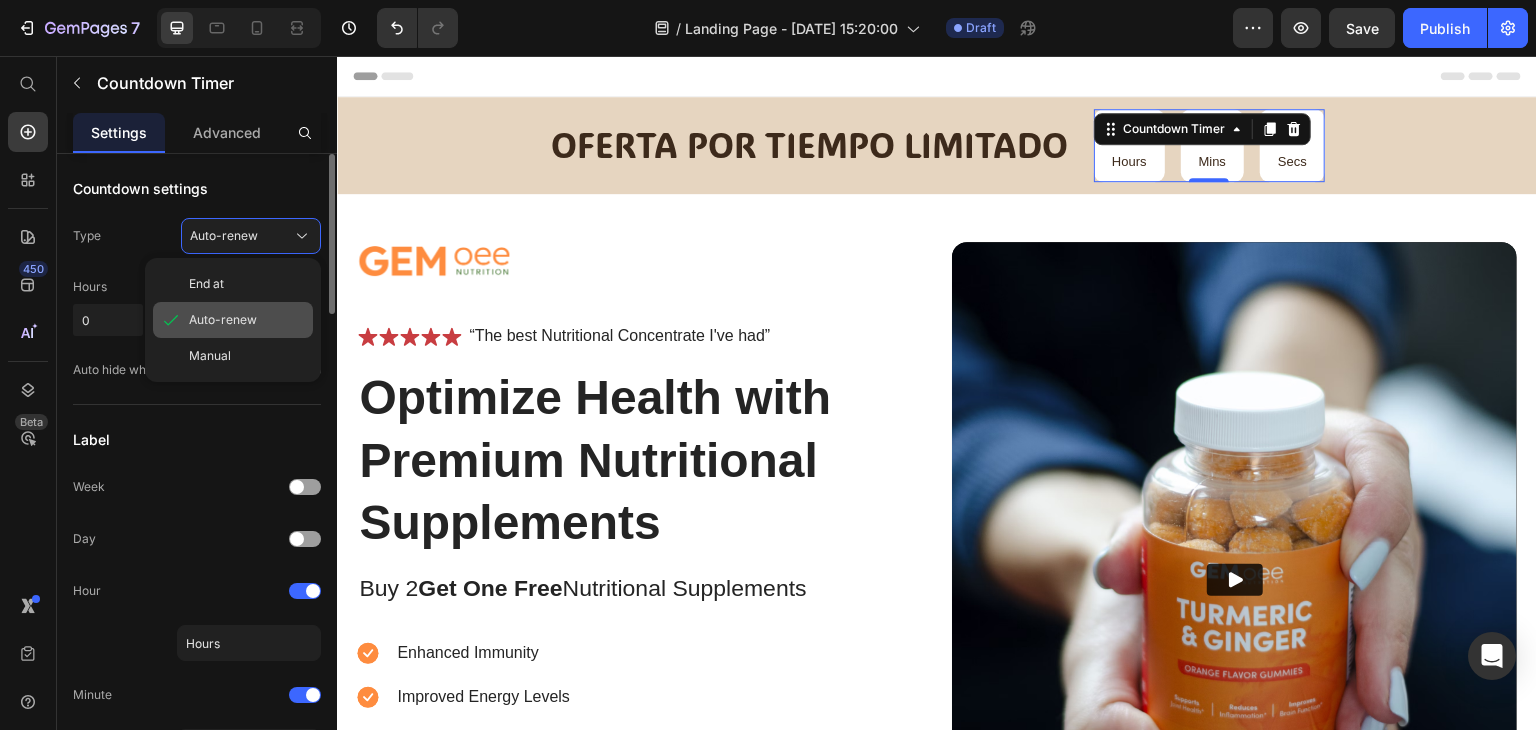 click on "Auto-renew" at bounding box center [223, 320] 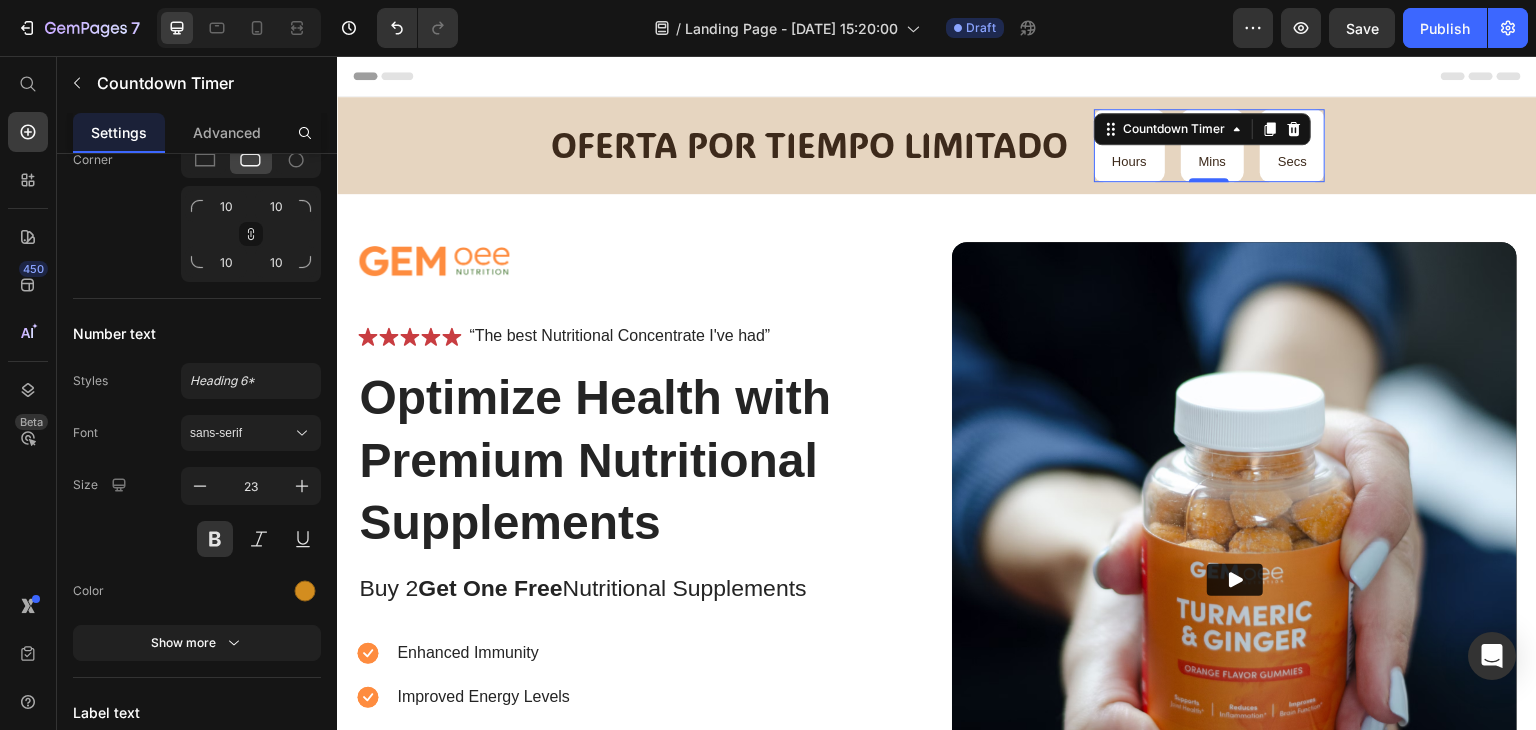 scroll, scrollTop: 1867, scrollLeft: 0, axis: vertical 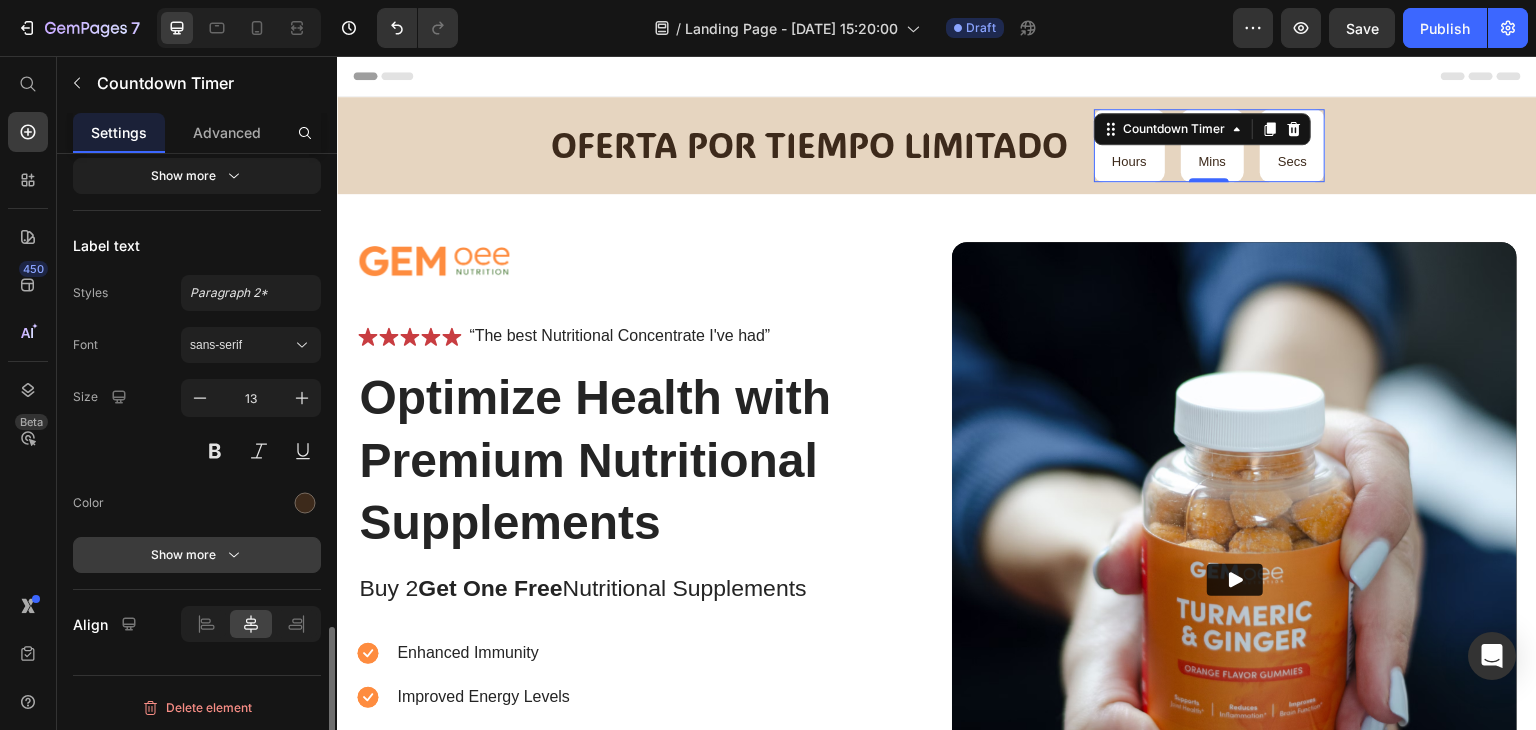 click 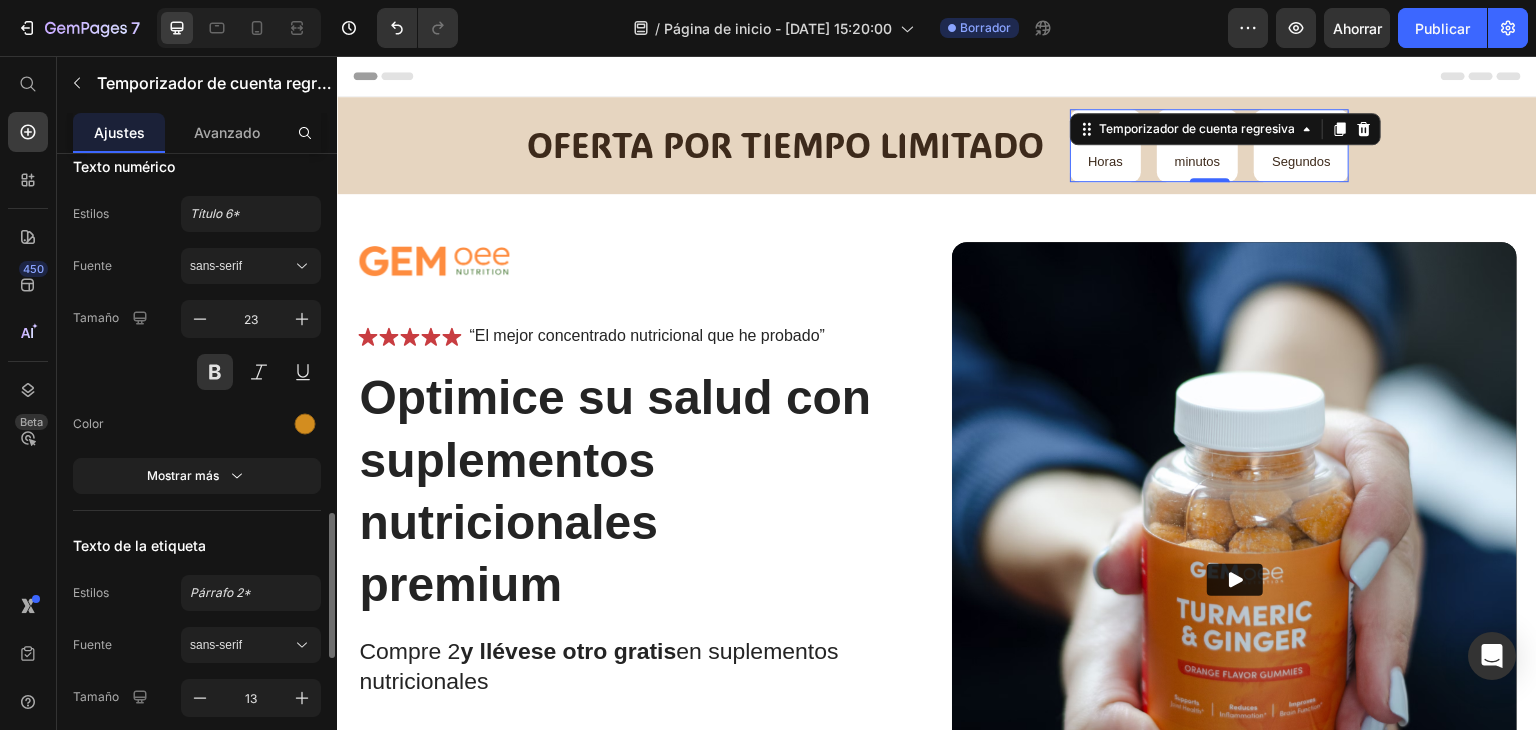 scroll, scrollTop: 1467, scrollLeft: 0, axis: vertical 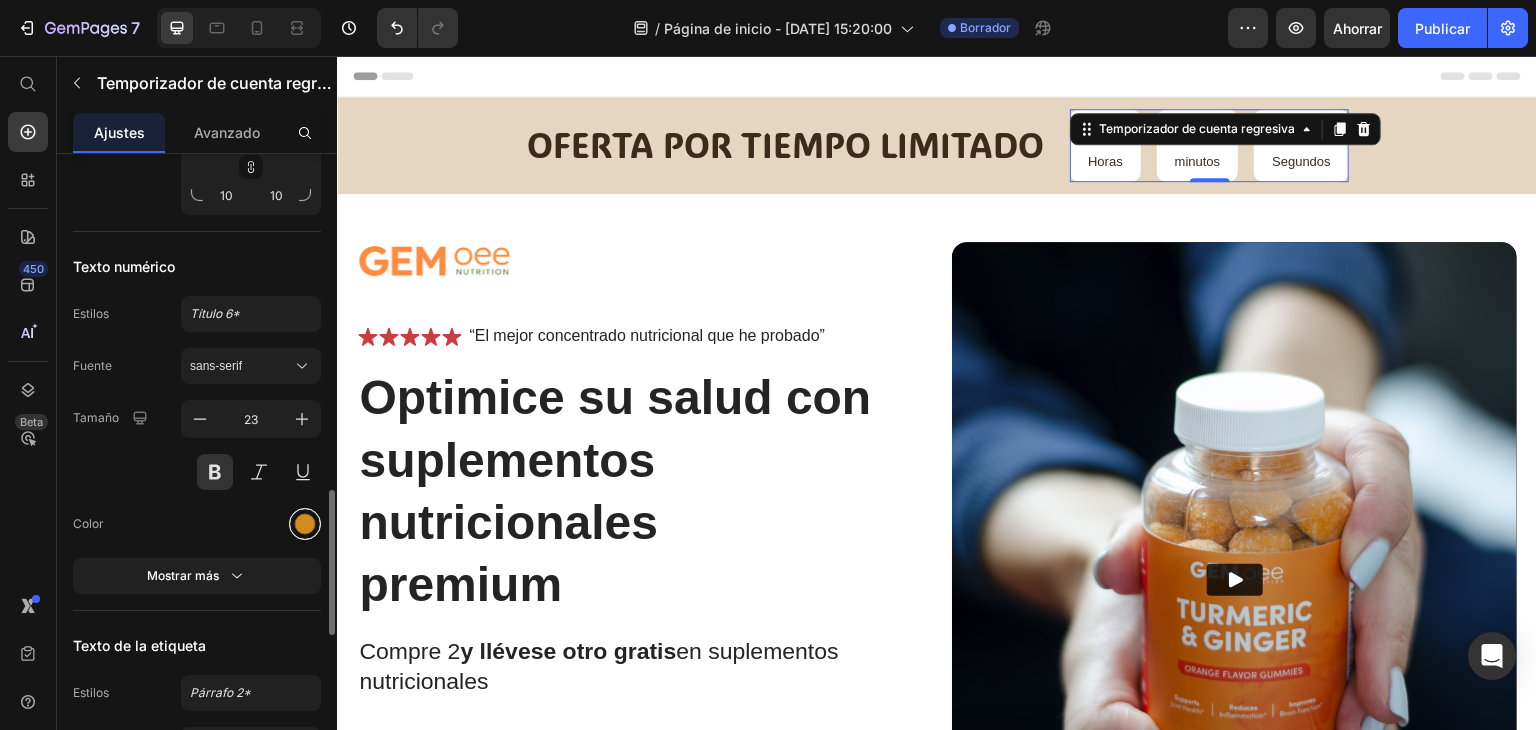 click at bounding box center [305, 524] 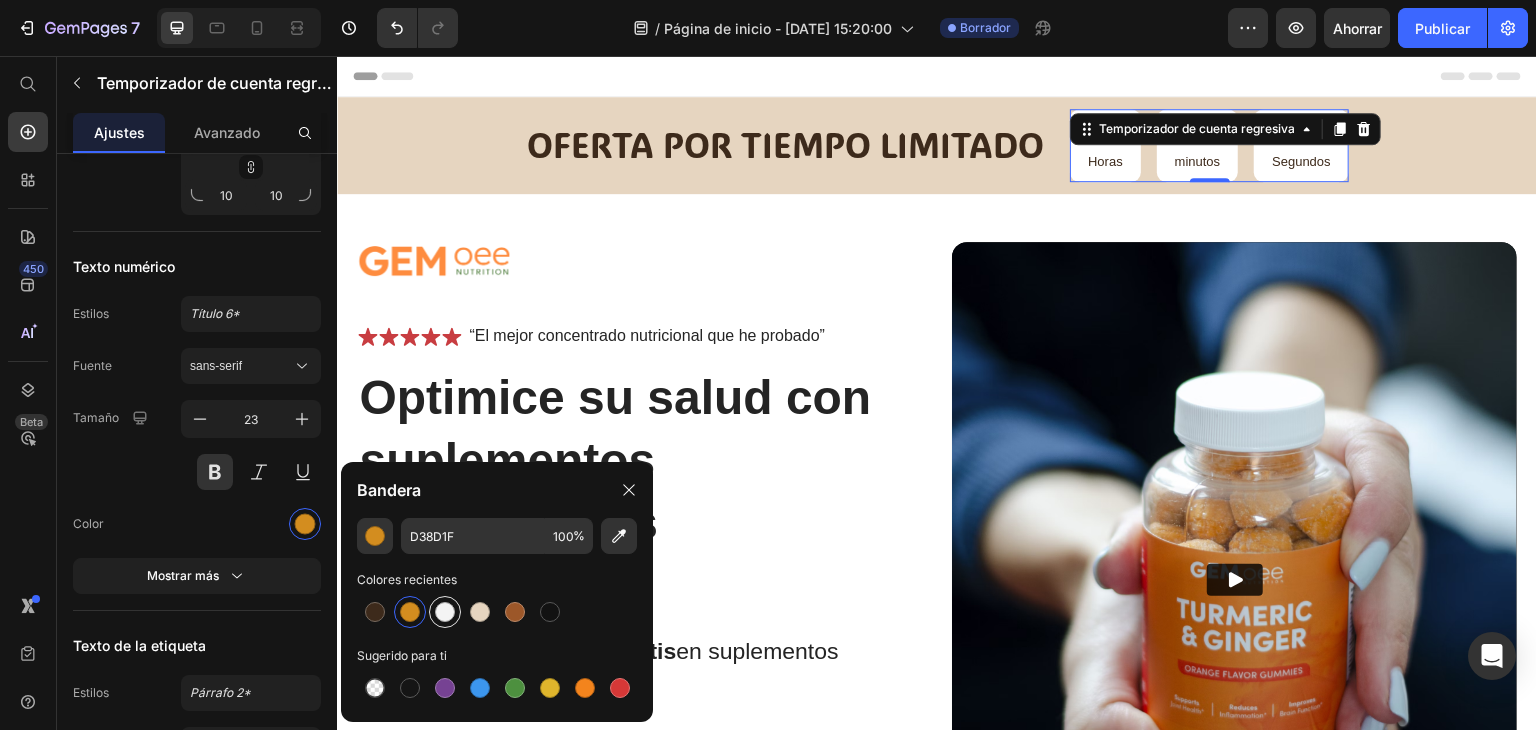 click at bounding box center (445, 612) 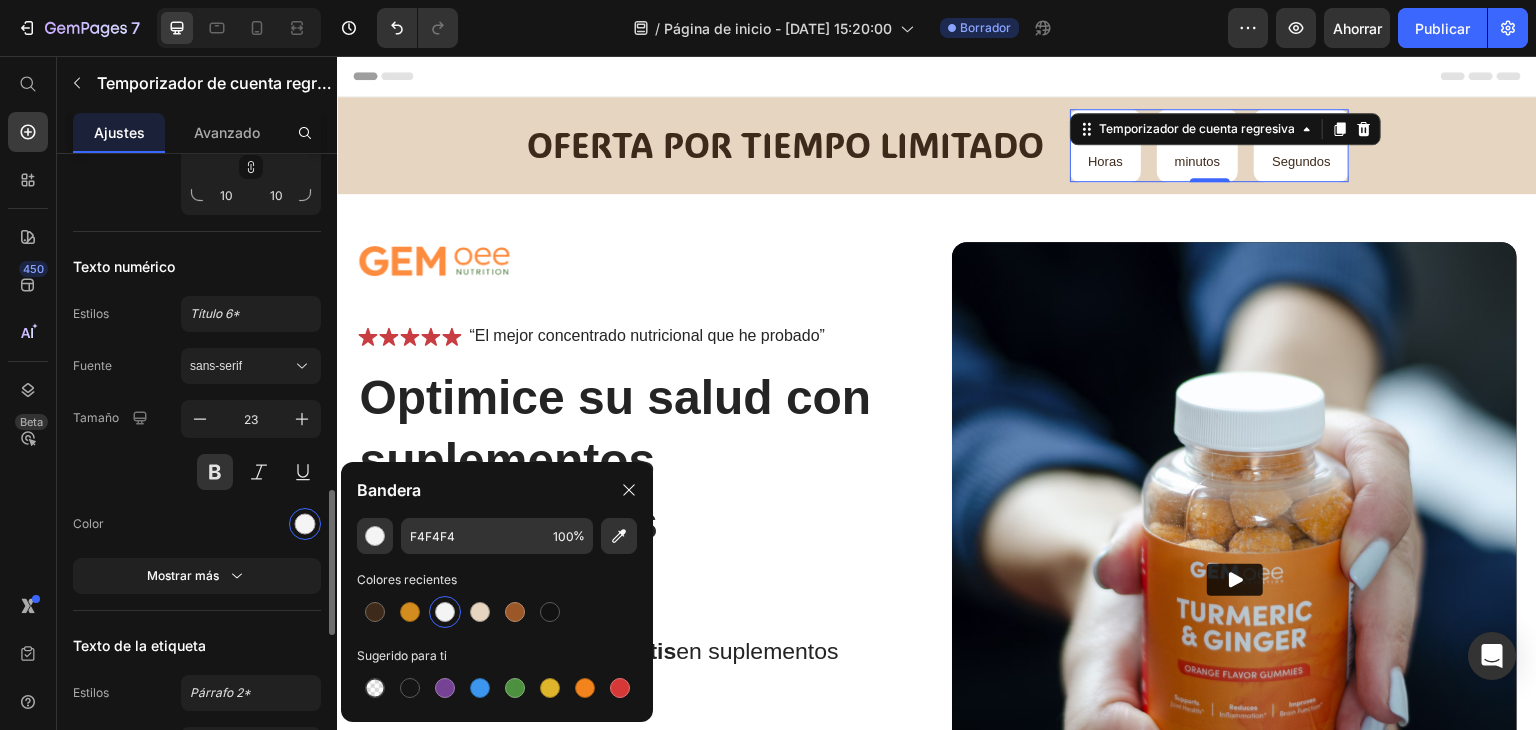 click on "Color" at bounding box center (197, 524) 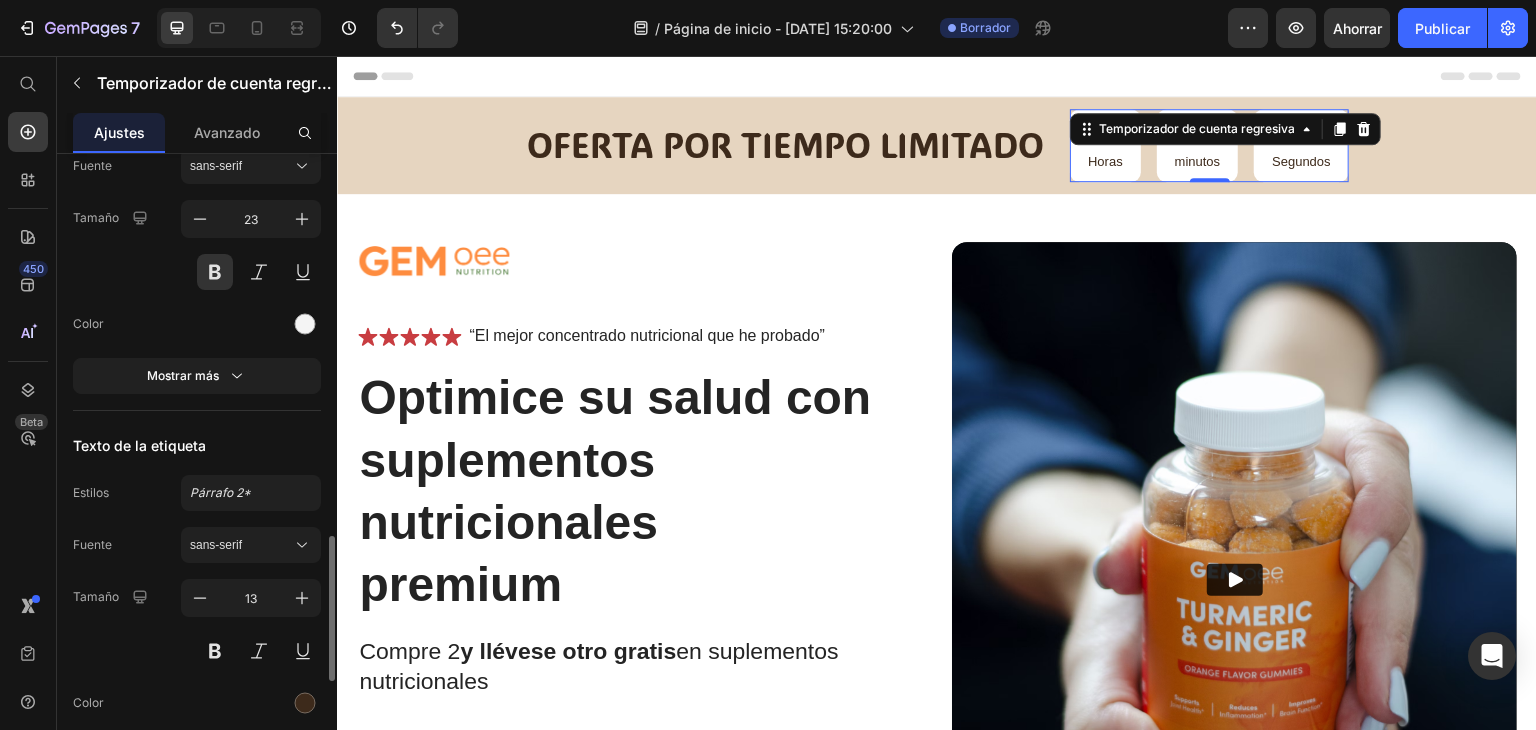 scroll, scrollTop: 1867, scrollLeft: 0, axis: vertical 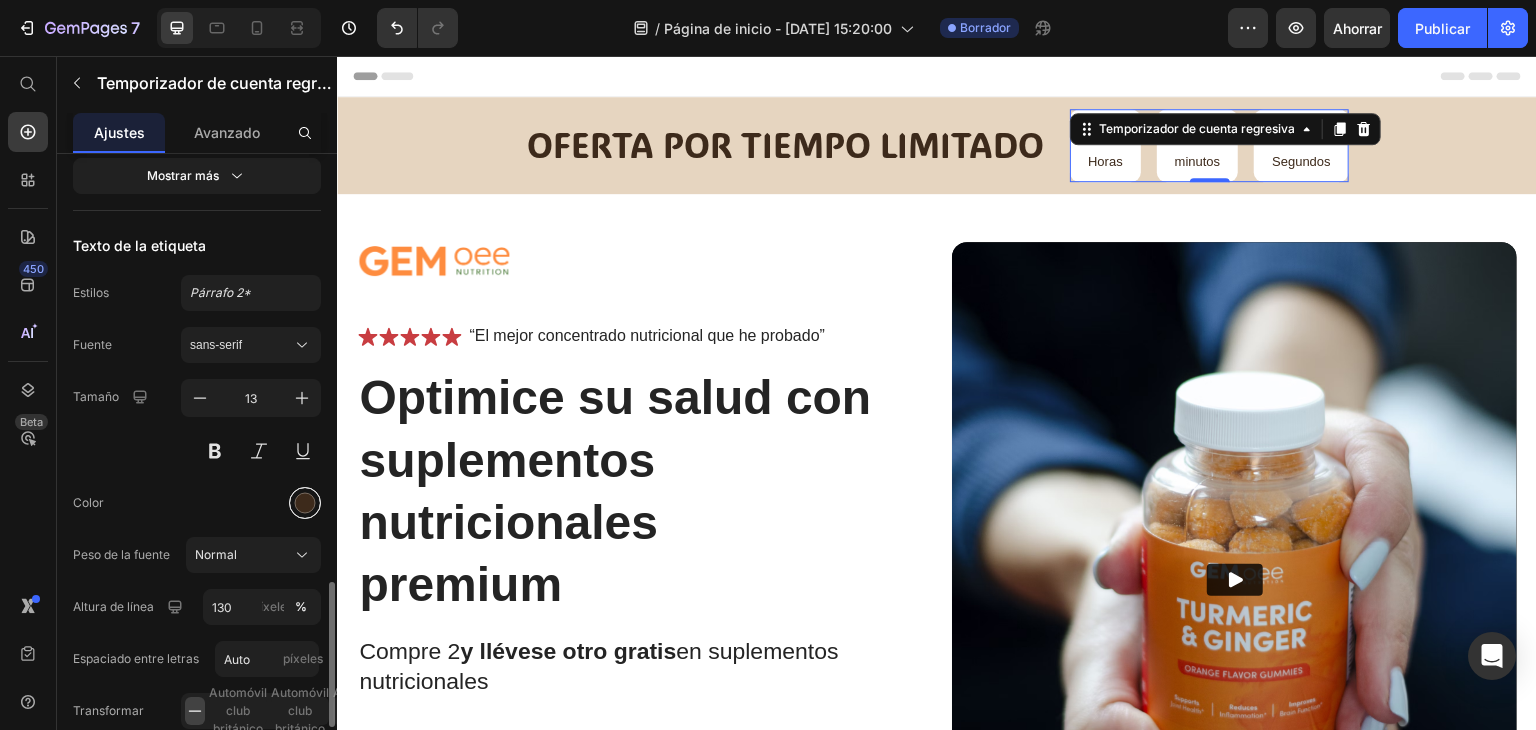 click at bounding box center [305, 503] 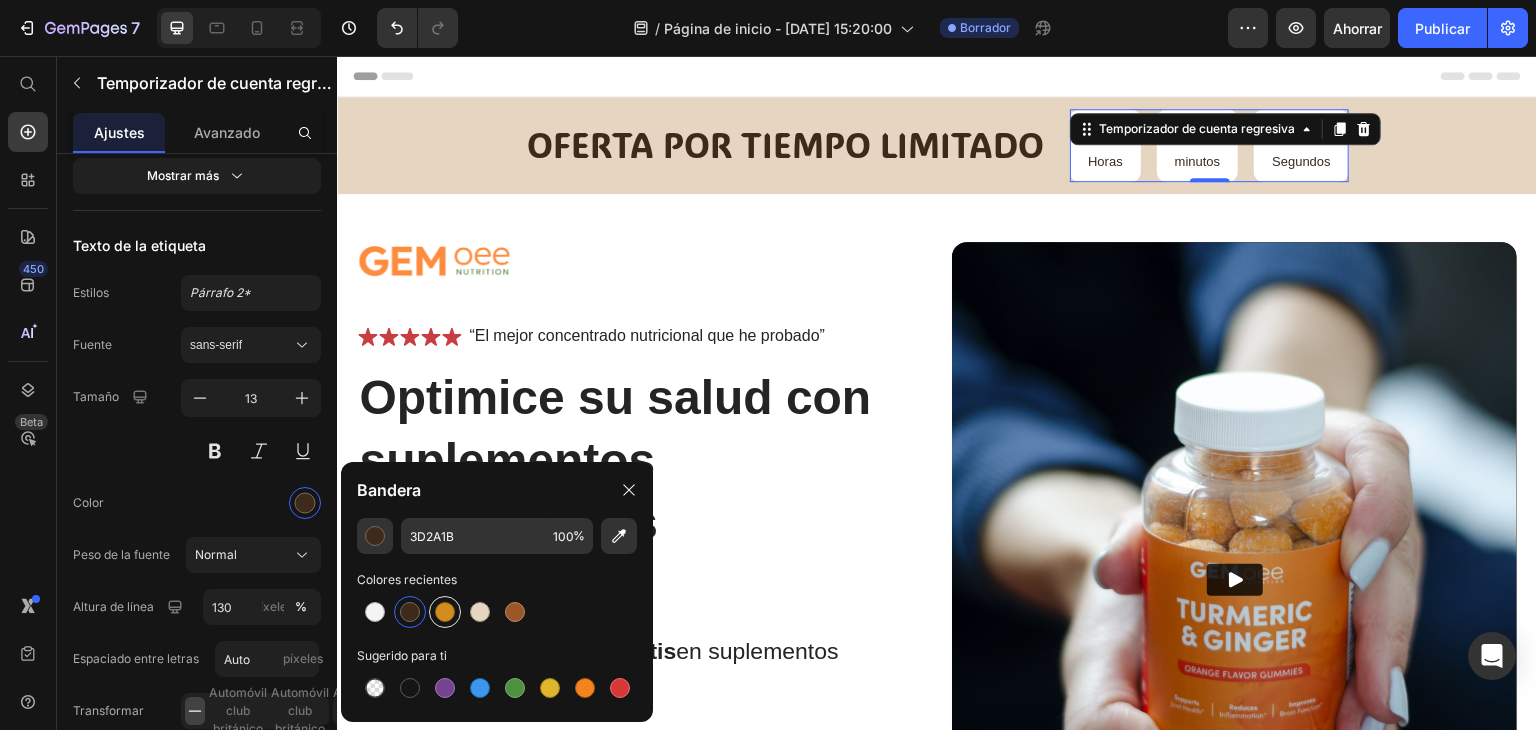 click at bounding box center [445, 612] 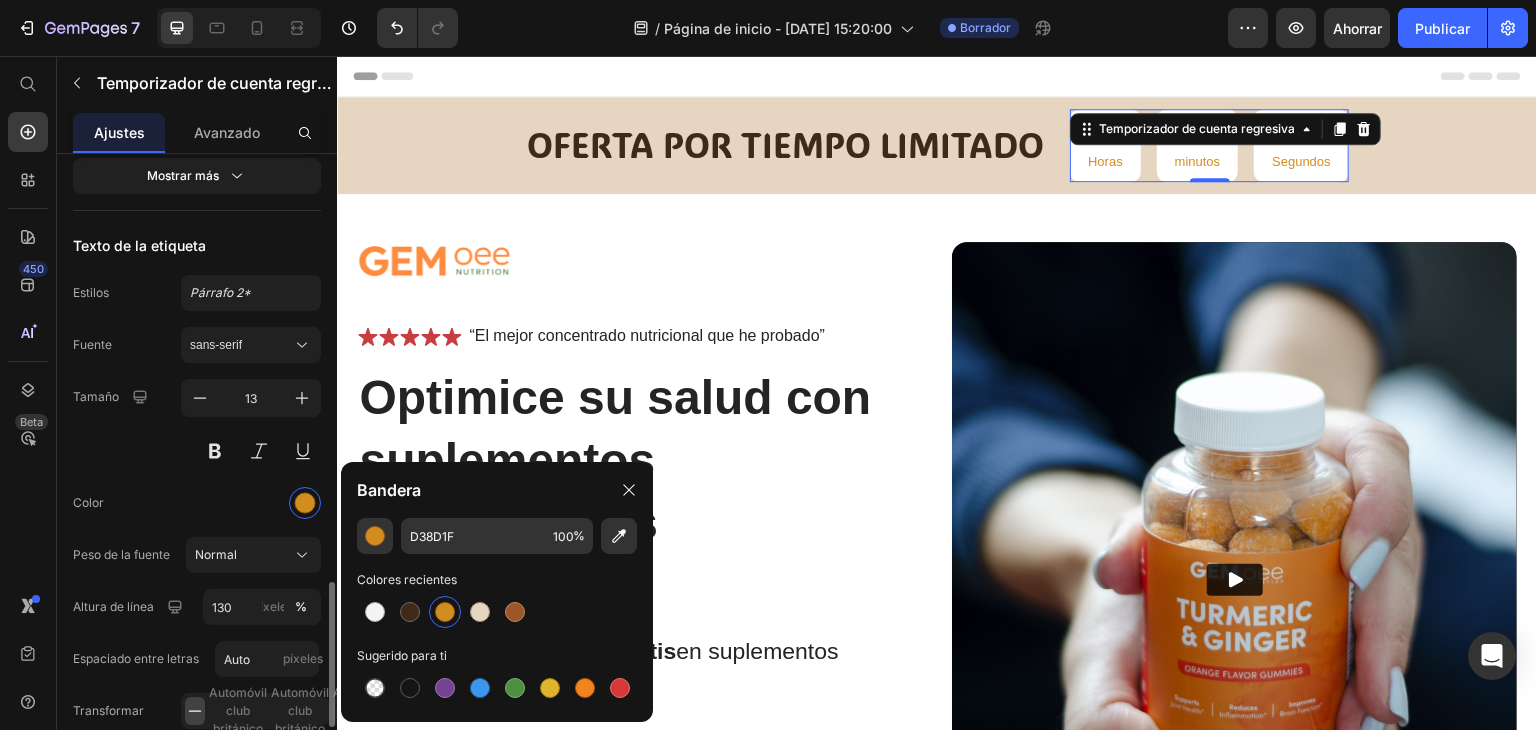 click at bounding box center [251, 503] 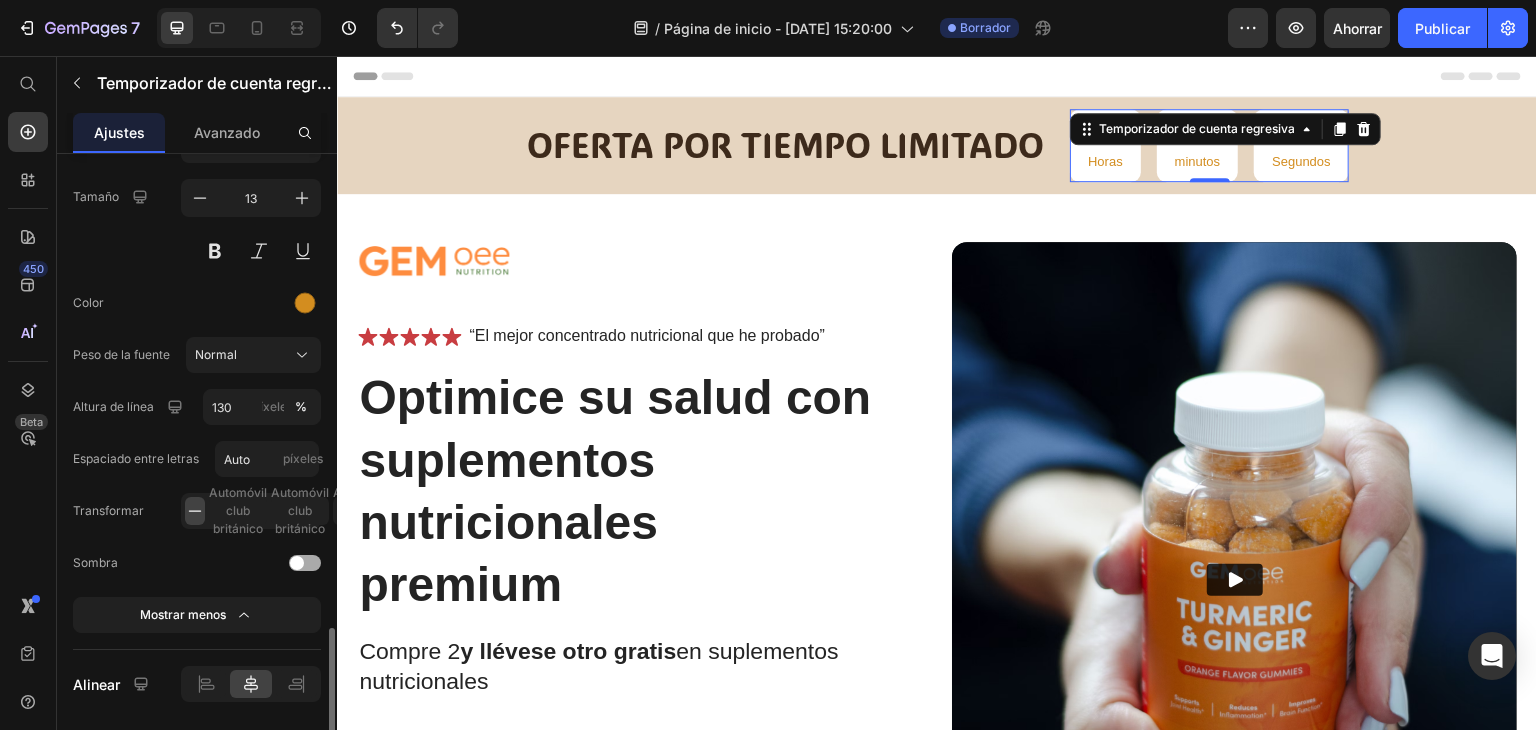 scroll, scrollTop: 2127, scrollLeft: 0, axis: vertical 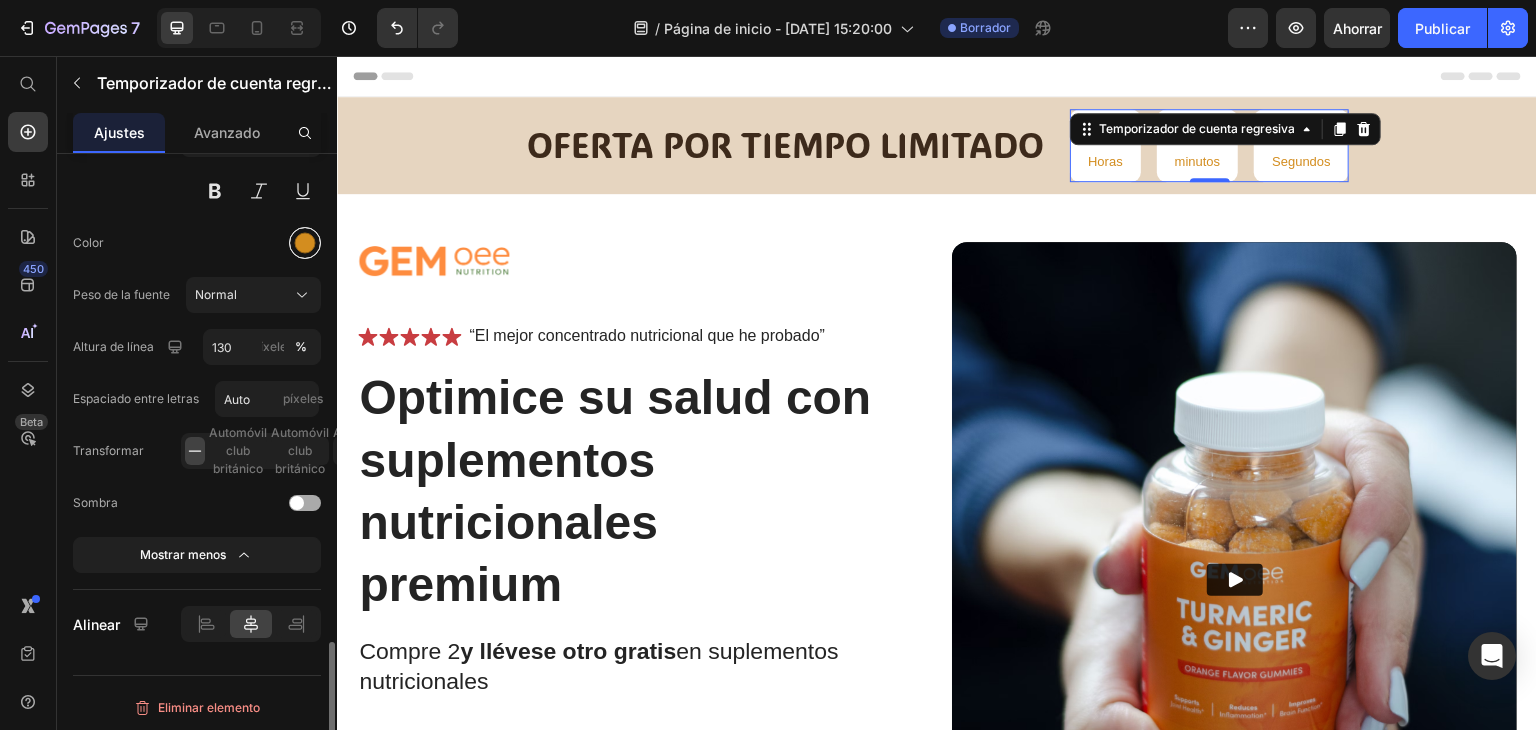 click at bounding box center [305, 243] 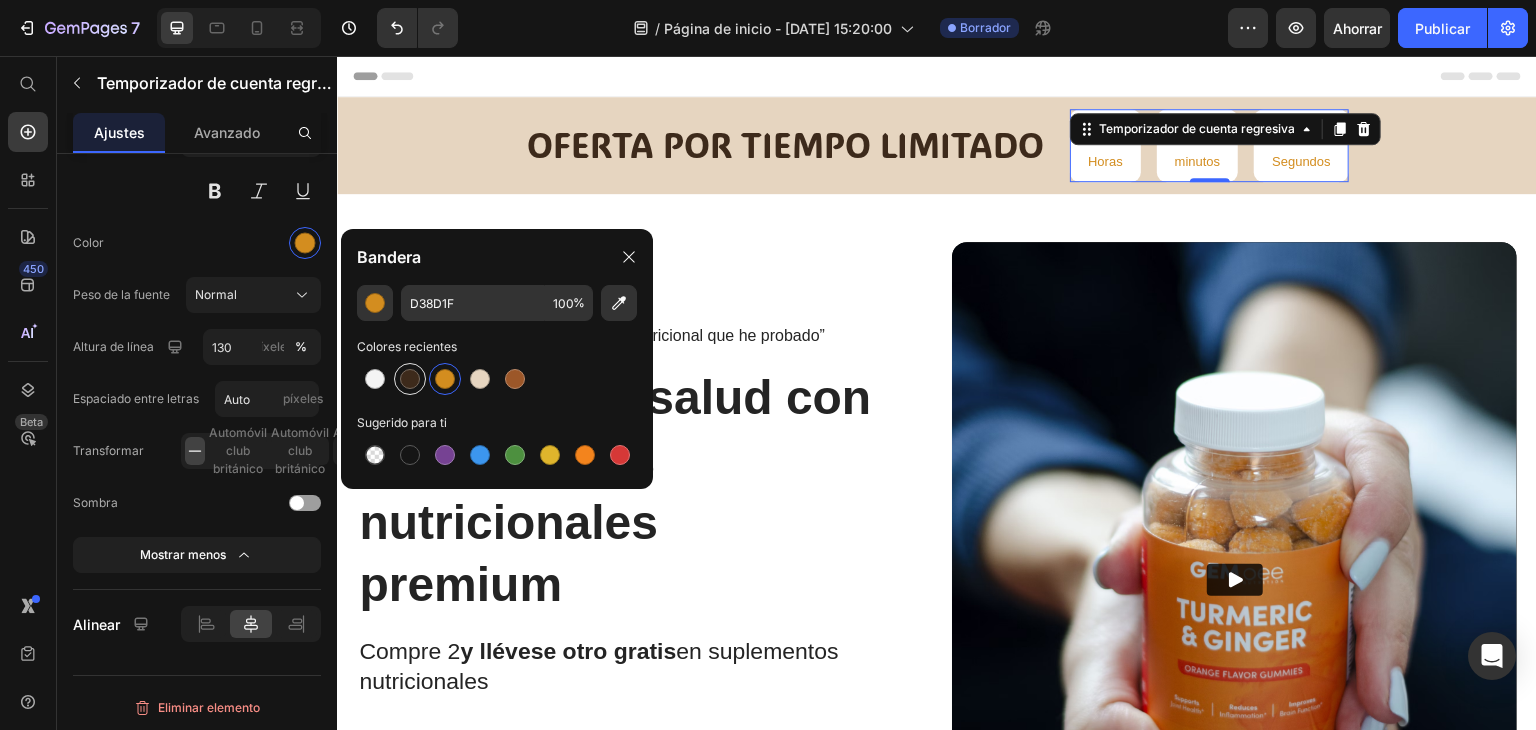 click at bounding box center [410, 379] 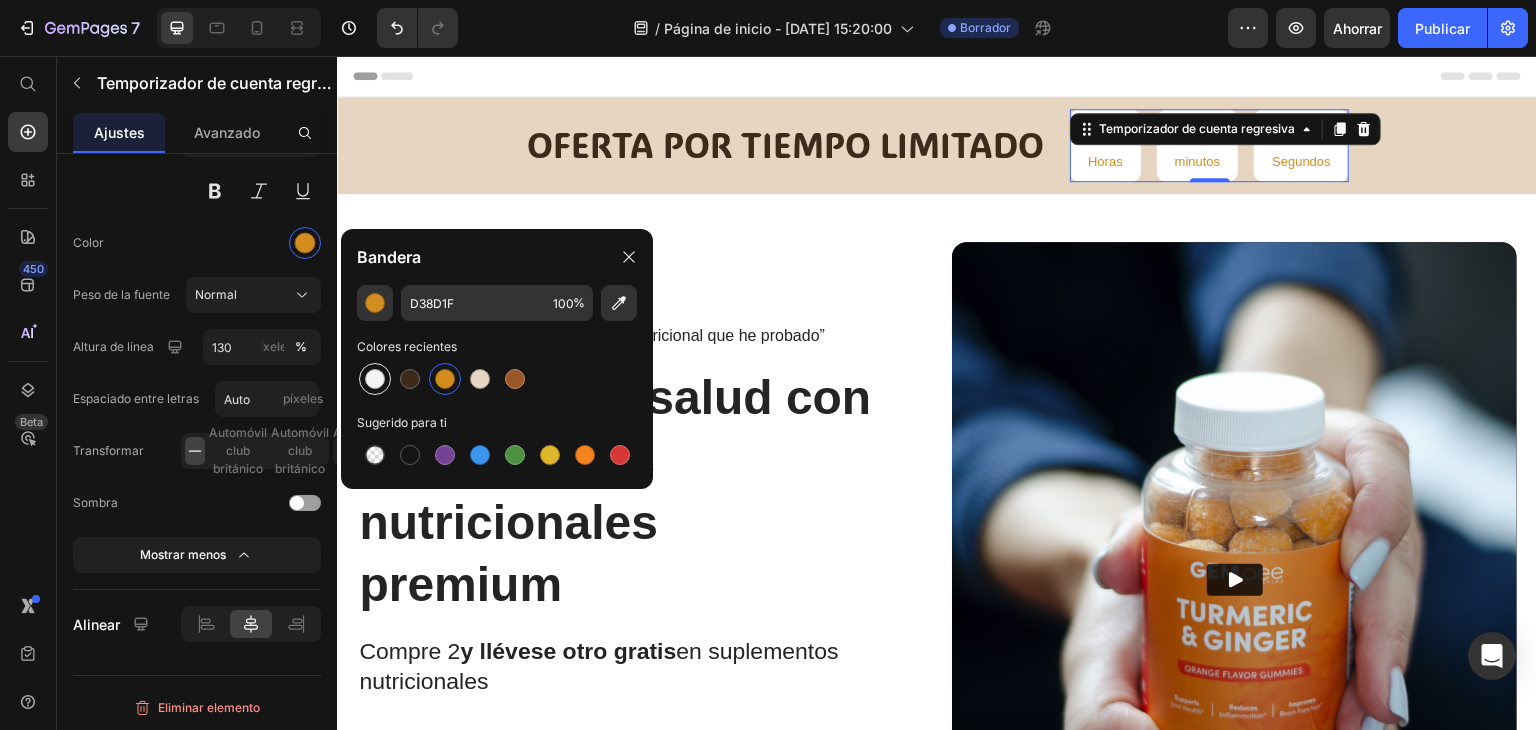 type on "3D2A1B" 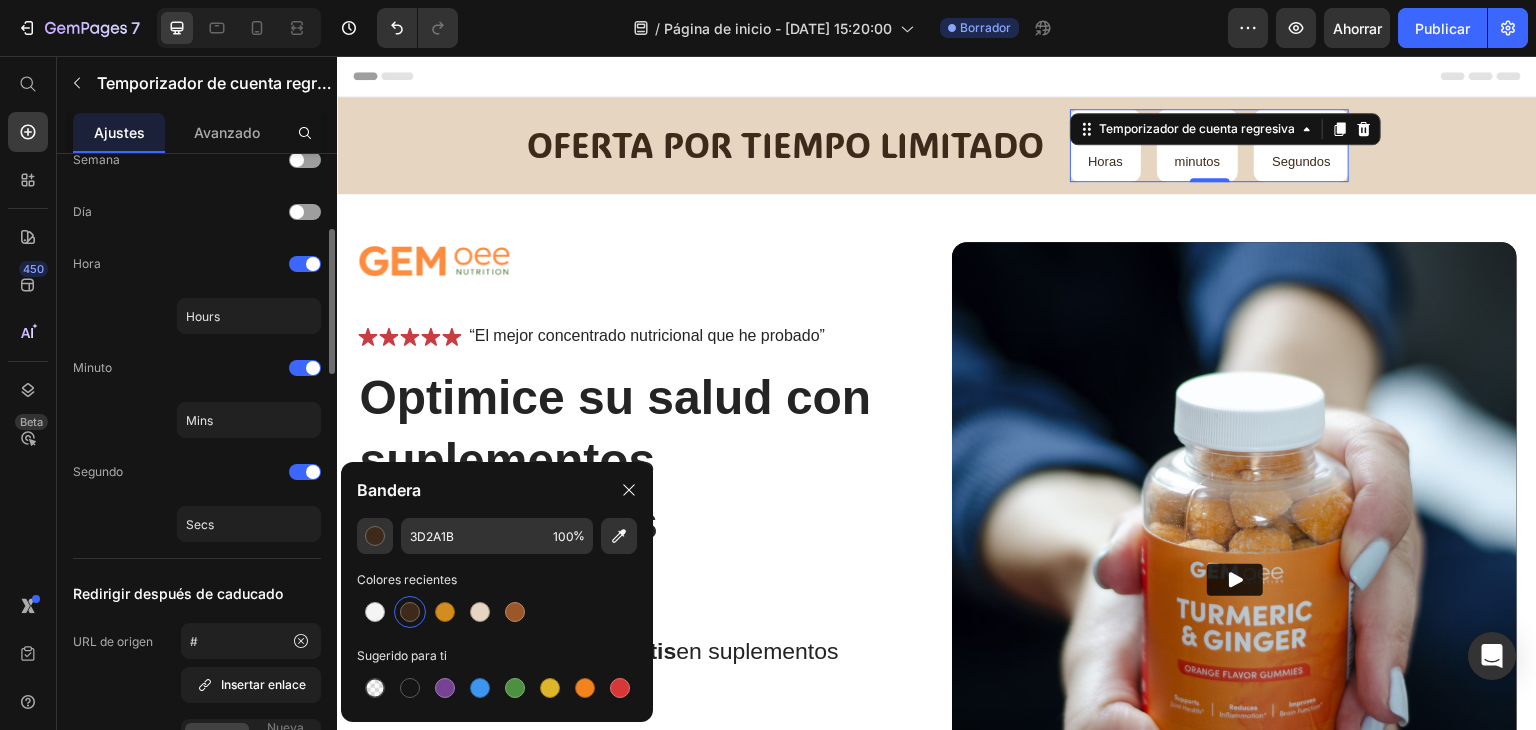 scroll, scrollTop: 0, scrollLeft: 0, axis: both 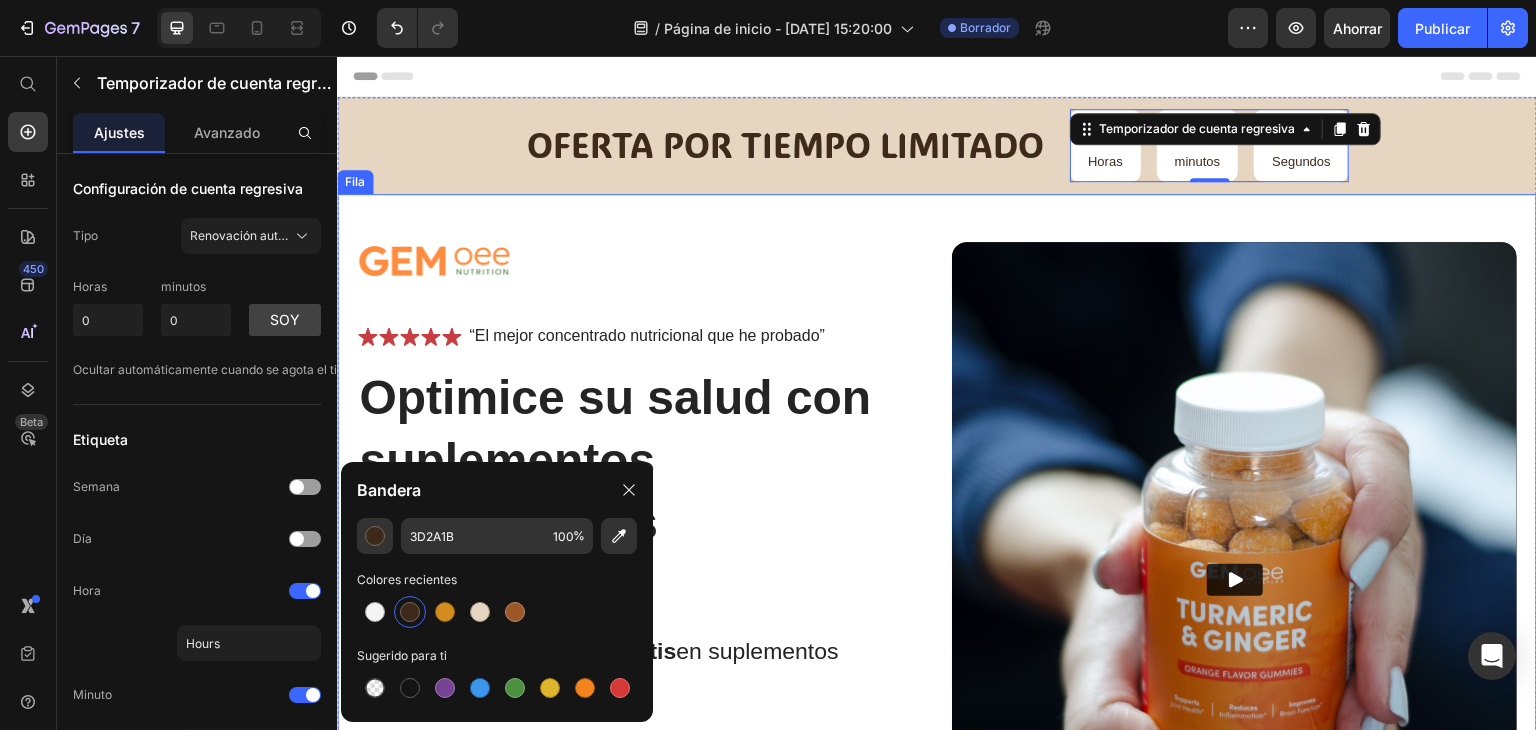 click at bounding box center [615, 259] 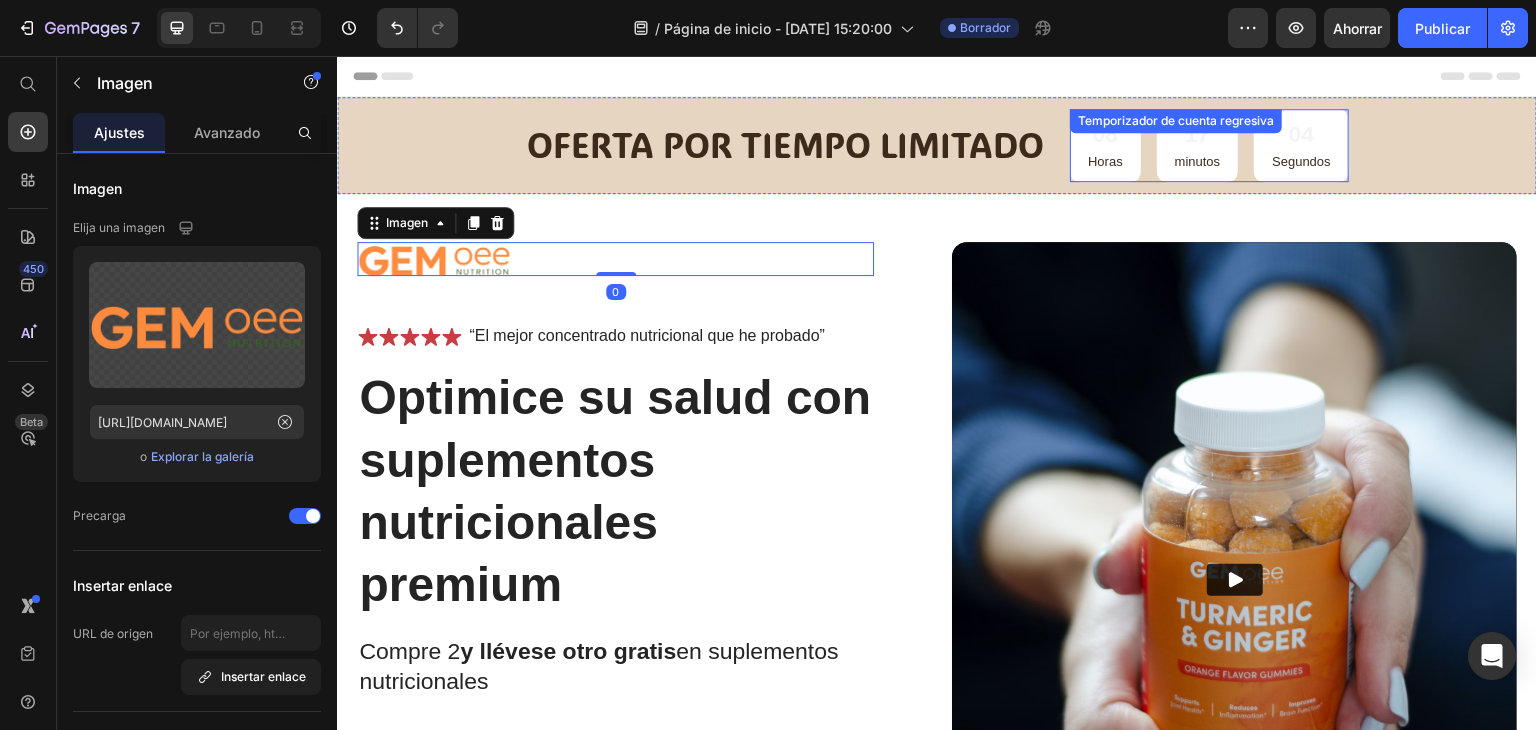click on "08 Horas" at bounding box center [1105, 145] 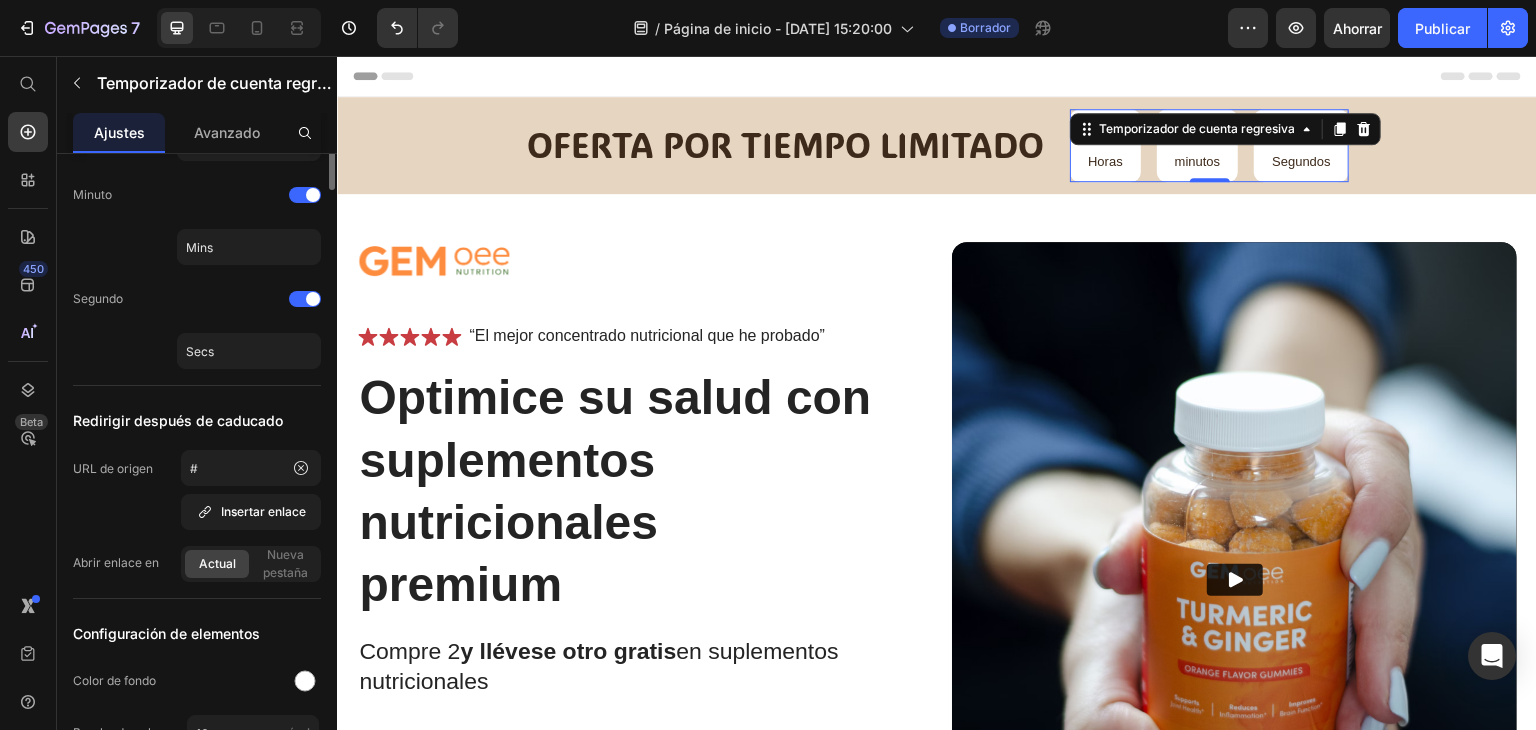 scroll, scrollTop: 700, scrollLeft: 0, axis: vertical 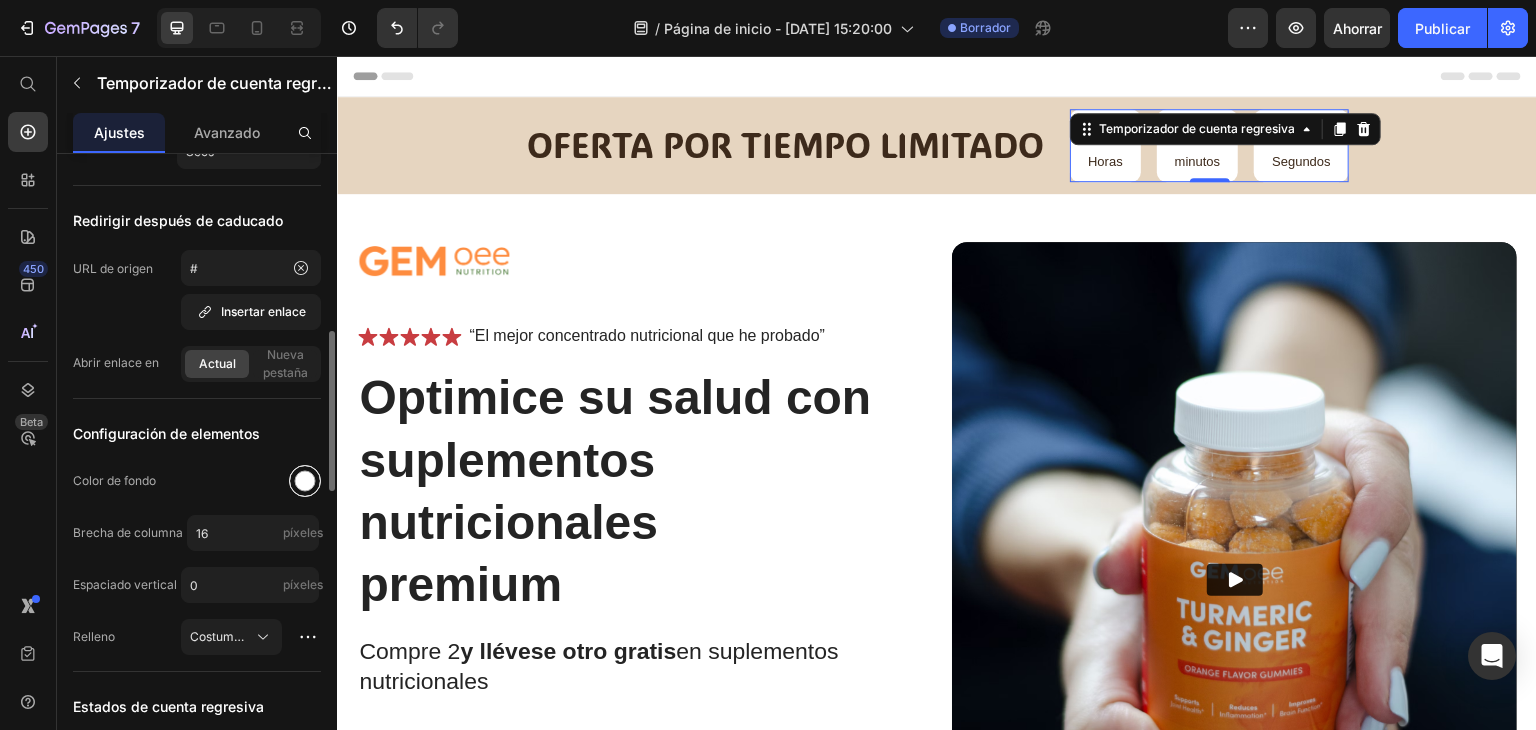click at bounding box center [305, 481] 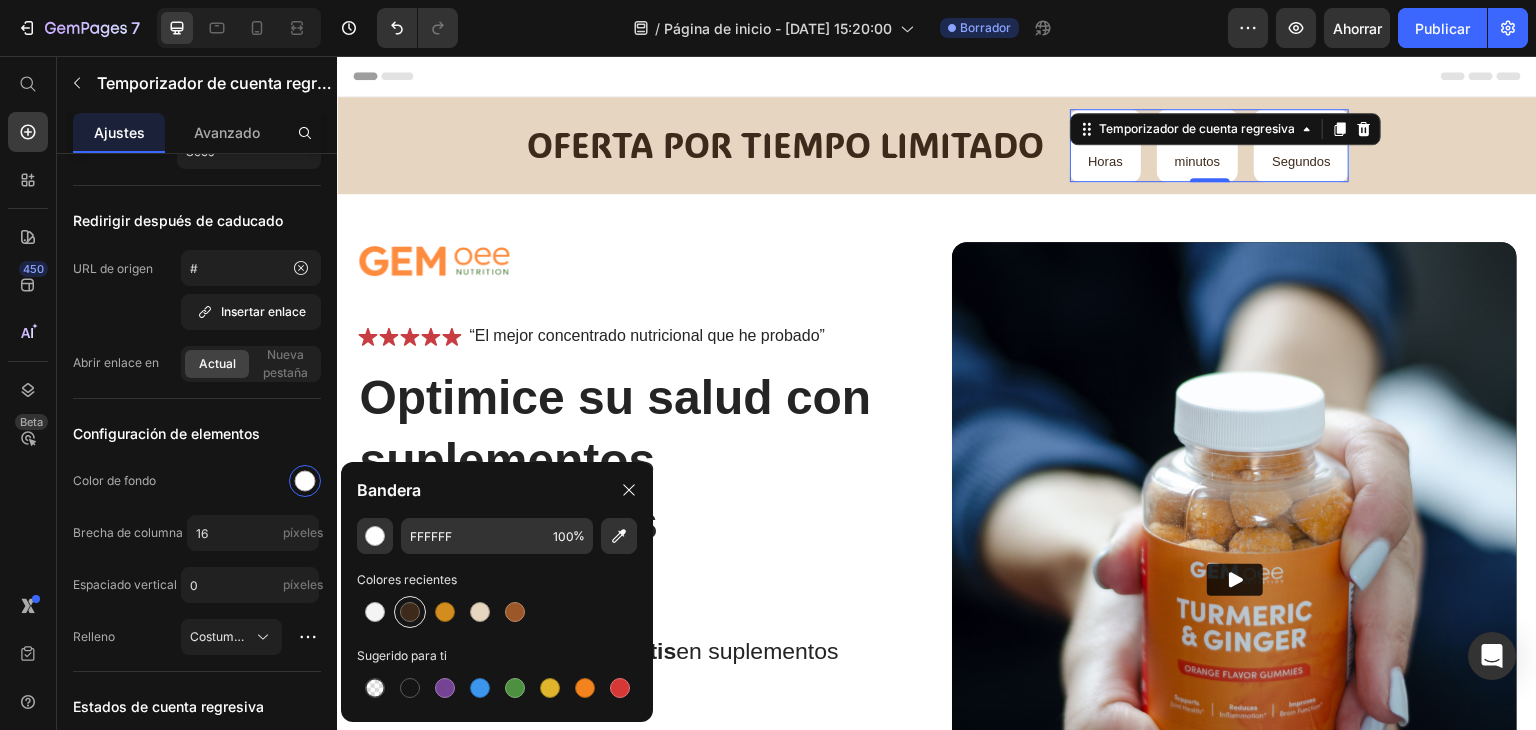click at bounding box center [410, 612] 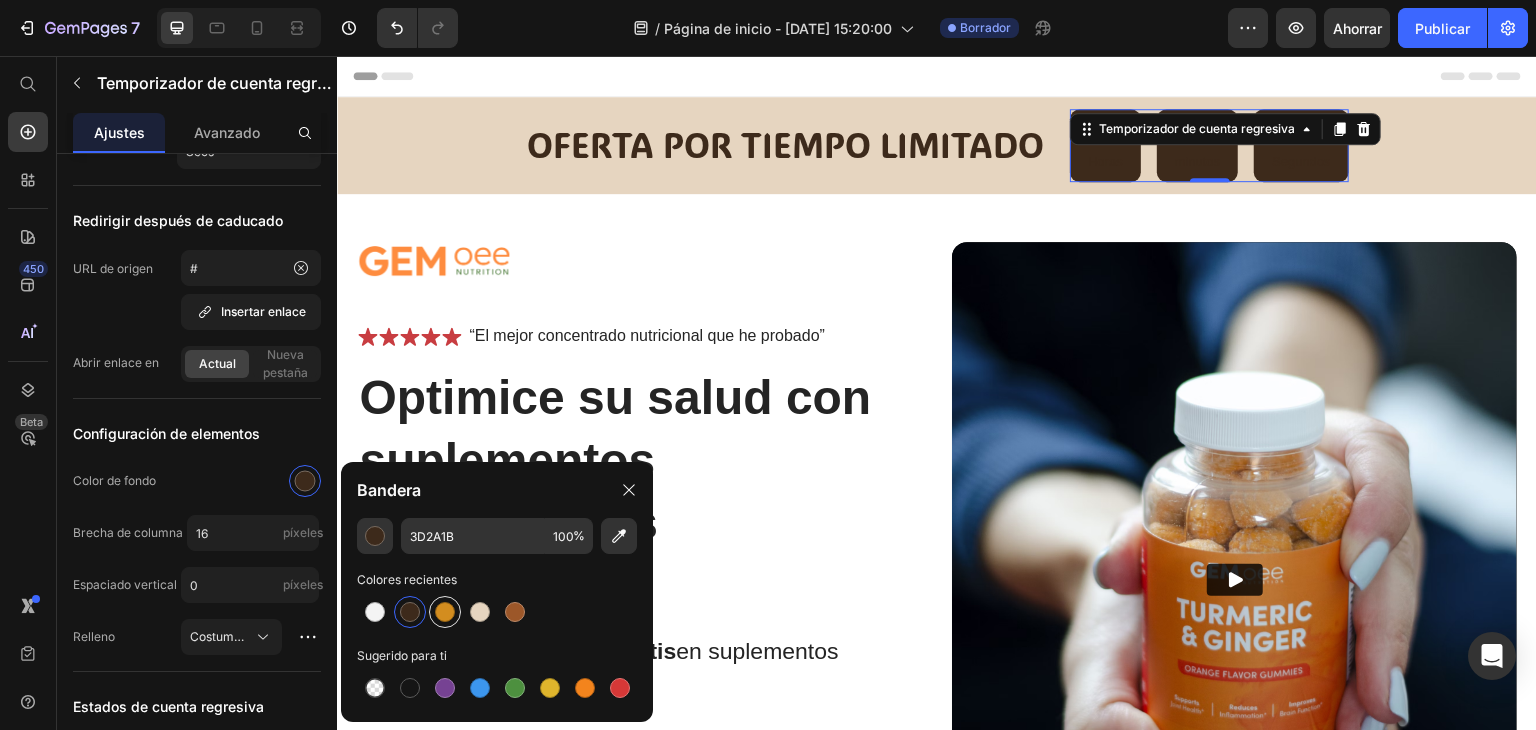 click at bounding box center (445, 612) 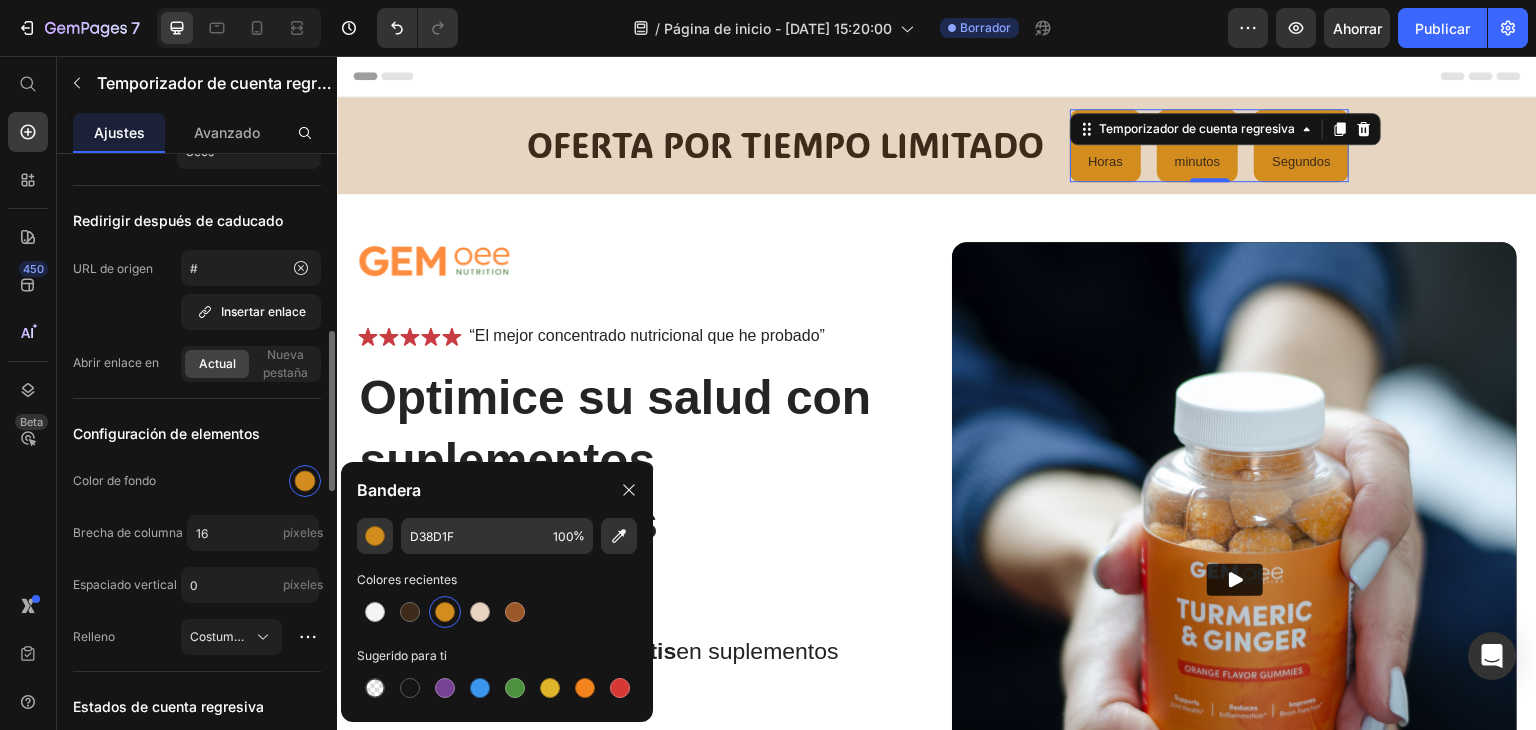 click on "Configuración de elementos Color de fondo Brecha de columna 16 píxeles Espaciado vertical 0 píxeles Relleno Costumbre" 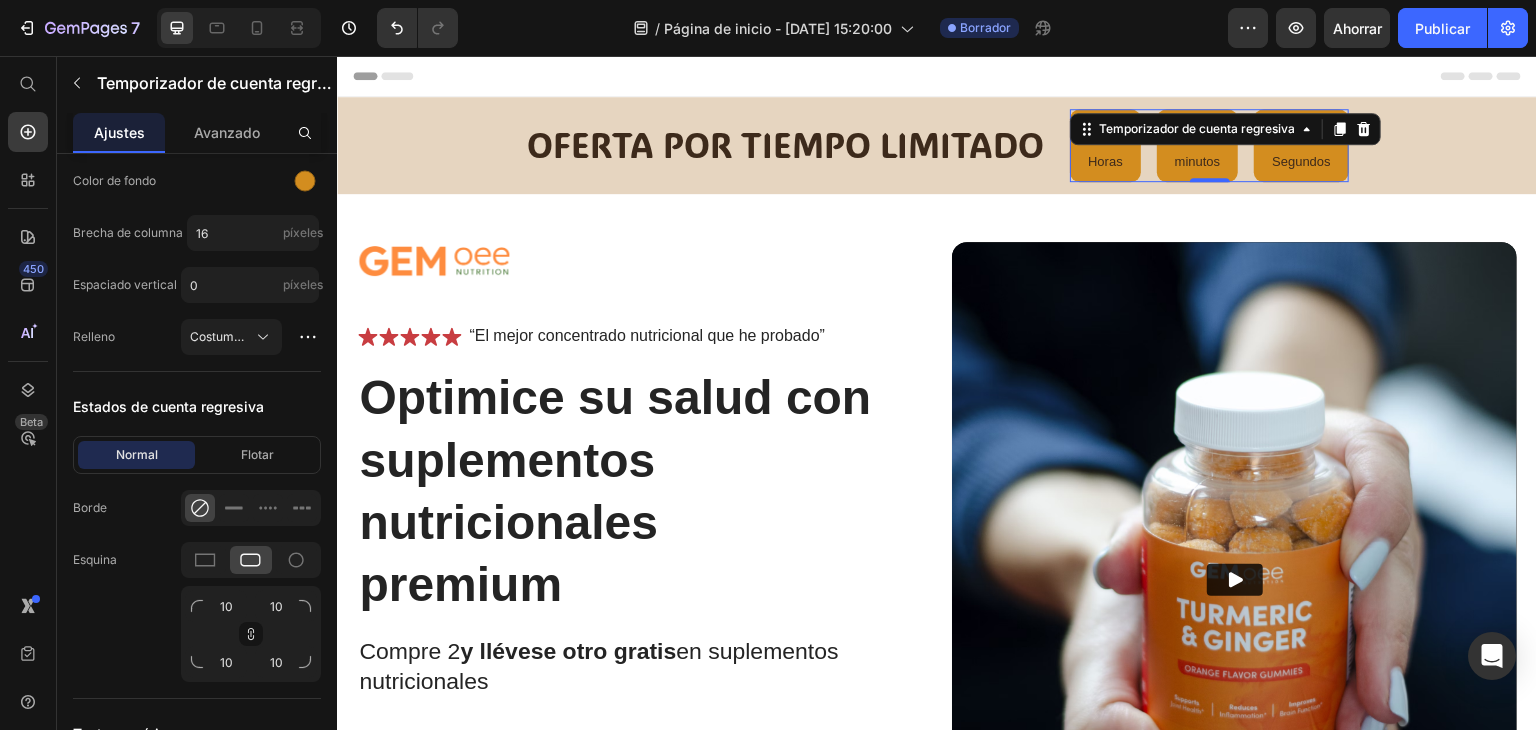 scroll, scrollTop: 1300, scrollLeft: 0, axis: vertical 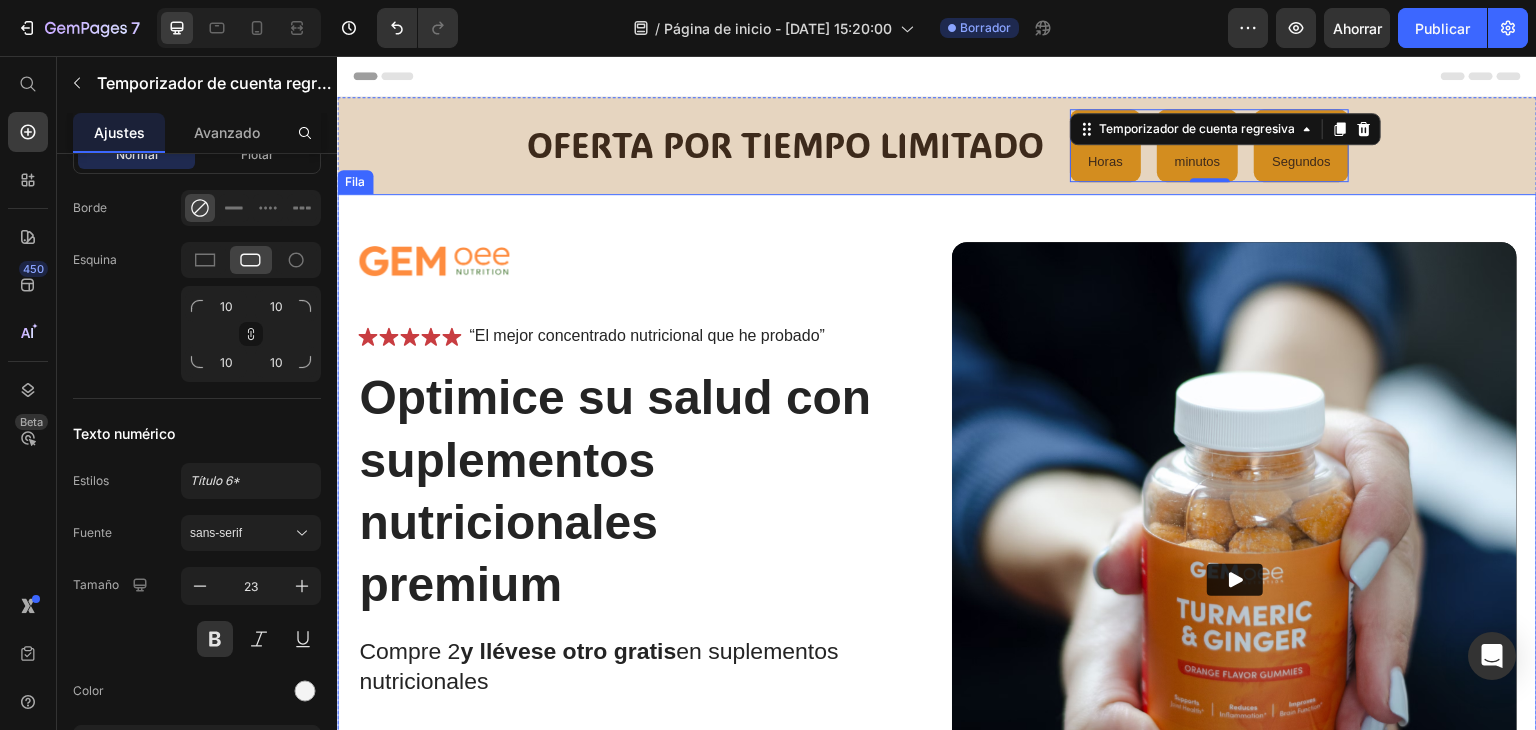 click at bounding box center (615, 259) 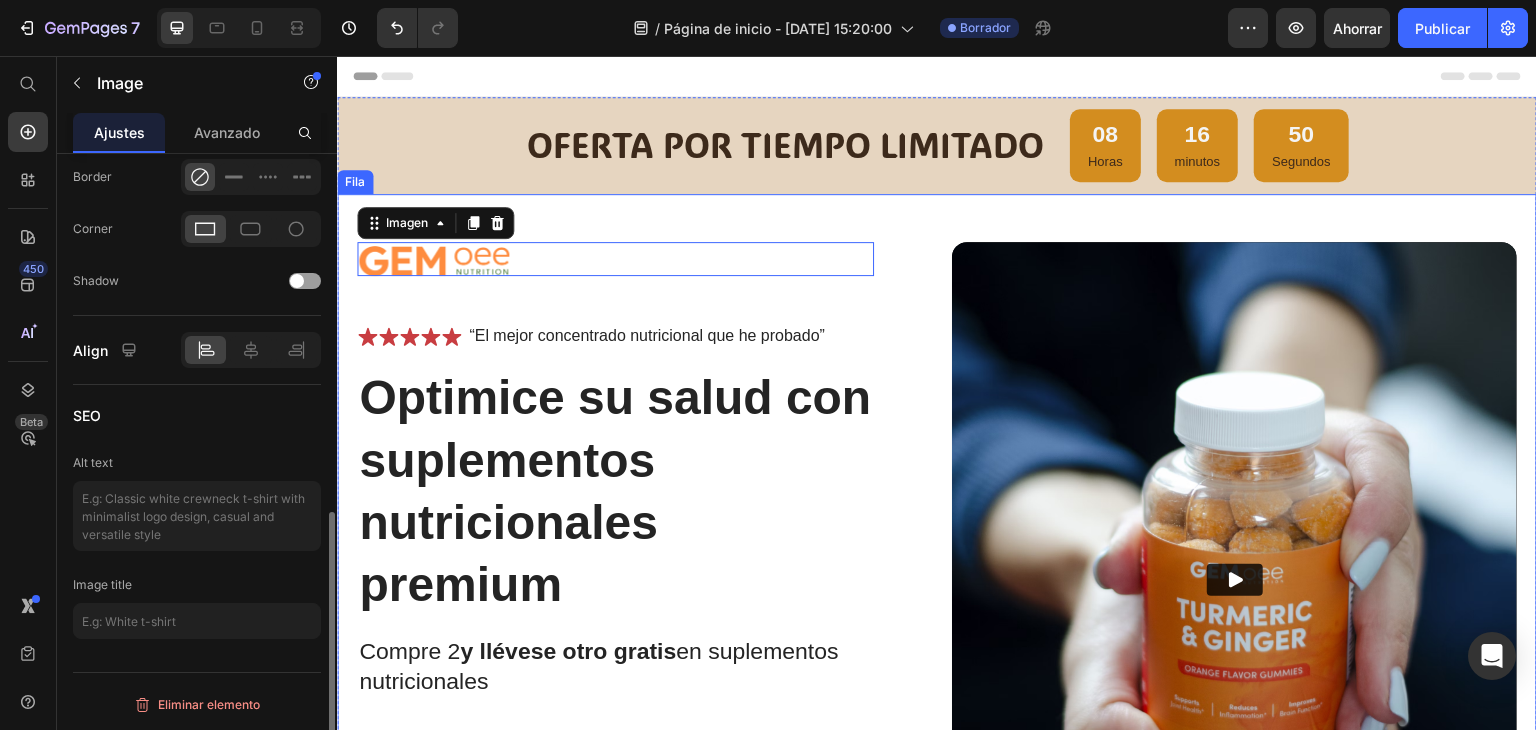 scroll, scrollTop: 0, scrollLeft: 0, axis: both 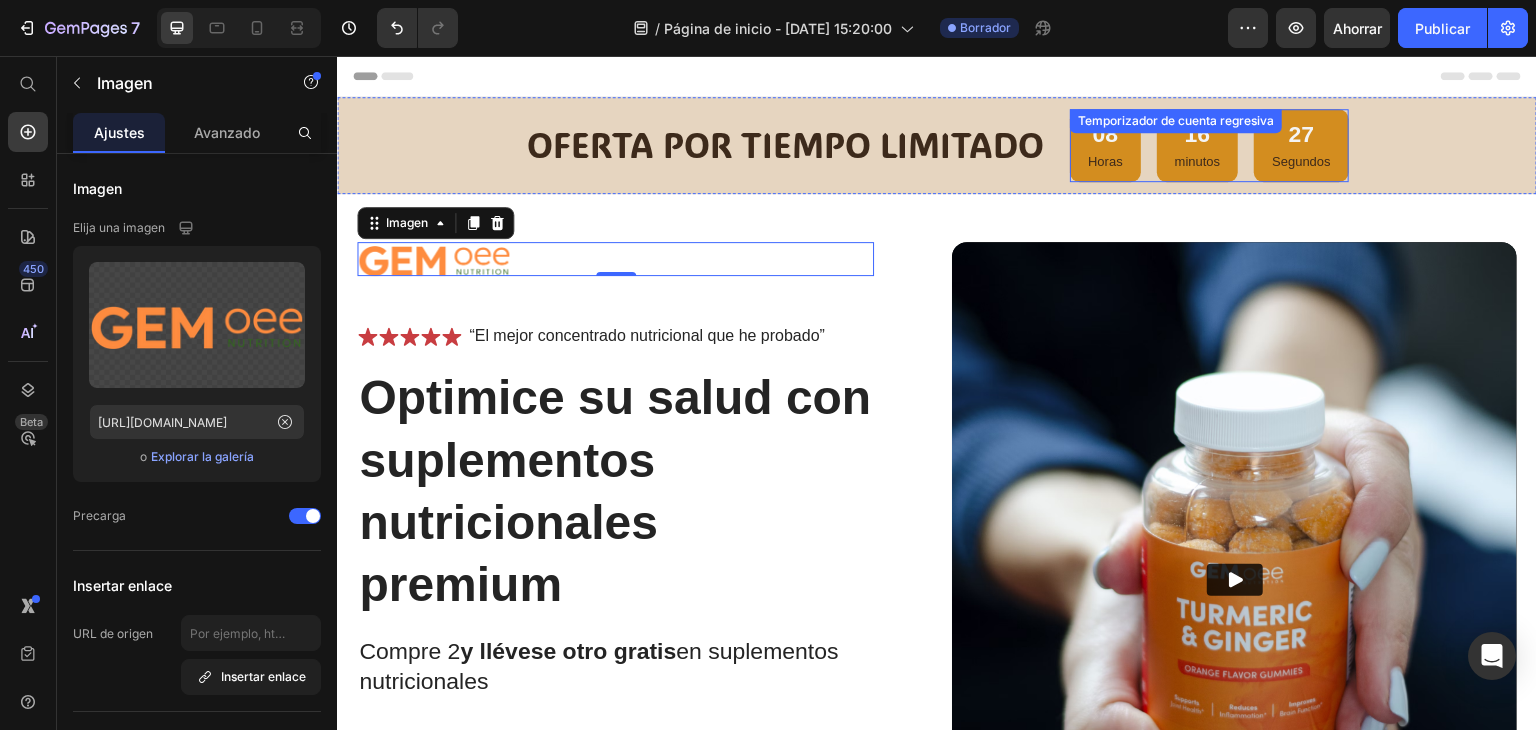 click on "16 minutos" at bounding box center [1198, 145] 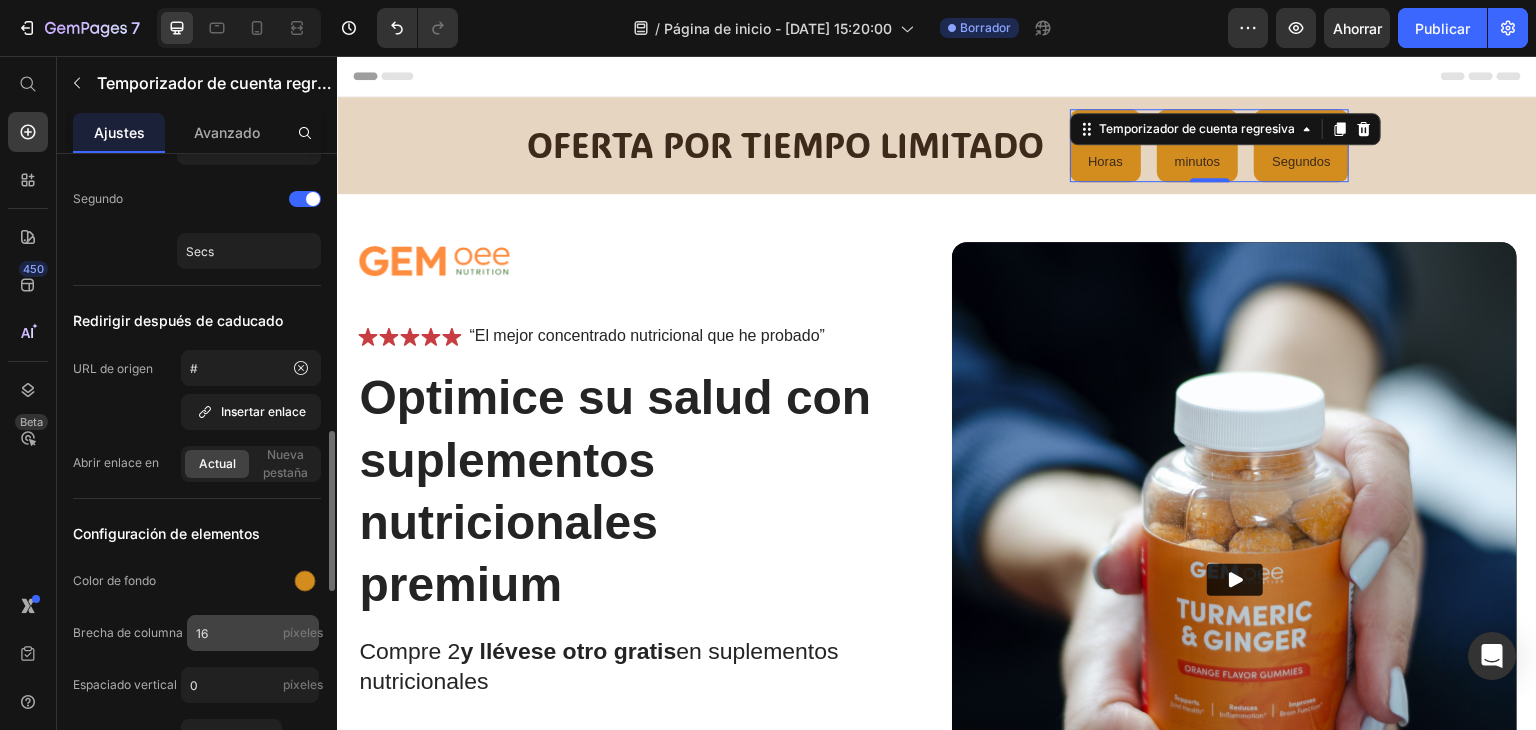 scroll, scrollTop: 700, scrollLeft: 0, axis: vertical 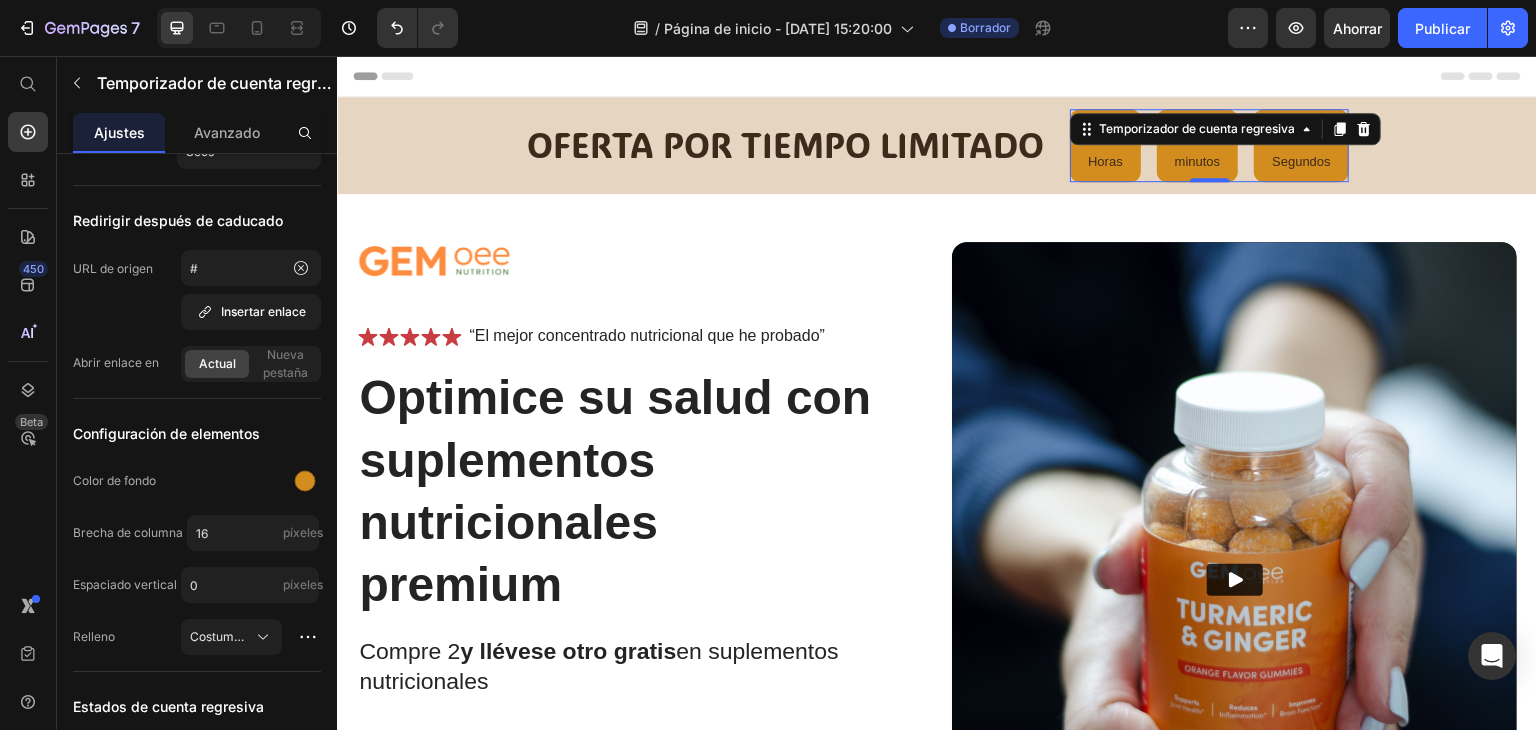 click 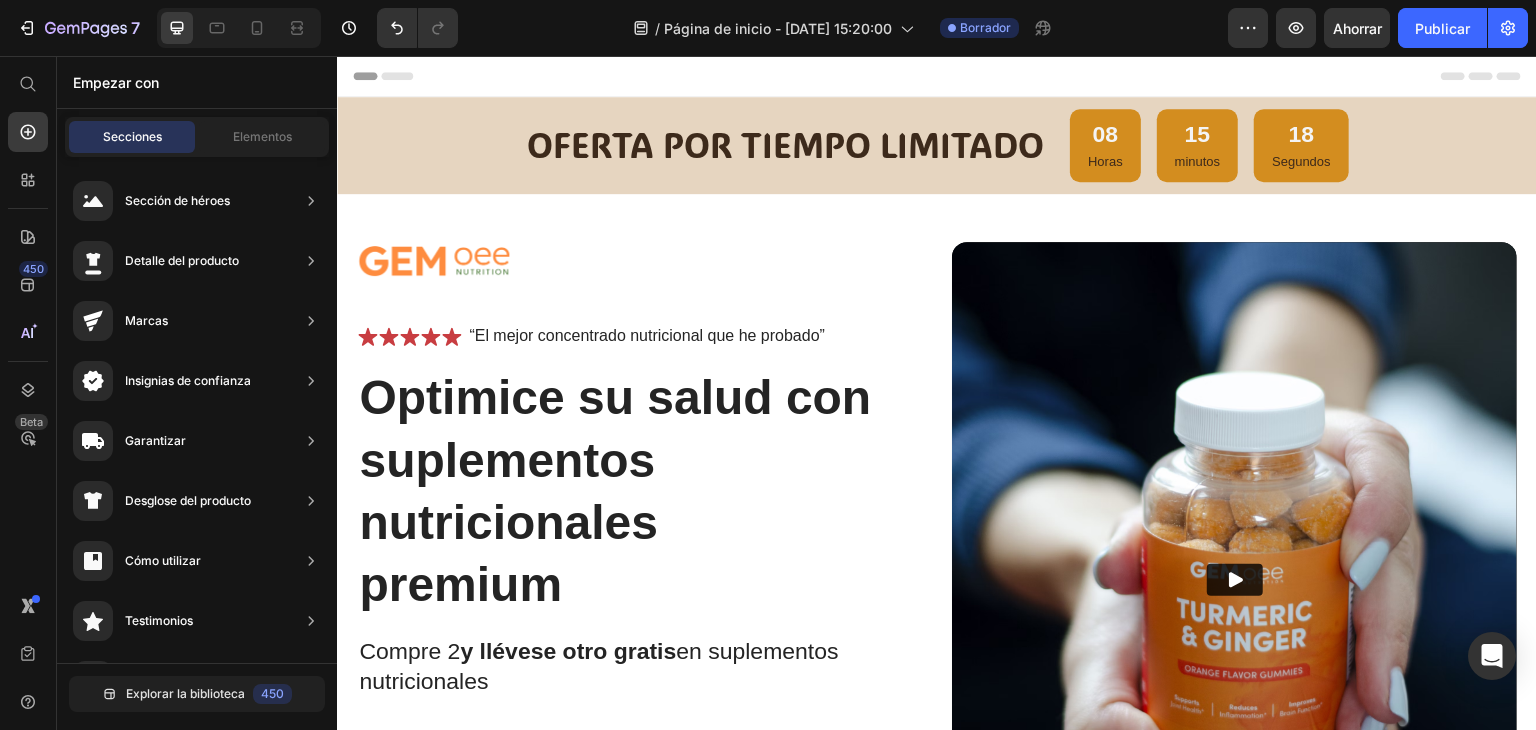 scroll, scrollTop: 0, scrollLeft: 0, axis: both 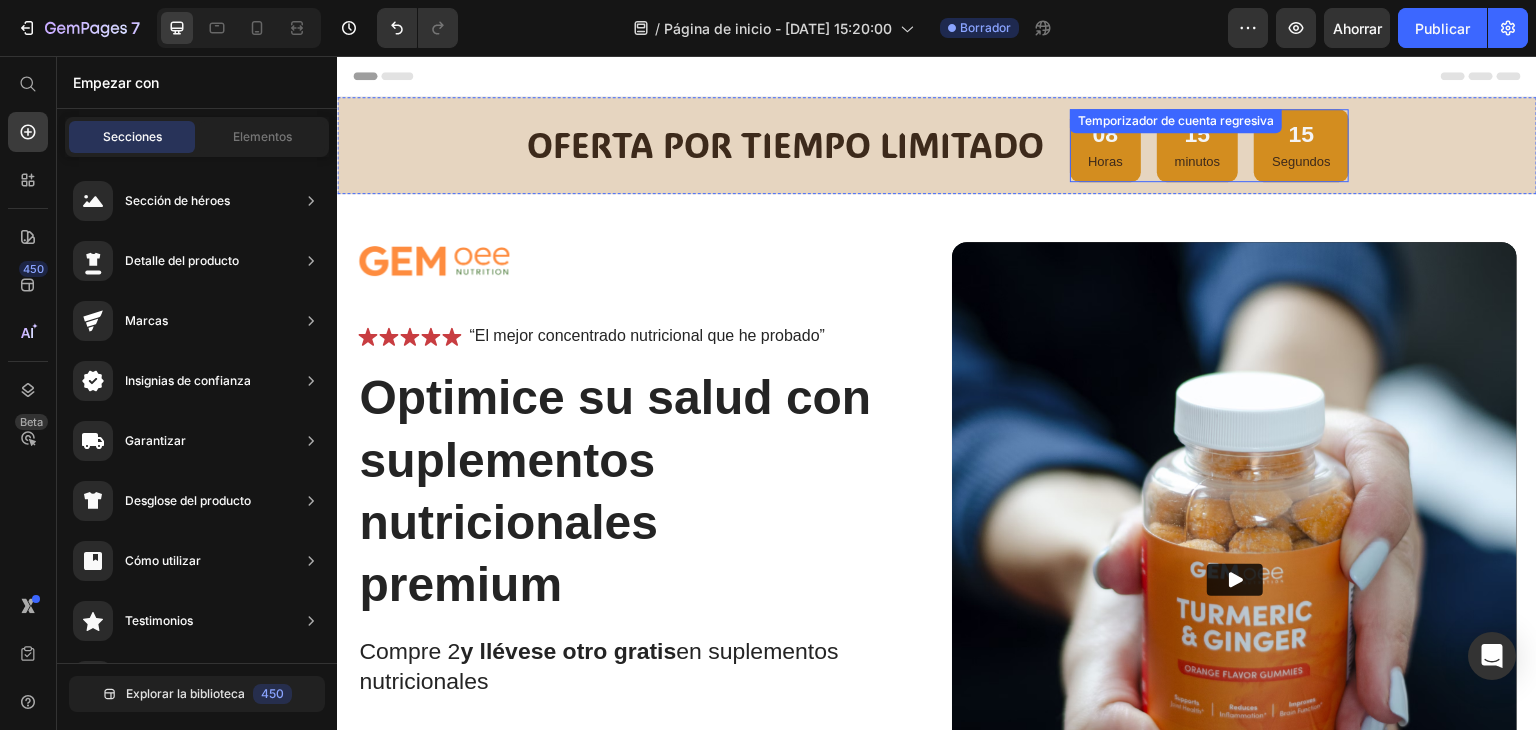 click on "08 Horas 15 minutos 15 Segundos" at bounding box center (1209, 145) 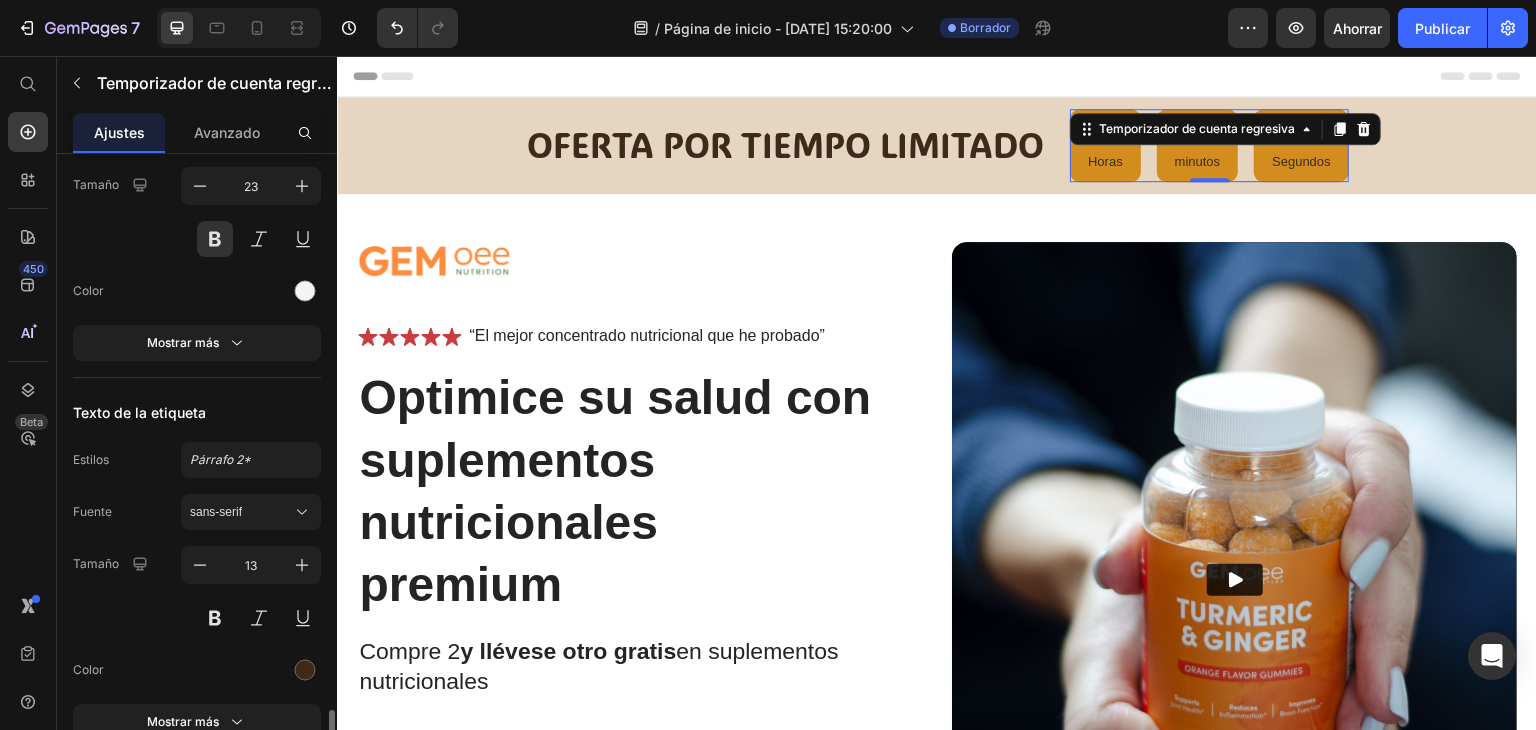 scroll, scrollTop: 1800, scrollLeft: 0, axis: vertical 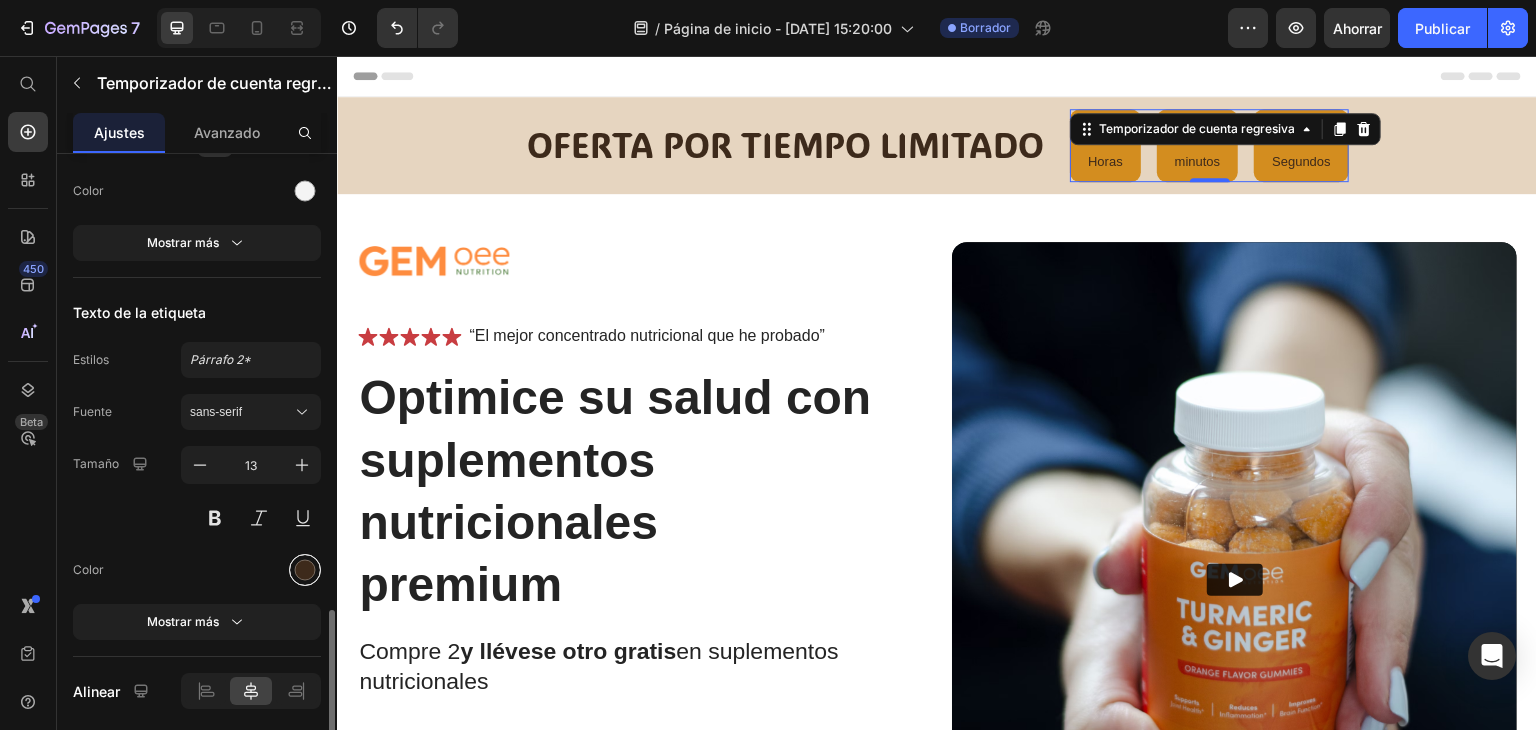 click at bounding box center [305, 570] 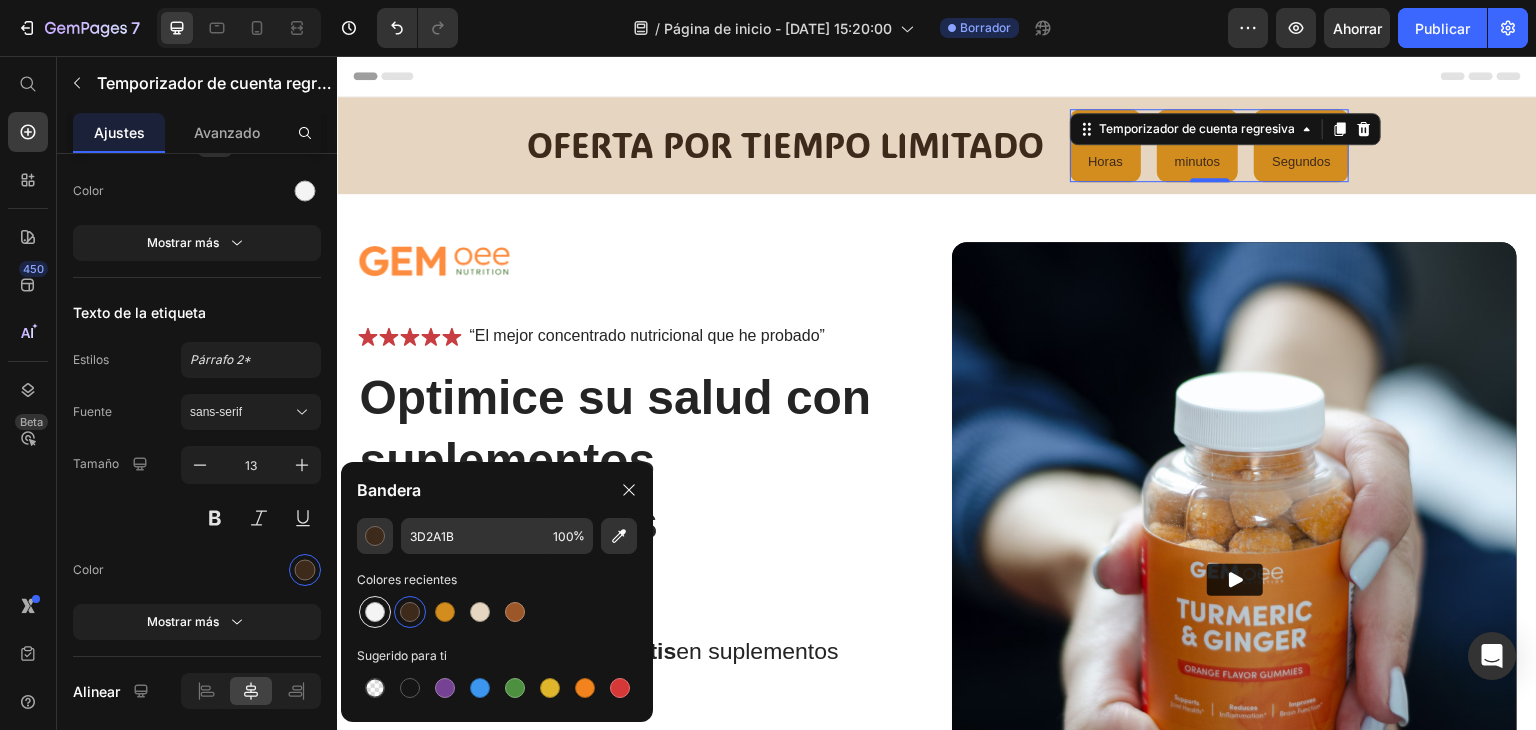 click at bounding box center [375, 612] 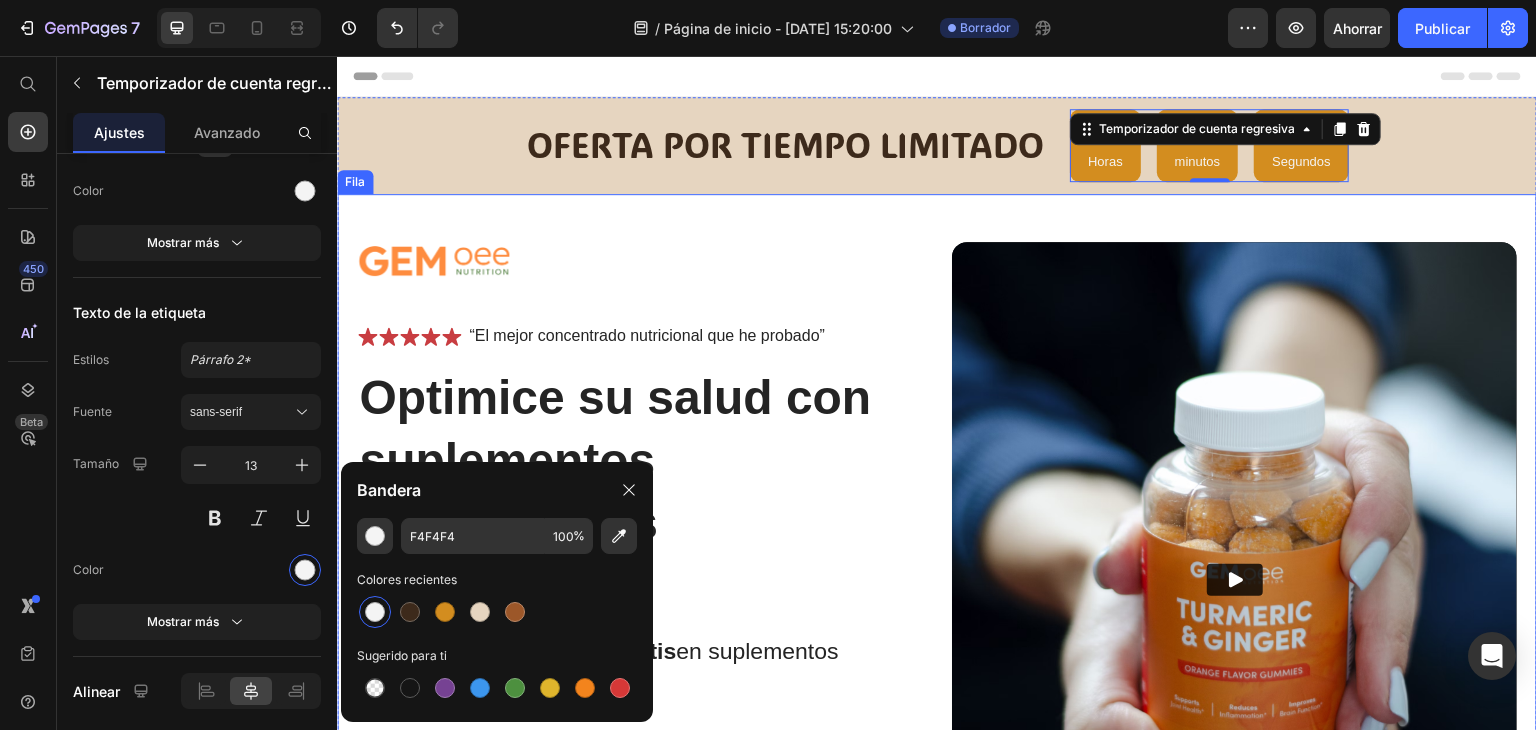 click on "Imagen
Icono
Icono
Icono
Icono
Icono Lista de iconos “El mejor concentrado nutricional que he probado” Bloque de texto Fila Optimice su salud con suplementos nutricionales premium Título Compre 2  y llévese otro gratis  en suplementos nutricionales Bloque de texto
Inmunidad mejorada
niveles de energía mejorados
Apoyo a la salud del corazón
Salud de las articulaciones y los huesos Lista de artículos Mejora instantánea de la salud Botón
Icono Pruébalo y te encantará durante  30 días o te devolvemos tu dinero. Bloque de texto Fila Fila Video Fila" at bounding box center [937, 626] 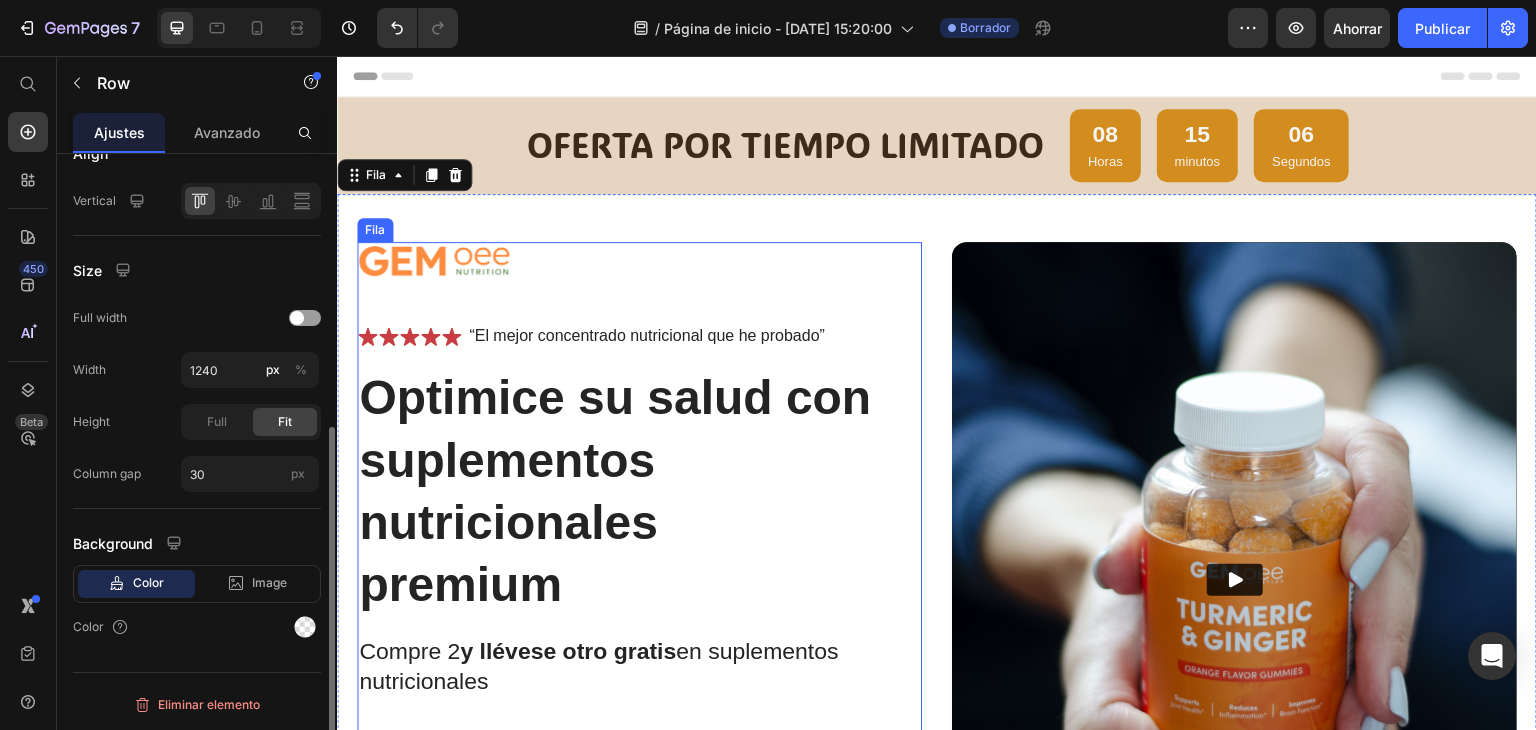 scroll, scrollTop: 0, scrollLeft: 0, axis: both 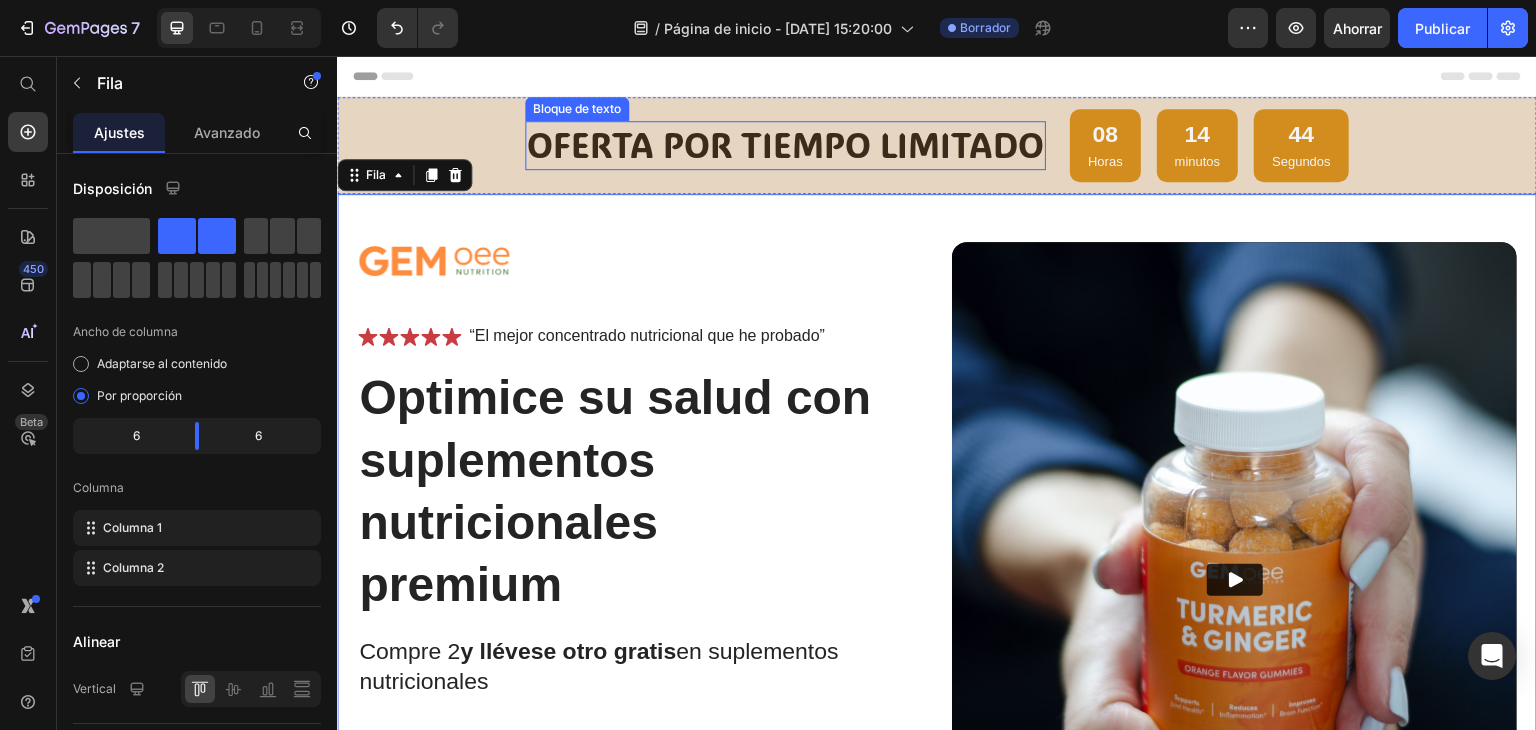 click on "oferta por tiempo limitado" at bounding box center (785, 144) 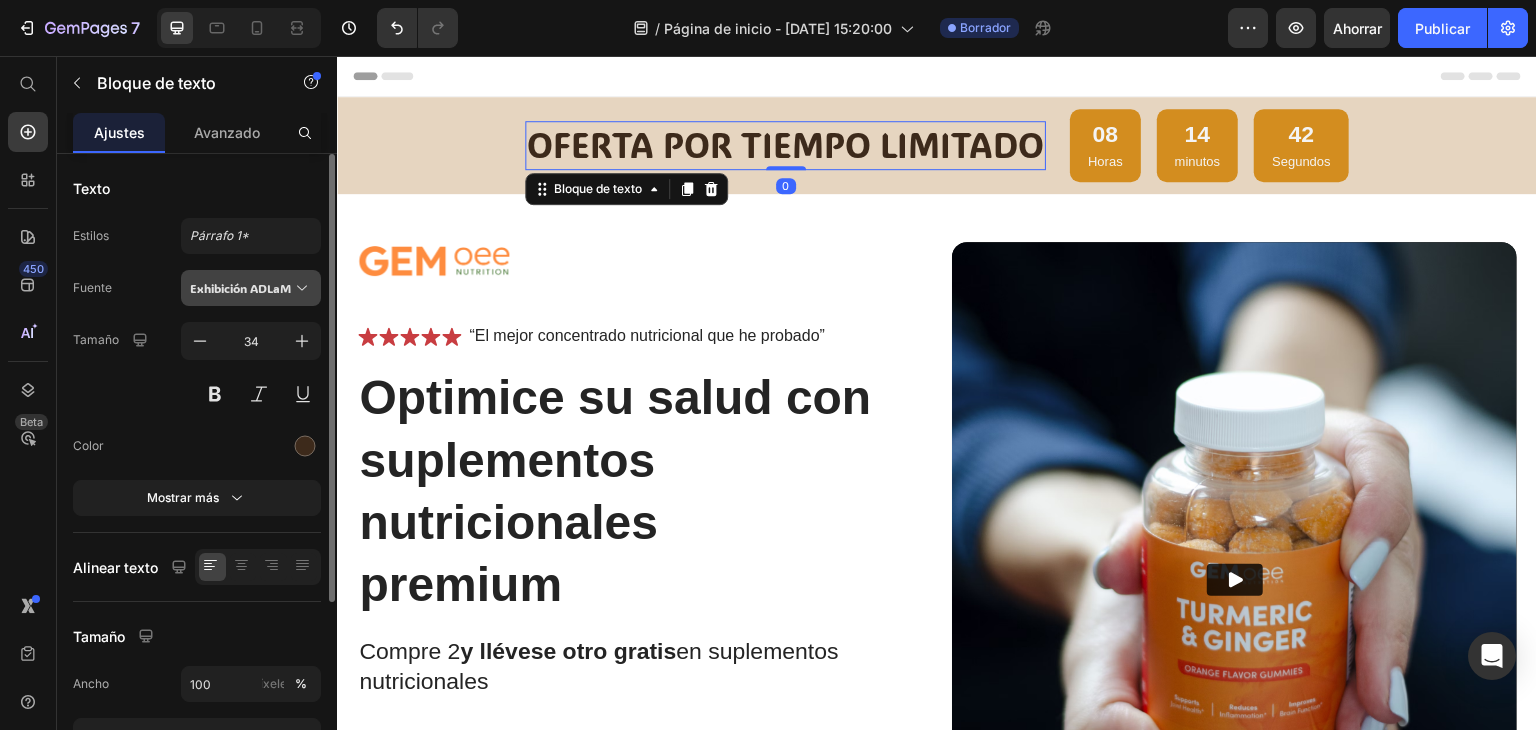 click on "Exhibición ADLaM" at bounding box center [251, 288] 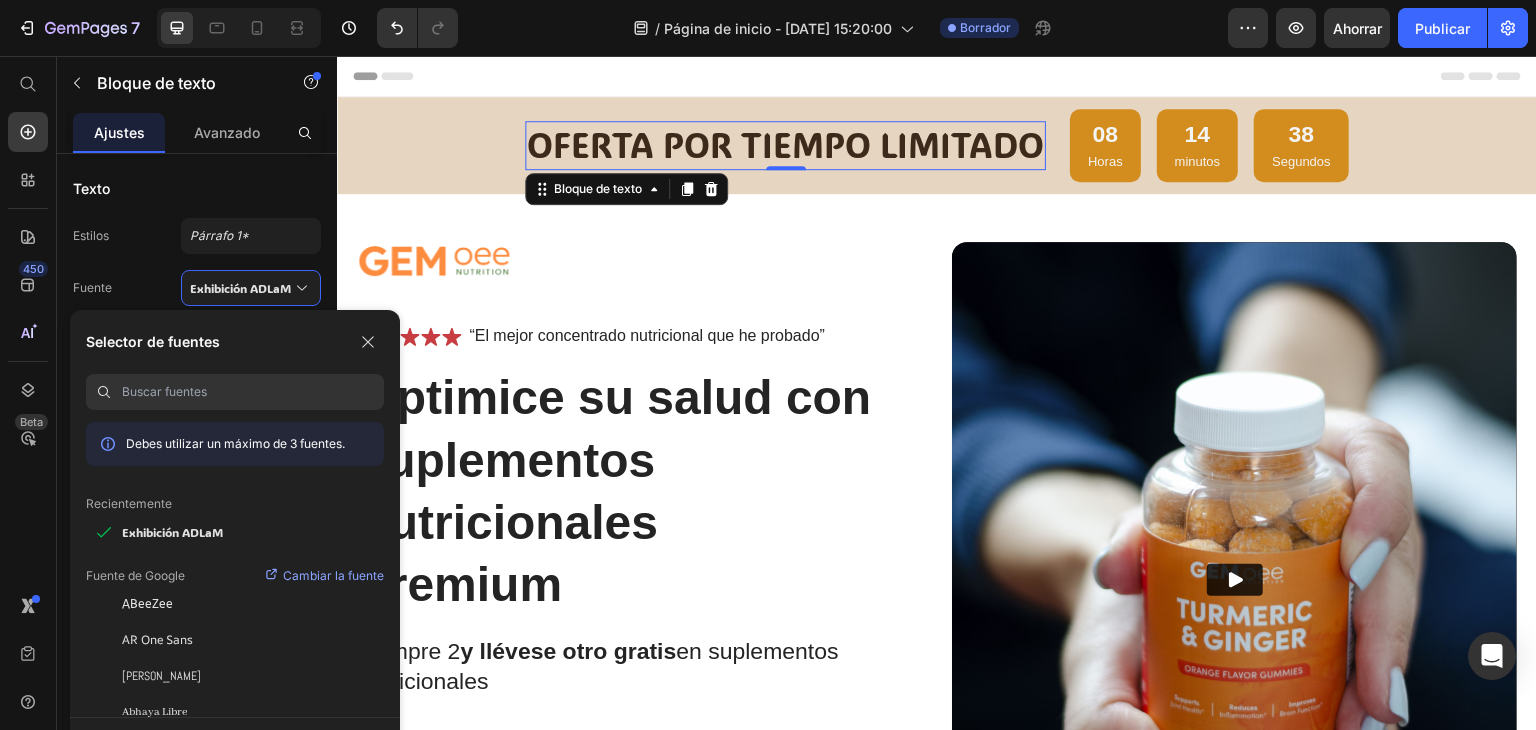 click on "Cambiar la fuente" at bounding box center (333, 575) 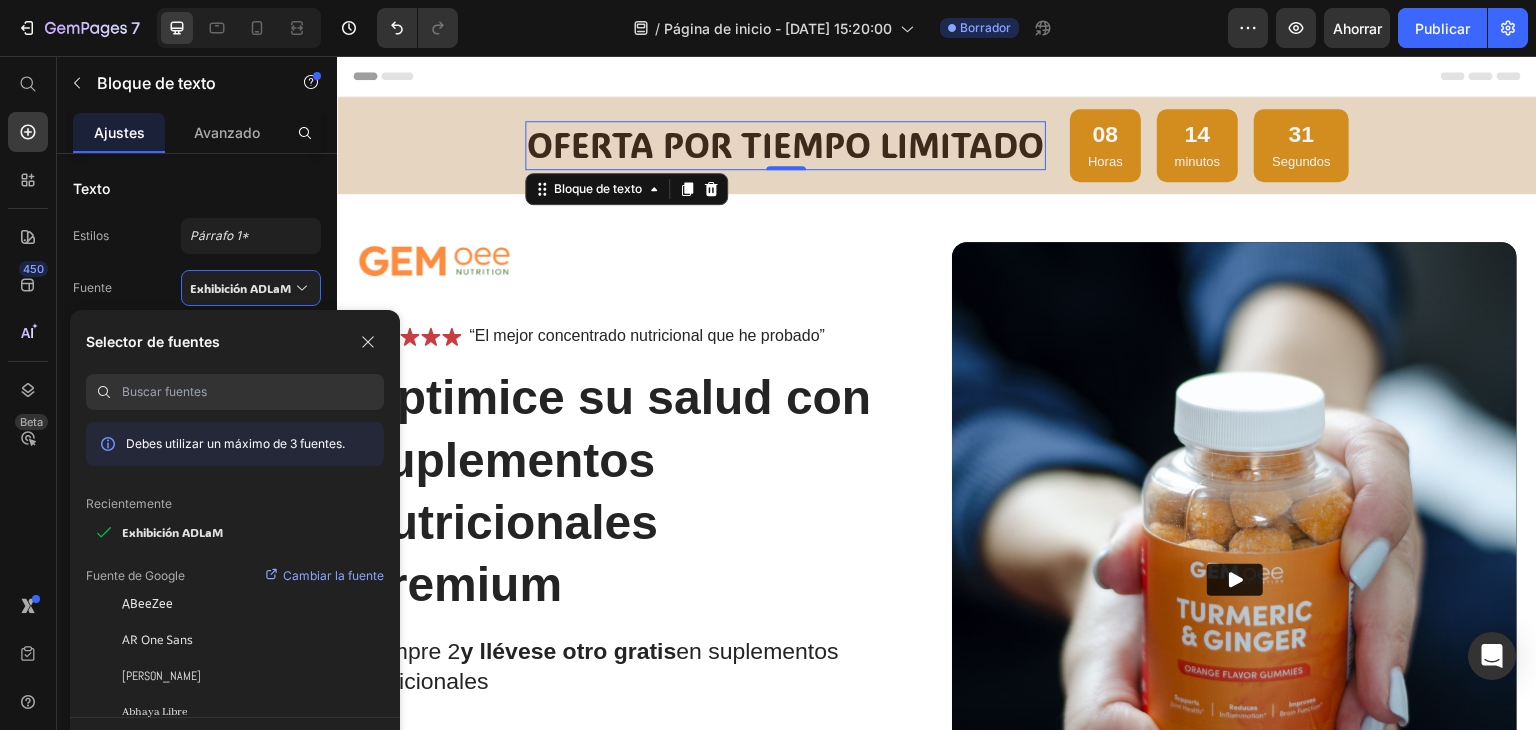 click at bounding box center [253, 392] 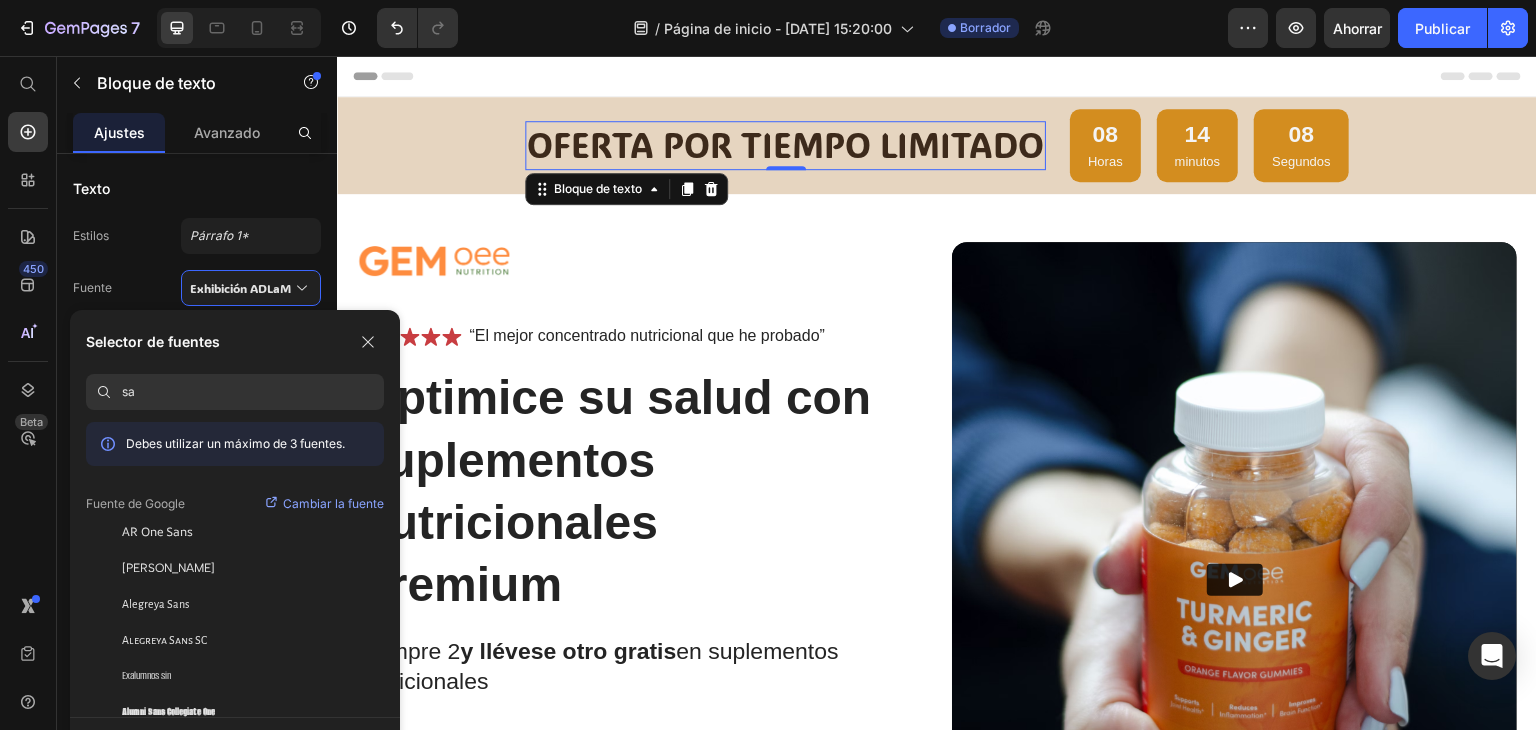 type on "s" 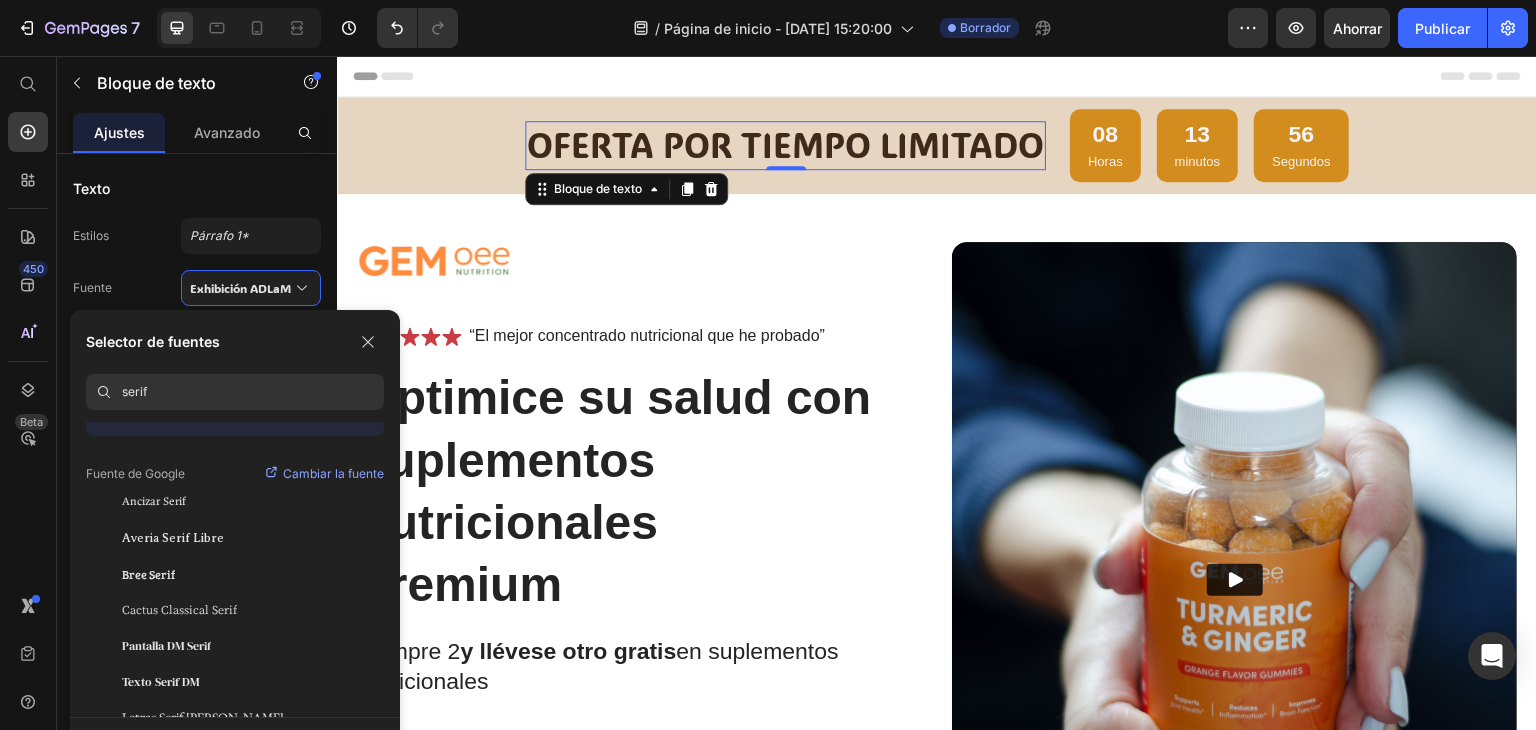 scroll, scrollTop: 0, scrollLeft: 0, axis: both 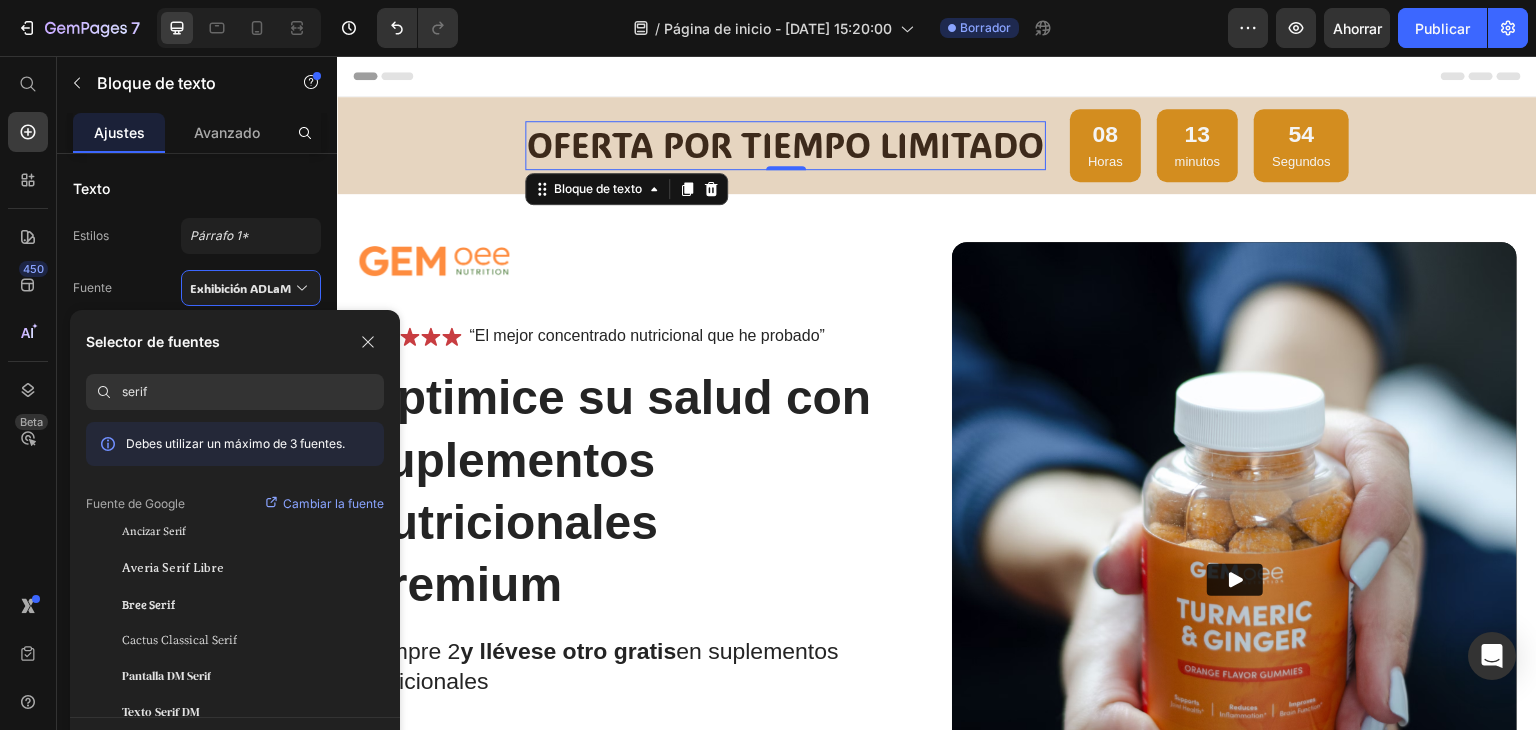 type on "serif" 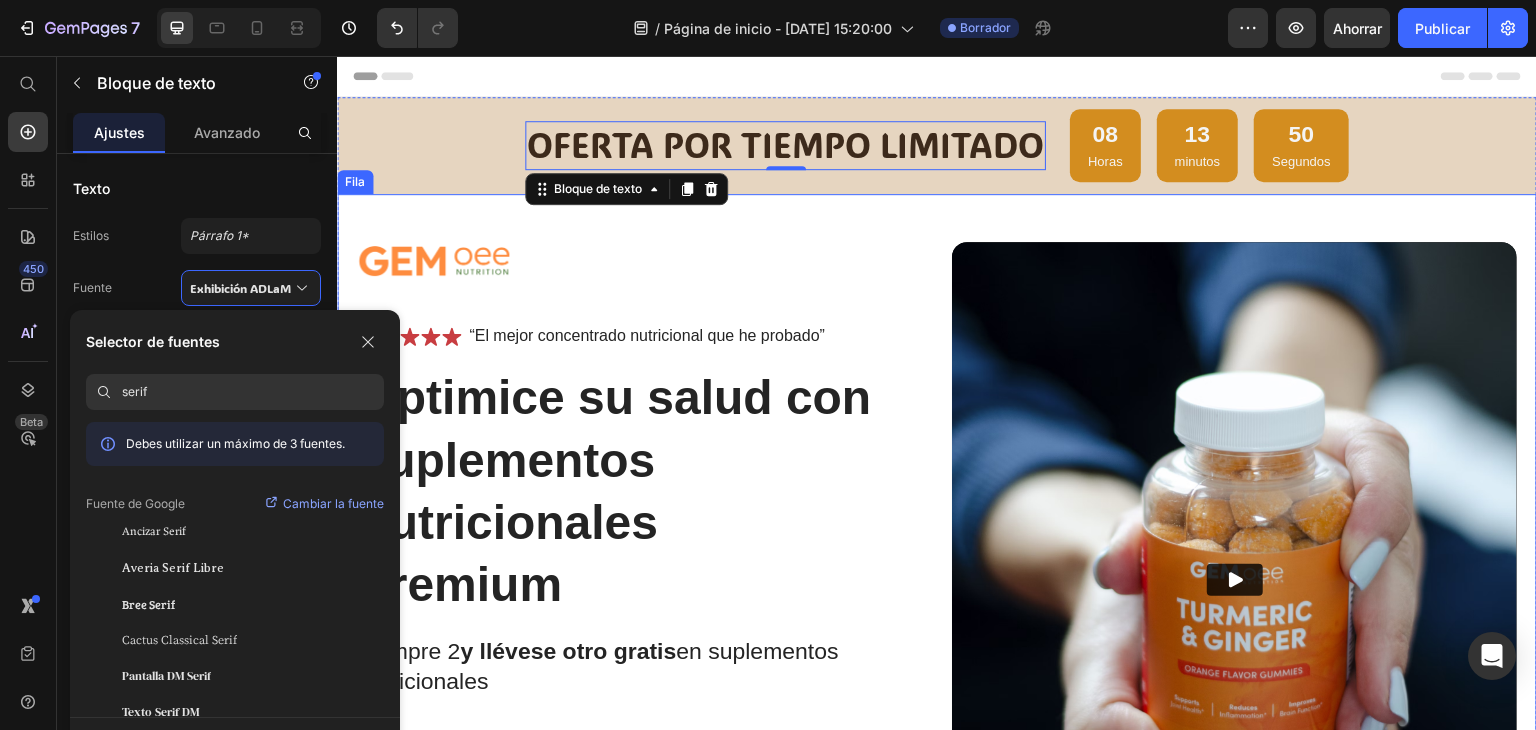 click on "Imagen
Icono
Icono
Icono
Icono
Icono Lista de iconos “El mejor concentrado nutricional que he probado” Bloque de texto Fila Optimice su salud con suplementos nutricionales premium Título Compre 2  y llévese otro gratis  en suplementos nutricionales Bloque de texto
Inmunidad mejorada
niveles de energía mejorados
Apoyo a la salud del corazón
Salud de las articulaciones y los huesos Lista de artículos Mejora instantánea de la salud Botón
Icono Pruébalo y te encantará durante  30 días o te devolvemos tu dinero. Bloque de texto Fila Fila Video Fila" at bounding box center (937, 626) 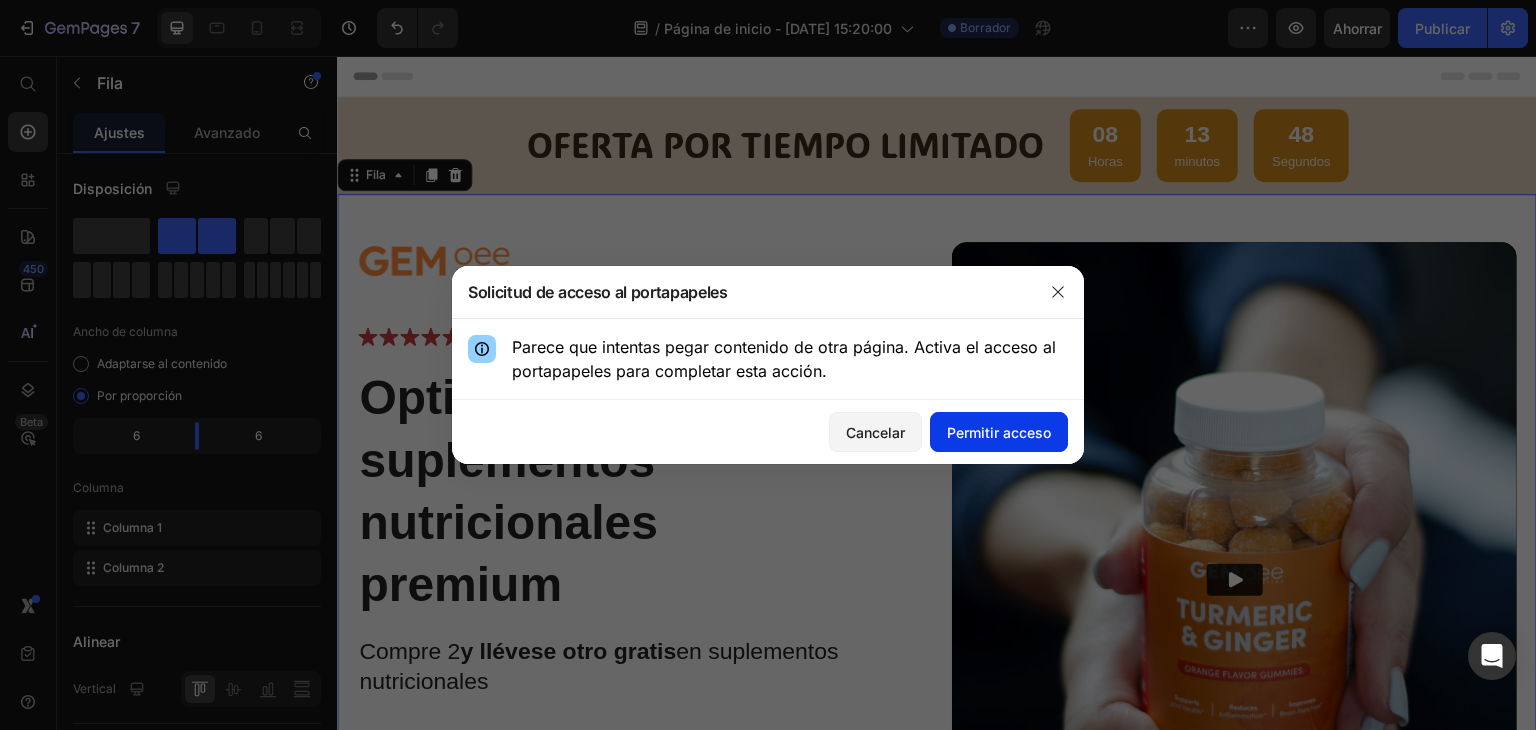 click on "Permitir acceso" at bounding box center (999, 432) 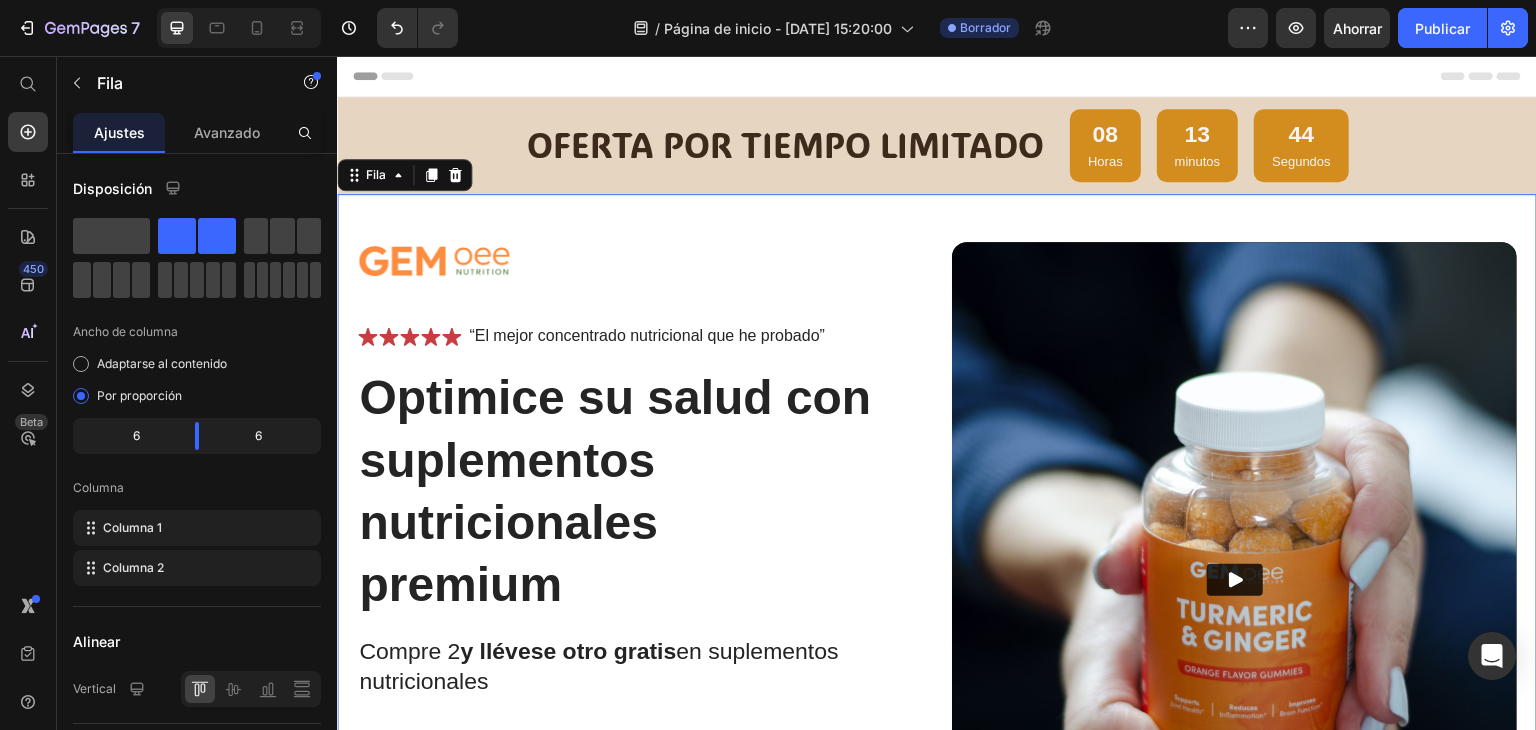 click on "Imagen
Icono
Icono
Icono
Icono
Icono Lista de iconos “El mejor concentrado nutricional que he probado” Bloque de texto Fila Optimice su salud con suplementos nutricionales premium Título Compre 2  y llévese otro gratis  en suplementos nutricionales Bloque de texto
Inmunidad mejorada
niveles de energía mejorados
Apoyo a la salud del corazón
Salud de las articulaciones y los huesos Lista de artículos Mejora instantánea de la salud Botón
Icono Pruébalo y te encantará durante  30 días o te devolvemos tu dinero. Bloque de texto Fila Fila Video Fila   0" at bounding box center [937, 626] 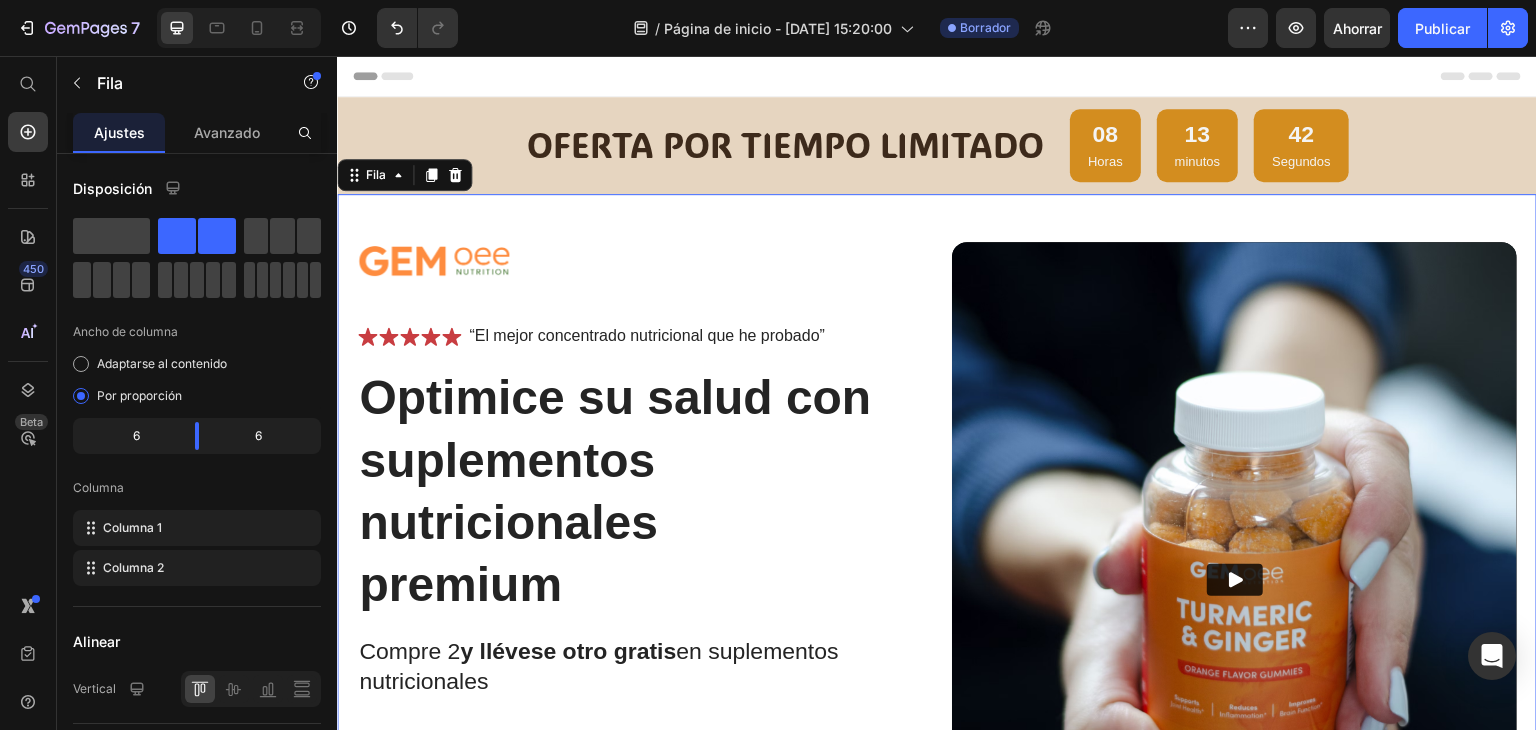click on "Imagen
Icono
Icono
Icono
Icono
Icono Lista de iconos “El mejor concentrado nutricional que he probado” Bloque de texto Fila Optimice su salud con suplementos nutricionales premium Título Compre 2  y llévese otro gratis  en suplementos nutricionales Bloque de texto
Inmunidad mejorada
niveles de energía mejorados
Apoyo a la salud del corazón
Salud de las articulaciones y los huesos Lista de artículos Mejora instantánea de la salud Botón
Icono Pruébalo y te encantará durante  30 días o te devolvemos tu dinero. Bloque de texto Fila Fila Video Fila   0" at bounding box center [937, 626] 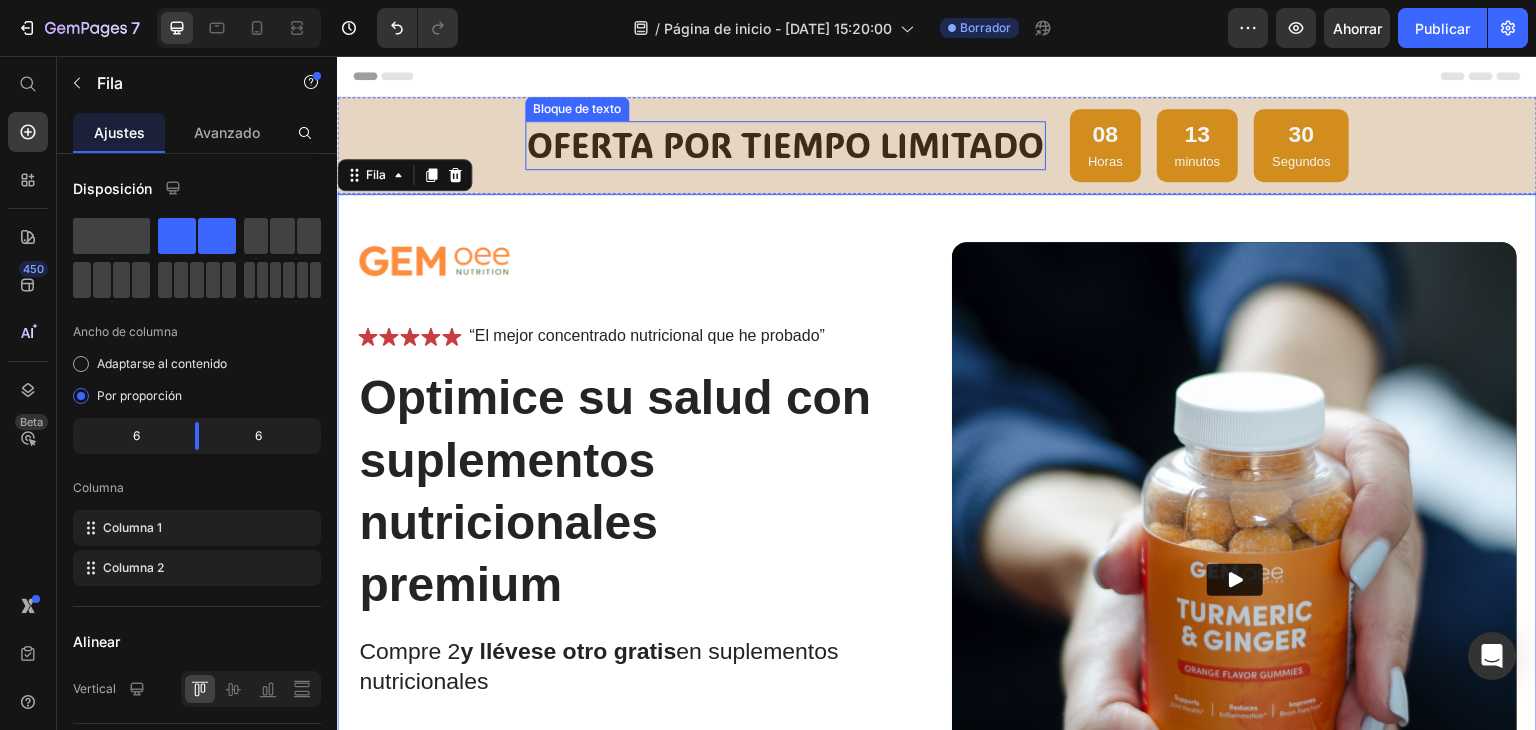 click on "oferta por tiempo limitado" at bounding box center (785, 144) 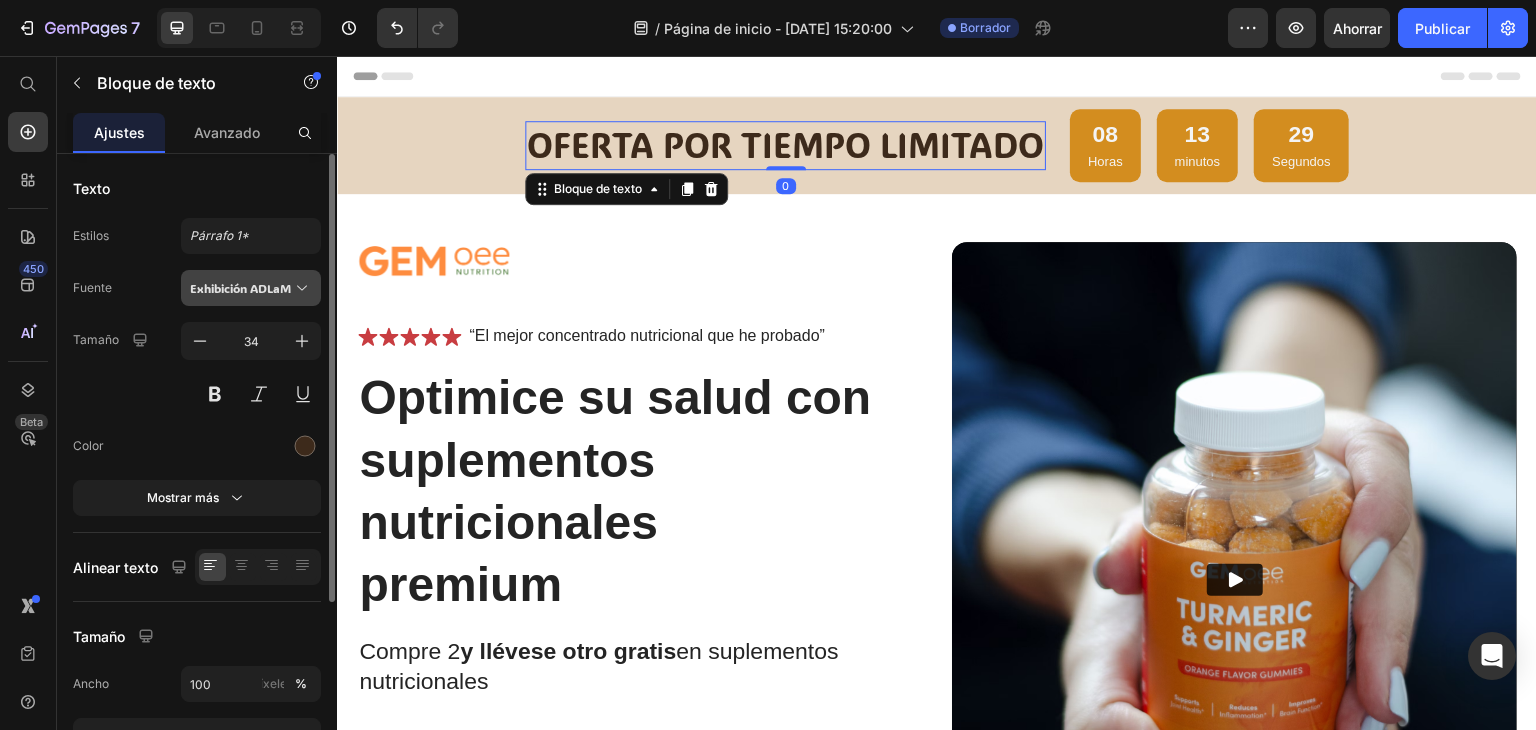 click on "Exhibición ADLaM" at bounding box center (240, 288) 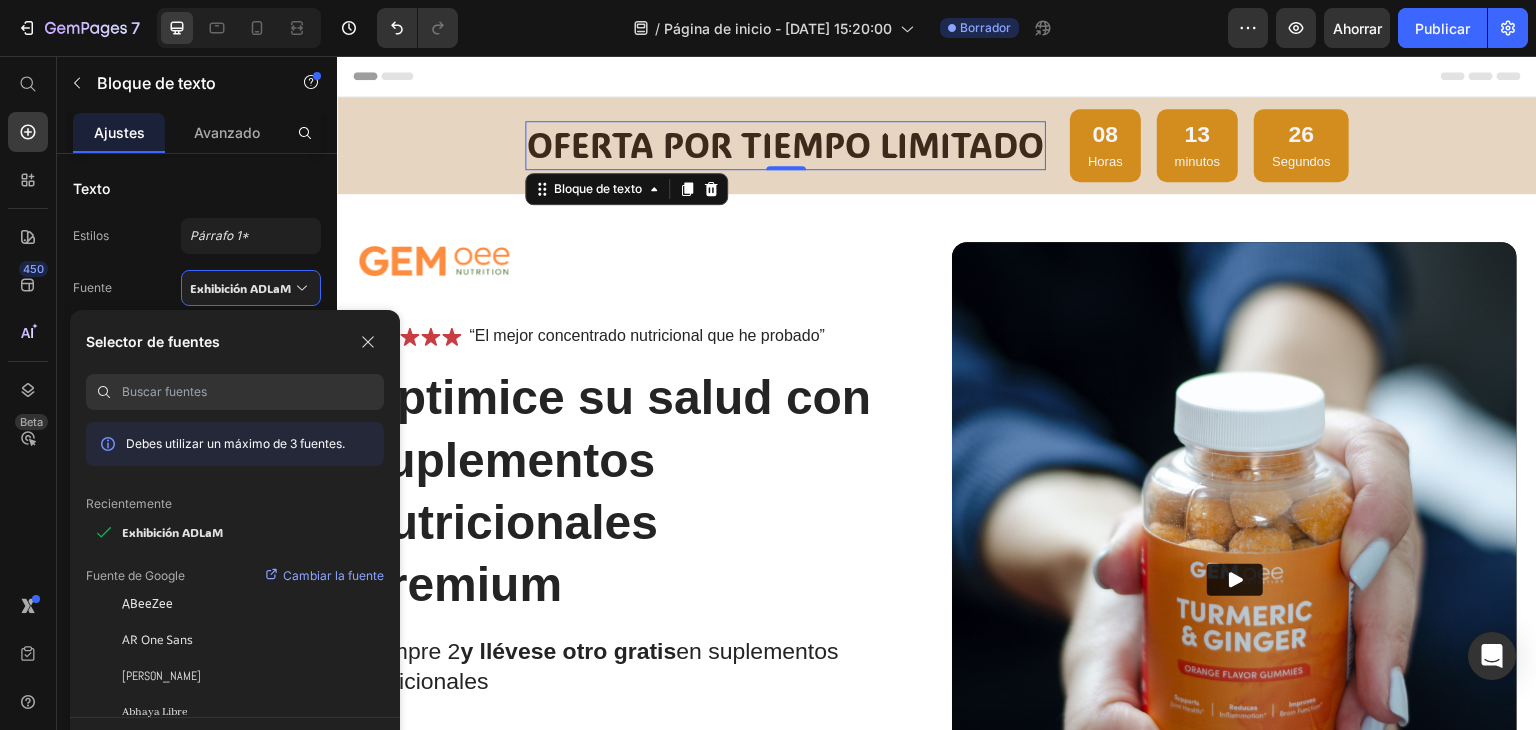 scroll, scrollTop: 0, scrollLeft: 0, axis: both 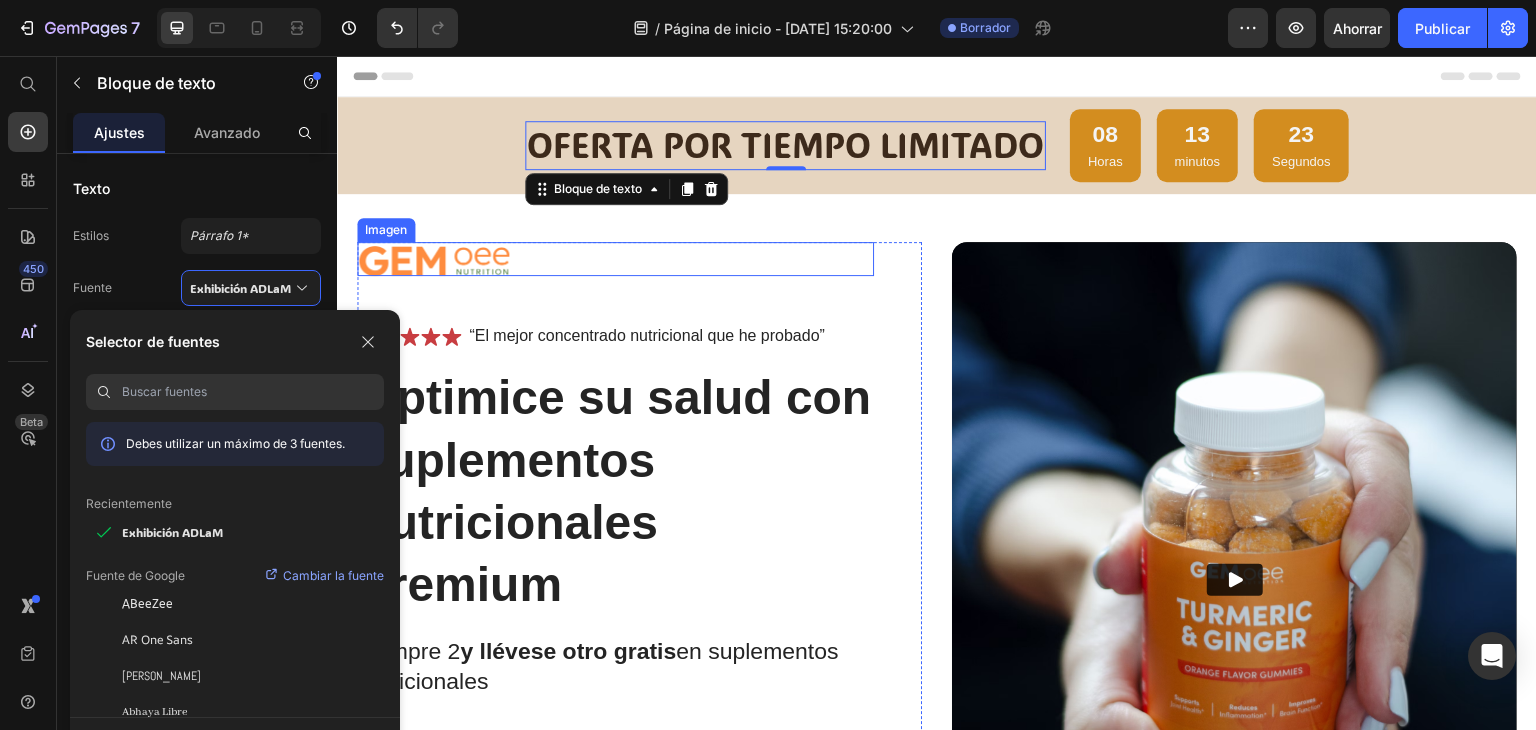 click at bounding box center [615, 259] 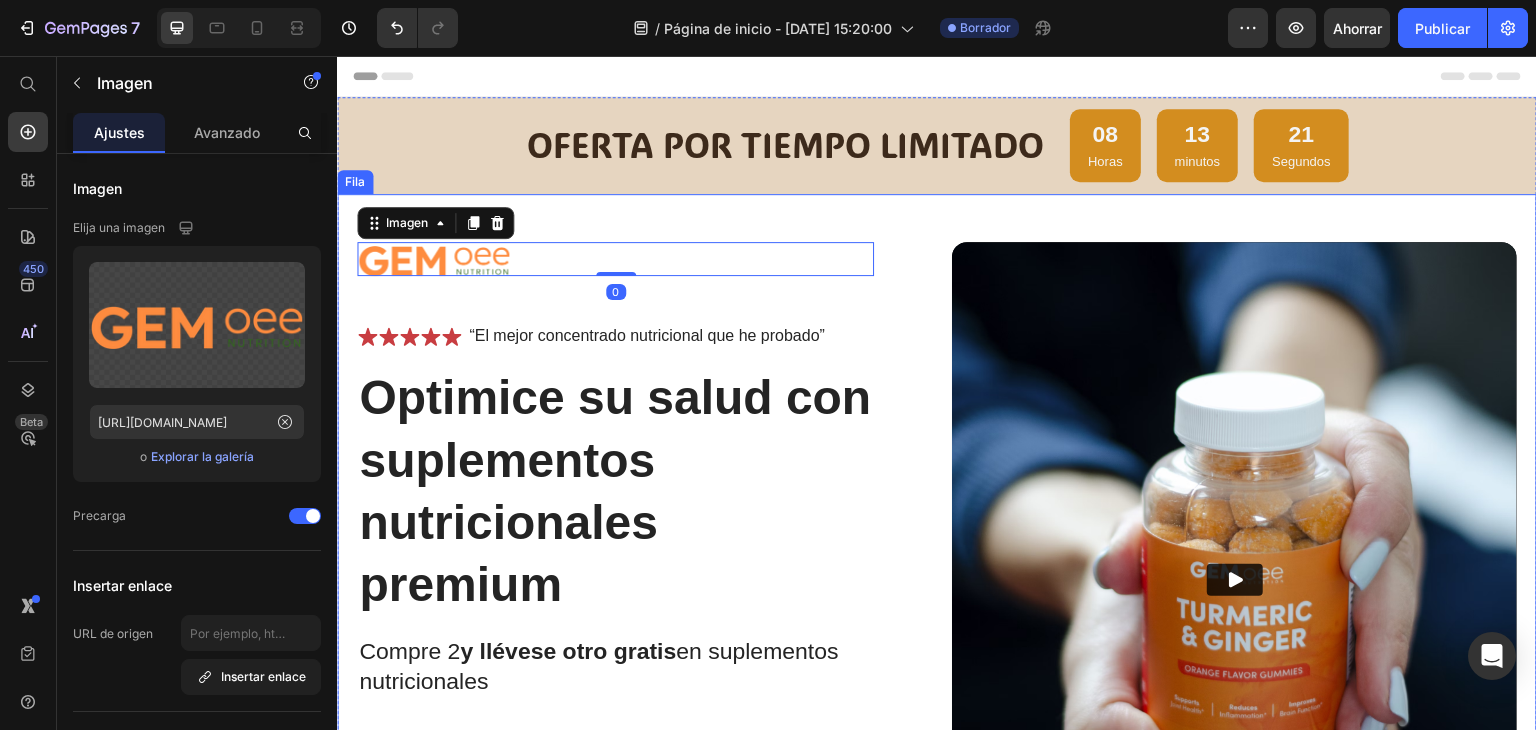 click on "Imagen   0
Icono
Icono
Icono
Icono
Icono Lista de iconos “El mejor concentrado nutricional que he probado” Bloque de texto Fila Optimice su salud con suplementos nutricionales premium Título Compre 2  y llévese otro gratis  en suplementos nutricionales Bloque de texto
Inmunidad mejorada
niveles de energía mejorados
Apoyo a la salud del corazón
Salud de las articulaciones y los huesos Lista de artículos Mejora instantánea de la salud Botón
Icono Pruébalo y te encantará durante  30 días o te devolvemos tu dinero. Bloque de texto Fila Fila Video Fila" at bounding box center [937, 626] 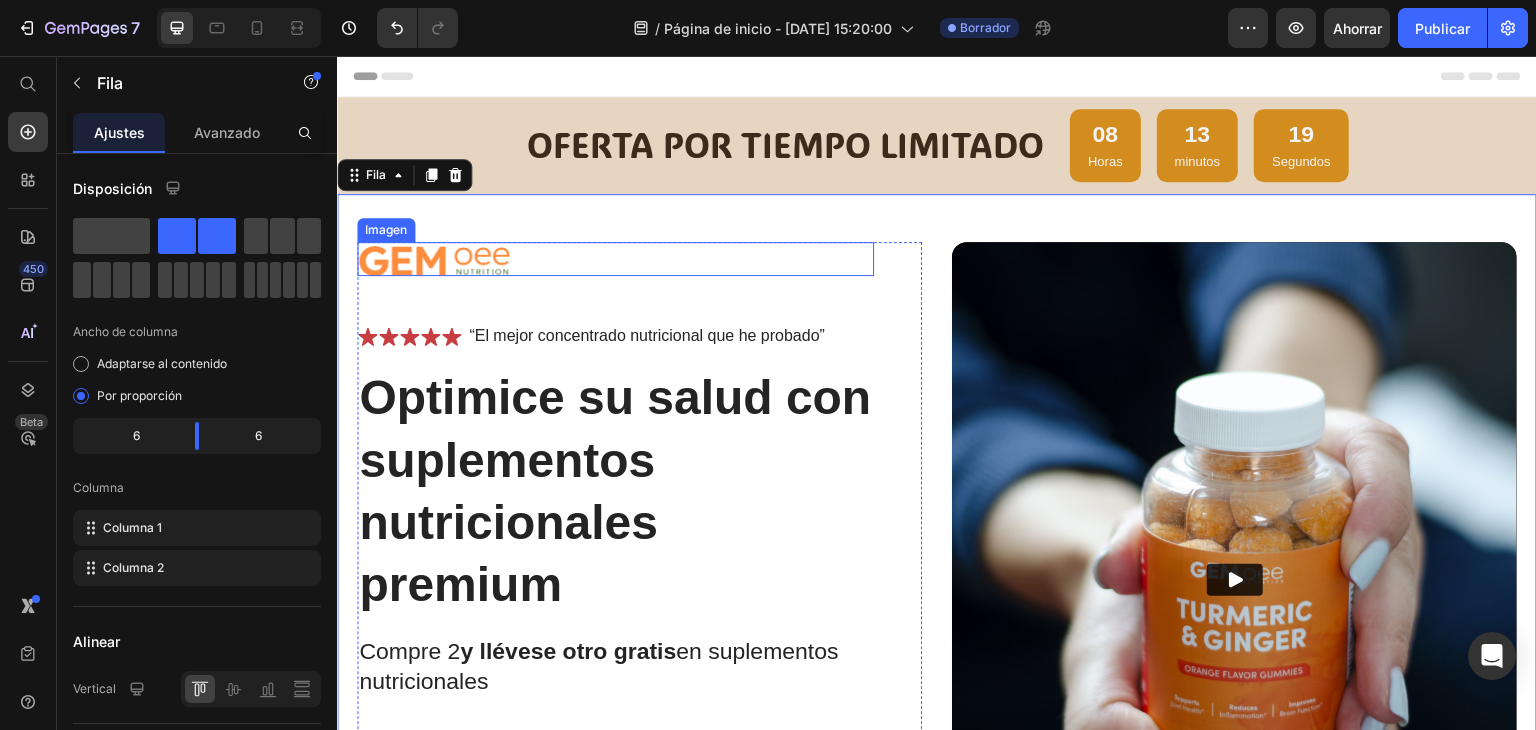 click at bounding box center (615, 259) 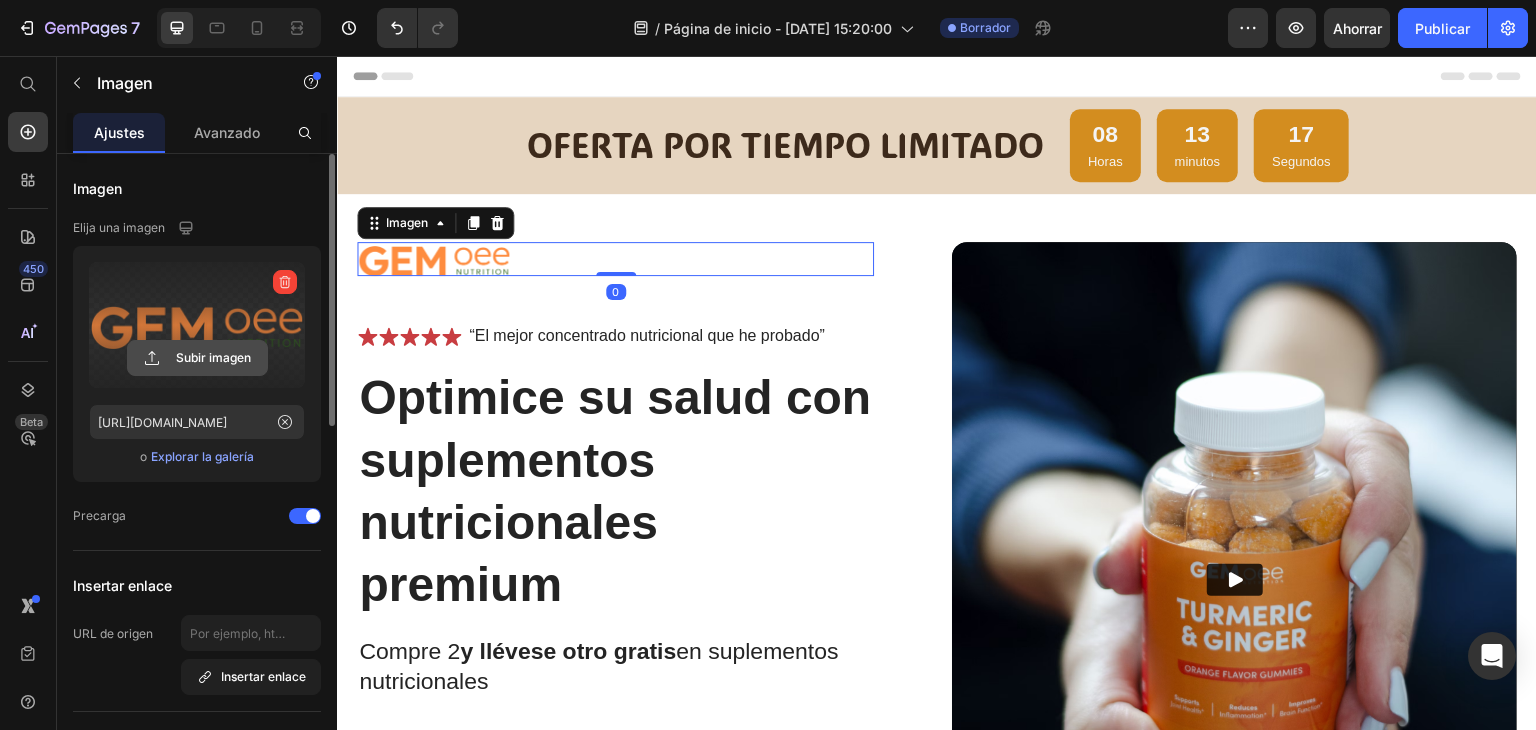click 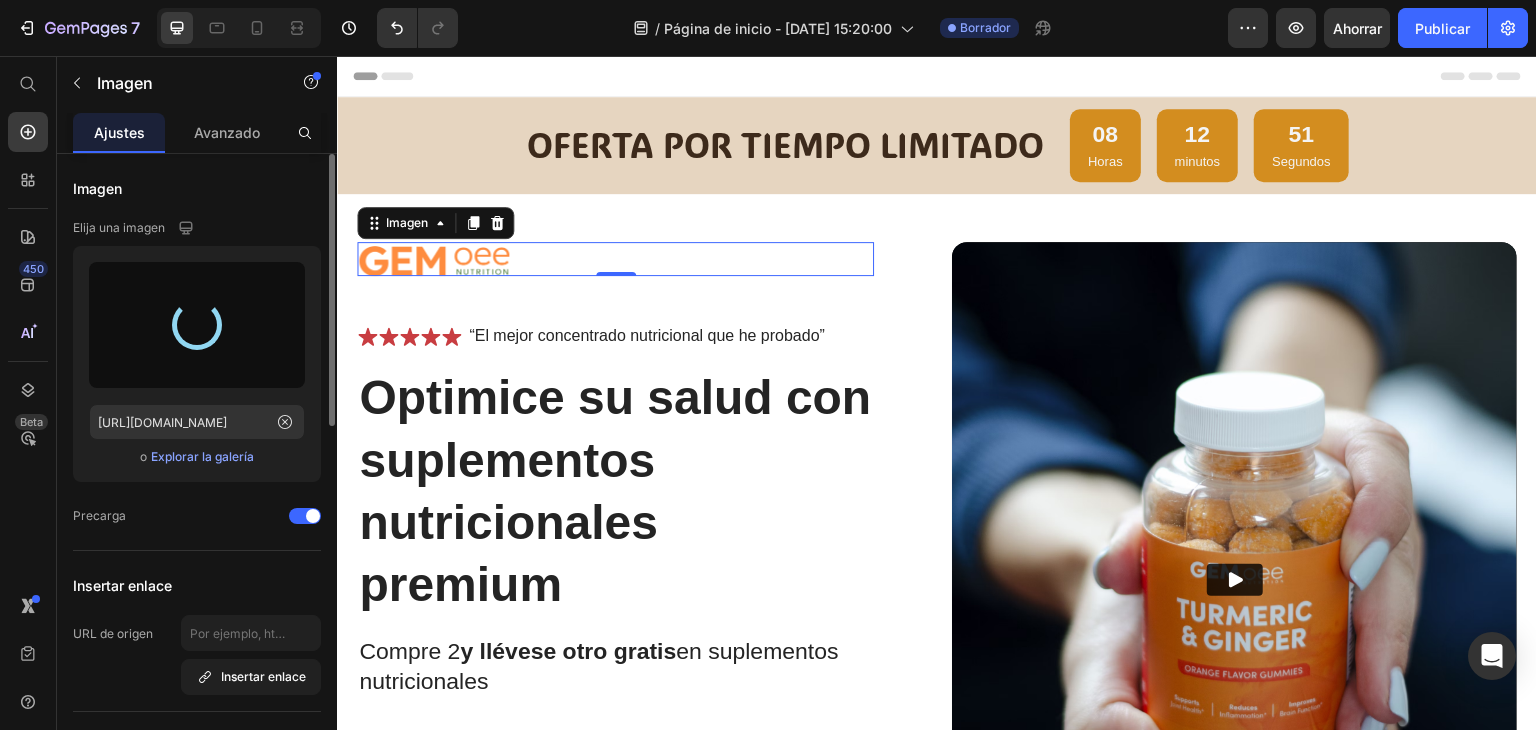 type on "https://cdn.shopify.com/s/files/1/0938/1245/7752/files/gempages_574869491029115748-e40d43f3-6ed0-4034-9123-1f6663a5f09f.png" 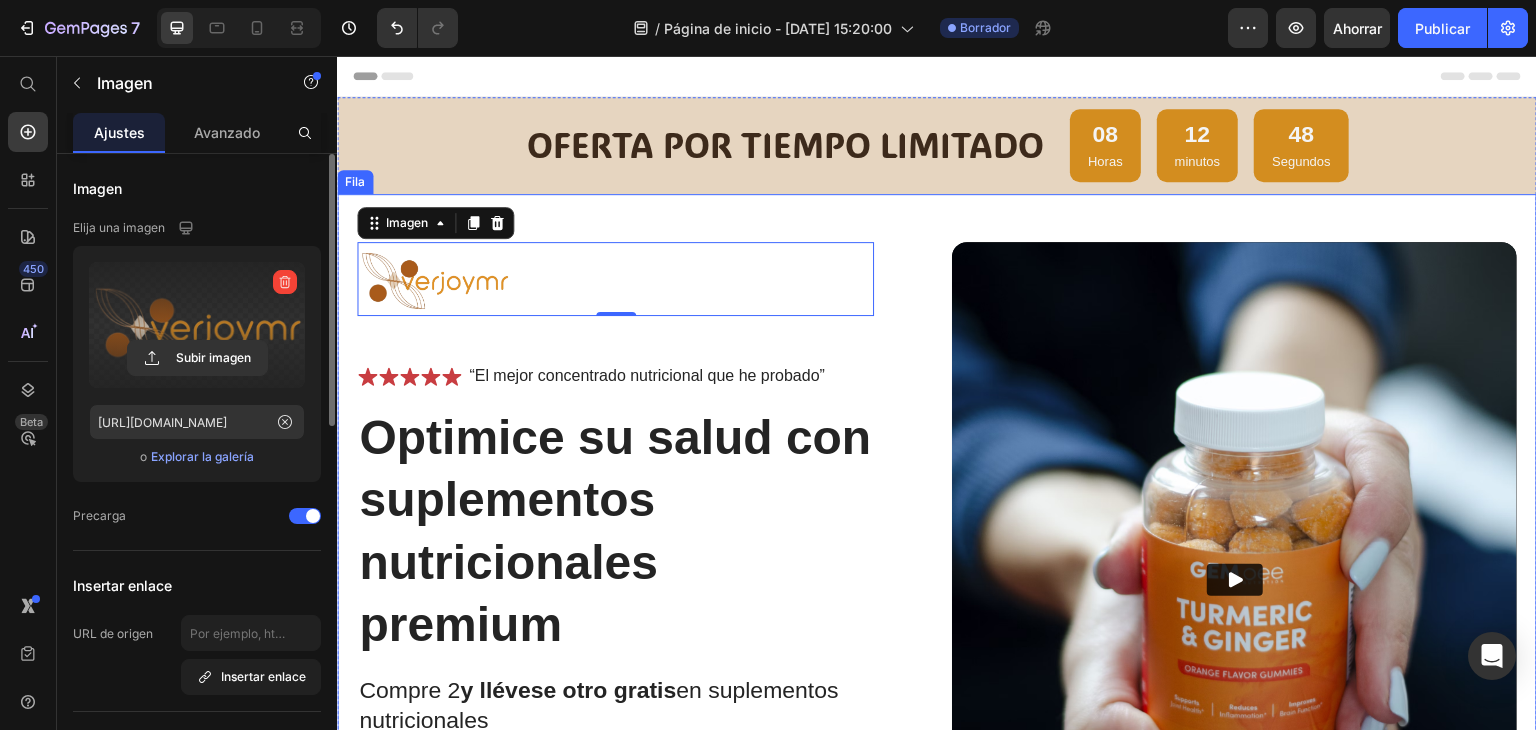 click on "Imagen   0
Icono
Icono
Icono
Icono
Icono Lista de iconos “El mejor concentrado nutricional que he probado” Bloque de texto Fila Optimice su salud con suplementos nutricionales premium Título Compre 2  y llévese otro gratis  en suplementos nutricionales Bloque de texto
Inmunidad mejorada
niveles de energía mejorados
Apoyo a la salud del corazón
Salud de las articulaciones y los huesos Lista de artículos Mejora instantánea de la salud Botón
Icono Pruébalo y te encantará durante  30 días o te devolvemos tu dinero. Bloque de texto Fila Fila Video Fila" at bounding box center (937, 646) 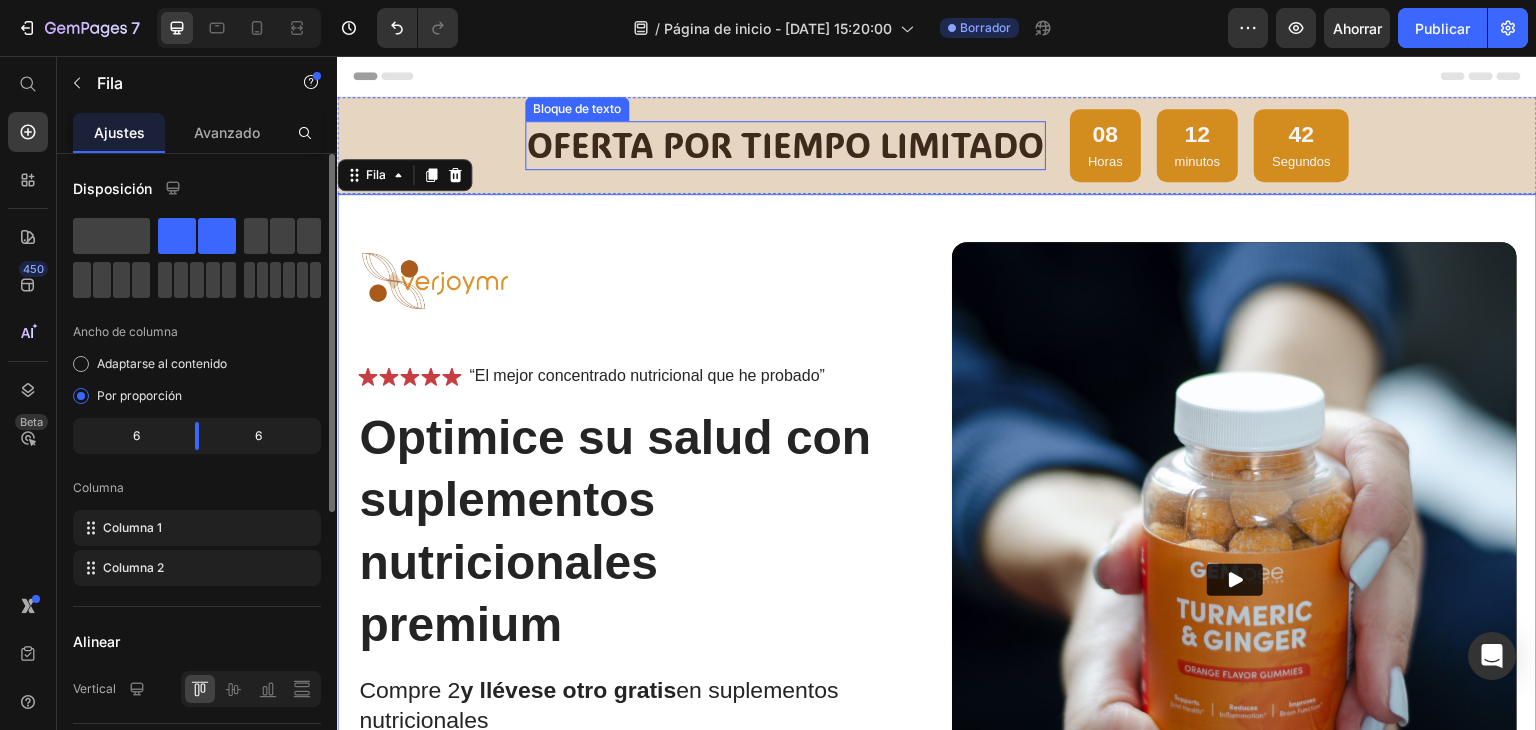 click on "oferta por tiempo limitado" at bounding box center (785, 144) 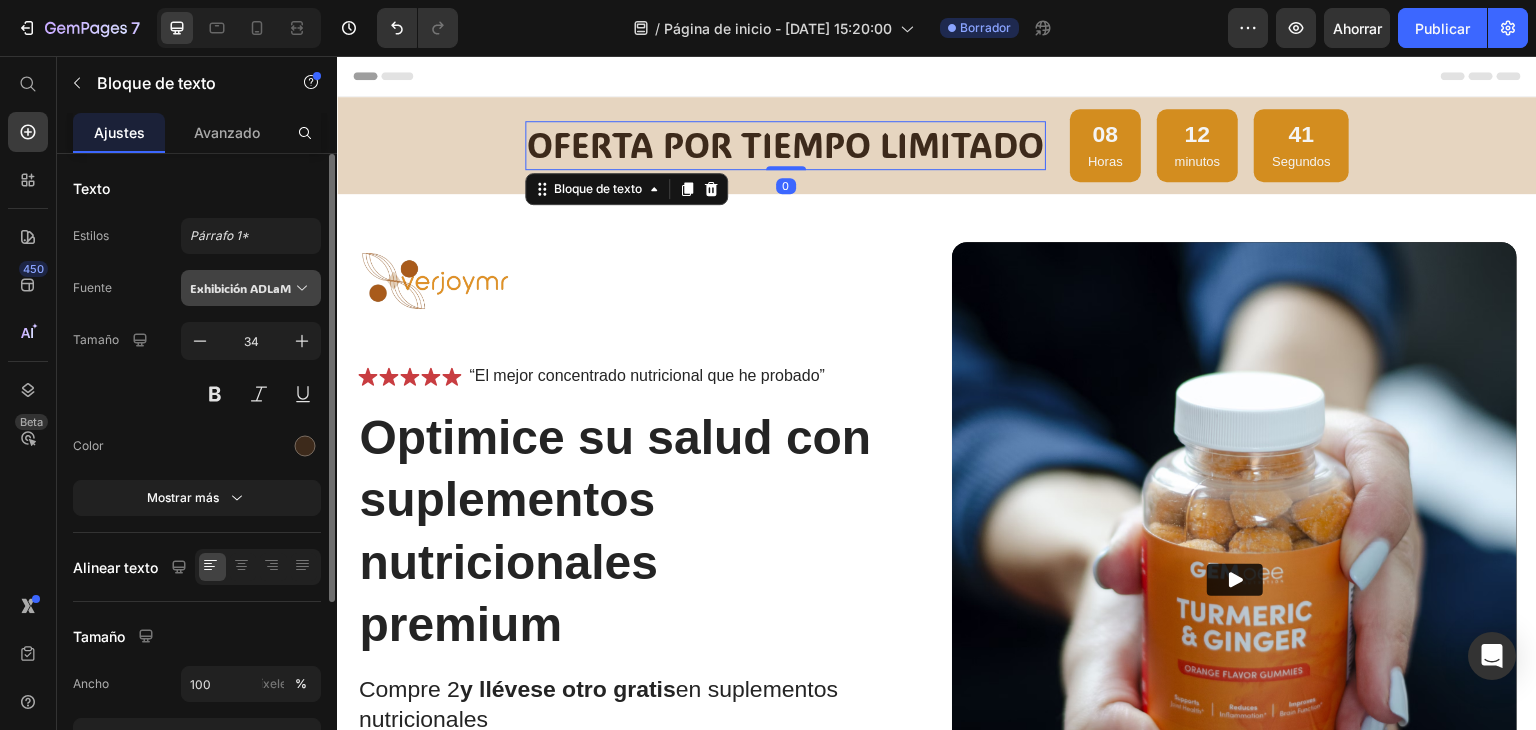 click on "Exhibición ADLaM" at bounding box center [240, 288] 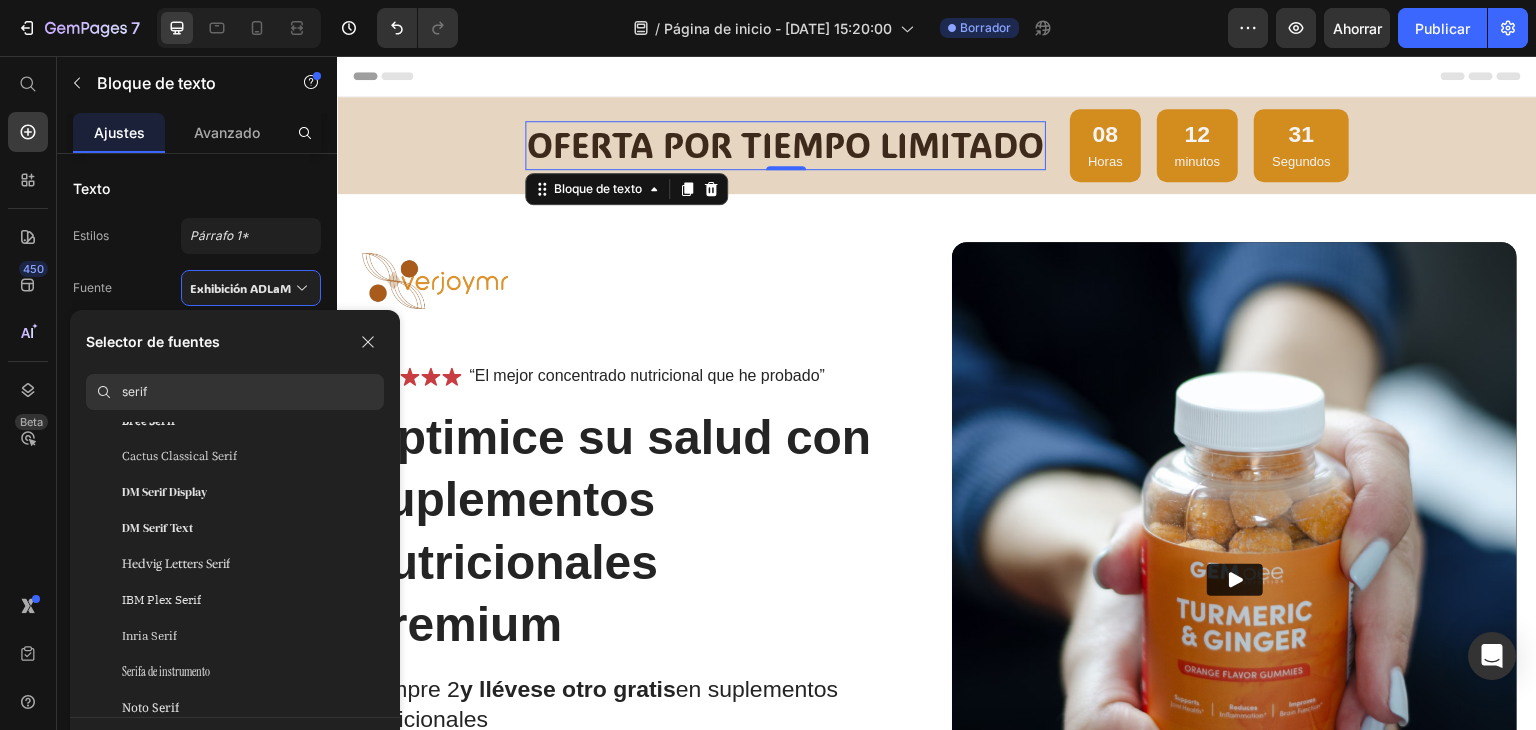 scroll, scrollTop: 0, scrollLeft: 0, axis: both 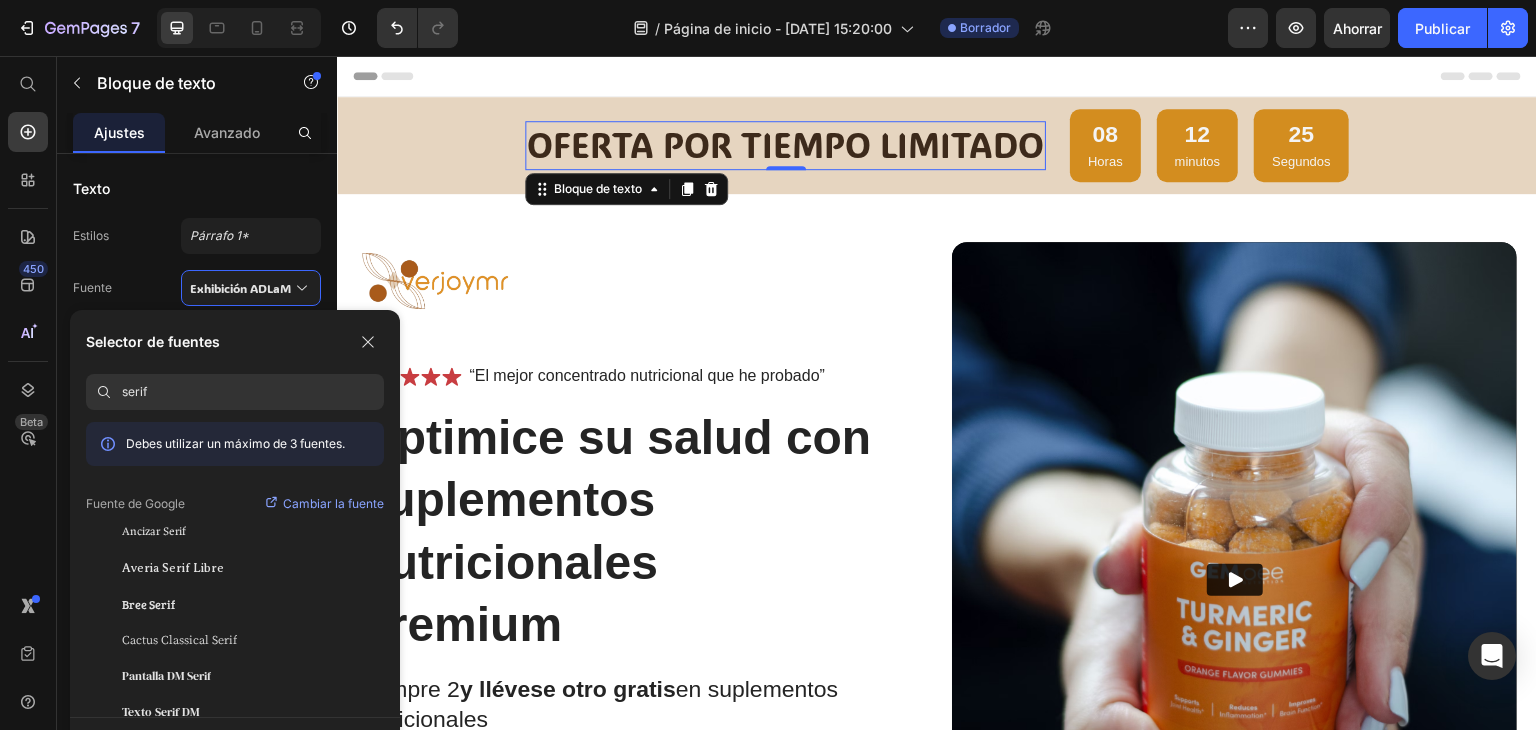 type on "serif" 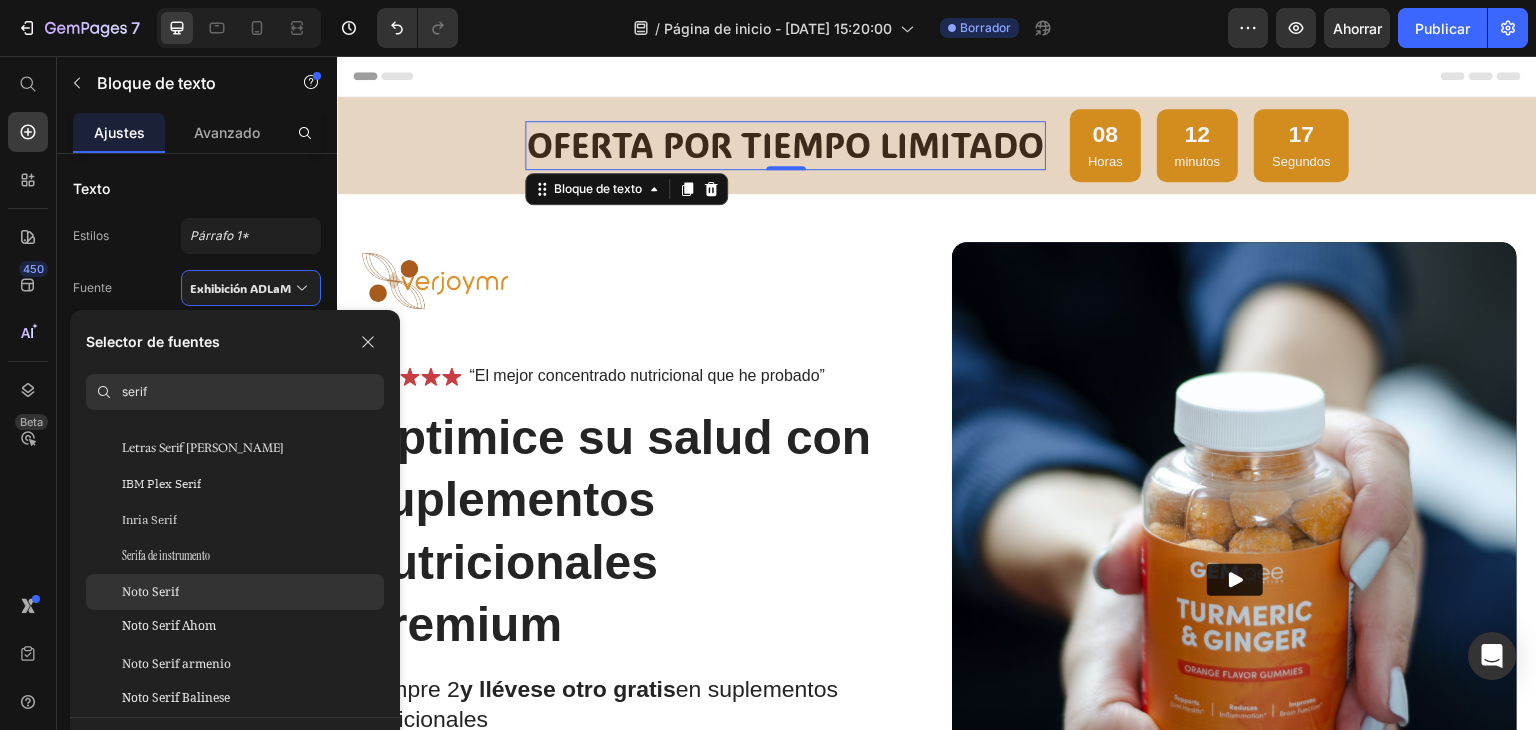 scroll, scrollTop: 500, scrollLeft: 0, axis: vertical 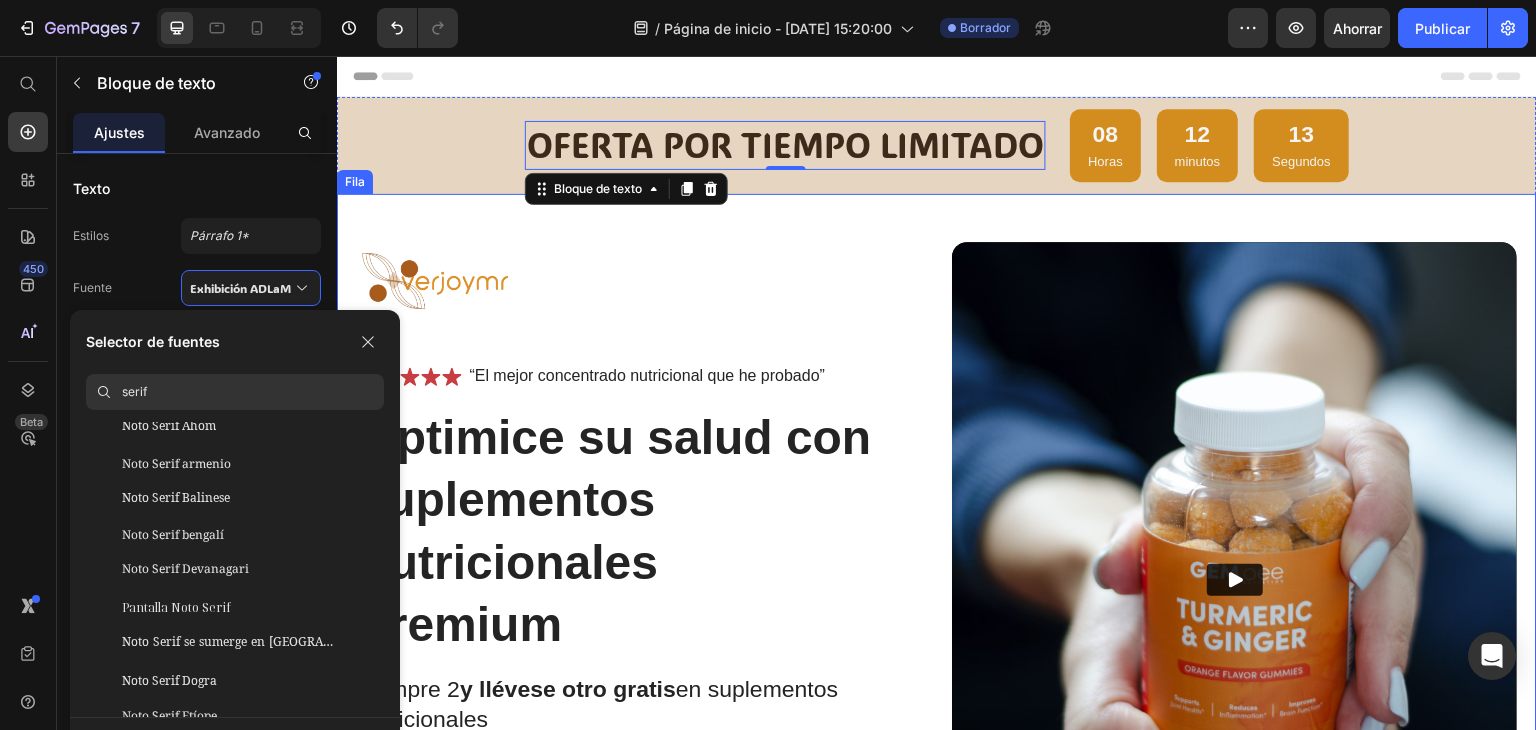 click on "Imagen
Icono
Icono
Icono
Icono
Icono Lista de iconos “El mejor concentrado nutricional que he probado” Bloque de texto Fila Optimice su salud con suplementos nutricionales premium Título Compre 2  y llévese otro gratis  en suplementos nutricionales Bloque de texto
Inmunidad mejorada
niveles de energía mejorados
Apoyo a la salud del corazón
Salud de las articulaciones y los huesos Lista de artículos Mejora instantánea de la salud Botón
Icono Pruébalo y te encantará durante  30 días o te devolvemos tu dinero. Bloque de texto Fila Fila Video Fila" at bounding box center (937, 646) 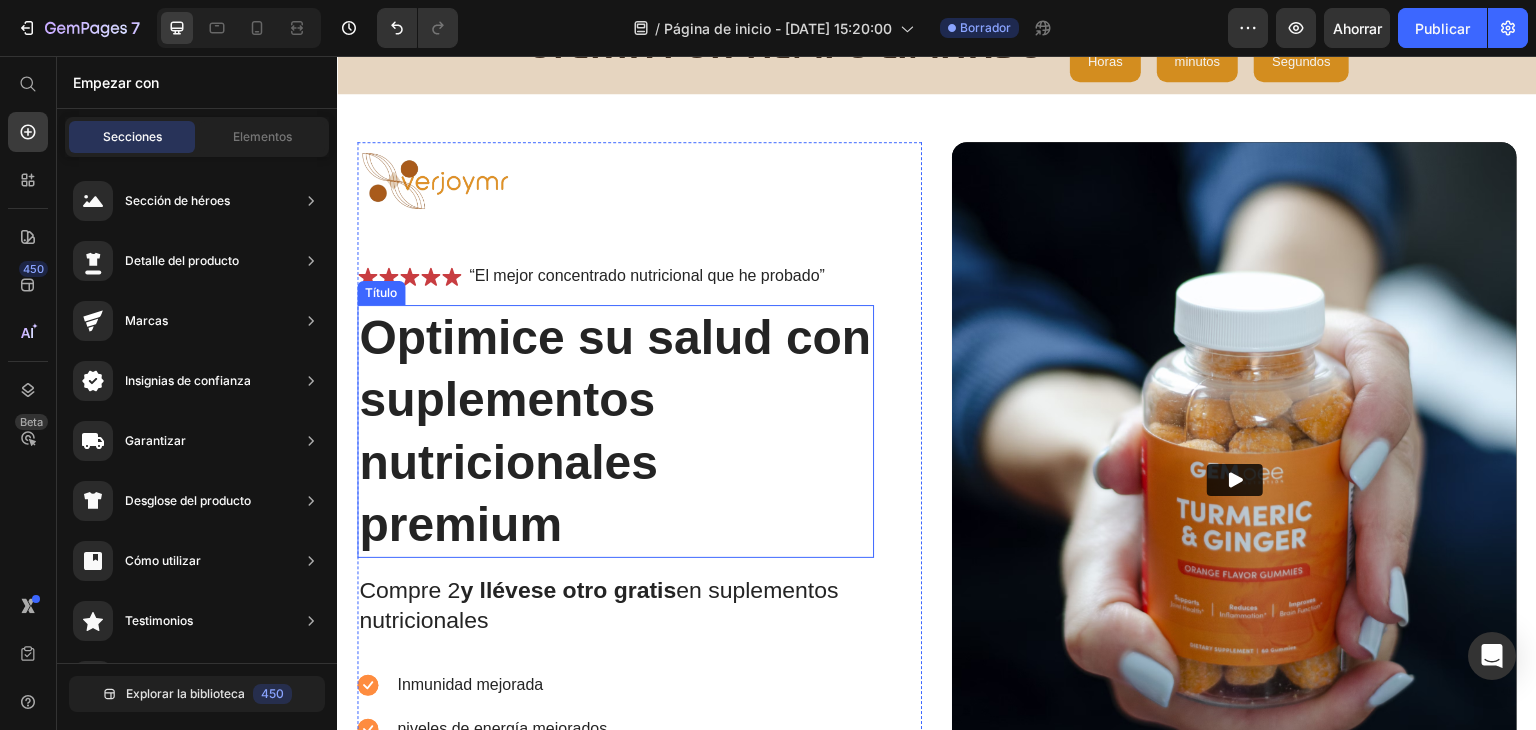 scroll, scrollTop: 200, scrollLeft: 0, axis: vertical 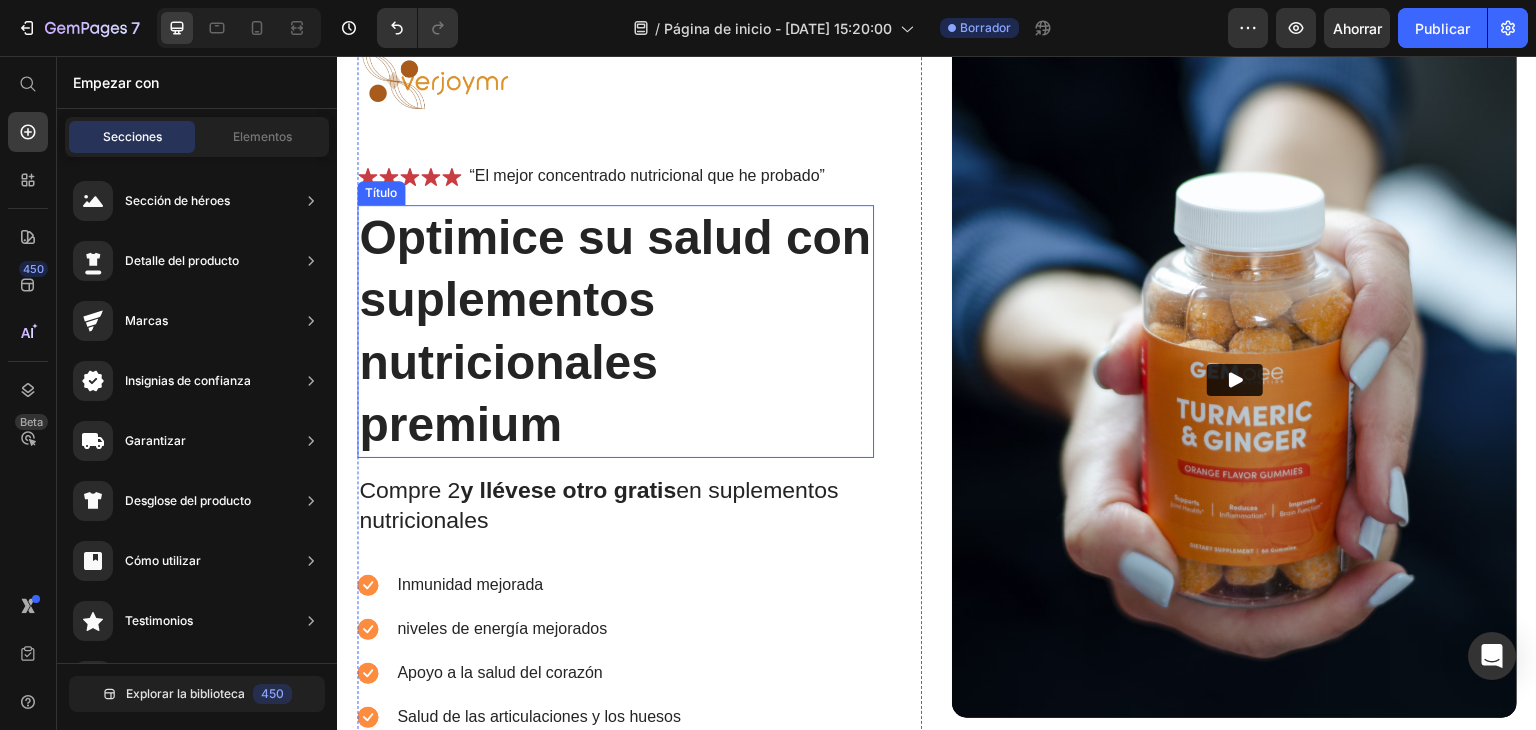 click on "Optimice su salud con suplementos nutricionales premium" at bounding box center [615, 331] 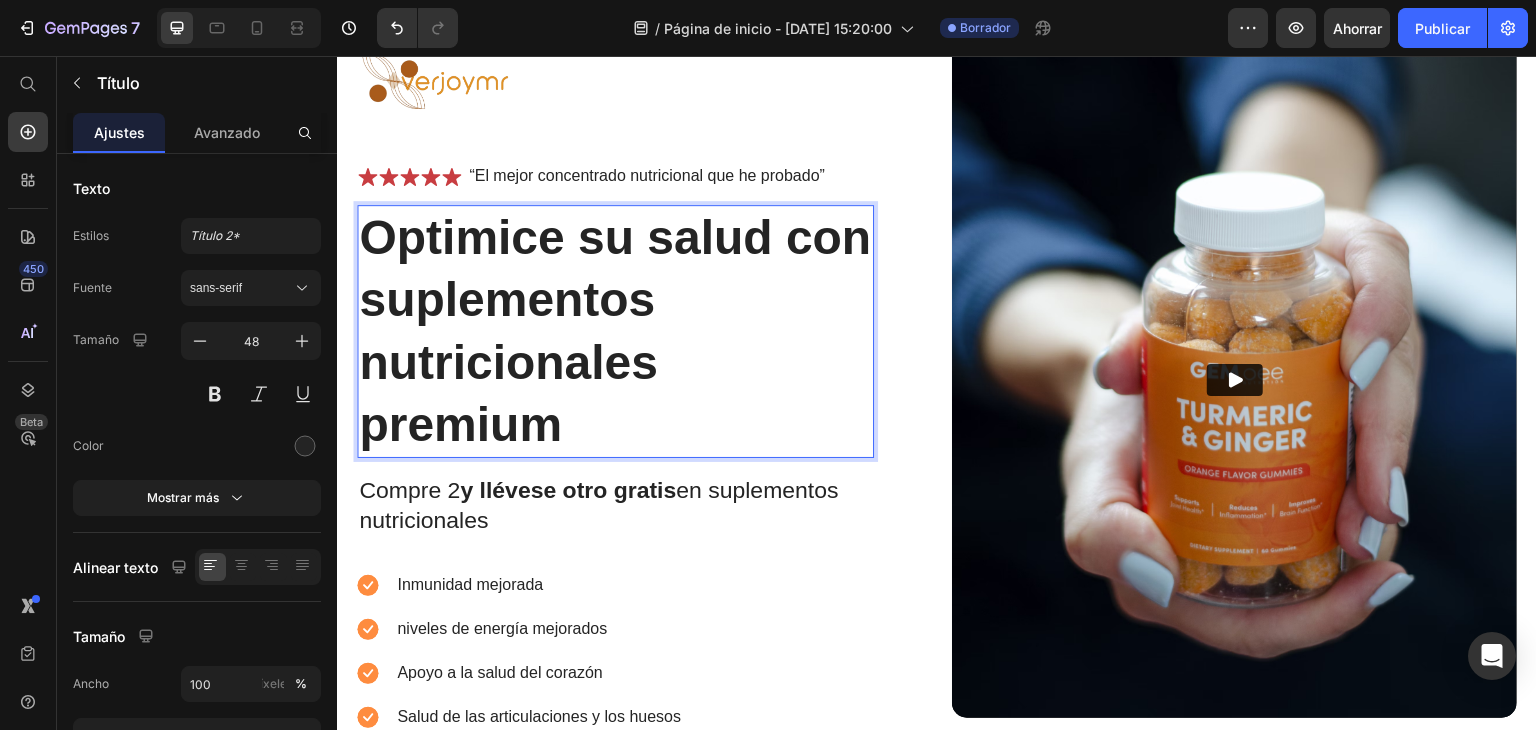 click on "Optimice su salud con suplementos nutricionales premium" at bounding box center (615, 332) 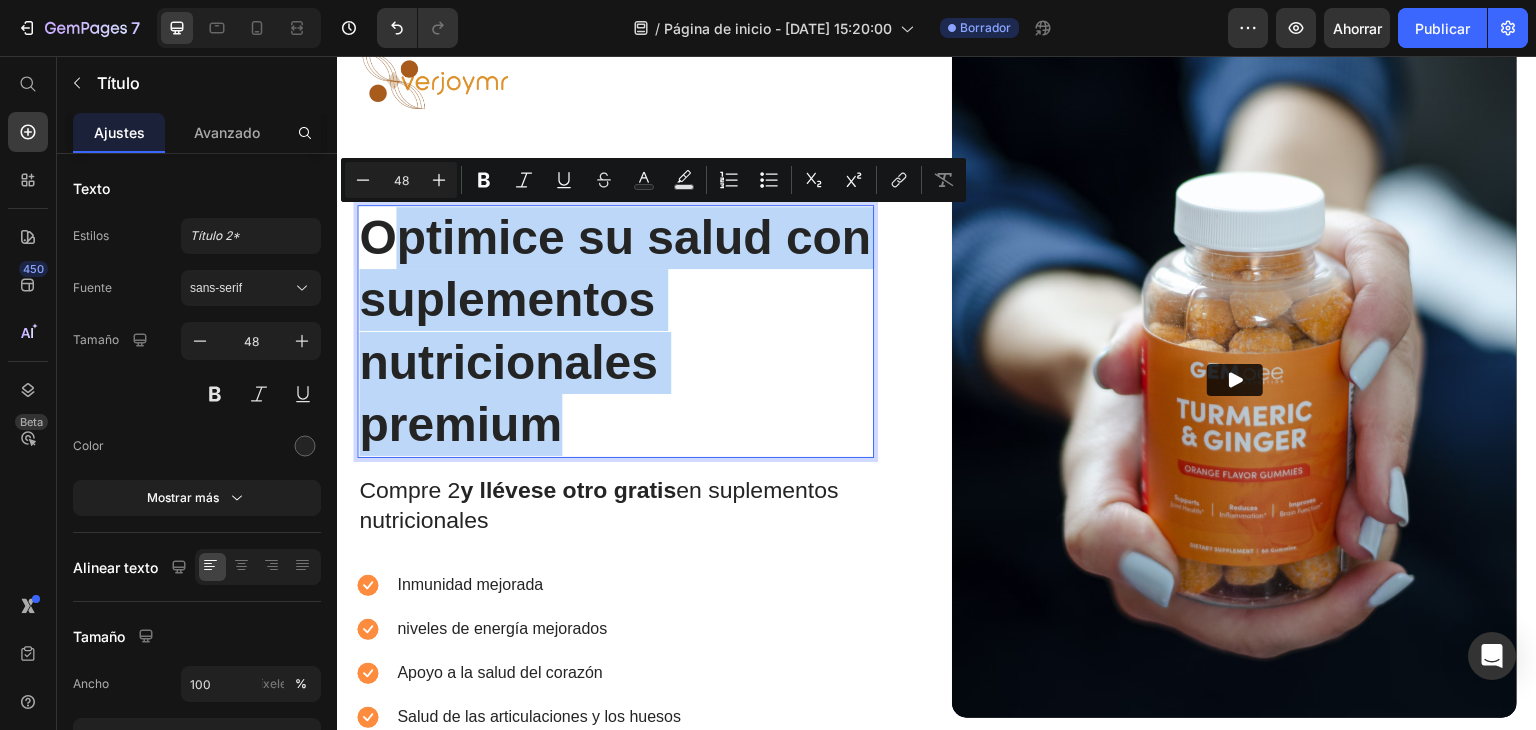 drag, startPoint x: 575, startPoint y: 430, endPoint x: 400, endPoint y: 247, distance: 253.20743 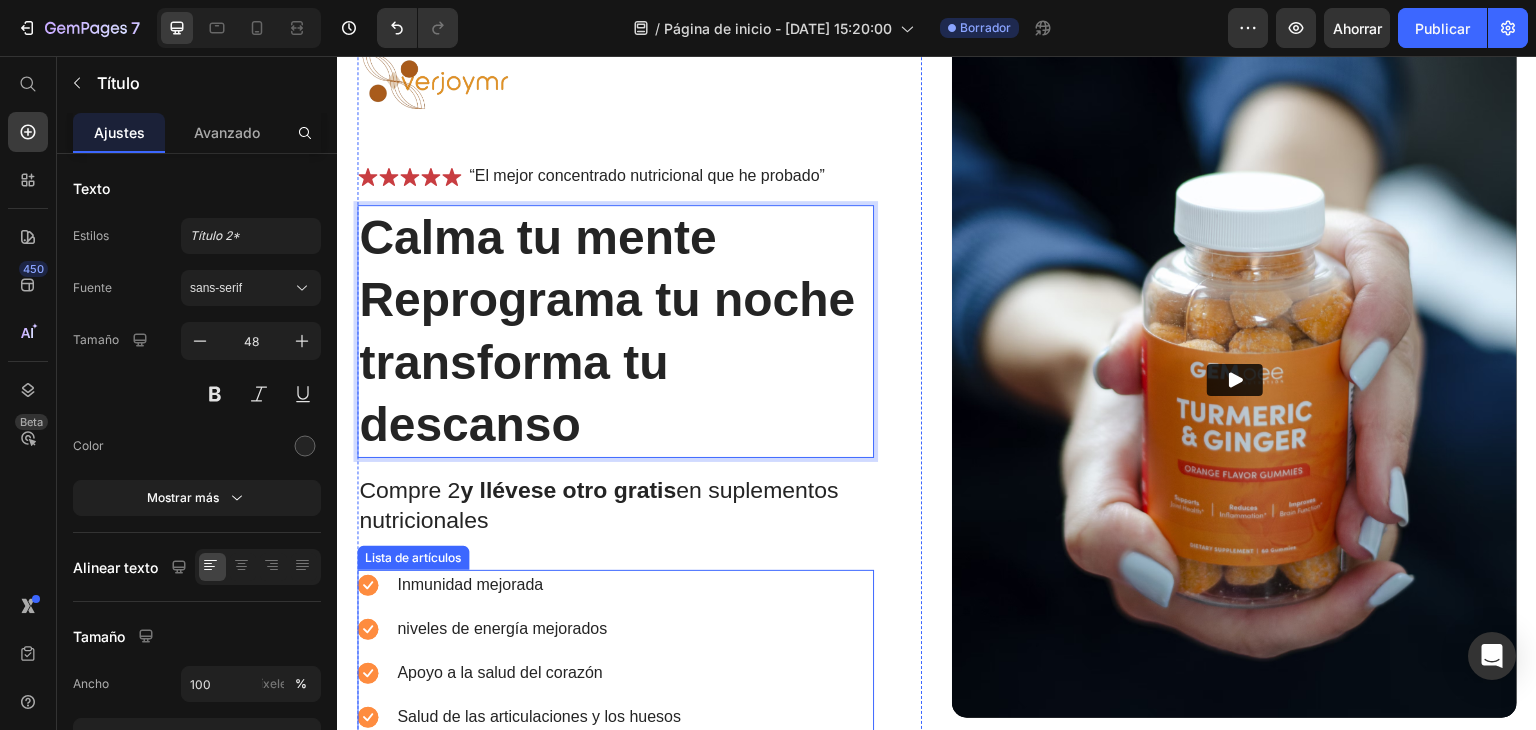 click on "Inmunidad mejorada
niveles de energía mejorados
Apoyo a la salud del corazón
Salud de las articulaciones y los huesos" at bounding box center [615, 651] 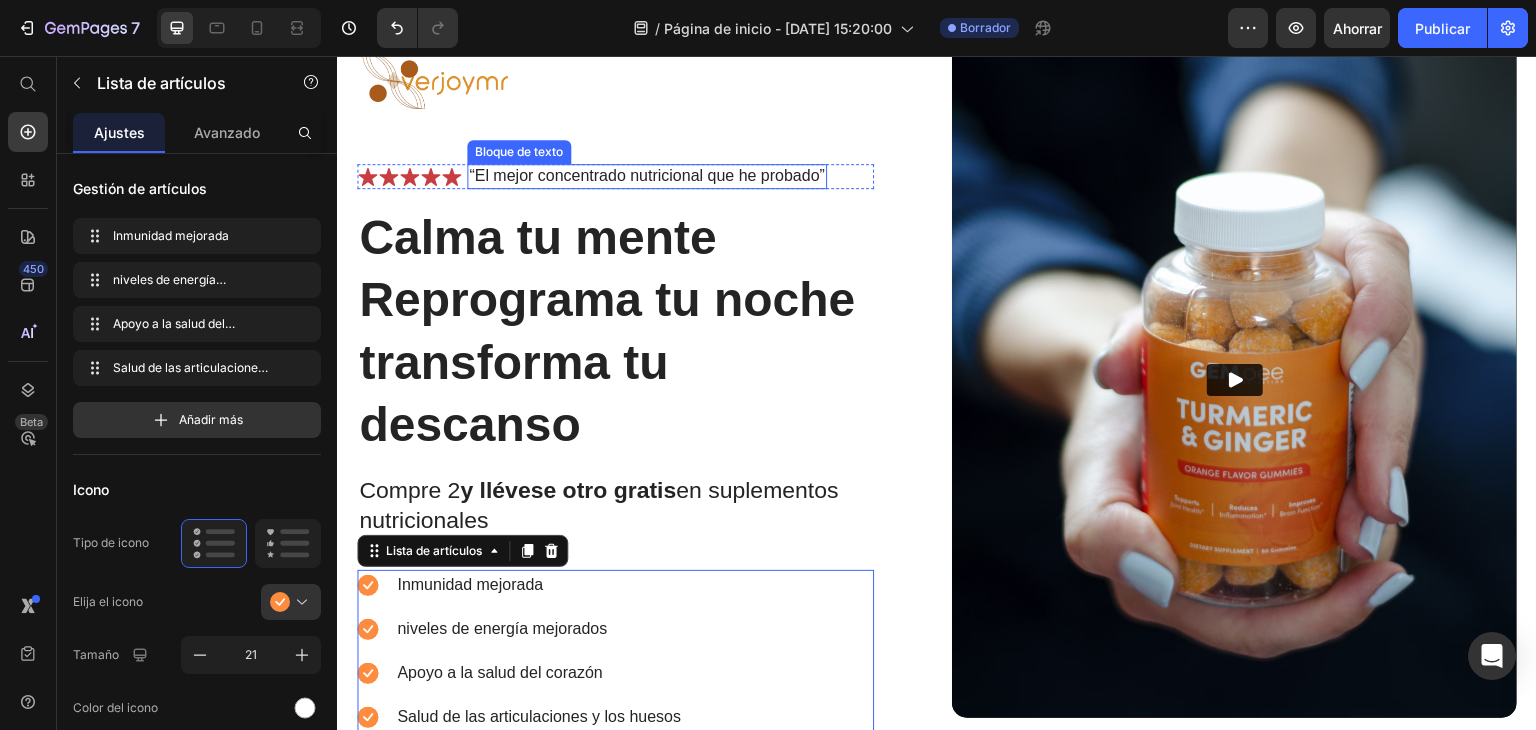 click on "“El mejor concentrado nutricional que he probado”" at bounding box center [647, 175] 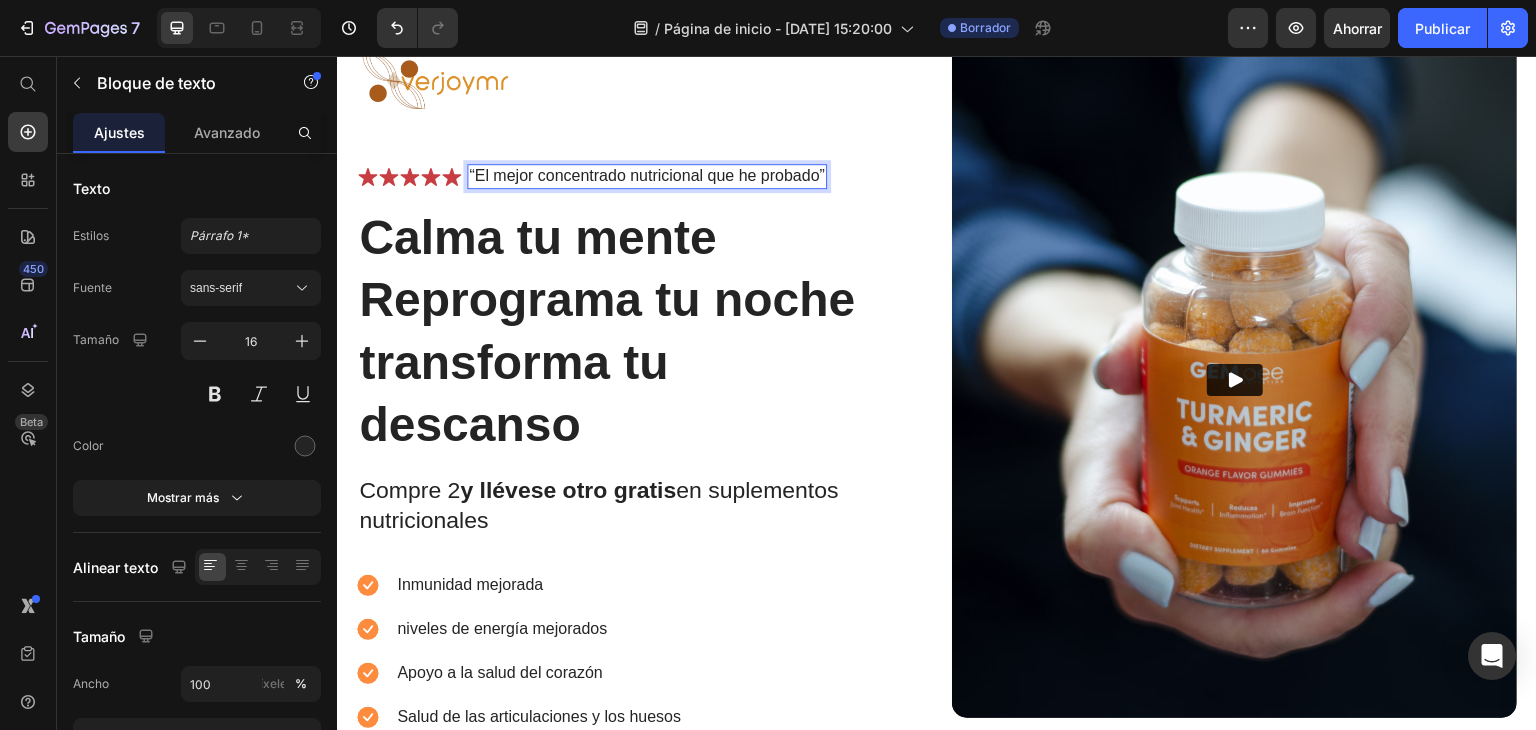 click on "“El mejor concentrado nutricional que he probado”" at bounding box center [647, 176] 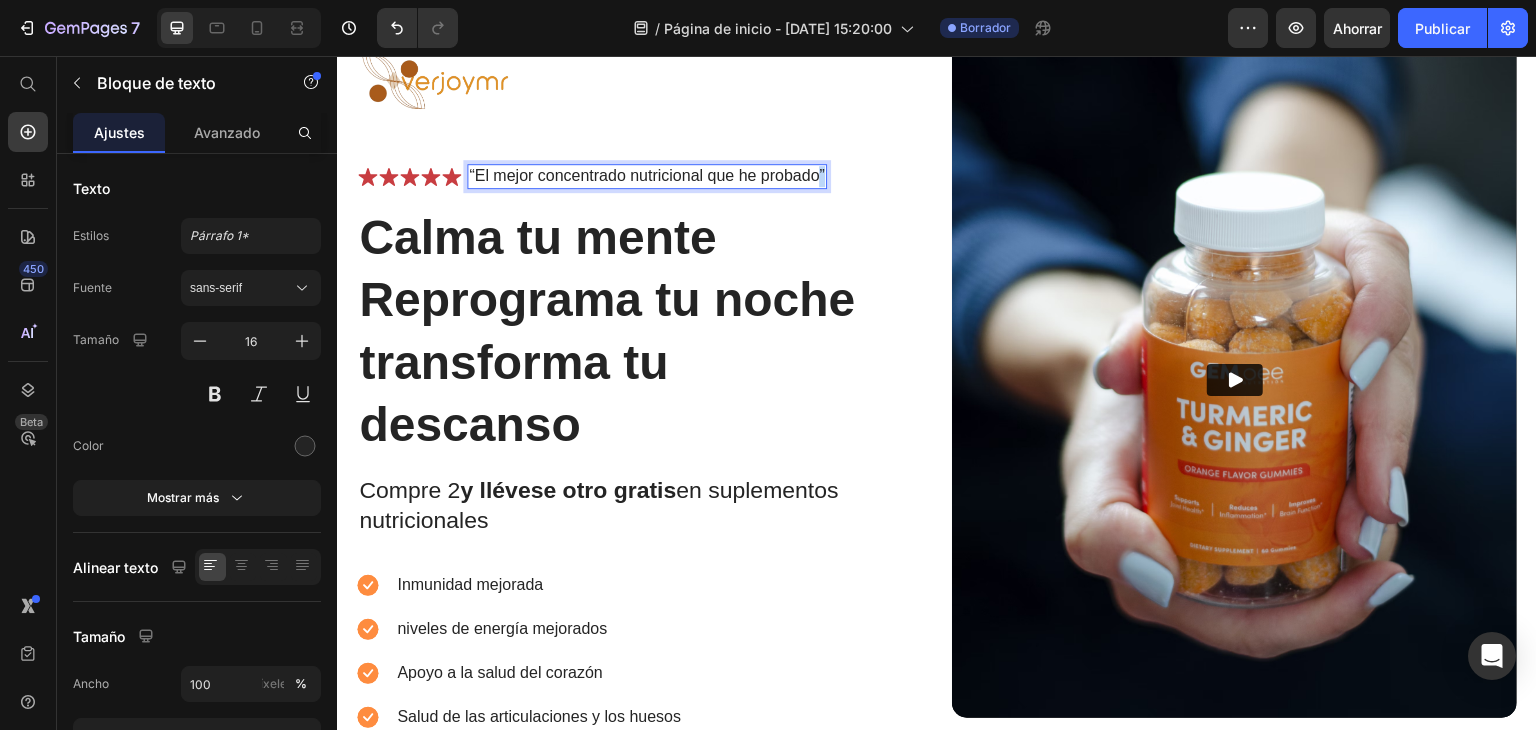 click on "“El mejor concentrado nutricional que he probado”" at bounding box center (647, 176) 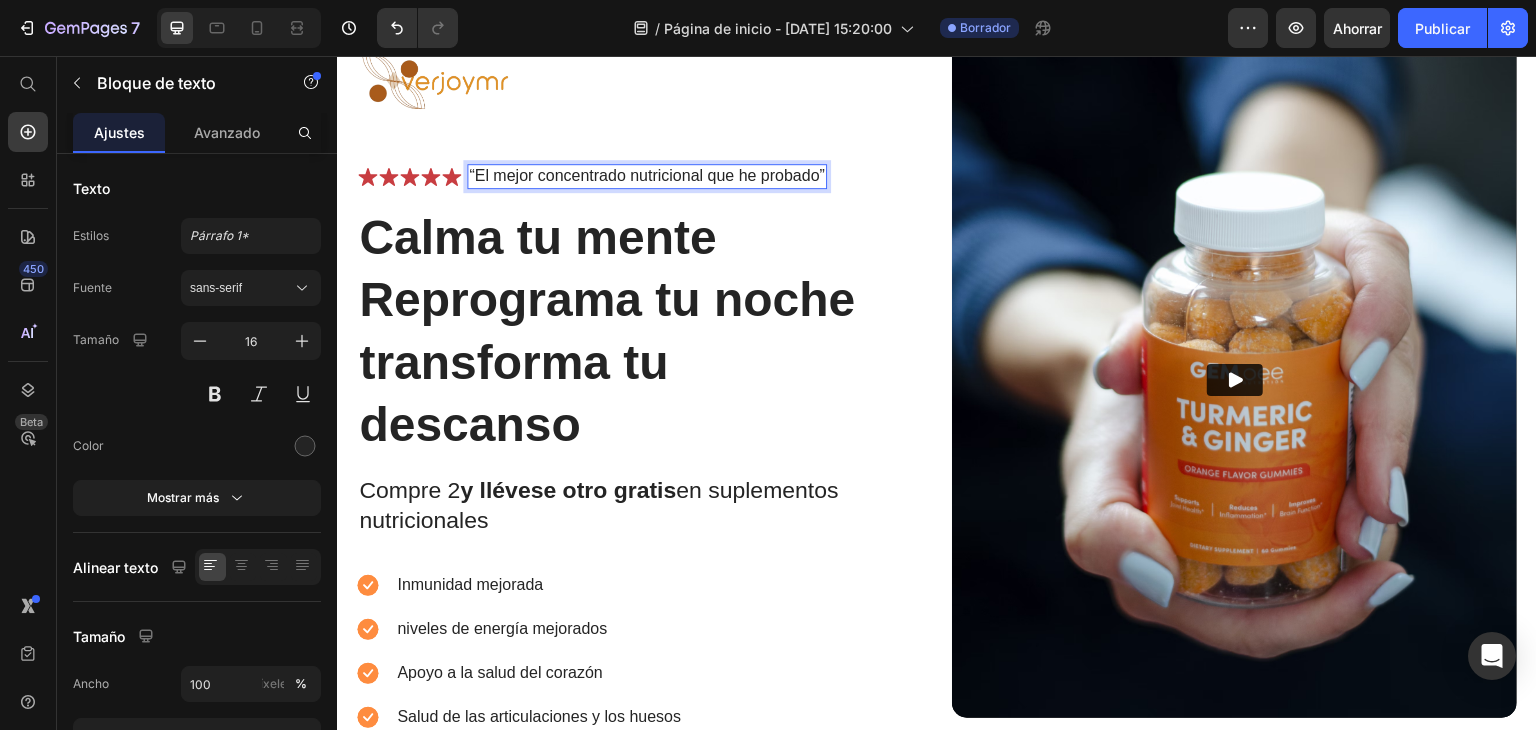 click on "“El mejor concentrado nutricional que he probado”" at bounding box center [647, 176] 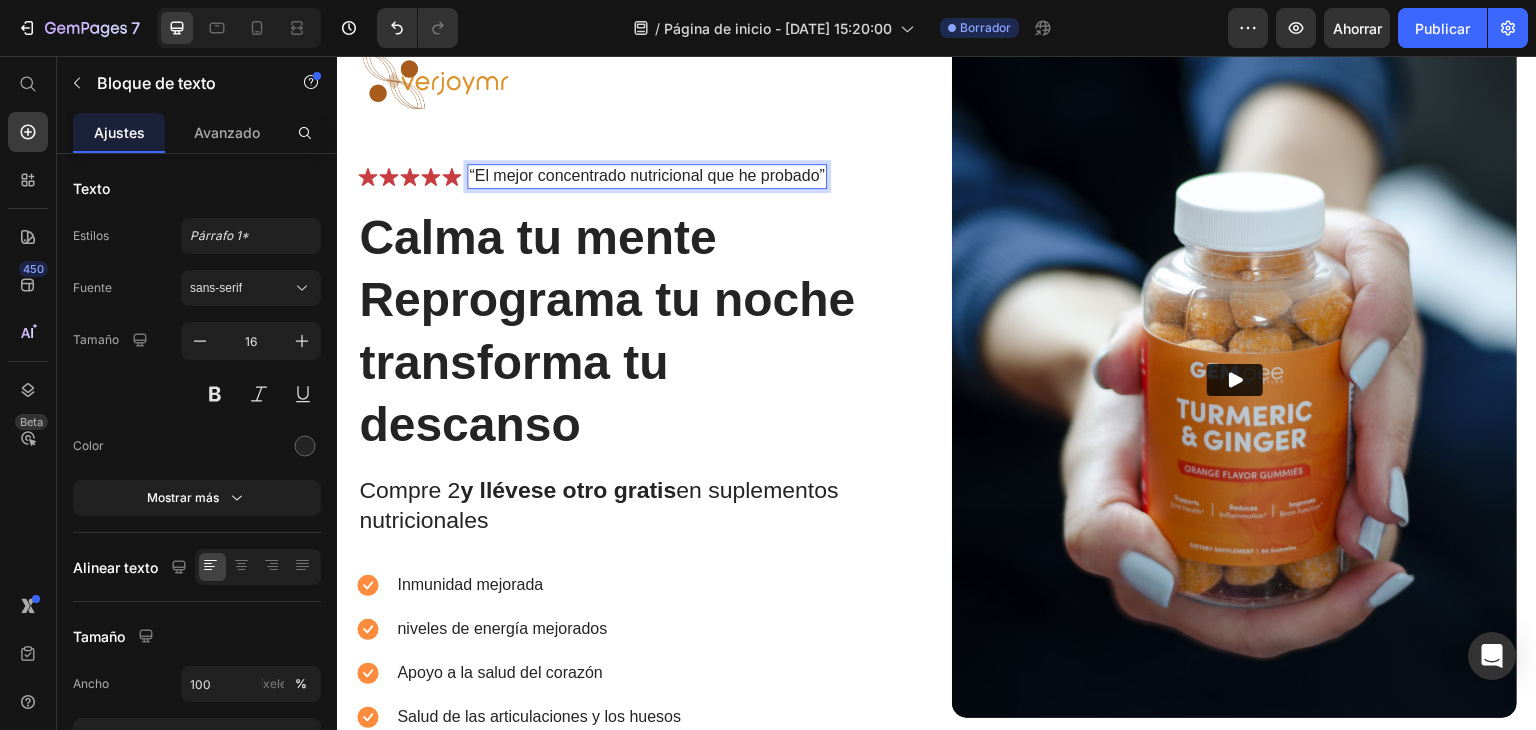 click on "“El mejor concentrado nutricional que he probado”" at bounding box center (647, 176) 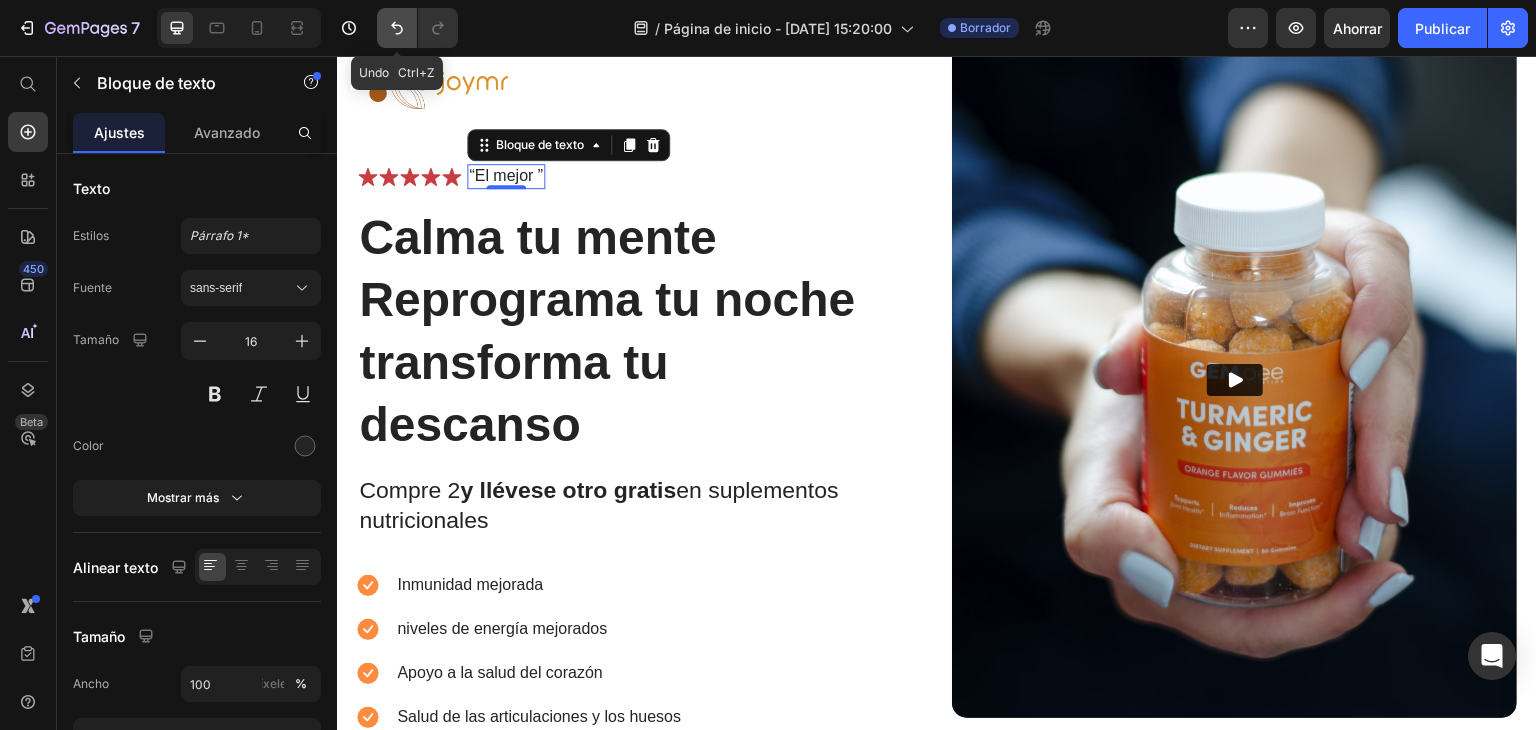 click 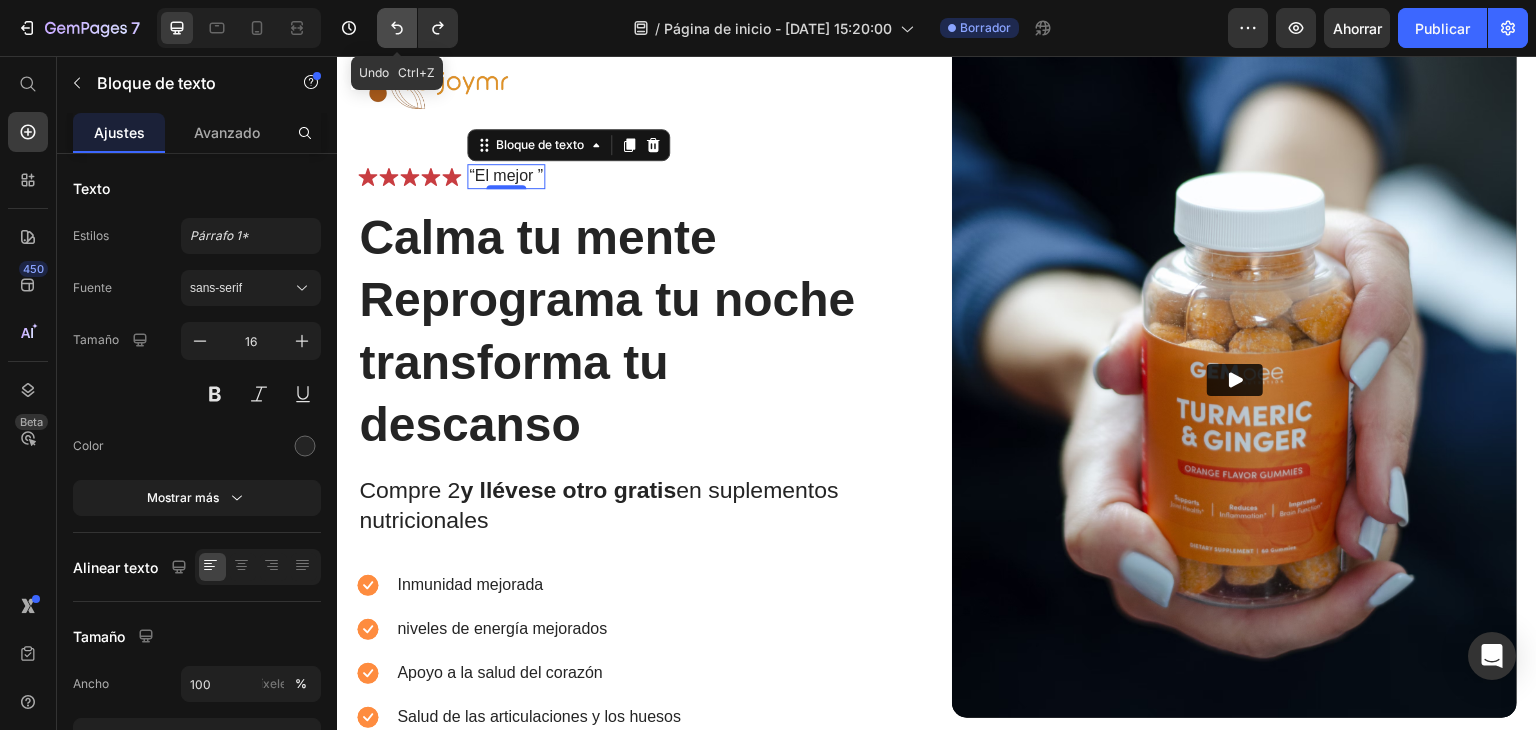 click 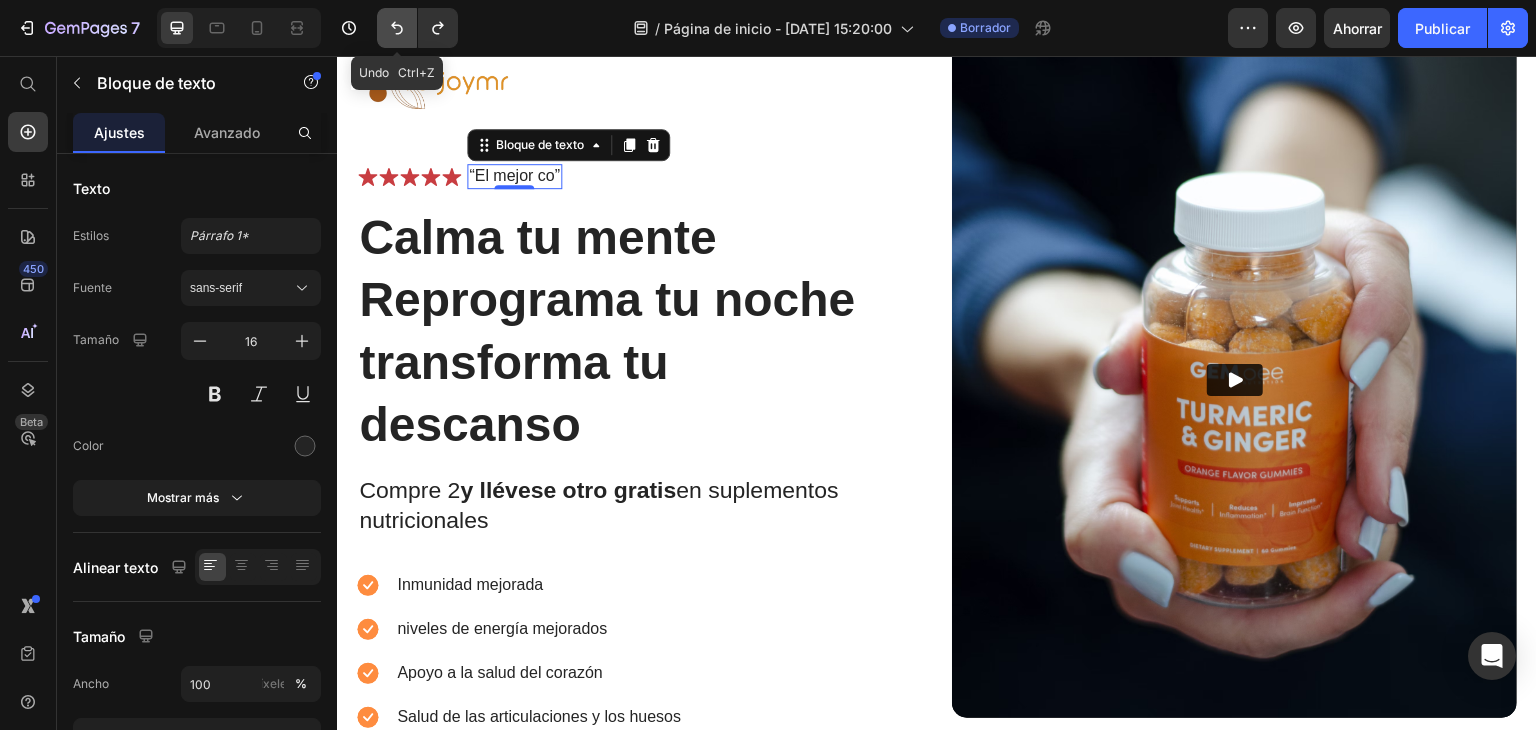 click 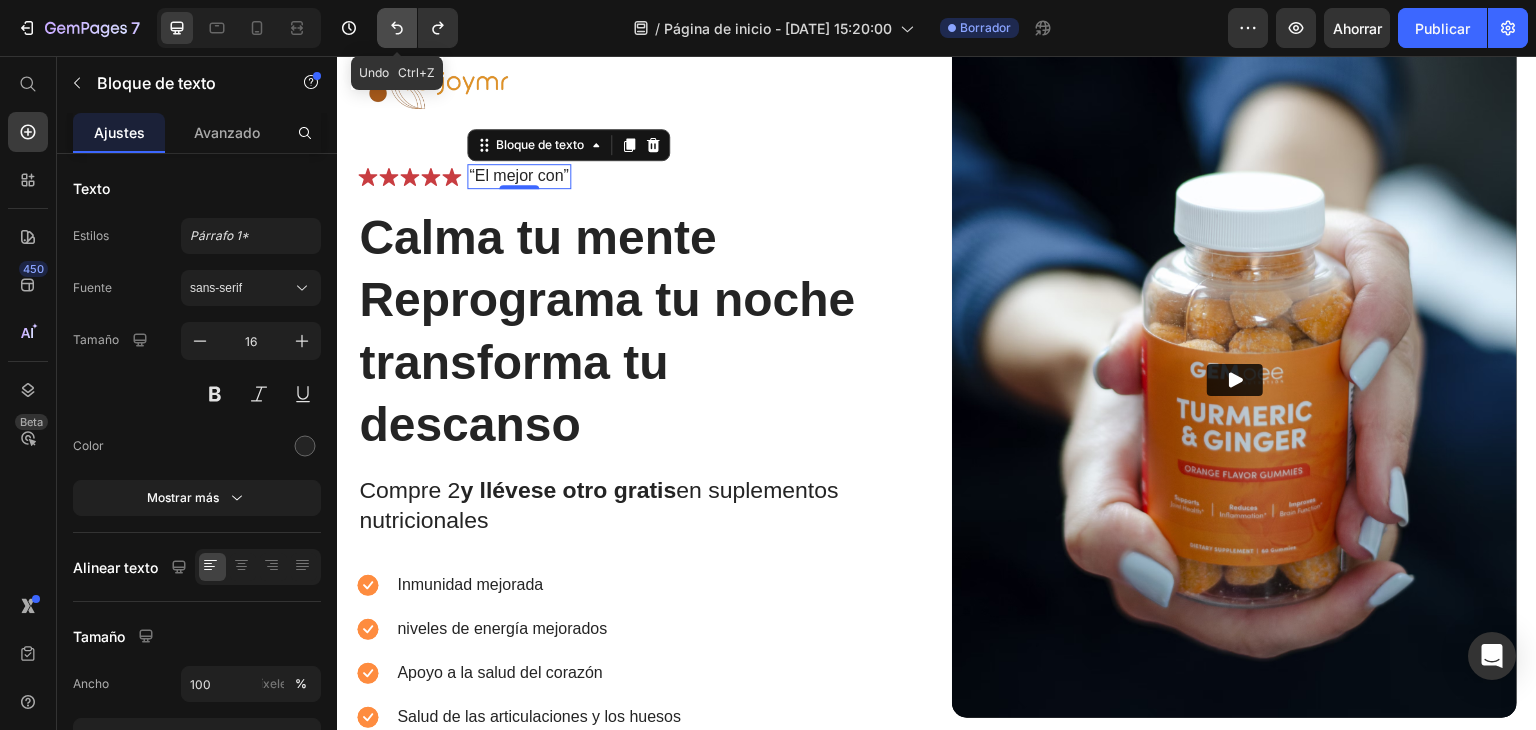 click 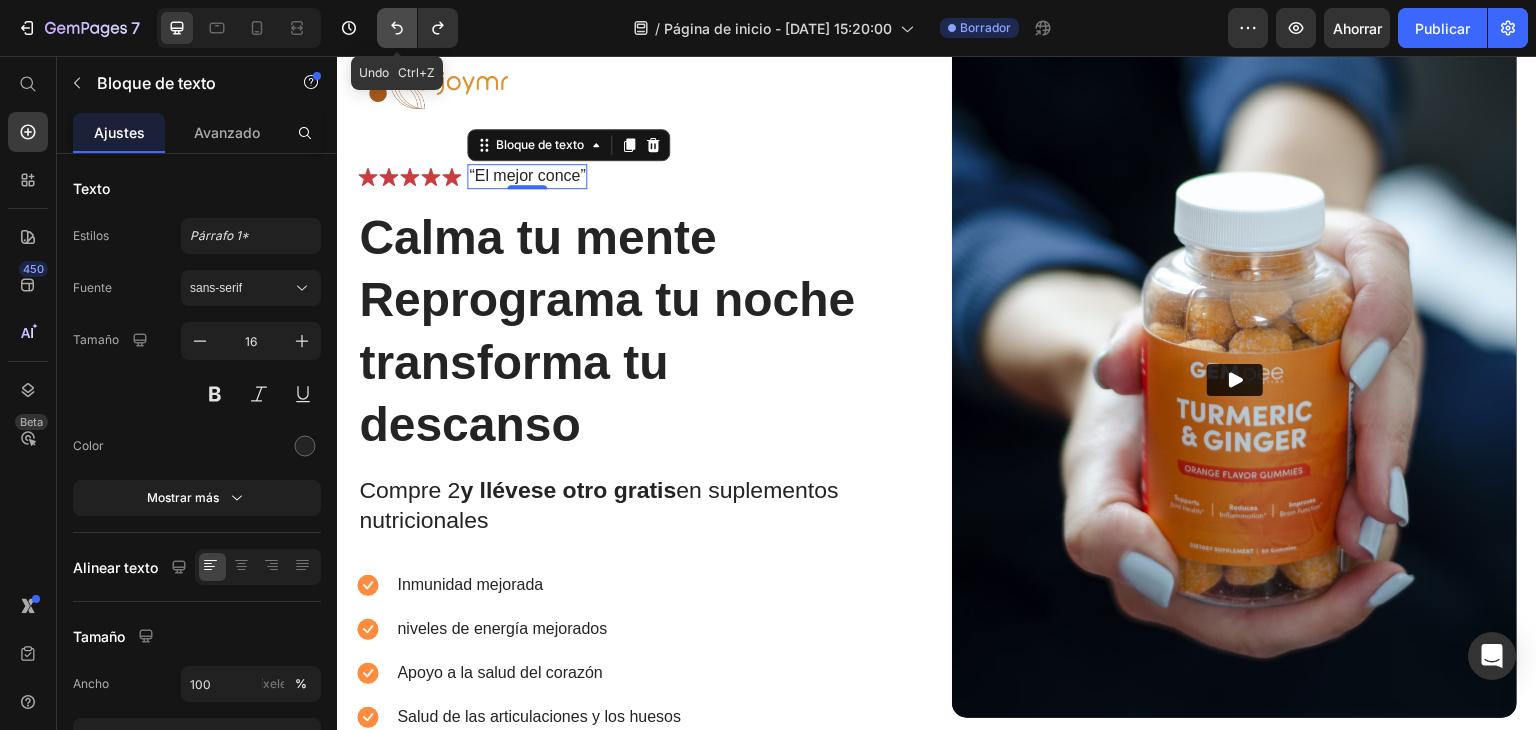 click 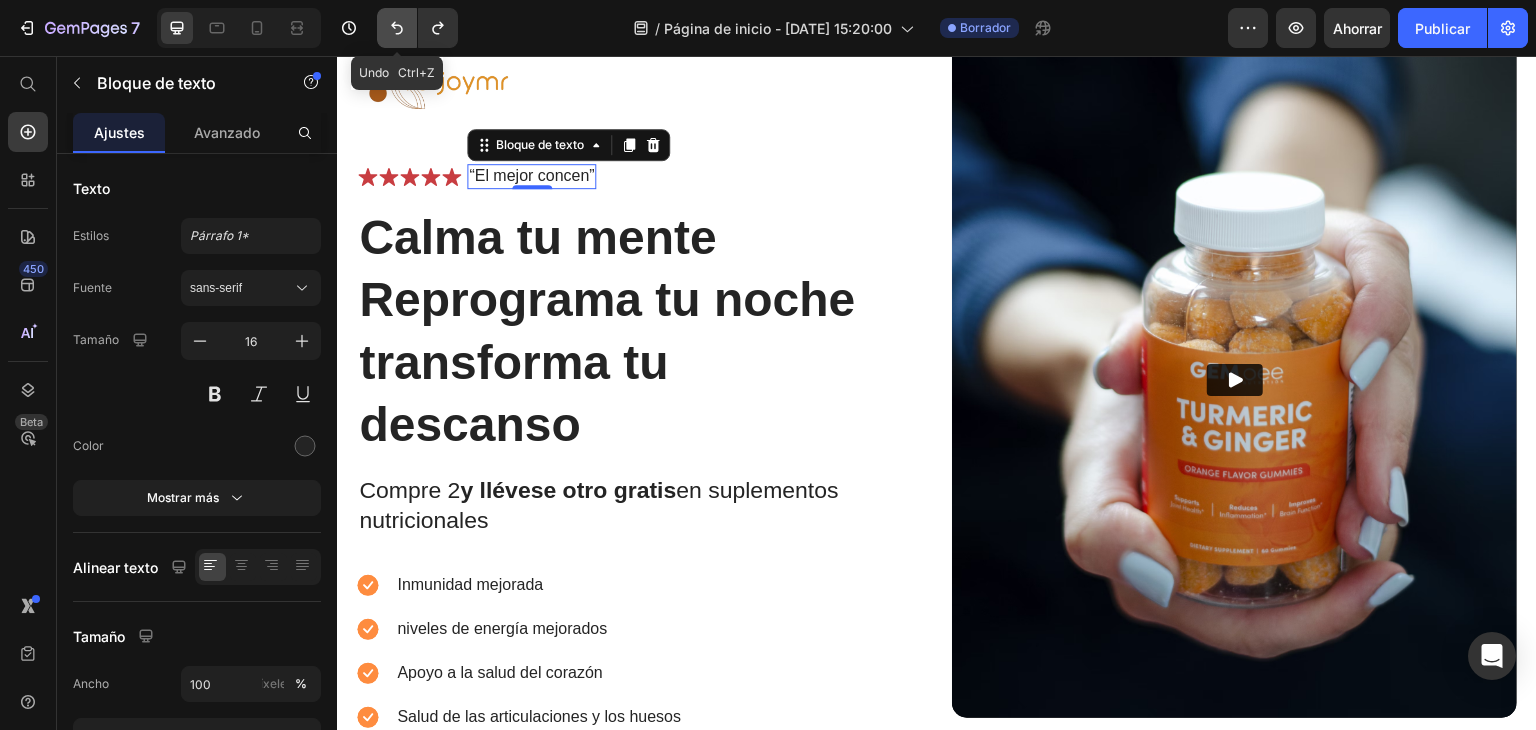 click 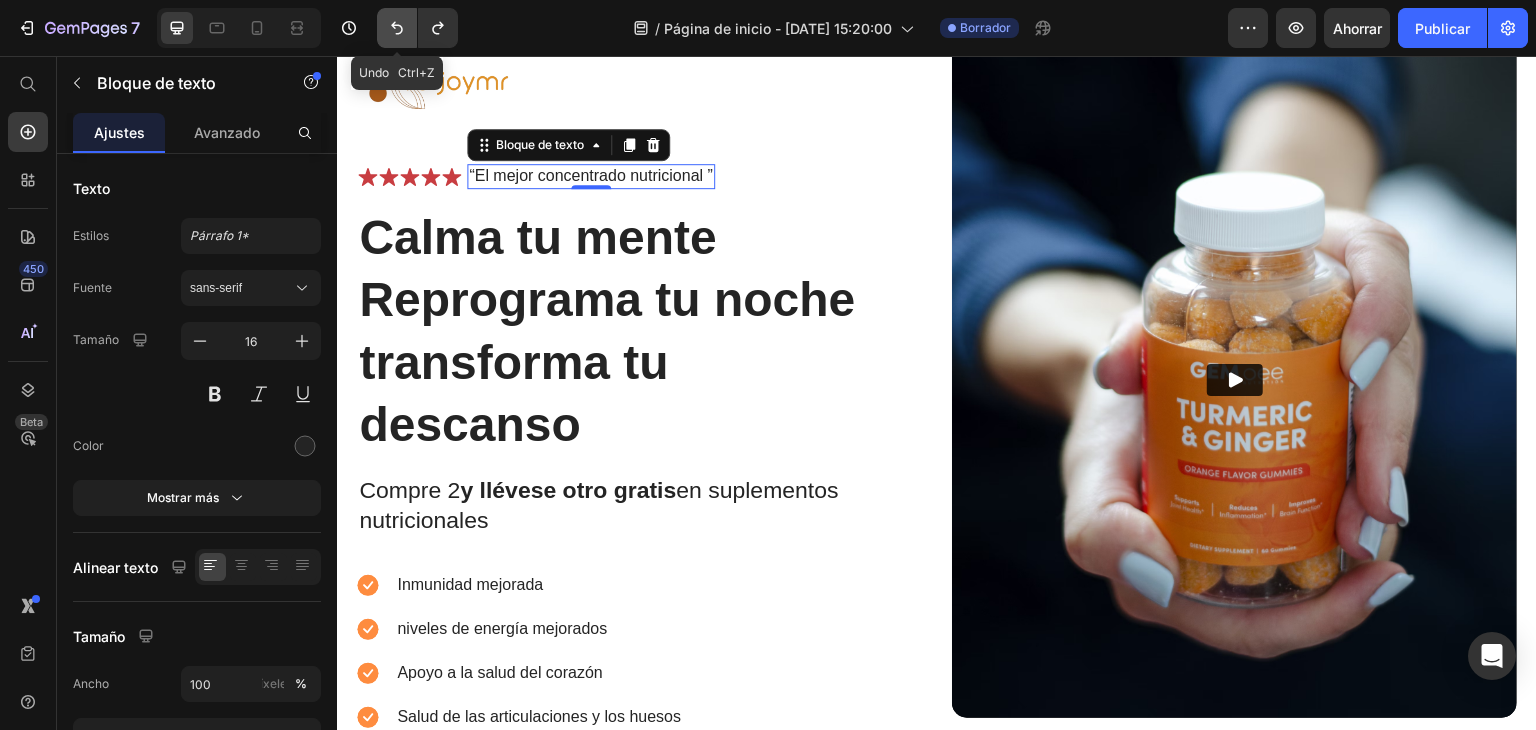 click 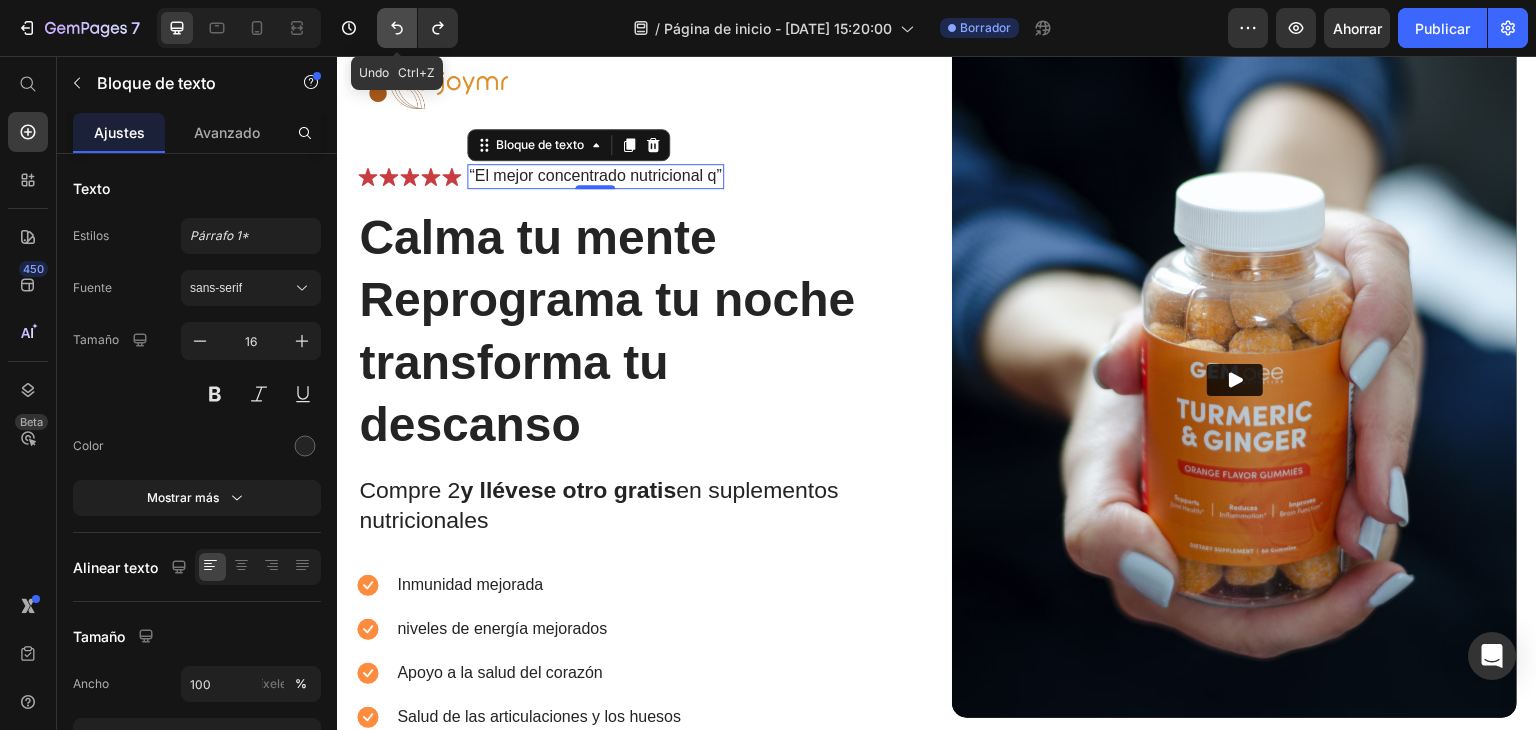 click 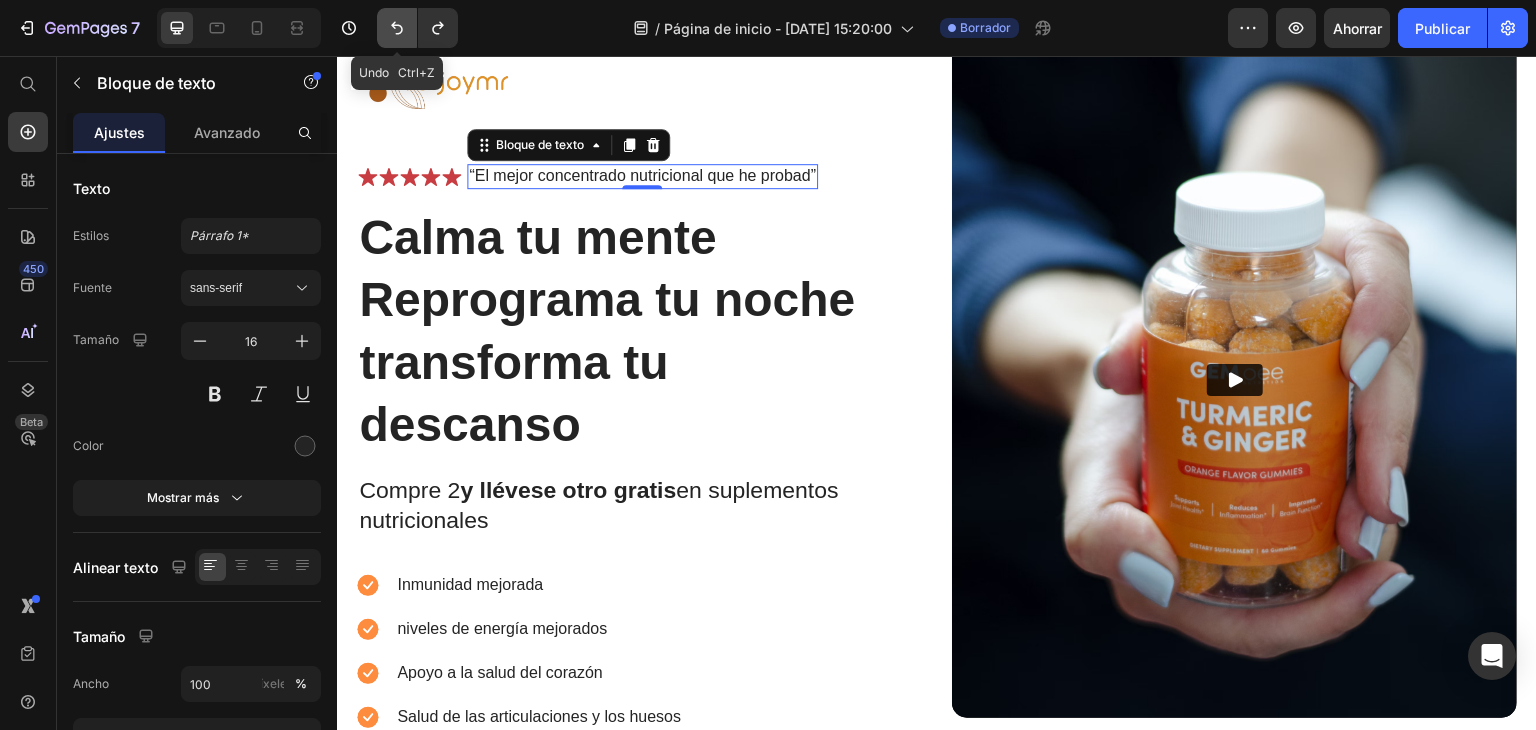 click 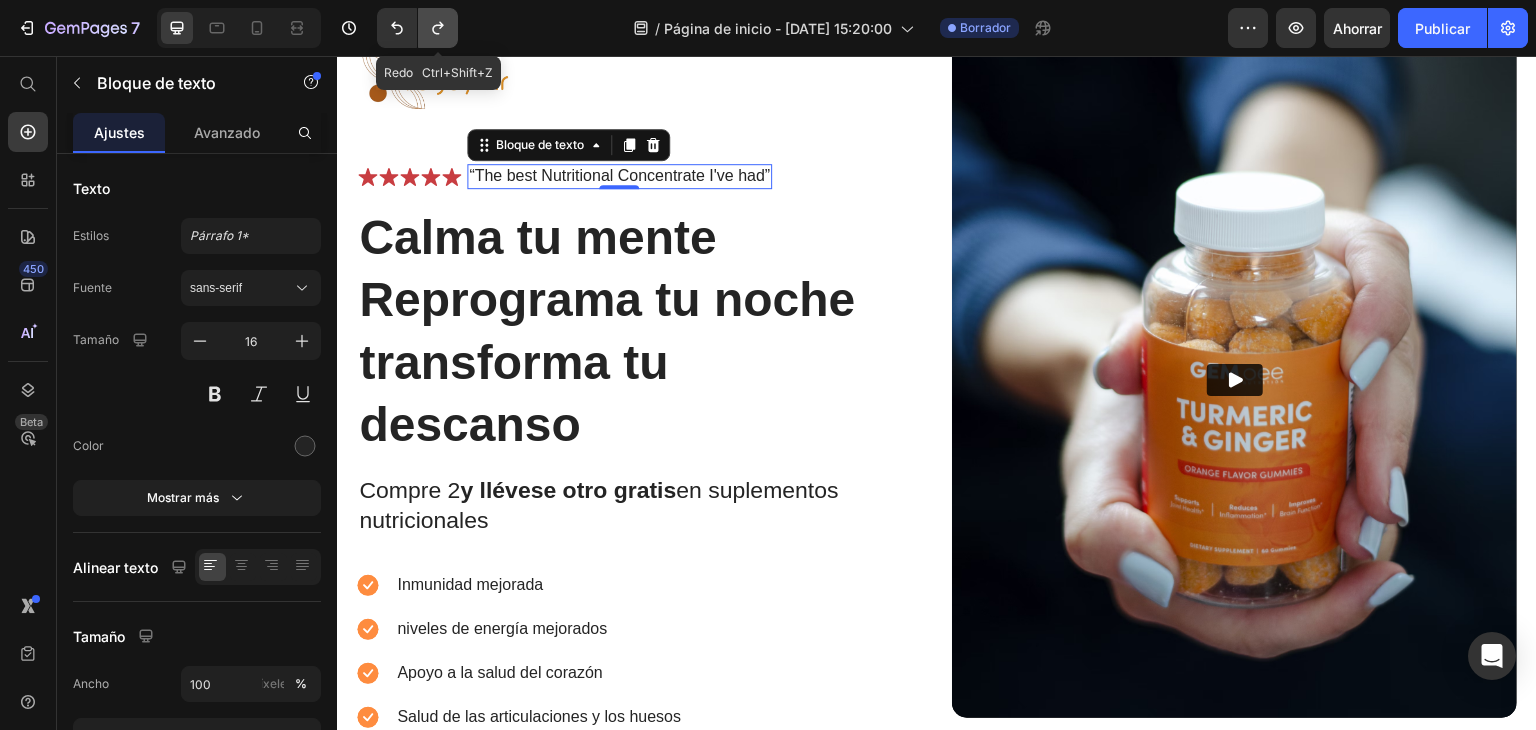 click 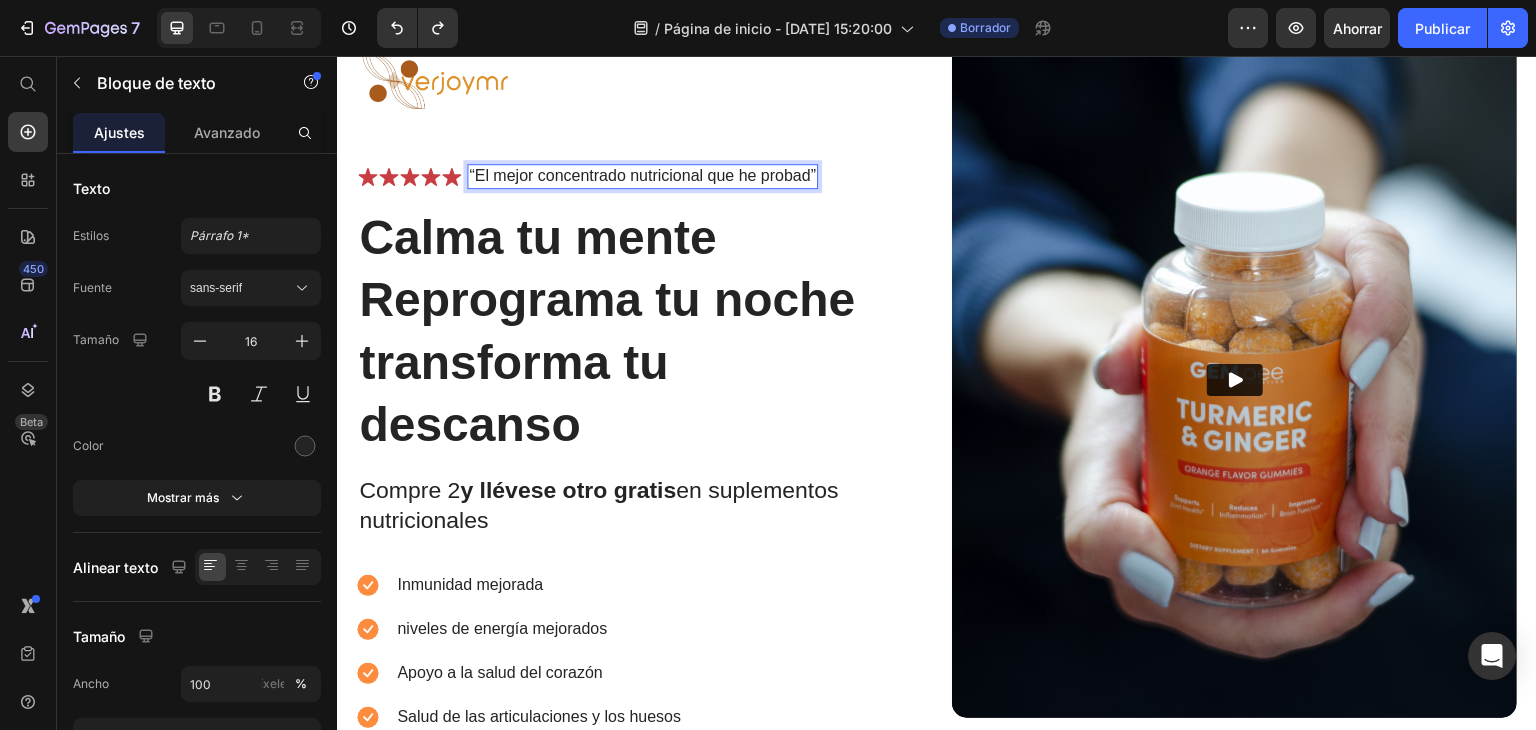 click on "“El mejor concentrado nutricional que he probad”" at bounding box center [642, 176] 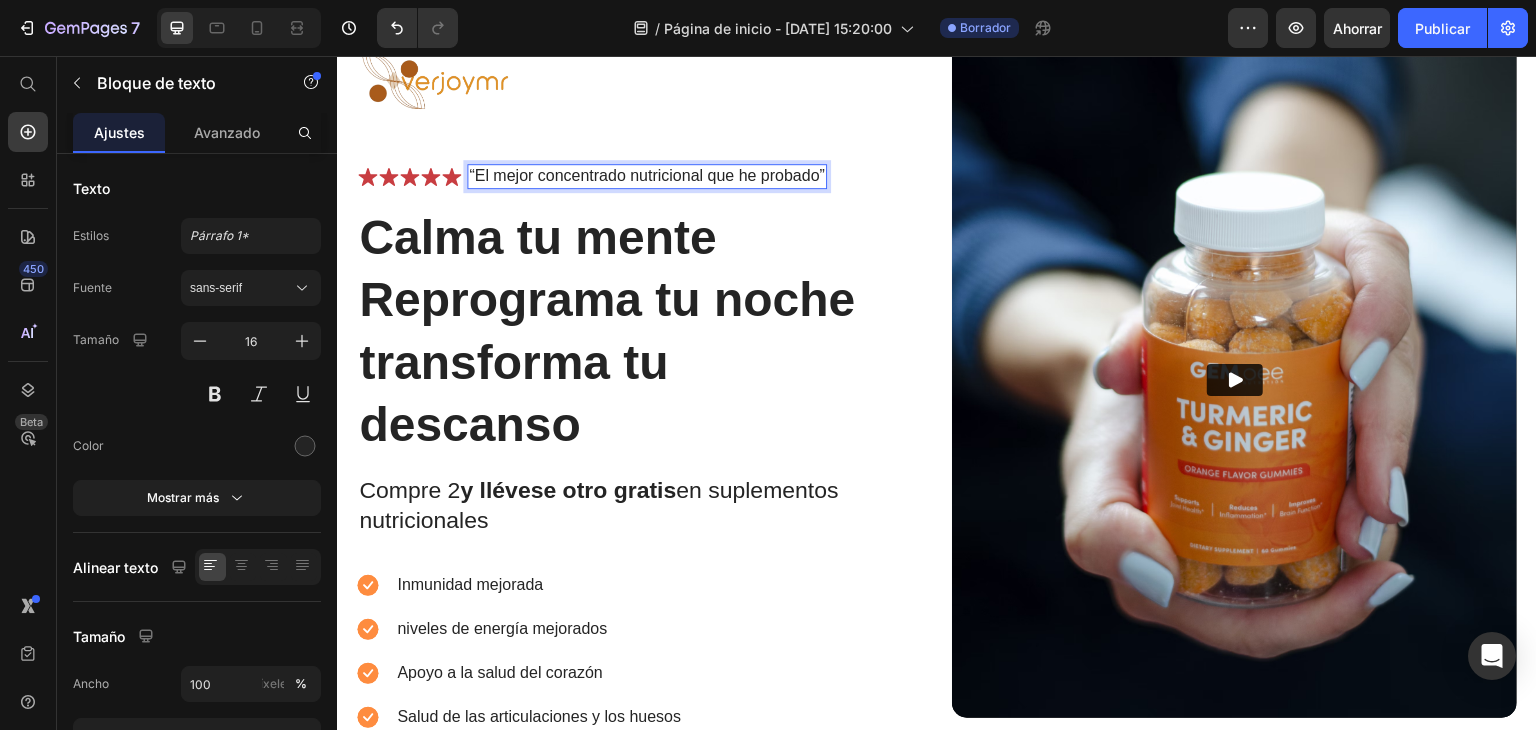 click on "“El mejor concentrado nutricional que he probado”" at bounding box center (647, 176) 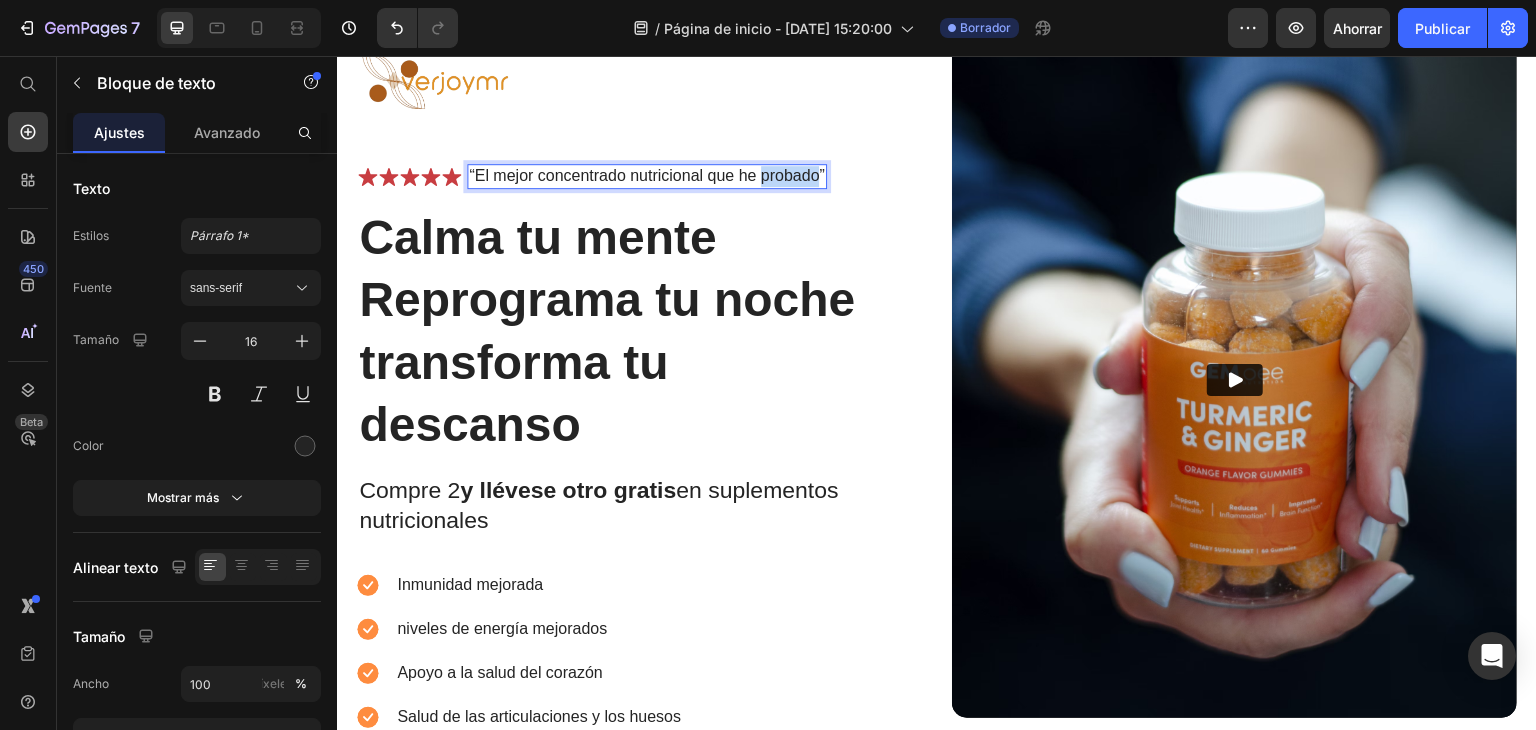 click on "“El mejor concentrado nutricional que he probado”" at bounding box center [647, 176] 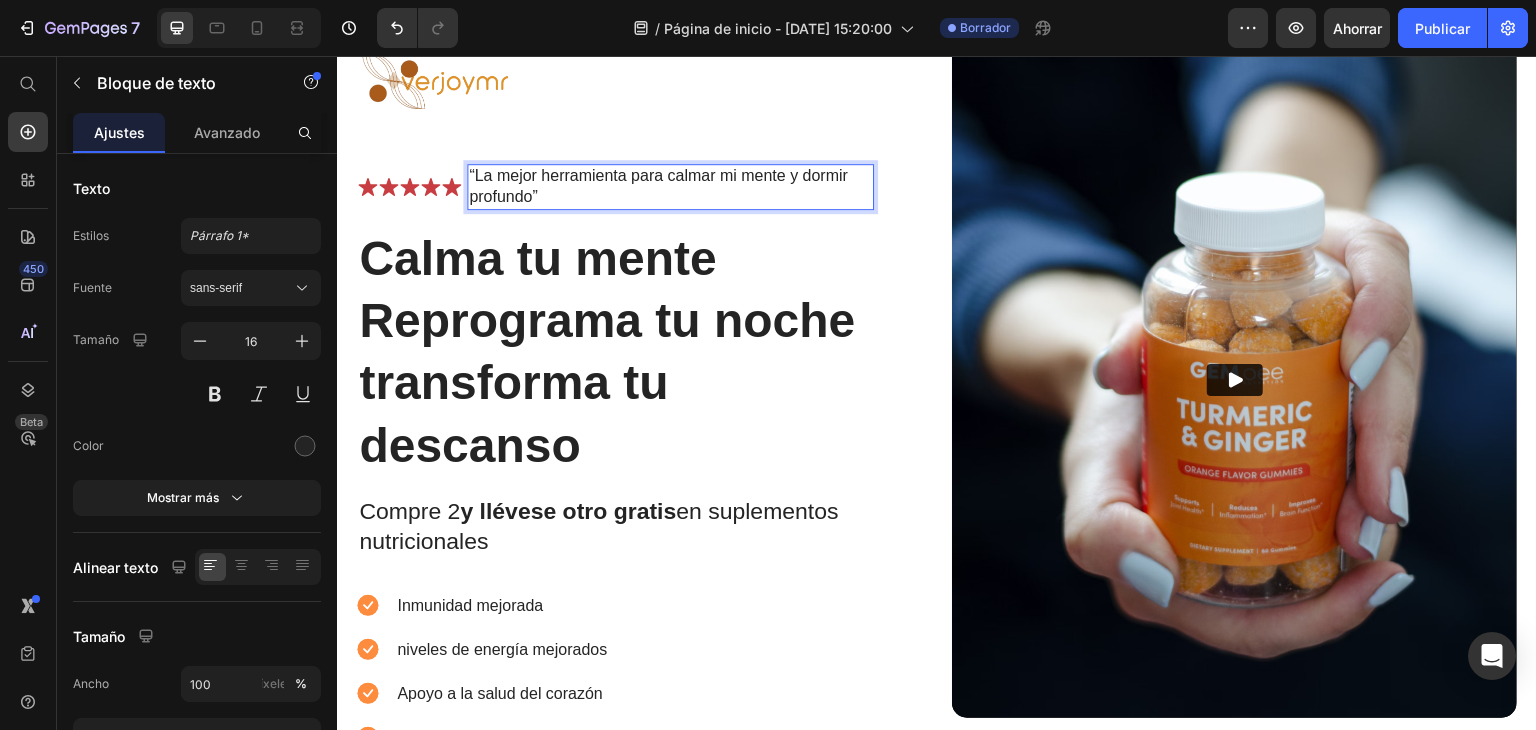 click on "“La mejor herramienta para calmar mi mente y dormir profundo”" at bounding box center [670, 187] 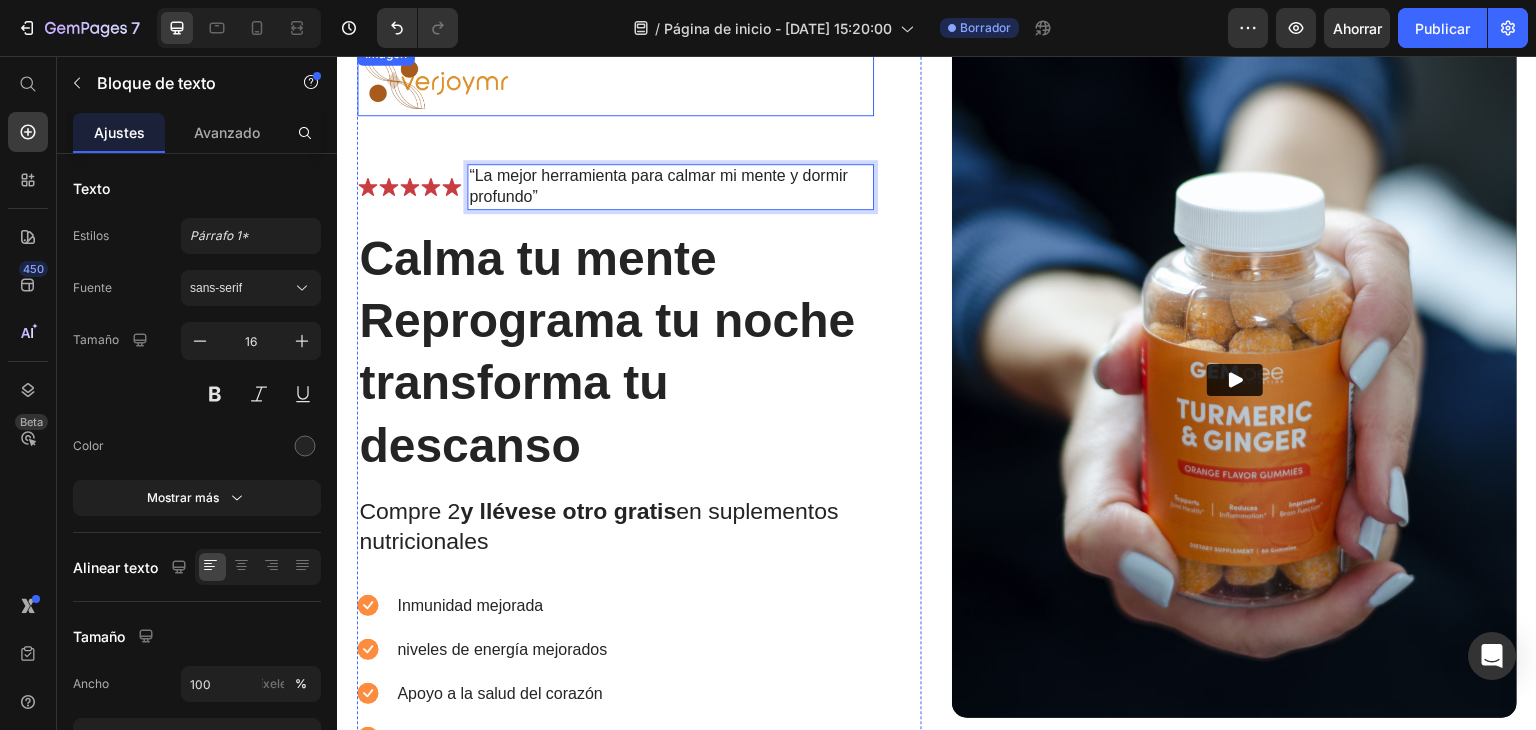 click at bounding box center [615, 79] 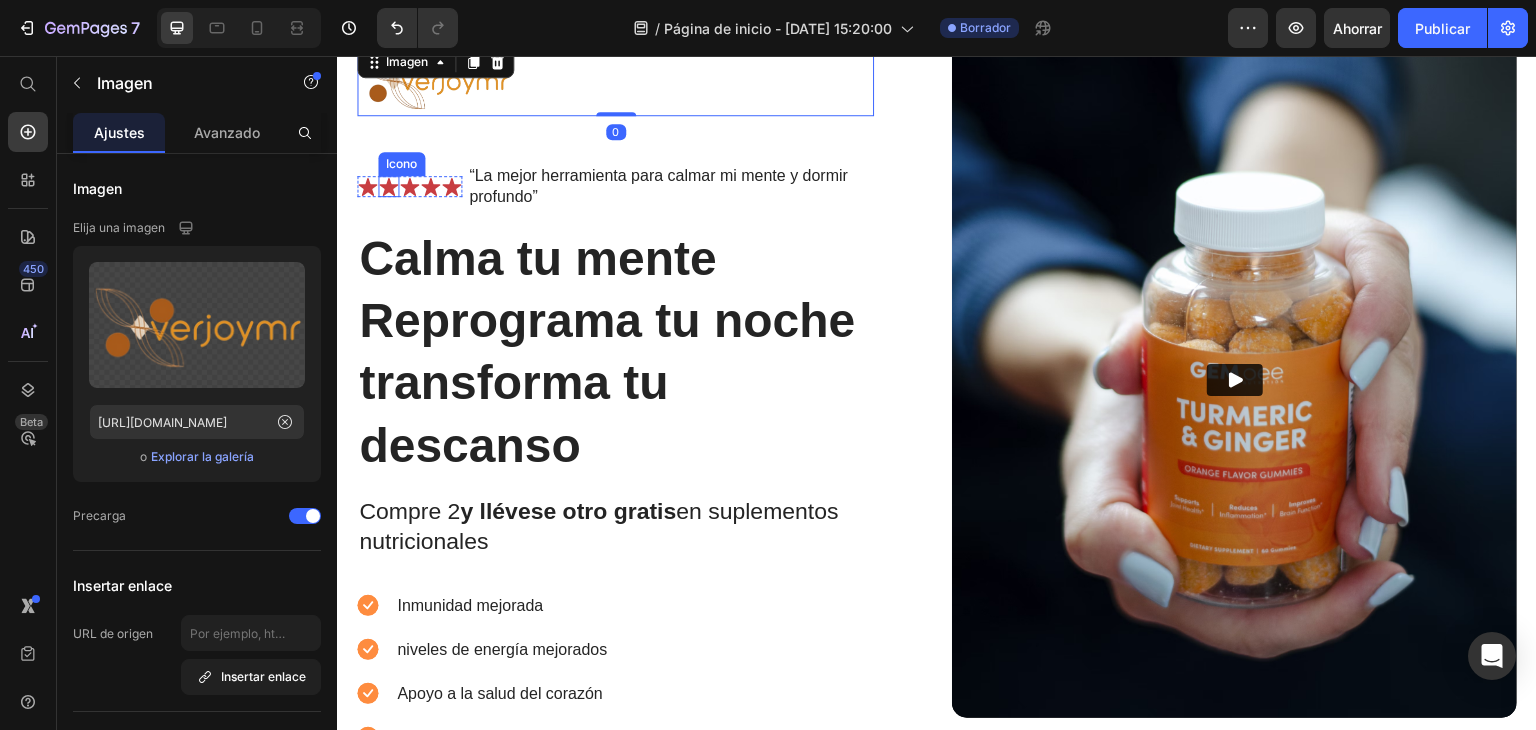click 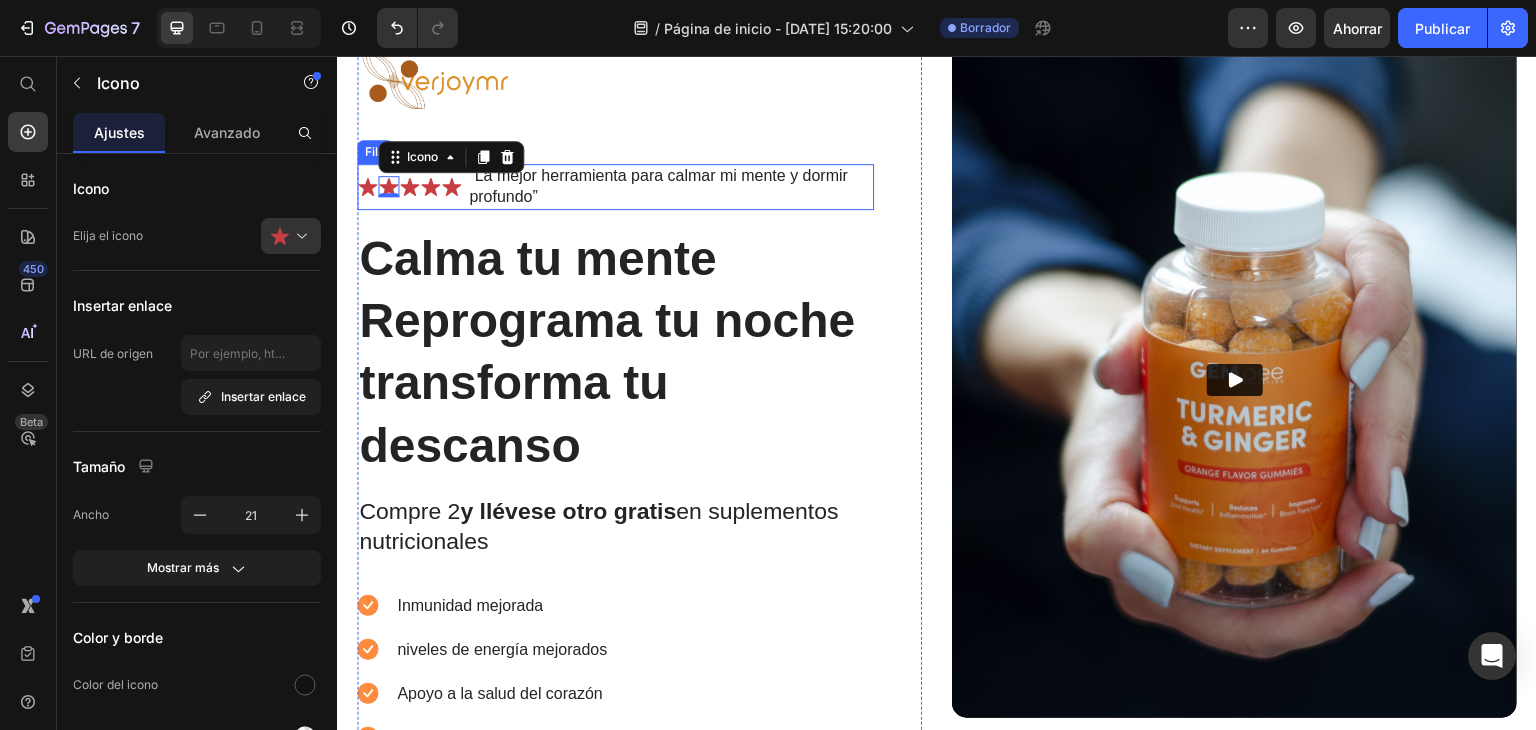click on "Icono
Icono   0
Icono
Icono
Icono Lista de iconos" at bounding box center [409, 187] 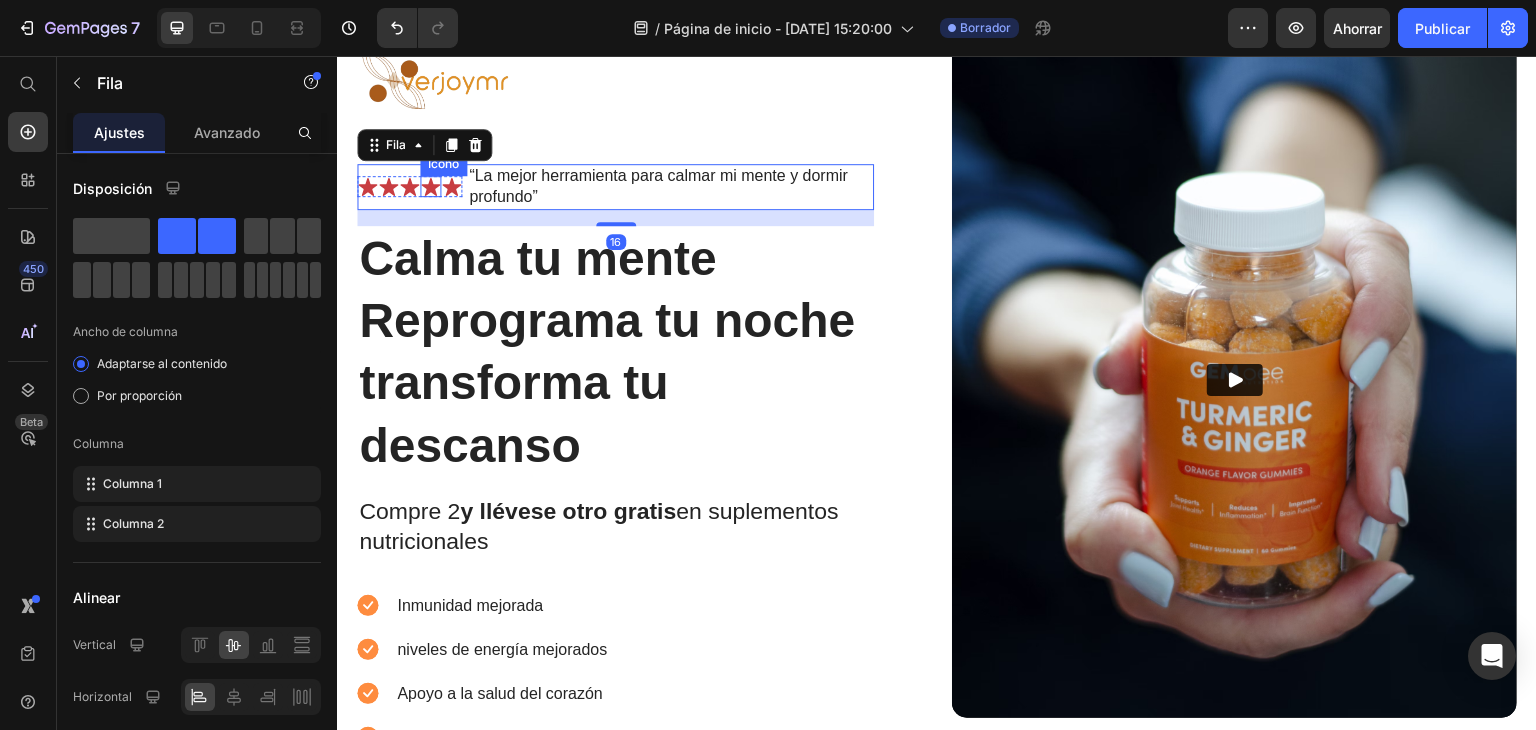 click 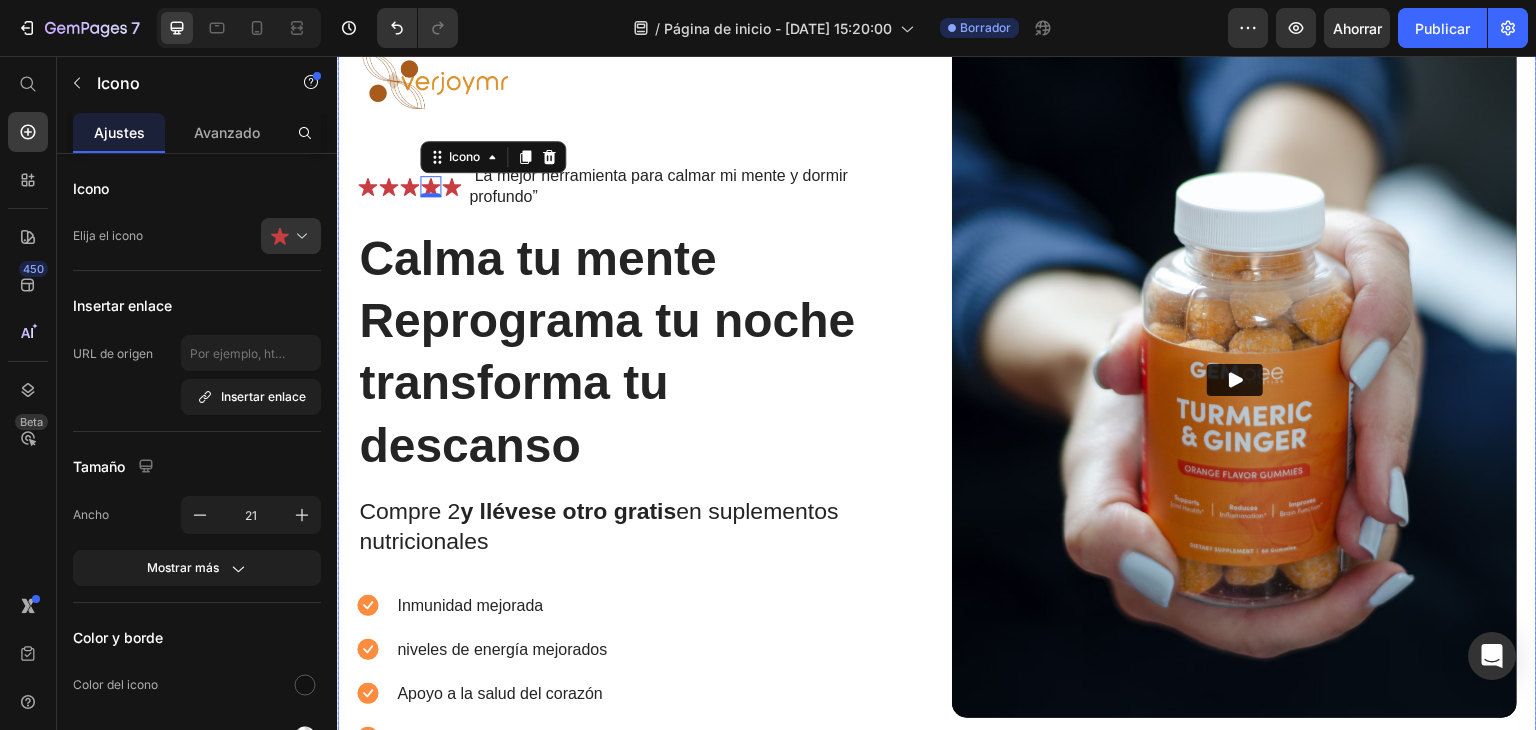 click on "Imagen
Icono
Icono
Icono
Icono   0
Icono Lista de iconos “La mejor herramienta para calmar mi mente y dormir profundo” Bloque de texto Fila Calma tu mente Reprograma tu noche transforma tu descanso Título Compre 2  y llévese otro gratis  en suplementos nutricionales Bloque de texto
Inmunidad mejorada
niveles de energía mejorados
Apoyo a la salud del corazón
Salud de las articulaciones y los huesos Lista de artículos Mejora instantánea de la salud Botón
Icono Pruébalo y te encantará durante  30 días o te devolvemos tu dinero. Bloque de texto Fila Fila Video Fila" at bounding box center (937, 457) 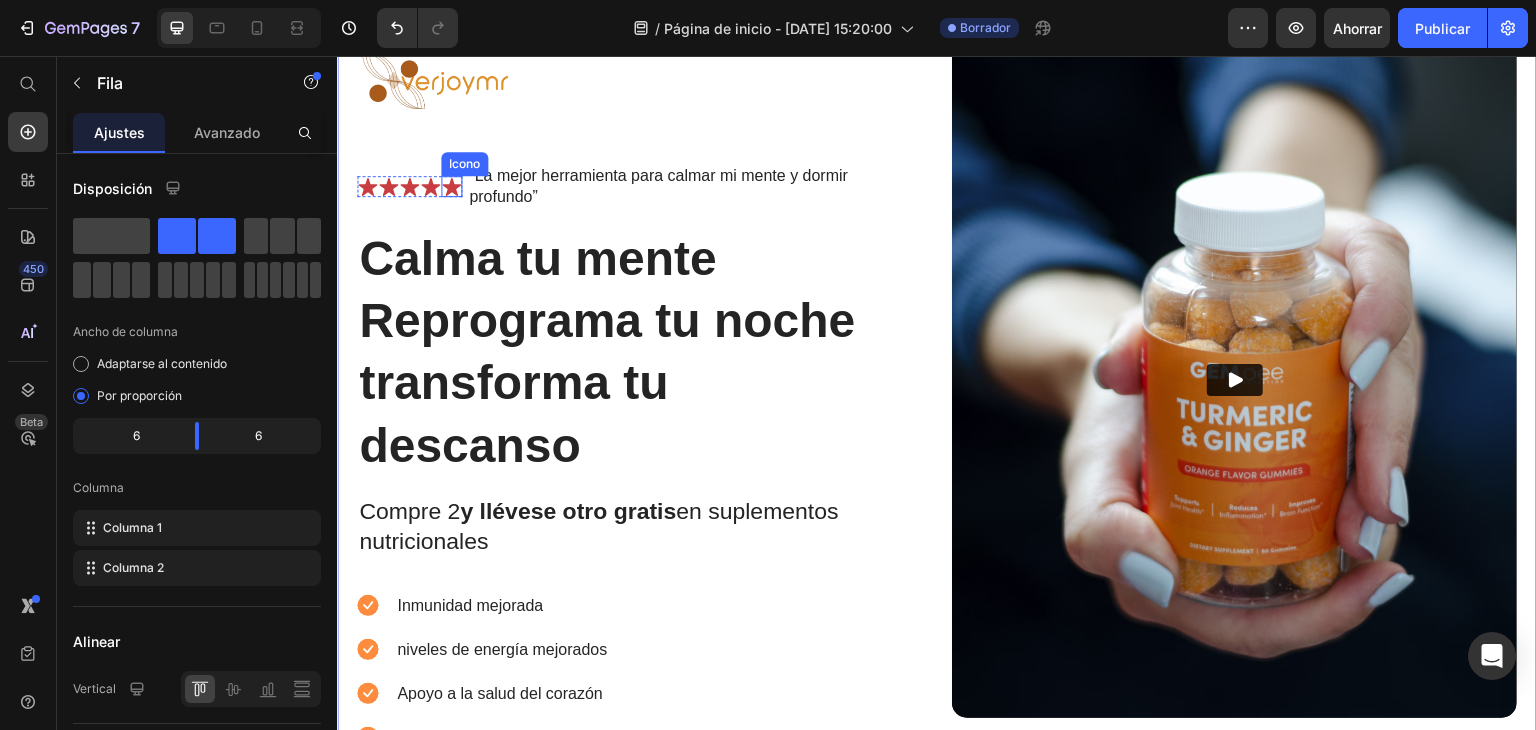 click 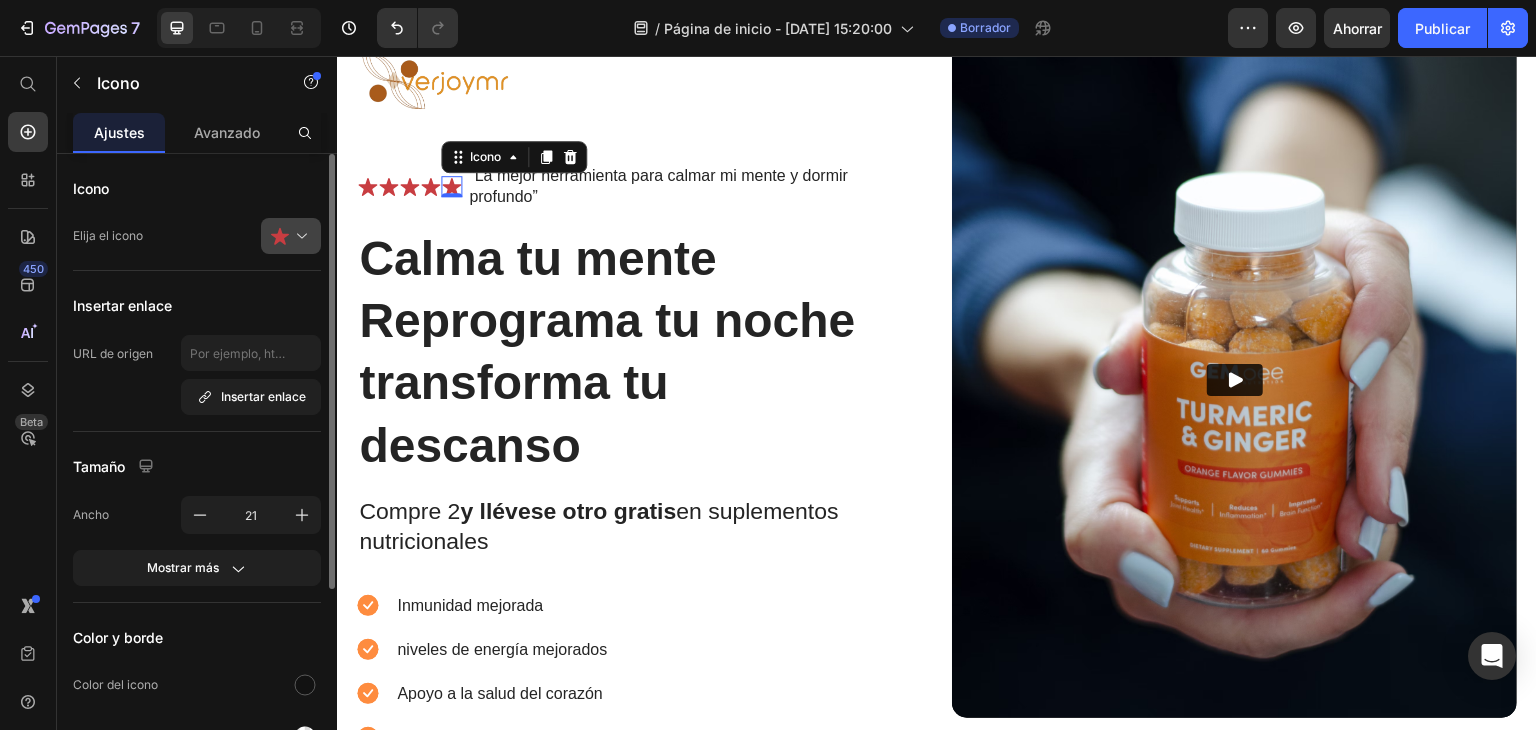 click at bounding box center (299, 236) 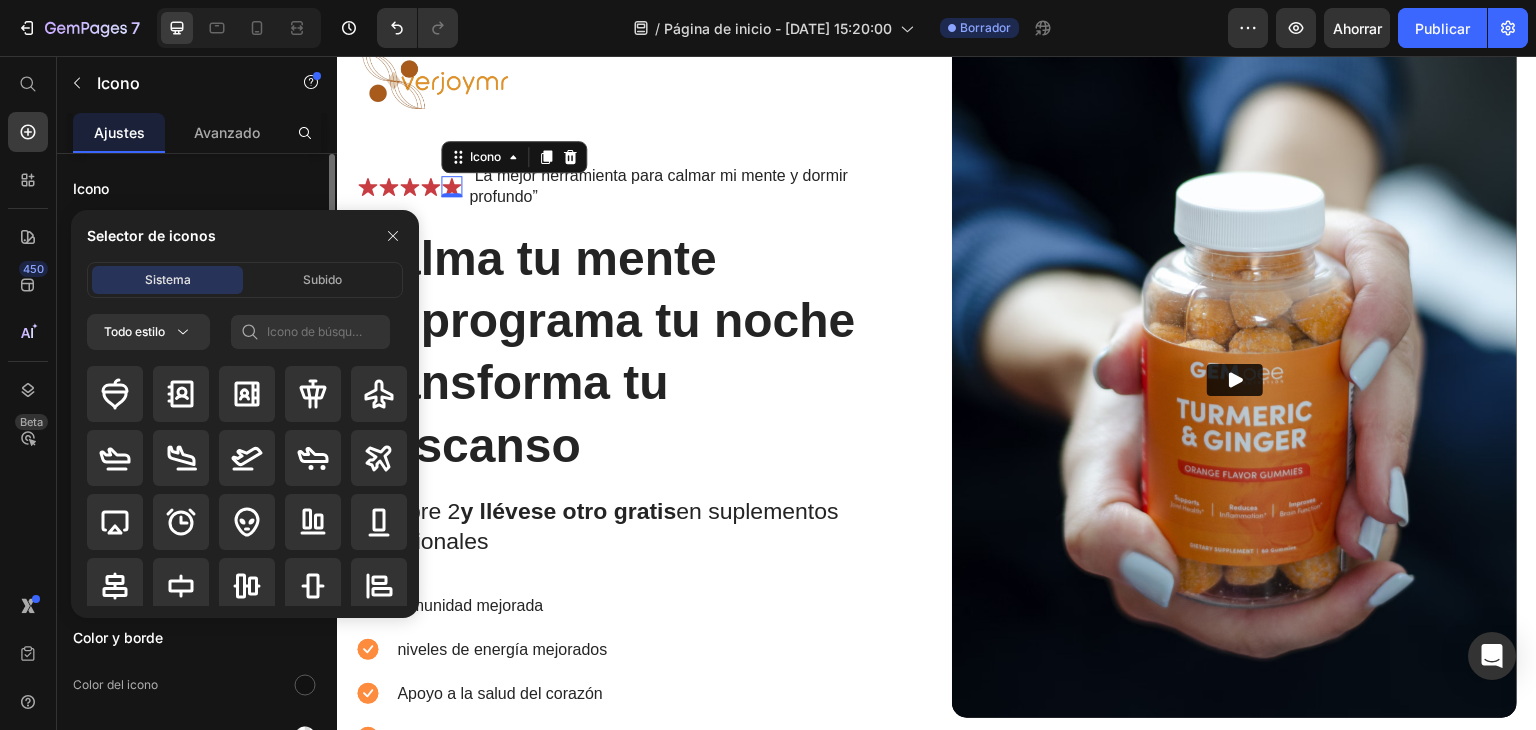 click on "Icono Elija el icono
Insertar enlace URL de origen Insertar enlace Tamaño Ancho 21 Mostrar más Color y borde Color del icono Color de fondo Borde Esquina Alinear Eliminar elemento" at bounding box center [197, 615] 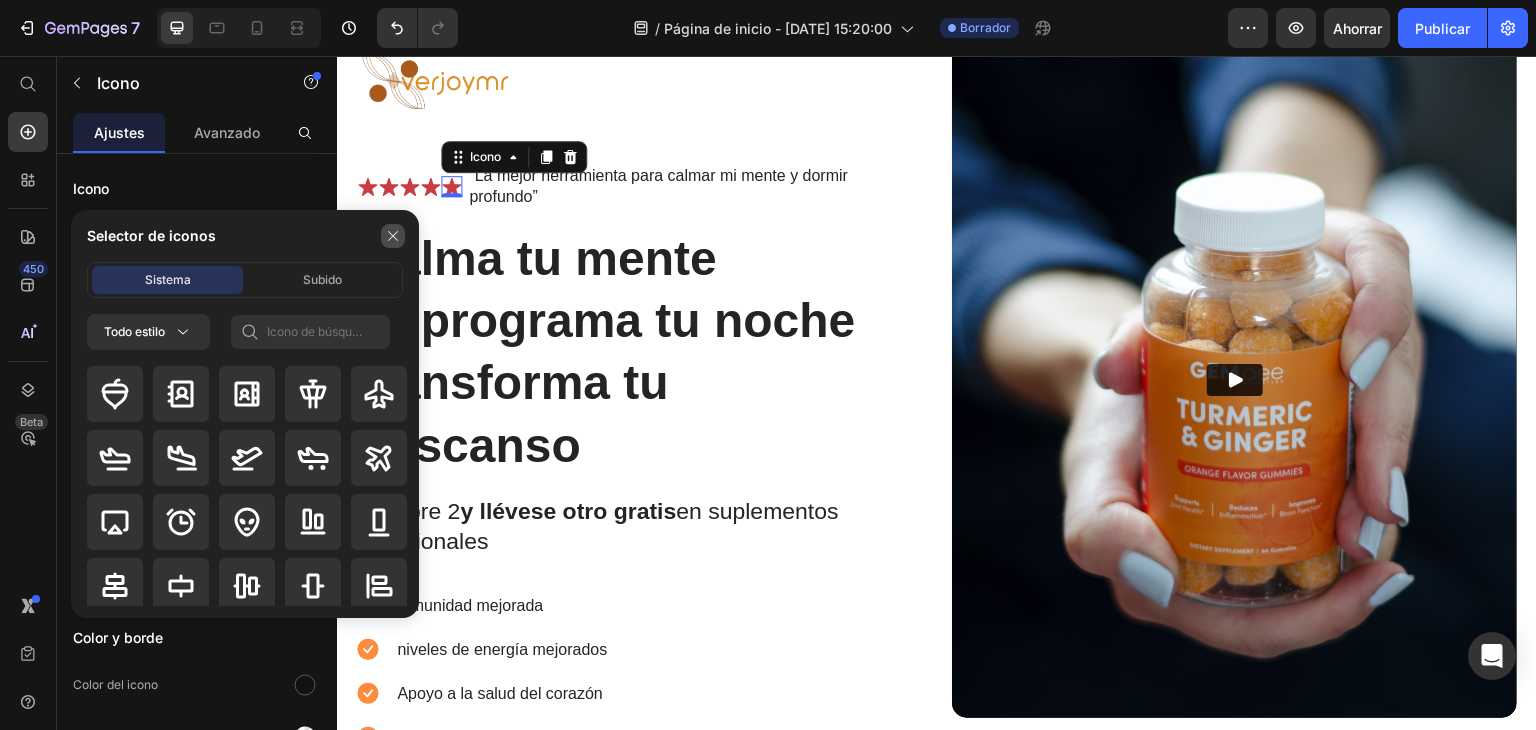 click at bounding box center (393, 236) 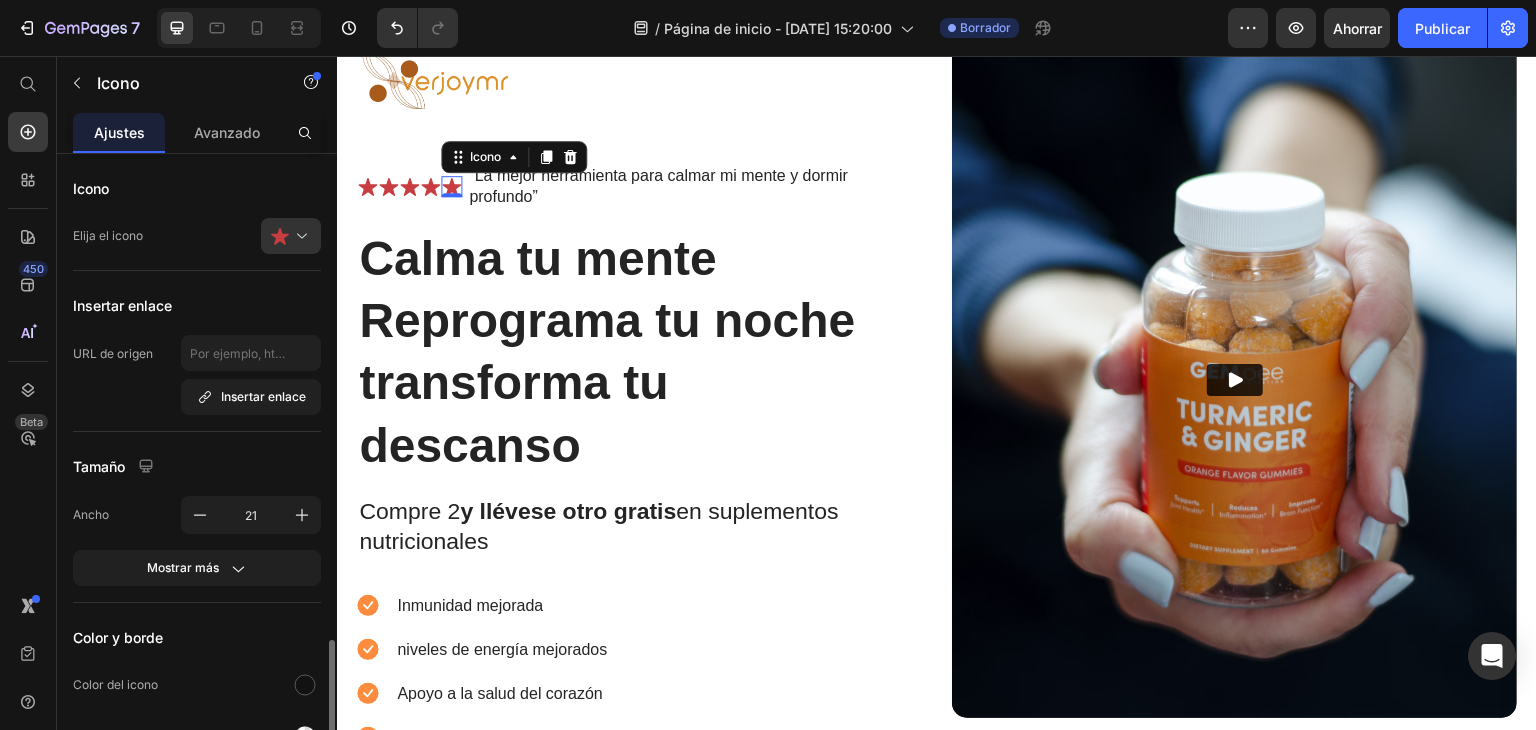 scroll, scrollTop: 288, scrollLeft: 0, axis: vertical 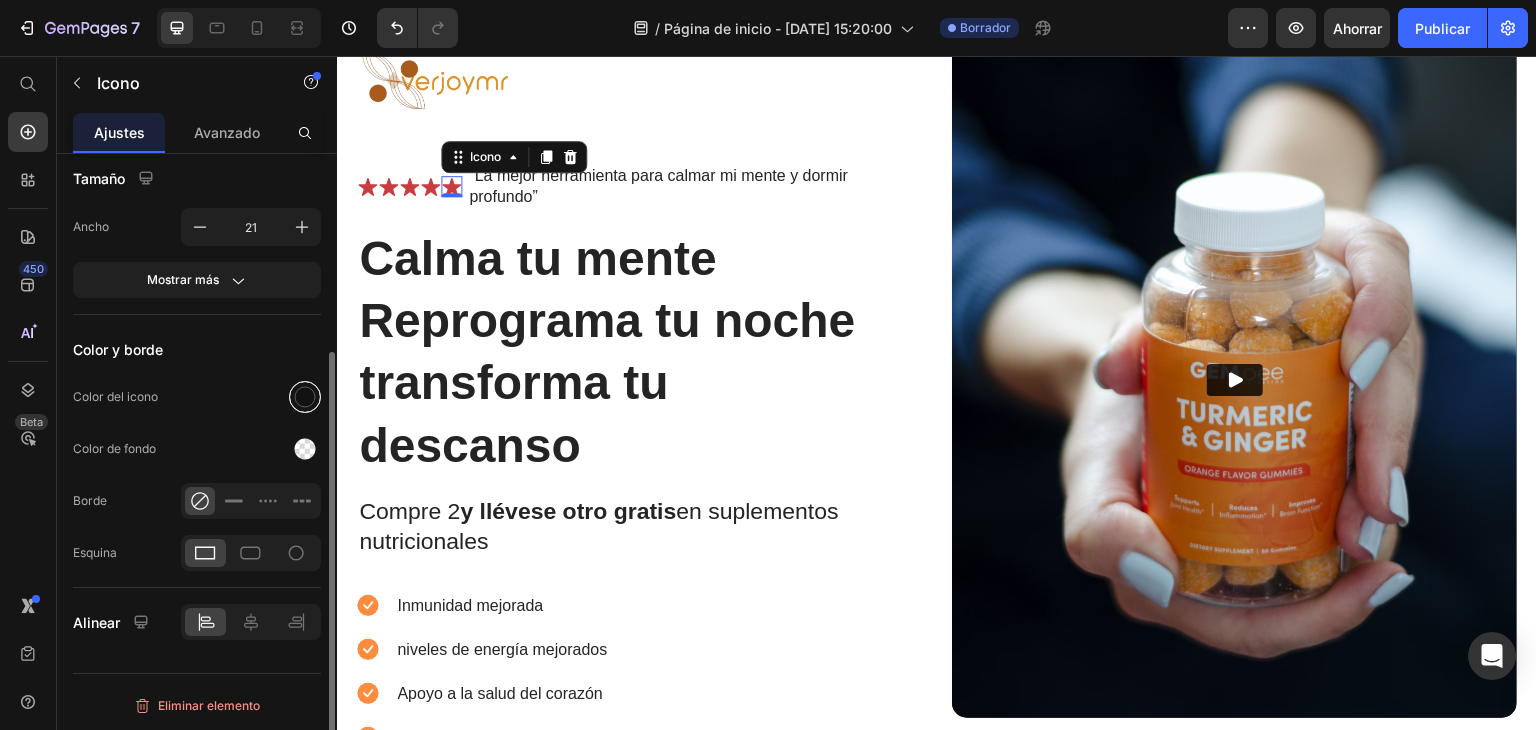 click at bounding box center (305, 397) 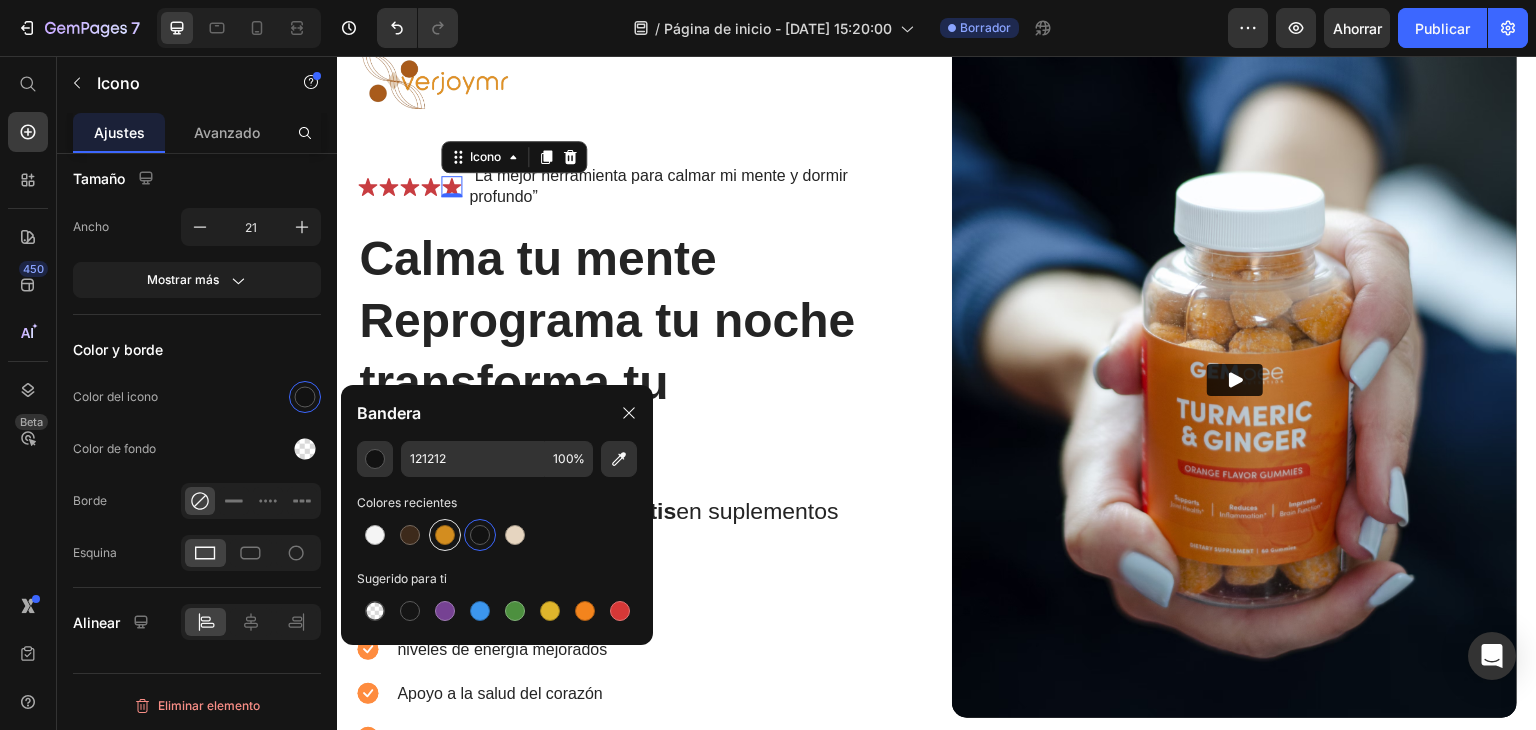 click at bounding box center [445, 535] 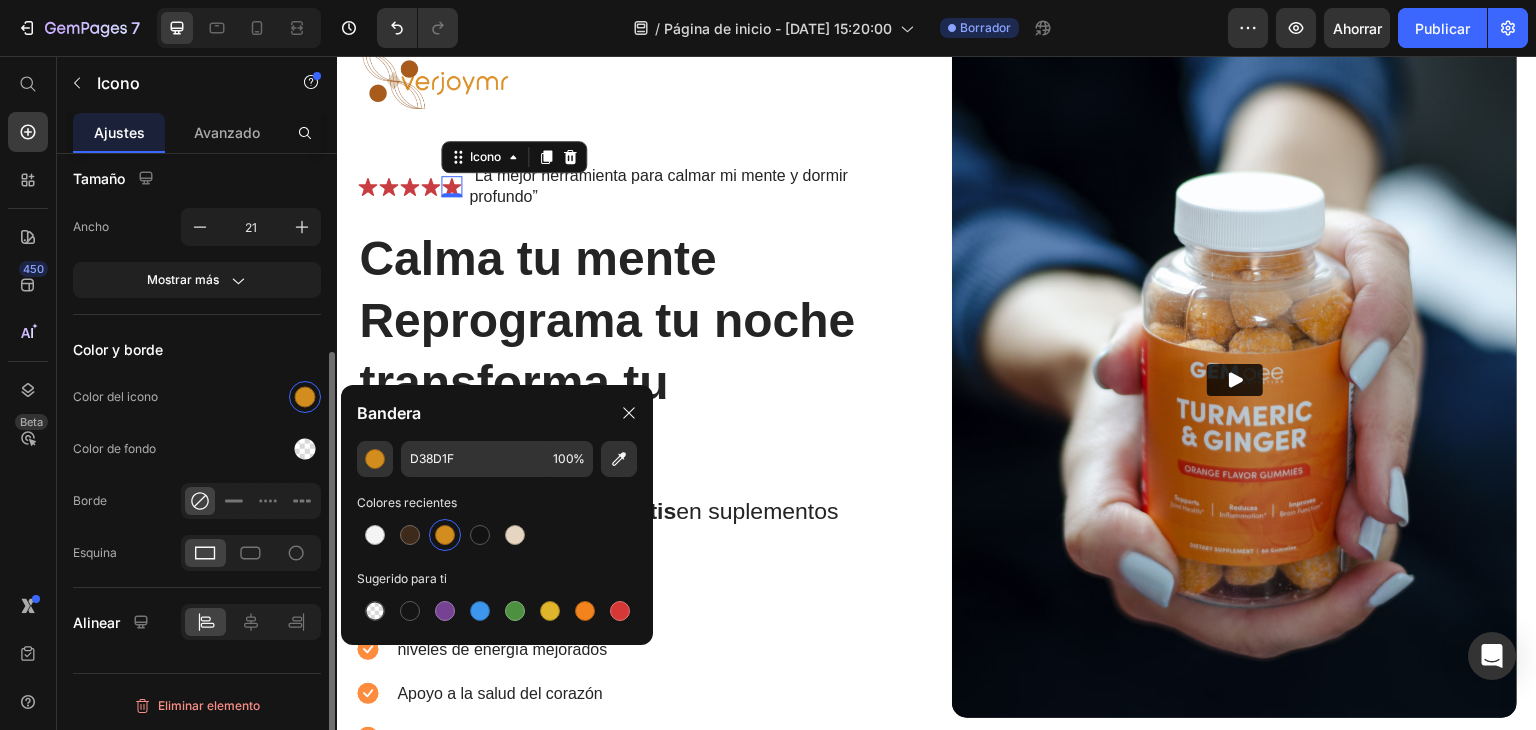 click on "Color y borde" at bounding box center [197, 349] 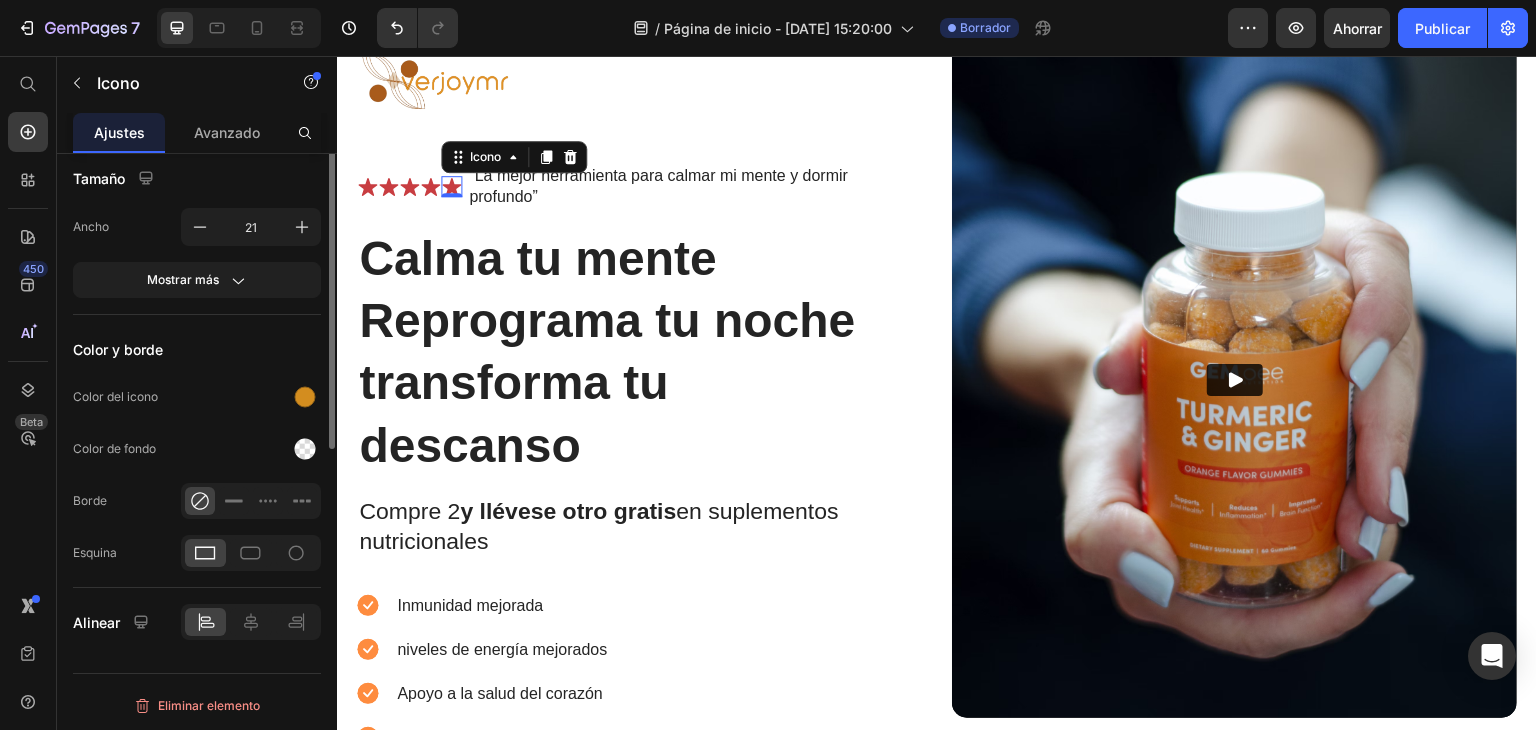 scroll, scrollTop: 0, scrollLeft: 0, axis: both 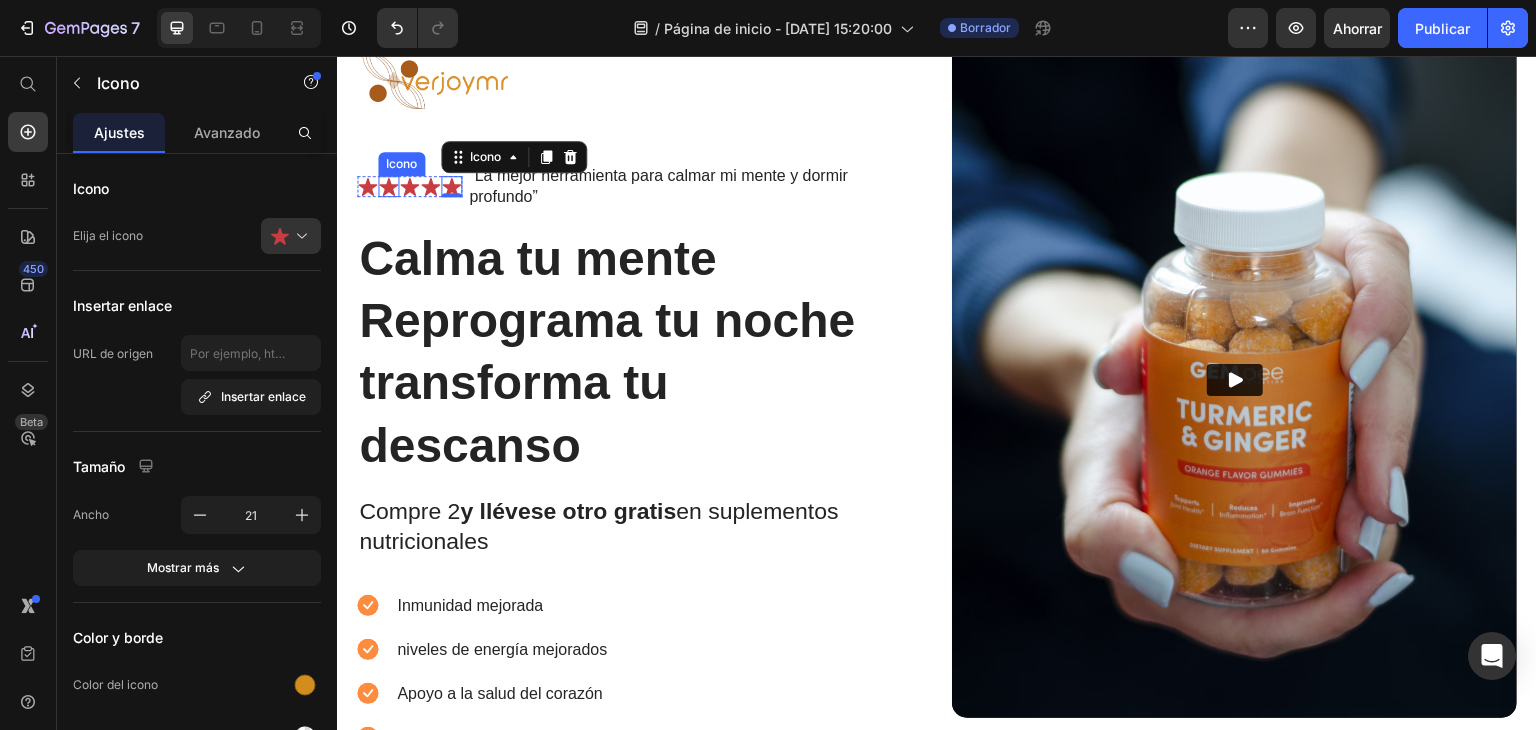 click 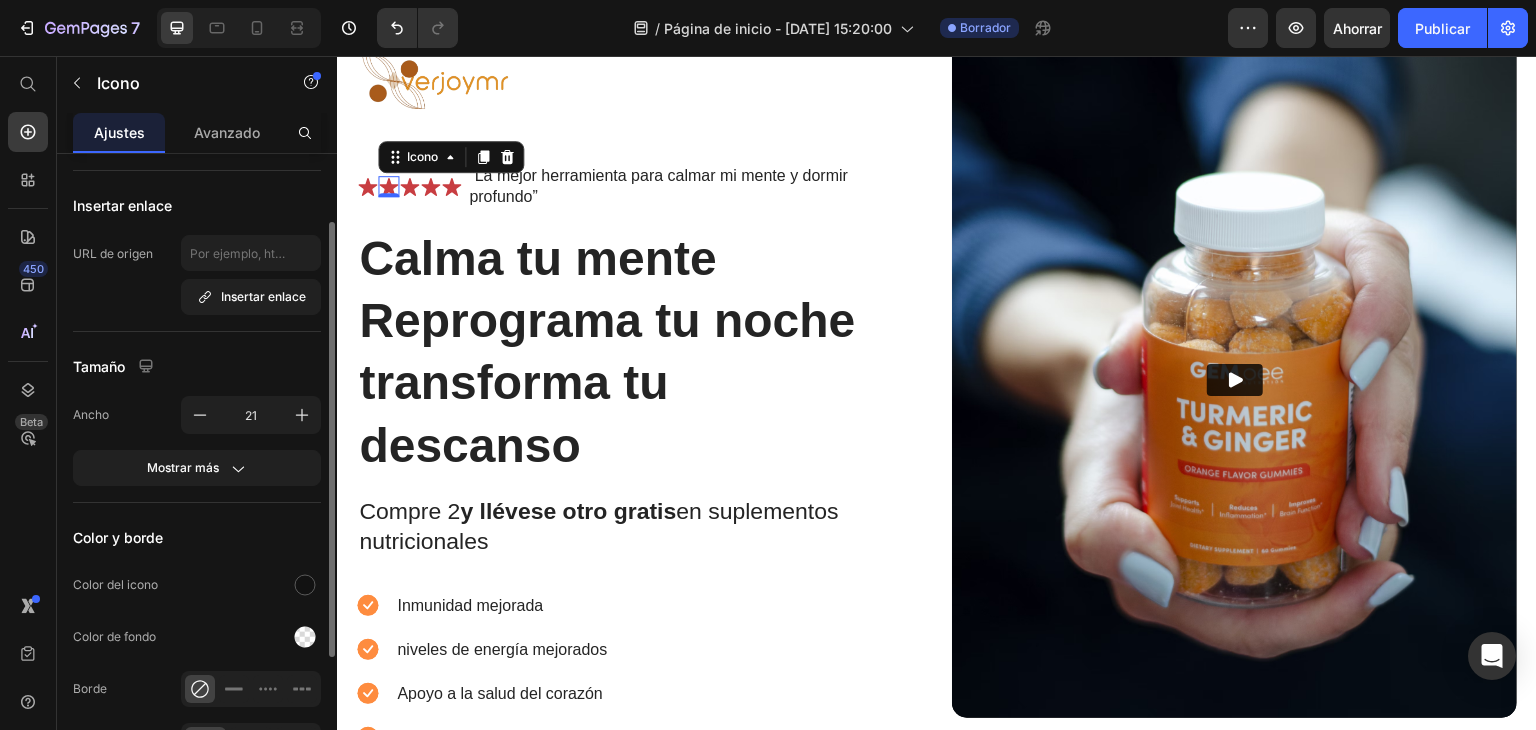 scroll, scrollTop: 288, scrollLeft: 0, axis: vertical 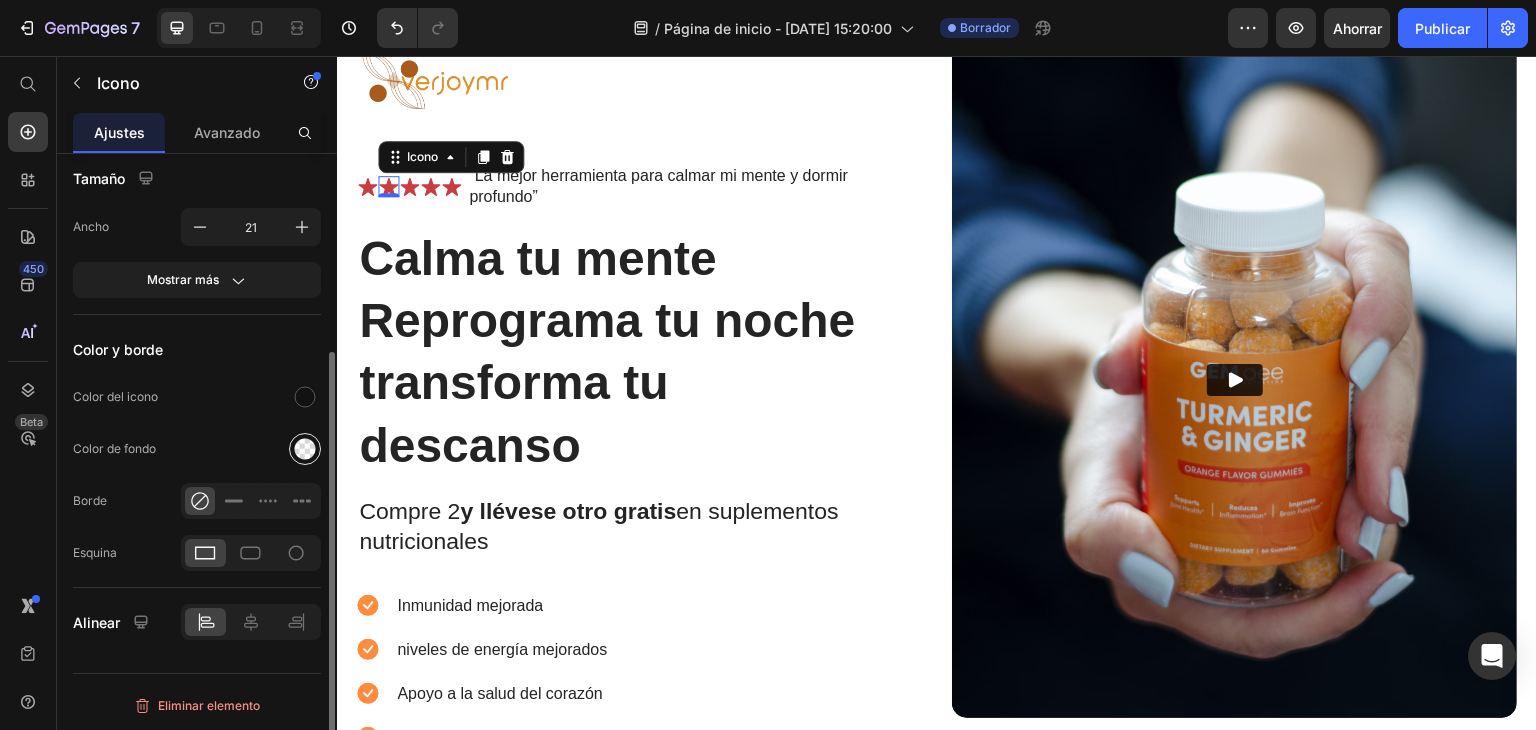 click at bounding box center [305, 449] 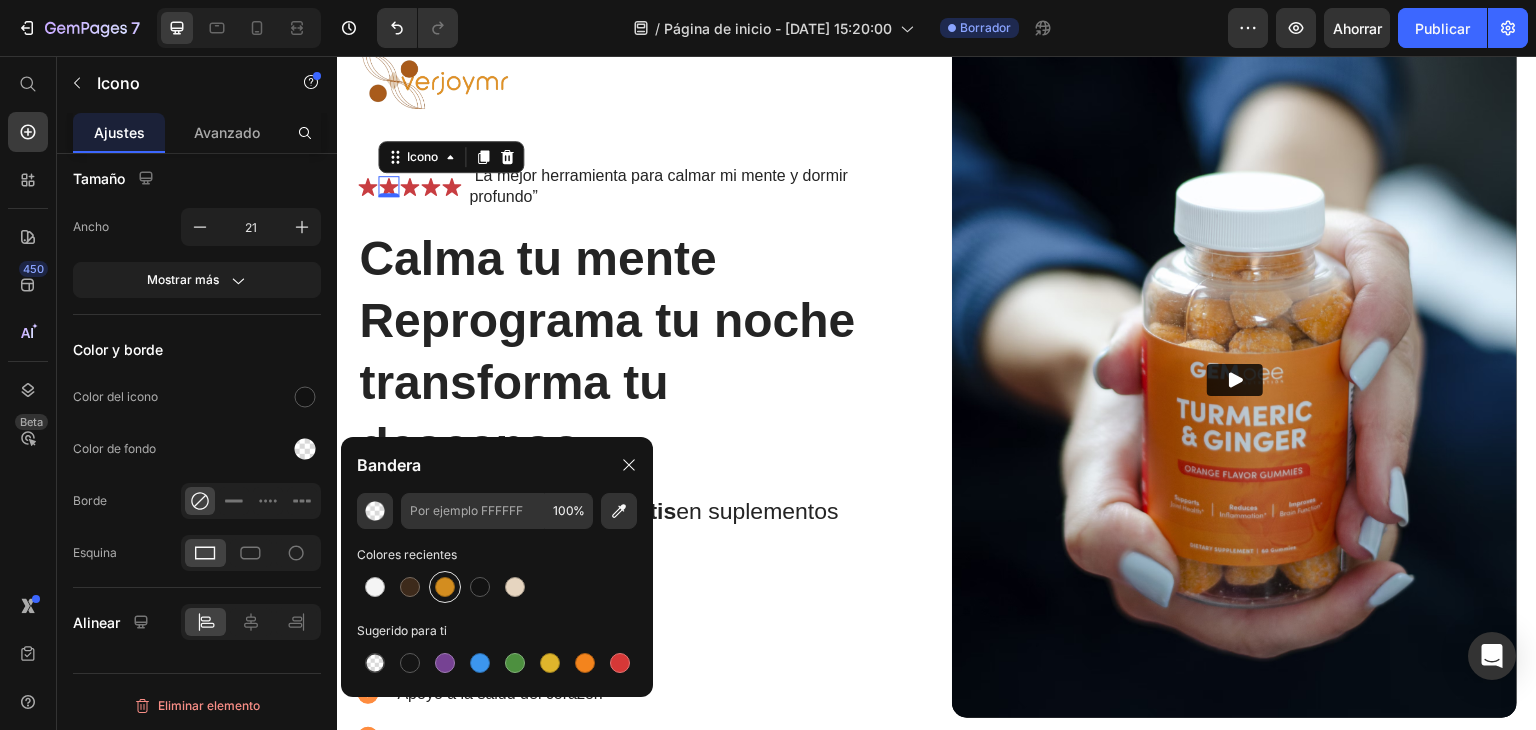 click at bounding box center [445, 587] 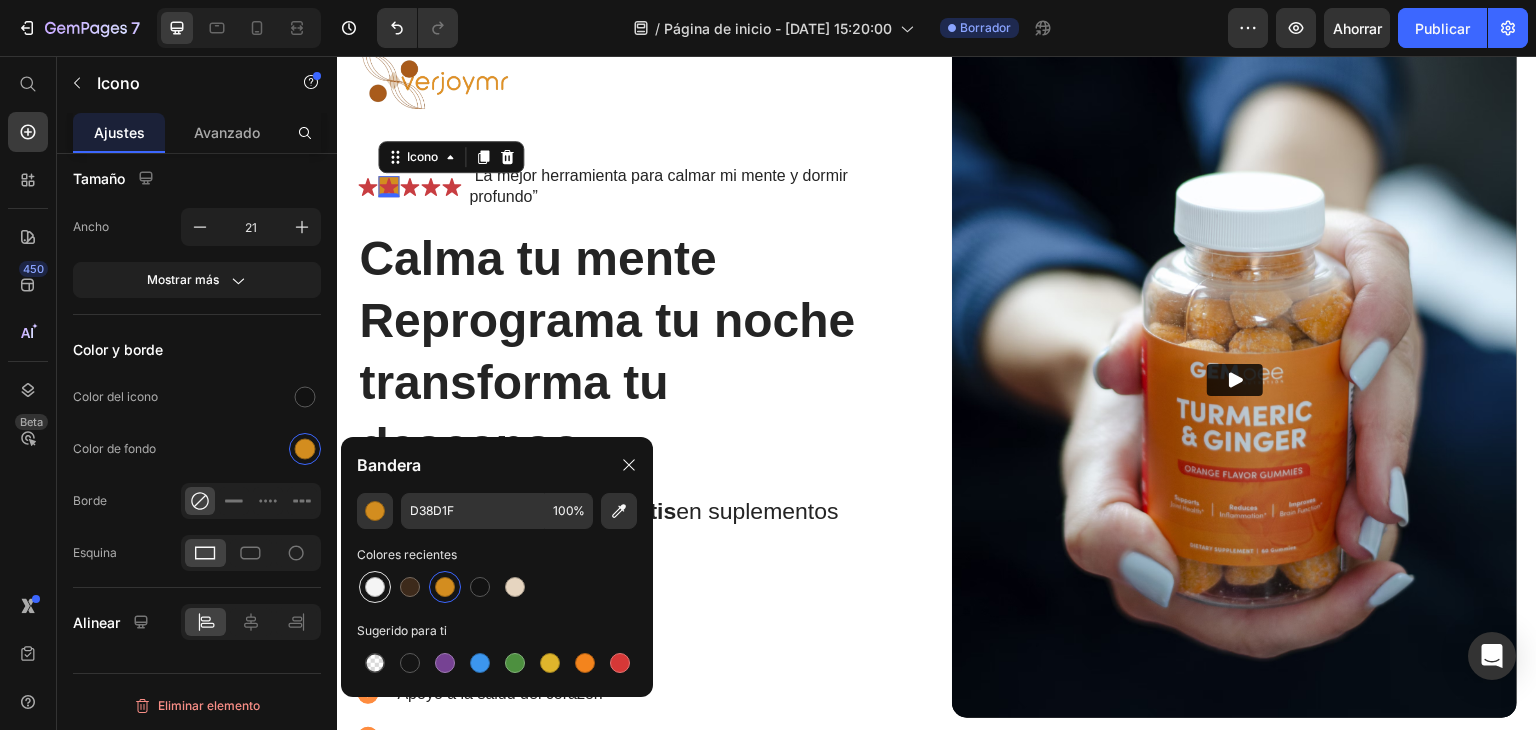 click at bounding box center [375, 587] 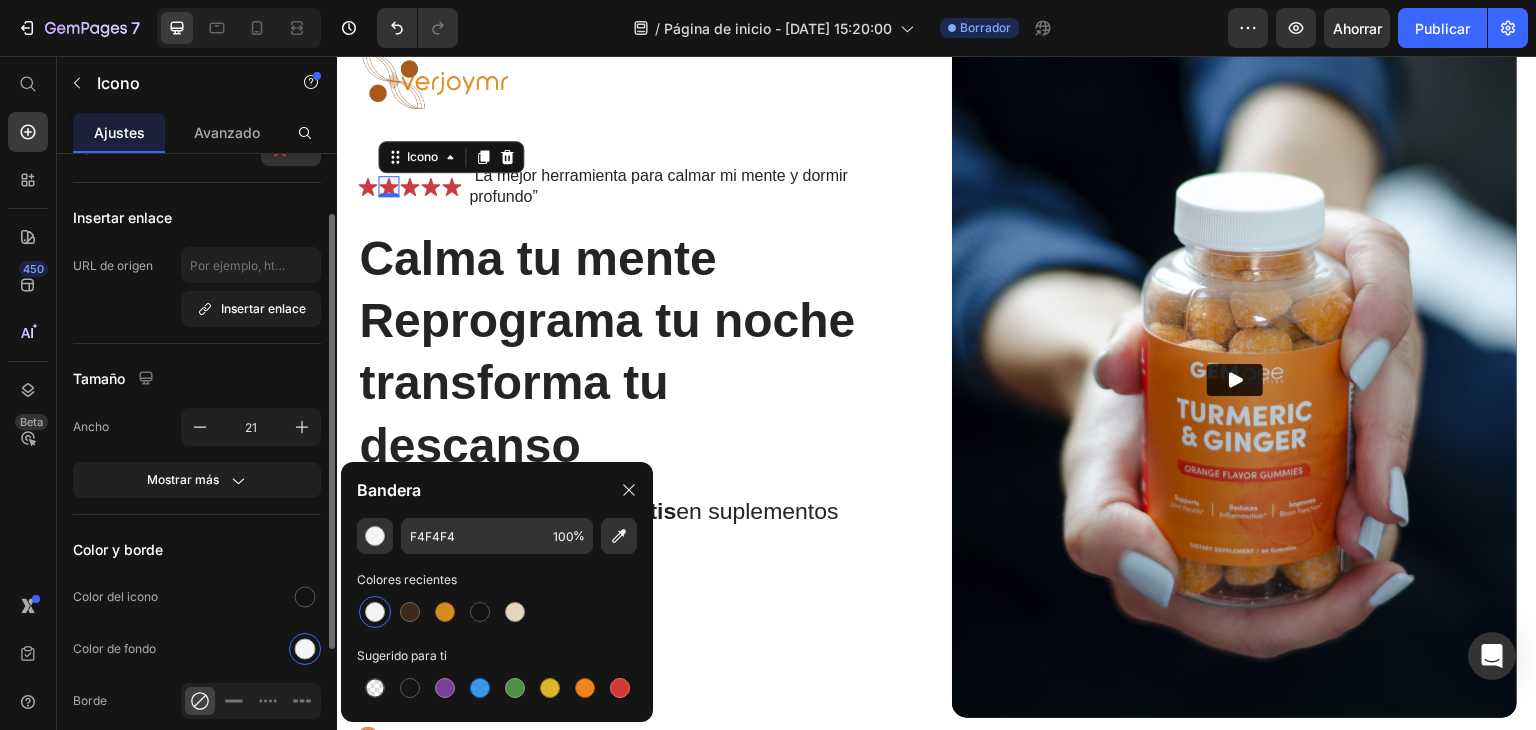 scroll, scrollTop: 0, scrollLeft: 0, axis: both 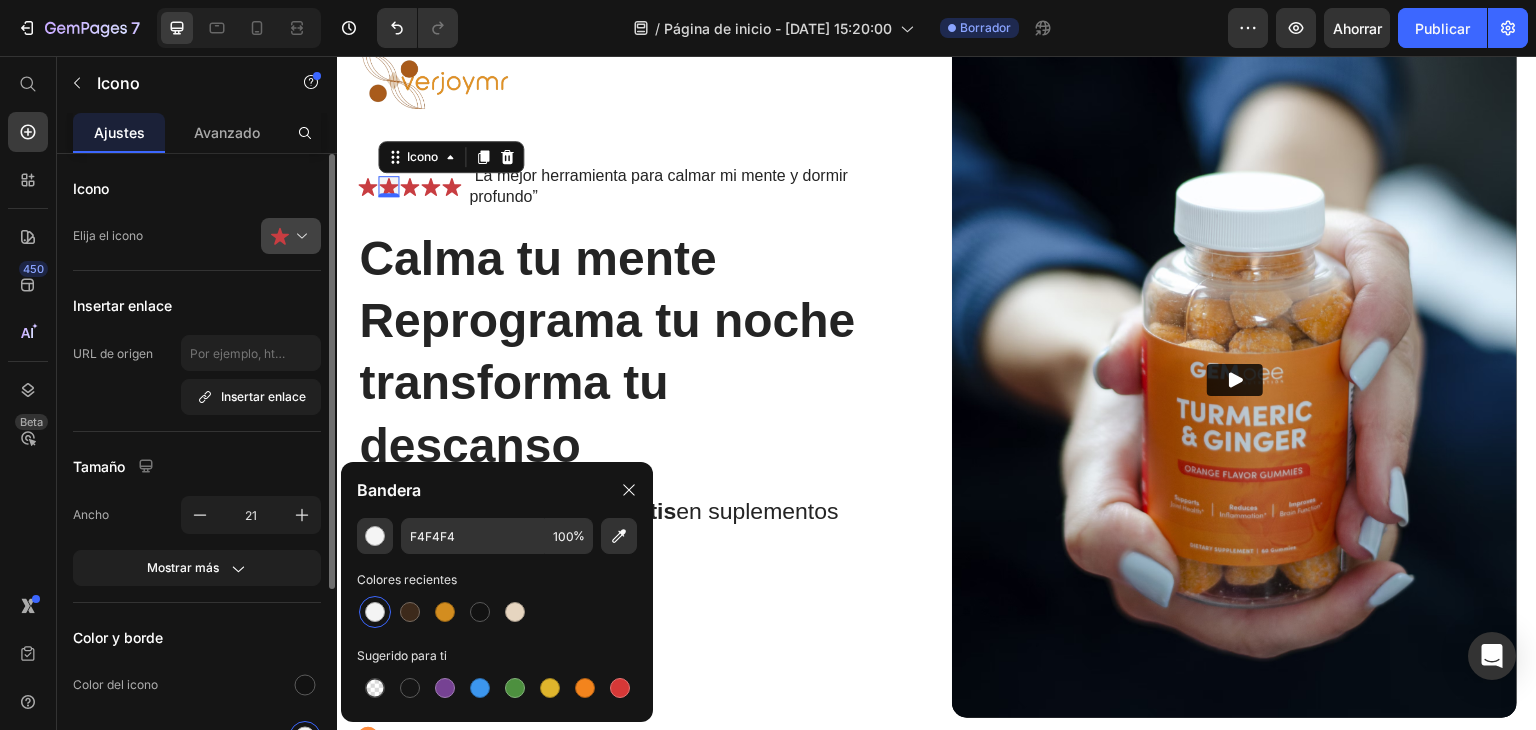 click at bounding box center (299, 236) 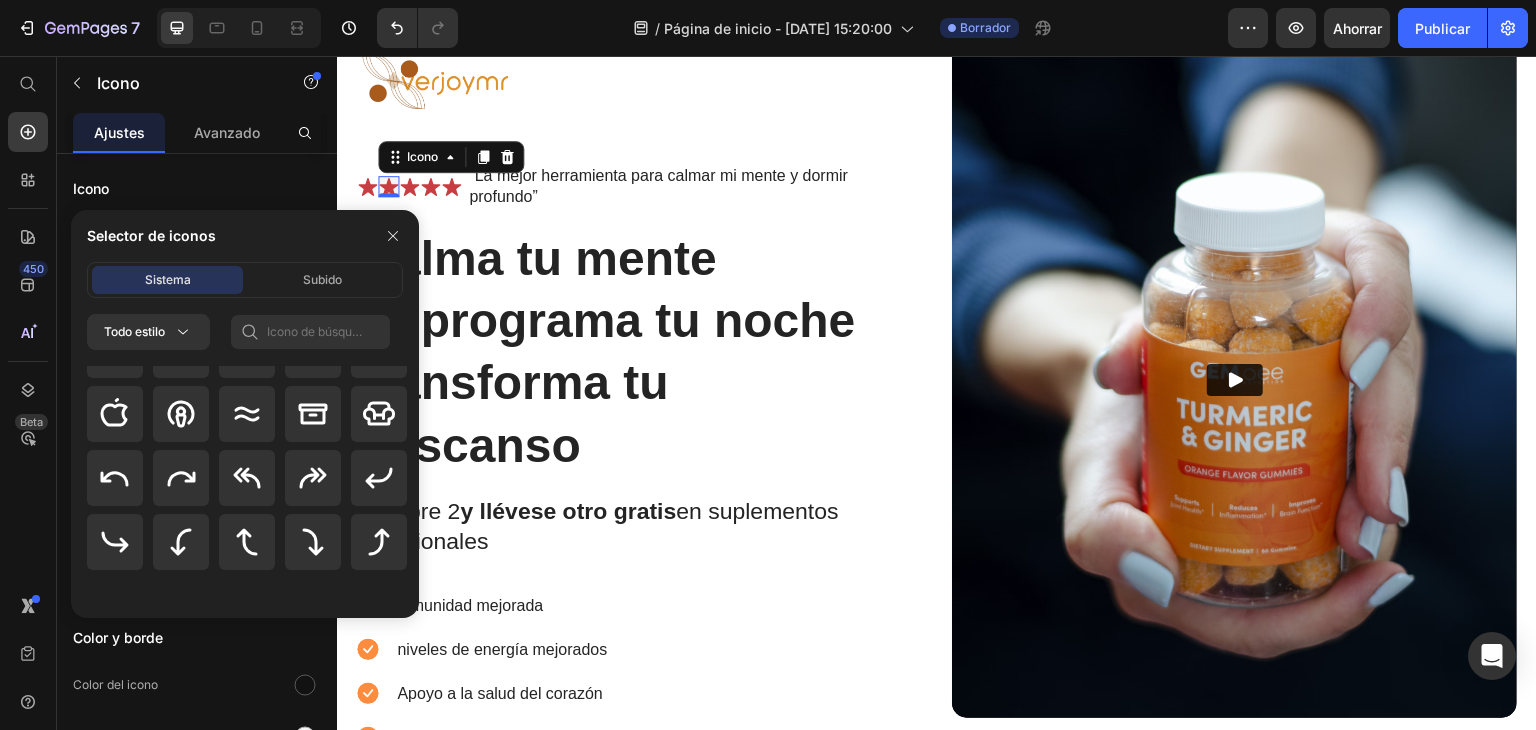 scroll, scrollTop: 0, scrollLeft: 0, axis: both 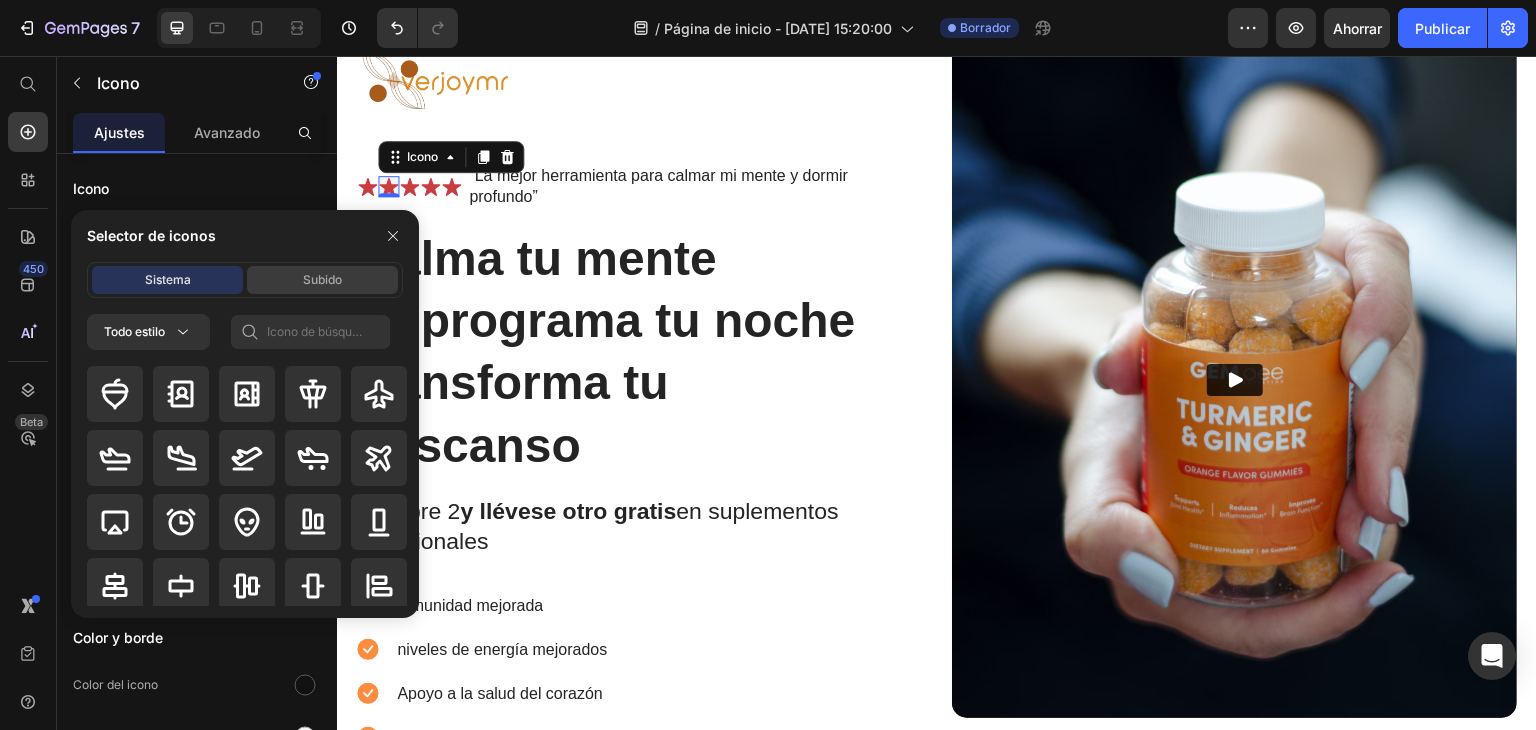 click on "Subido" at bounding box center (322, 279) 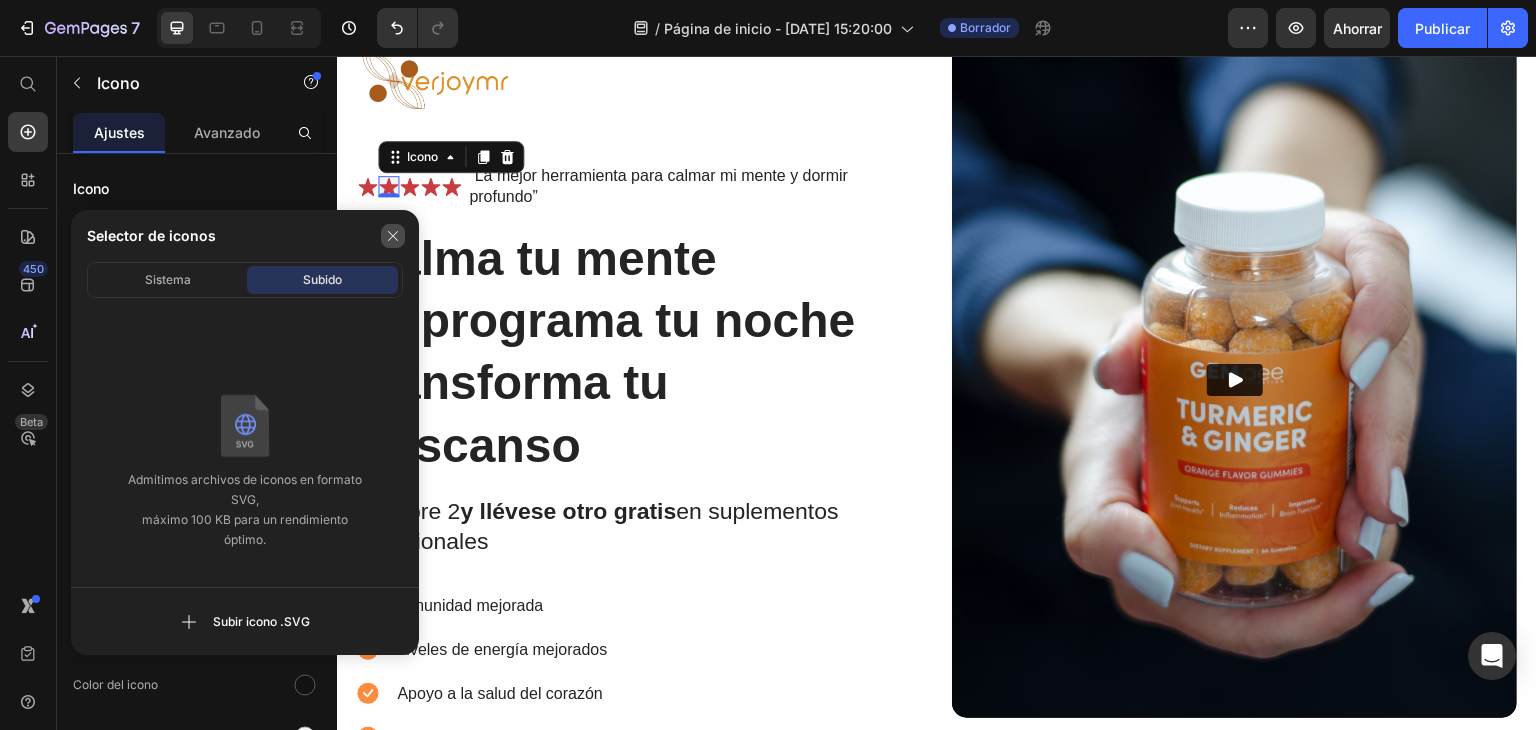 click at bounding box center (393, 236) 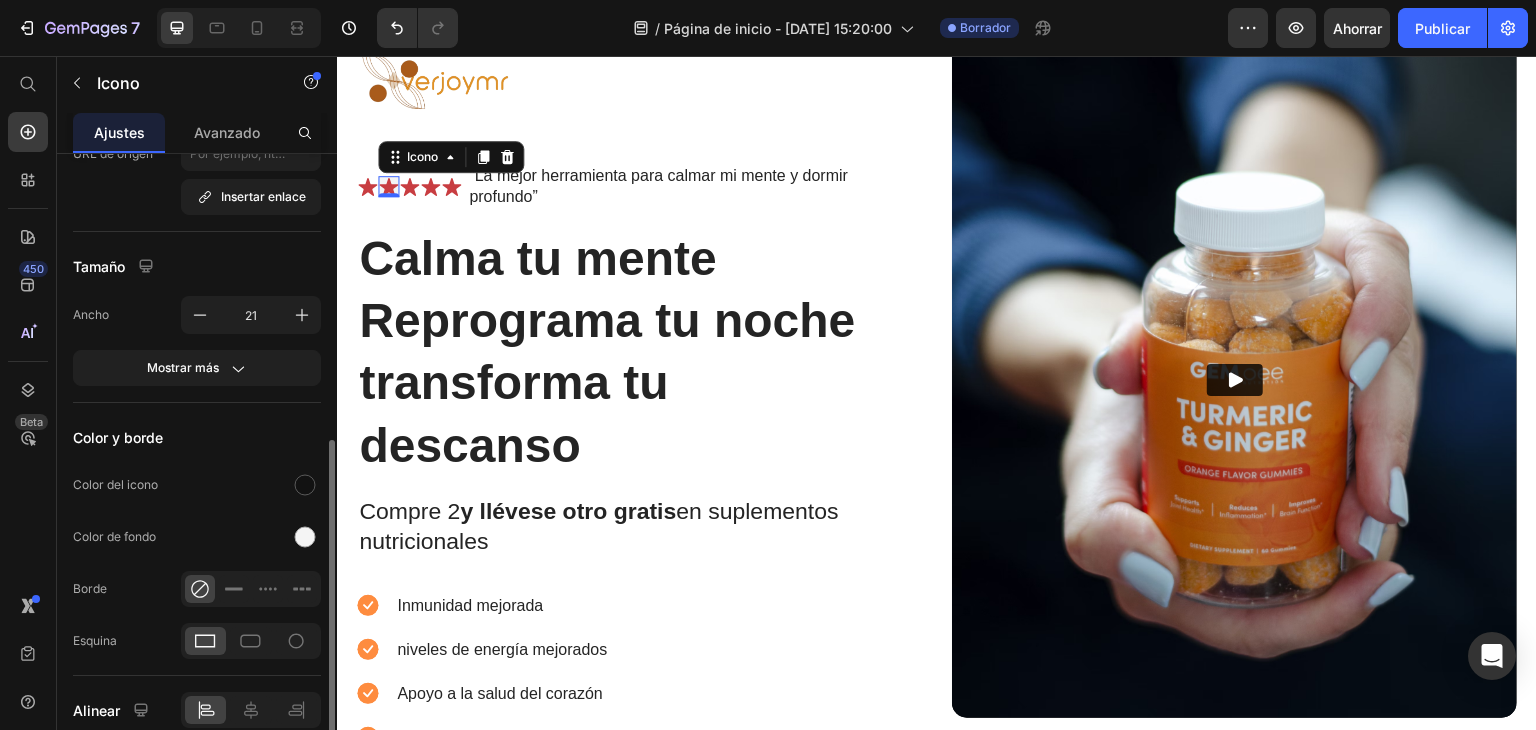 scroll, scrollTop: 288, scrollLeft: 0, axis: vertical 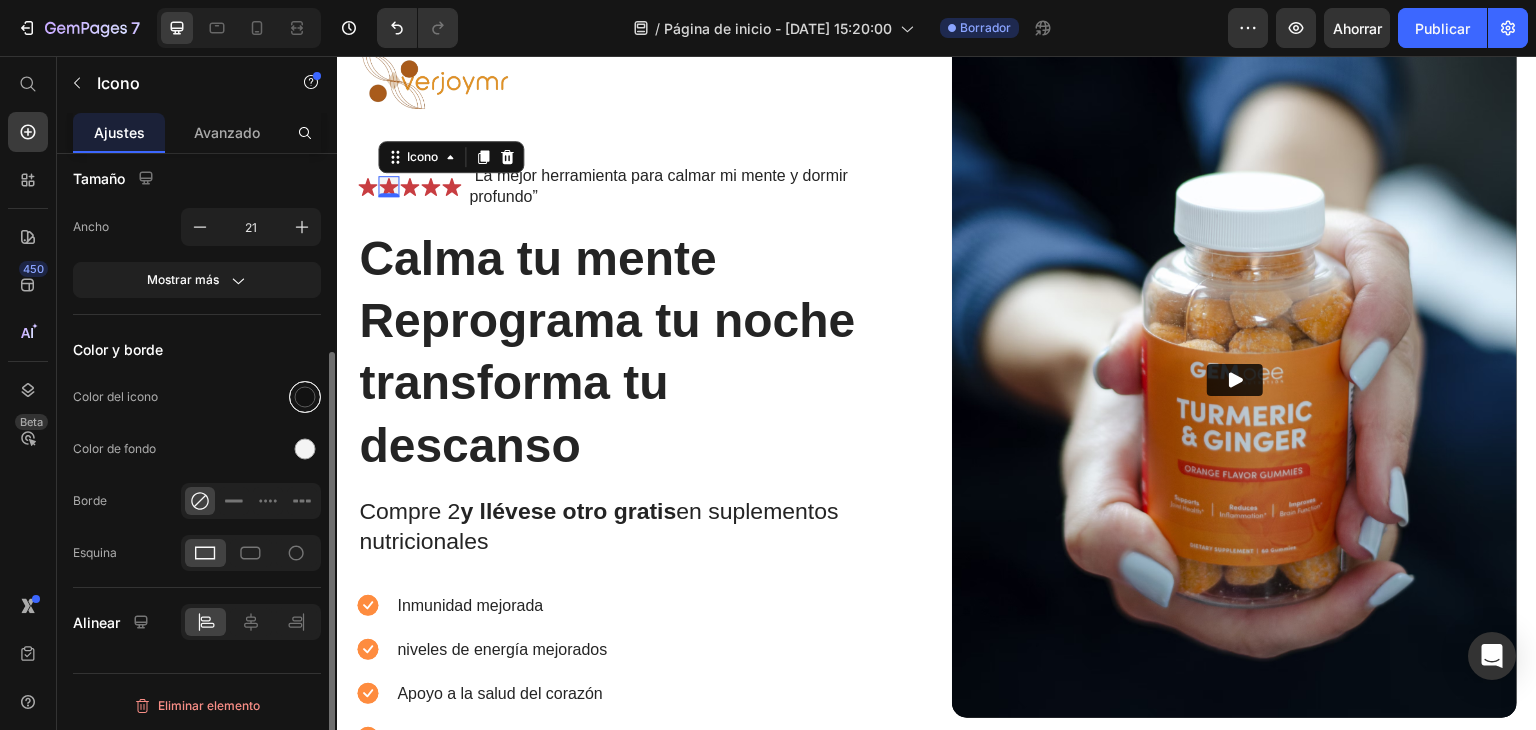 click at bounding box center [305, 397] 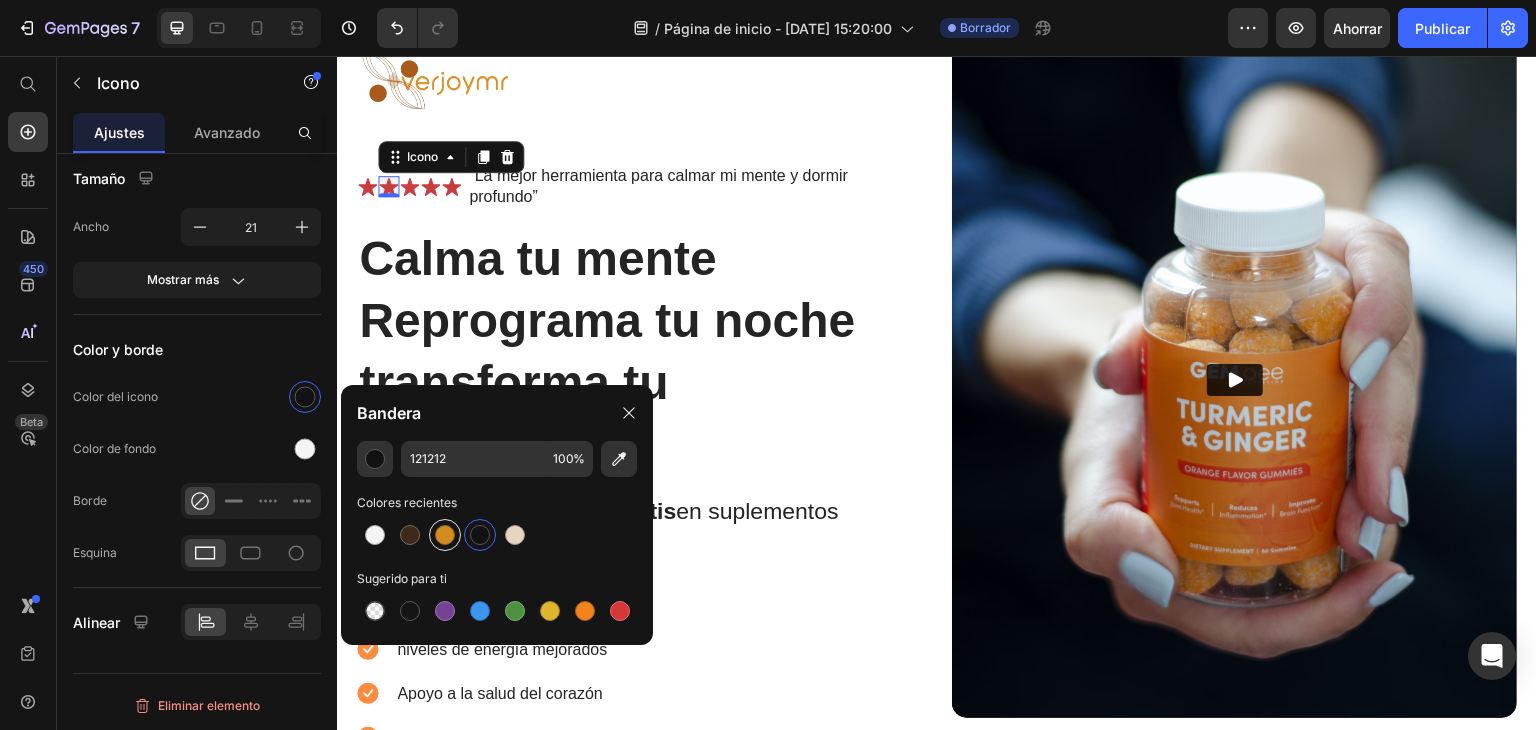 click at bounding box center (445, 535) 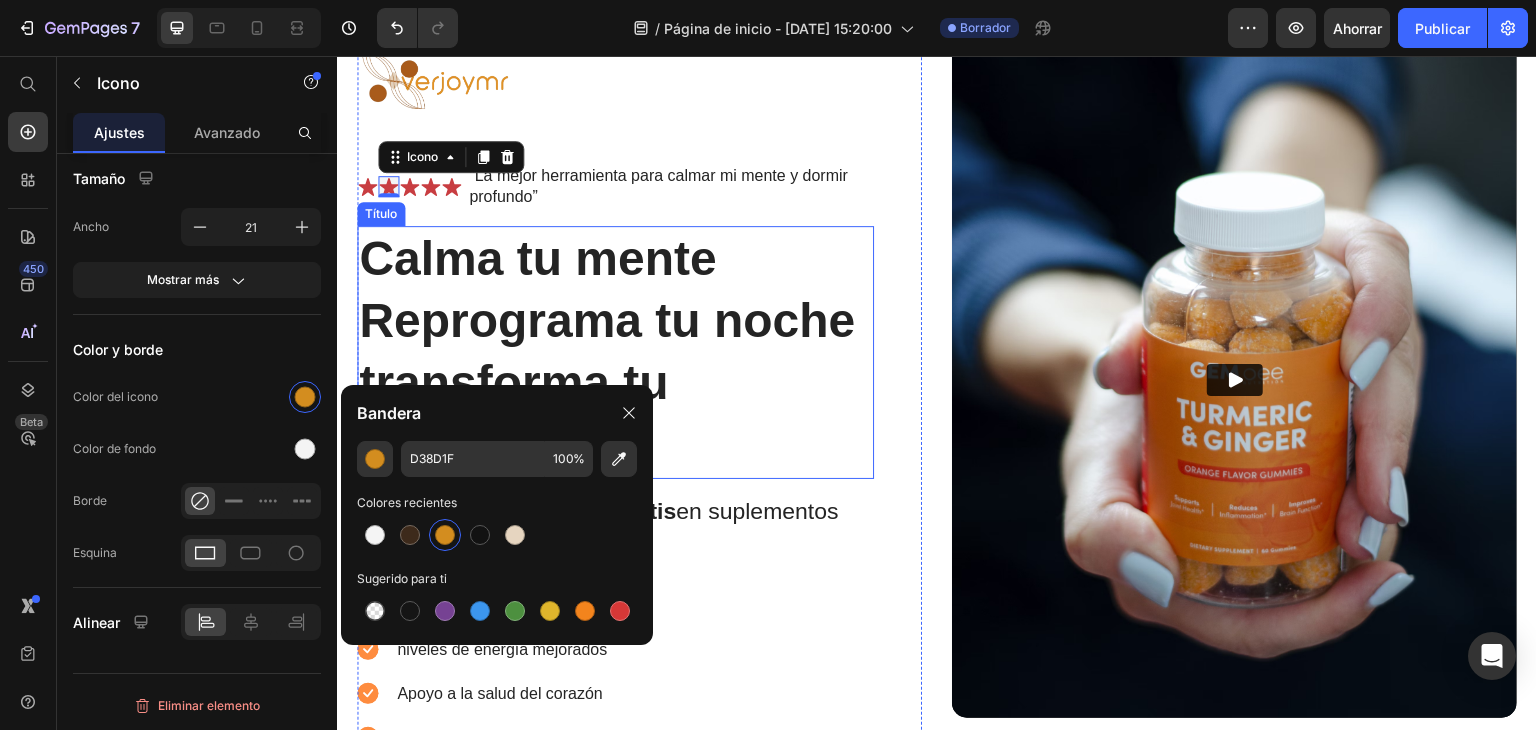 click on "Calma tu mente Reprograma tu noche transforma tu descanso" at bounding box center (615, 353) 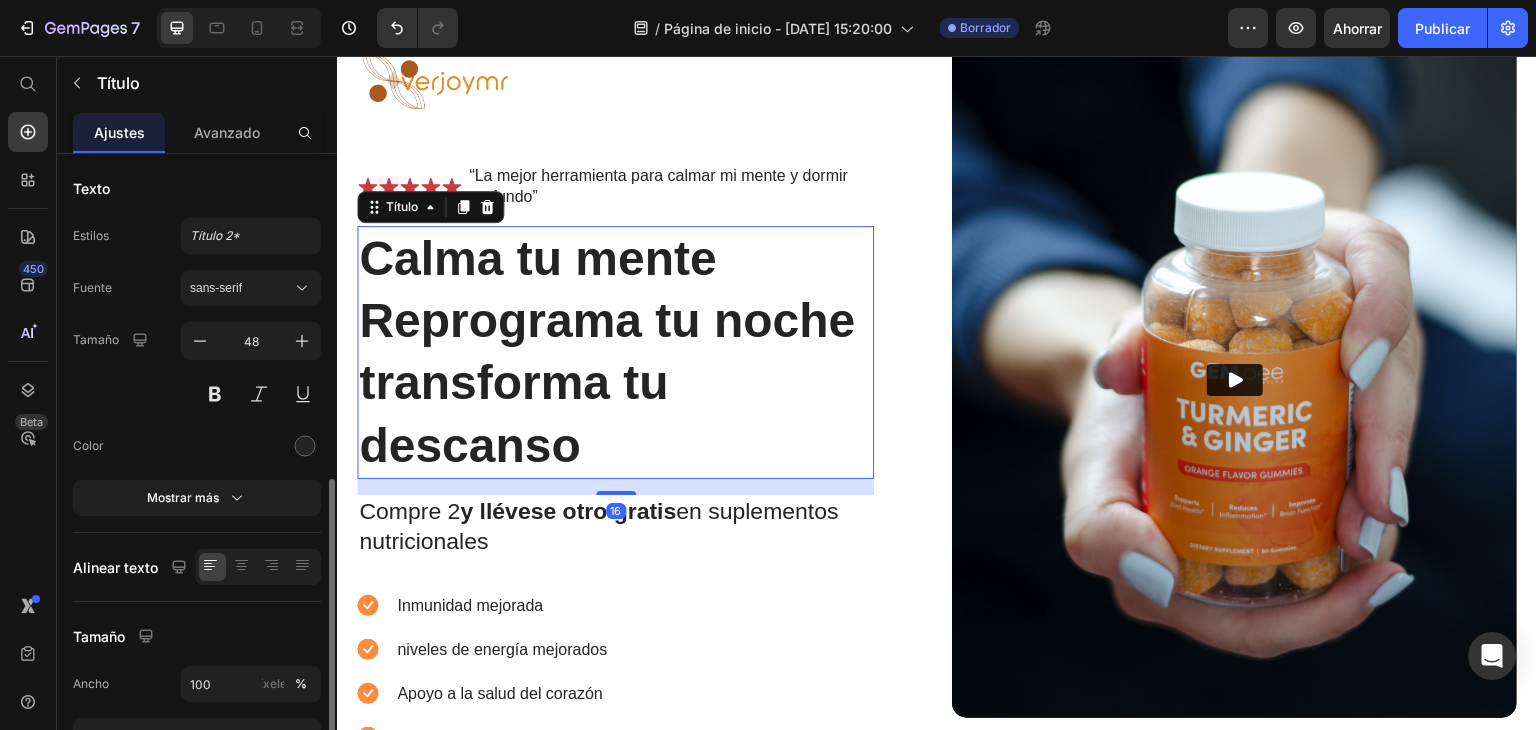 scroll, scrollTop: 300, scrollLeft: 0, axis: vertical 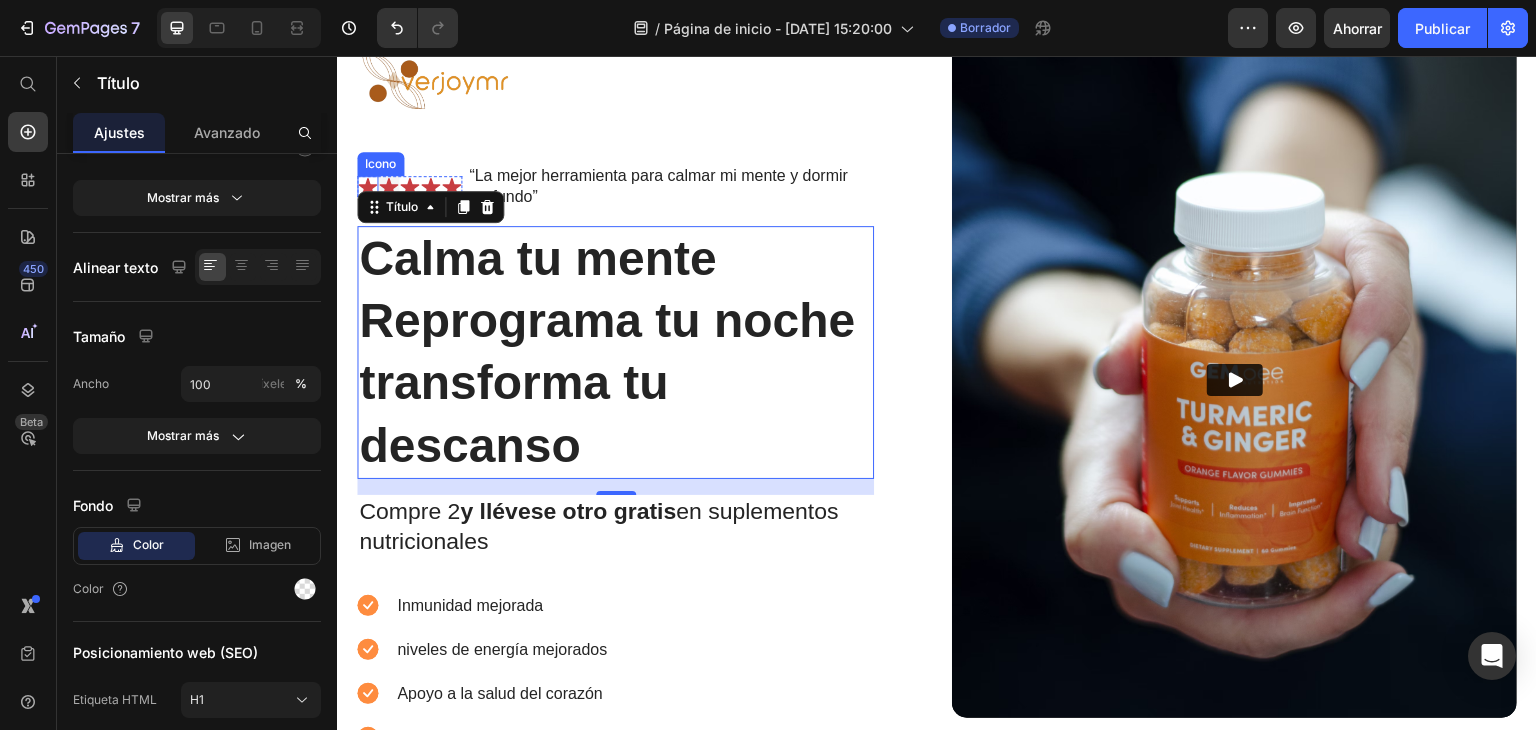 click 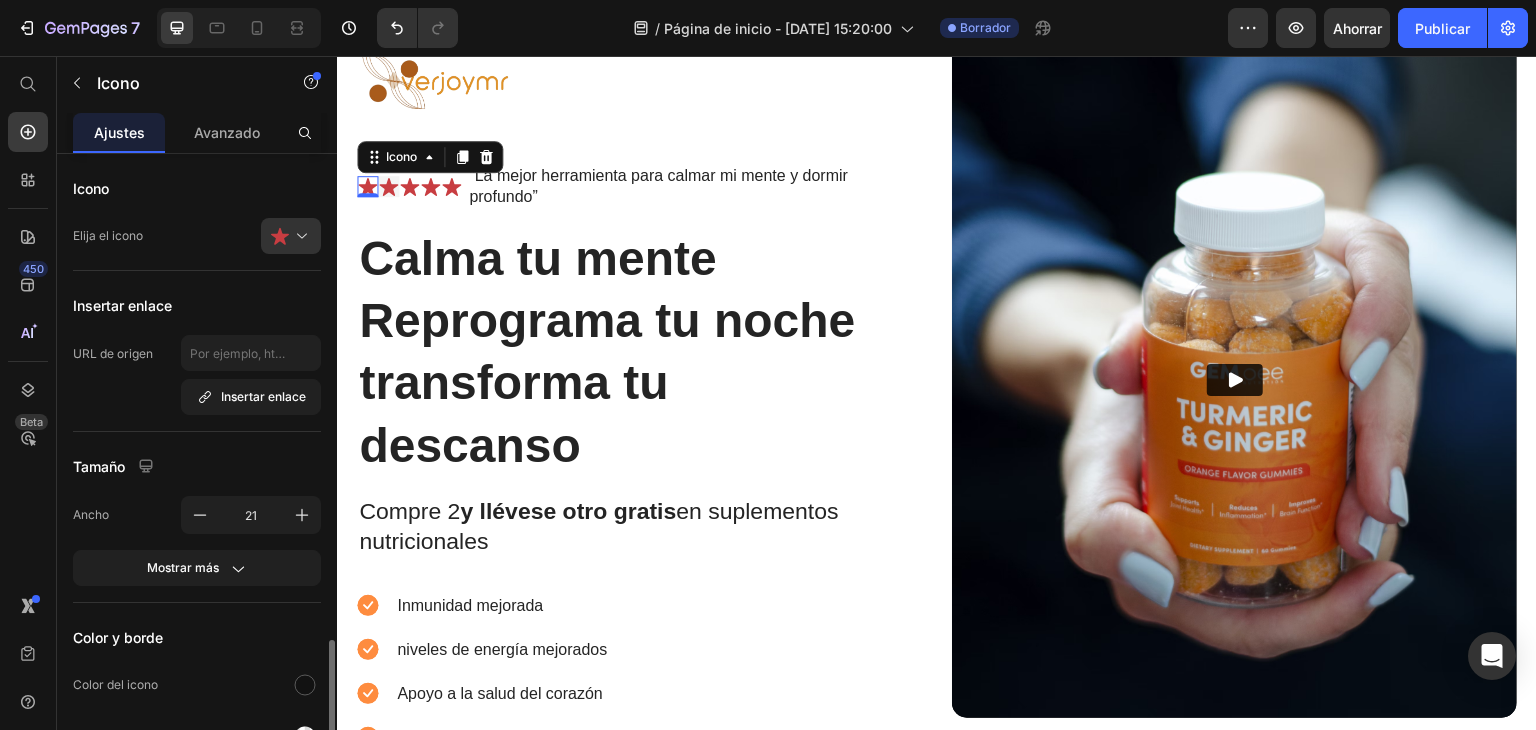 scroll, scrollTop: 288, scrollLeft: 0, axis: vertical 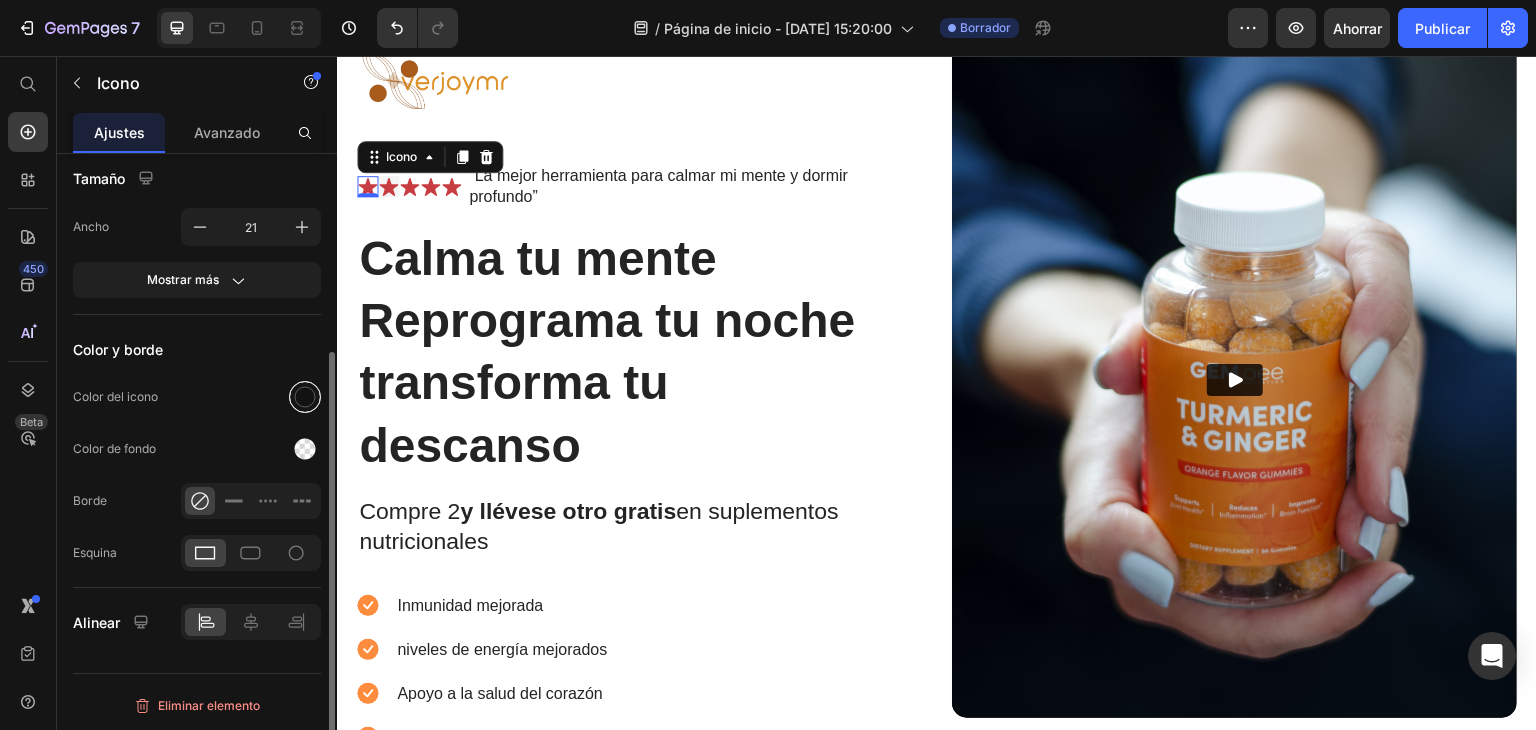 click at bounding box center (305, 397) 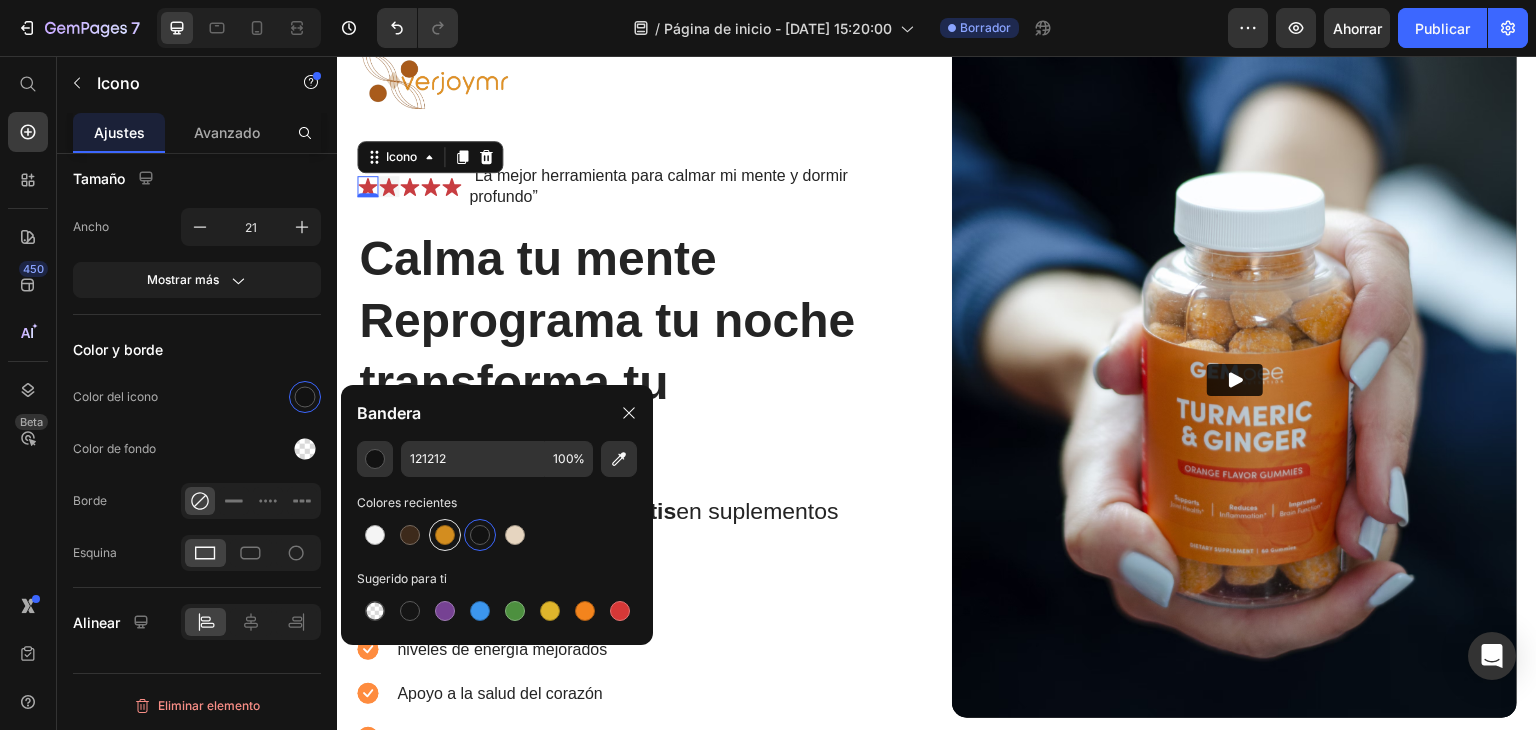click at bounding box center (445, 535) 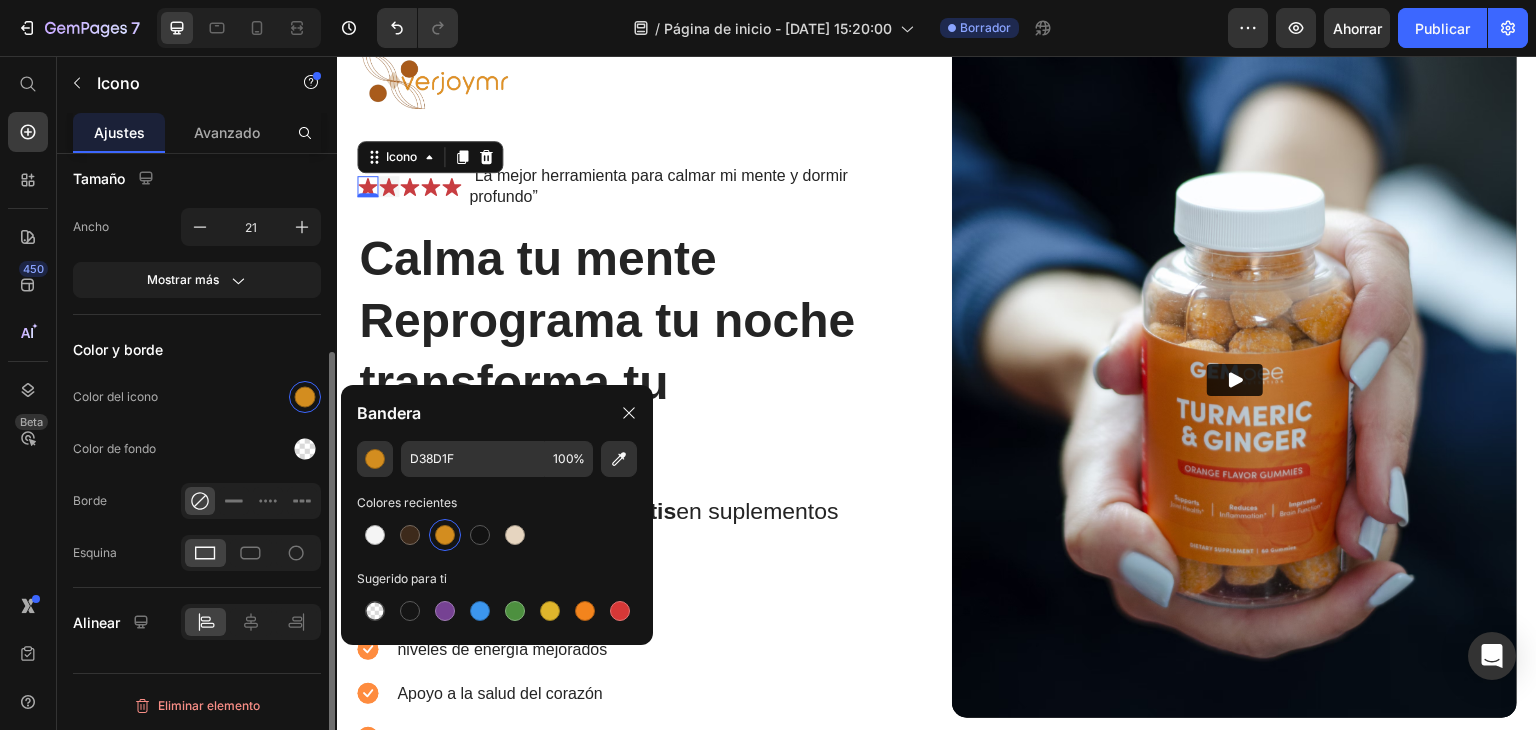 click on "Color del icono" 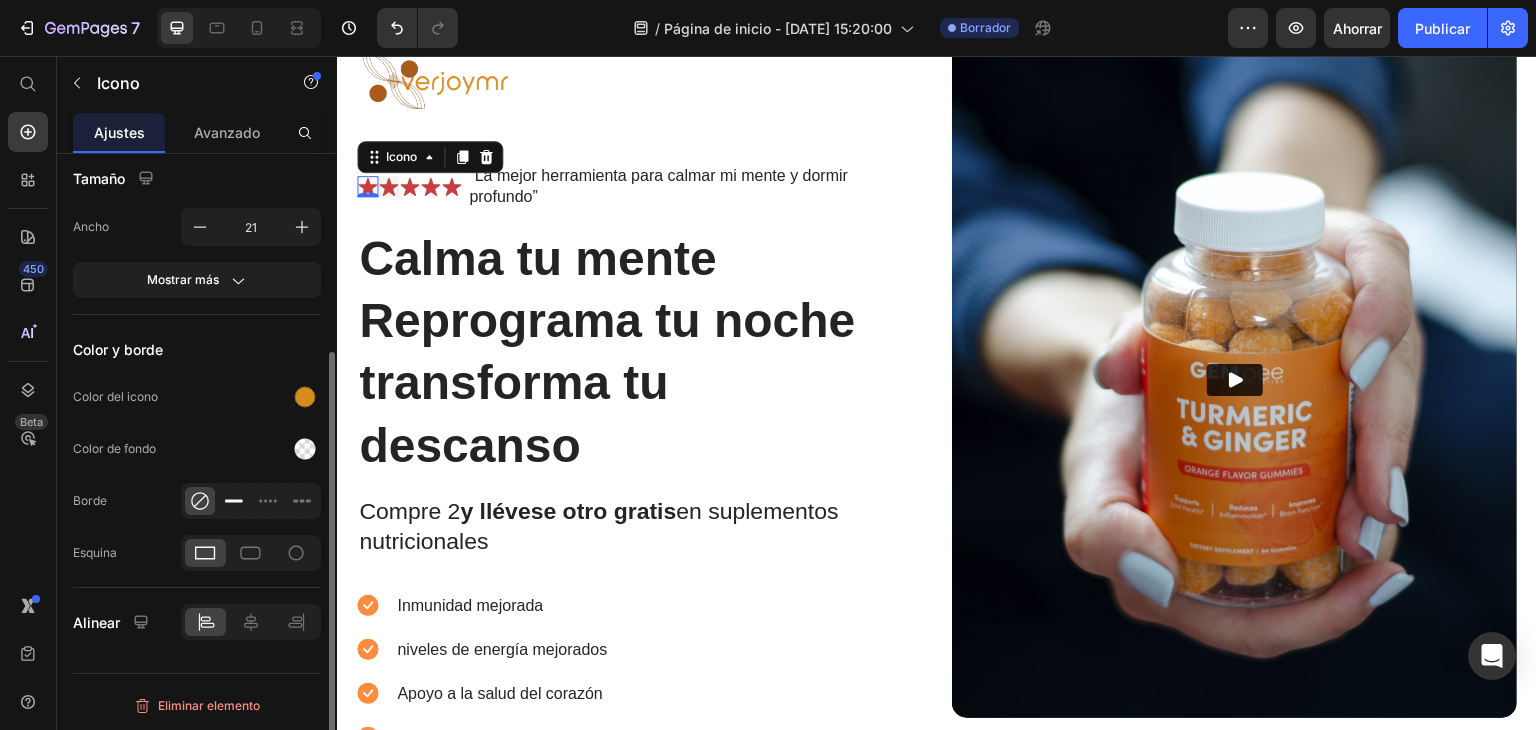 click 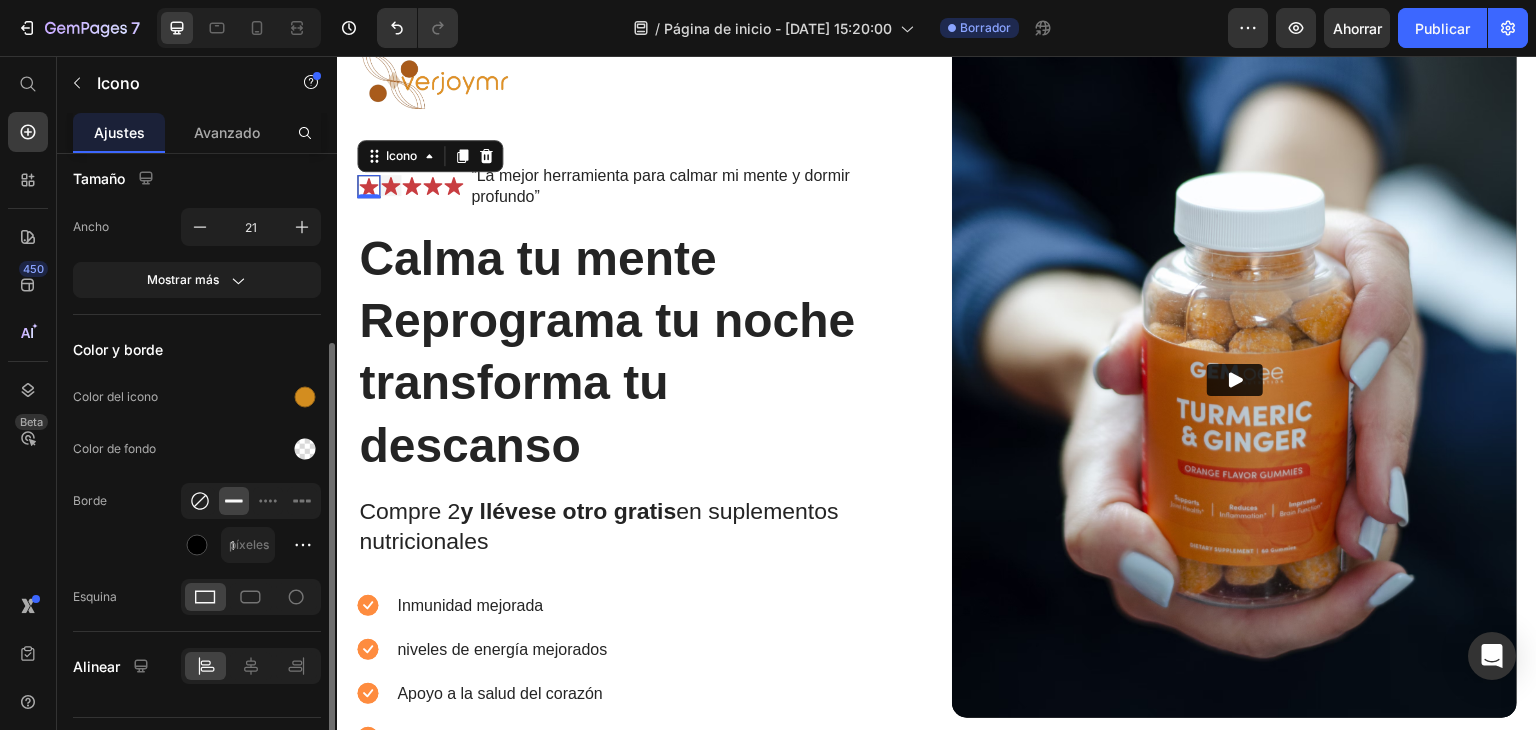 click 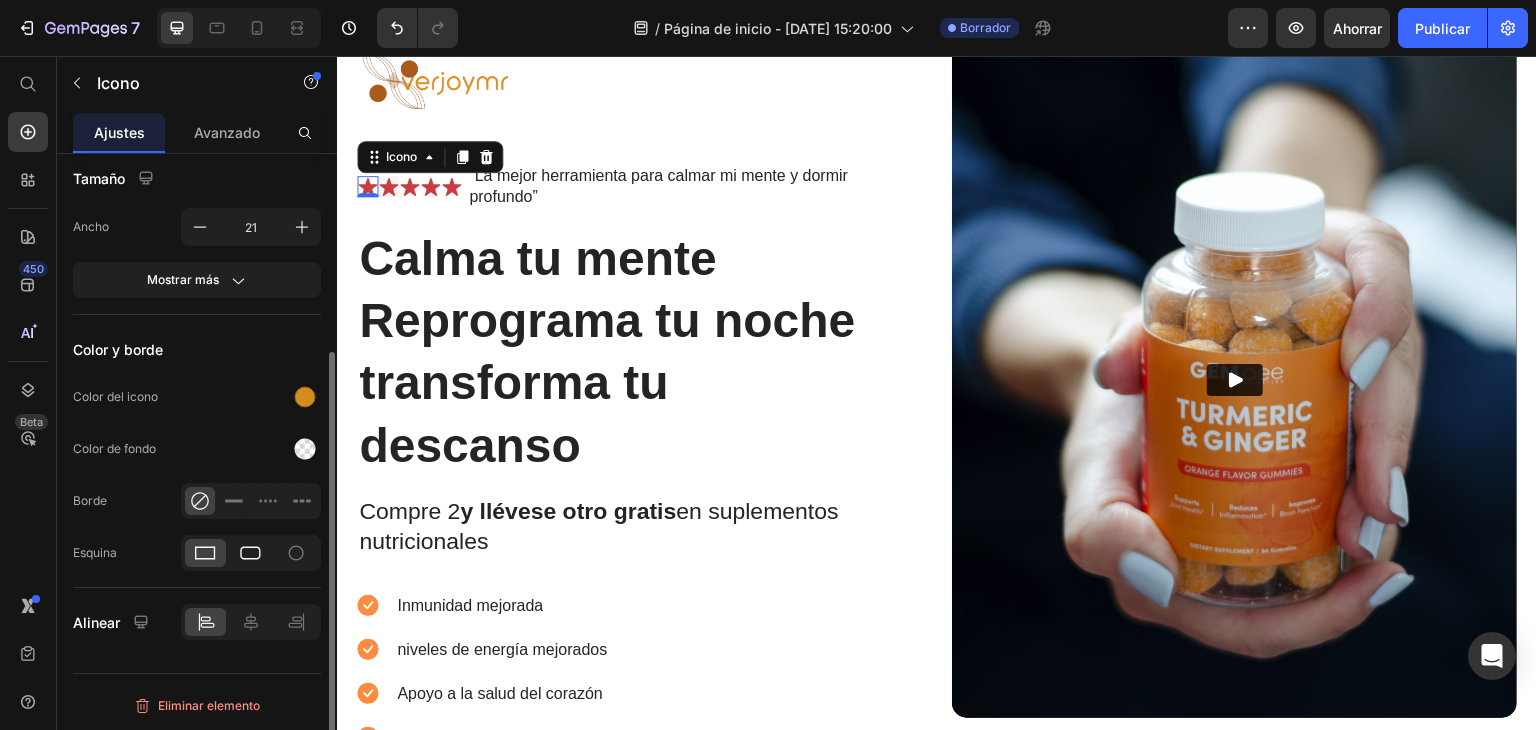 click 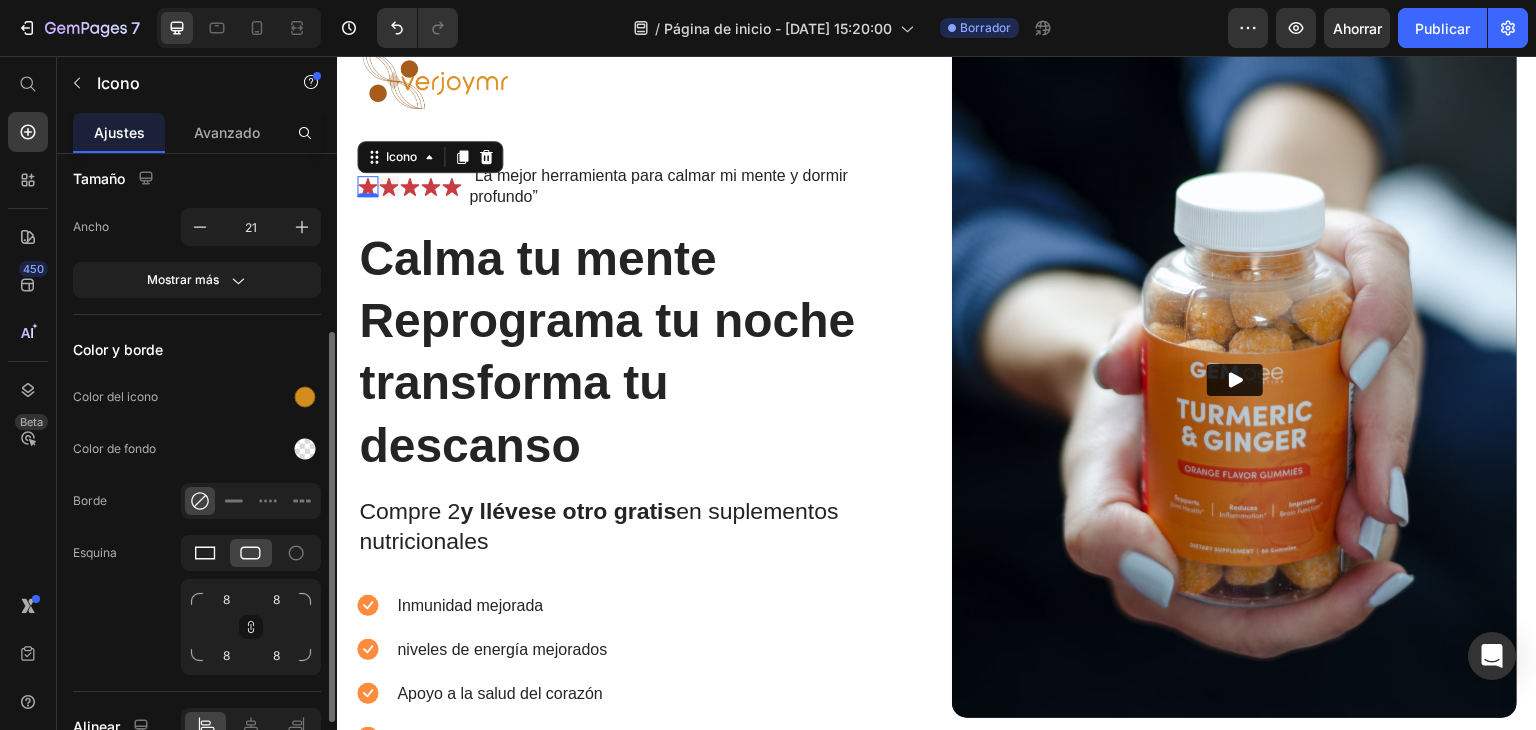 click 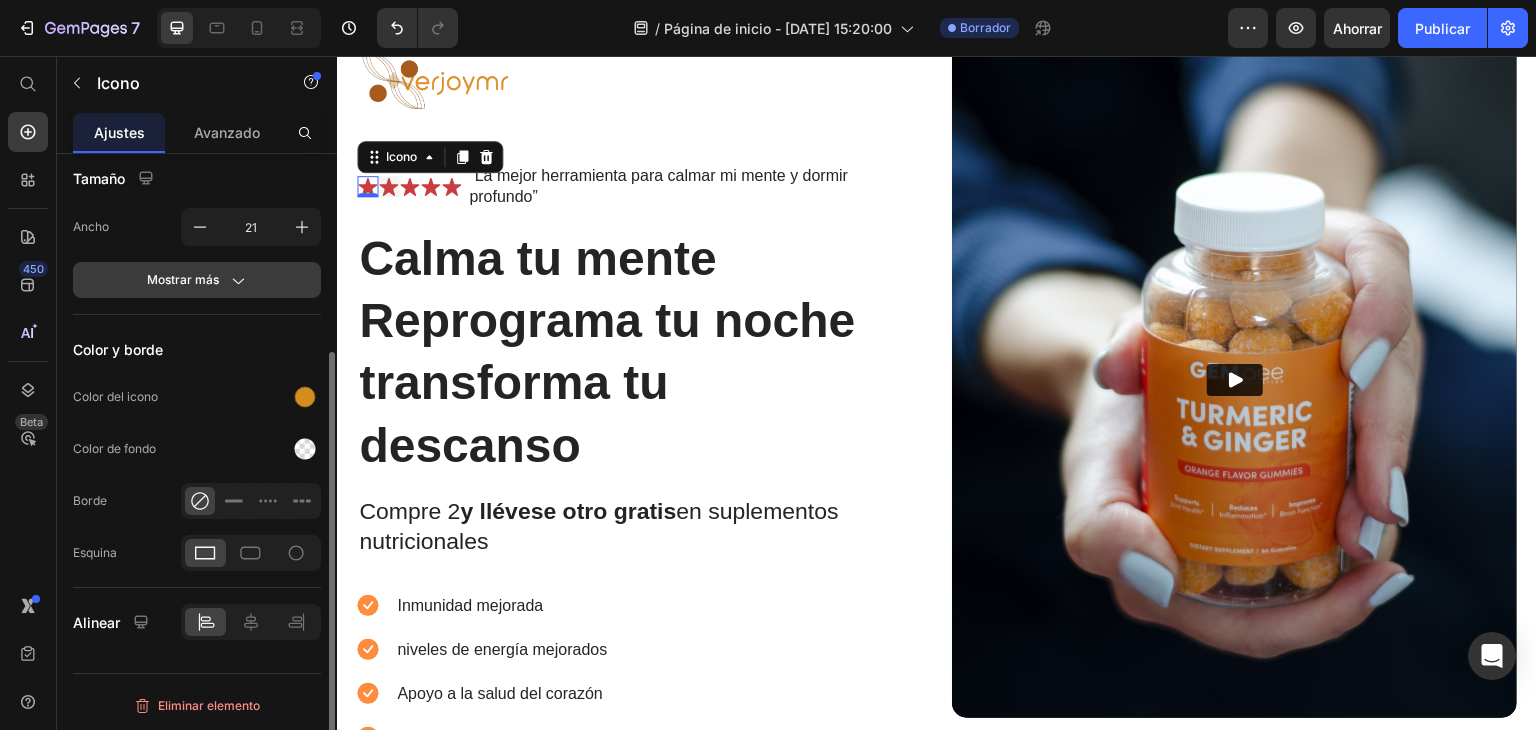 click on "Mostrar más" at bounding box center (197, 280) 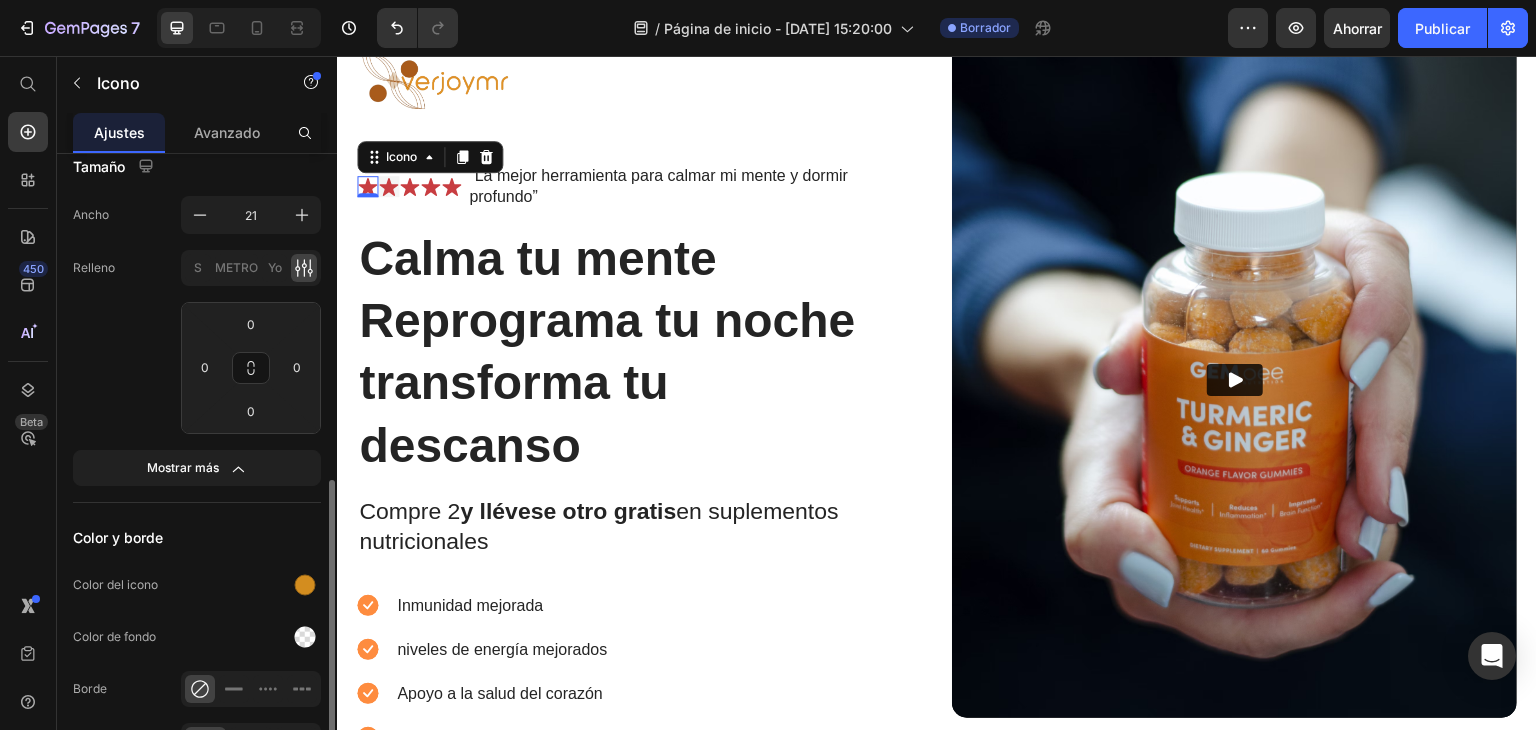scroll, scrollTop: 488, scrollLeft: 0, axis: vertical 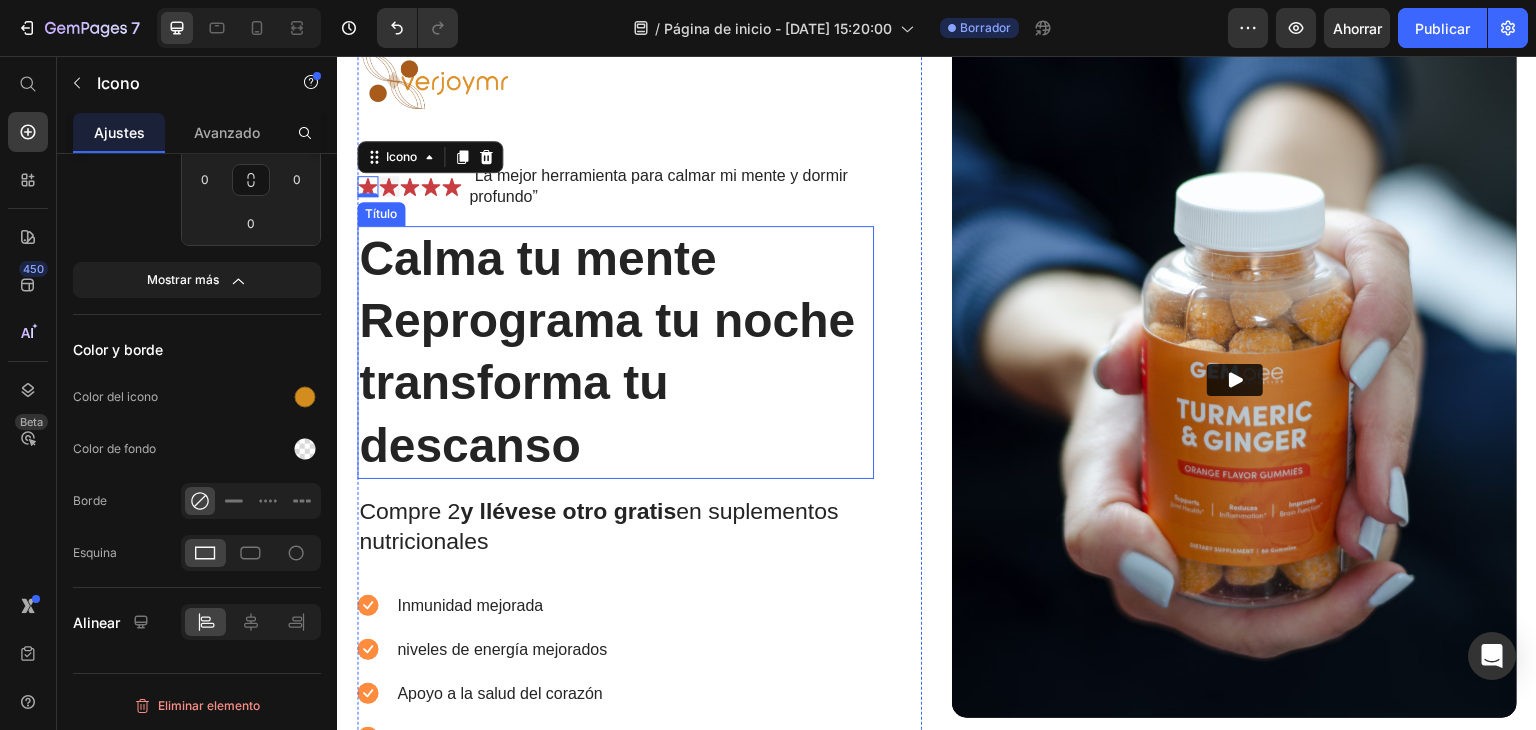 click on "Calma tu mente Reprograma tu noche transforma tu descanso" at bounding box center (615, 353) 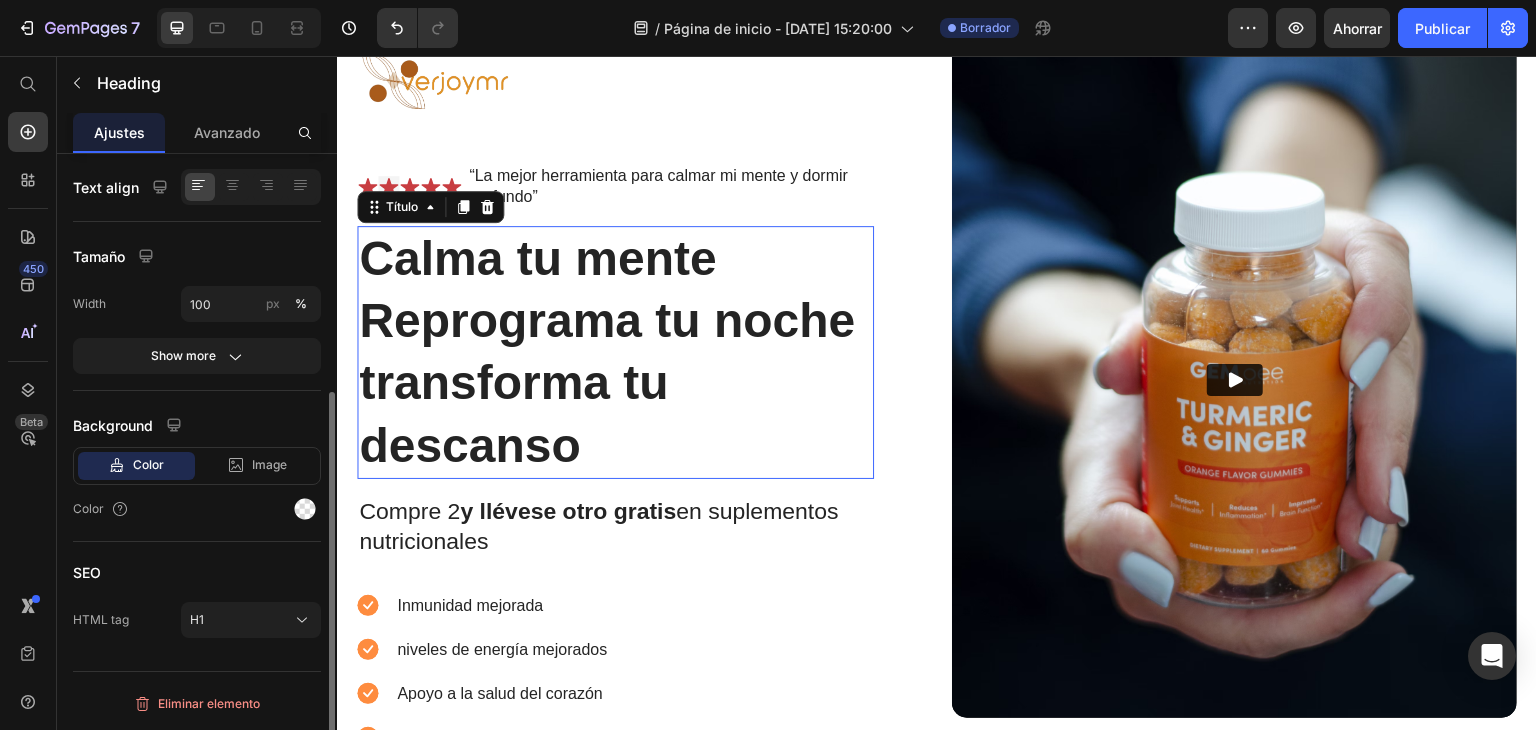 scroll, scrollTop: 0, scrollLeft: 0, axis: both 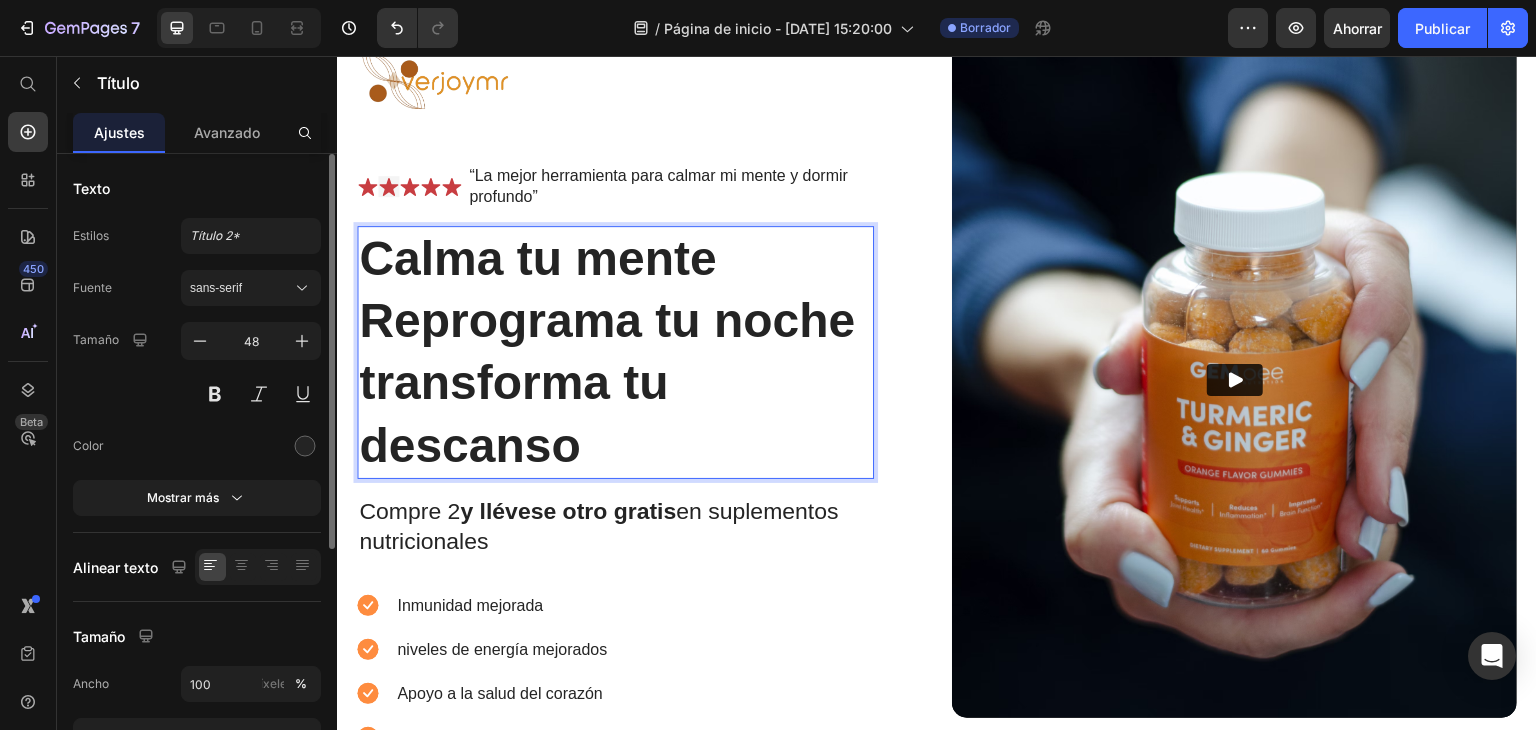 click on "Calma tu mente Reprograma tu noche transforma tu descanso" at bounding box center (615, 353) 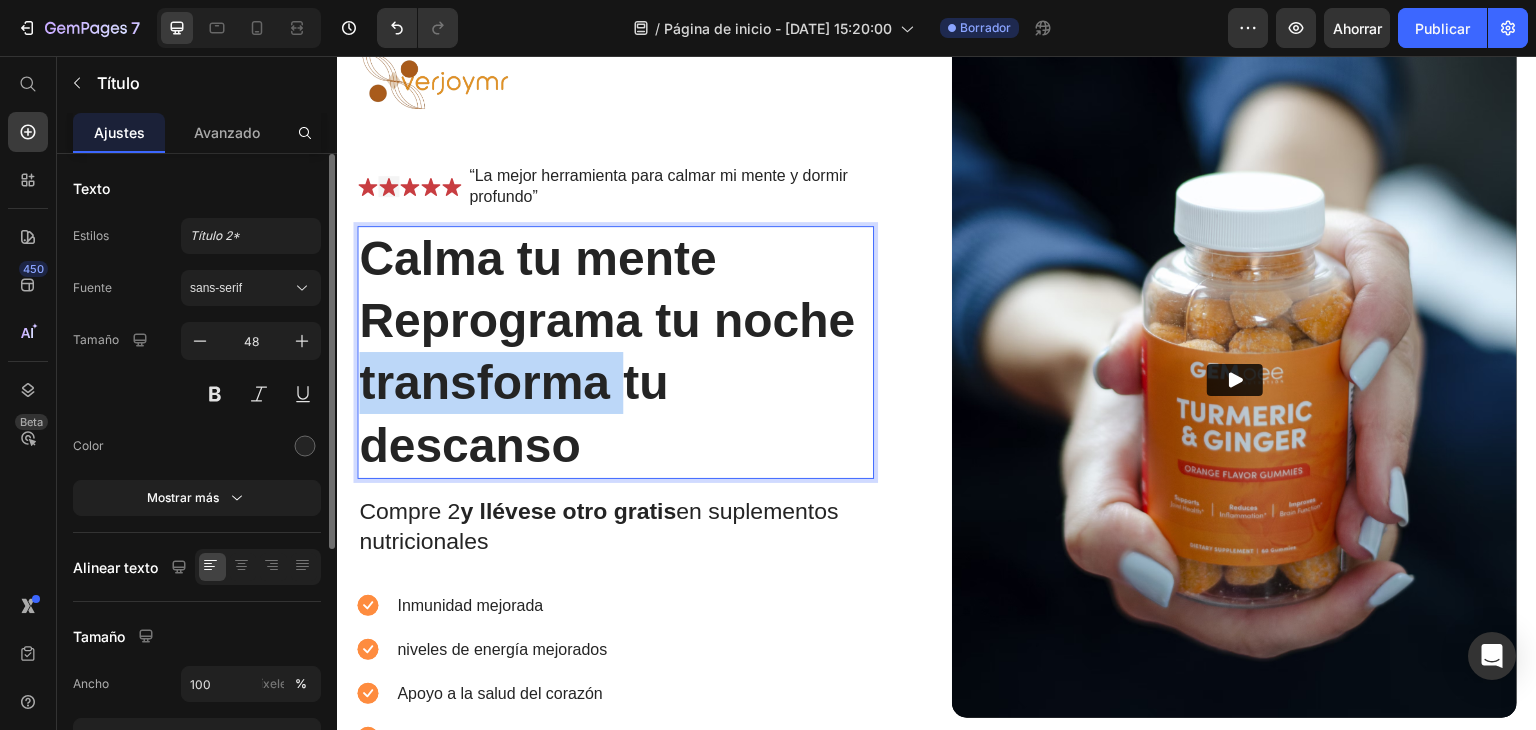 click on "Calma tu mente Reprograma tu noche transforma tu descanso" at bounding box center [615, 353] 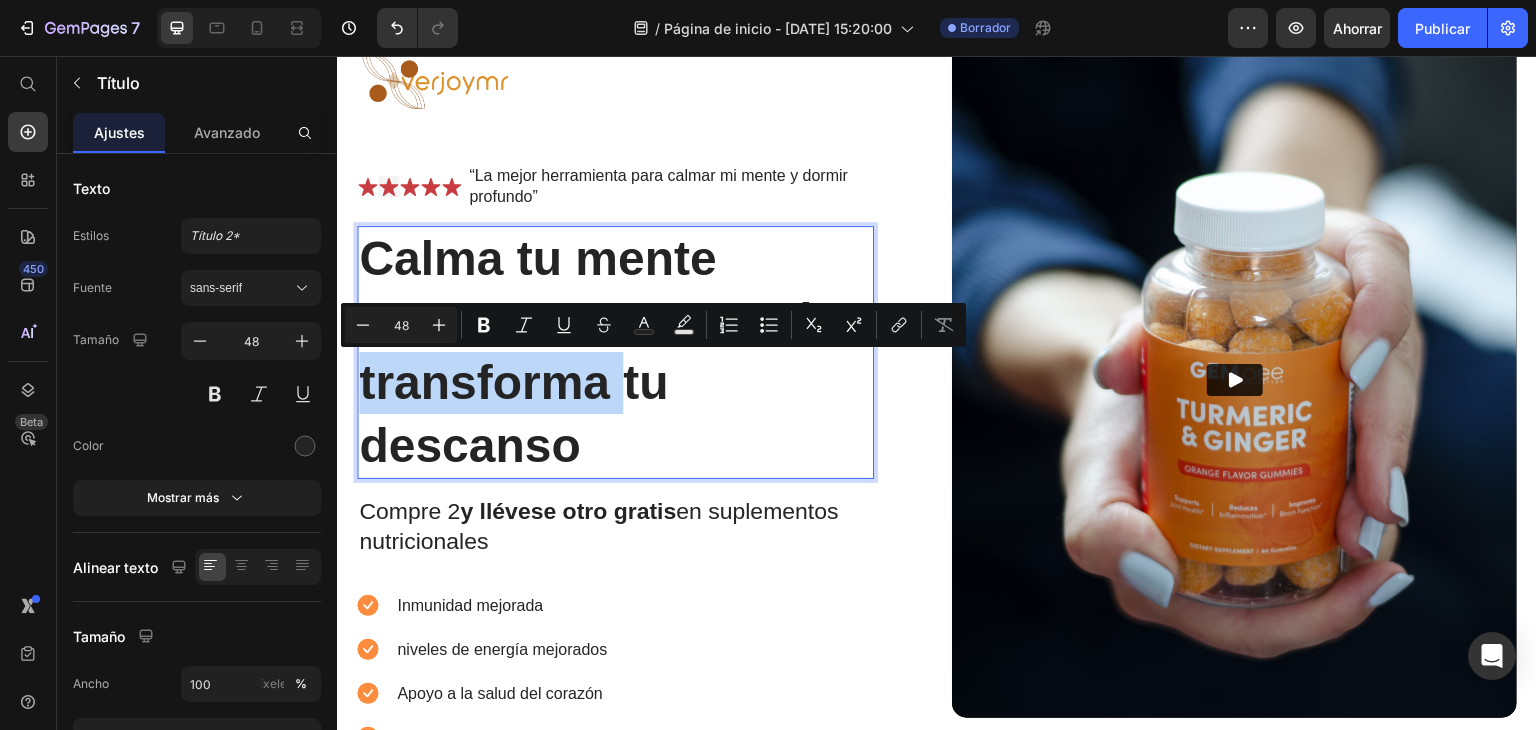 click on "Calma tu mente Reprograma tu noche transforma tu descanso" at bounding box center [615, 353] 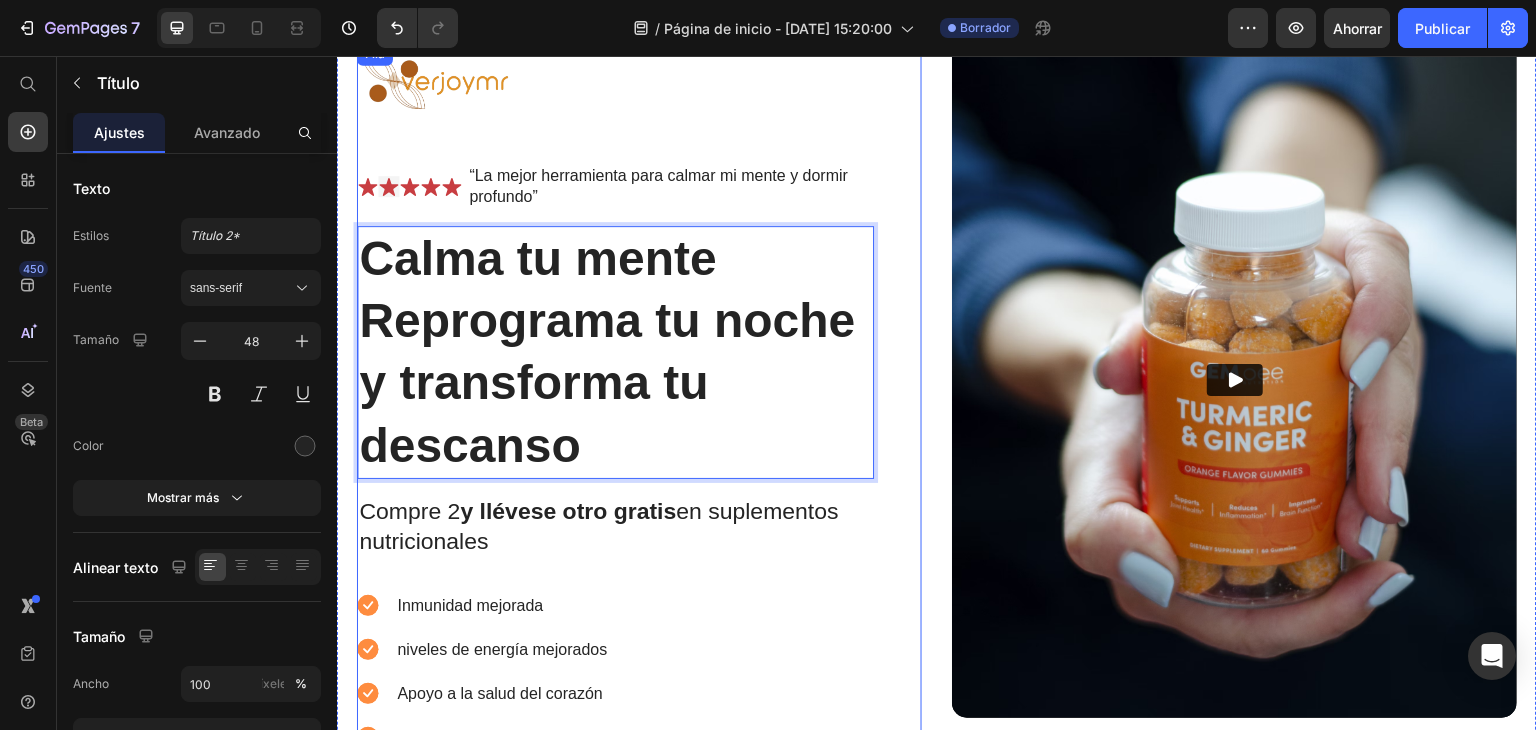 click on "Imagen
Icono
Icono
Icono
Icono
Icono Lista de iconos “La mejor herramienta para calmar mi mente y dormir profundo” Bloque de texto Fila Calma tu mente Reprograma tu noche  y transforma tu descanso Título   16 Compre 2  y llévese otro gratis  en suplementos nutricionales Bloque de texto
Inmunidad mejorada
niveles de energía mejorados
Apoyo a la salud del corazón
Salud de las articulaciones y los huesos Lista de artículos Mejora instantánea de la salud Botón
Icono Pruébalo y te encantará durante  30 días o te devolvemos tu dinero. Bloque de texto Fila Fila" at bounding box center (639, 481) 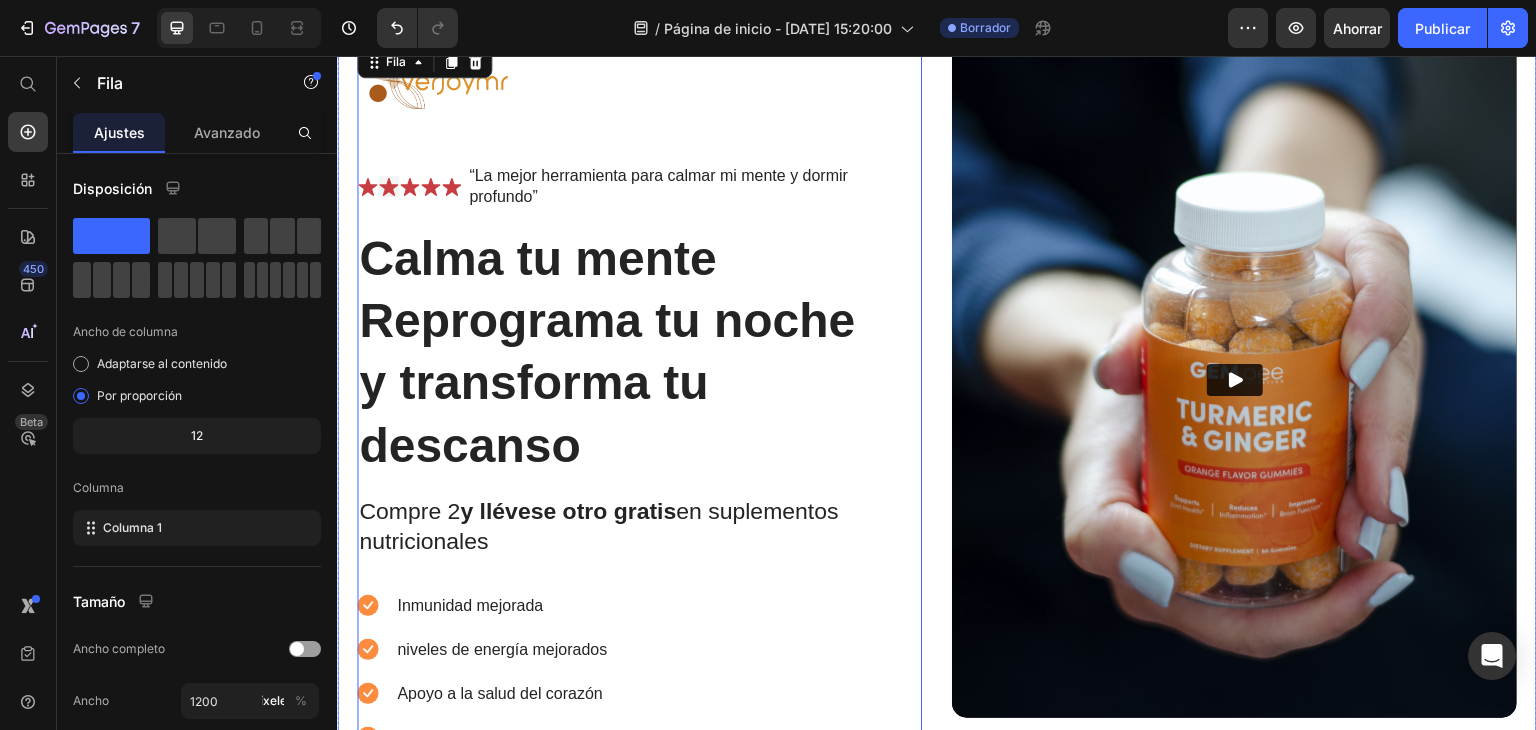 click on "Imagen
Icono
Icono
Icono
Icono
Icono Lista de iconos “La mejor herramienta para calmar mi mente y dormir profundo” Bloque de texto Fila Calma tu mente Reprograma tu noche  y transforma tu descanso Título Compre 2  y llévese otro gratis  en suplementos nutricionales Bloque de texto
Inmunidad mejorada
niveles de energía mejorados
Apoyo a la salud del corazón
Salud de las articulaciones y los huesos Lista de artículos Mejora instantánea de la salud Botón
Icono Pruébalo y te encantará durante  30 días o te devolvemos tu dinero. Bloque de texto Fila Fila   0 Video Fila" at bounding box center (937, 457) 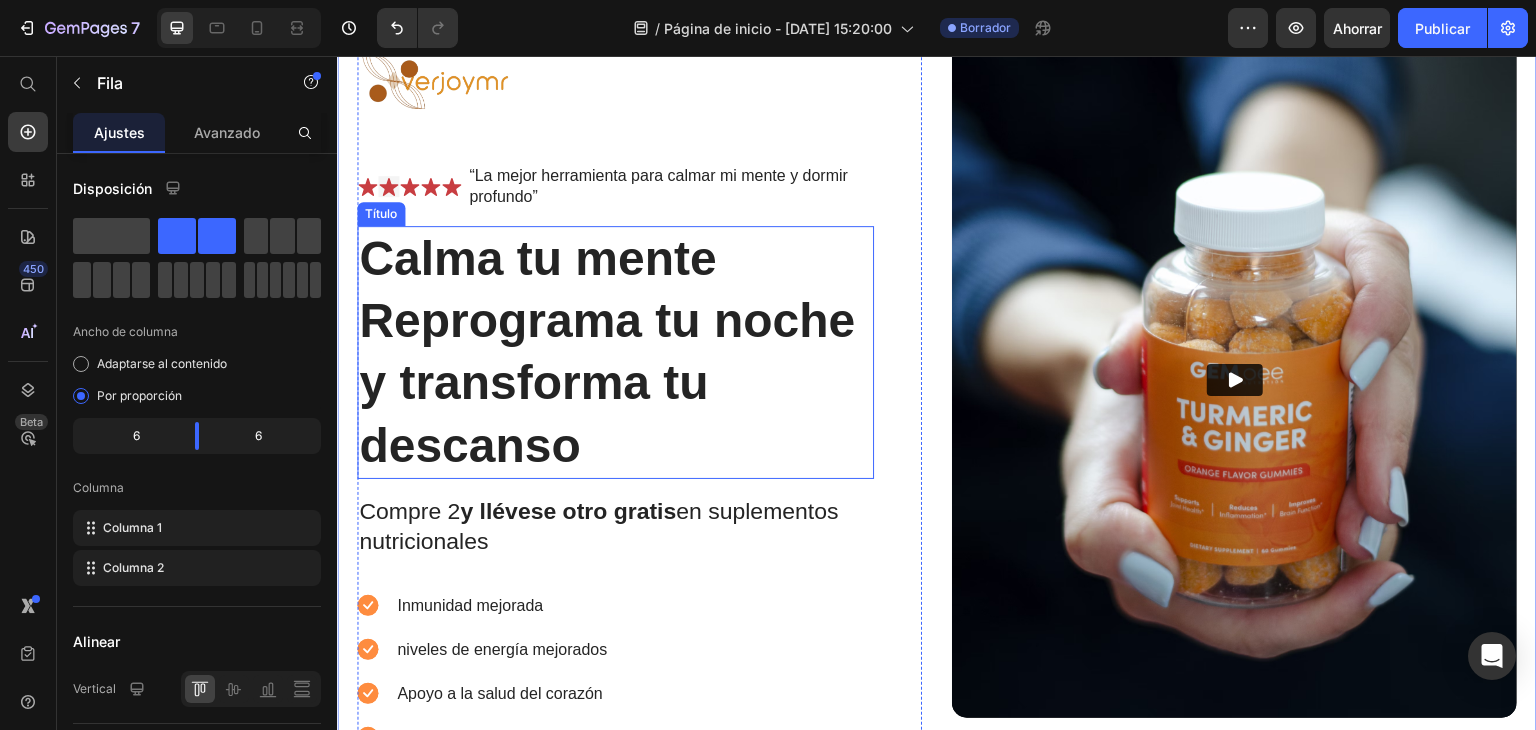 scroll, scrollTop: 0, scrollLeft: 0, axis: both 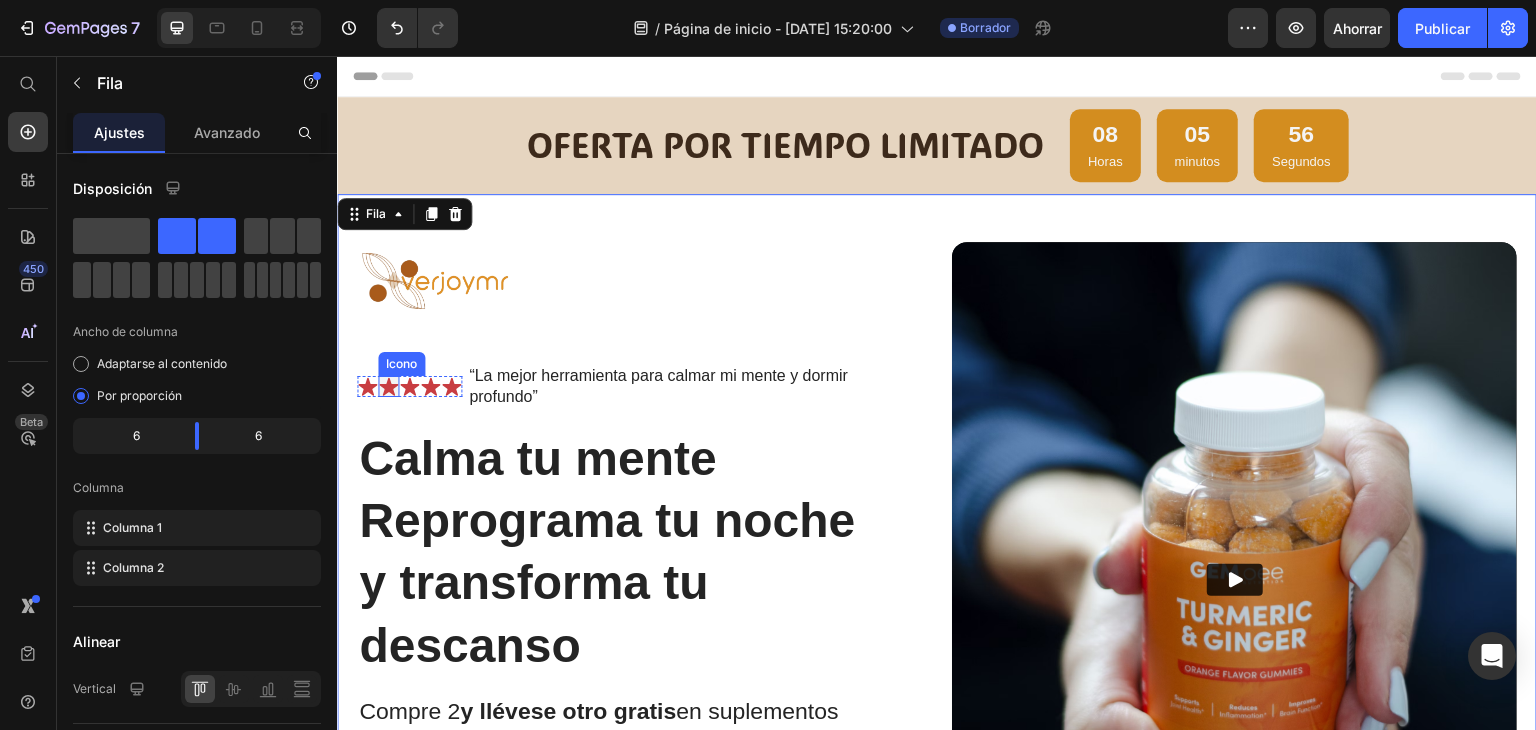click 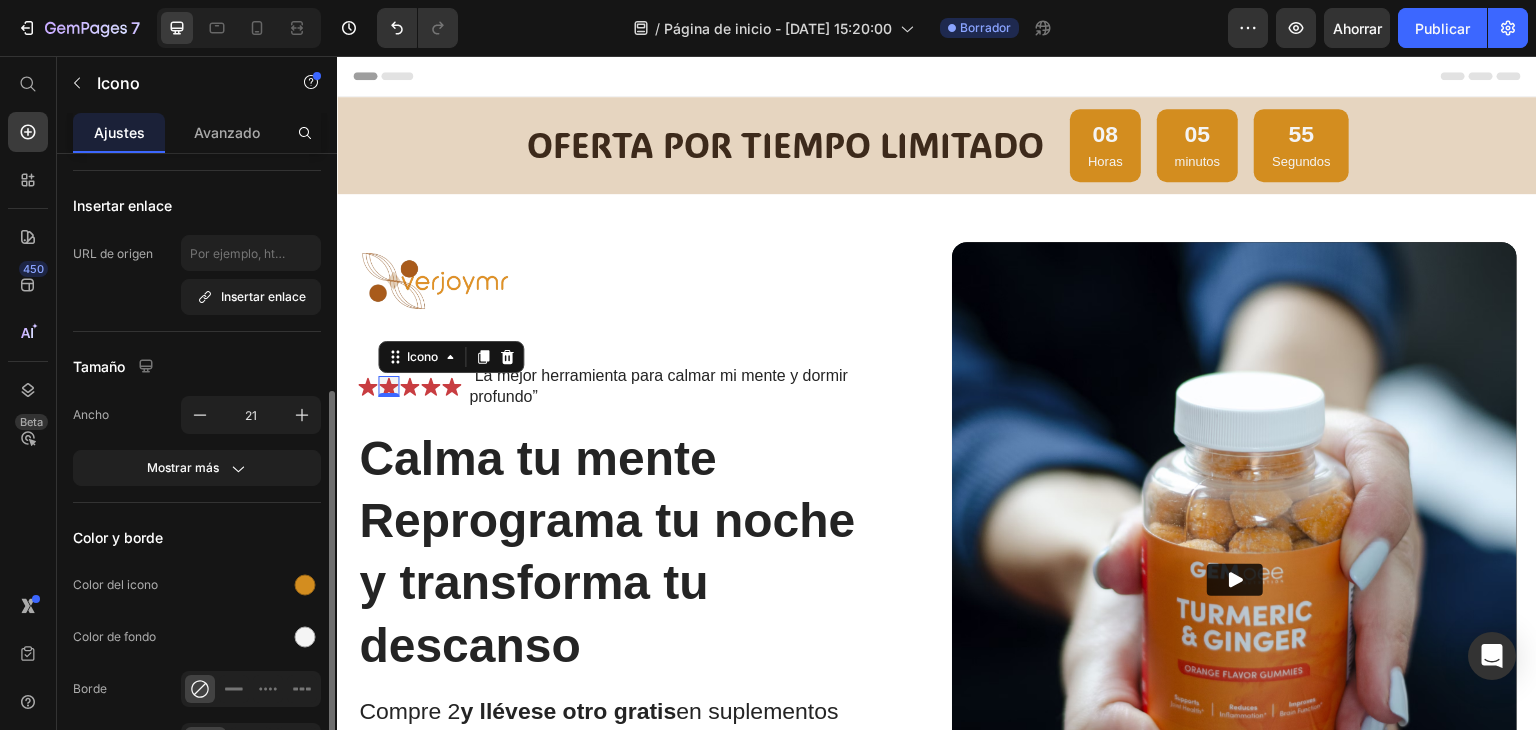 scroll, scrollTop: 200, scrollLeft: 0, axis: vertical 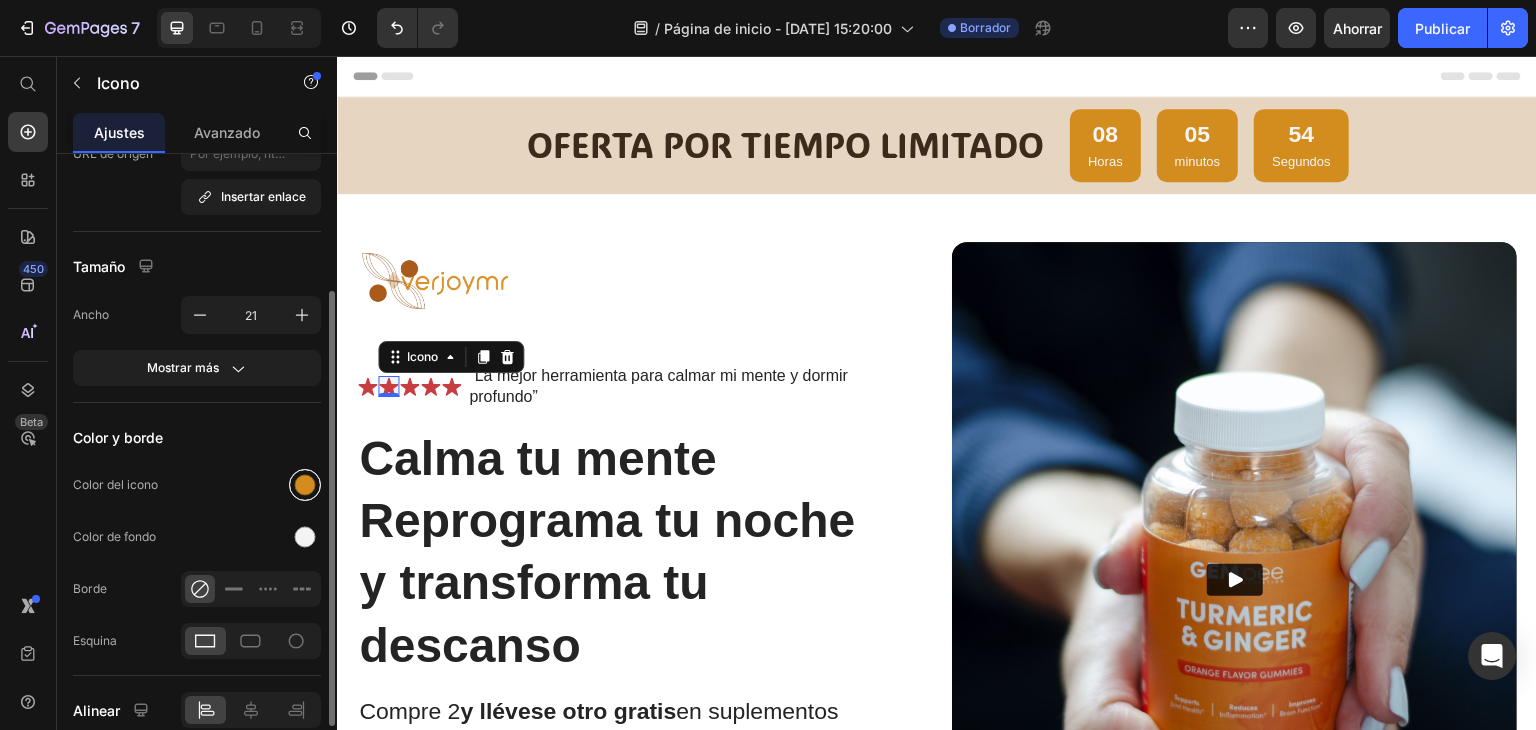 click at bounding box center (305, 485) 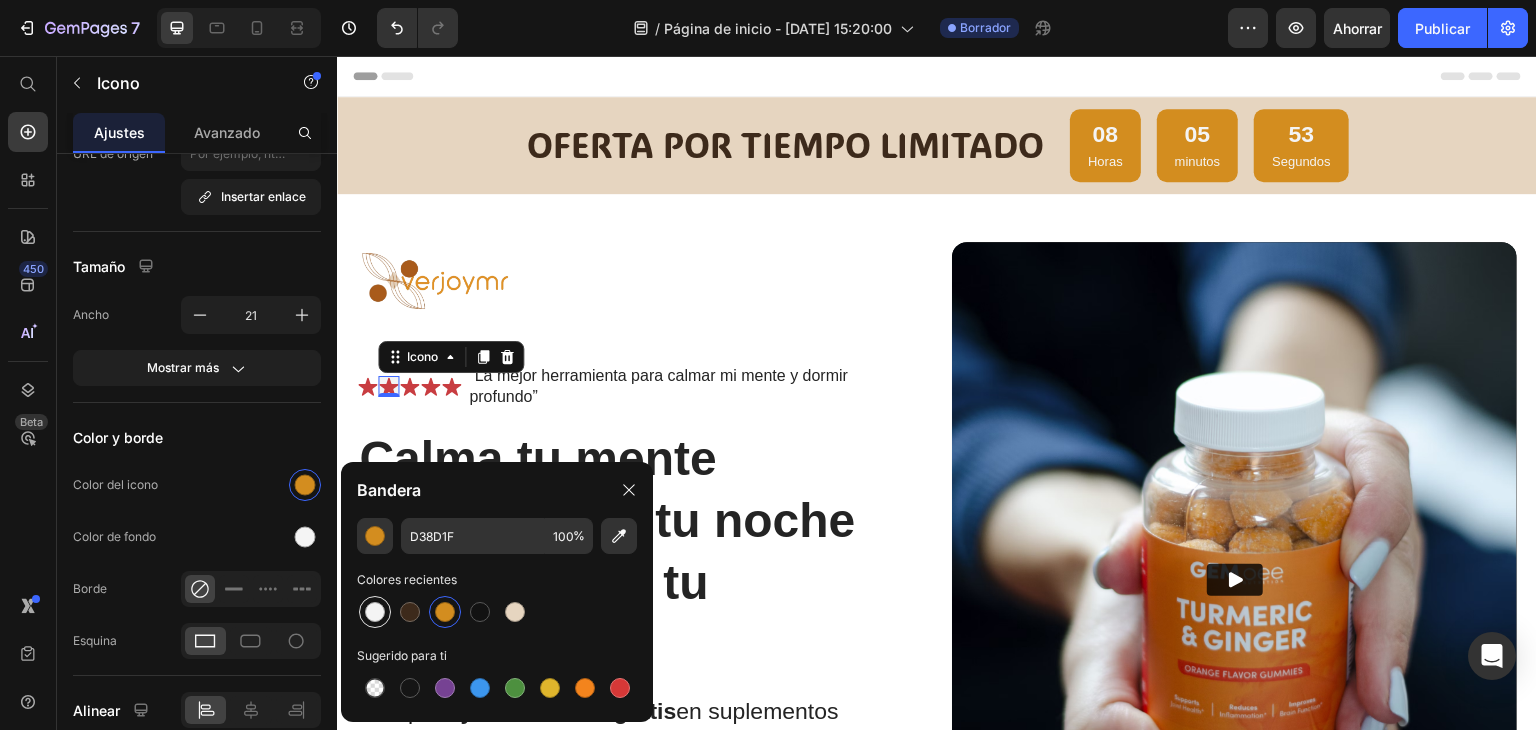 click at bounding box center (375, 612) 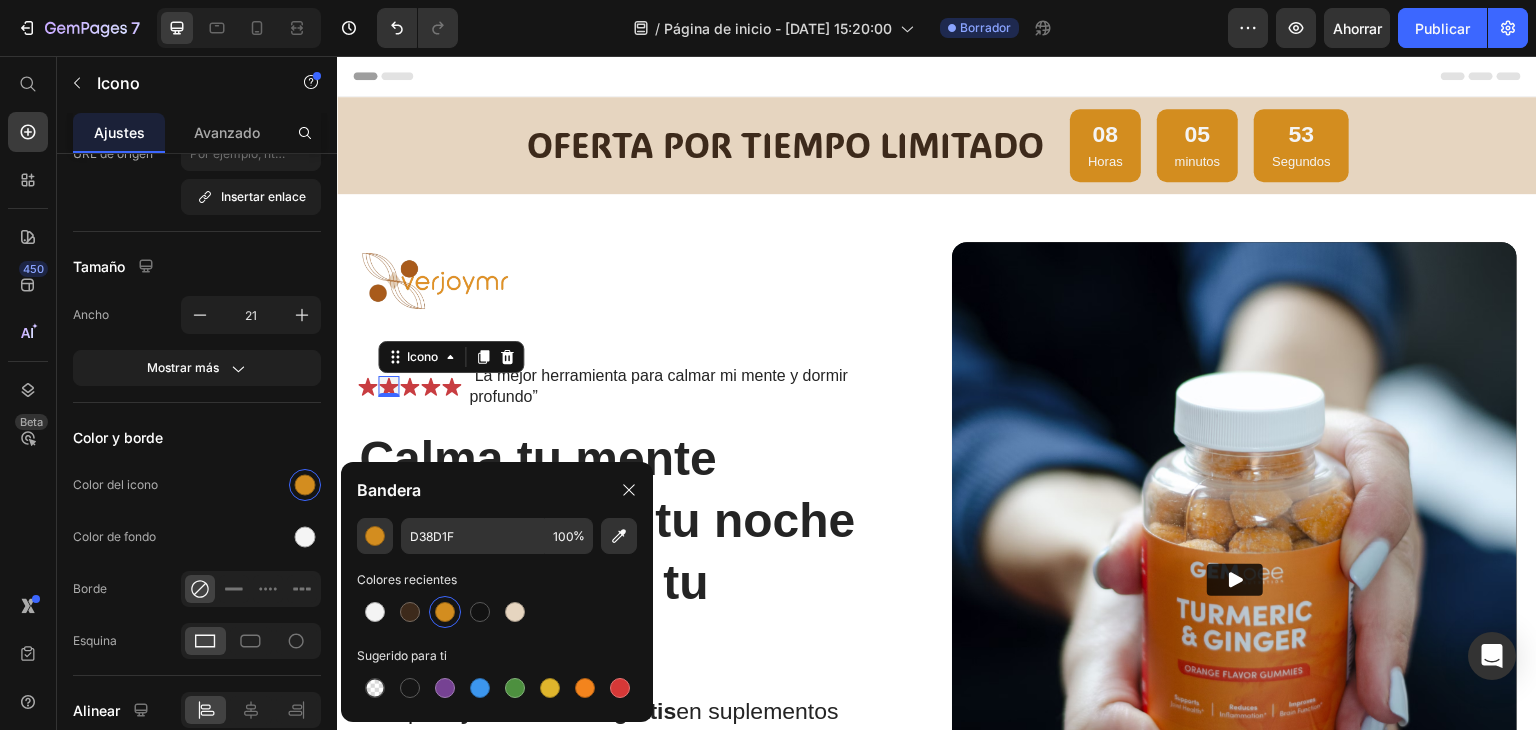 type on "F4F4F4" 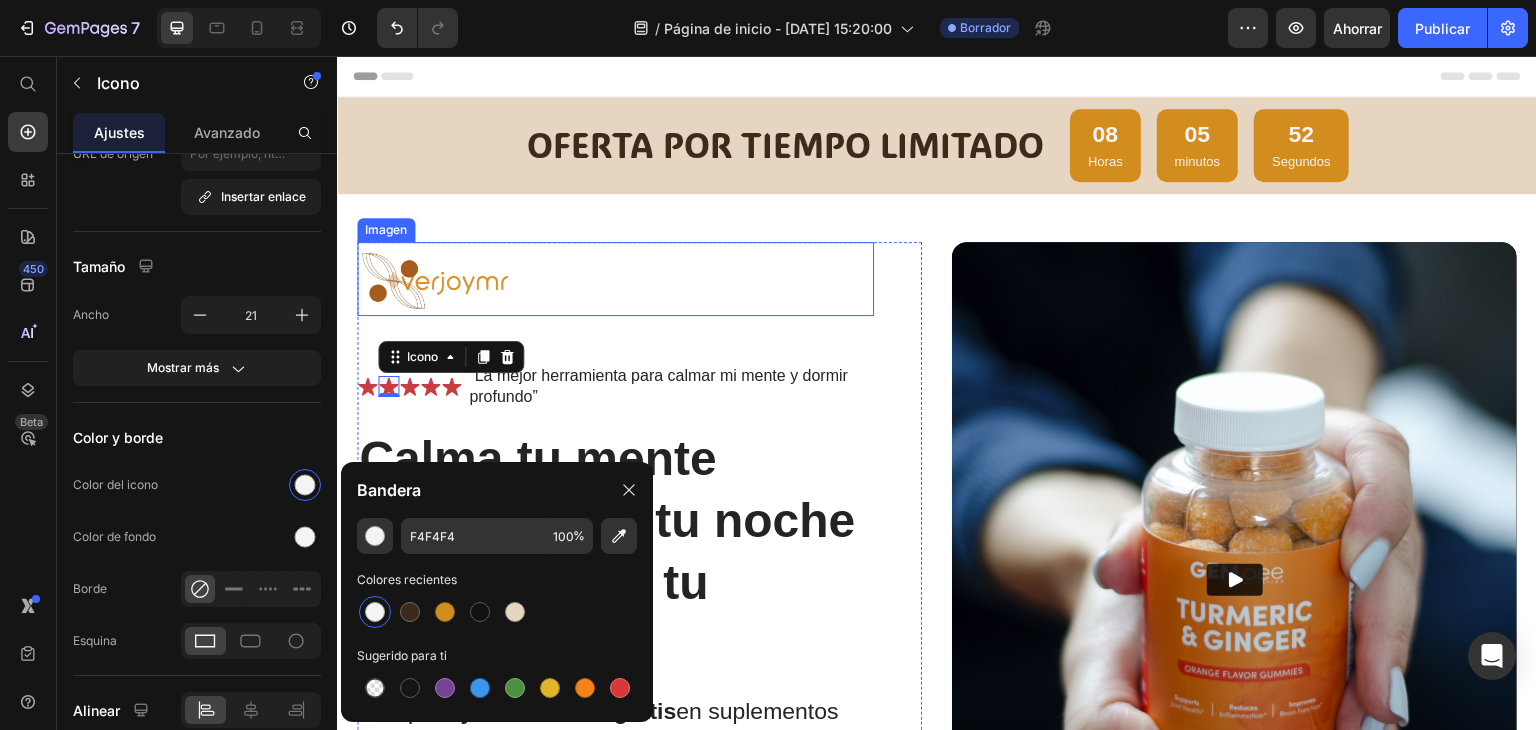 click at bounding box center (615, 279) 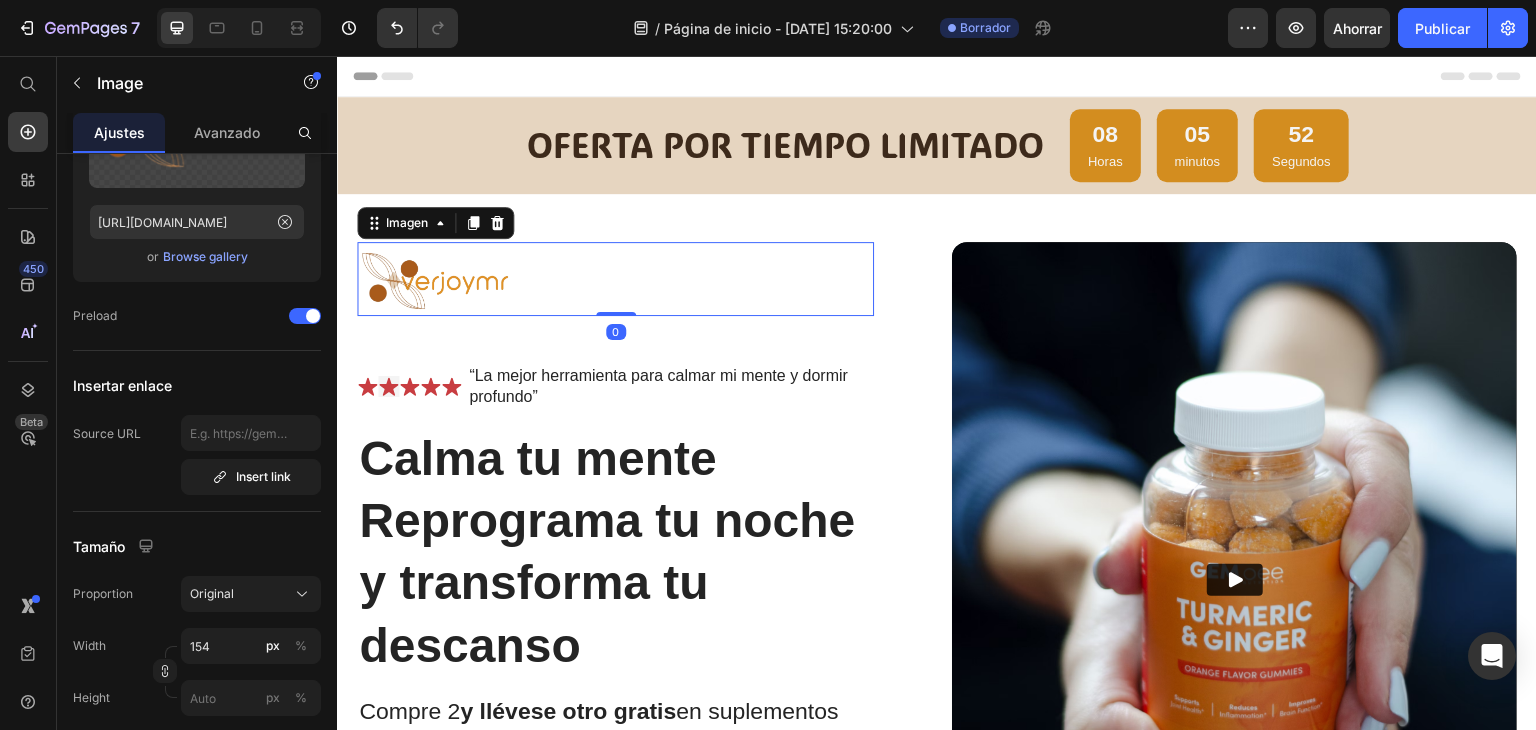 scroll, scrollTop: 0, scrollLeft: 0, axis: both 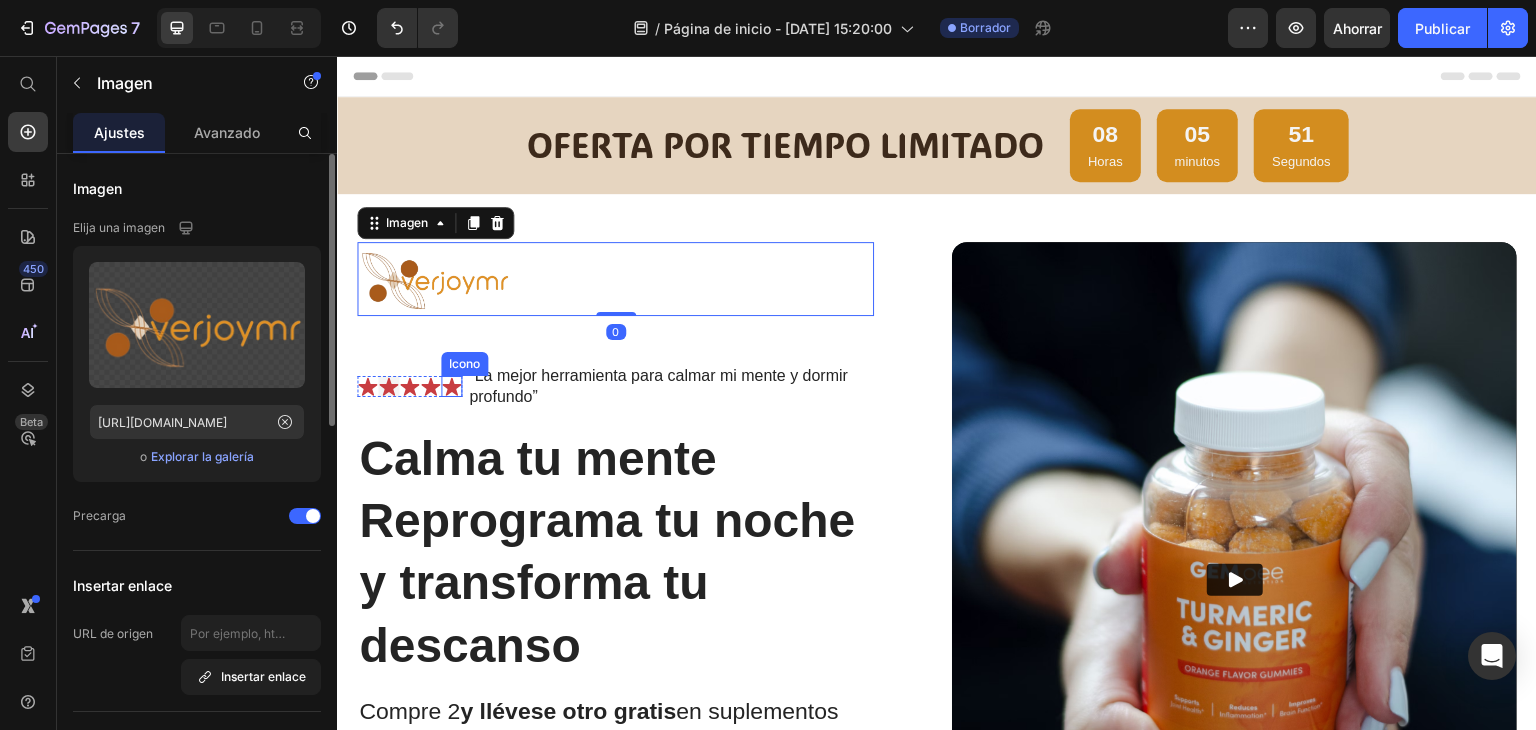 click on "Icono" at bounding box center (451, 386) 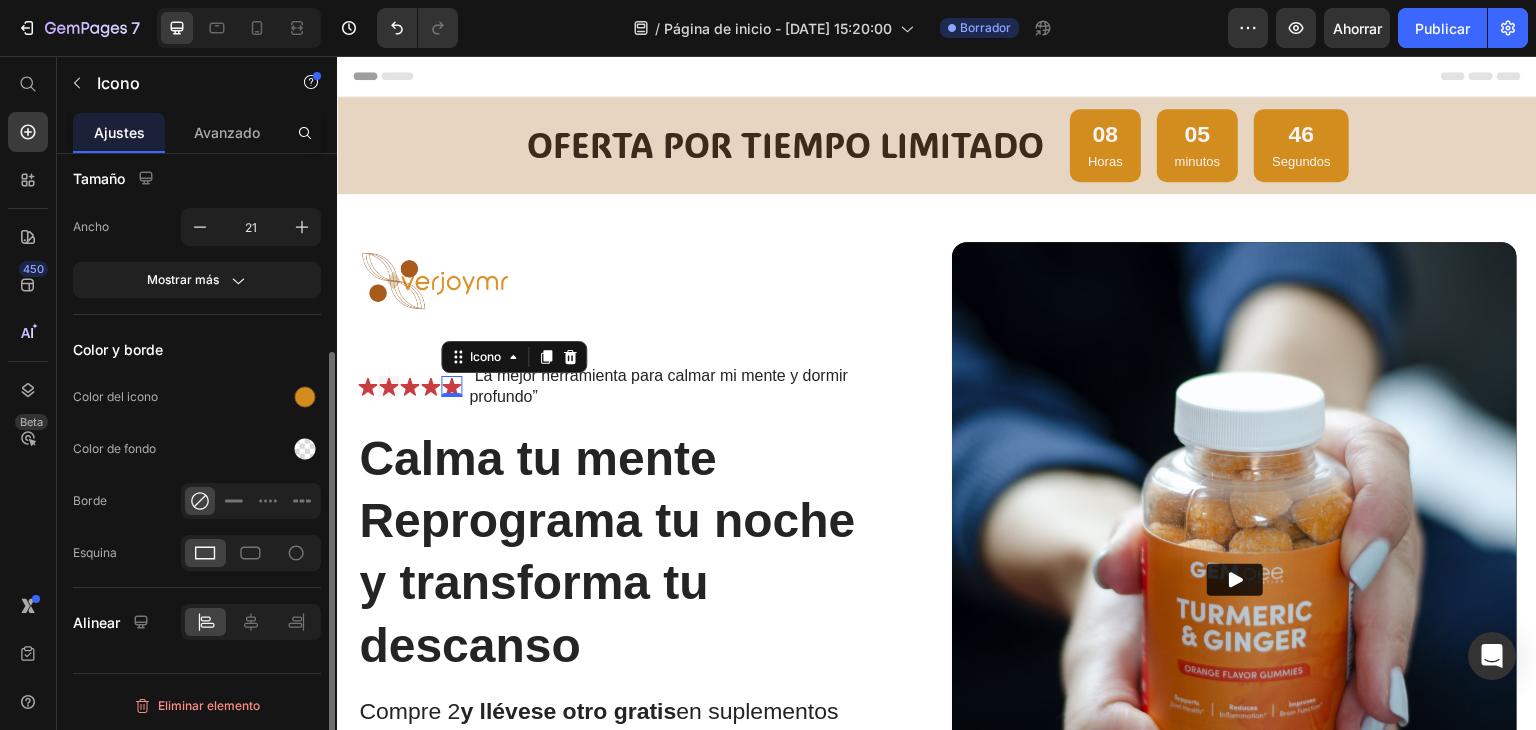 scroll, scrollTop: 0, scrollLeft: 0, axis: both 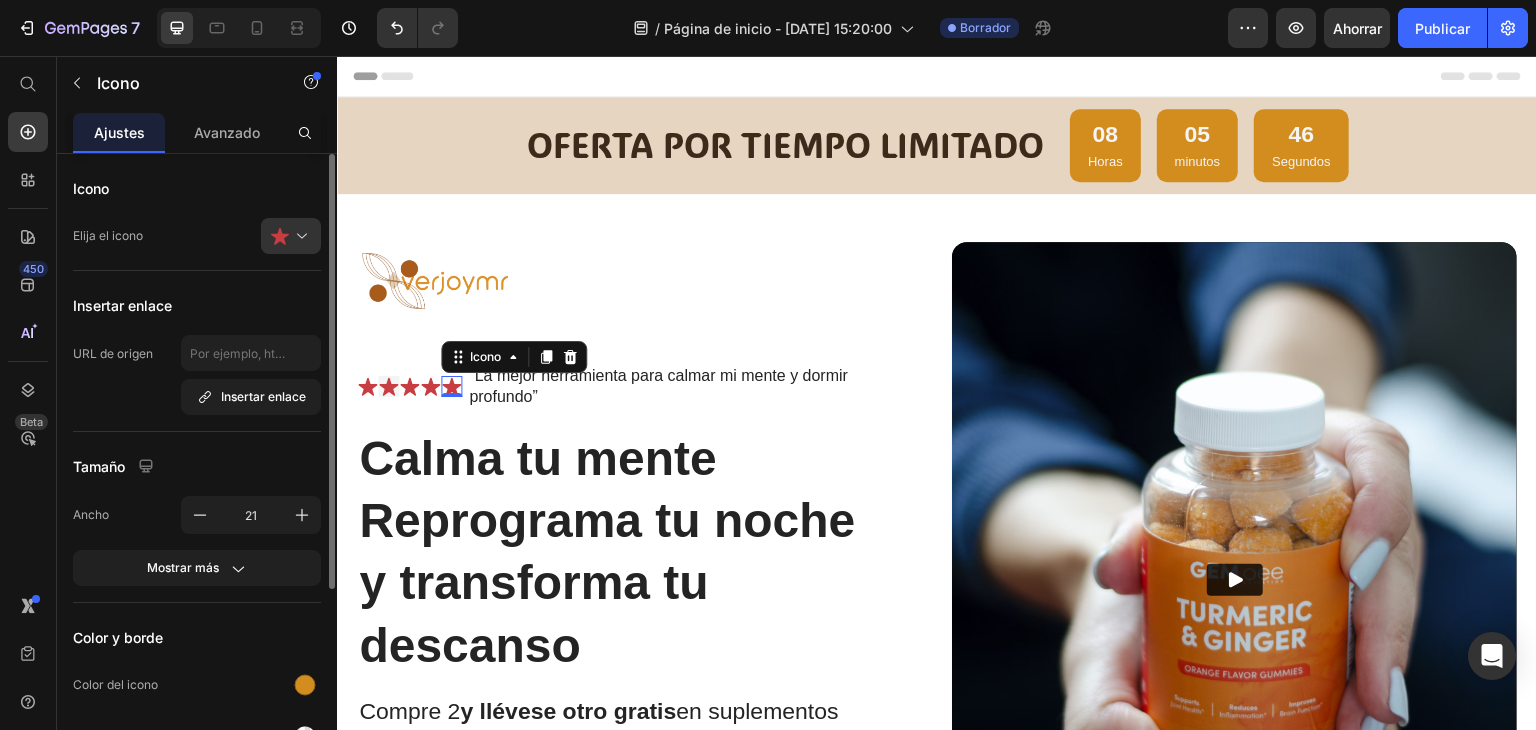 click on "Mostrar más" 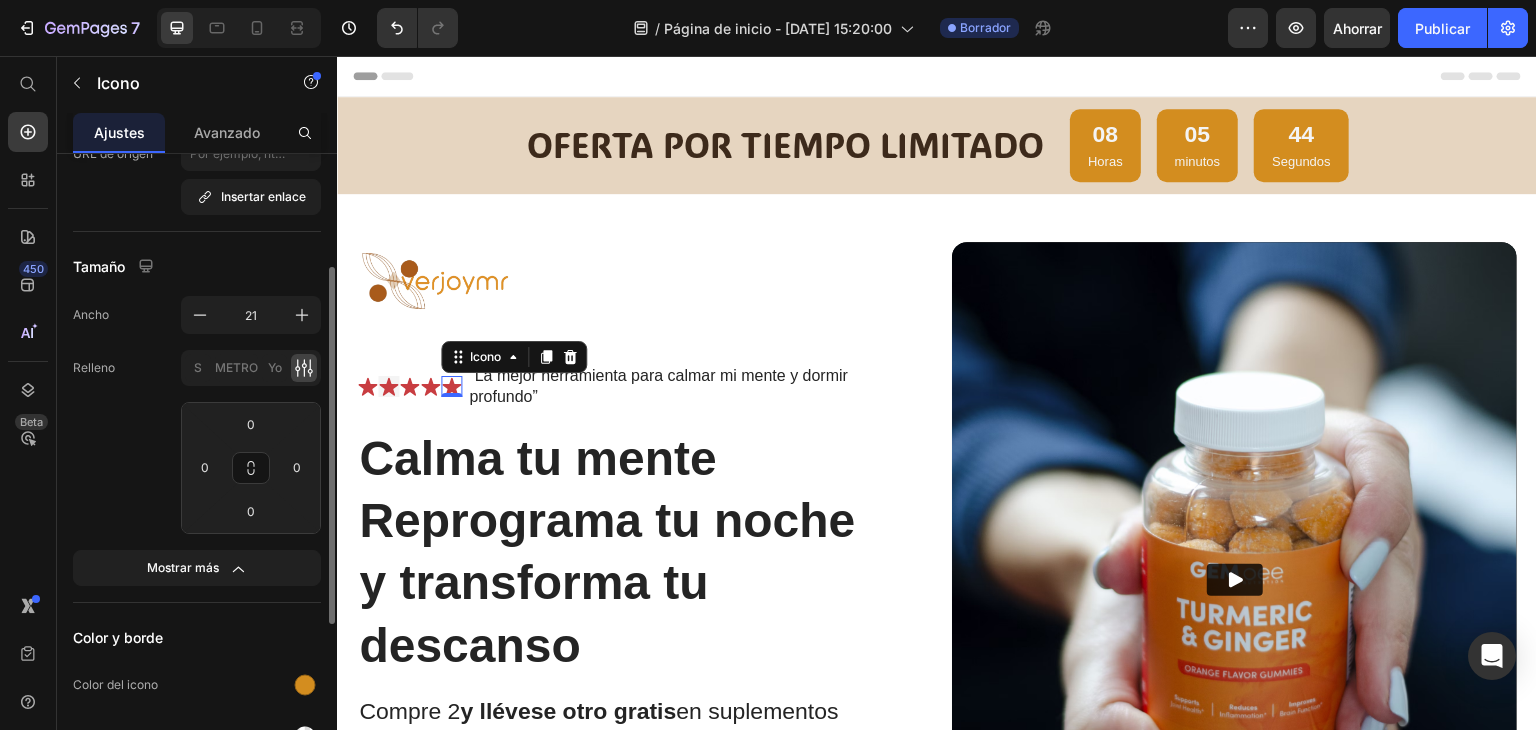scroll, scrollTop: 300, scrollLeft: 0, axis: vertical 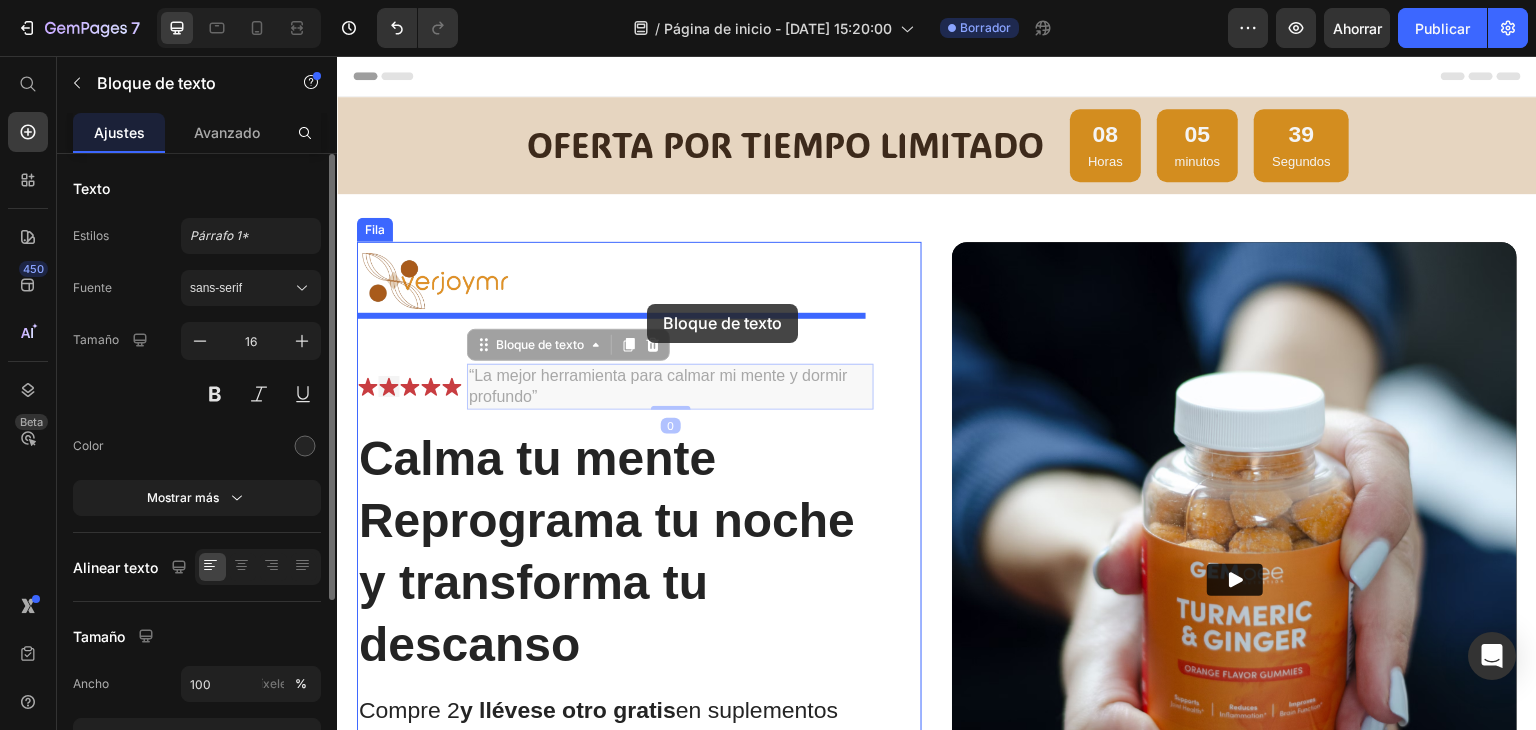 drag, startPoint x: 539, startPoint y: 397, endPoint x: 647, endPoint y: 304, distance: 142.52368 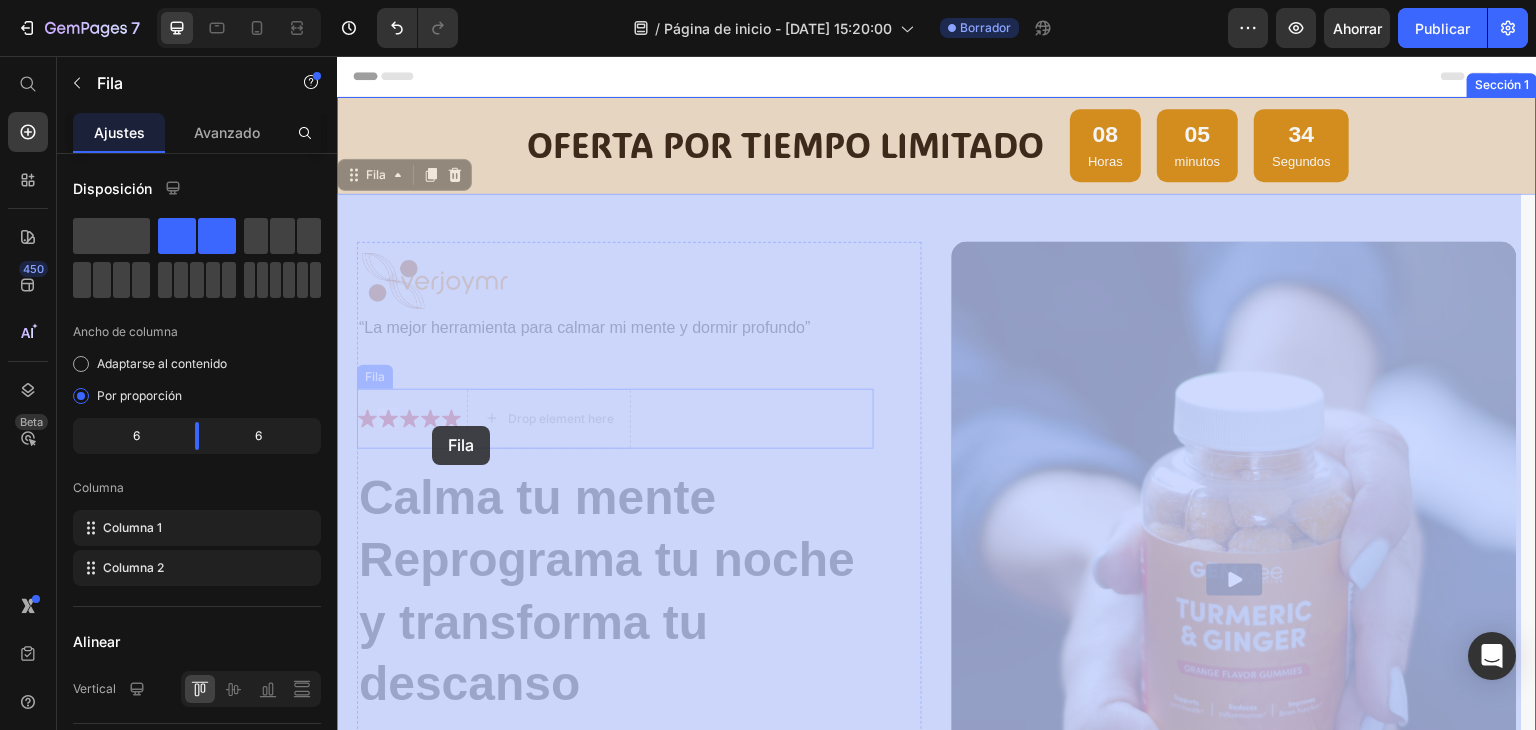 drag, startPoint x: 352, startPoint y: 406, endPoint x: 432, endPoint y: 426, distance: 82.46211 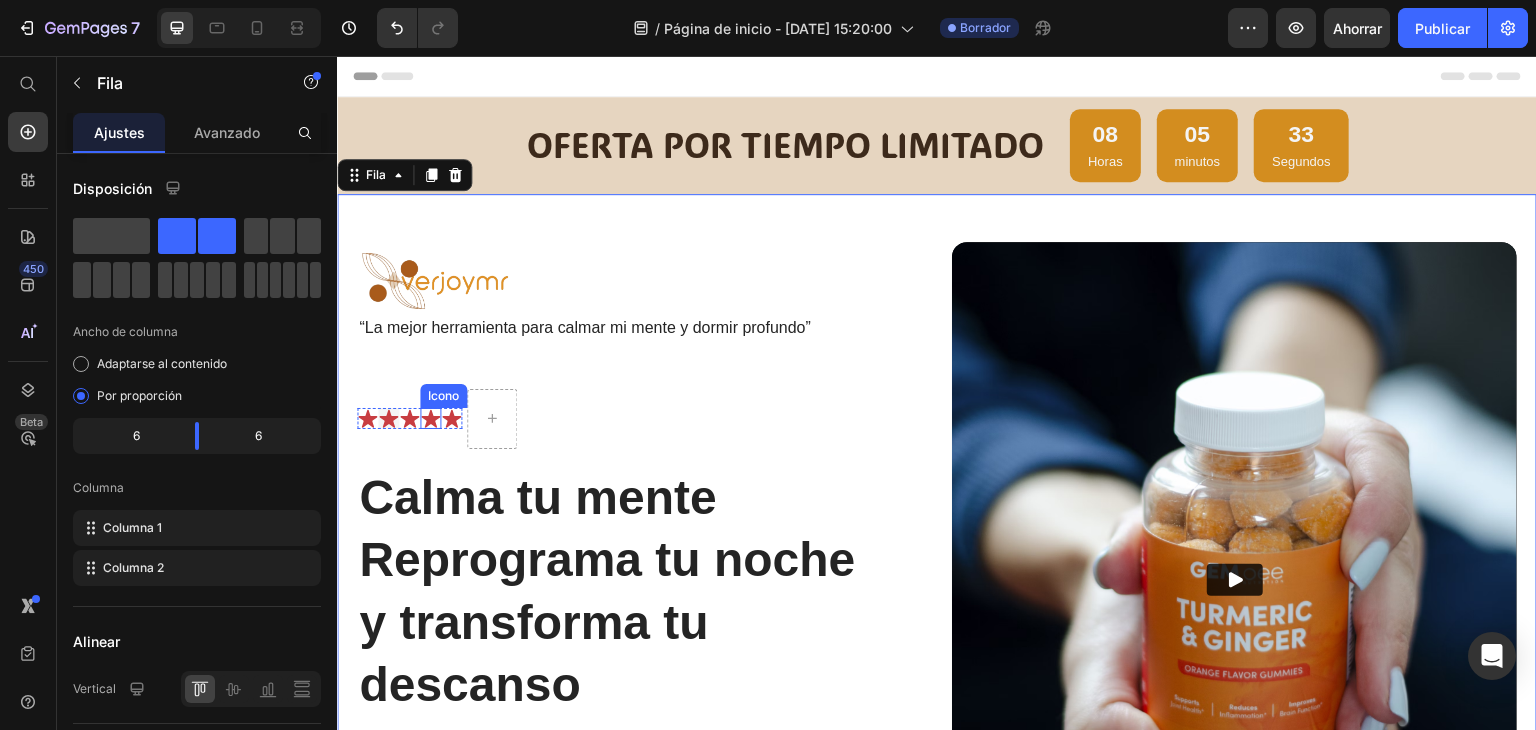 click 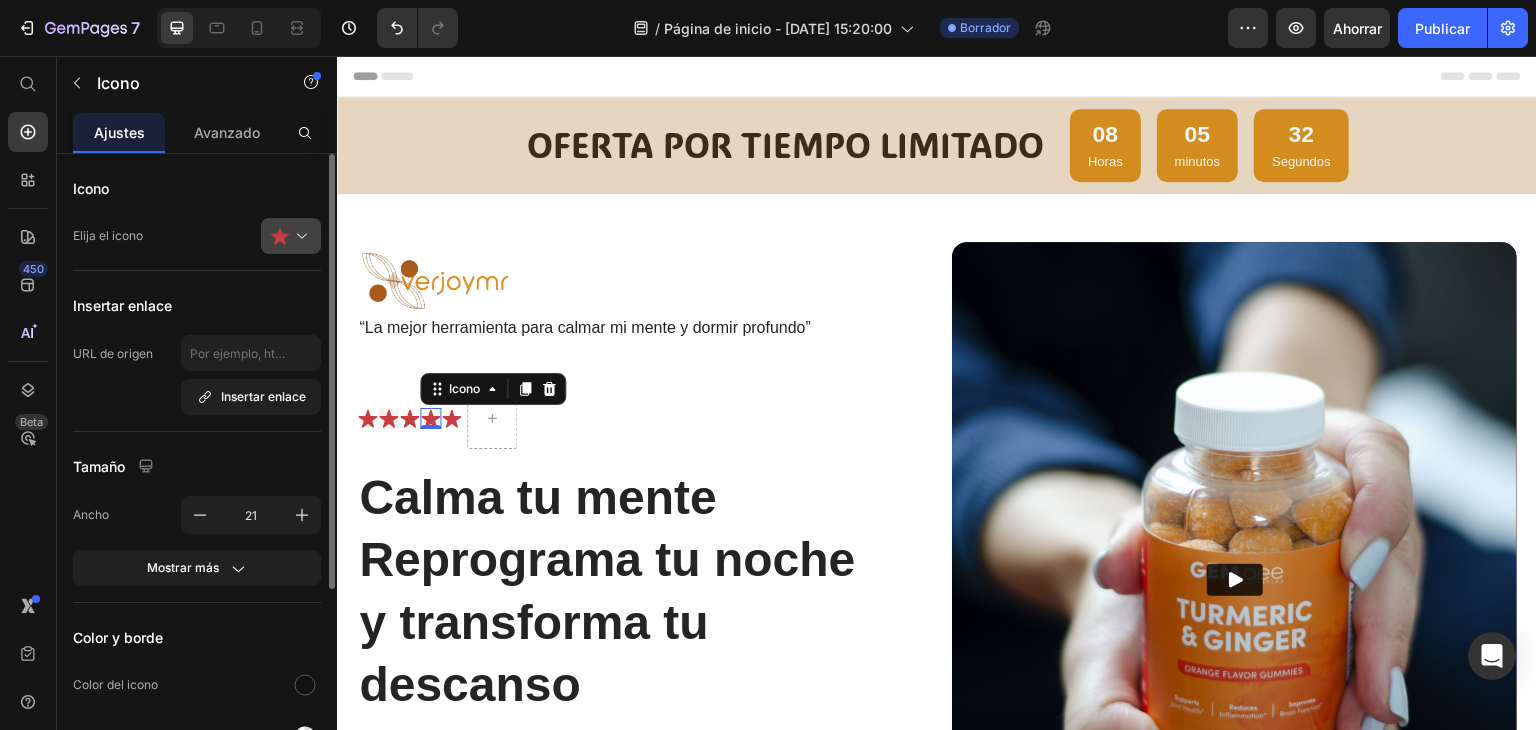 click at bounding box center (299, 236) 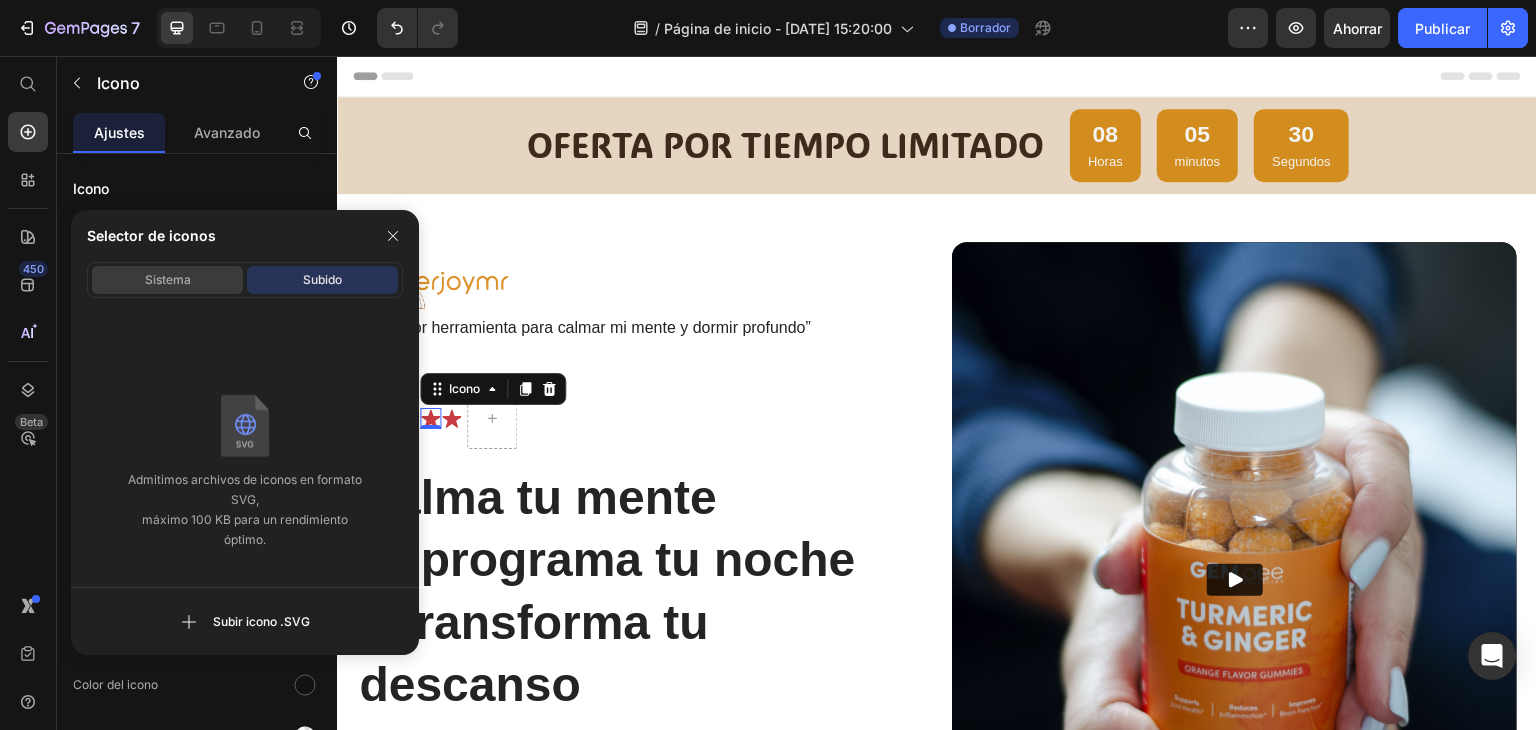 click on "Sistema" at bounding box center (167, 280) 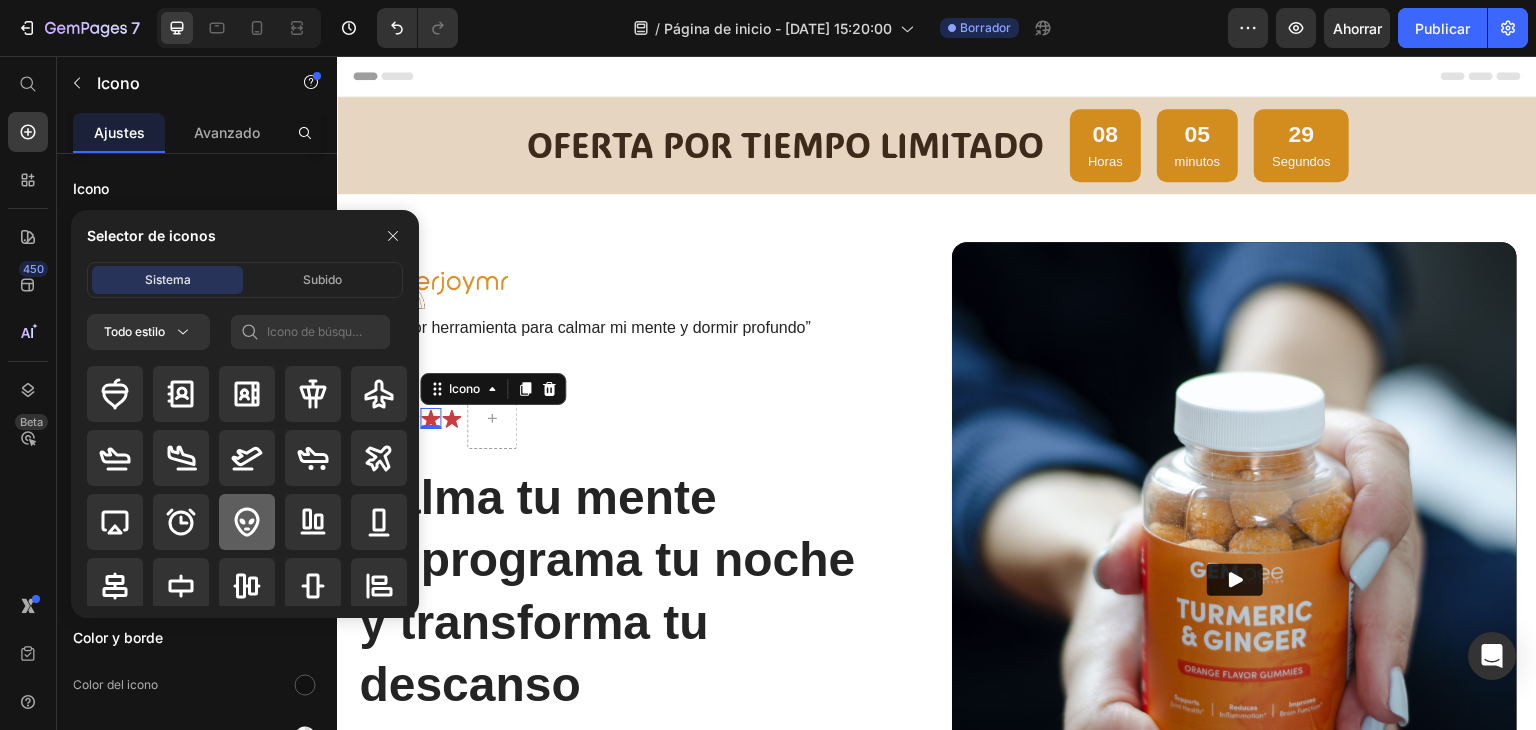 scroll, scrollTop: 300, scrollLeft: 0, axis: vertical 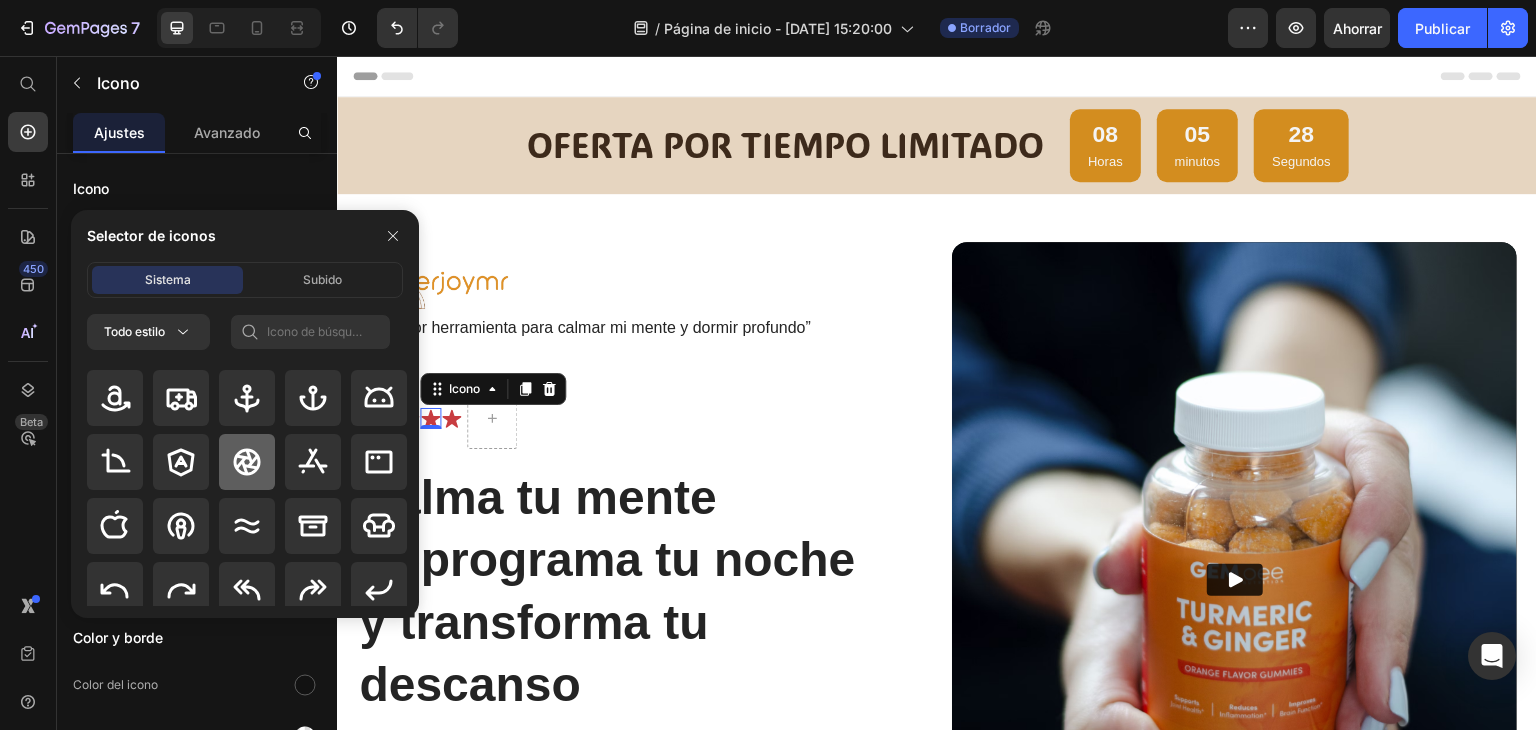 click 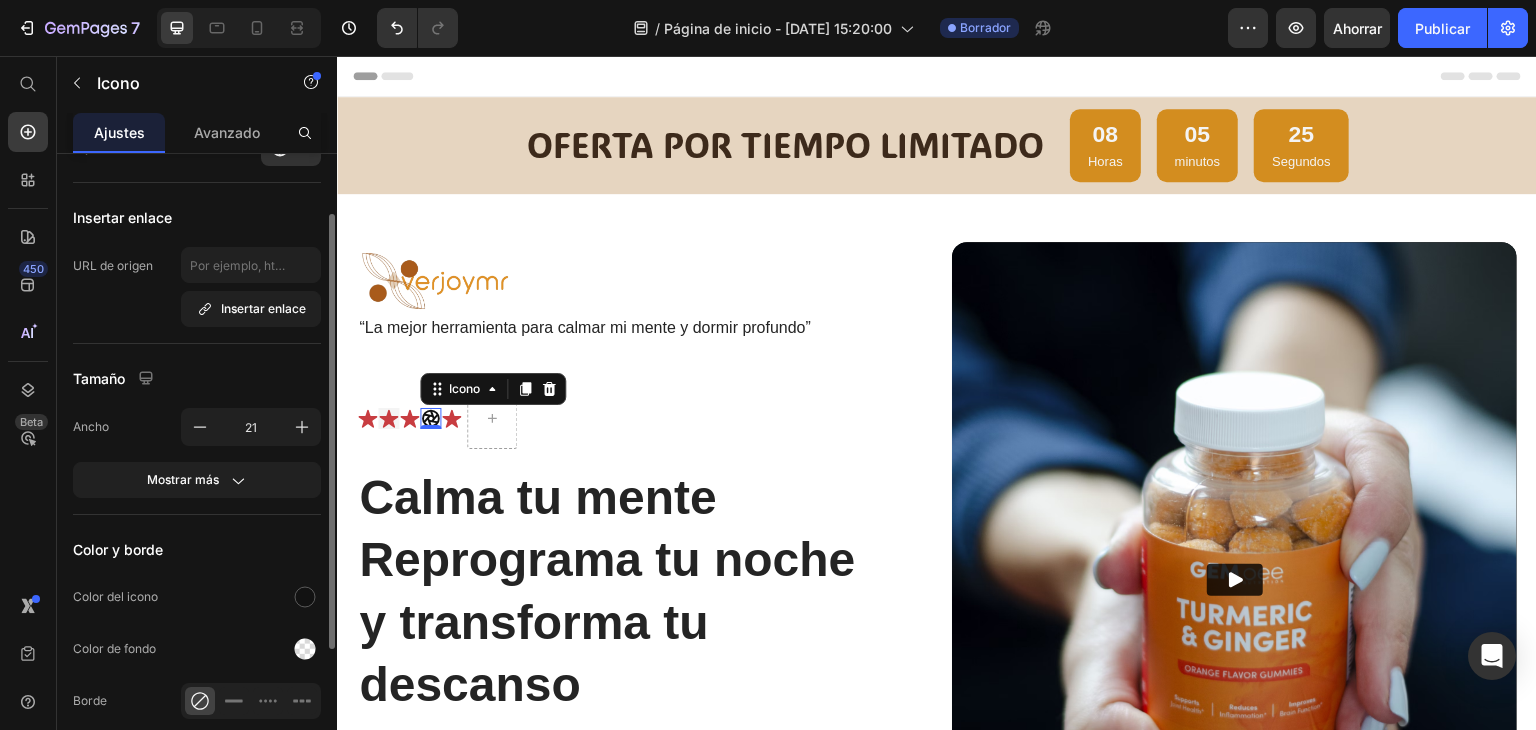 scroll, scrollTop: 0, scrollLeft: 0, axis: both 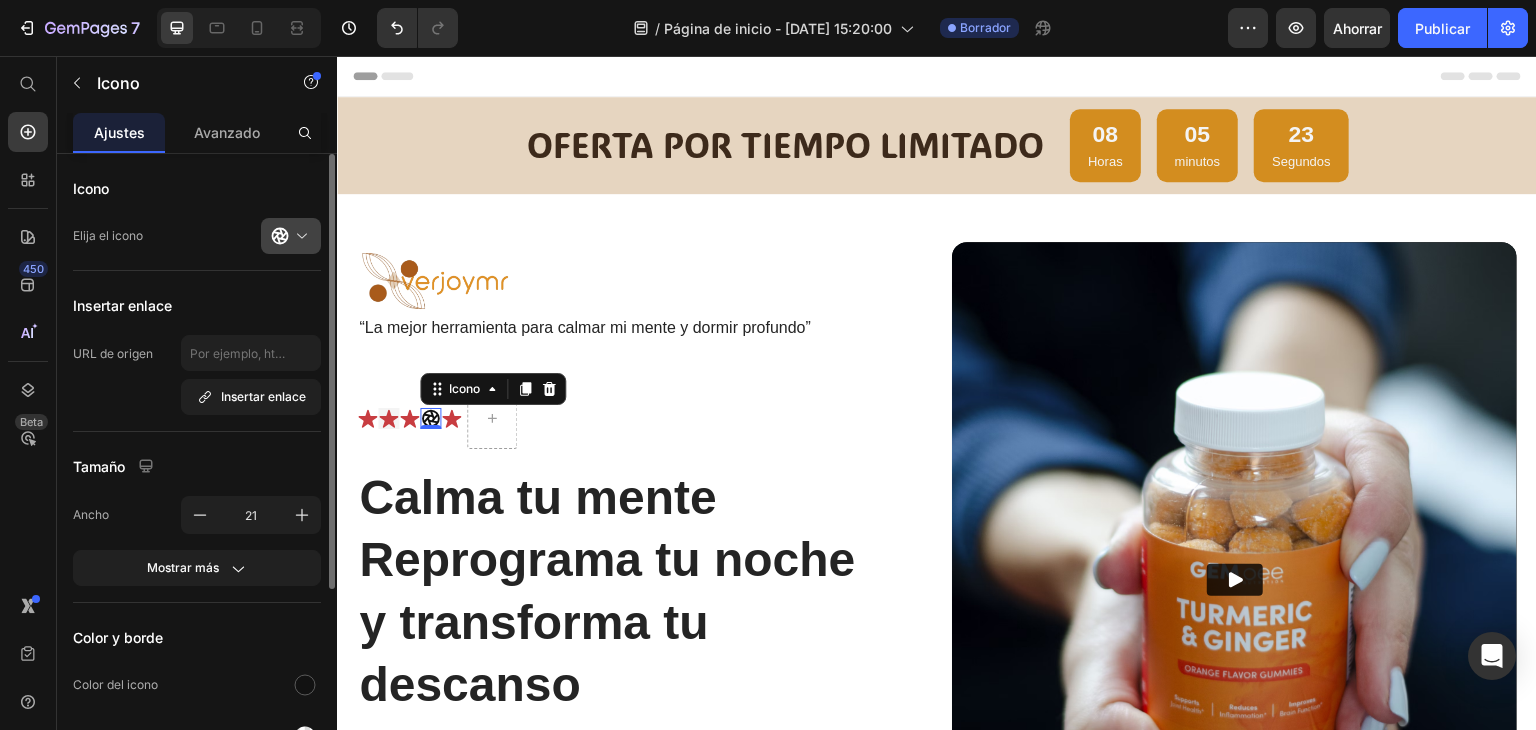click at bounding box center [299, 236] 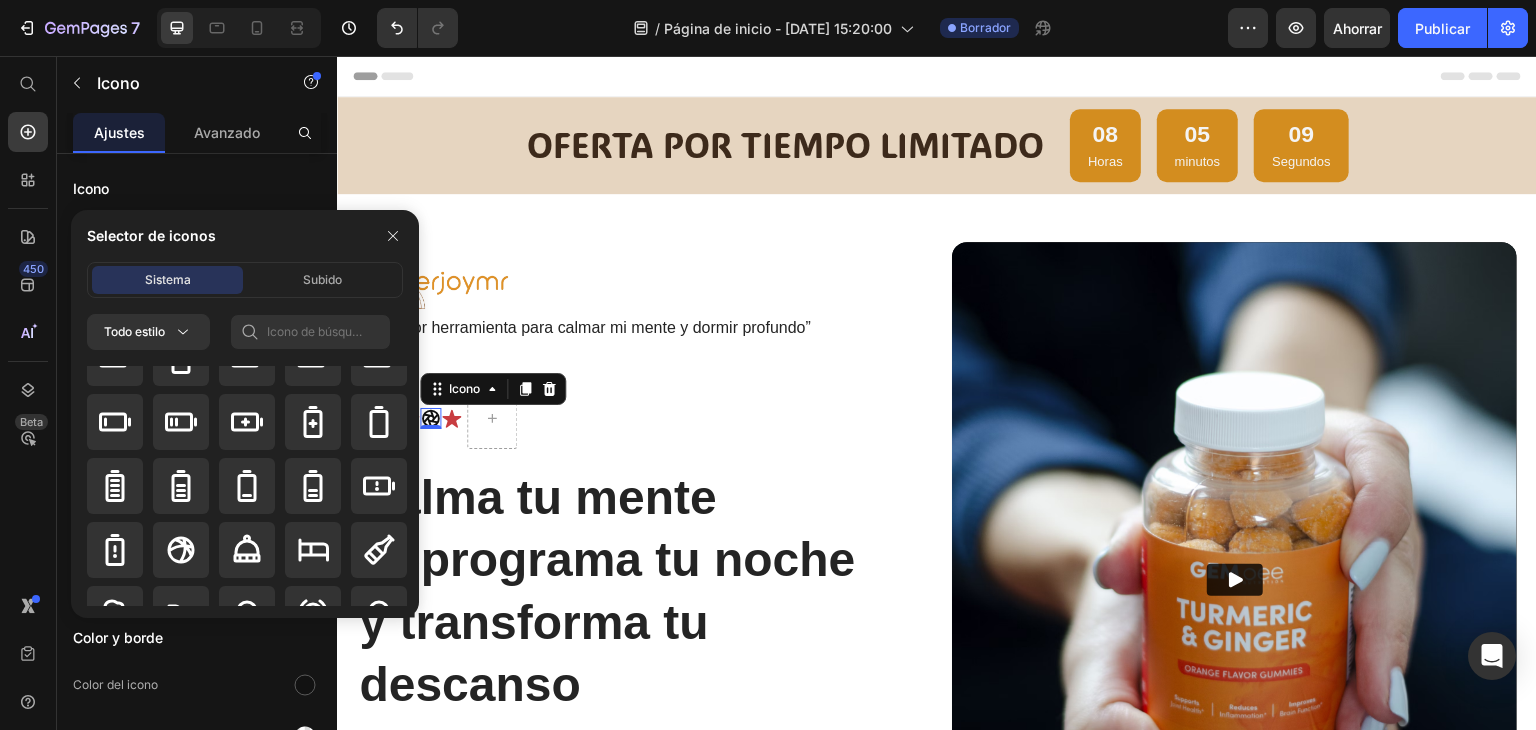 scroll, scrollTop: 1992, scrollLeft: 0, axis: vertical 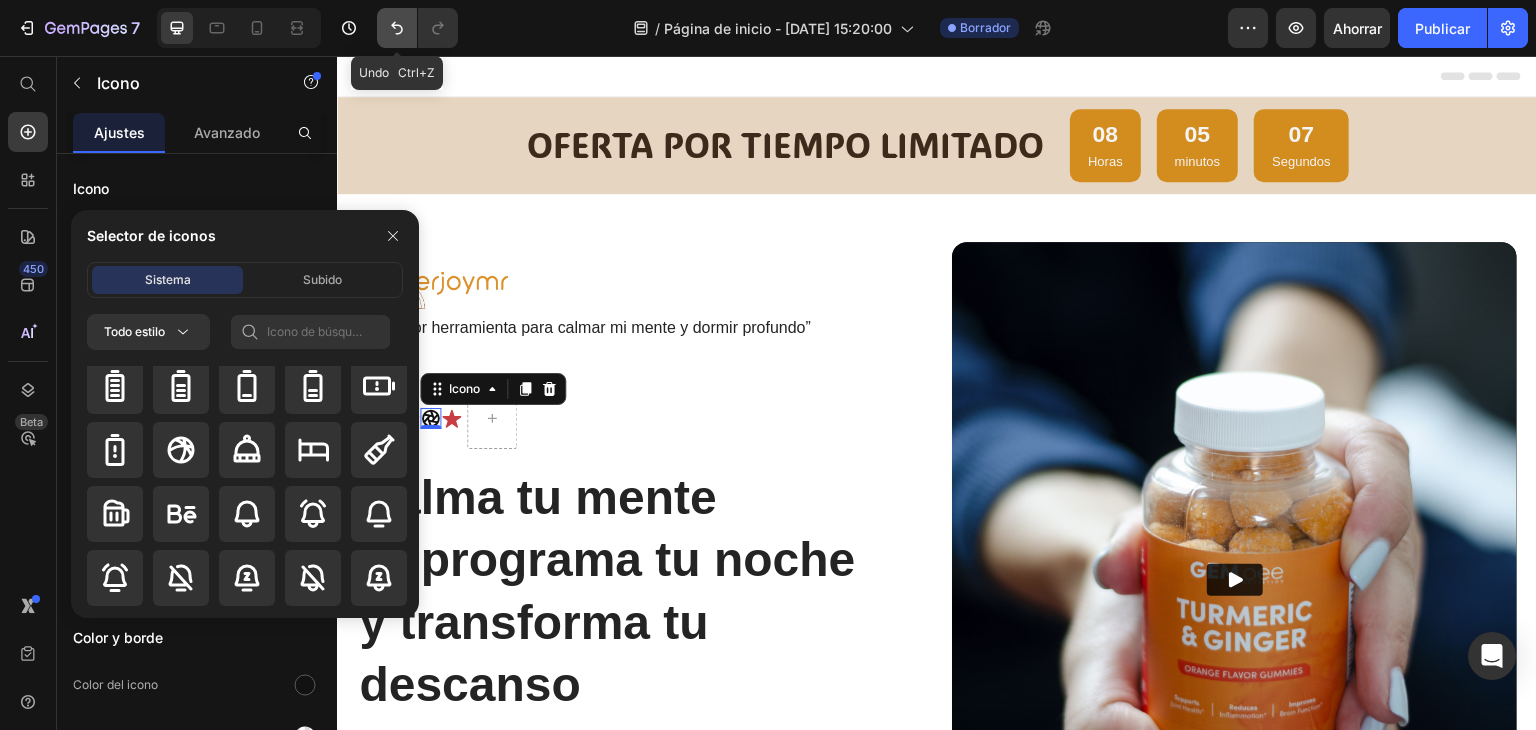 click 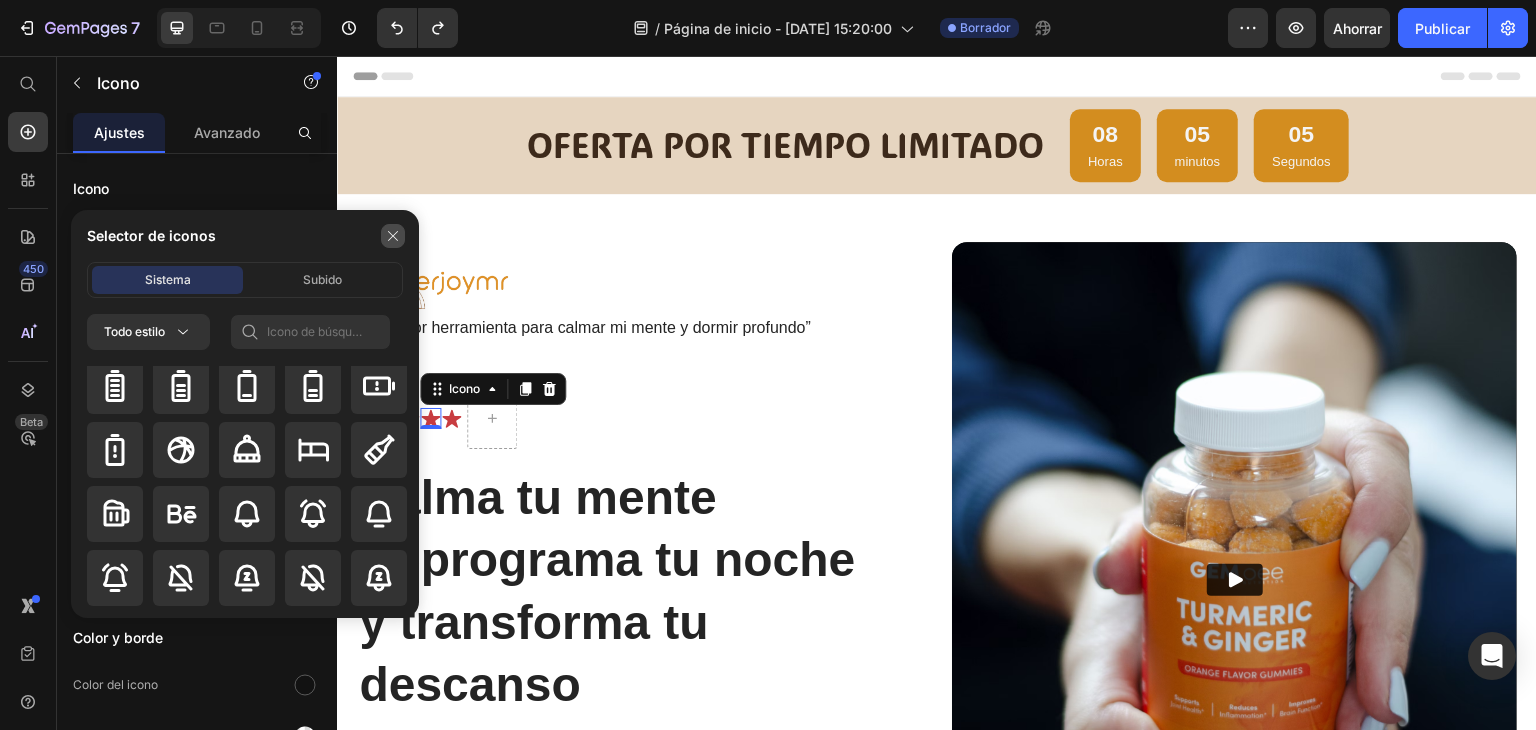 click 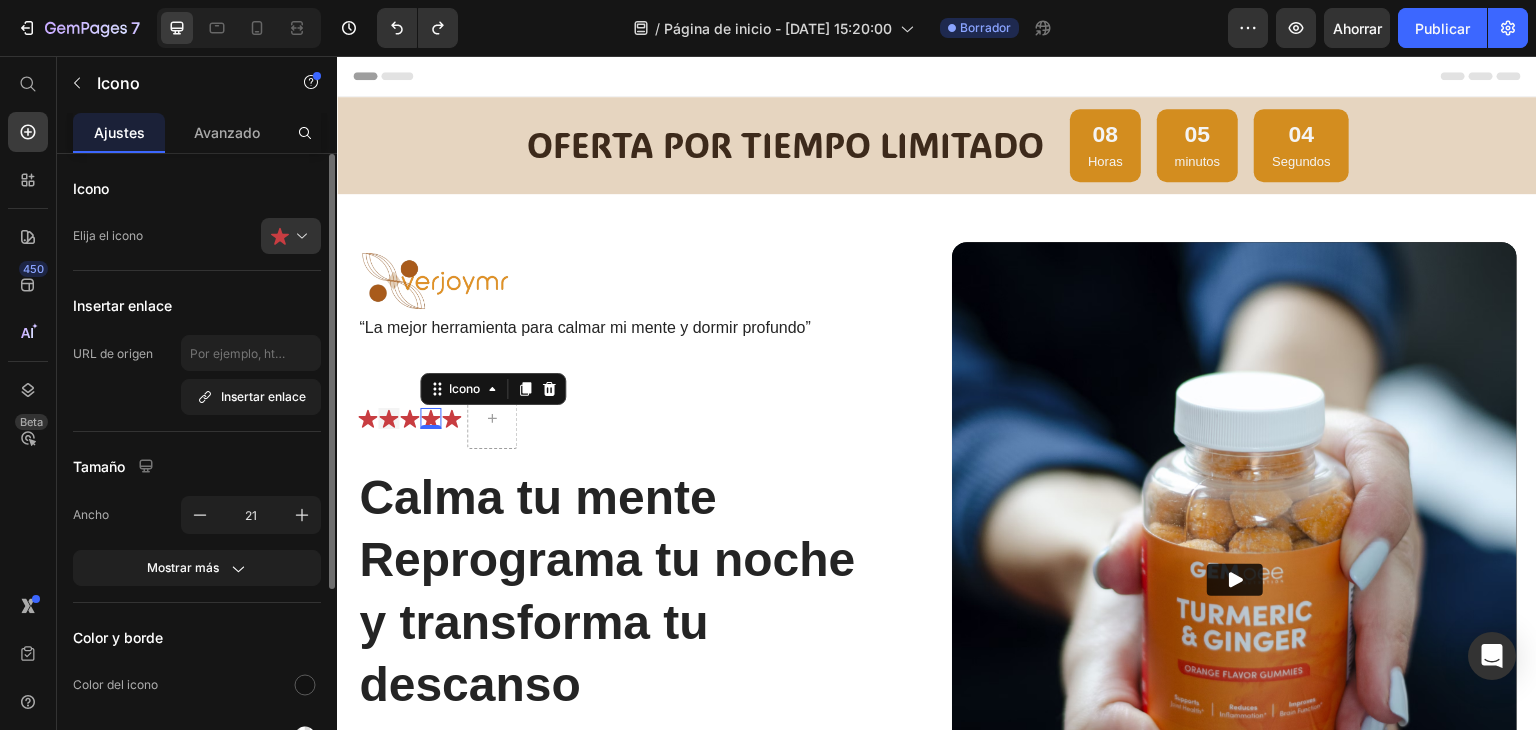 scroll, scrollTop: 100, scrollLeft: 0, axis: vertical 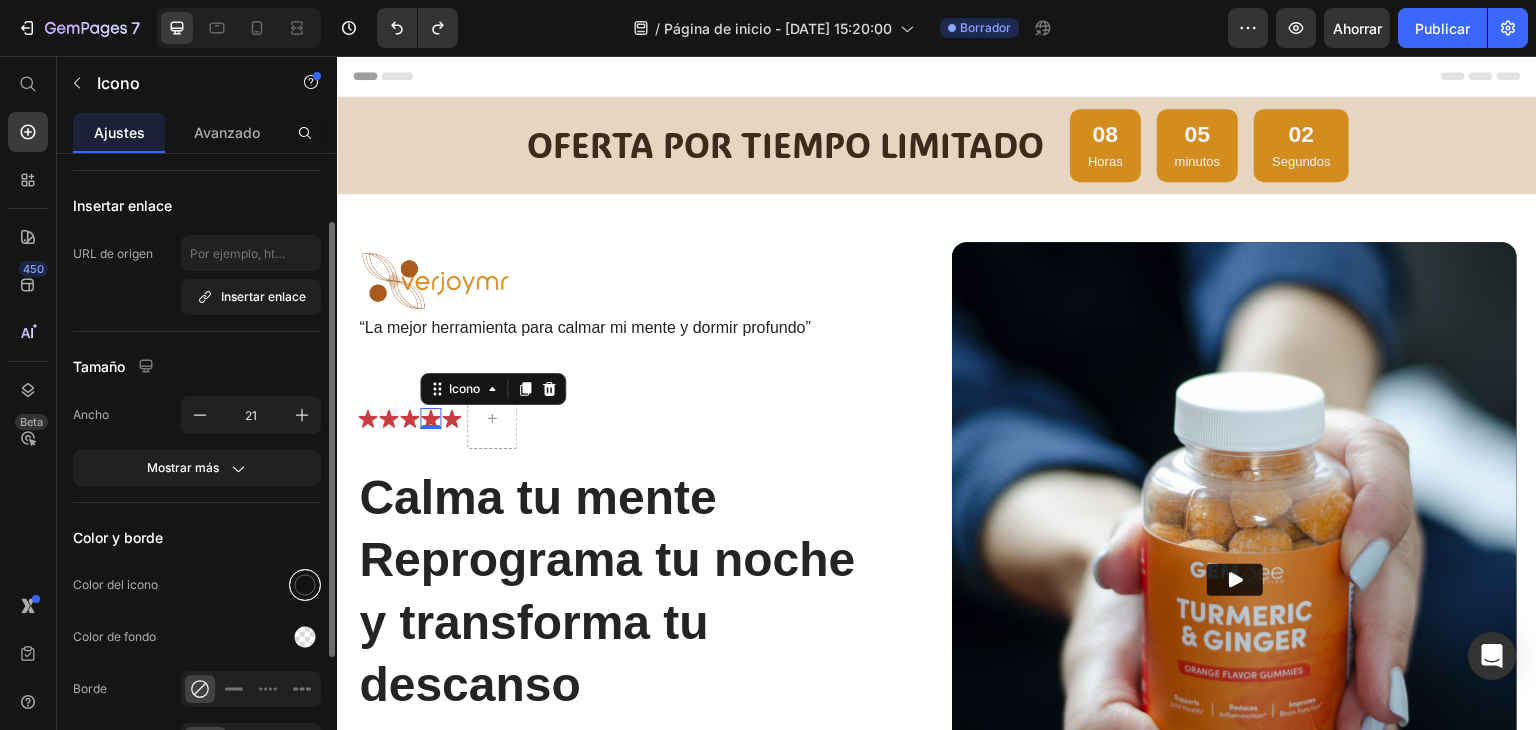 click at bounding box center [305, 585] 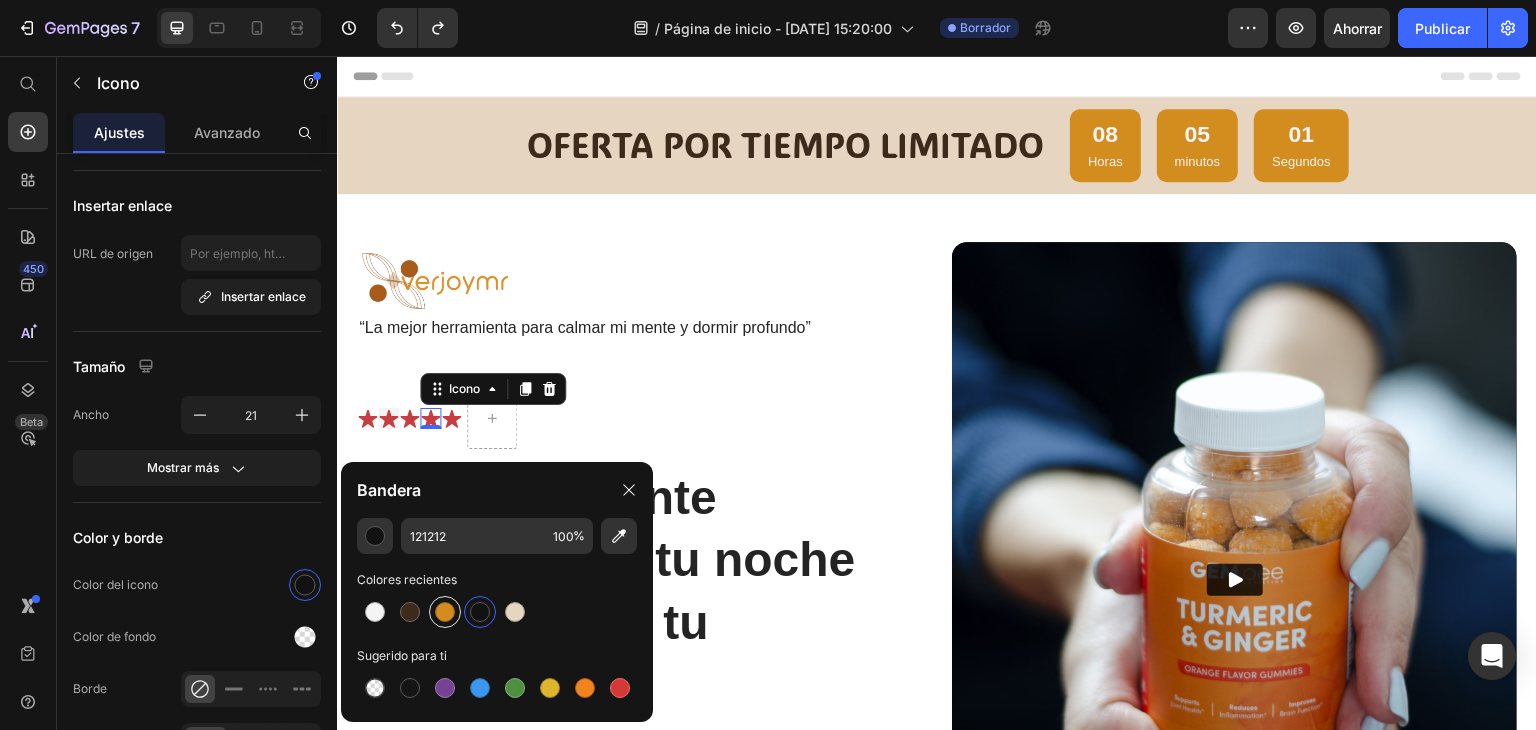 click at bounding box center [445, 612] 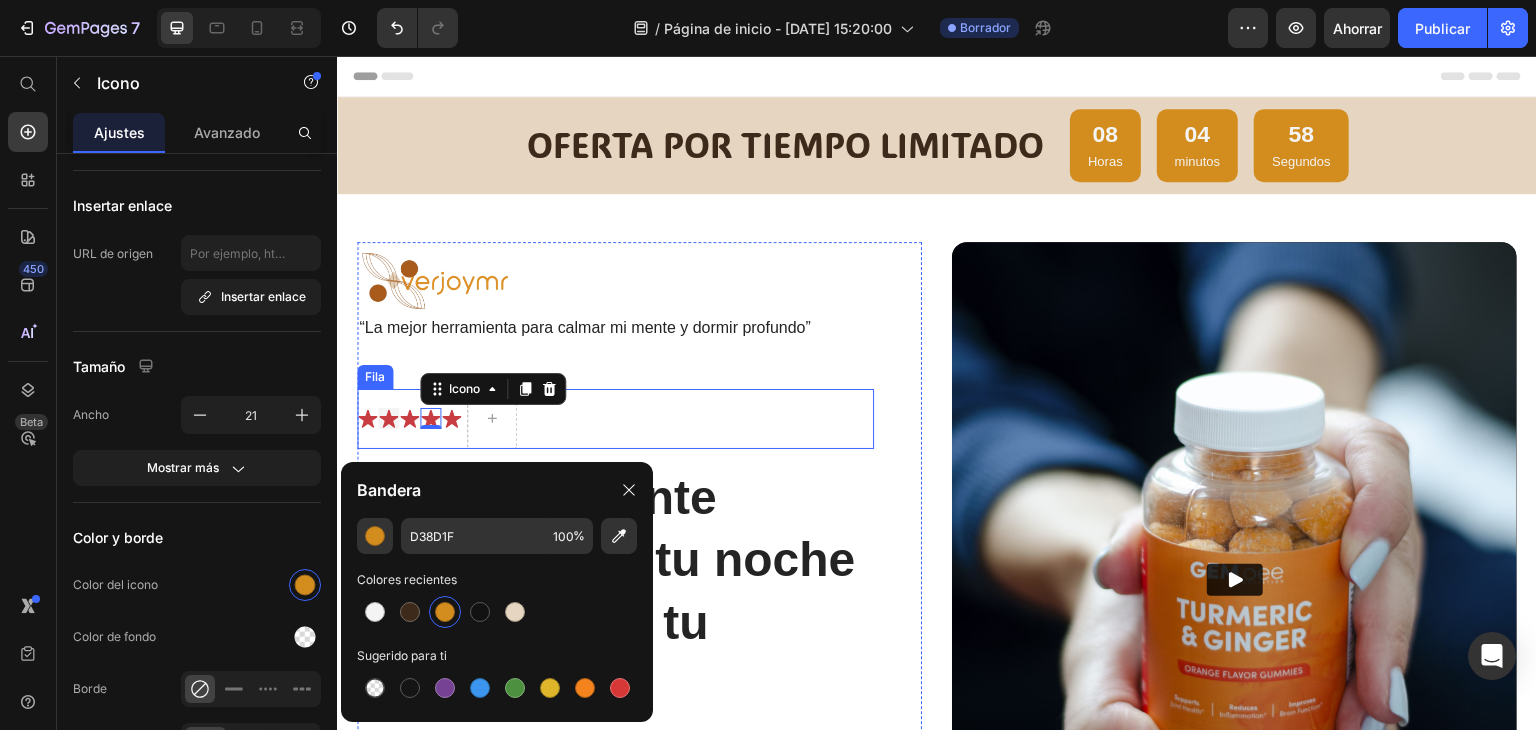 click on "Icono
Icono
Icono
Icono   0
Icono Lista de iconos" at bounding box center (409, 419) 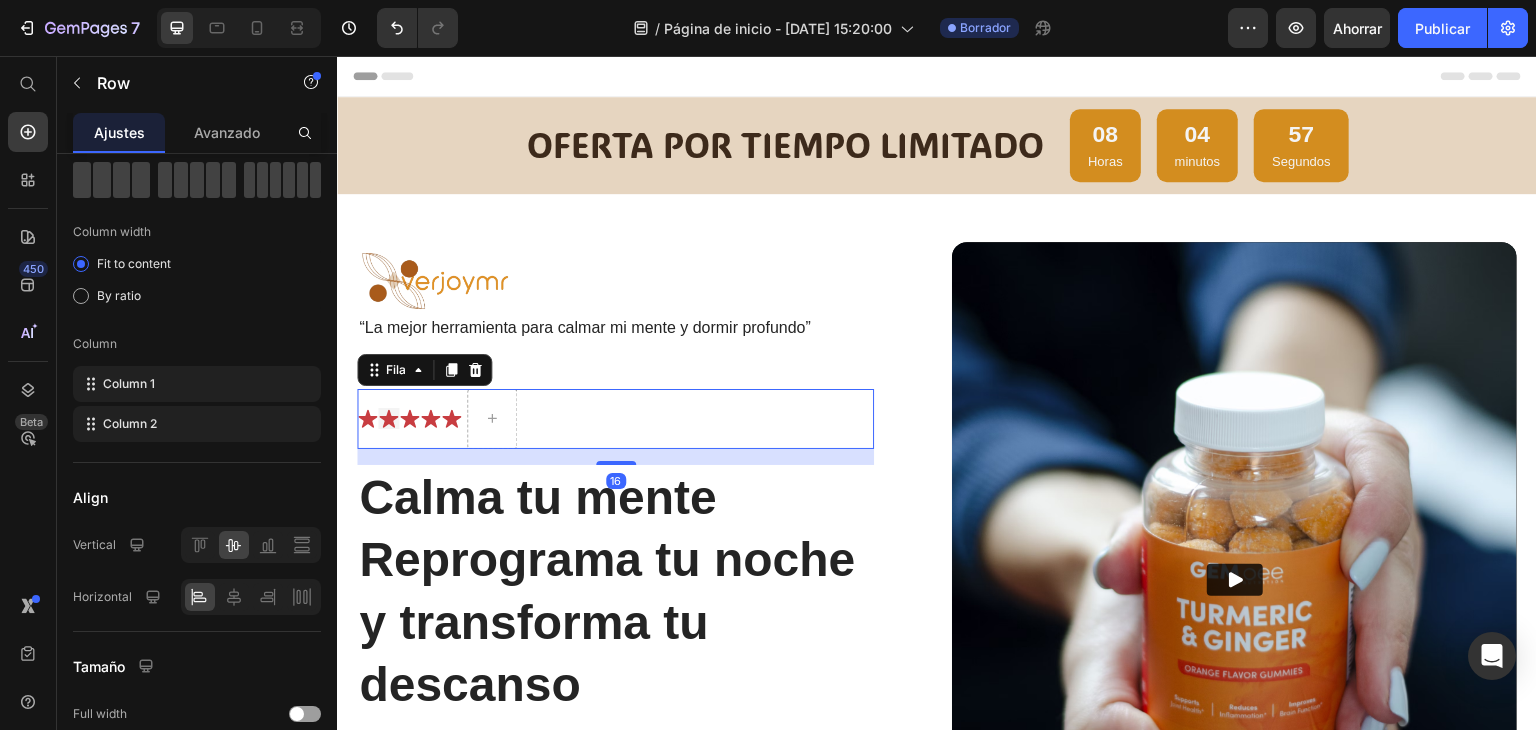 scroll, scrollTop: 0, scrollLeft: 0, axis: both 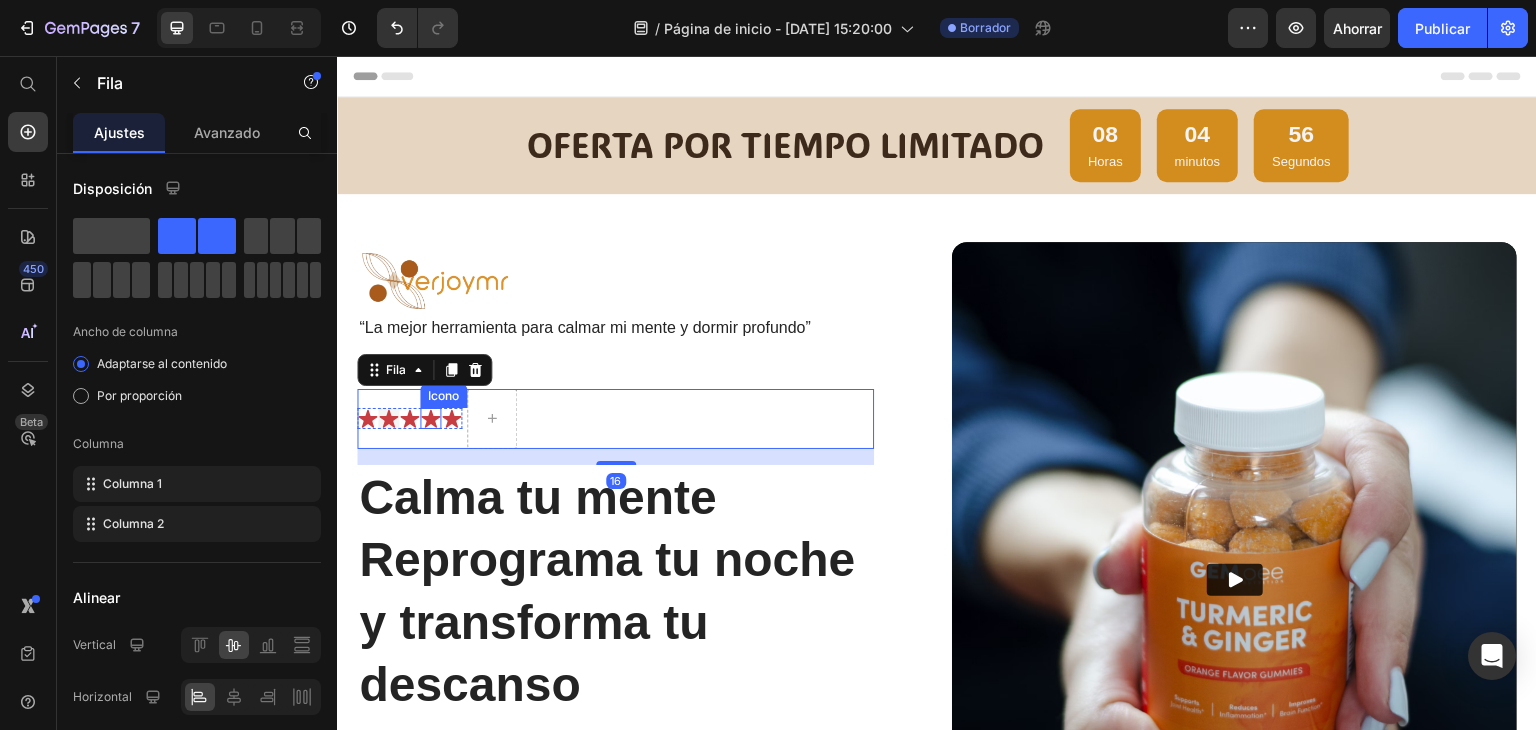 click 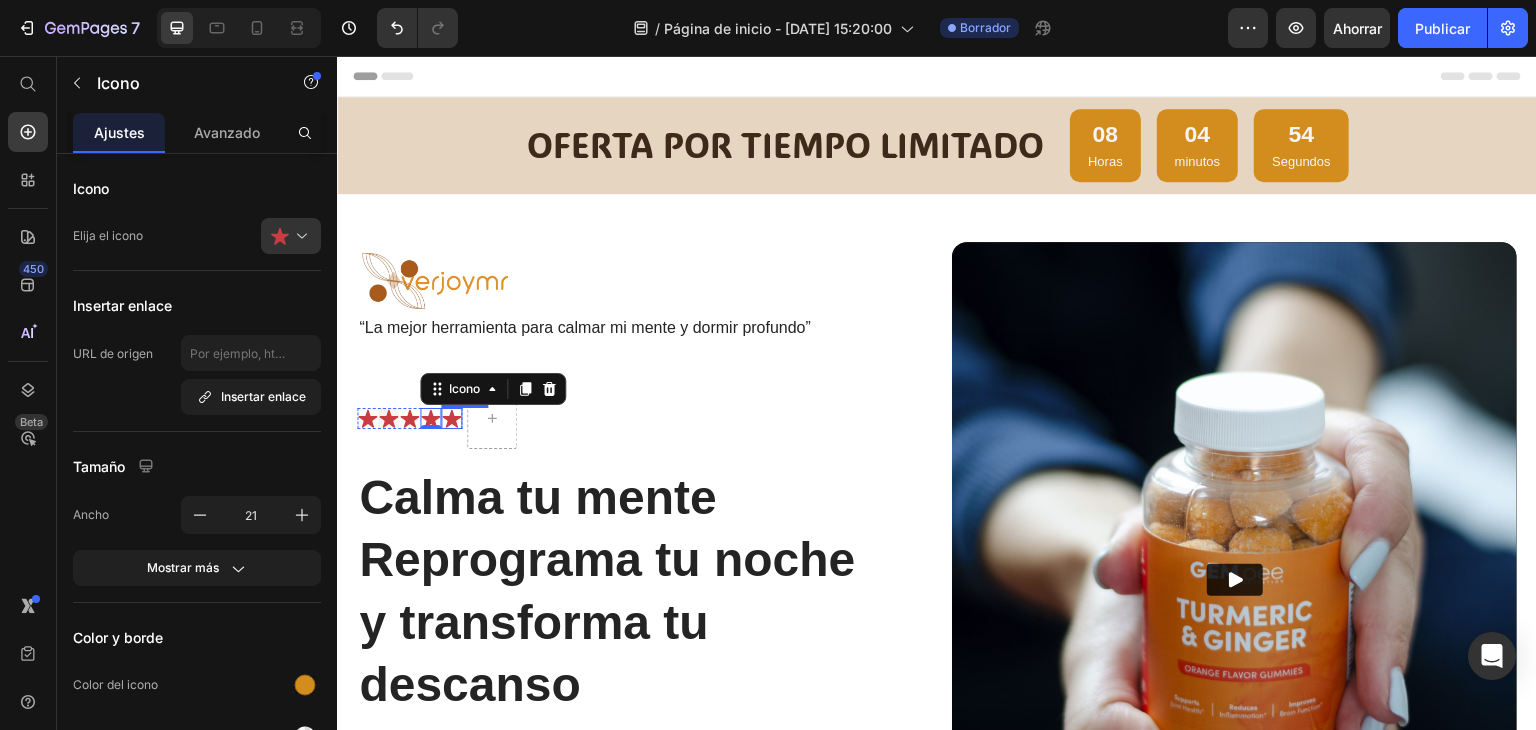 click 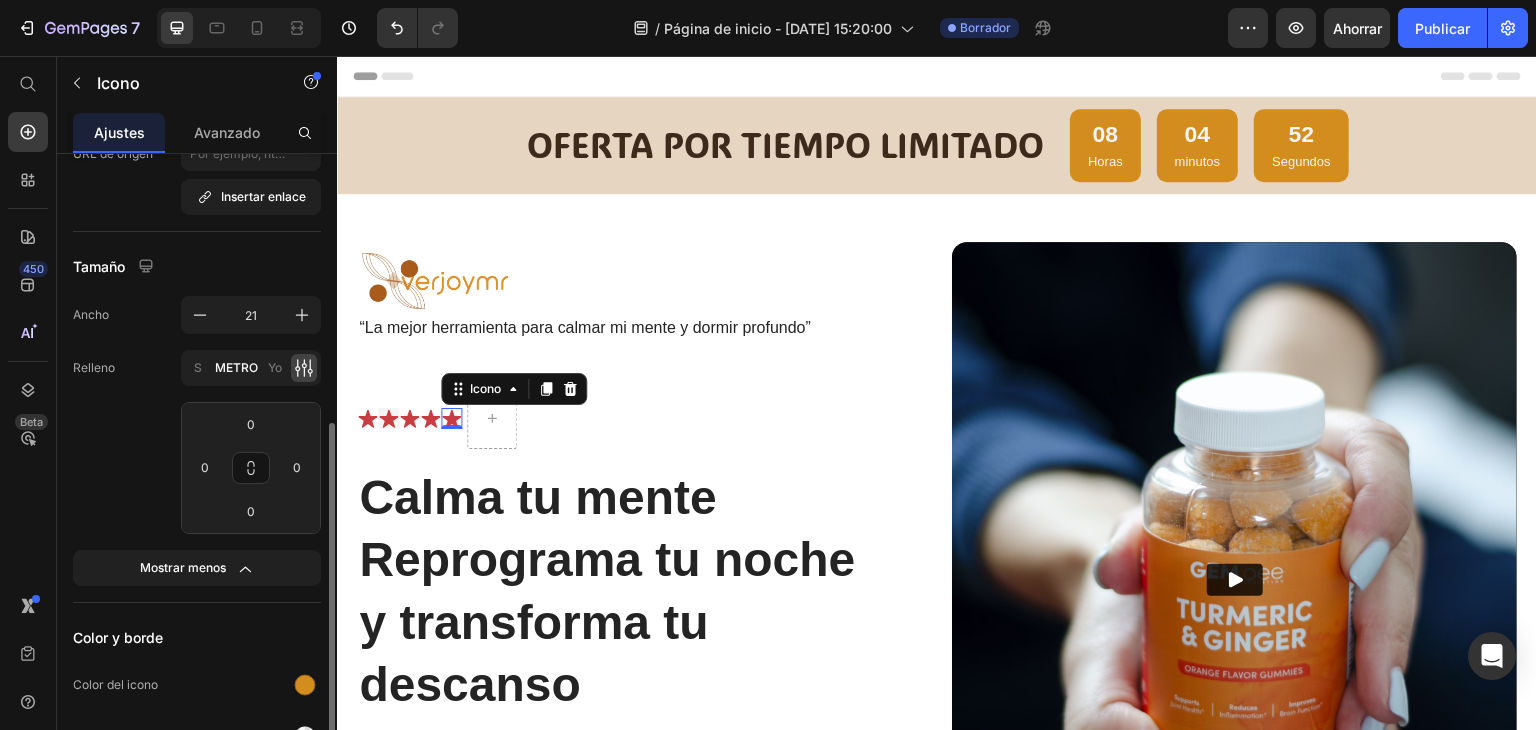 scroll, scrollTop: 300, scrollLeft: 0, axis: vertical 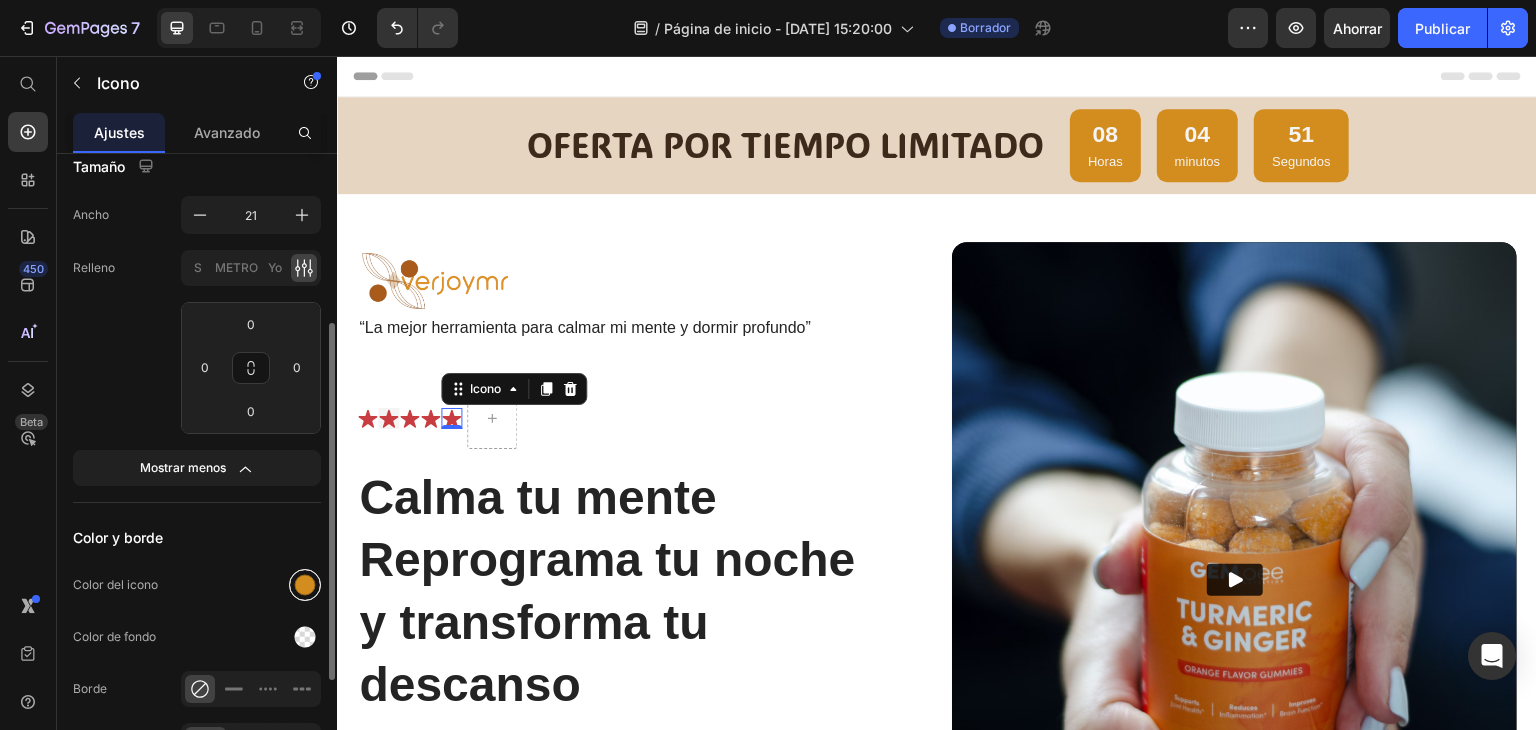 click at bounding box center (305, 585) 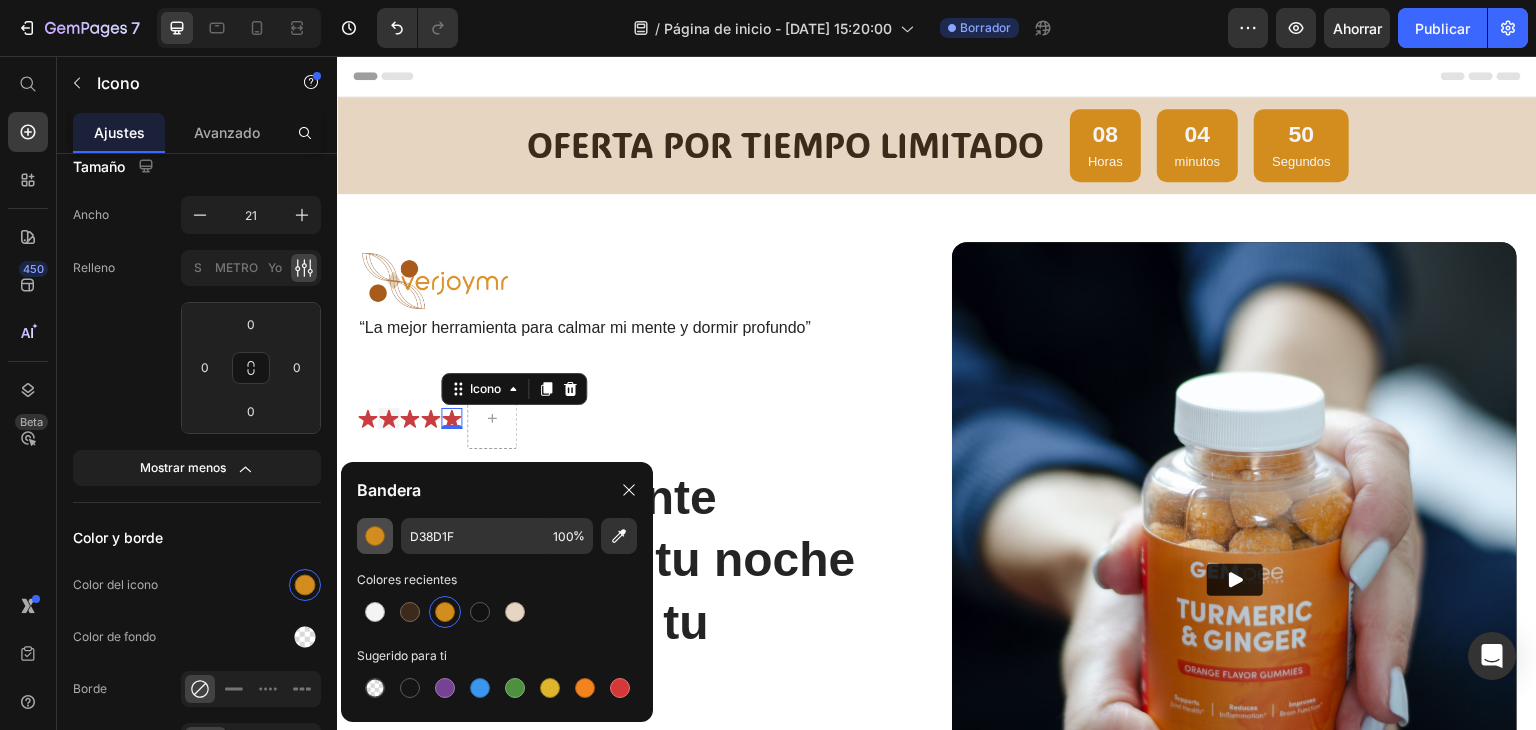click at bounding box center [375, 536] 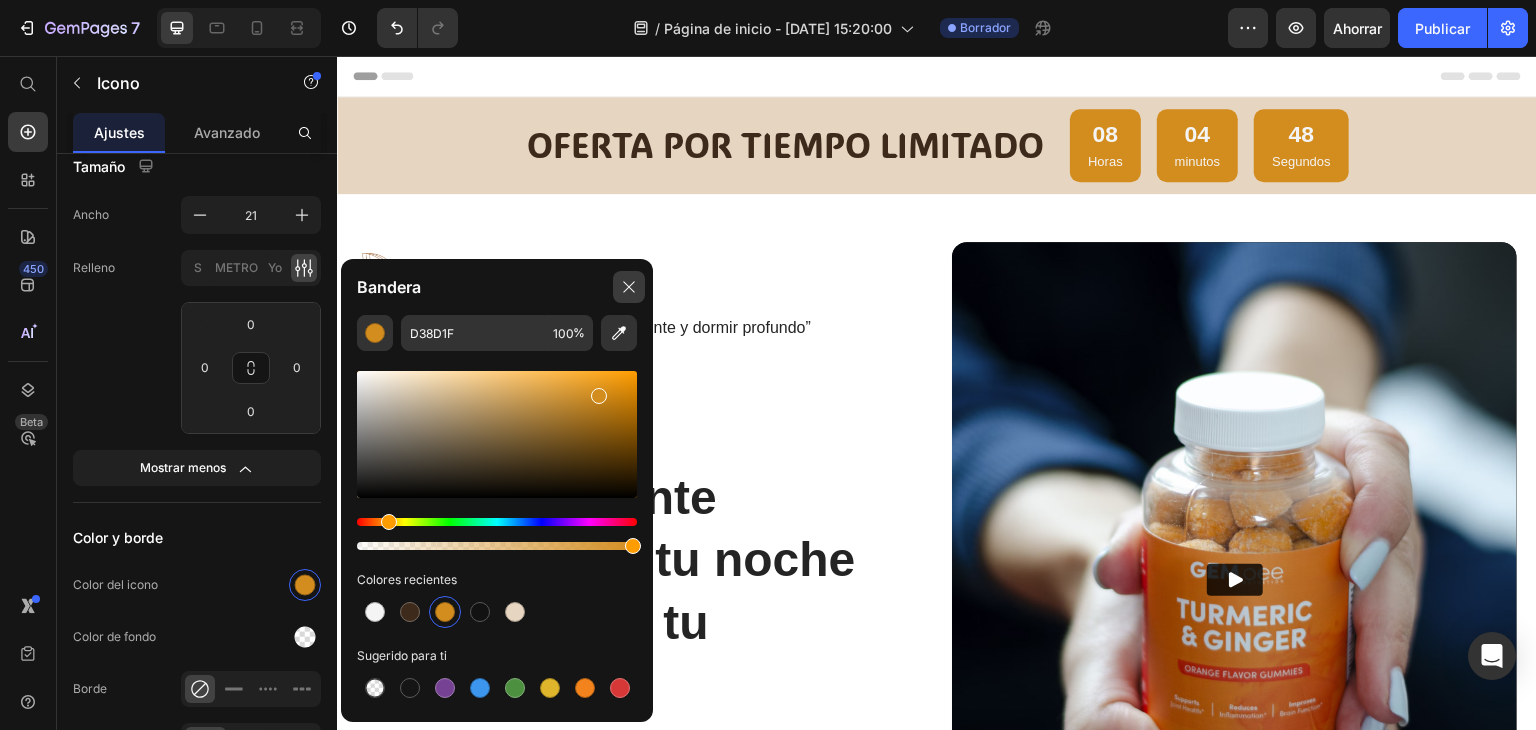 click 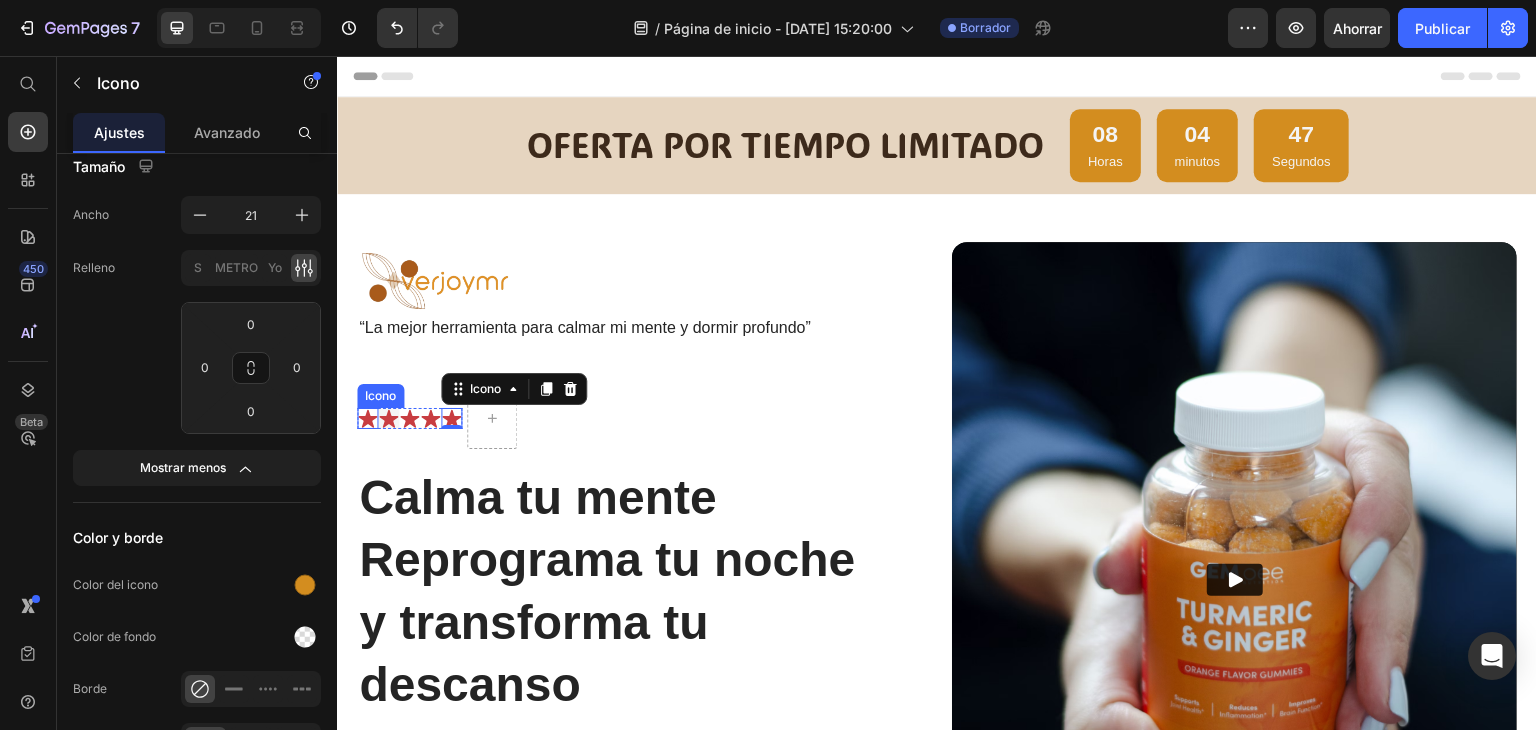 click 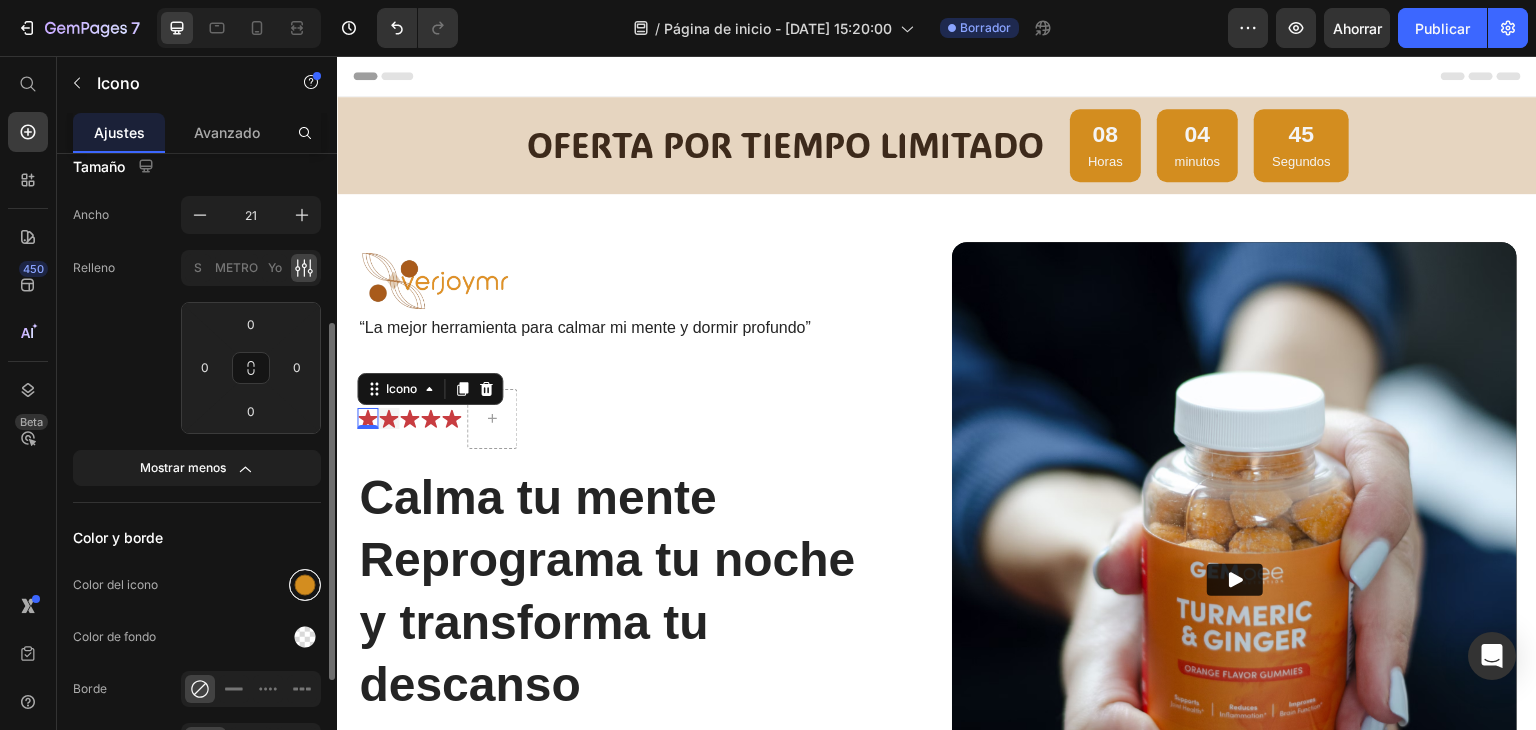 click at bounding box center [305, 585] 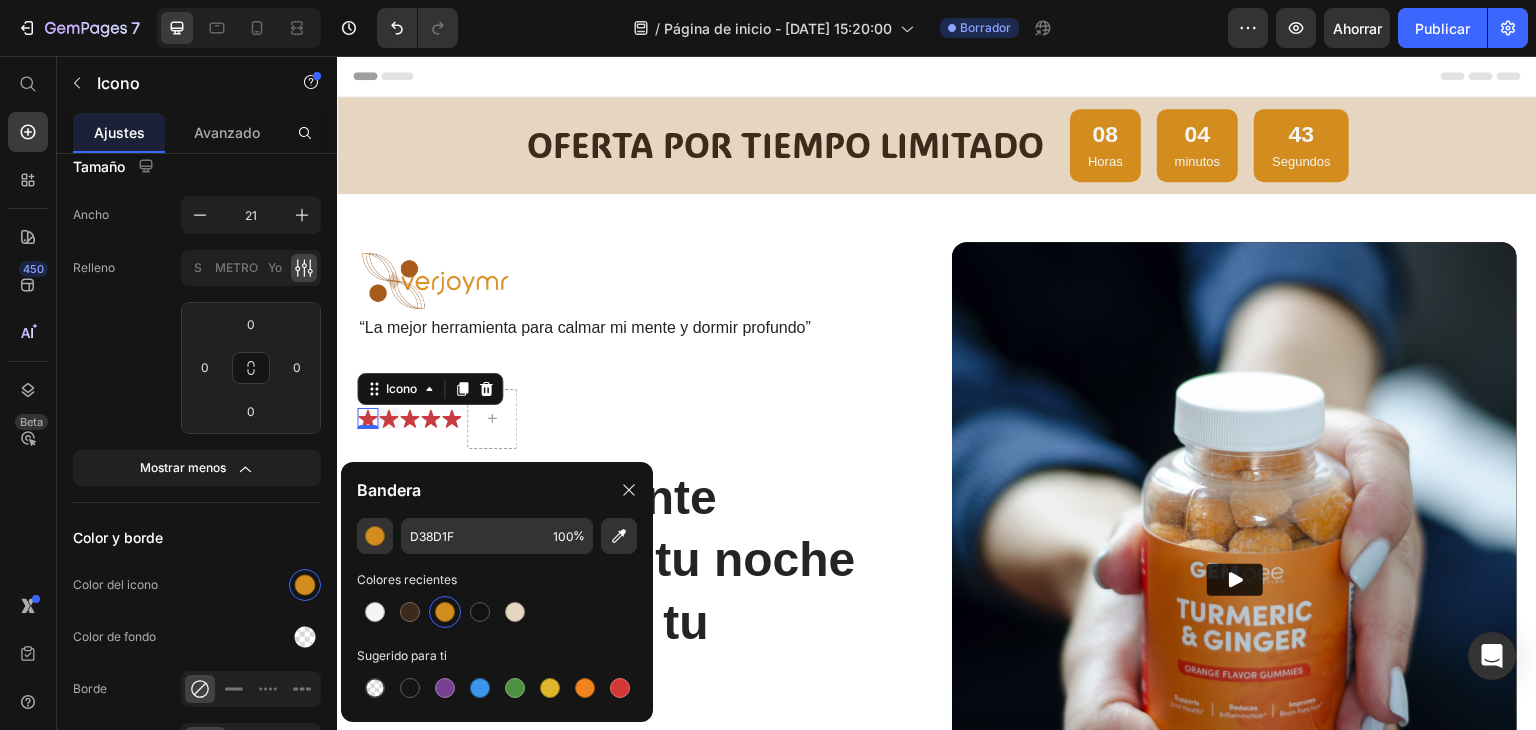 click at bounding box center (445, 612) 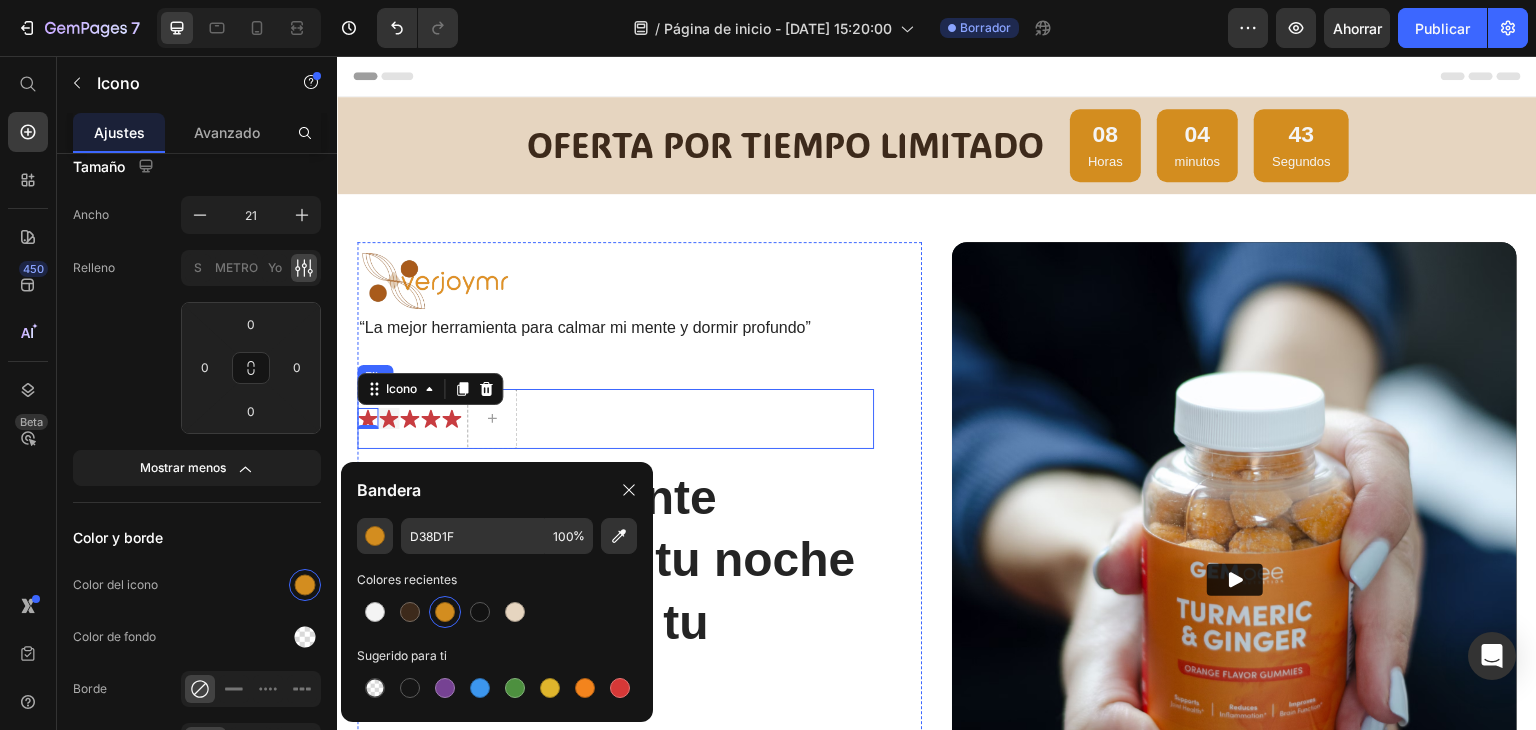 click on "Icono   0
Icono
Icono
Icono
Icono Lista de iconos
Fila" at bounding box center [615, 419] 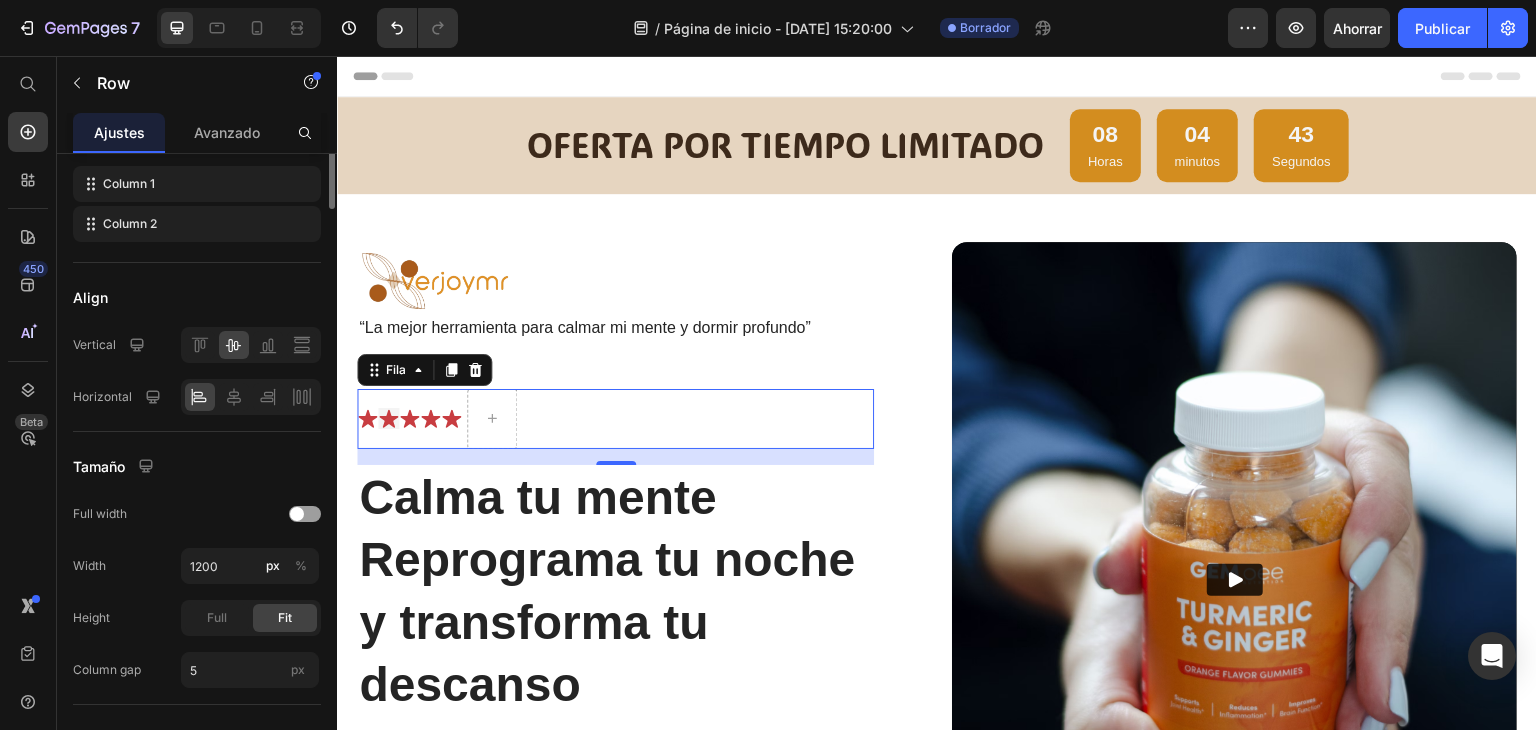 scroll, scrollTop: 0, scrollLeft: 0, axis: both 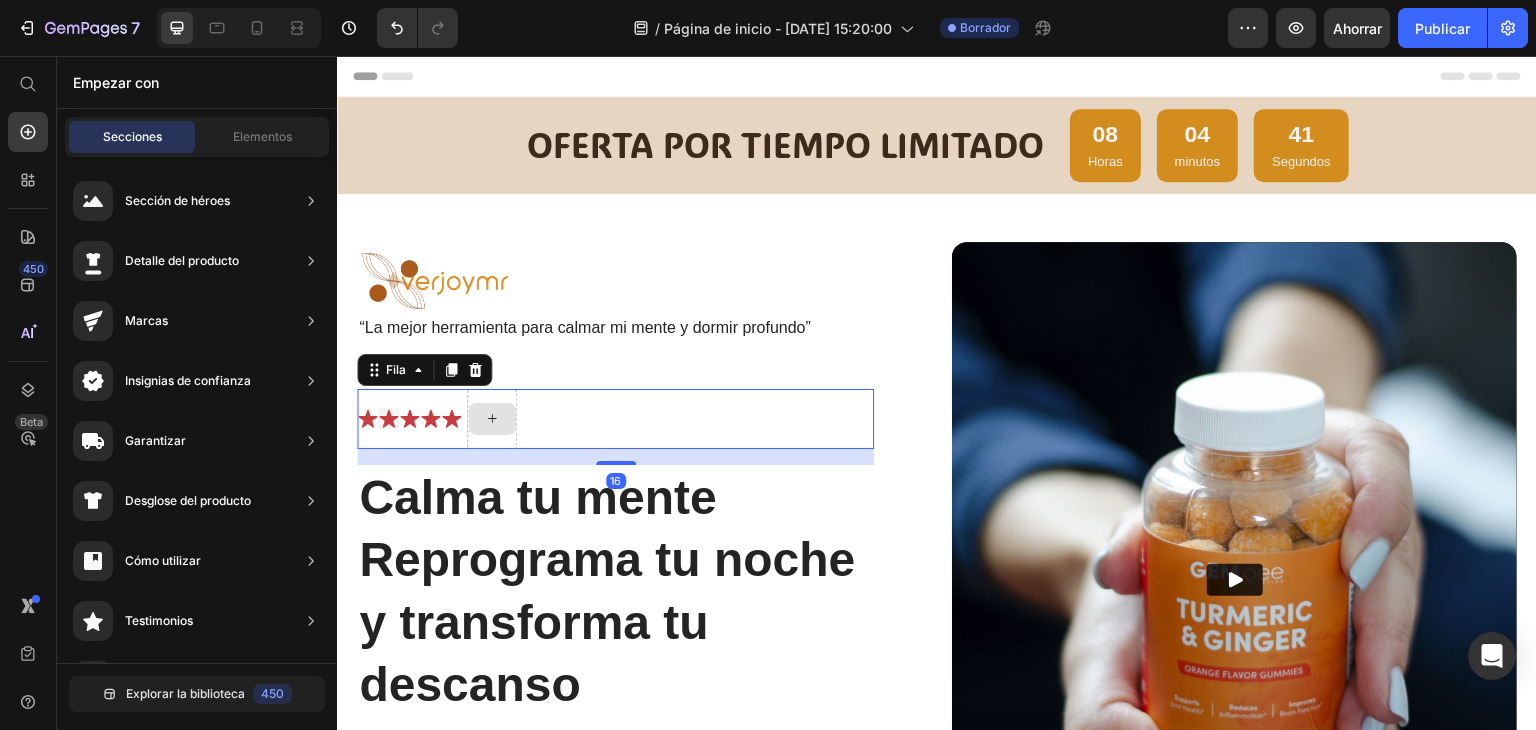 click at bounding box center (492, 419) 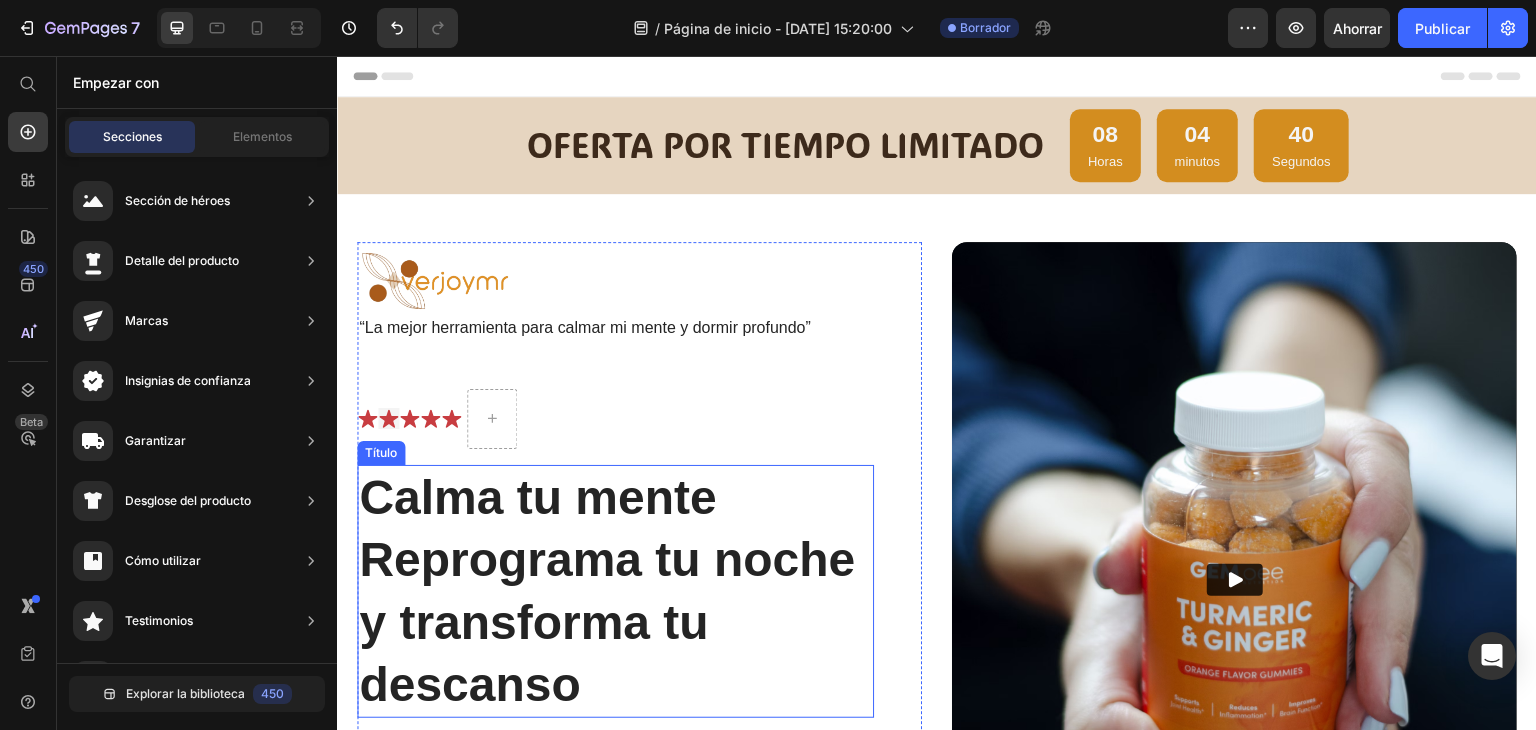 scroll, scrollTop: 100, scrollLeft: 0, axis: vertical 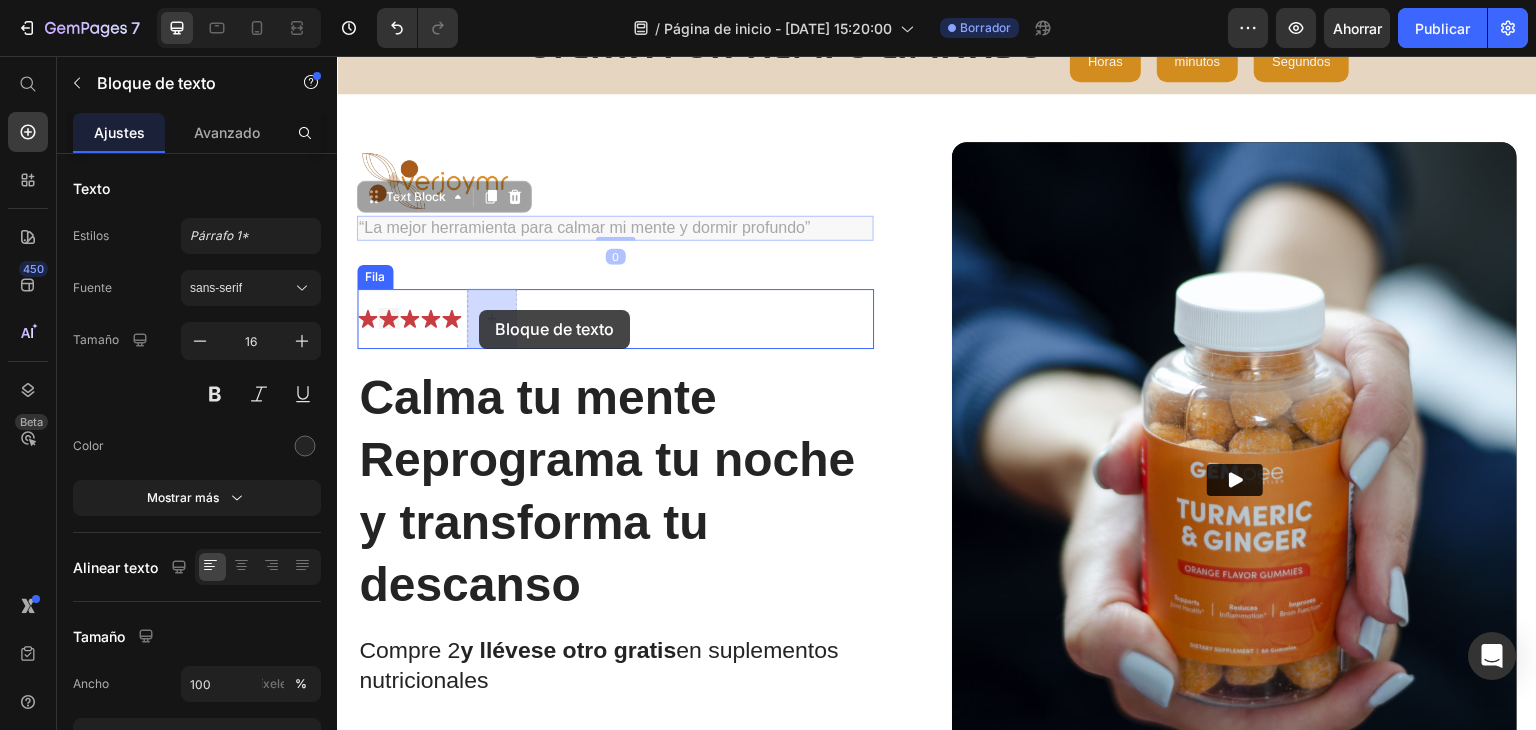drag, startPoint x: 585, startPoint y: 294, endPoint x: 479, endPoint y: 310, distance: 107.200745 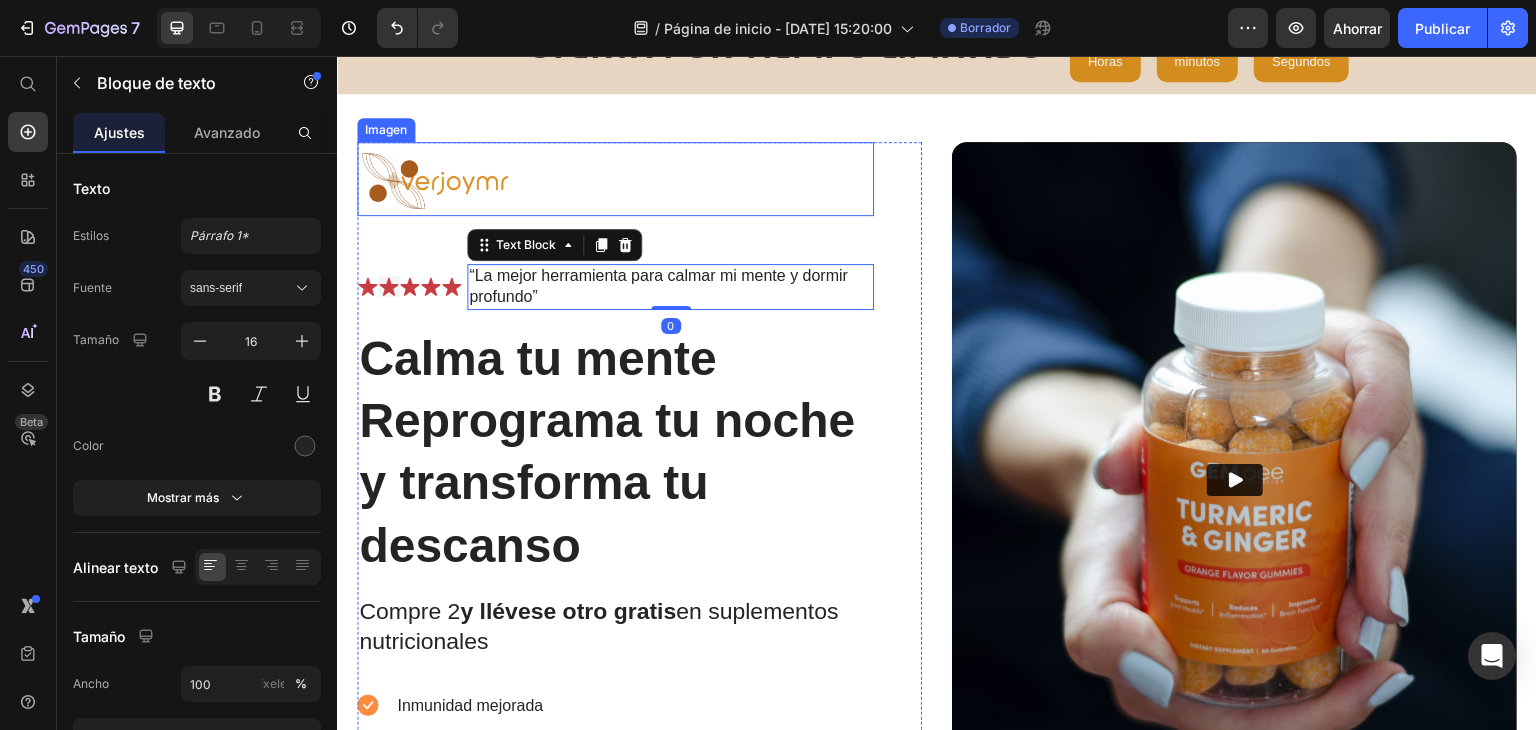 click at bounding box center [615, 179] 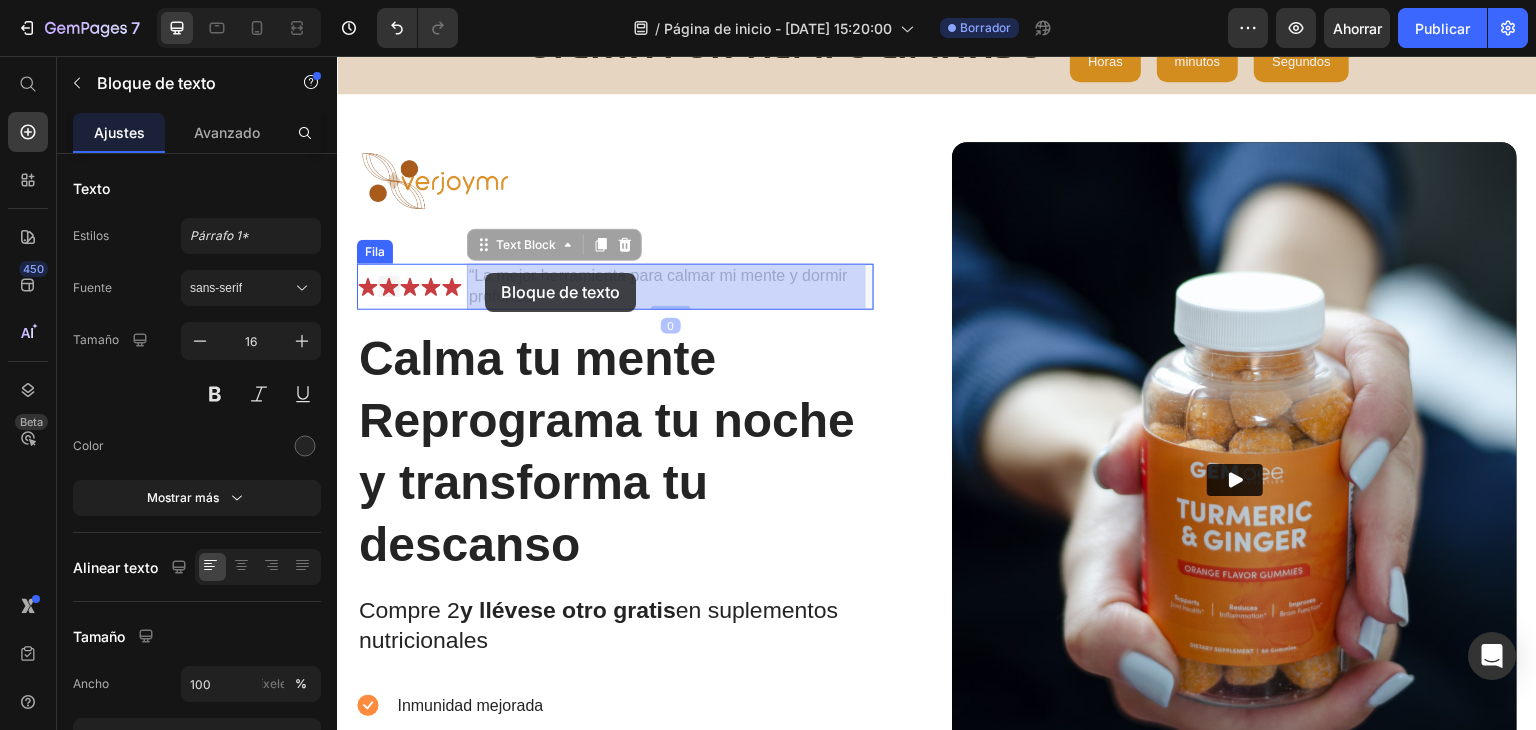 drag, startPoint x: 472, startPoint y: 297, endPoint x: 485, endPoint y: 273, distance: 27.294687 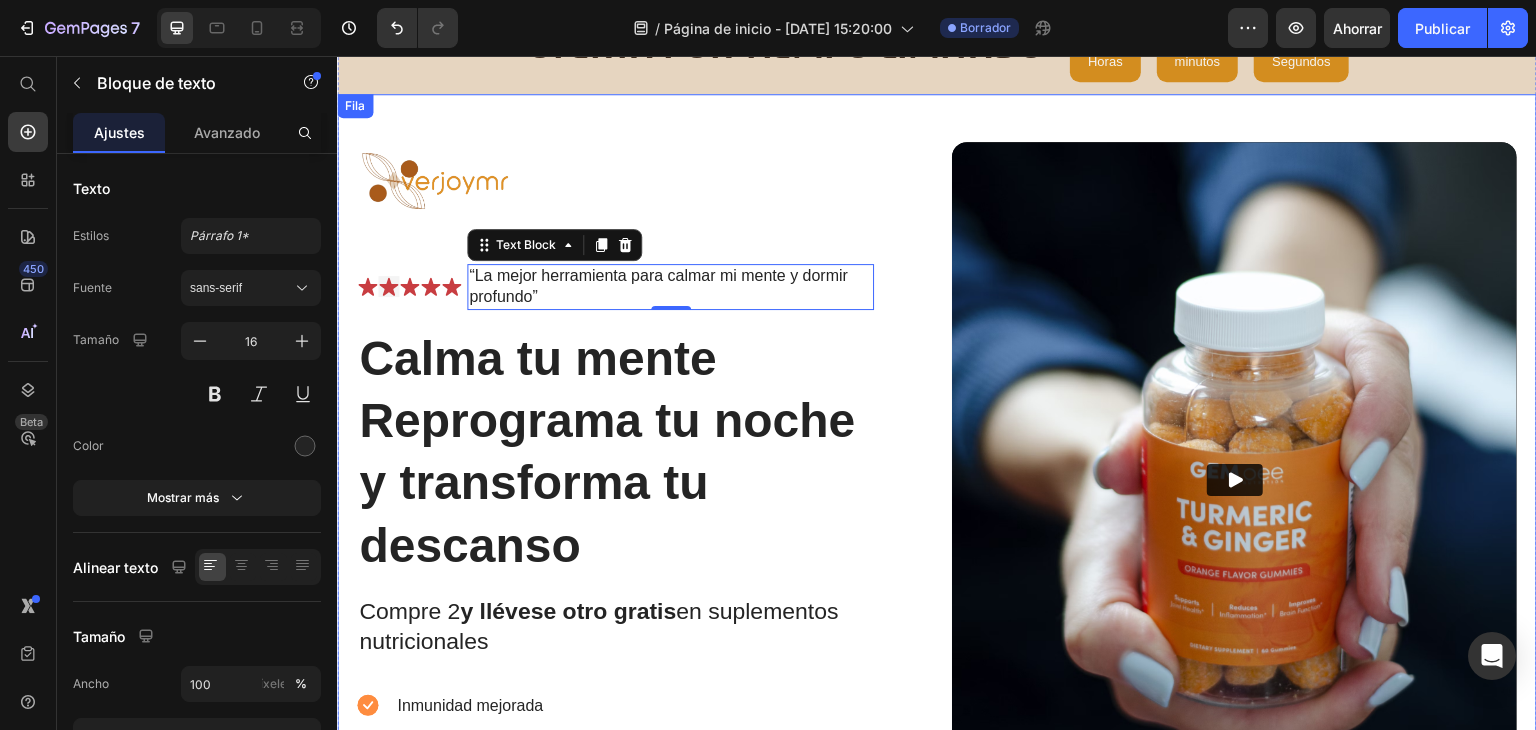 click on "Imagen
Icono
Icono
Icono
Icono
Icono Lista de iconos “La mejor herramienta para calmar mi mente y dormir profundo” Text Block   0 Fila Calma tu mente Reprograma tu noche  y transforma tu descanso Título Compre 2  y llévese otro gratis  en suplementos nutricionales Bloque de texto
Inmunidad mejorada
niveles de energía mejorados
Apoyo a la salud del corazón
Salud de las articulaciones y los huesos Lista de artículos Mejora instantánea de la salud Botón
Icono Pruébalo y te encantará durante  30 días o te devolvemos tu dinero. Bloque de texto Fila Fila Video Fila" at bounding box center (937, 557) 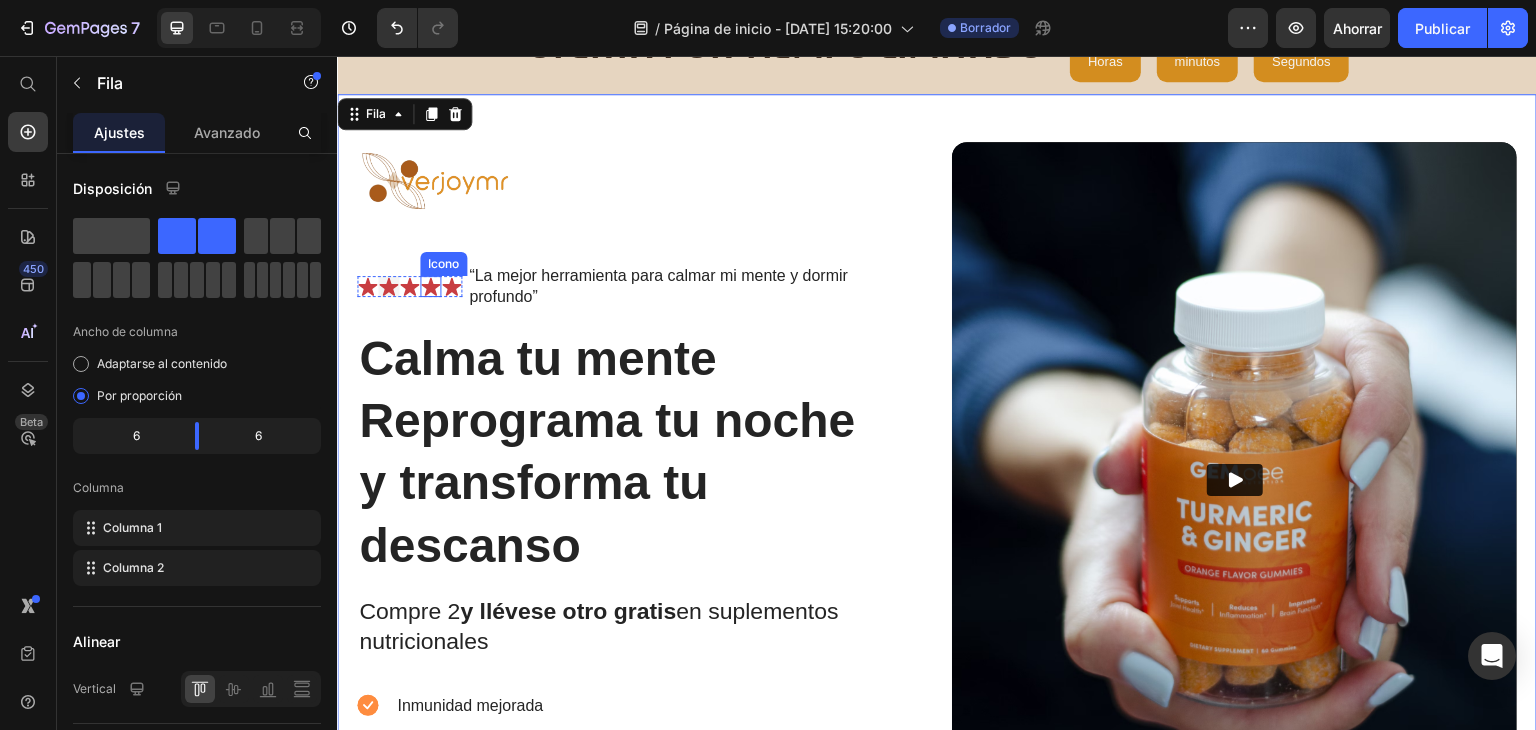 click 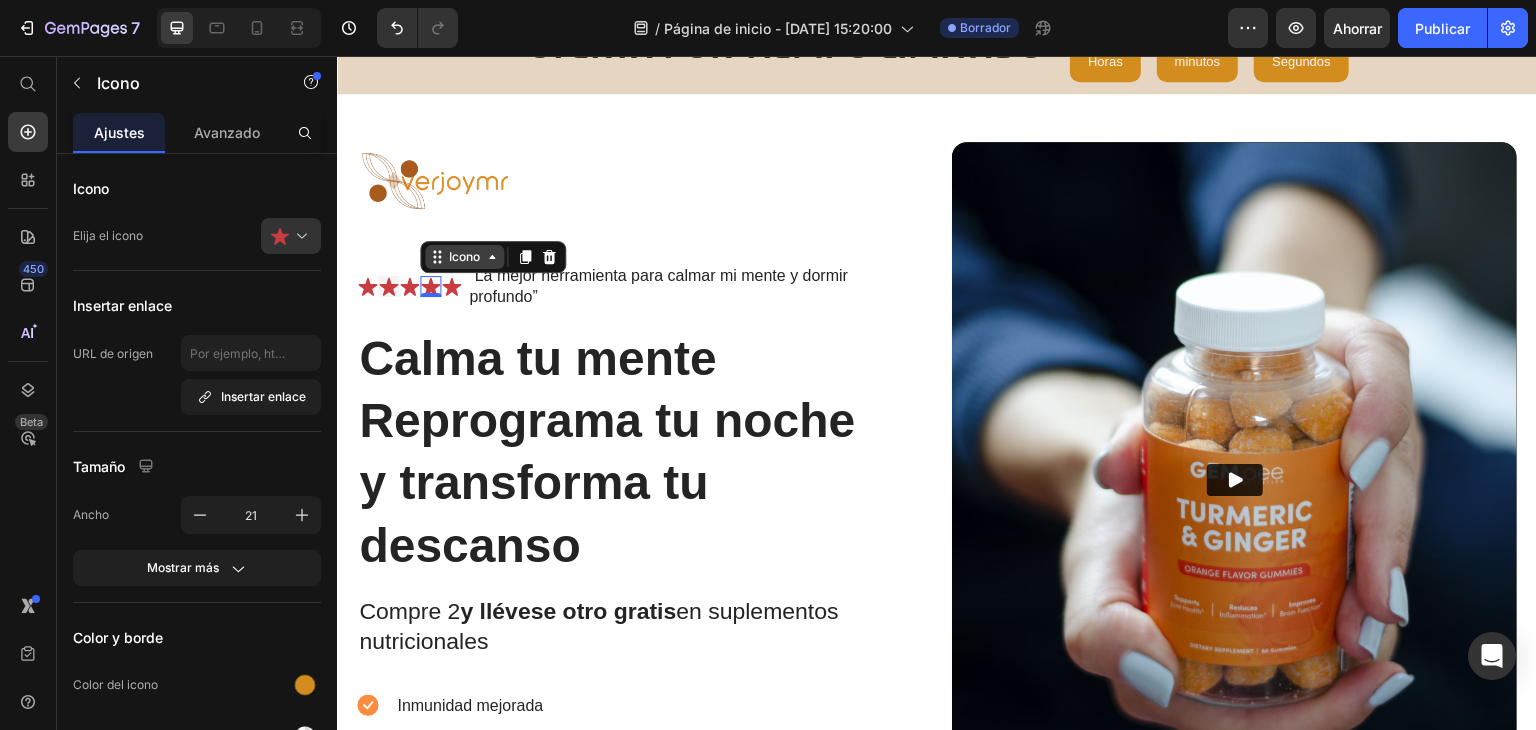 click on "Icono" at bounding box center [464, 257] 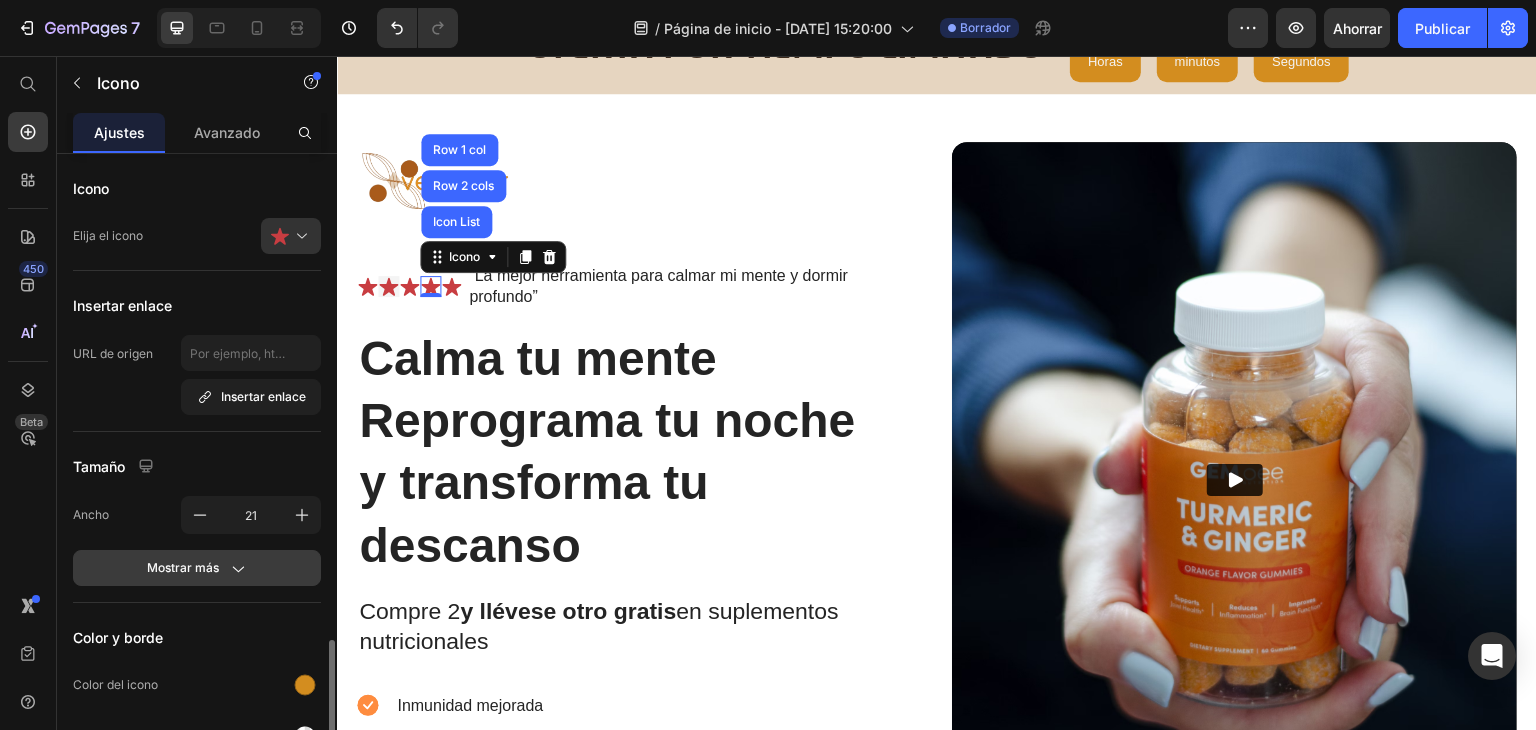 scroll, scrollTop: 288, scrollLeft: 0, axis: vertical 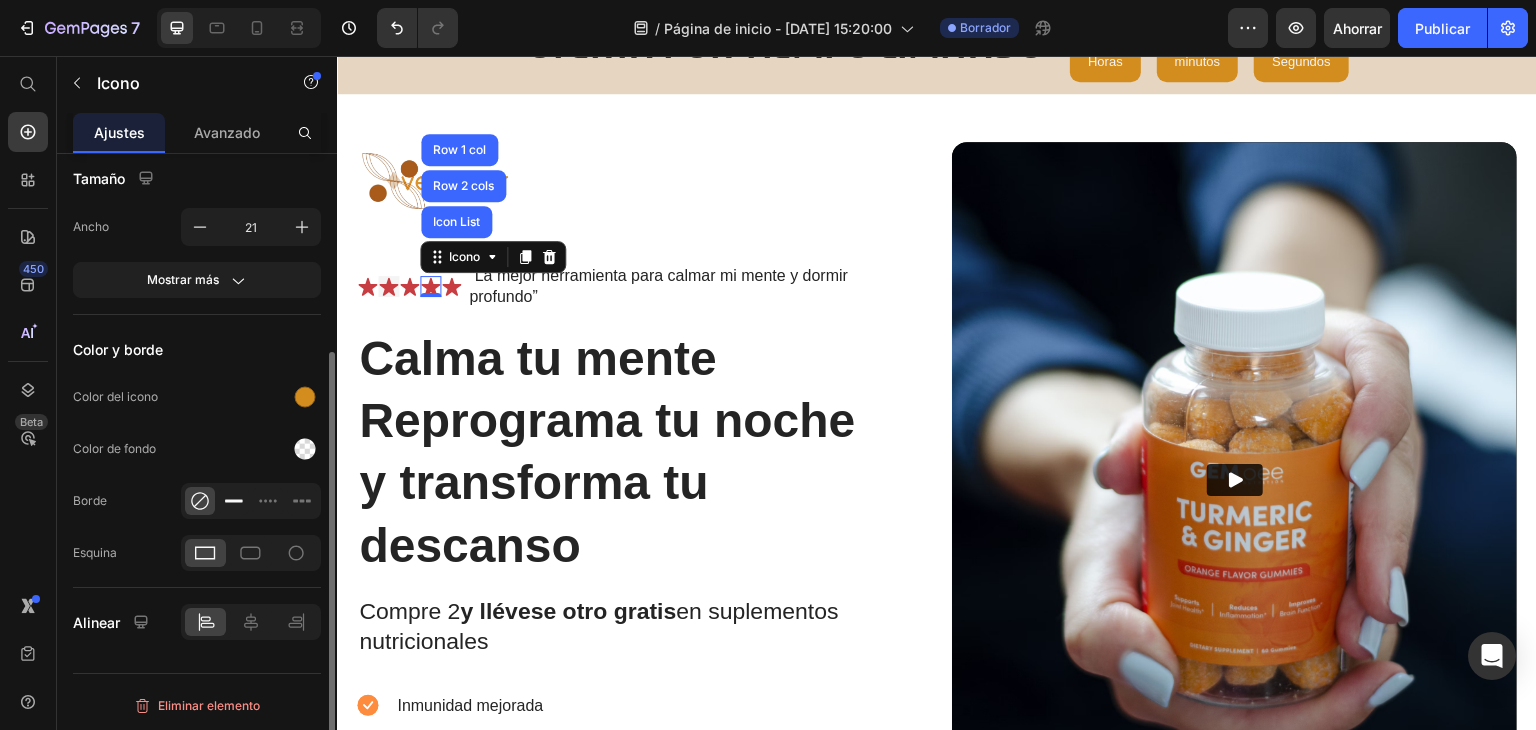 click 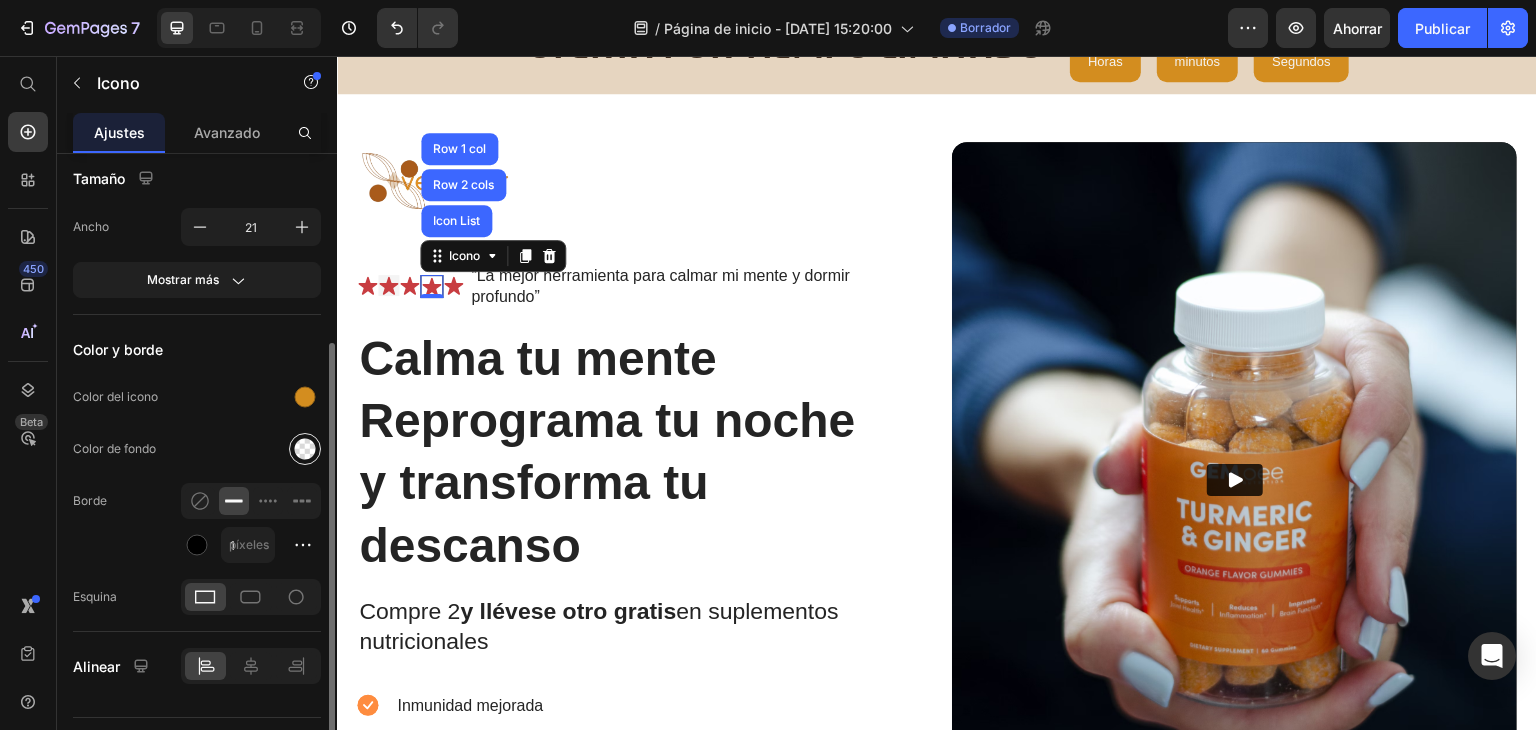 click at bounding box center (305, 449) 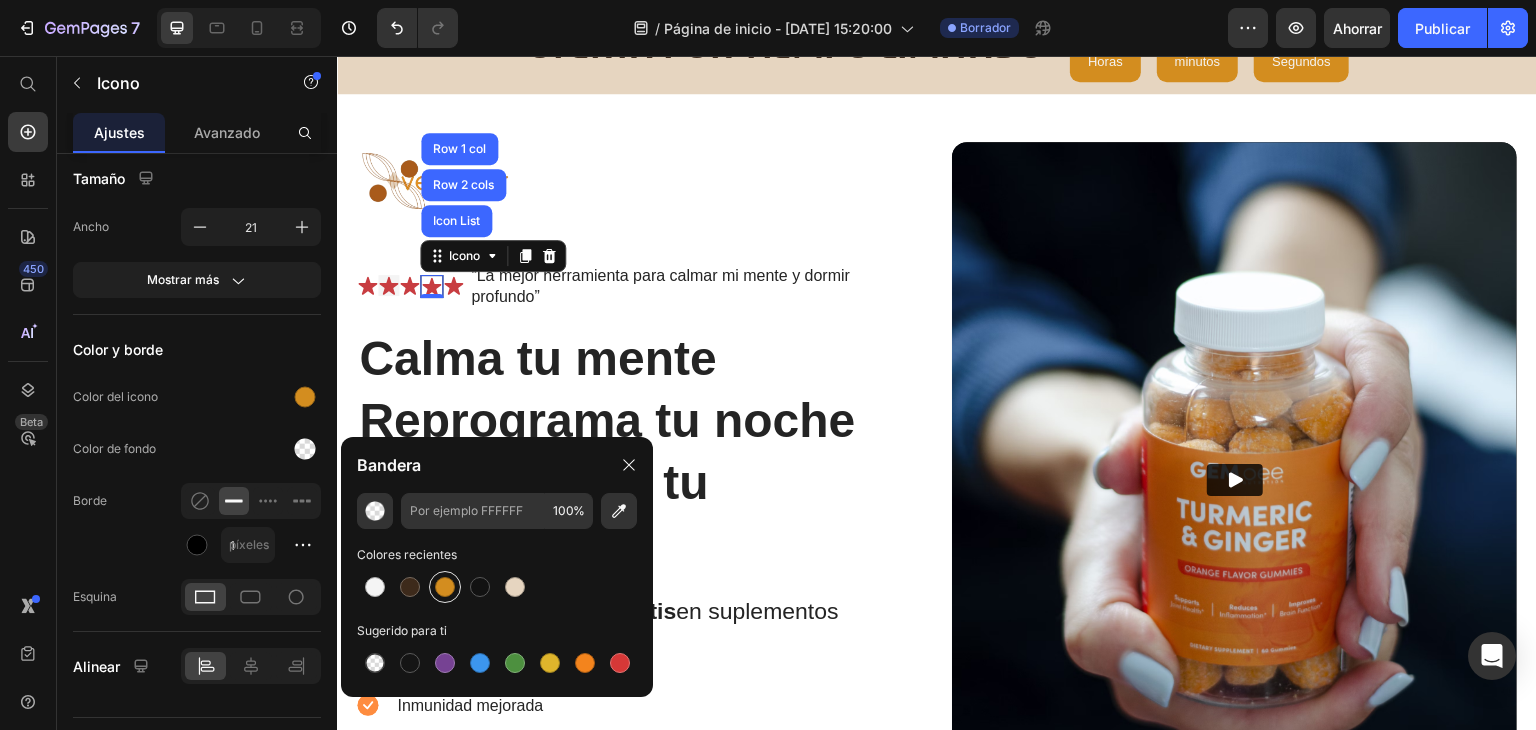 click at bounding box center [445, 587] 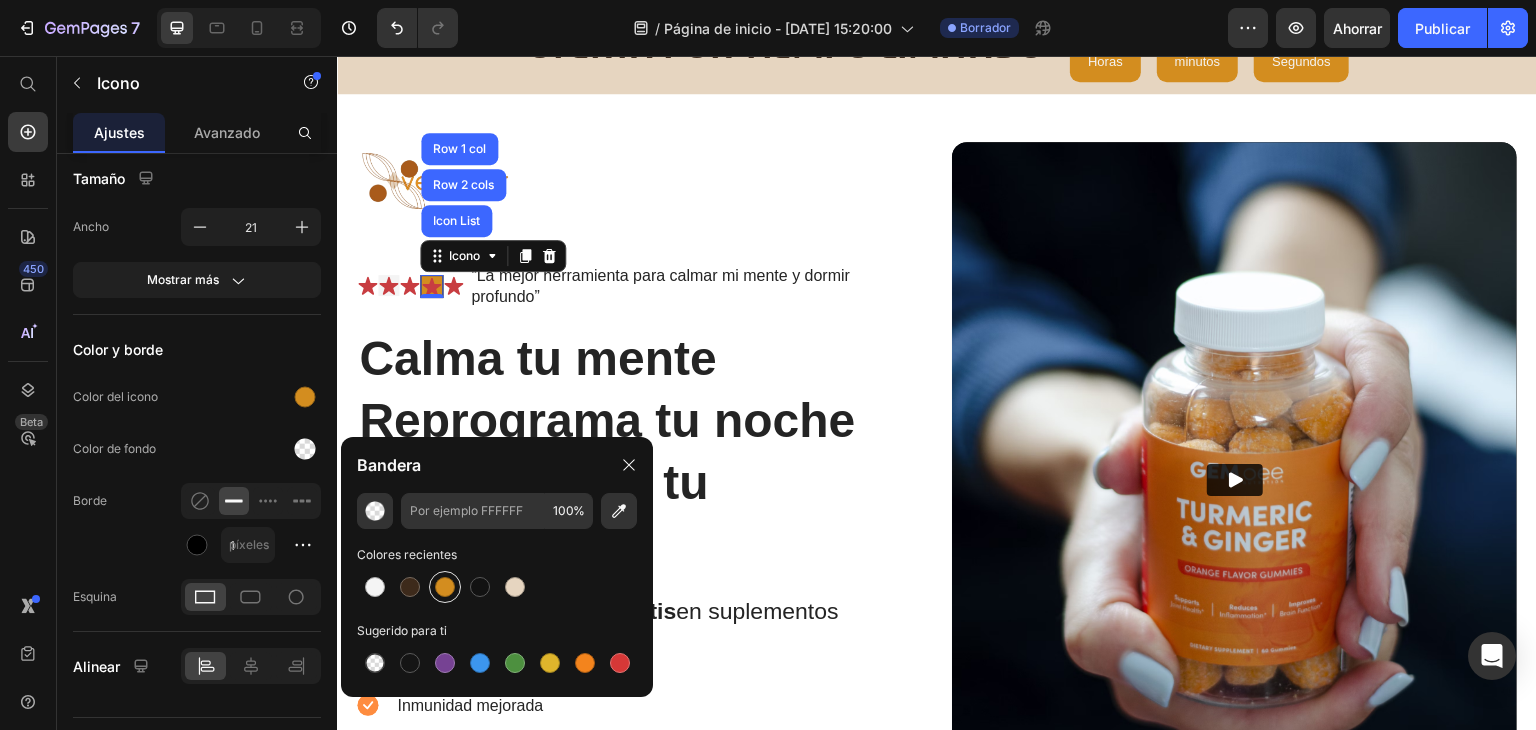 type on "D38D1F" 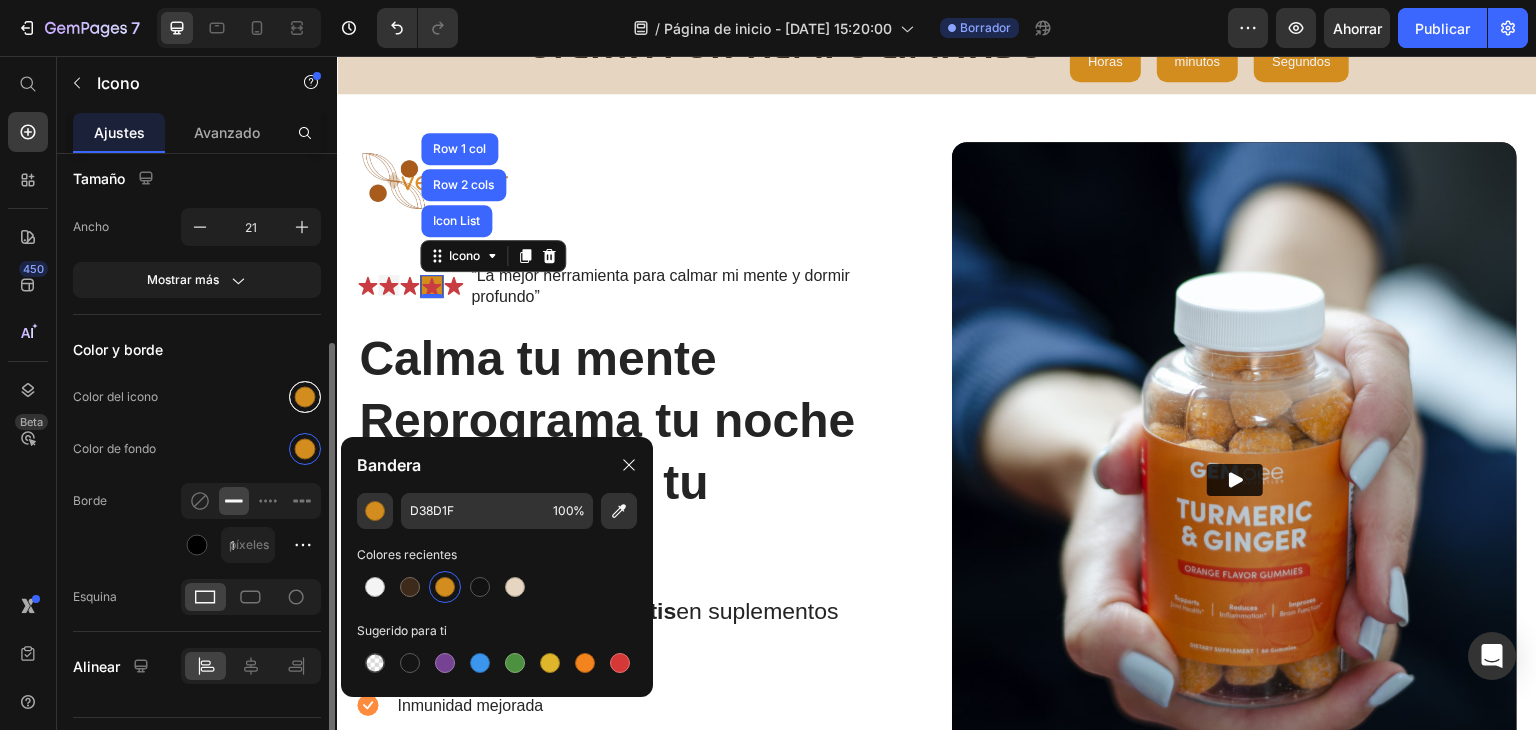 click at bounding box center (305, 397) 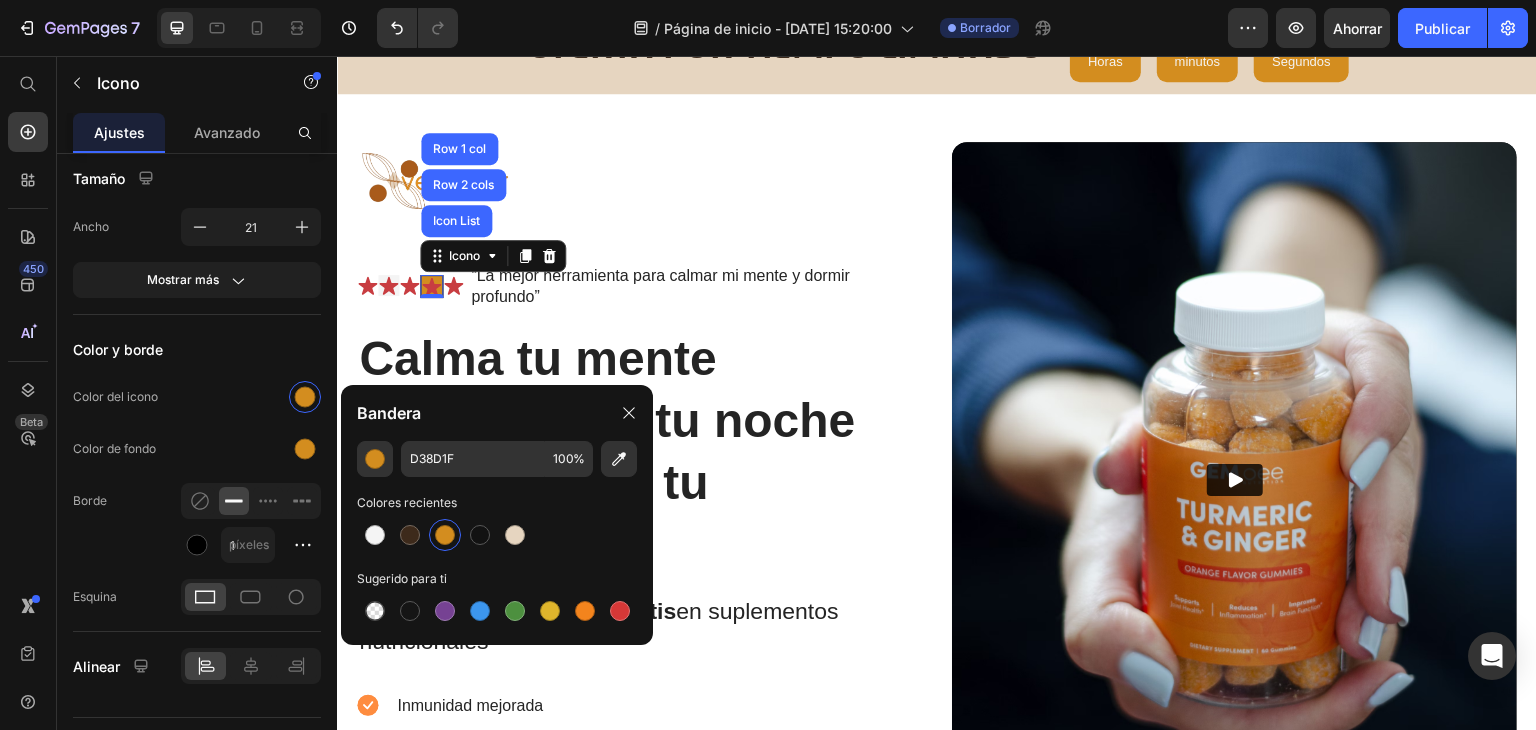 click at bounding box center (445, 535) 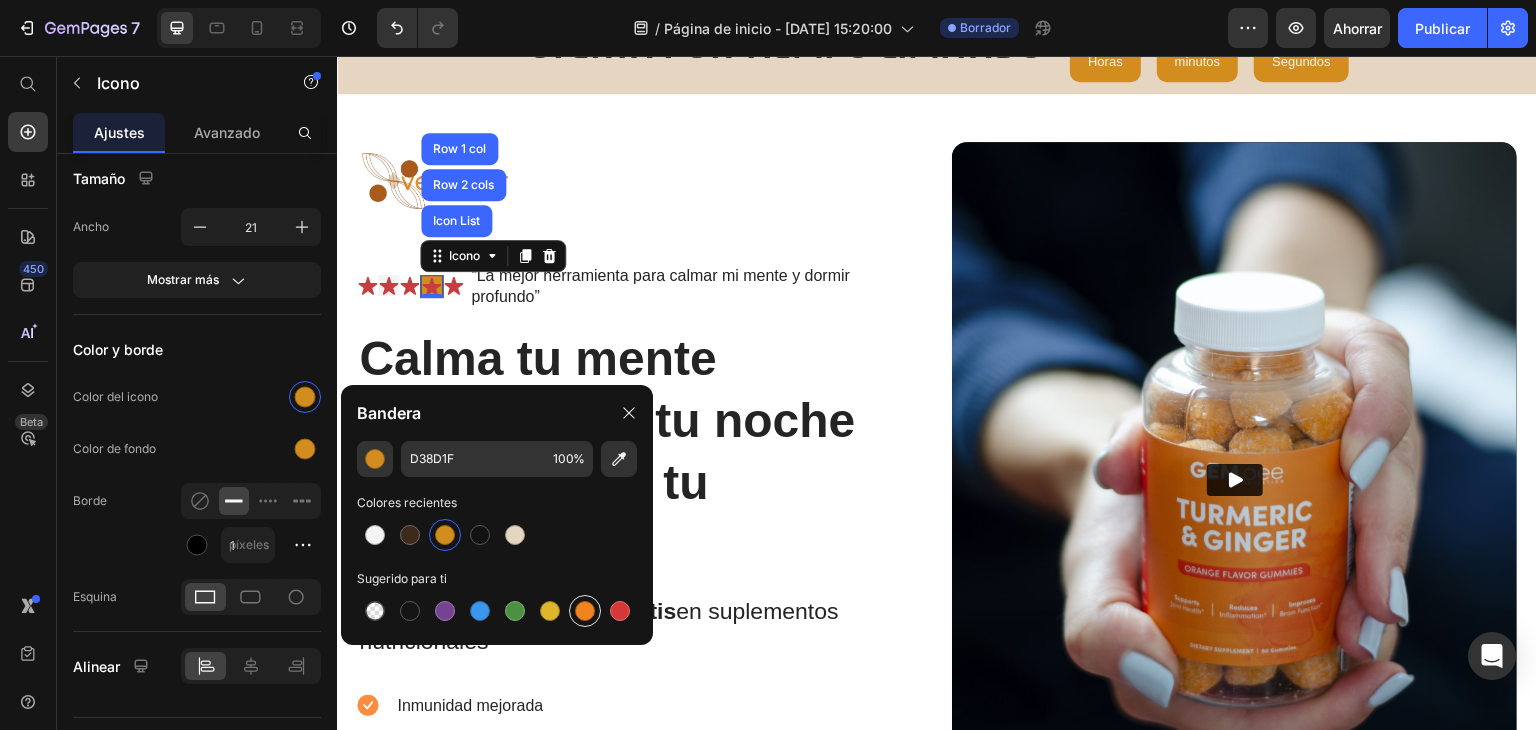 click at bounding box center [585, 611] 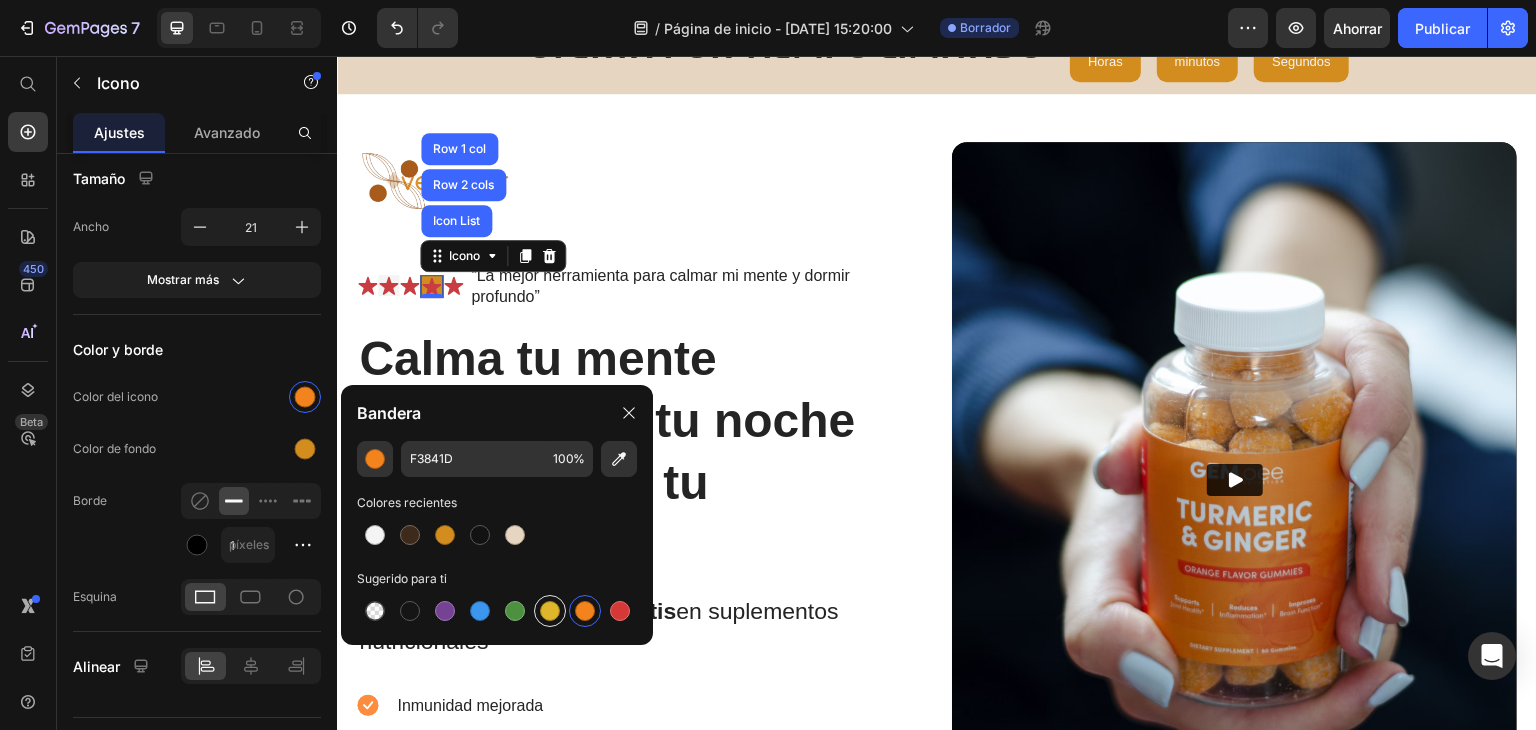 click at bounding box center [550, 611] 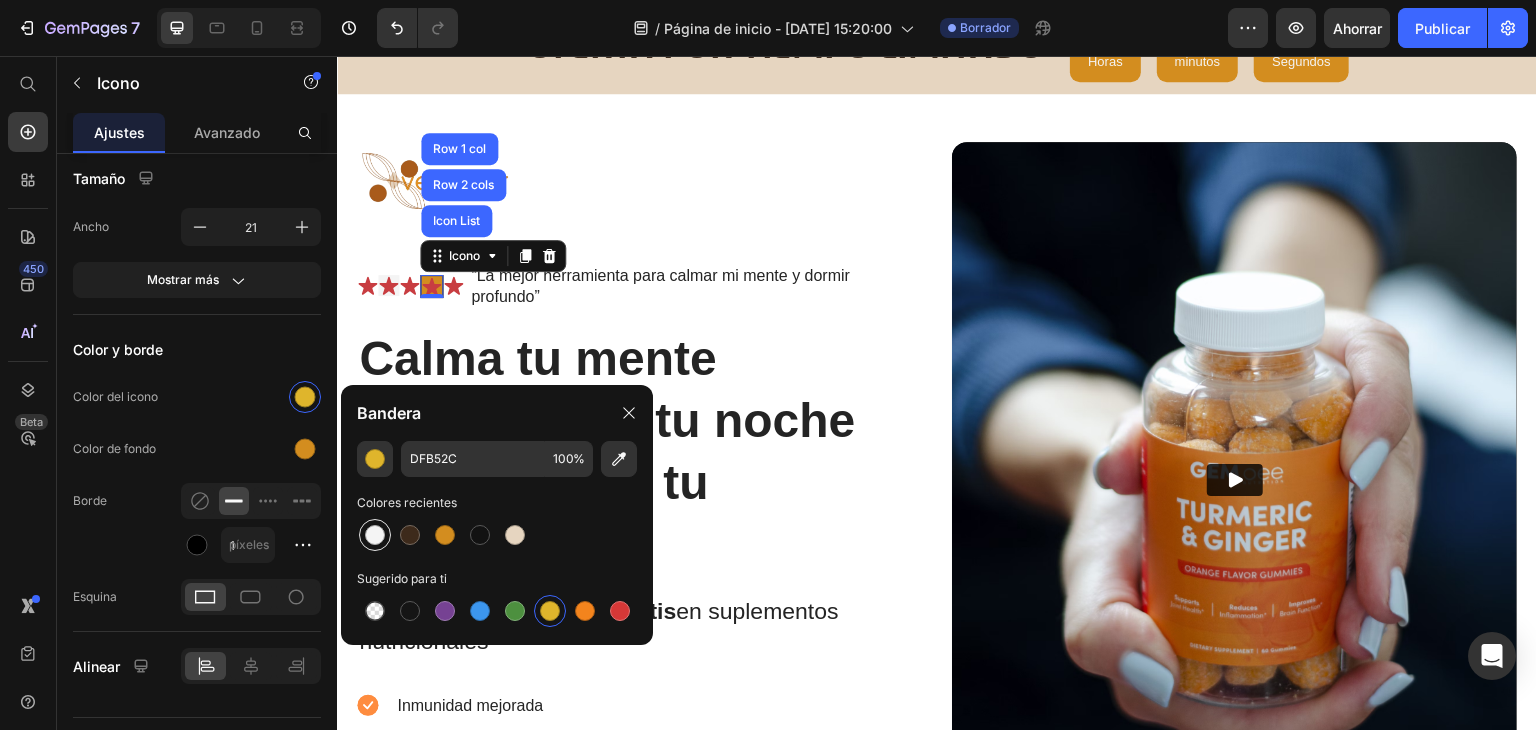 click at bounding box center [375, 535] 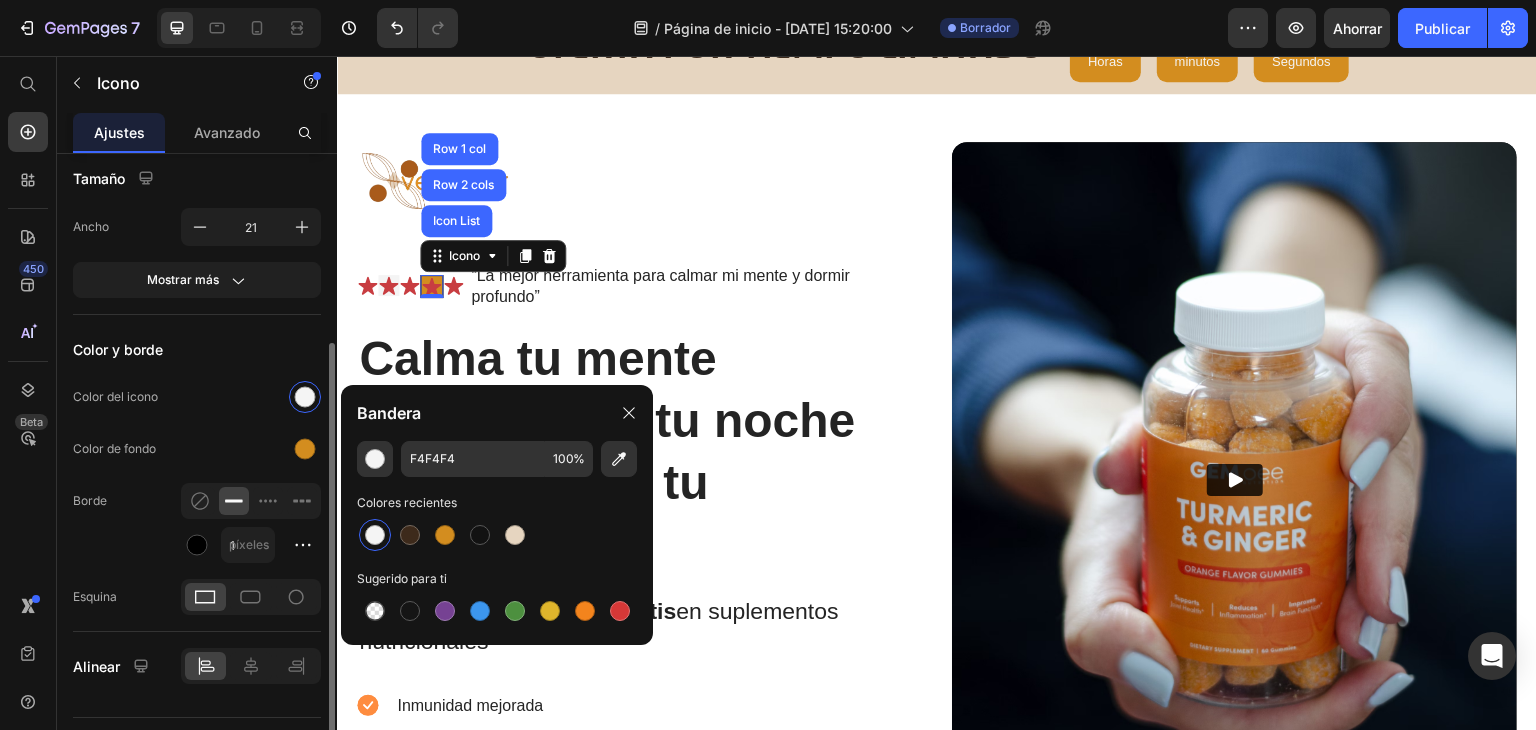 click on "Color de fondo" 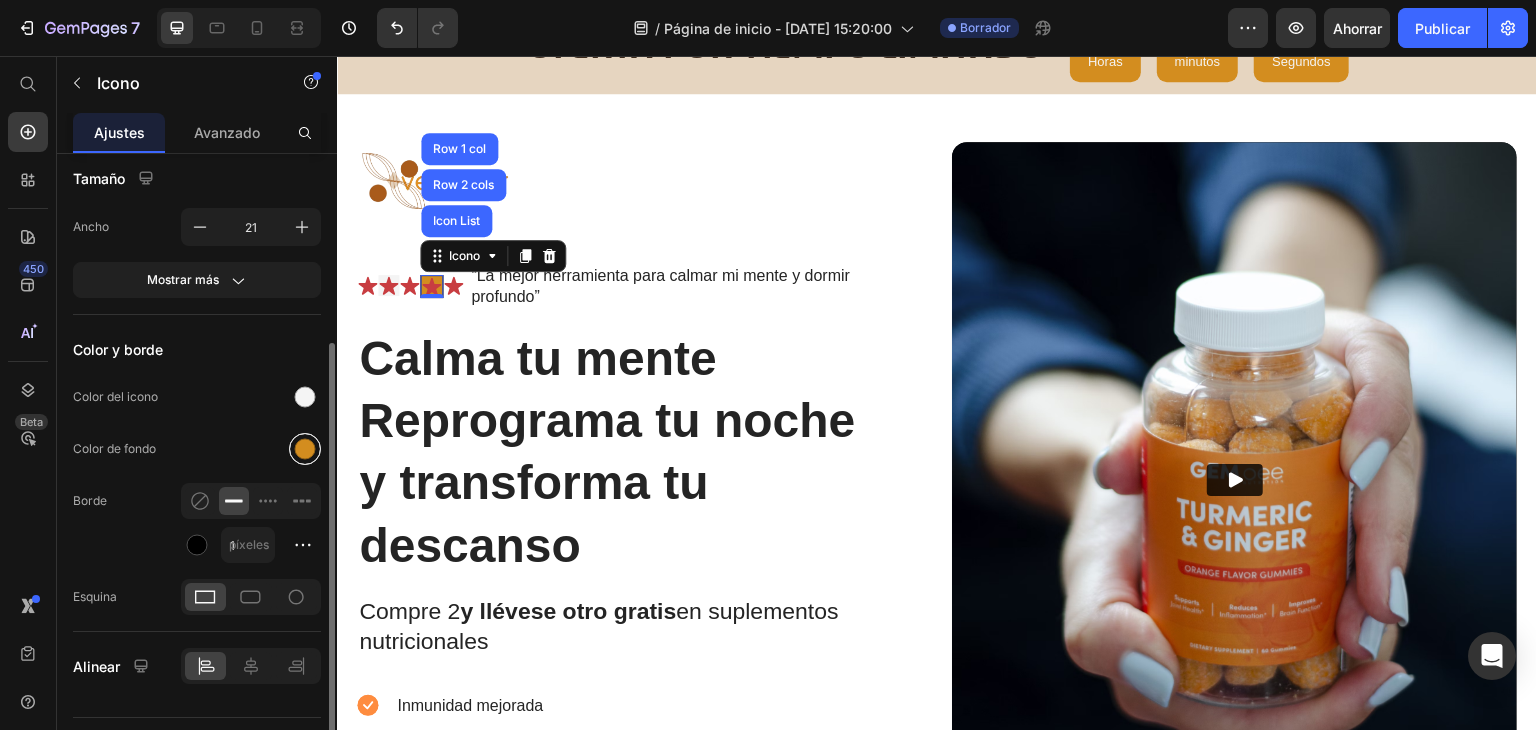 click at bounding box center [305, 449] 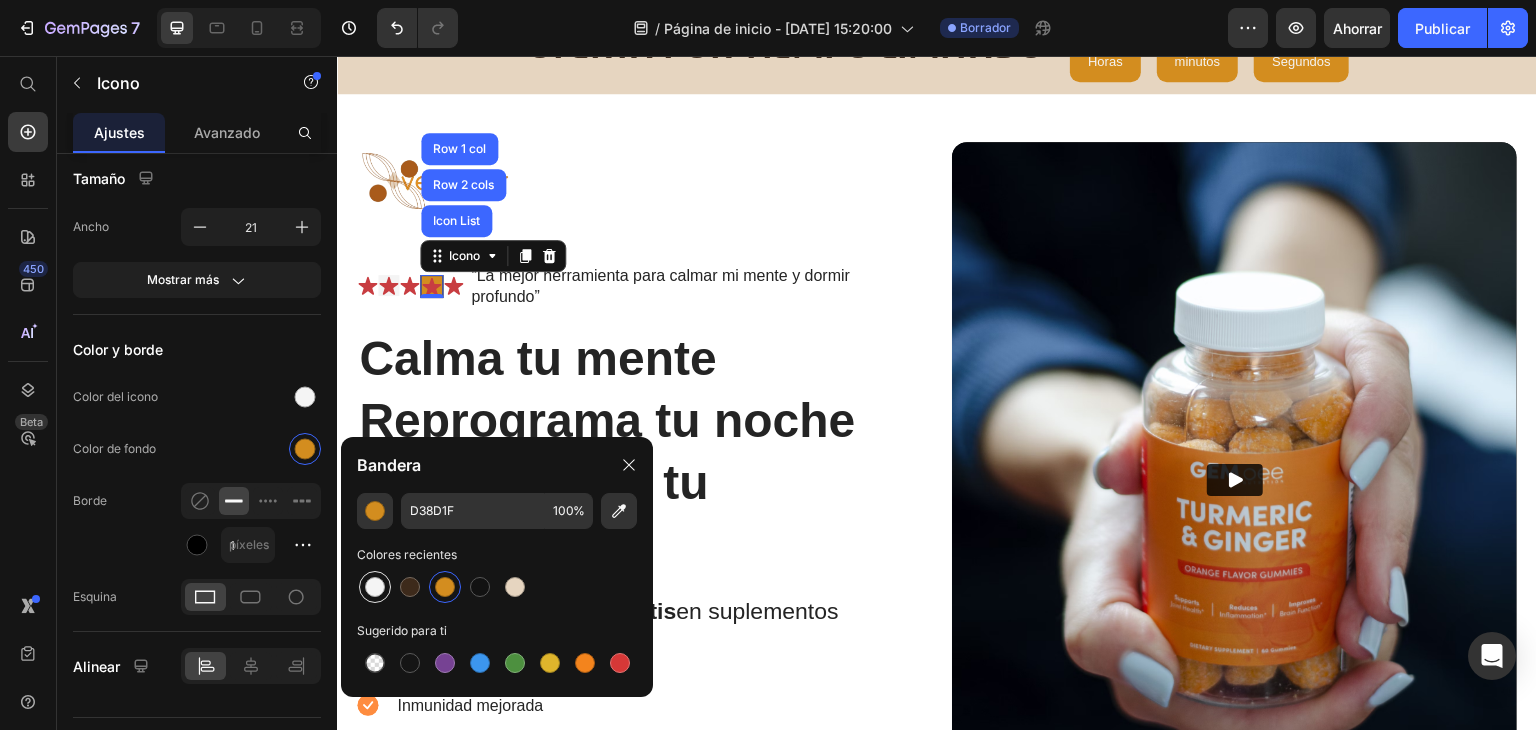 click at bounding box center (375, 587) 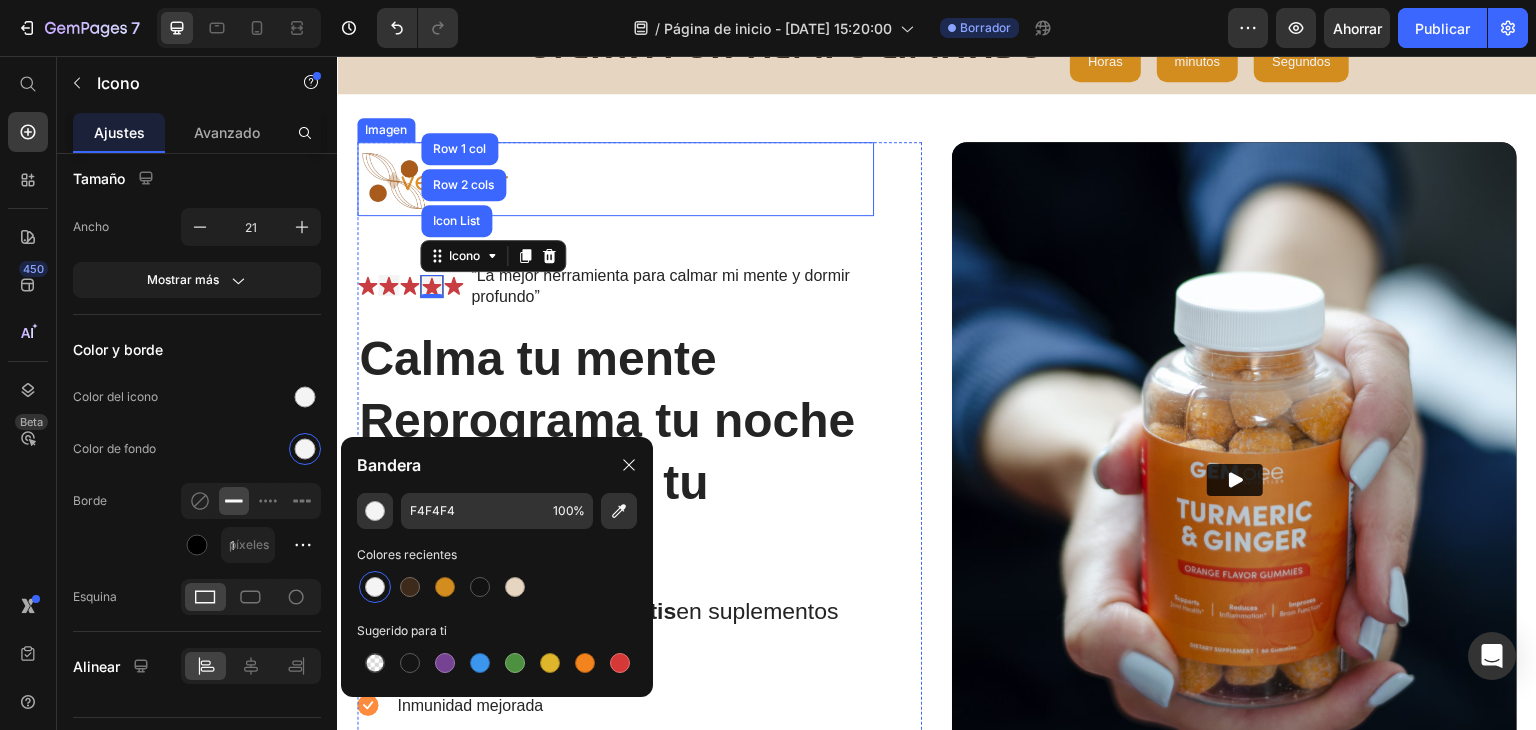 click at bounding box center [615, 179] 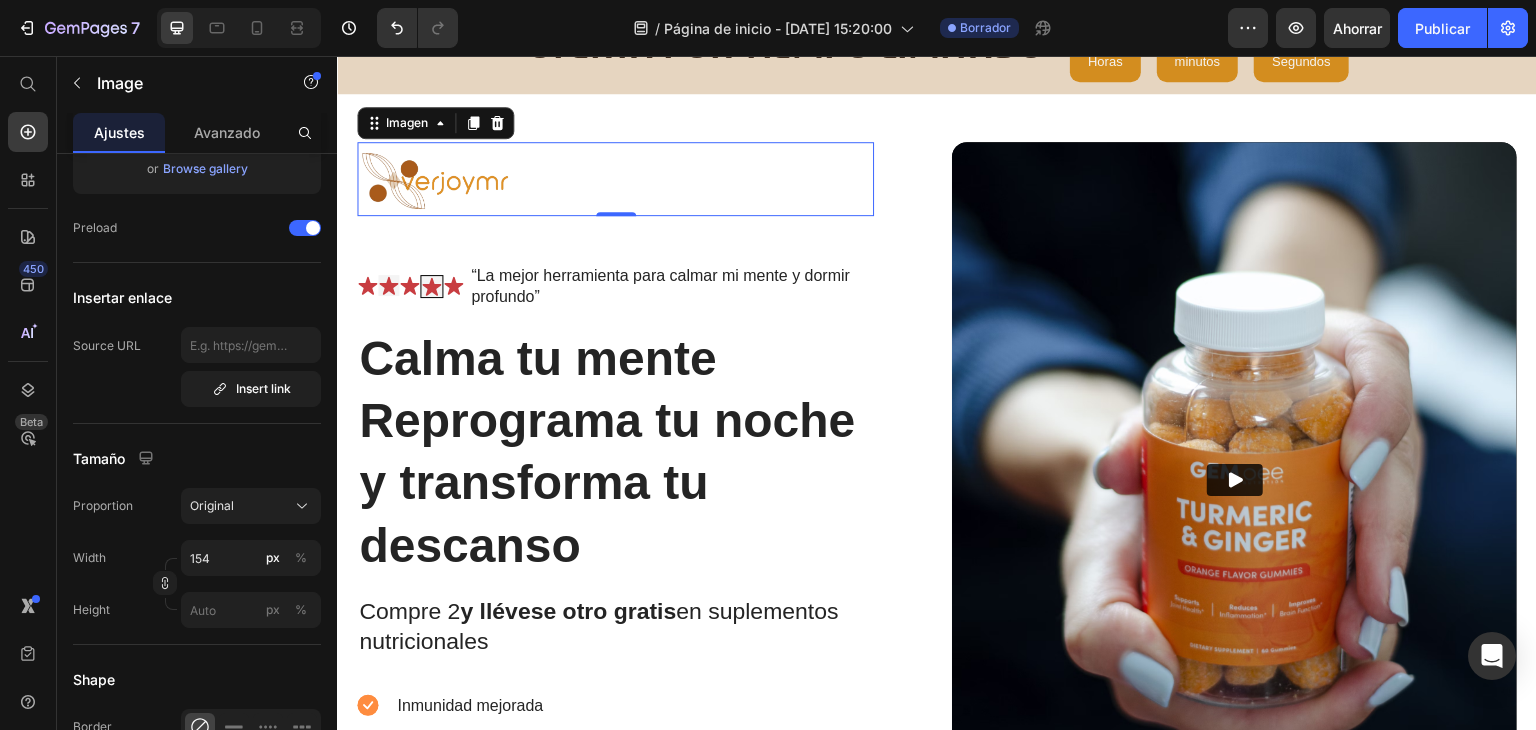 scroll, scrollTop: 0, scrollLeft: 0, axis: both 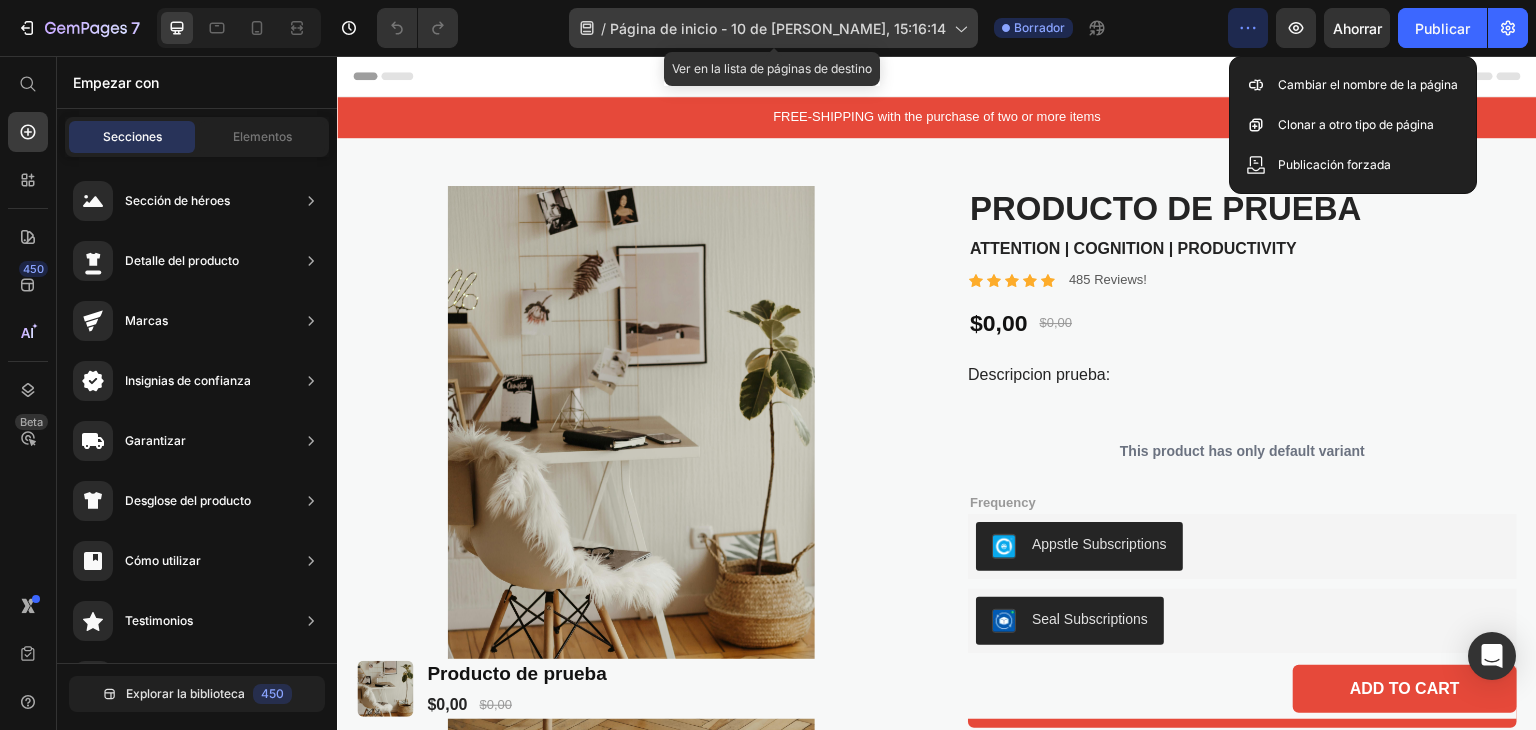 click on "Página de inicio - 10 de [PERSON_NAME], 15:16:14" at bounding box center [778, 28] 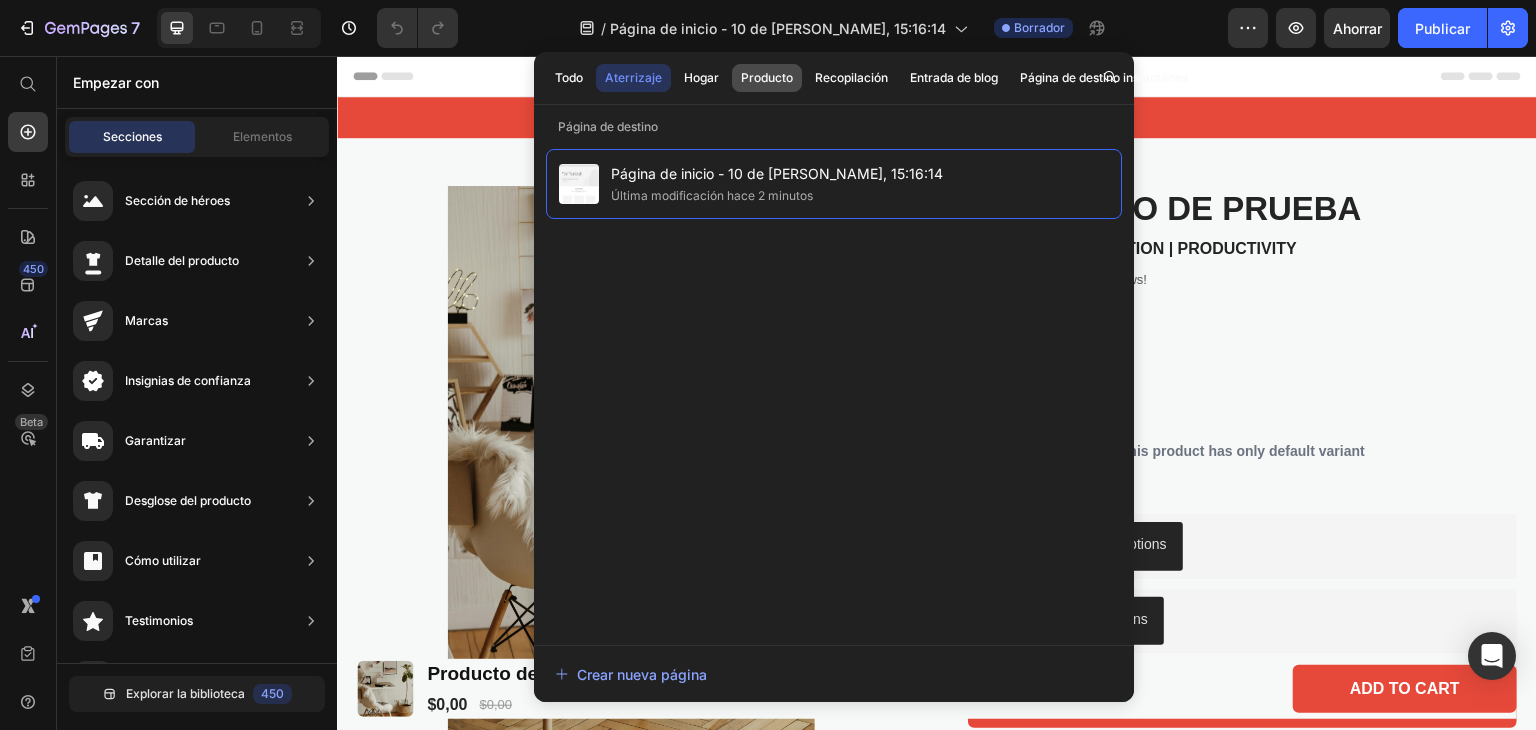 click on "Producto" at bounding box center (767, 77) 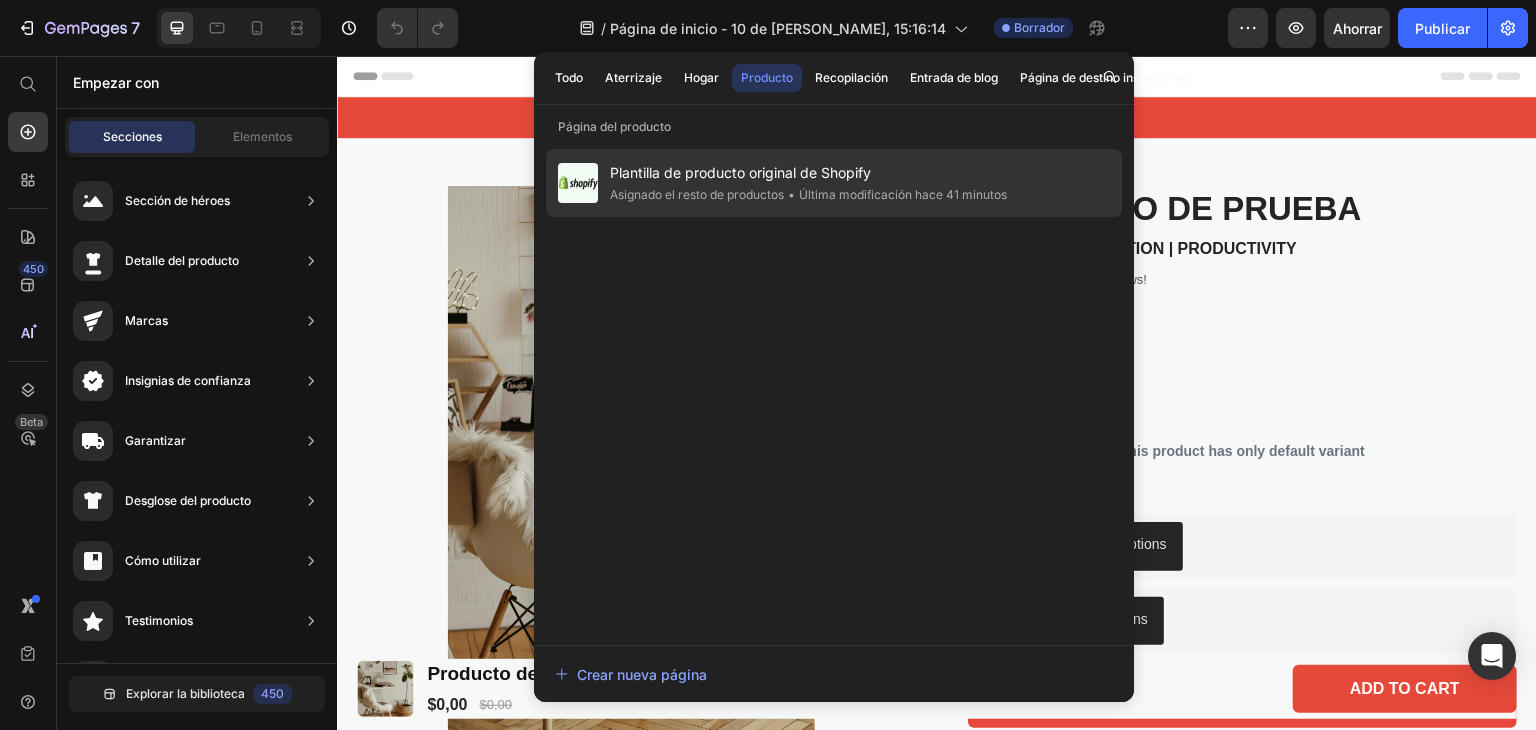 click on "Plantilla de producto original de Shopify" at bounding box center (808, 173) 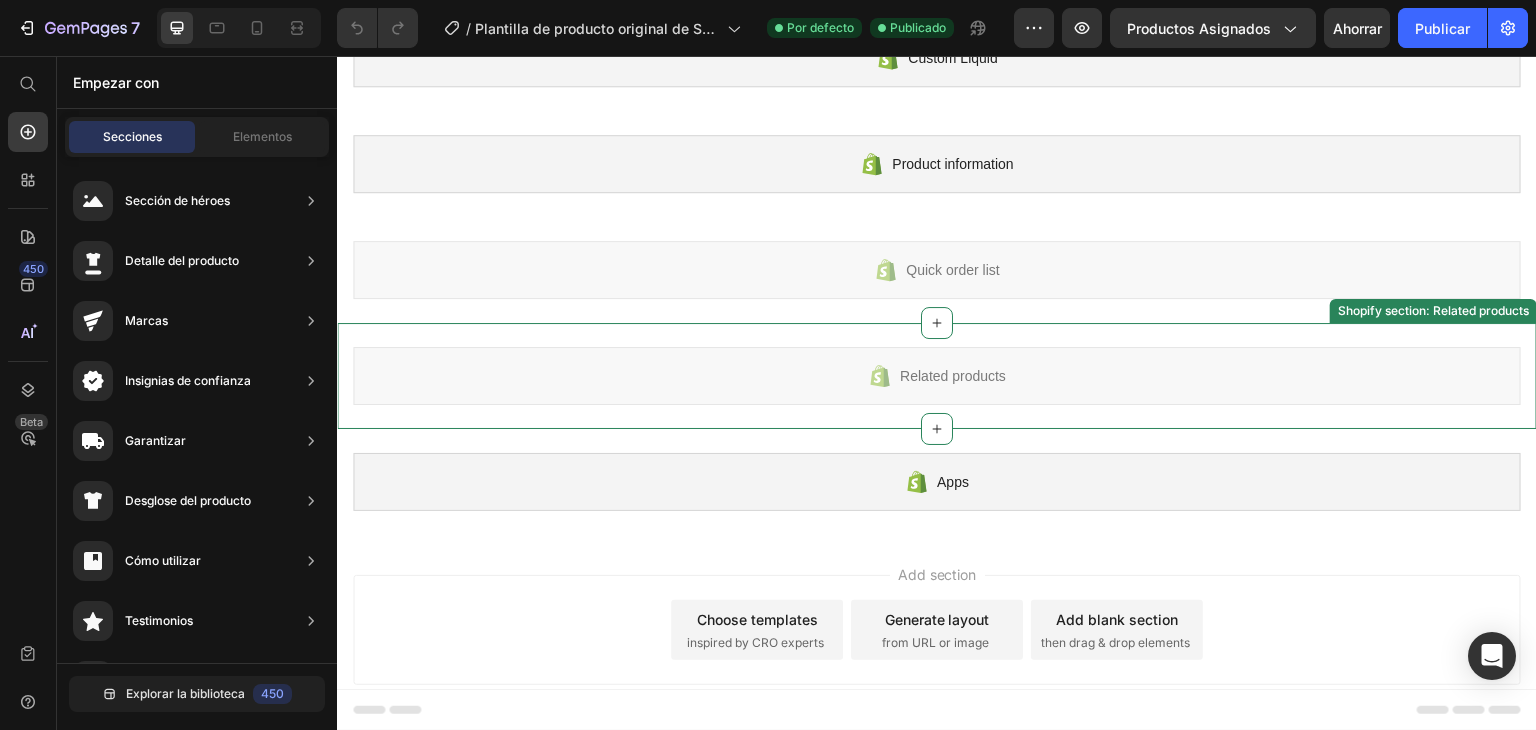scroll, scrollTop: 0, scrollLeft: 0, axis: both 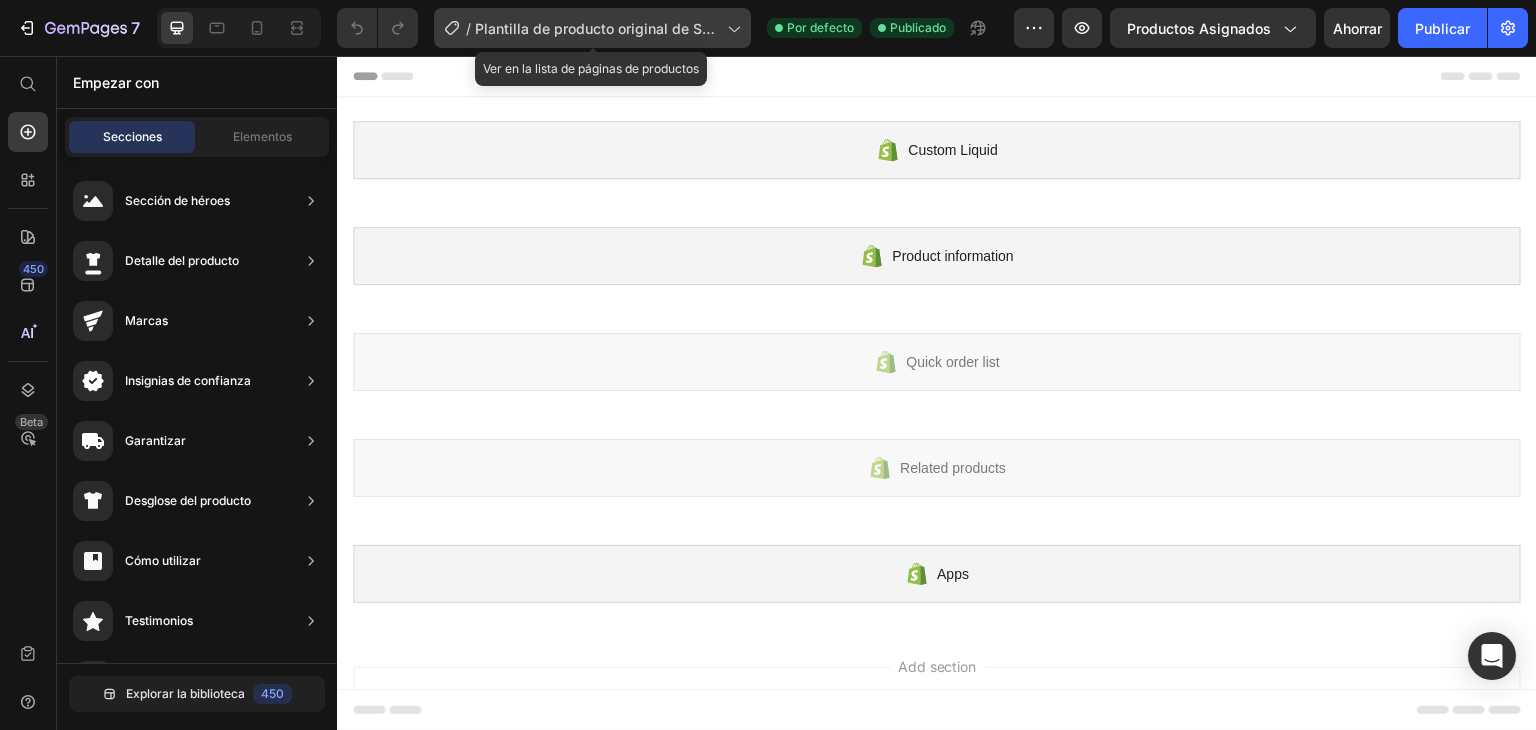 click on "Plantilla de producto original de Shopify" at bounding box center (596, 39) 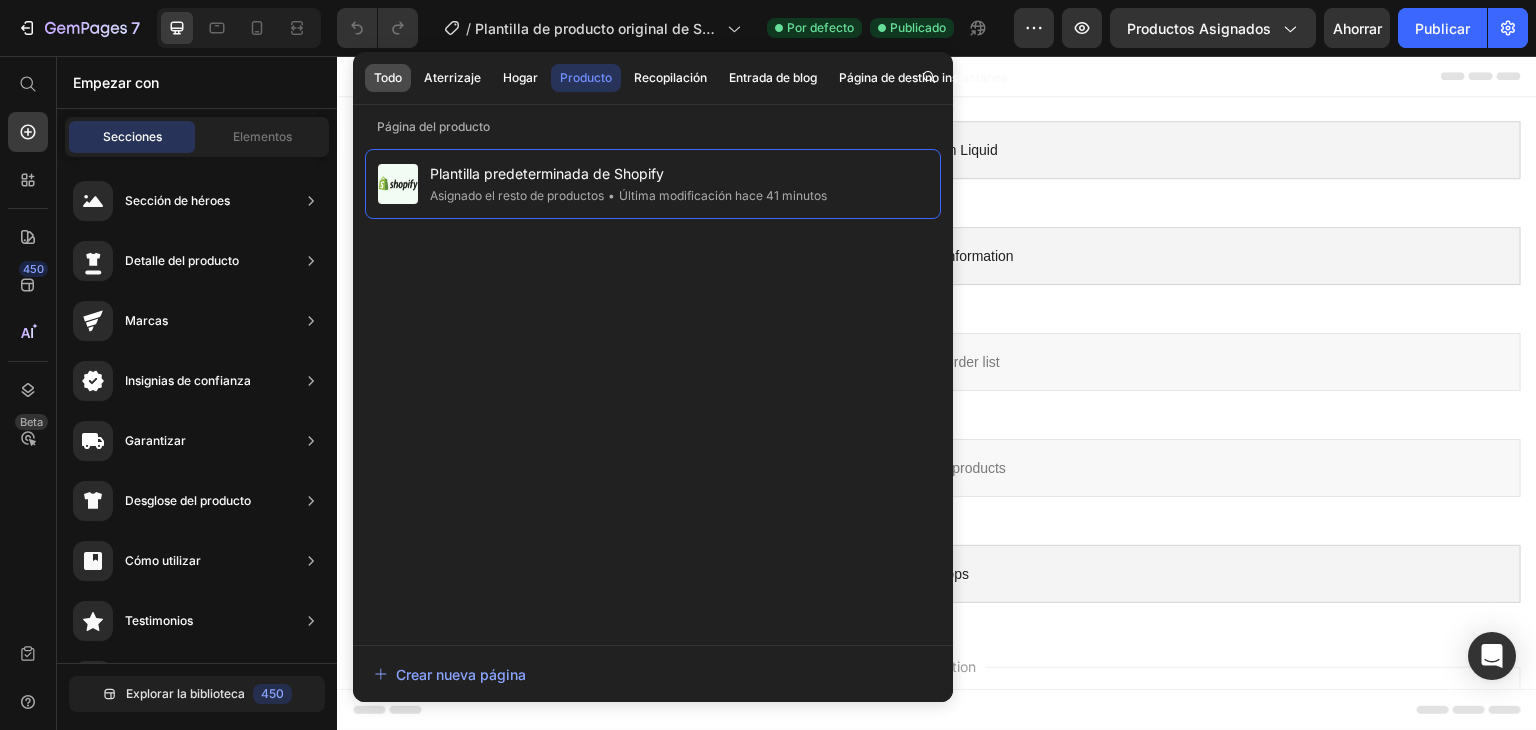 click on "Todo" at bounding box center (388, 77) 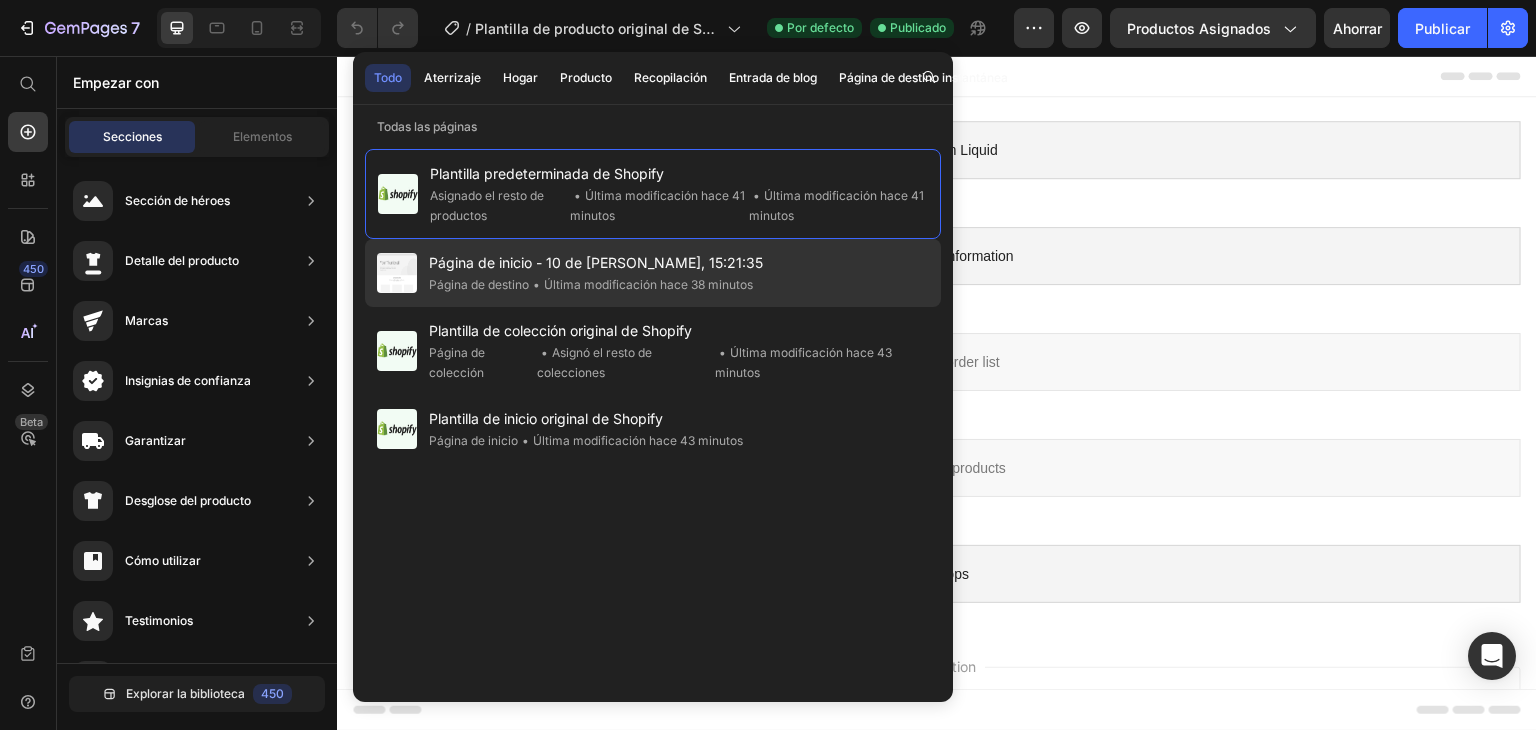 click on "Página de inicio - 10 de [PERSON_NAME], 15:21:35" at bounding box center (596, 263) 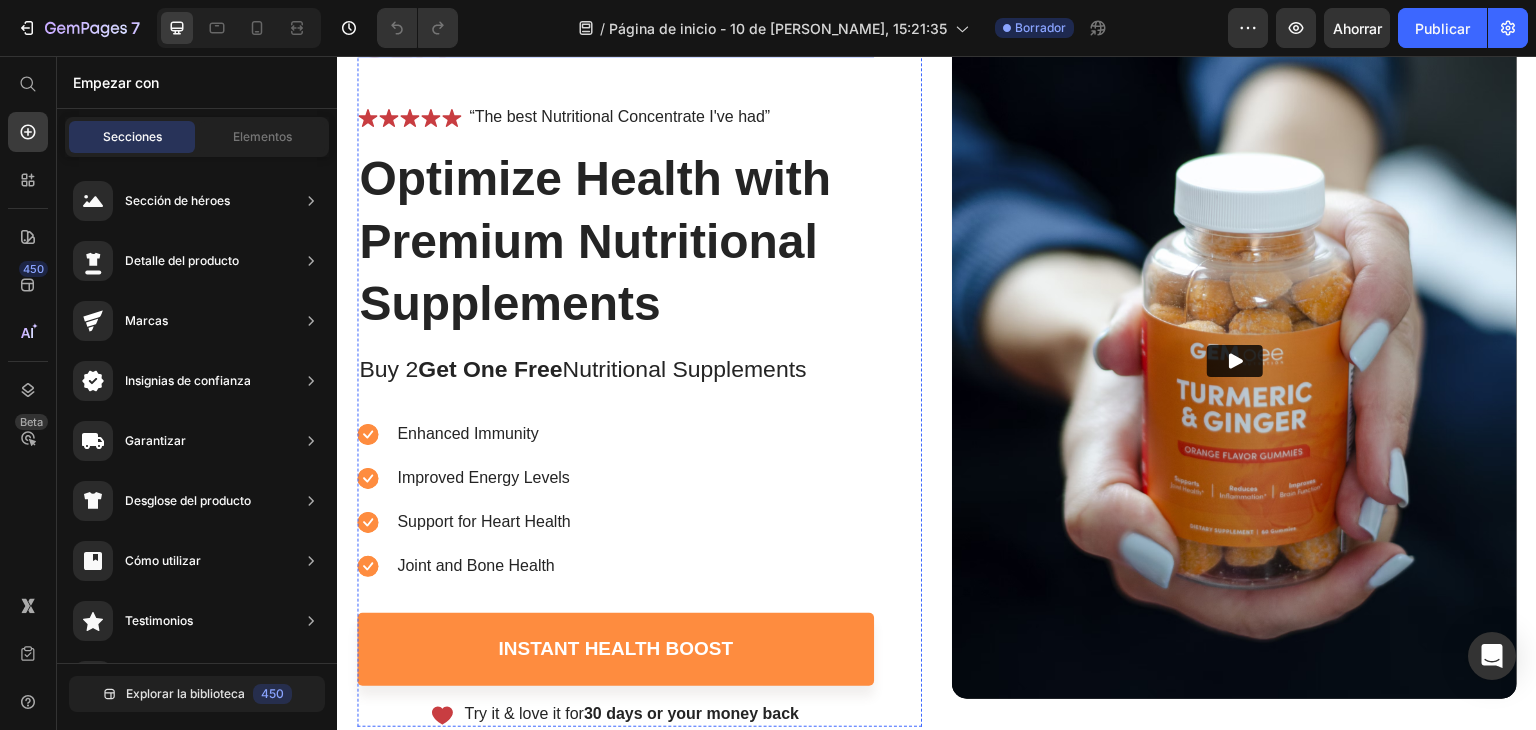 scroll, scrollTop: 300, scrollLeft: 0, axis: vertical 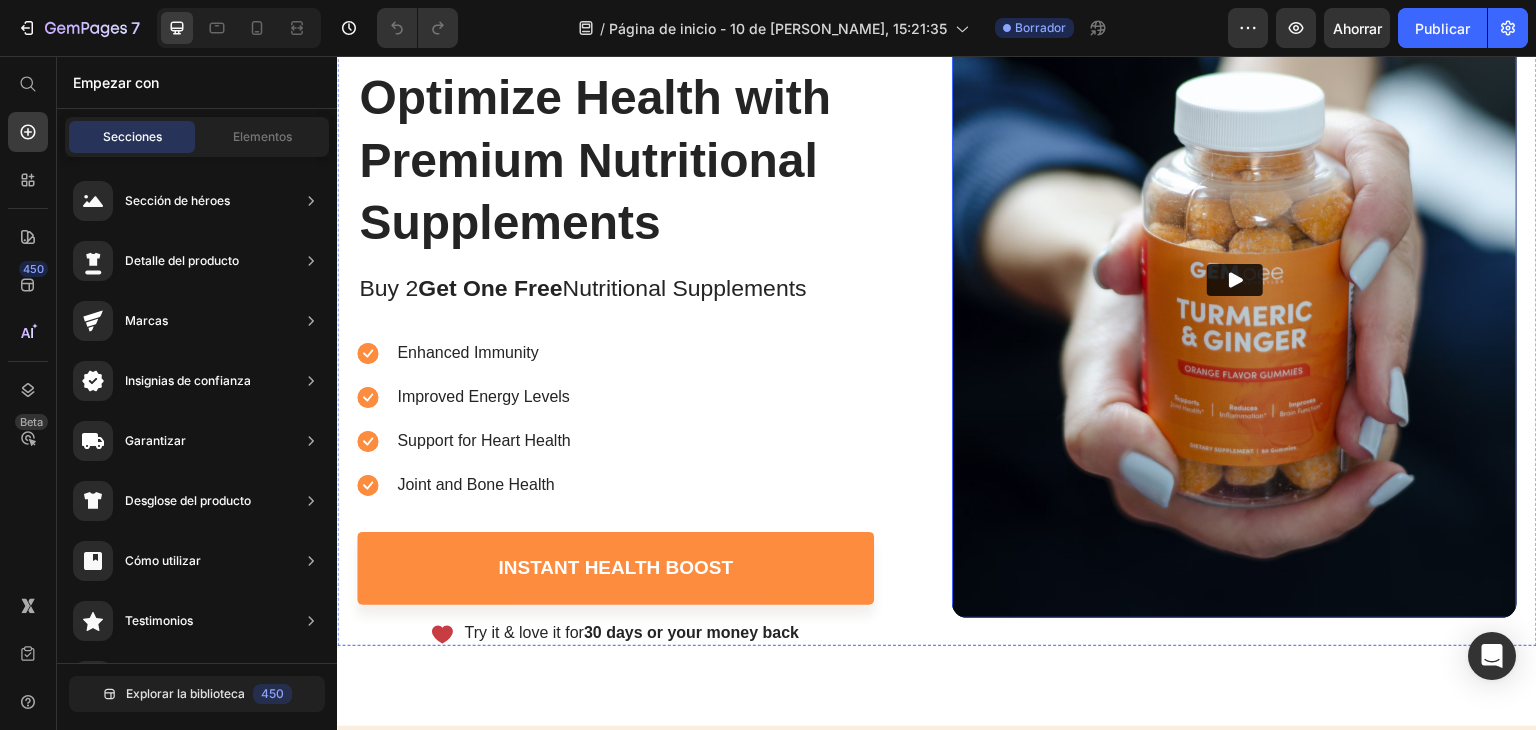 click at bounding box center (1234, 280) 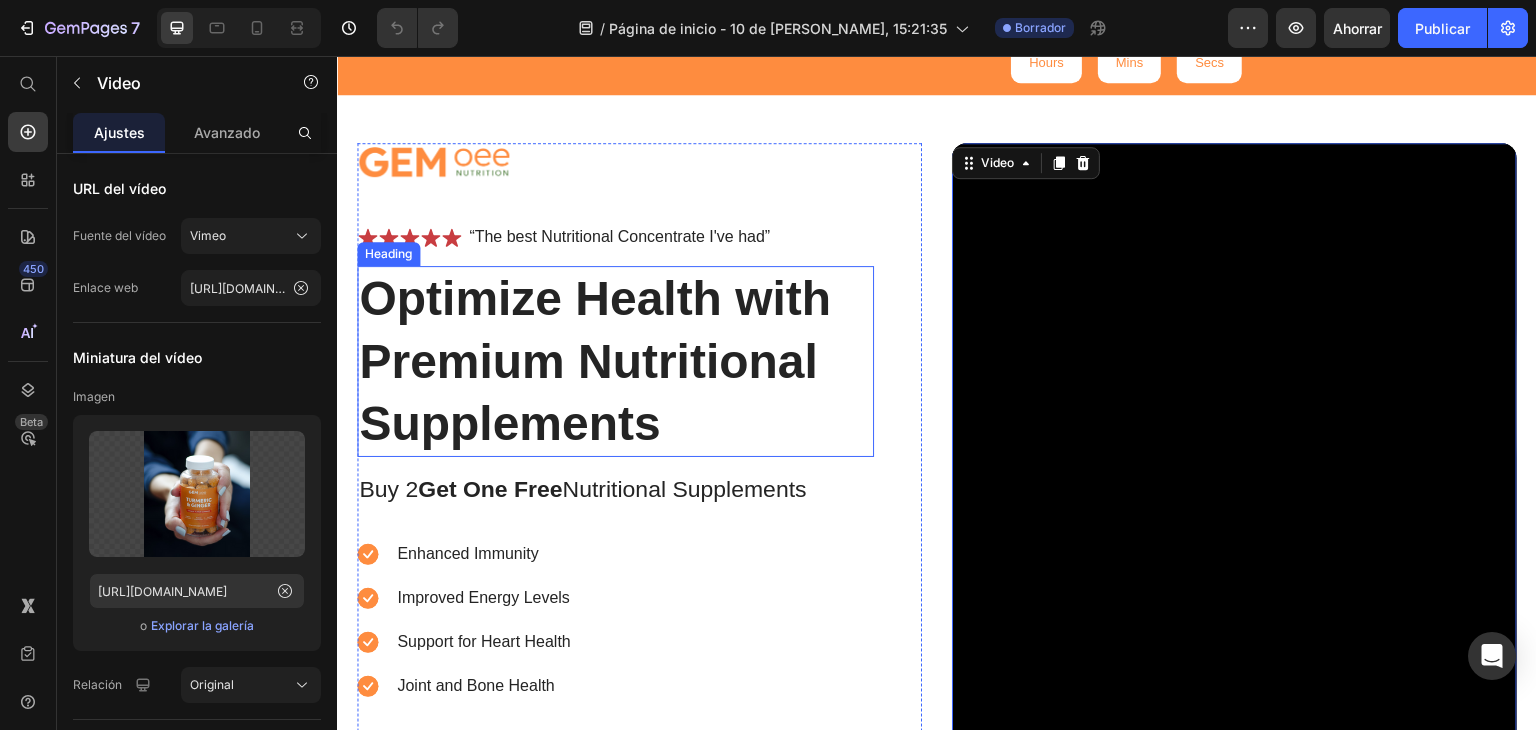 scroll, scrollTop: 100, scrollLeft: 0, axis: vertical 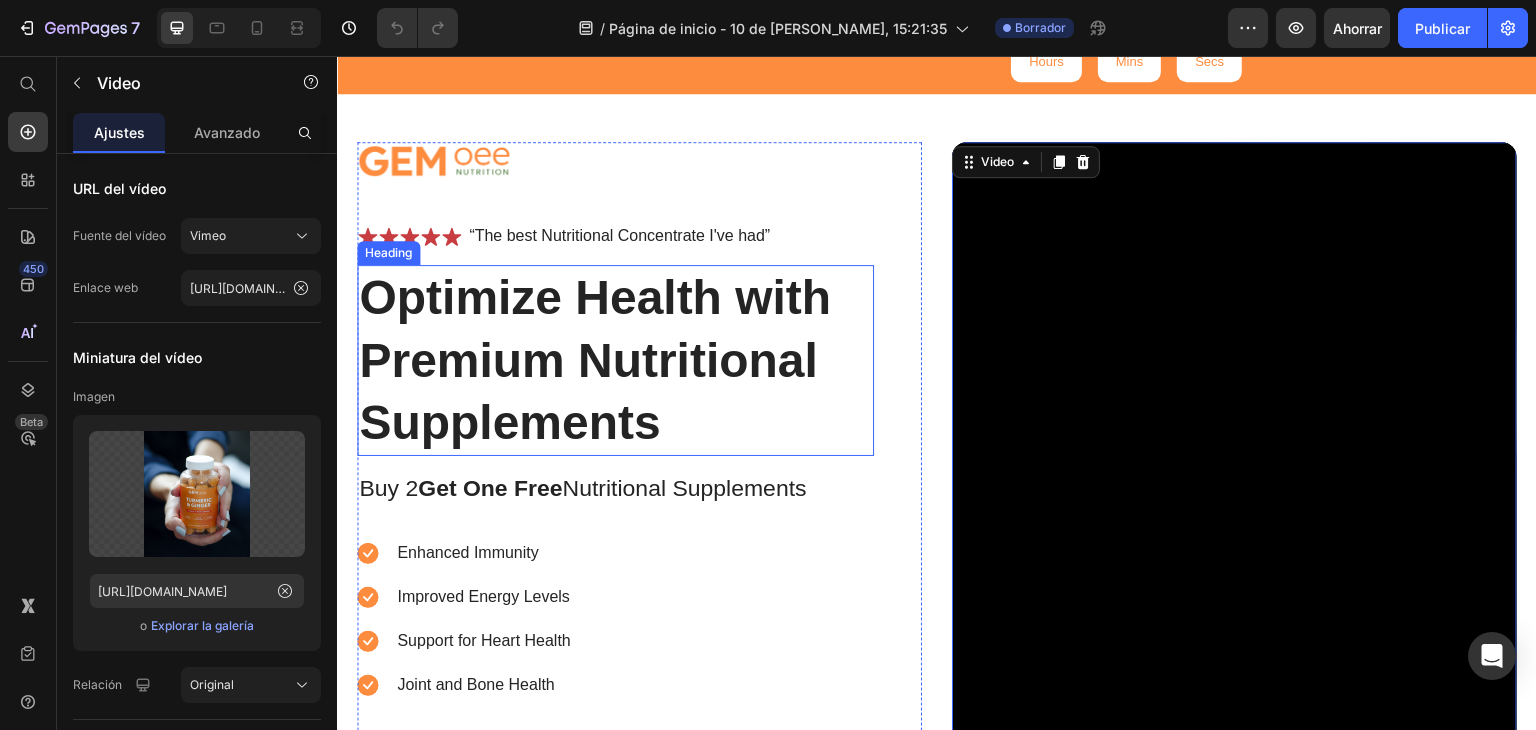click on "Optimize Health with Premium Nutritional Supplements" at bounding box center [615, 360] 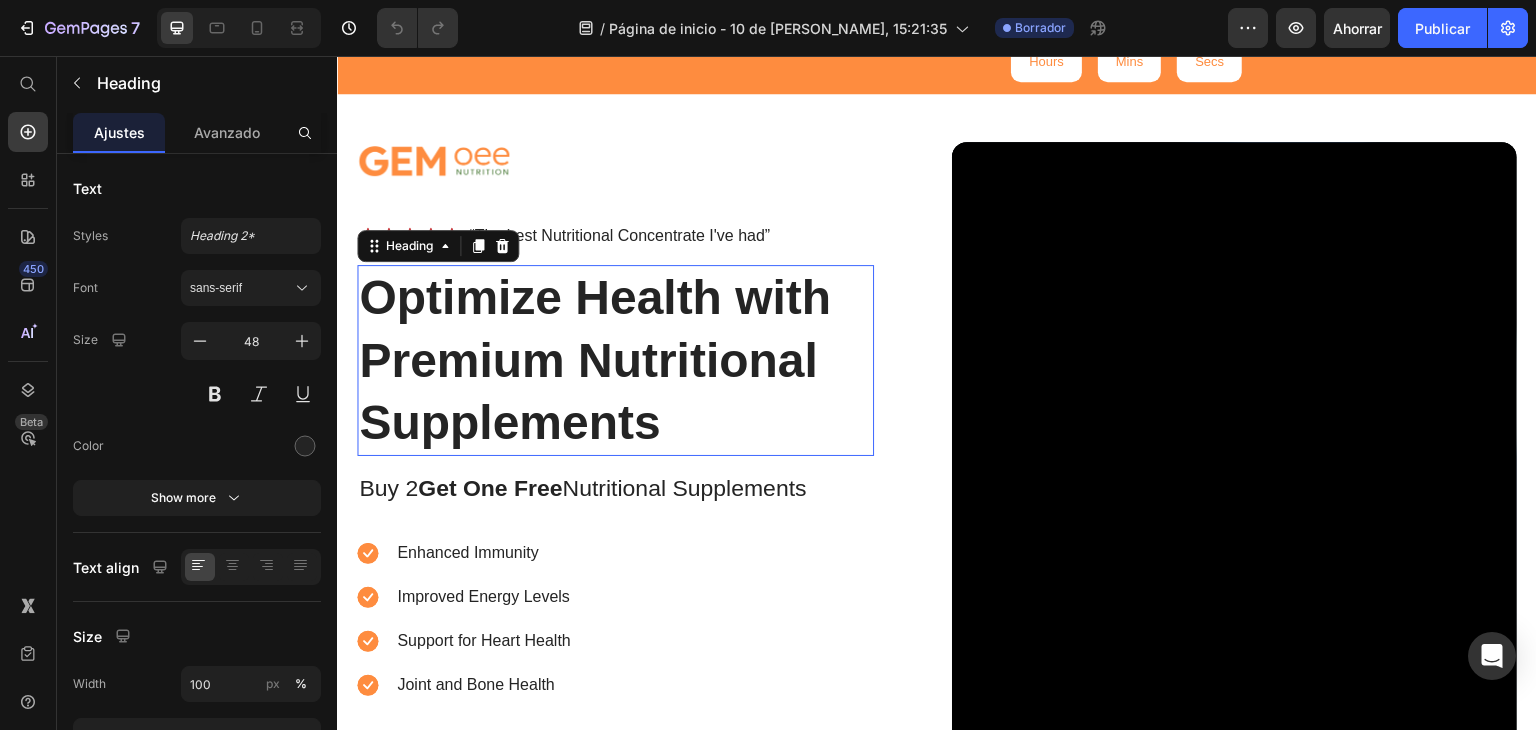 click on "Optimize Health with Premium Nutritional Supplements" at bounding box center (615, 360) 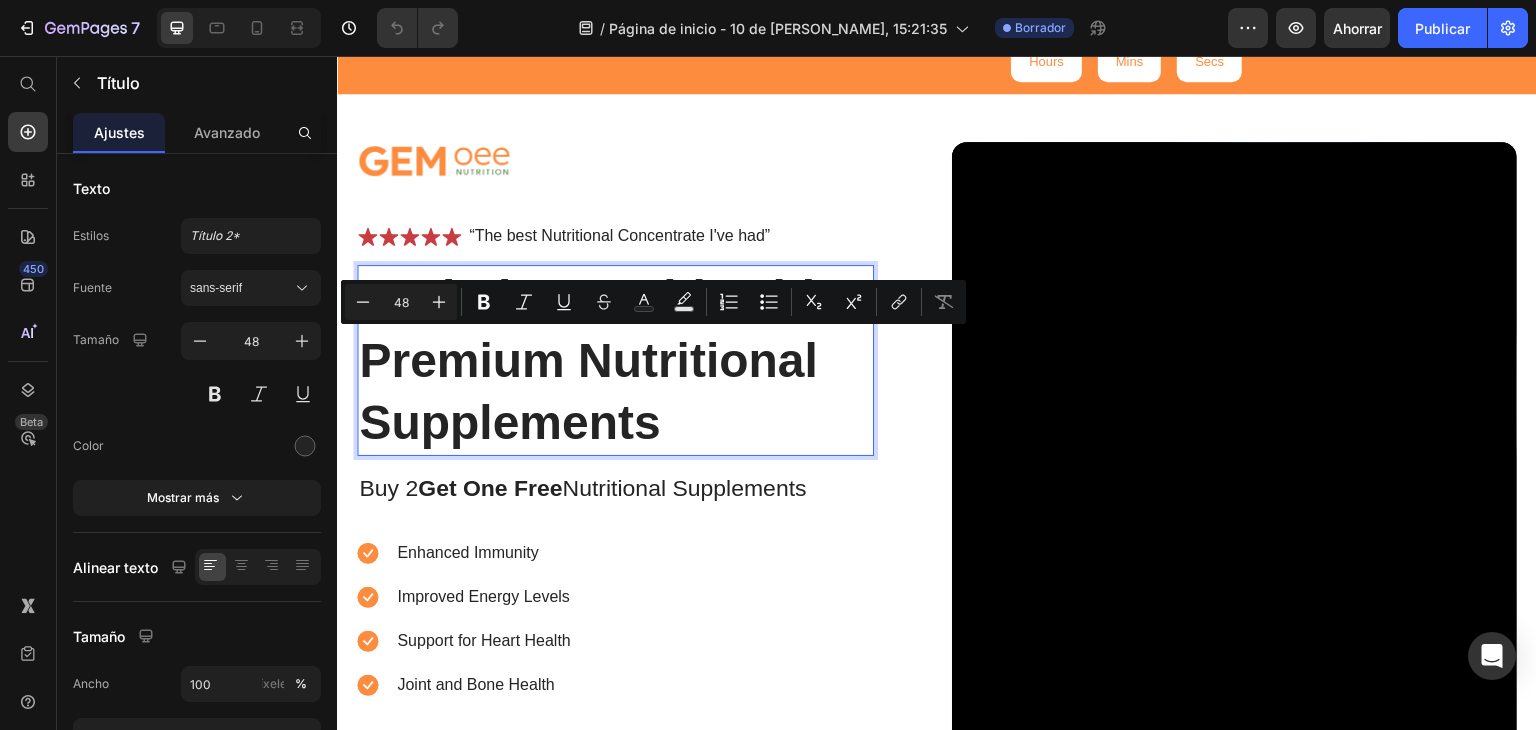 click on "Optimize Health with Premium Nutritional Supplements" at bounding box center (615, 360) 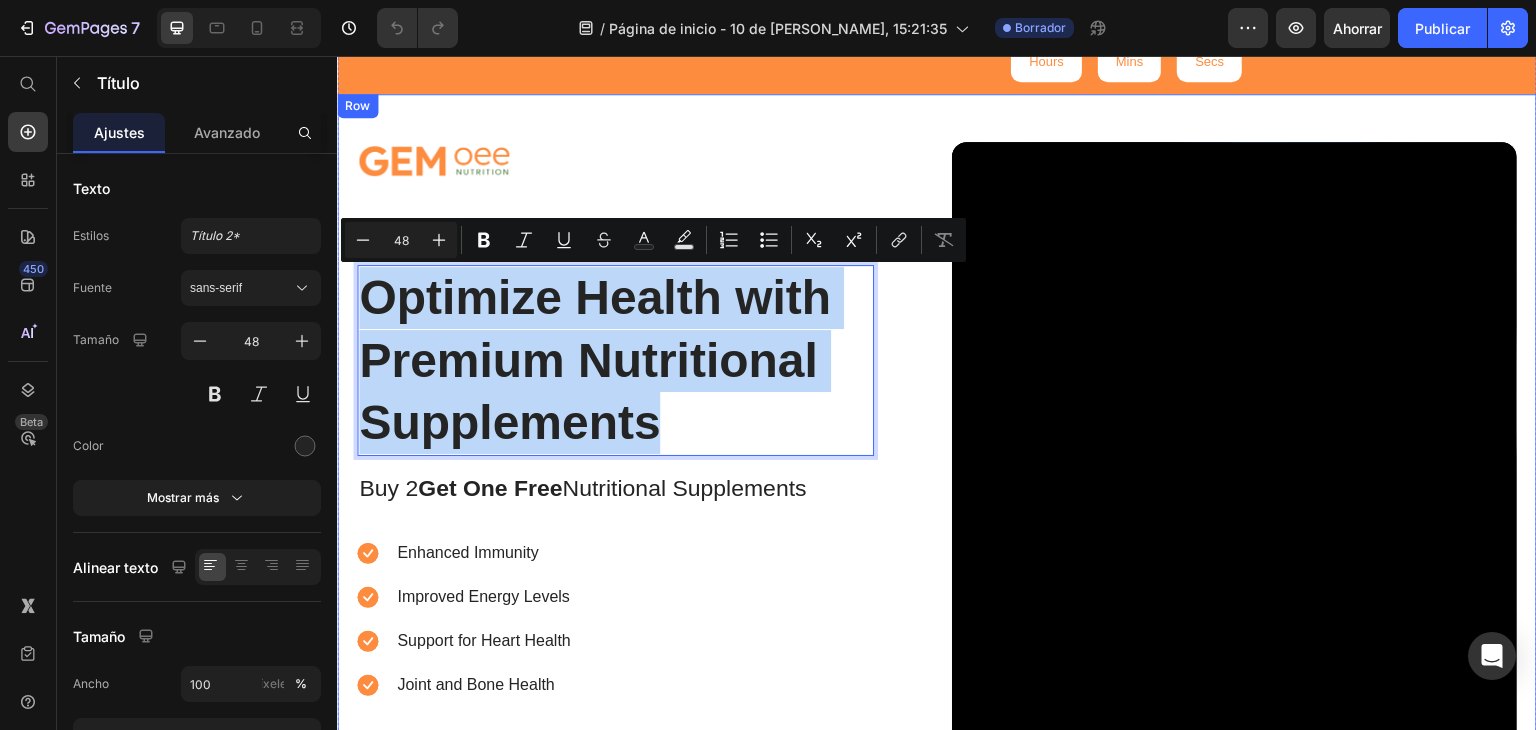 drag, startPoint x: 659, startPoint y: 411, endPoint x: 360, endPoint y: 262, distance: 334.06885 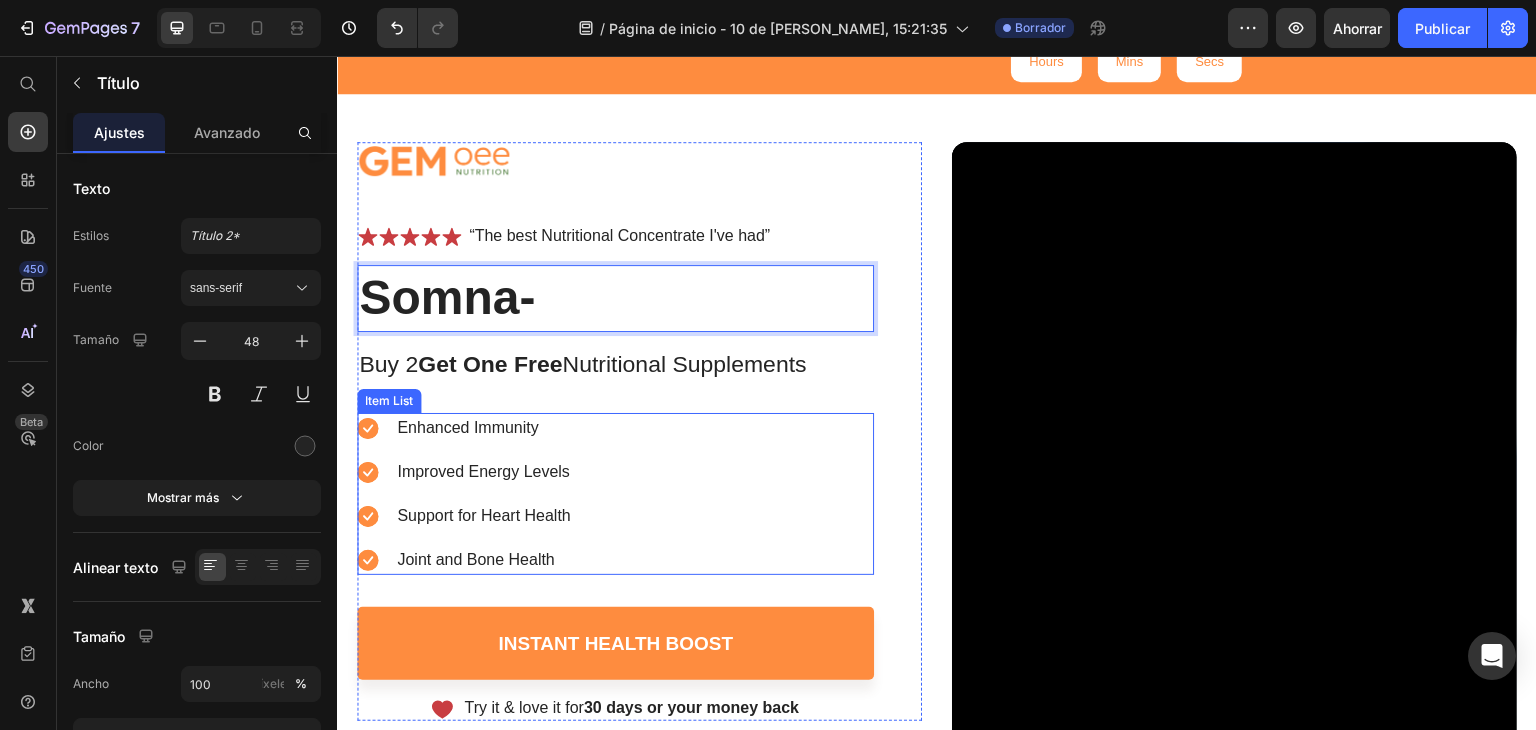scroll, scrollTop: 300, scrollLeft: 0, axis: vertical 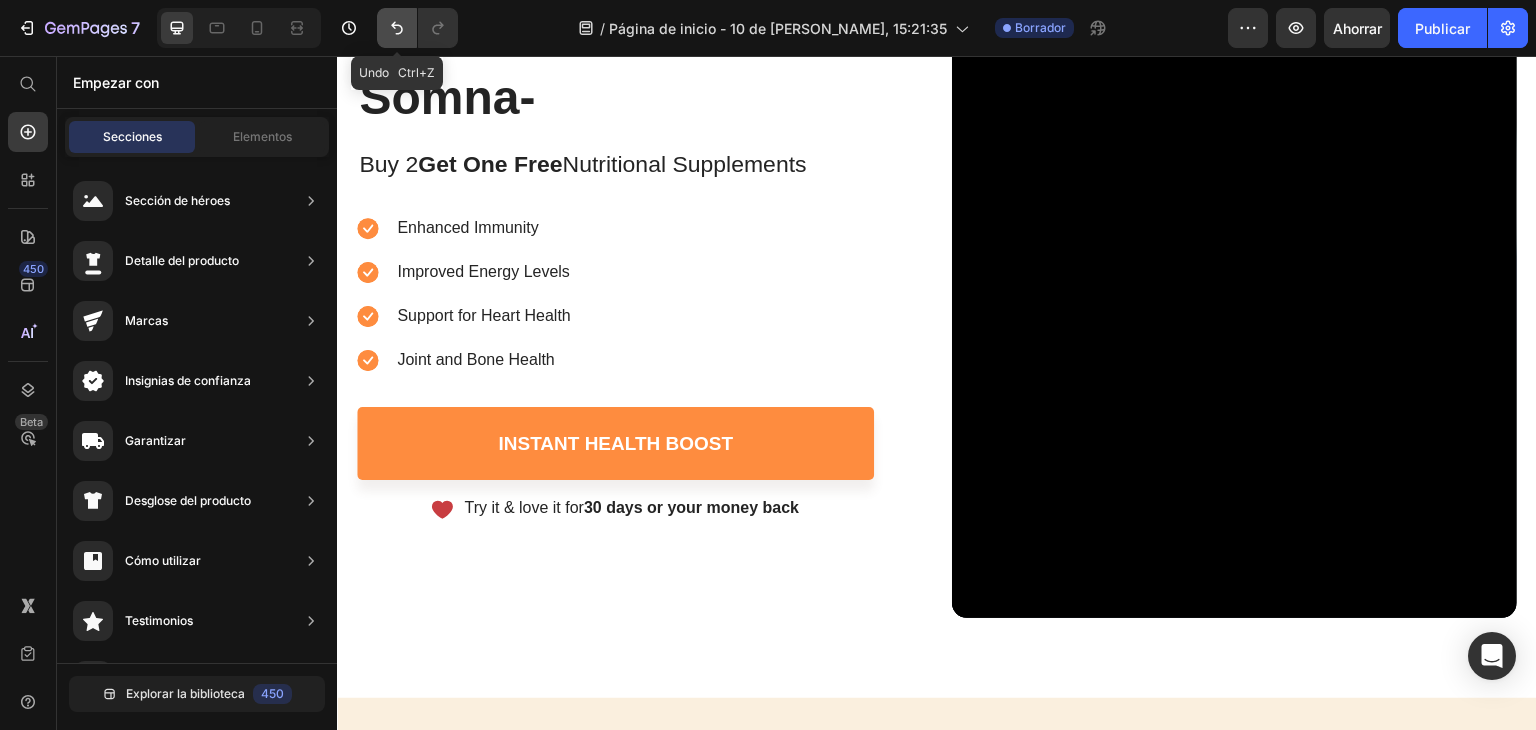 click 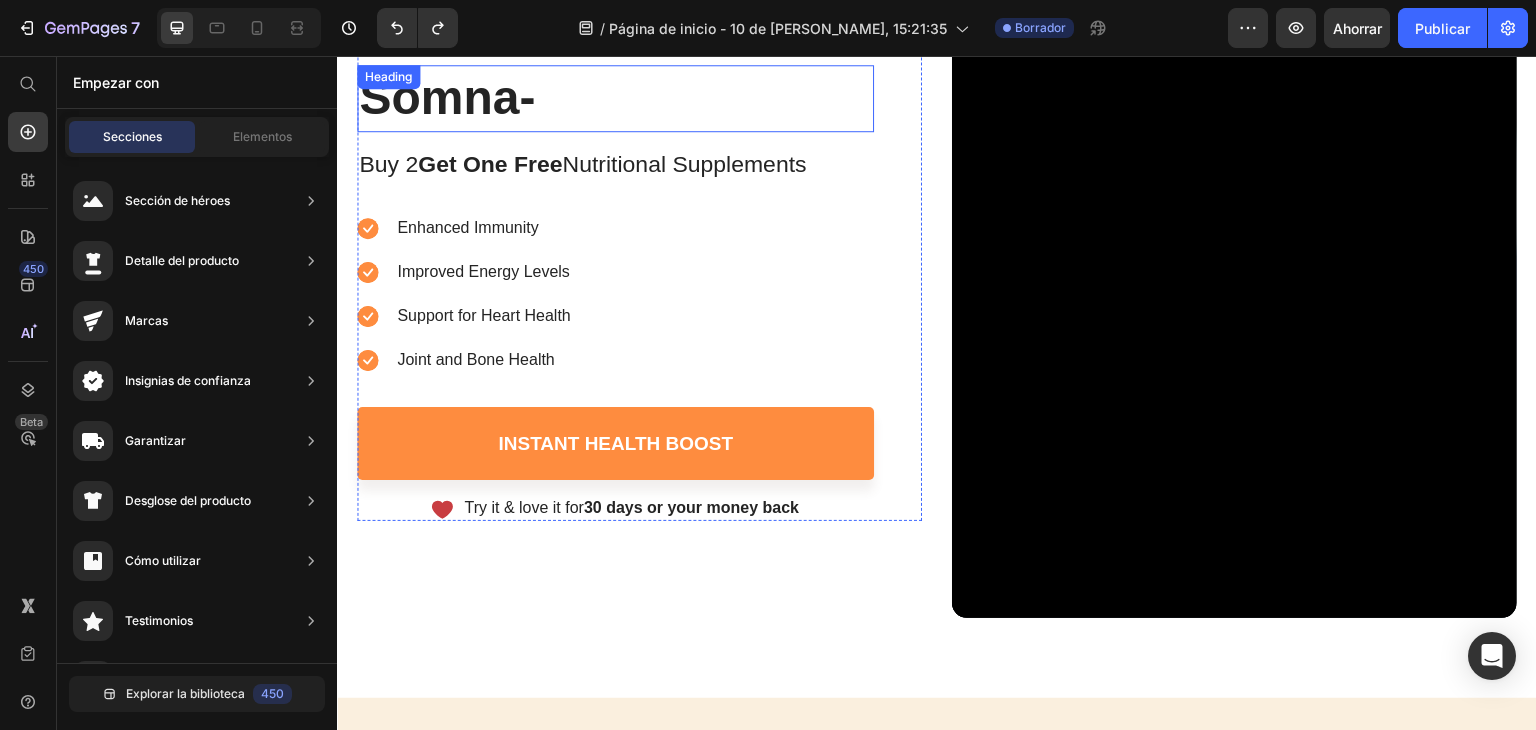 click on "Somna-" at bounding box center (615, 98) 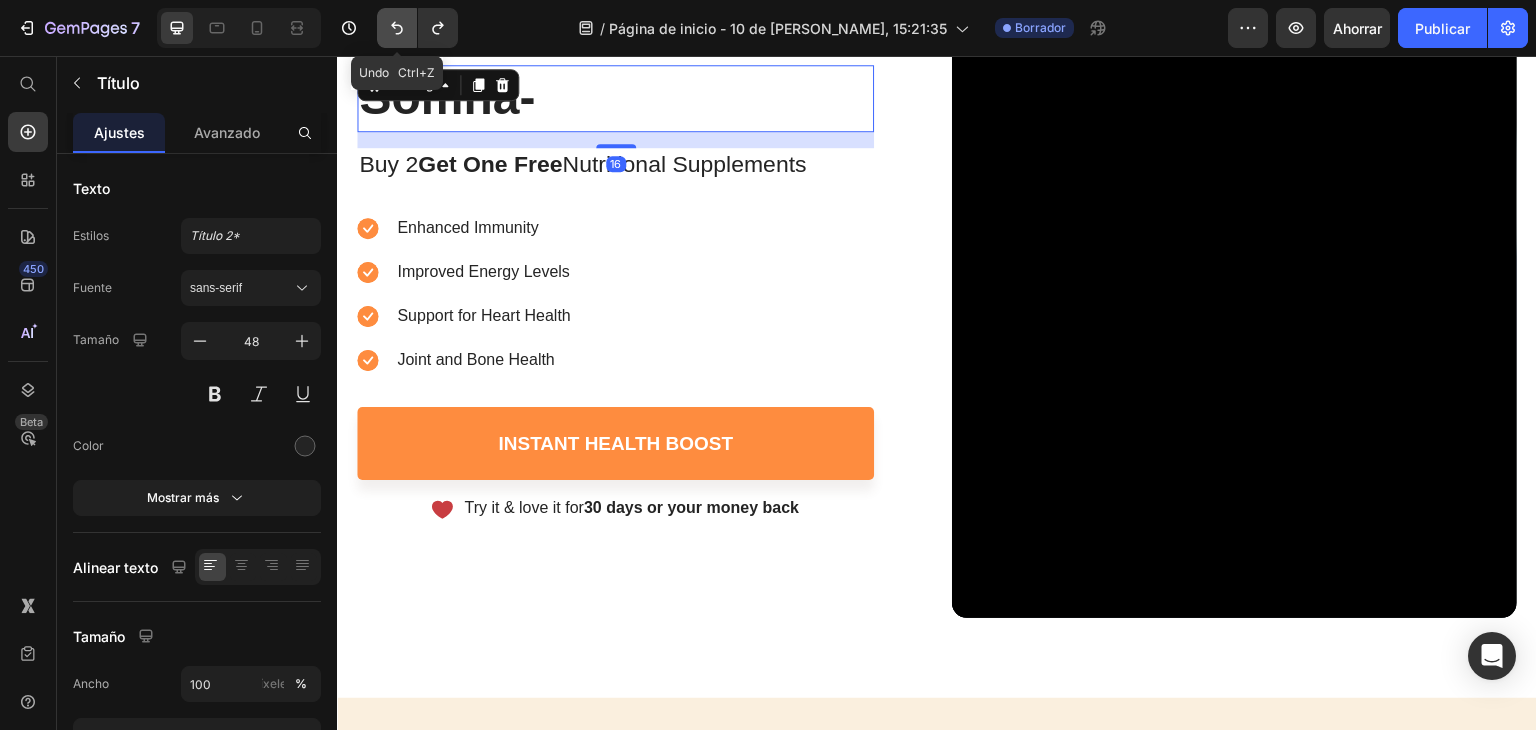 click 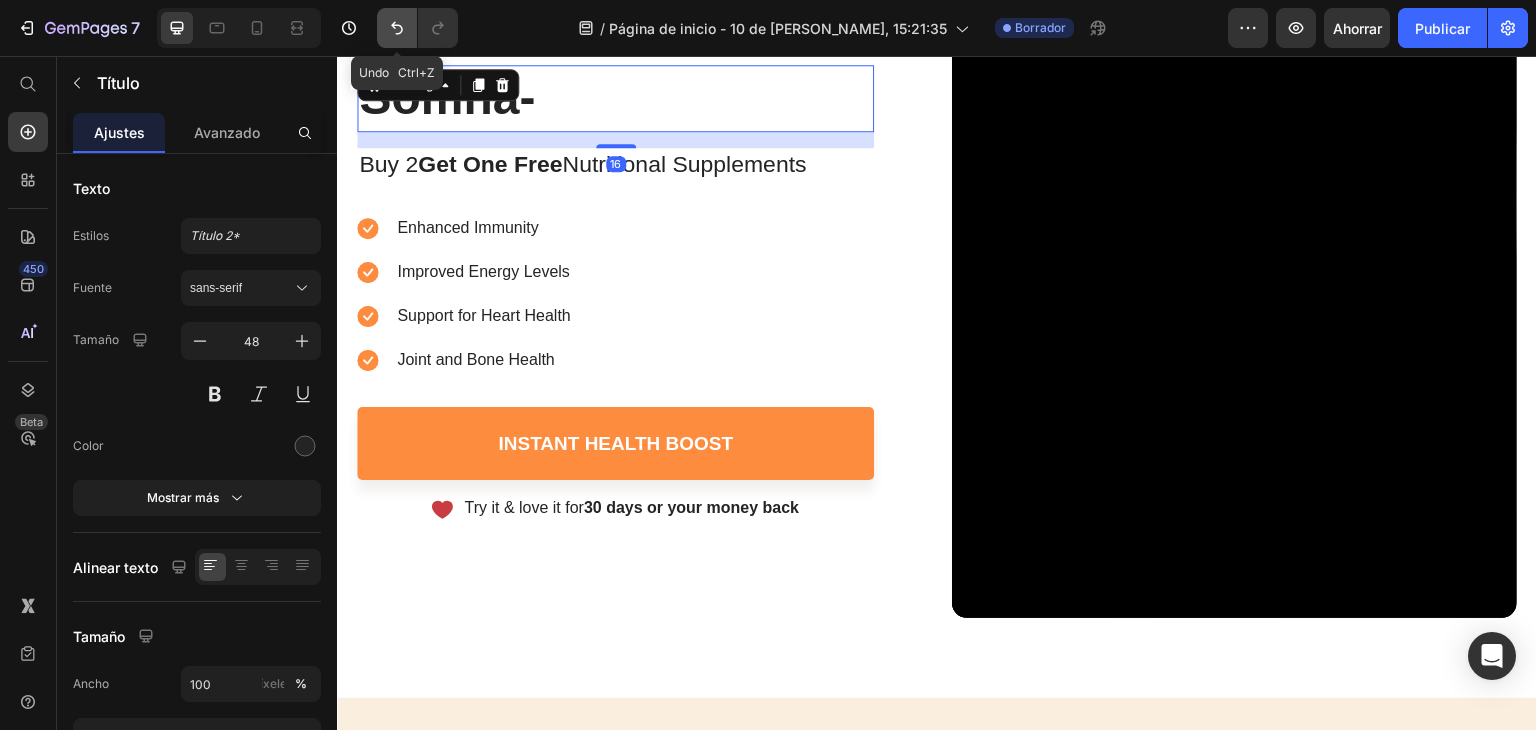 click 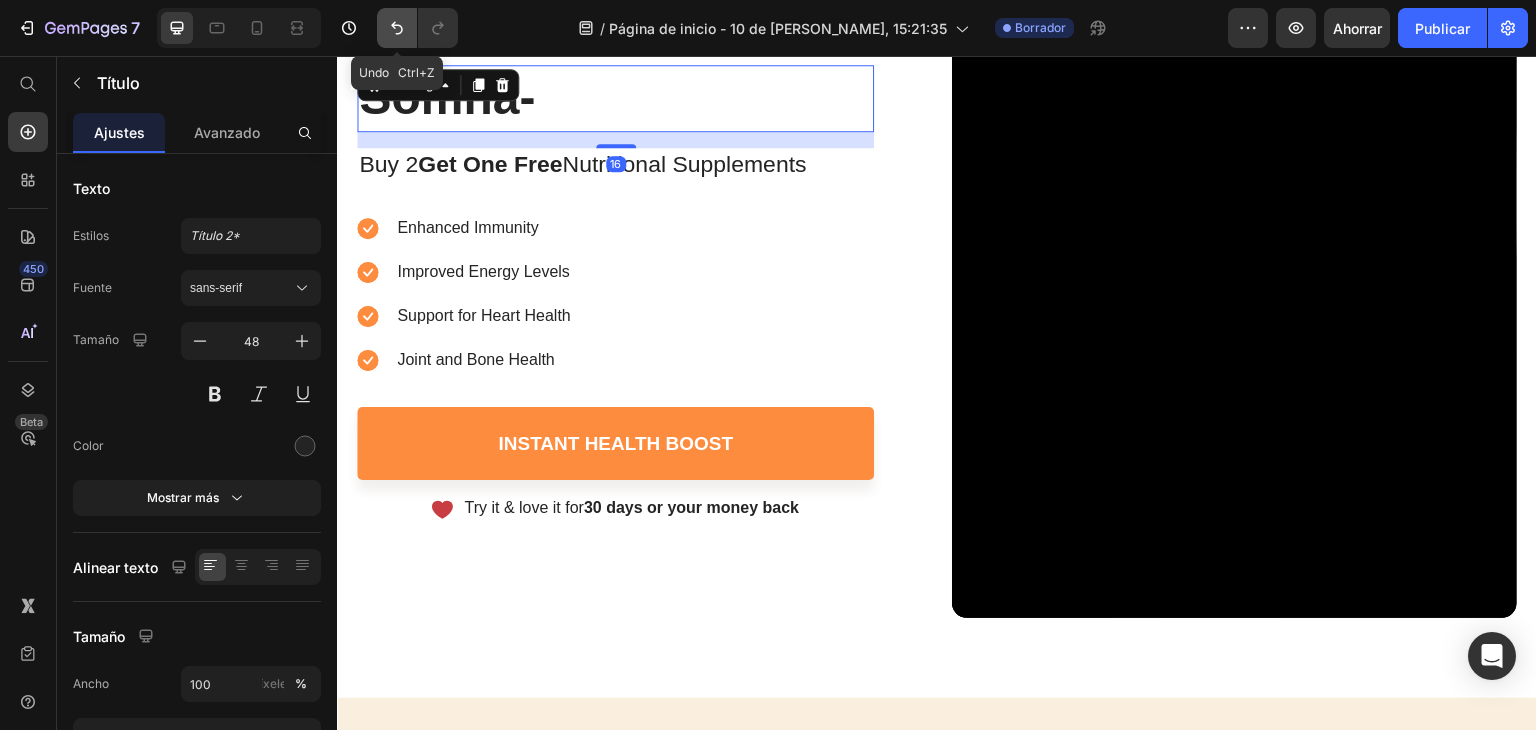 click 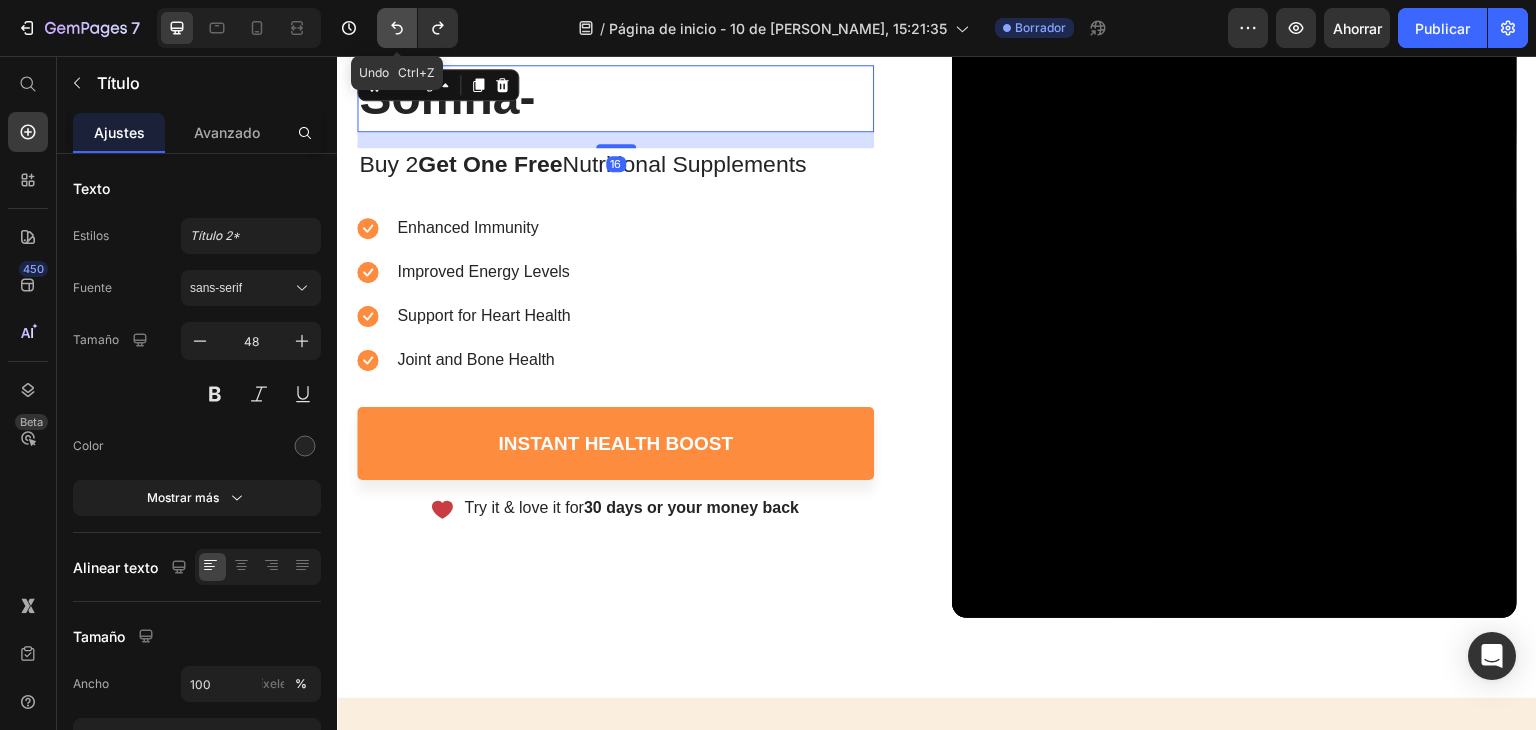 click 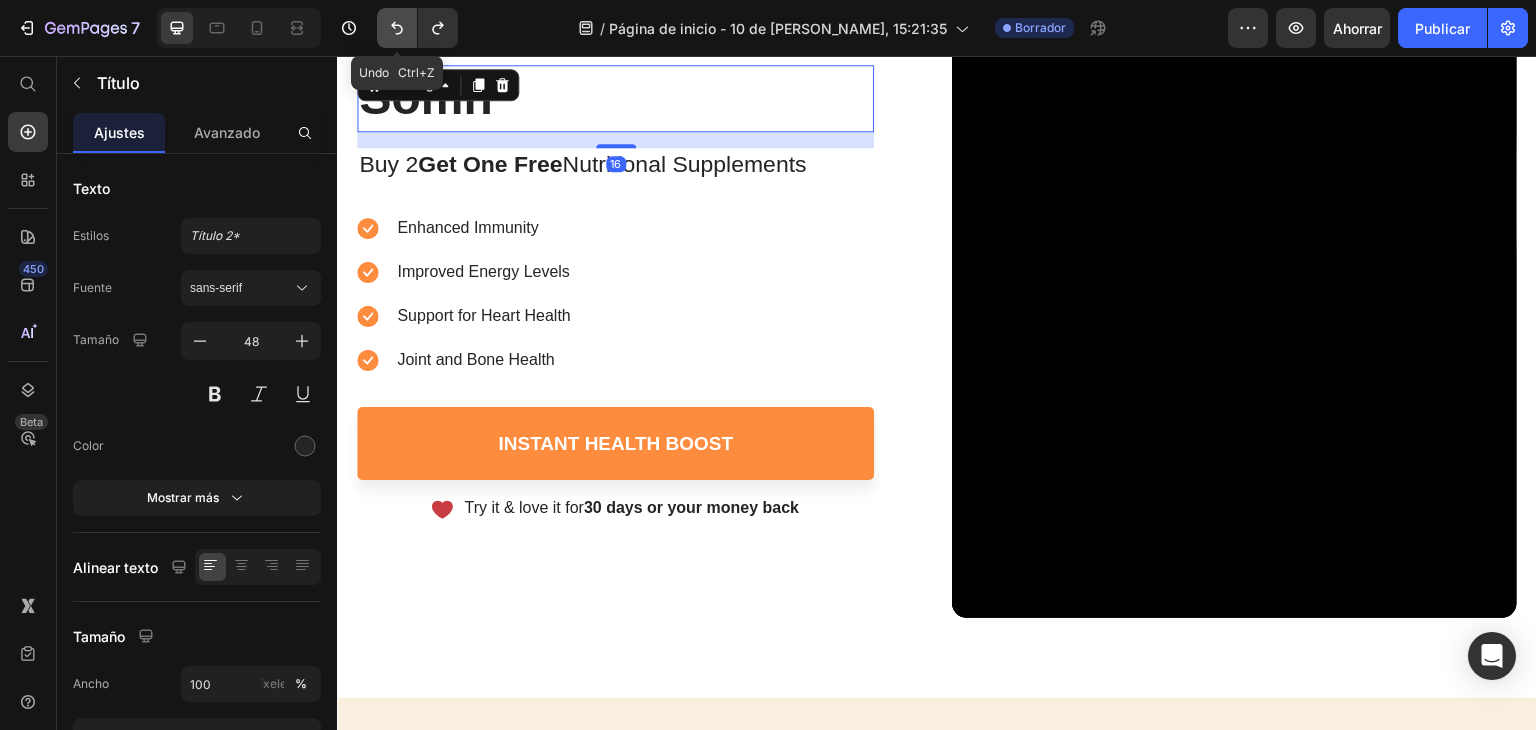 click 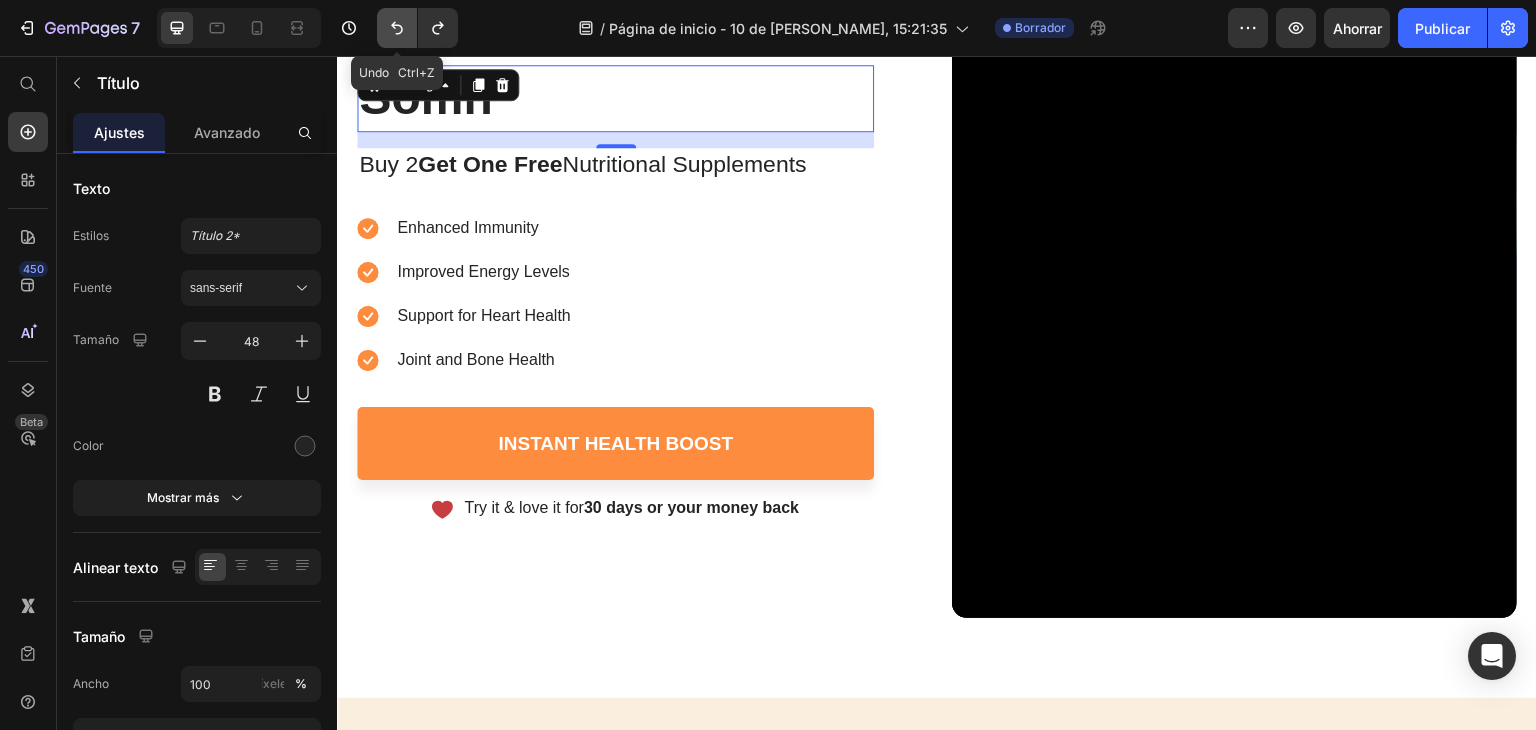 click 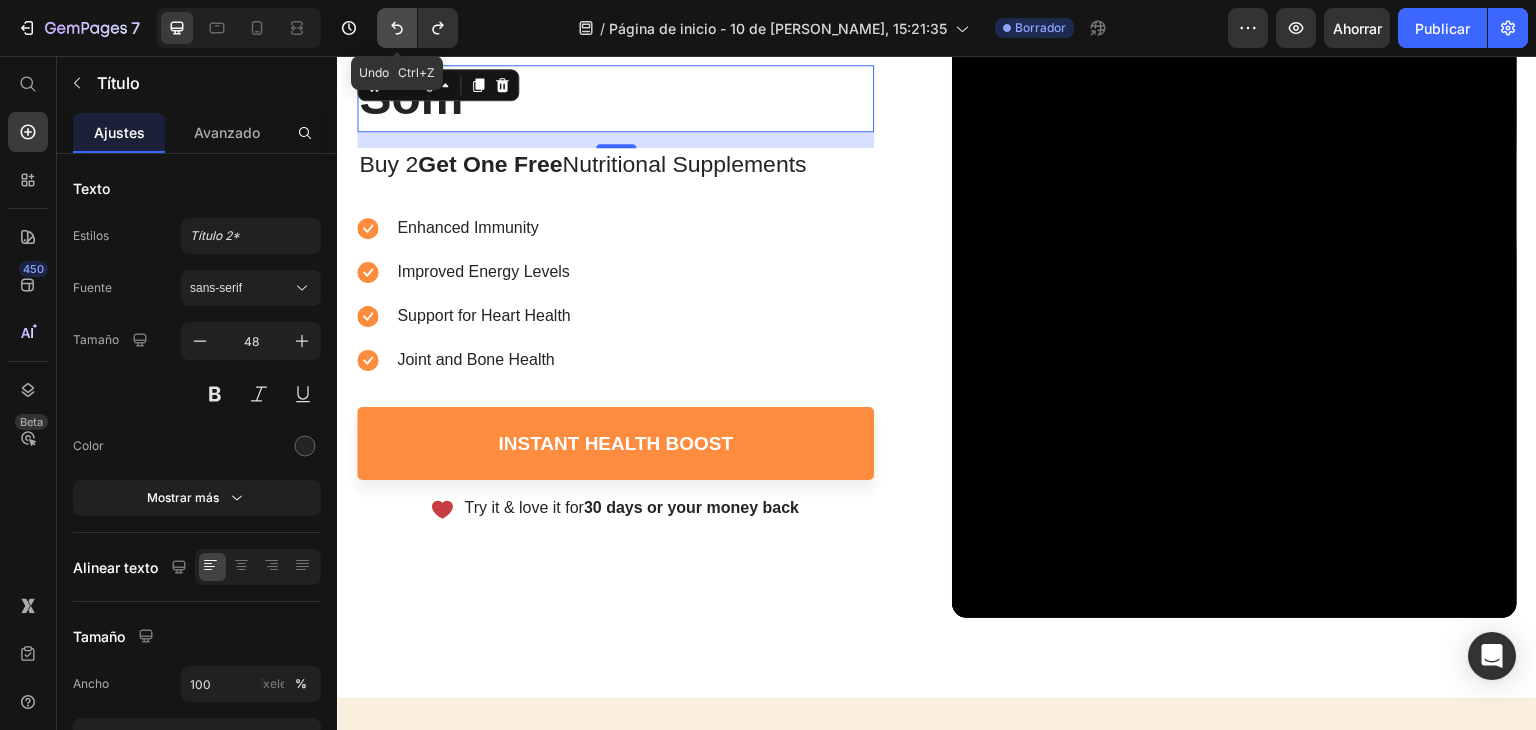click 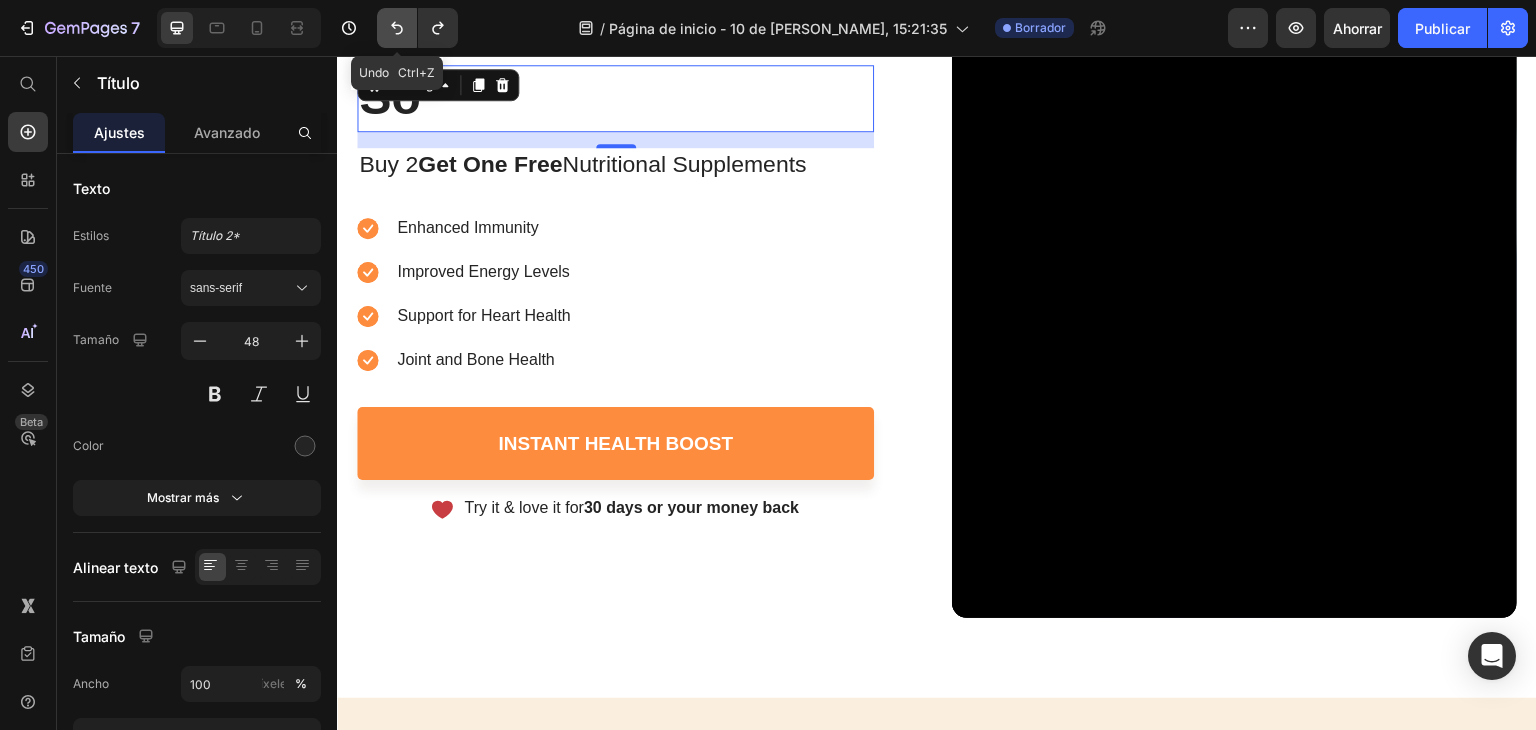 click 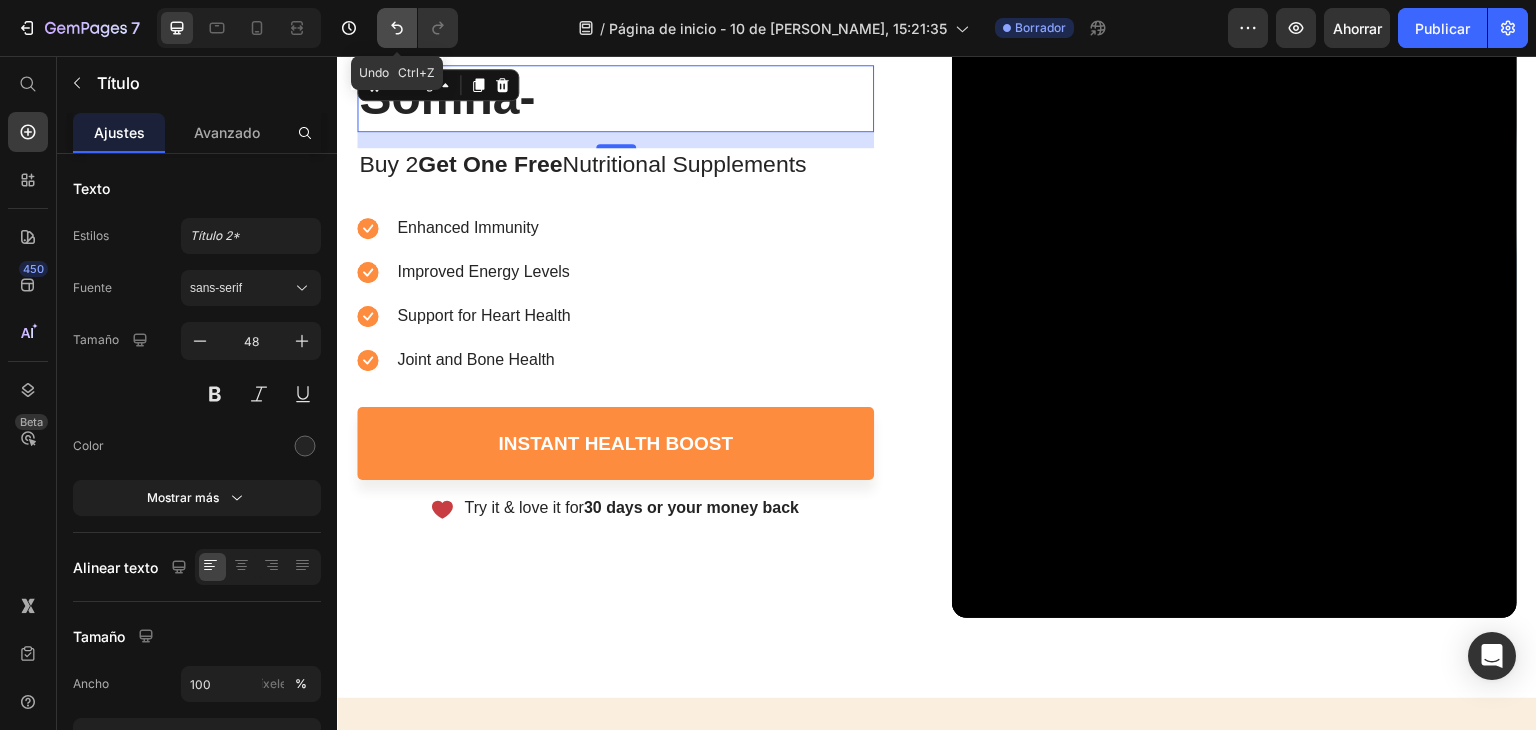 click 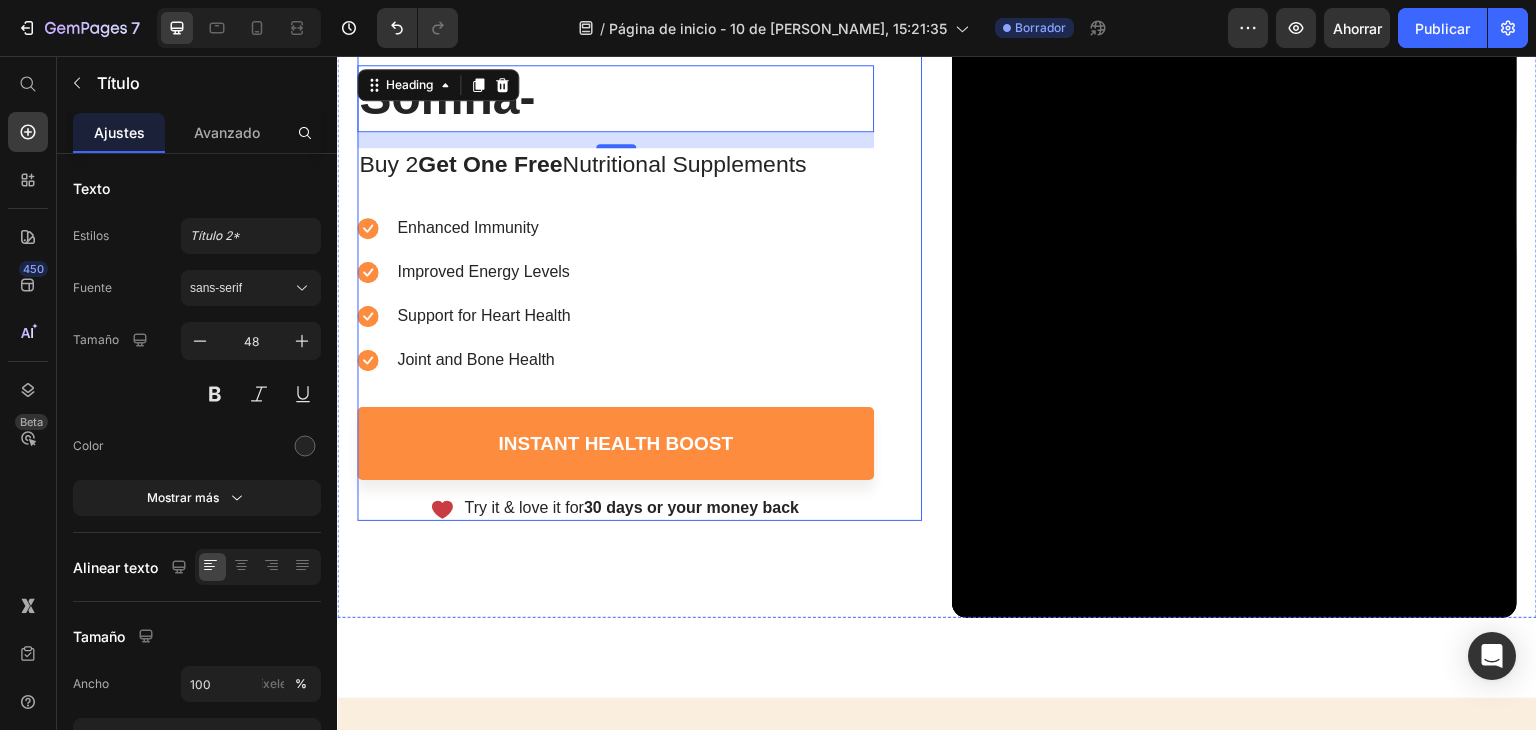 click on "Enhanced Immunity
Improved Energy Levels
Support for Heart Health
Joint and [MEDICAL_DATA]" at bounding box center (615, 294) 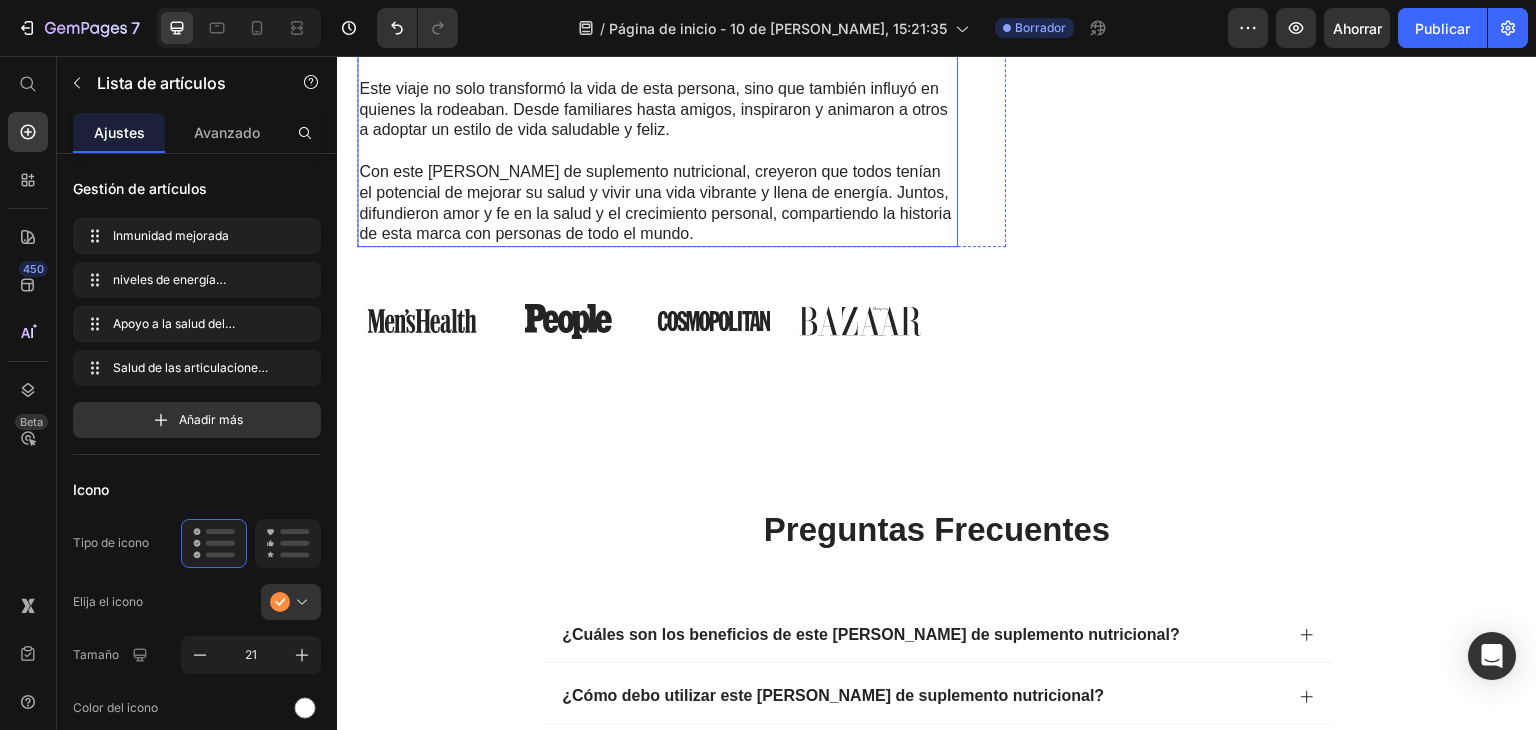 scroll, scrollTop: 6600, scrollLeft: 0, axis: vertical 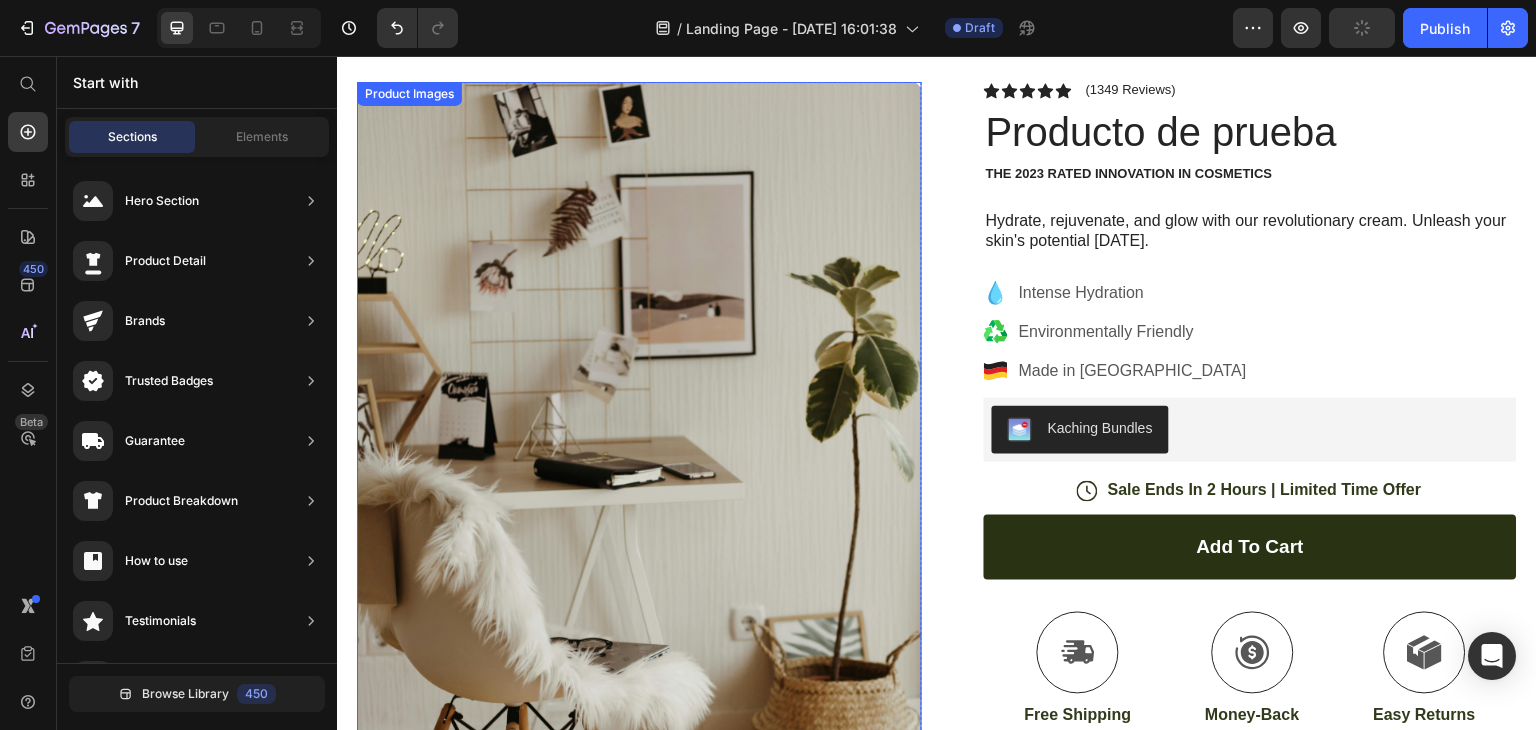 click at bounding box center [639, 504] 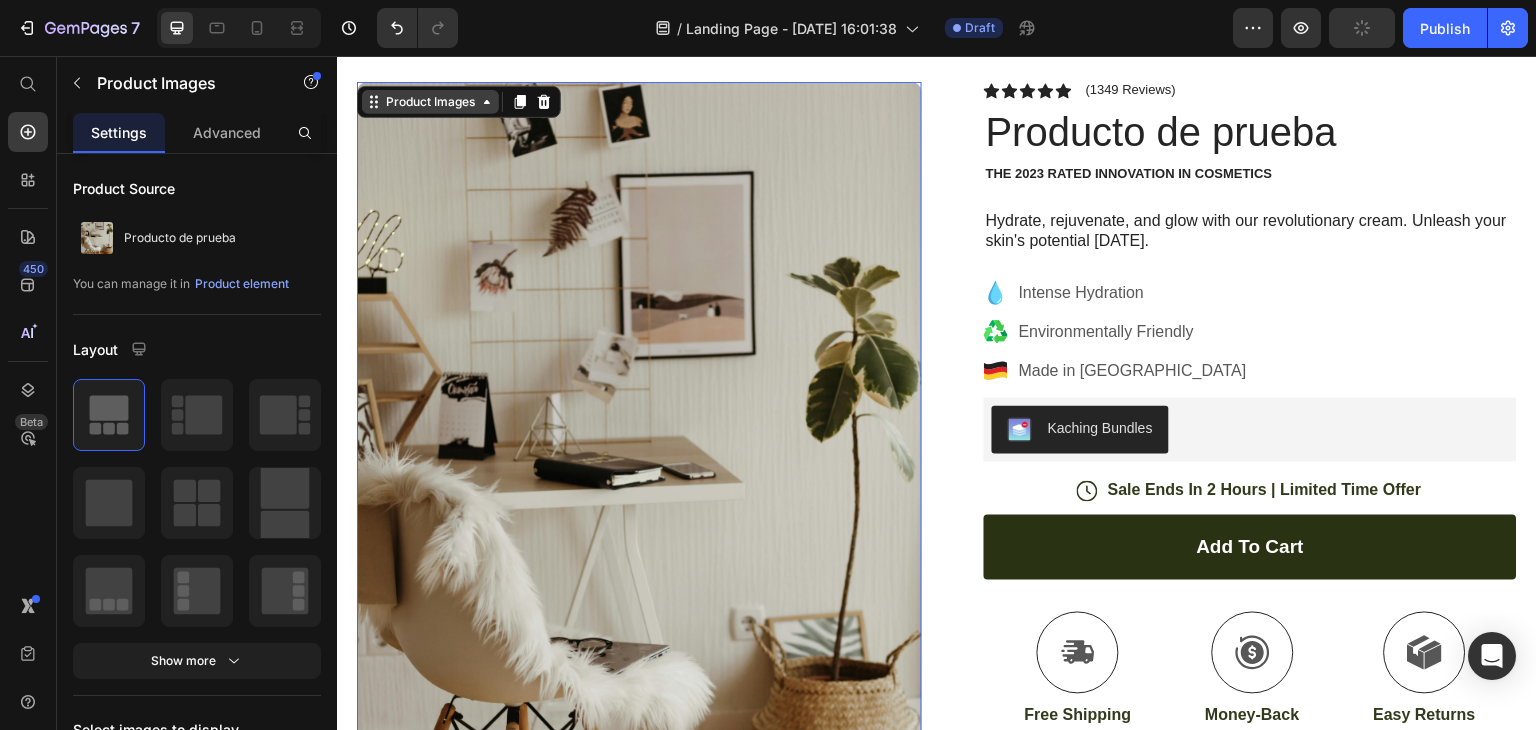click on "Product Images" at bounding box center (430, 102) 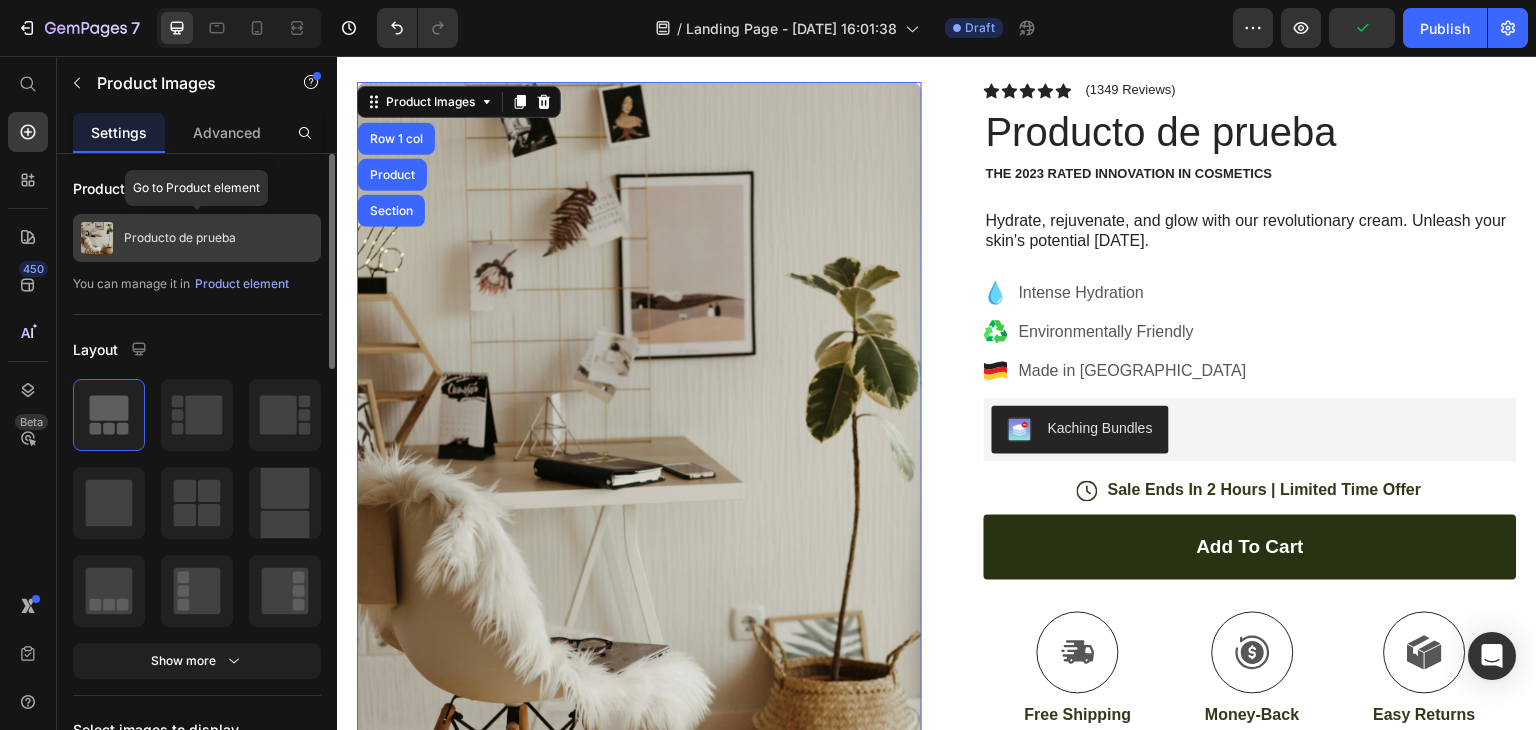 click on "Producto de prueba" at bounding box center [180, 238] 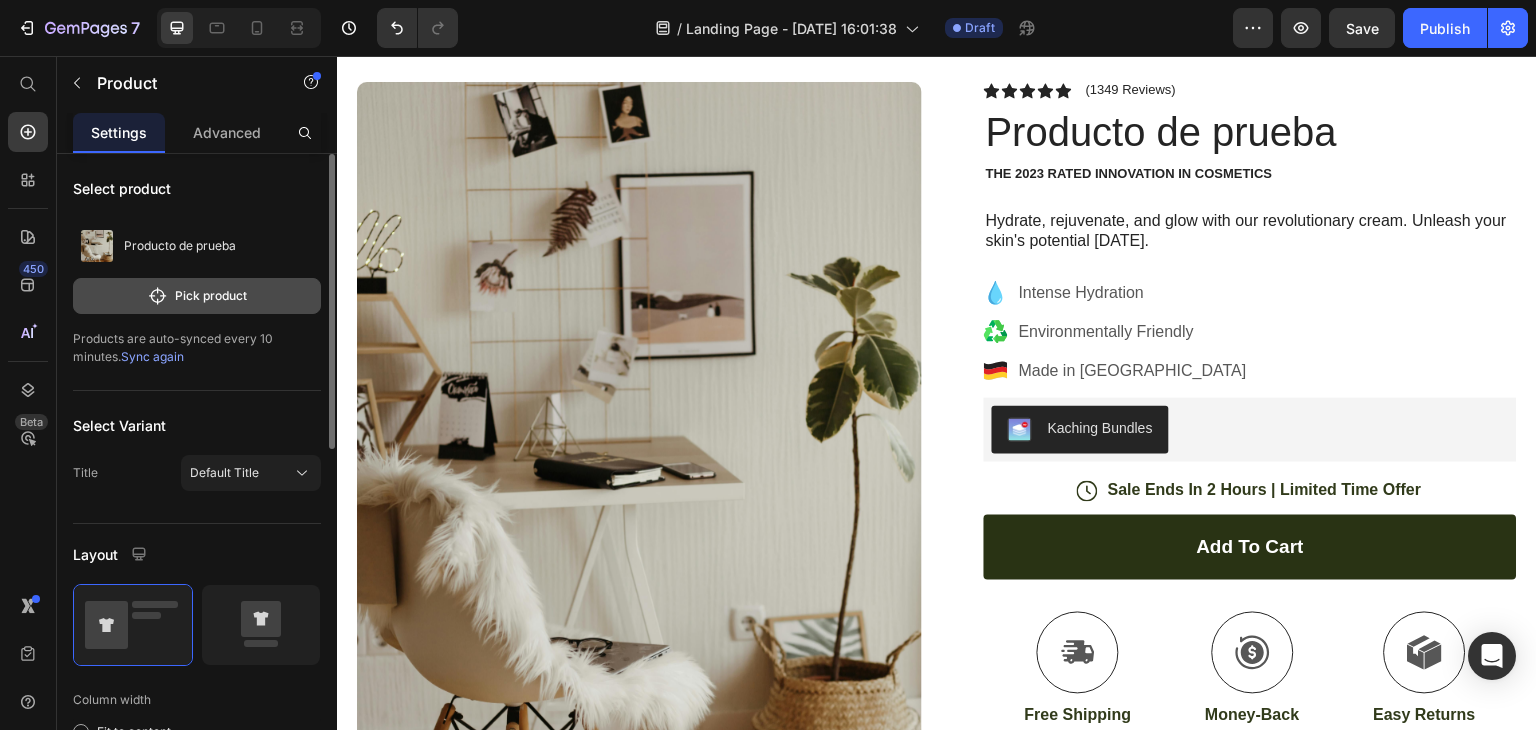 click on "Pick product" at bounding box center (197, 296) 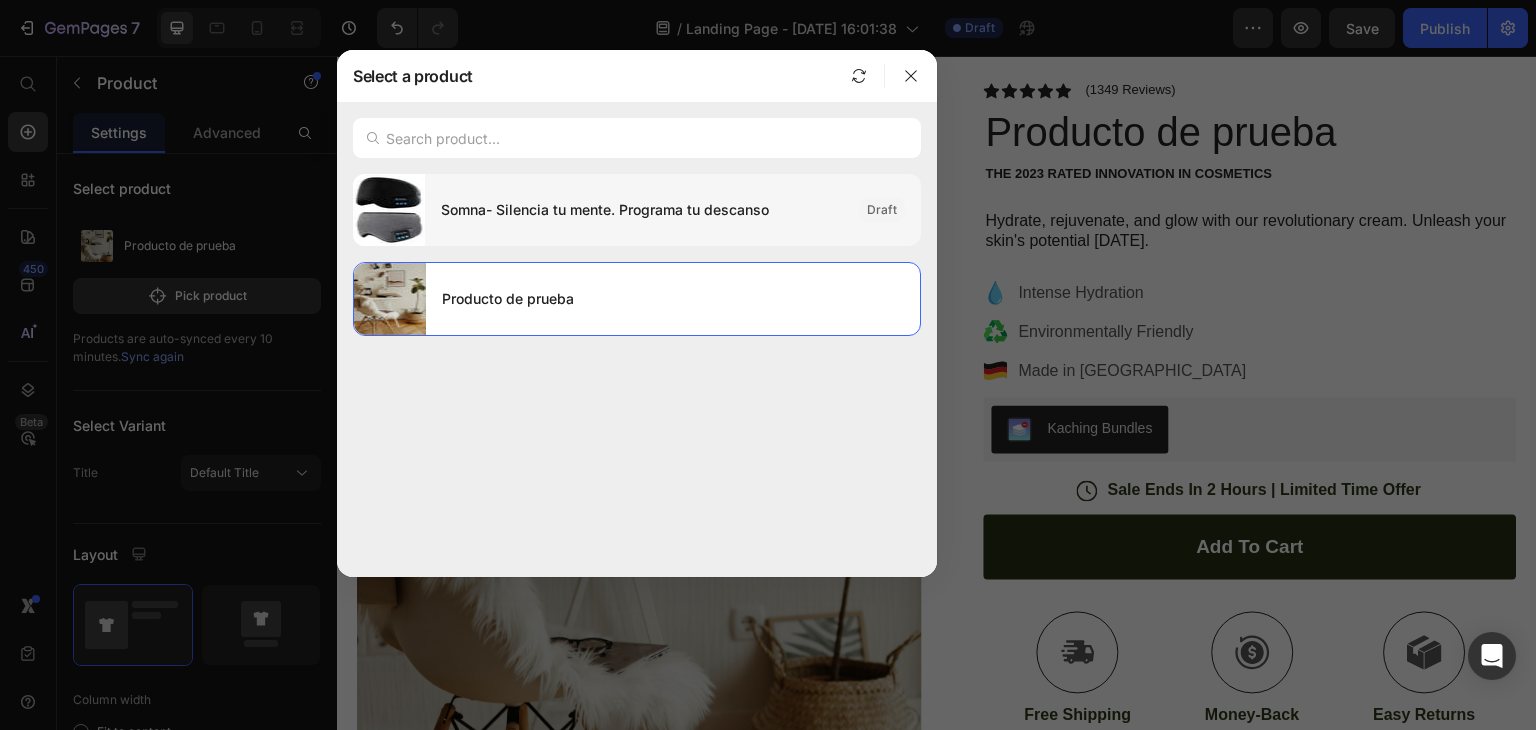 click on "Somna- Silencia tu mente. Programa tu descanso" at bounding box center [642, 210] 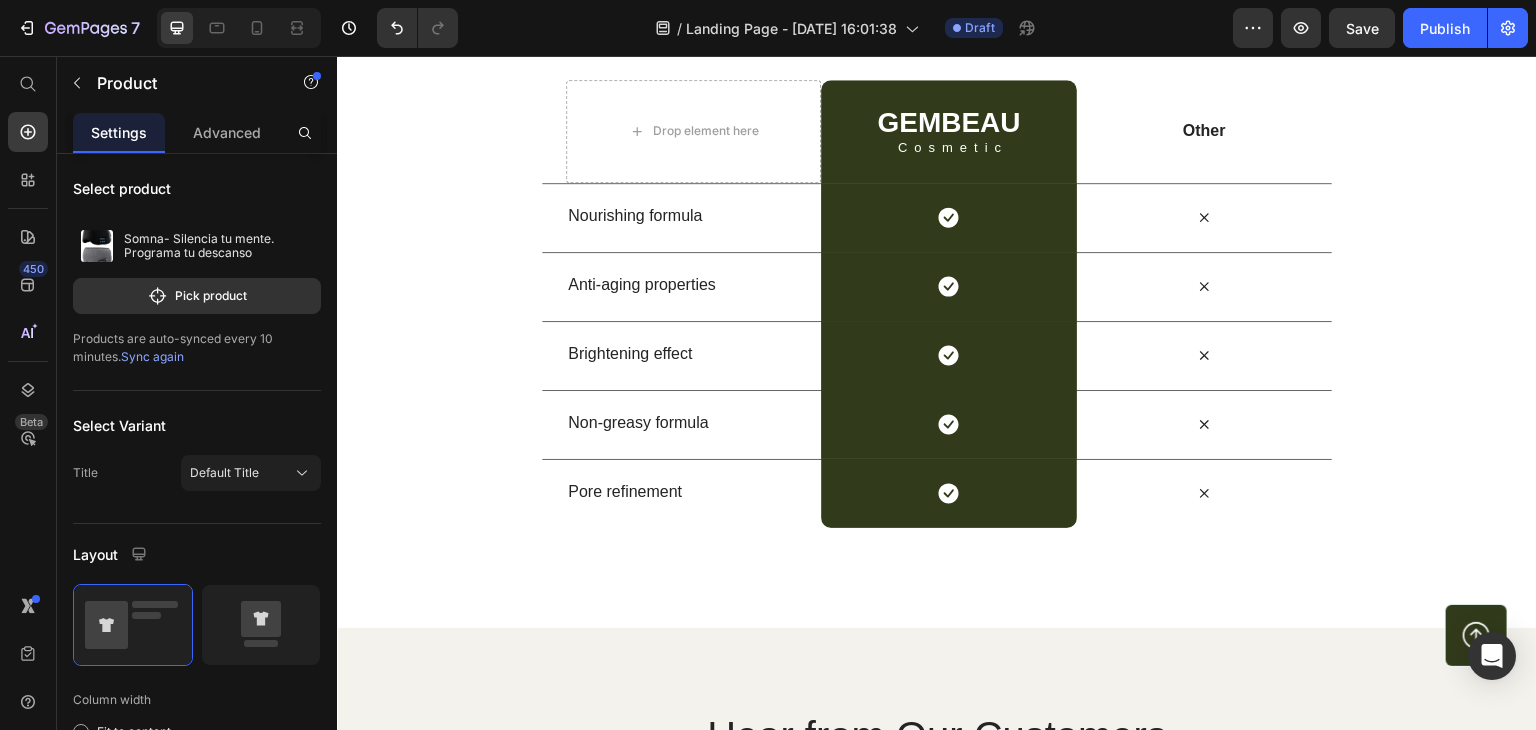 scroll, scrollTop: 5100, scrollLeft: 0, axis: vertical 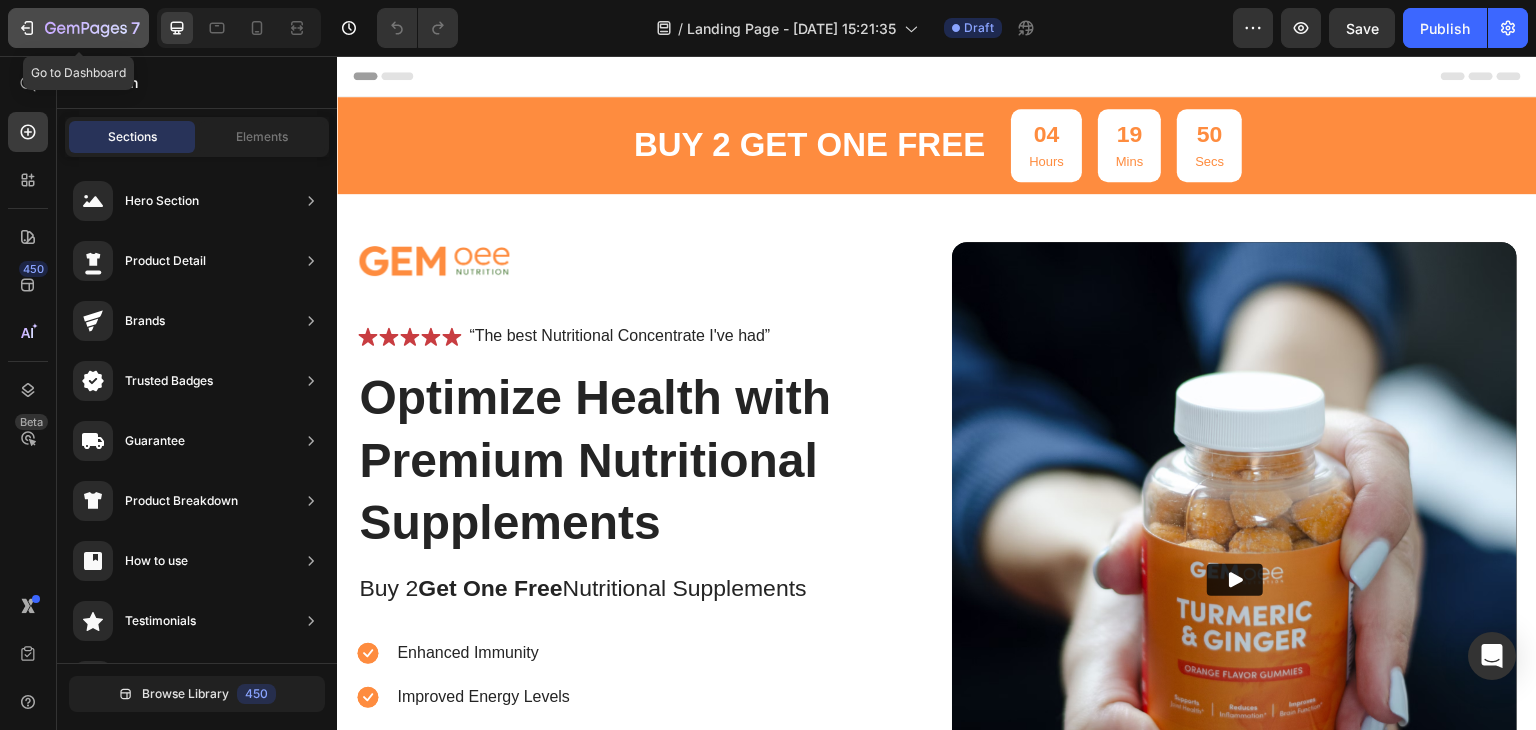 click on "7" 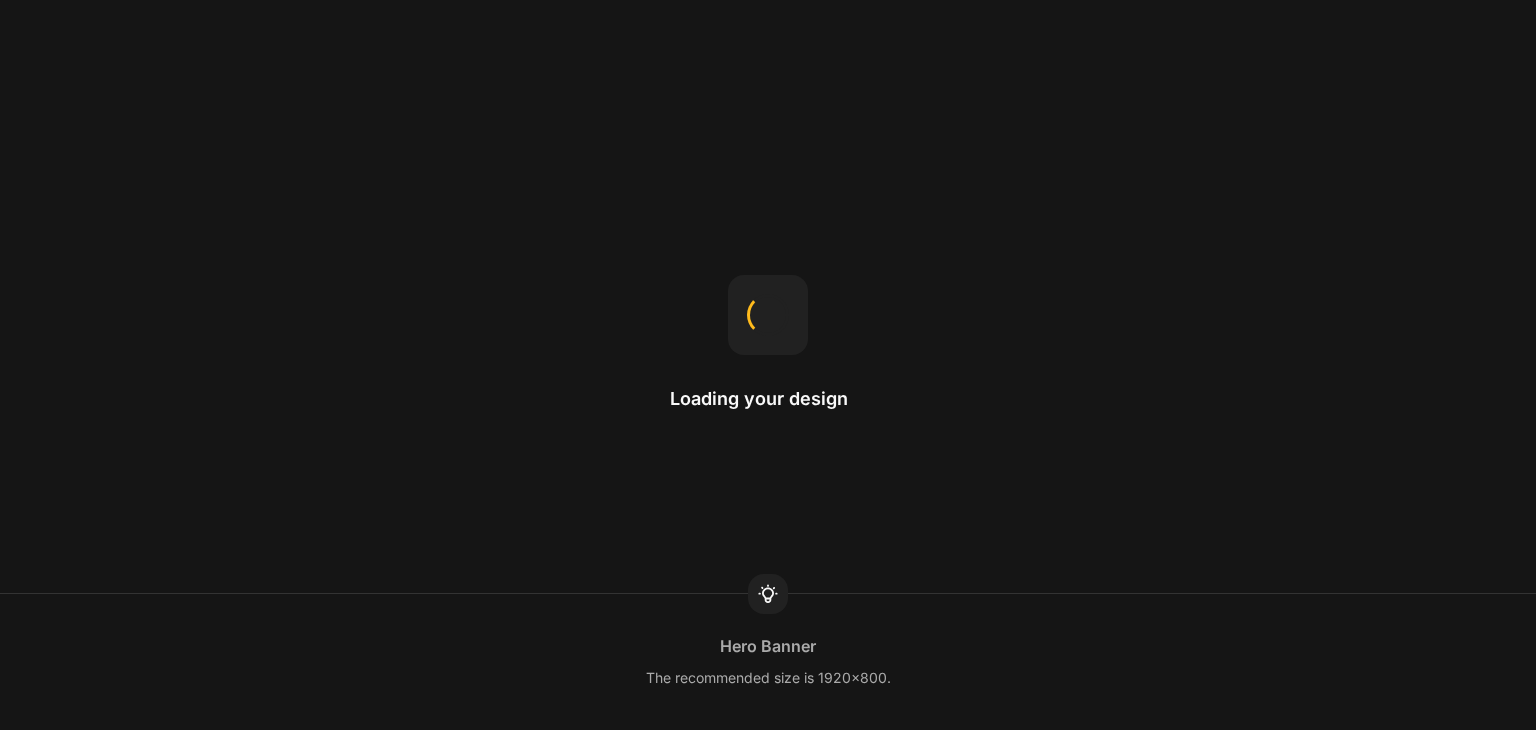 scroll, scrollTop: 0, scrollLeft: 0, axis: both 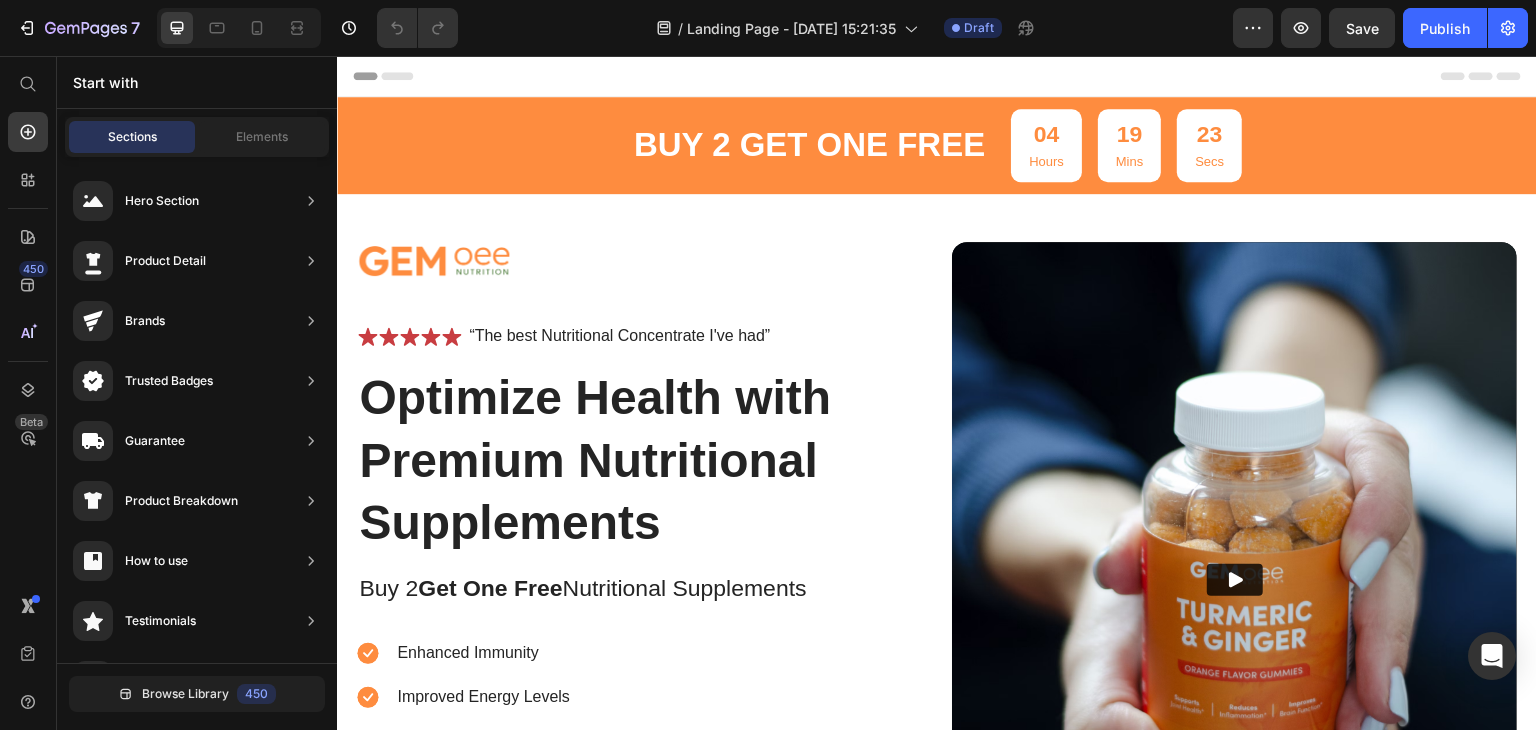 click on "Start with" at bounding box center (197, 82) 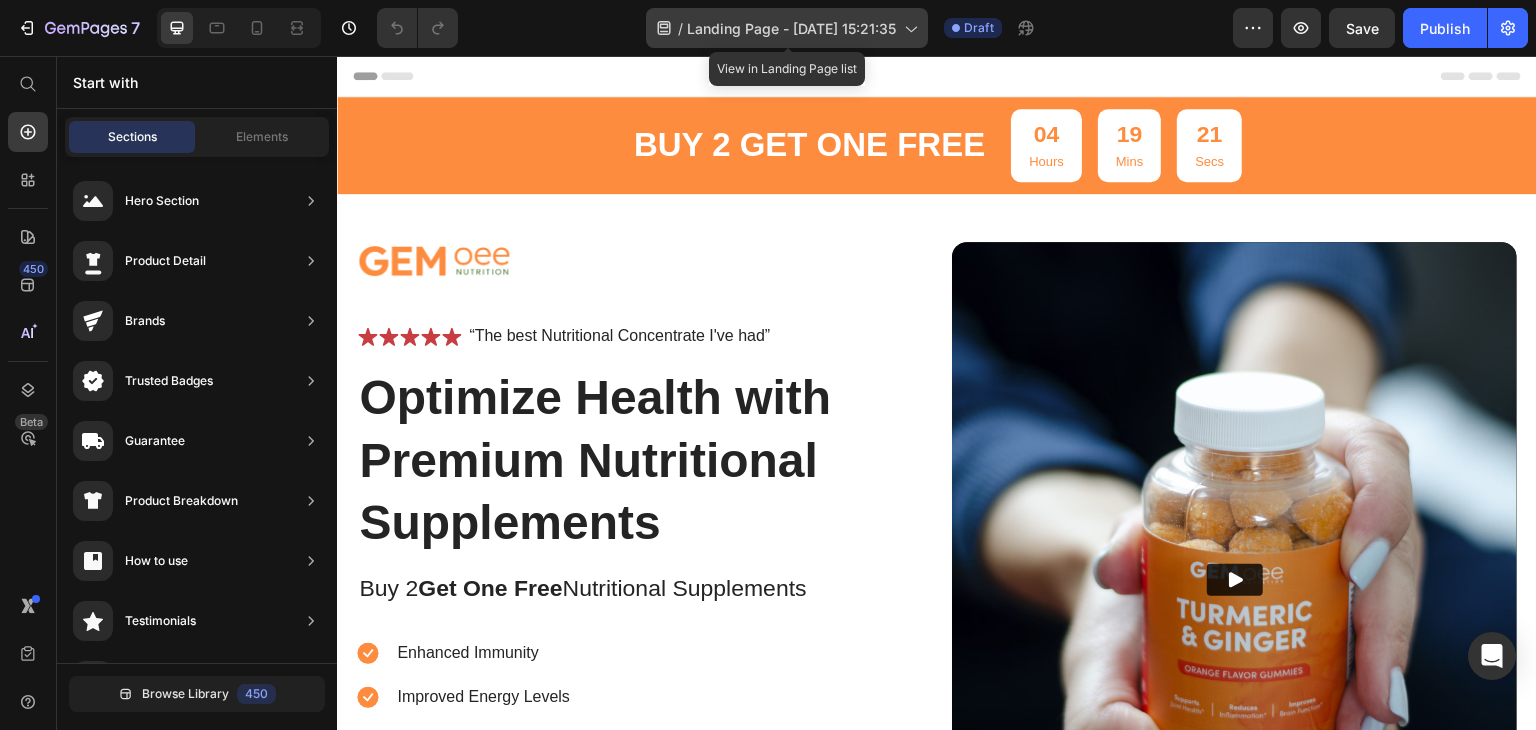 click on "/  Landing Page - [DATE] 15:21:35" 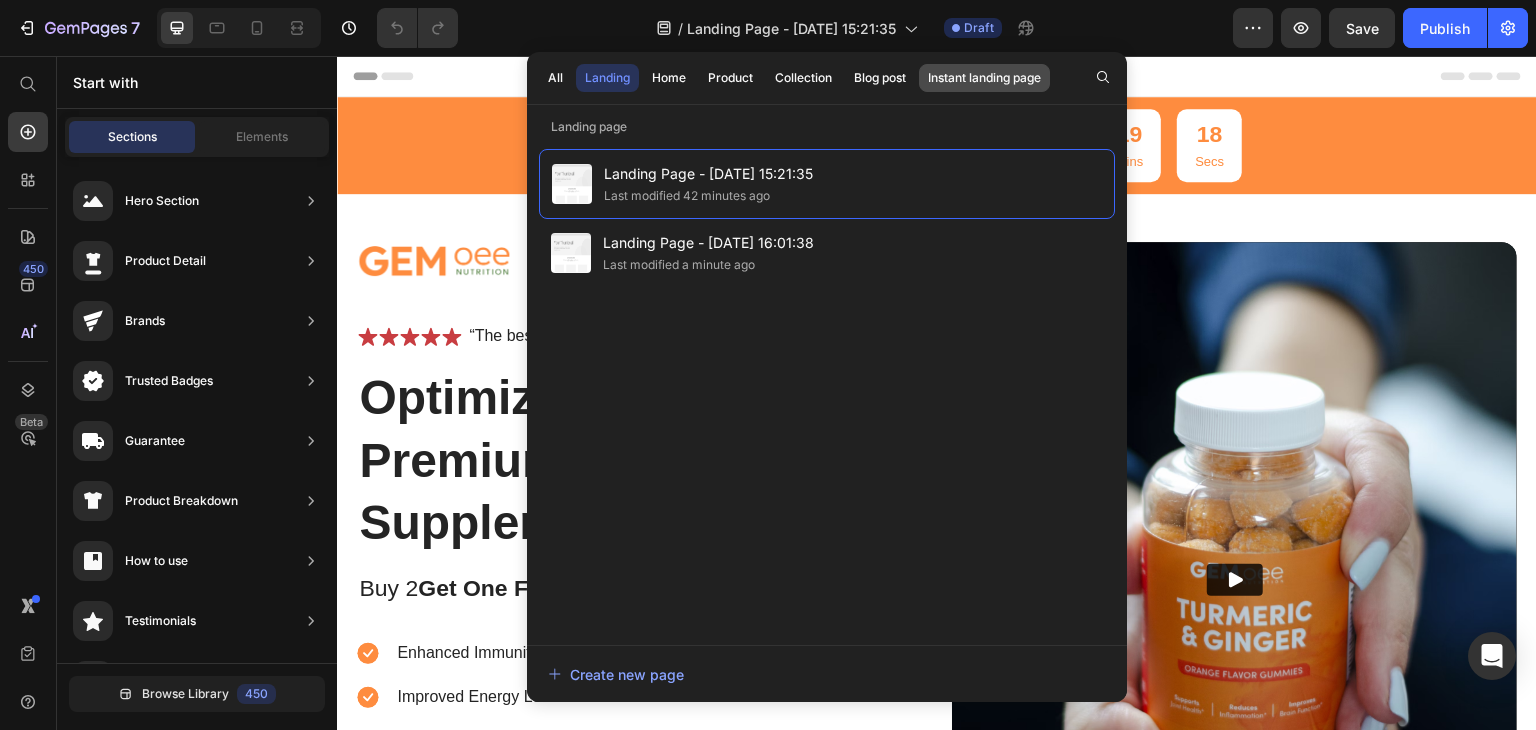 click on "Instant landing page" at bounding box center (984, 78) 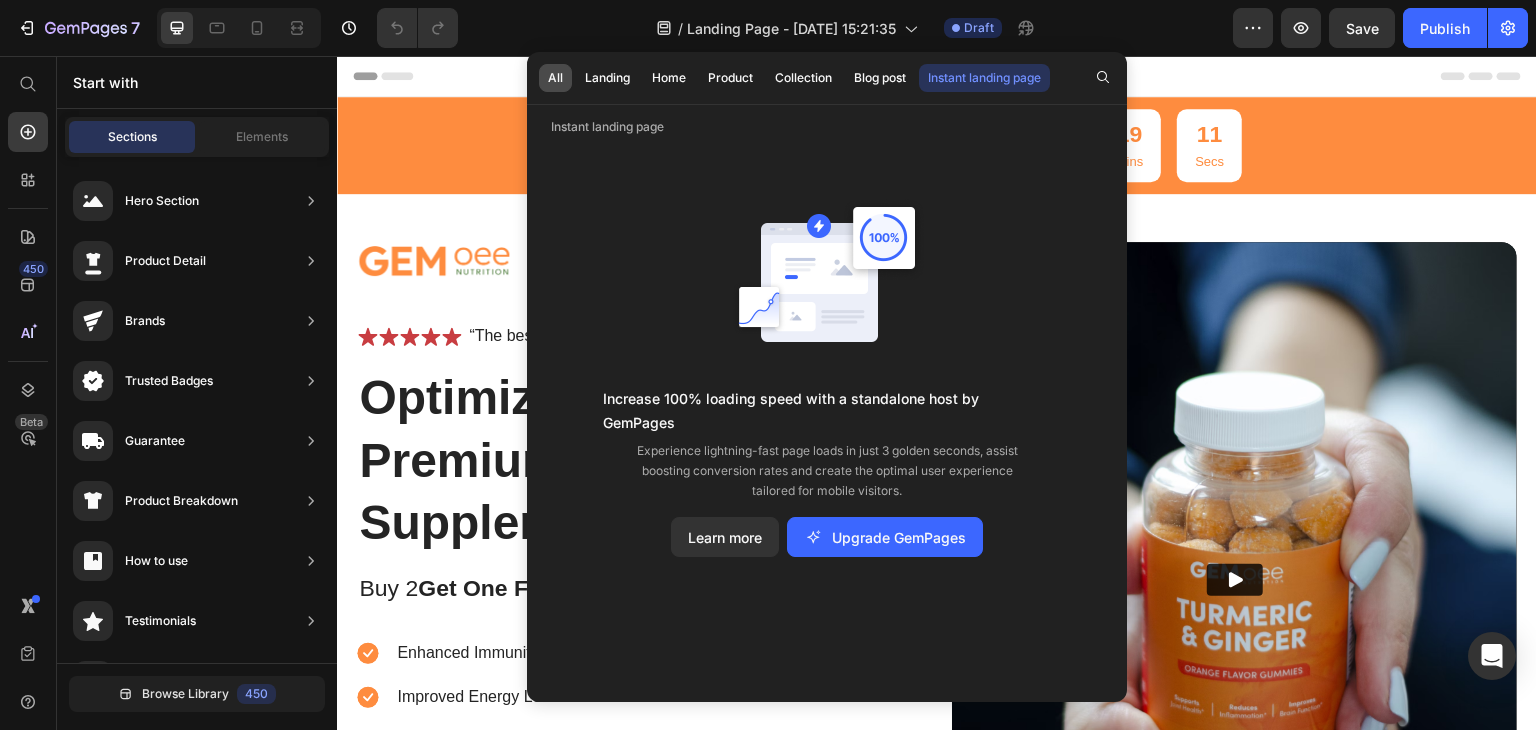 click on "All" 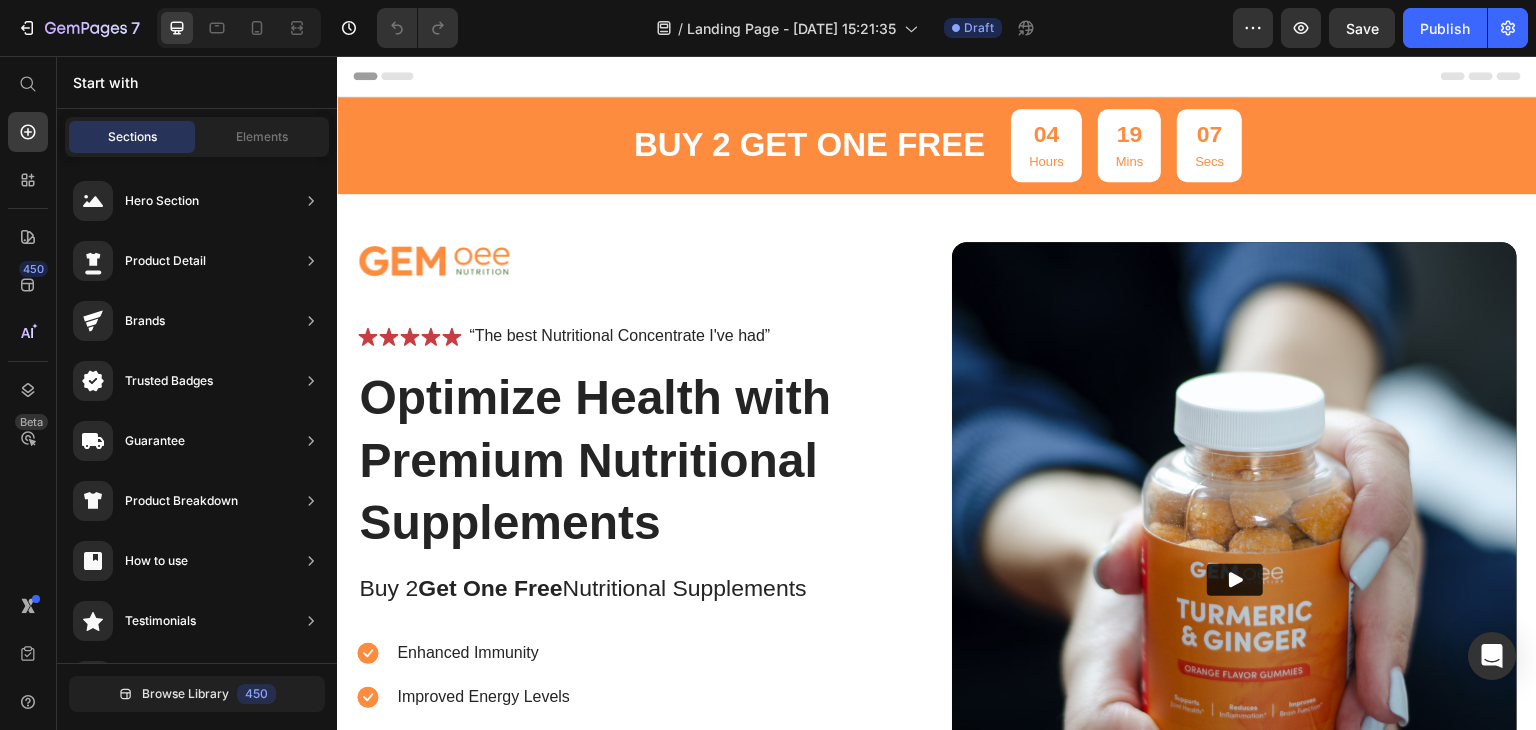 click on "Header" at bounding box center (937, 76) 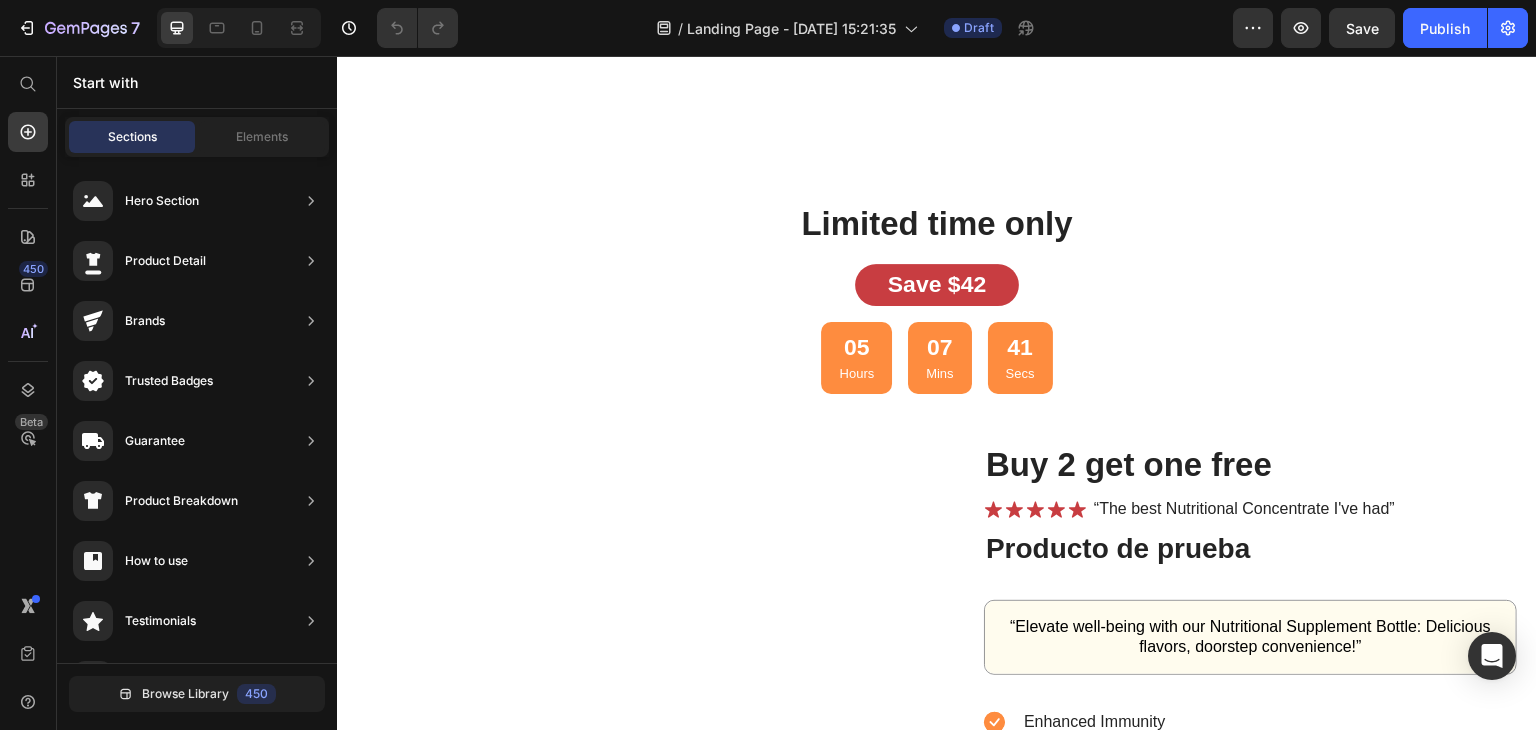 scroll, scrollTop: 5400, scrollLeft: 0, axis: vertical 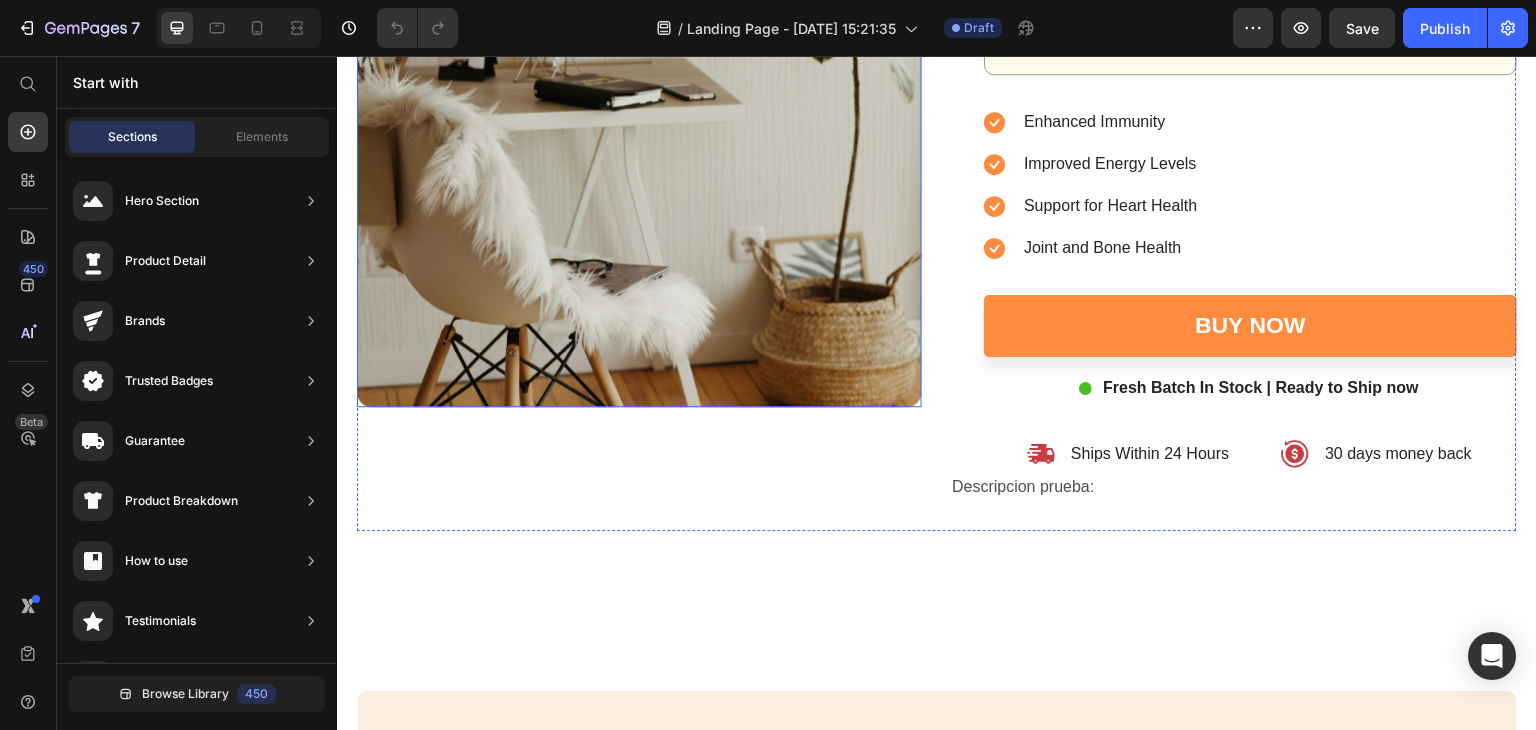 click at bounding box center [639, 124] 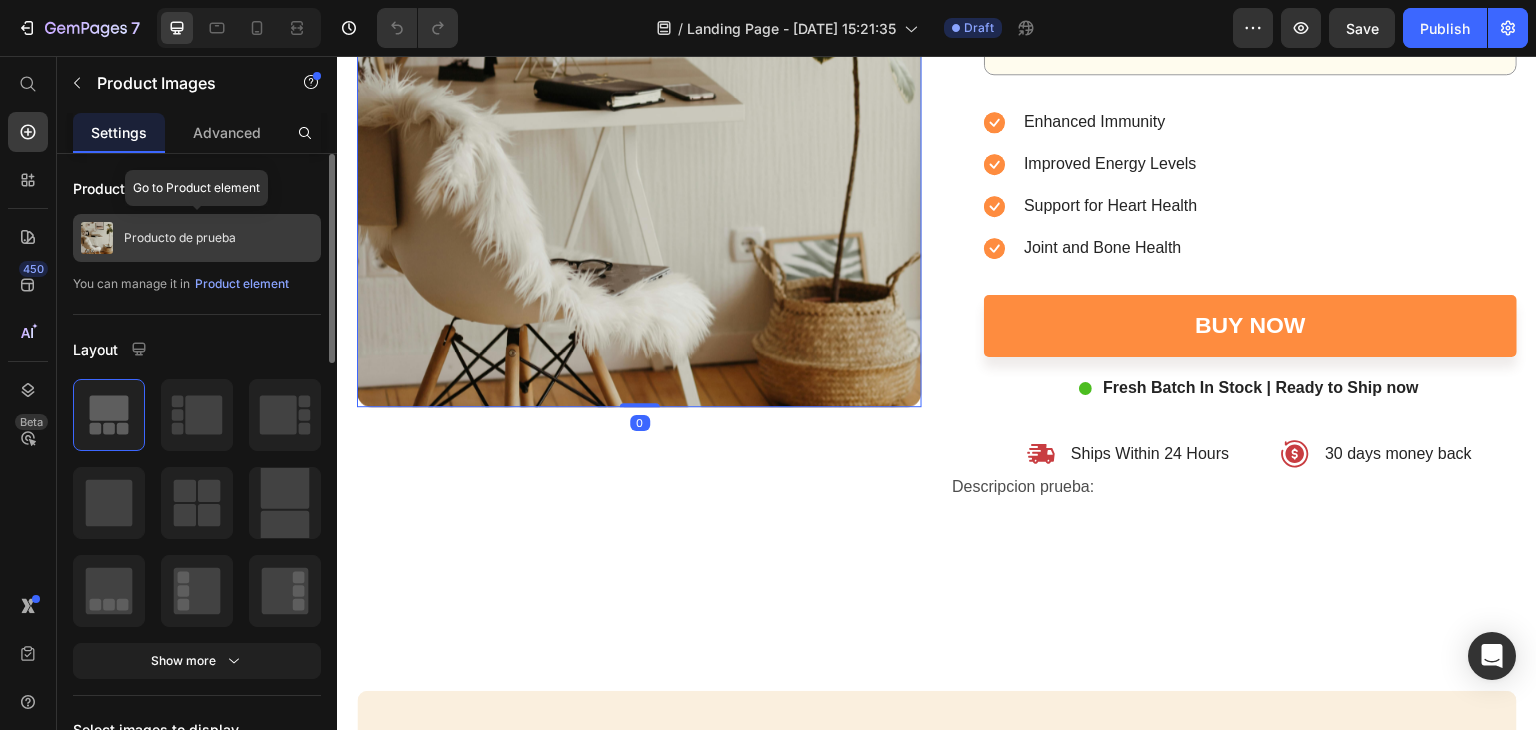 click on "Producto de prueba" at bounding box center [197, 238] 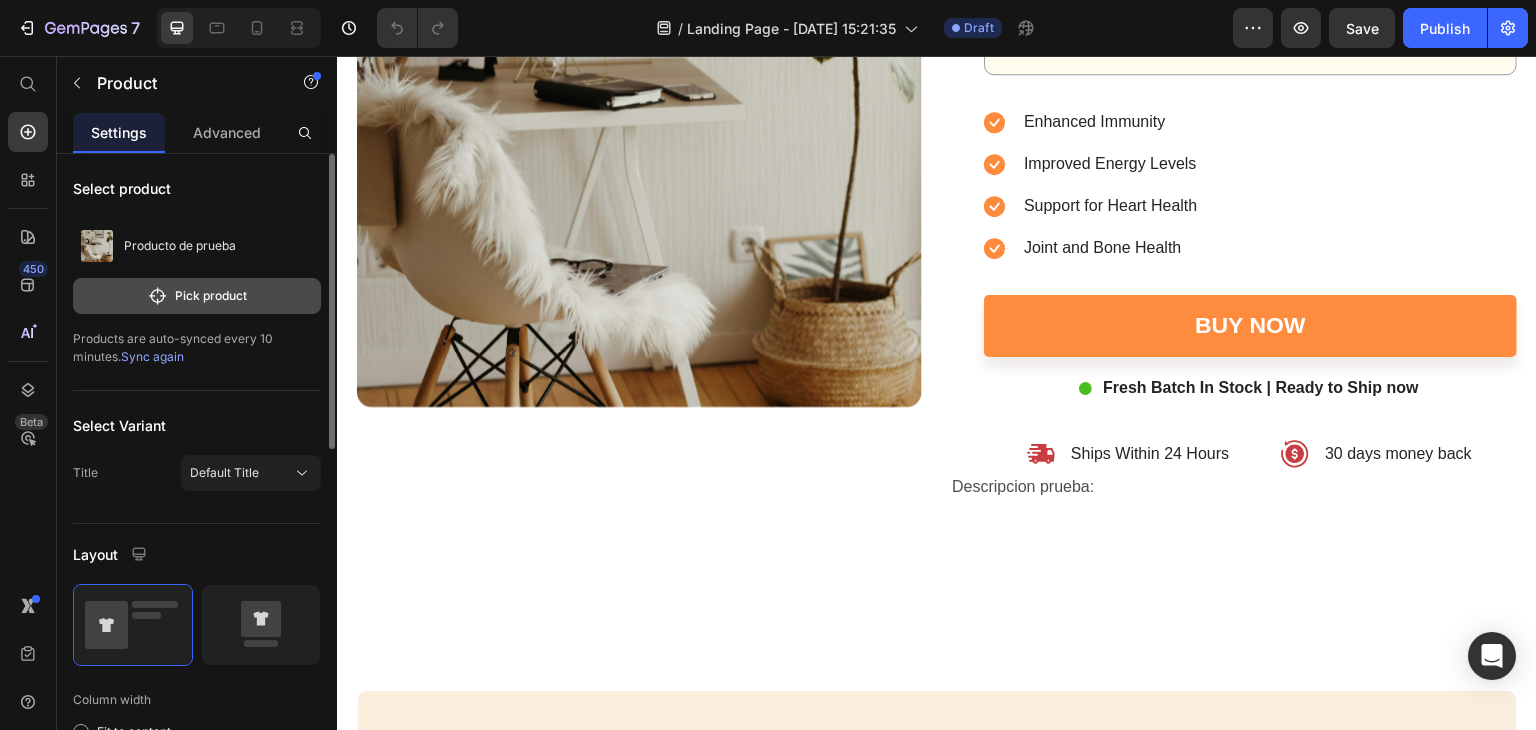click on "Pick product" 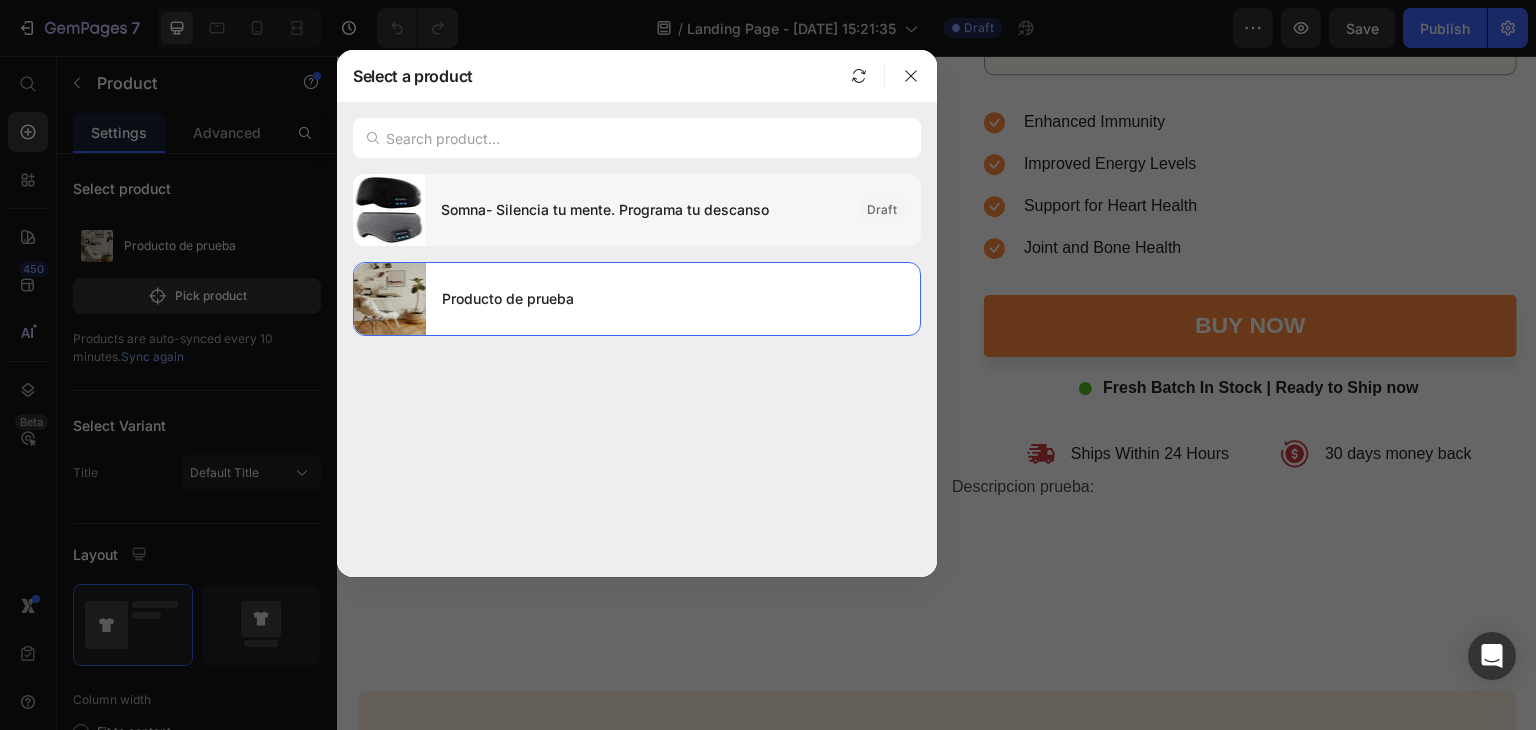 click at bounding box center [389, 210] 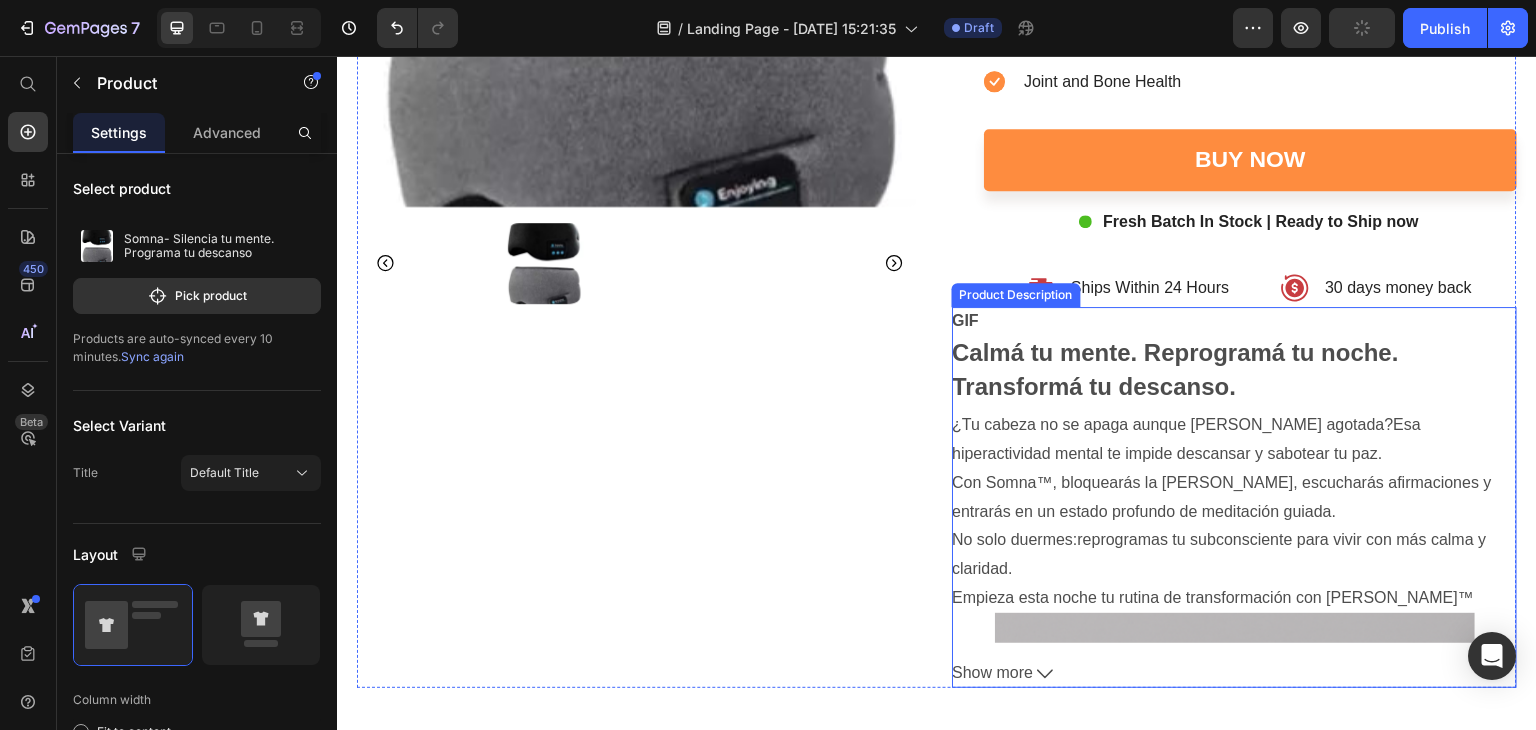 scroll, scrollTop: 6100, scrollLeft: 0, axis: vertical 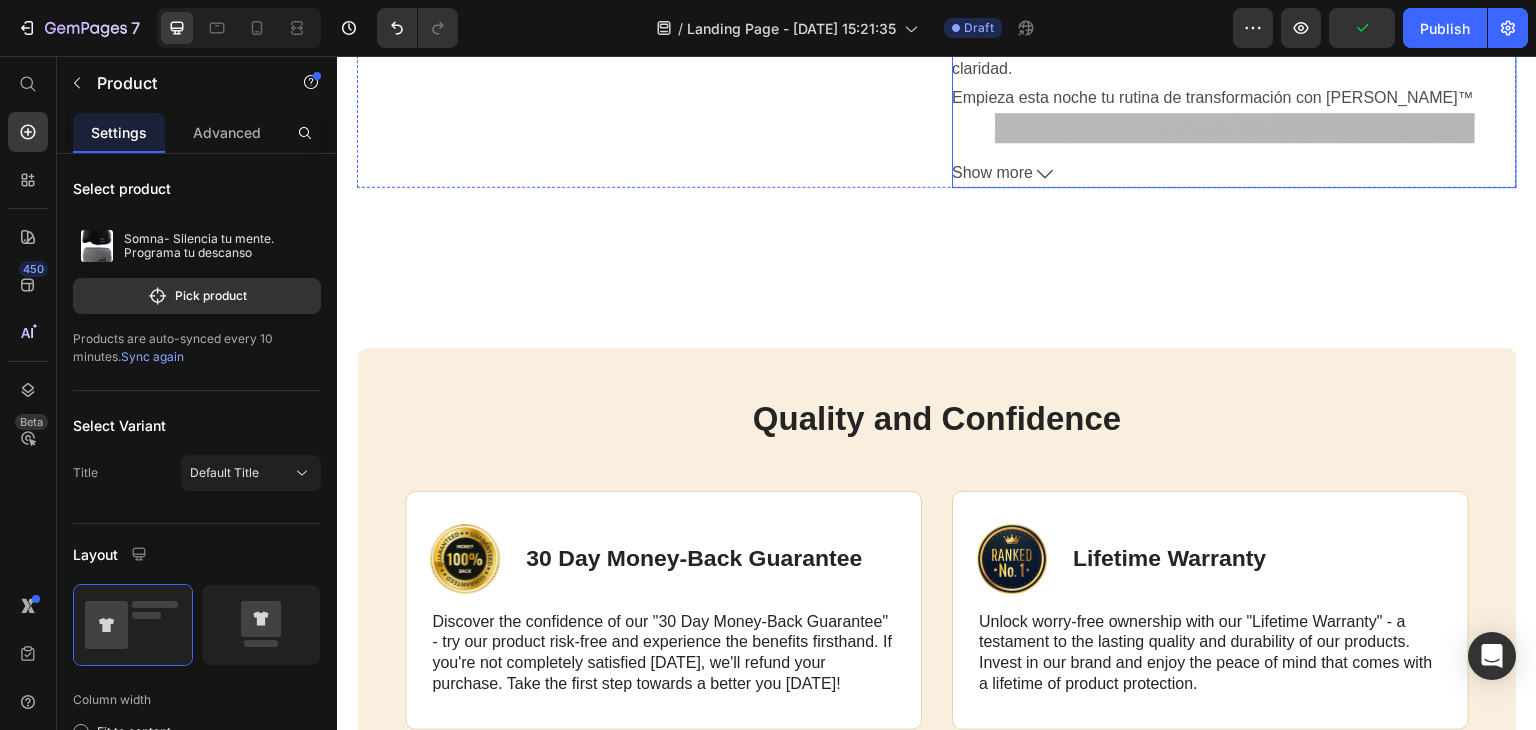 click on "Show more" at bounding box center [1234, 173] 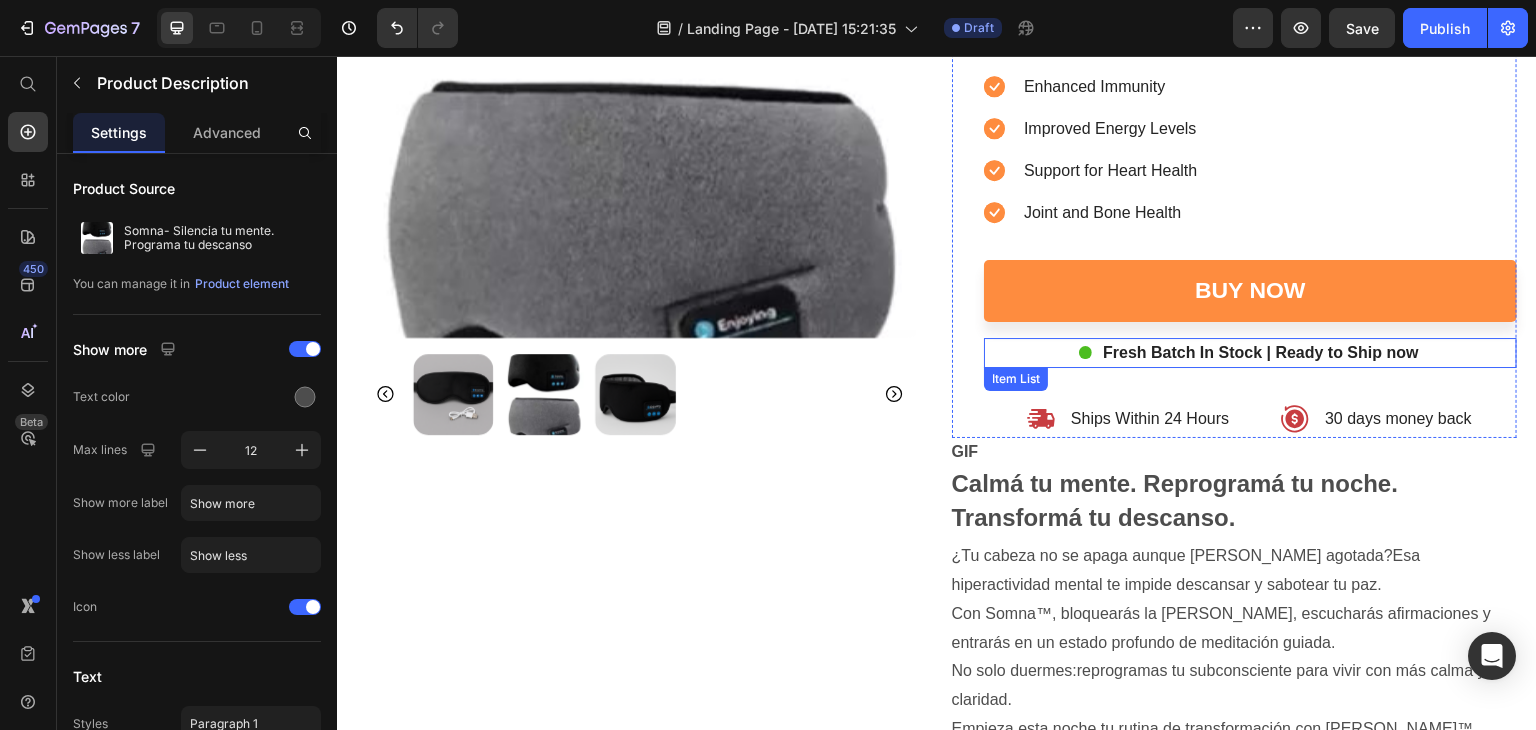 scroll, scrollTop: 5400, scrollLeft: 0, axis: vertical 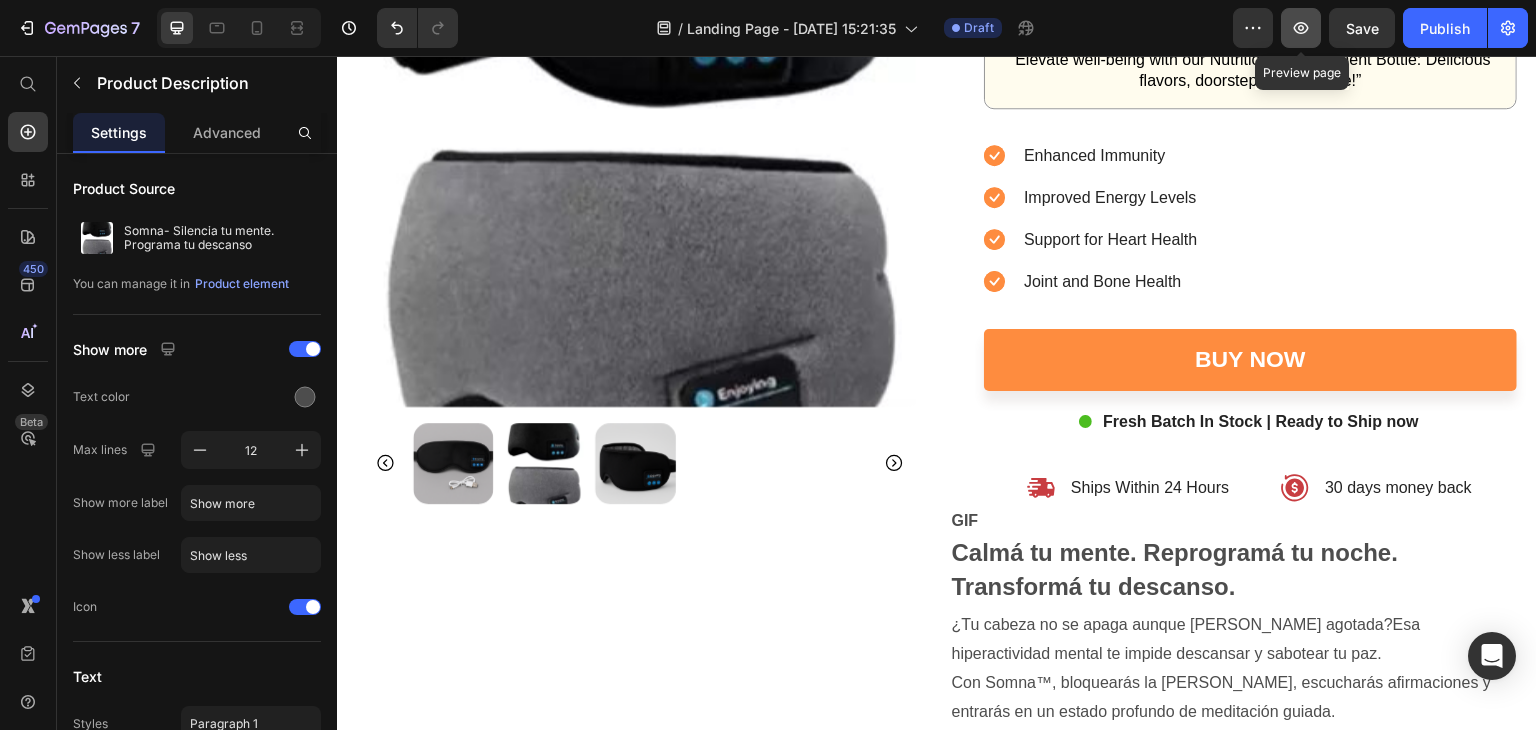 click 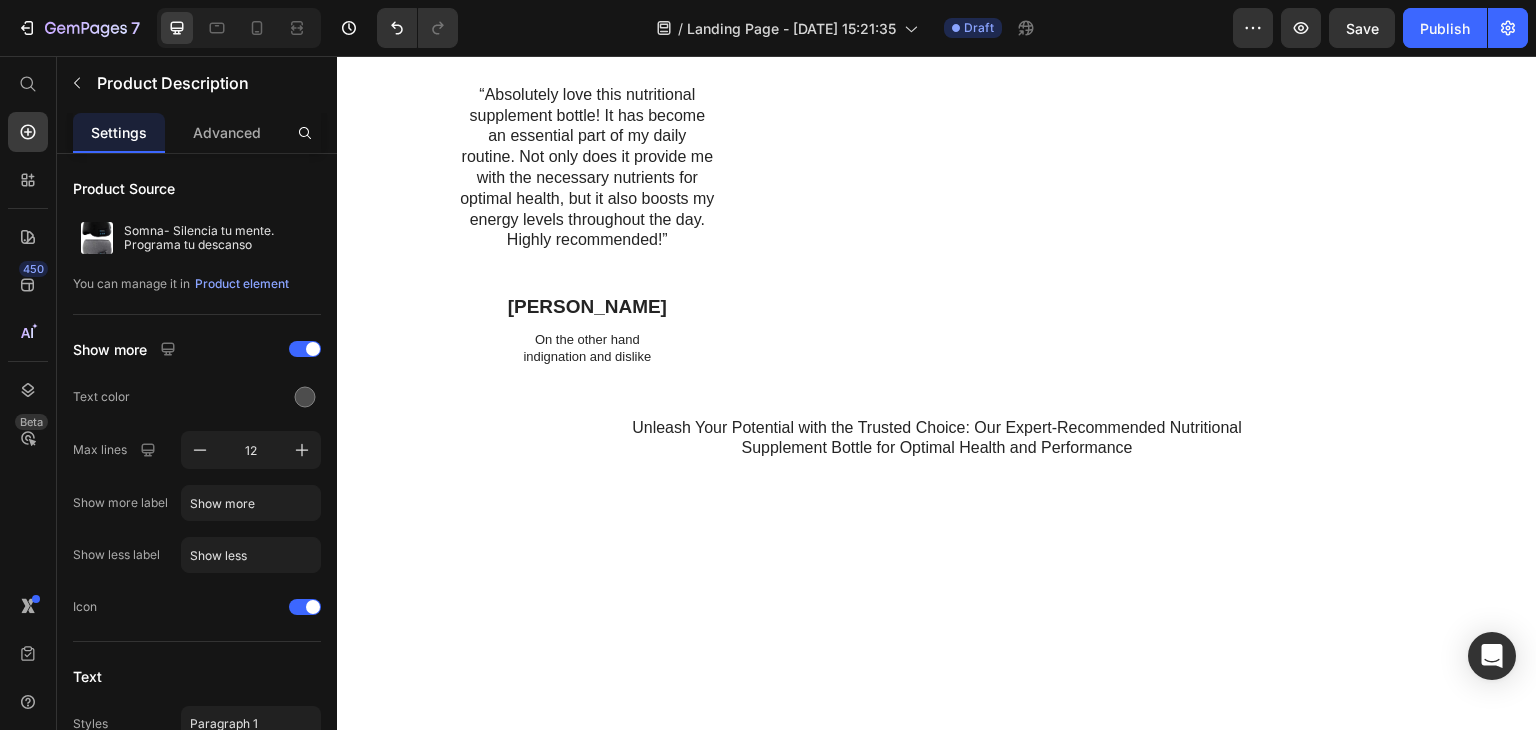 scroll, scrollTop: 2500, scrollLeft: 0, axis: vertical 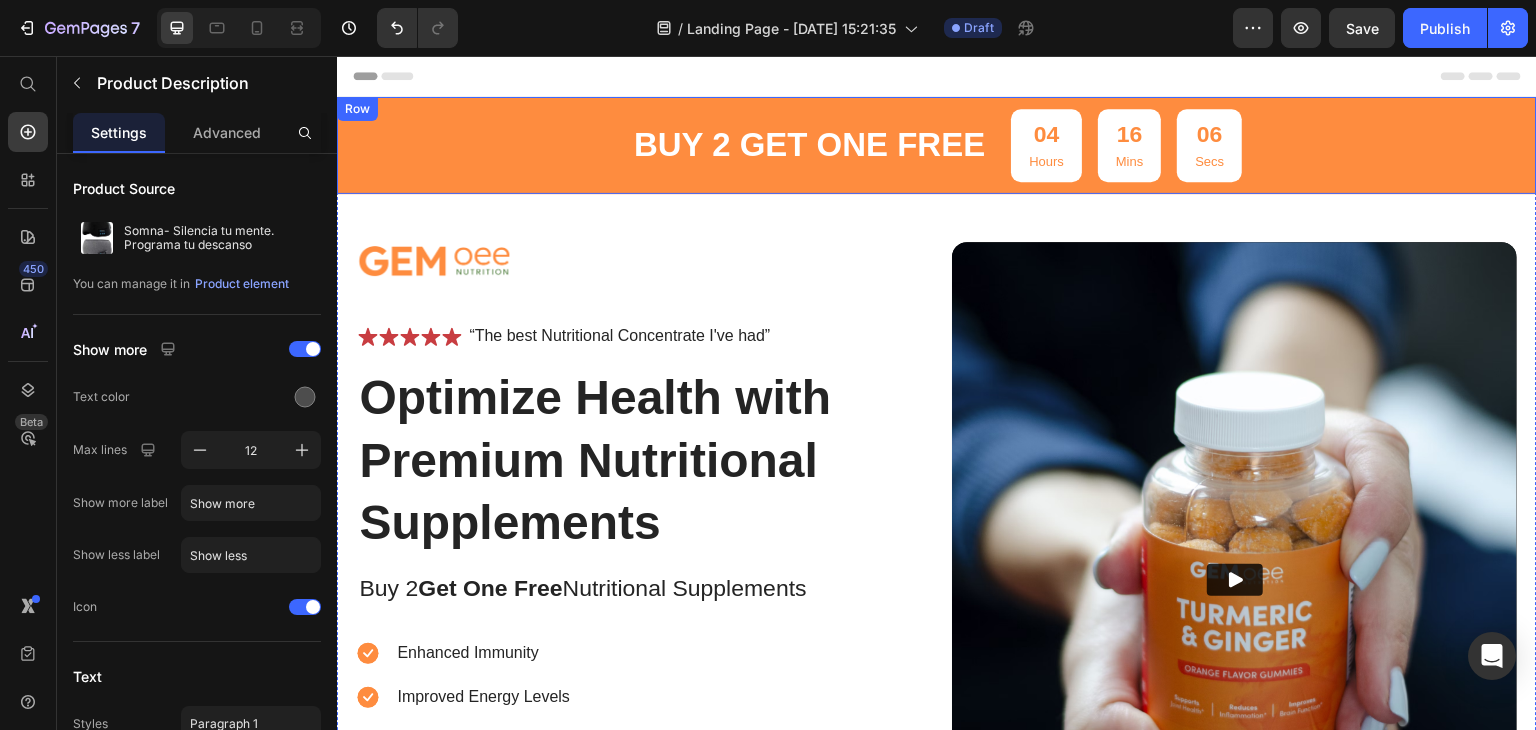 click on "buy 2 get one free Text Block 04 Hours 16 Mins 06 Secs Countdown Timer Row" at bounding box center (937, 145) 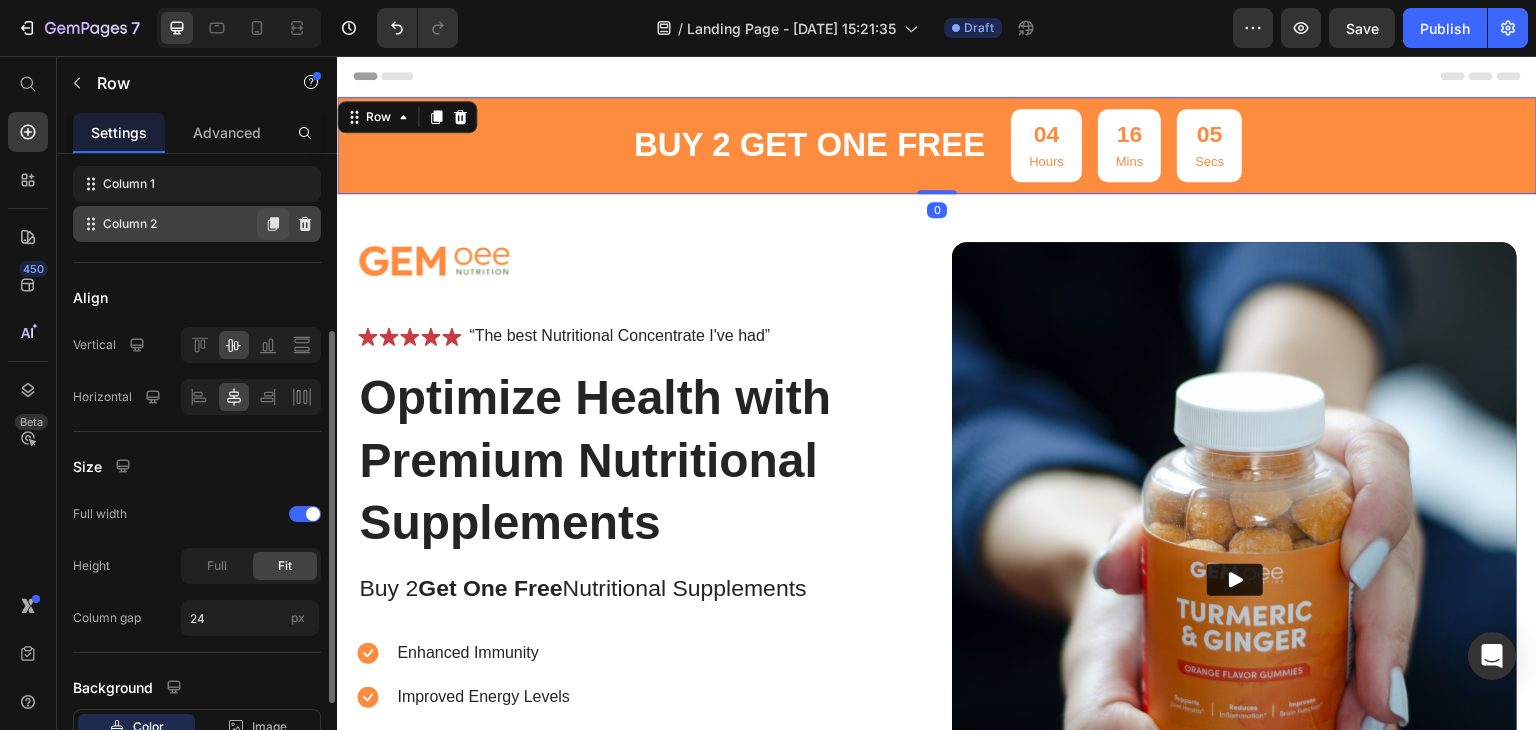scroll, scrollTop: 442, scrollLeft: 0, axis: vertical 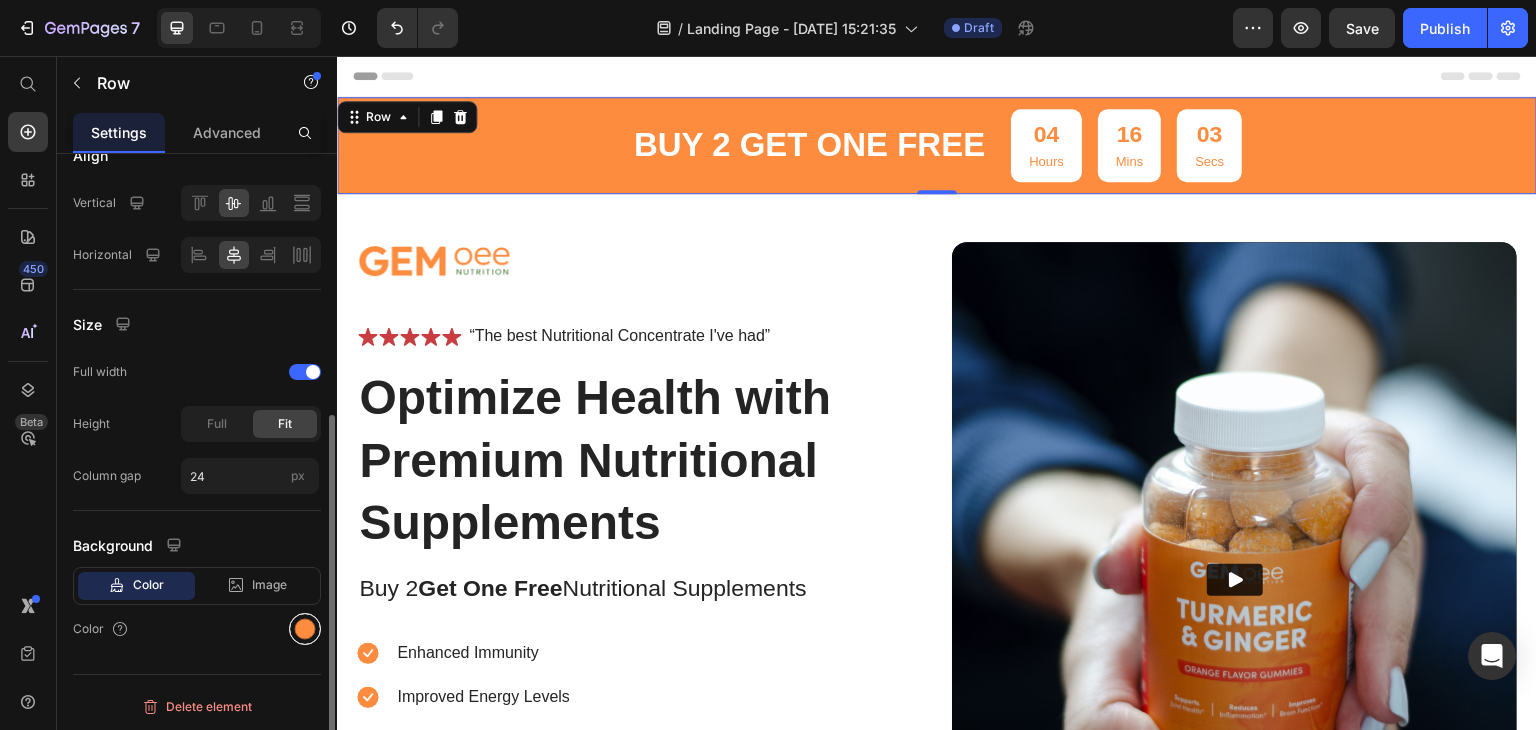 click at bounding box center [305, 629] 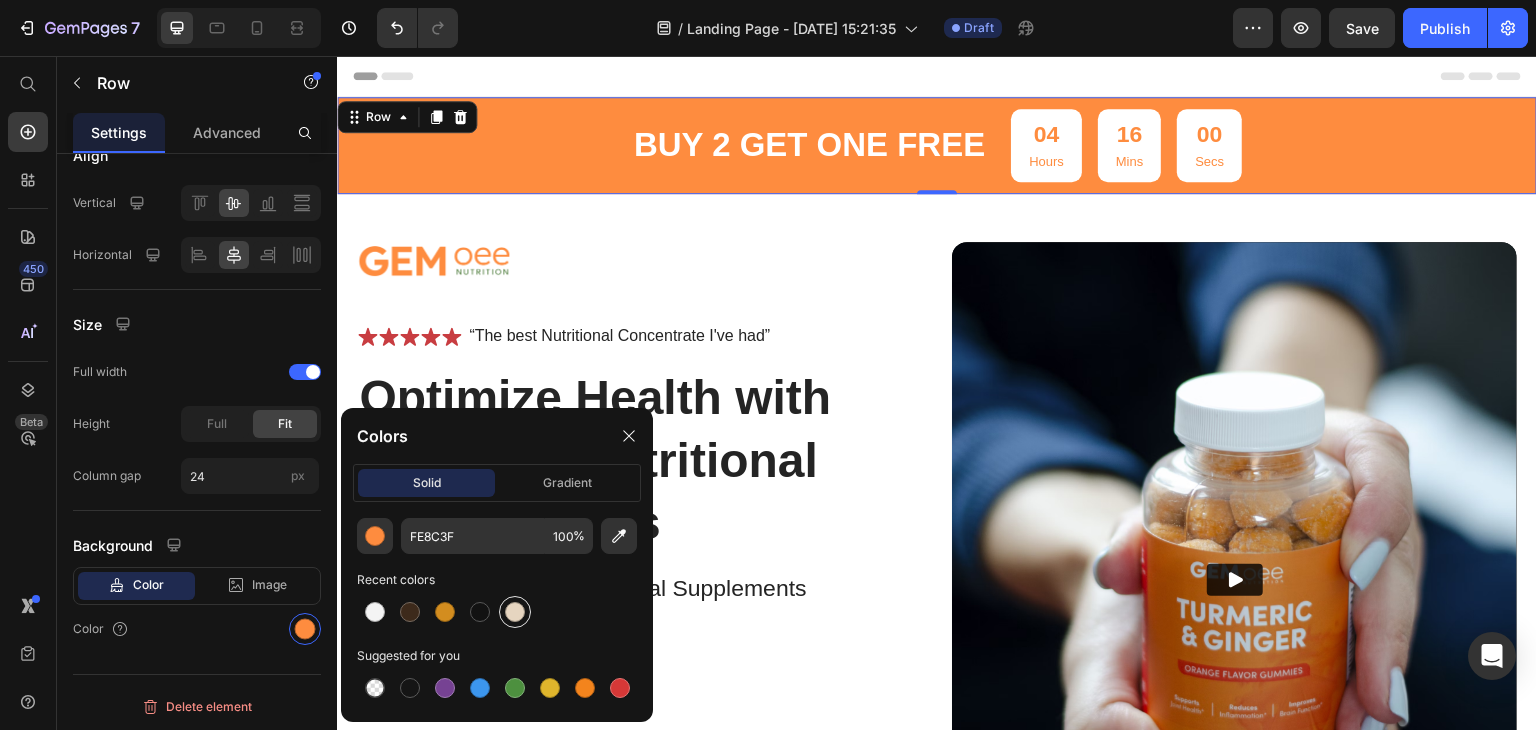 click at bounding box center [515, 612] 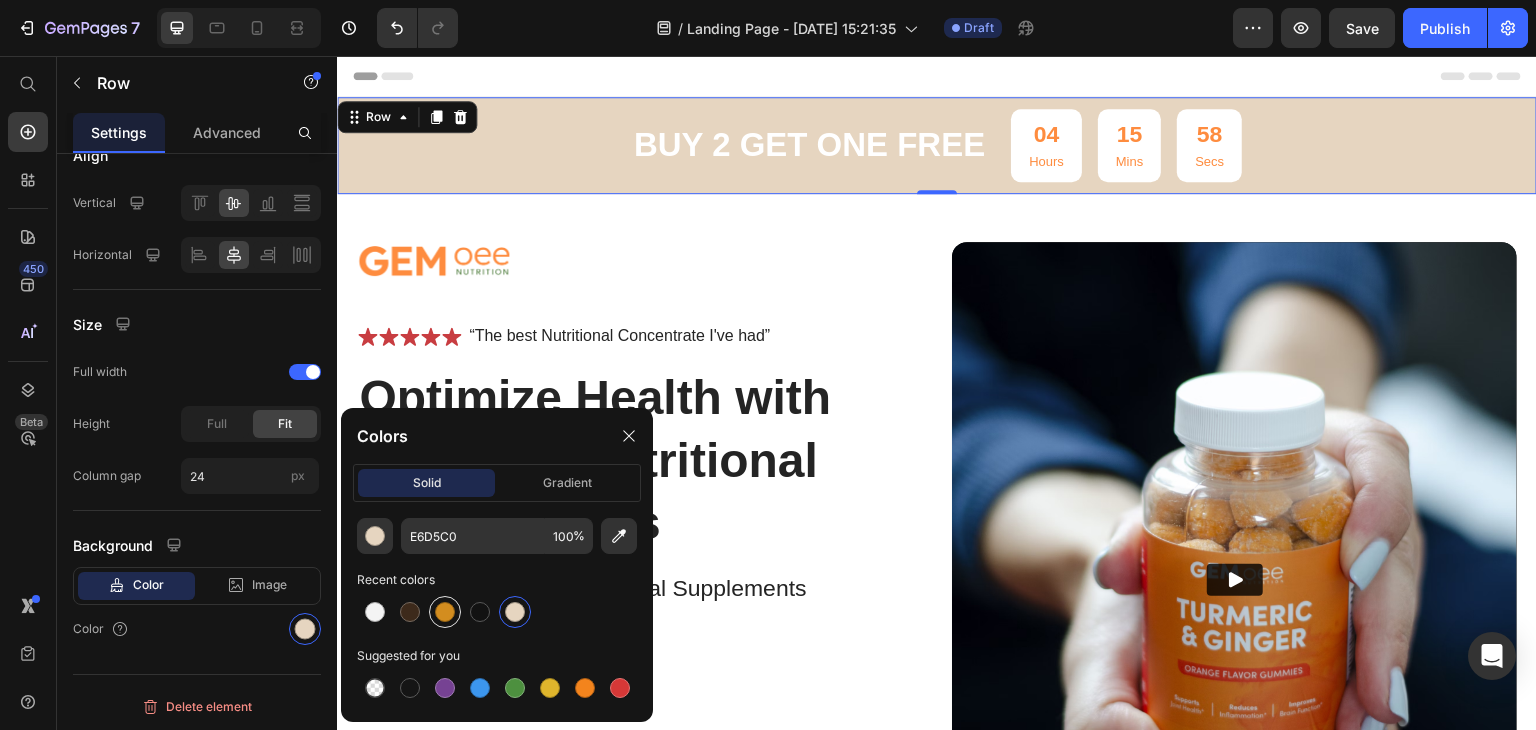 click at bounding box center [445, 612] 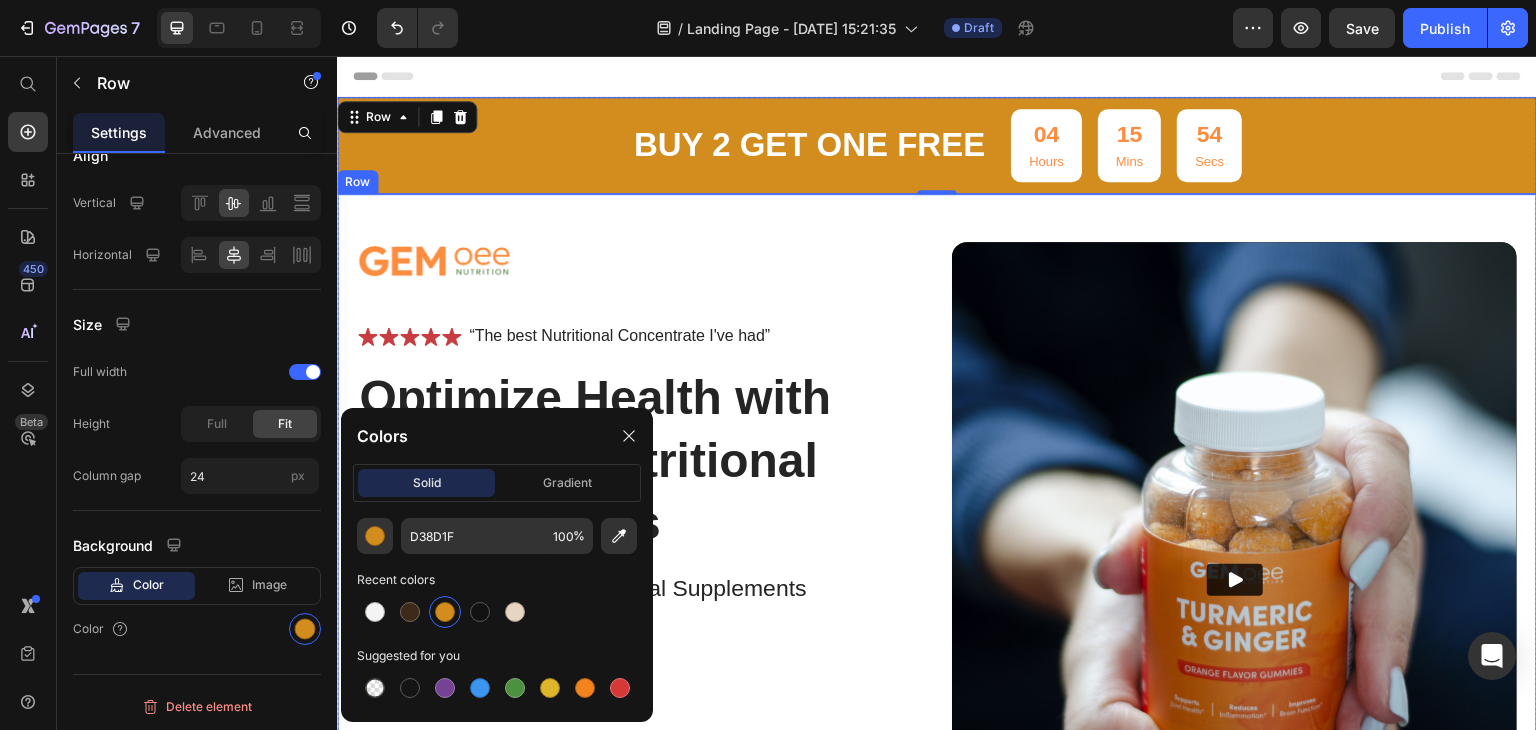 click on "Image
Icon
Icon
Icon
Icon
Icon Icon List “The best Nutritional Concentrate I've had” Text Block Row Optimize Health with Premium Nutritional Supplements Heading Buy 2  Get One Free  Nutritional Supplements Text Block
Enhanced Immunity
Improved Energy Levels
Support for Heart Health
Joint and [MEDICAL_DATA] Item List Instant Health Boost Button
Icon Try it & love it for  30 days or your money back Text Block Row Row Video Row" at bounding box center (937, 570) 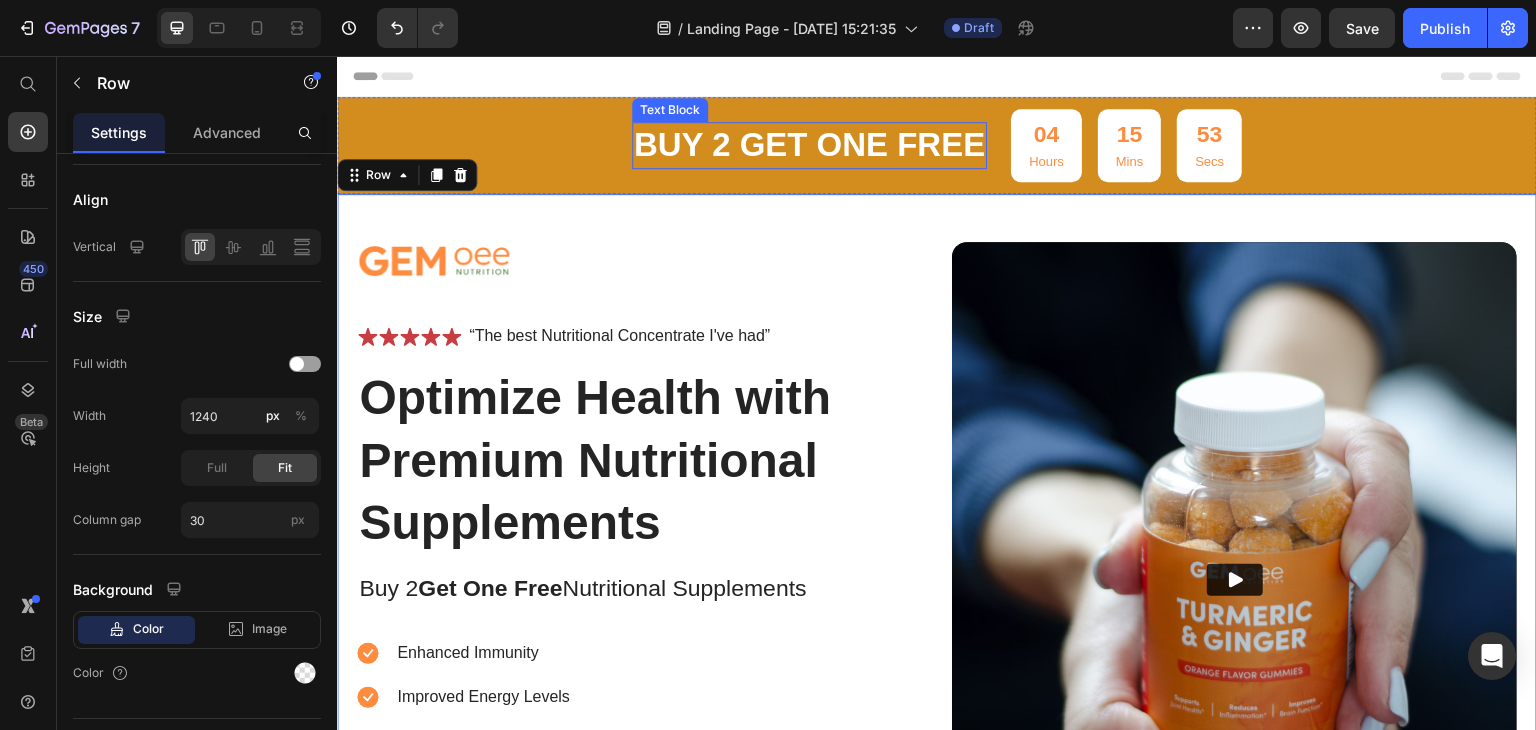 click on "buy 2 get one free" at bounding box center [809, 145] 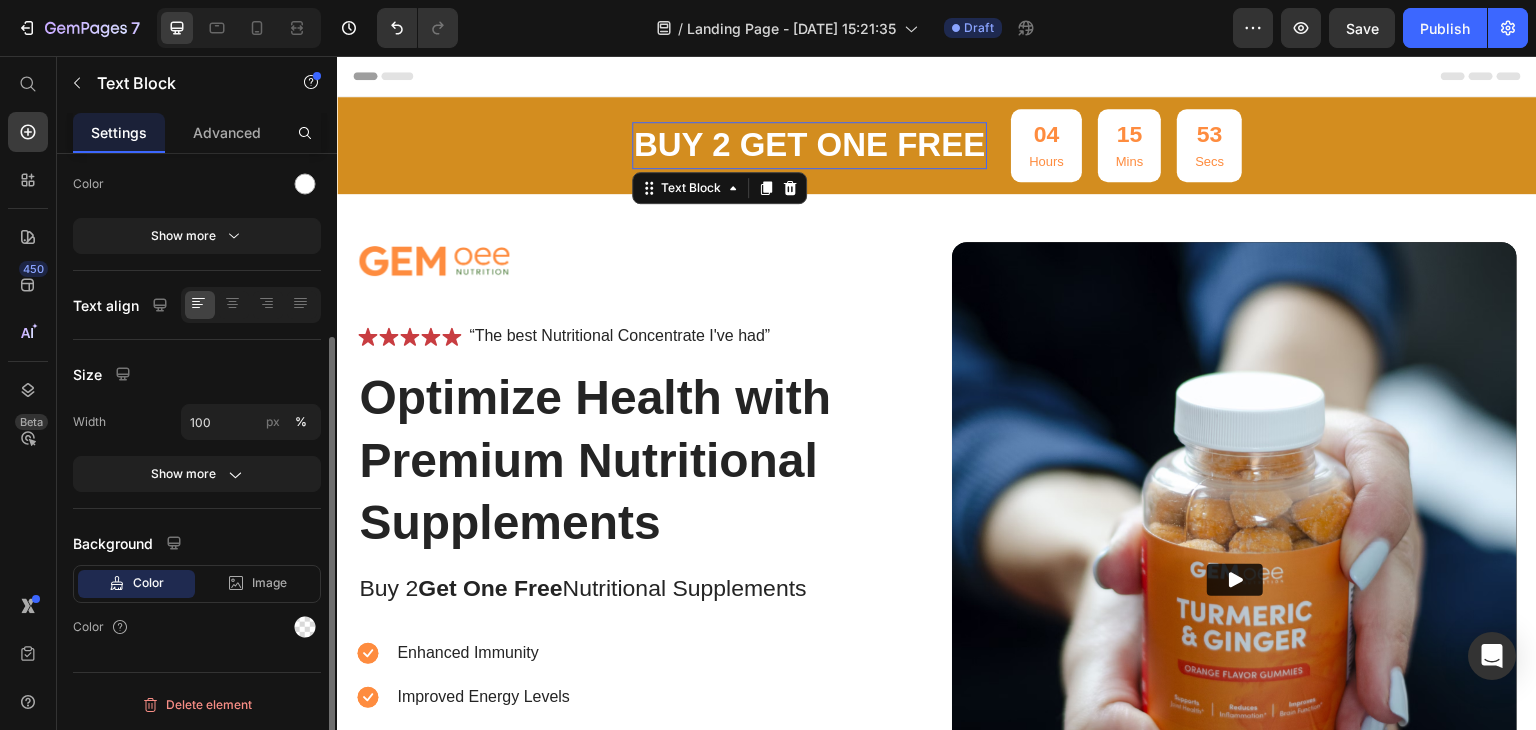 scroll, scrollTop: 0, scrollLeft: 0, axis: both 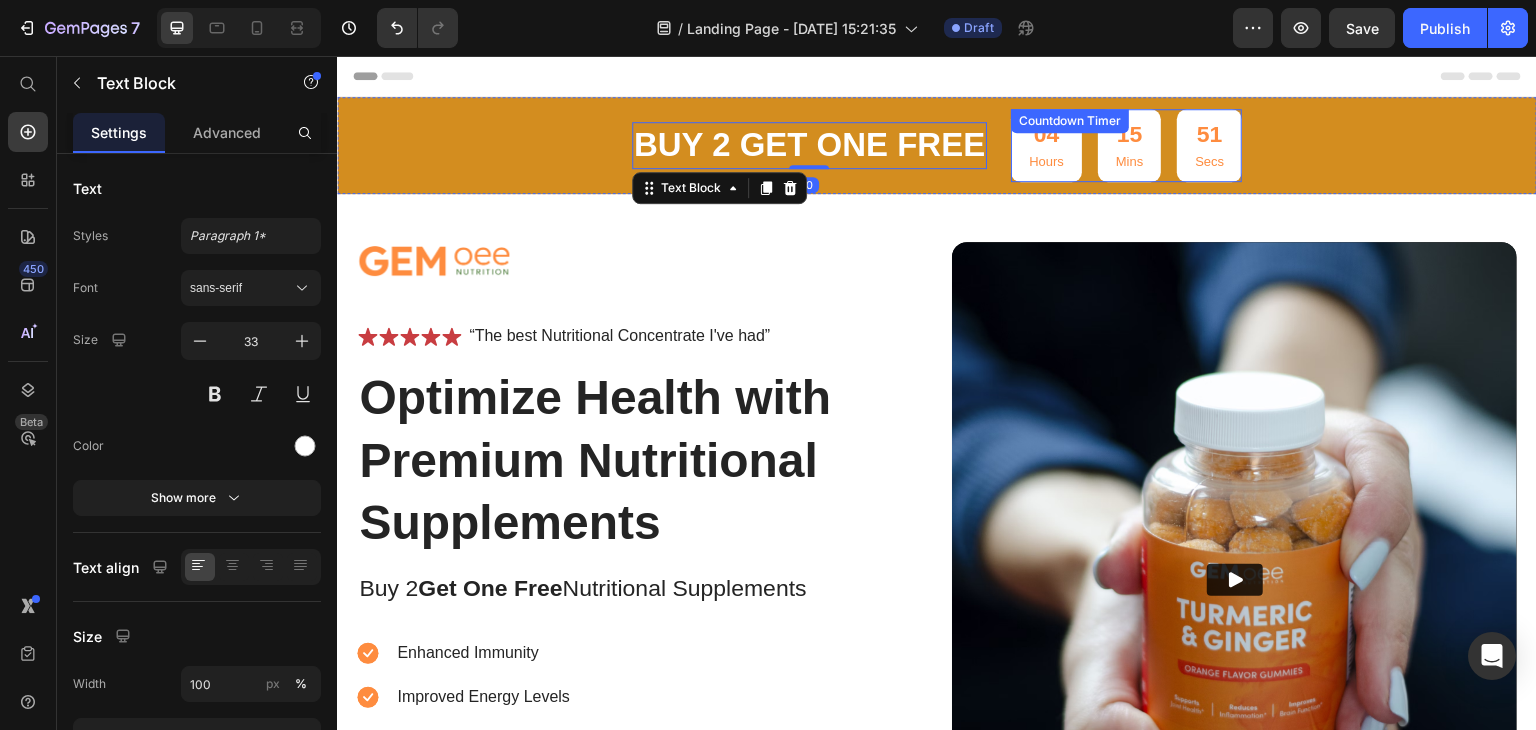click on "Hours" at bounding box center [1046, 162] 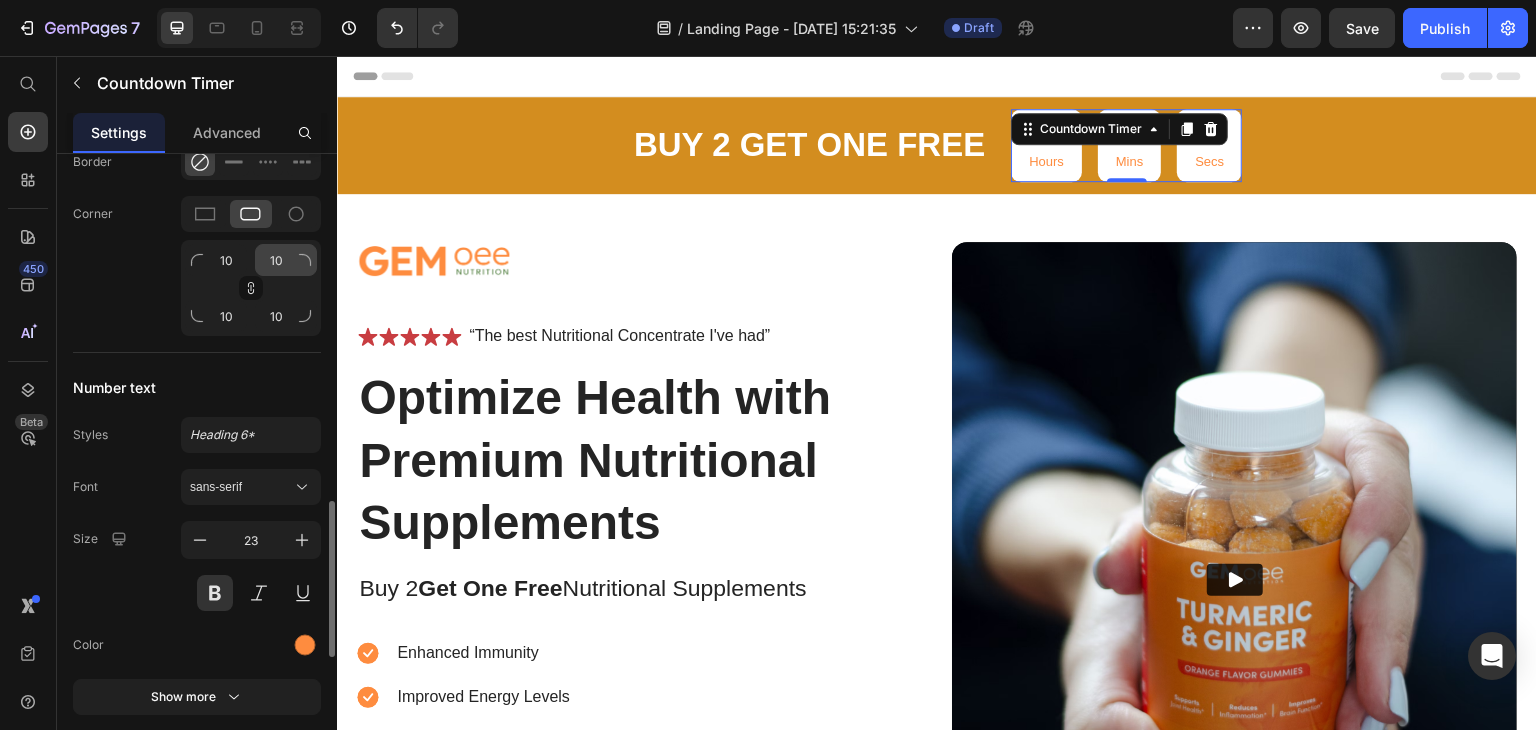 scroll, scrollTop: 1500, scrollLeft: 0, axis: vertical 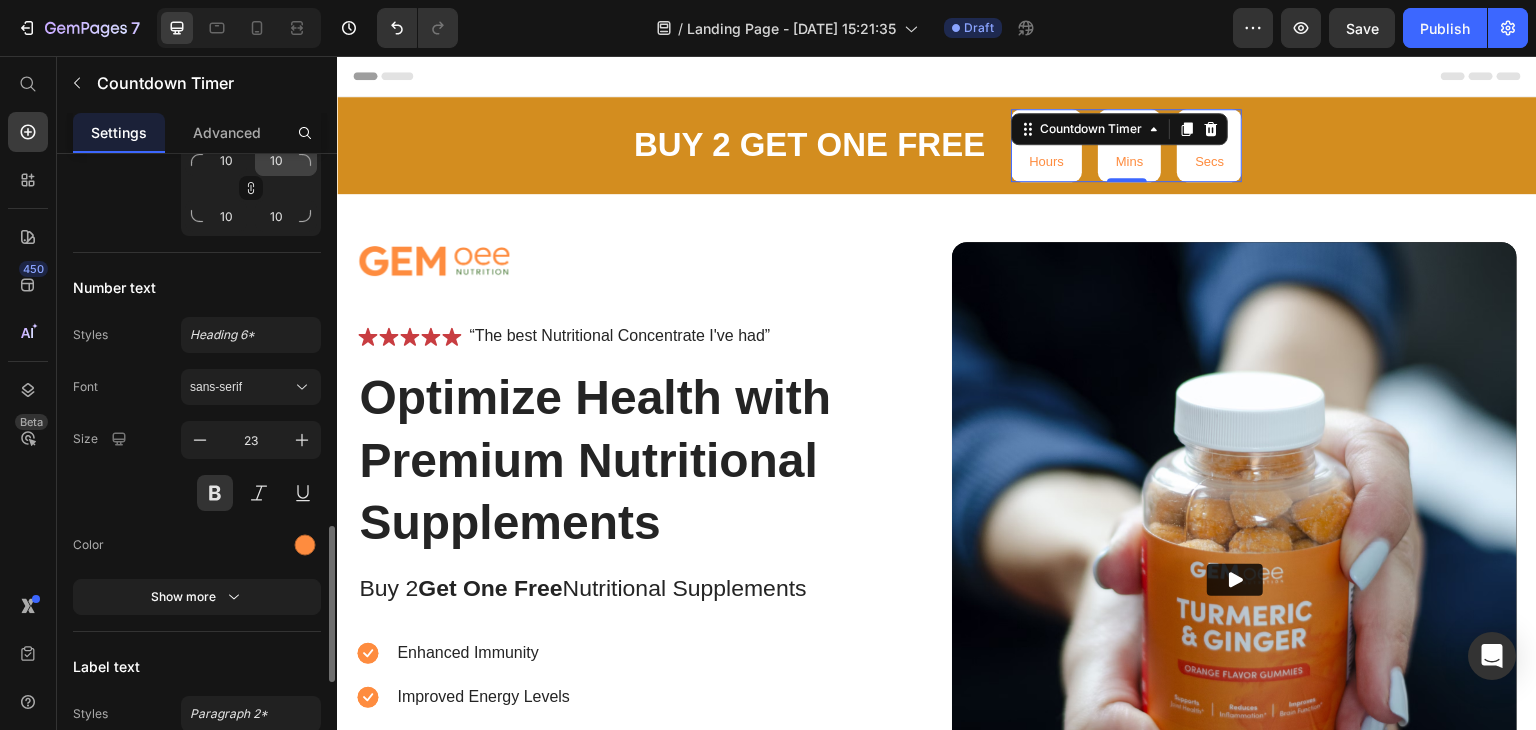 click at bounding box center [305, 545] 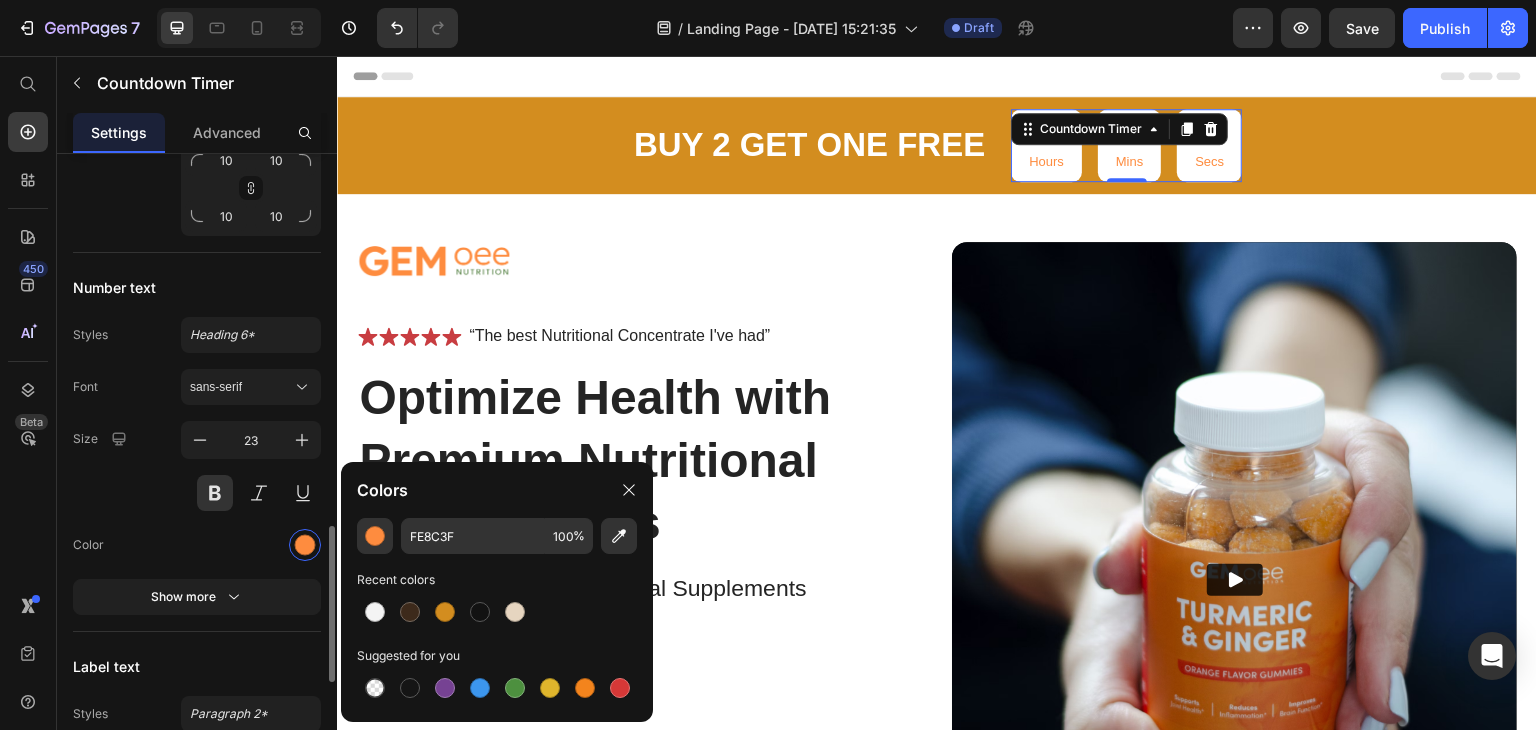click on "Number text" at bounding box center (197, 287) 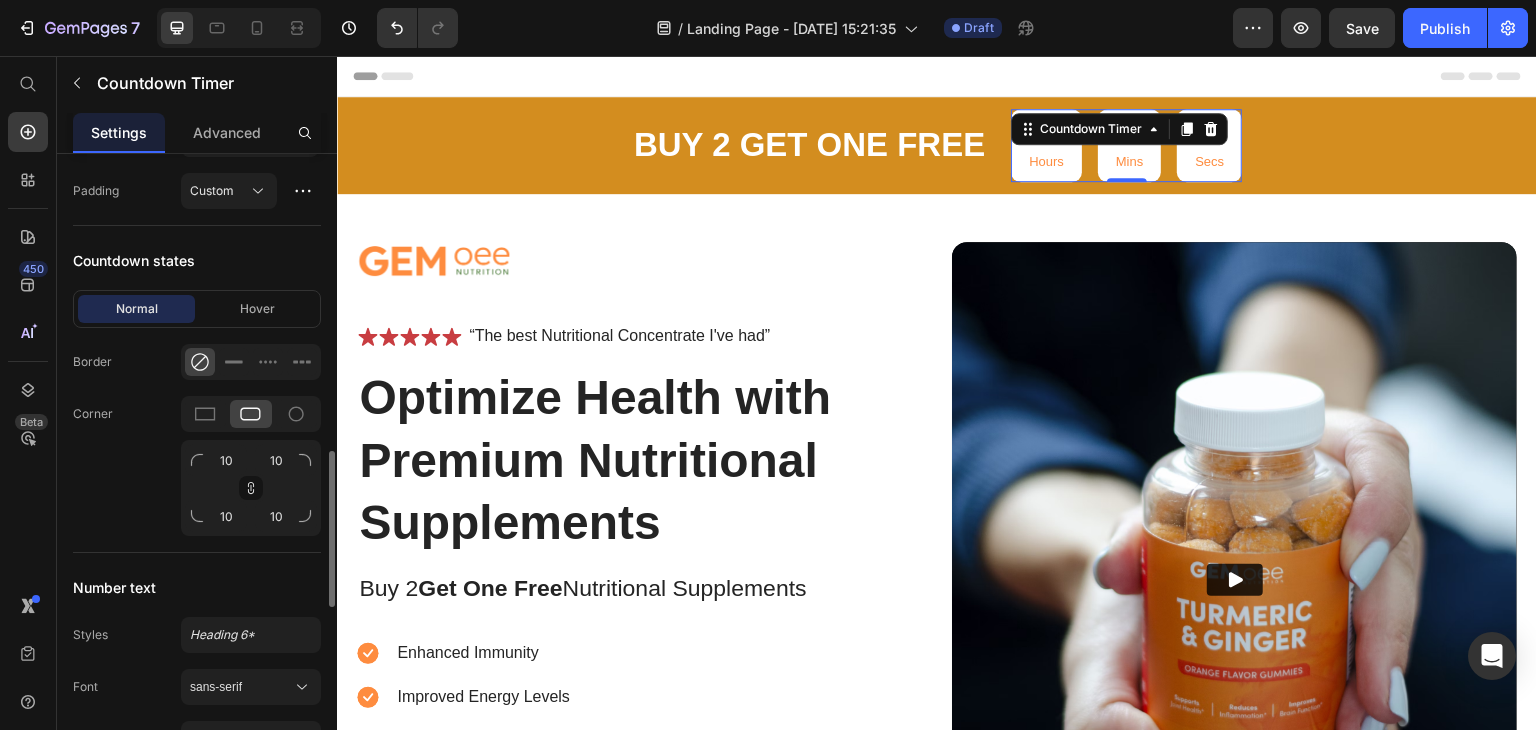 scroll, scrollTop: 1000, scrollLeft: 0, axis: vertical 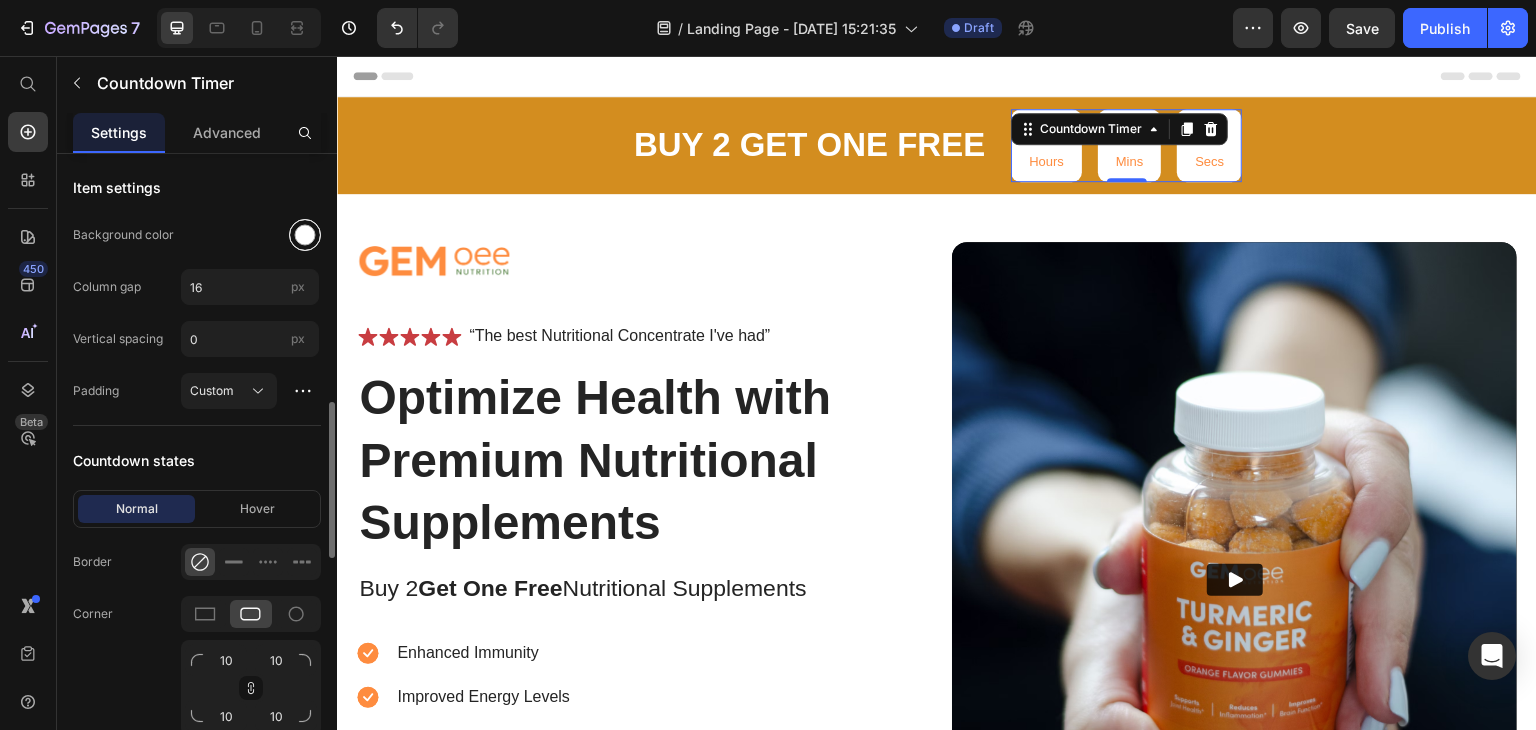 click at bounding box center (305, 235) 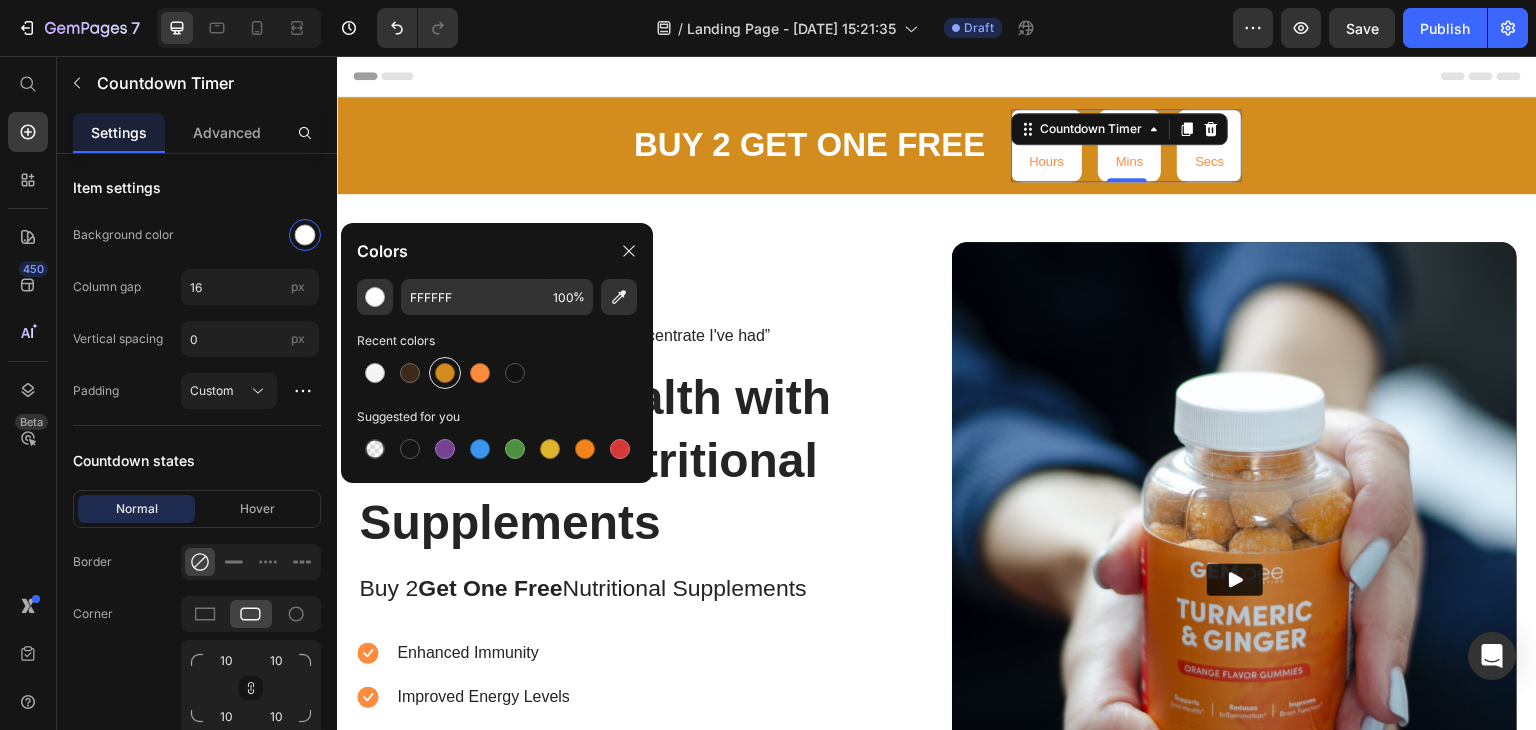 click at bounding box center [445, 373] 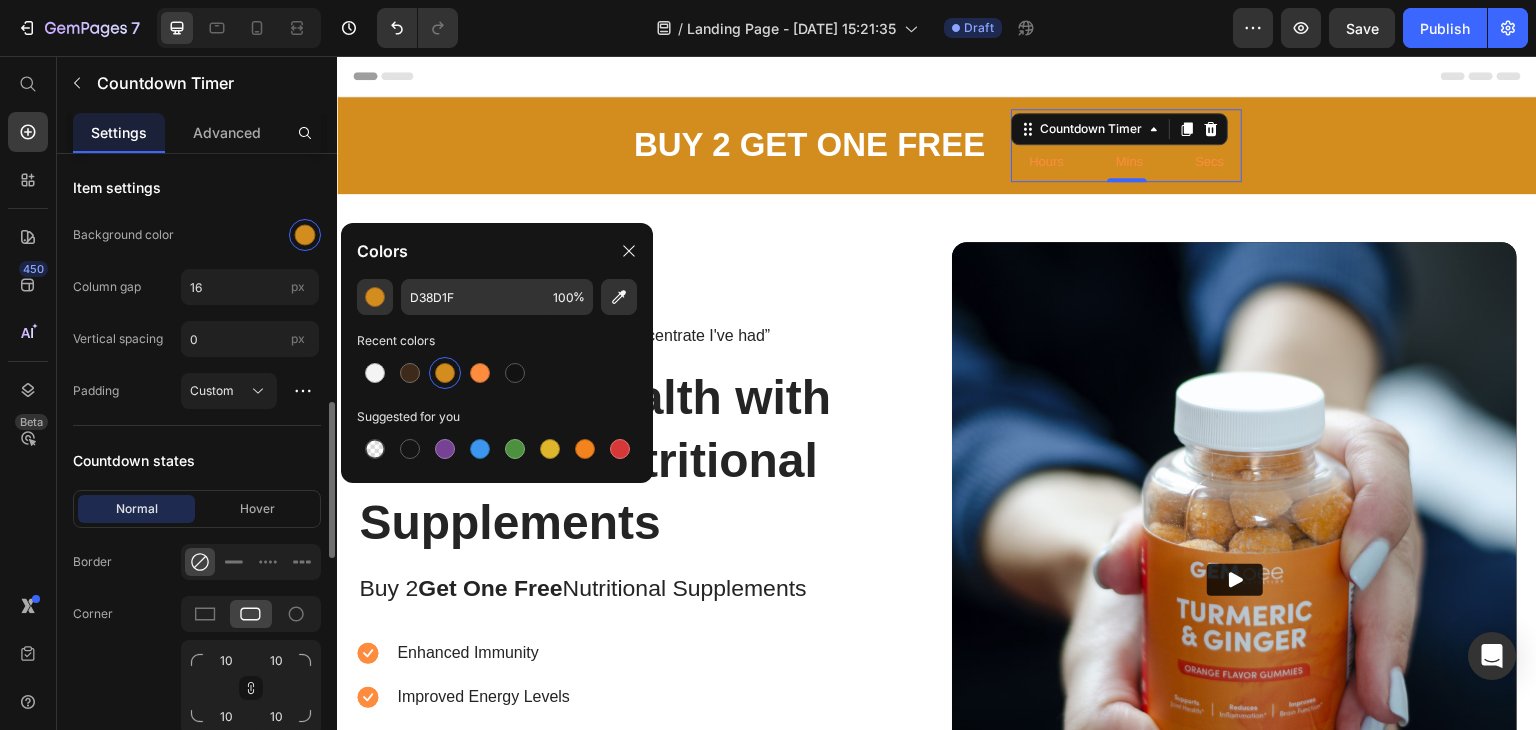 click on "Countdown states" at bounding box center (197, 460) 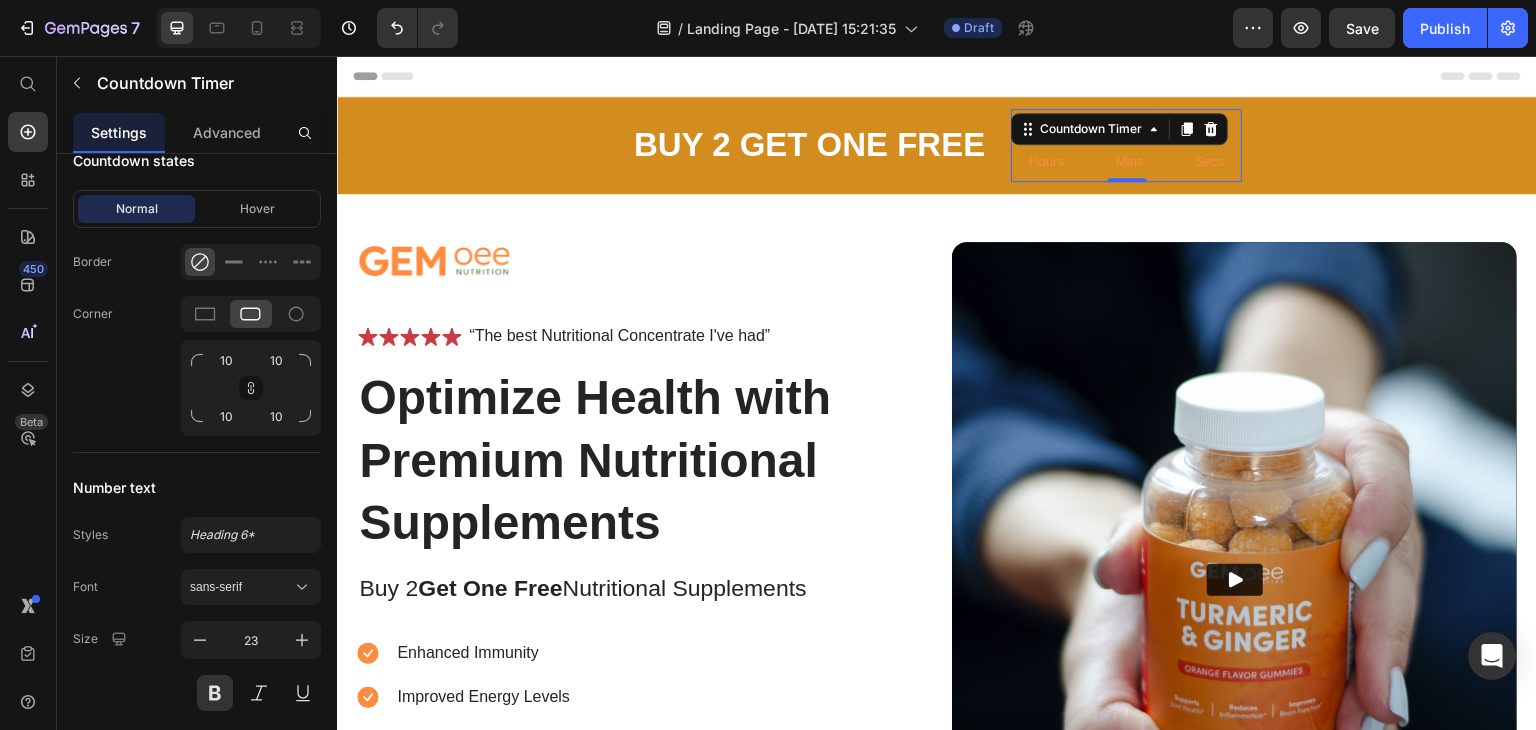 scroll, scrollTop: 1600, scrollLeft: 0, axis: vertical 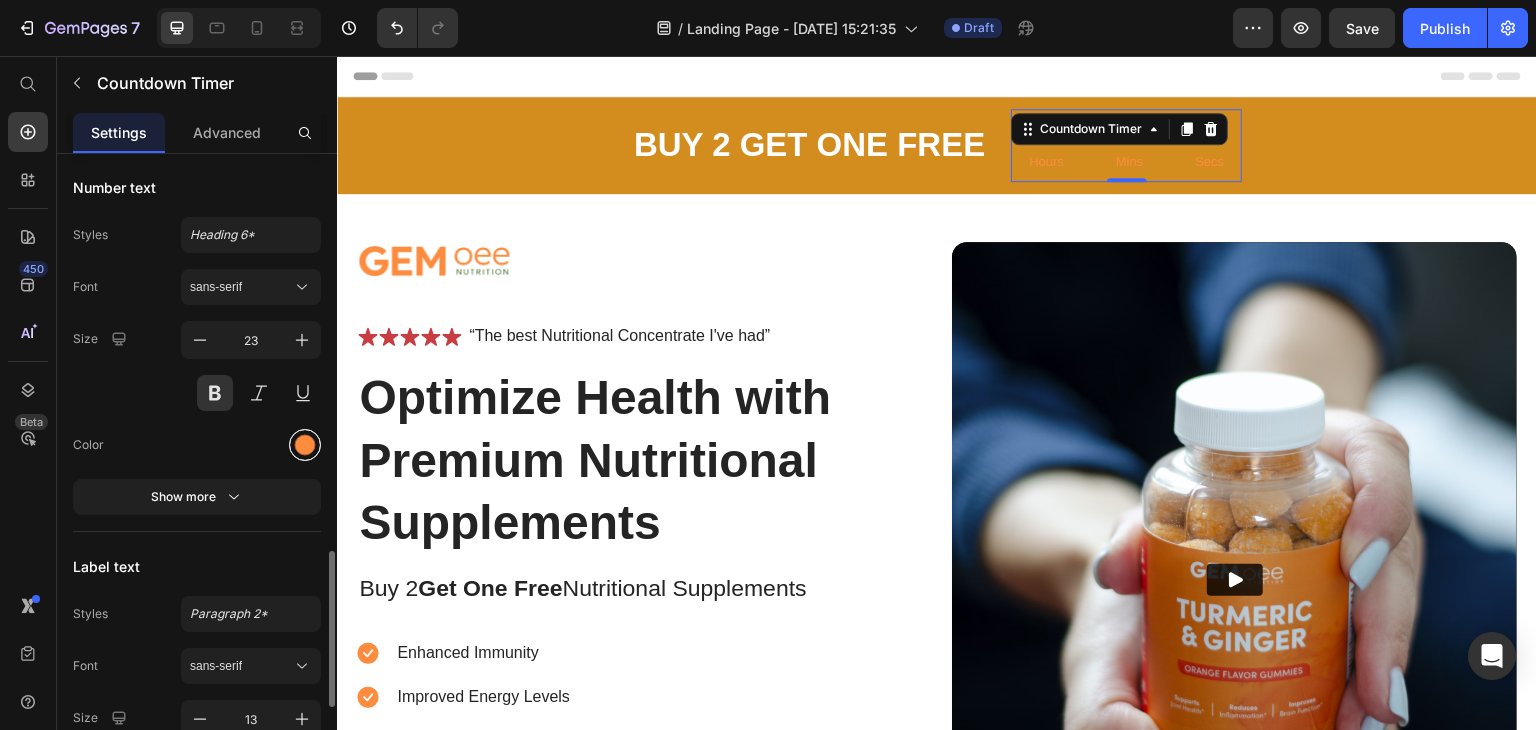 click at bounding box center [305, 445] 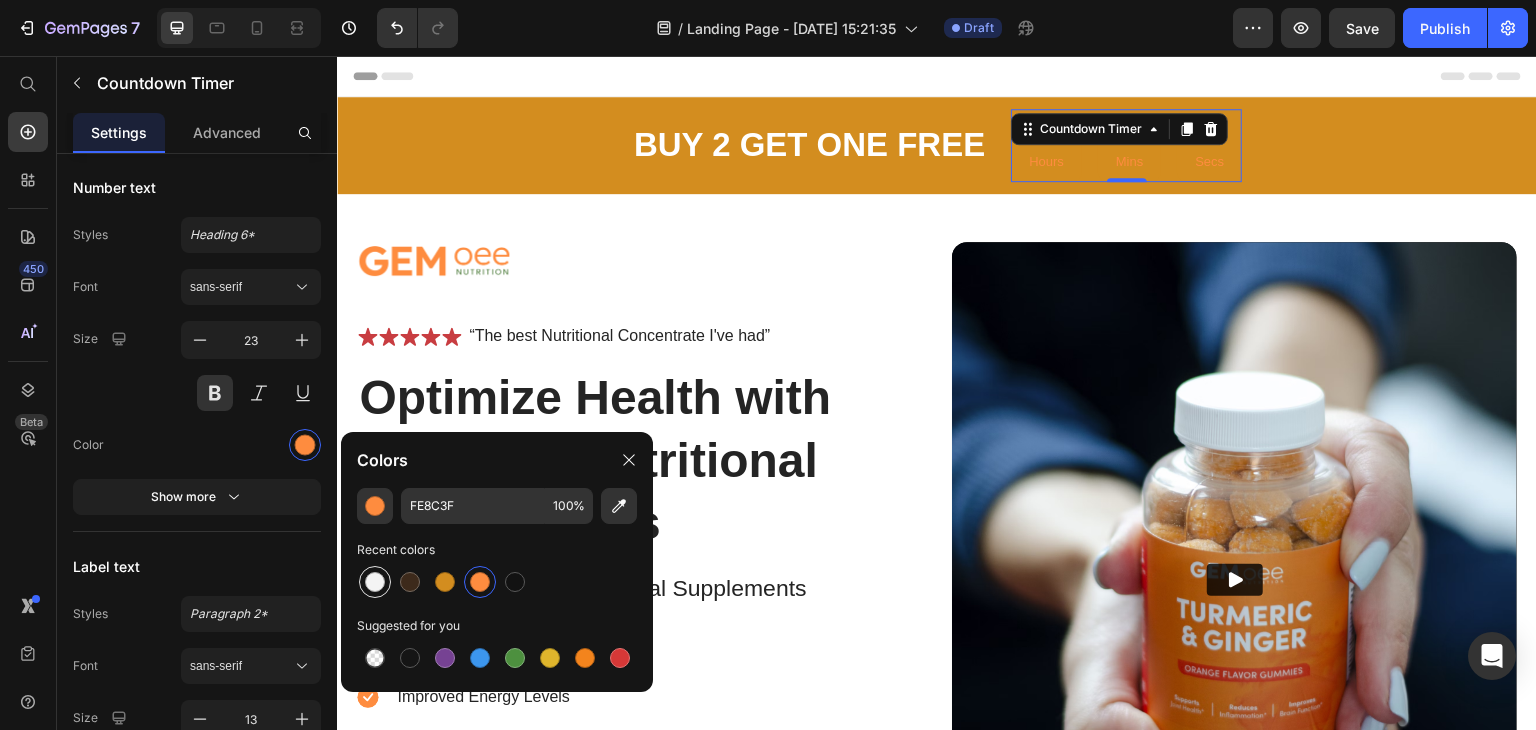 click at bounding box center [375, 582] 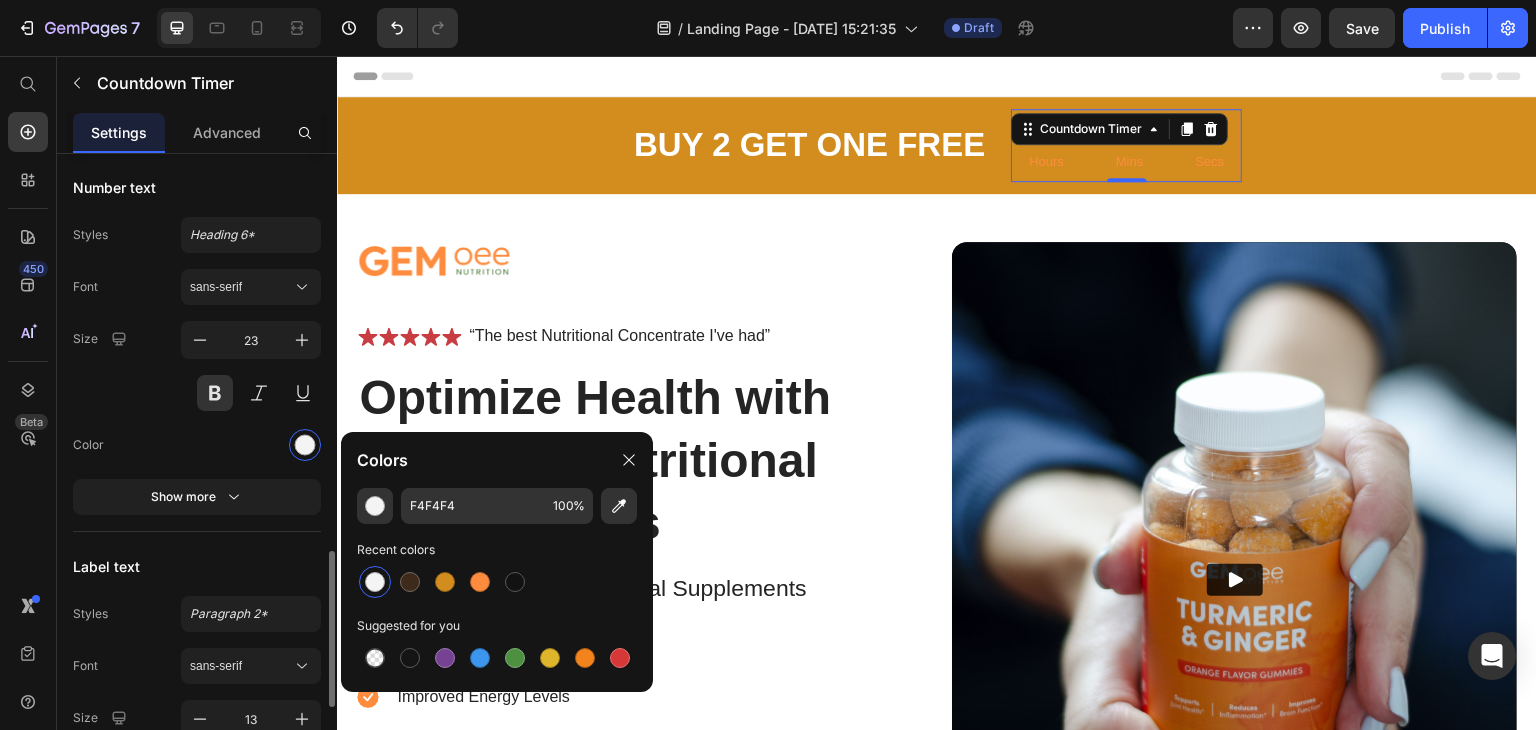 click at bounding box center [251, 445] 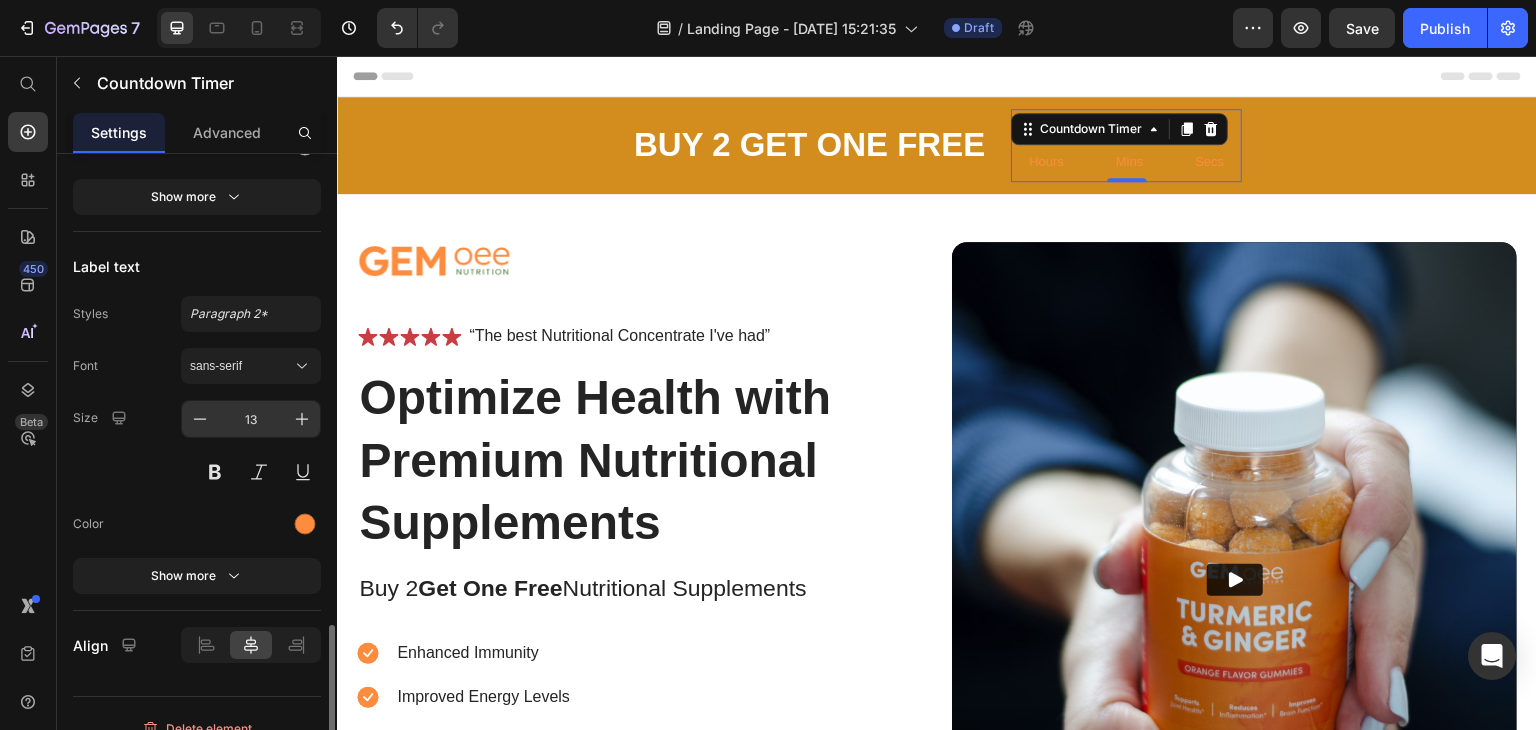 scroll, scrollTop: 1921, scrollLeft: 0, axis: vertical 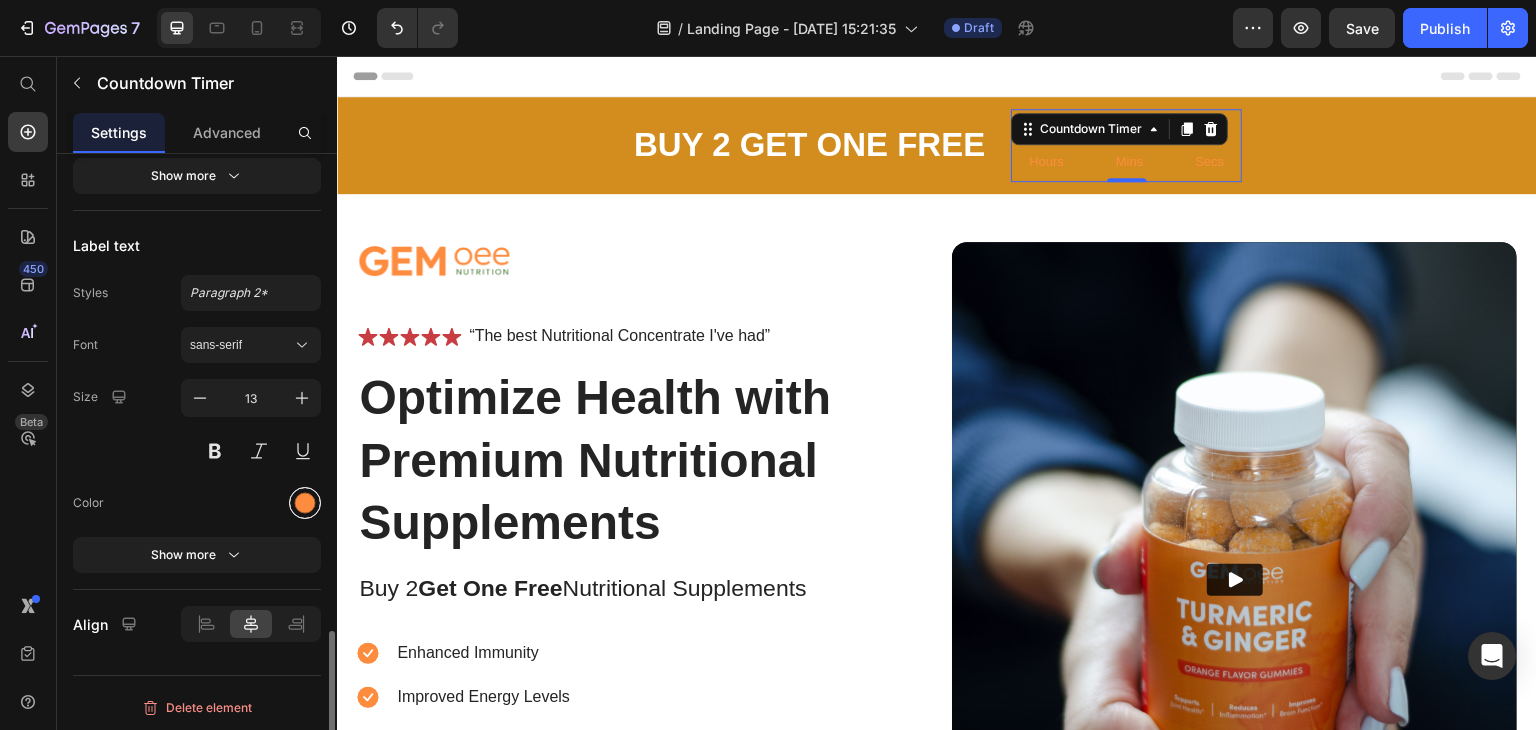 click at bounding box center [305, 503] 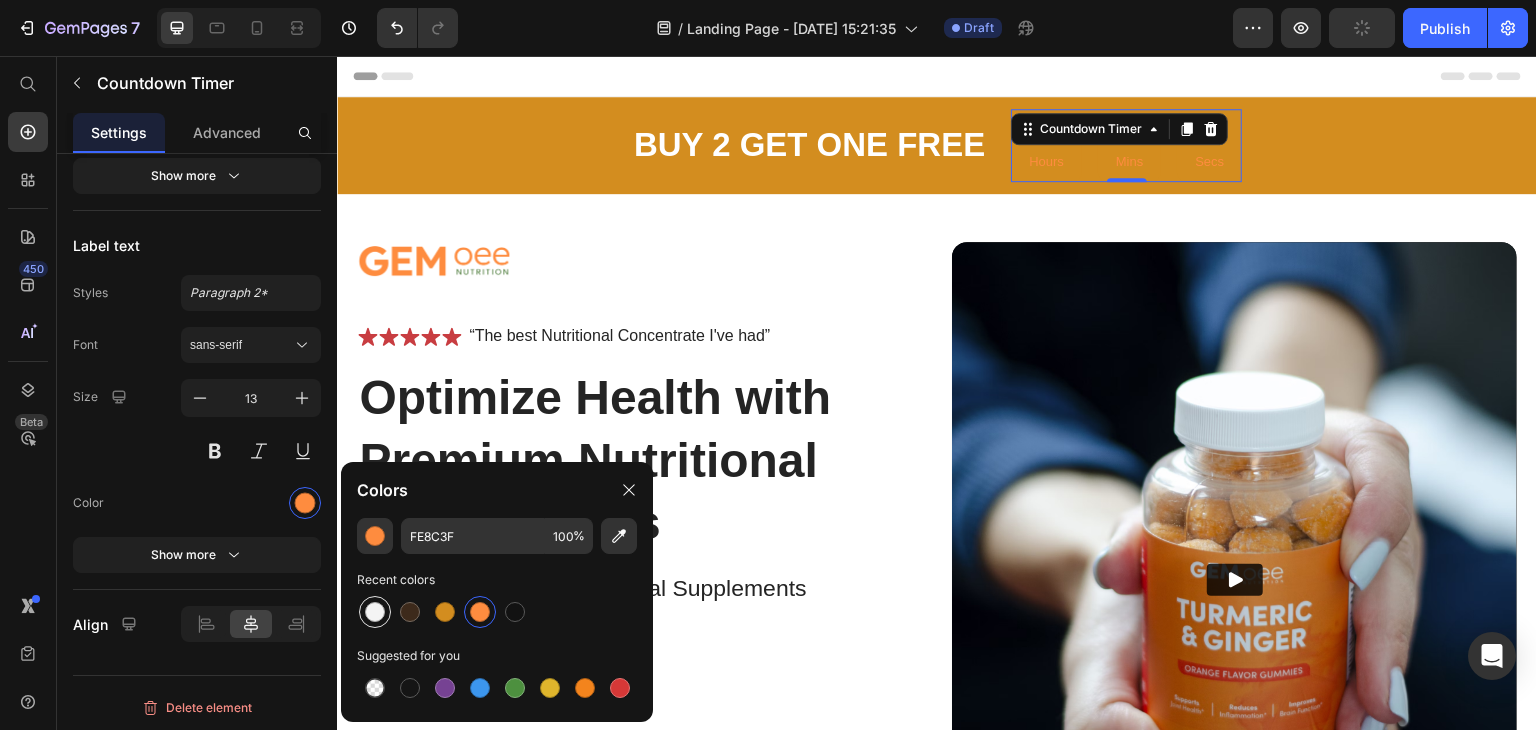 drag, startPoint x: 371, startPoint y: 617, endPoint x: 351, endPoint y: 541, distance: 78.58753 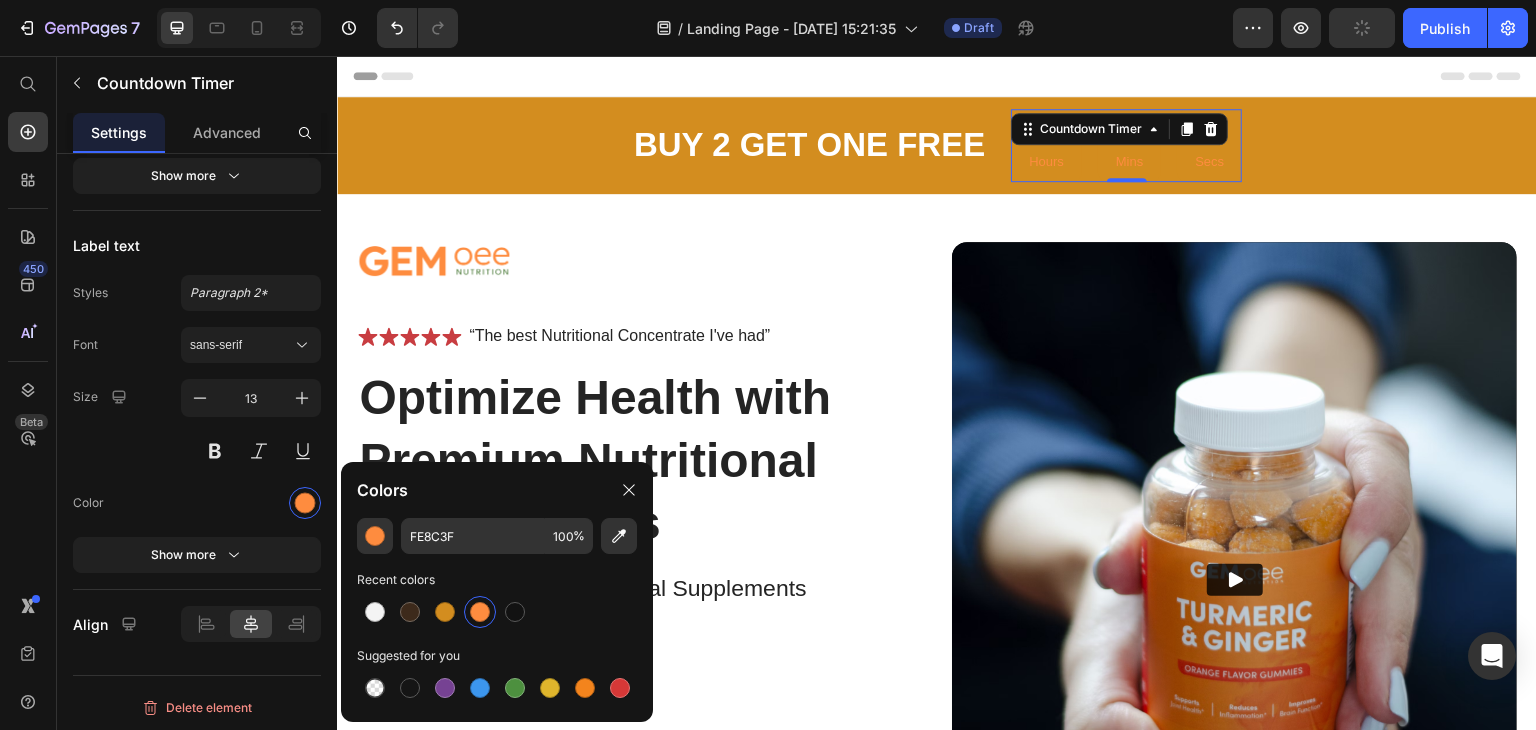 click at bounding box center (375, 612) 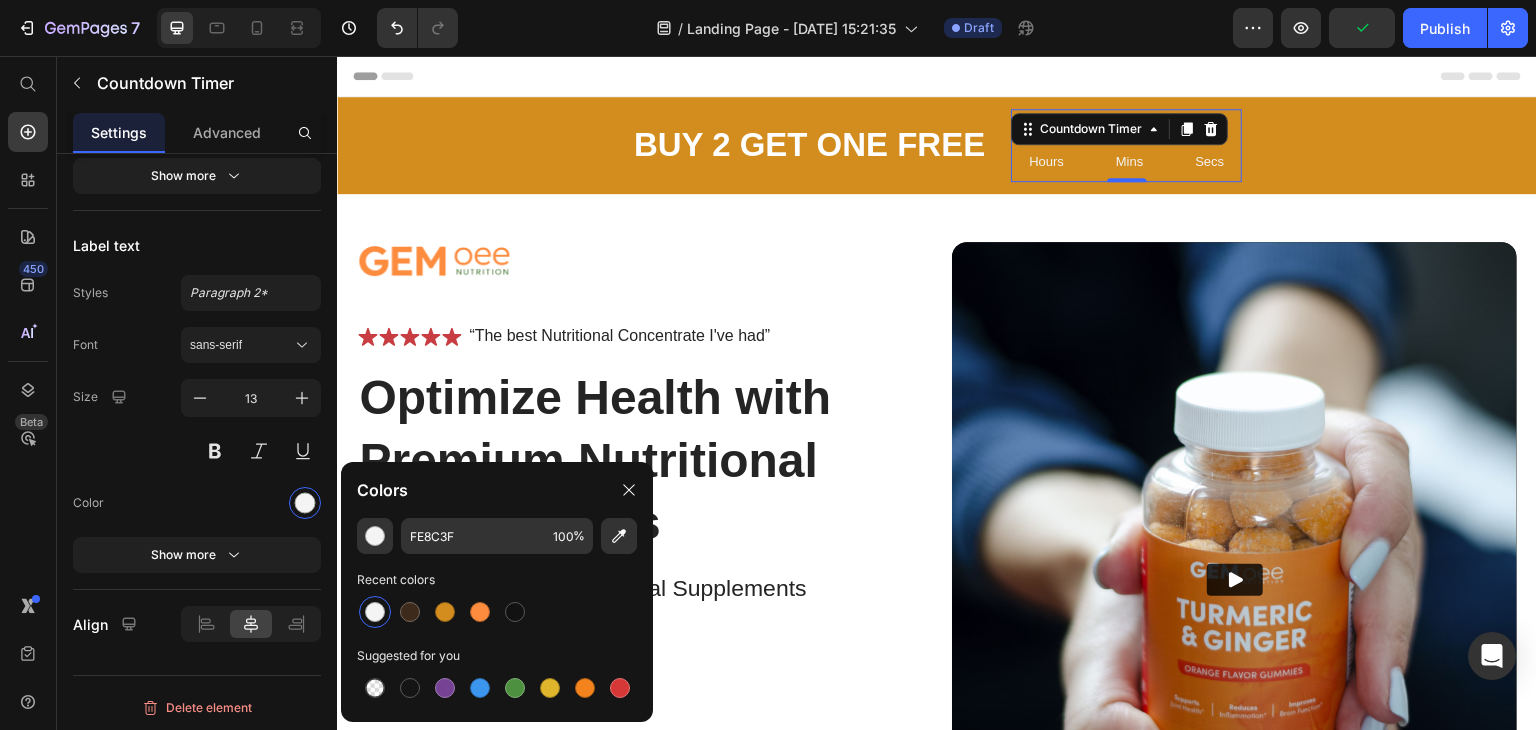 type on "F4F4F4" 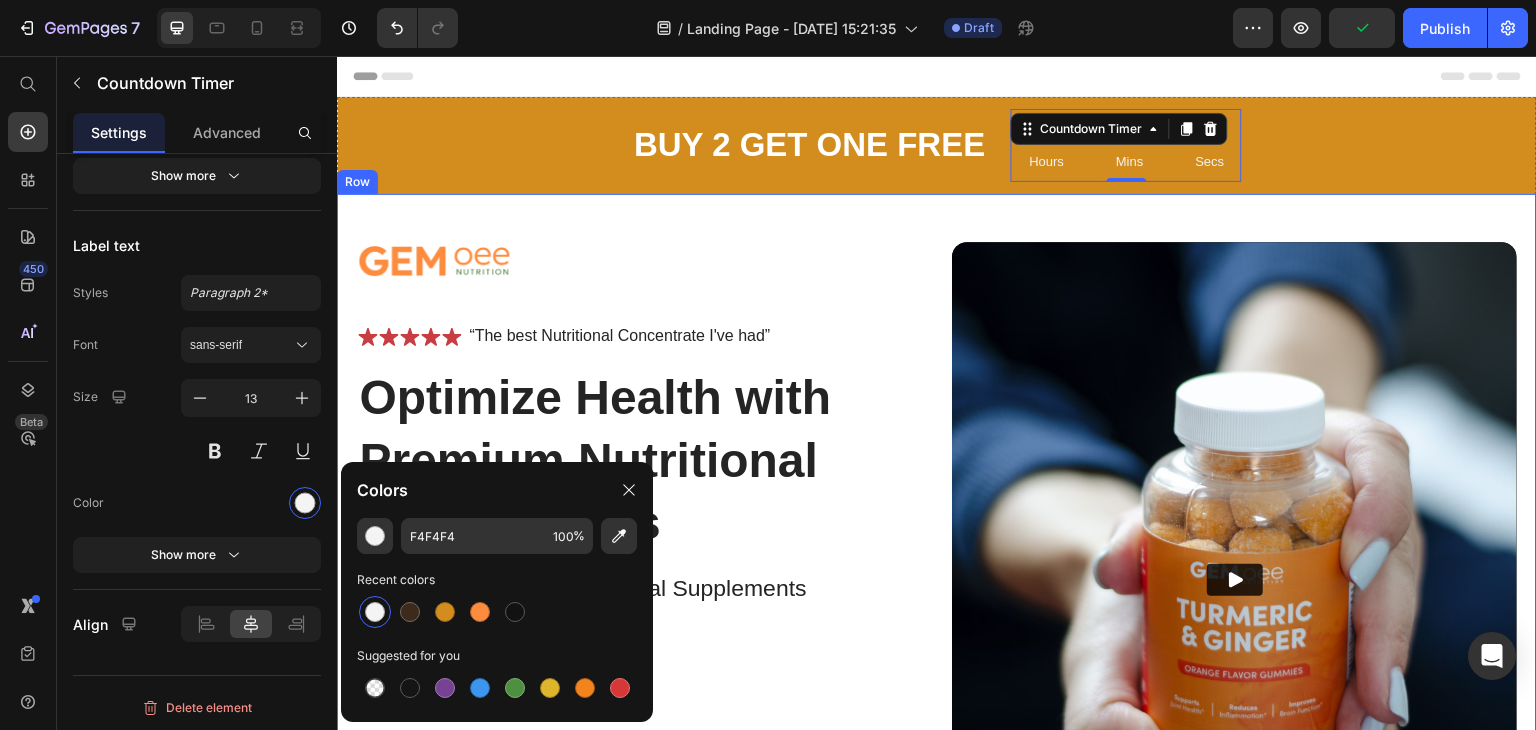 click on "Image
Icon
Icon
Icon
Icon
Icon Icon List “The best Nutritional Concentrate I've had” Text Block Row Optimize Health with Premium Nutritional Supplements Heading Buy 2  Get One Free  Nutritional Supplements Text Block
Enhanced Immunity
Improved Energy Levels
Support for Heart Health
Joint and [MEDICAL_DATA] Item List Instant Health Boost Button
Icon Try it & love it for  30 days or your money back Text Block Row Row Video Row" at bounding box center (937, 570) 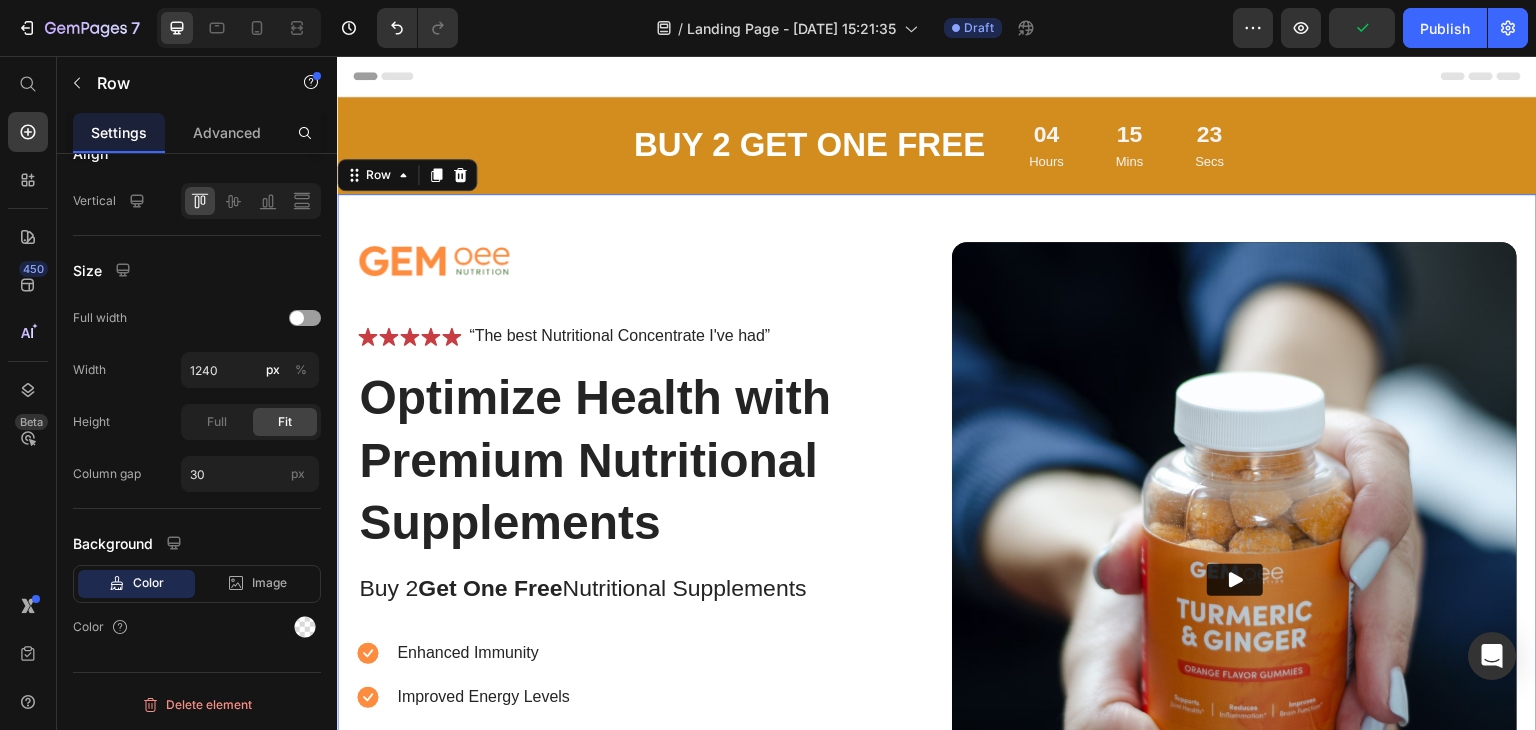 scroll, scrollTop: 0, scrollLeft: 0, axis: both 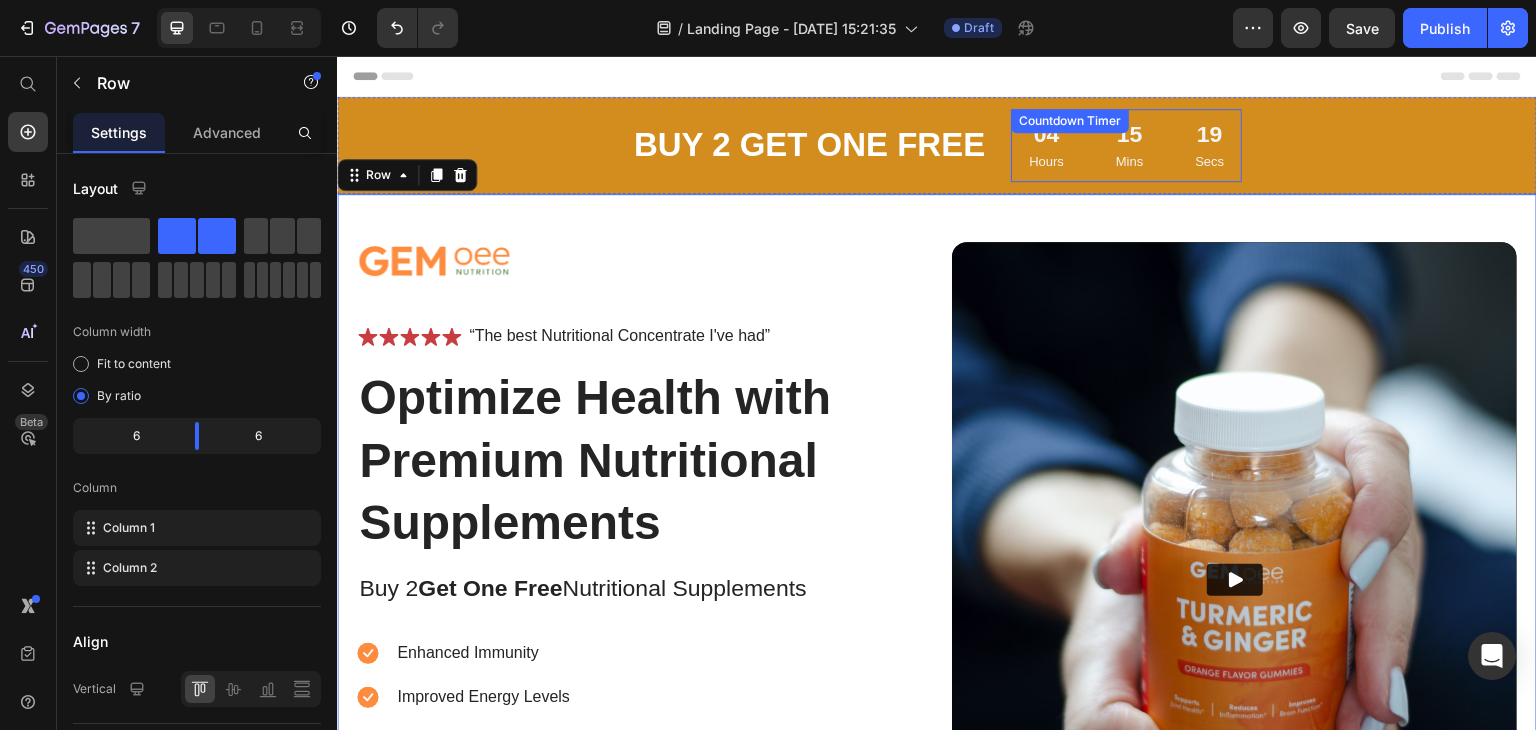 click on "Hours" at bounding box center (1046, 162) 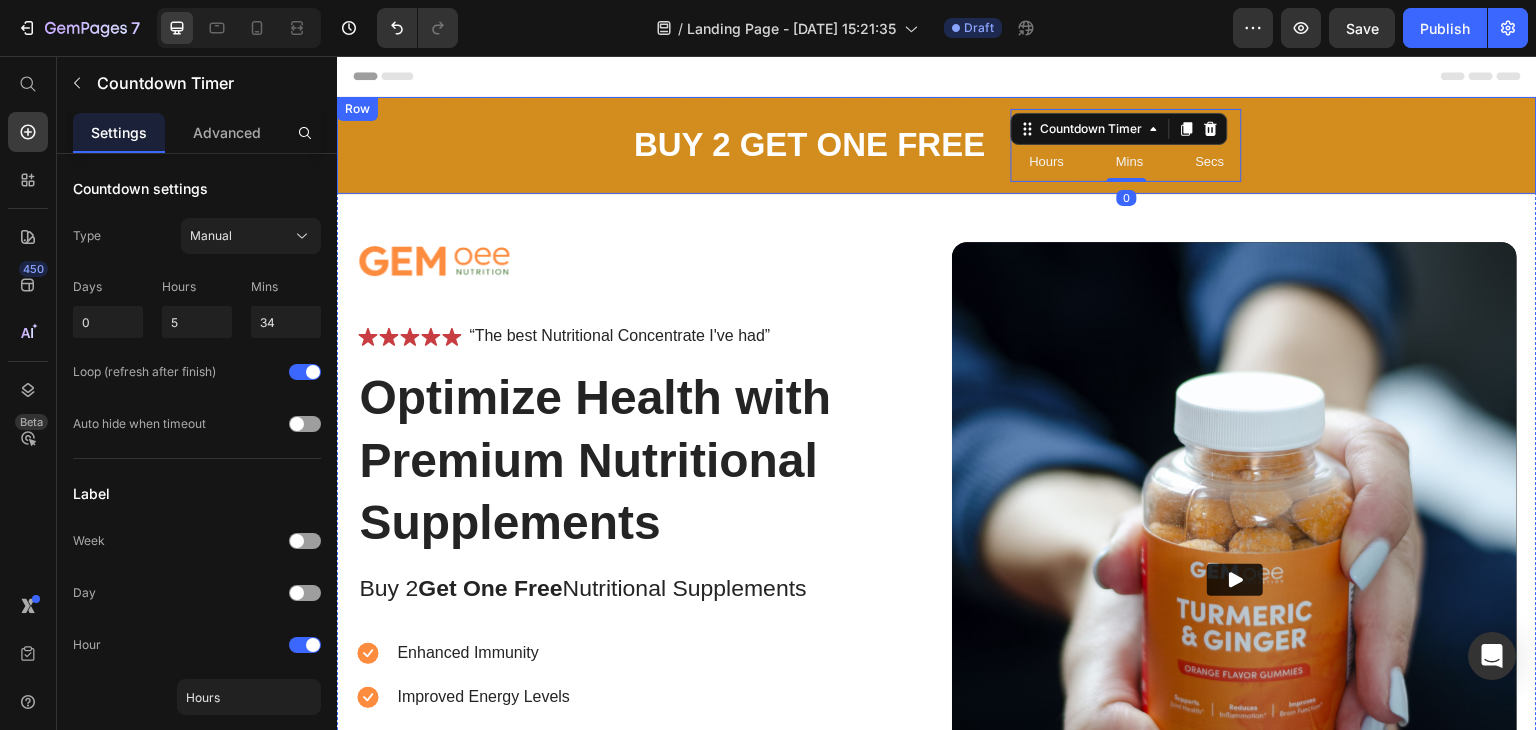 click on "buy 2 get one free Text Block 04 Hours 15 Mins 17 Secs Countdown Timer   0 Row" at bounding box center (937, 145) 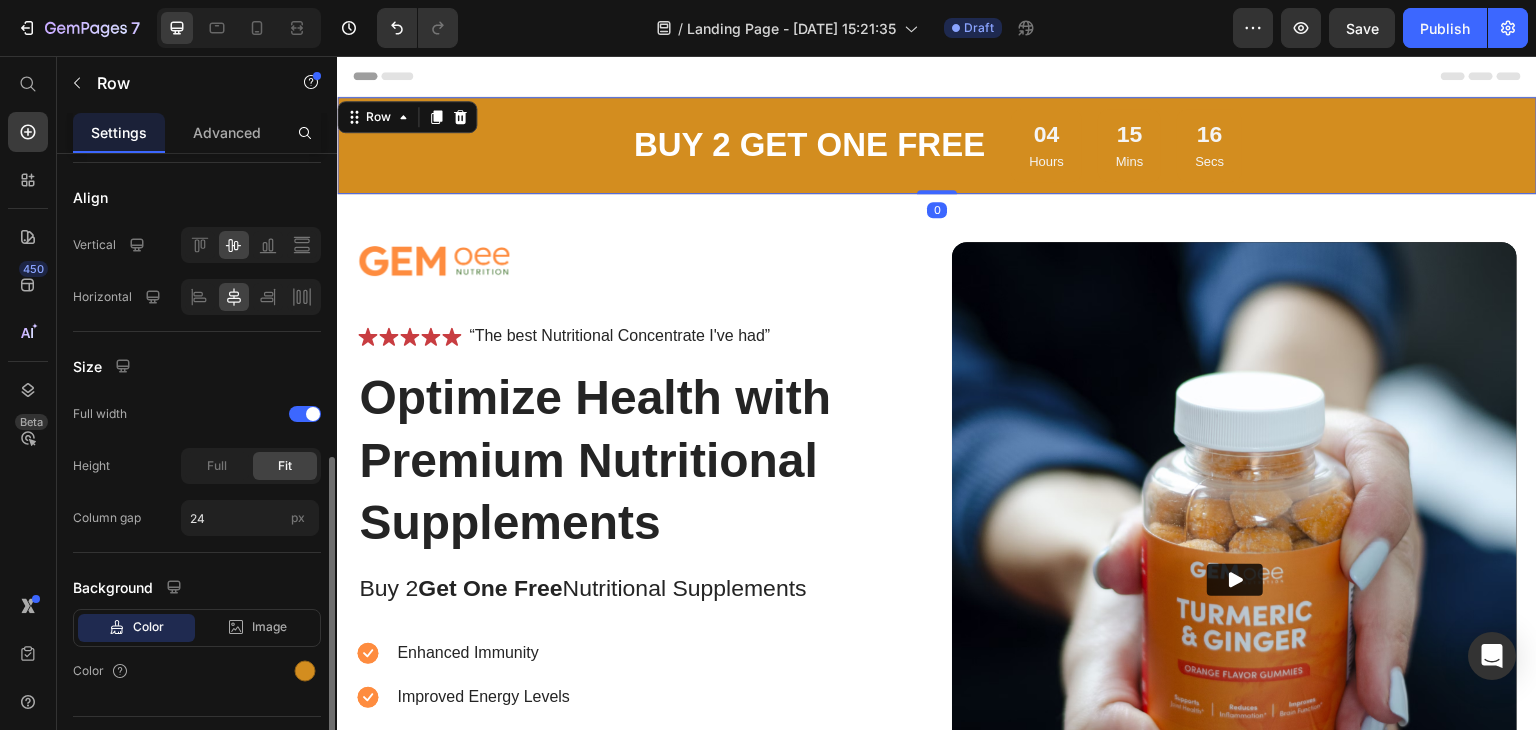 scroll, scrollTop: 442, scrollLeft: 0, axis: vertical 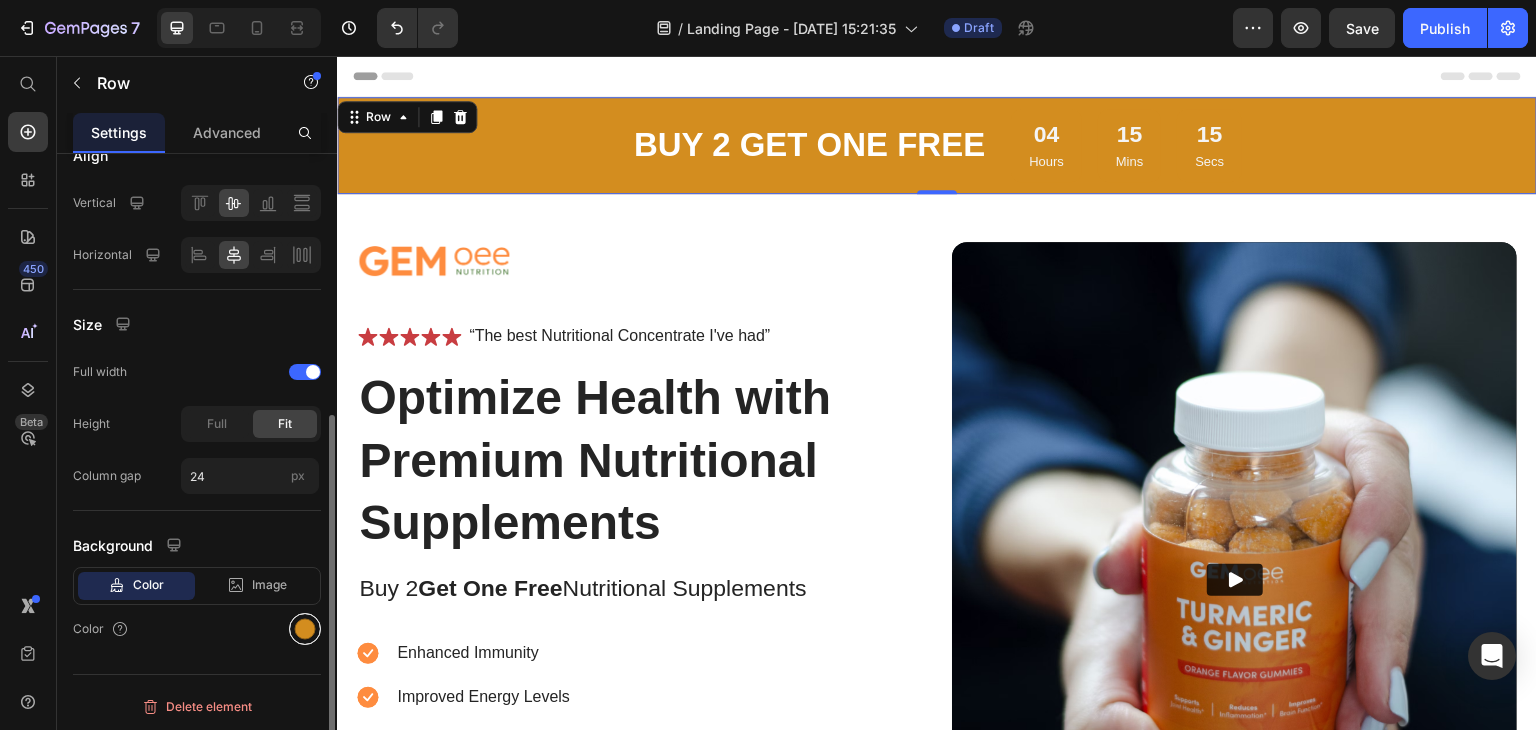 click at bounding box center (305, 629) 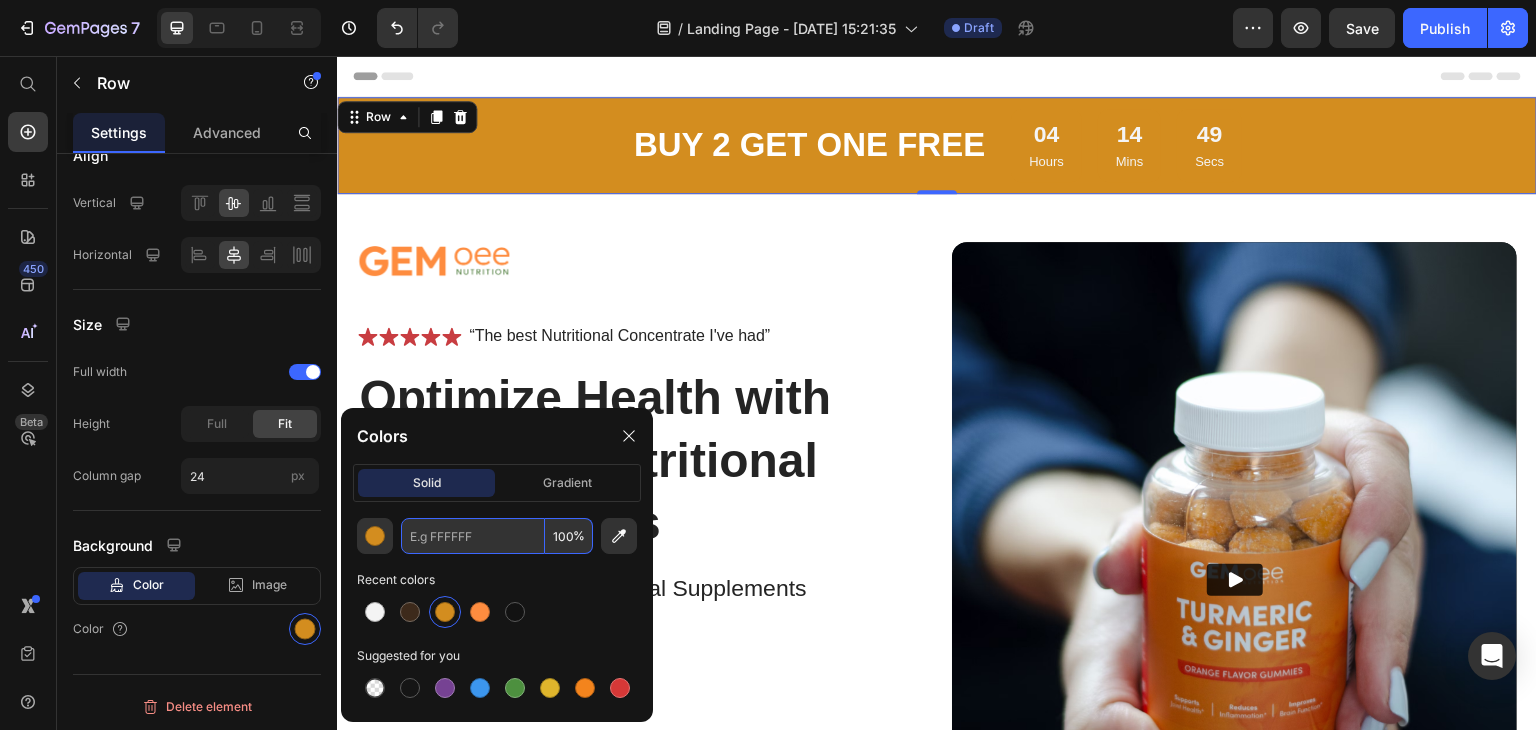 paste on "E6D5C0" 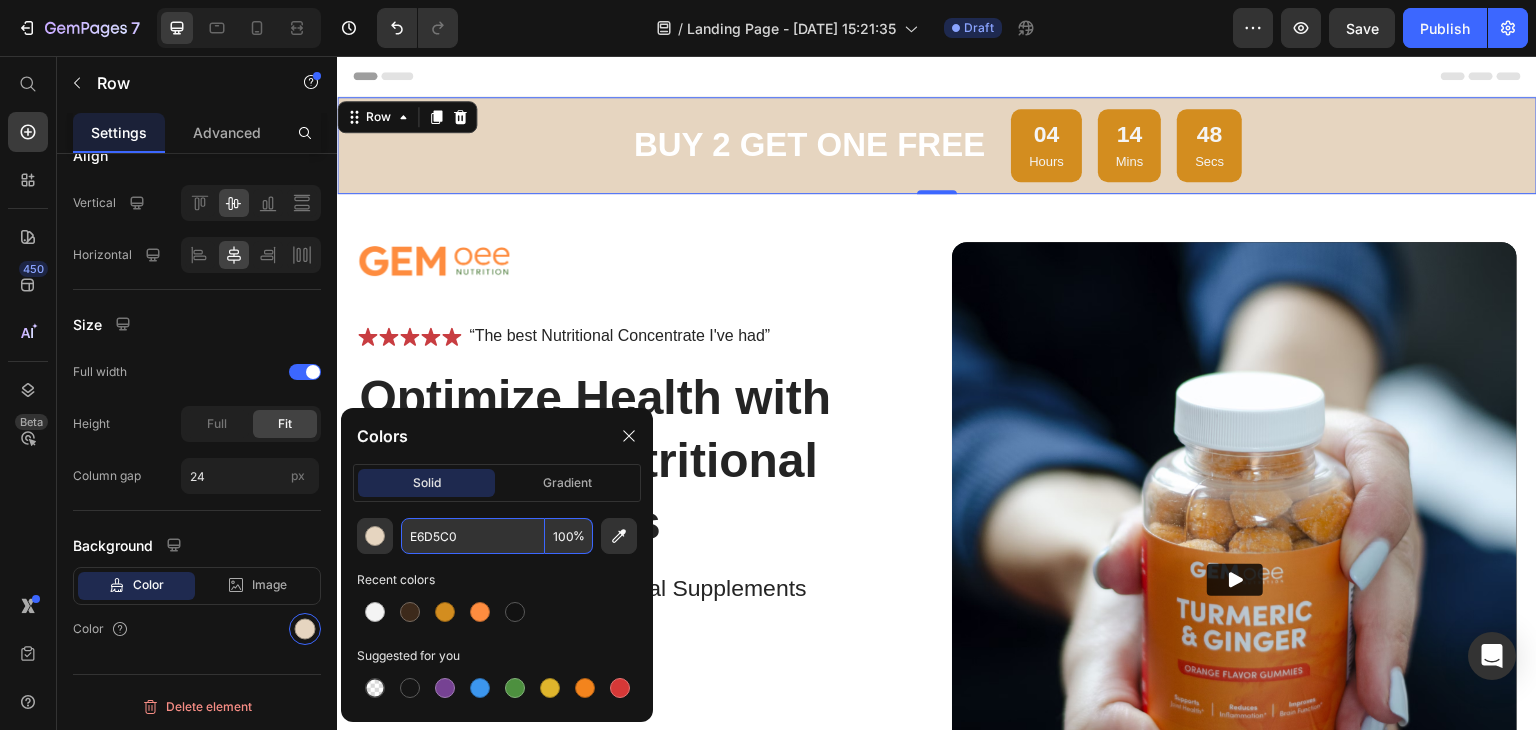 type on "E6D5C0" 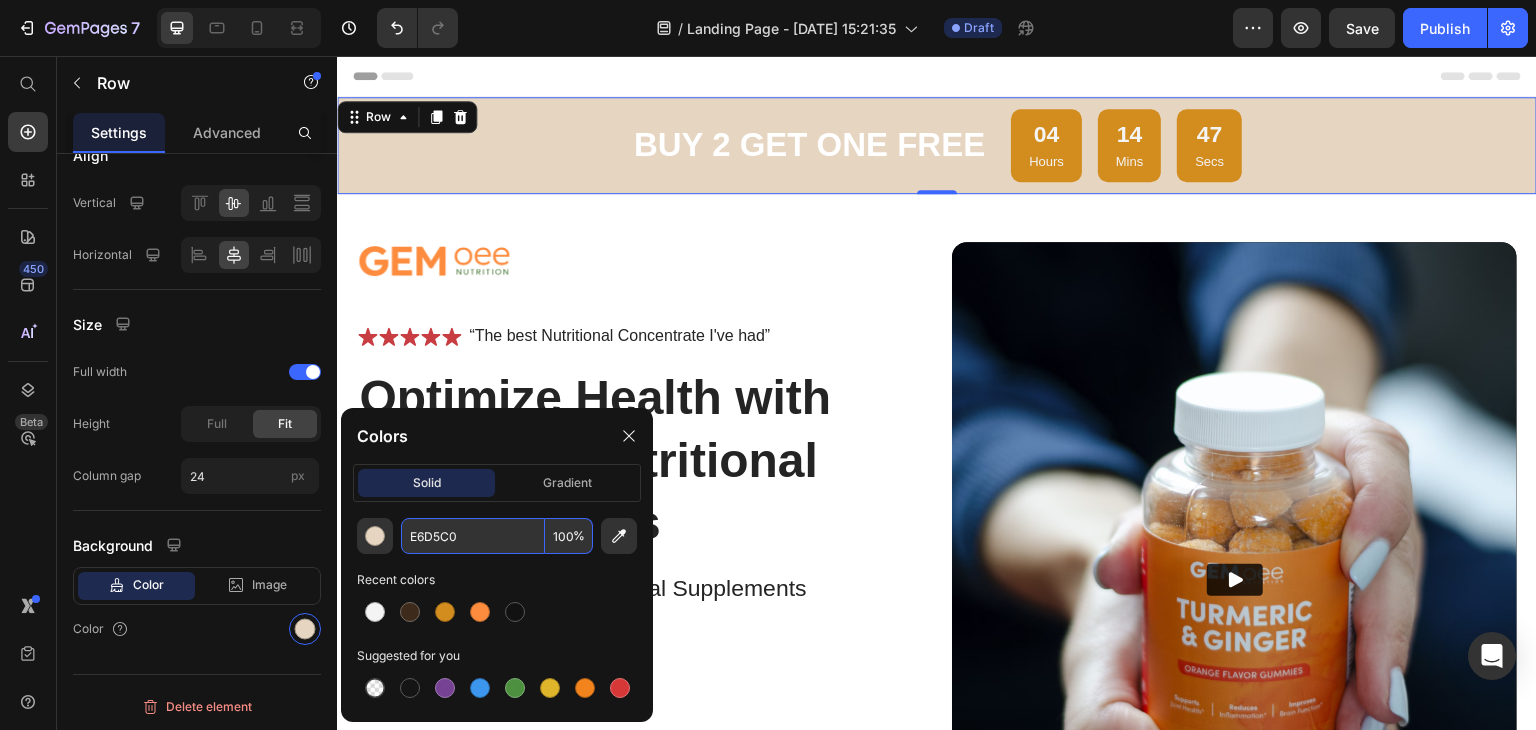 click at bounding box center [497, 612] 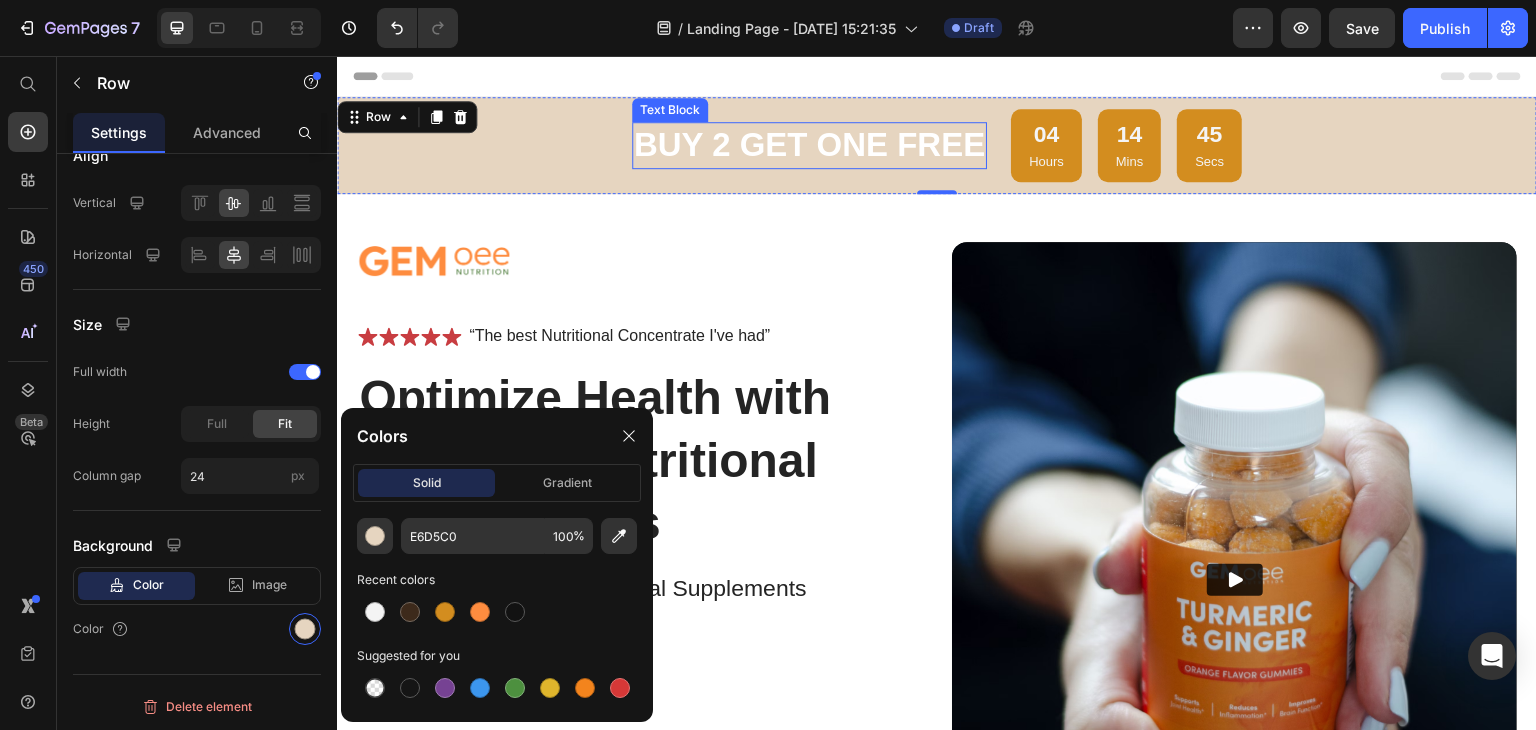 click on "buy 2 get one free" at bounding box center (809, 145) 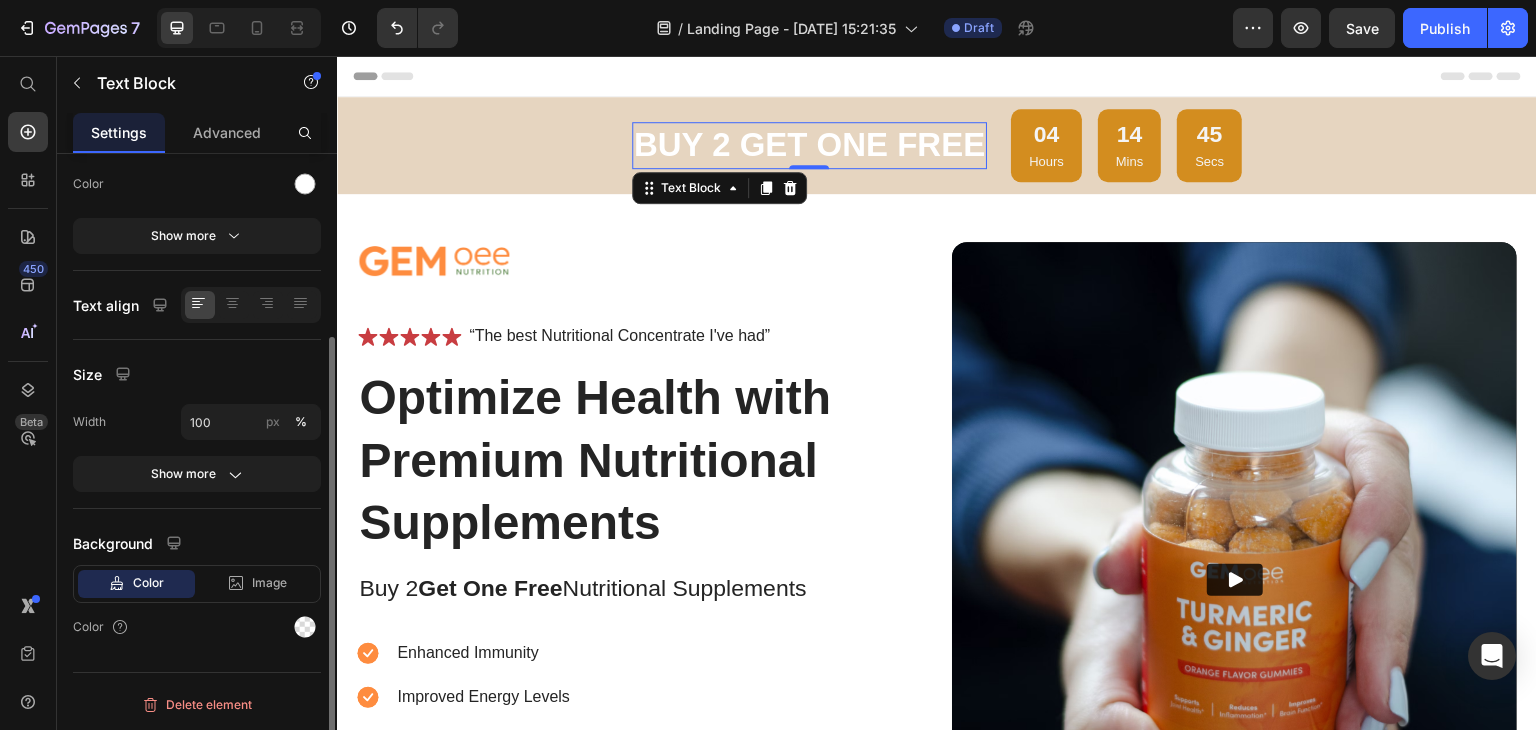 scroll, scrollTop: 0, scrollLeft: 0, axis: both 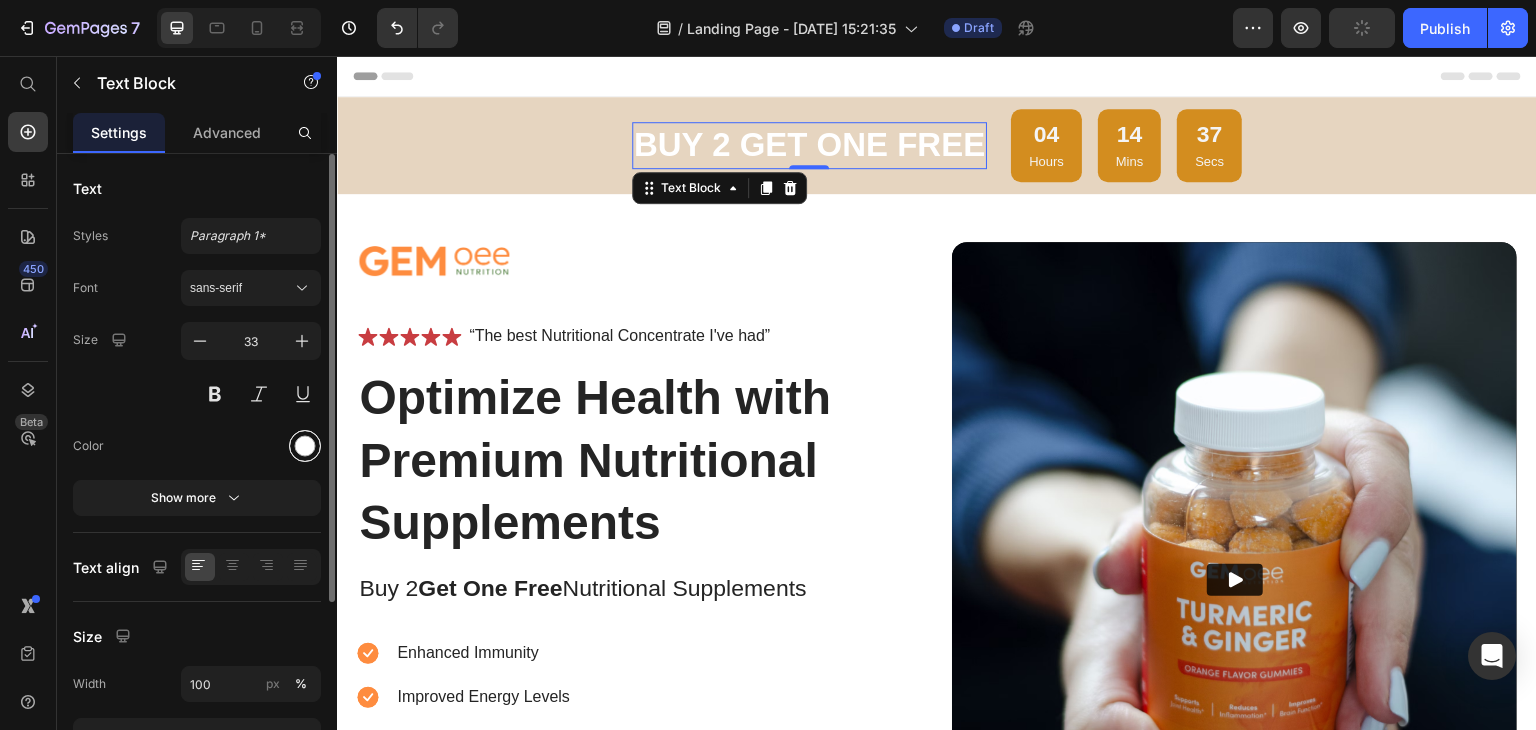 click at bounding box center (305, 446) 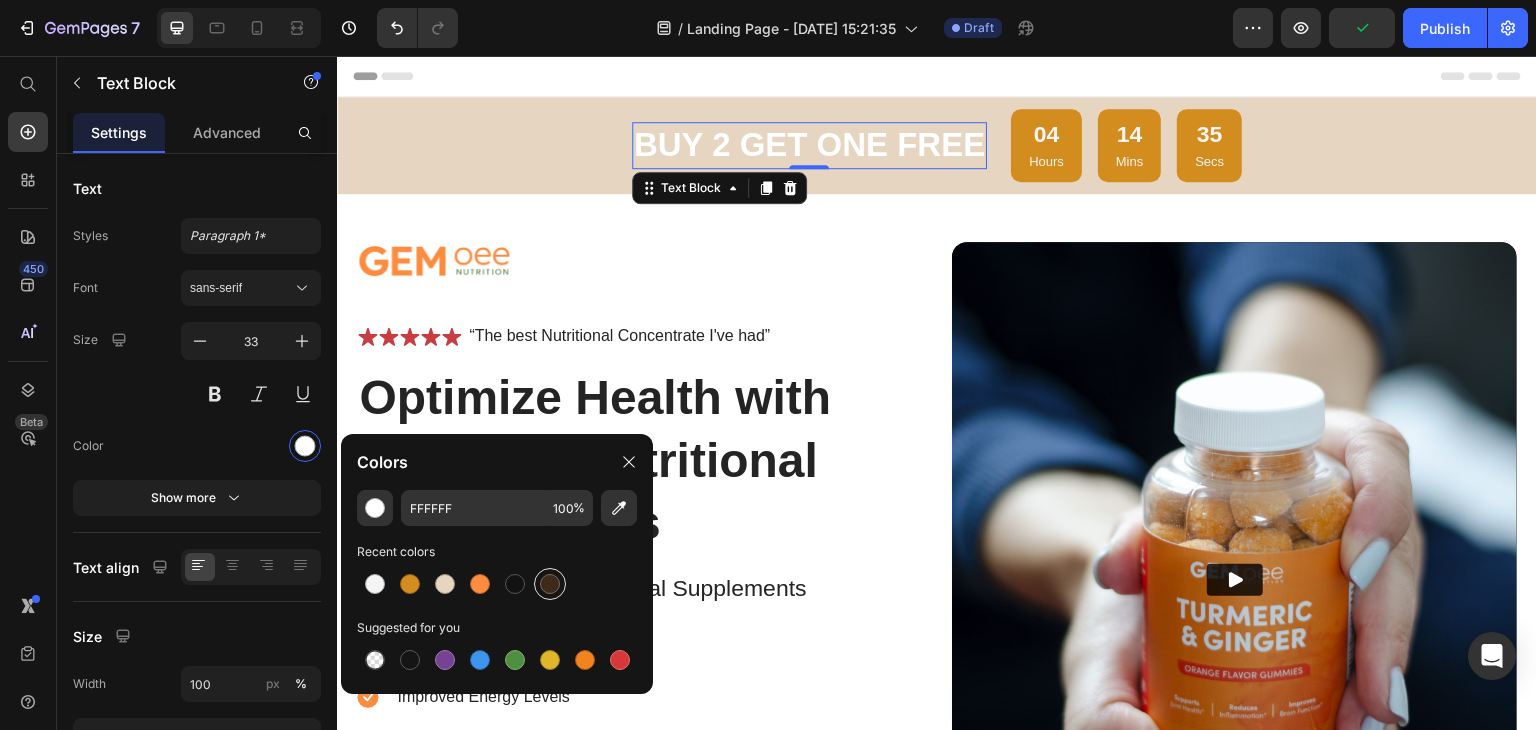 click at bounding box center (550, 584) 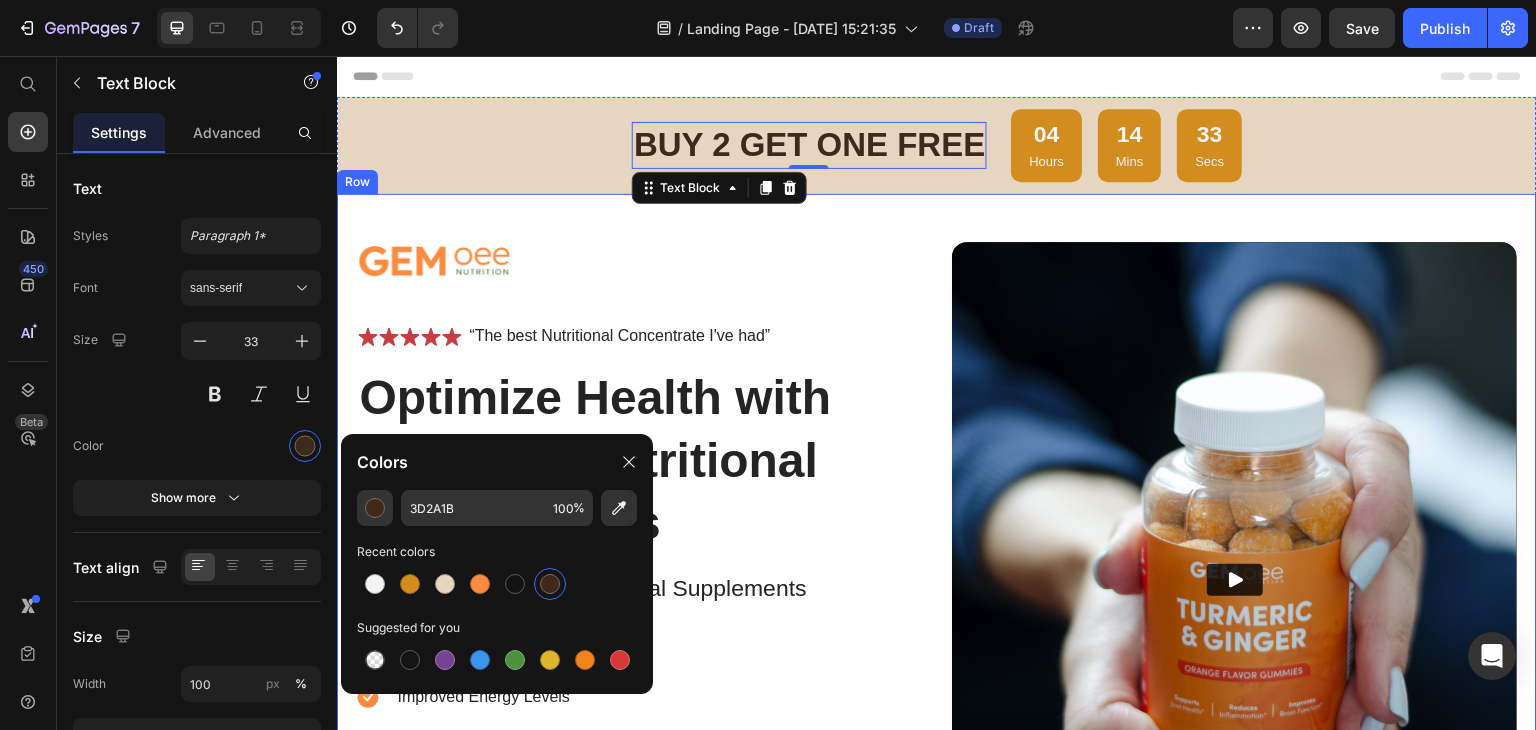 click on "Image
Icon
Icon
Icon
Icon
Icon Icon List “The best Nutritional Concentrate I've had” Text Block Row Optimize Health with Premium Nutritional Supplements Heading Buy 2  Get One Free  Nutritional Supplements Text Block
Enhanced Immunity
Improved Energy Levels
Support for Heart Health
Joint and [MEDICAL_DATA] Item List Instant Health Boost Button
Icon Try it & love it for  30 days or your money back Text Block Row Row Video Row" at bounding box center (937, 570) 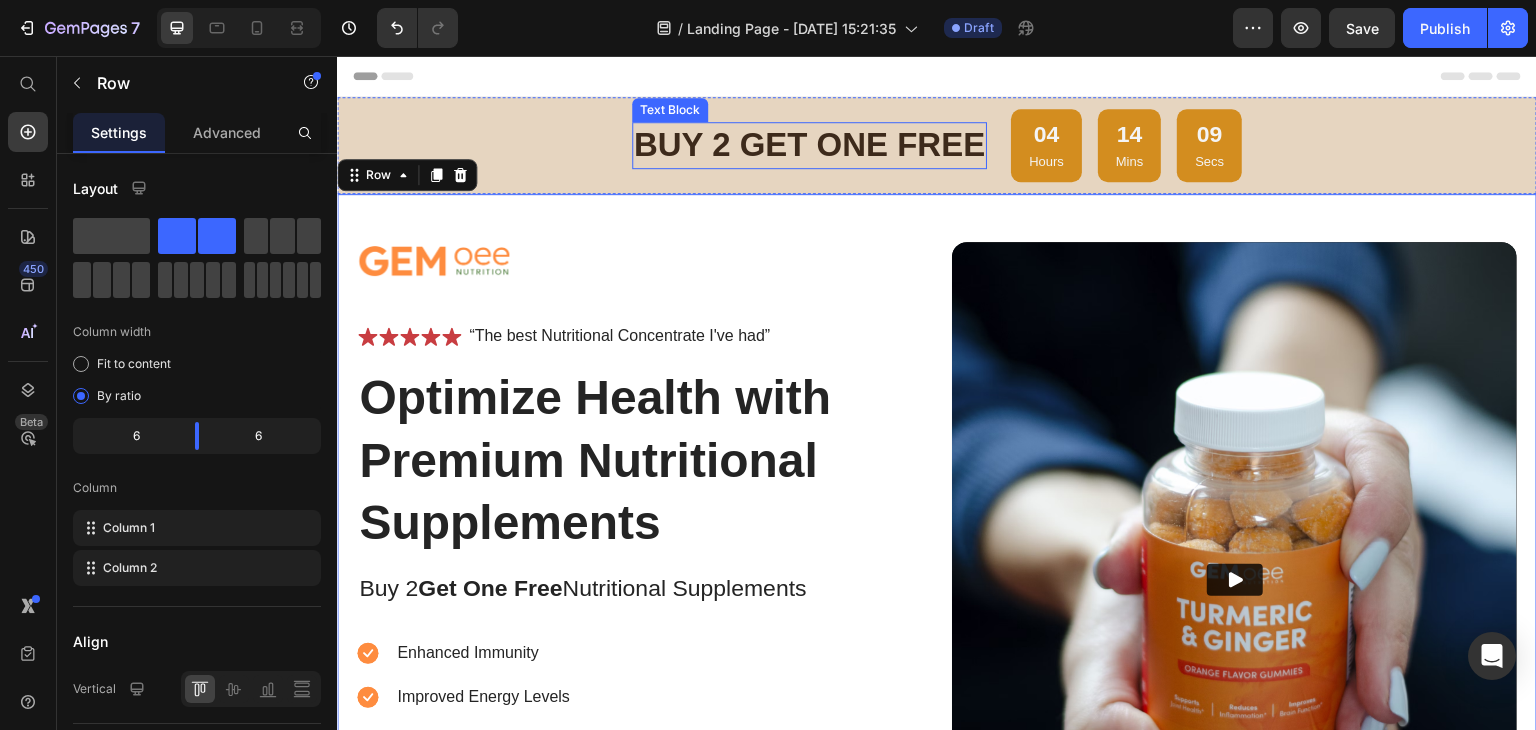 click on "buy 2 get one free" at bounding box center [809, 145] 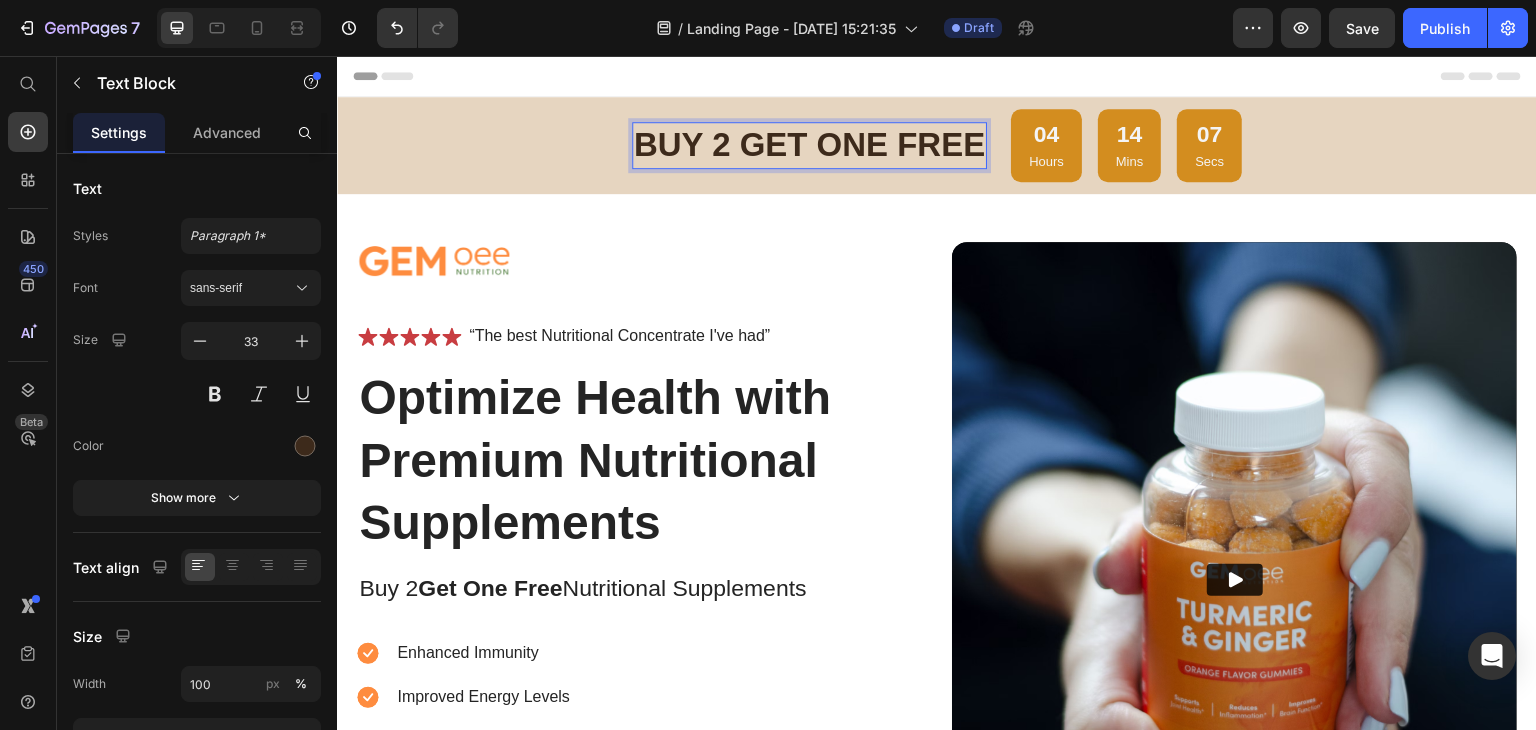 click on "buy 2 get one free" at bounding box center [809, 145] 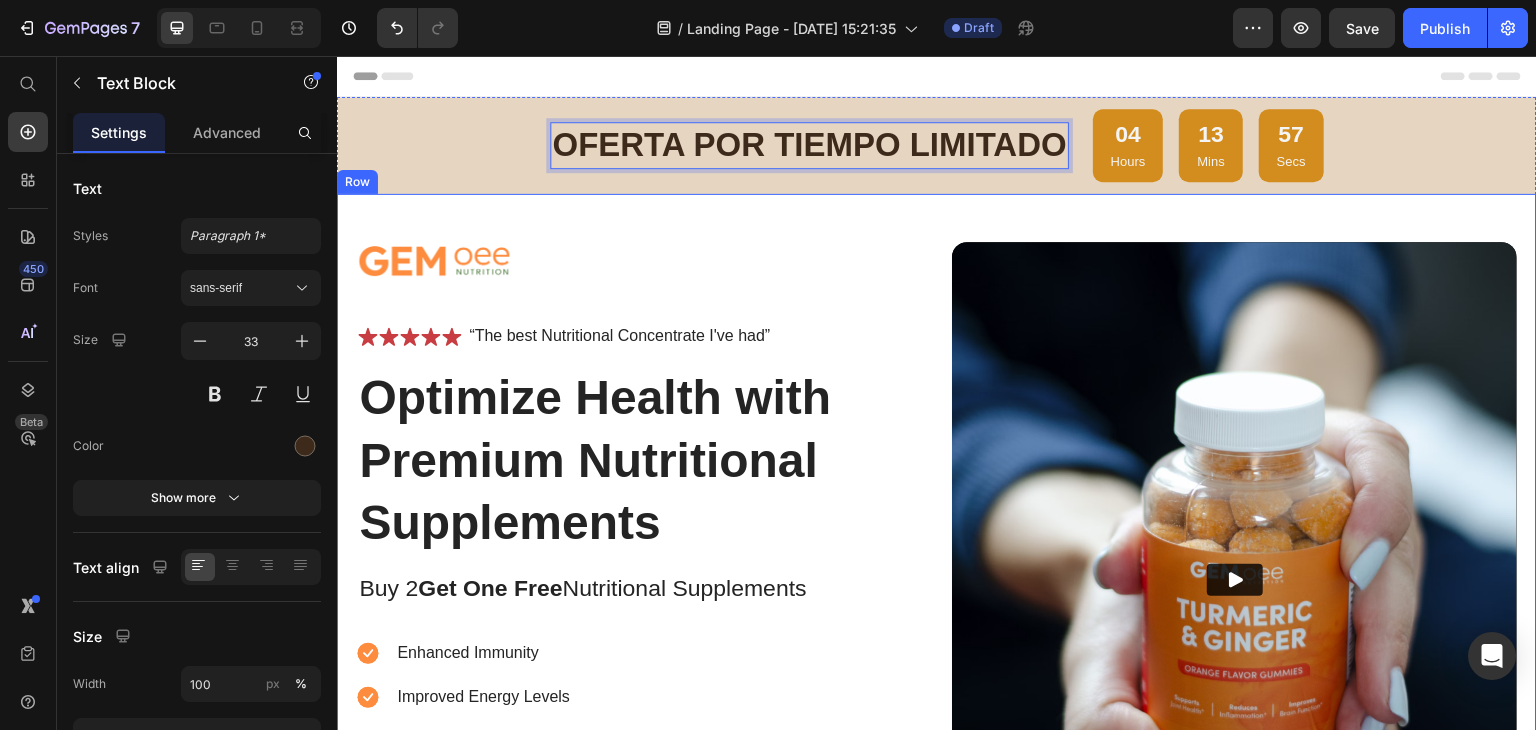 click on "Image
Icon
Icon
Icon
Icon
Icon Icon List “The best Nutritional Concentrate I've had” Text Block Row Optimize Health with Premium Nutritional Supplements Heading Buy 2  Get One Free  Nutritional Supplements Text Block
Enhanced Immunity
Improved Energy Levels
Support for Heart Health
Joint and [MEDICAL_DATA] Item List Instant Health Boost Button
Icon Try it & love it for  30 days or your money back Text Block Row Row Video Row" at bounding box center (937, 570) 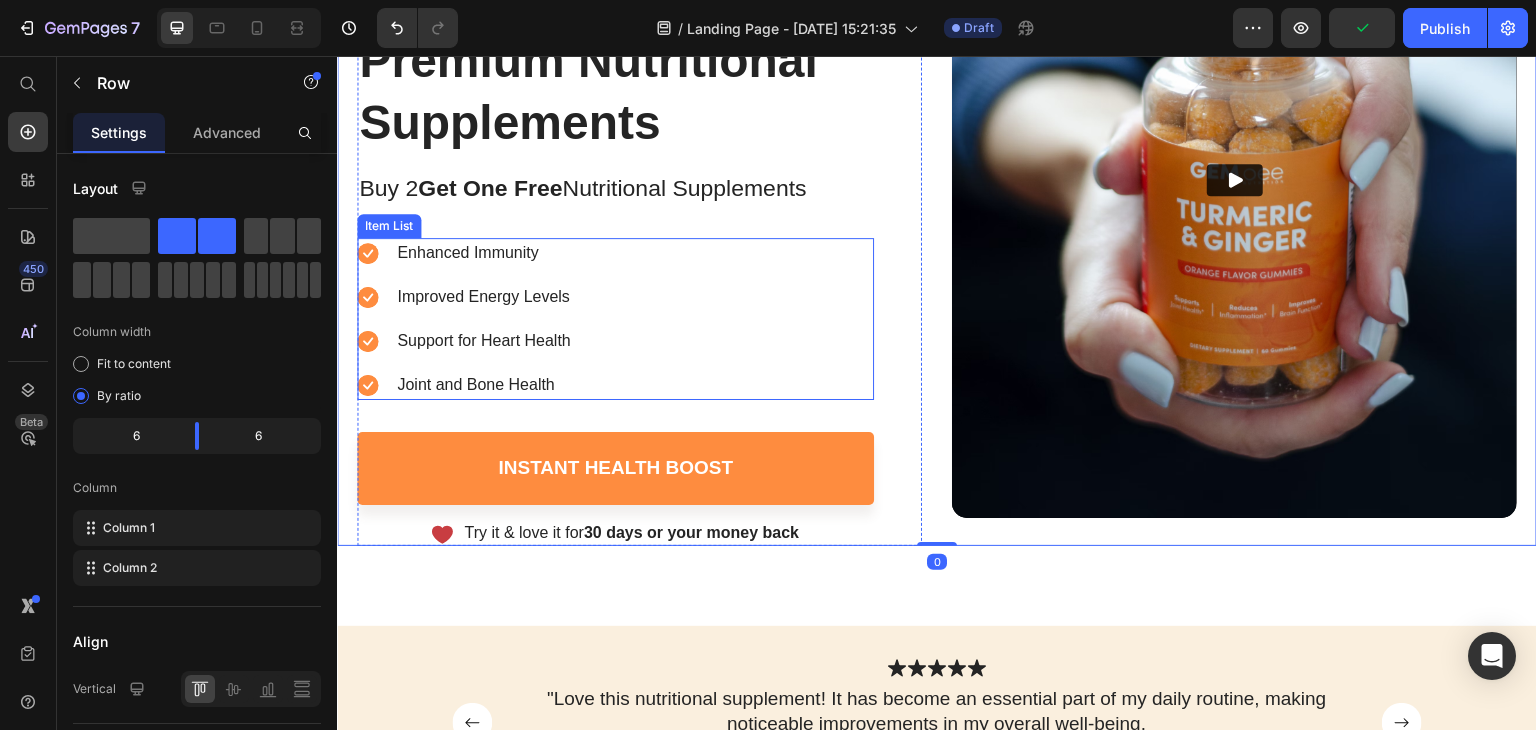 scroll, scrollTop: 0, scrollLeft: 0, axis: both 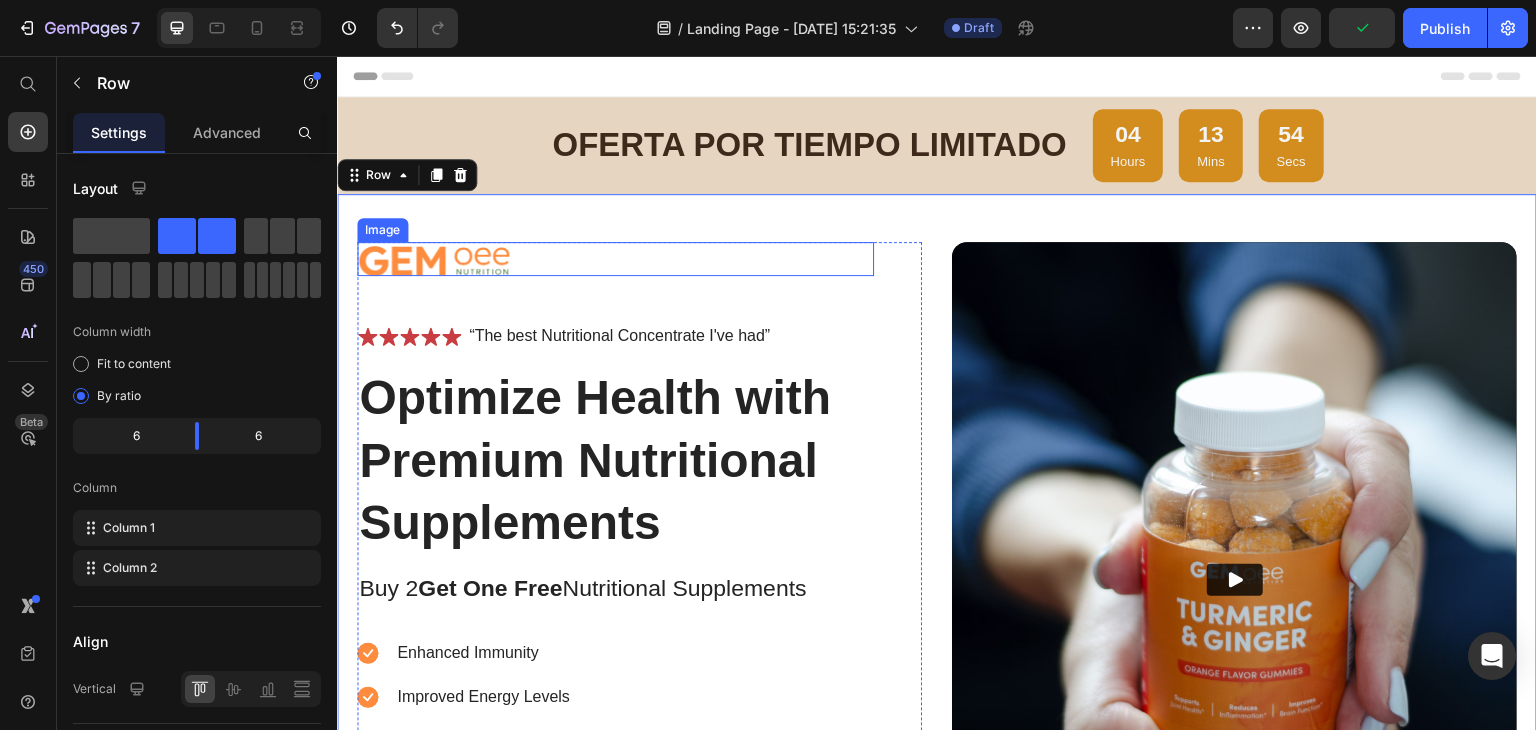 click at bounding box center [615, 259] 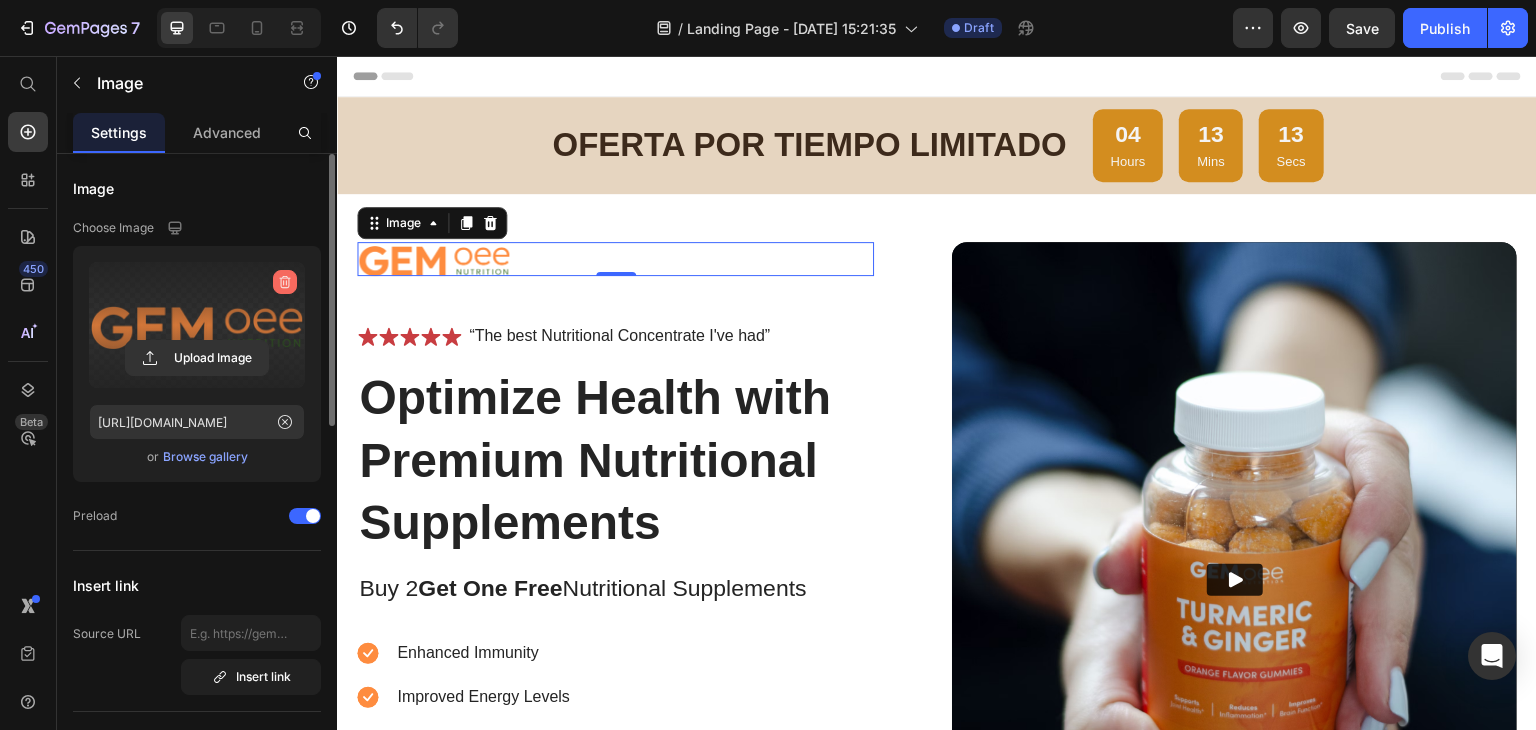 click 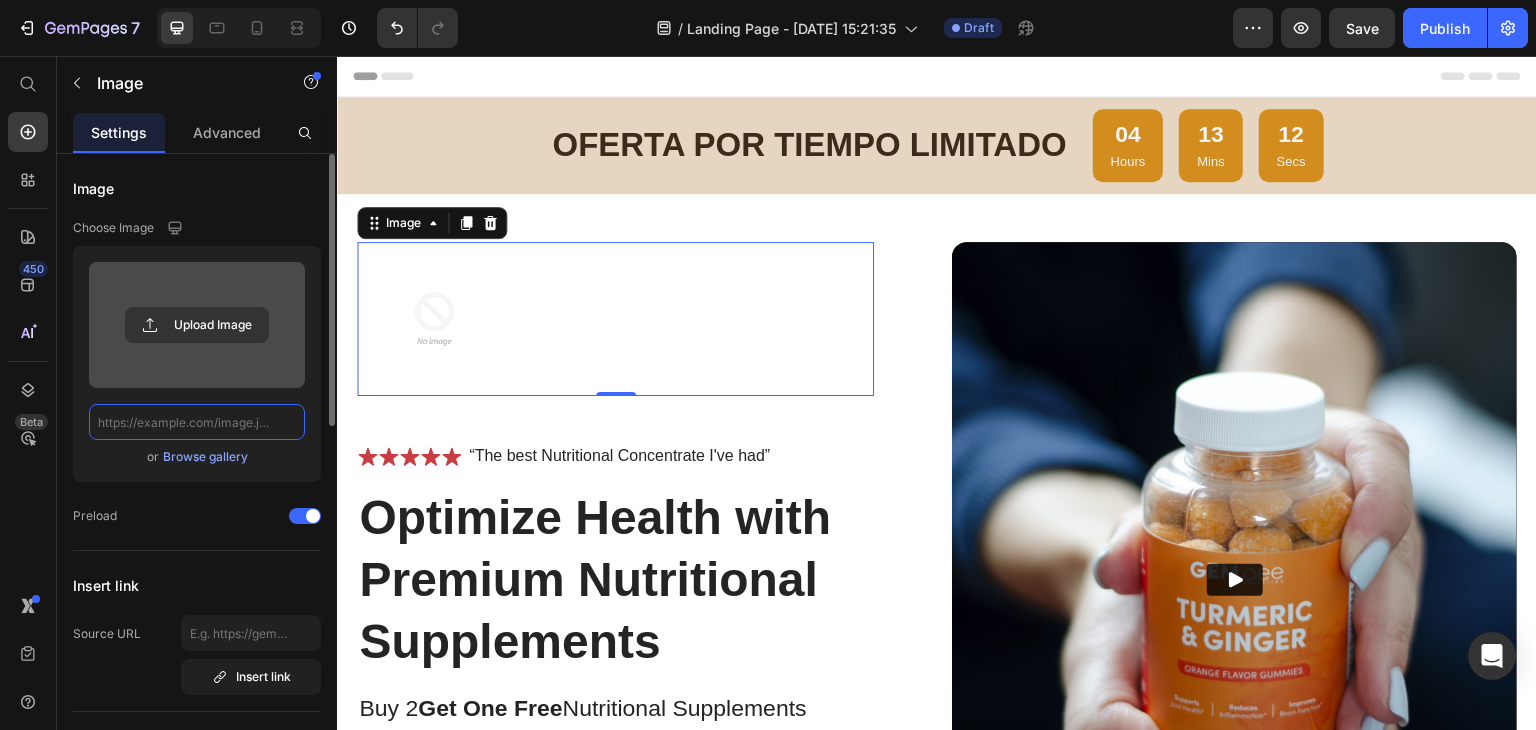 scroll, scrollTop: 0, scrollLeft: 0, axis: both 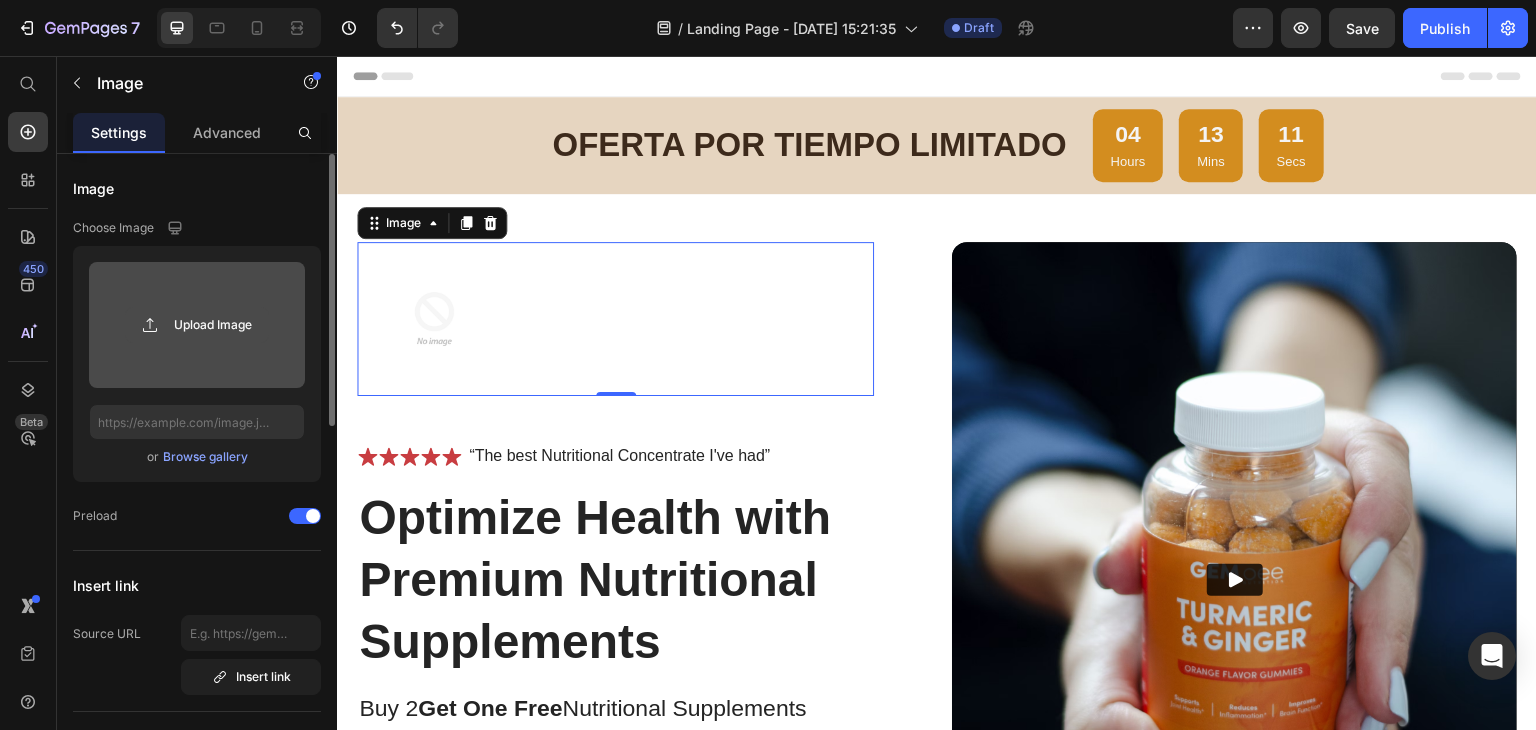 click 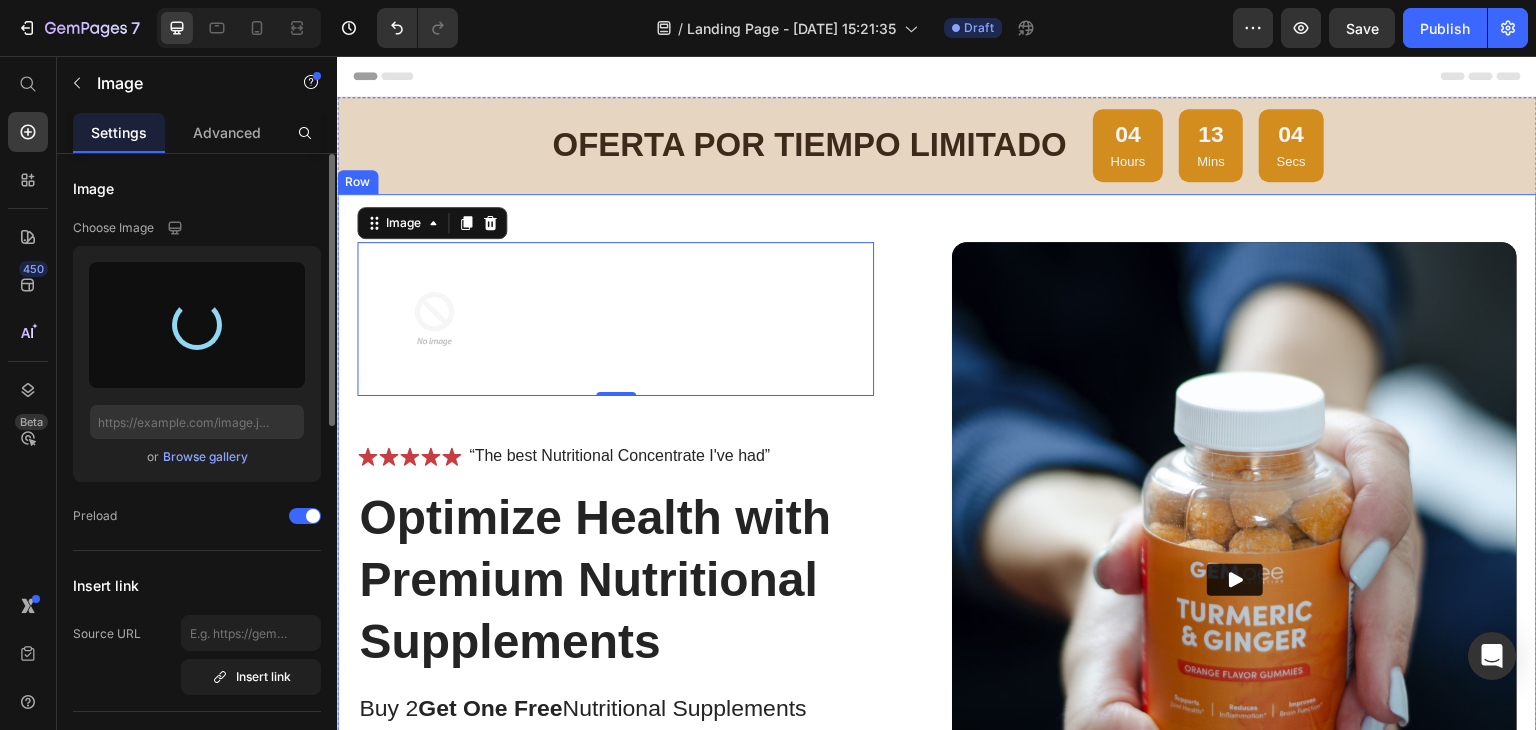 type on "https://cdn.shopify.com/s/files/1/0938/1245/7752/files/gempages_574869491029115748-f6830dfb-8736-40a7-a312-0457e2adb516.png" 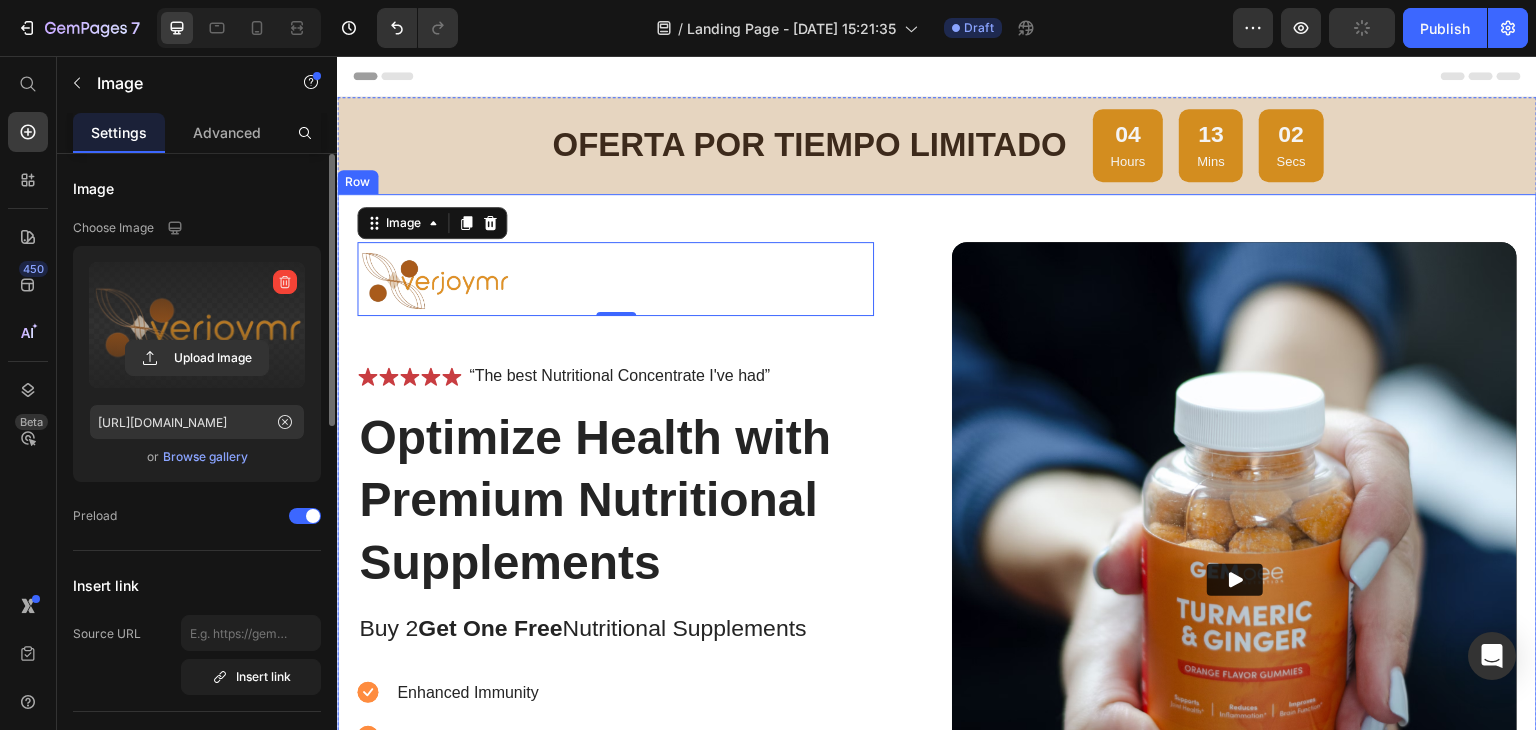 click on "Image   0
Icon
Icon
Icon
Icon
Icon Icon List “The best Nutritional Concentrate I've had” Text Block Row Optimize Health with Premium Nutritional Supplements Heading Buy 2  Get One Free  Nutritional Supplements Text Block
Enhanced Immunity
Improved Energy Levels
Support for Heart Health
Joint and Bone Health Item List Instant Health Boost Button
Icon Try it & love it for  30 days or your money back Text Block Row Row Video Row" at bounding box center [937, 590] 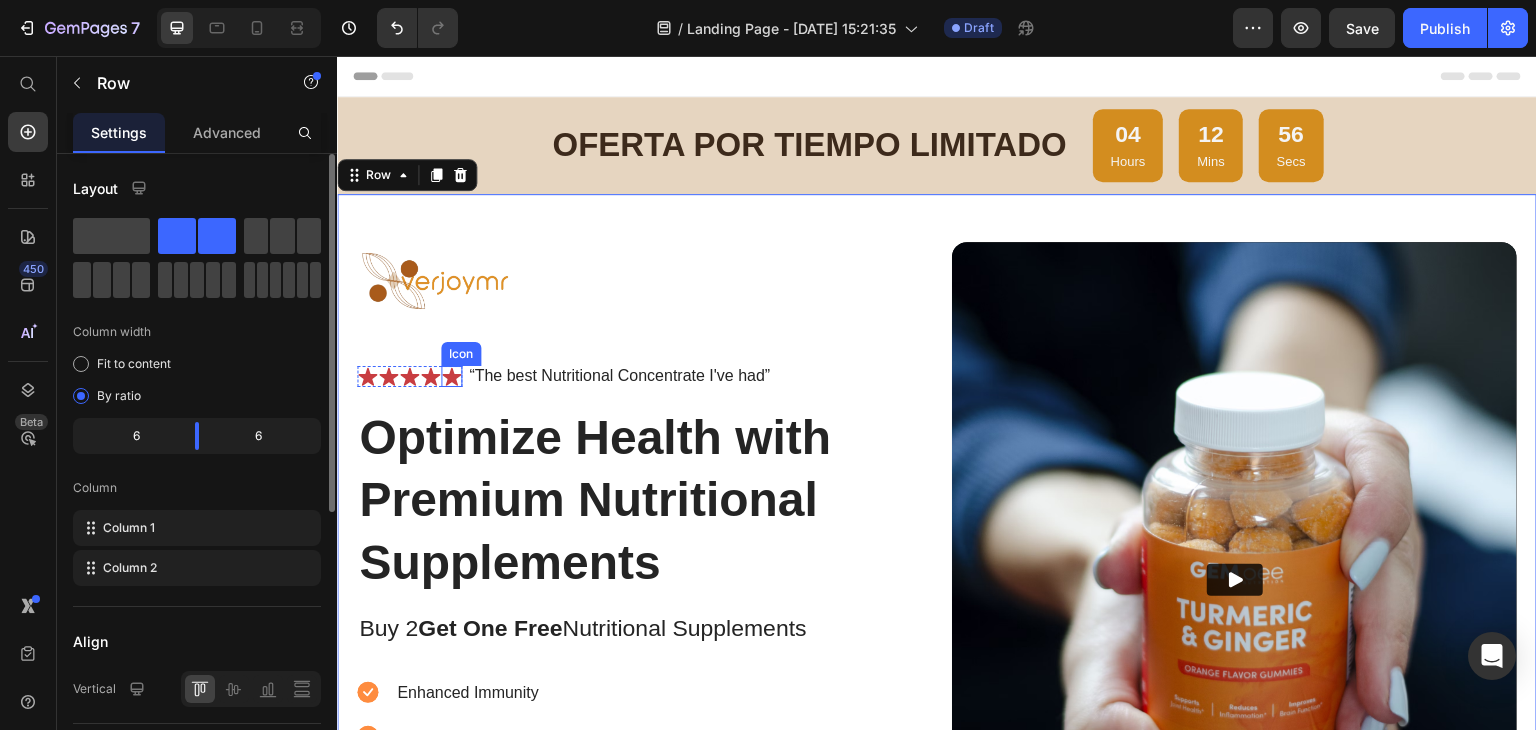 click 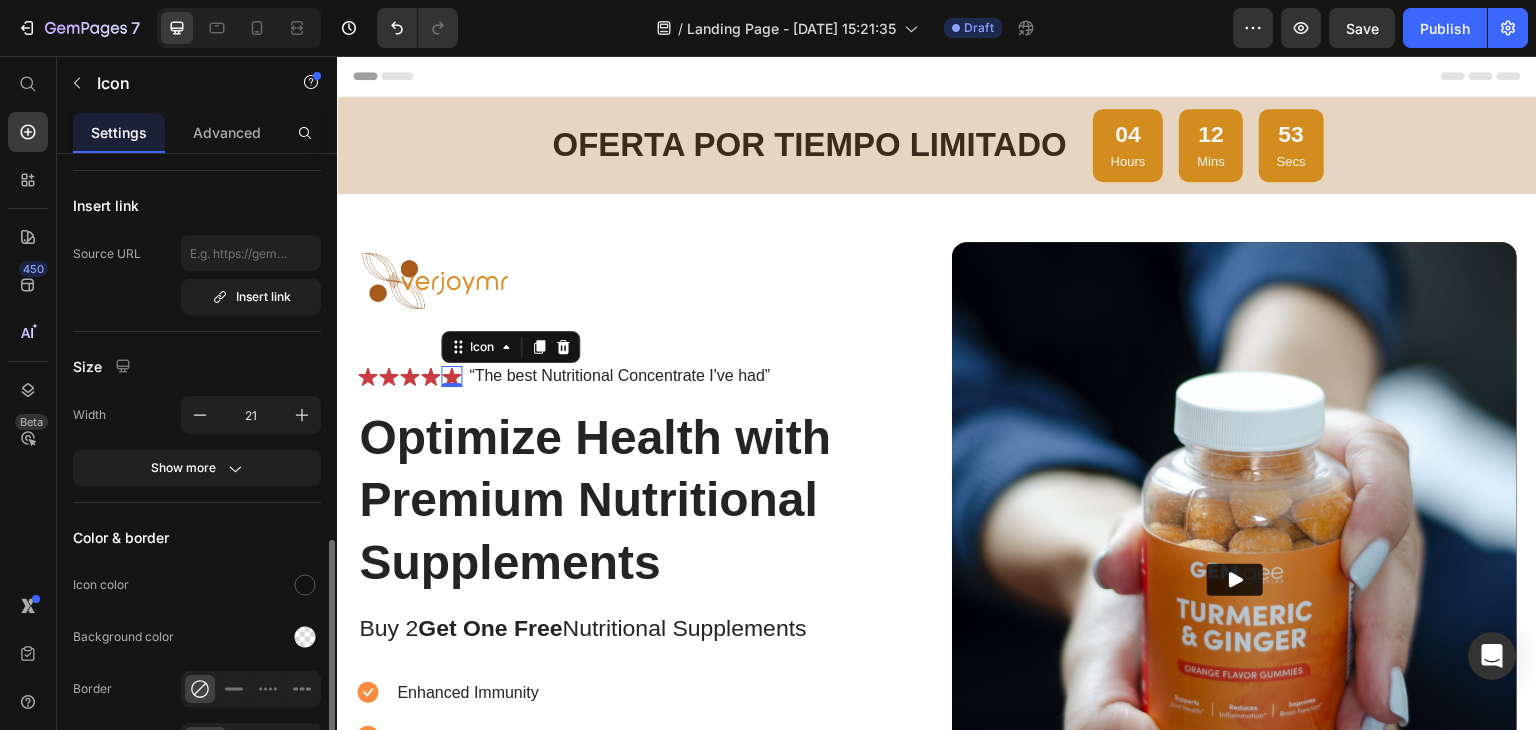 scroll, scrollTop: 288, scrollLeft: 0, axis: vertical 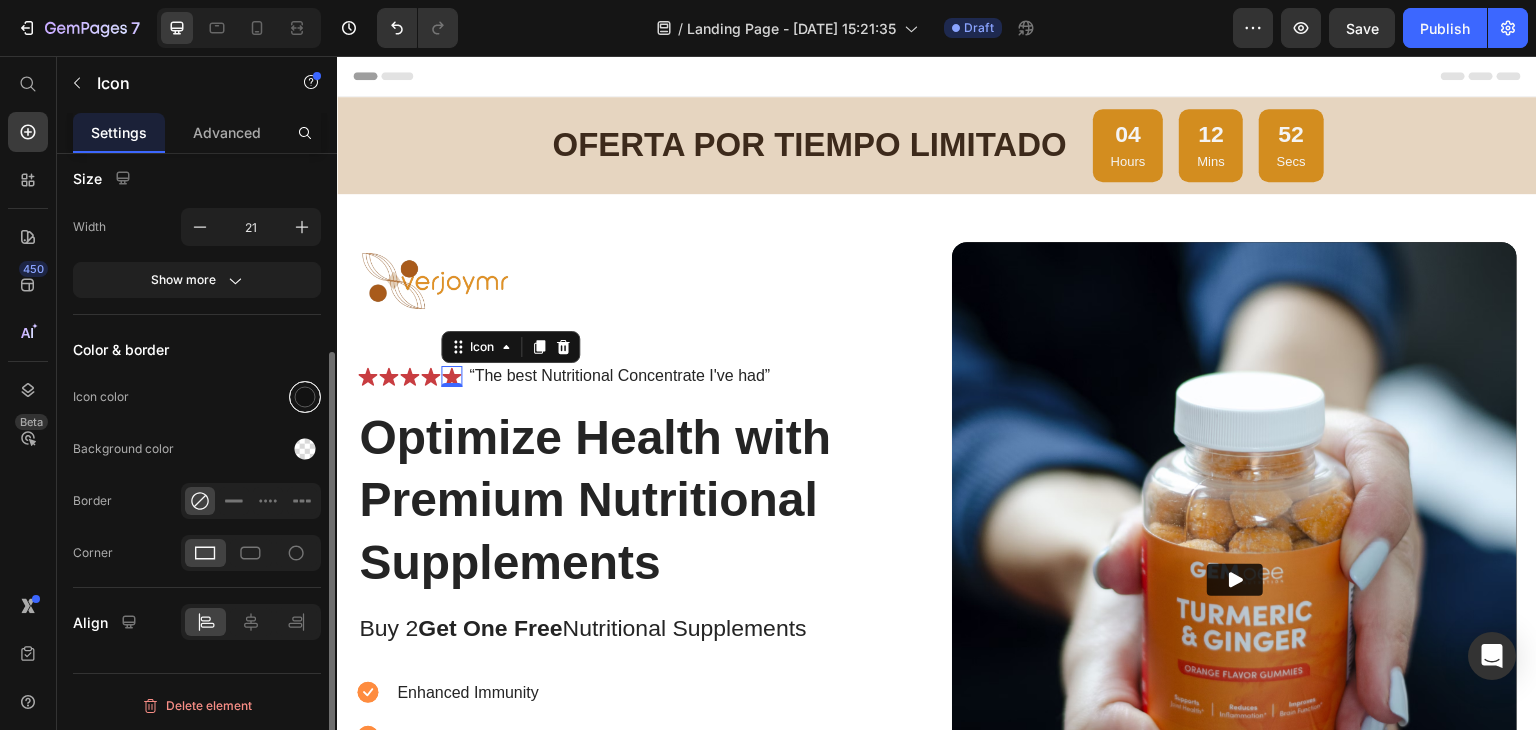 click at bounding box center [305, 397] 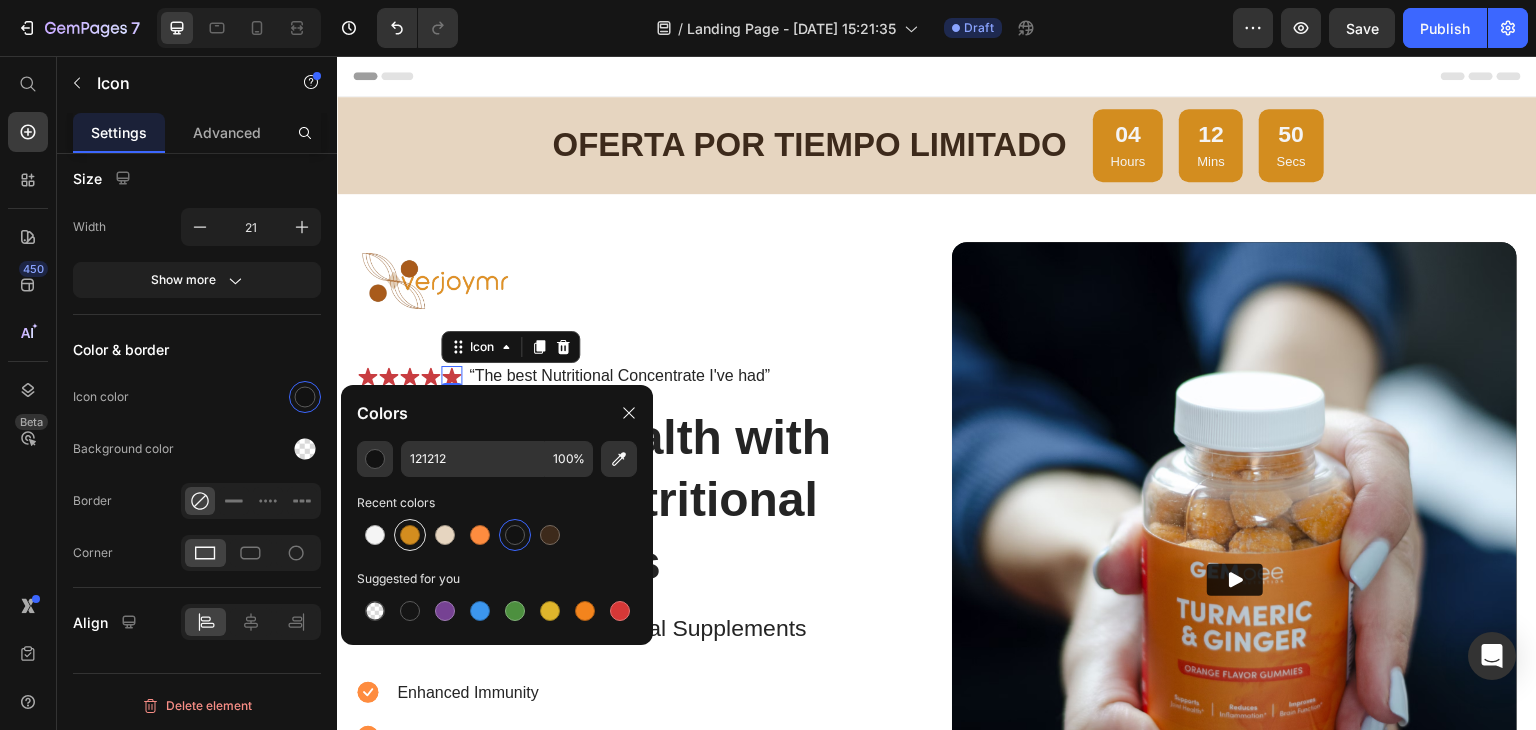click at bounding box center (410, 535) 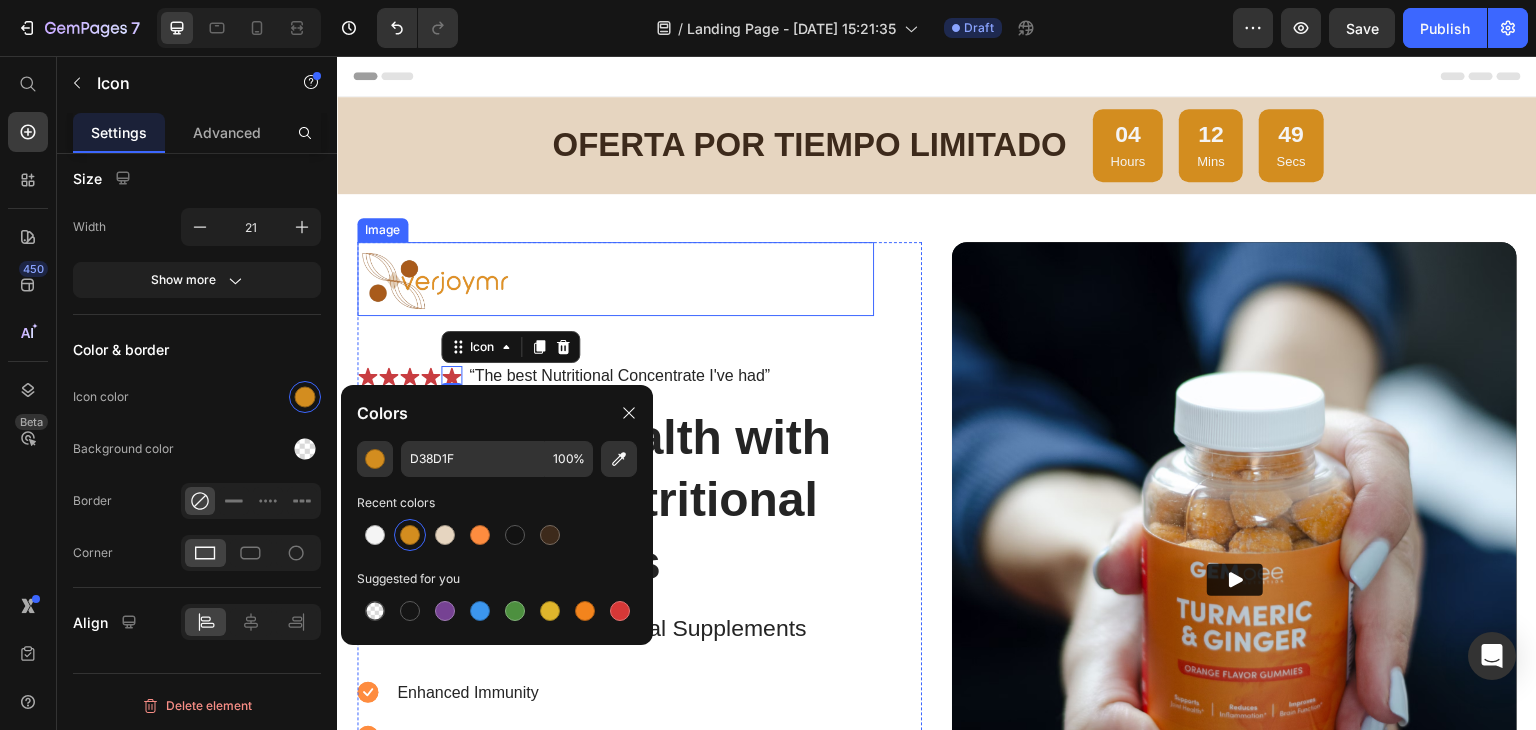 click at bounding box center (615, 279) 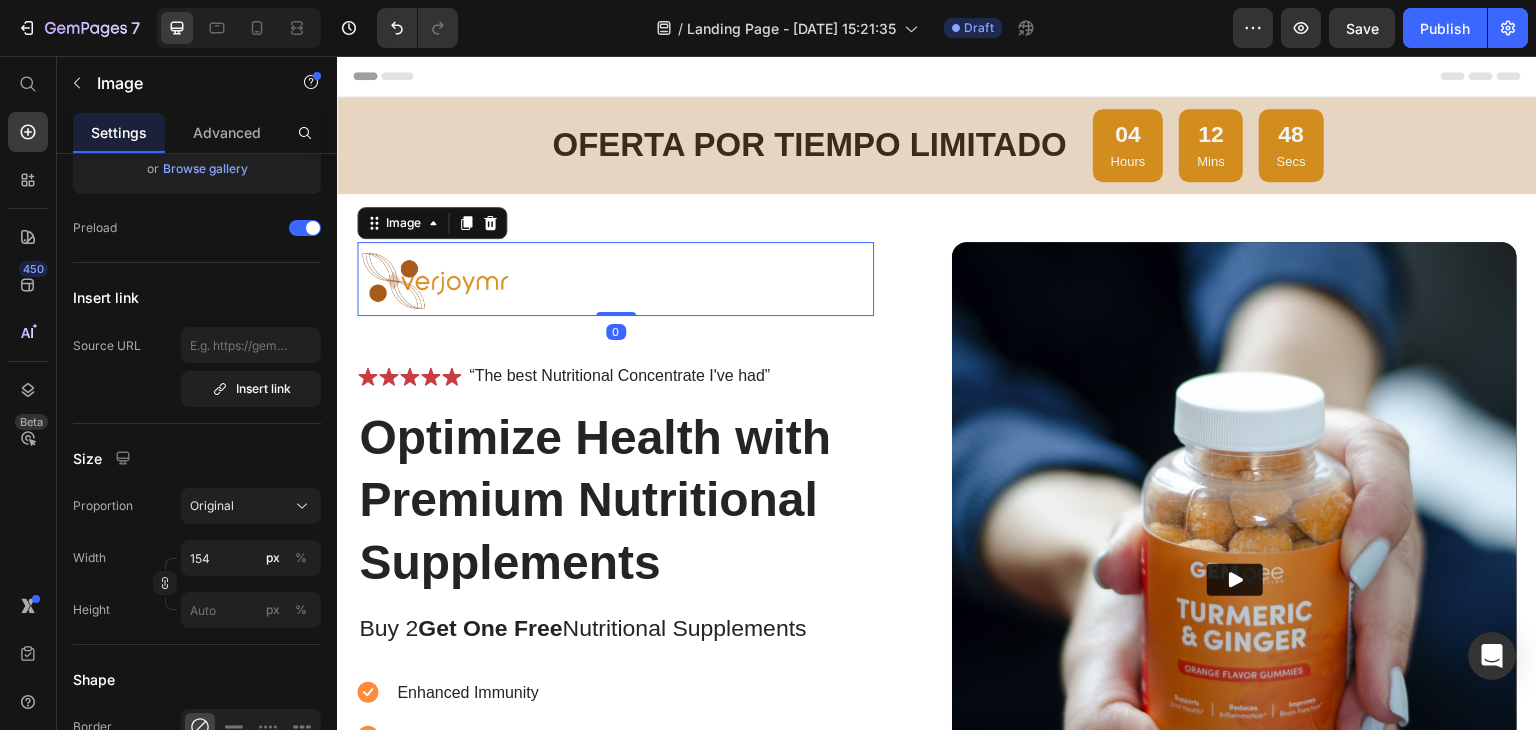 scroll, scrollTop: 0, scrollLeft: 0, axis: both 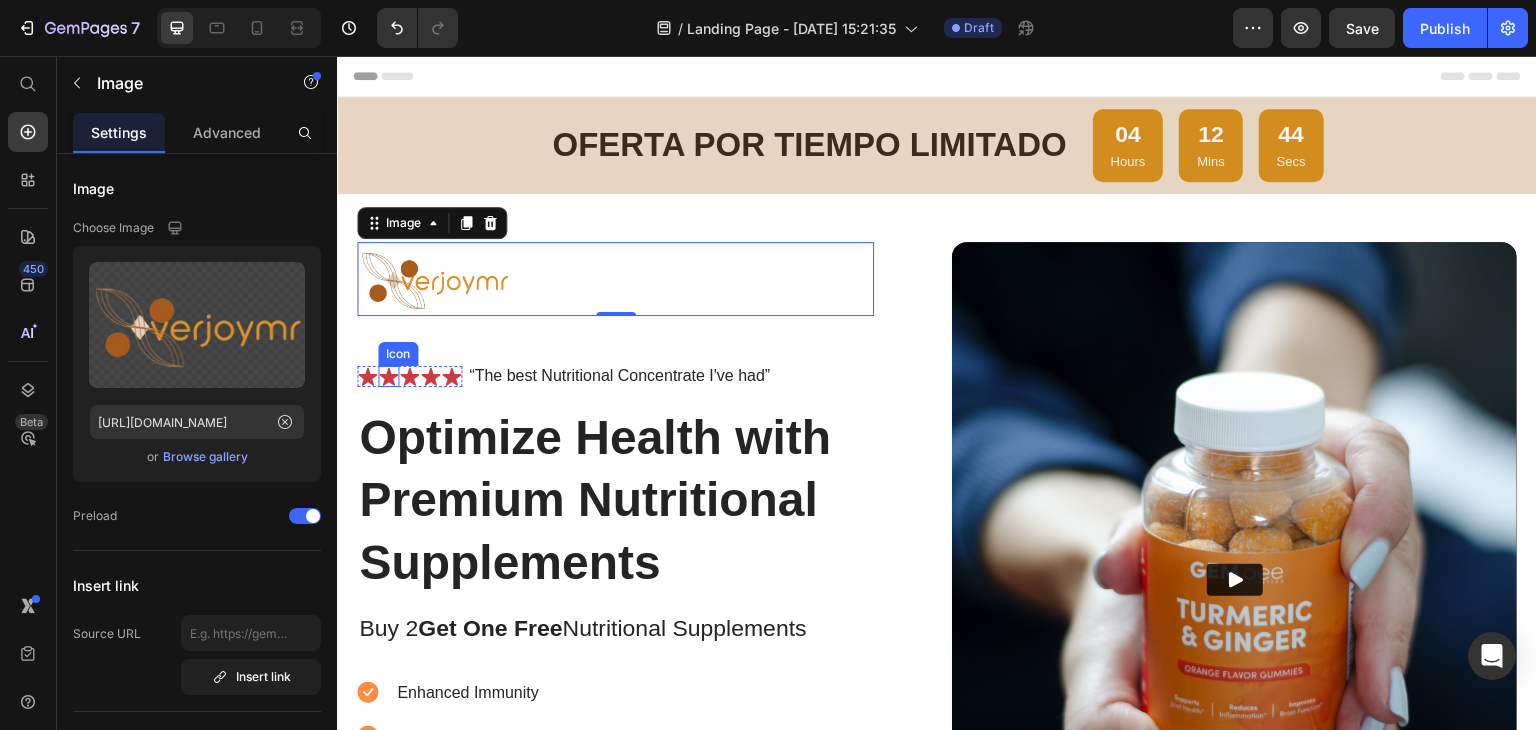 click 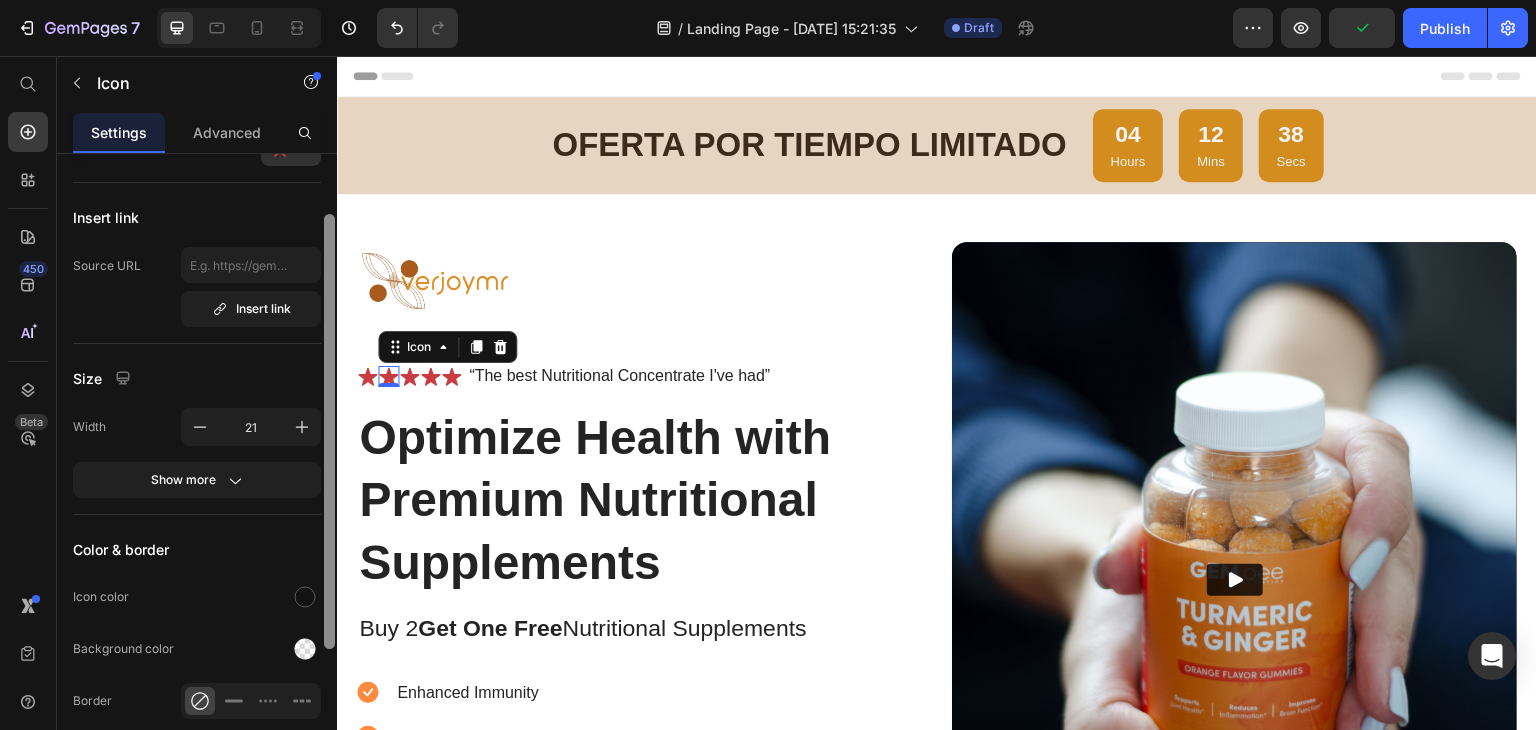 scroll, scrollTop: 0, scrollLeft: 0, axis: both 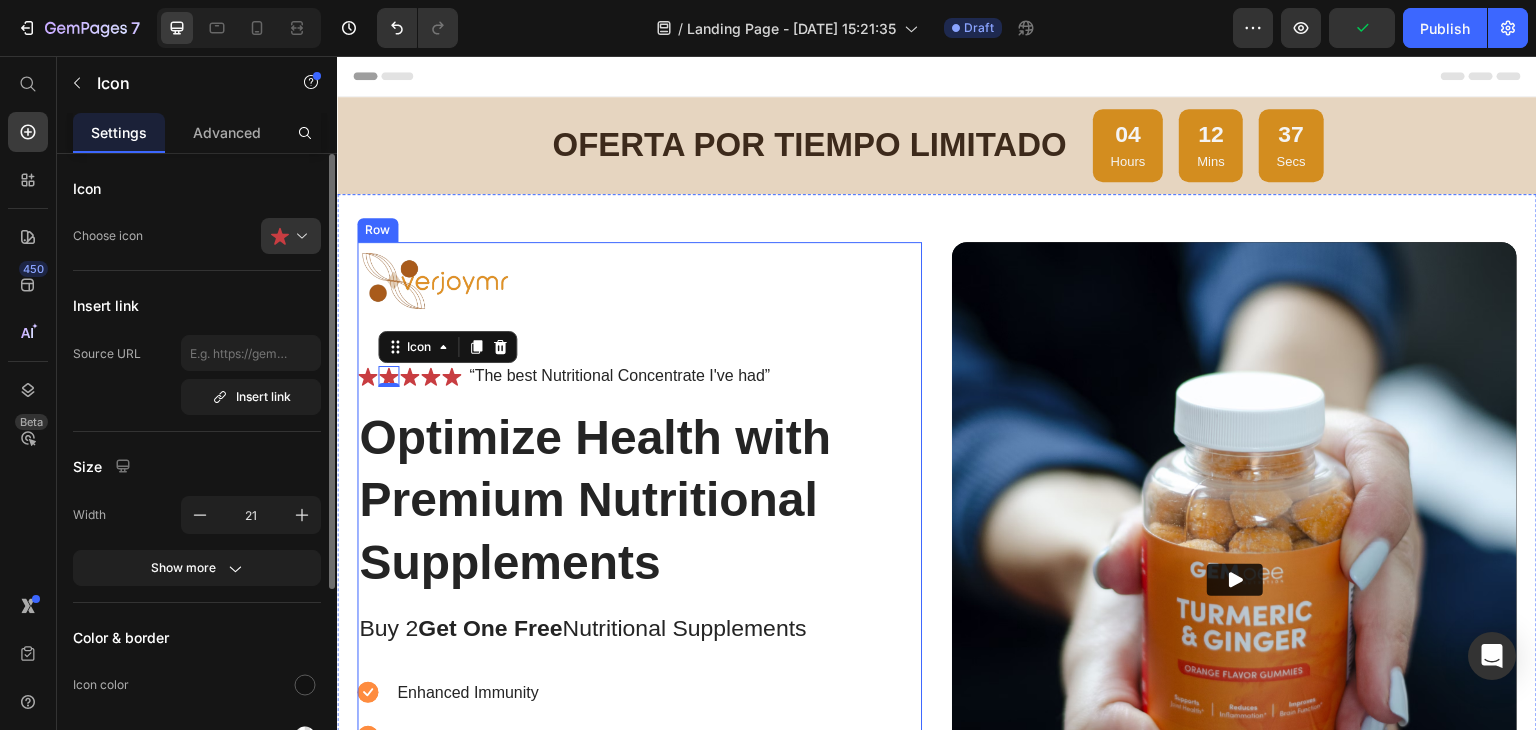 click on "Image
Icon
Icon   0
Icon
Icon
Icon Icon List “The best Nutritional Concentrate I've had” Text Block Row Optimize Health with Premium Nutritional Supplements Heading Buy 2  Get One Free  Nutritional Supplements Text Block
Enhanced Immunity
Improved Energy Levels
Support for Heart Health
Joint and Bone Health Item List Instant Health Boost Button
Icon Try it & love it for  30 days or your money back Text Block Row" at bounding box center (615, 614) 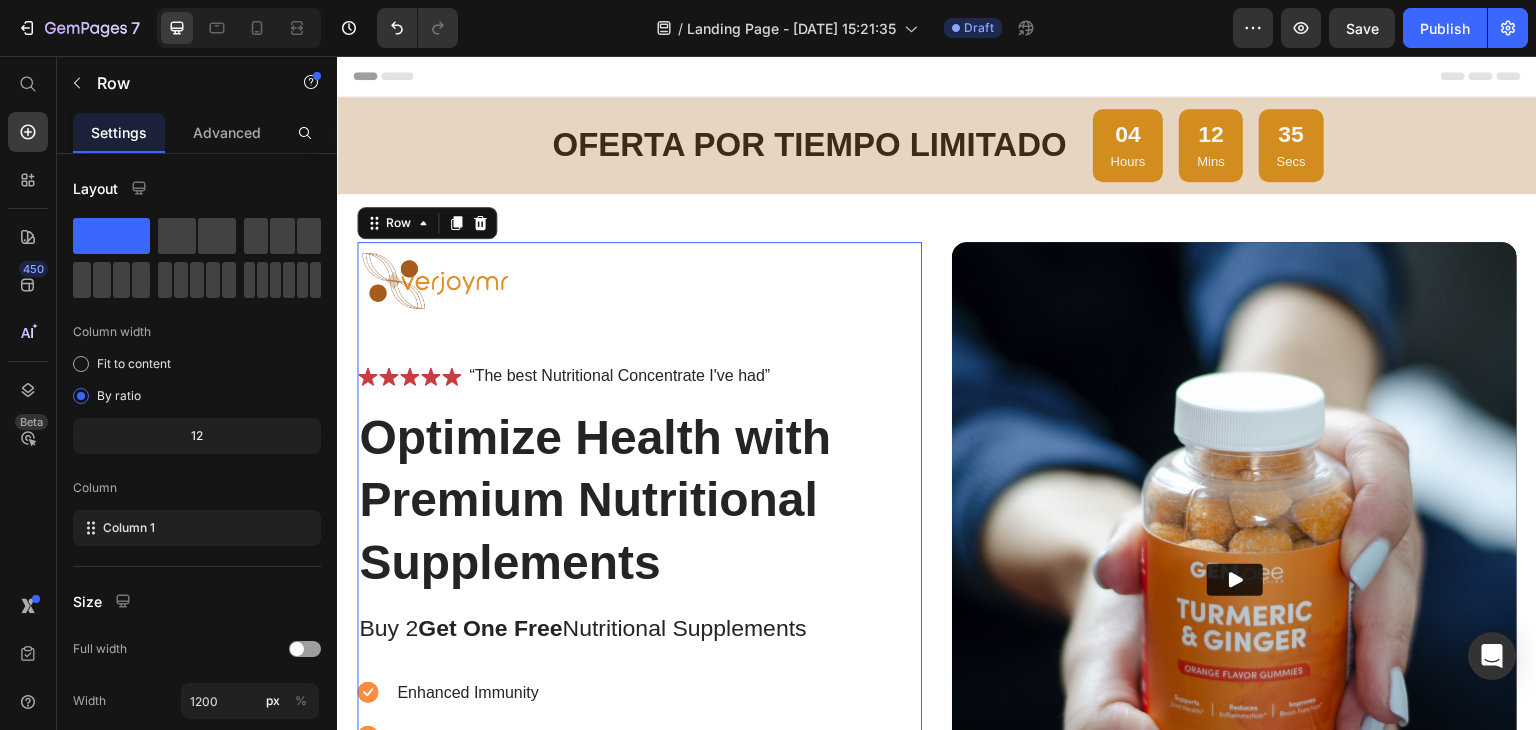 click 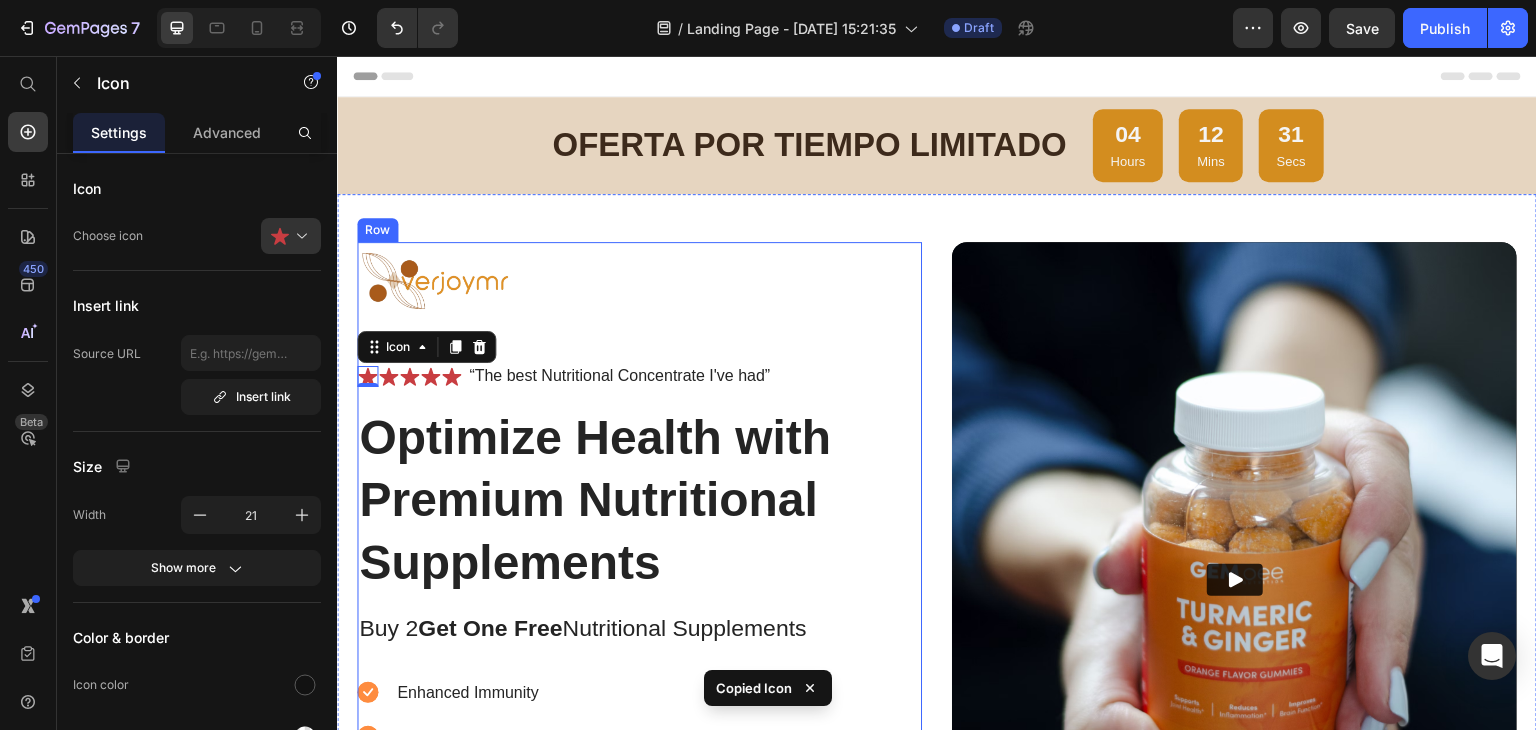 click on "Image
Icon   0
Icon
Icon
Icon
Icon Icon List “The best Nutritional Concentrate I've had” Text Block Row Optimize Health with Premium Nutritional Supplements Heading Buy 2  Get One Free  Nutritional Supplements Text Block
Enhanced Immunity
Improved Energy Levels
Support for Heart Health
Joint and Bone Health Item List Instant Health Boost Button
Icon Try it & love it for  30 days or your money back Text Block Row" at bounding box center (615, 614) 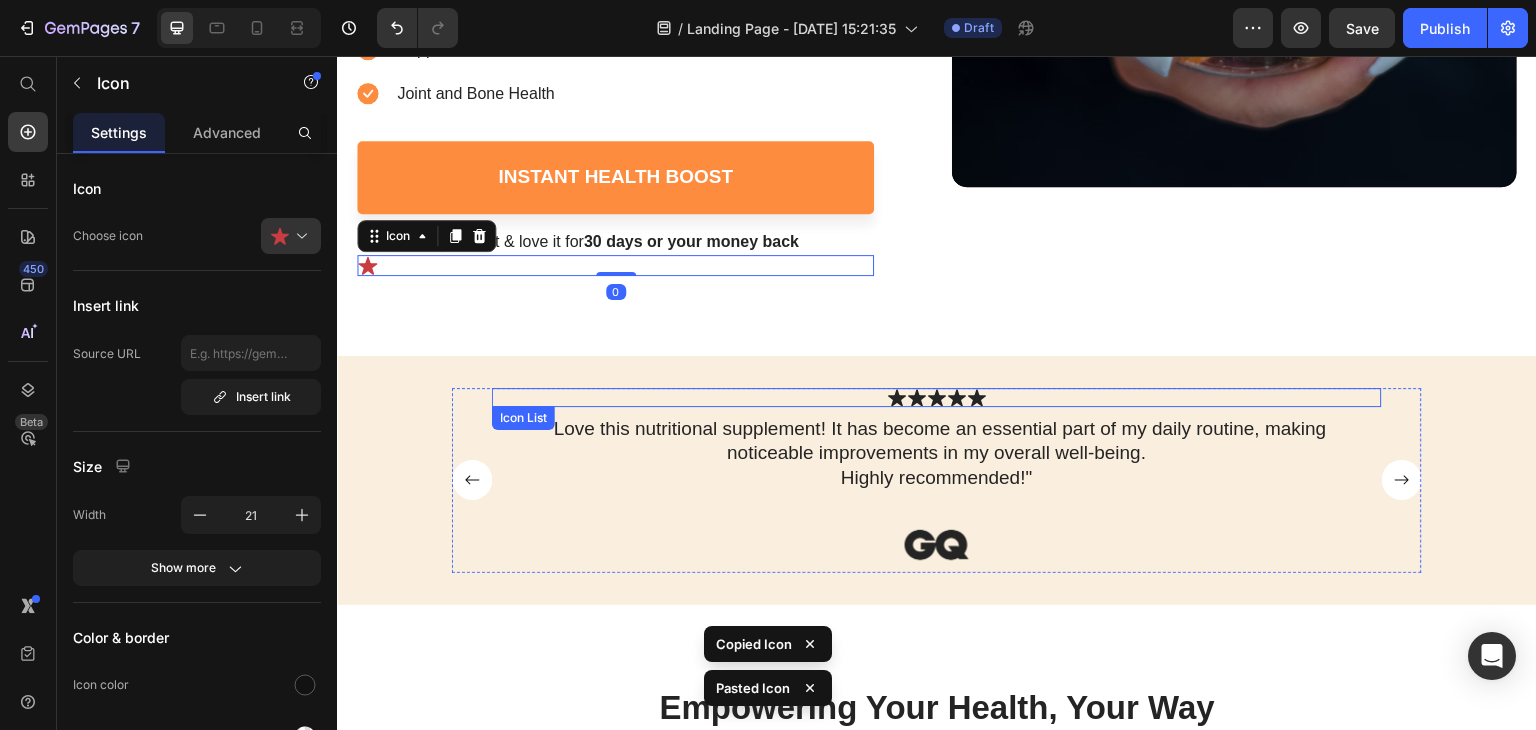 scroll, scrollTop: 857, scrollLeft: 0, axis: vertical 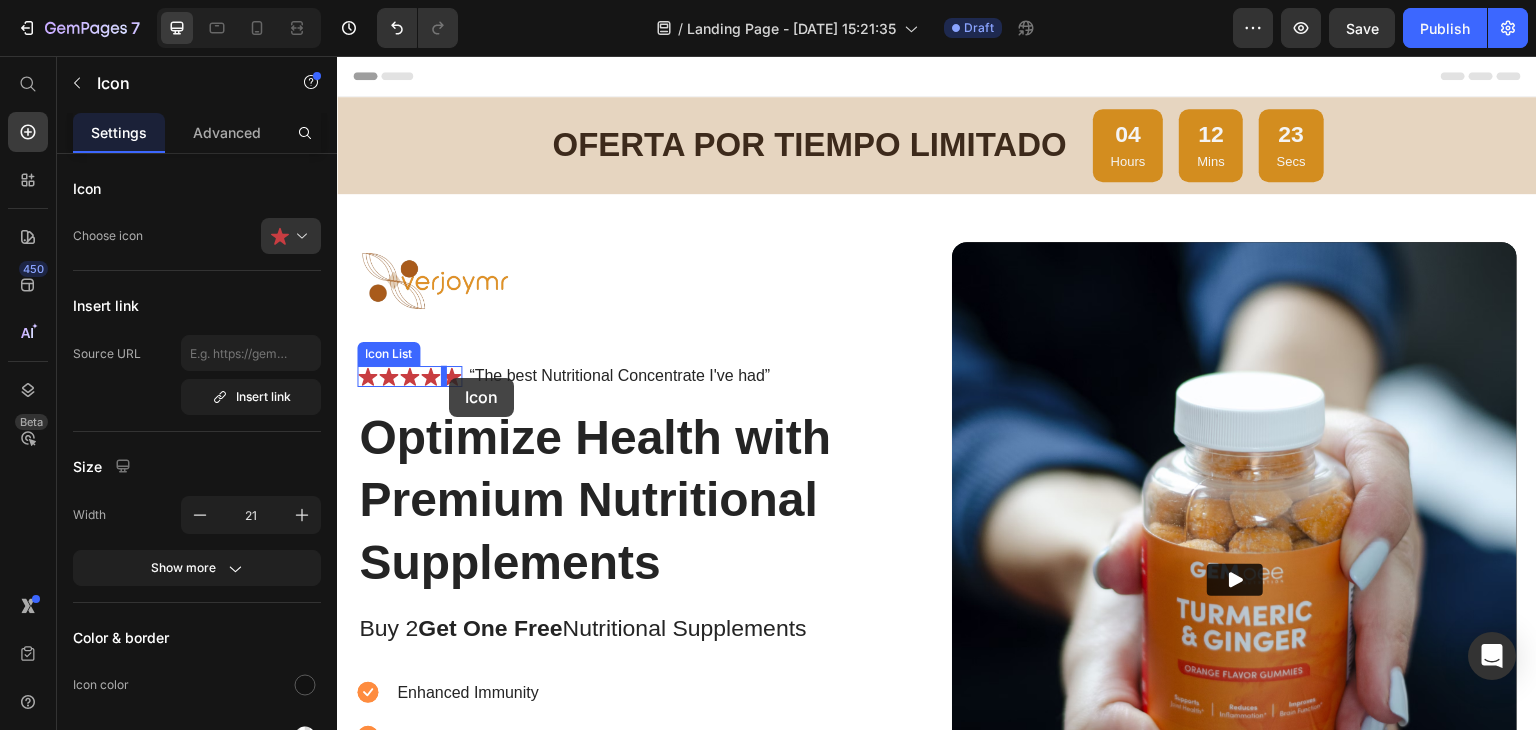 drag, startPoint x: 587, startPoint y: 136, endPoint x: 449, endPoint y: 378, distance: 278.58212 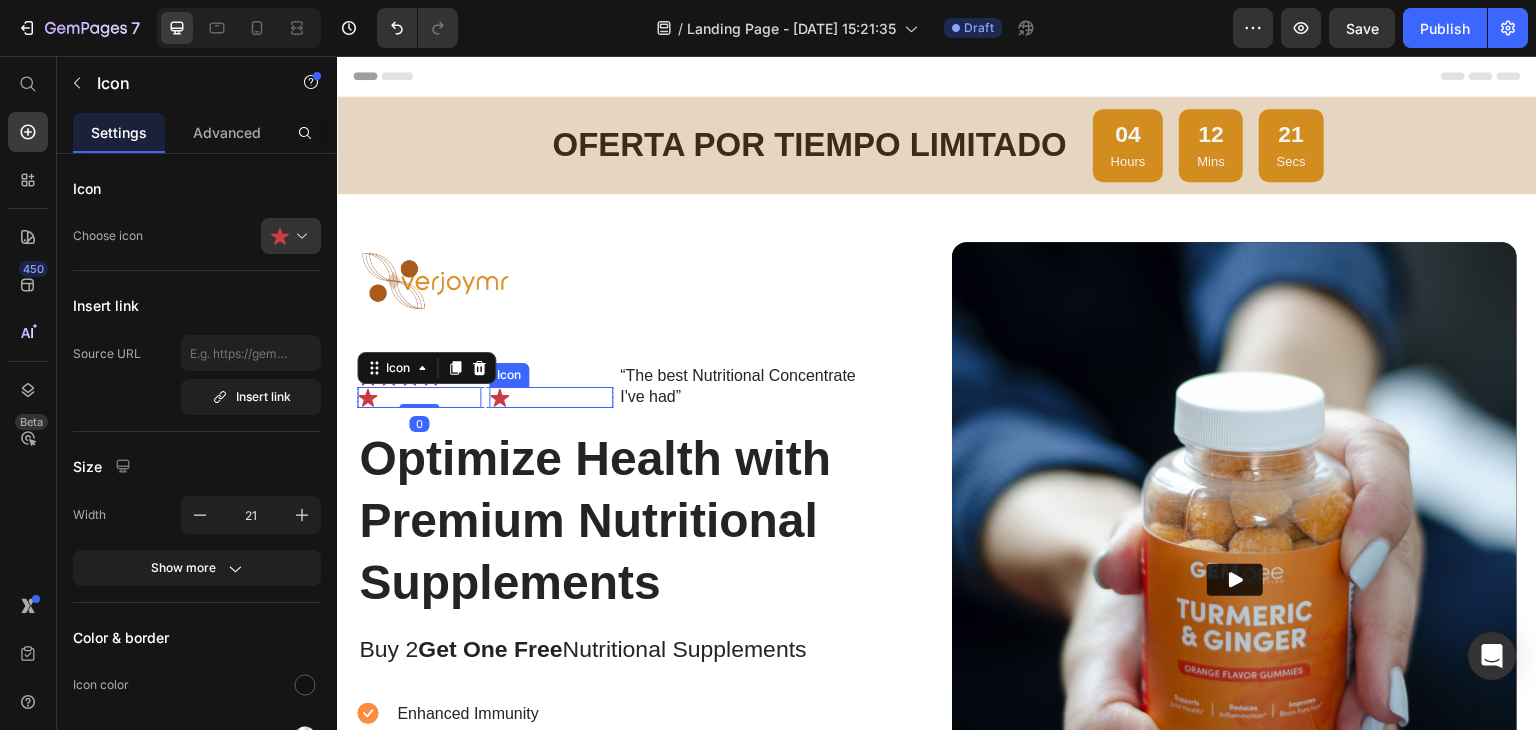click on "Icon" at bounding box center (551, 397) 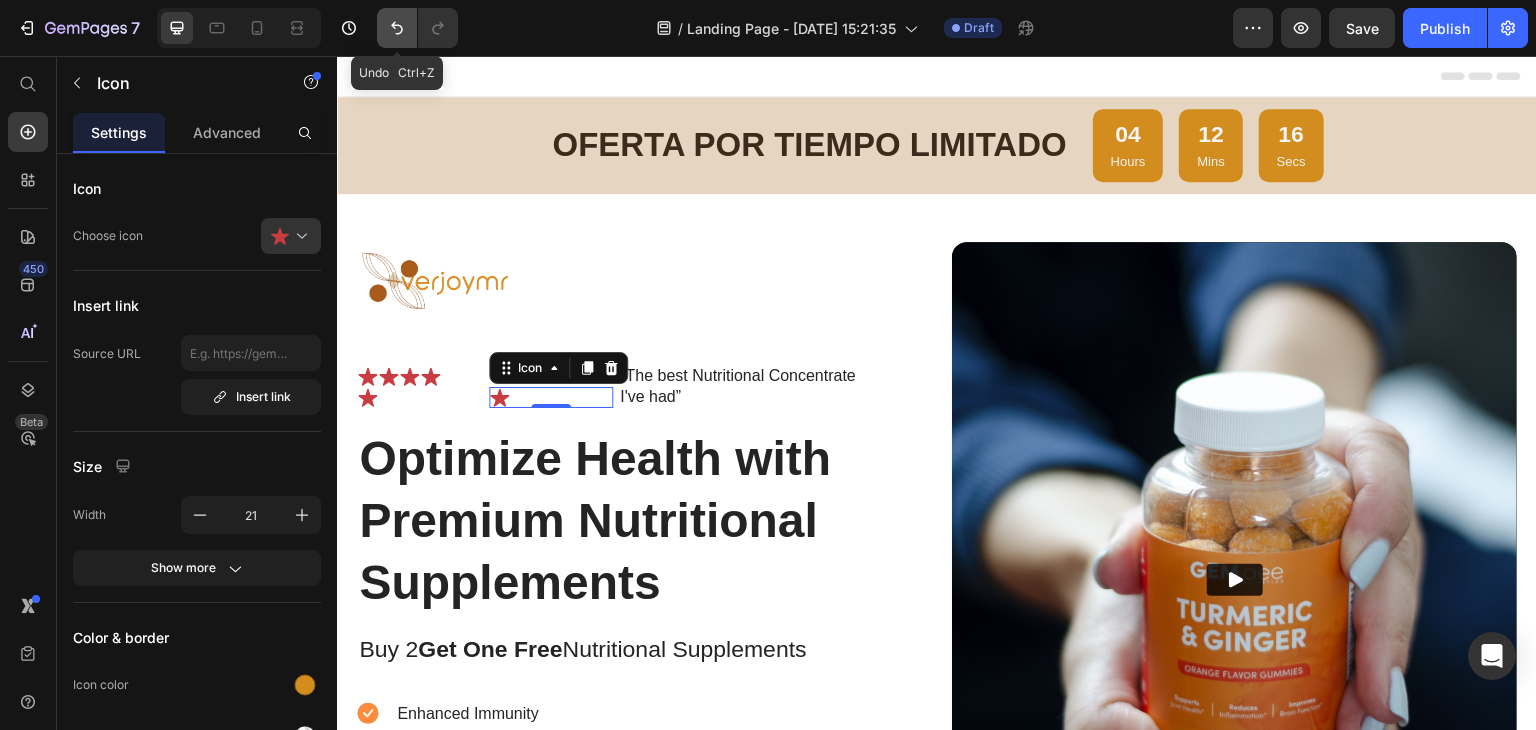 click 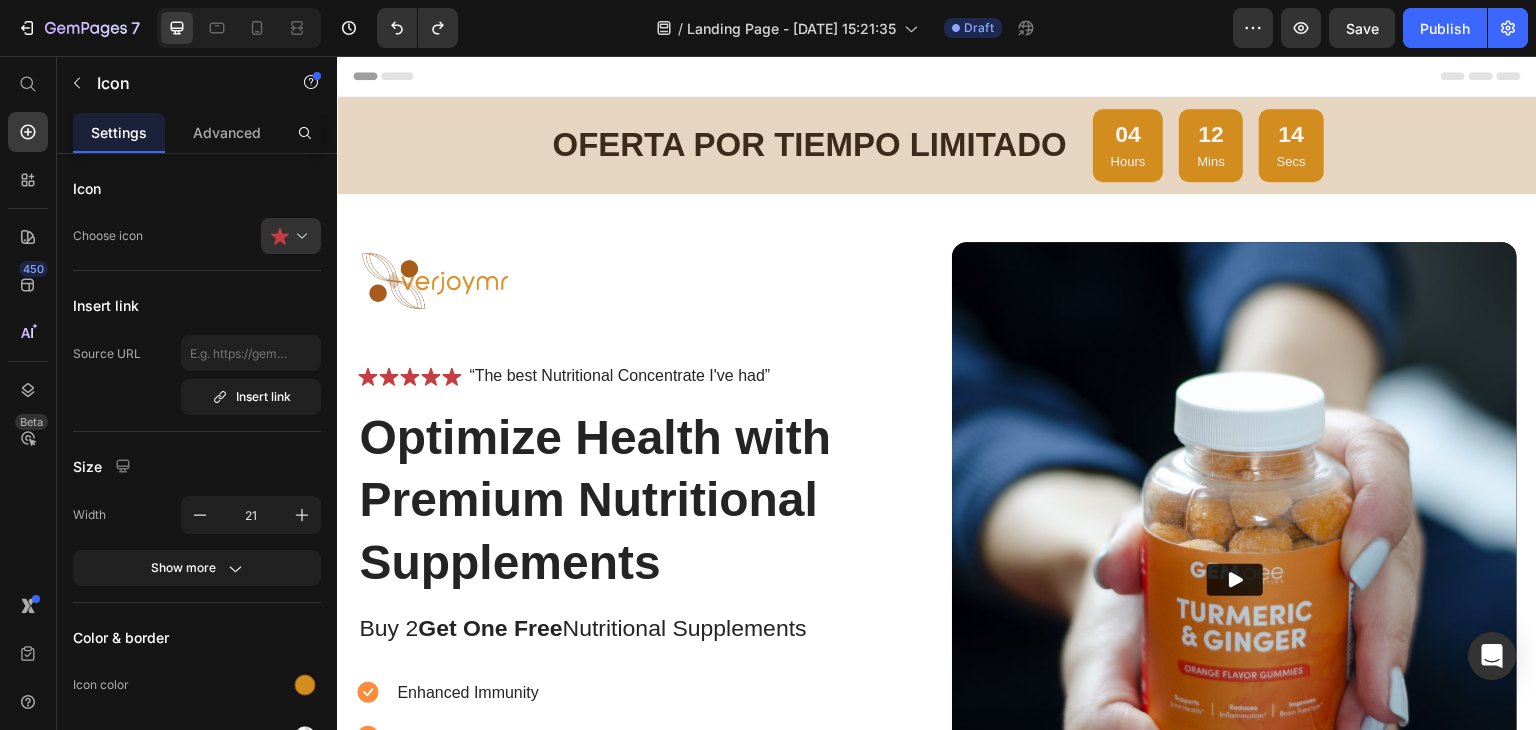 click 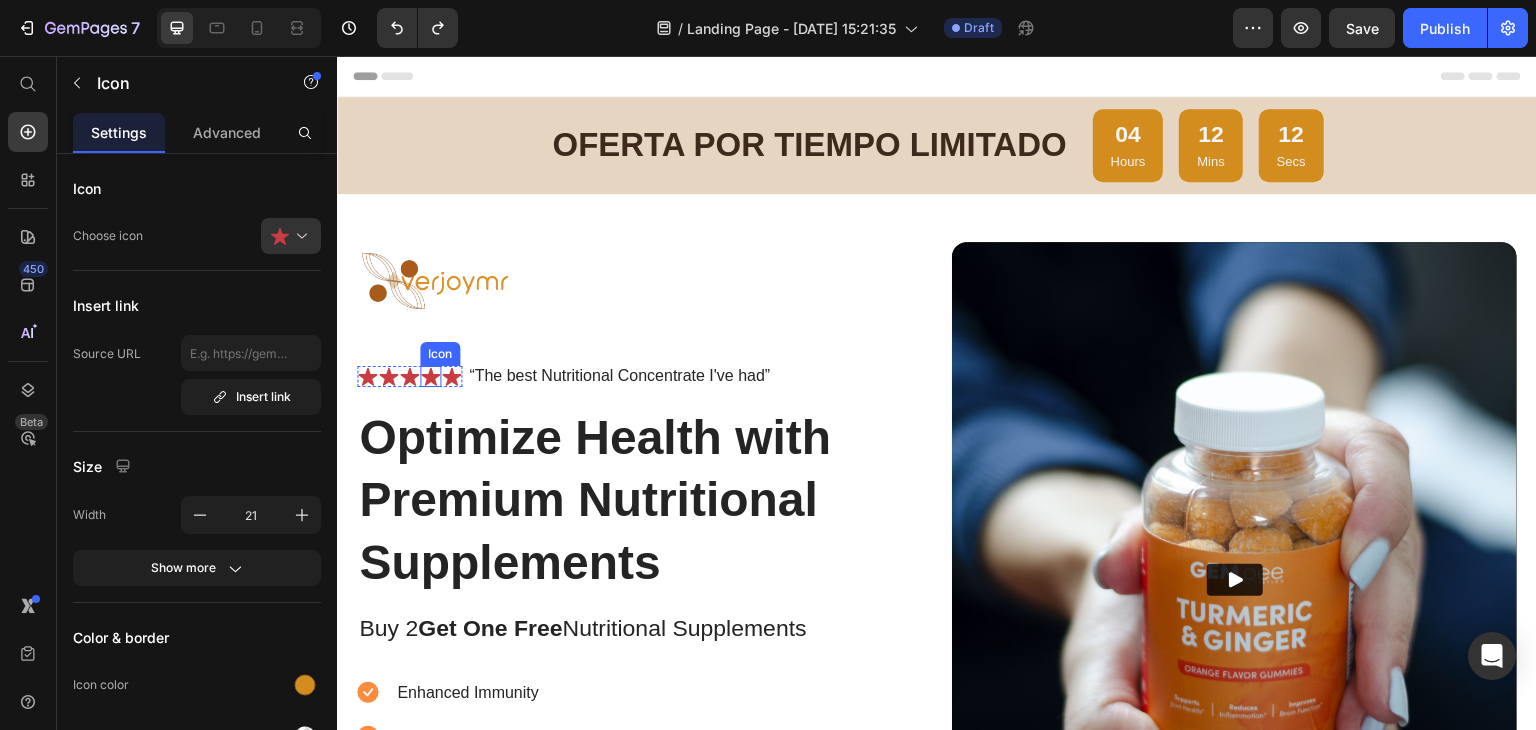 click 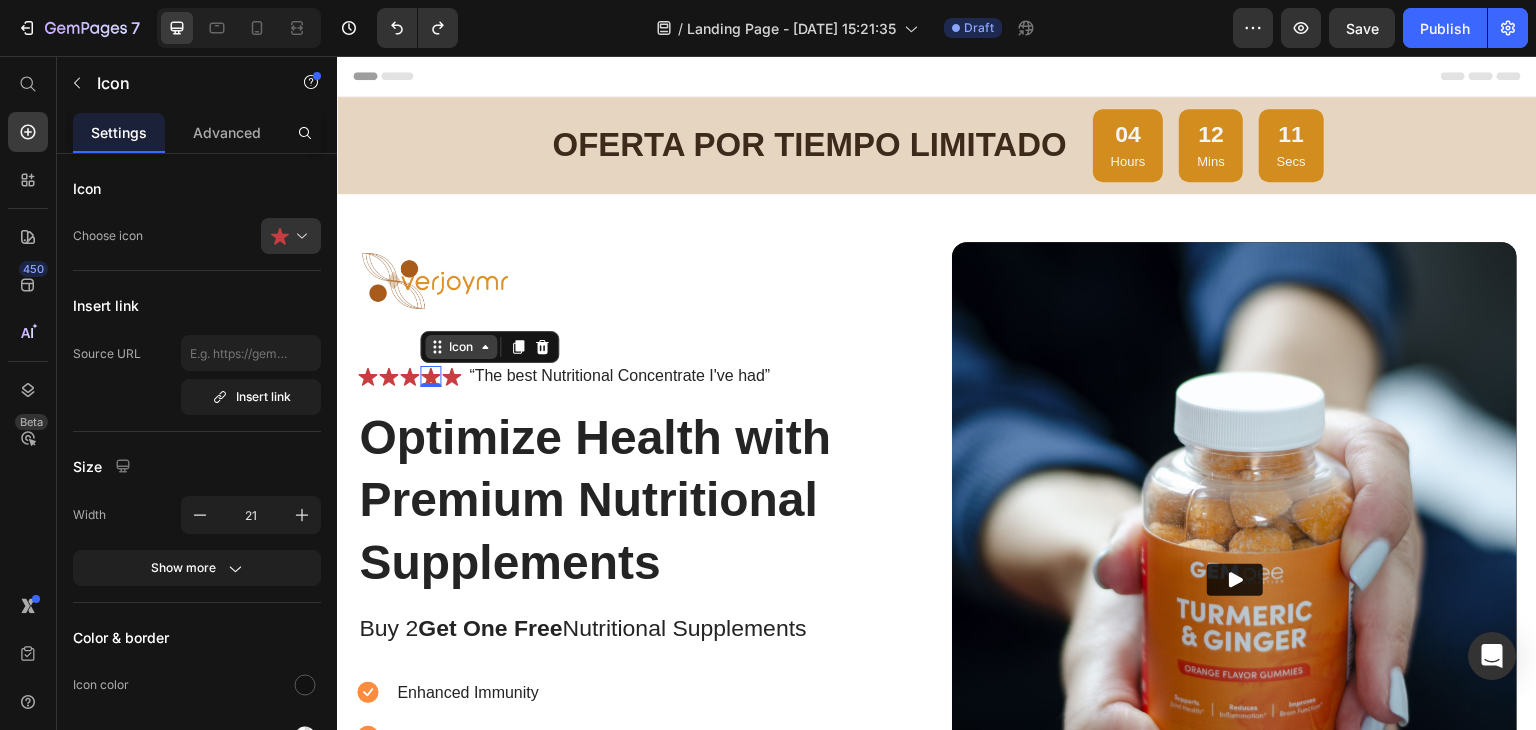 click on "Icon" at bounding box center [461, 347] 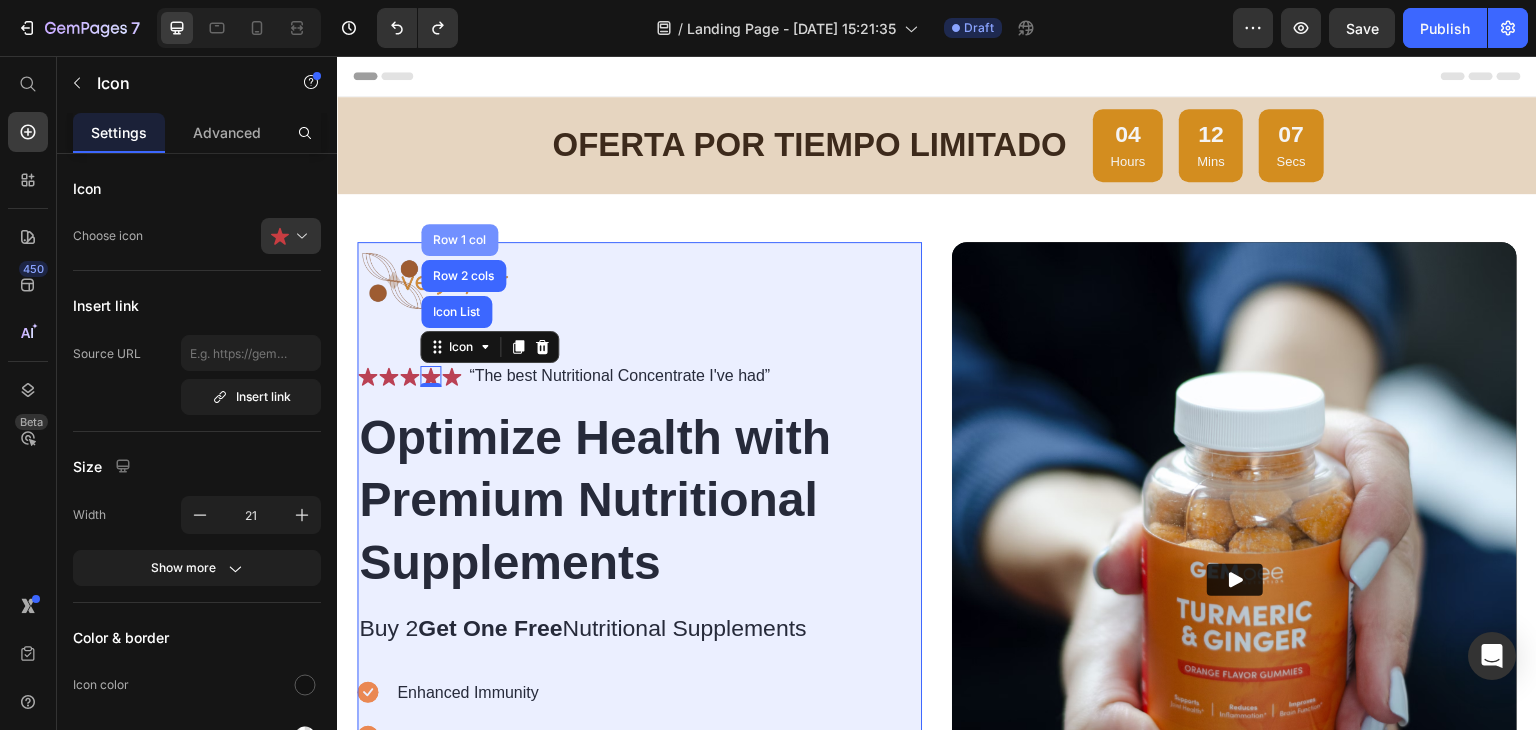 click on "Row 1 col" at bounding box center (459, 240) 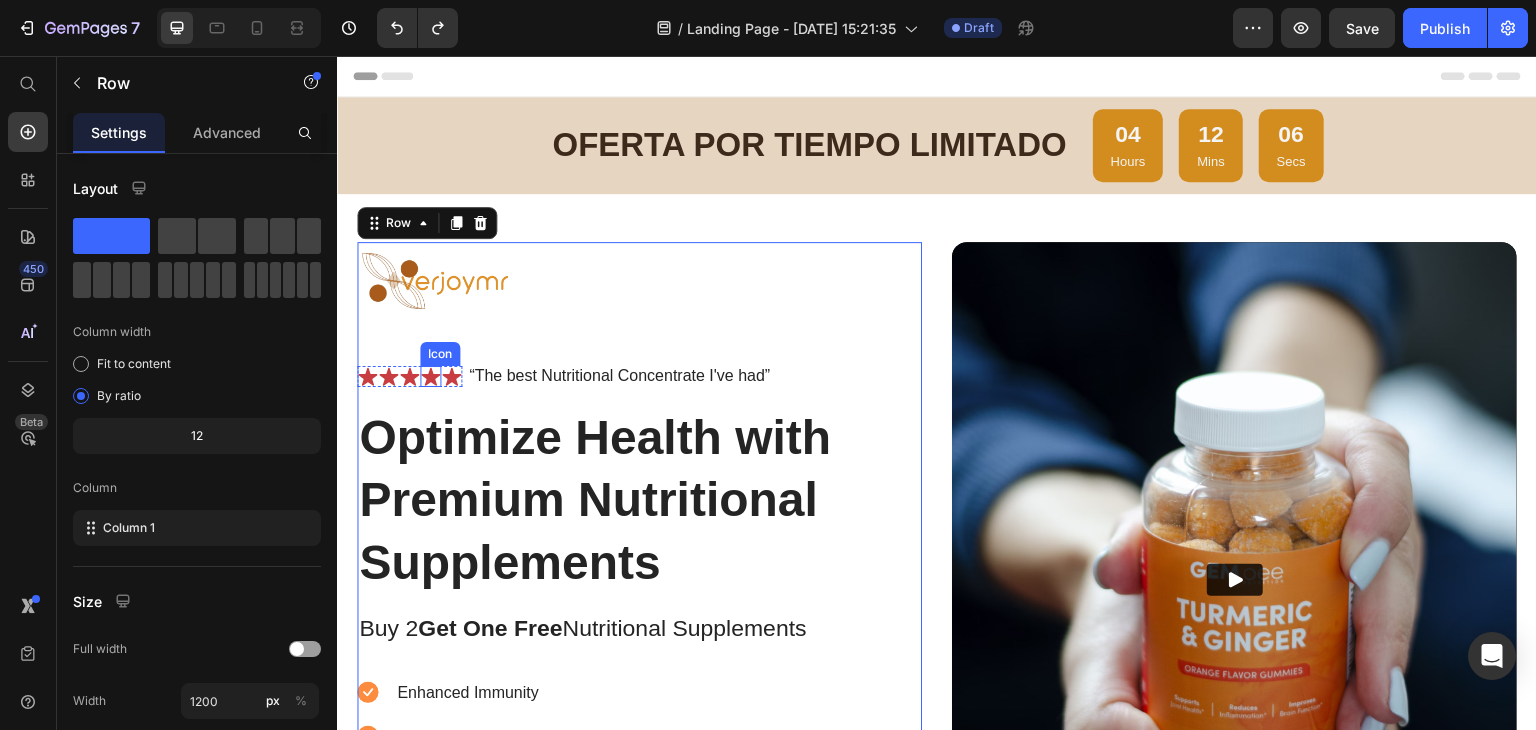 click 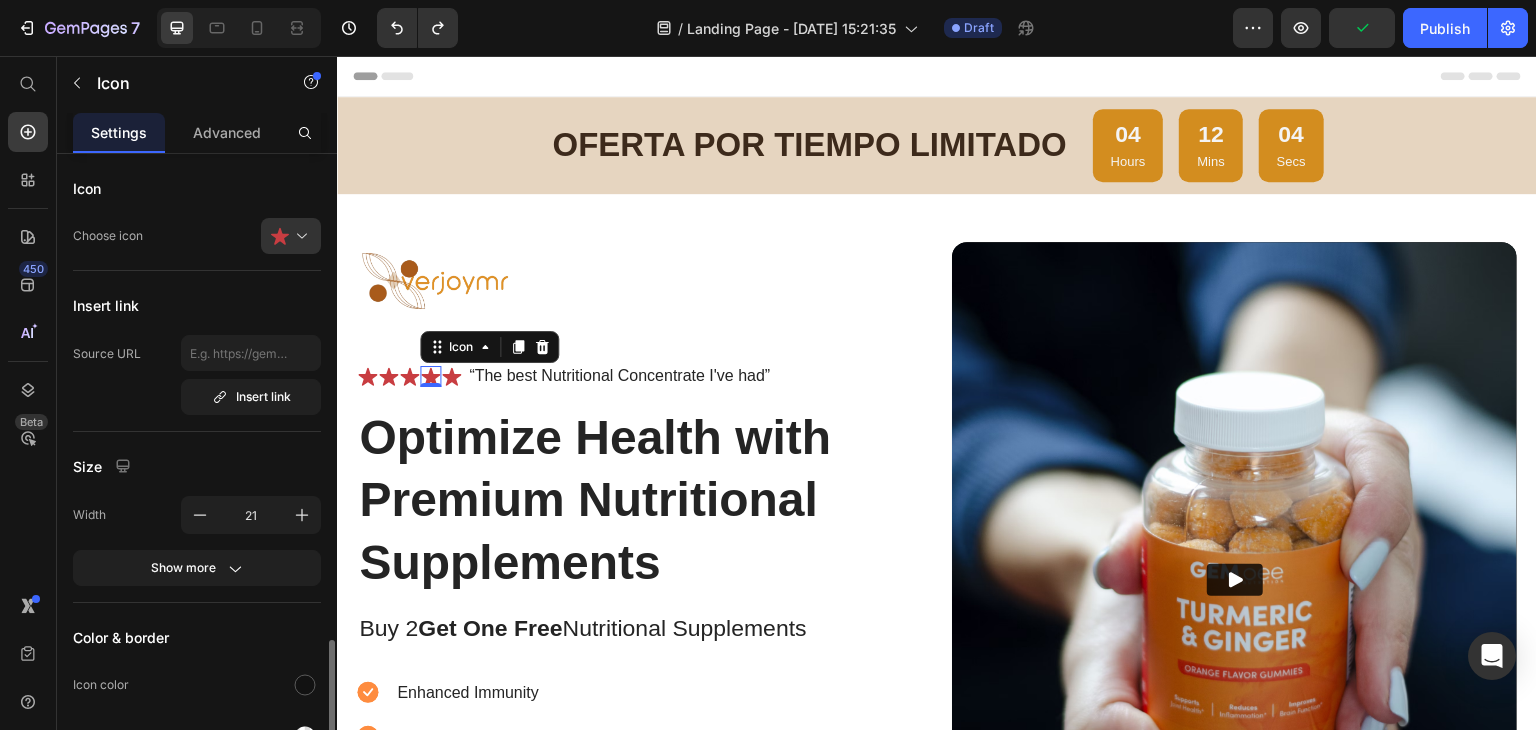 scroll, scrollTop: 288, scrollLeft: 0, axis: vertical 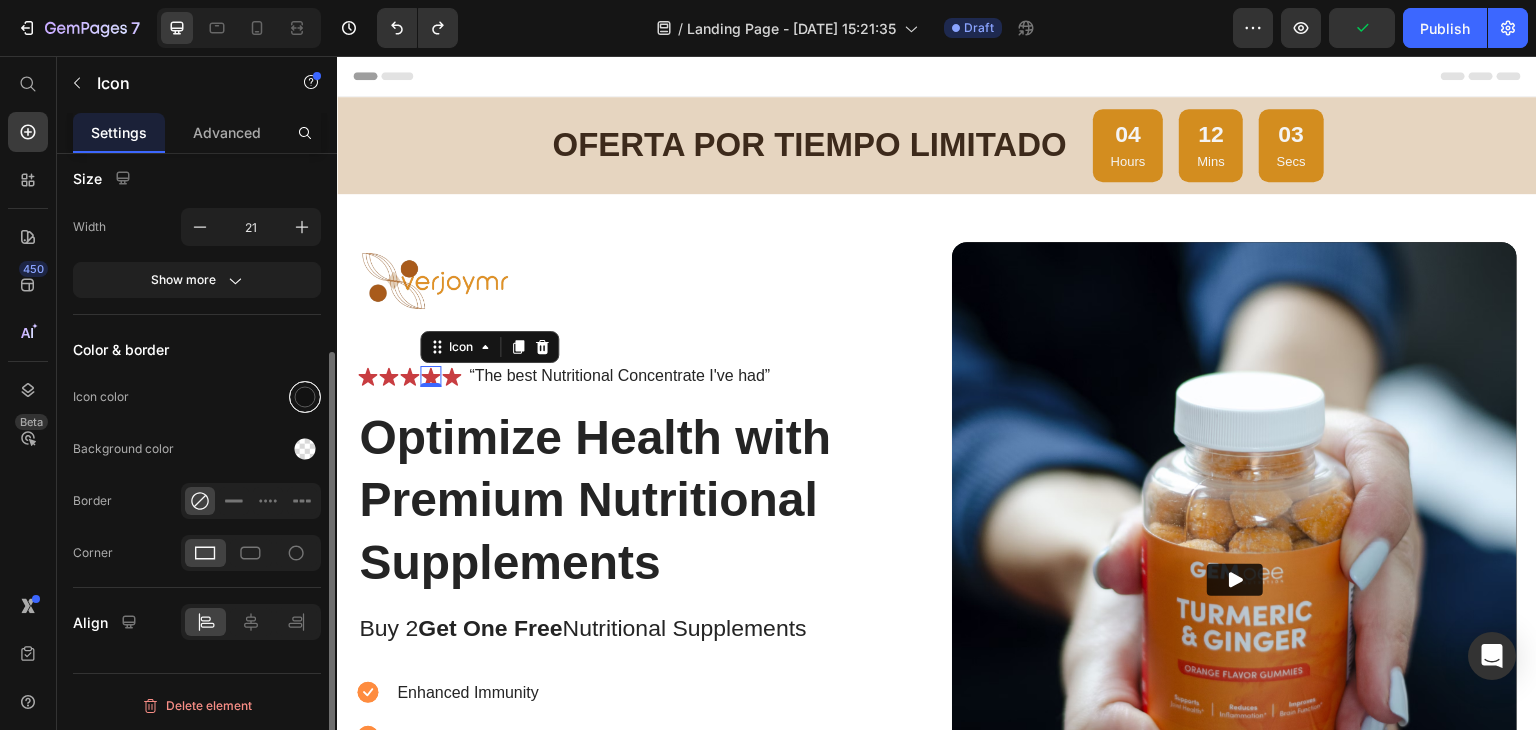 click at bounding box center (305, 397) 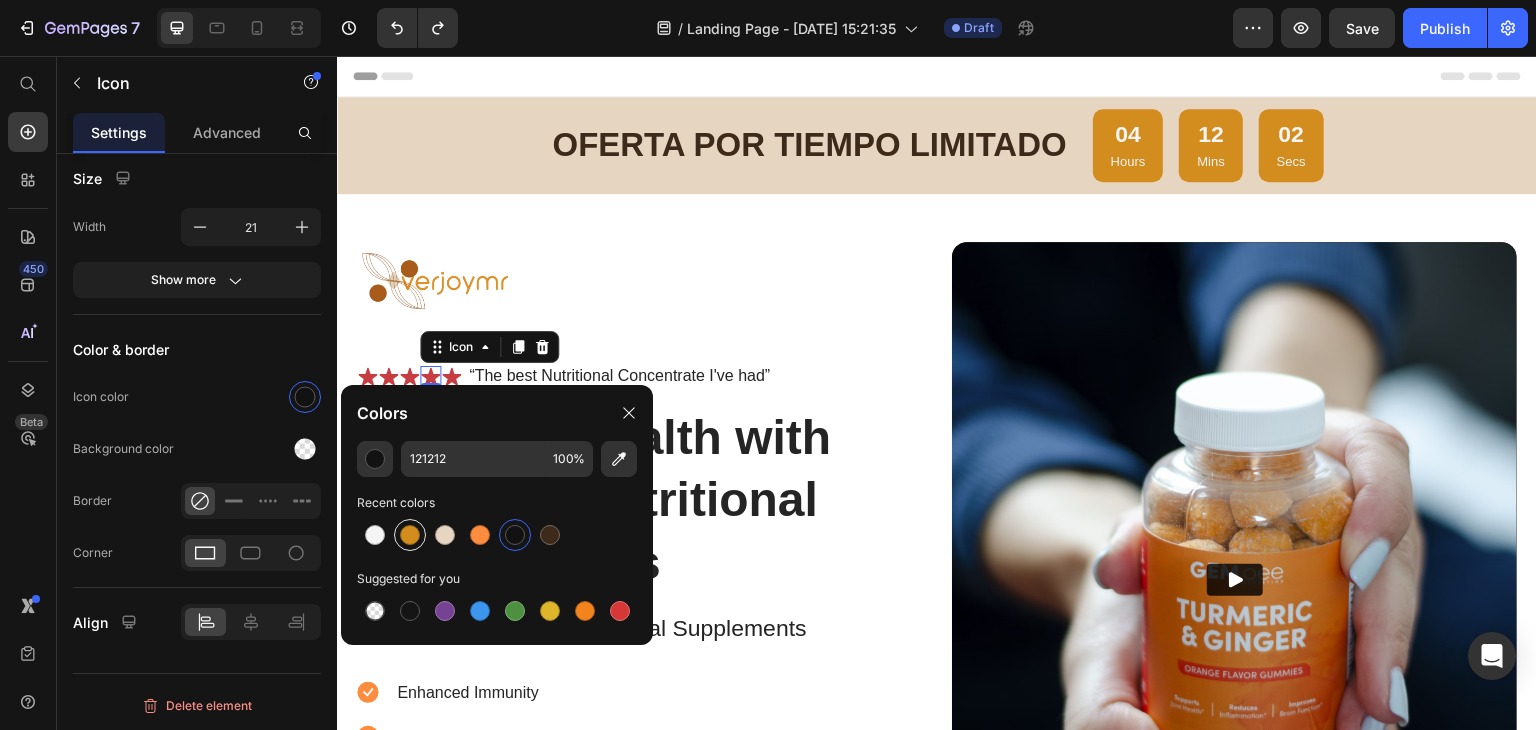 click at bounding box center [410, 535] 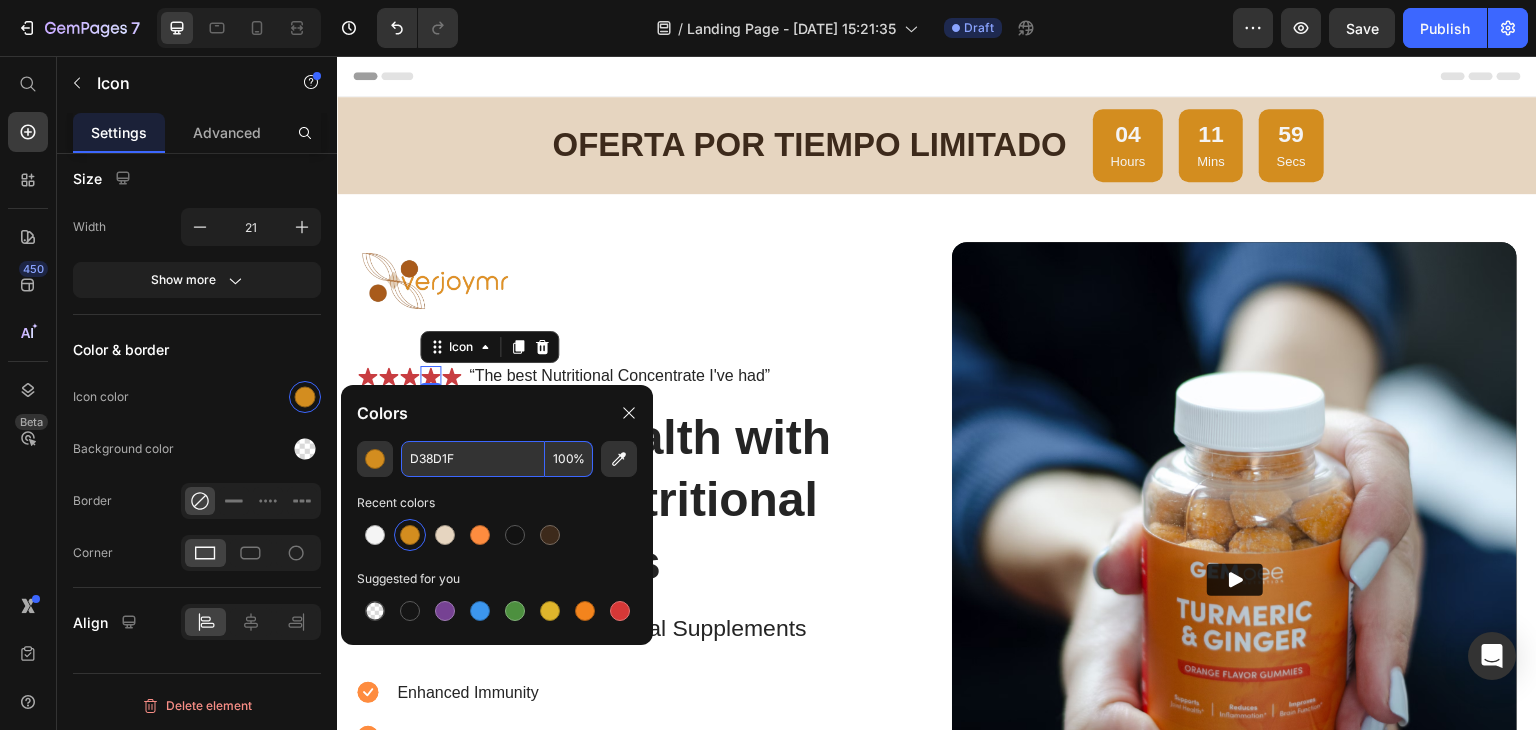 click on "D38D1F" at bounding box center (473, 459) 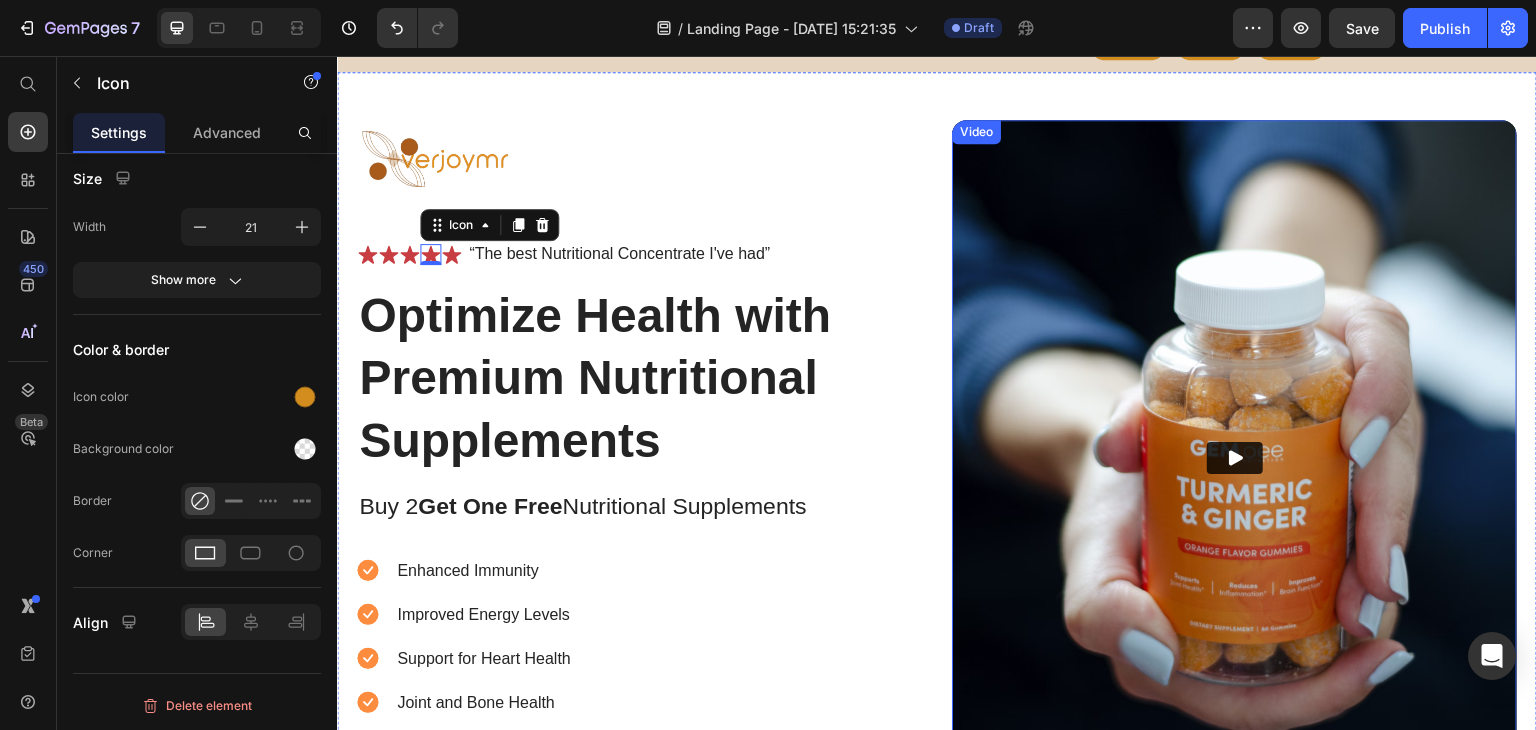 scroll, scrollTop: 200, scrollLeft: 0, axis: vertical 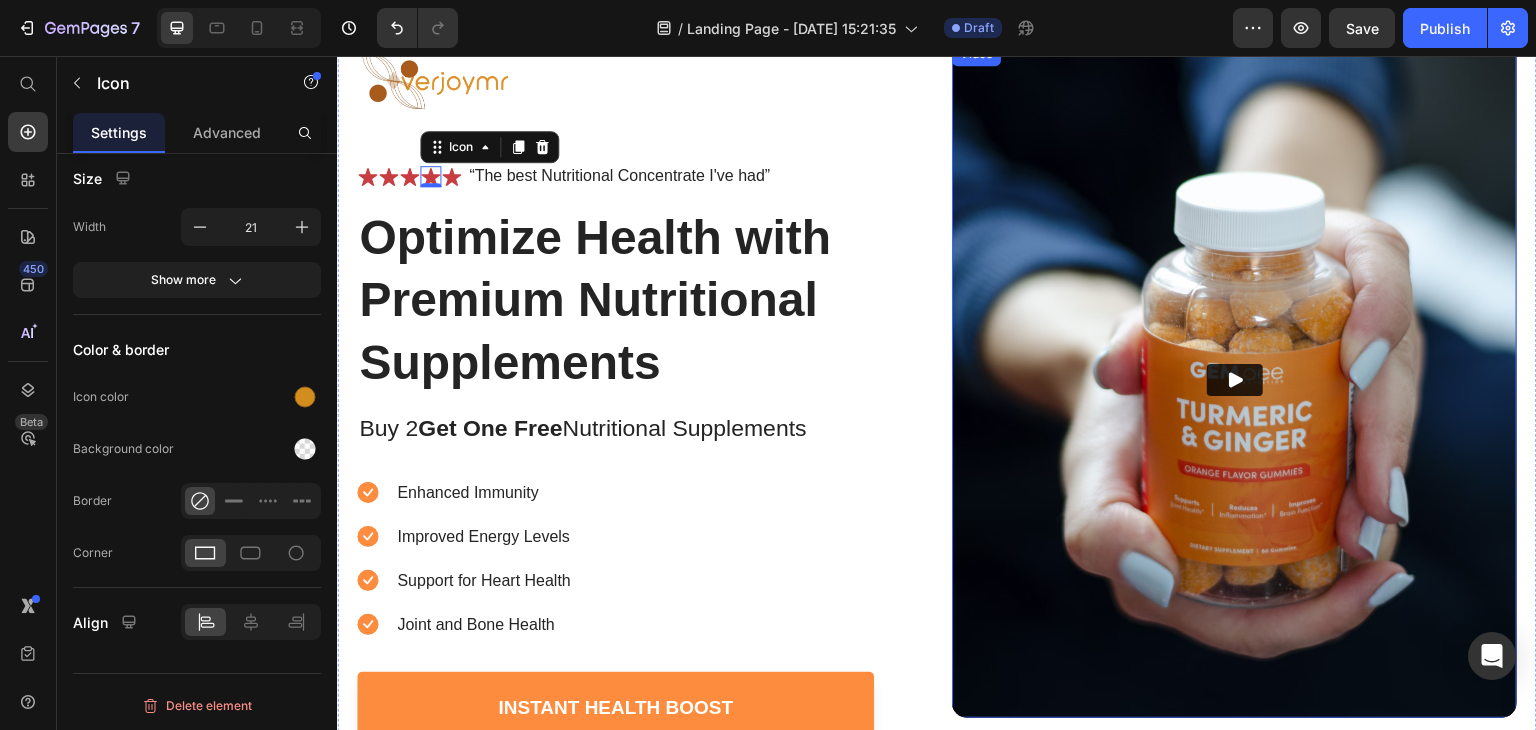 click at bounding box center [1235, 380] 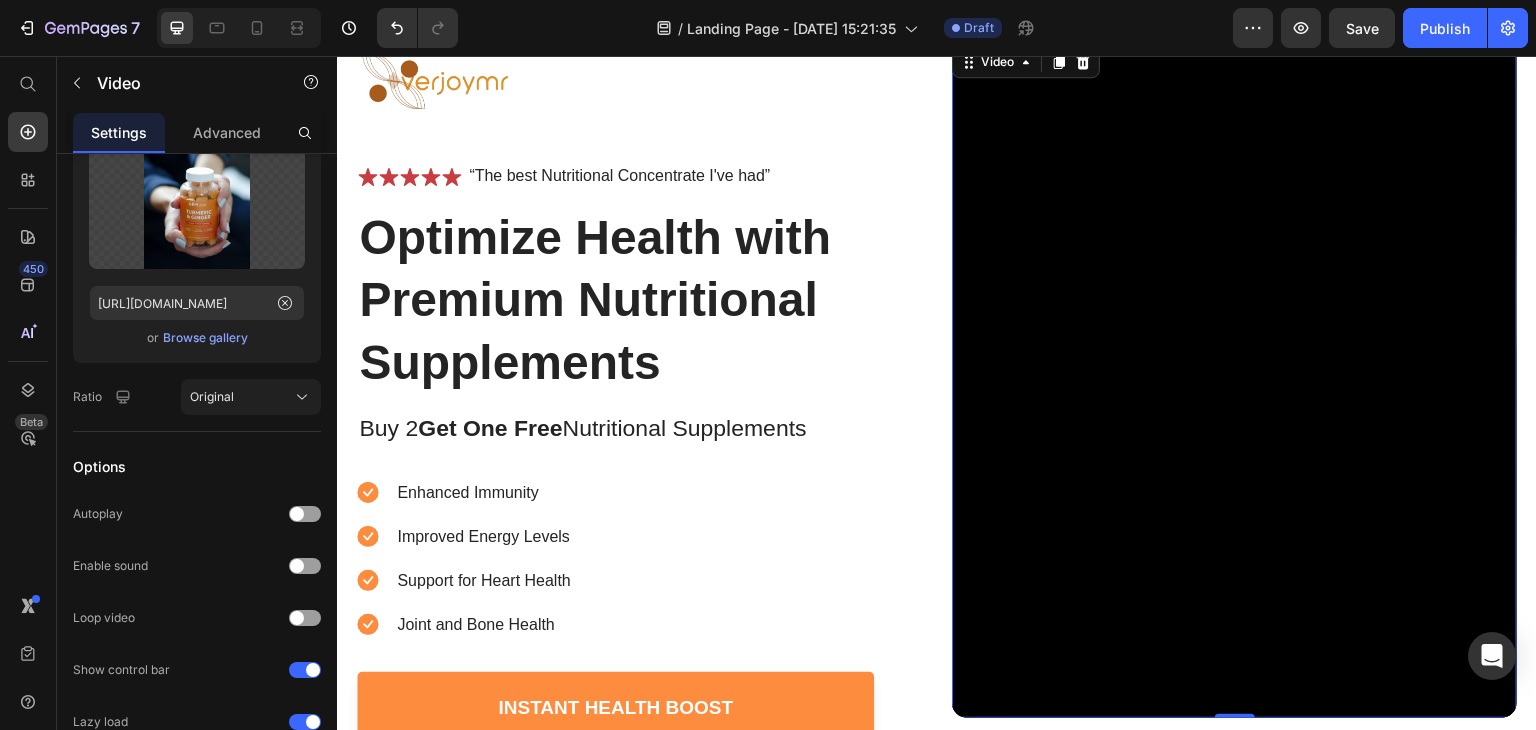 scroll, scrollTop: 0, scrollLeft: 0, axis: both 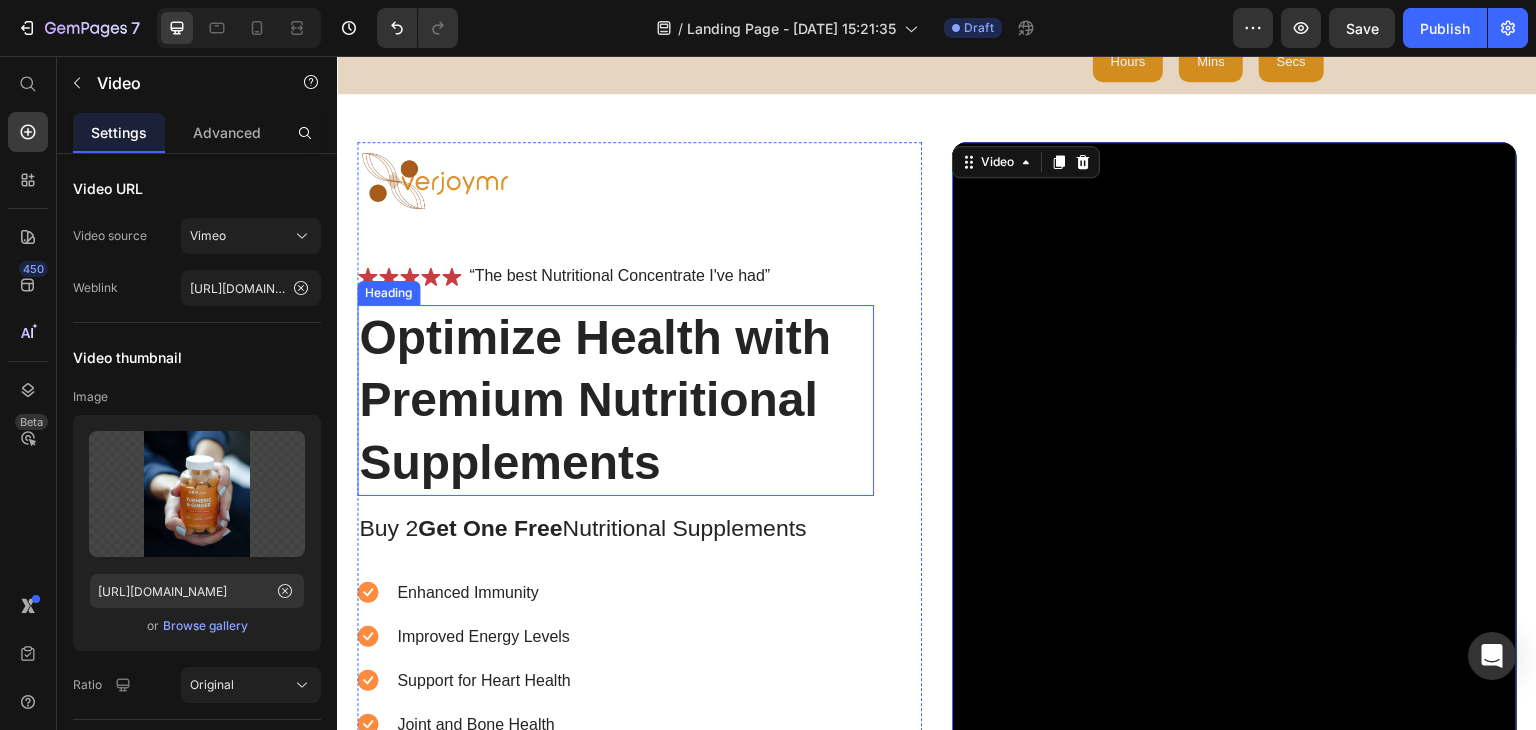 click on "Optimize Health with Premium Nutritional Supplements" at bounding box center (615, 400) 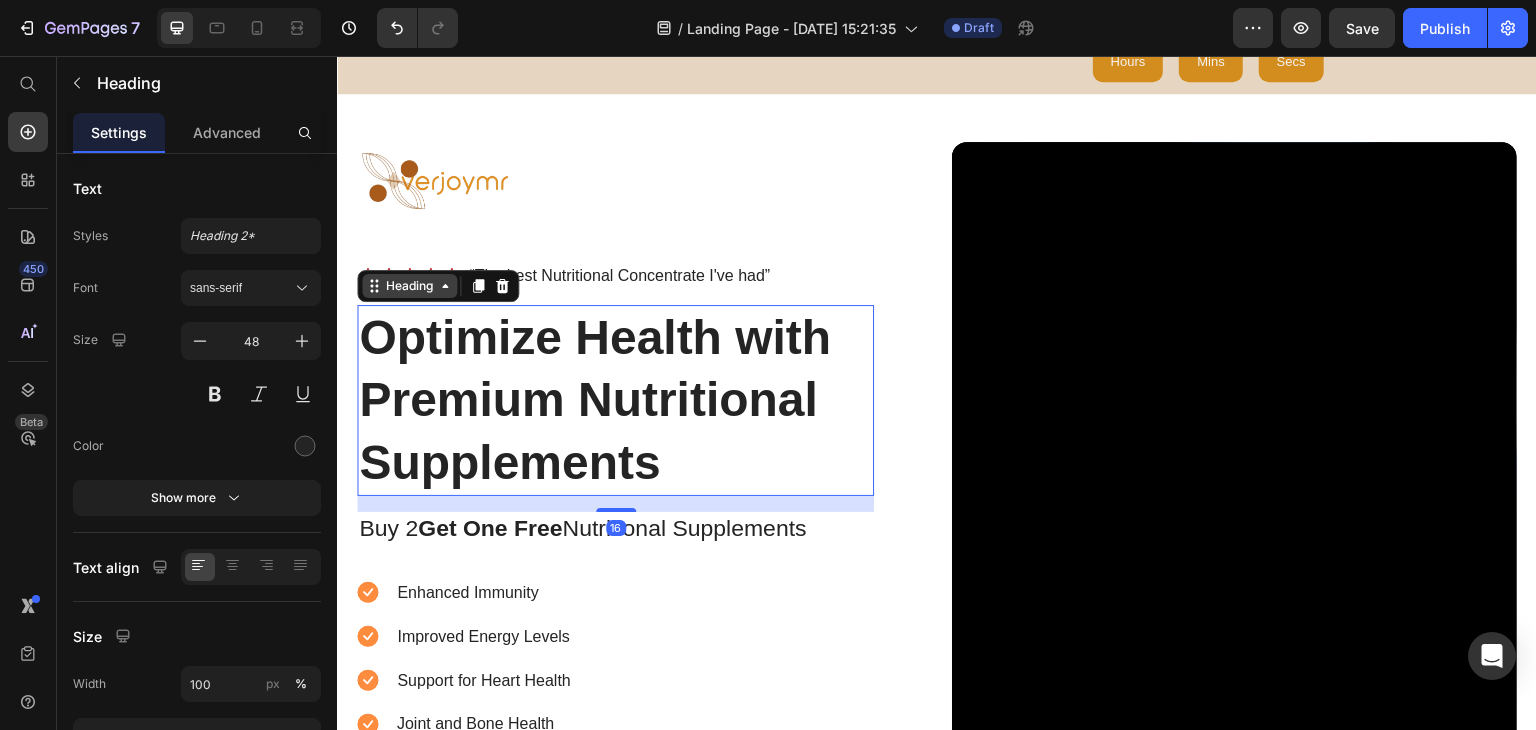 click on "Heading" at bounding box center [409, 286] 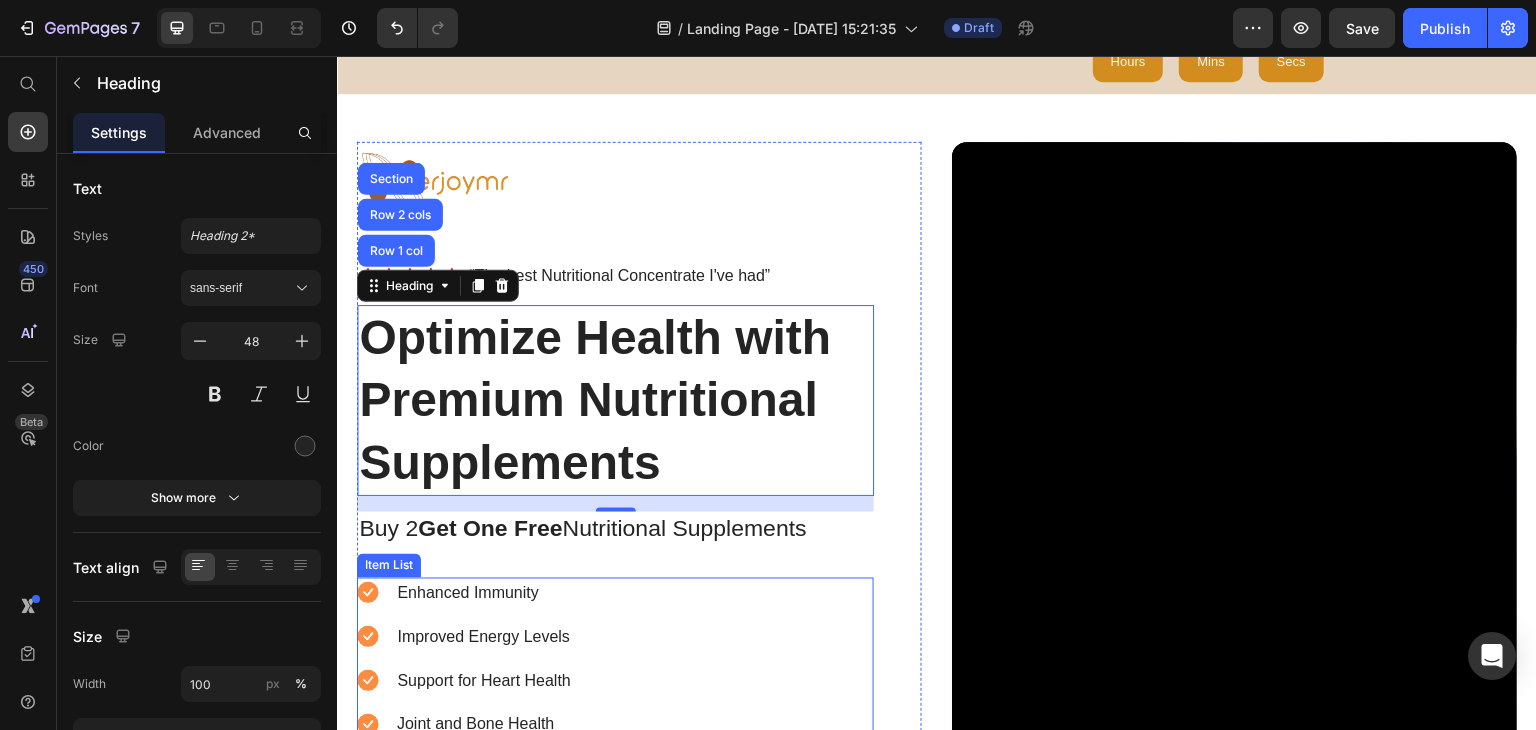 click 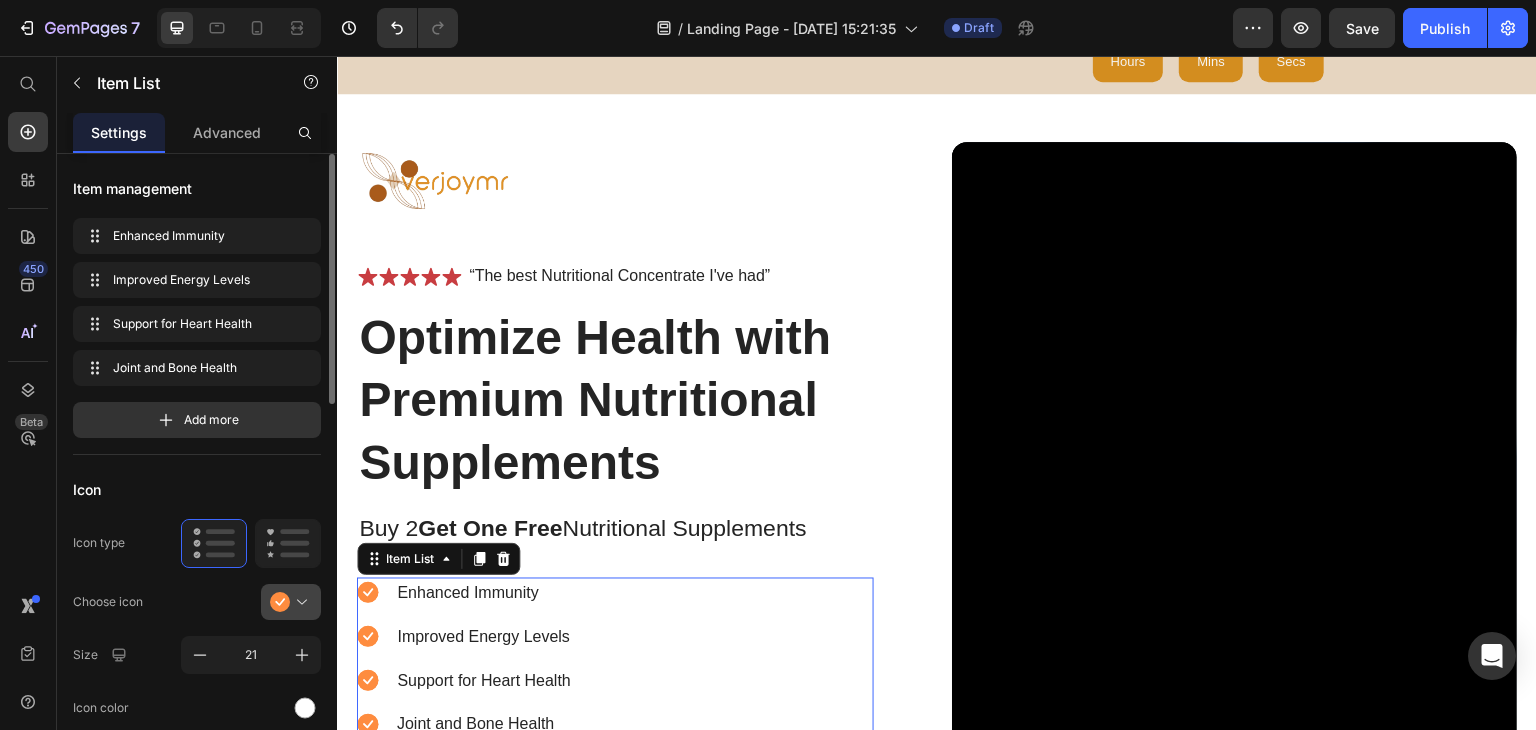 click at bounding box center (299, 602) 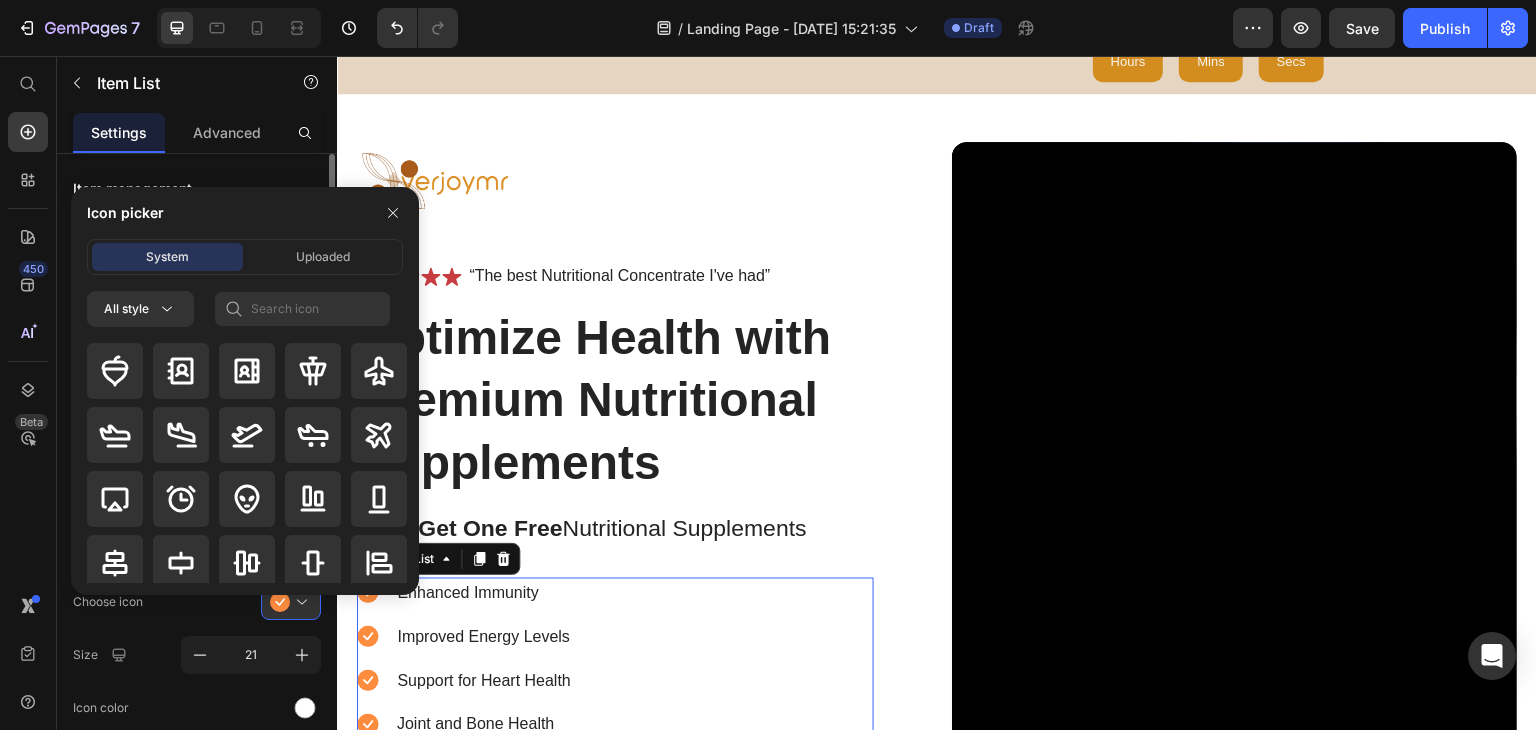 click on "Item management Enhanced Immunity Enhanced Immunity Improved Energy Levels Improved Energy Levels Support for Heart Health Support for Heart Health Joint and Bone Health Joint and Bone Health Add more Icon Icon type  Choose icon
Size 21 Icon color Show more Text Styles Paragraph 1* Font sans-serif Size 16 Color Show more Spacing Item gap 14 px Icon & text 16 px Position Background Color Image Video  Color  Align  Delete element" at bounding box center (197, 954) 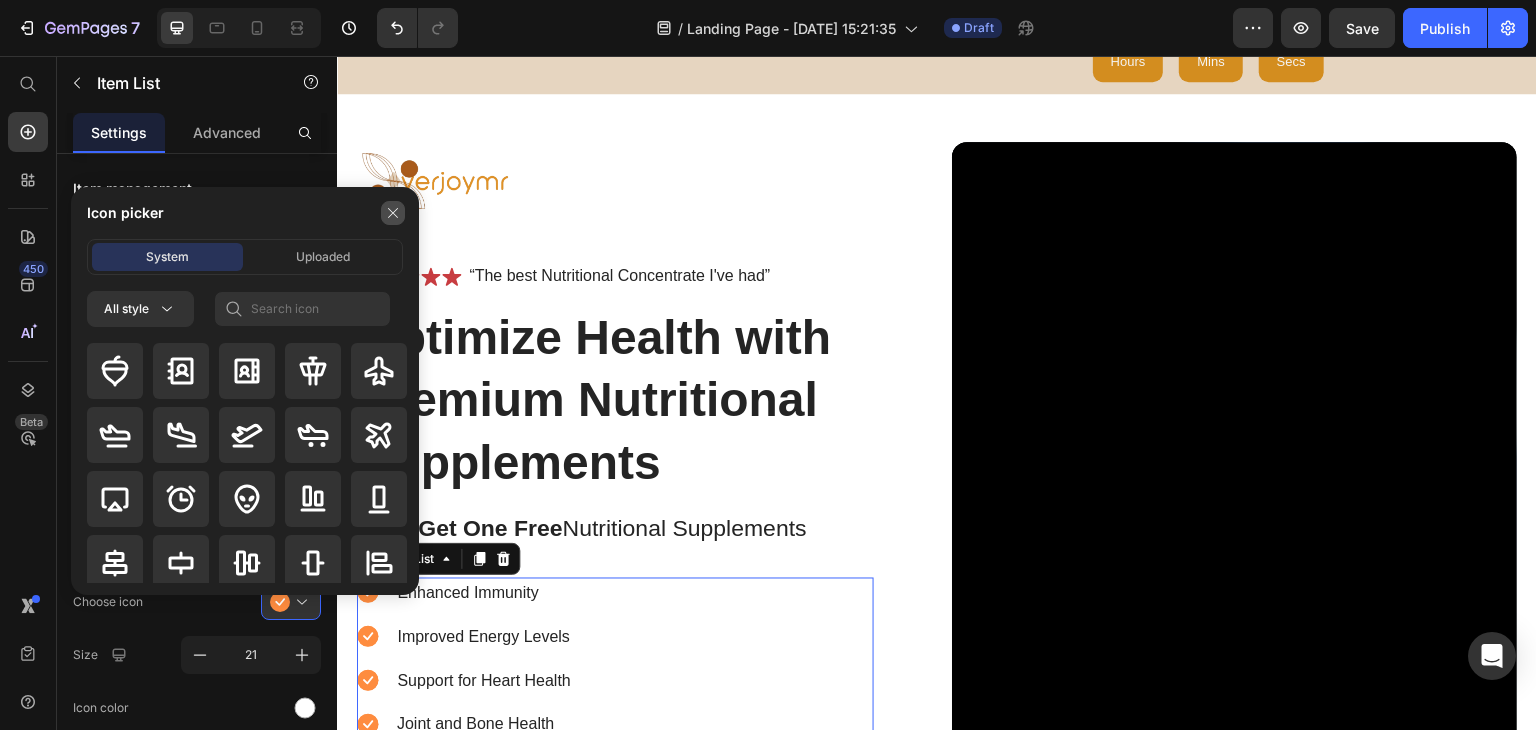 click 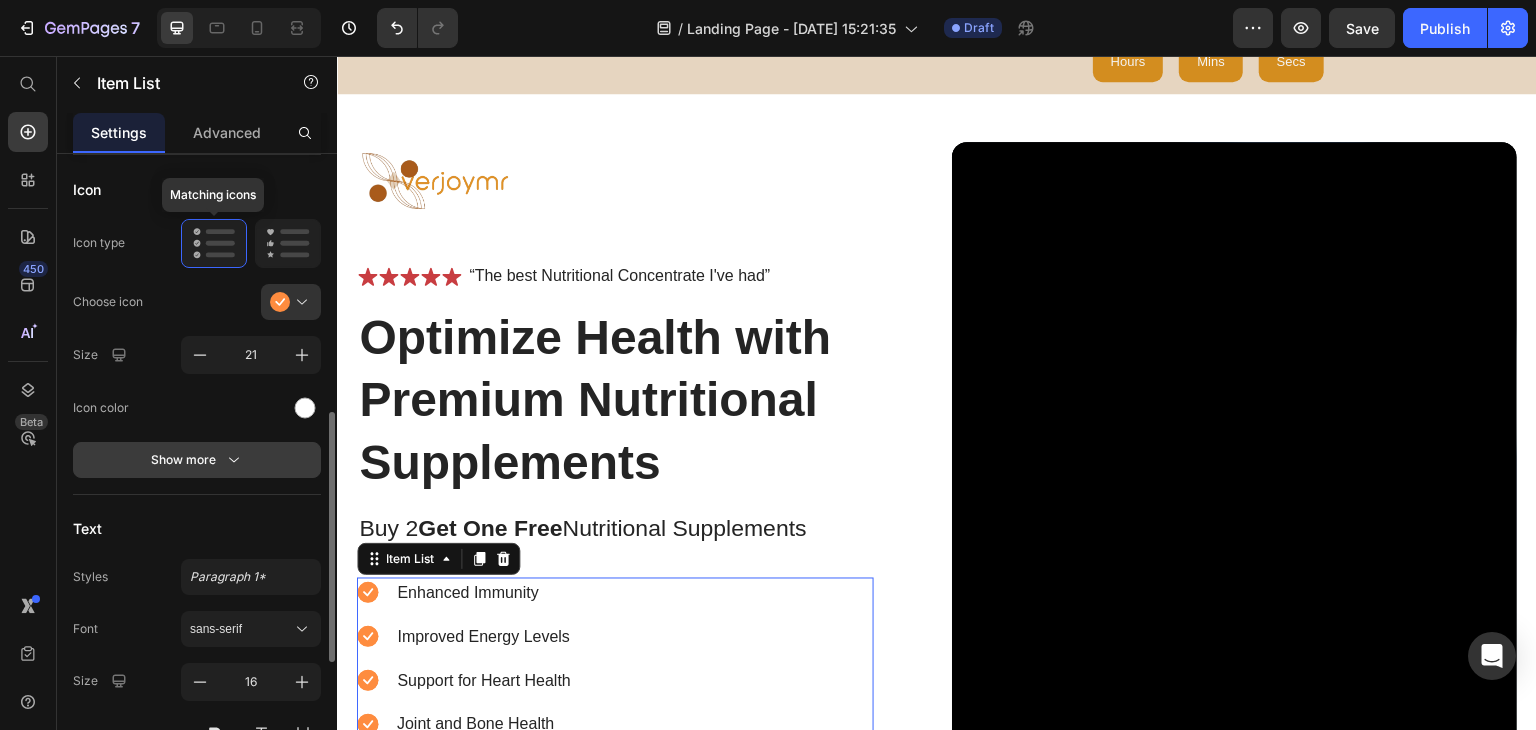 scroll, scrollTop: 400, scrollLeft: 0, axis: vertical 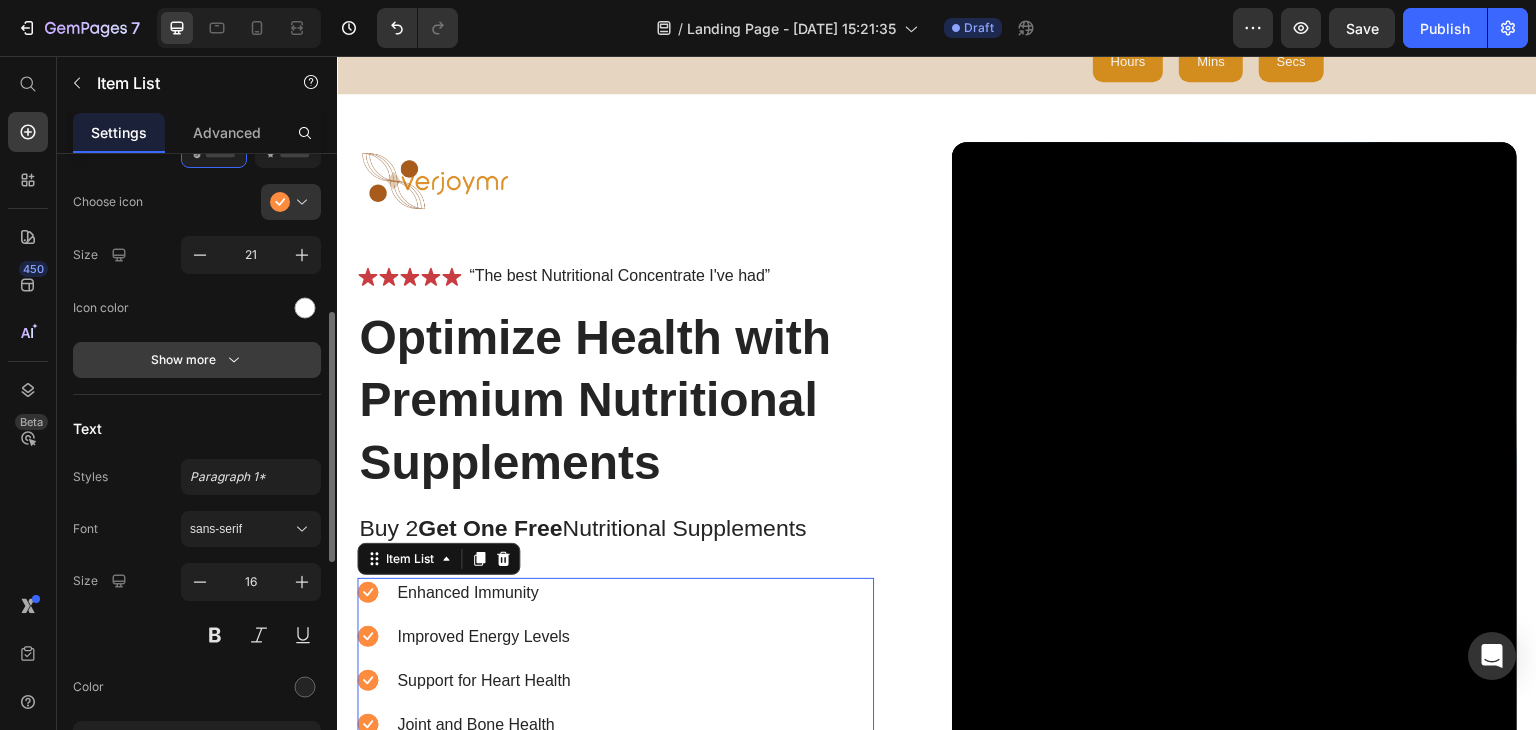 click on "Show more" at bounding box center [197, 360] 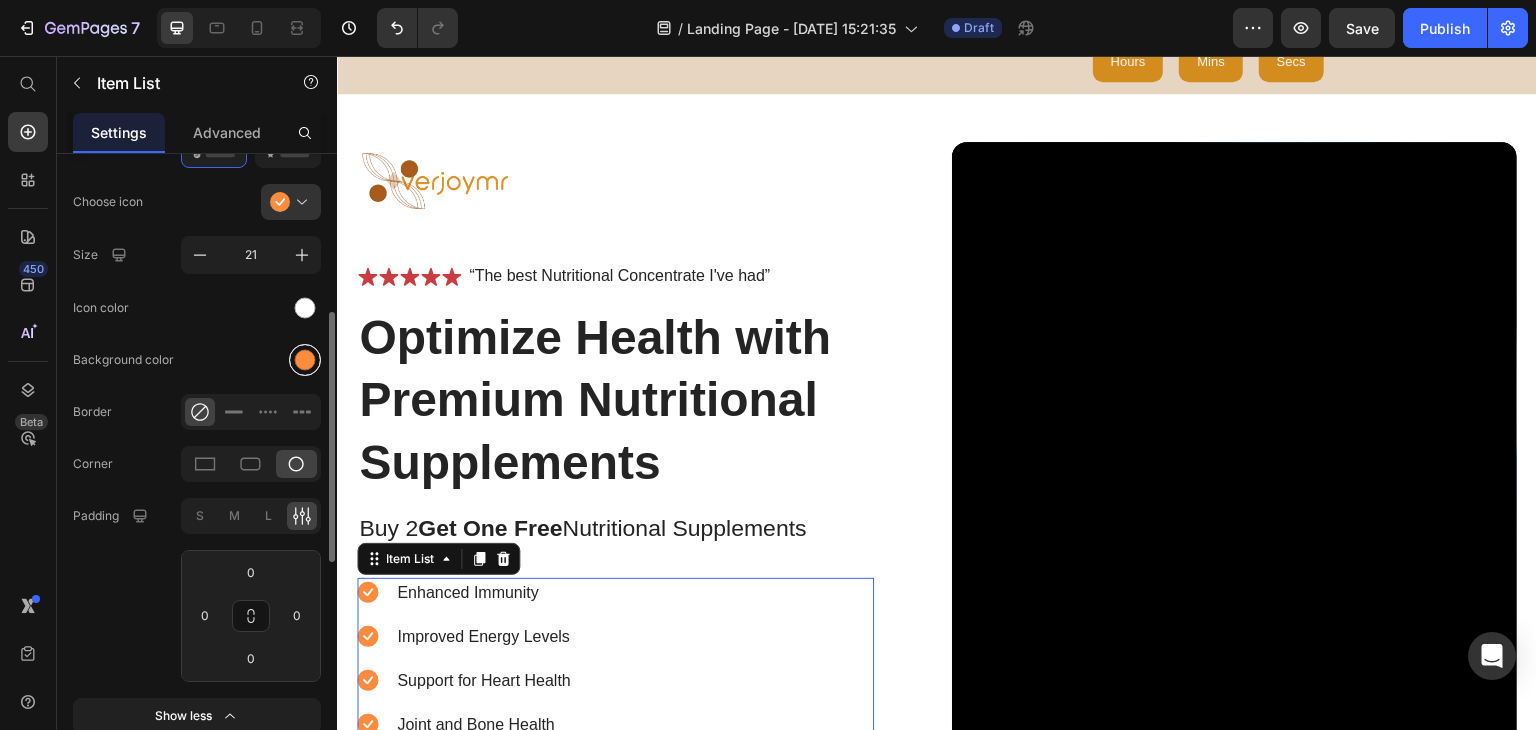 click at bounding box center [305, 359] 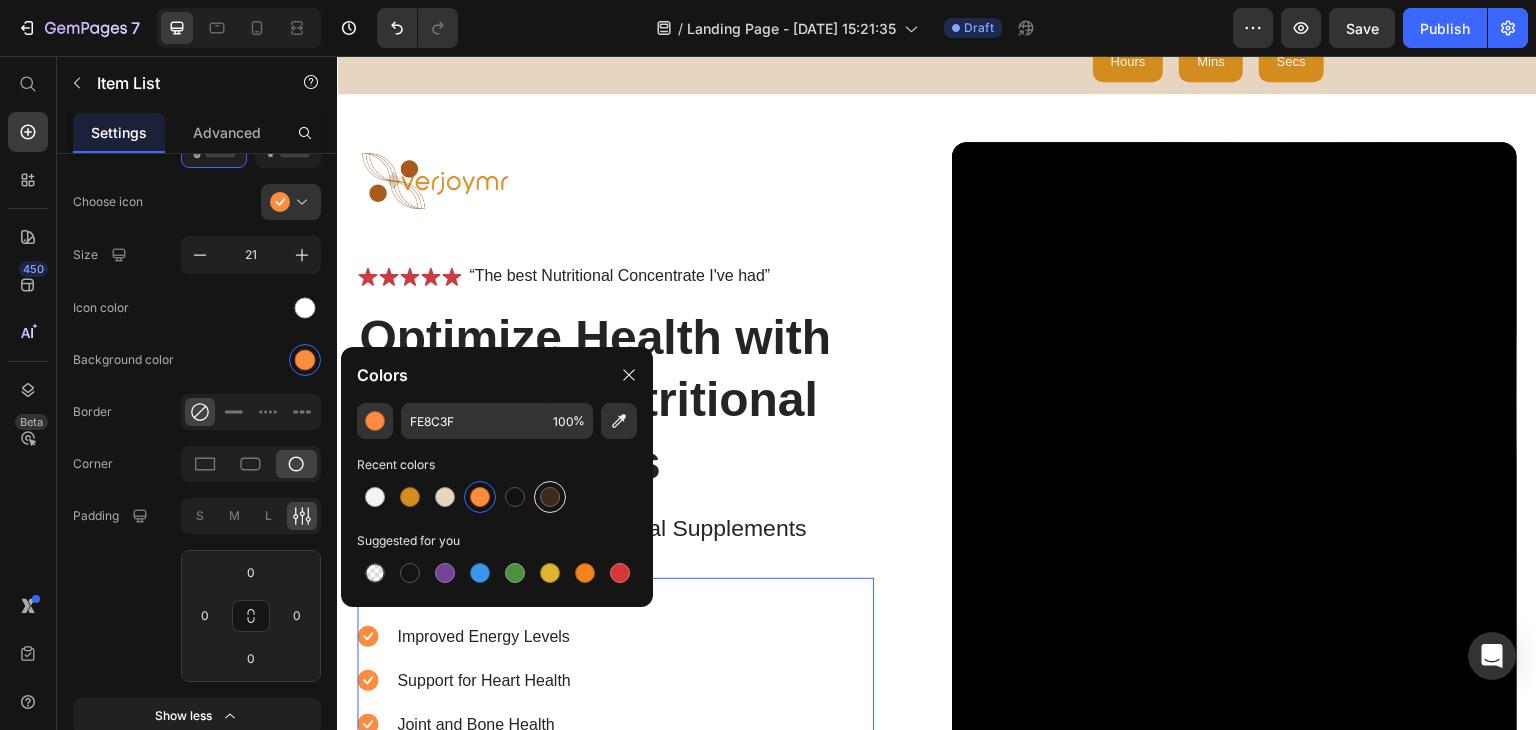 click at bounding box center (550, 497) 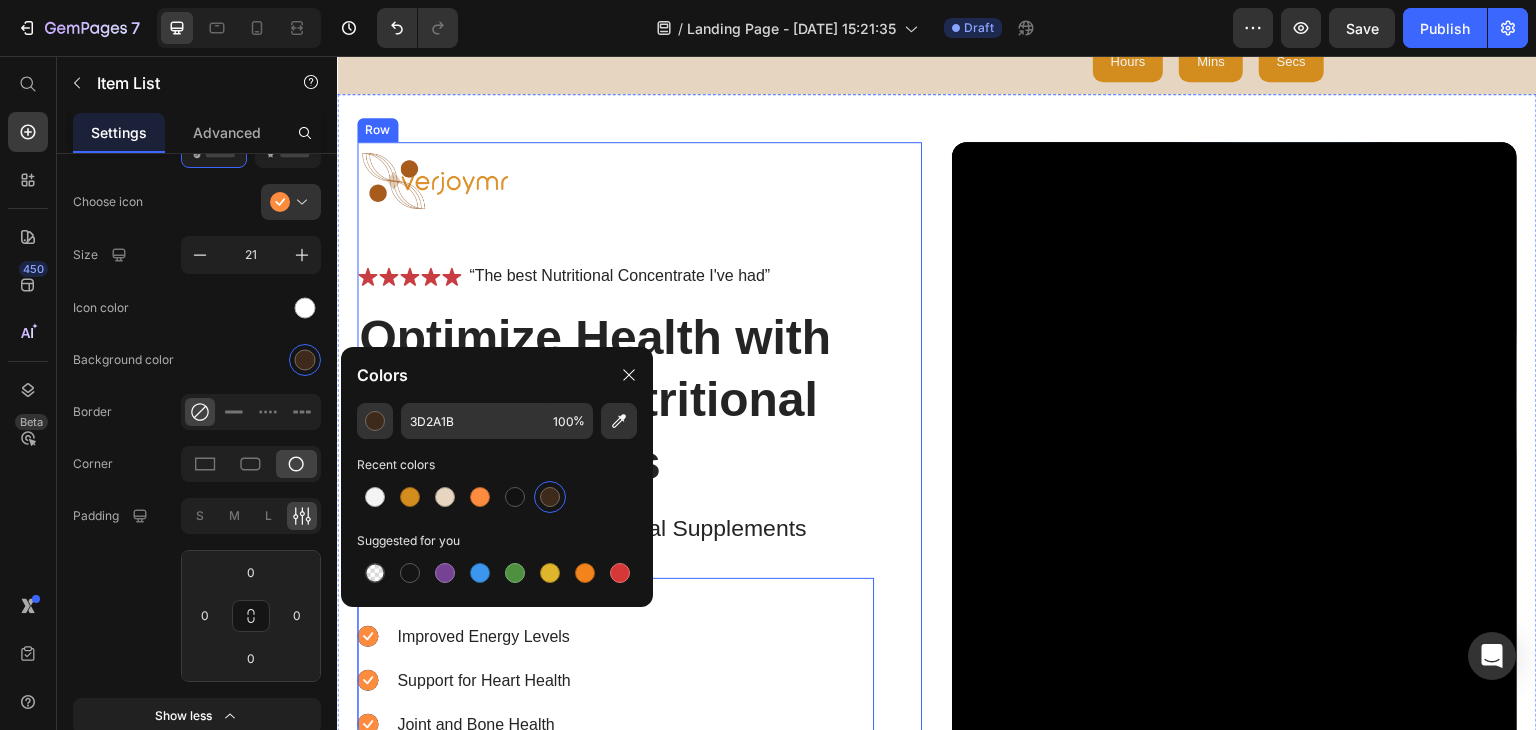 click on "Image
Icon
Icon
Icon
Icon
Icon Icon List “The best Nutritional Concentrate I've had” Text Block Row Optimize Health with Premium Nutritional Supplements Heading Buy 2  Get One Free  Nutritional Supplements Text Block
Enhanced Immunity
Improved Energy Levels
Support for Heart Health
Joint and Bone Health Item List   32 Instant Health Boost Button
Icon Try it & love it for  30 days or your money back Text Block Row
Icon" at bounding box center (615, 524) 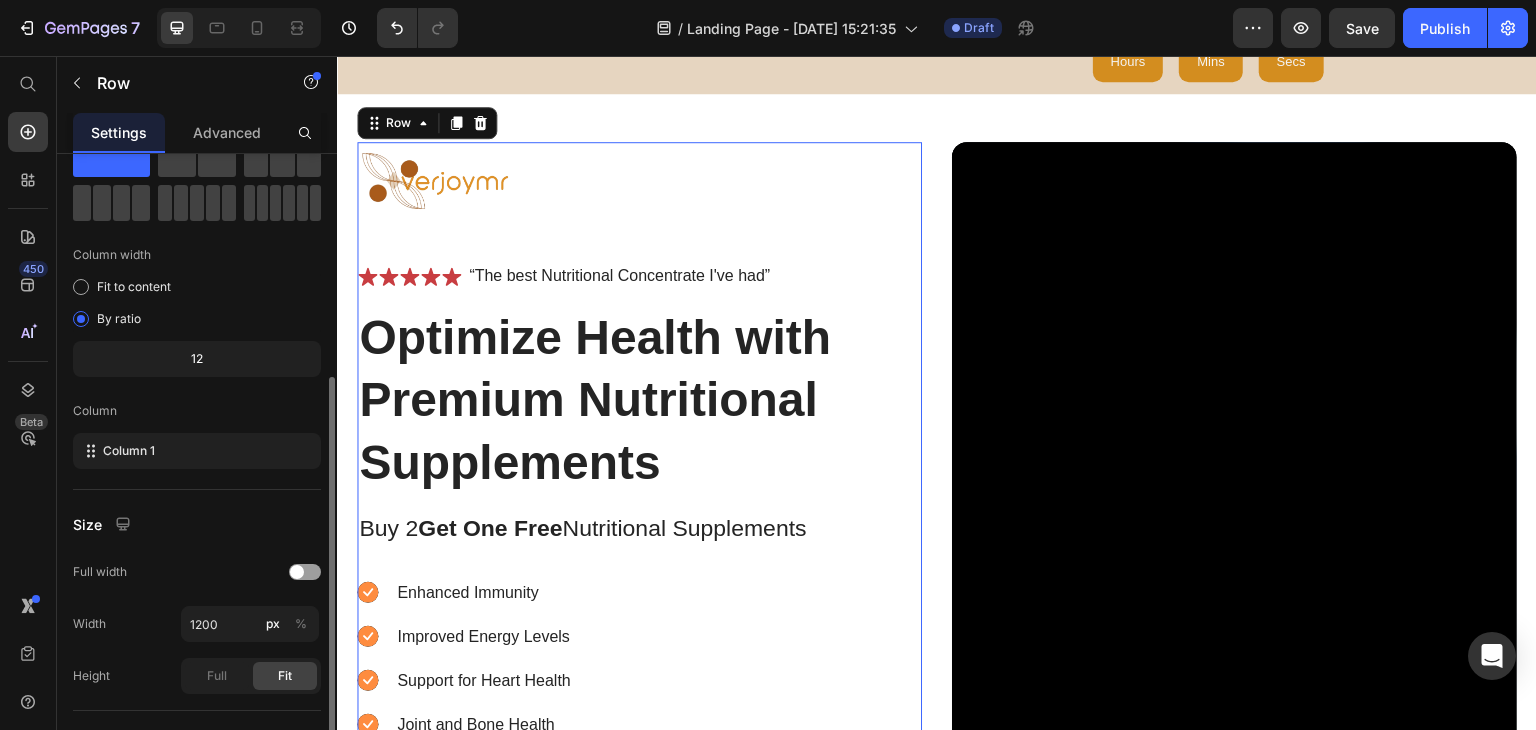 scroll, scrollTop: 0, scrollLeft: 0, axis: both 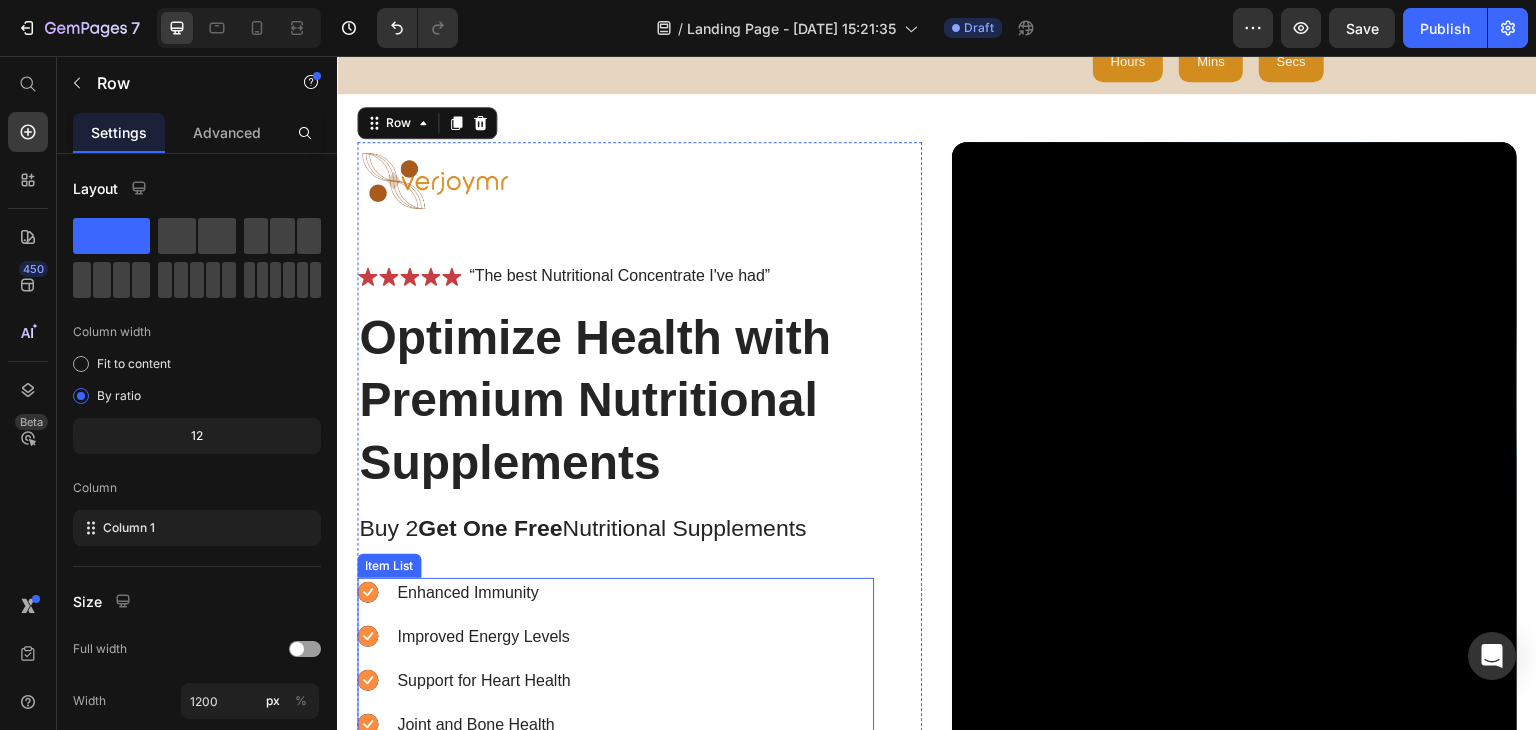 click 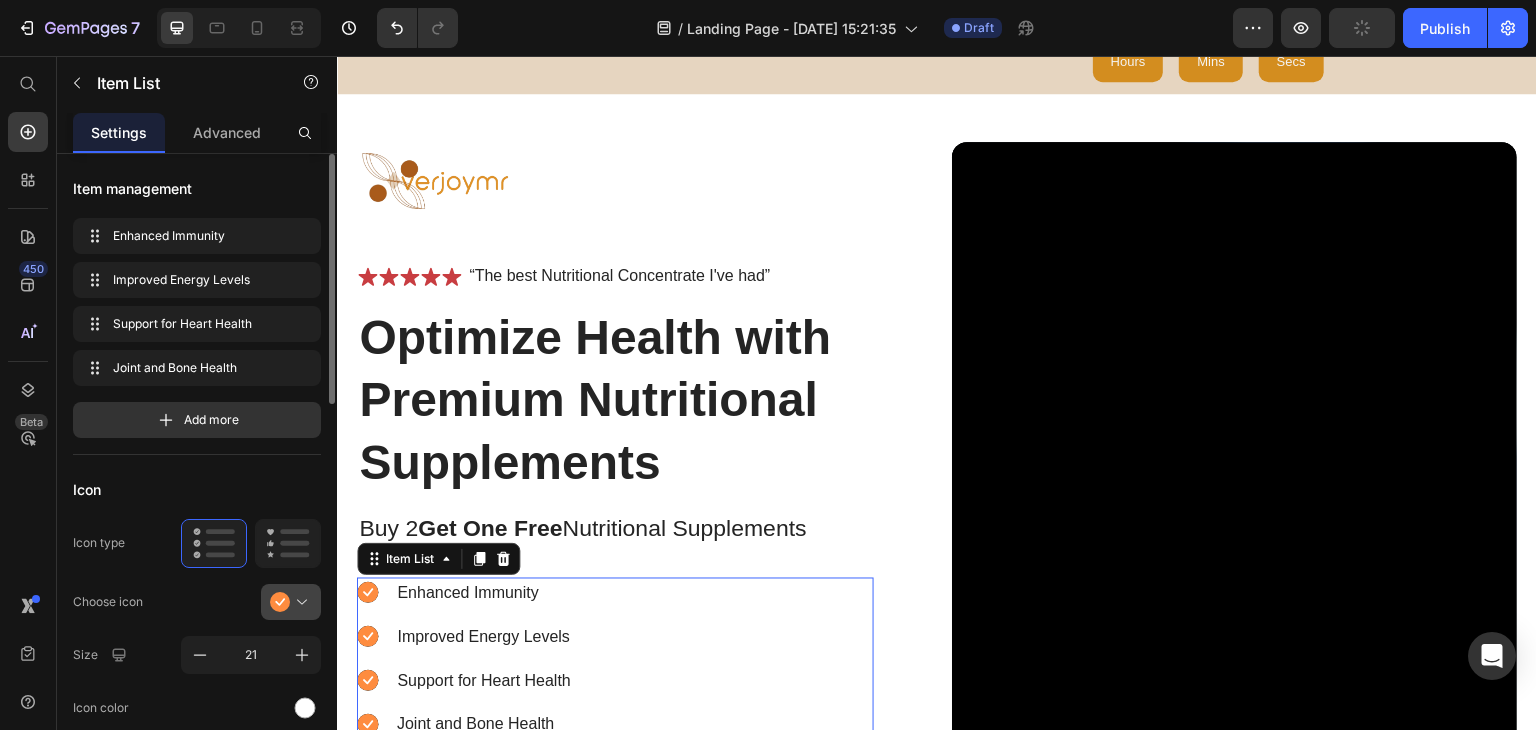 click at bounding box center [299, 602] 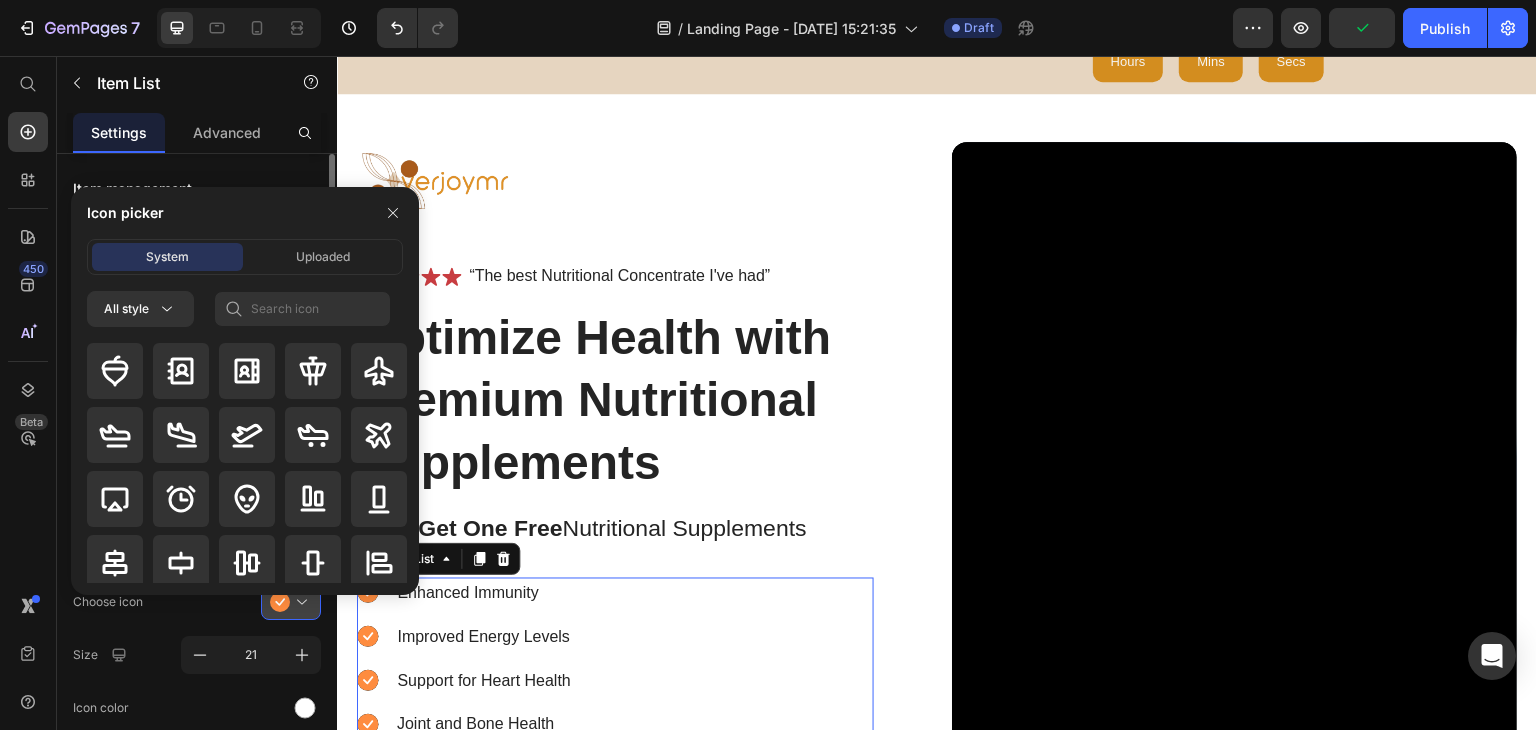 click at bounding box center [299, 602] 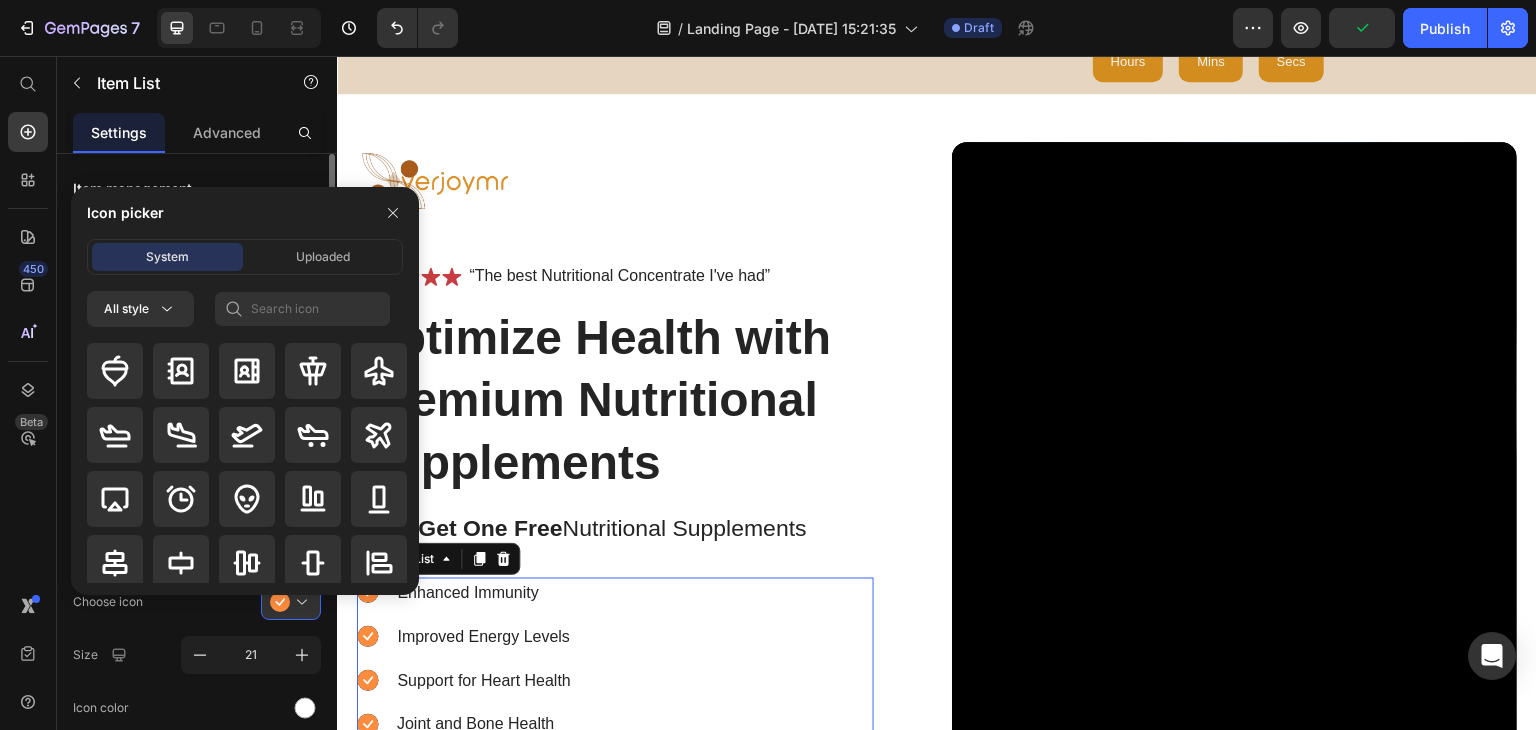 scroll, scrollTop: 100, scrollLeft: 0, axis: vertical 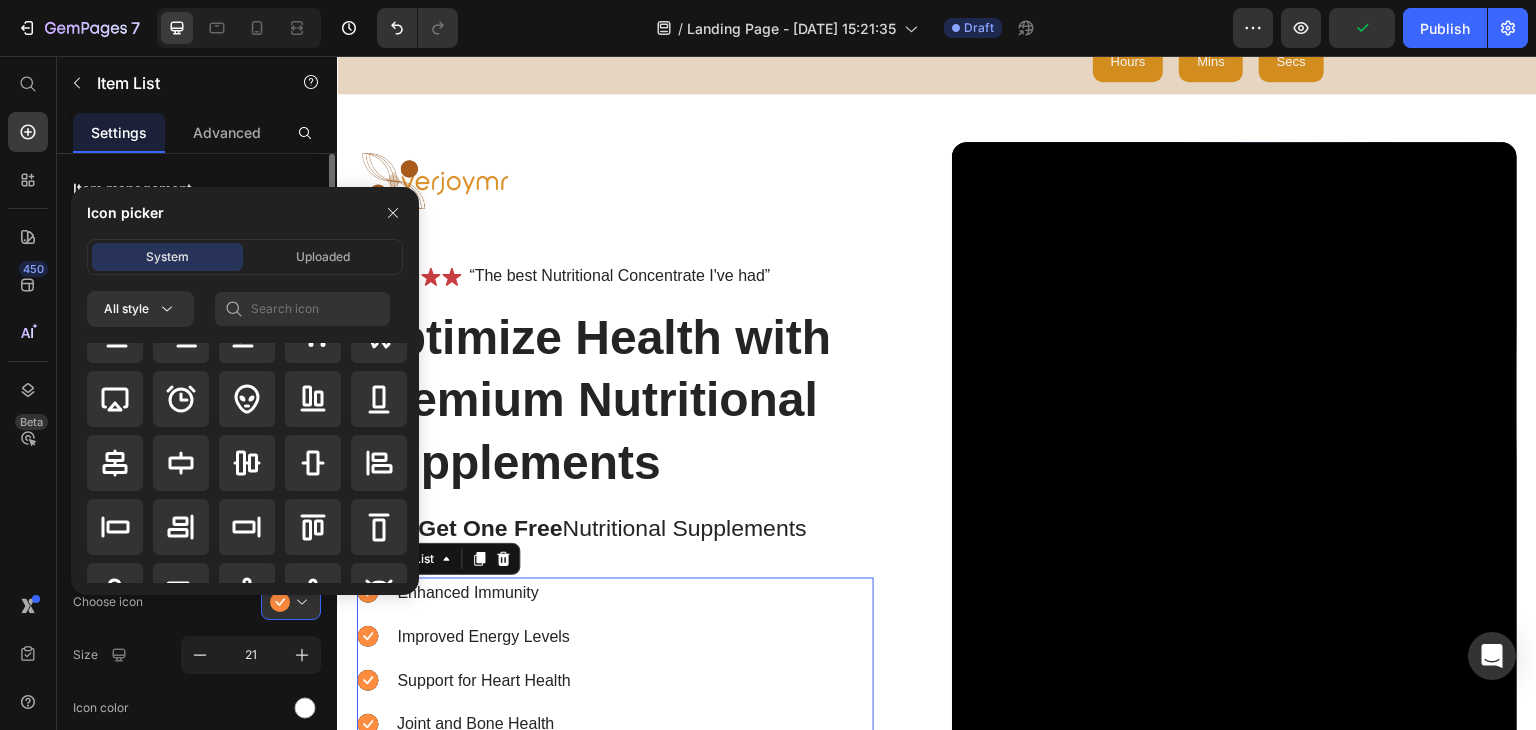 click on "Choose icon" 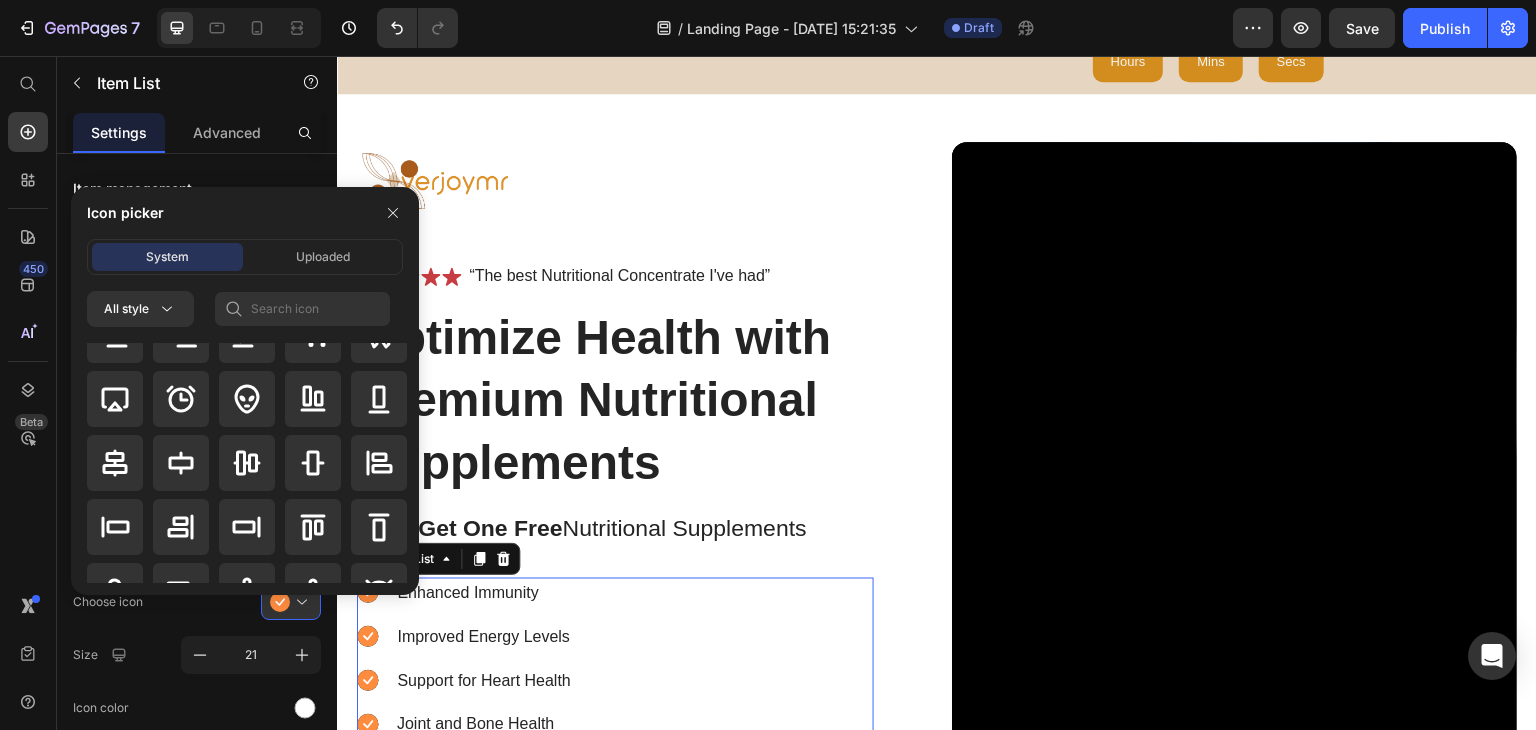 click on "Icon picker System Uploaded All style" at bounding box center (237, 391) 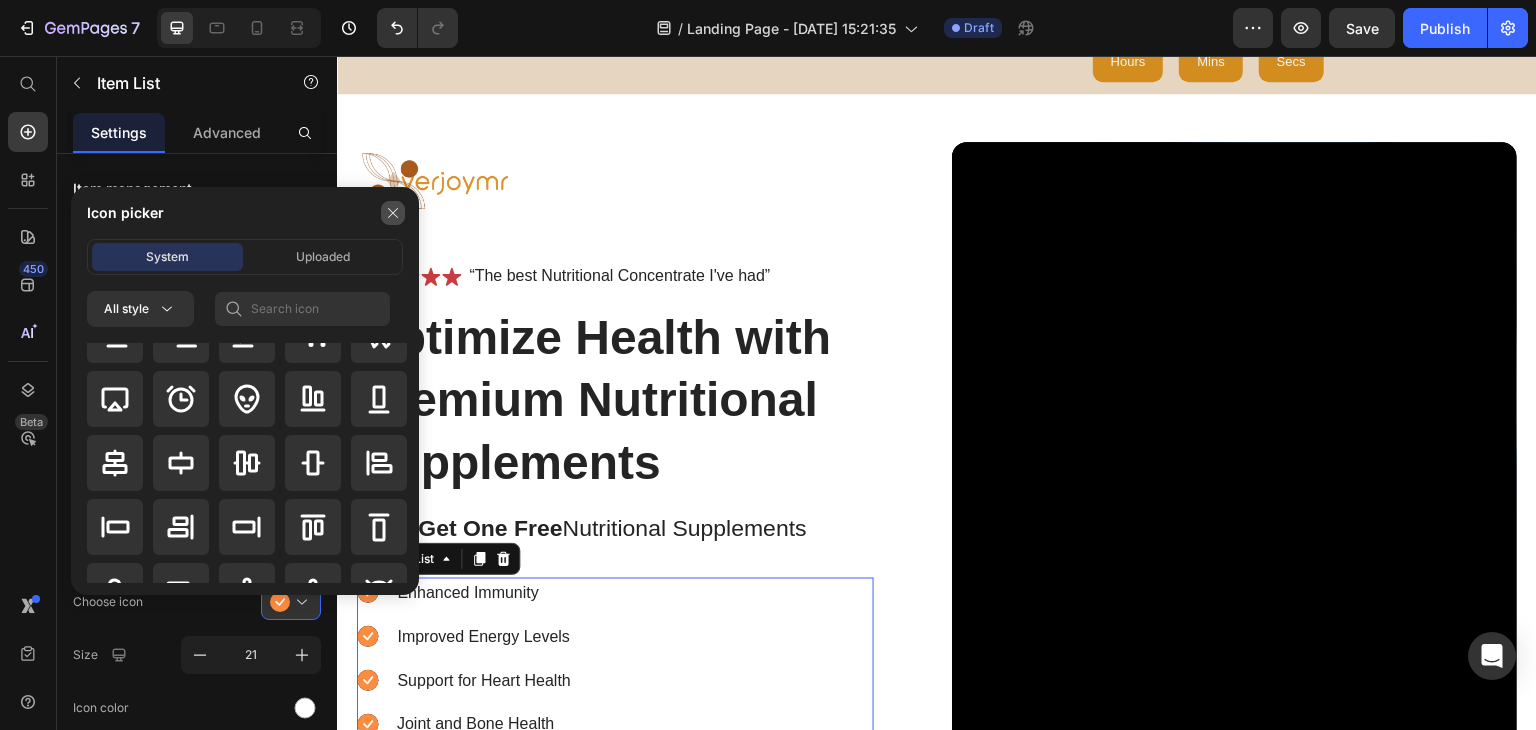 click 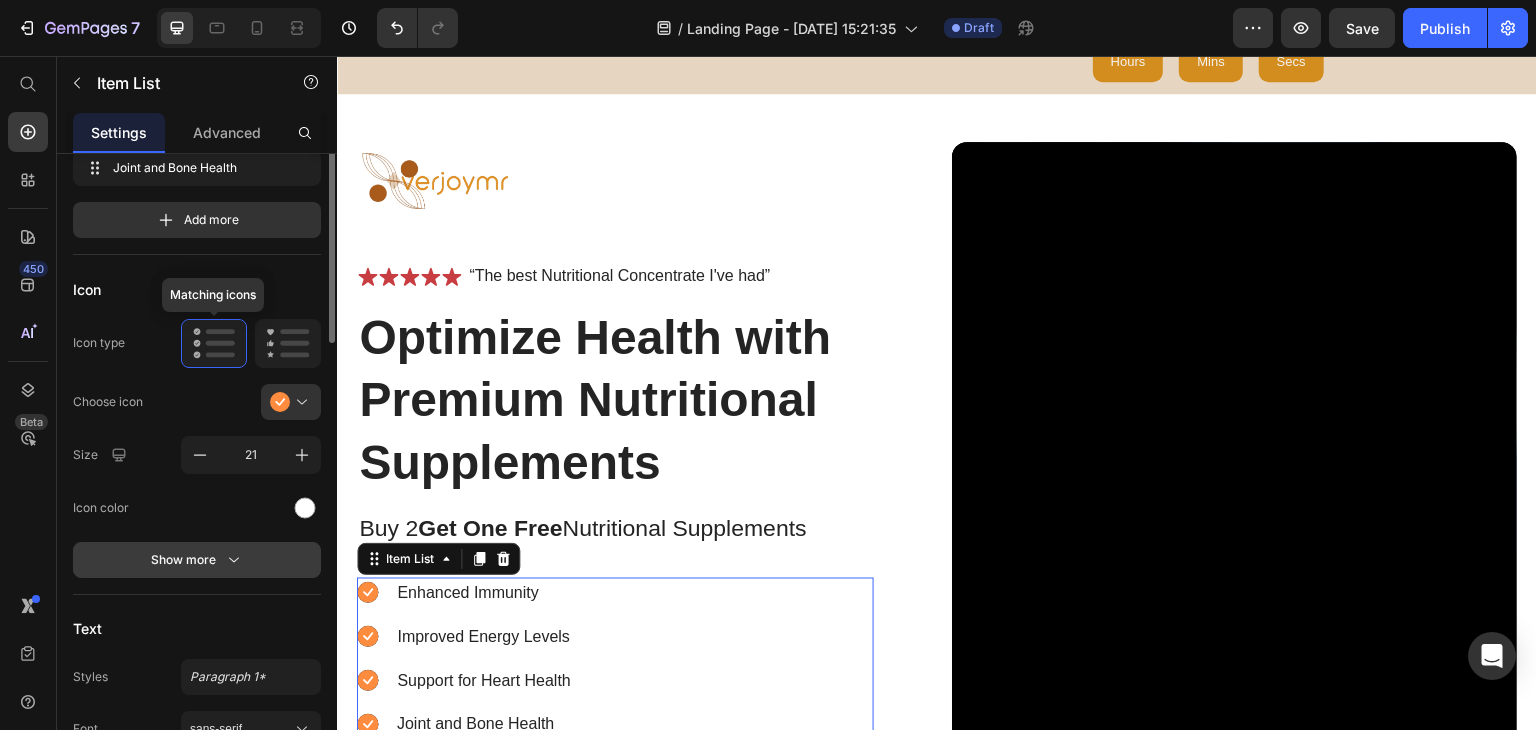 scroll, scrollTop: 500, scrollLeft: 0, axis: vertical 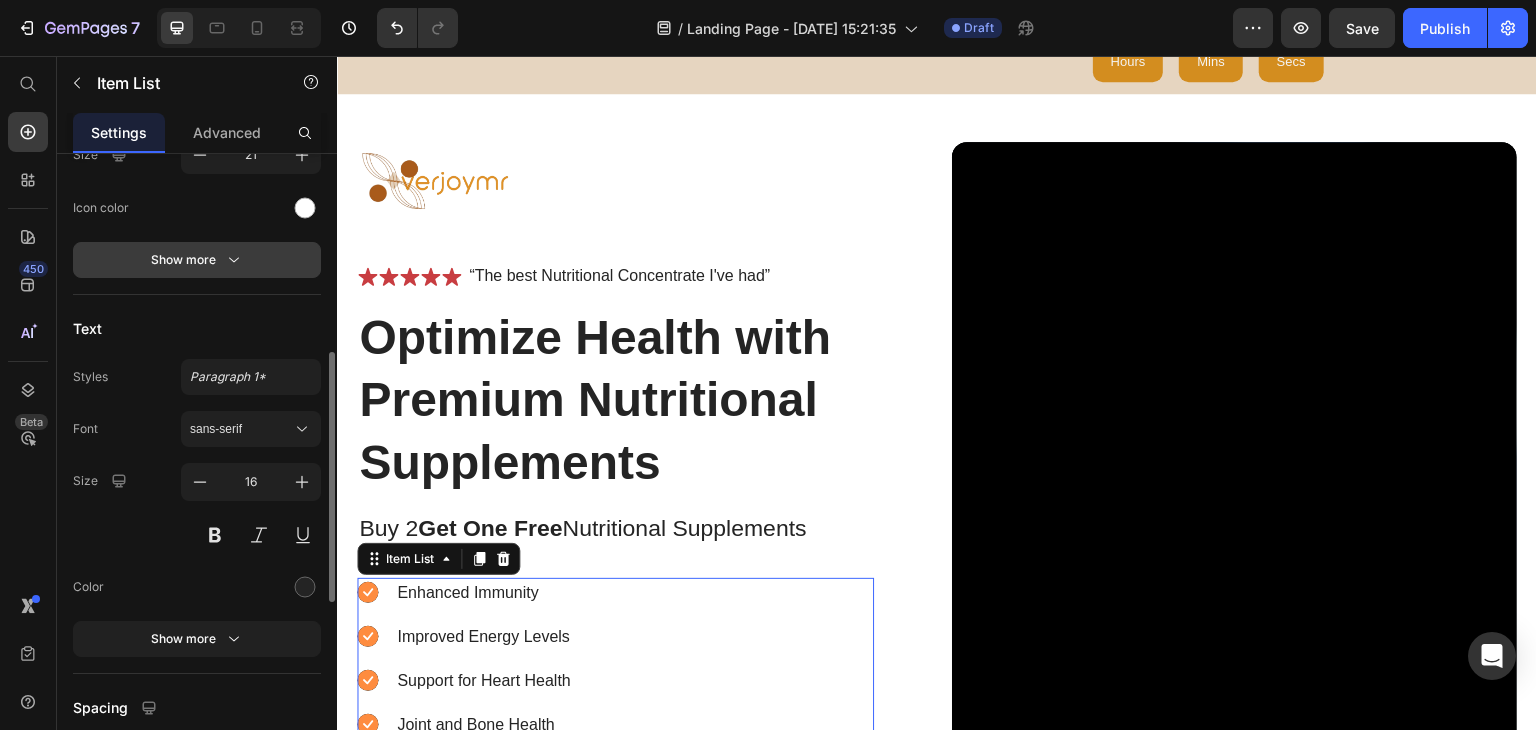 click on "Show more" at bounding box center [197, 260] 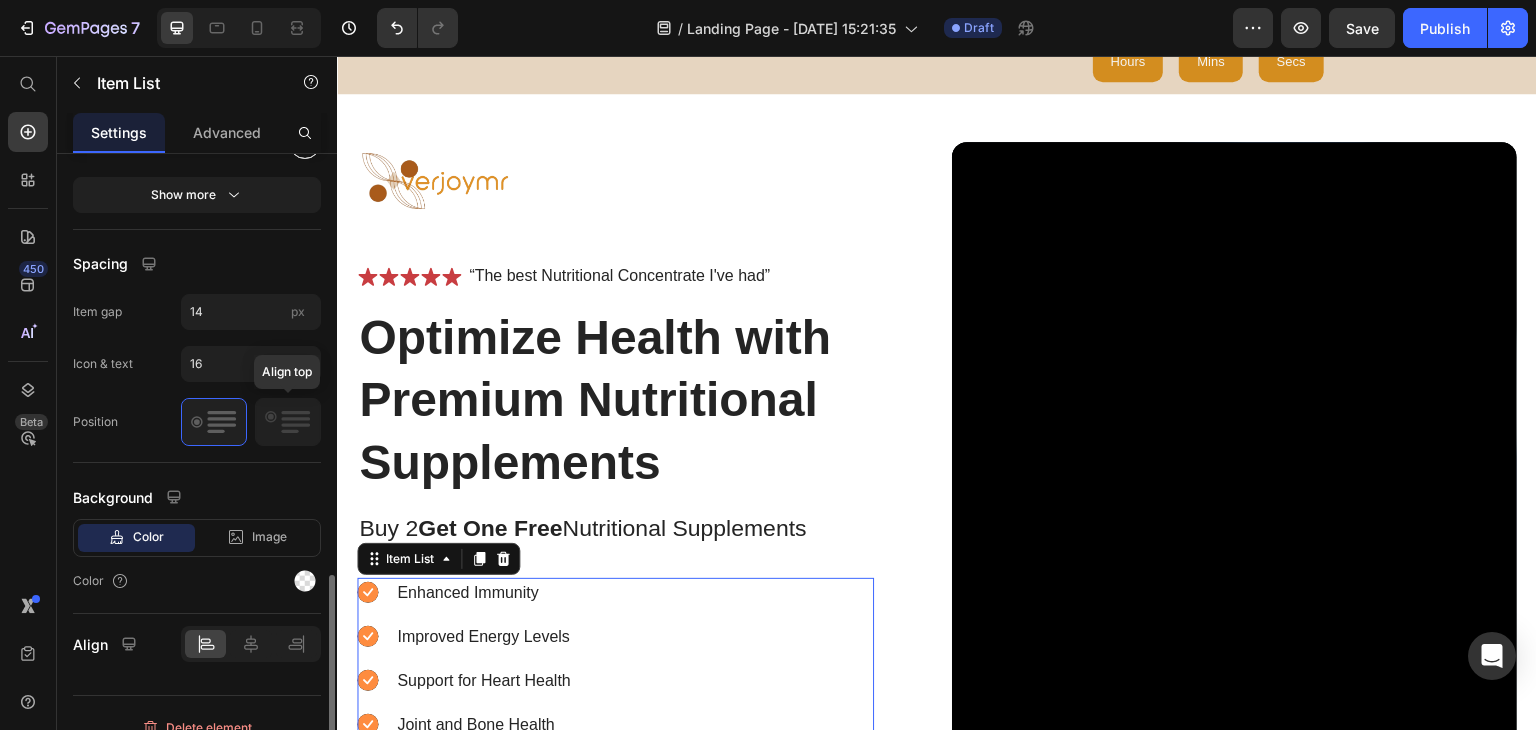 scroll, scrollTop: 1320, scrollLeft: 0, axis: vertical 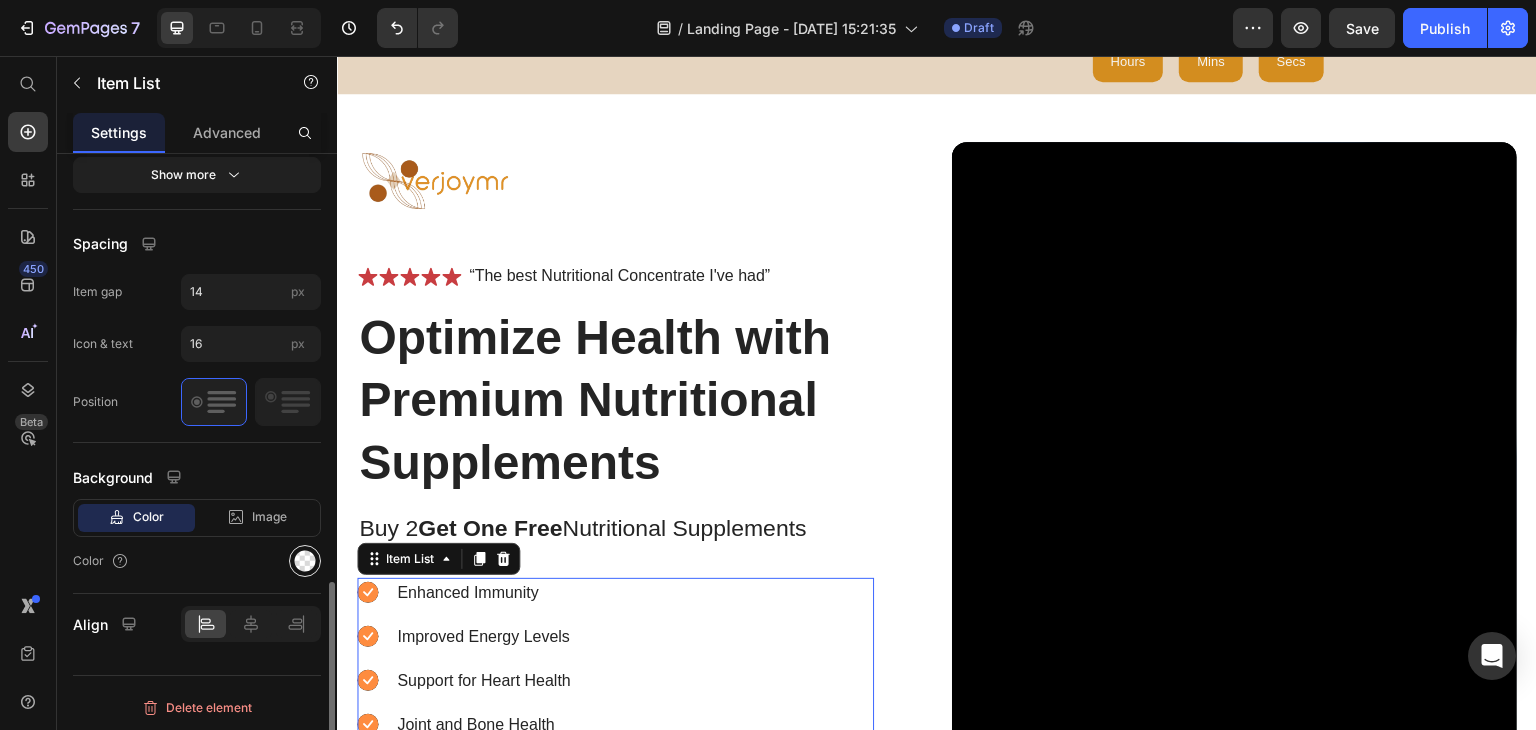 click 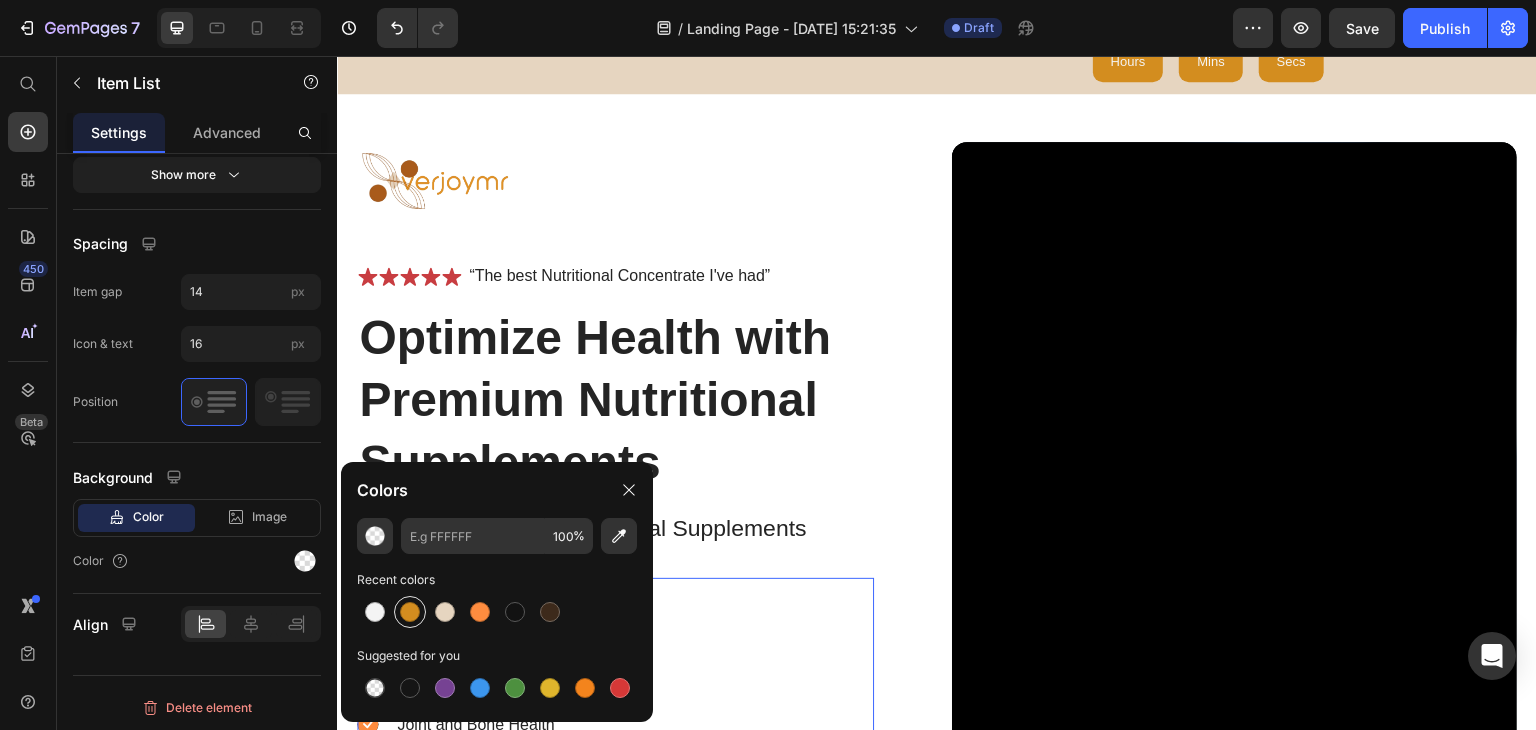 click at bounding box center (410, 612) 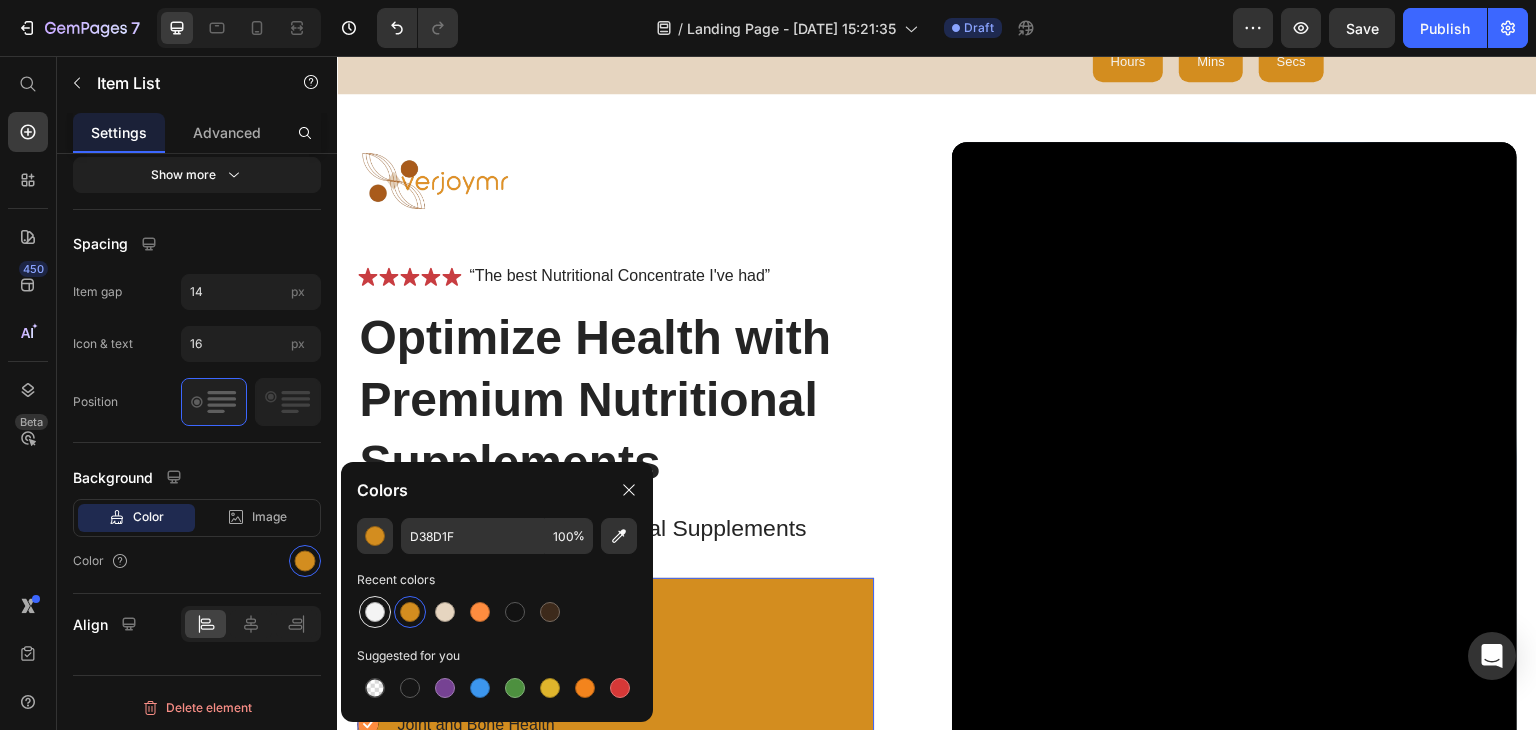 click at bounding box center (375, 612) 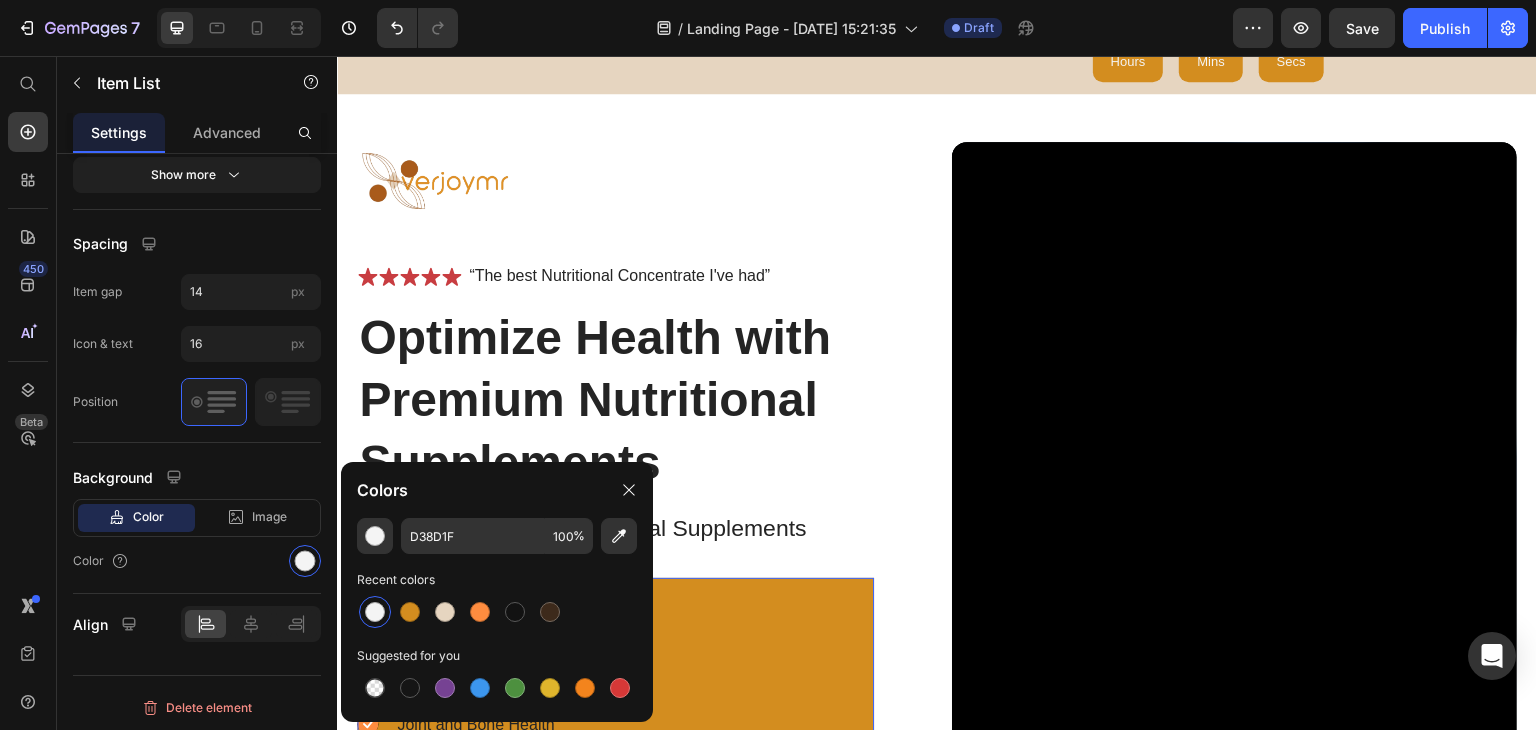type on "F4F4F4" 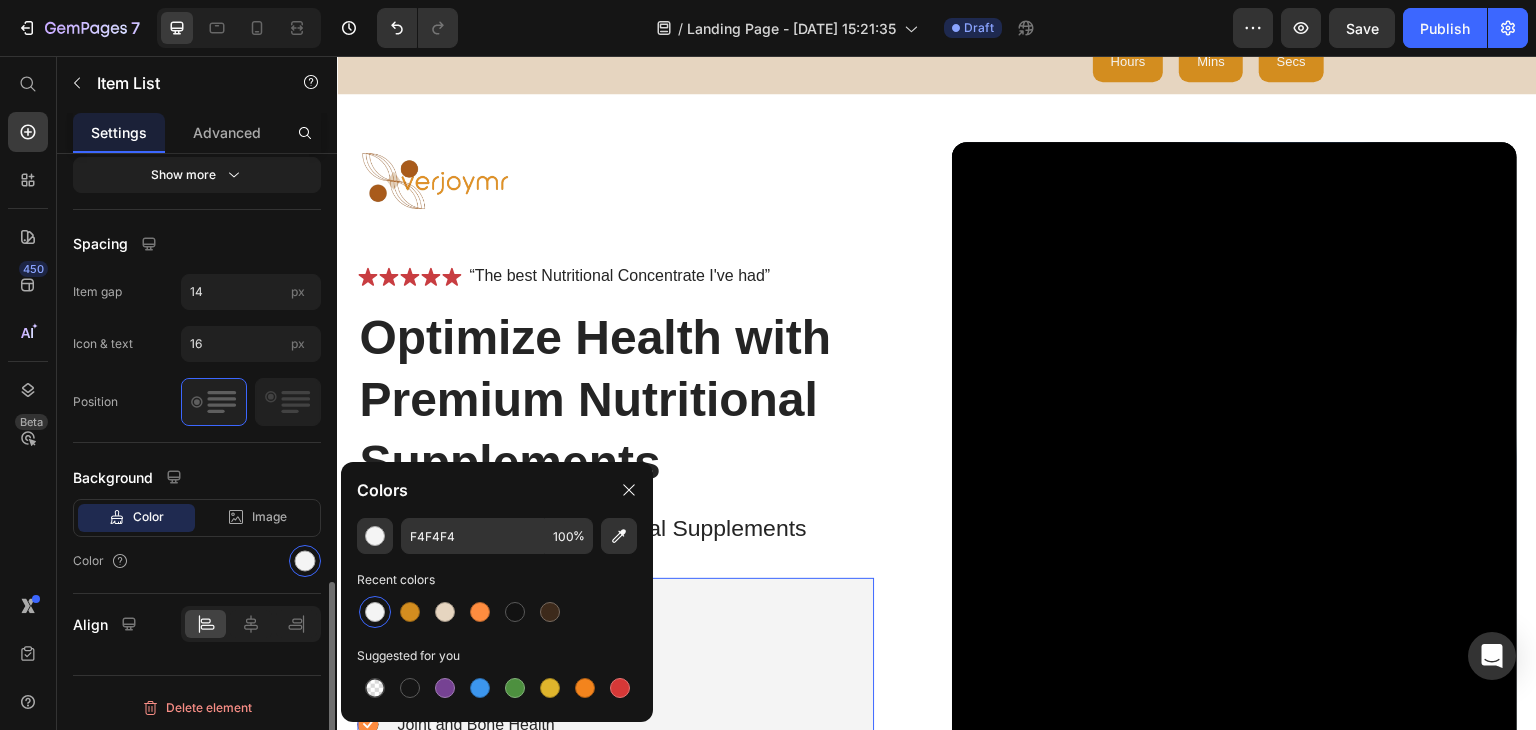 scroll, scrollTop: 1020, scrollLeft: 0, axis: vertical 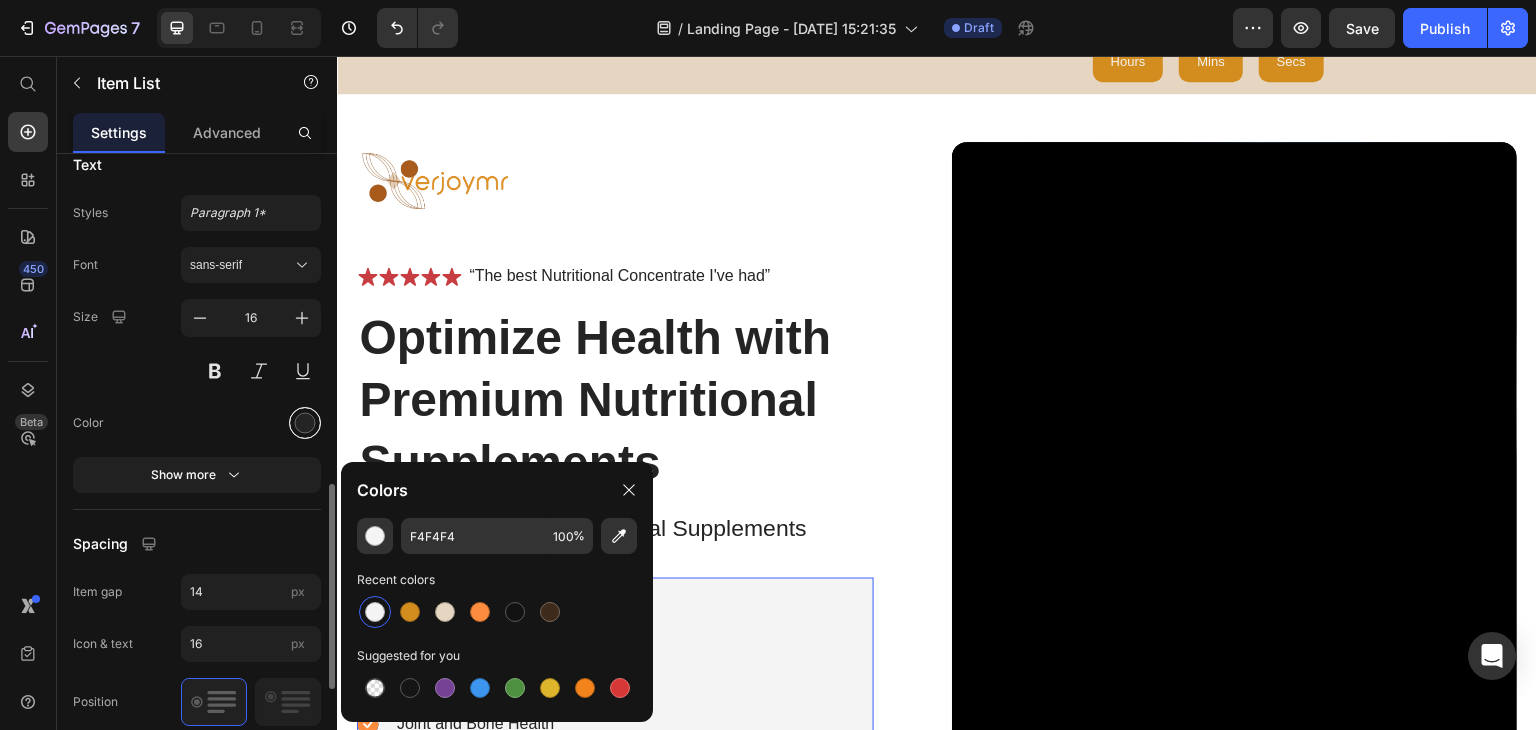 click at bounding box center [305, 422] 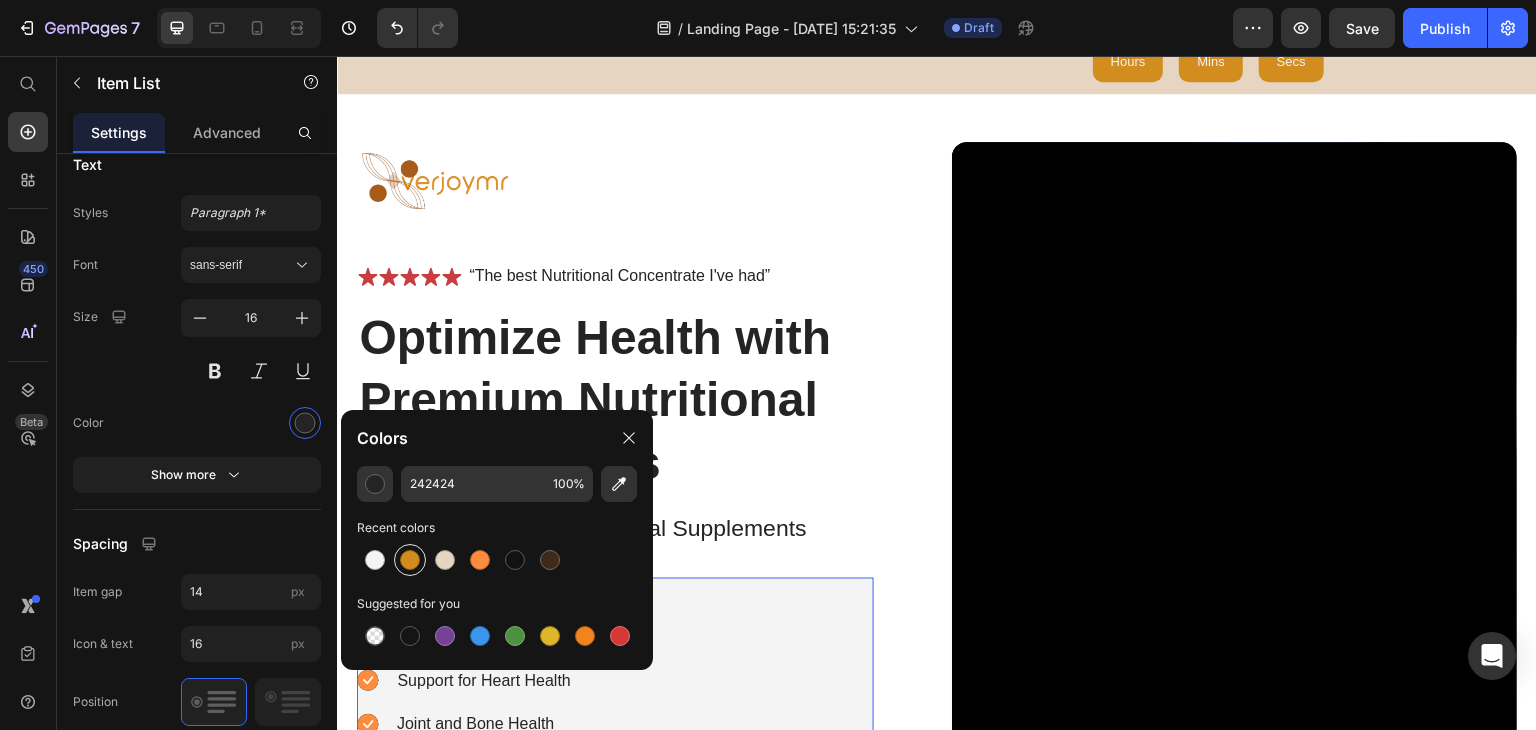 click at bounding box center [410, 560] 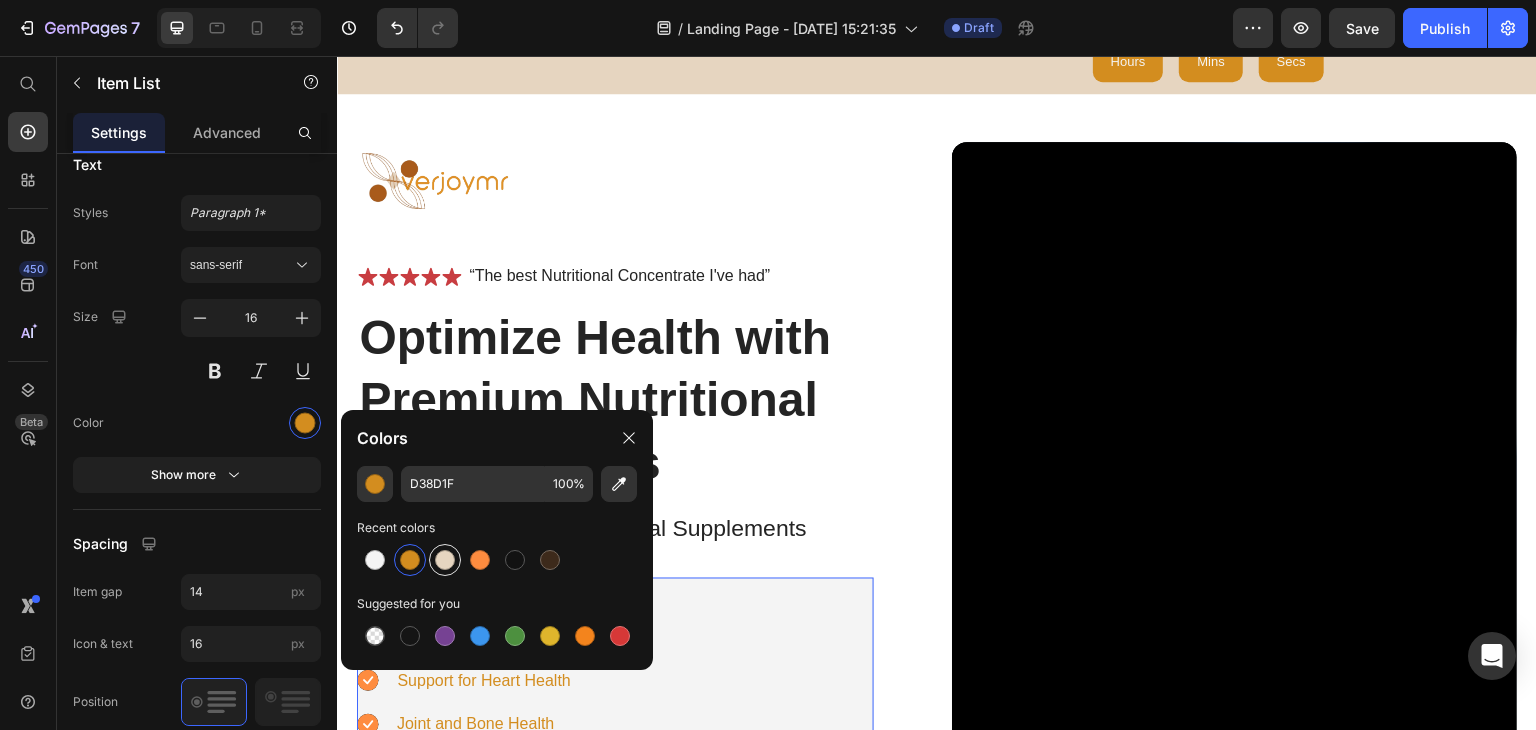 click at bounding box center (445, 560) 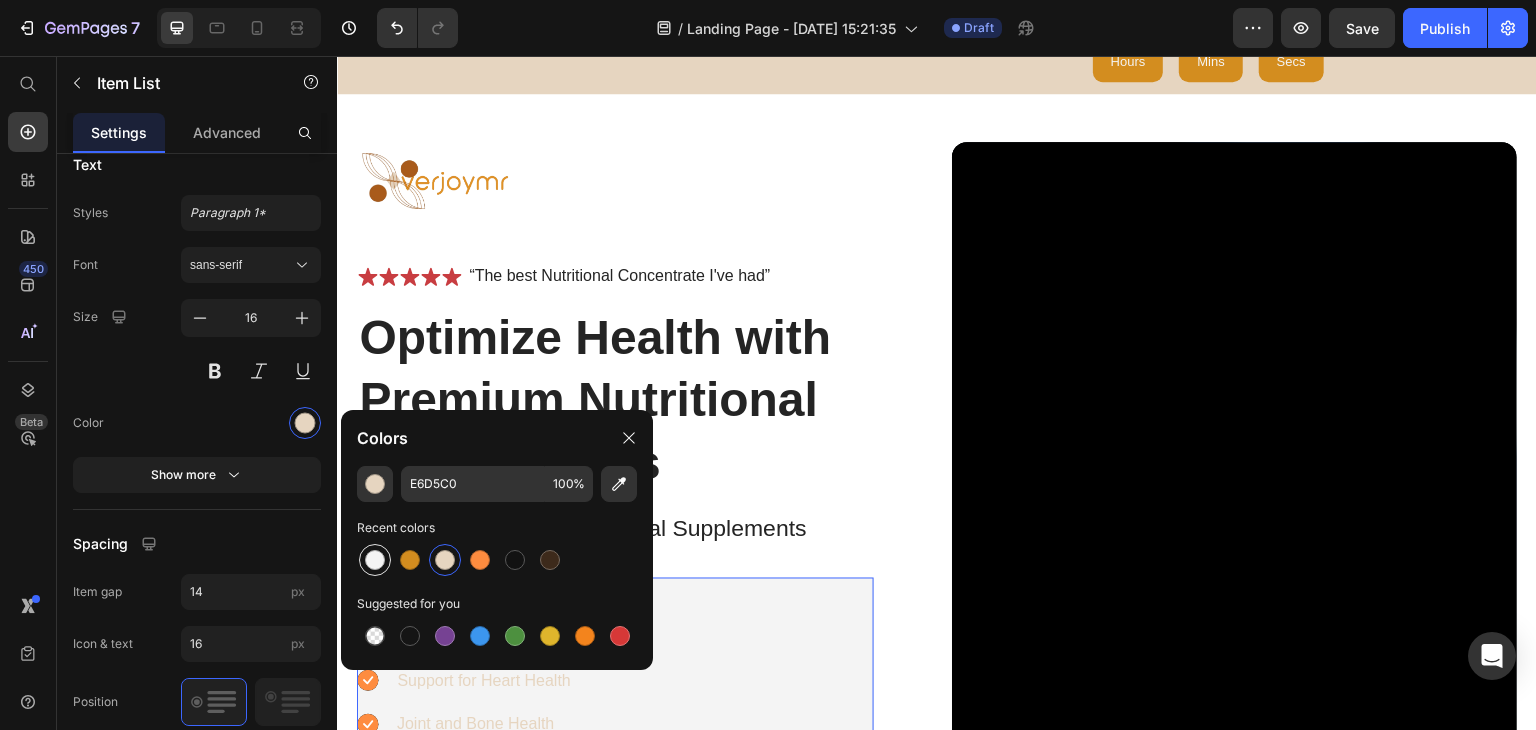 click at bounding box center (375, 560) 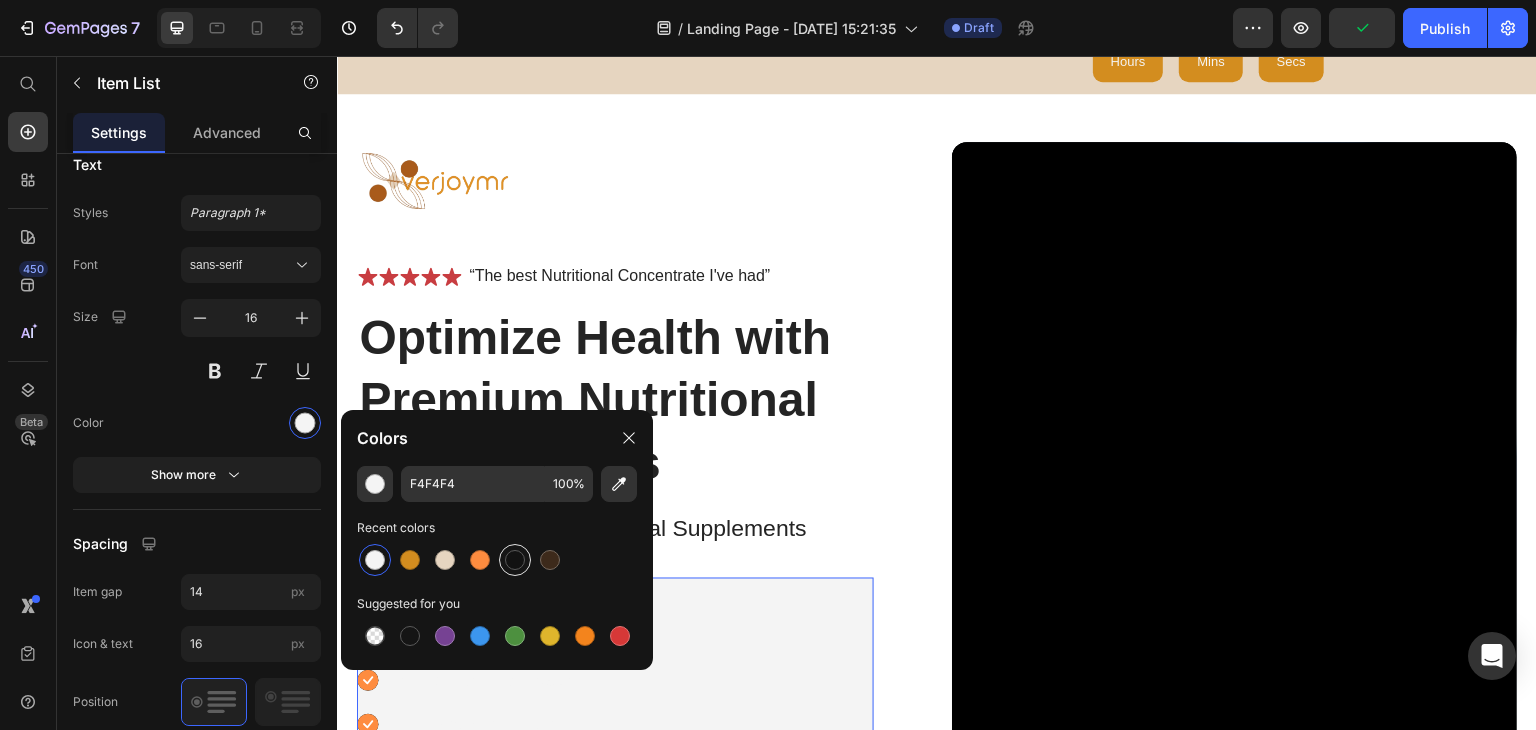 click at bounding box center (515, 560) 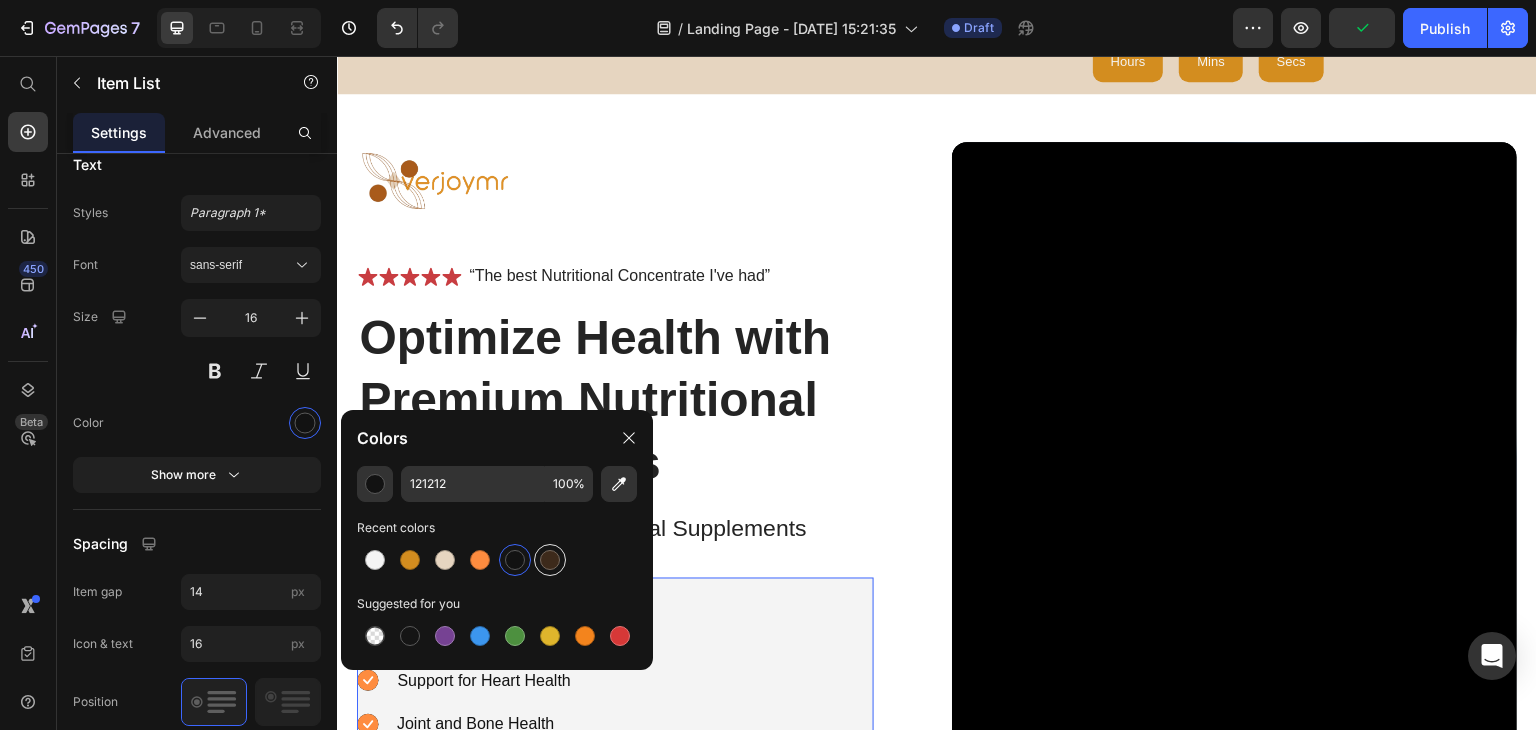 click at bounding box center (550, 560) 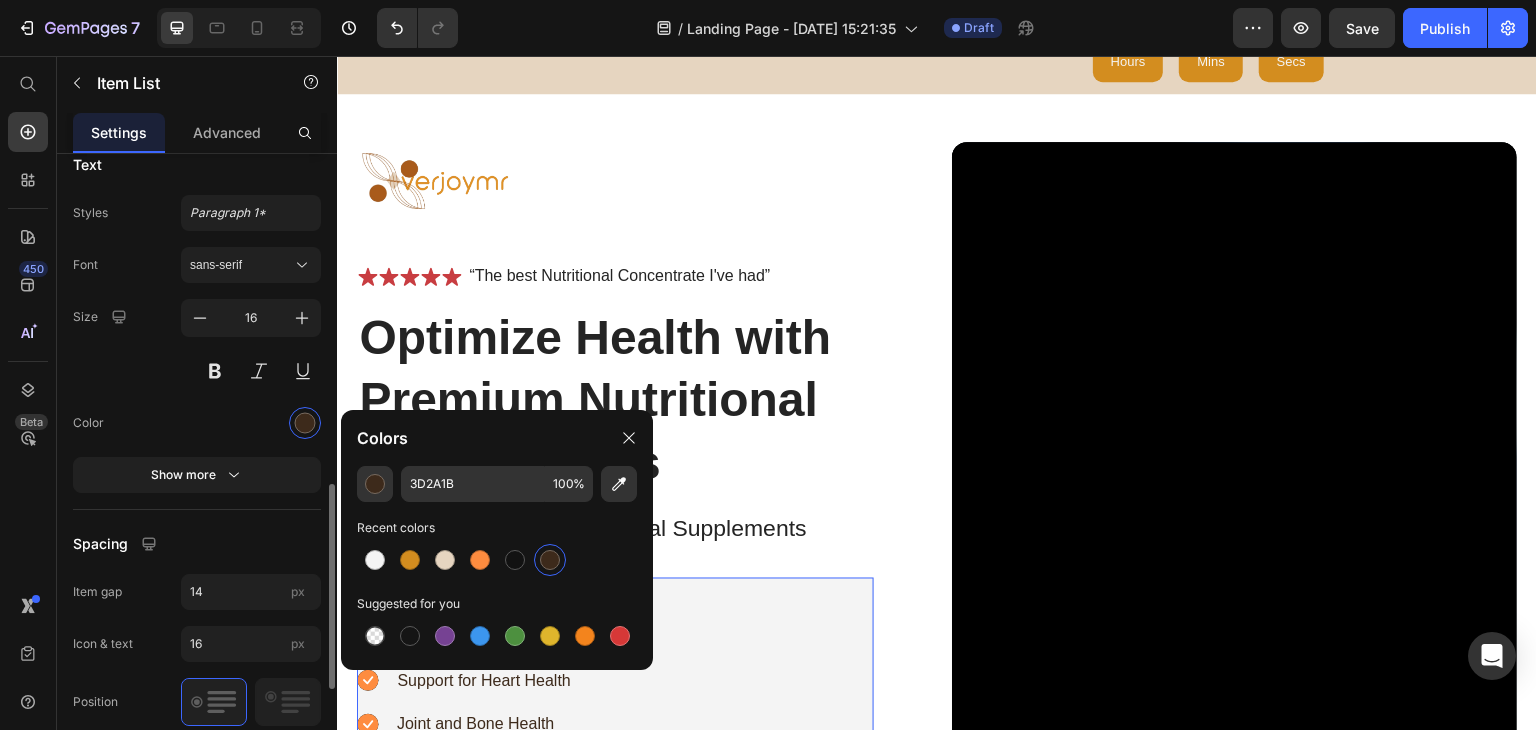 click on "Color" at bounding box center [197, 423] 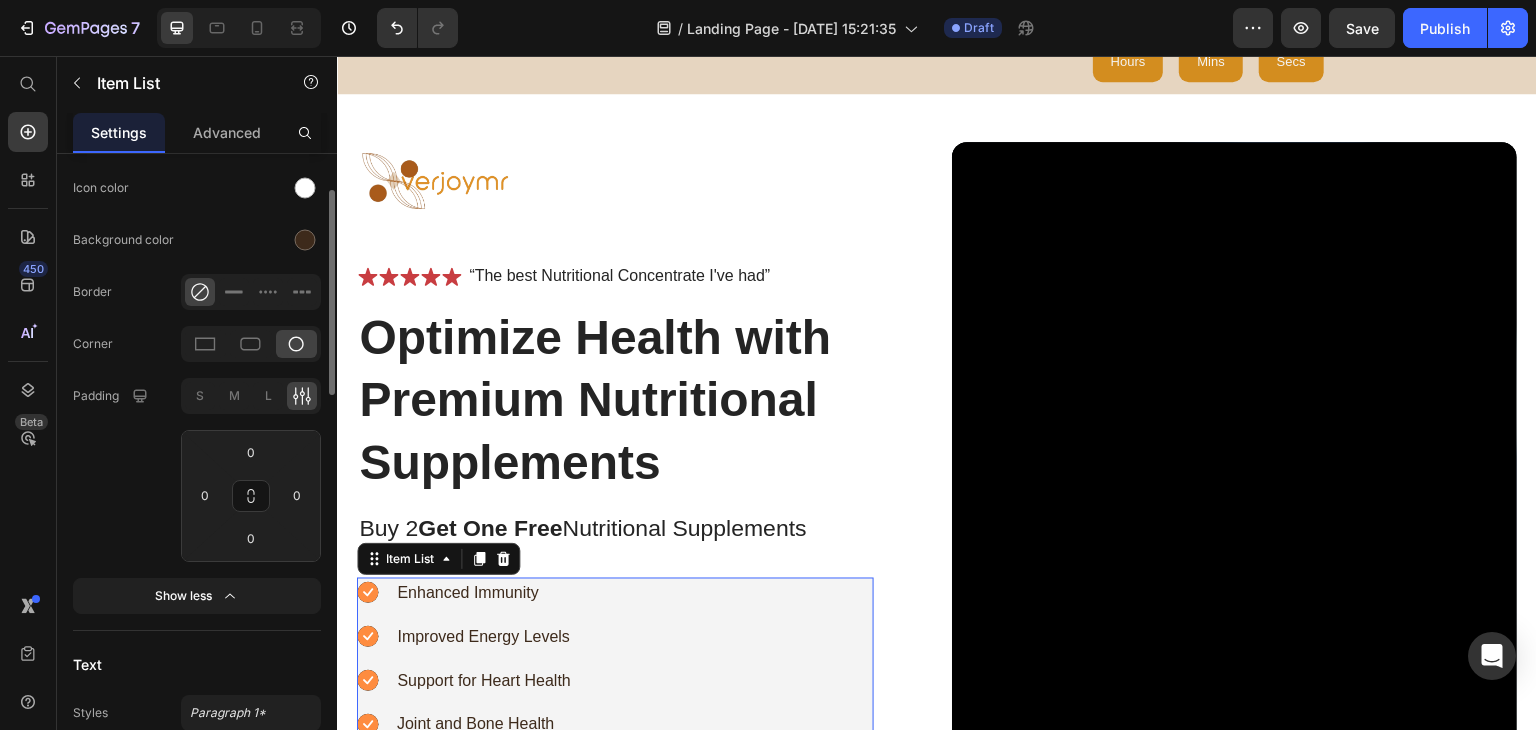 scroll, scrollTop: 420, scrollLeft: 0, axis: vertical 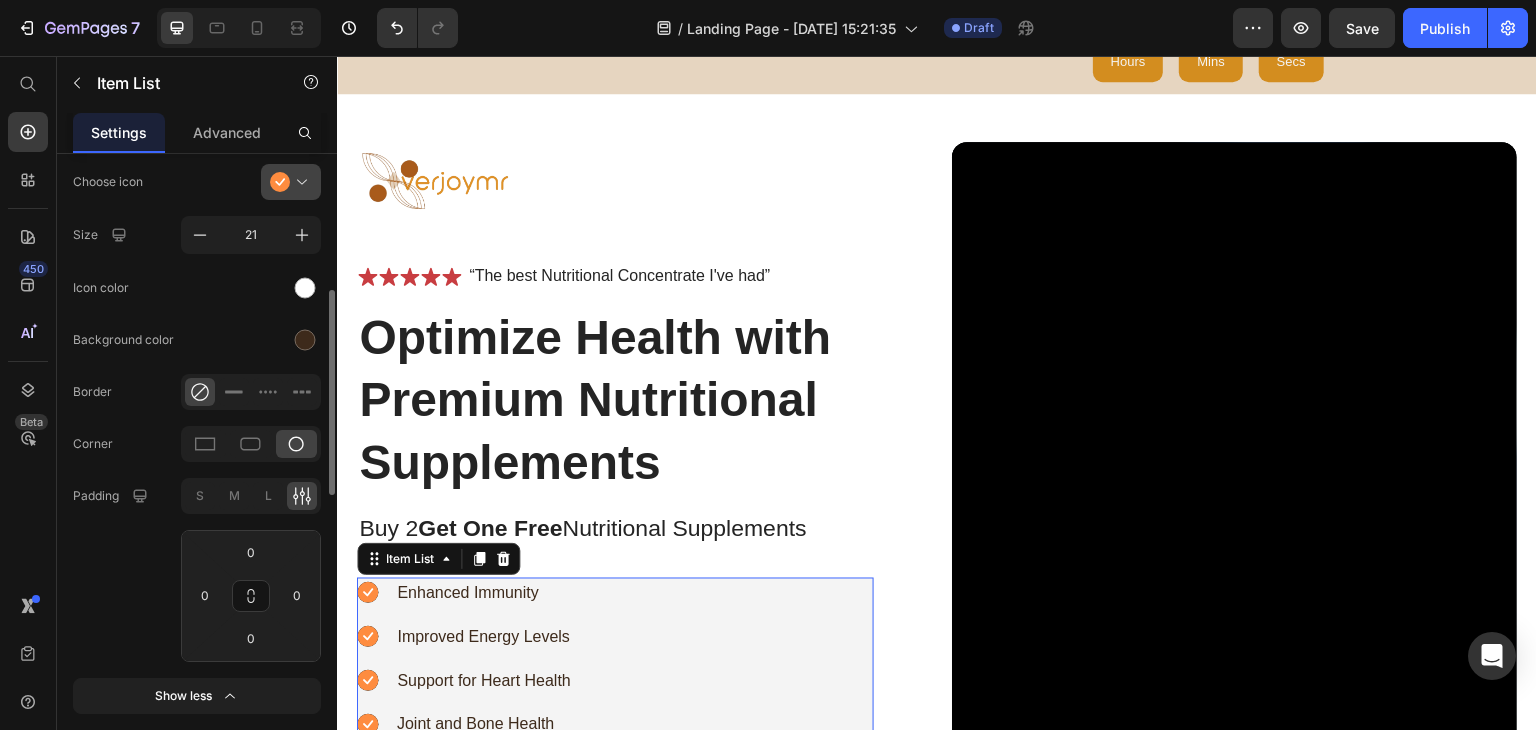 click at bounding box center (299, 182) 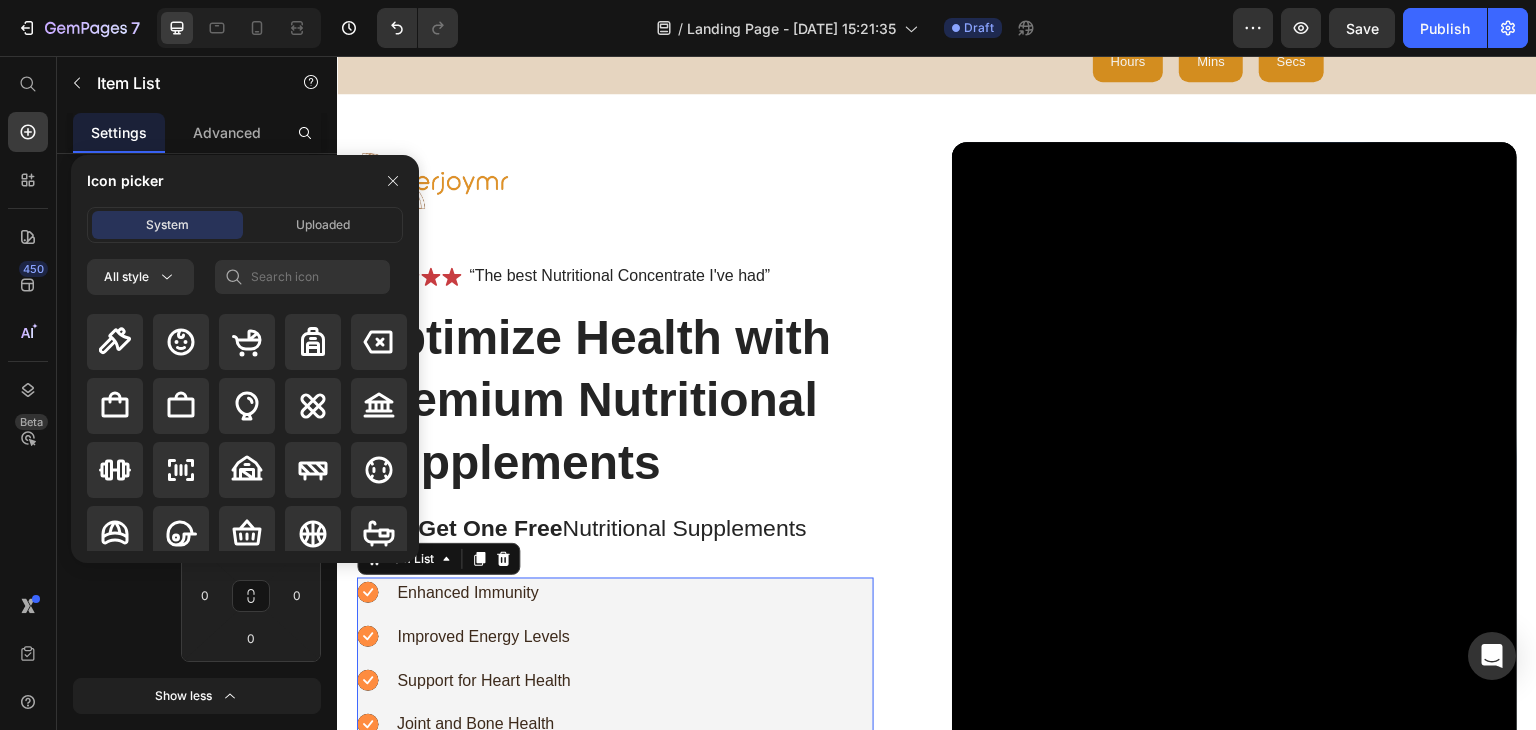 scroll, scrollTop: 1492, scrollLeft: 0, axis: vertical 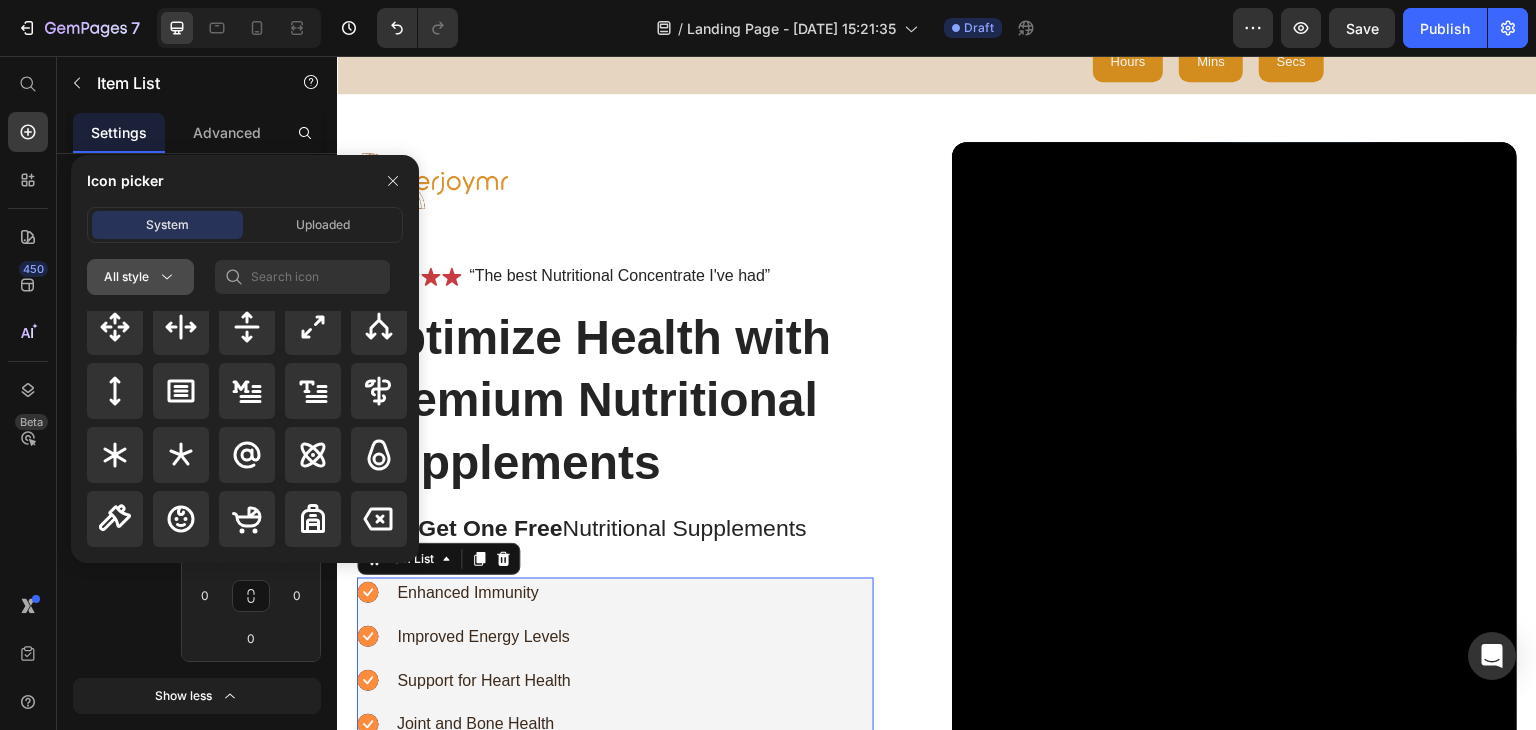 click on "All style" at bounding box center [140, 277] 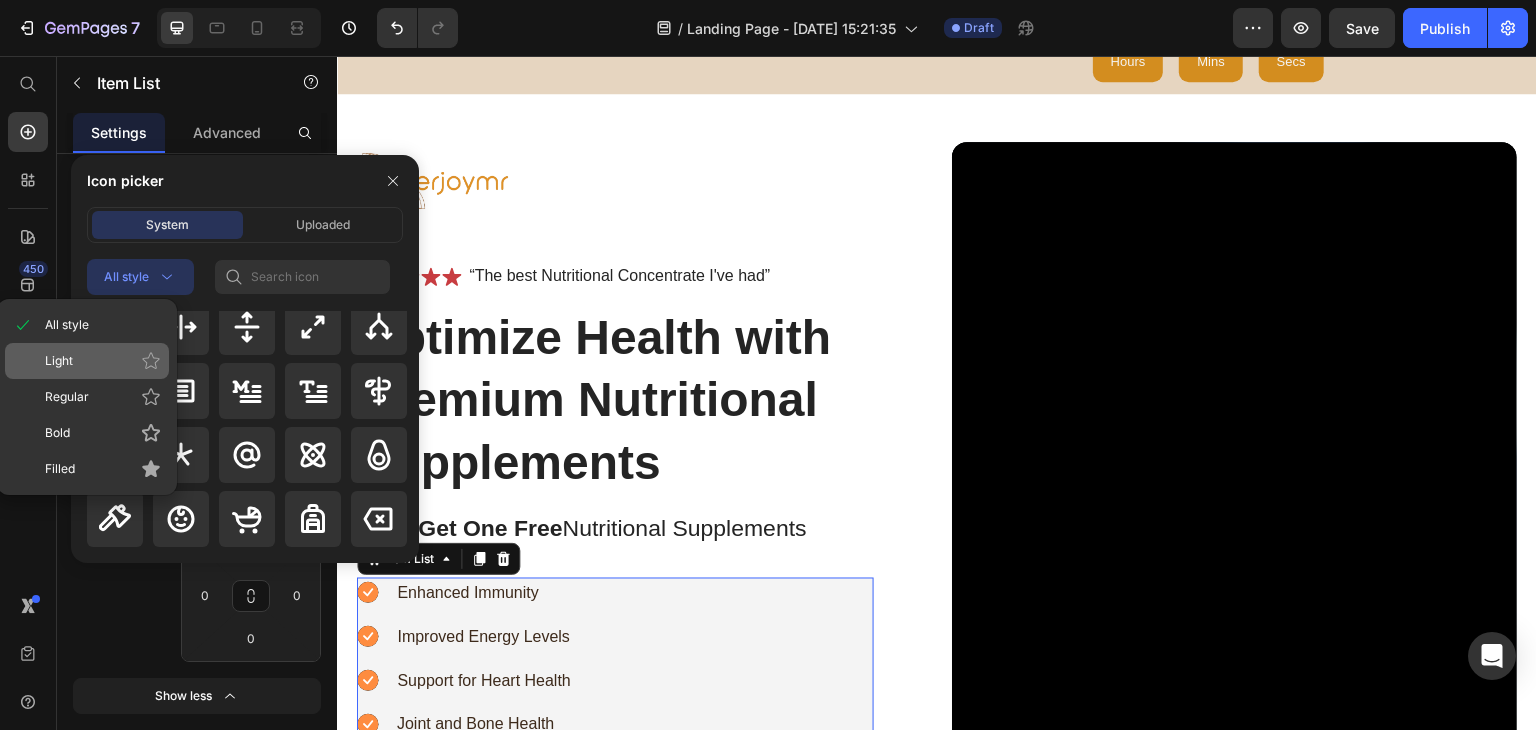 click on "Light" 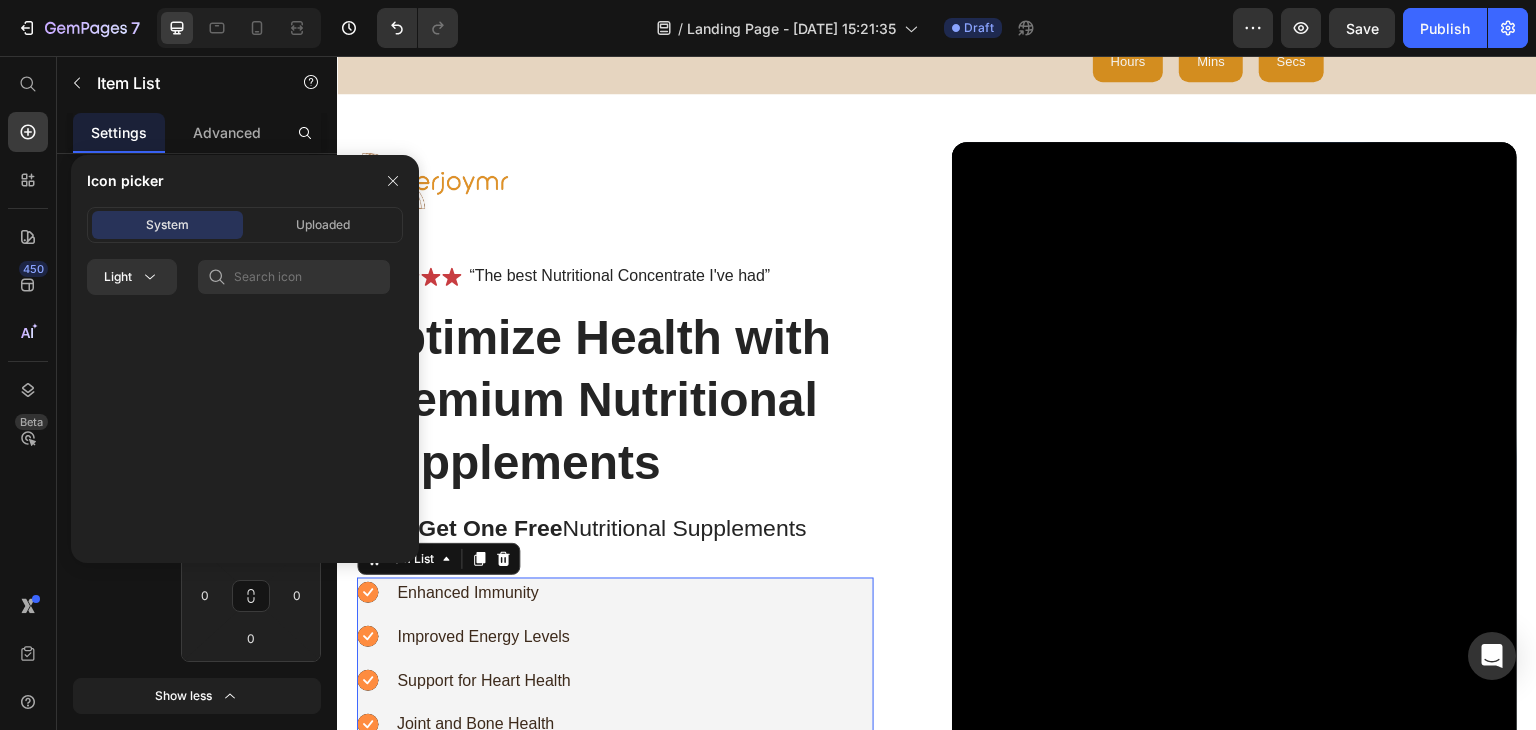 scroll, scrollTop: 0, scrollLeft: 0, axis: both 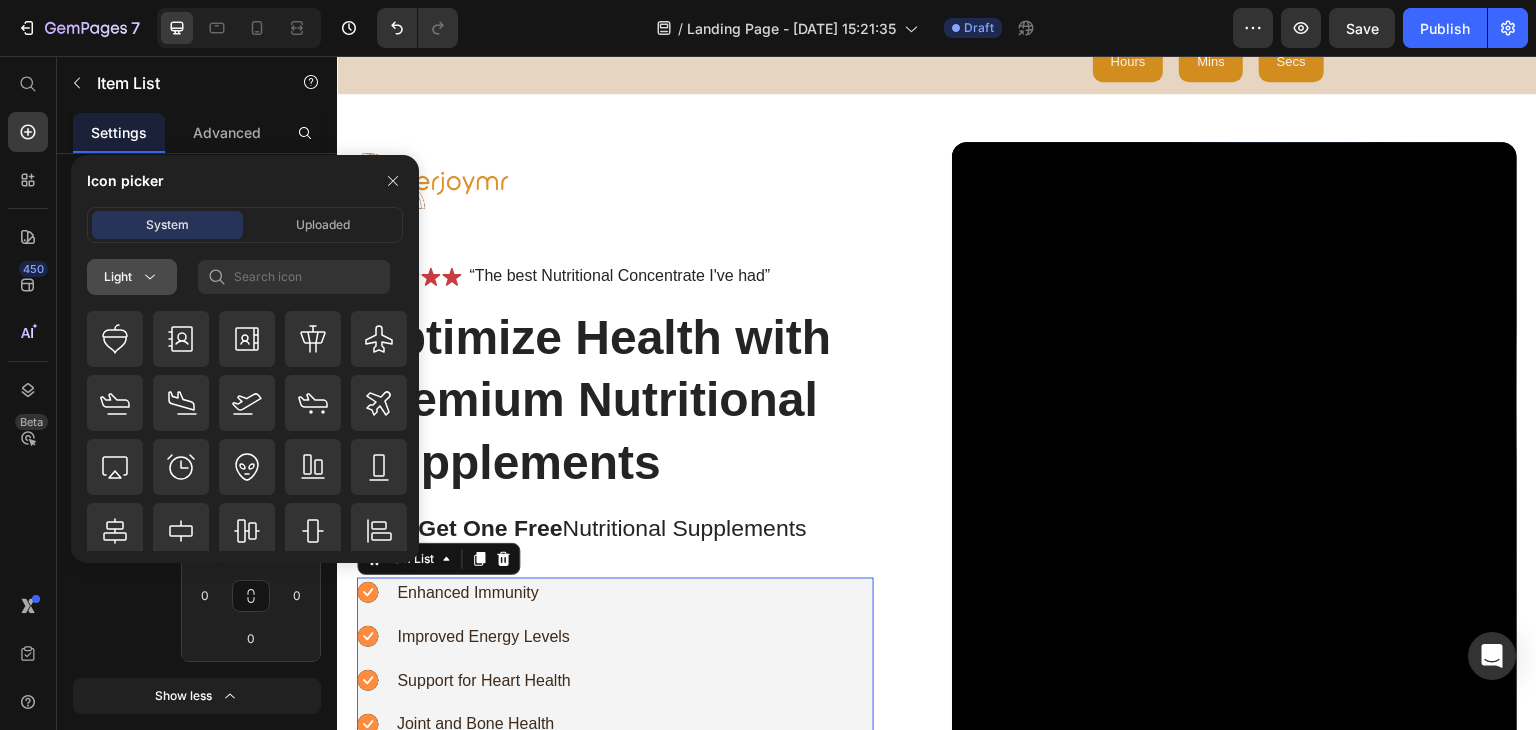 click on "Light" at bounding box center (132, 277) 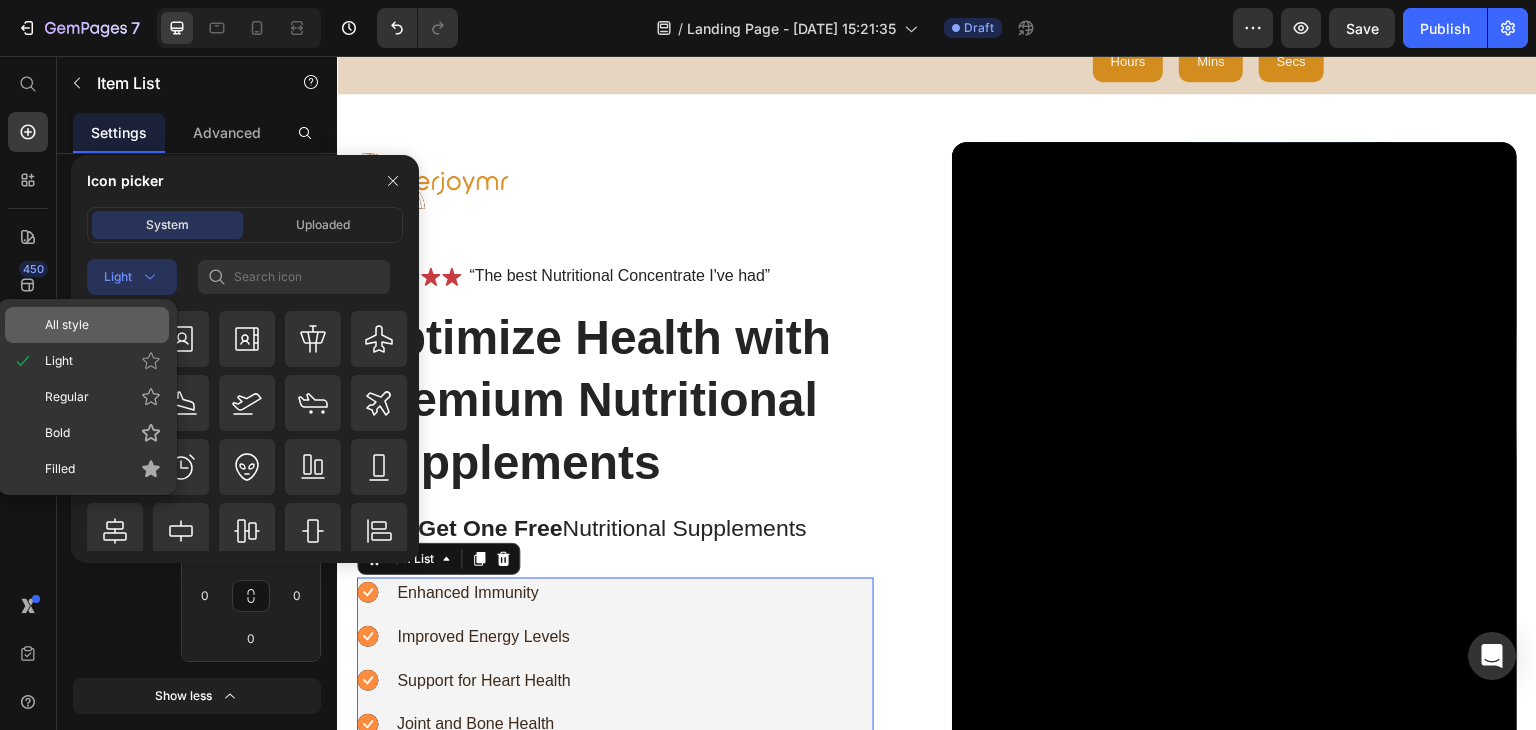 click on "All style" at bounding box center (103, 325) 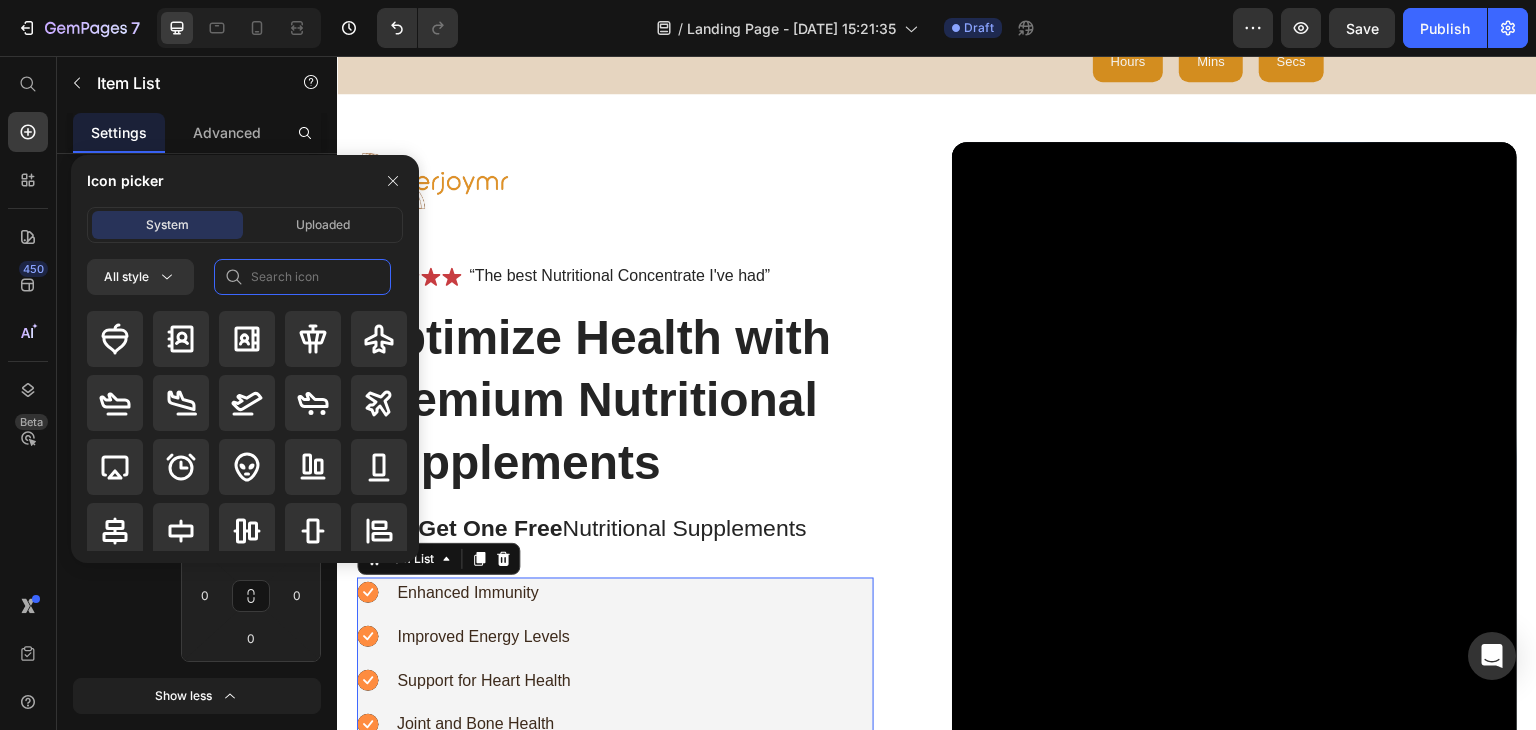 click 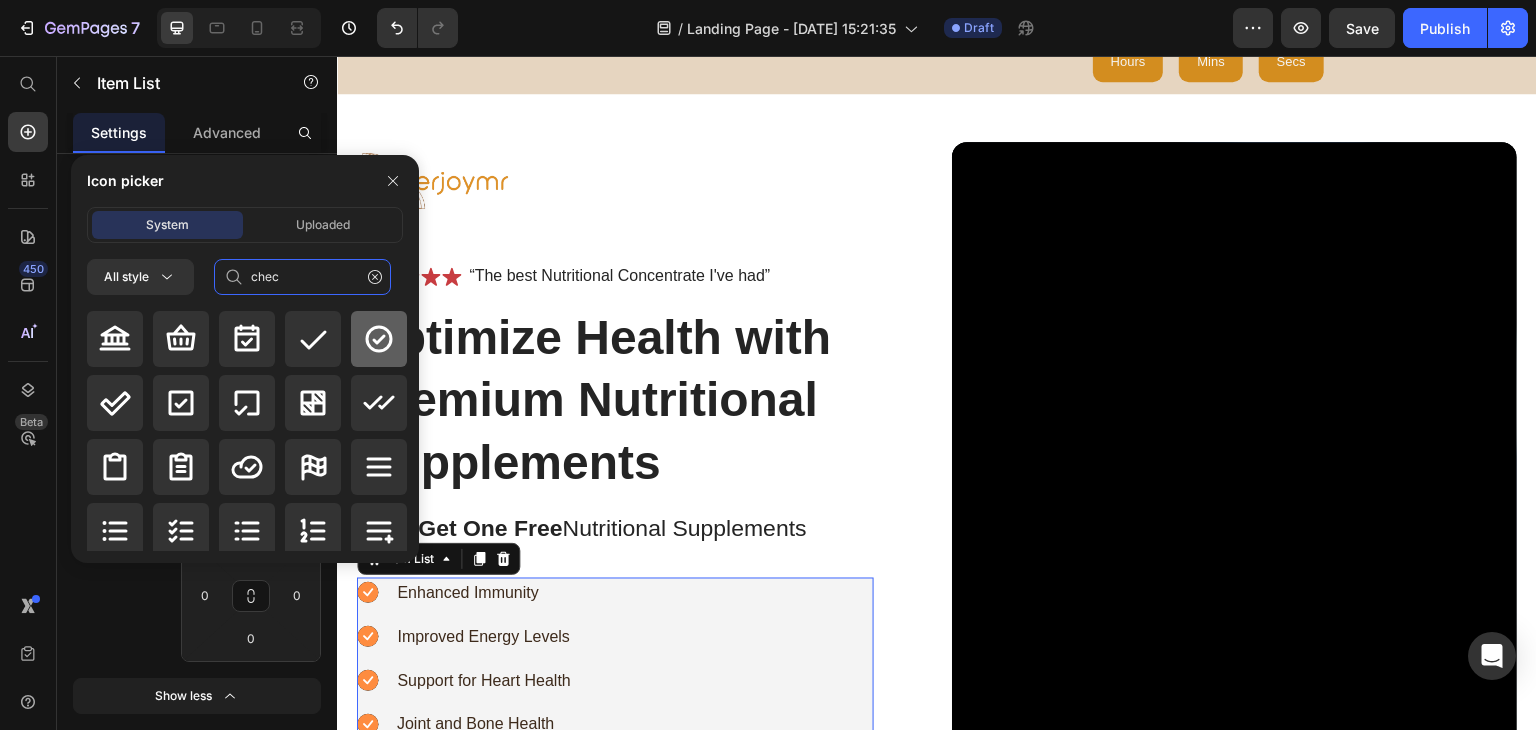 type on "chec" 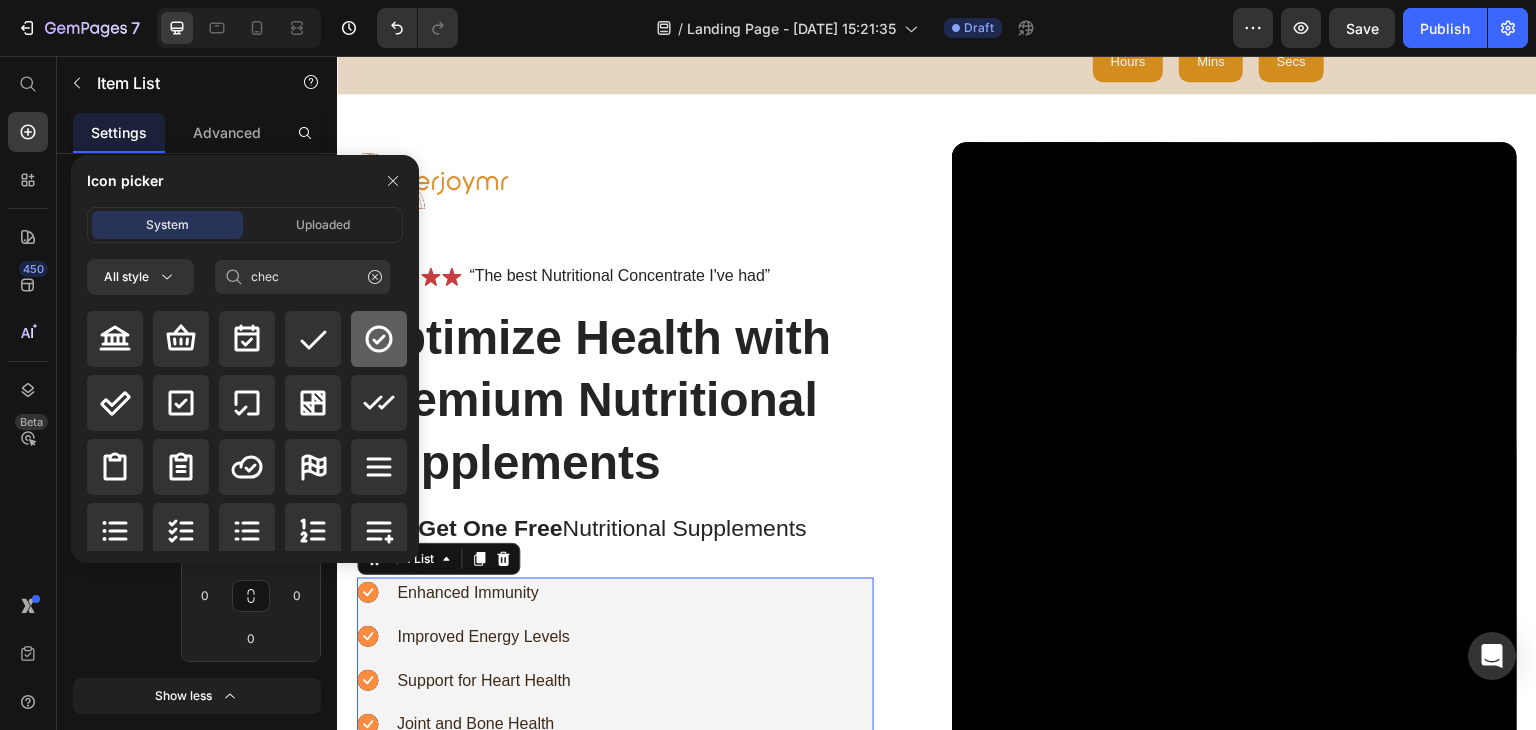 click 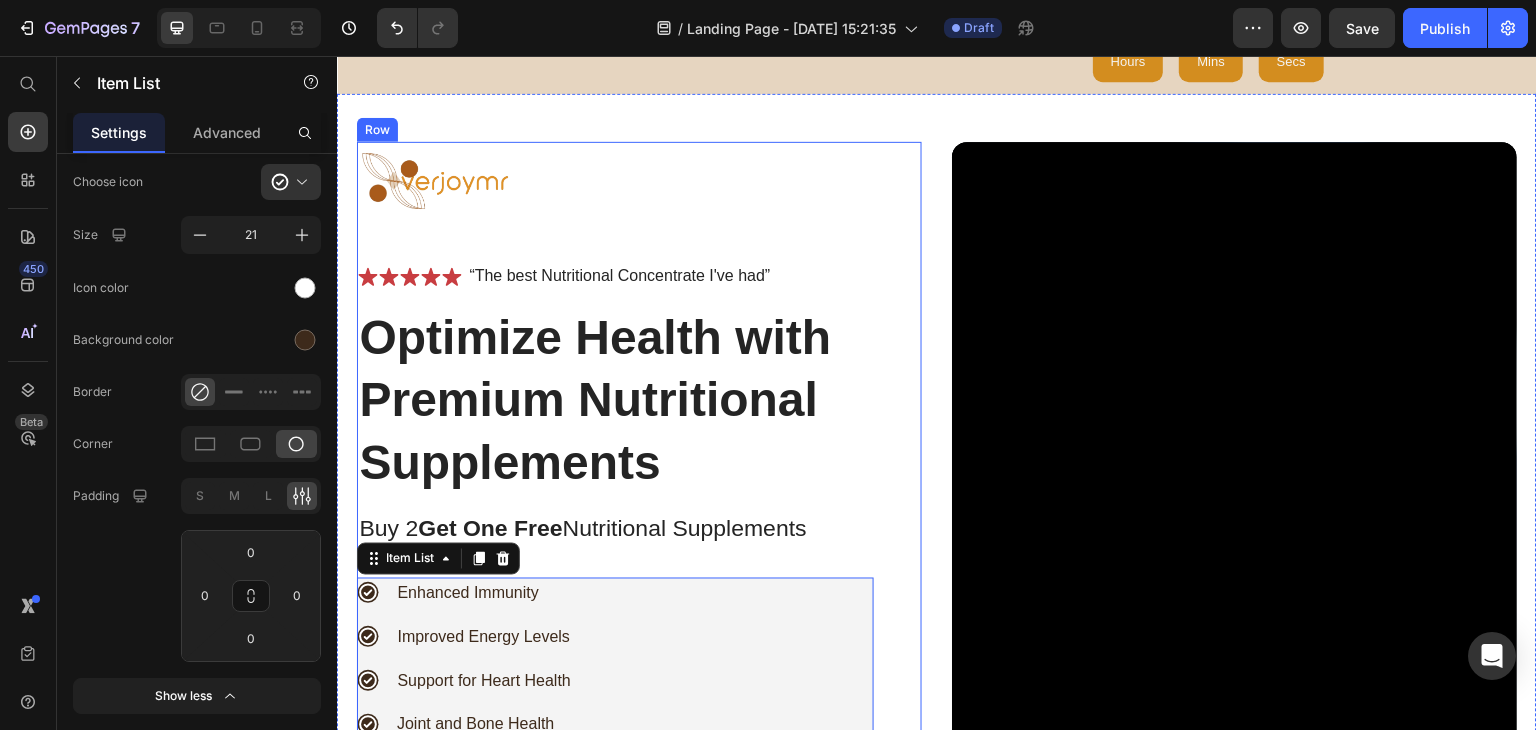 click on "Image
Icon
Icon
Icon
Icon
Icon Icon List “The best Nutritional Concentrate I've had” Text Block Row Optimize Health with Premium Nutritional Supplements Heading Buy 2  Get One Free  Nutritional Supplements Text Block
Enhanced Immunity
Improved Energy Levels
Support for Heart Health
Joint and Bone Health Item List   32 Instant Health Boost Button
Icon Try it & love it for  30 days or your money back Text Block Row
Icon Row" at bounding box center (639, 524) 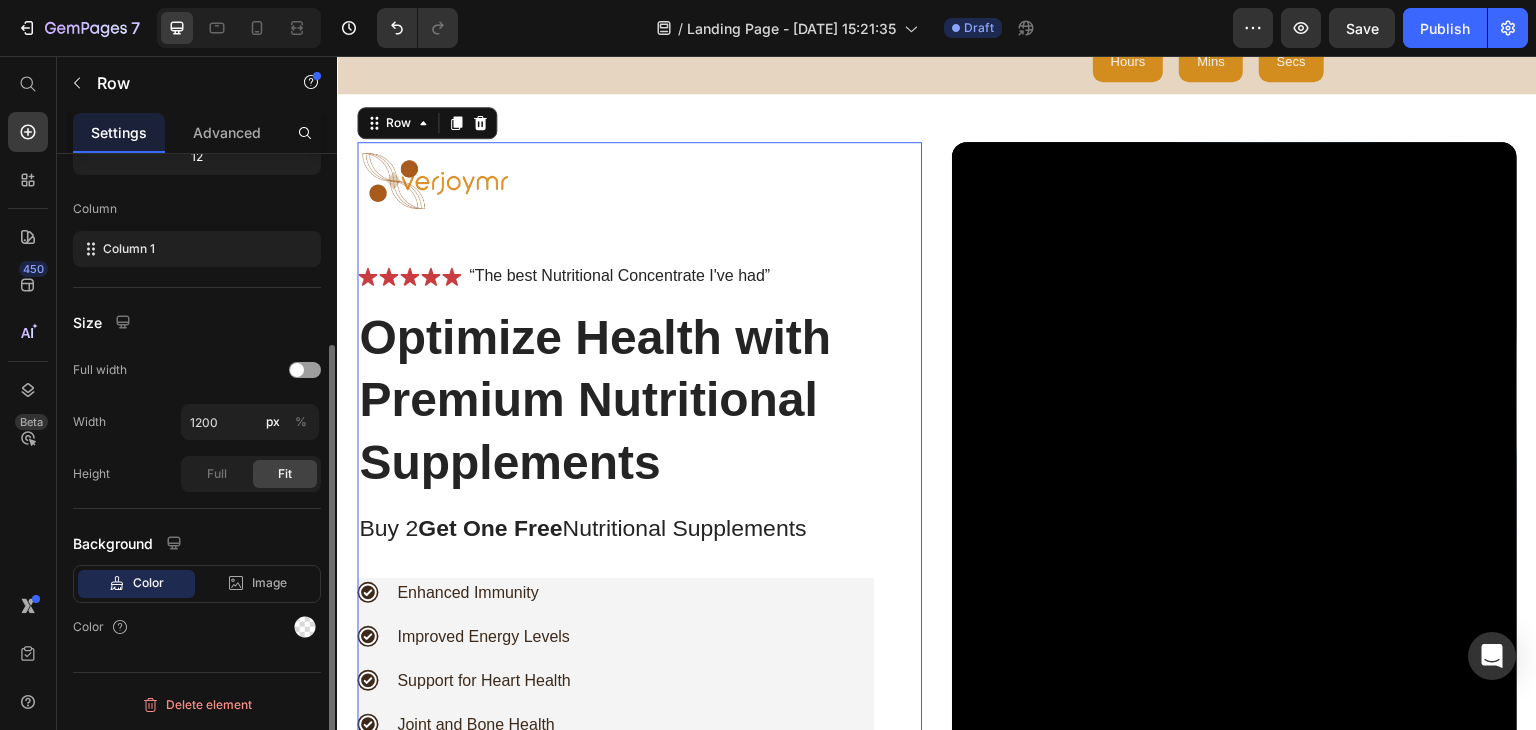 scroll, scrollTop: 0, scrollLeft: 0, axis: both 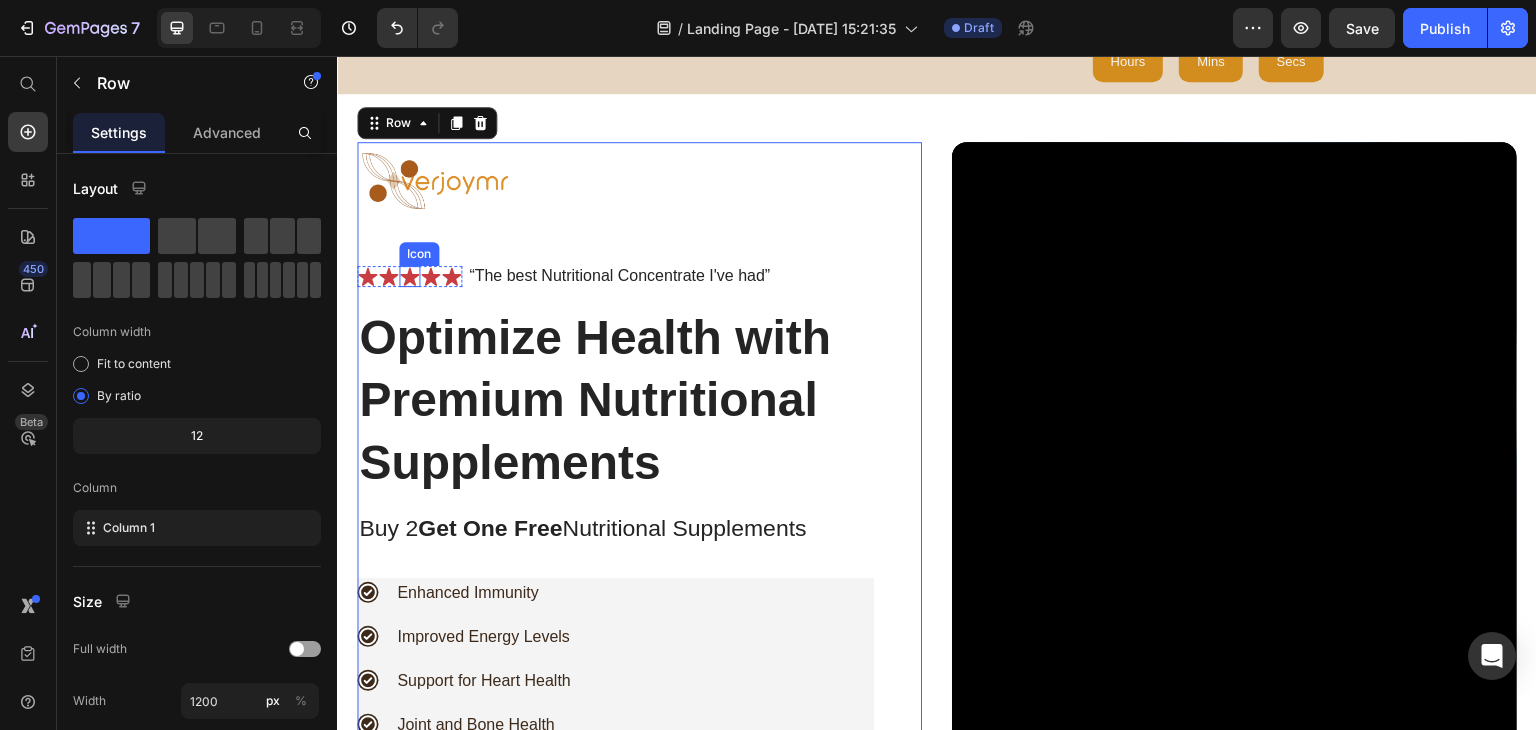 click 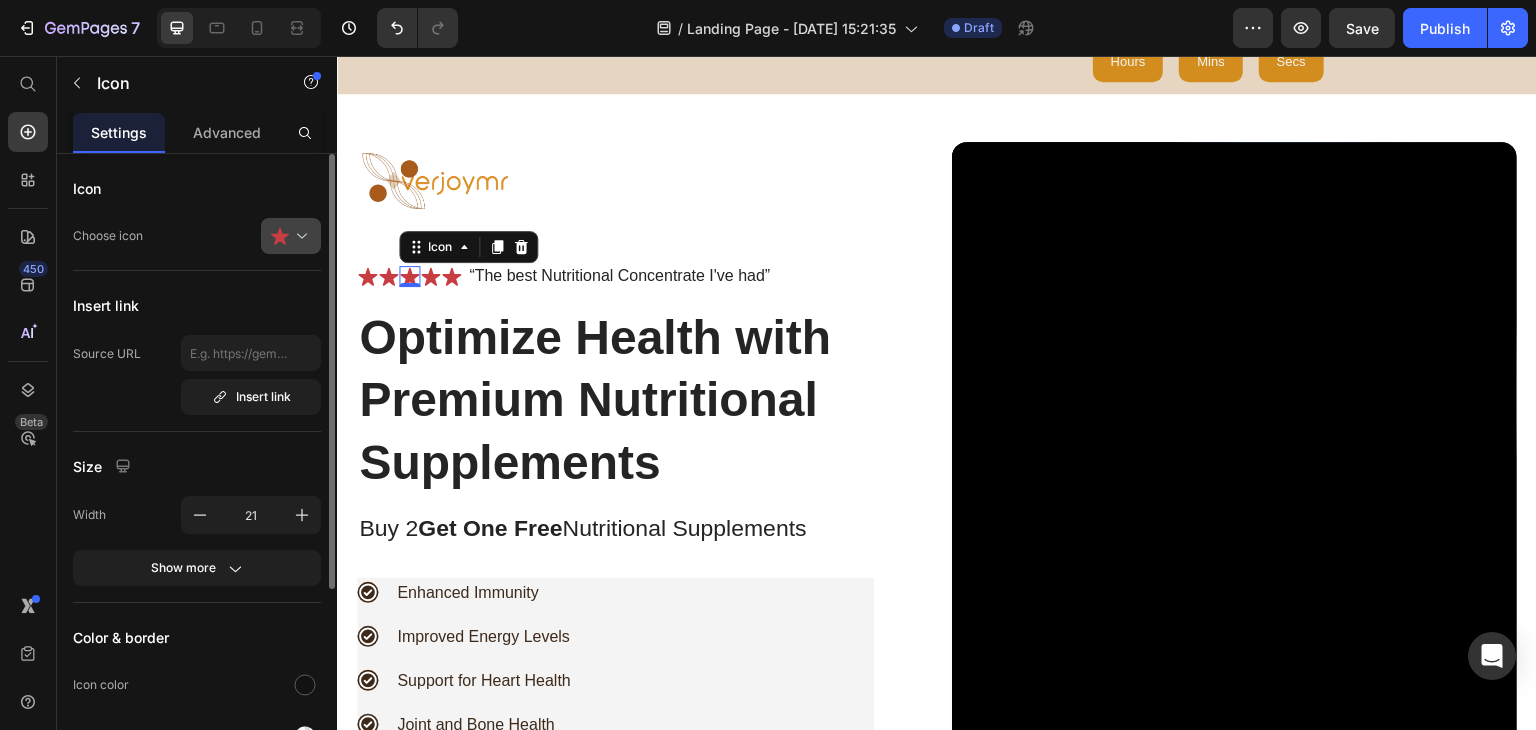 click at bounding box center [299, 236] 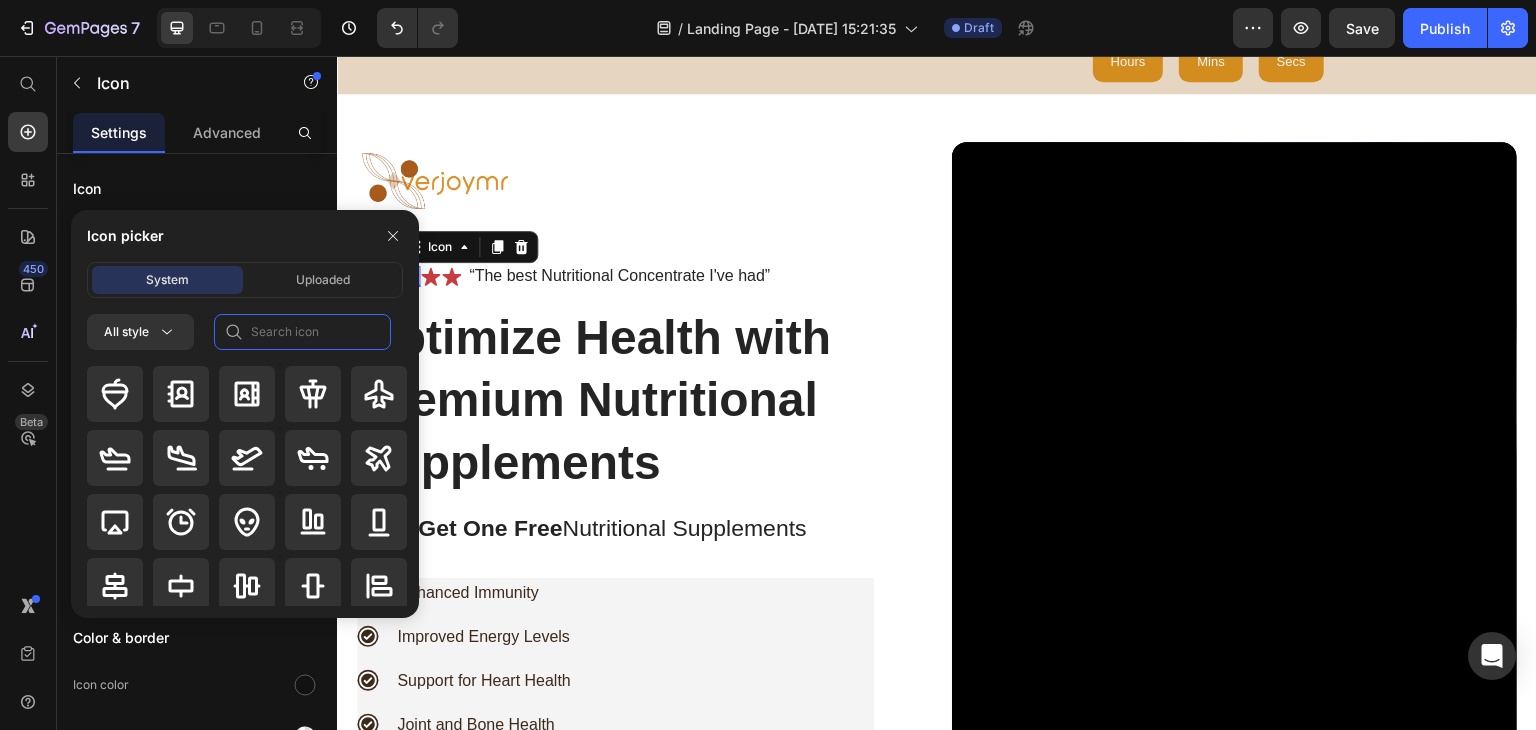 click 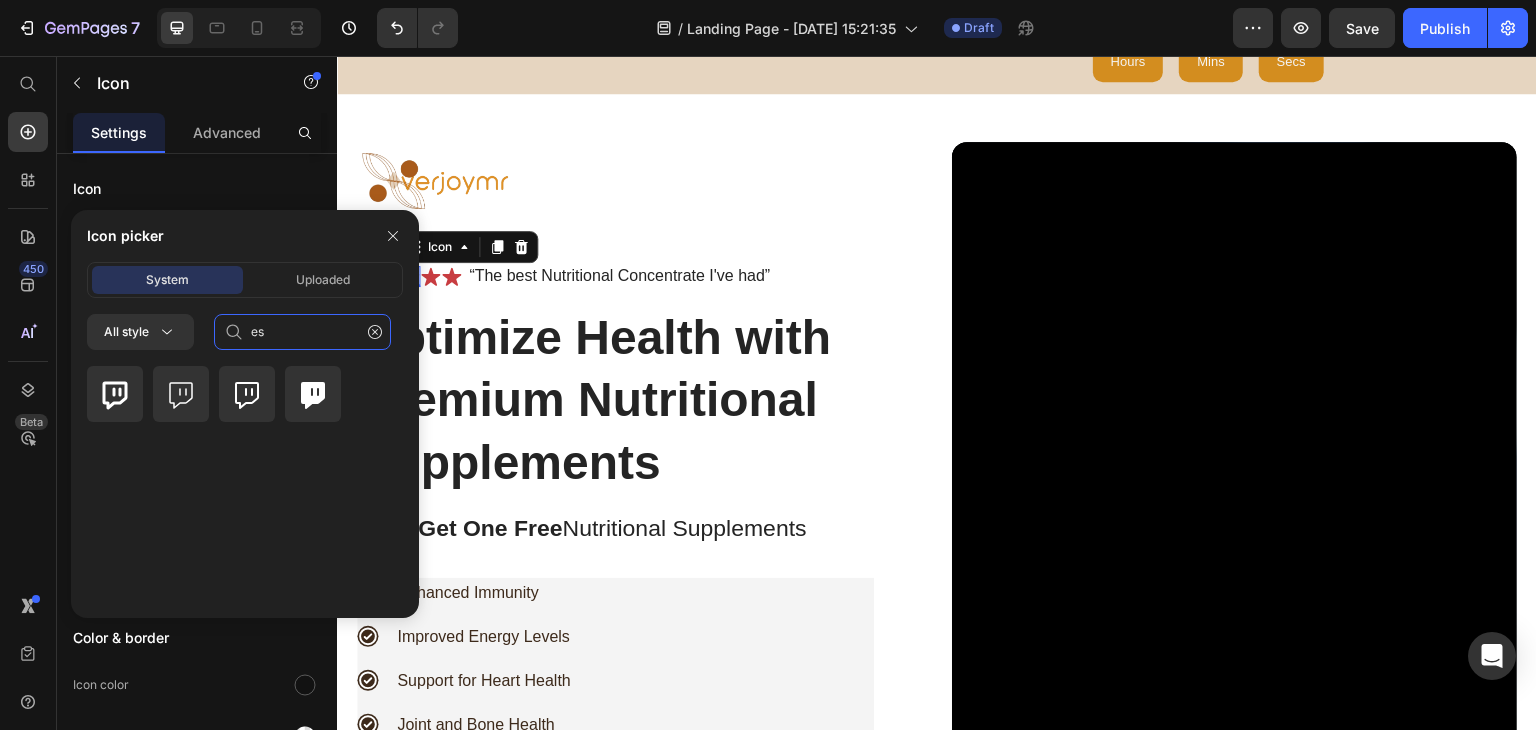 type on "e" 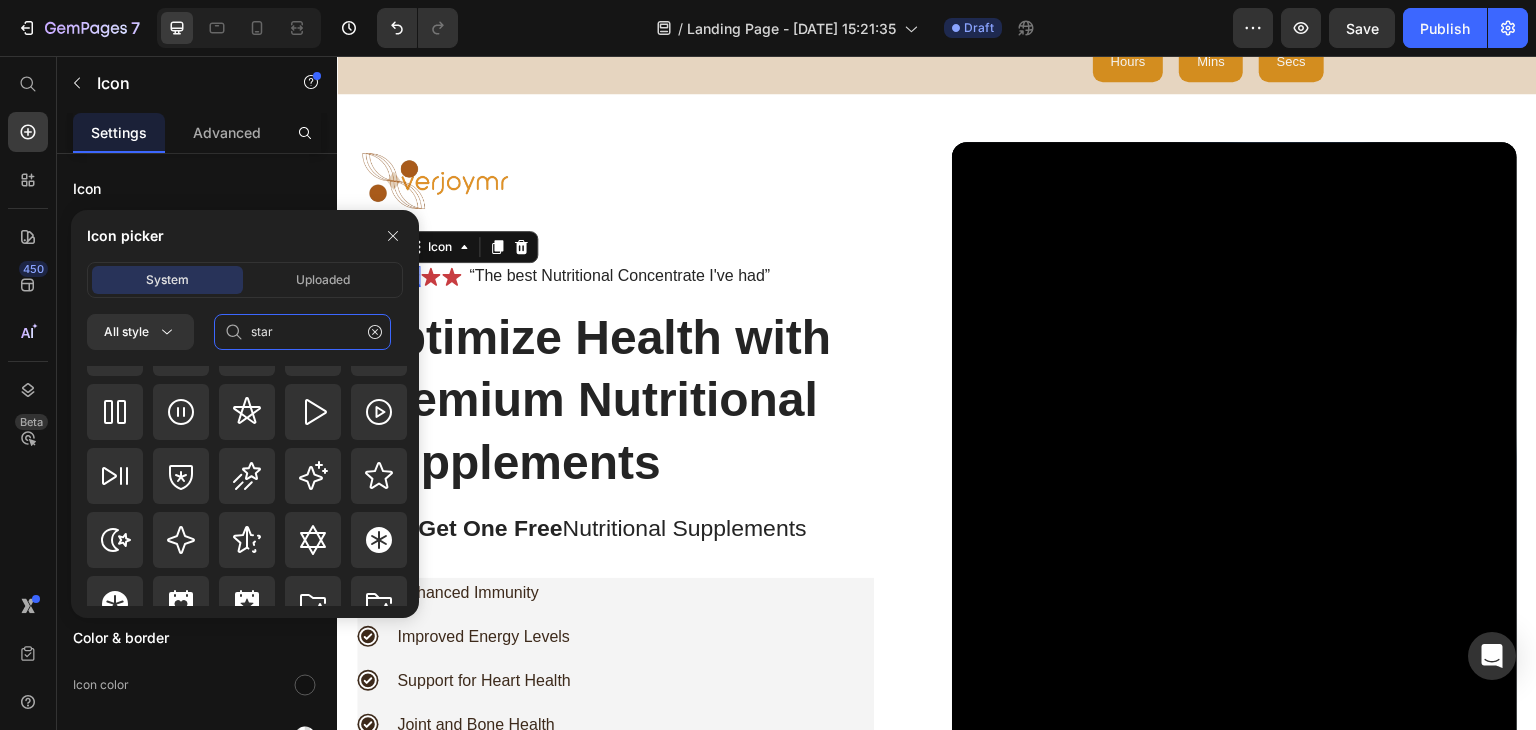 scroll, scrollTop: 700, scrollLeft: 0, axis: vertical 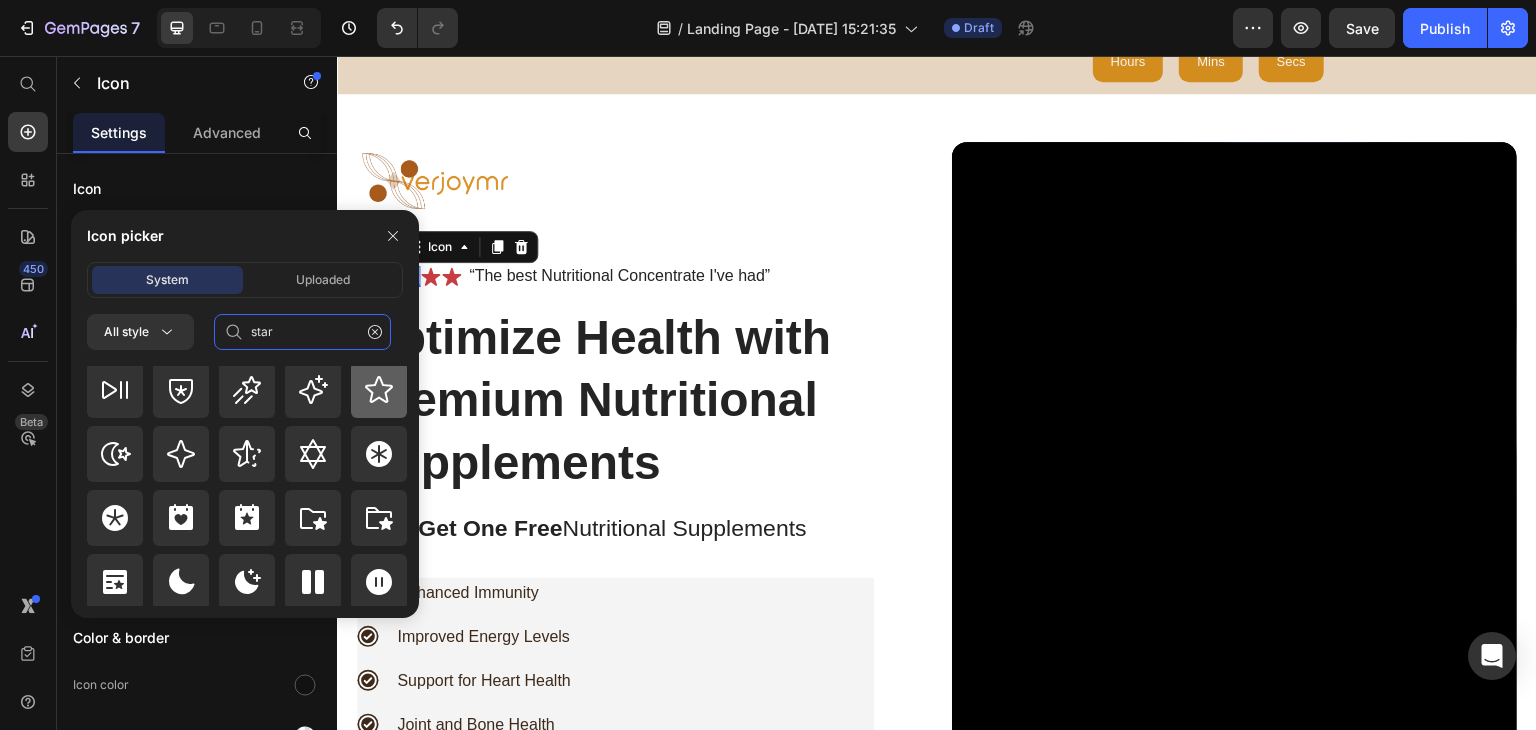 type on "star" 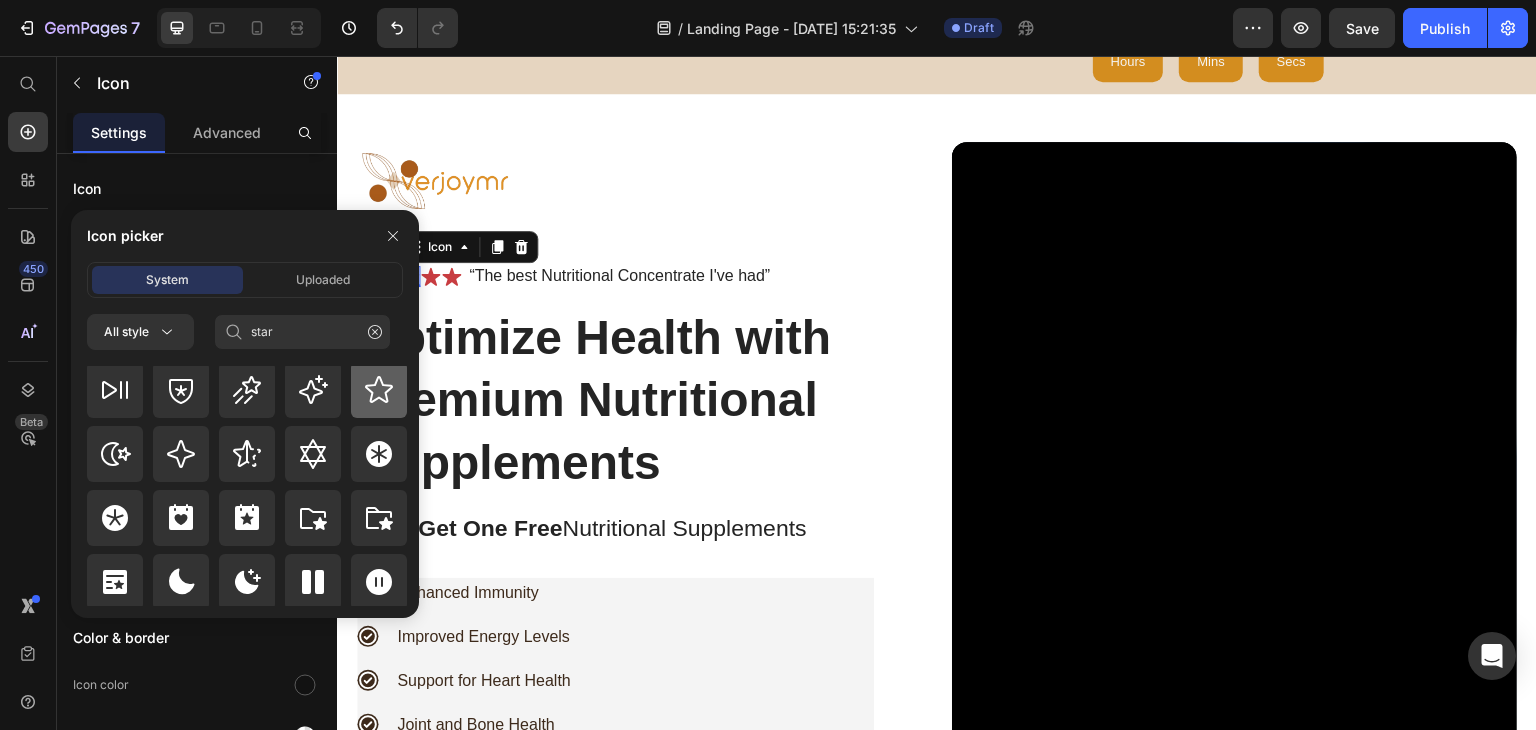 click 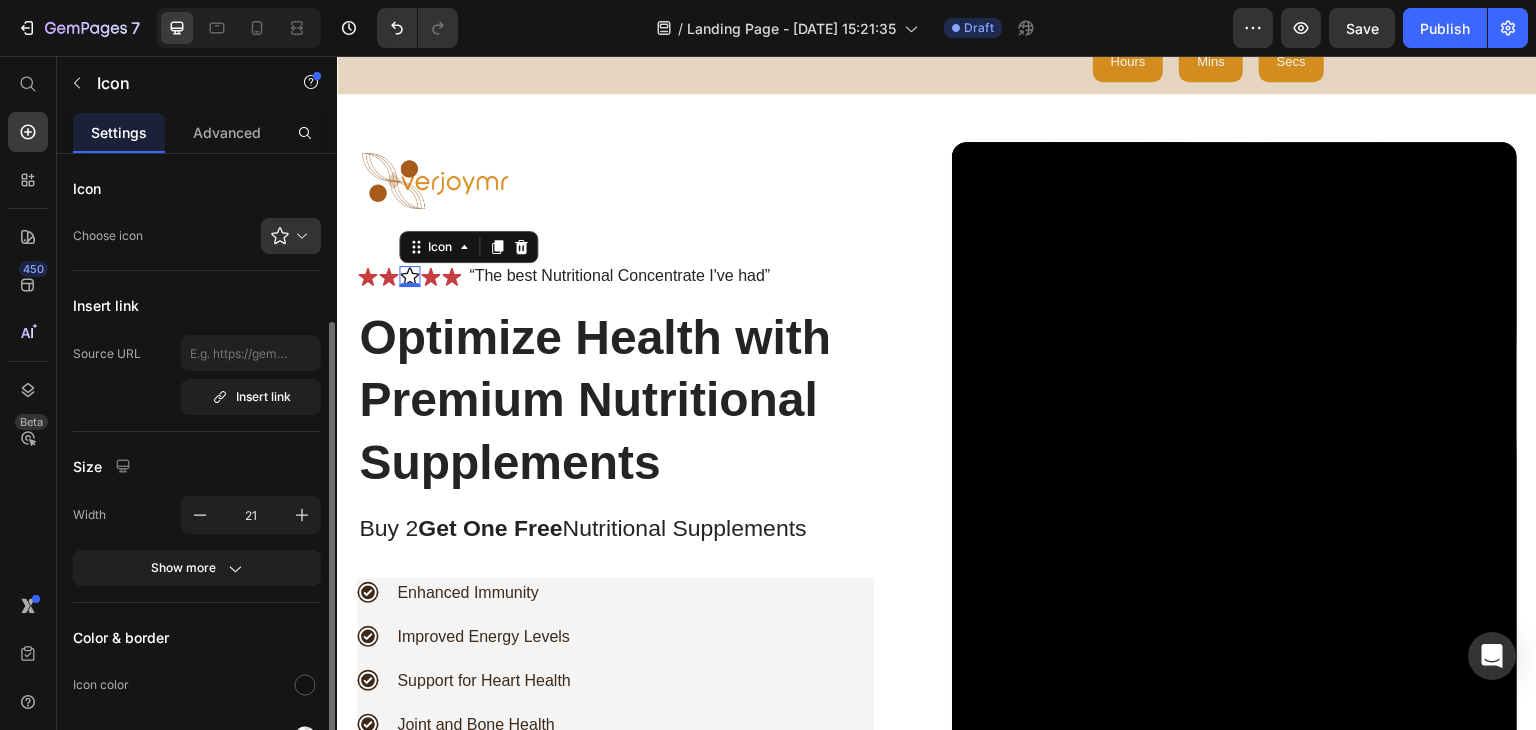 scroll, scrollTop: 100, scrollLeft: 0, axis: vertical 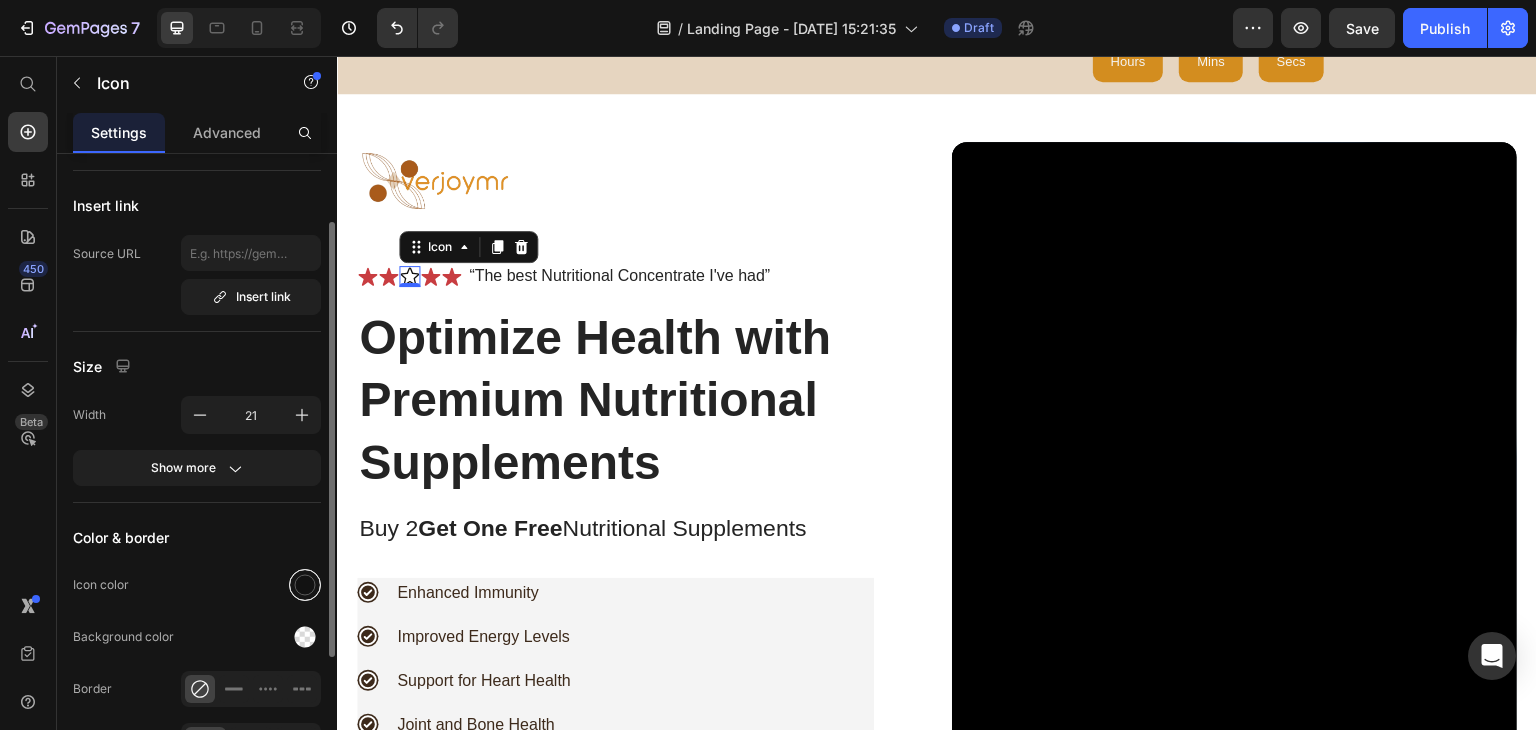 click at bounding box center [305, 585] 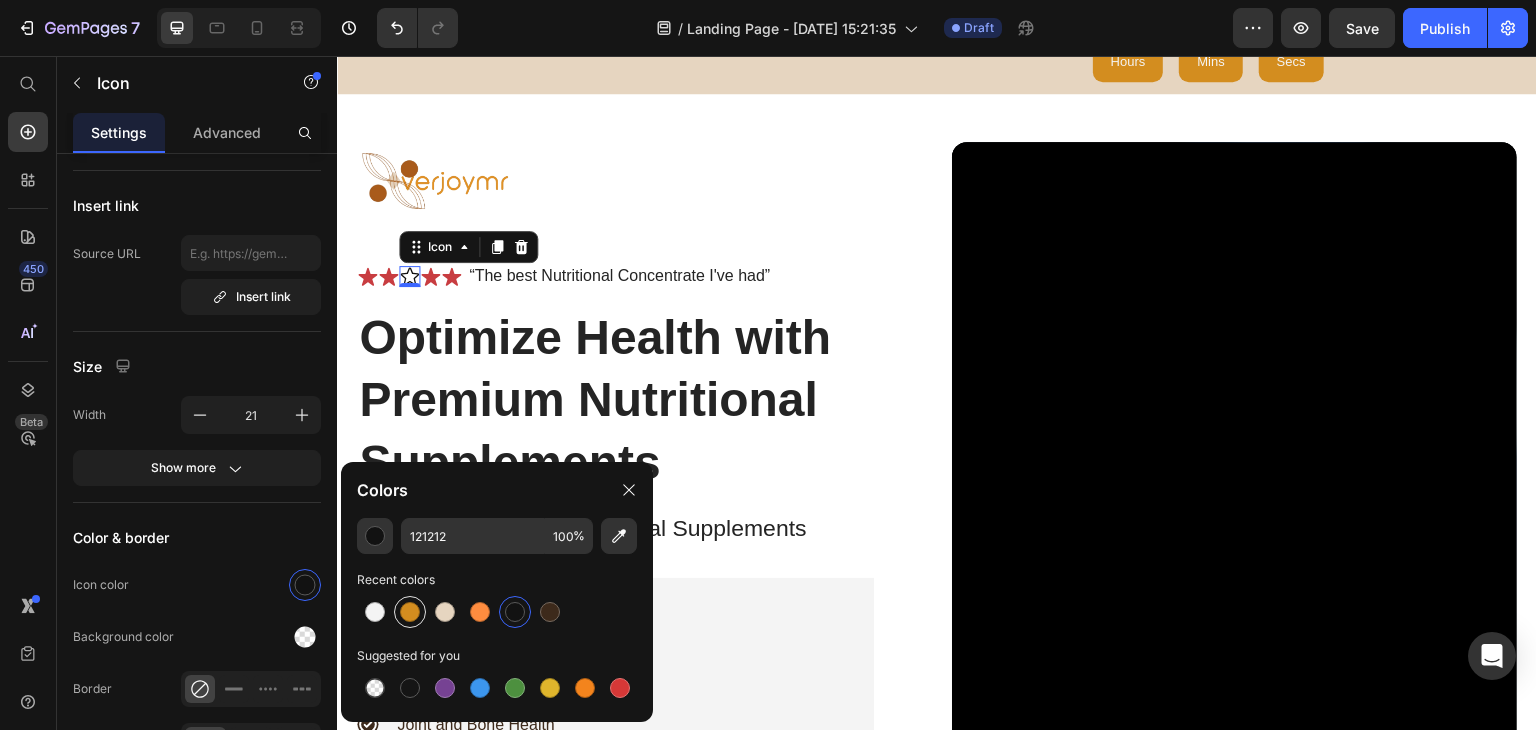 click at bounding box center (410, 612) 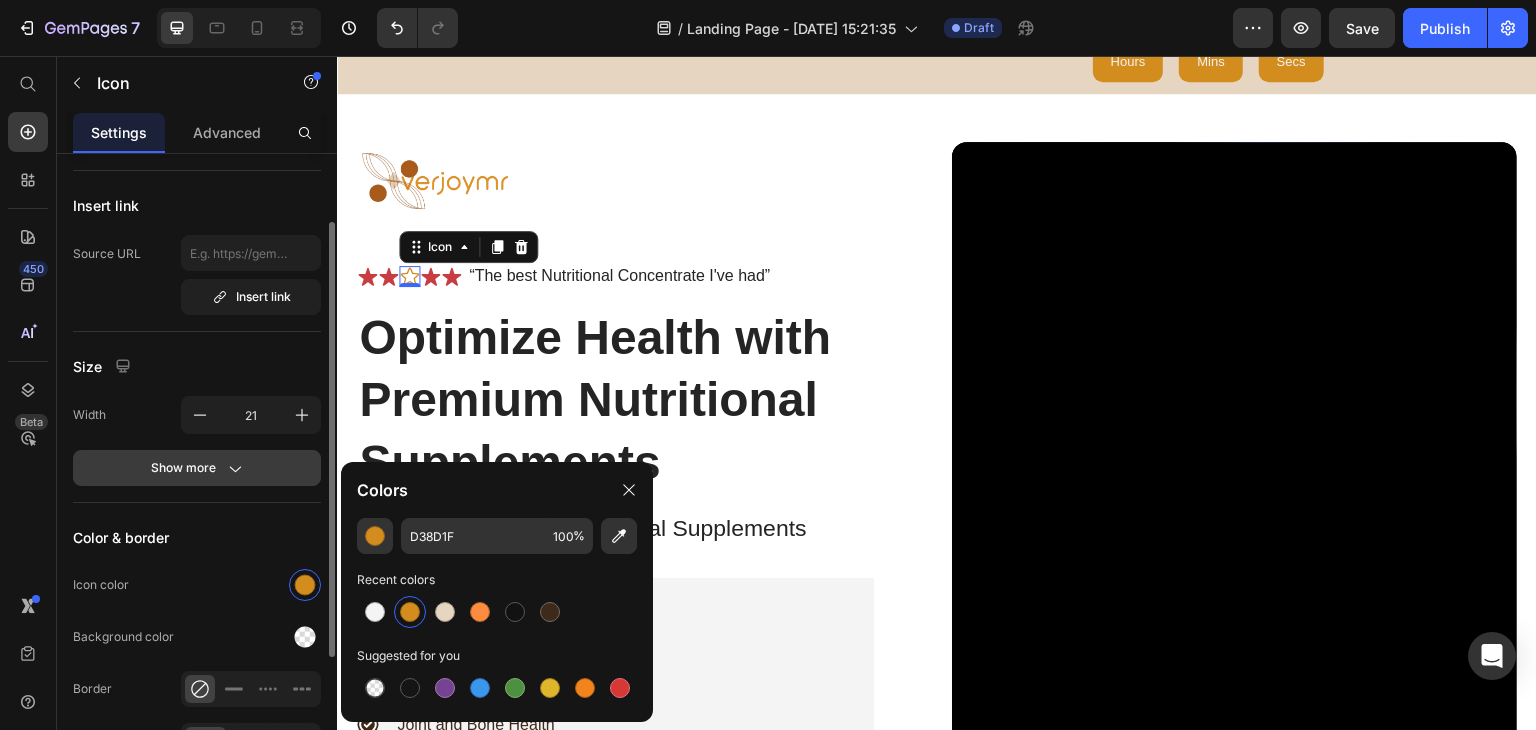 click 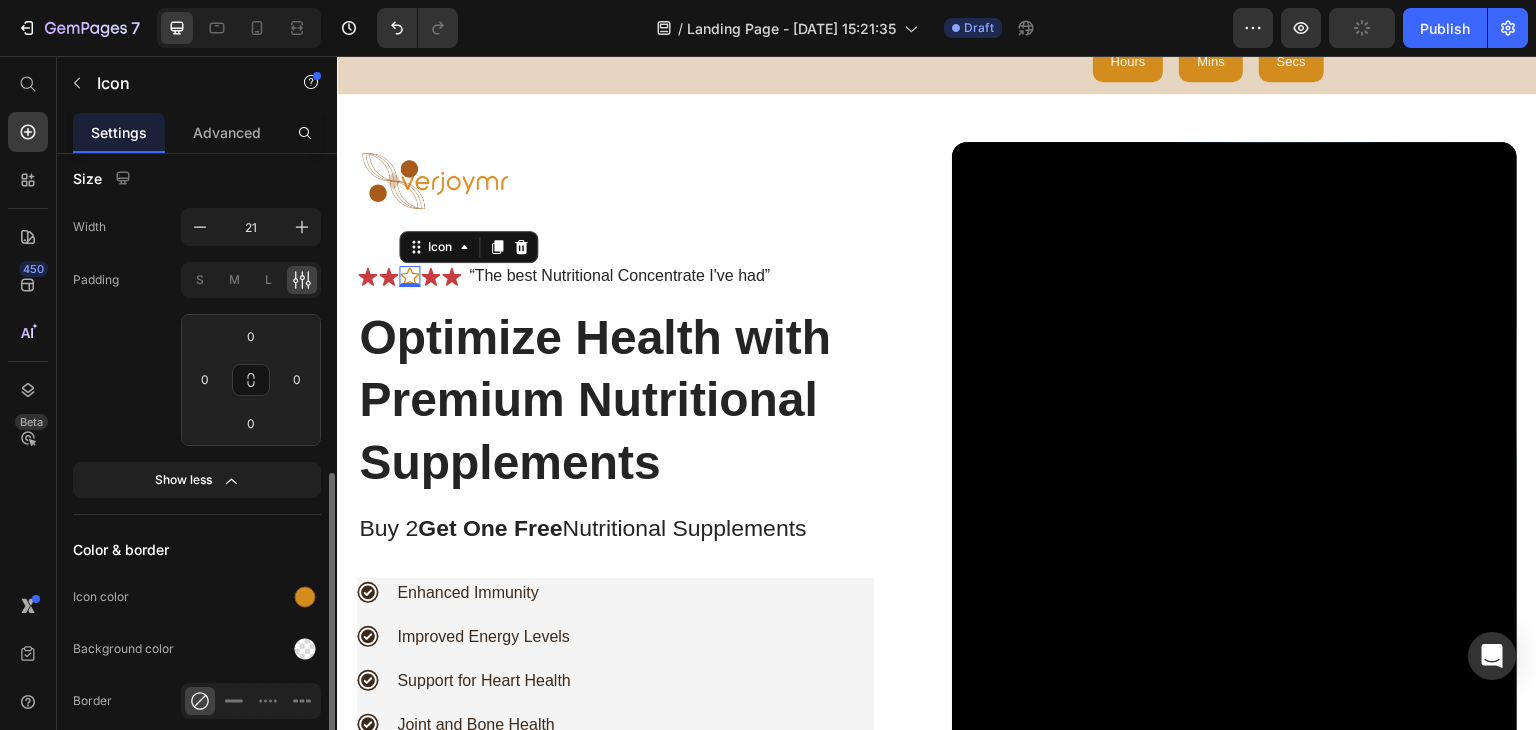 scroll, scrollTop: 388, scrollLeft: 0, axis: vertical 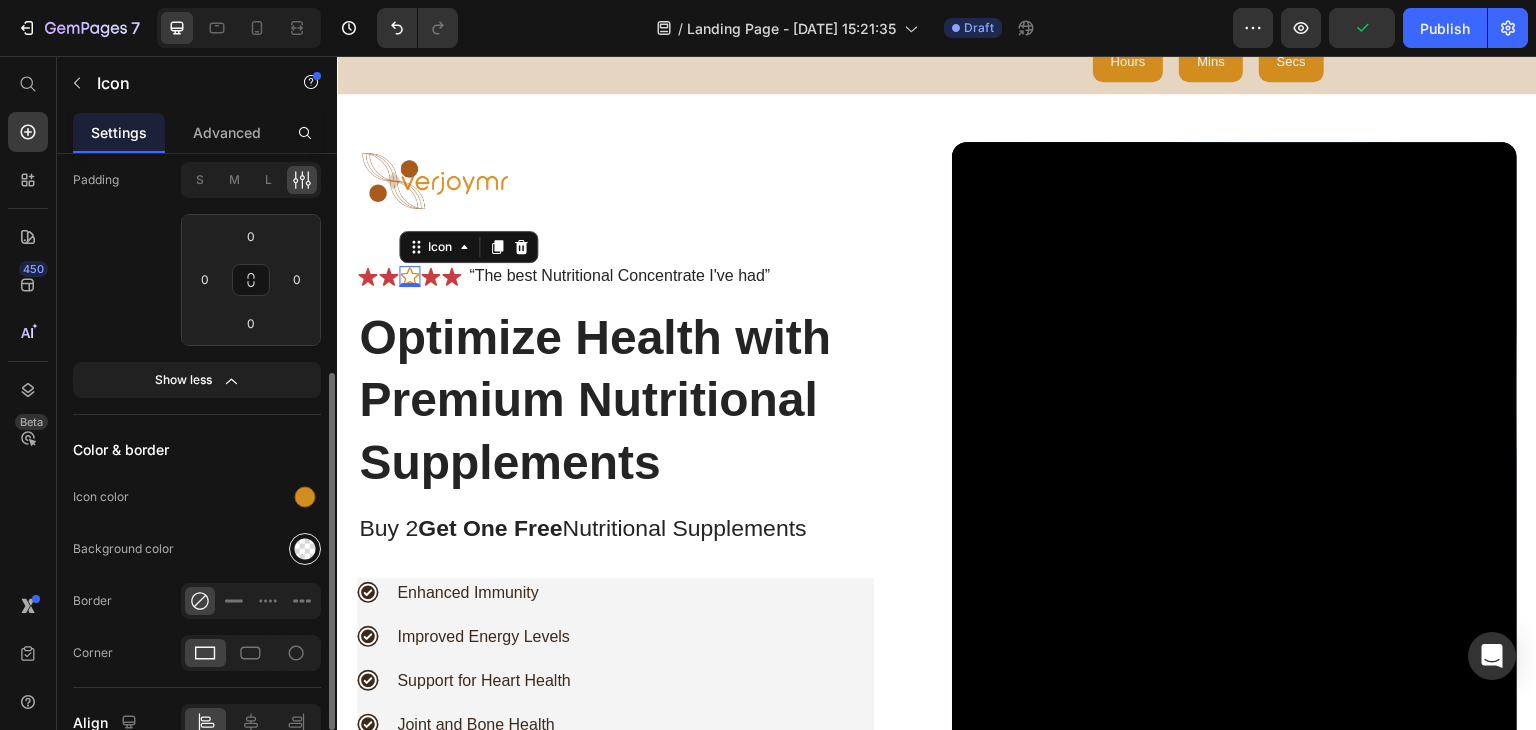 click at bounding box center [305, 549] 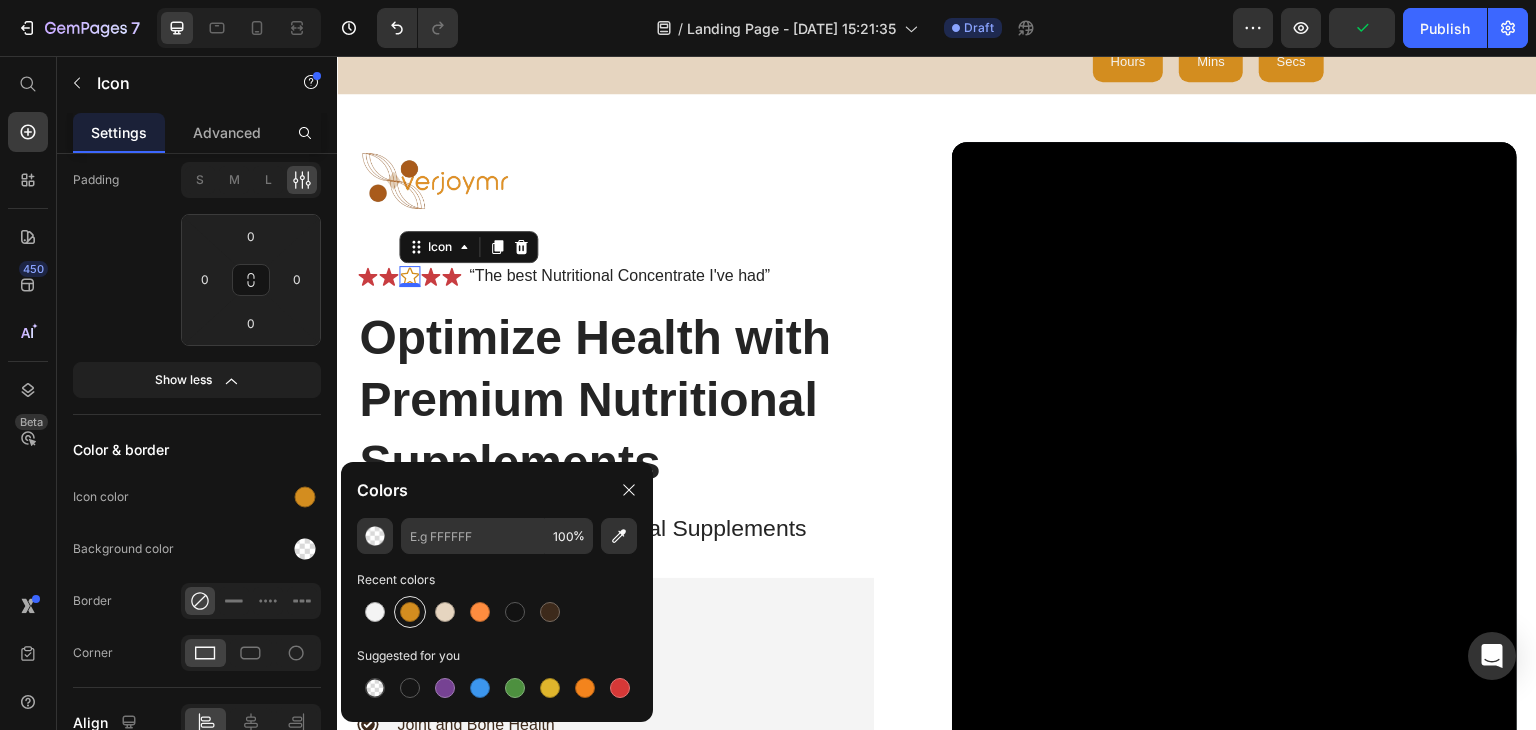 click at bounding box center (410, 612) 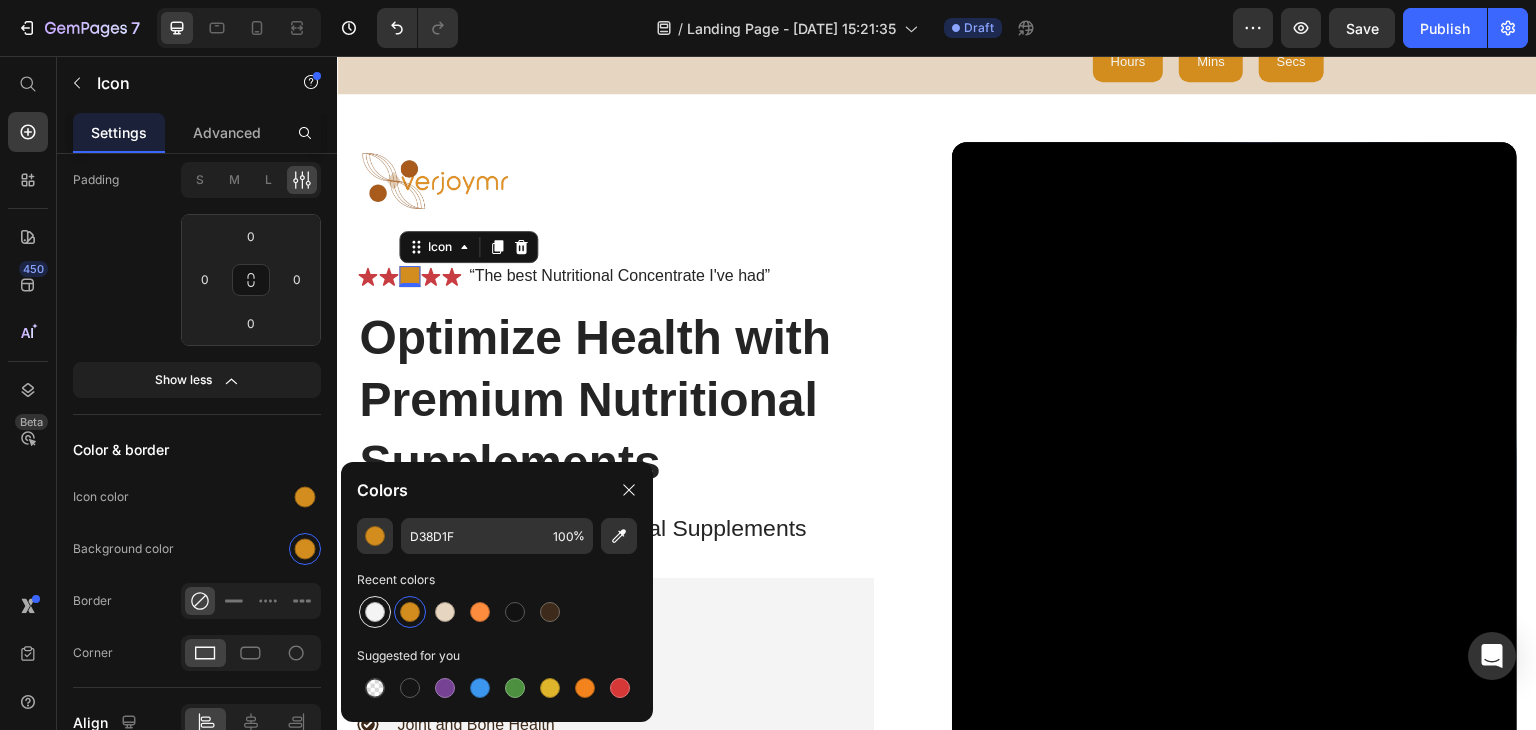 click at bounding box center [375, 612] 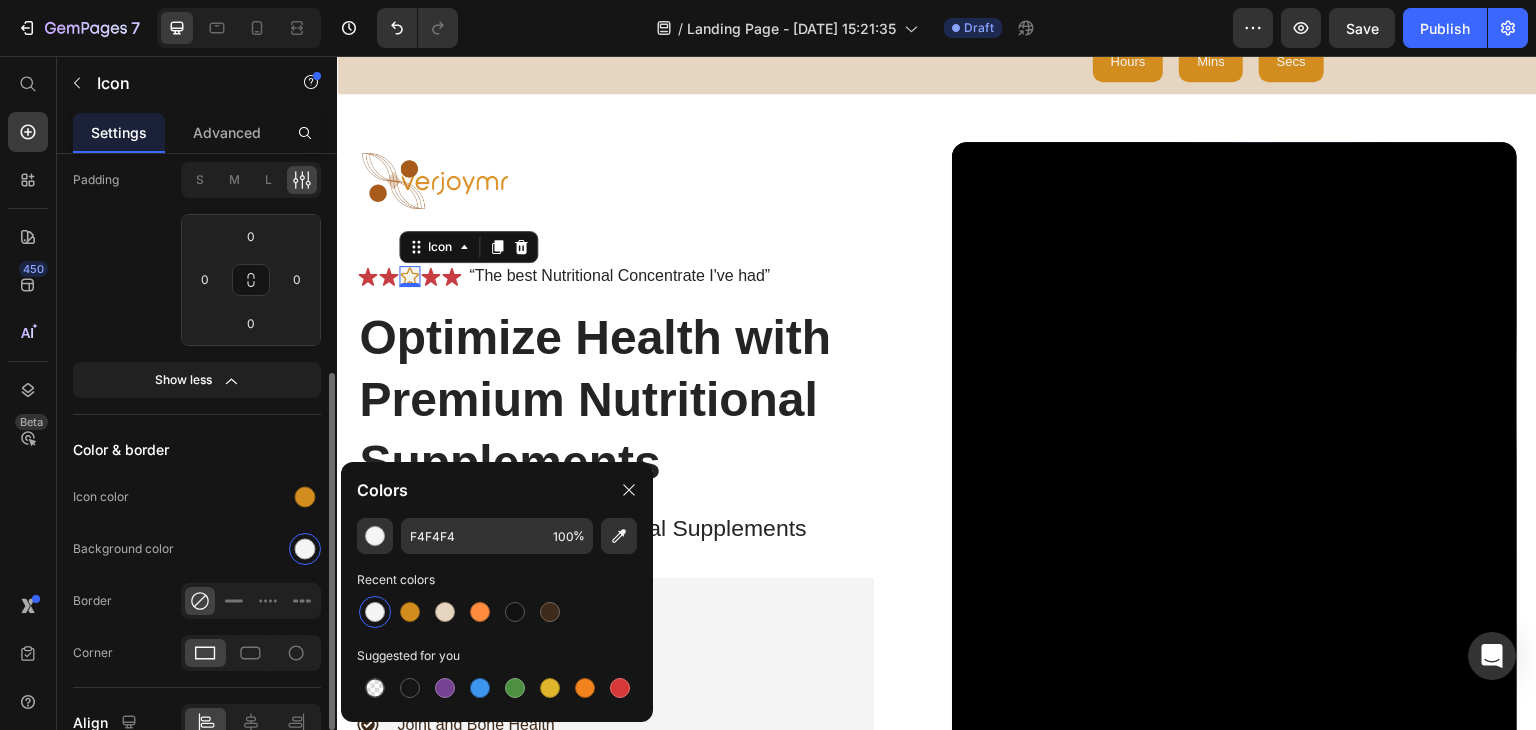 scroll, scrollTop: 488, scrollLeft: 0, axis: vertical 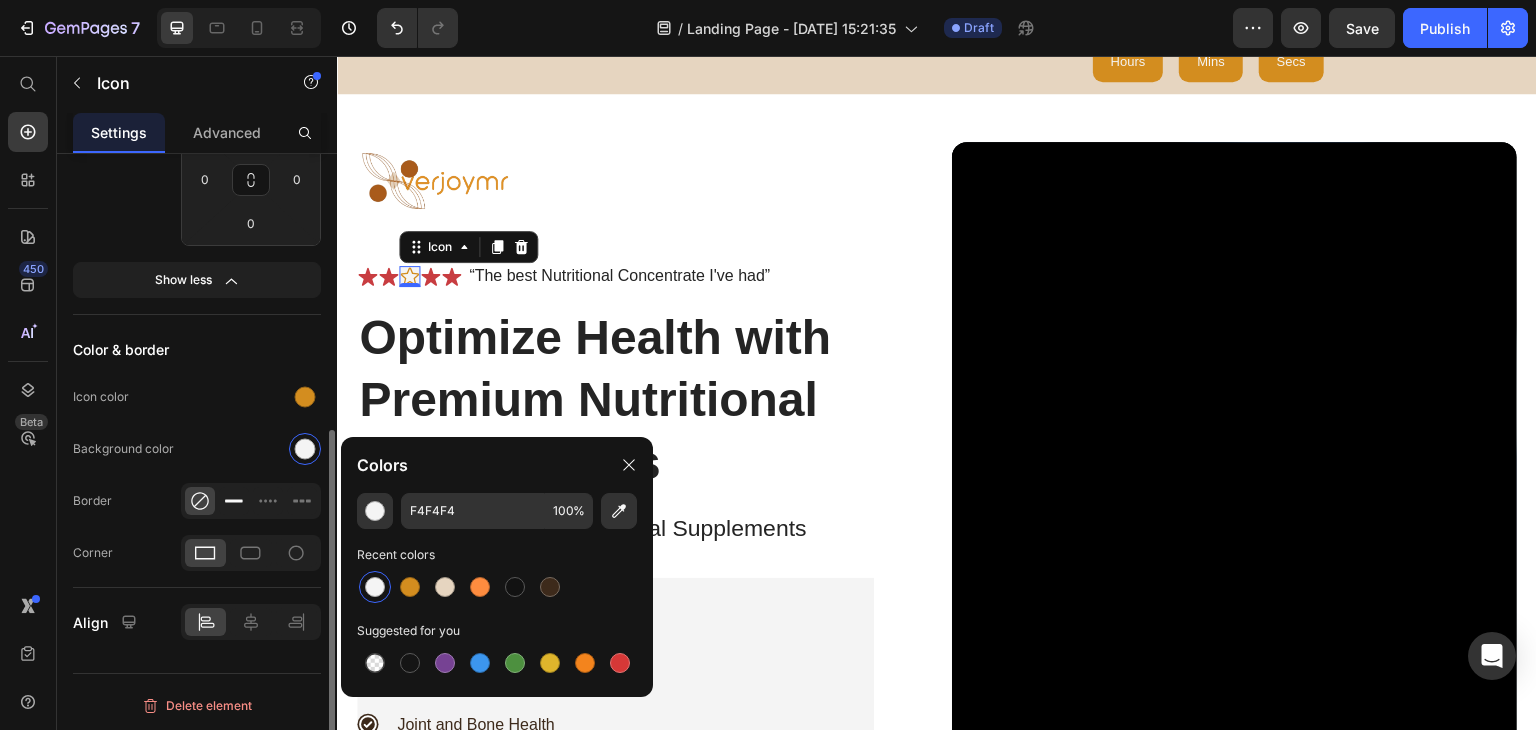 click 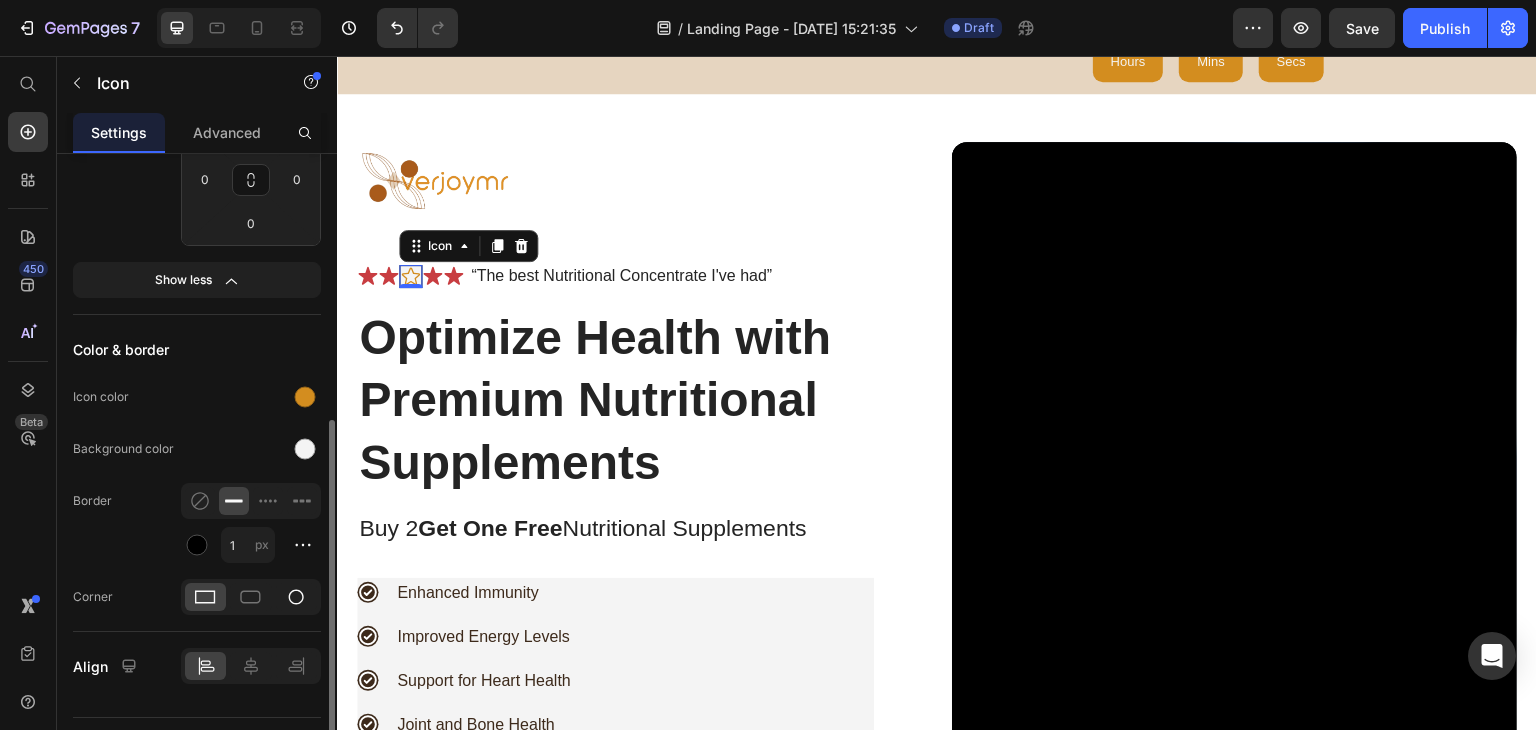 click 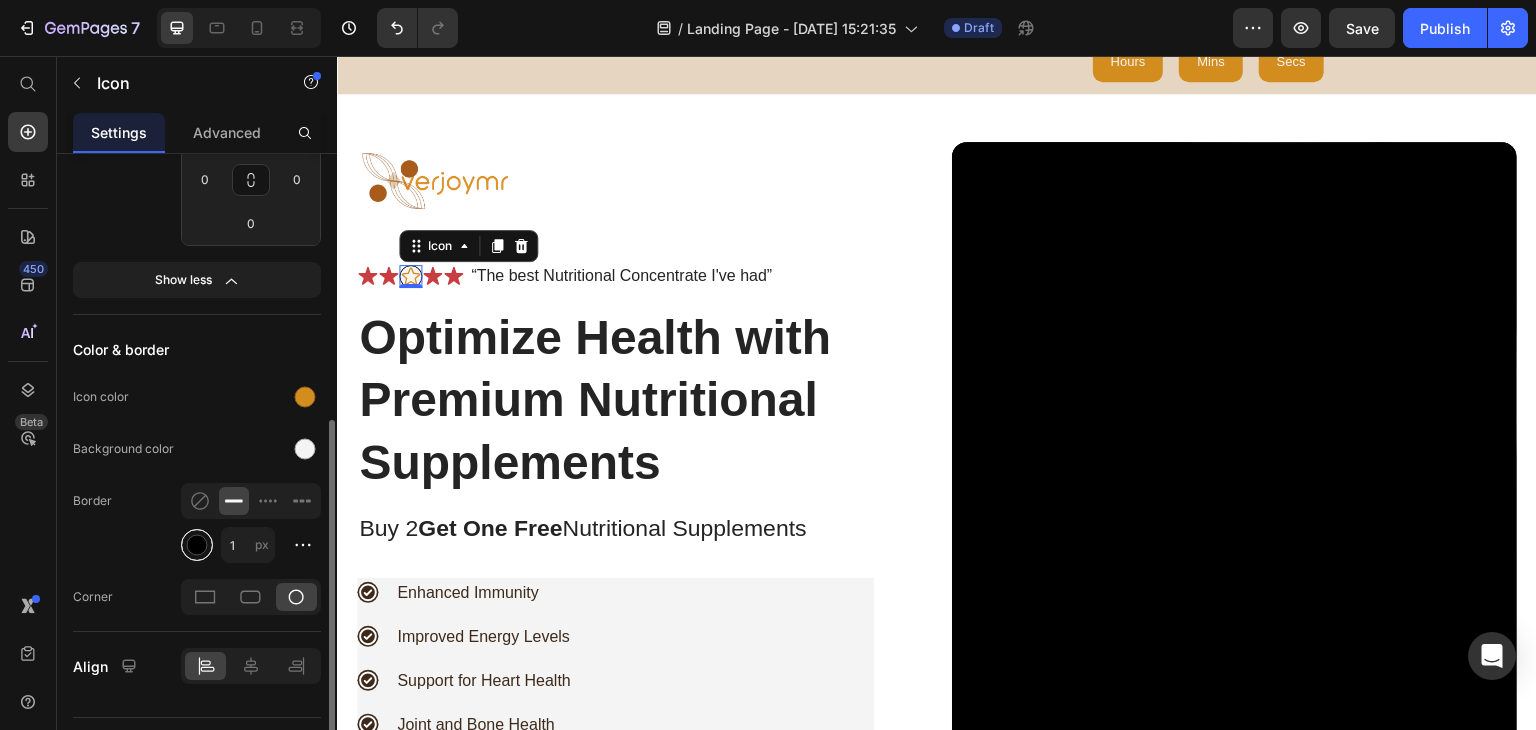 click at bounding box center [197, 545] 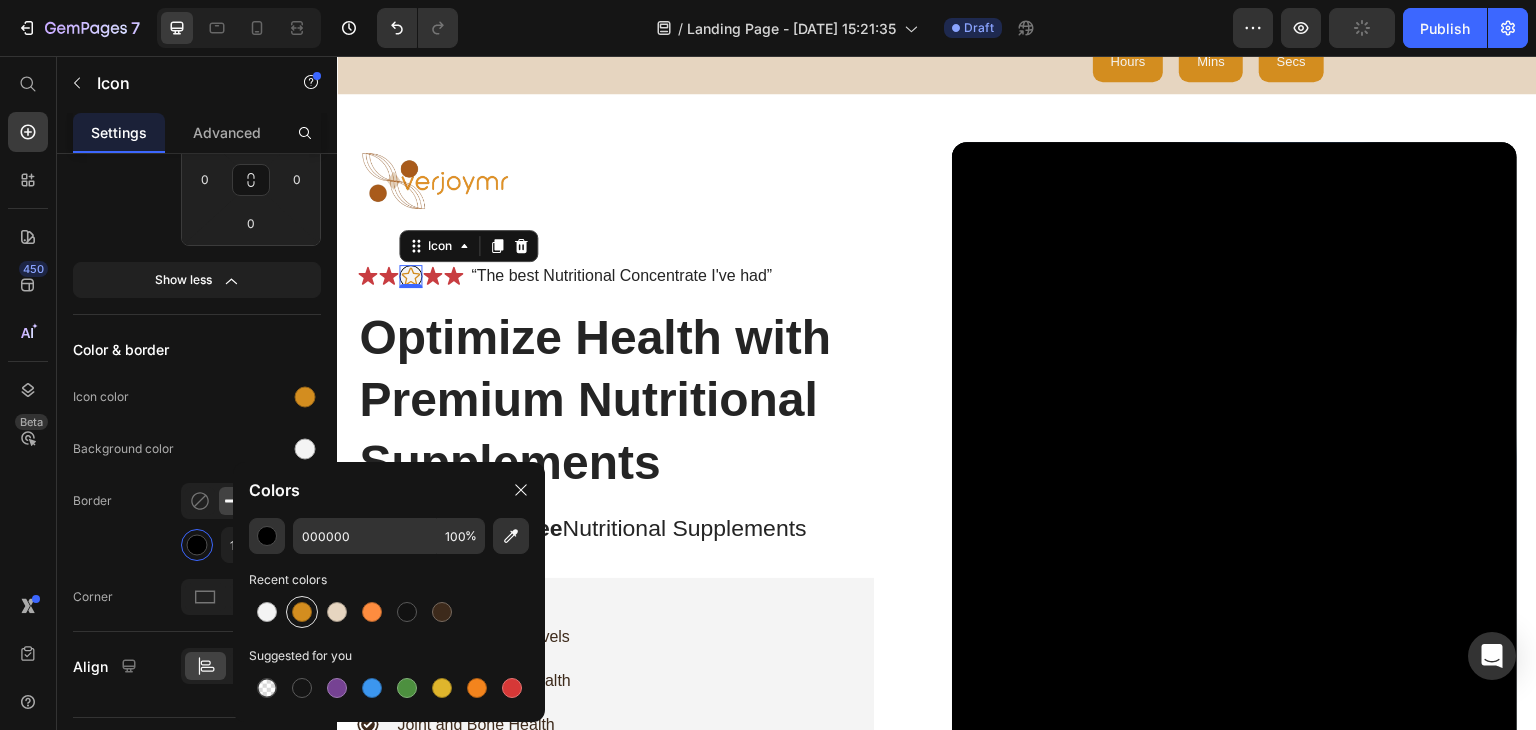 click at bounding box center [302, 612] 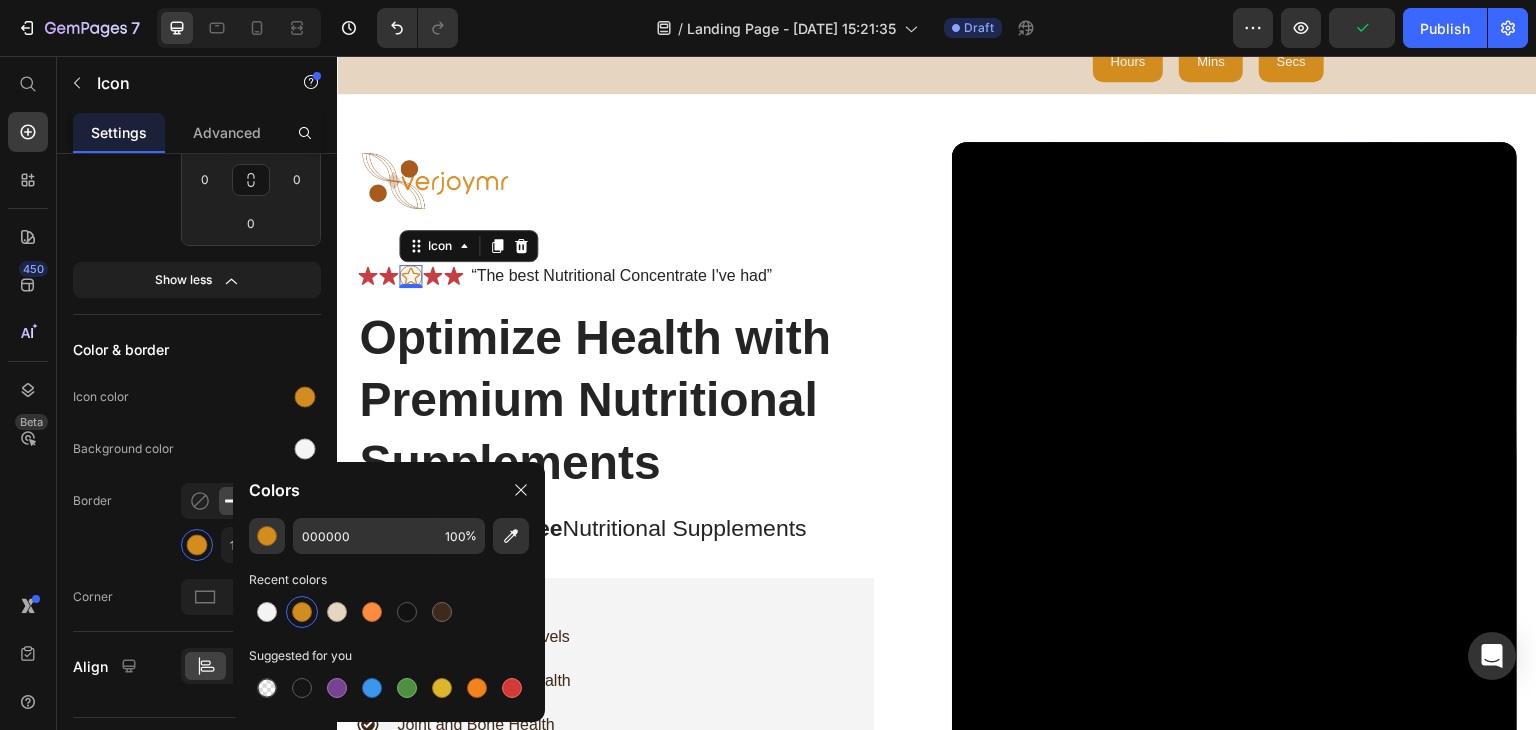type on "D38D1F" 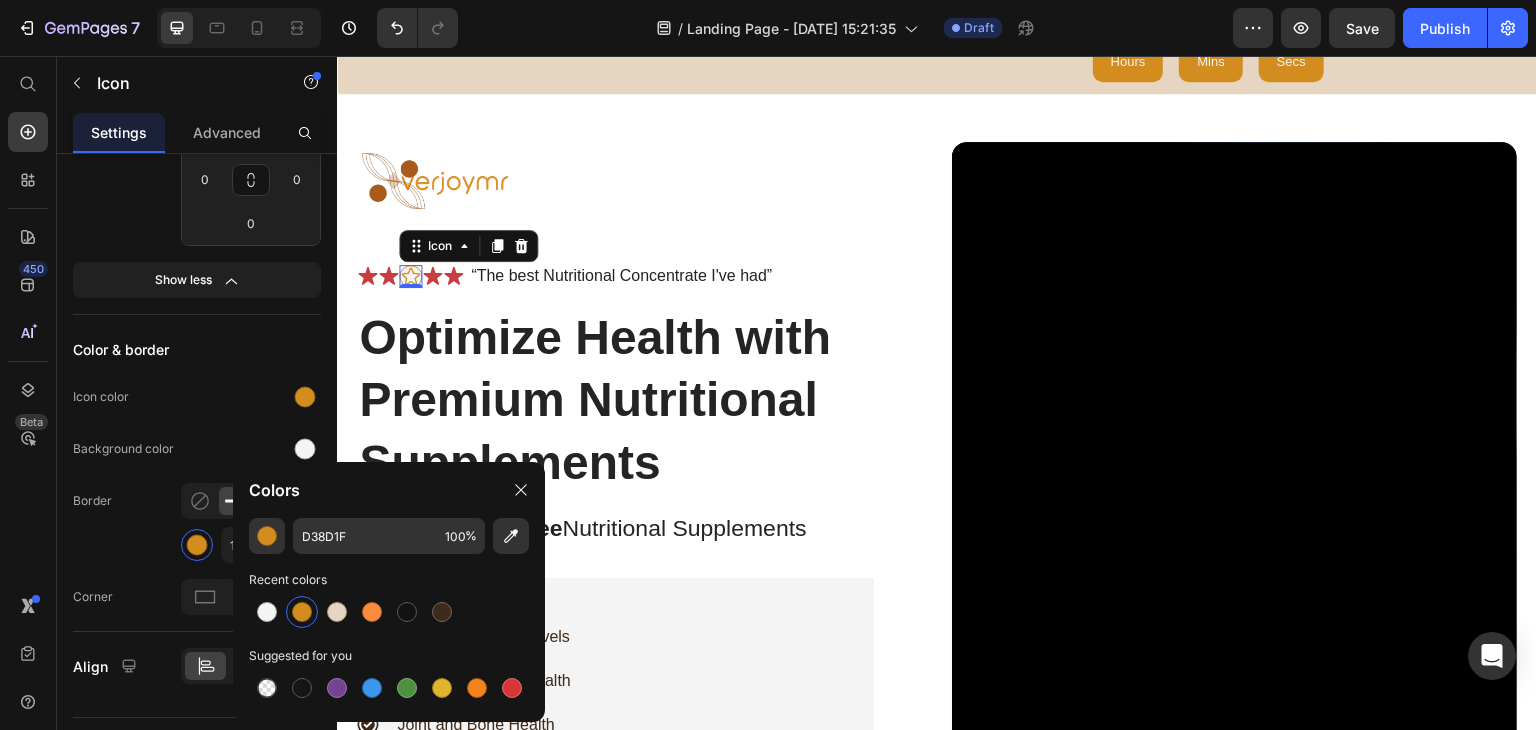 click on "Colors" 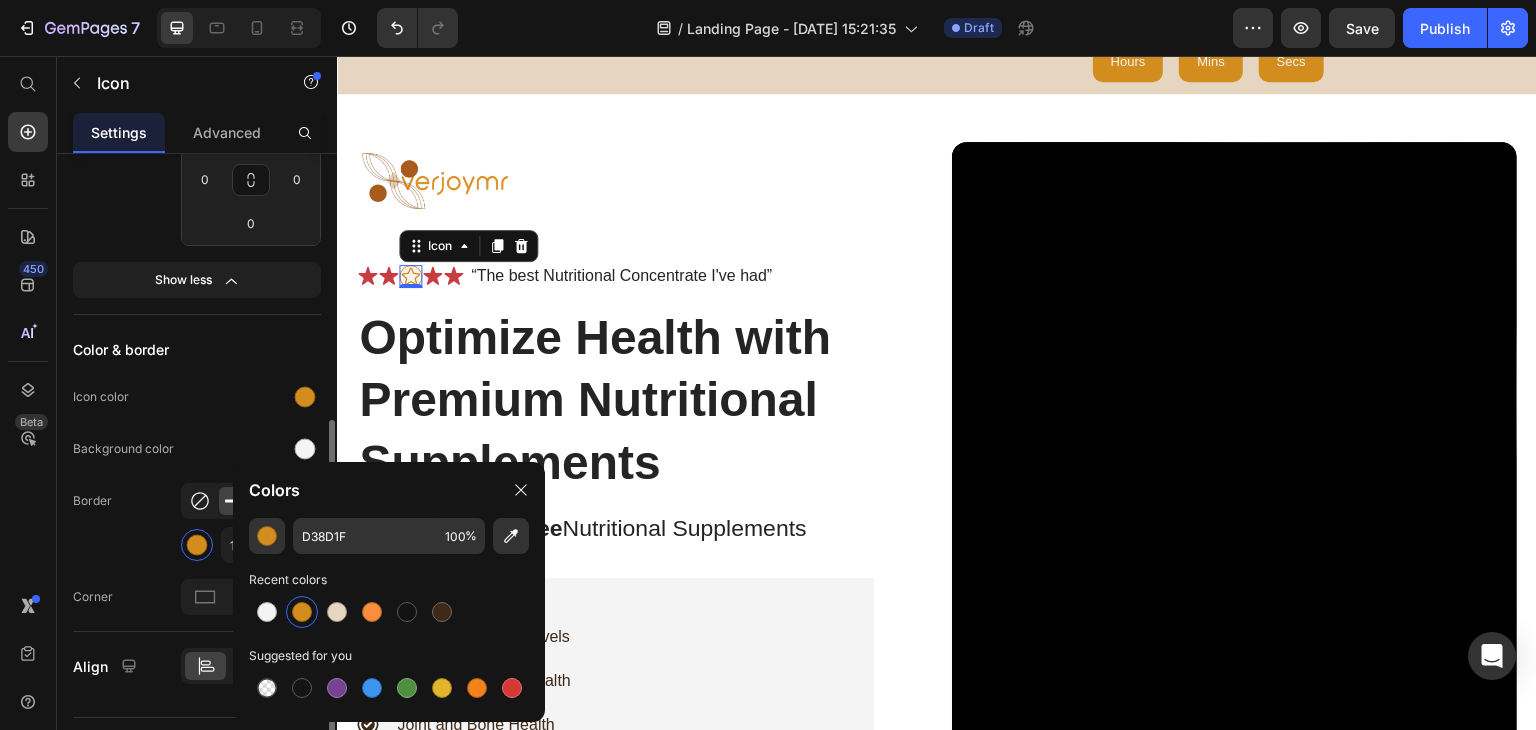 click 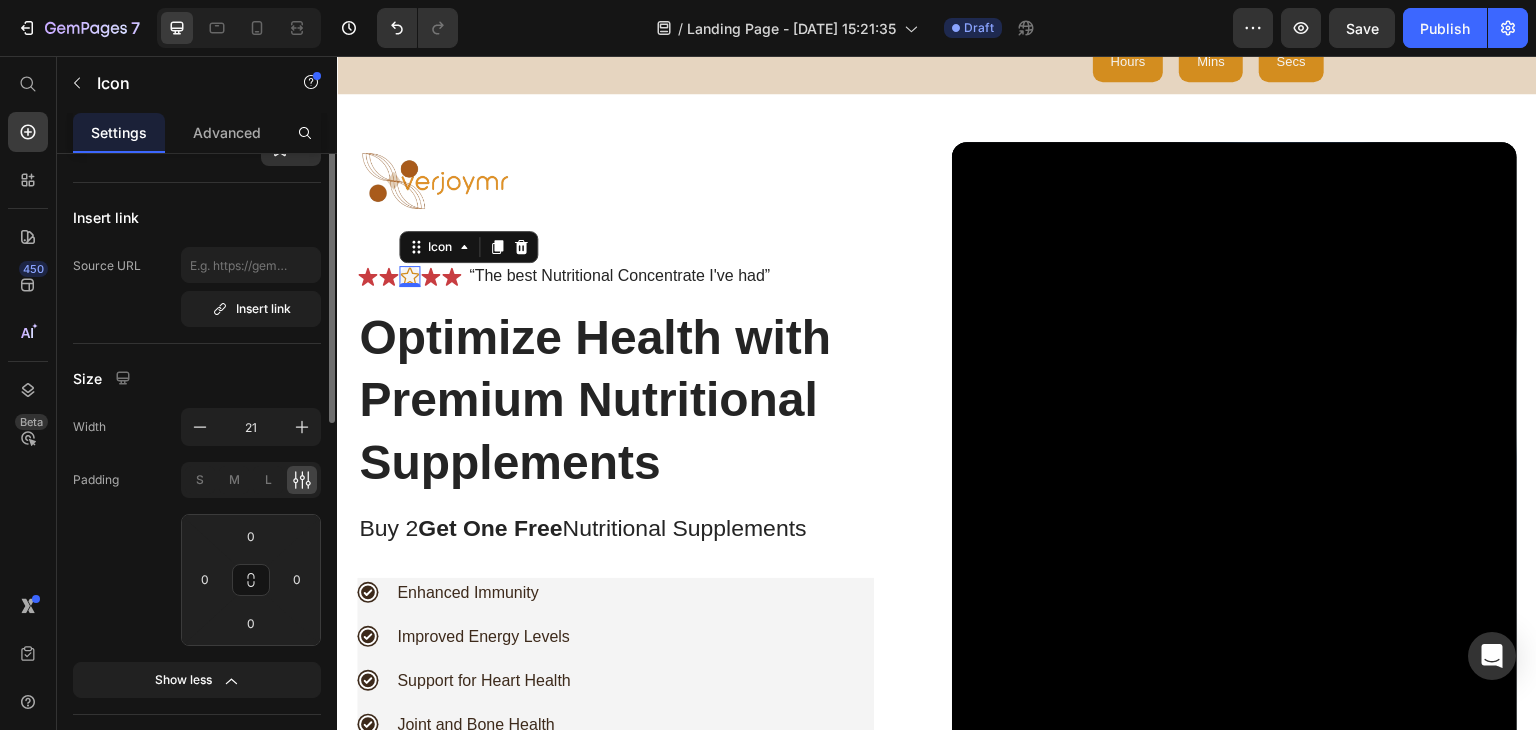 scroll, scrollTop: 0, scrollLeft: 0, axis: both 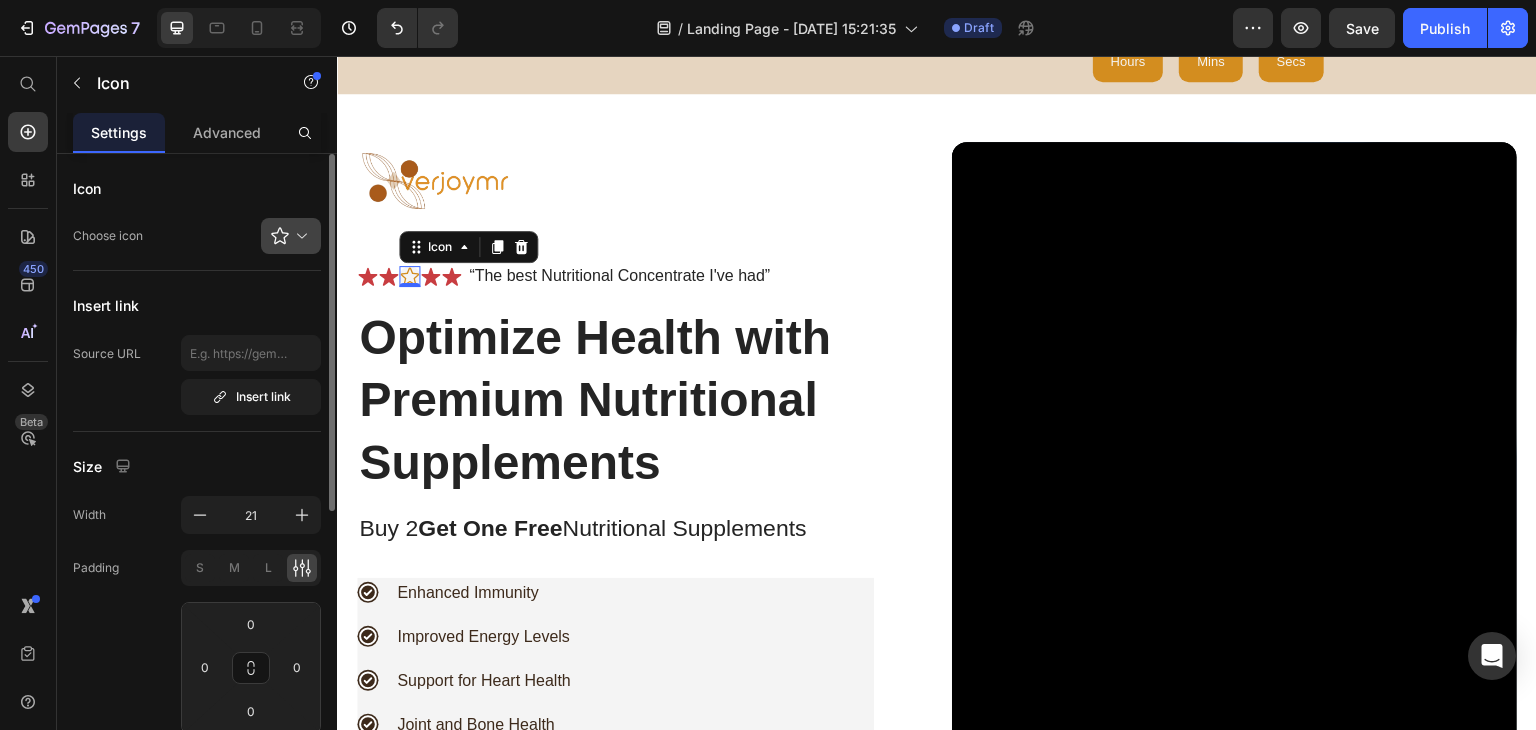 click at bounding box center [299, 236] 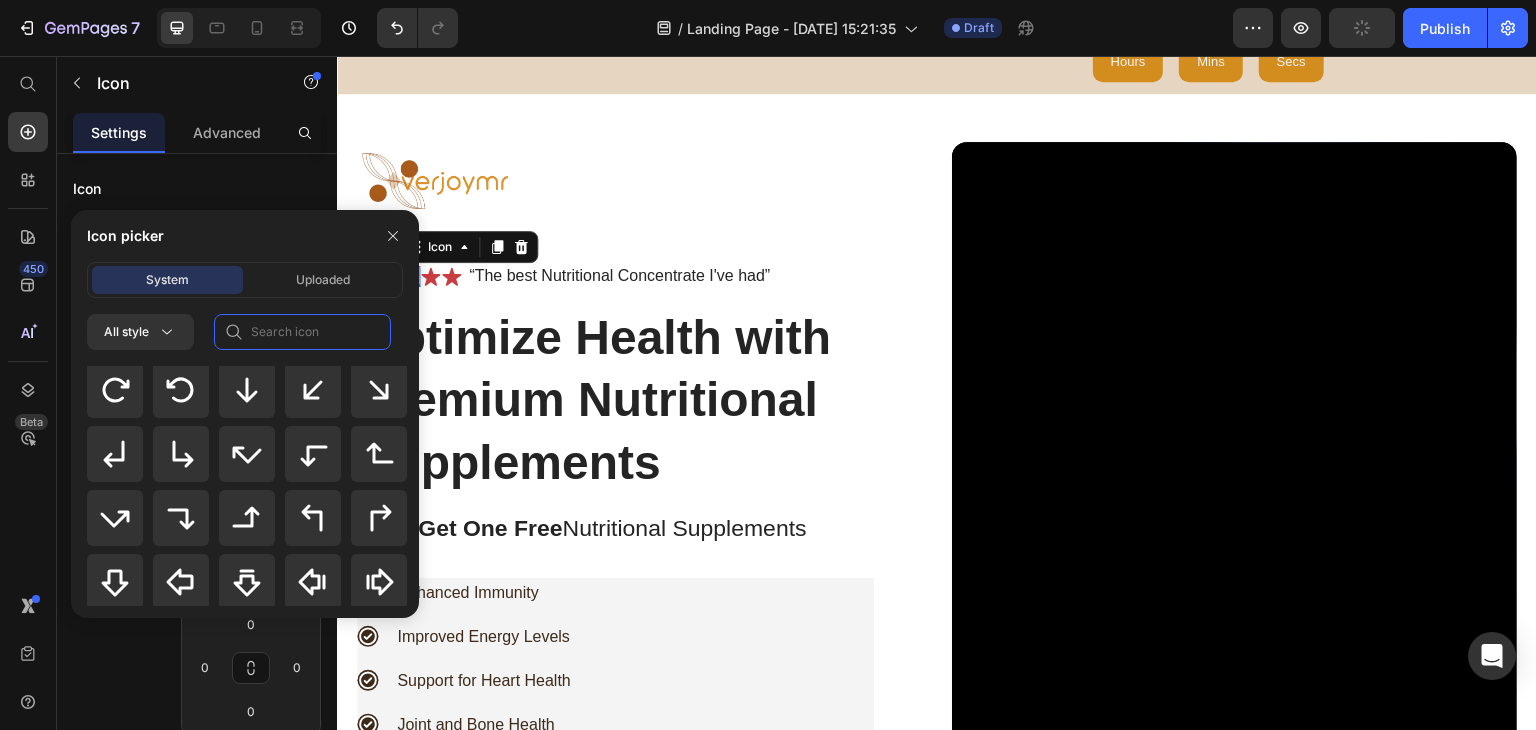 click 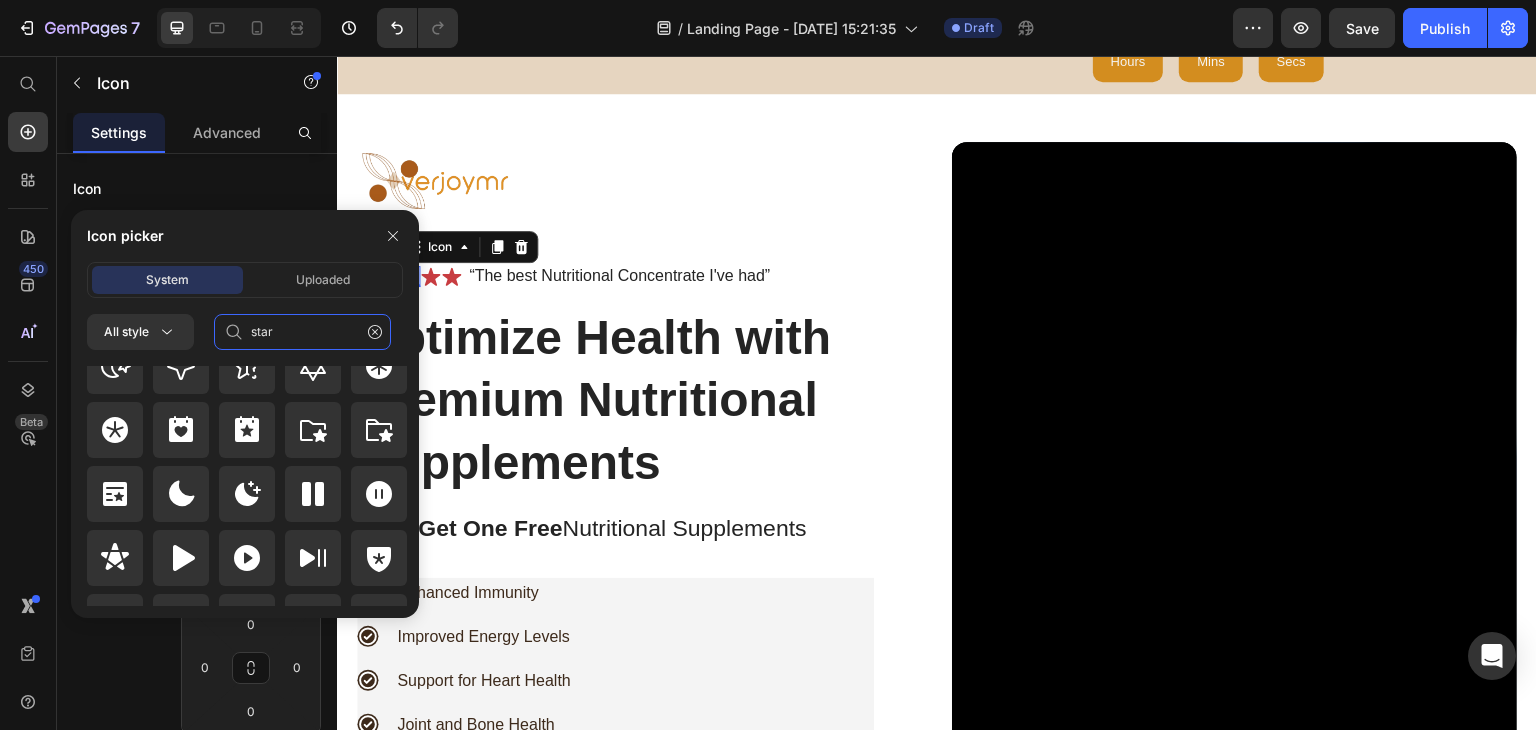 scroll, scrollTop: 872, scrollLeft: 0, axis: vertical 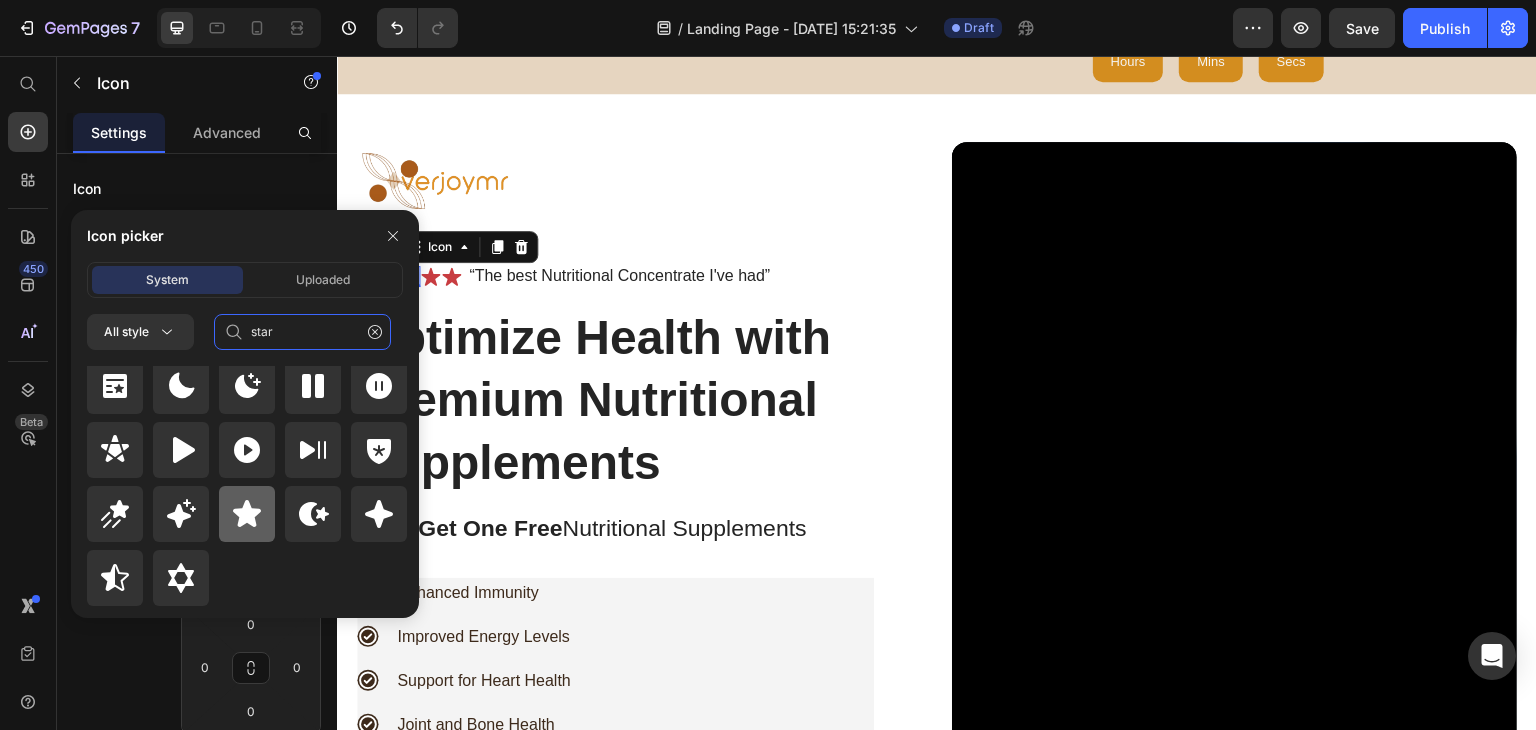 type on "star" 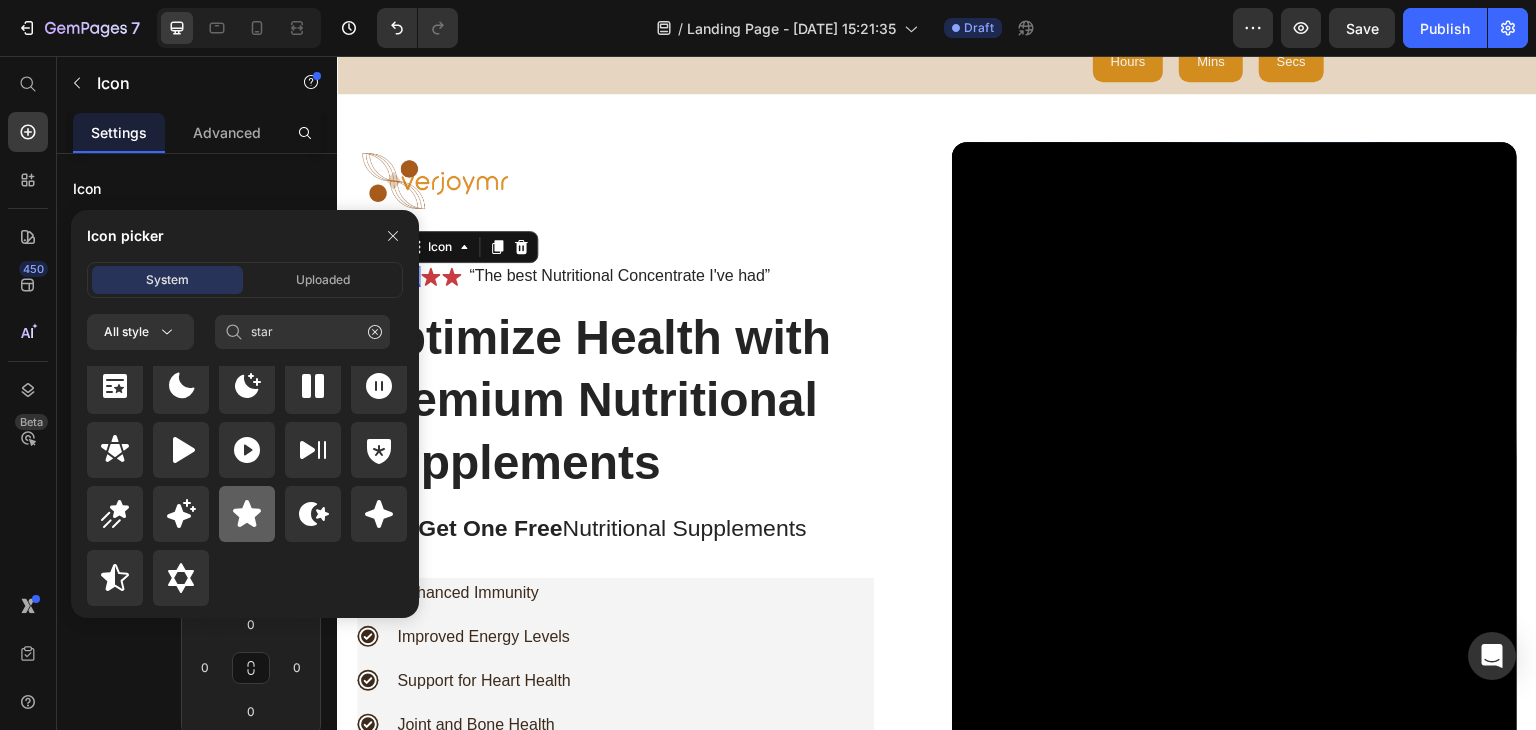 click 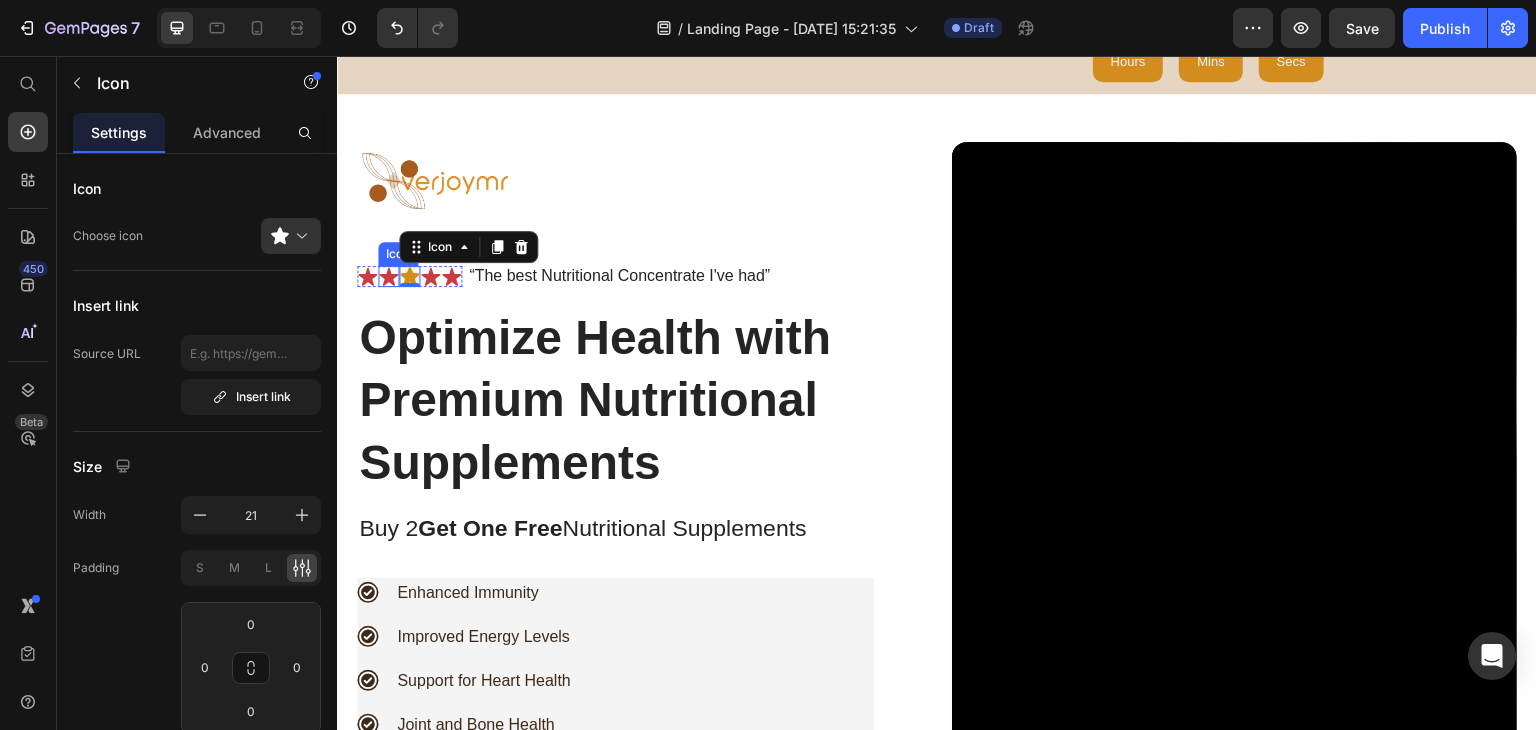 click 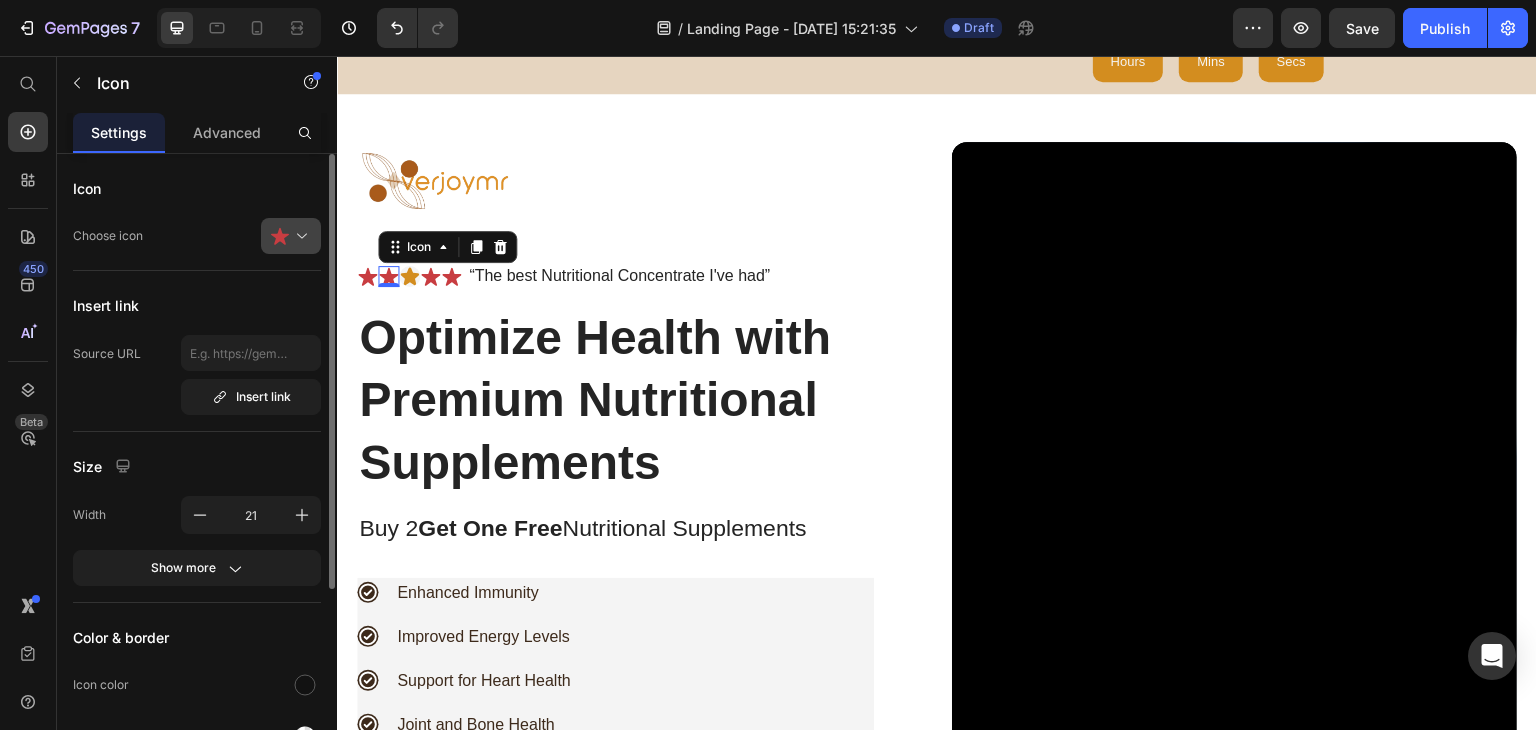 click at bounding box center (299, 236) 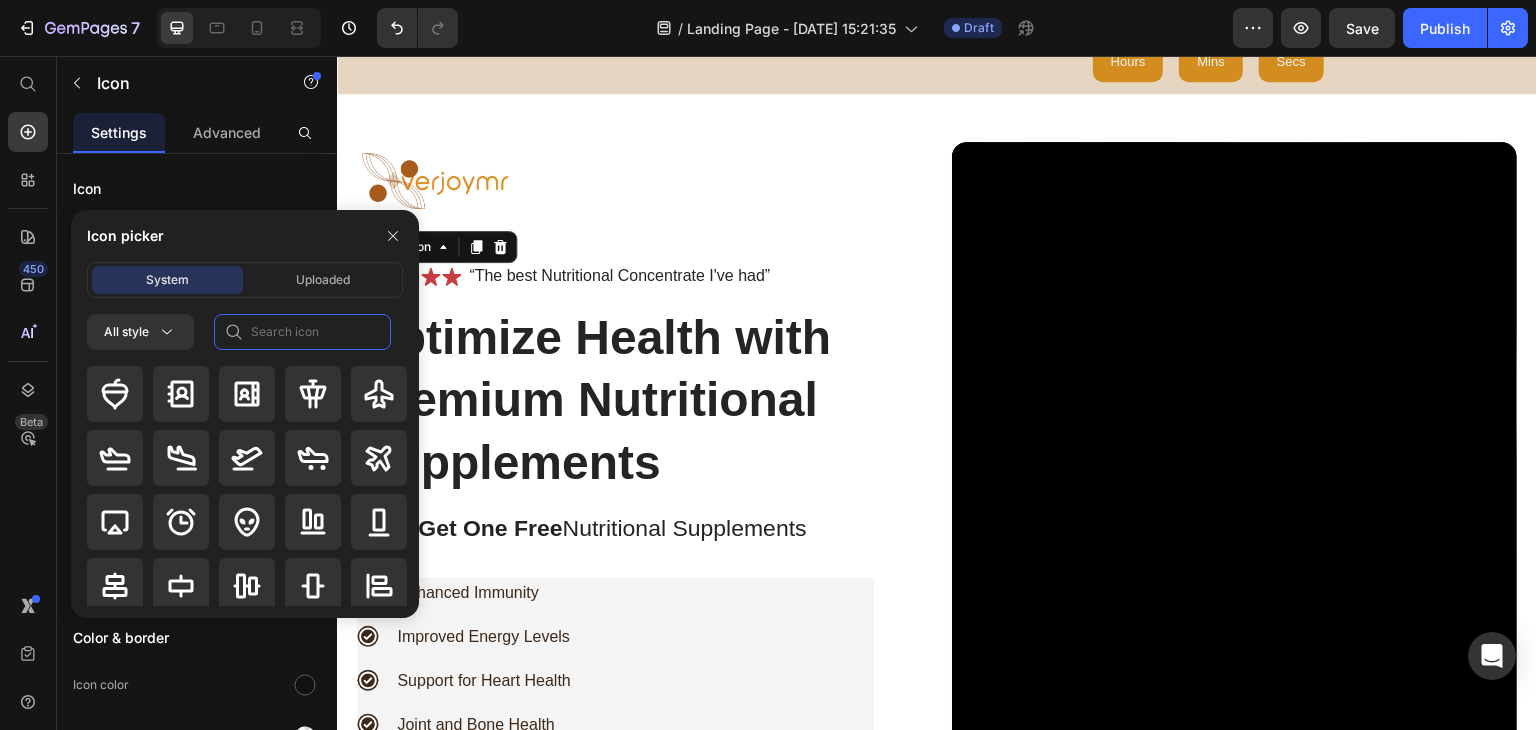 click 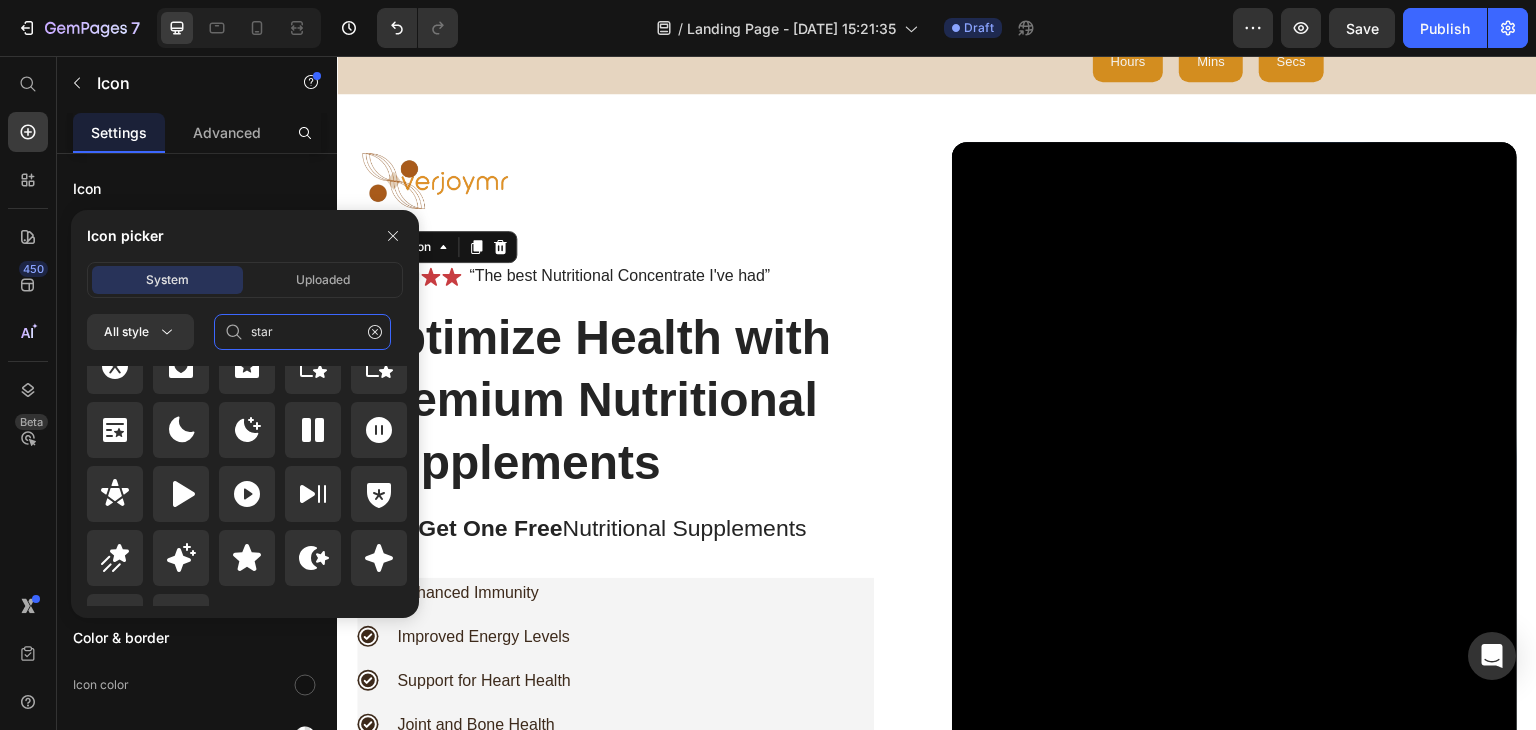 scroll, scrollTop: 872, scrollLeft: 0, axis: vertical 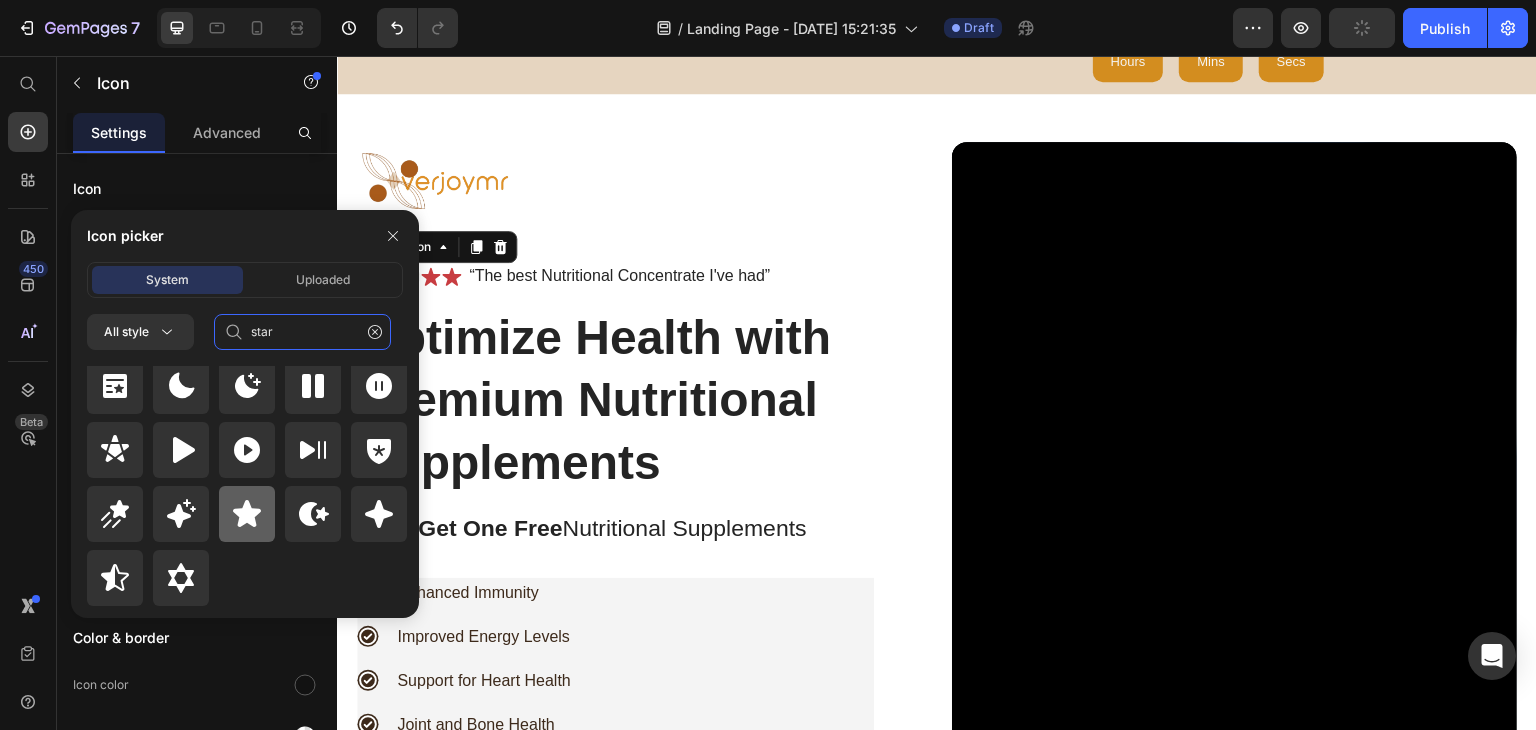 type on "star" 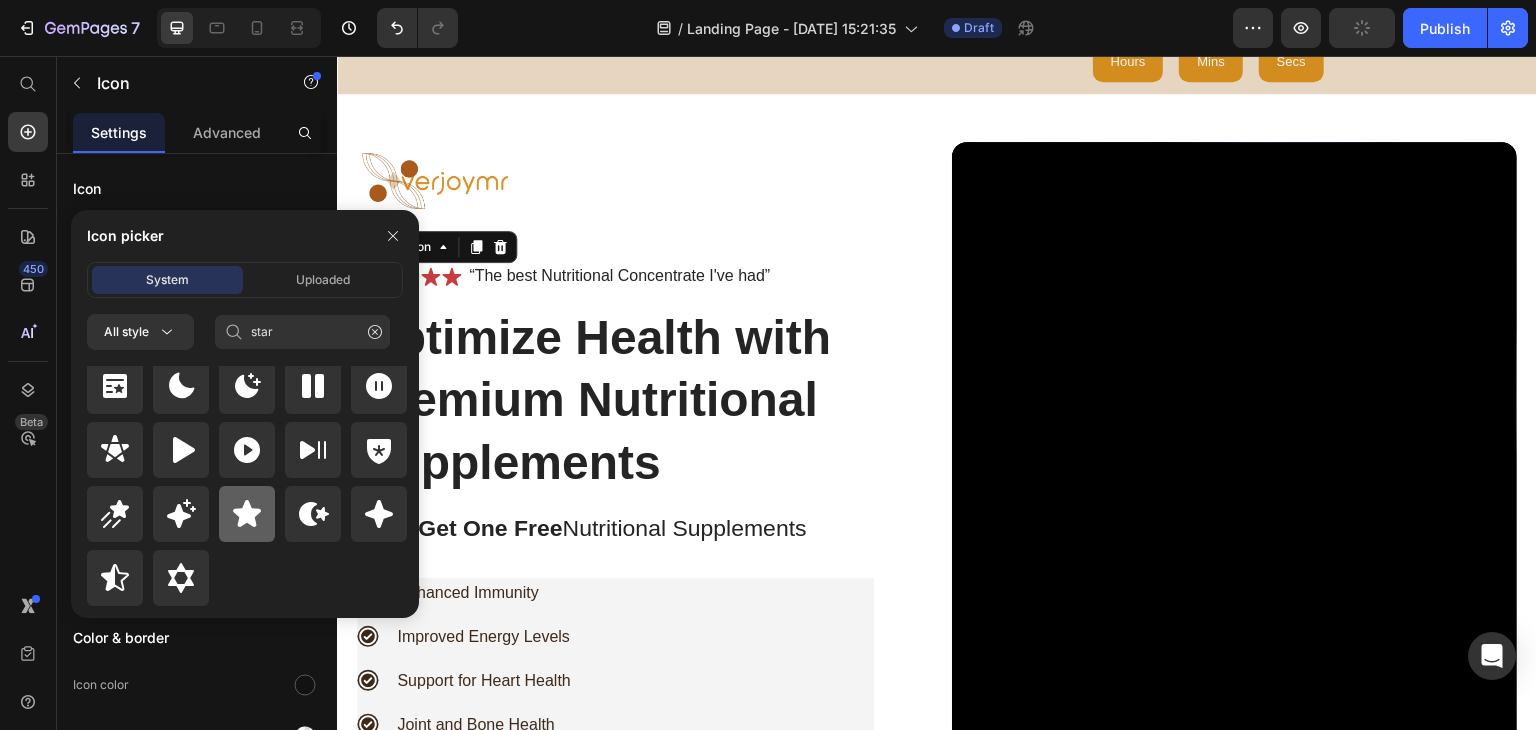 click 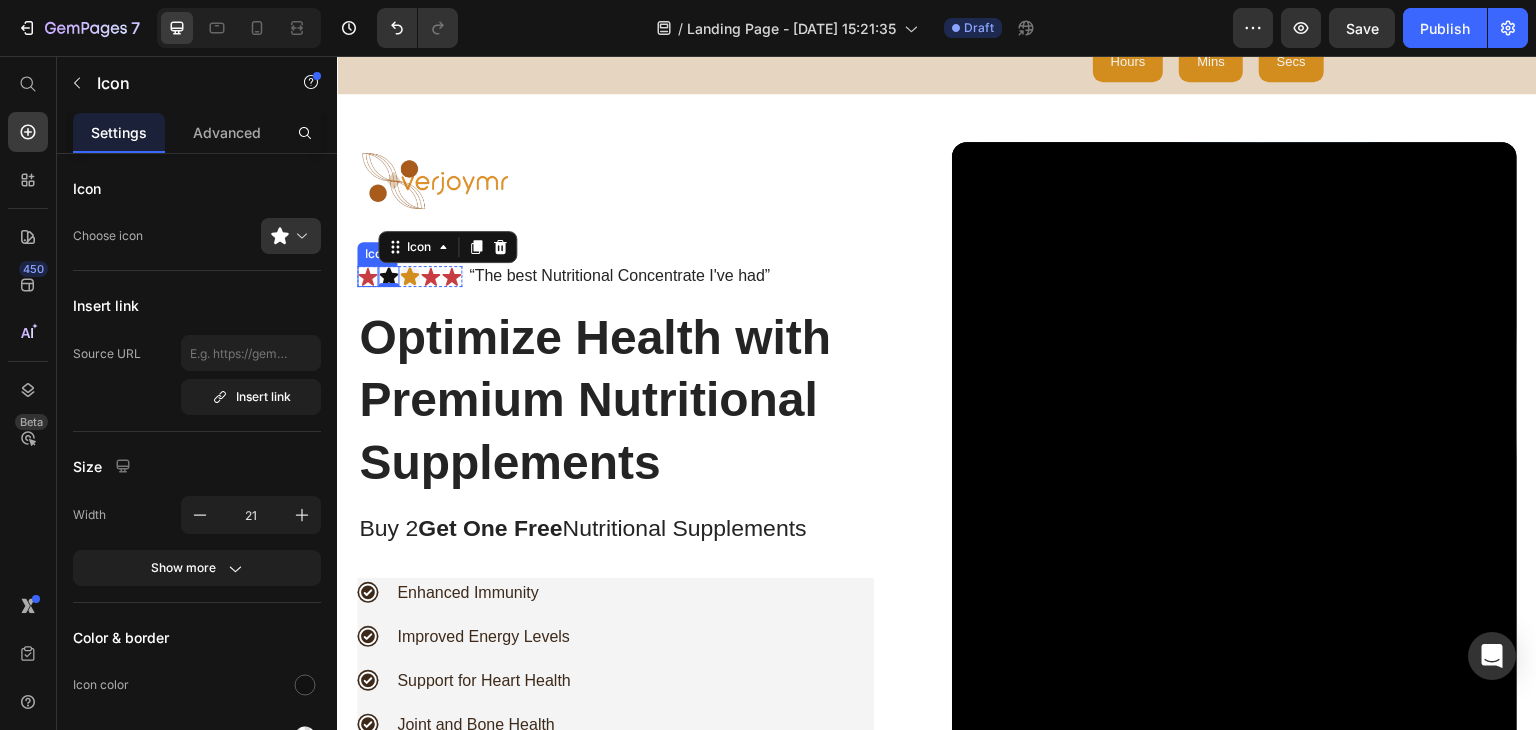 click 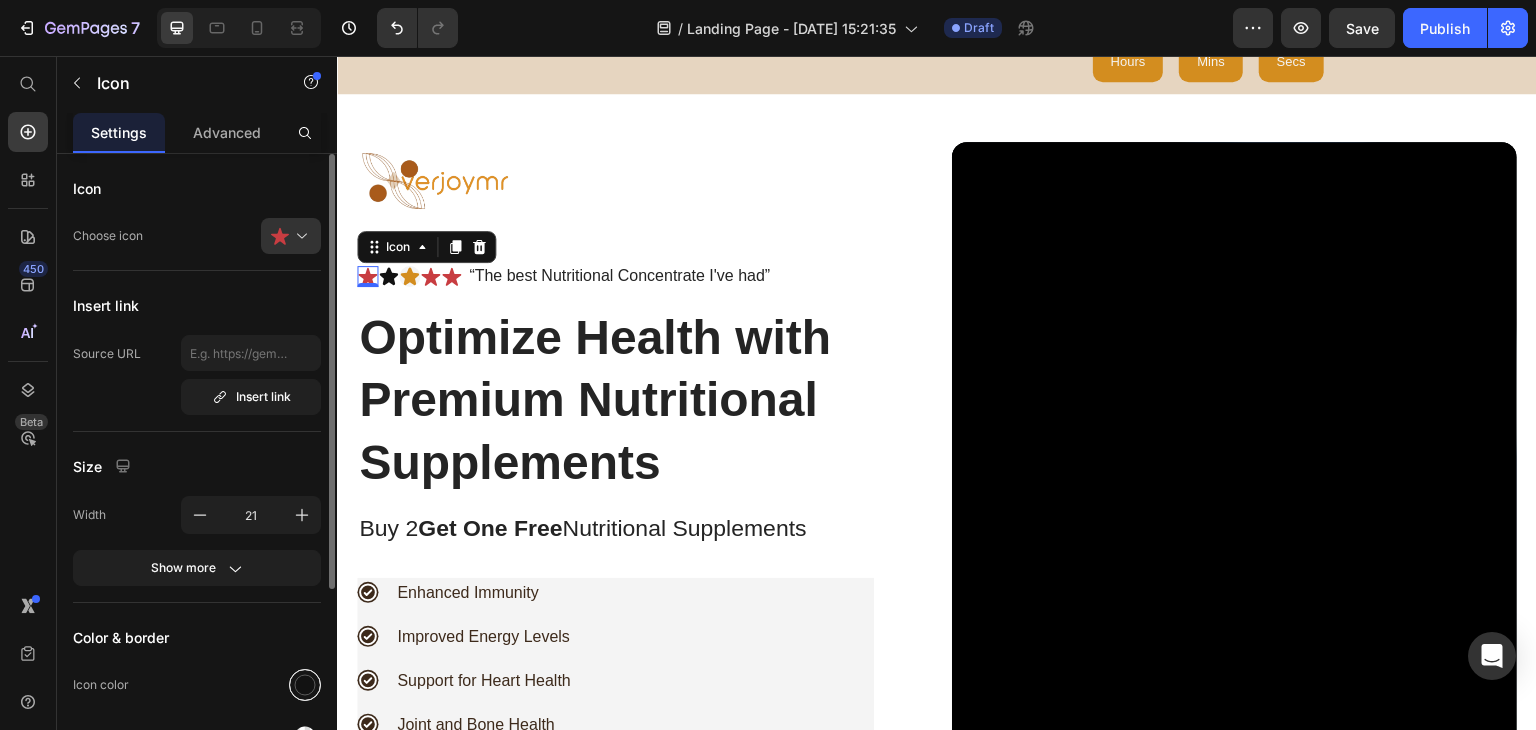 click at bounding box center [305, 685] 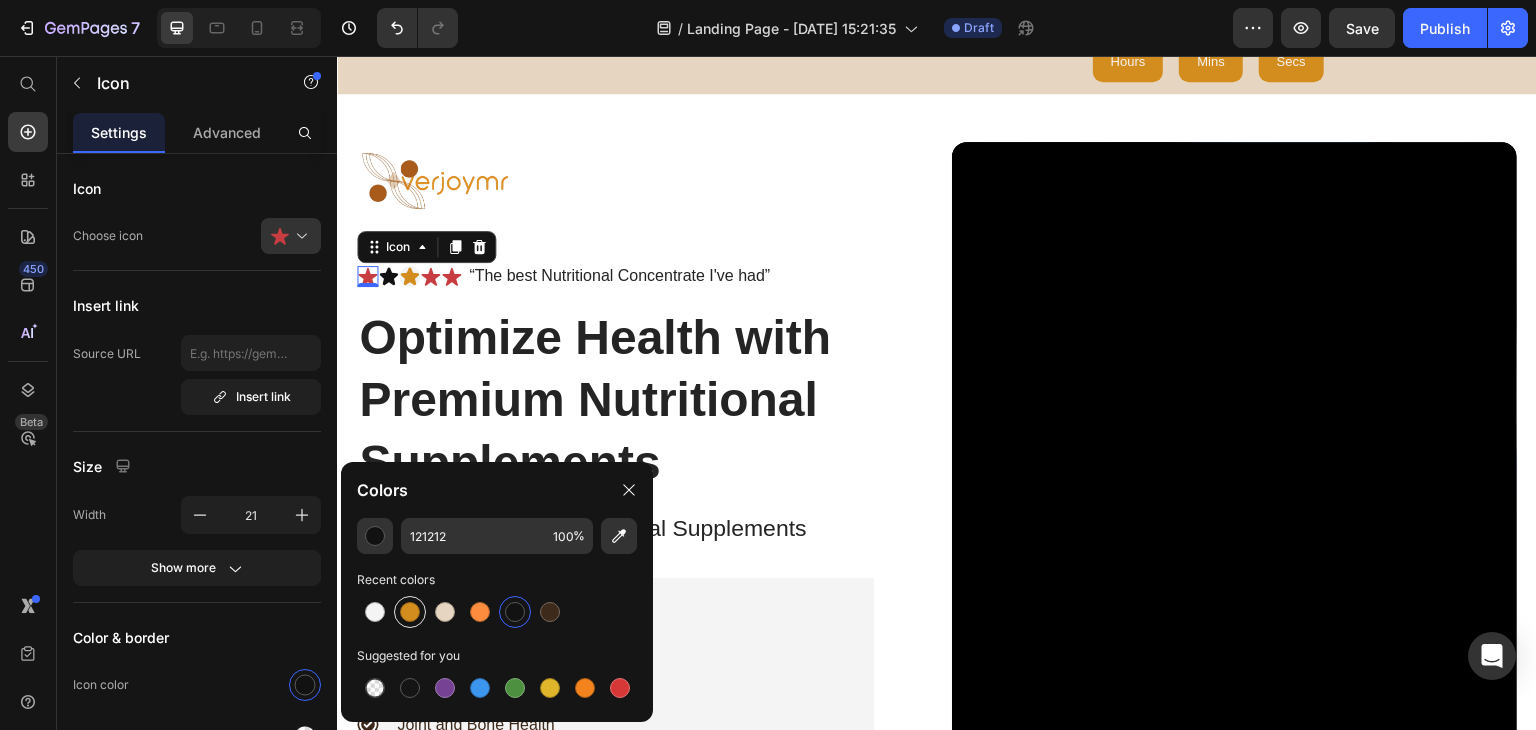 click at bounding box center [410, 612] 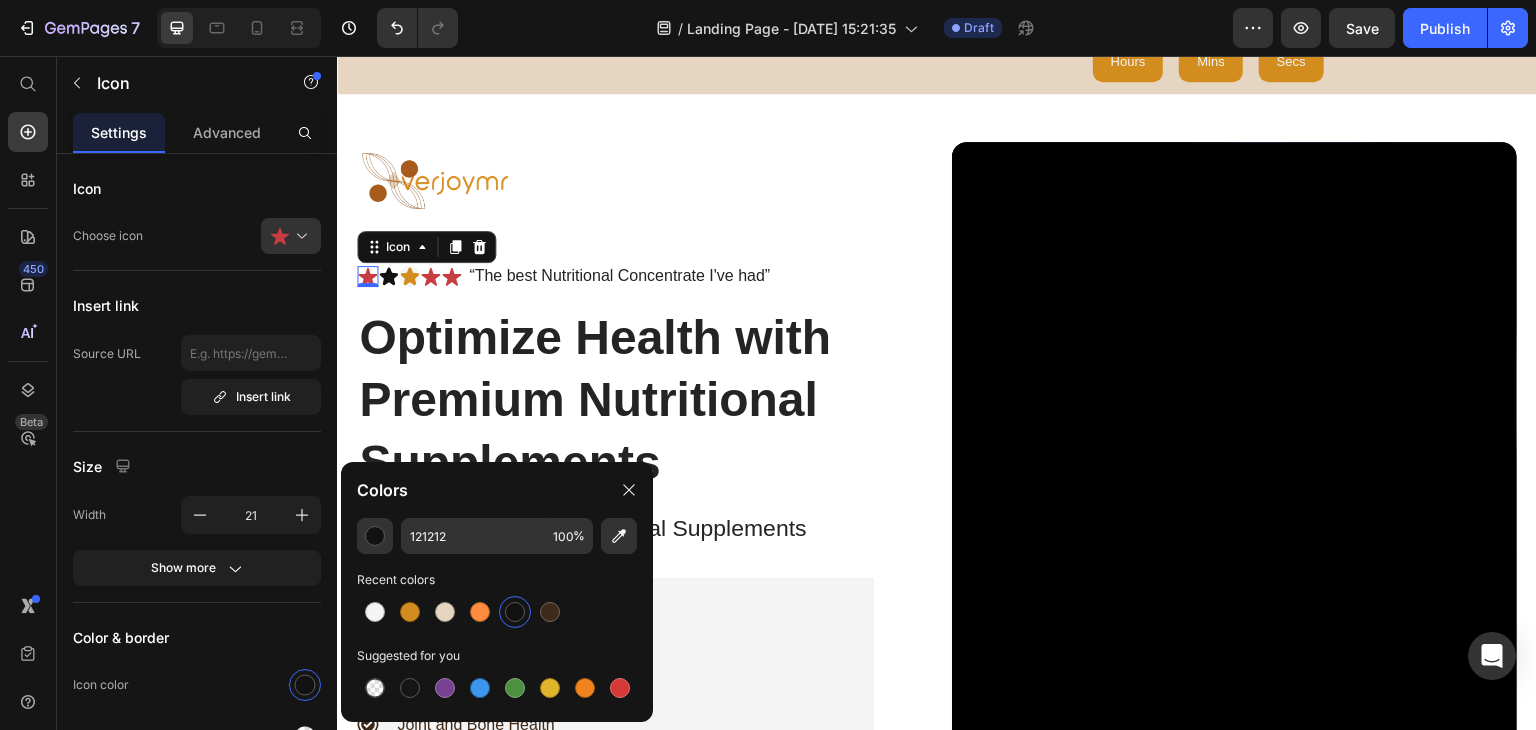 type on "D38D1F" 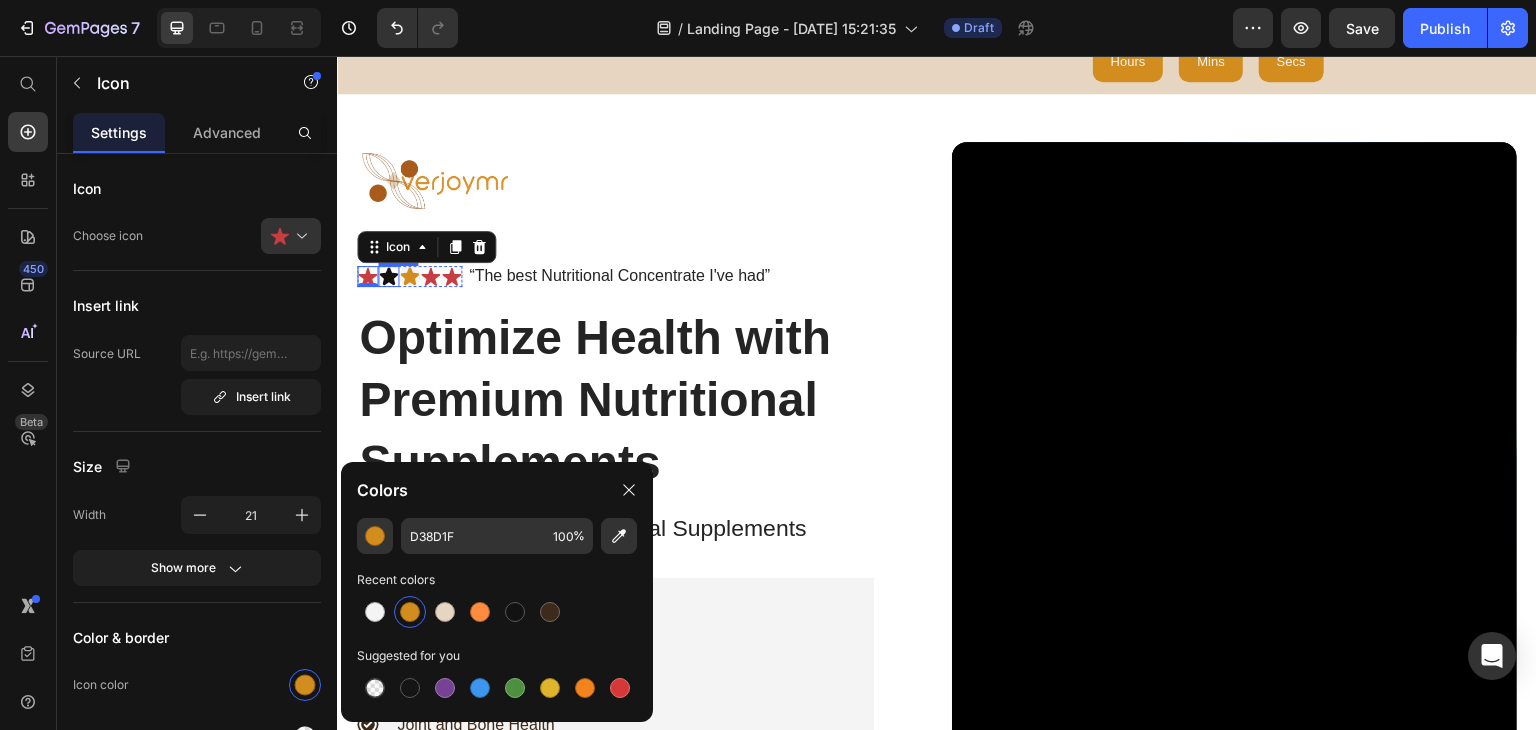 click 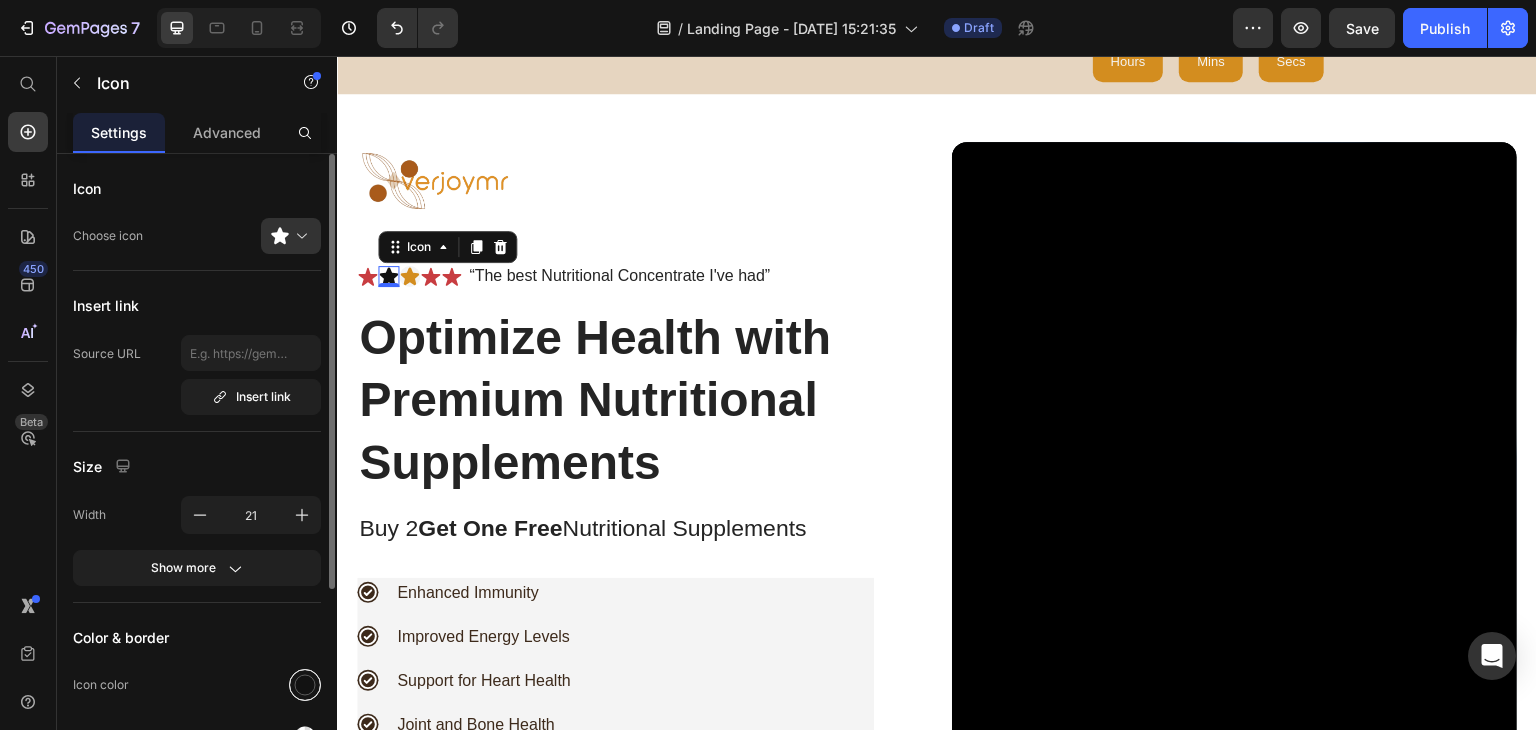 click at bounding box center [305, 685] 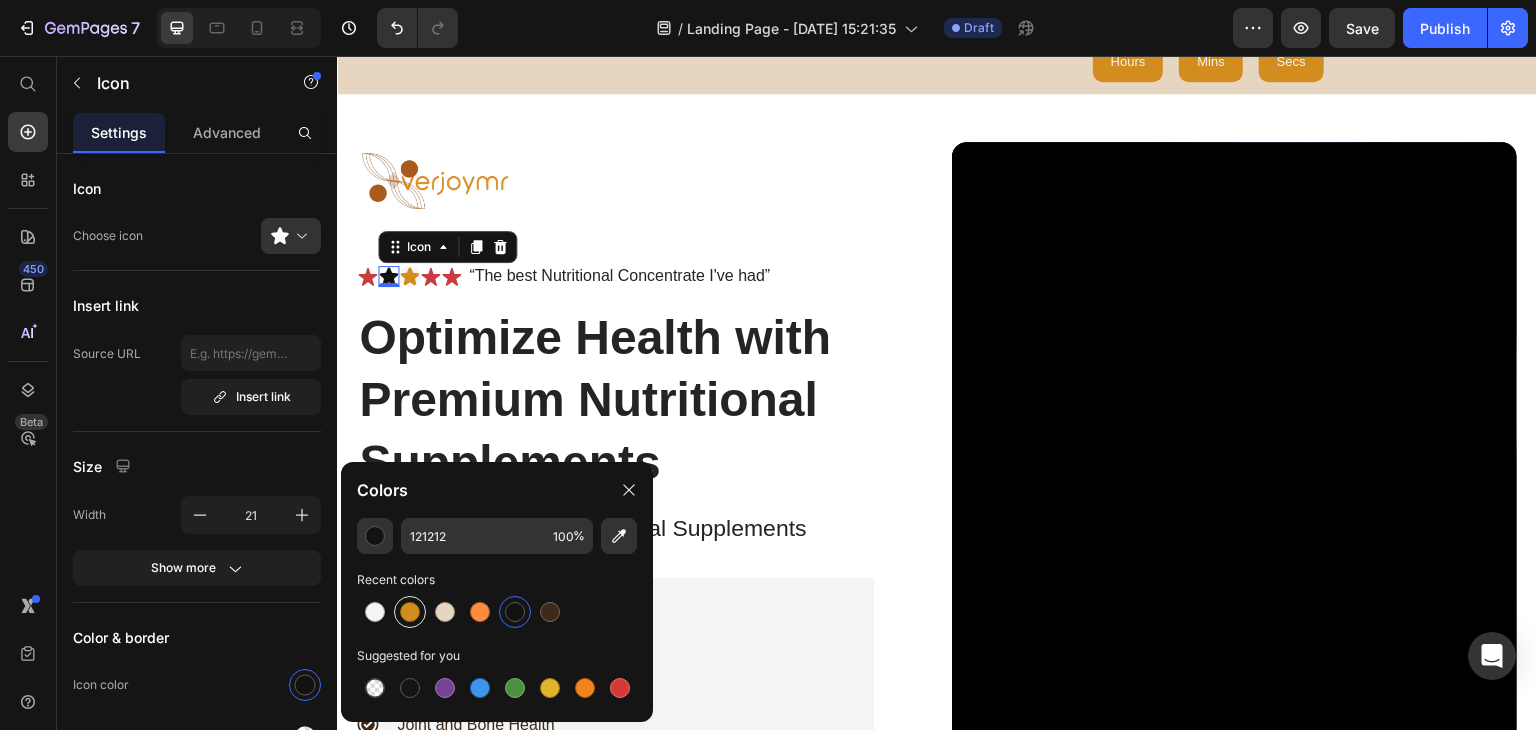 click at bounding box center (410, 612) 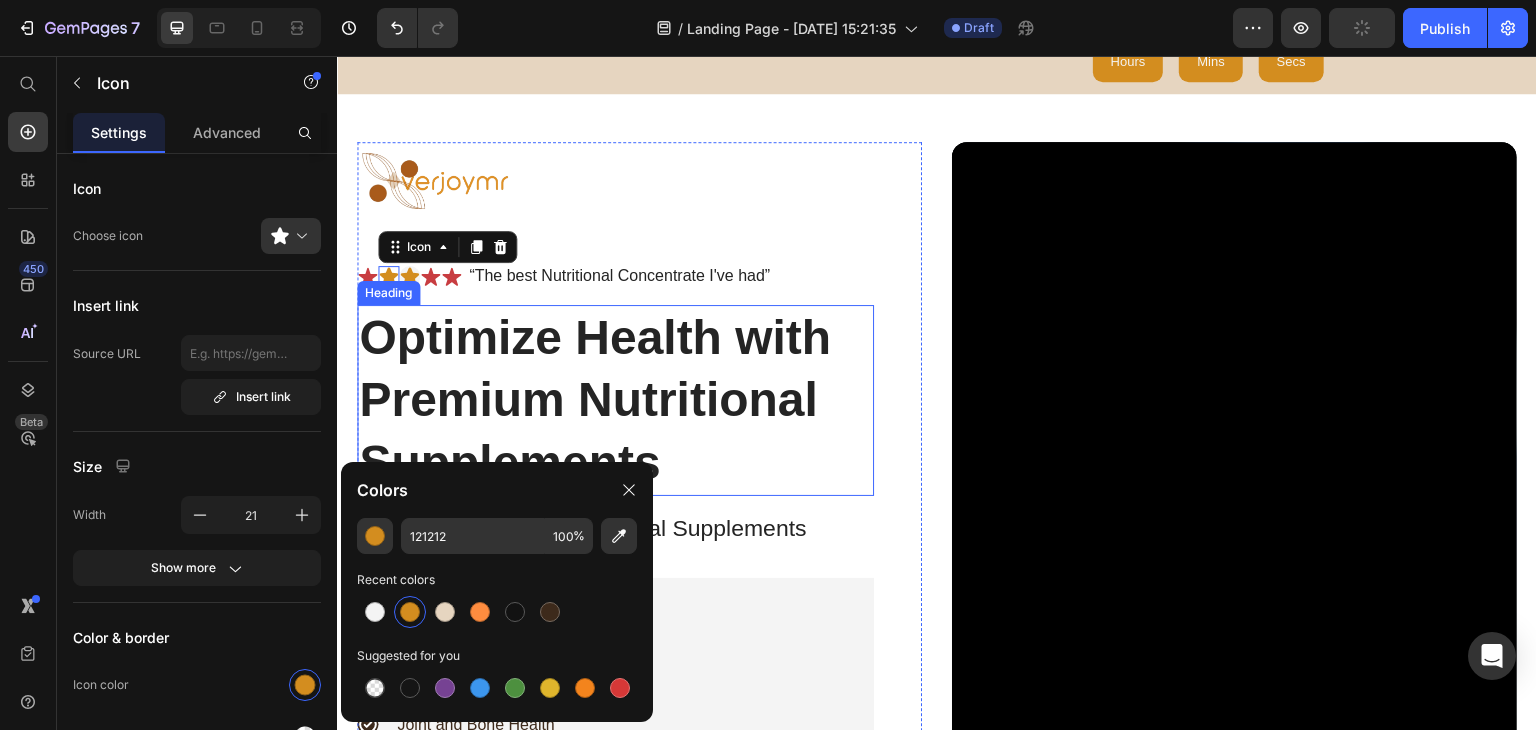 type on "D38D1F" 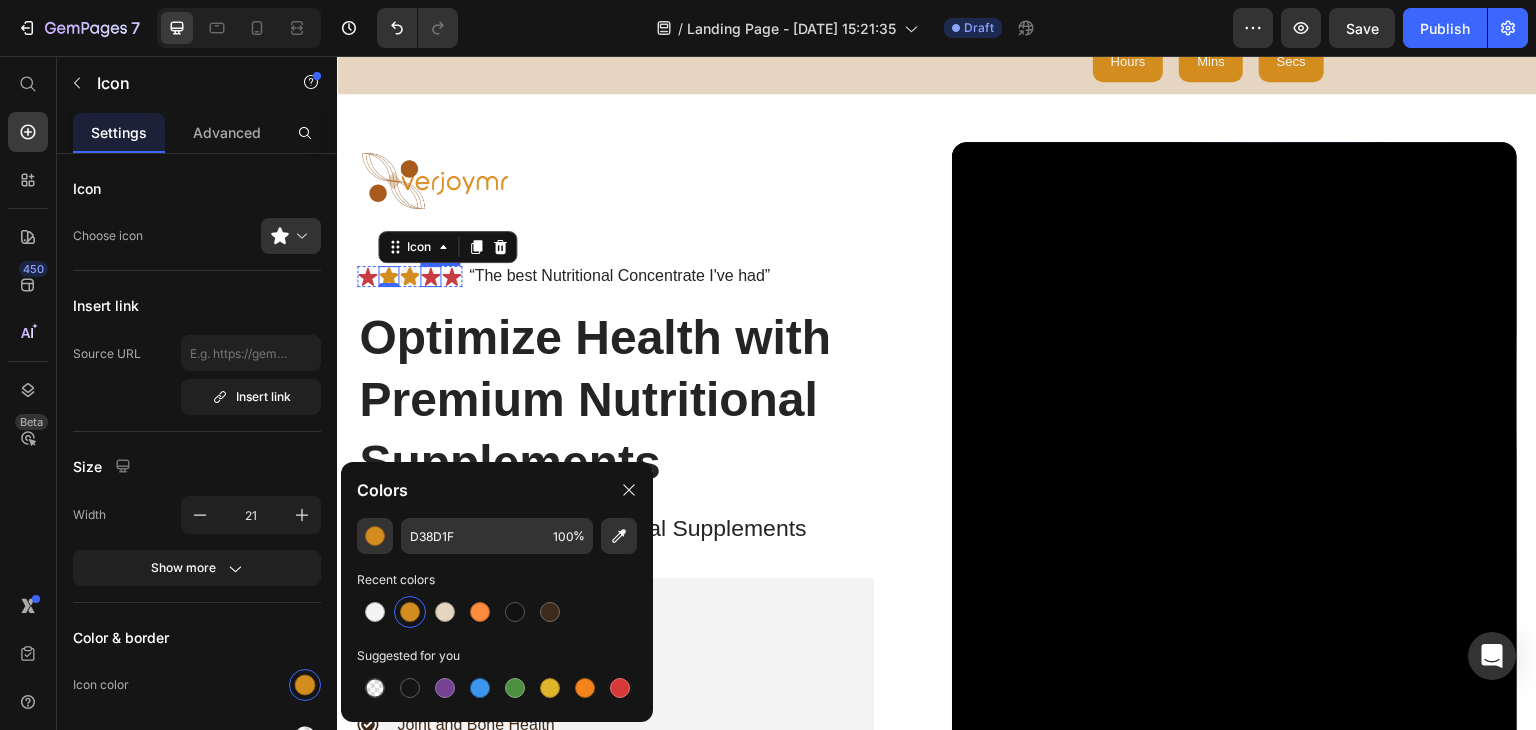 click 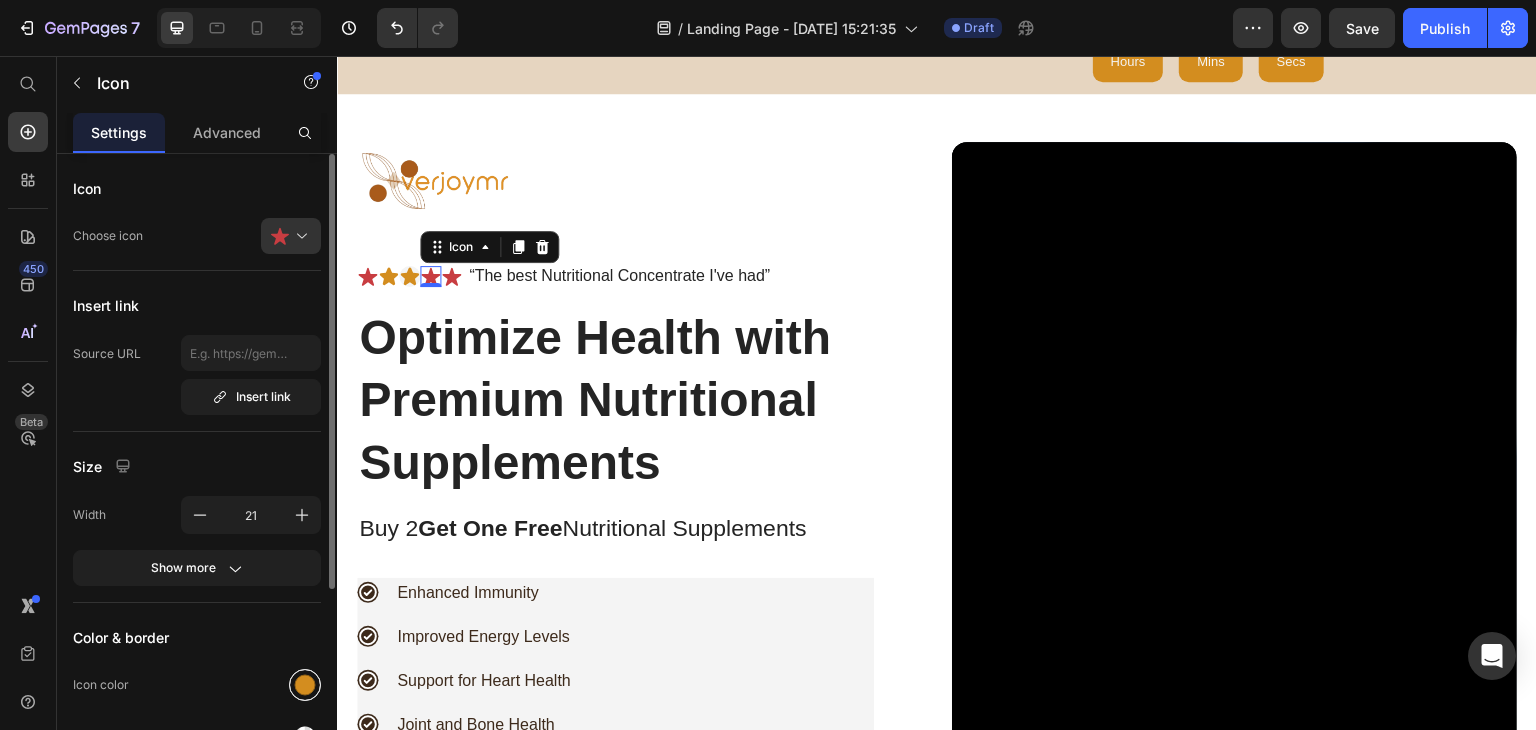 click at bounding box center [305, 685] 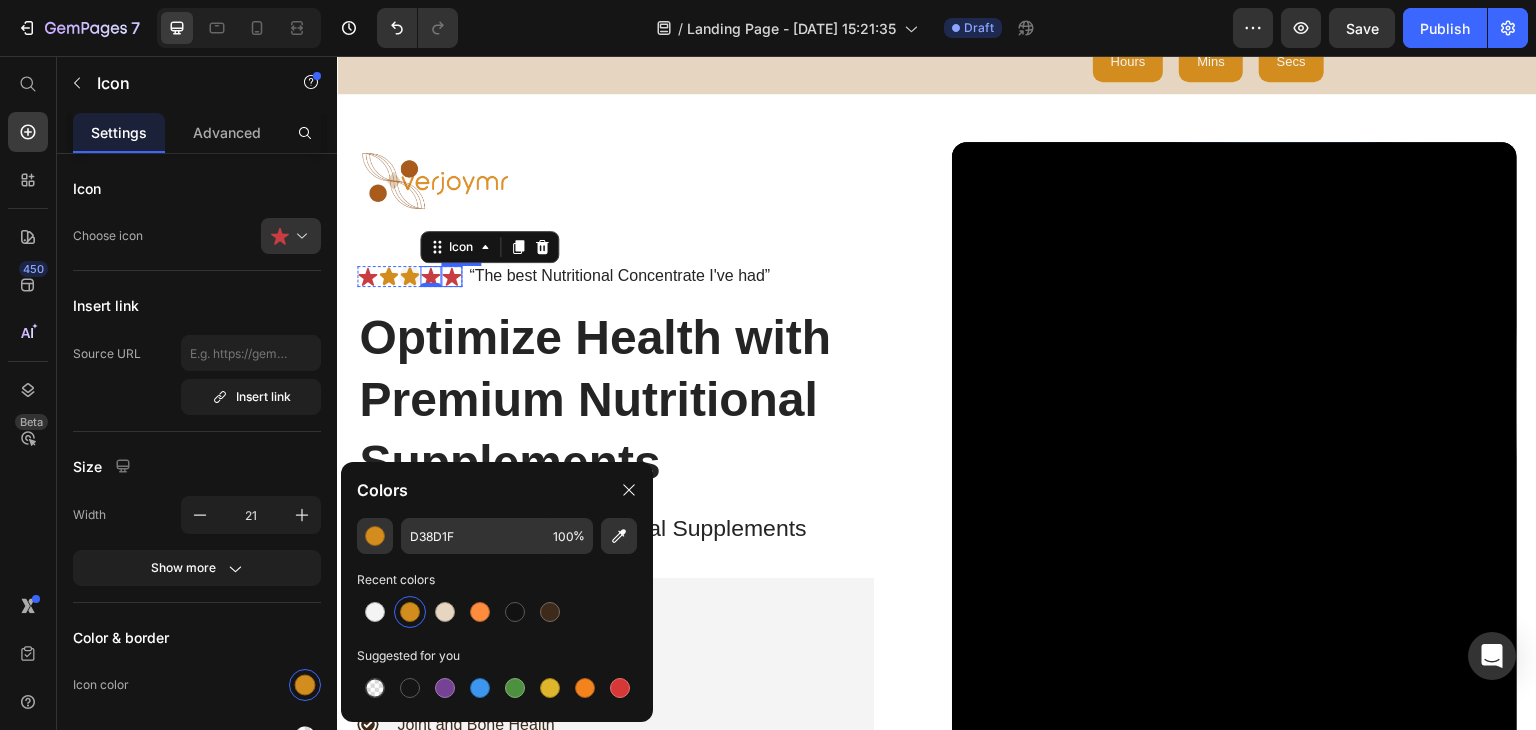 click on "Image
Icon
Icon
Icon
Icon   0
Icon Icon List “The best Nutritional Concentrate I've had” Text Block Row Optimize Health with Premium Nutritional Supplements Heading Buy 2  Get One Free  Nutritional Supplements Text Block
Enhanced Immunity
Improved Energy Levels
Support for Heart Health
Joint and Bone Health Item List Instant Health Boost Button
Icon Try it & love it for  30 days or your money back Text Block Row
Icon" at bounding box center [615, 524] 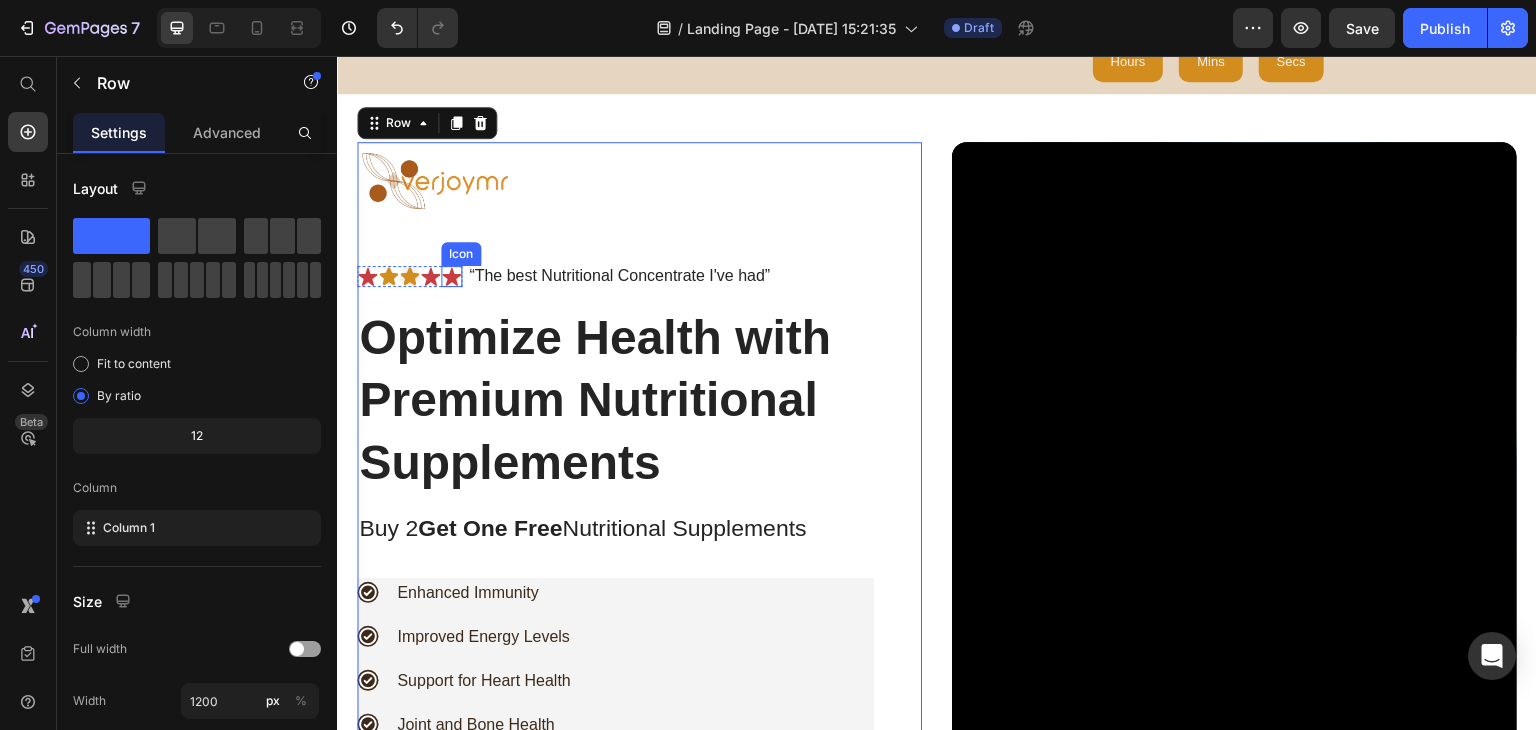 click 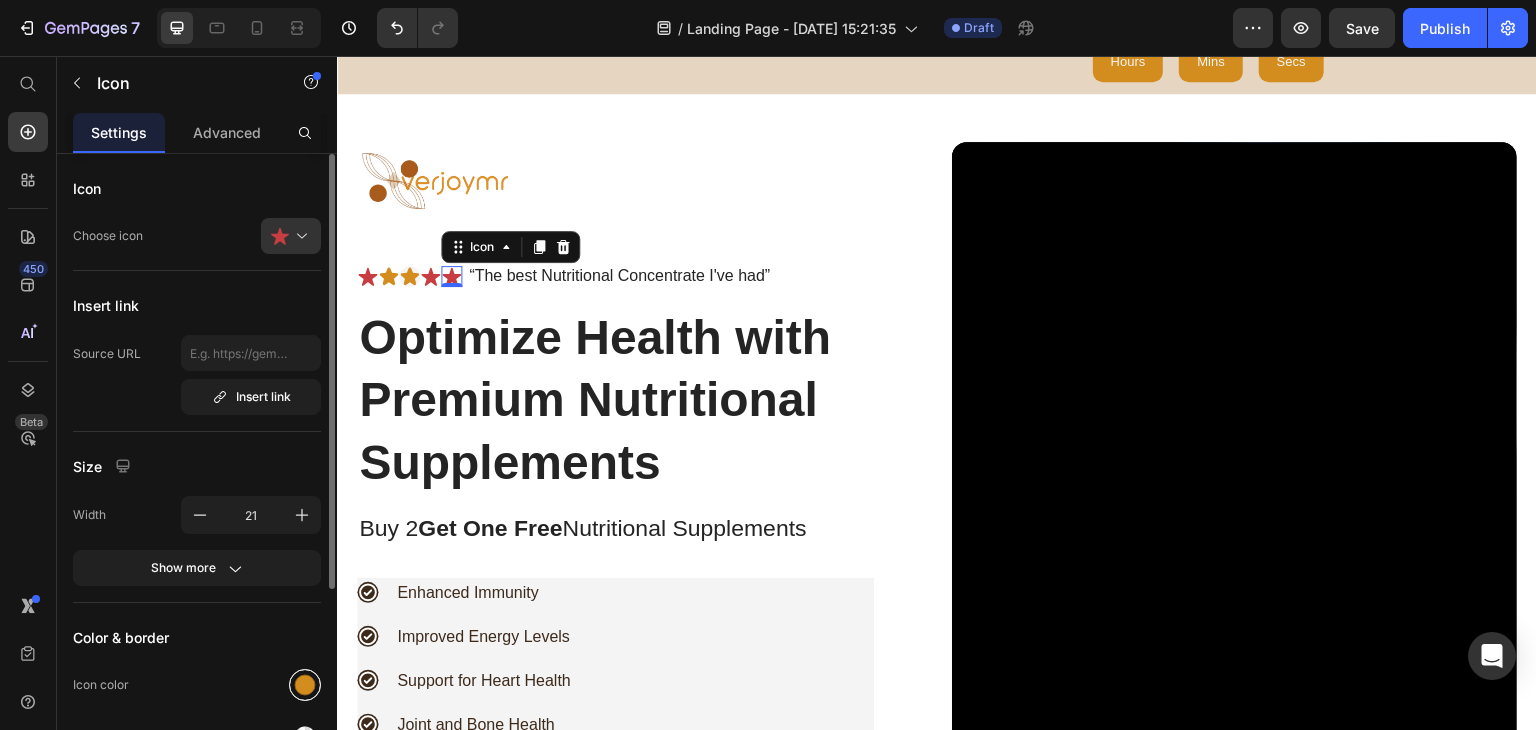 click at bounding box center [305, 685] 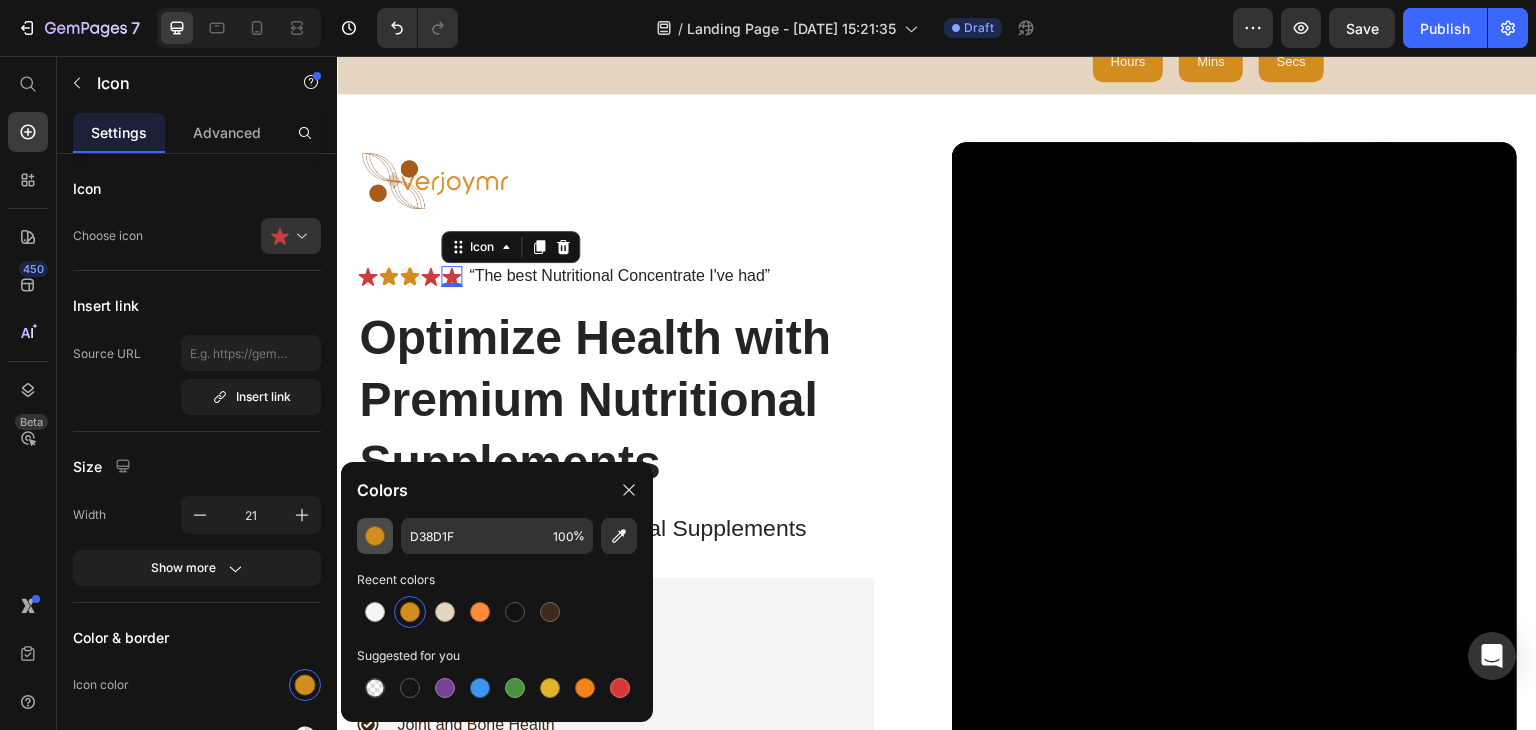 click at bounding box center (375, 536) 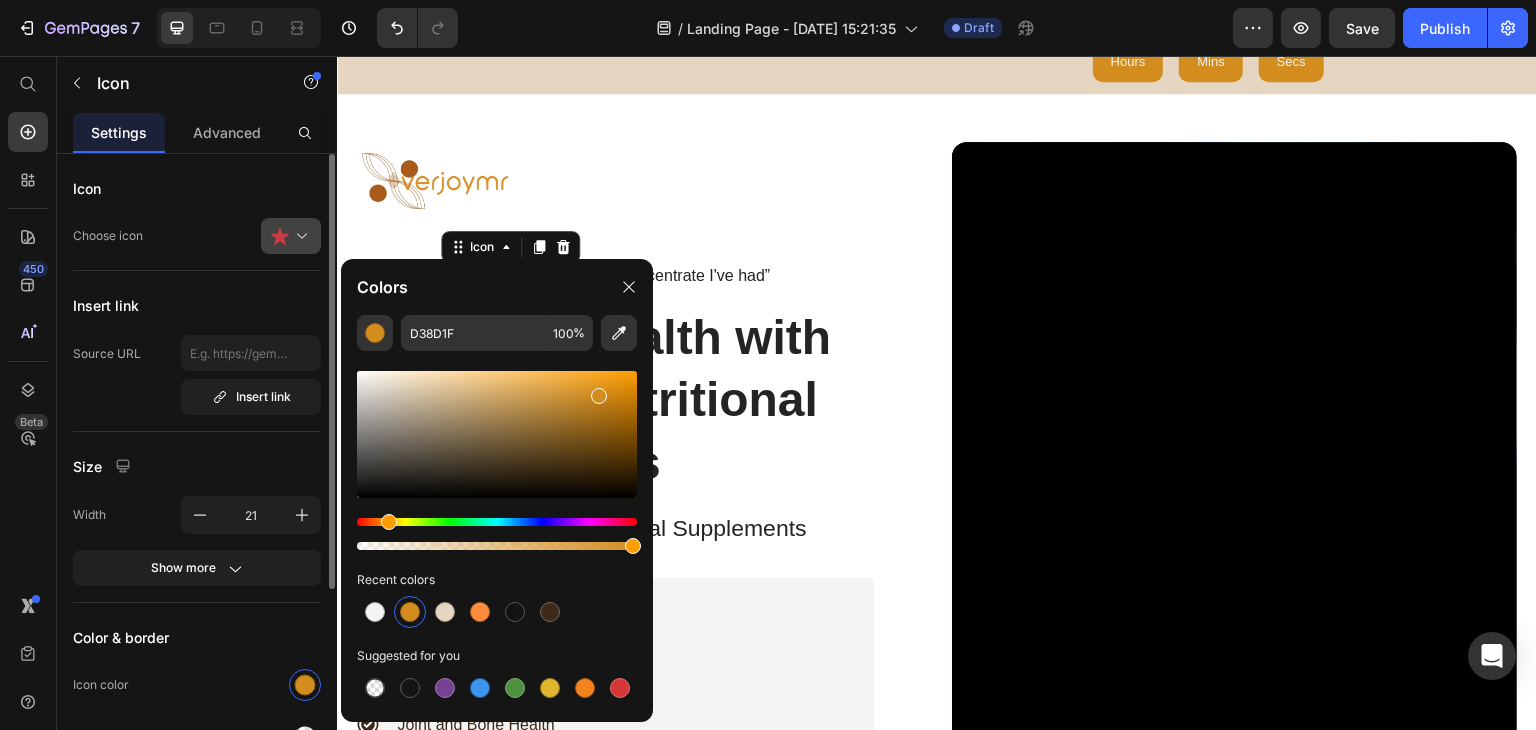 click at bounding box center (299, 236) 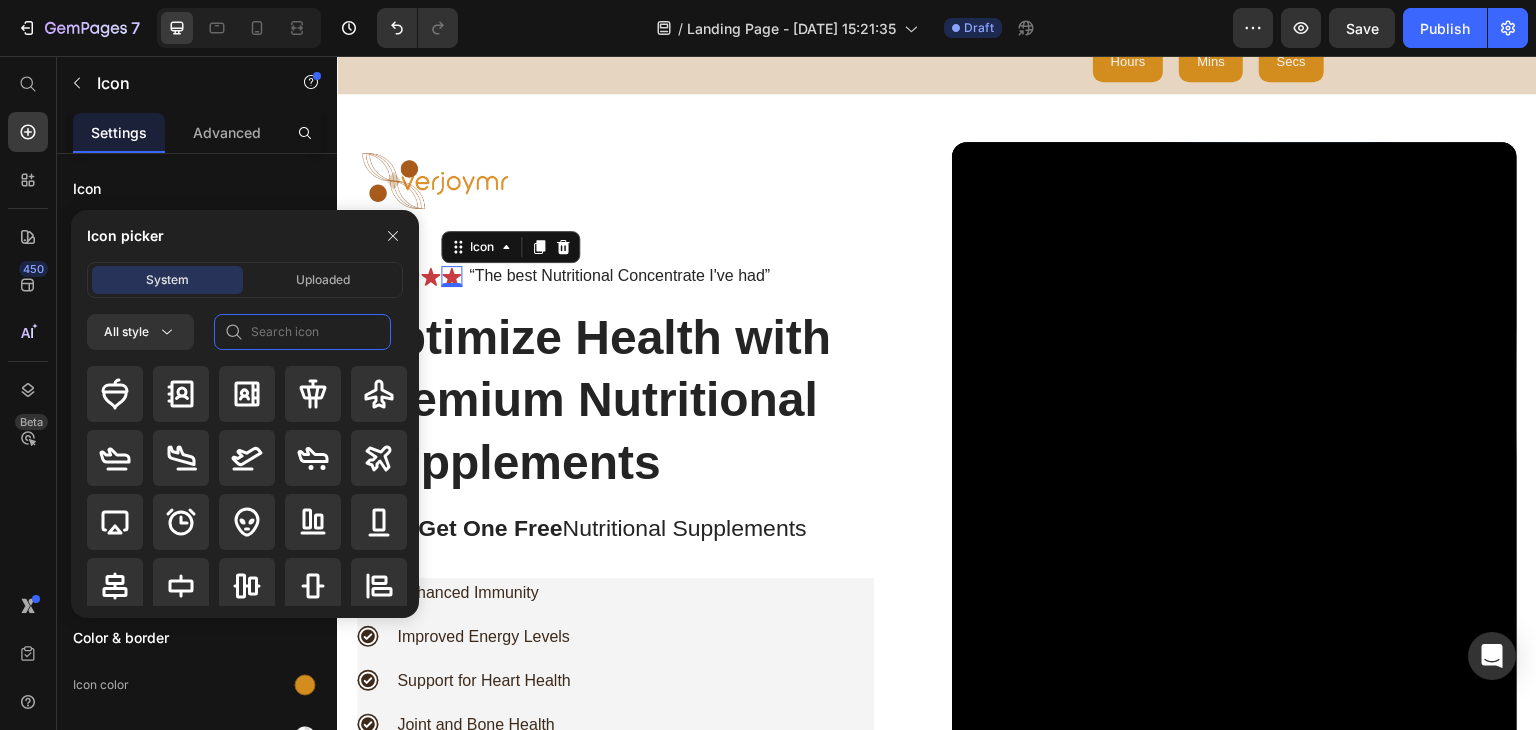 click 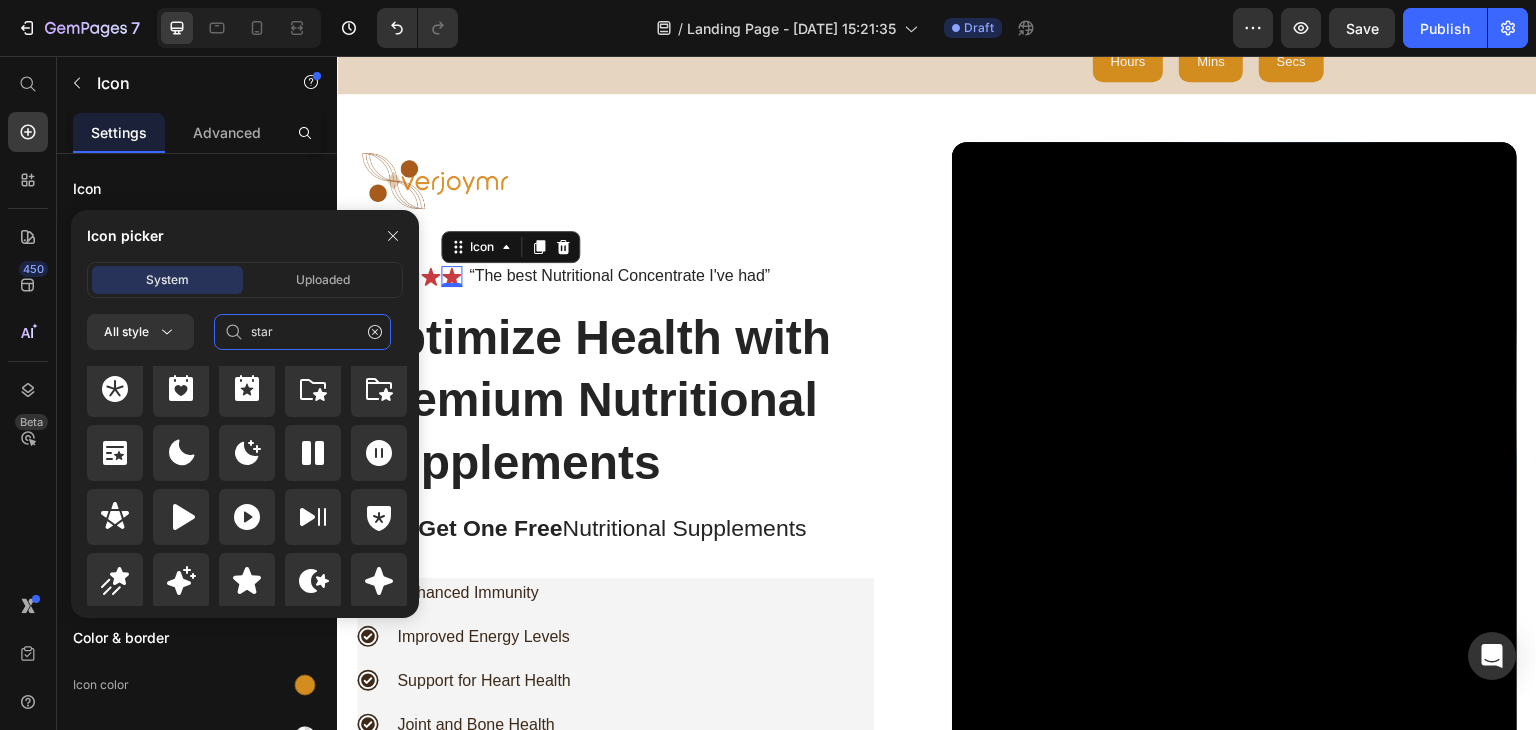 scroll, scrollTop: 872, scrollLeft: 0, axis: vertical 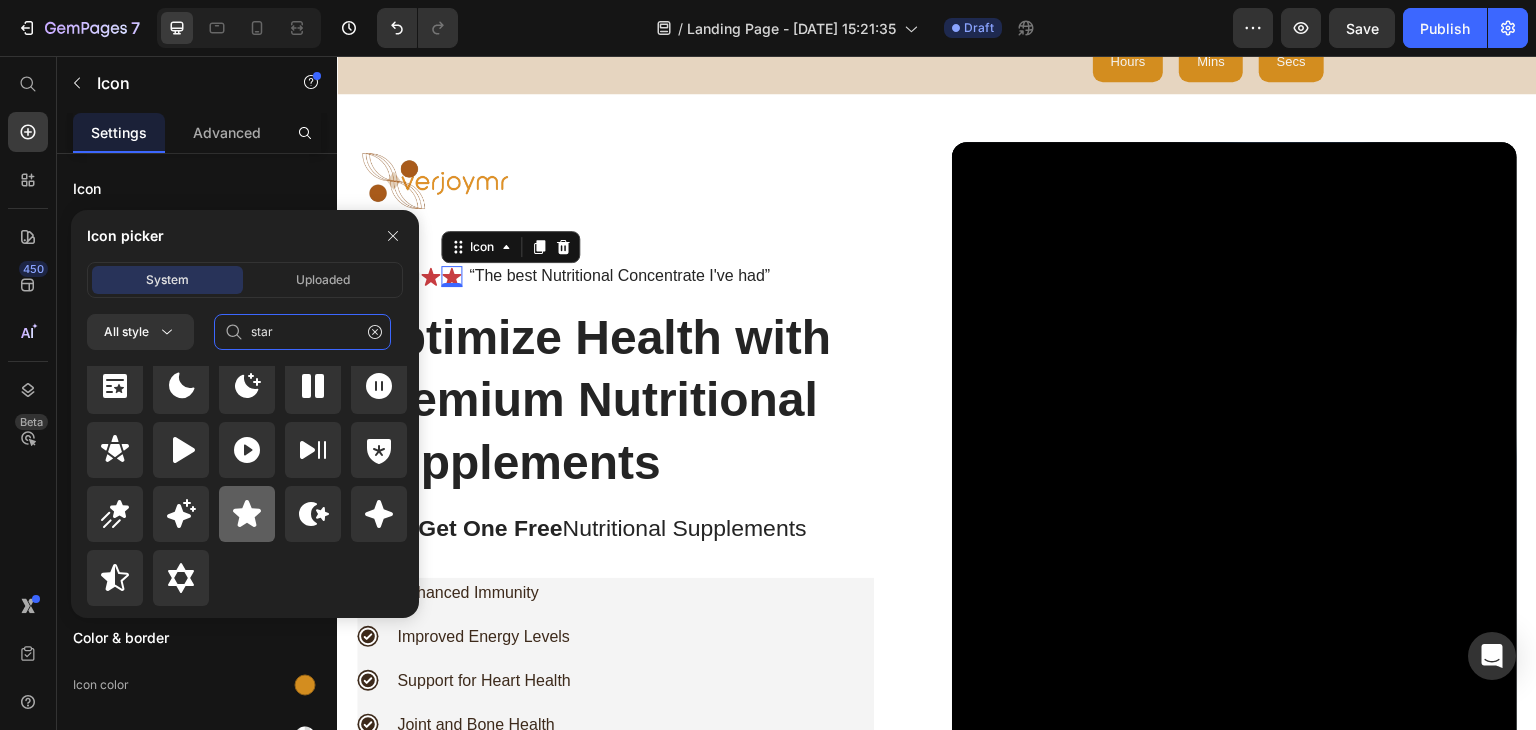 type on "star" 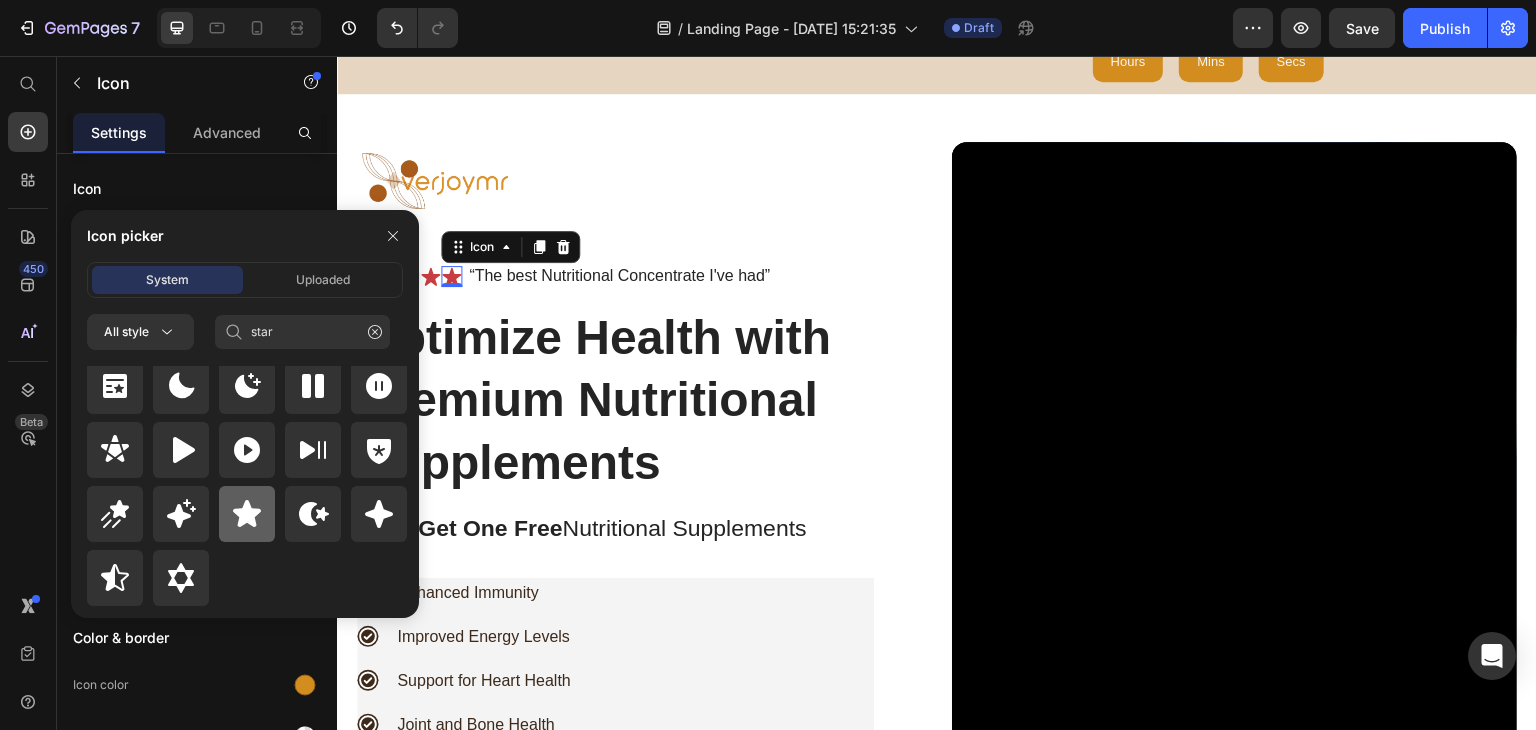 drag, startPoint x: 253, startPoint y: 524, endPoint x: 95, endPoint y: 298, distance: 275.7535 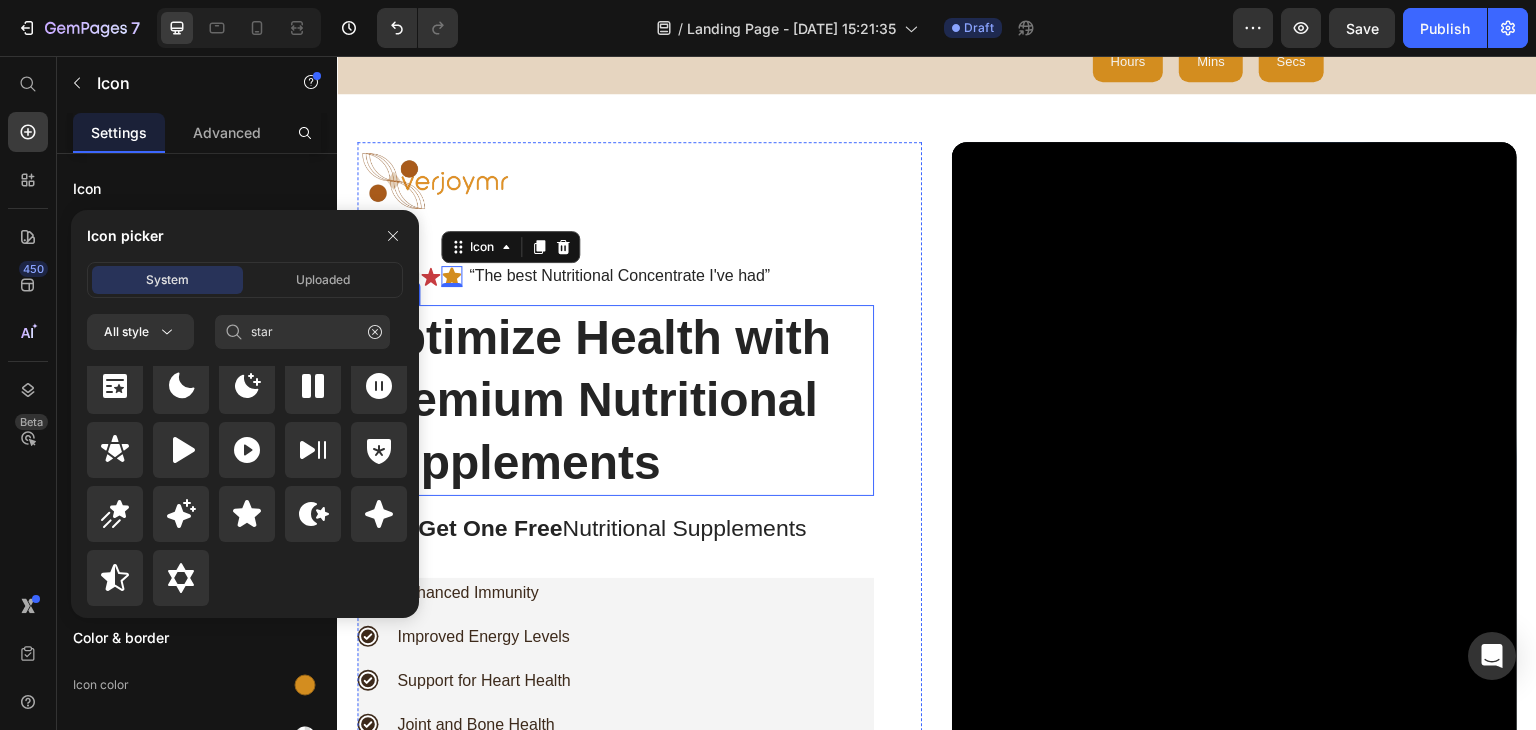 type 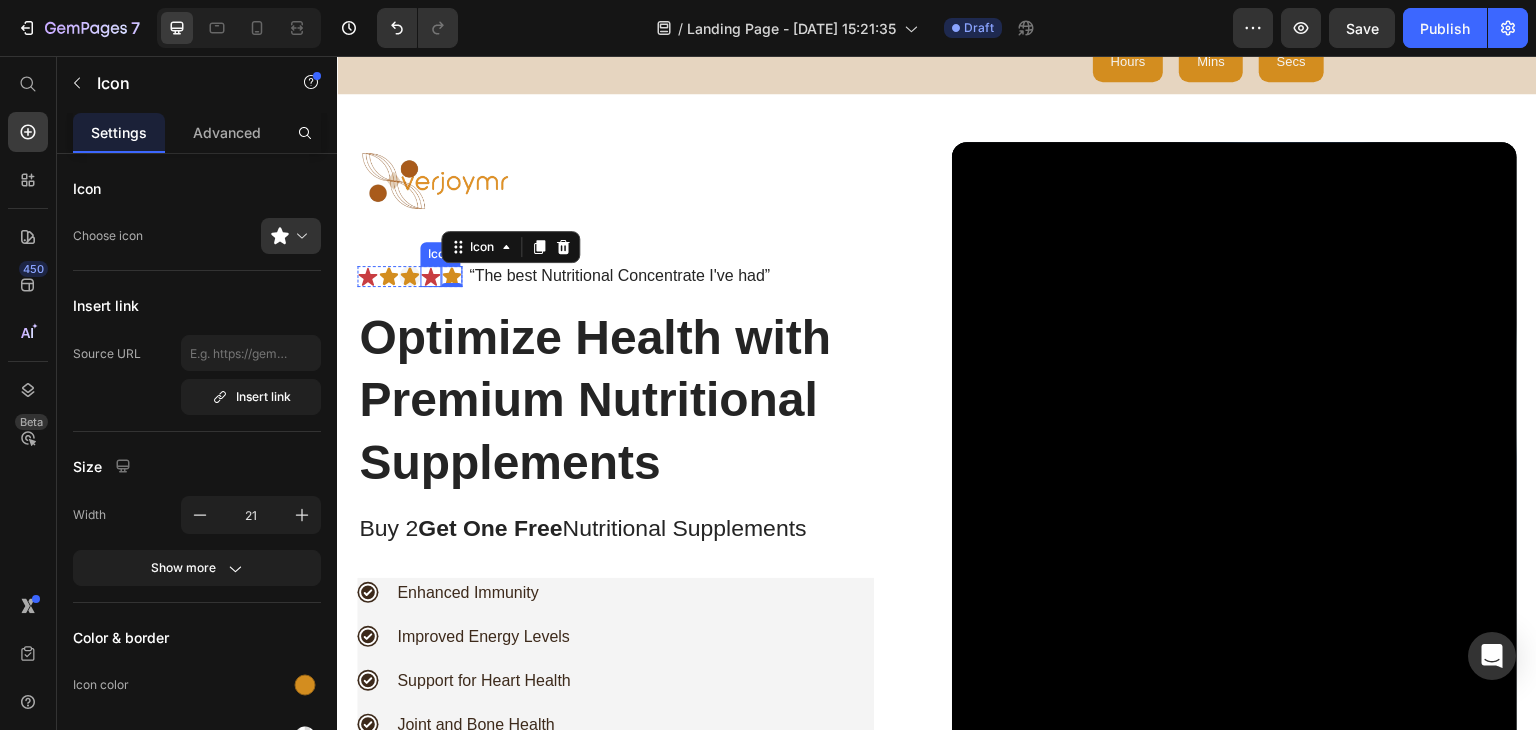 click 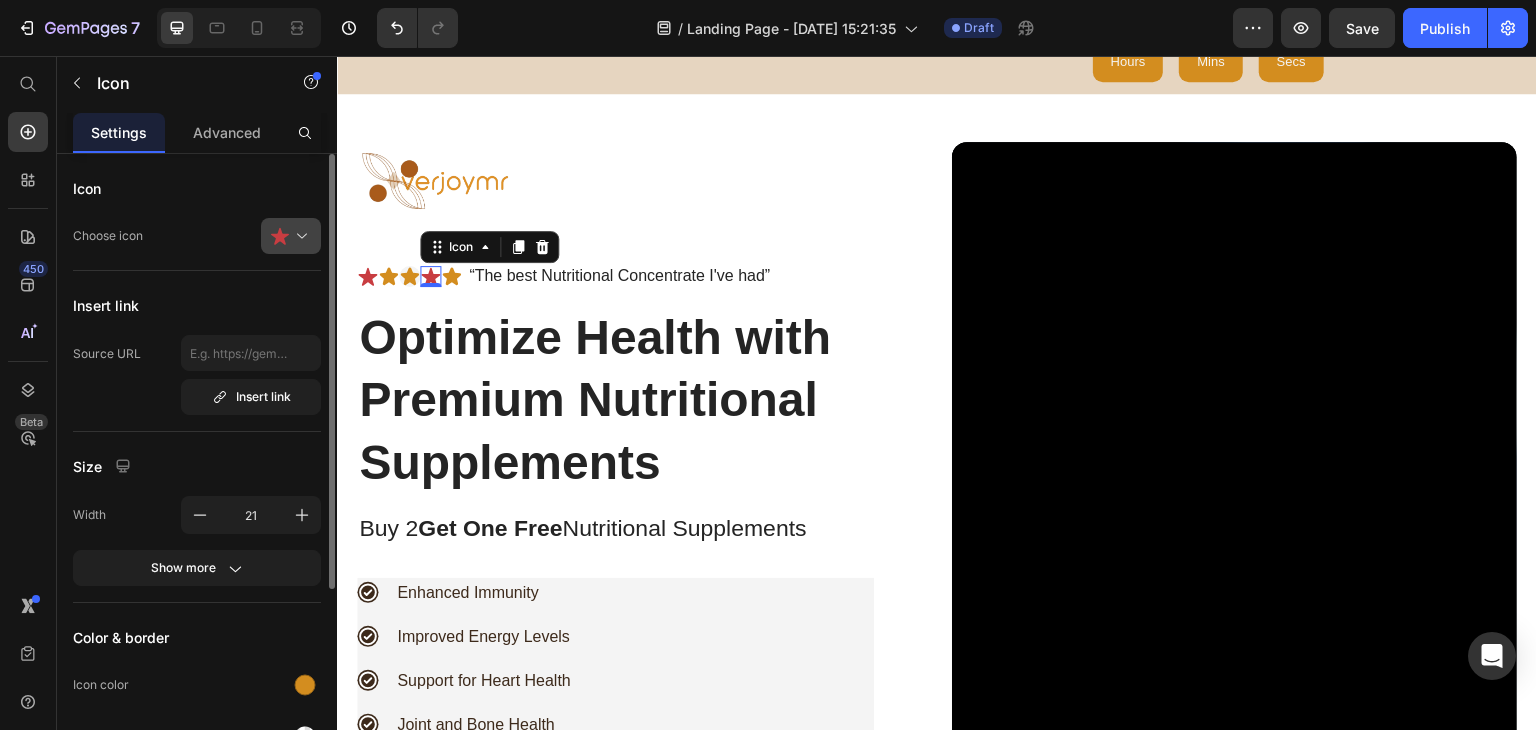 click at bounding box center (299, 236) 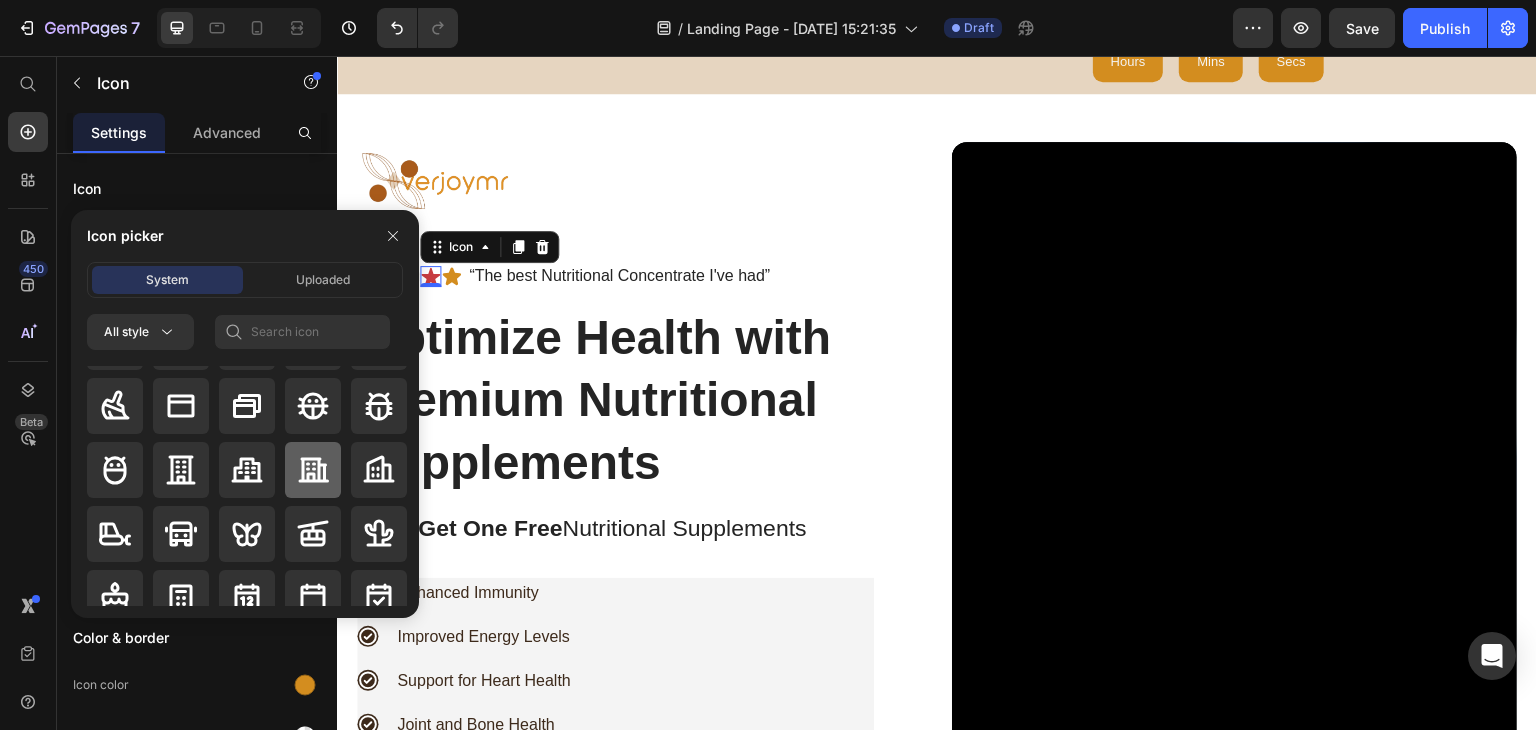 scroll, scrollTop: 3056, scrollLeft: 0, axis: vertical 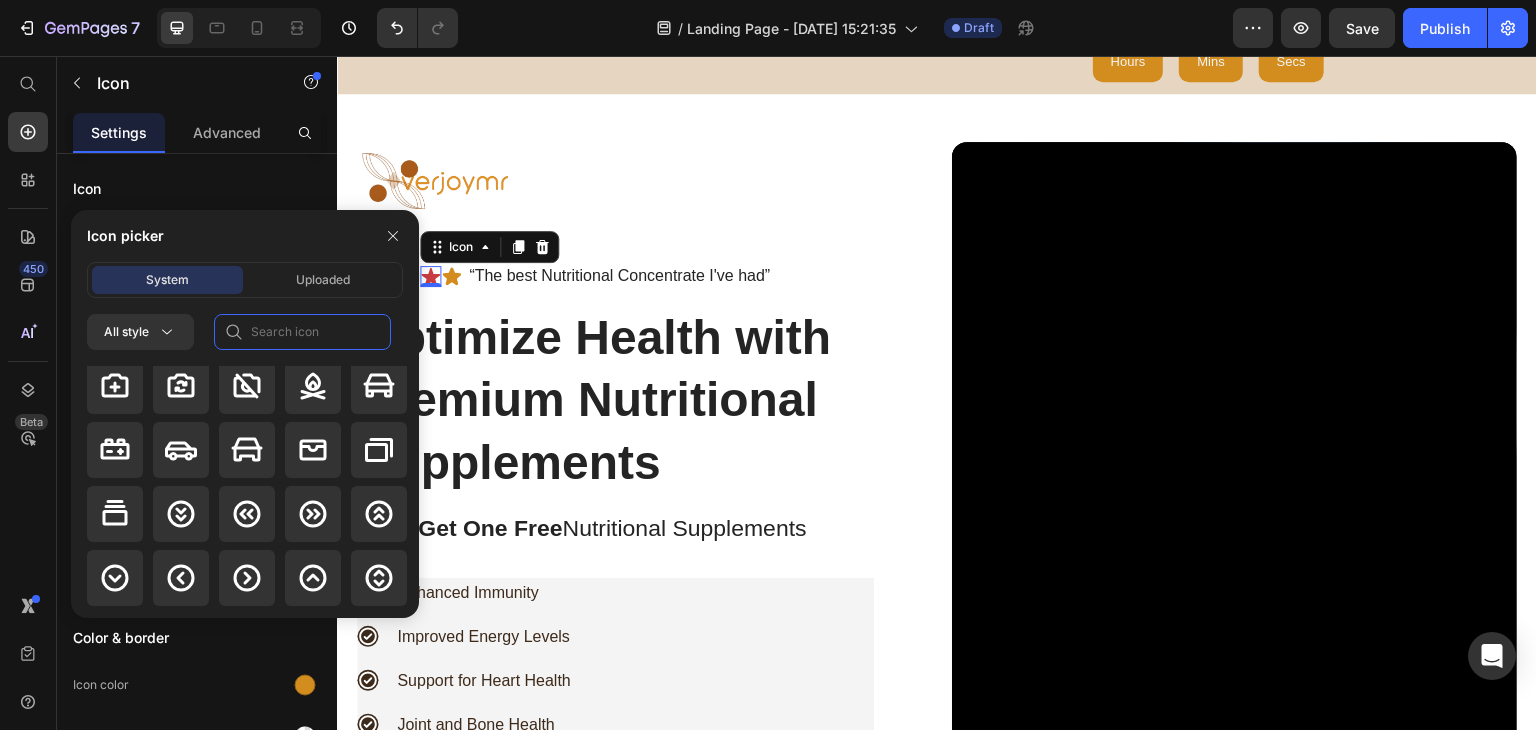 click 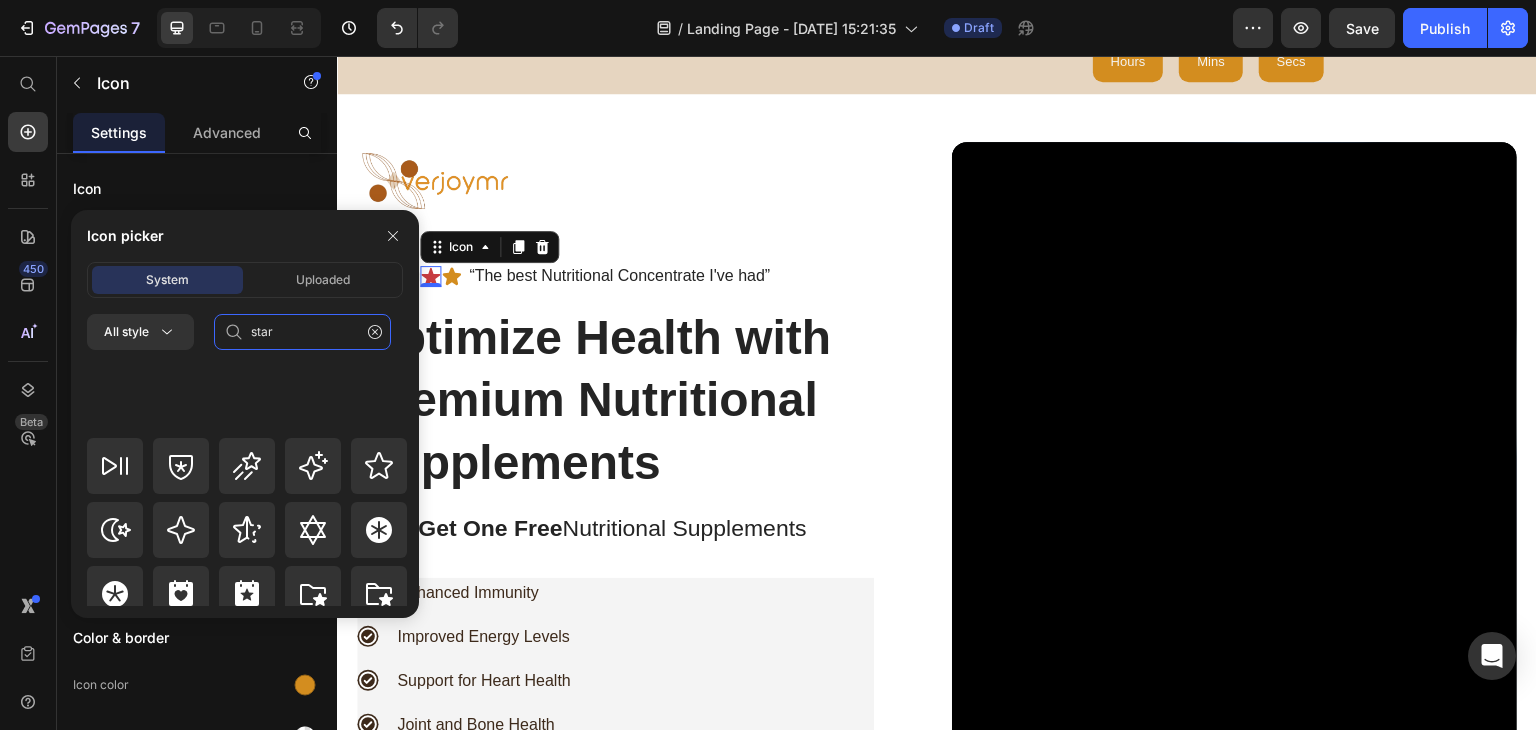 scroll, scrollTop: 872, scrollLeft: 0, axis: vertical 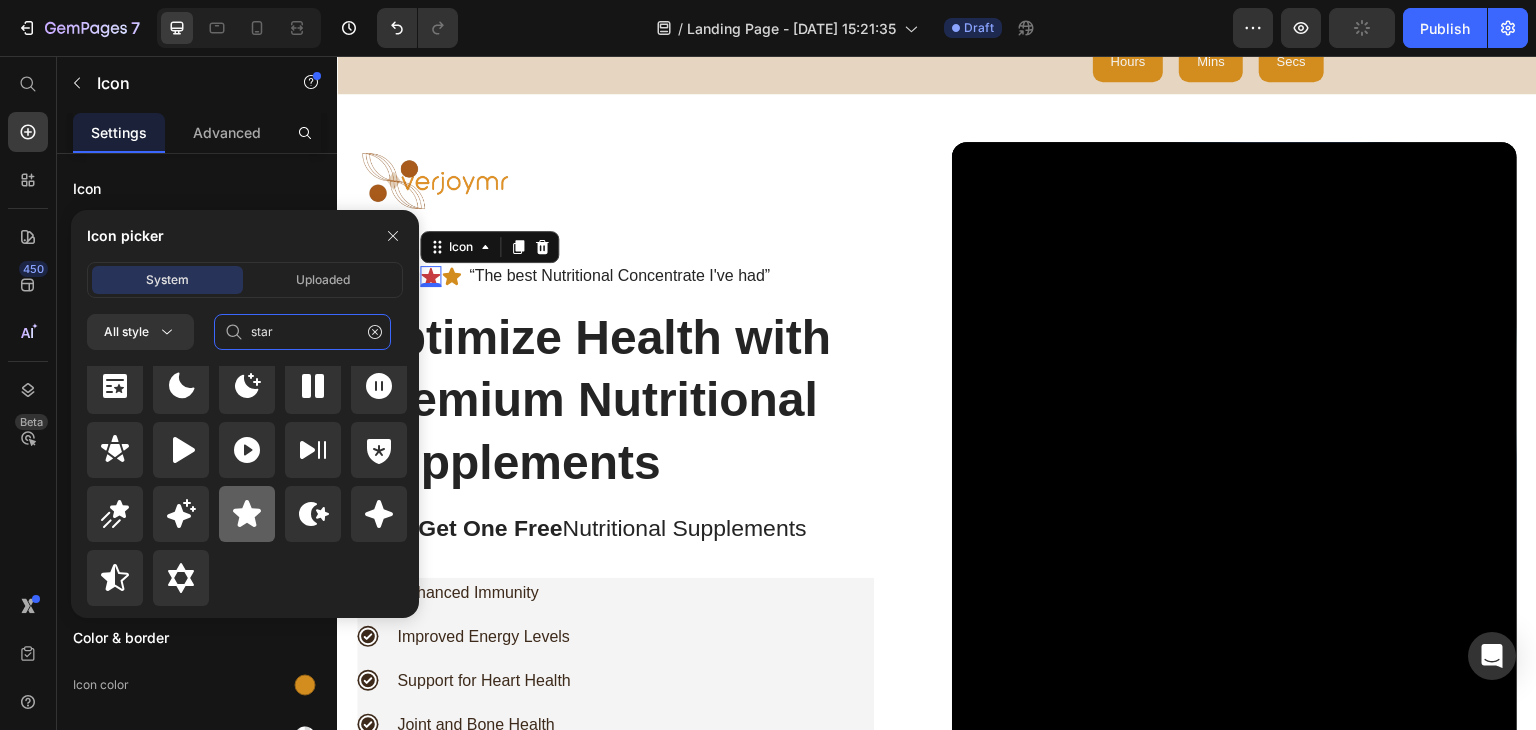 type on "star" 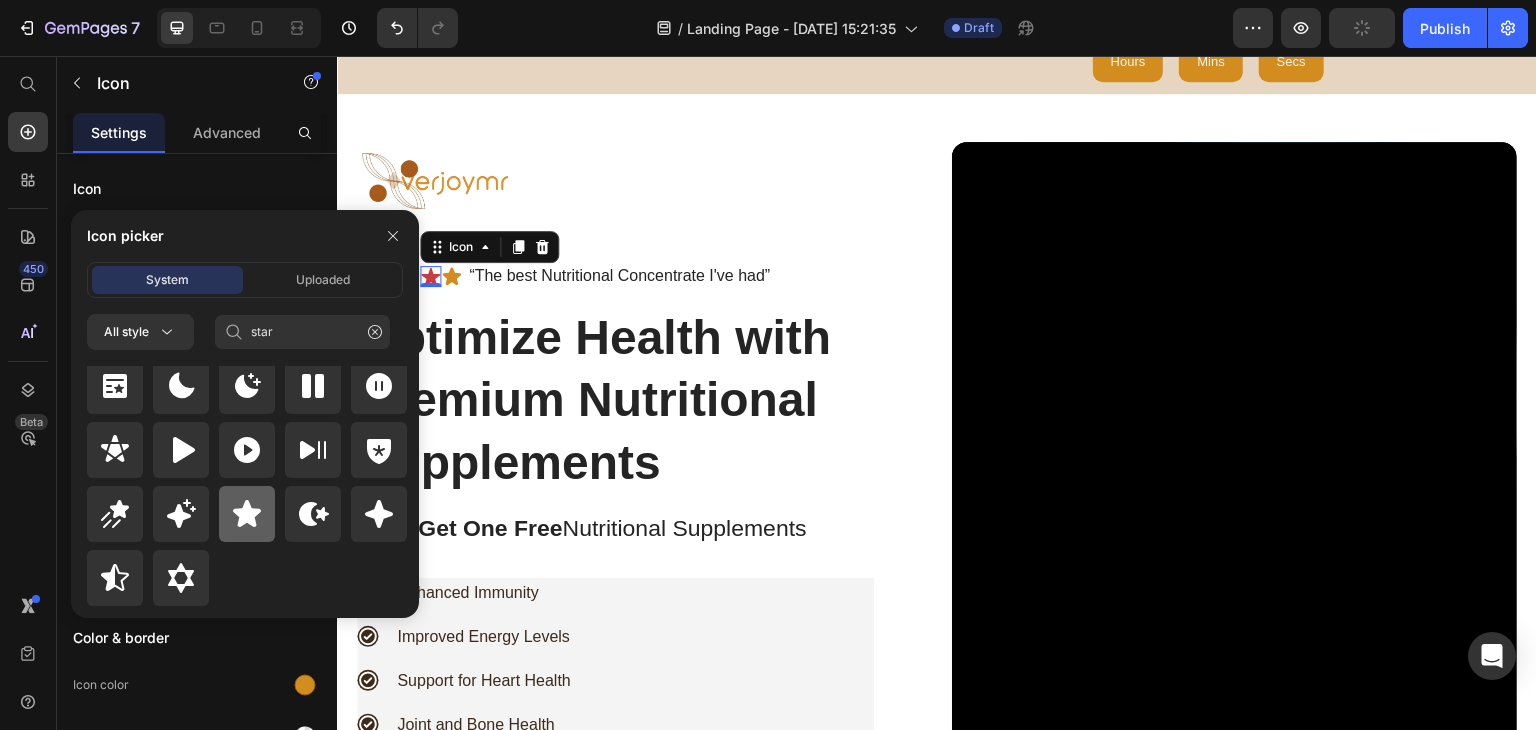 click 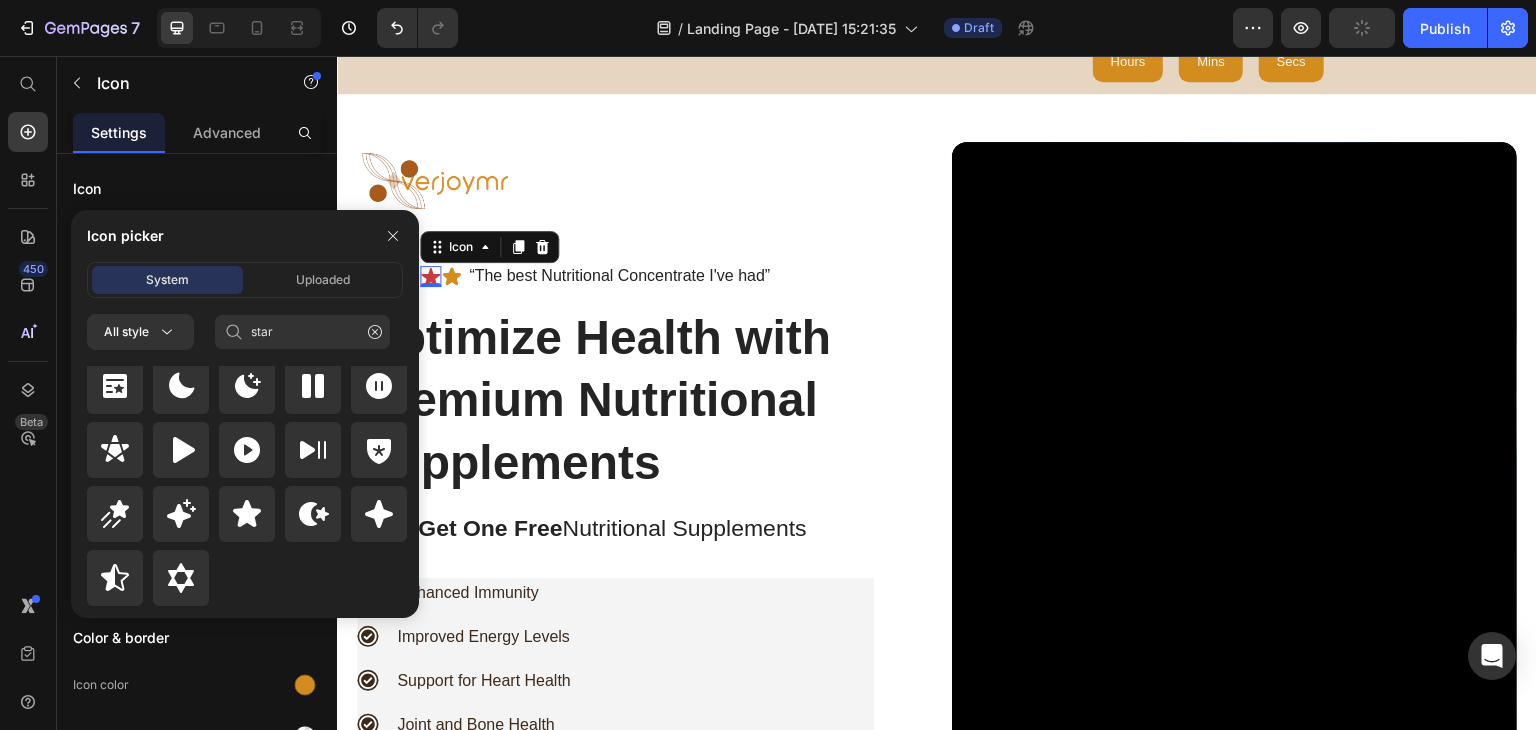 type 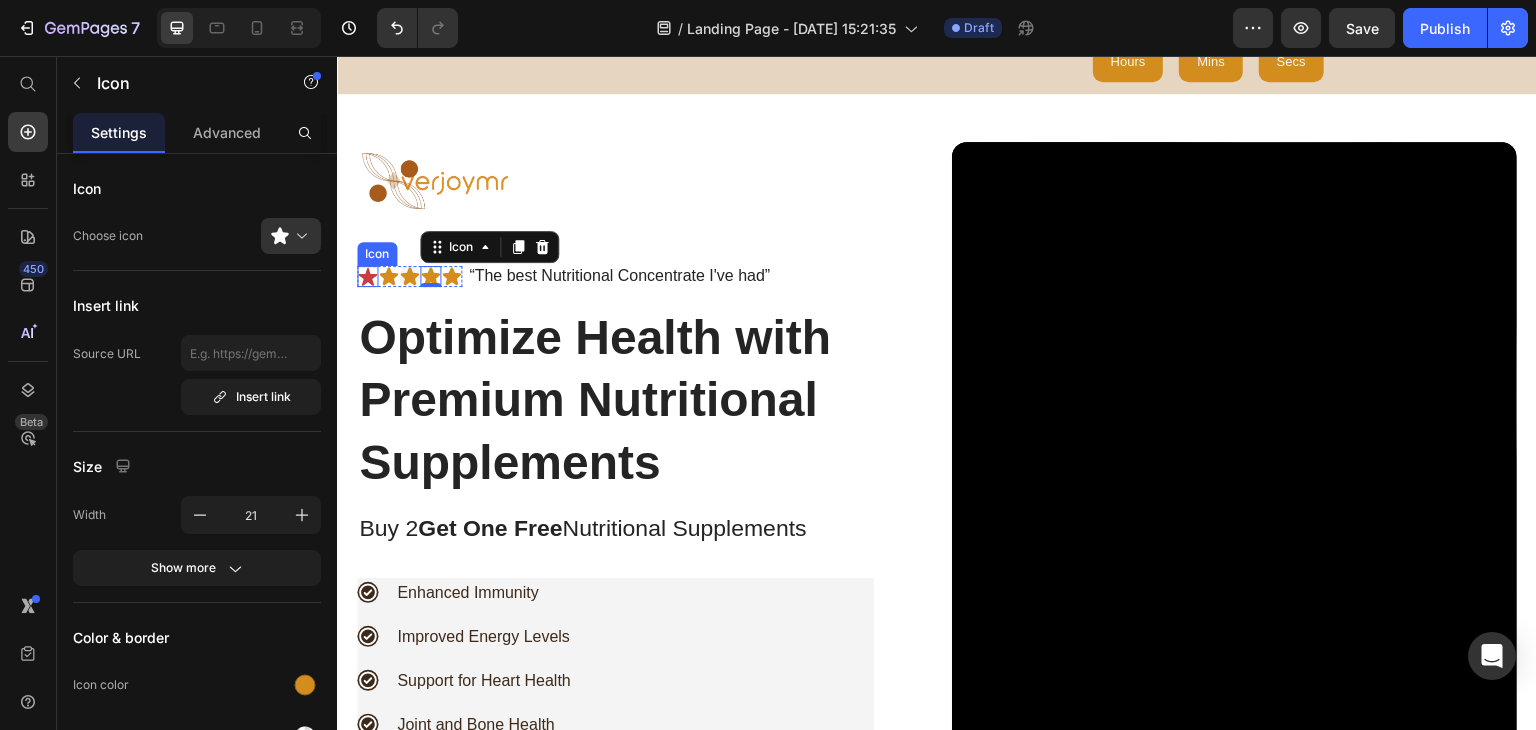 click 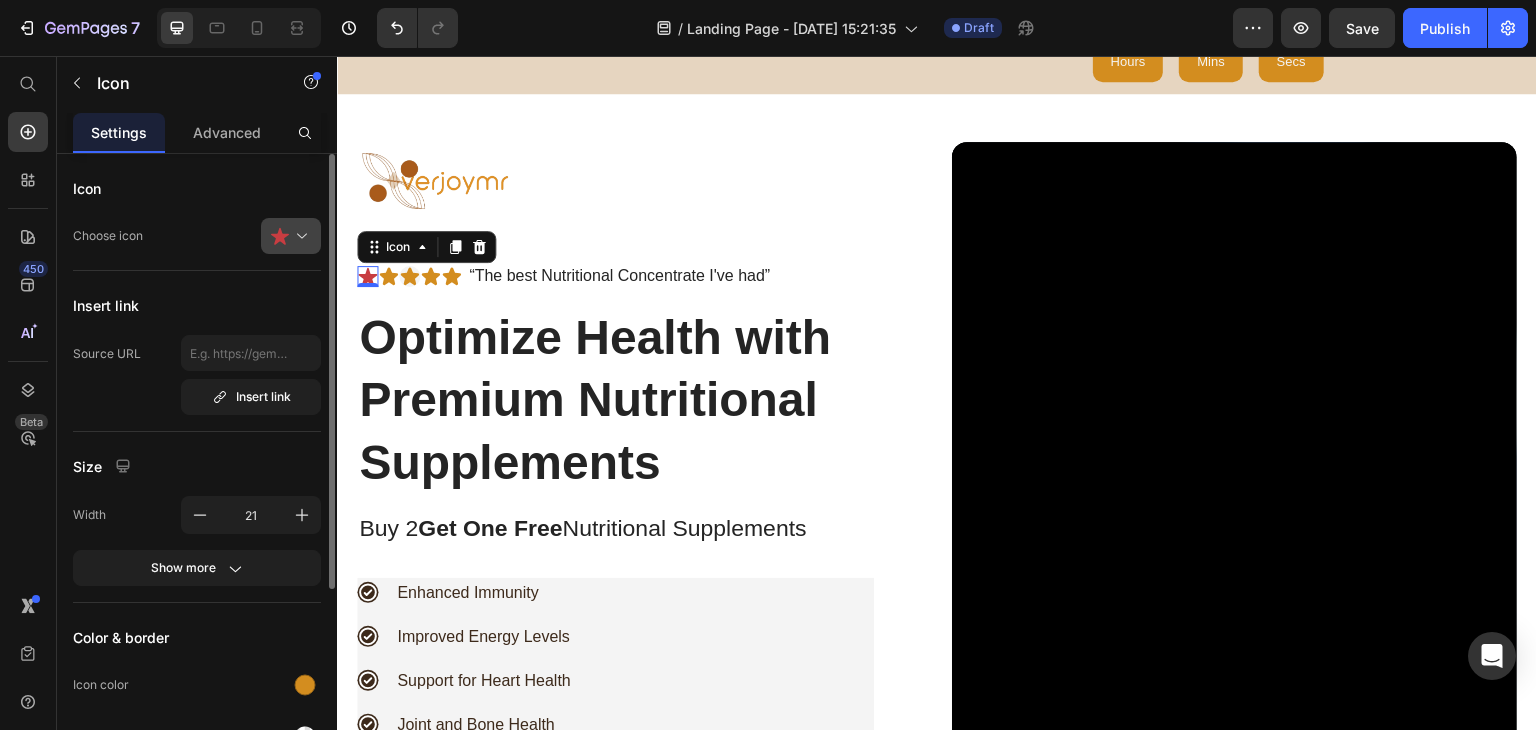 click at bounding box center (299, 236) 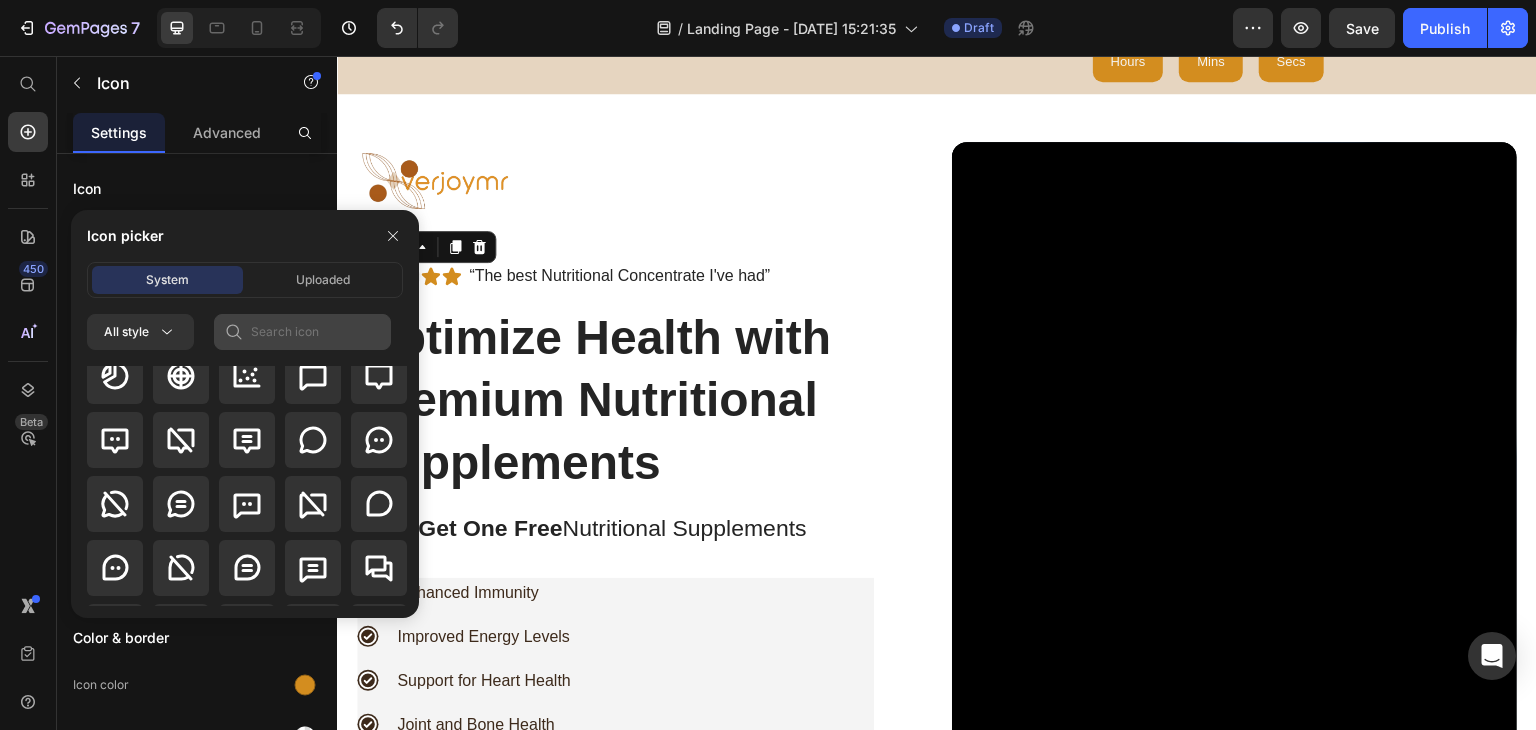 scroll, scrollTop: 3720, scrollLeft: 0, axis: vertical 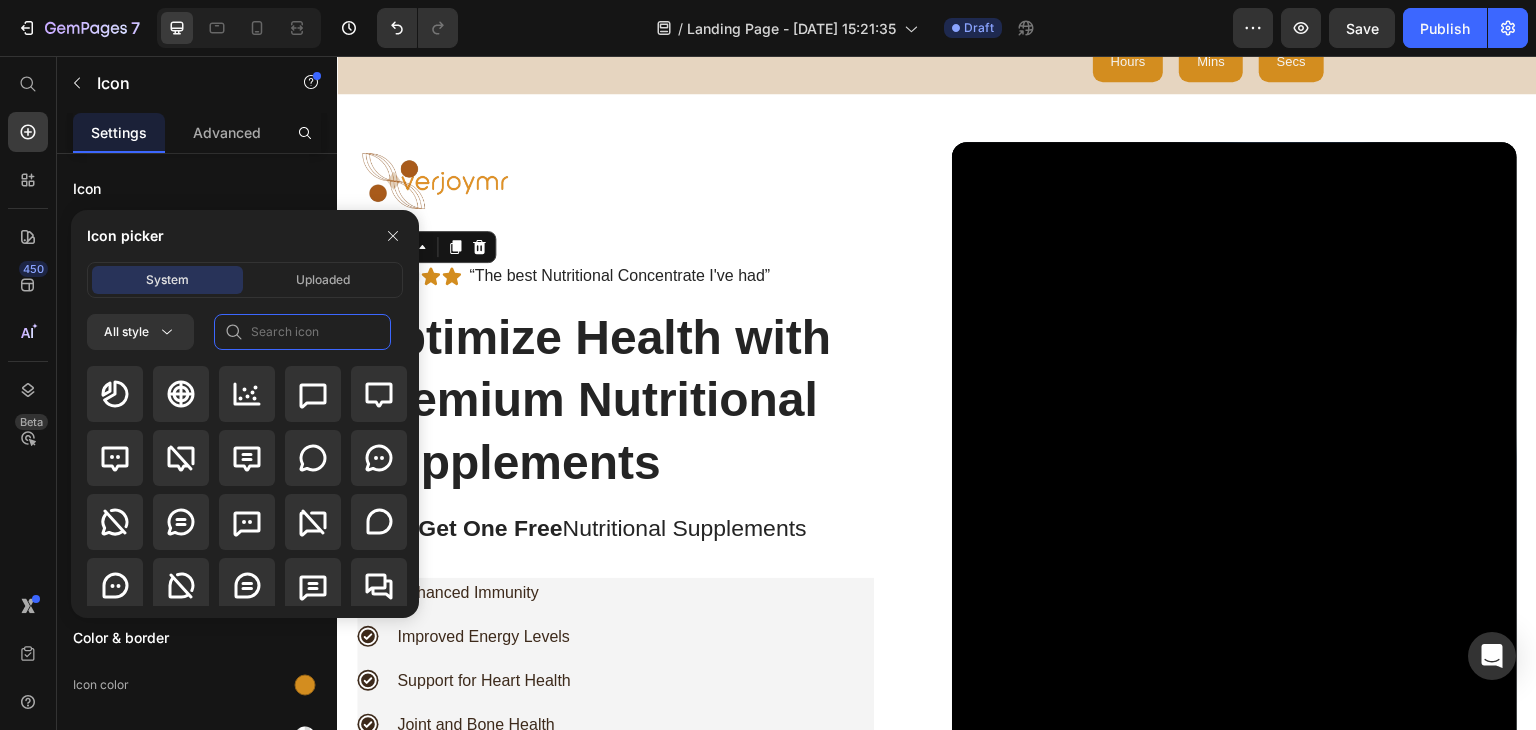 click 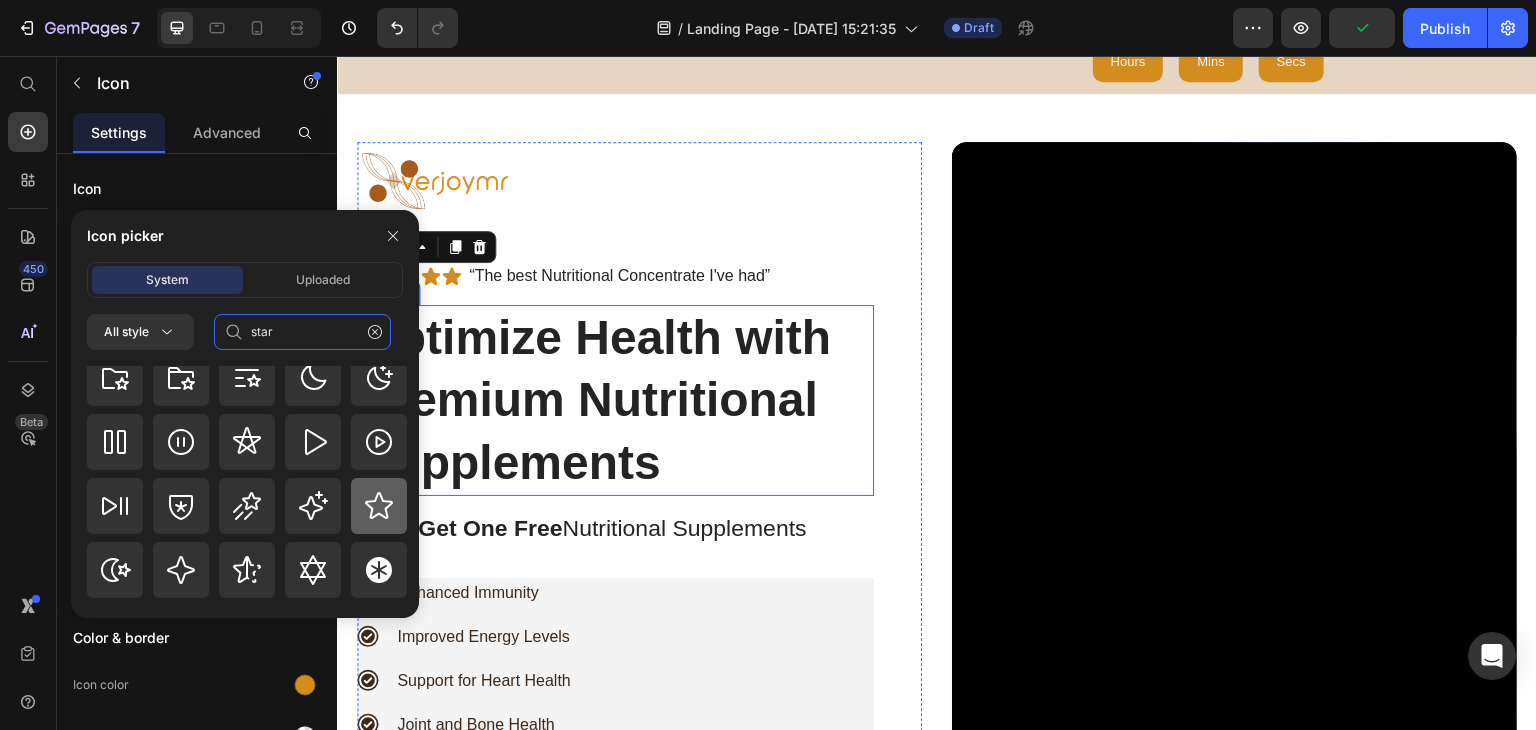 scroll, scrollTop: 872, scrollLeft: 0, axis: vertical 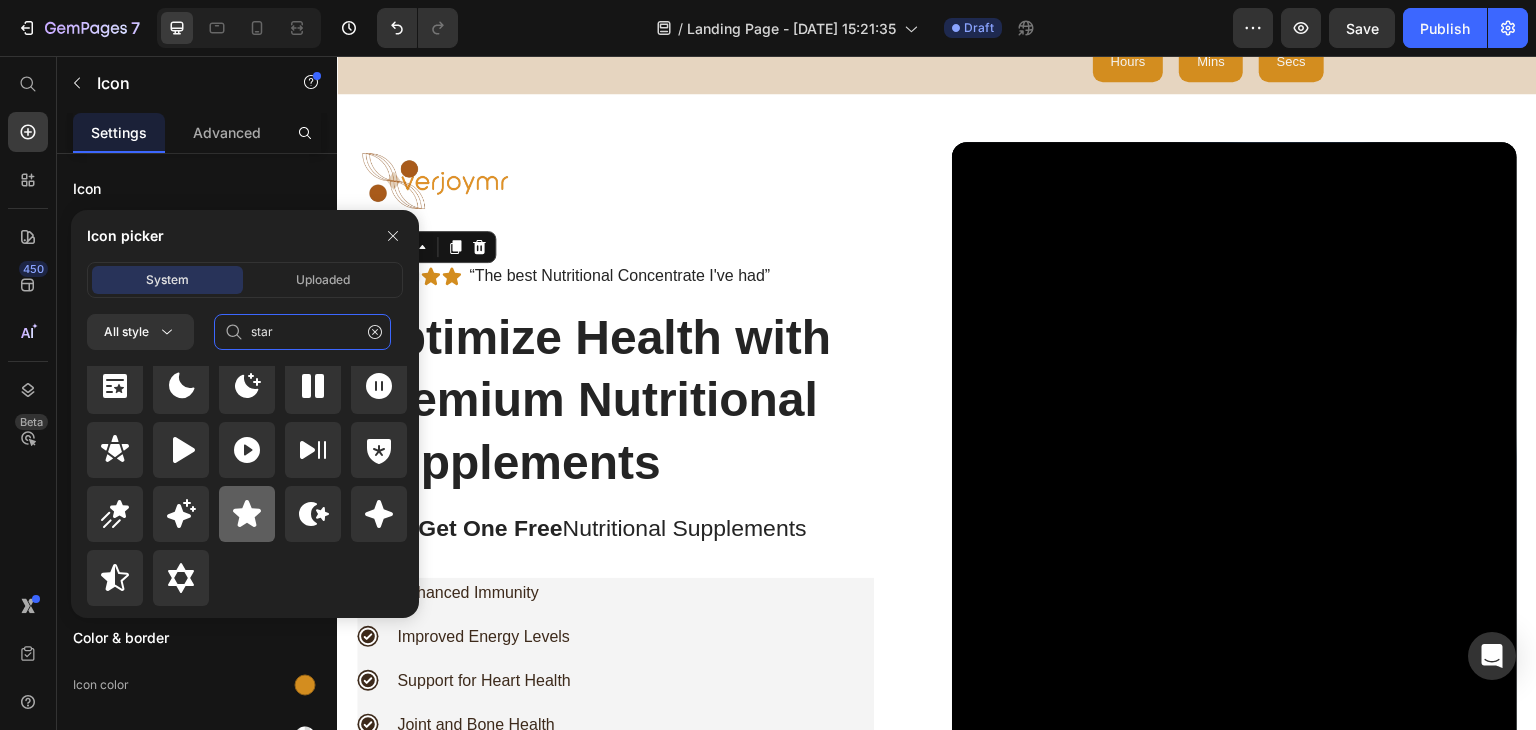 type on "star" 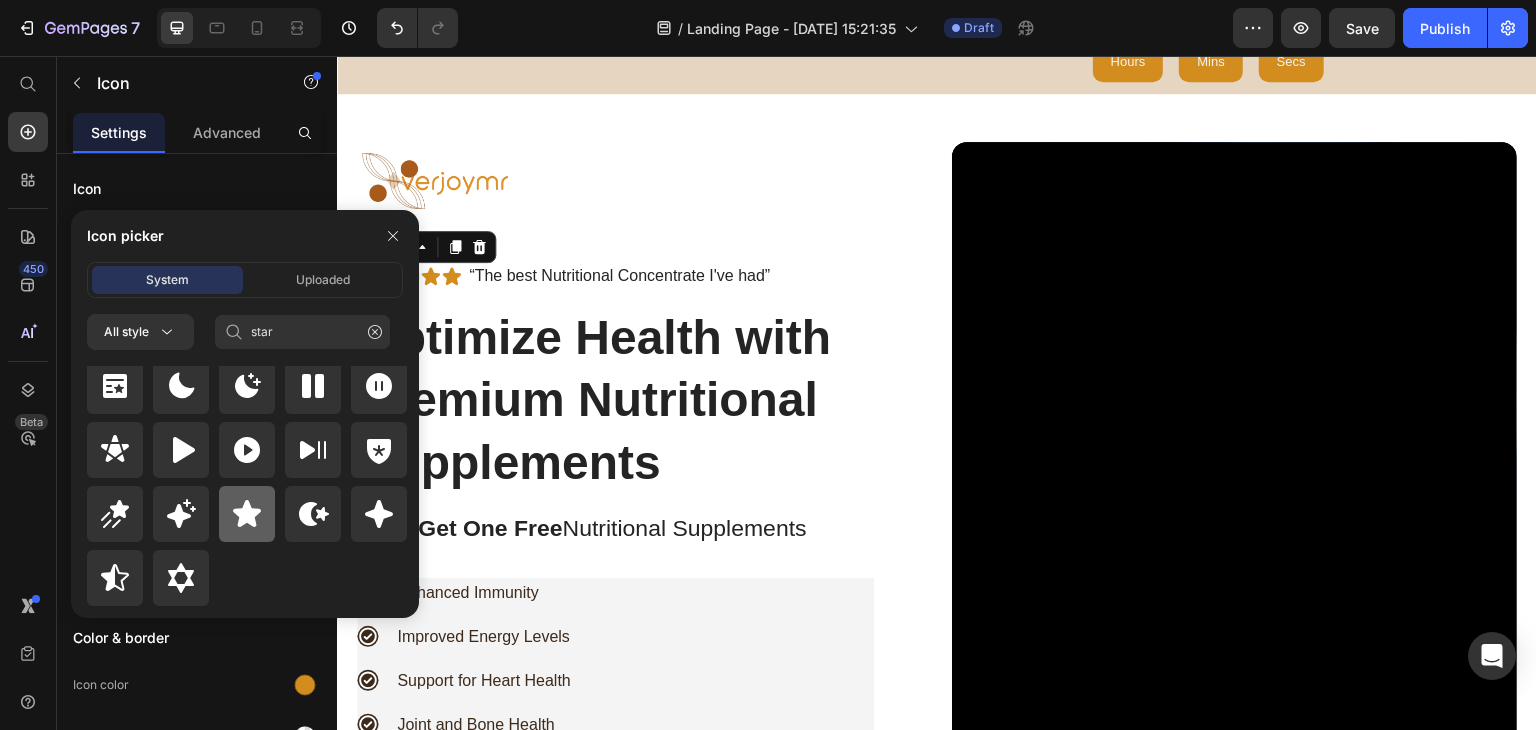 drag, startPoint x: 247, startPoint y: 510, endPoint x: 397, endPoint y: 231, distance: 316.76648 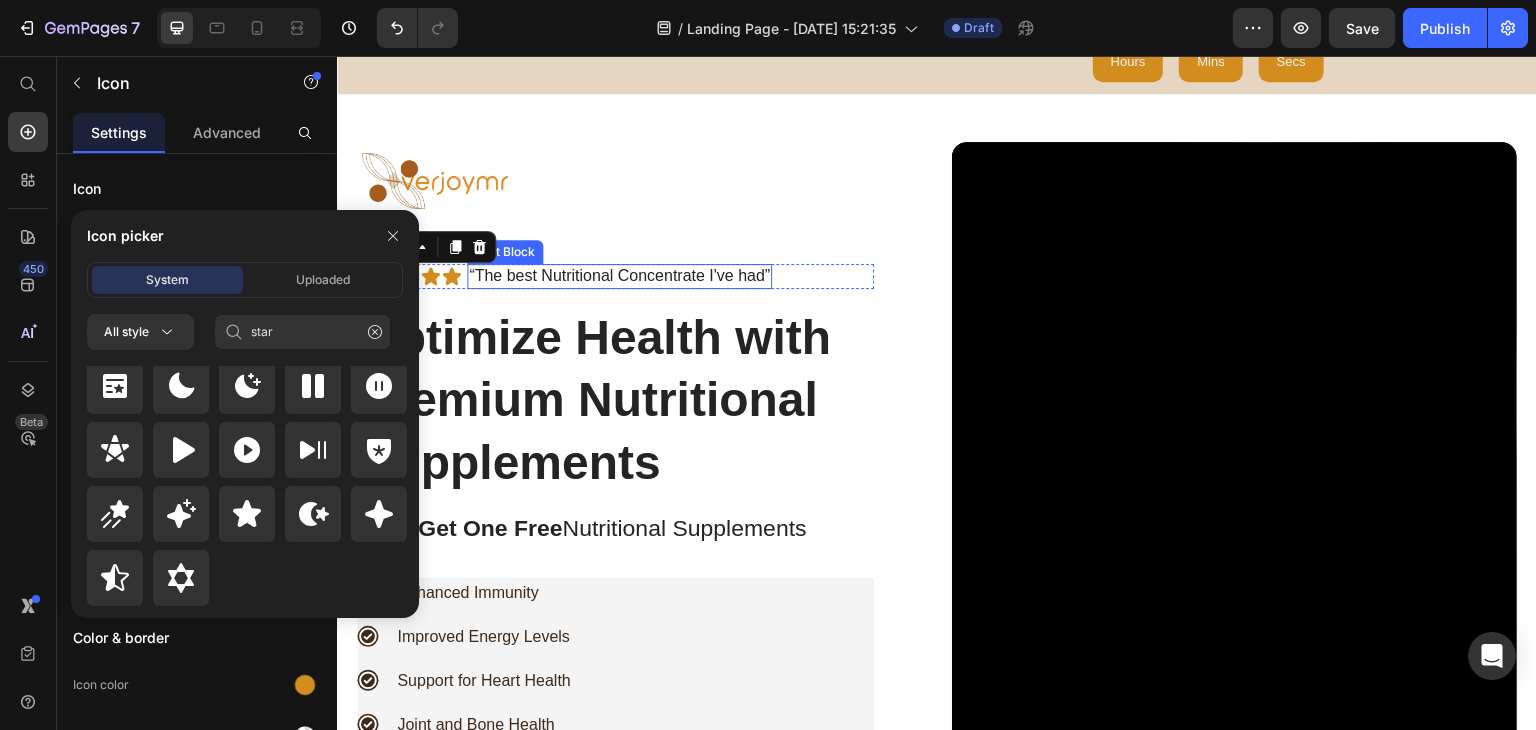 type 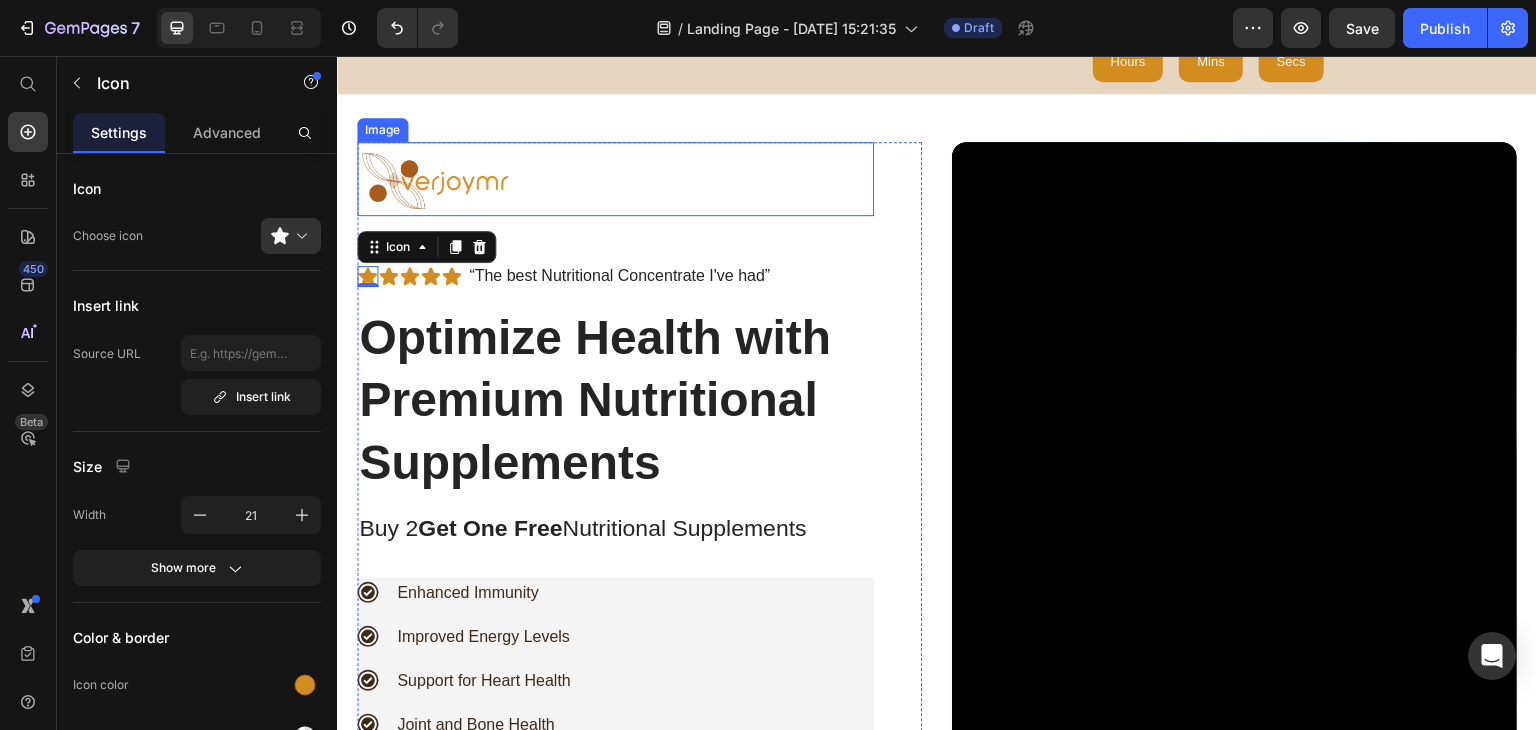 click at bounding box center (615, 179) 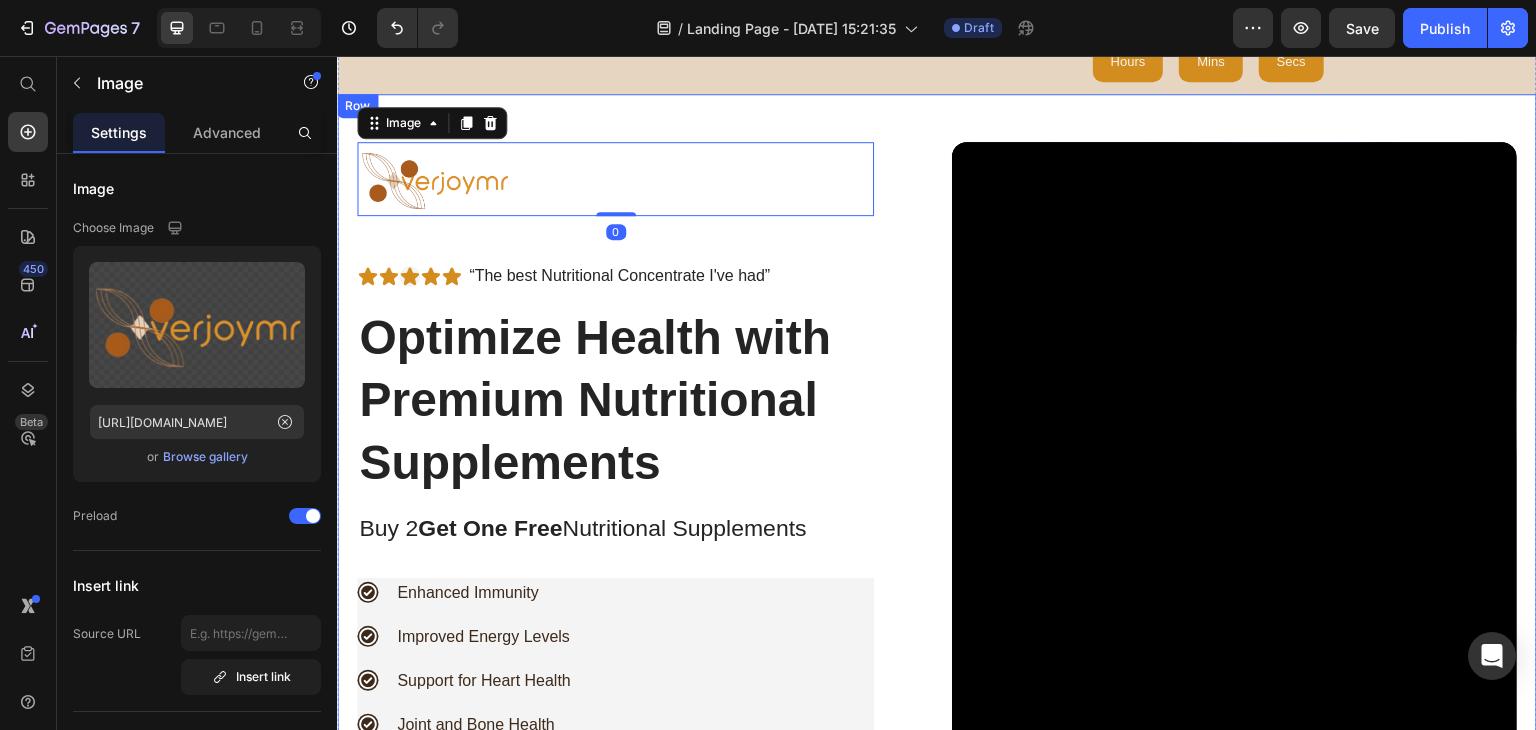 click on "Image   0
Icon
Icon
Icon
Icon
Icon Icon List “The best Nutritional Concentrate I've had” Text Block Row Optimize Health with Premium Nutritional Supplements Heading Buy 2  Get One Free  Nutritional Supplements Text Block
Enhanced Immunity
Improved Energy Levels
Support for Heart Health
Joint and Bone Health Item List Instant Health Boost Button
Icon Try it & love it for  30 days or your money back Text Block Row
Icon Row Video Row" at bounding box center [937, 500] 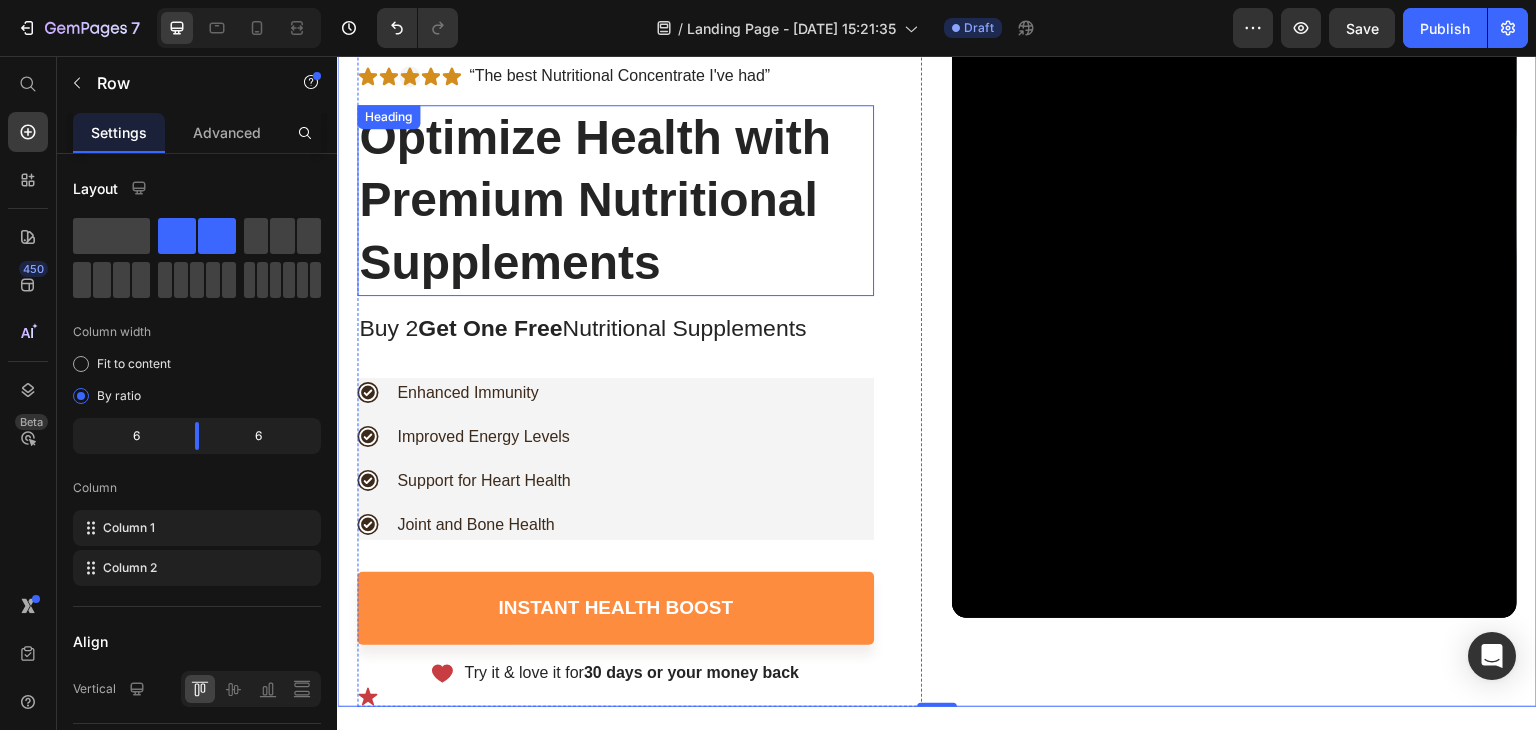scroll, scrollTop: 200, scrollLeft: 0, axis: vertical 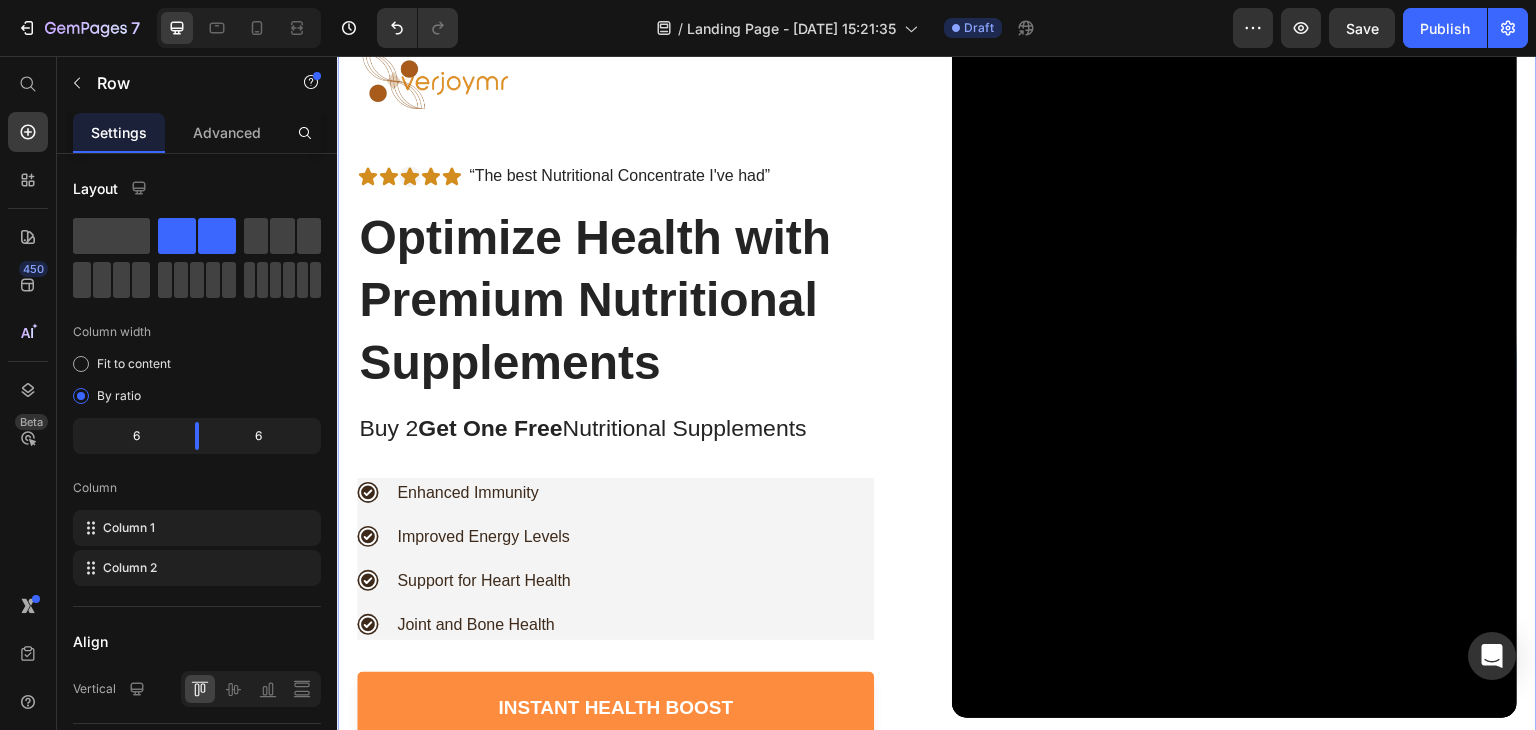 click on "“The best Nutritional Concentrate I've had”" at bounding box center (619, 176) 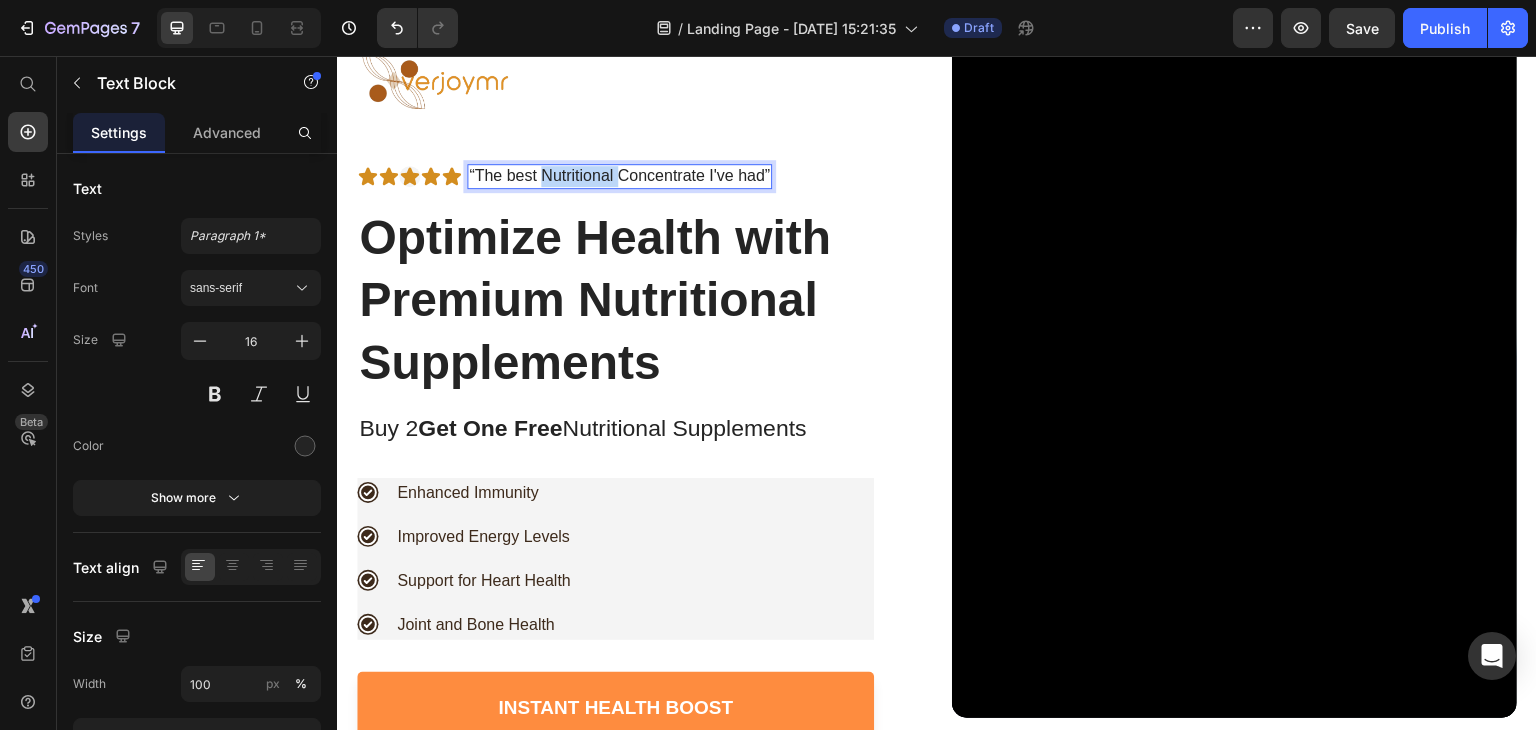 click on "“The best Nutritional Concentrate I've had”" at bounding box center (619, 176) 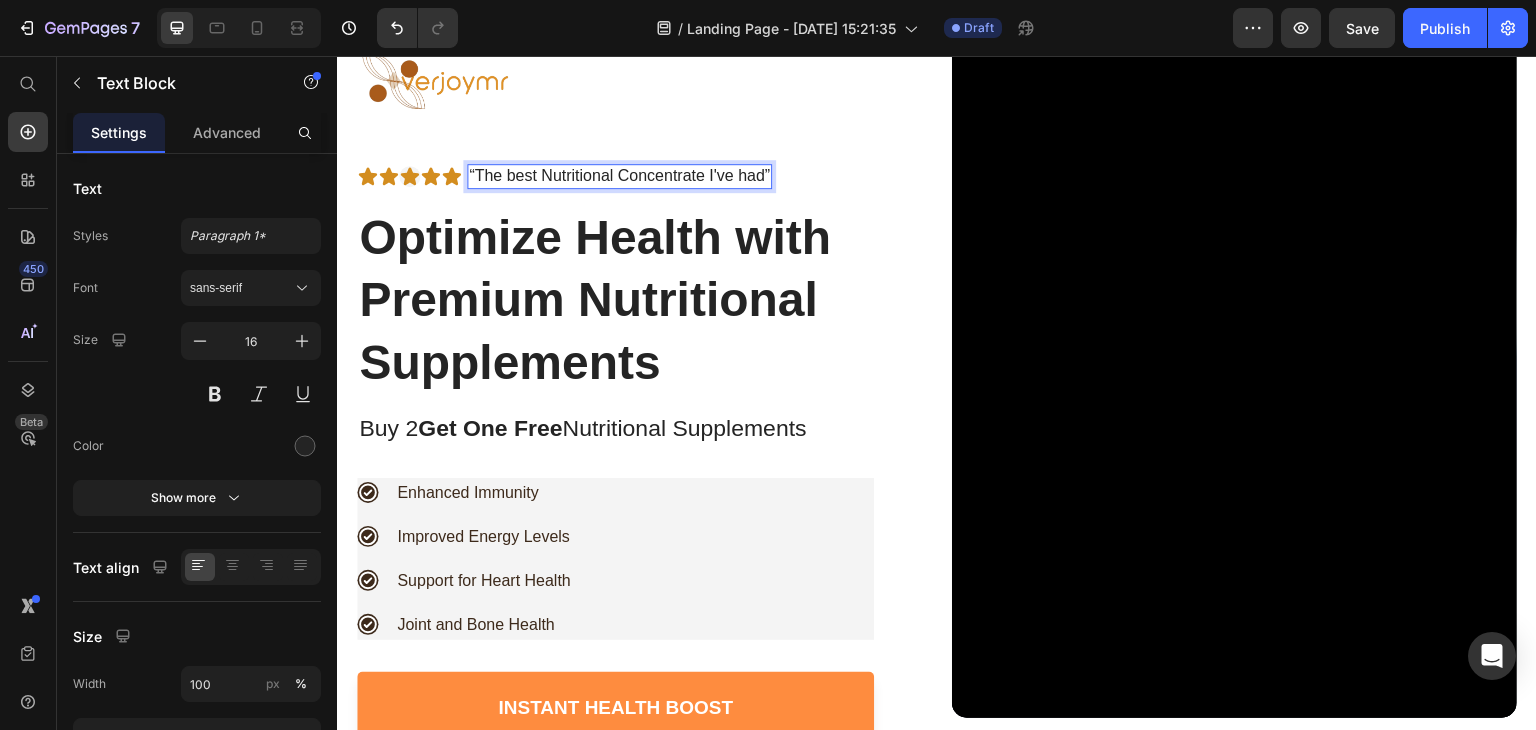 click on "“The best Nutritional Concentrate I've had”" at bounding box center [619, 176] 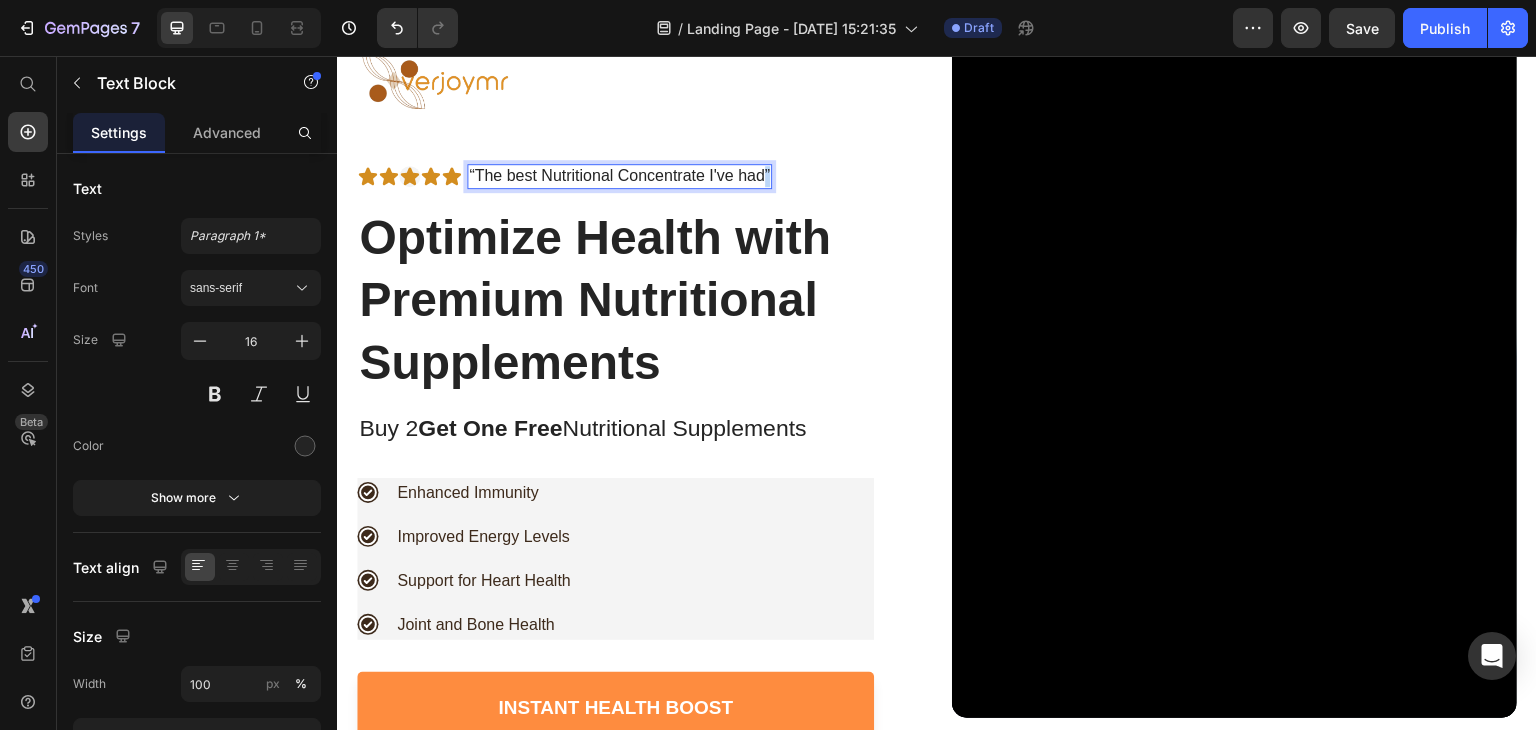click on "“The best Nutritional Concentrate I've had”" at bounding box center [619, 176] 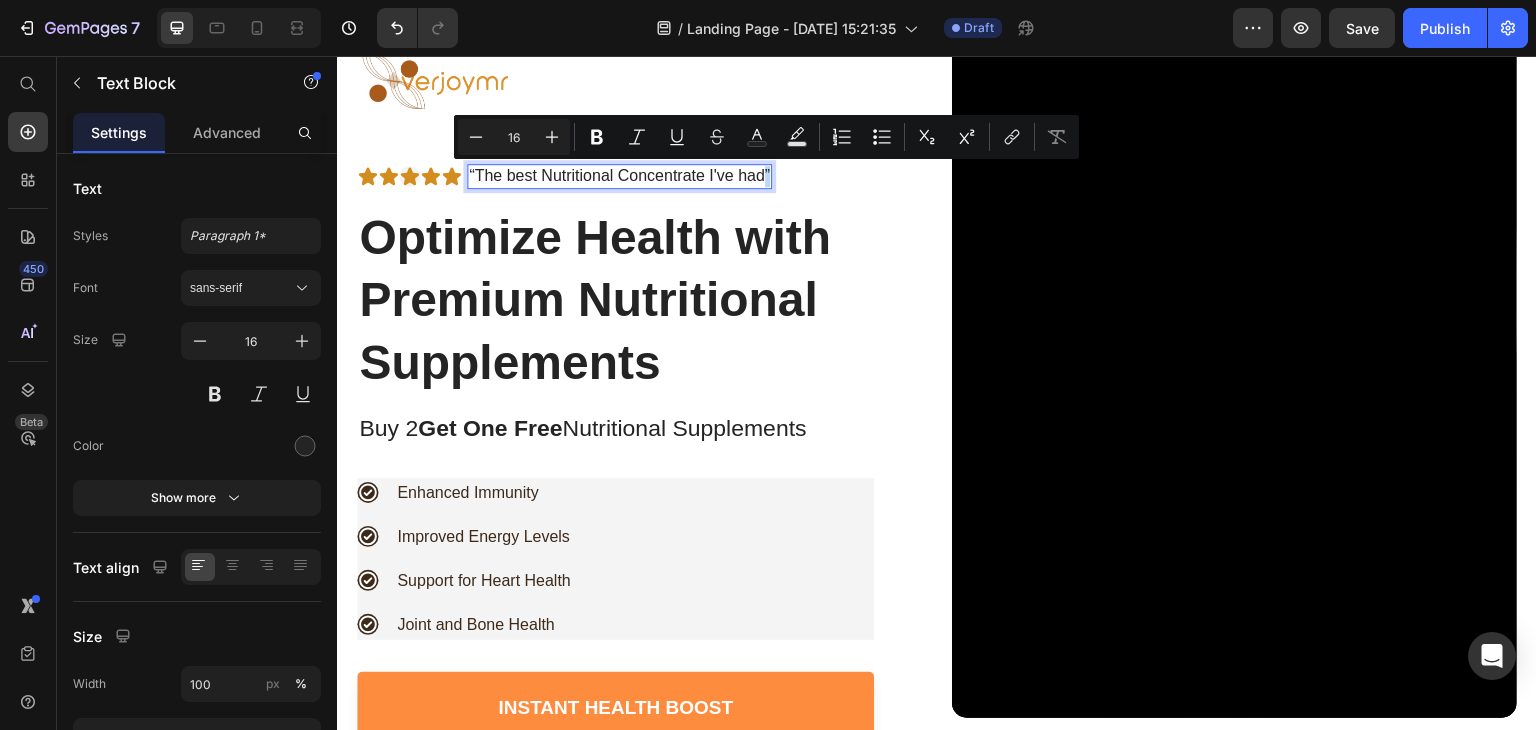 click on "“The best Nutritional Concentrate I've had”" at bounding box center (619, 176) 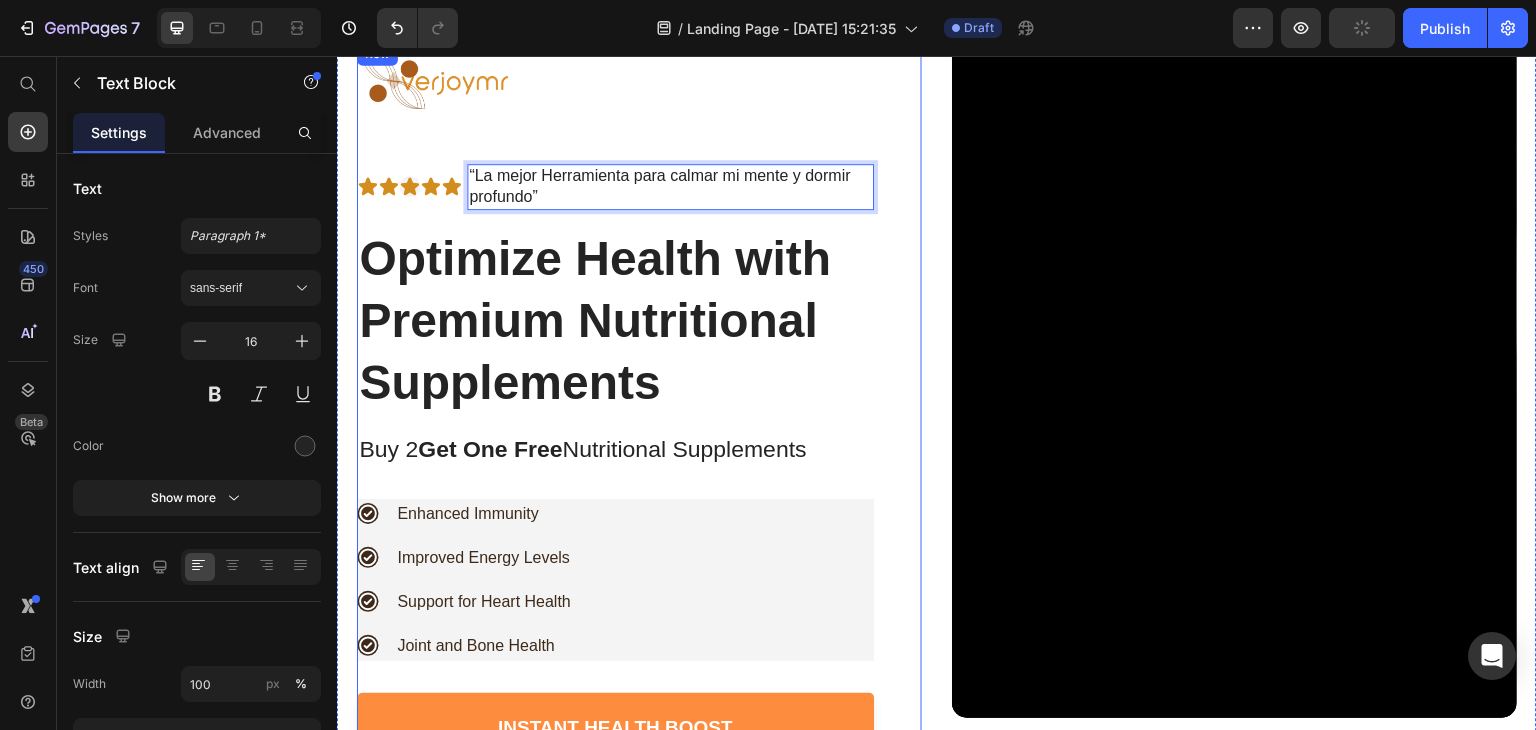 click on "“La mejor Herramienta para calmar mi mente y dormir profundo”" at bounding box center (670, 187) 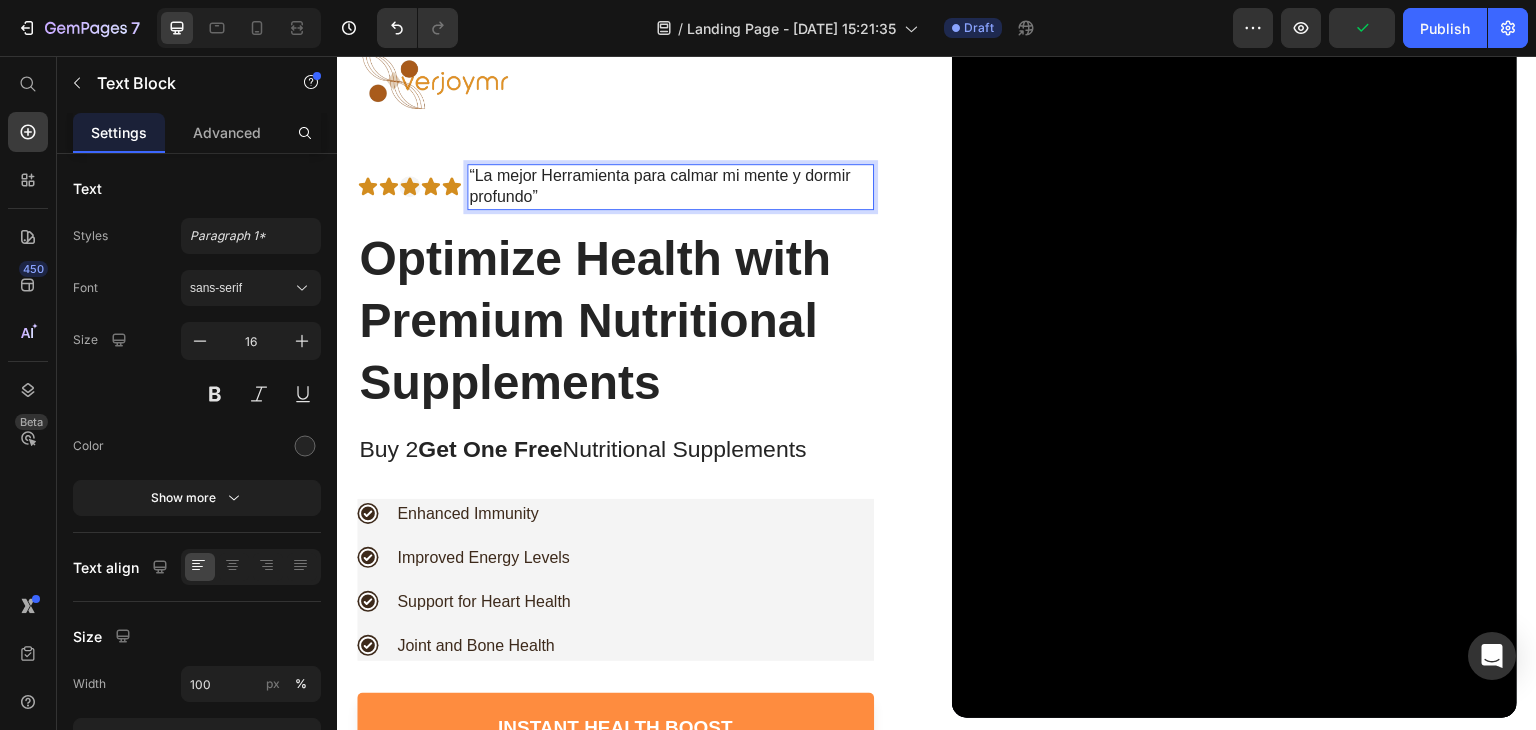 click on "“La mejor Herramienta para calmar mi mente y dormir profundo”" at bounding box center [670, 187] 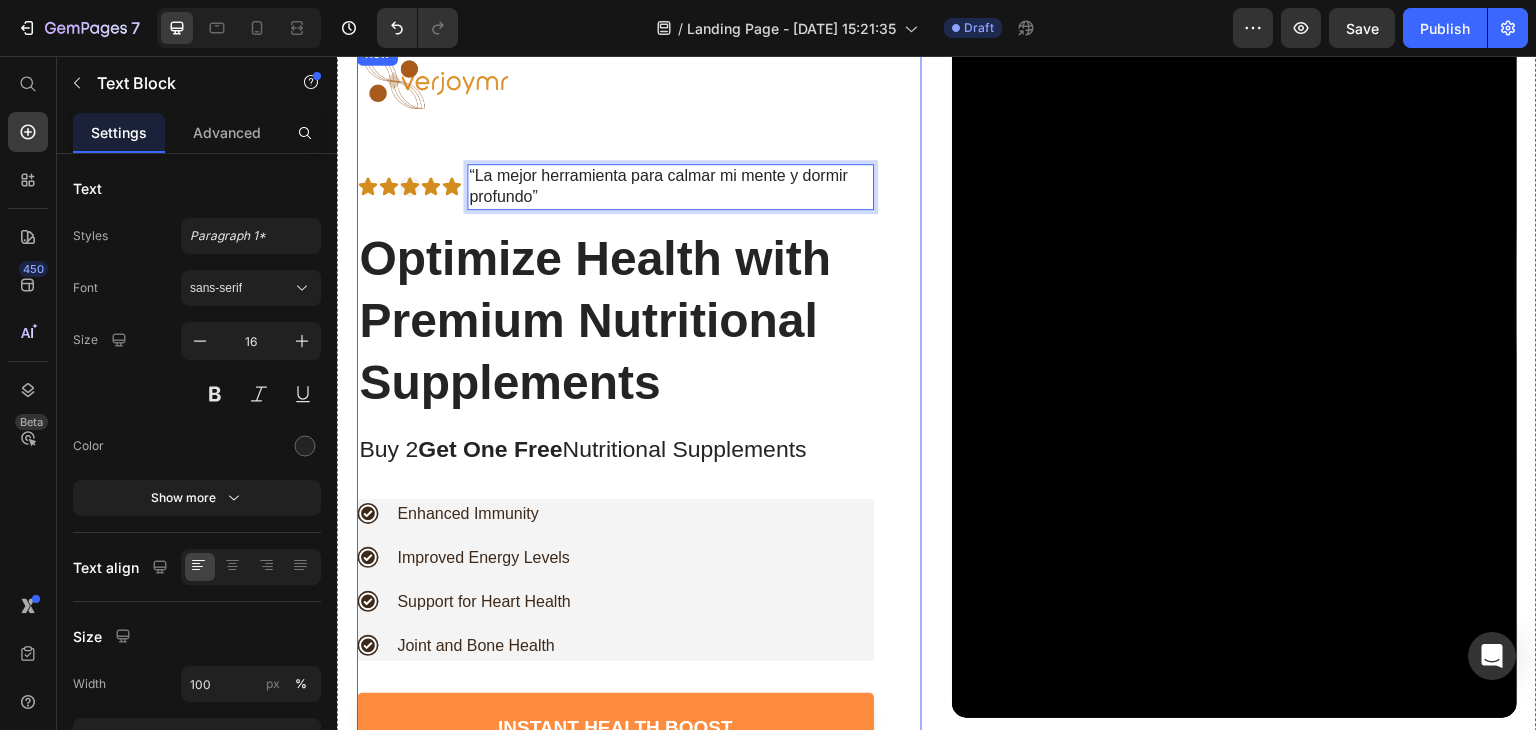 click on "Image
Icon
Icon
Icon
Icon
Icon Icon List “La mejor herramienta para calmar mi mente y dormir profundo” Text Block   0 Row Optimize Health with Premium Nutritional Supplements Heading Buy 2  Get One Free  Nutritional Supplements Text Block
Enhanced Immunity
Improved Energy Levels
Support for Heart Health
Joint and Bone Health Item List Instant Health Boost Button
Icon Try it & love it for  30 days or your money back Text Block Row
Icon Row" at bounding box center (639, 435) 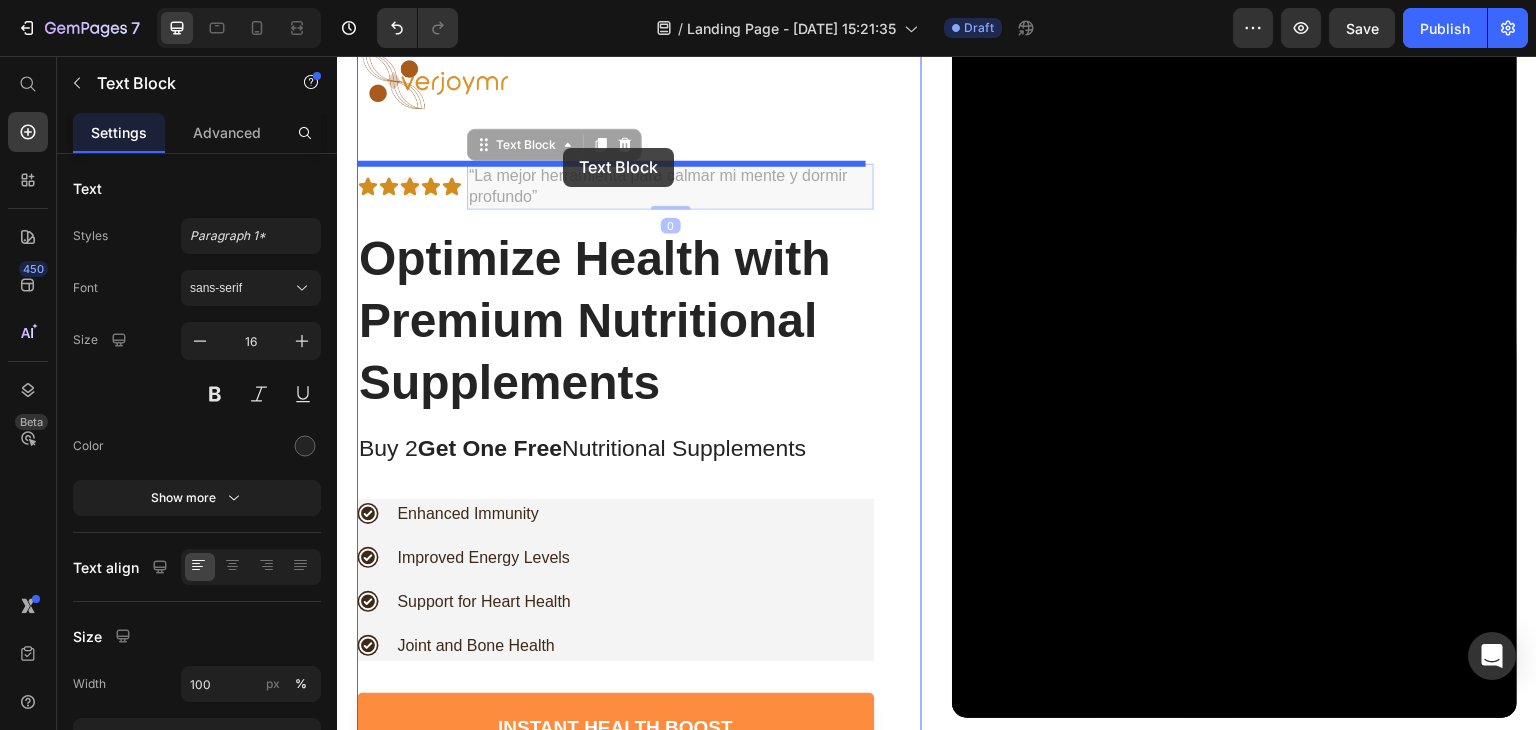 drag, startPoint x: 550, startPoint y: 203, endPoint x: 450, endPoint y: 190, distance: 100.84146 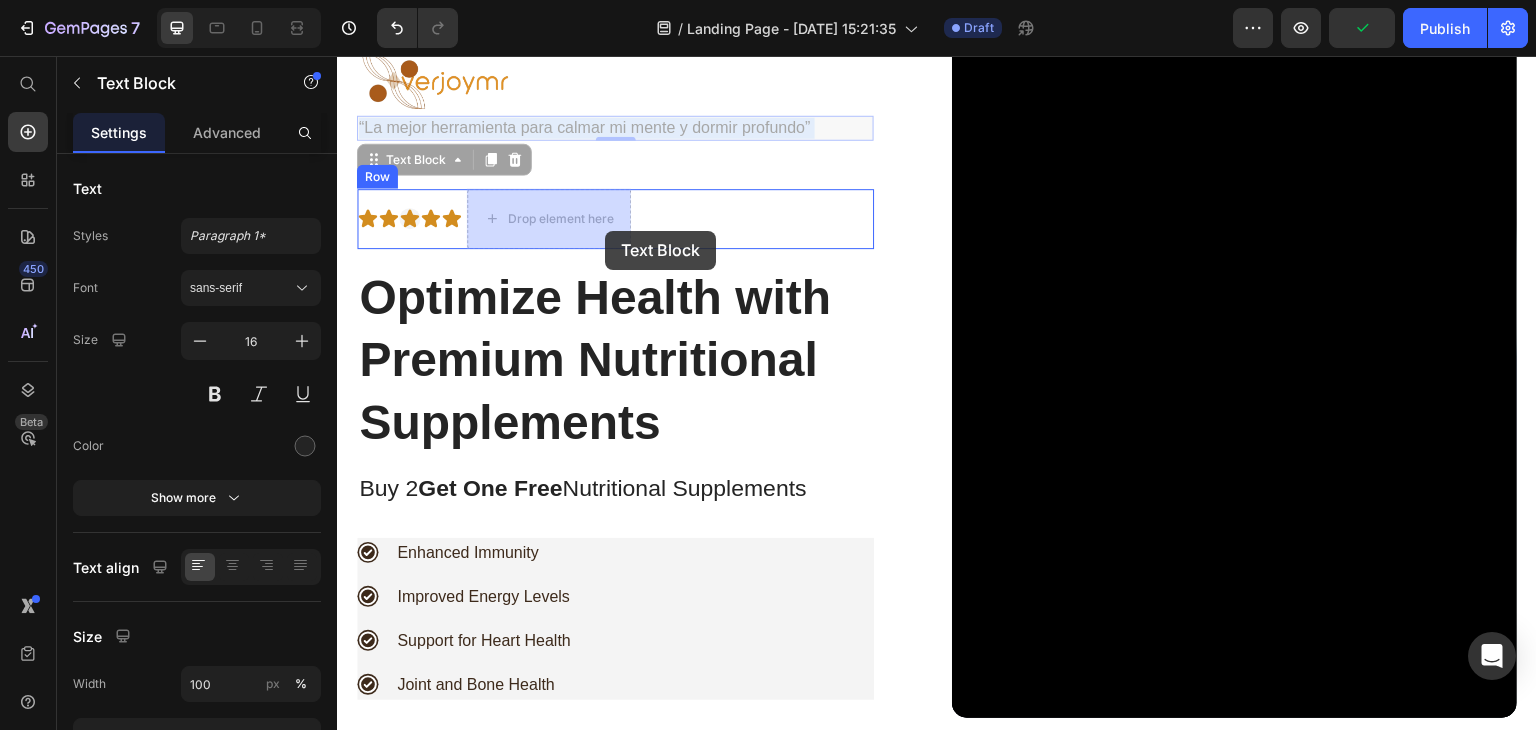 drag, startPoint x: 610, startPoint y: 129, endPoint x: 605, endPoint y: 231, distance: 102.122475 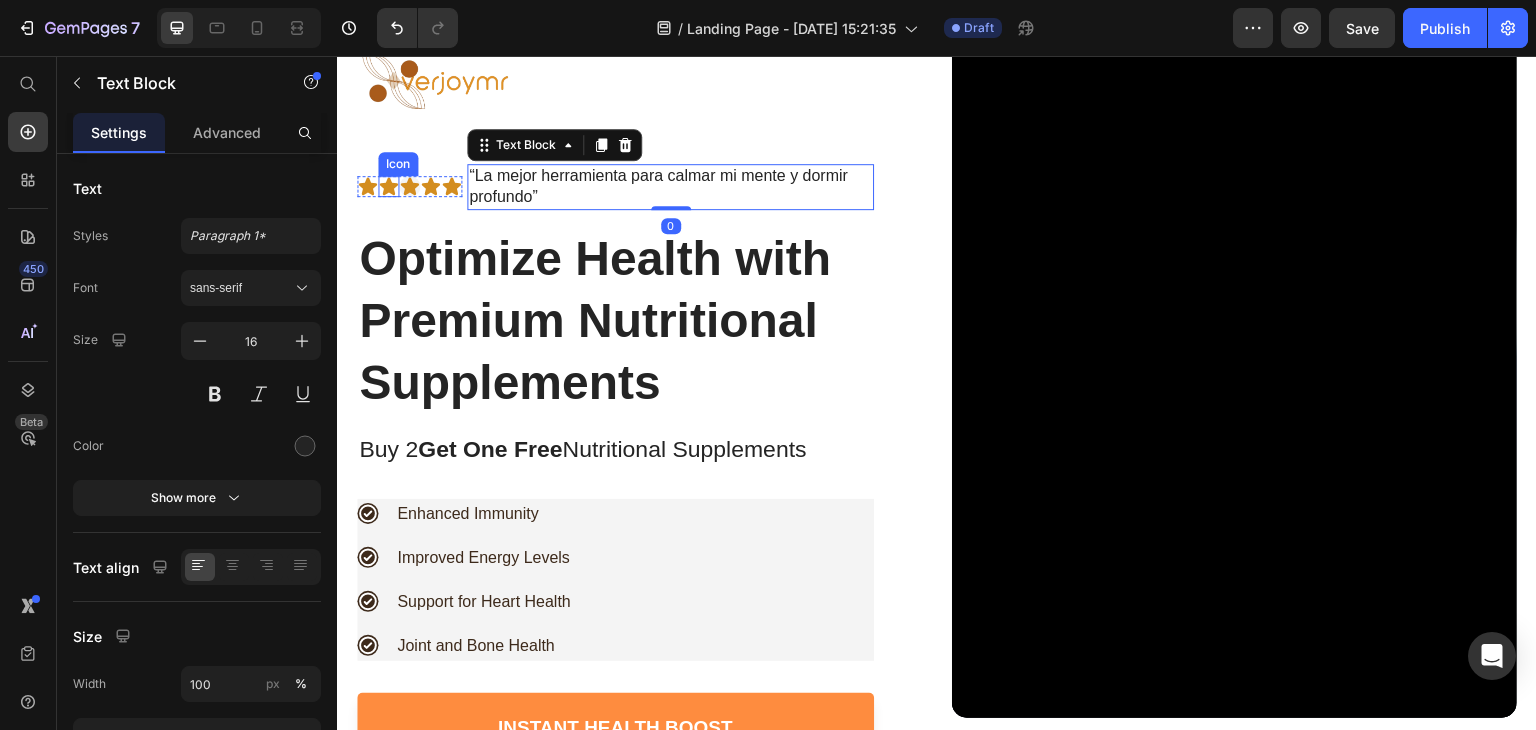 click 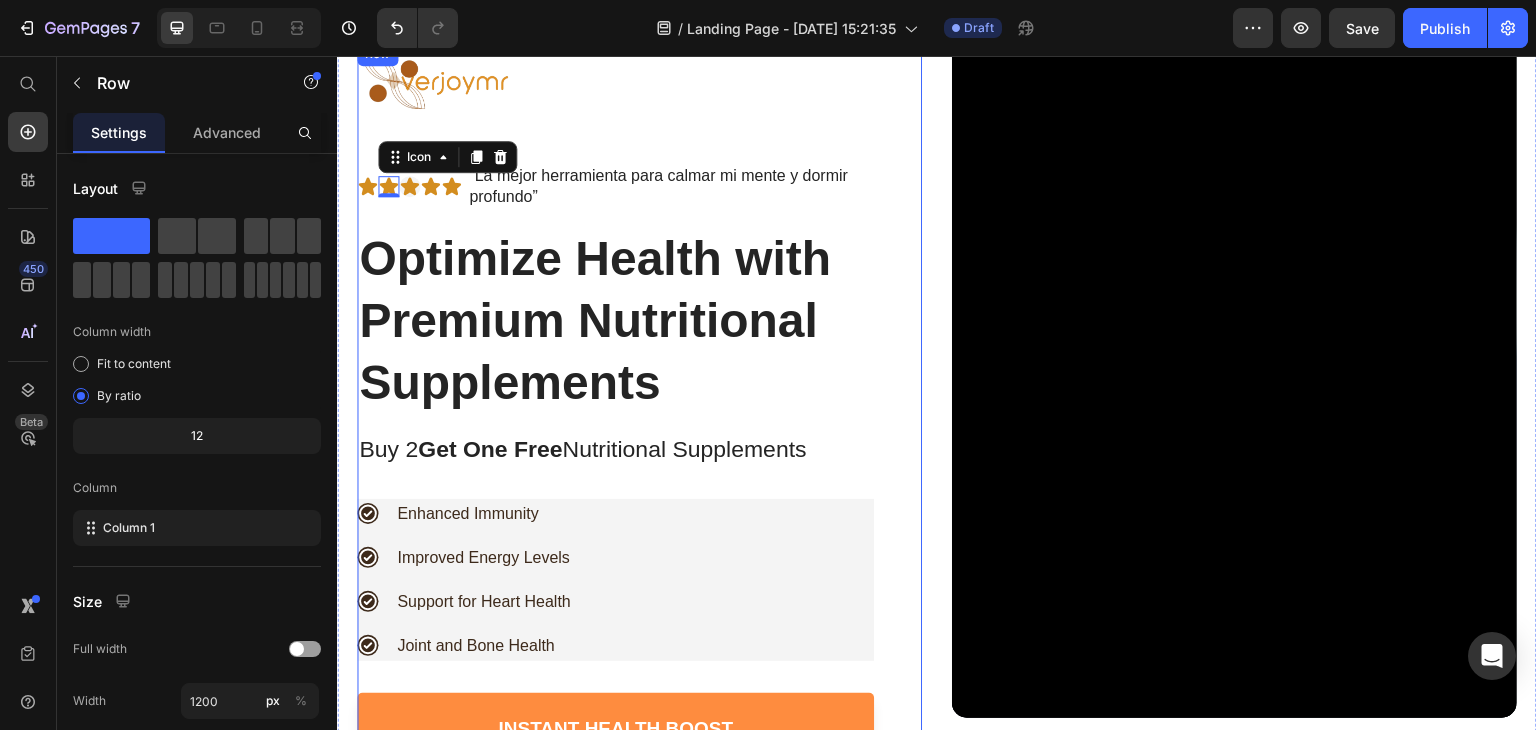click on "Image
Icon
Icon   0
Icon
Icon
Icon Icon List “La mejor herramienta para calmar mi mente y dormir profundo” Text Block Row Optimize Health with Premium Nutritional Supplements Heading Buy 2  Get One Free  Nutritional Supplements Text Block
Enhanced Immunity
Improved Energy Levels
Support for Heart Health
Joint and Bone Health Item List Instant Health Boost Button
Icon Try it & love it for  30 days or your money back Text Block Row
Icon" at bounding box center (615, 435) 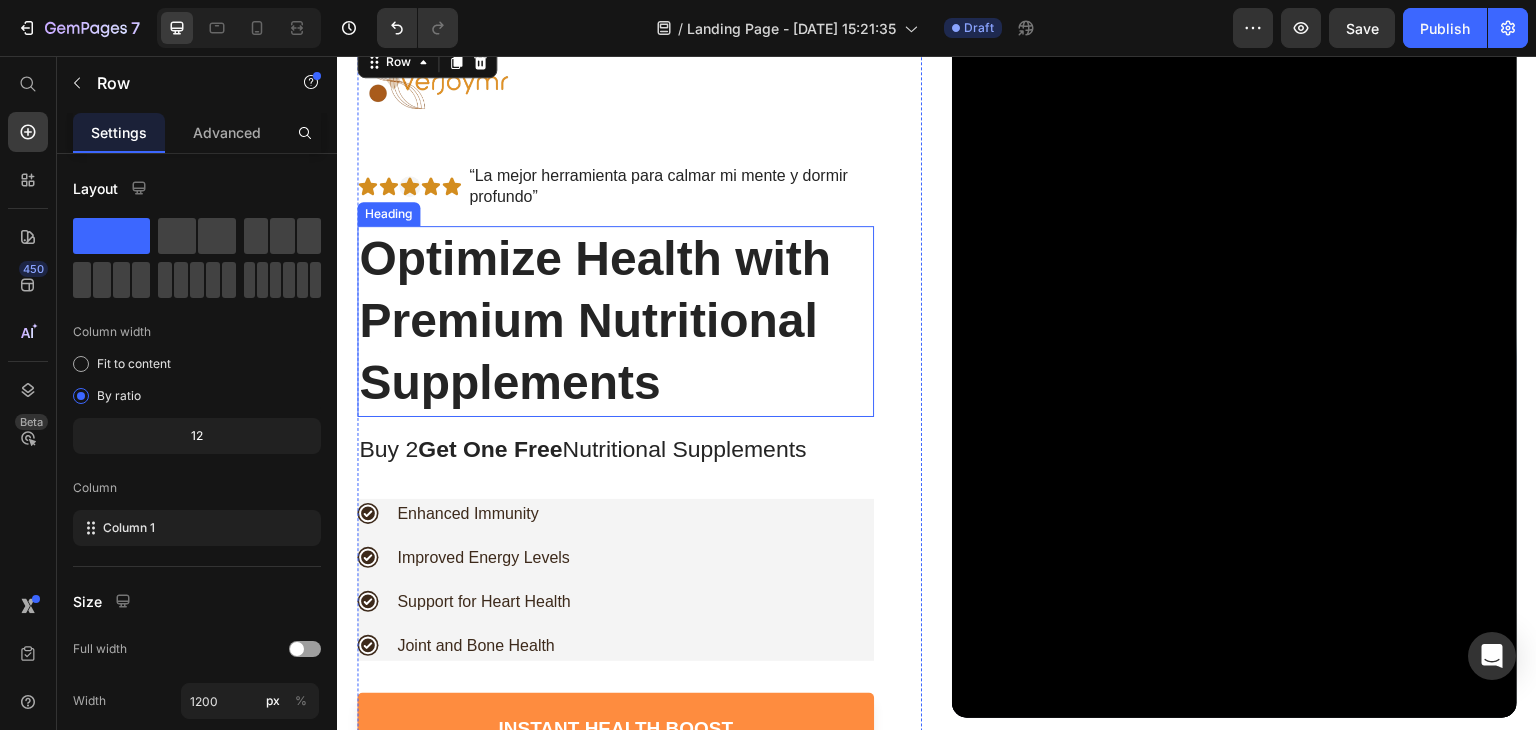 click on "Optimize Health with Premium Nutritional Supplements" at bounding box center [615, 321] 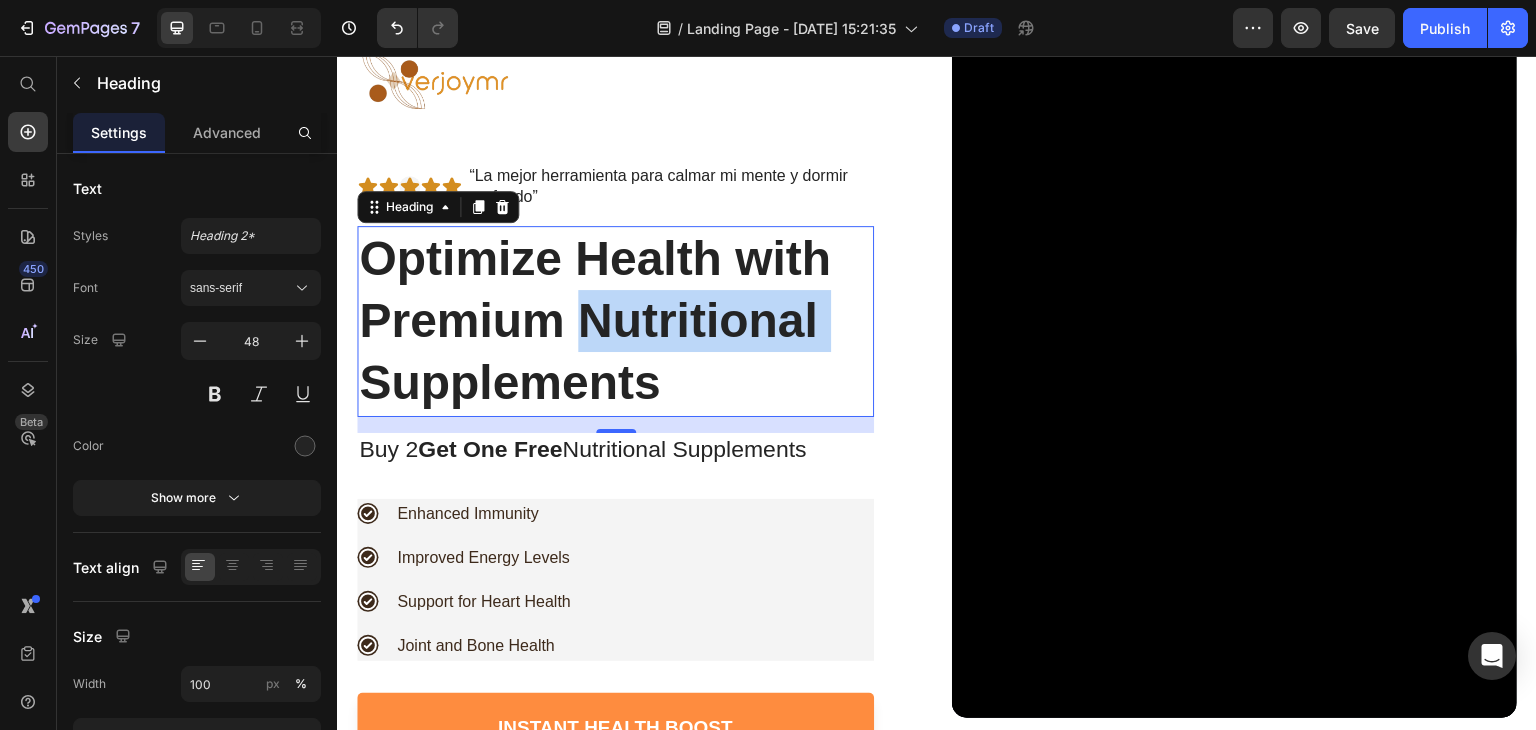 click on "Optimize Health with Premium Nutritional Supplements" at bounding box center [615, 321] 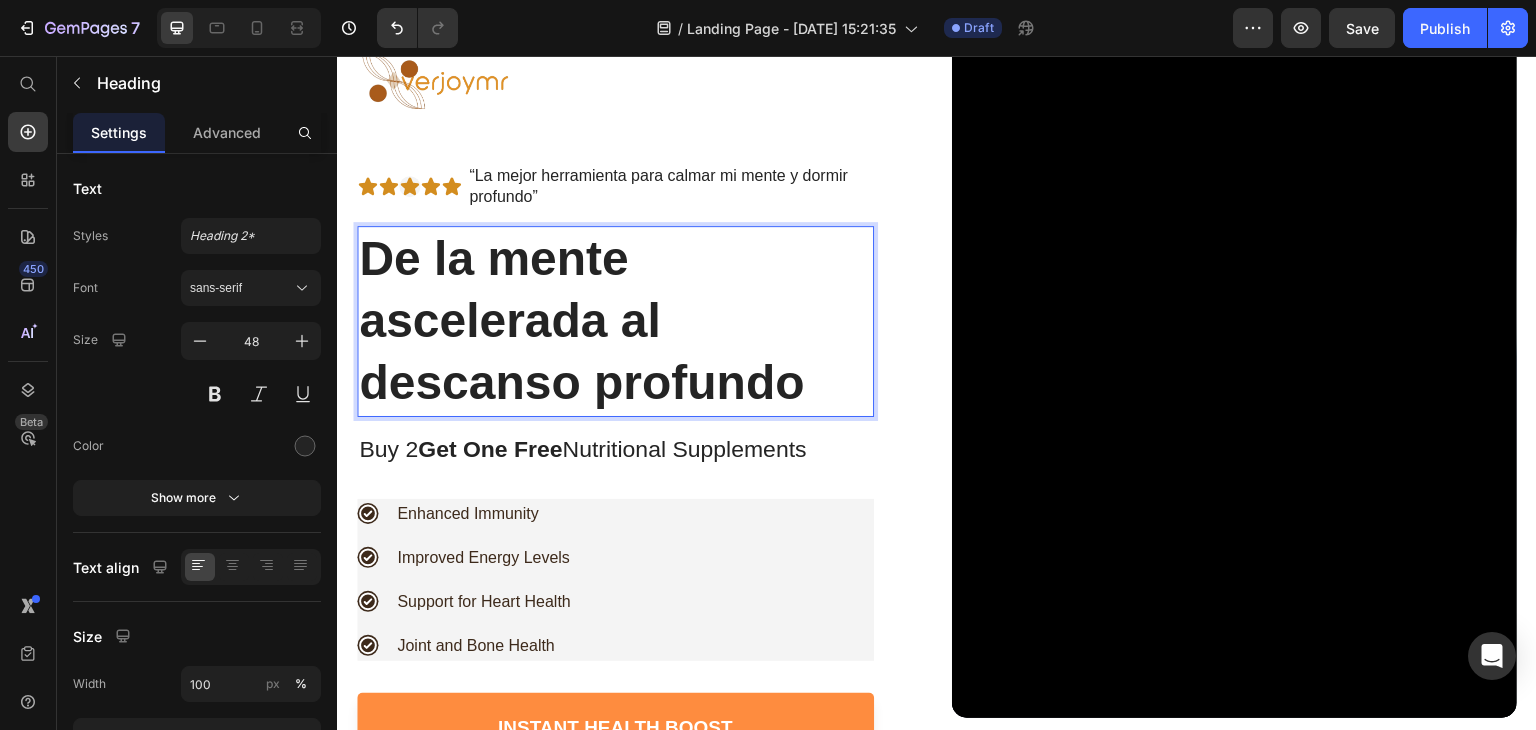 click on "De la mente ascelerada al descanso profundo" at bounding box center [615, 321] 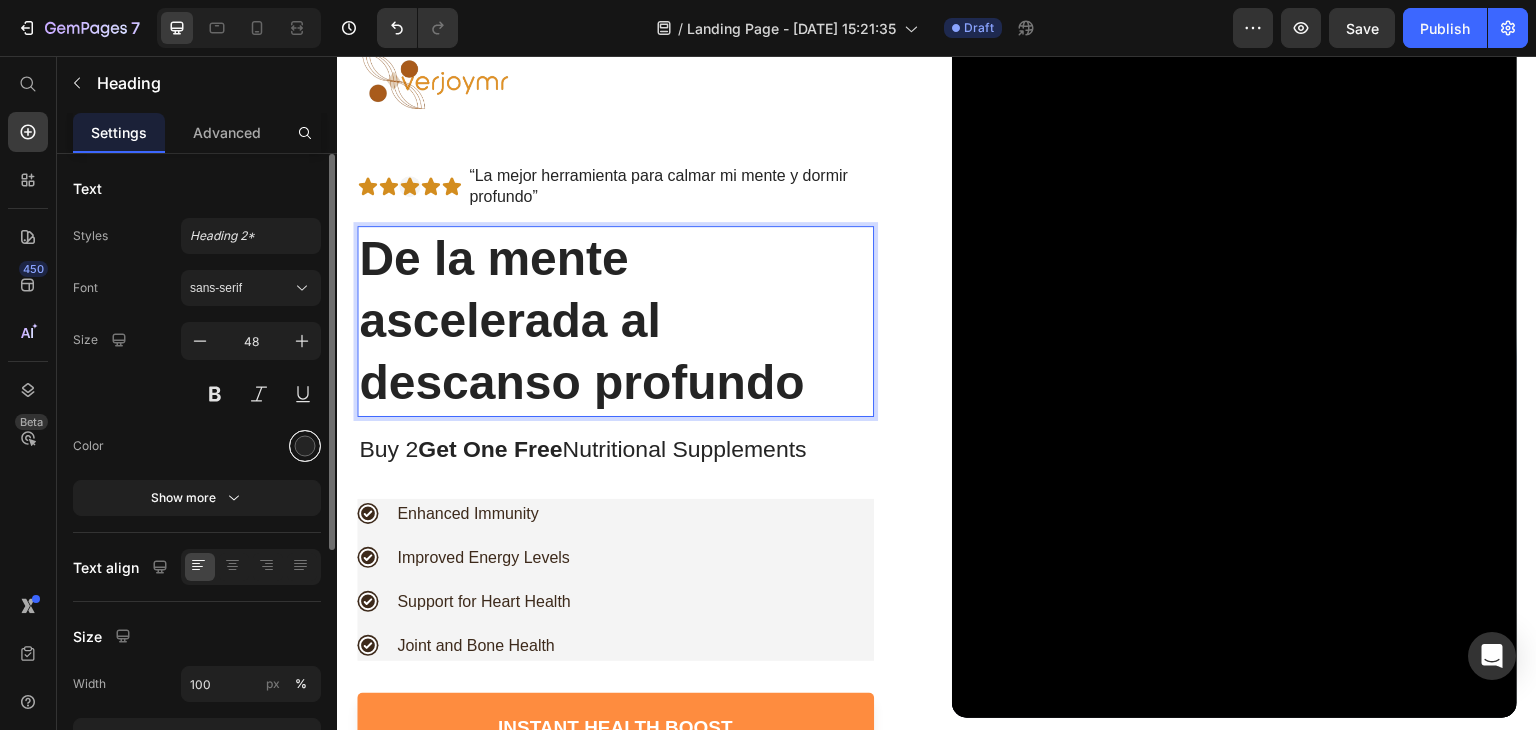 click at bounding box center [305, 446] 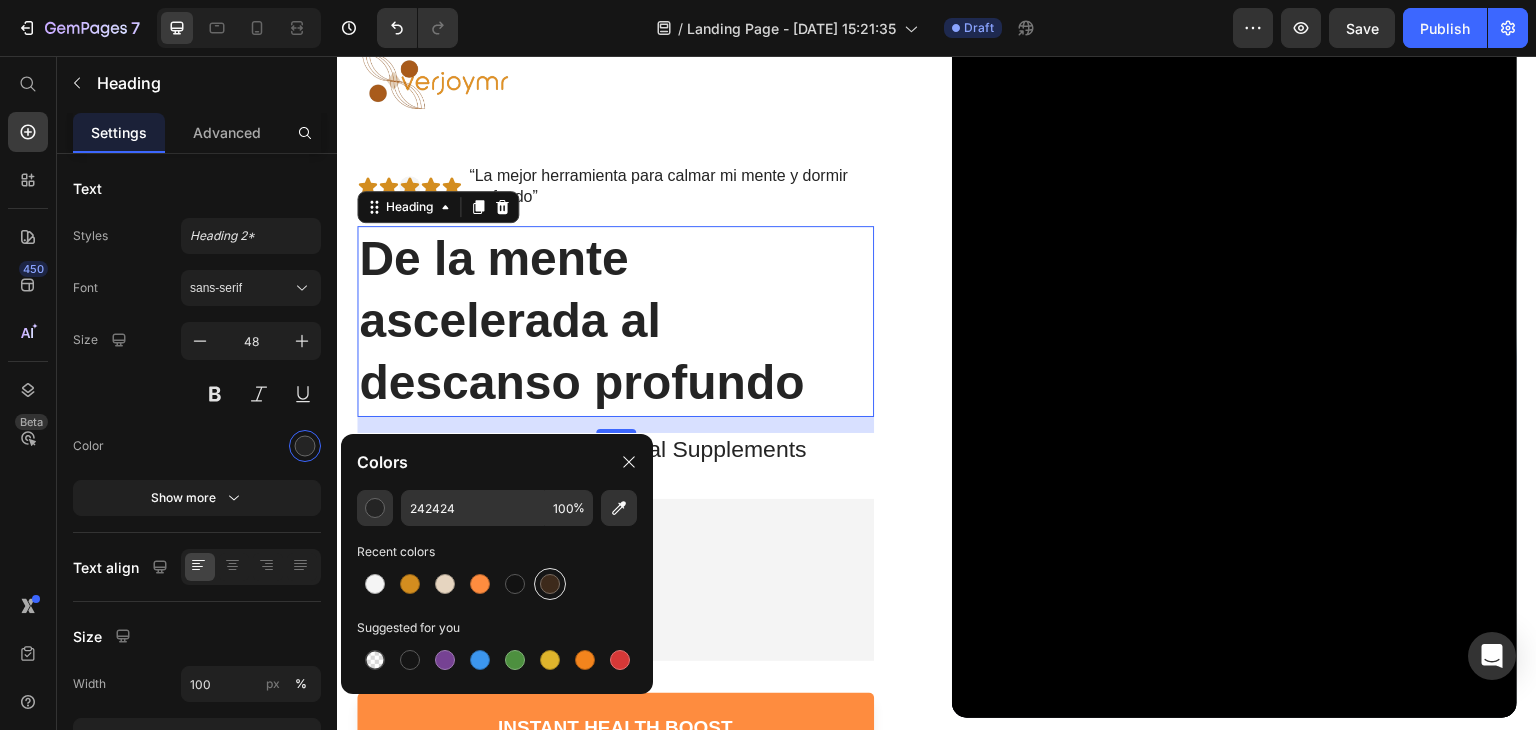 click at bounding box center [550, 584] 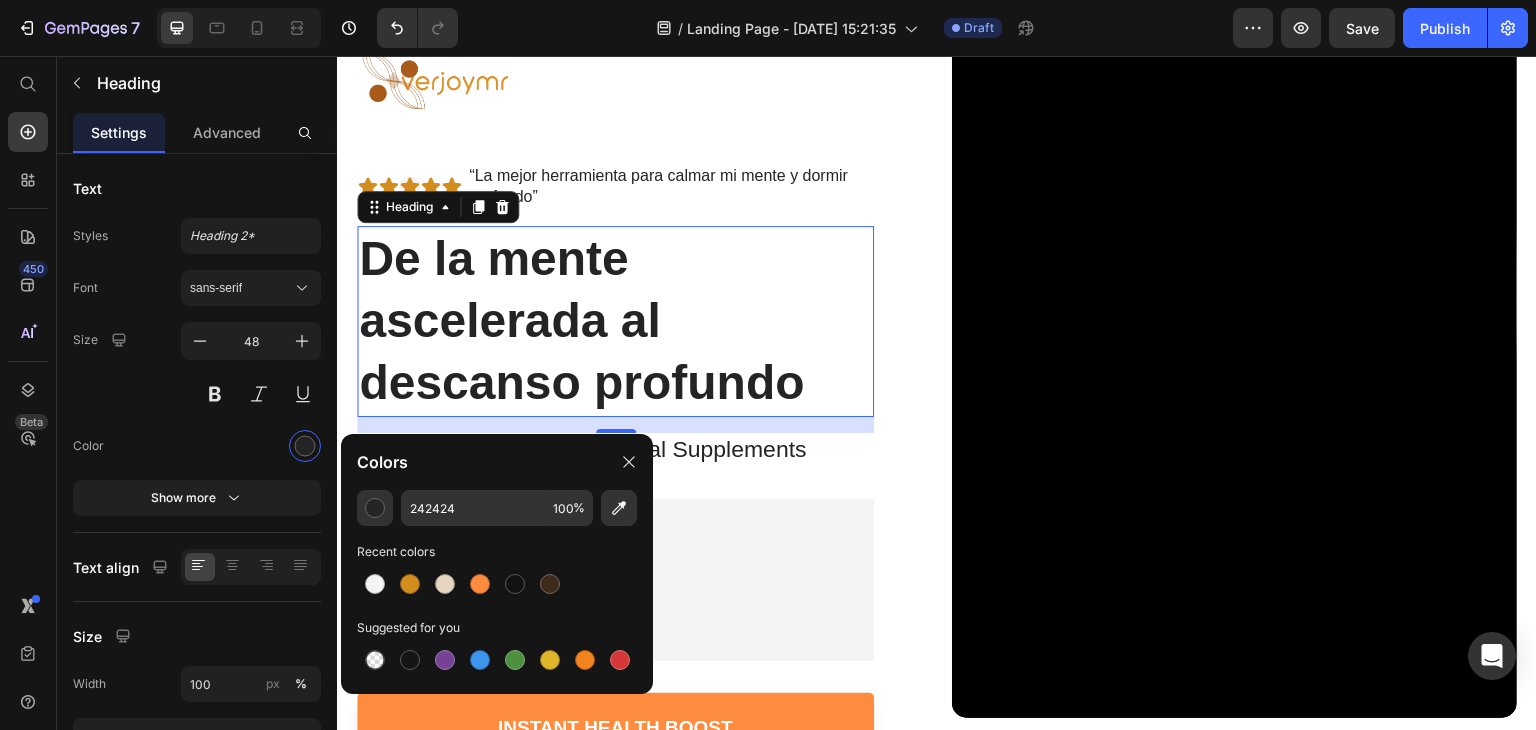 type on "3D2A1B" 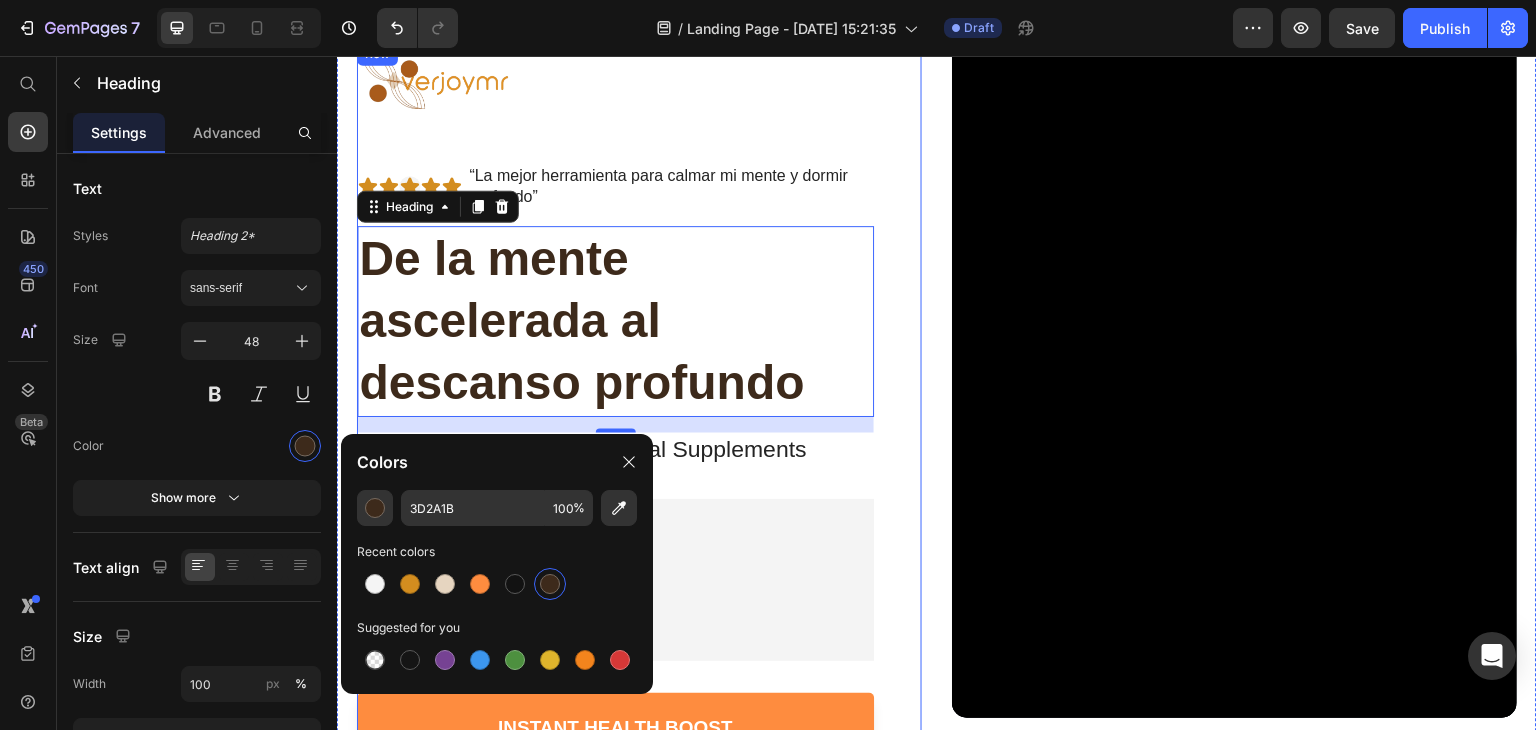 click on "Image
Icon
Icon
Icon
Icon
Icon Icon List “La mejor herramienta para calmar mi mente y dormir profundo” Text Block Row De la mente ascelerada al descanso profundo Heading   16 Buy 2  Get One Free  Nutritional Supplements Text Block
Enhanced Immunity
Improved Energy Levels
Support for Heart Health
Joint and Bone Health Item List Instant Health Boost Button
Icon Try it & love it for  30 days or your money back Text Block Row
Icon Row" at bounding box center (639, 435) 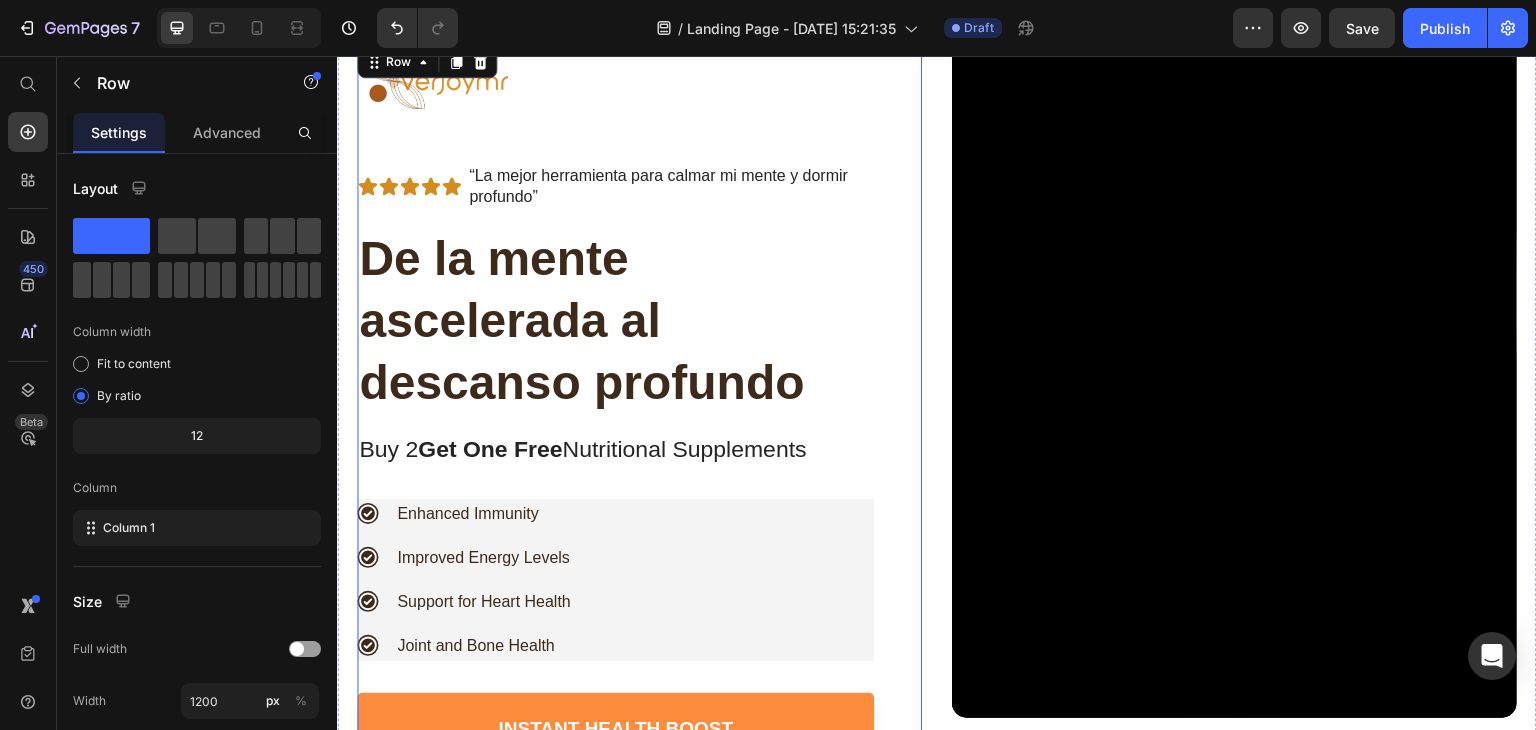 scroll, scrollTop: 0, scrollLeft: 0, axis: both 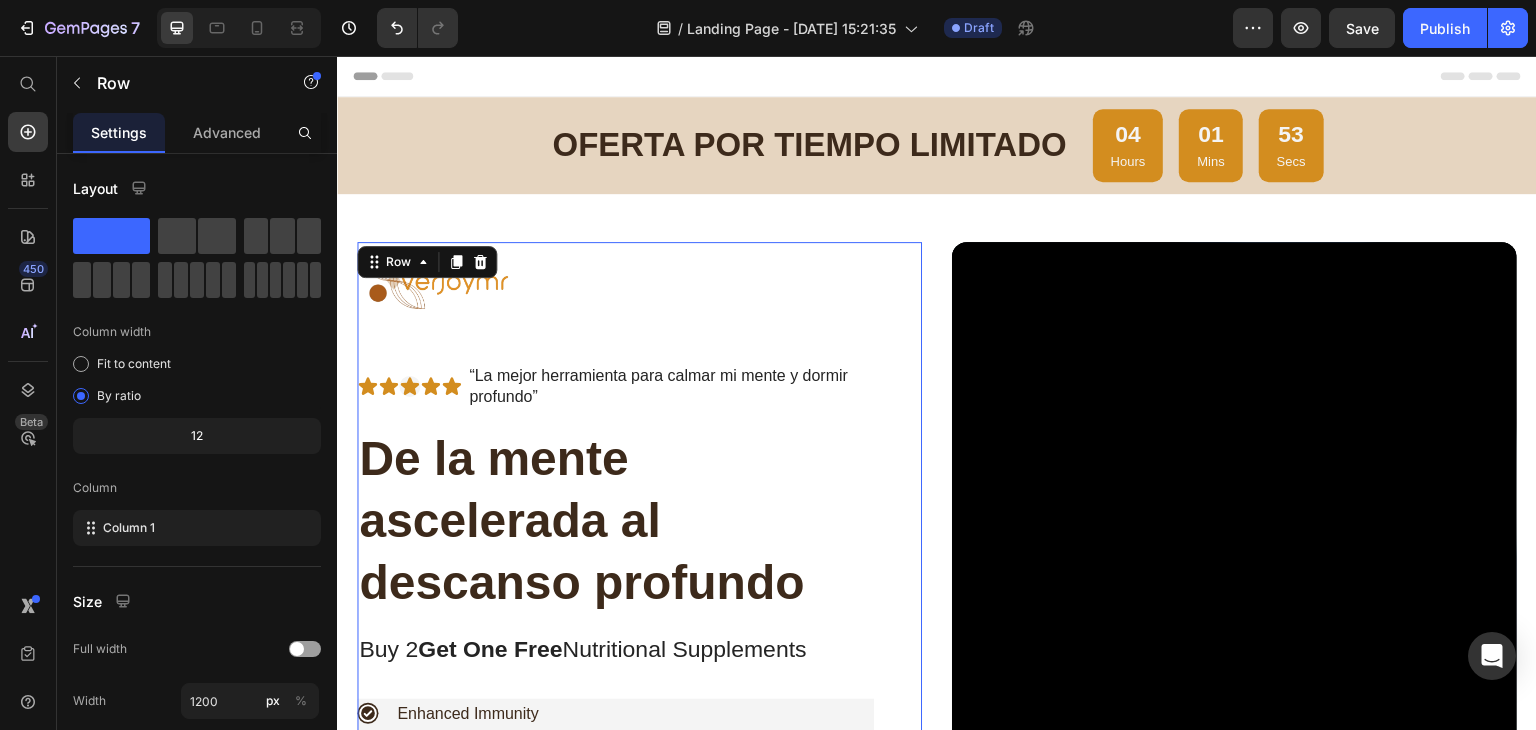 click on "“La mejor herramienta para calmar mi mente y dormir profundo”" at bounding box center (670, 387) 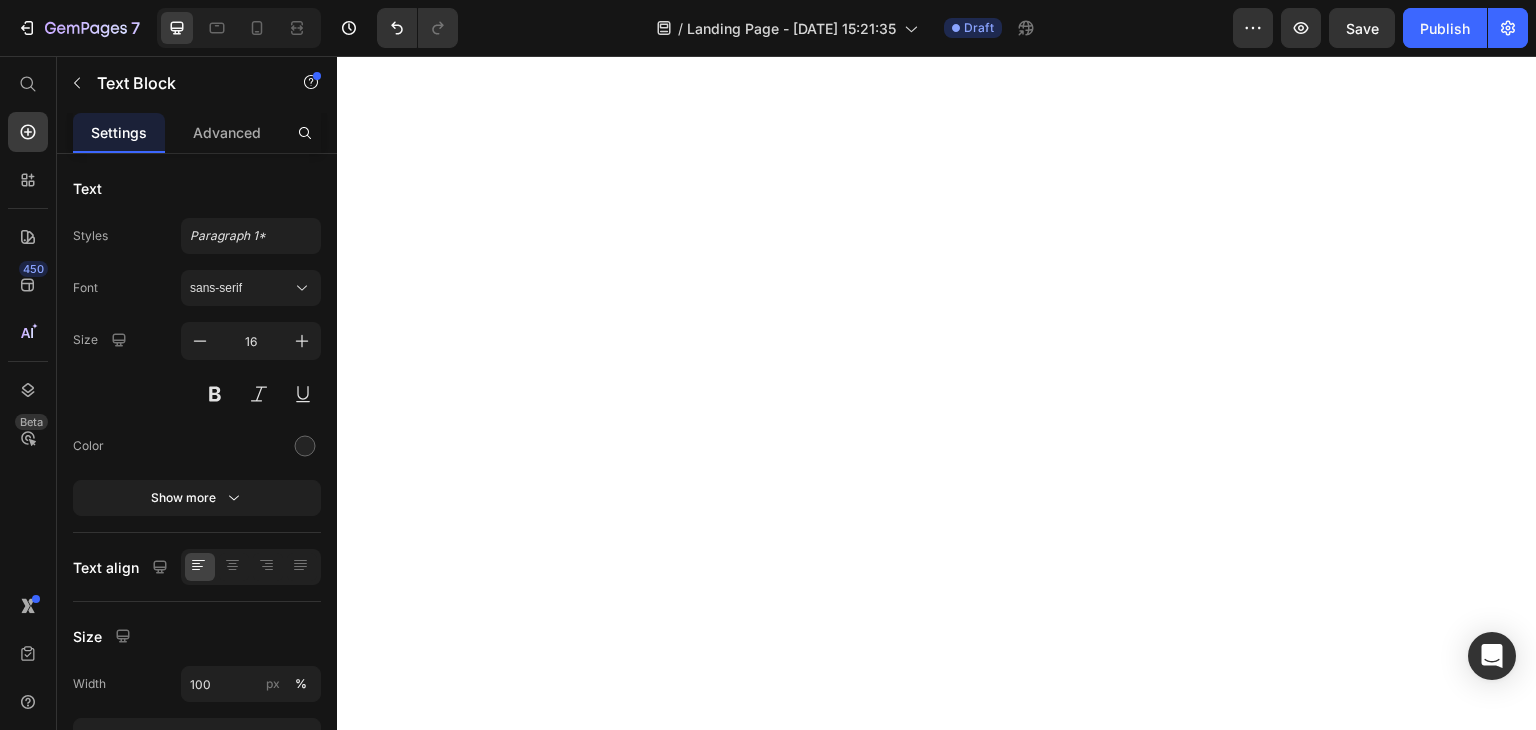 scroll, scrollTop: 0, scrollLeft: 0, axis: both 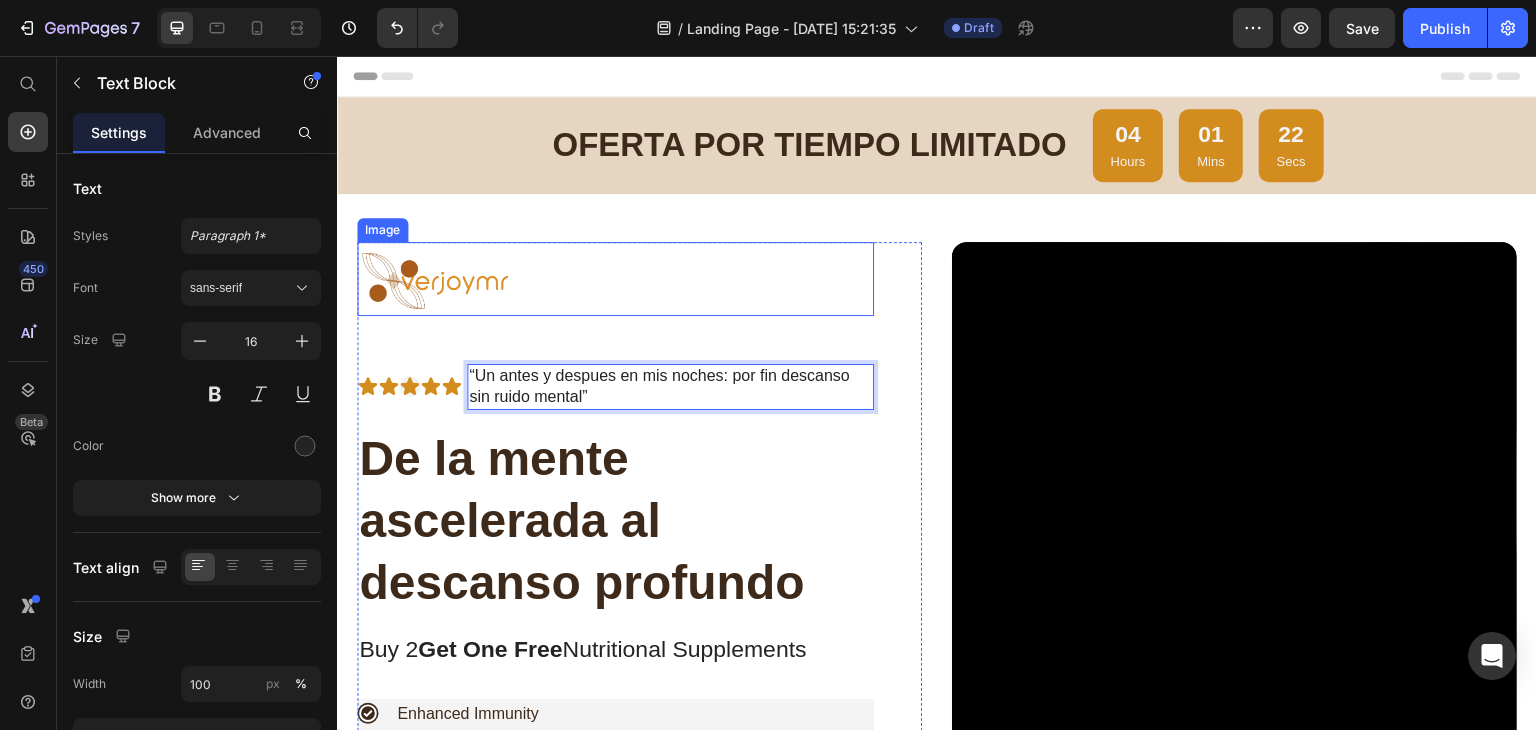 click at bounding box center [615, 279] 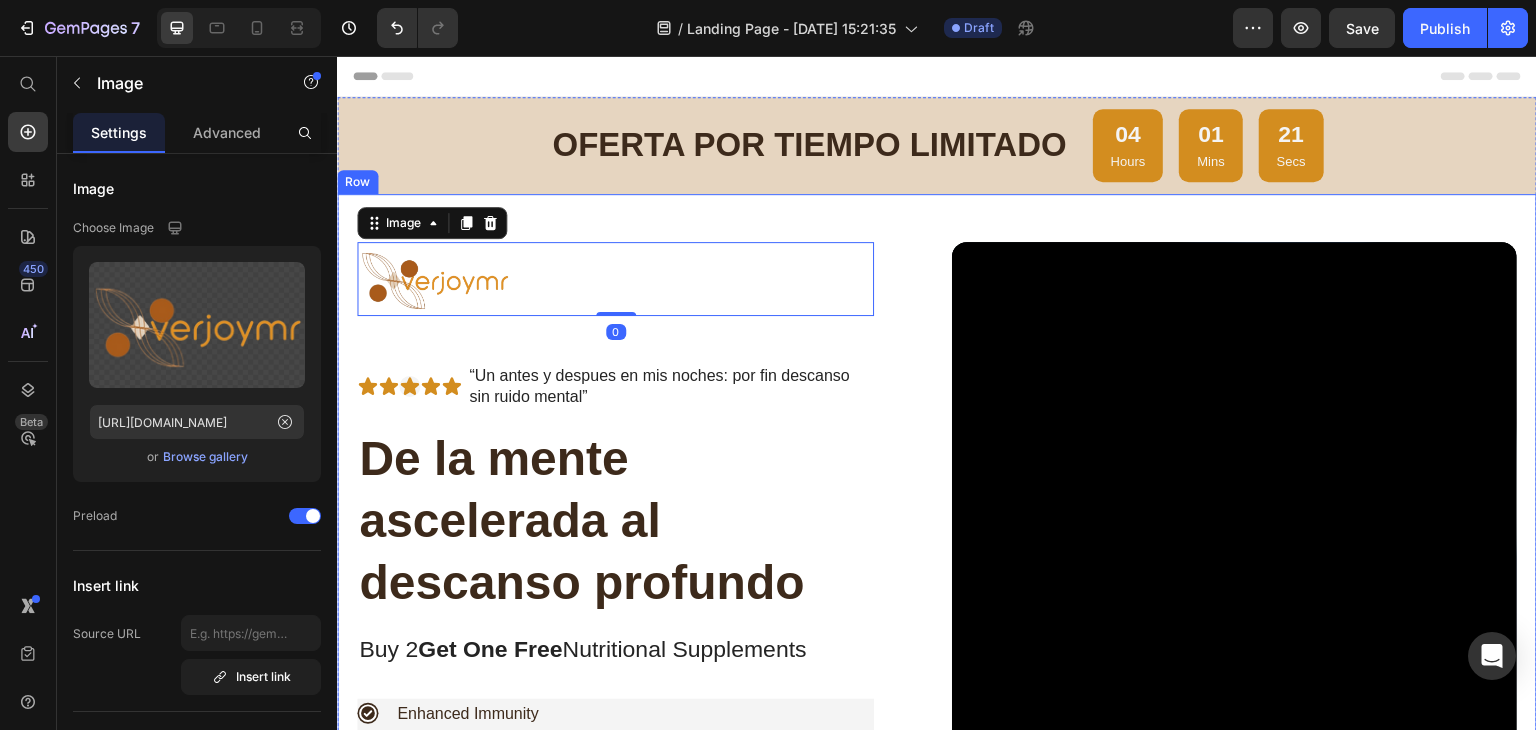 click on "Image   0
Icon
Icon
Icon
Icon
Icon Icon List “Un antes y despues en mis noches: por fin descanso sin ruido mental” Text Block Row De la mente ascelerada al descanso profundo Heading Buy 2  Get One Free  Nutritional Supplements Text Block
Enhanced Immunity
Improved Energy Levels
Support for Heart Health
Joint and Bone Health Item List Instant Health Boost Button
Icon Try it & love it for  30 days or your money back Text Block Row
Icon Row Video Row" at bounding box center (937, 611) 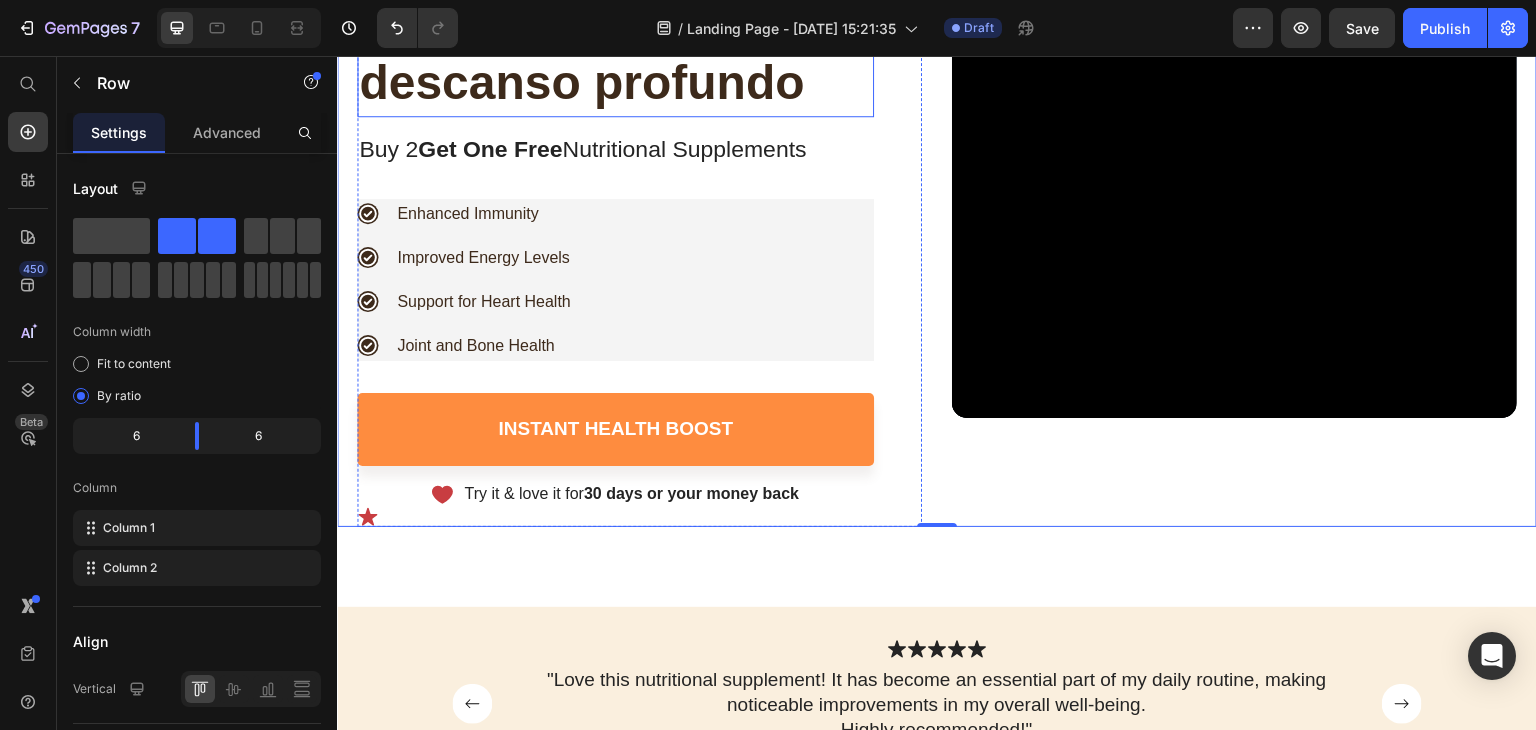 scroll, scrollTop: 300, scrollLeft: 0, axis: vertical 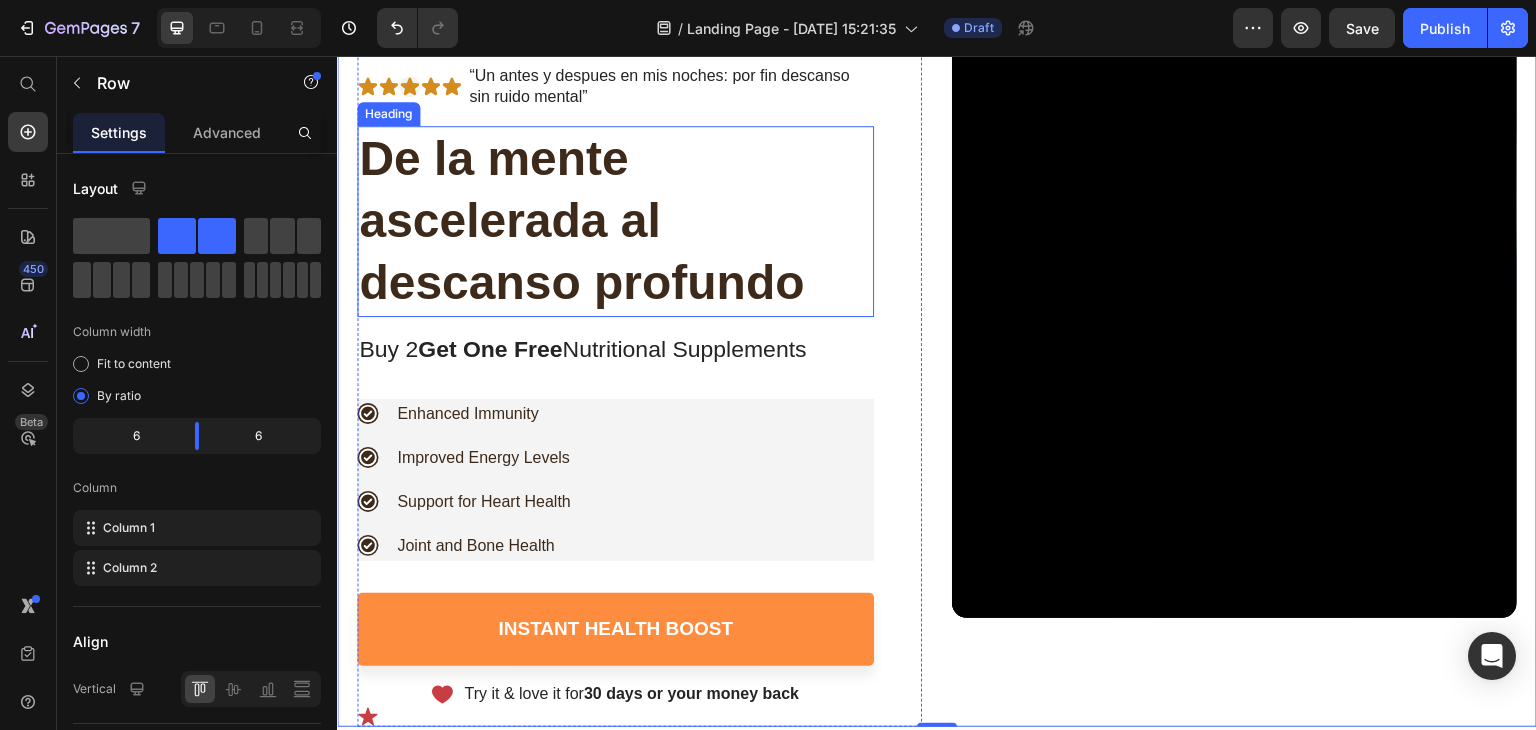 click on "De la mente ascelerada al descanso profundo" at bounding box center (615, 221) 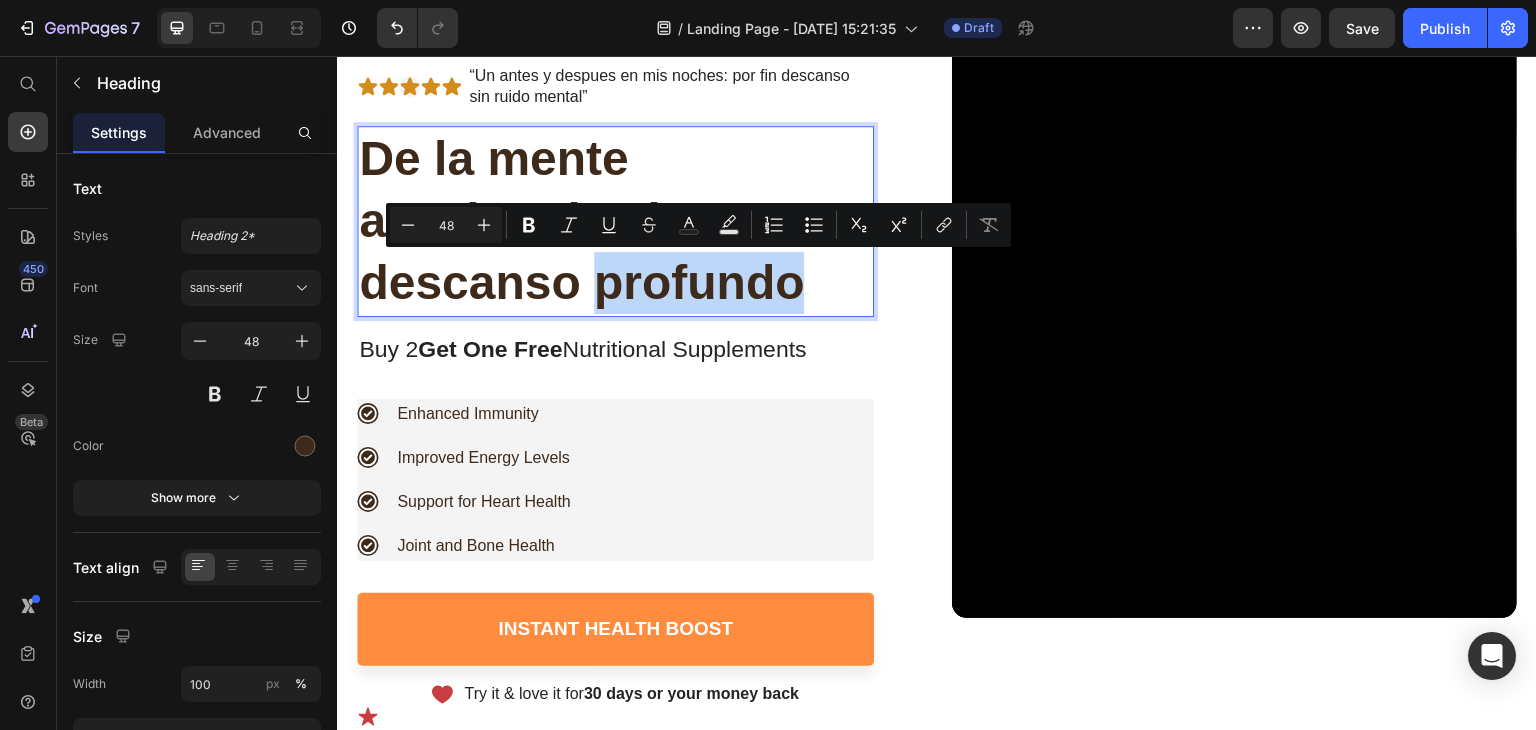 click on "De la mente ascelerada al descanso profundo" at bounding box center (615, 221) 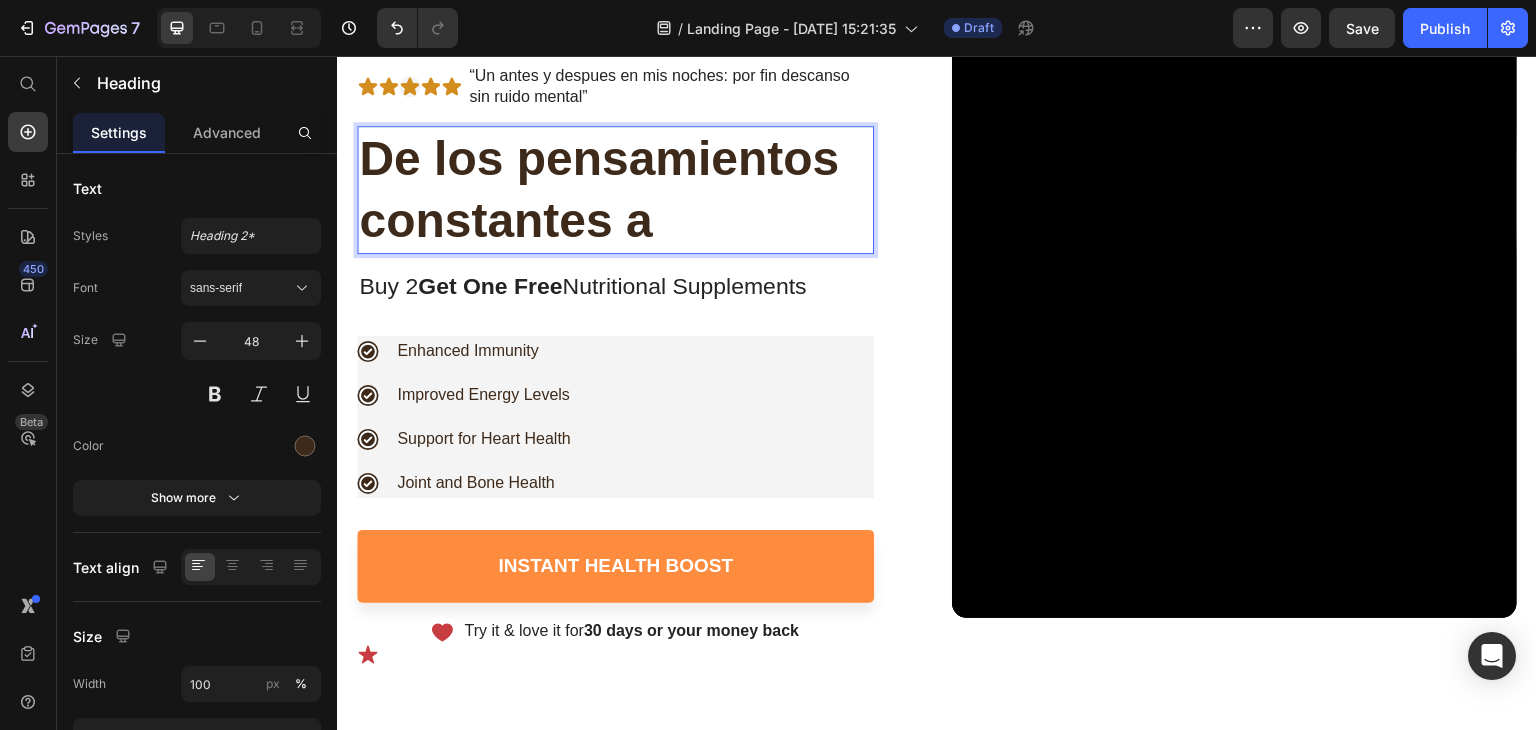 click on "De los pensamientos constantes a" at bounding box center [615, 190] 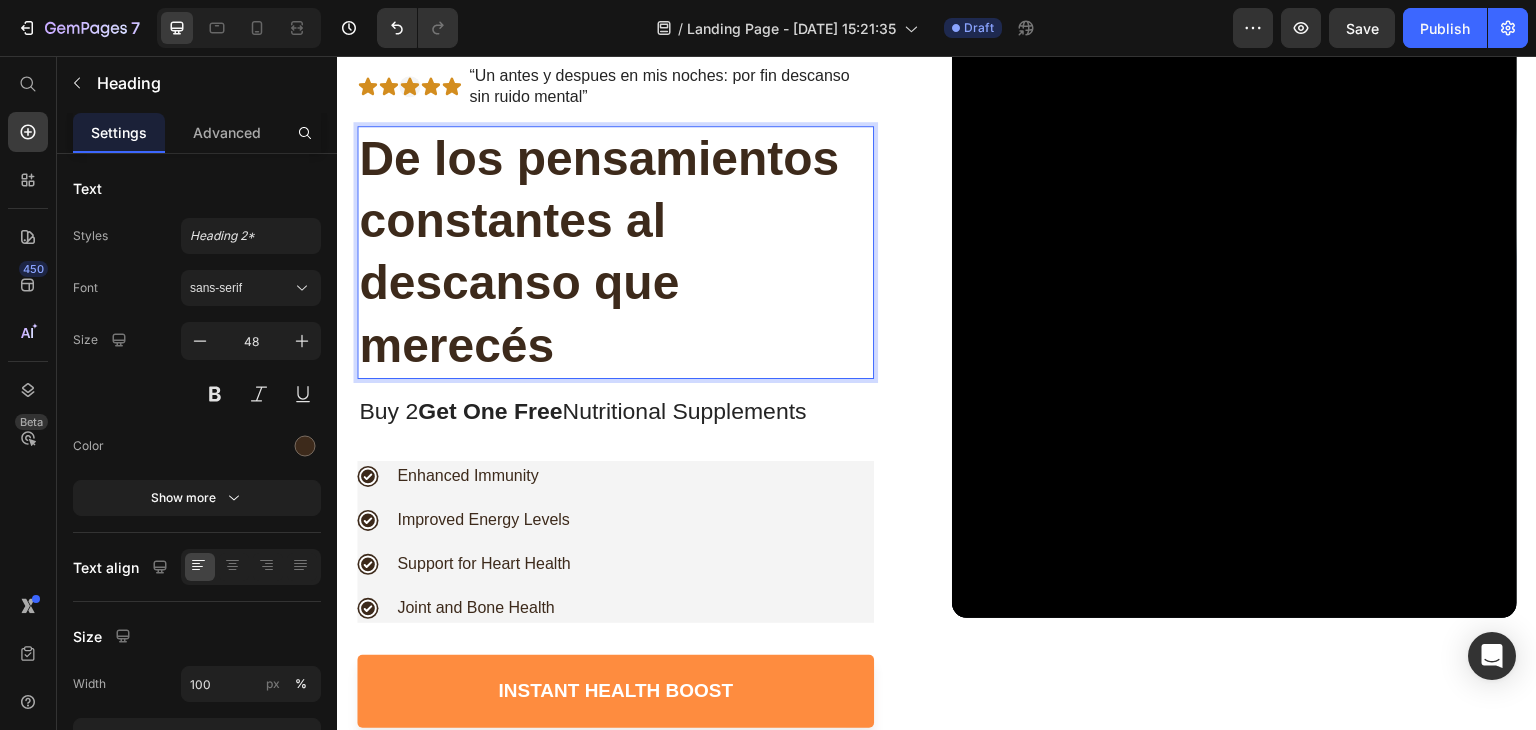click on "De los pensamientos constantes al descanso que merecés" at bounding box center [615, 253] 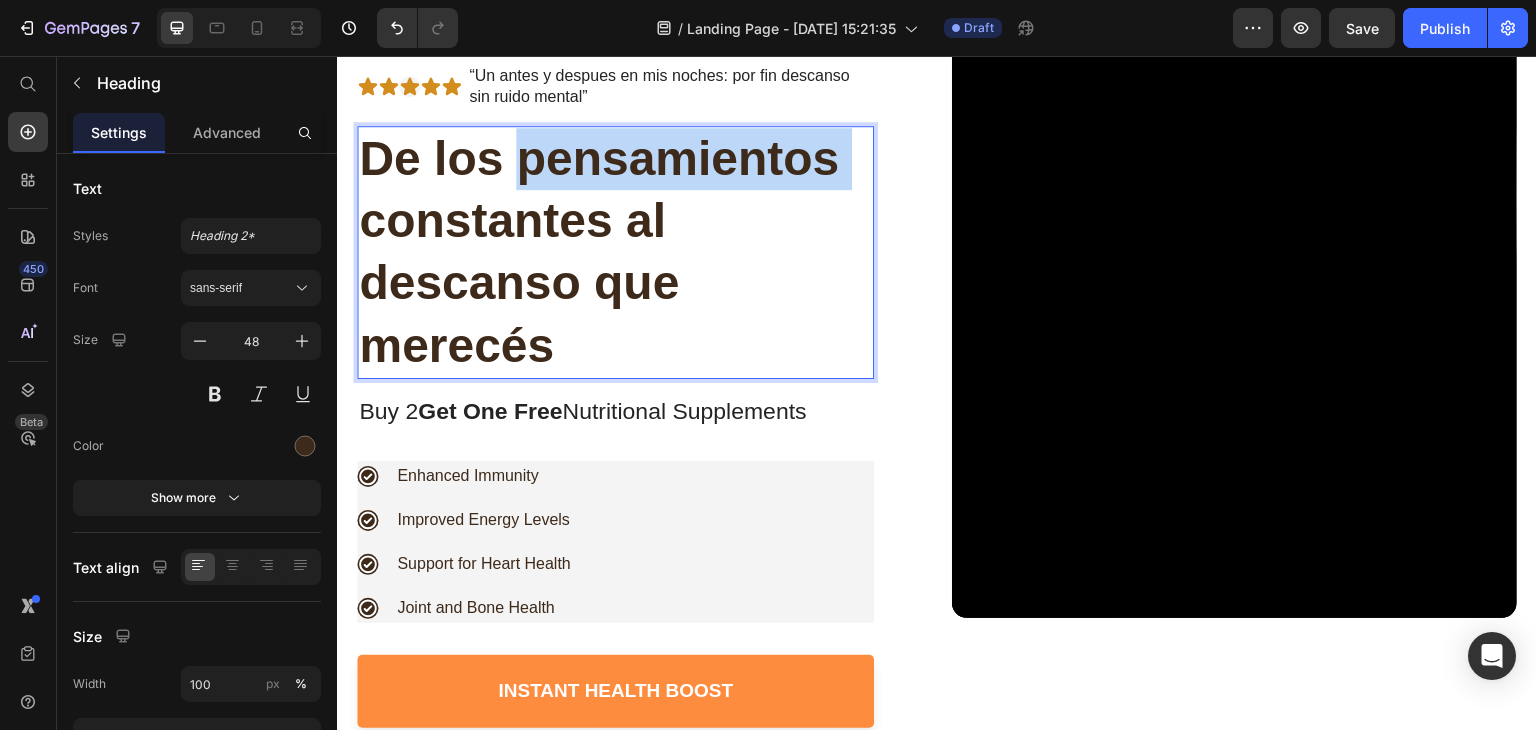 click on "De los pensamientos constantes al descanso que merecés" at bounding box center [615, 253] 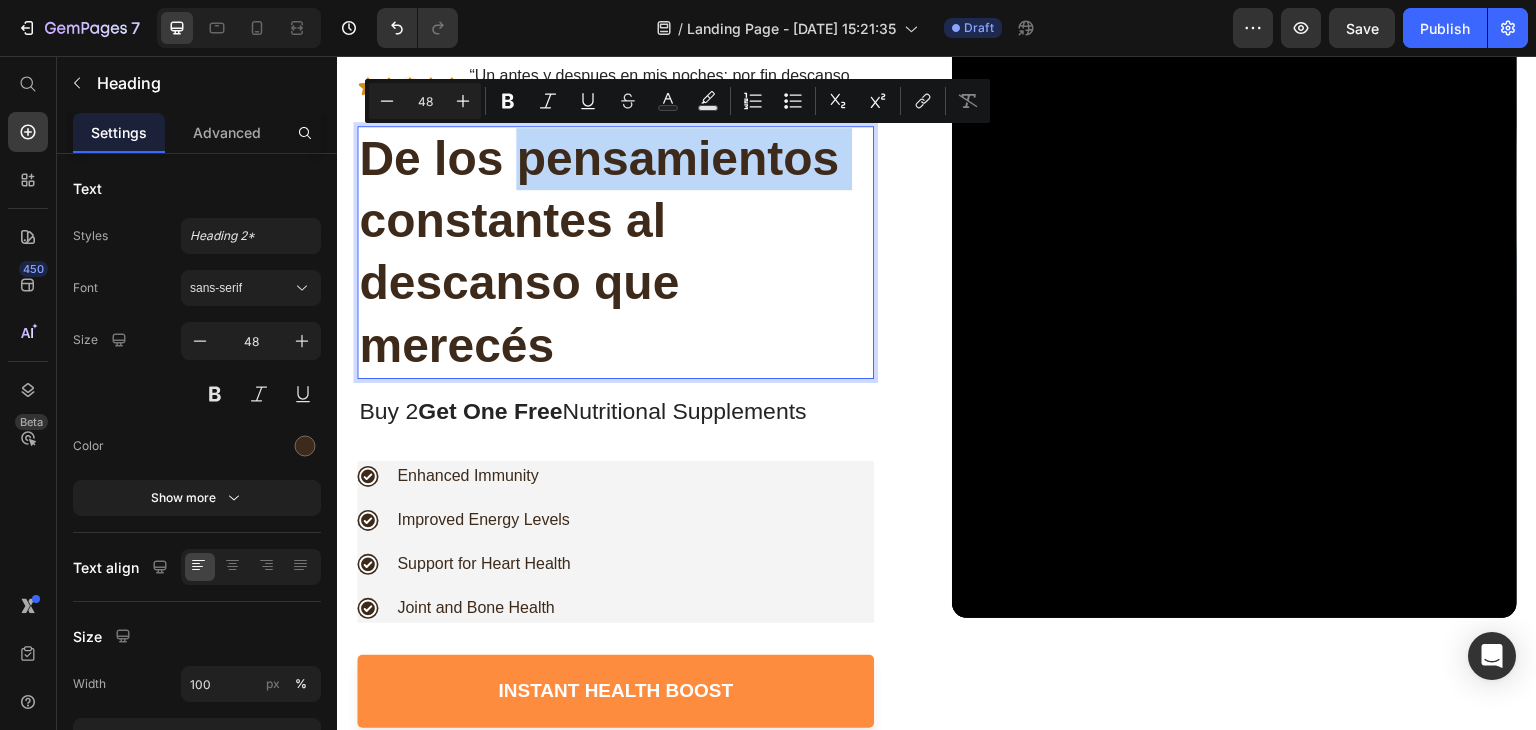 click on "De los pensamientos constantes al descanso que merecés" at bounding box center [615, 253] 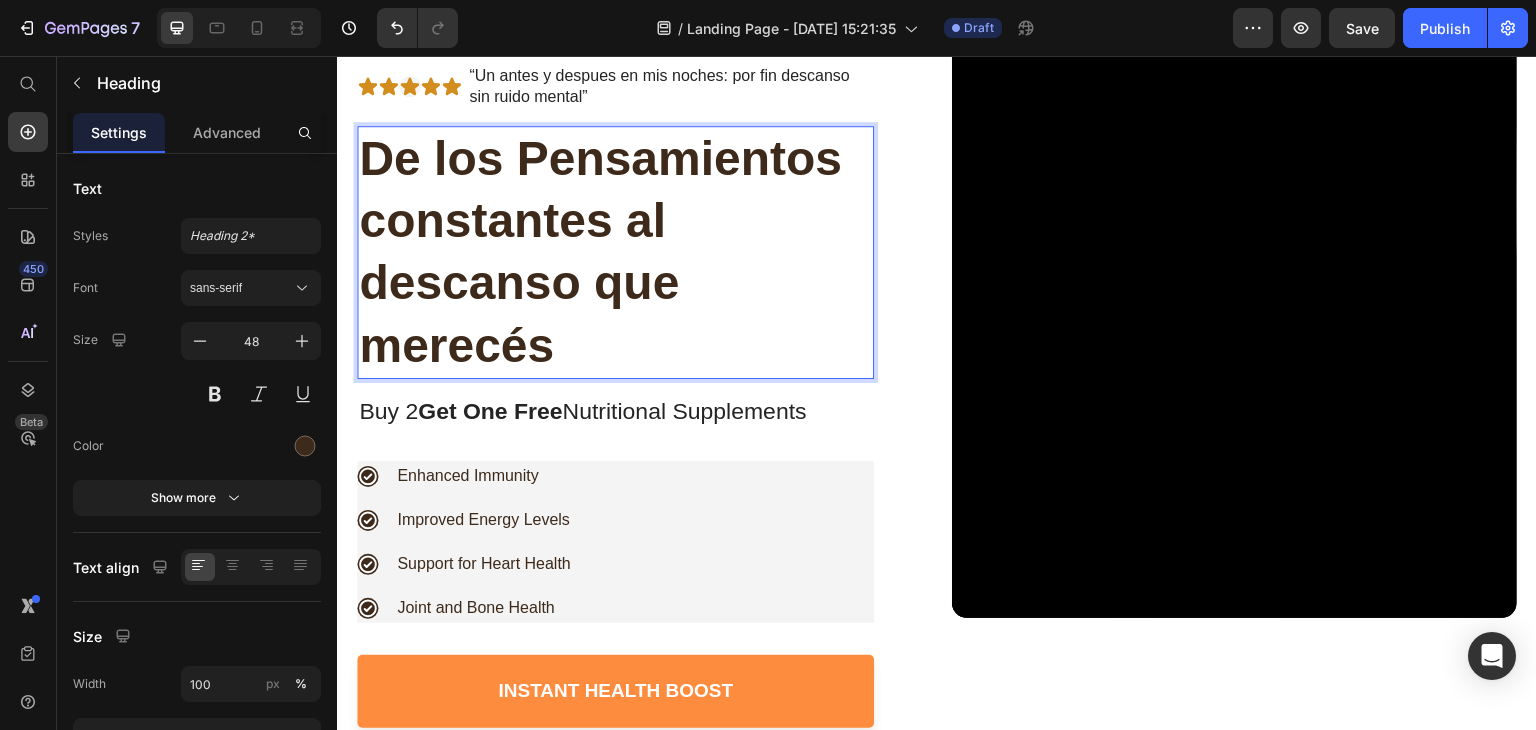 click on "De los Pensamientos constantes al descanso que merecés" at bounding box center [615, 253] 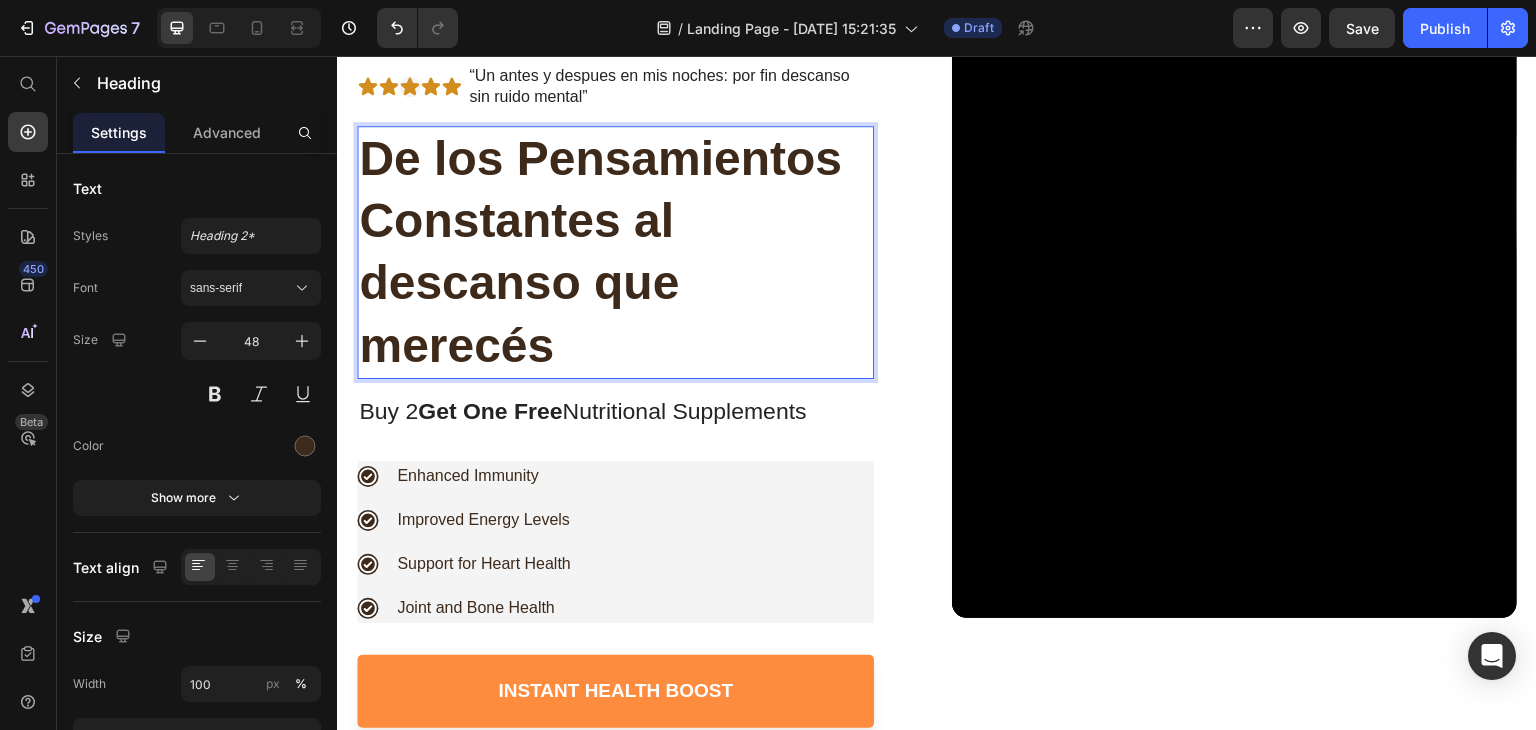click on "De los Pensamientos Constantes al descanso que merecés" at bounding box center (615, 253) 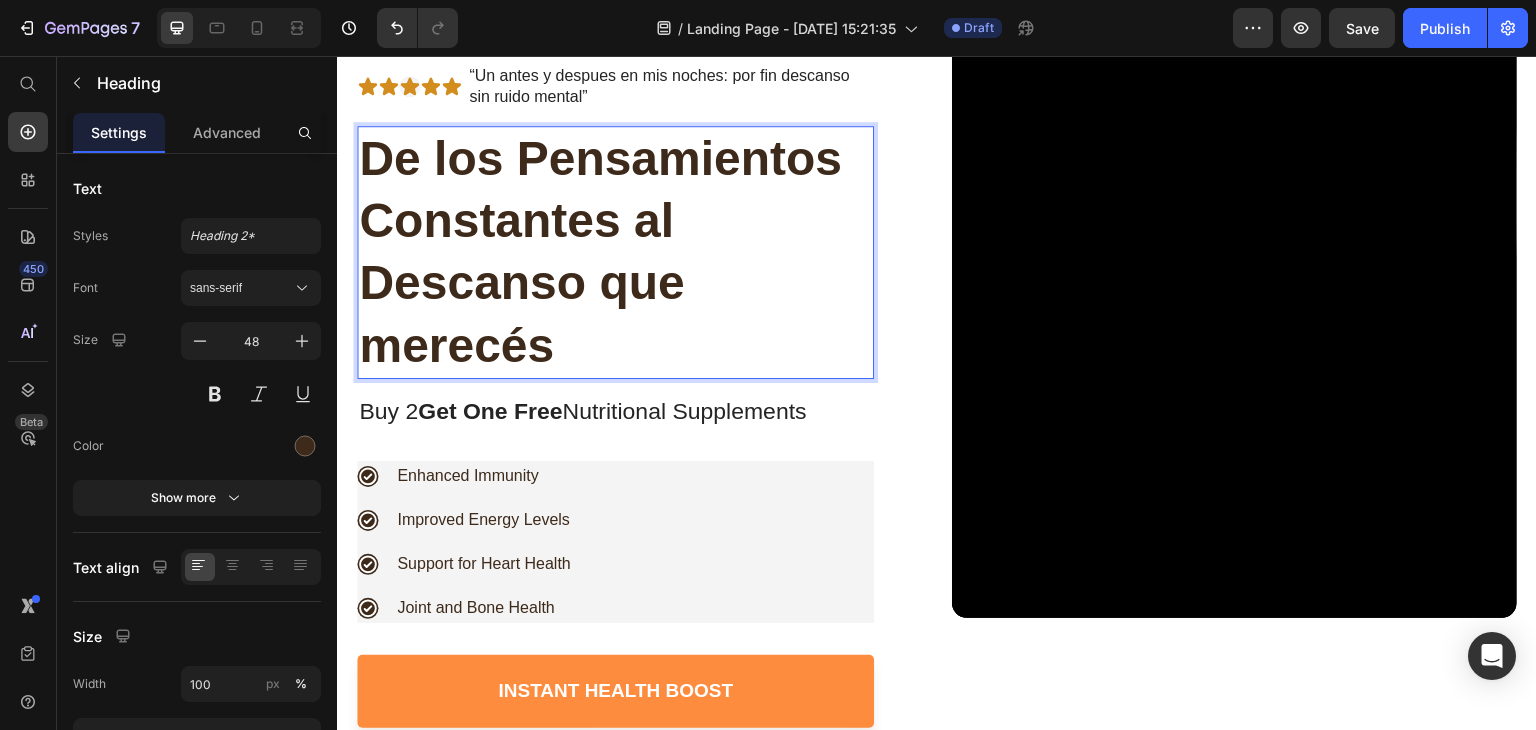 click on "De los Pensamientos Constantes al Descanso que merecés" at bounding box center [615, 253] 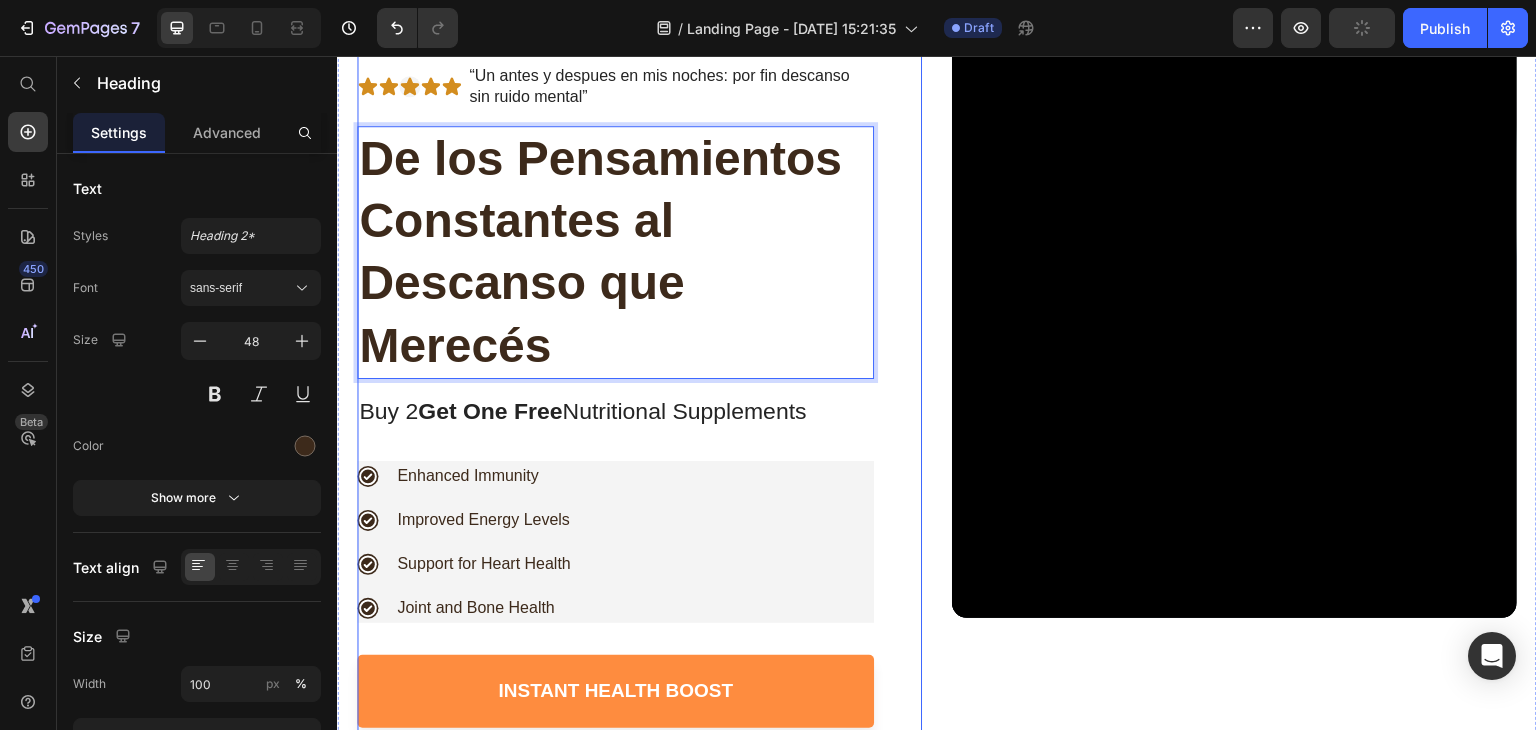 click on "Image
Icon
Icon
Icon
Icon
Icon Icon List “Un antes y despues en mis noches: por fin descanso sin ruido mental” Text Block Row De los Pensamientos Constantes al Descanso que Merecés Heading   16 Buy 2  Get One Free  Nutritional Supplements Text Block
Enhanced Immunity
Improved Energy Levels
Support for Heart Health
Joint and Bone Health Item List Instant Health Boost Button
Icon Try it & love it for  30 days or your money back Text Block Row
Icon Row" at bounding box center [639, 366] 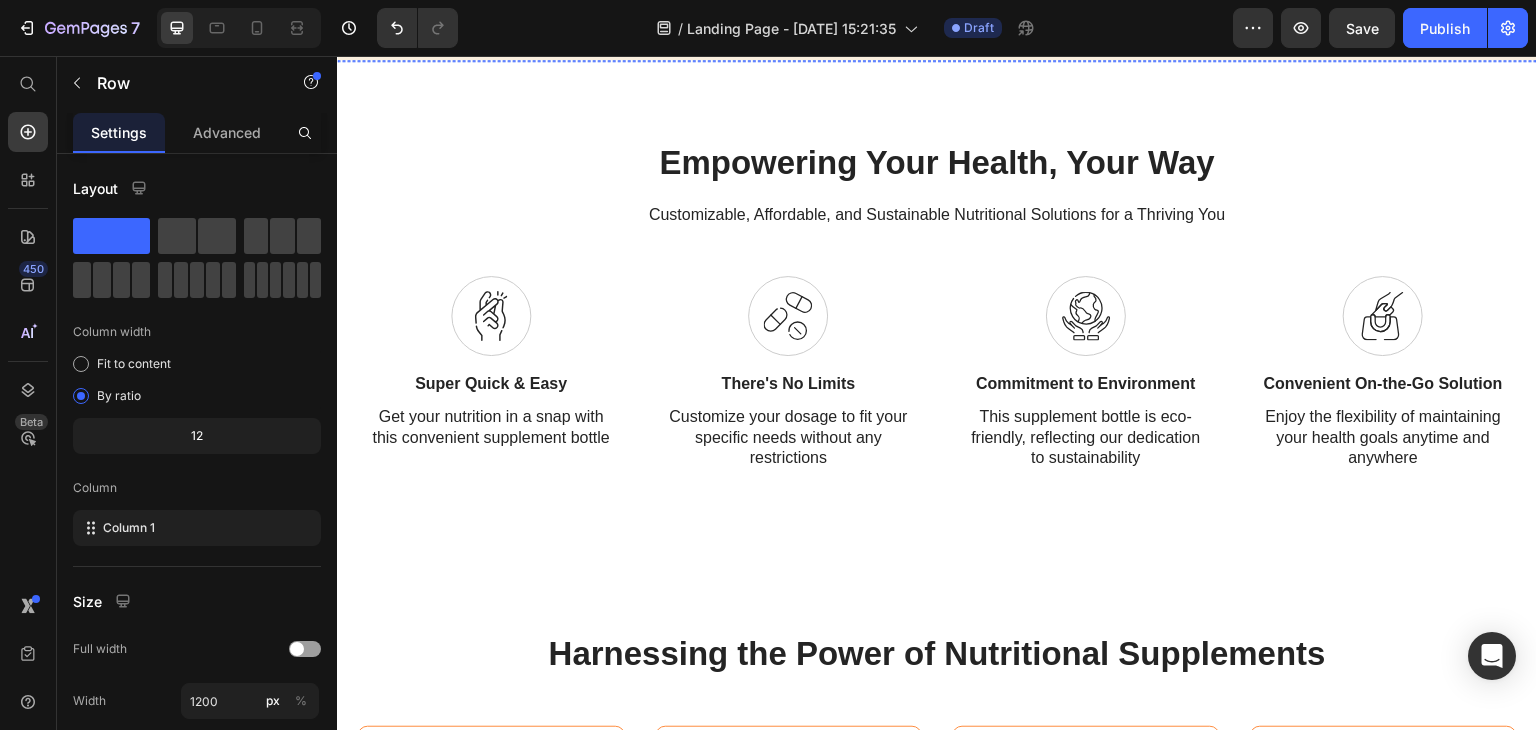 scroll, scrollTop: 1900, scrollLeft: 0, axis: vertical 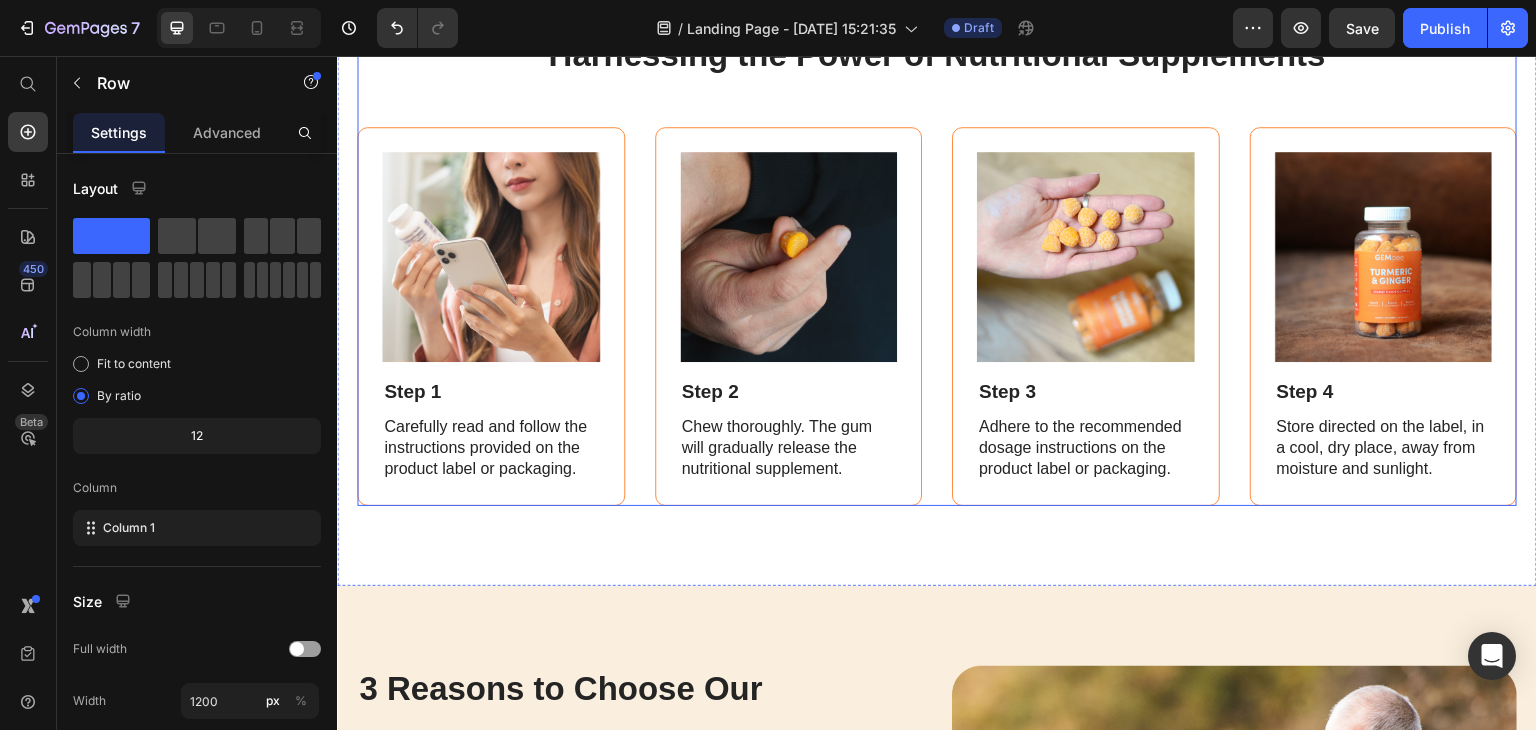 click on "Harnessing the Power of Nutritional Supplements Heading Image Step 1 Text Block Carefully read and follow the instructions provided on the product label or packaging. Text Block Row Image Step 2 Text Block Chew thoroughly. The gum will gradually release the nutritional supplement. Text Block Row Image Step 3 Text Block Adhere to the recommended dosage instructions on the product label or packaging. Text Block Row Image Step 4 Text Block Store directed on the label, in a cool, dry place, away from moisture and sunlight. Text Block Row Row" at bounding box center [937, 269] 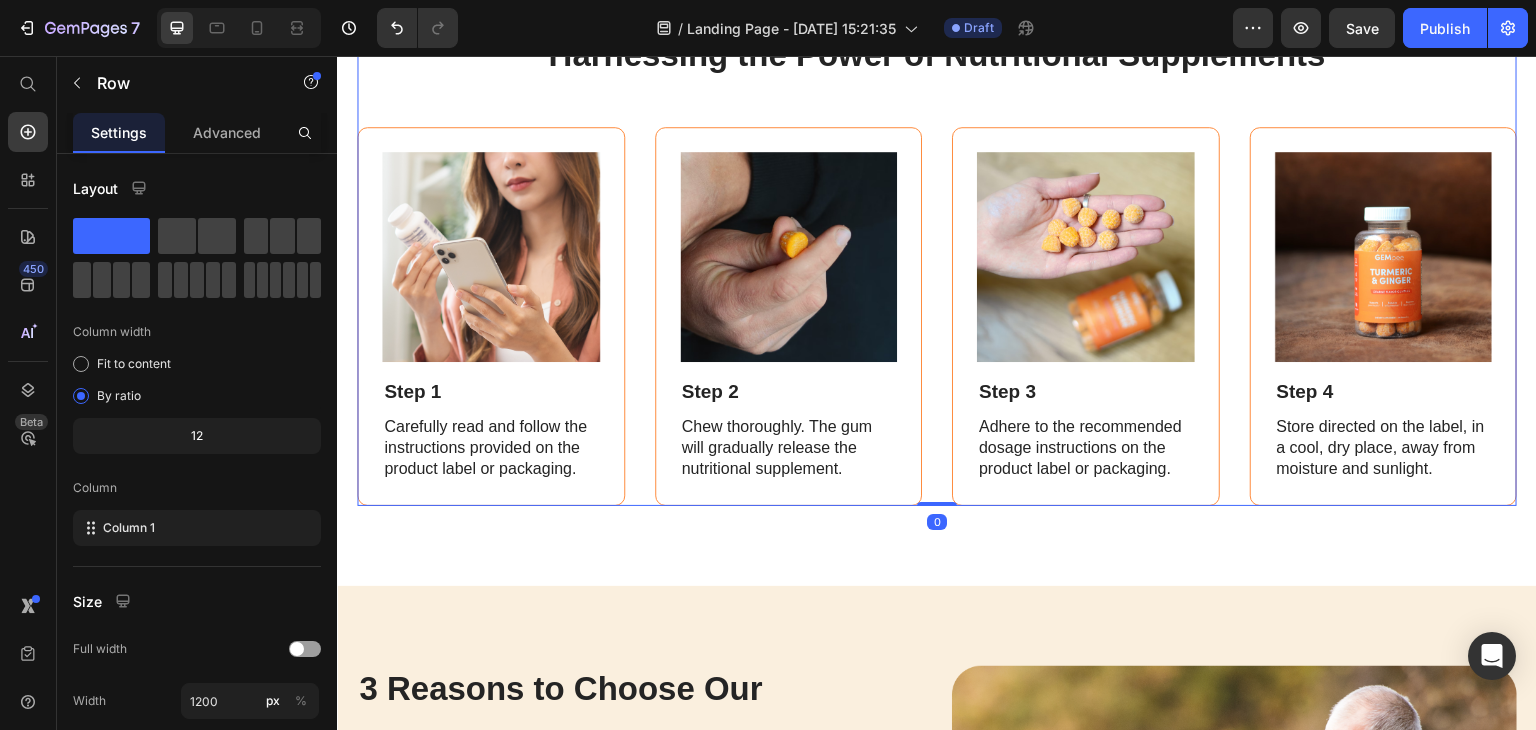 click 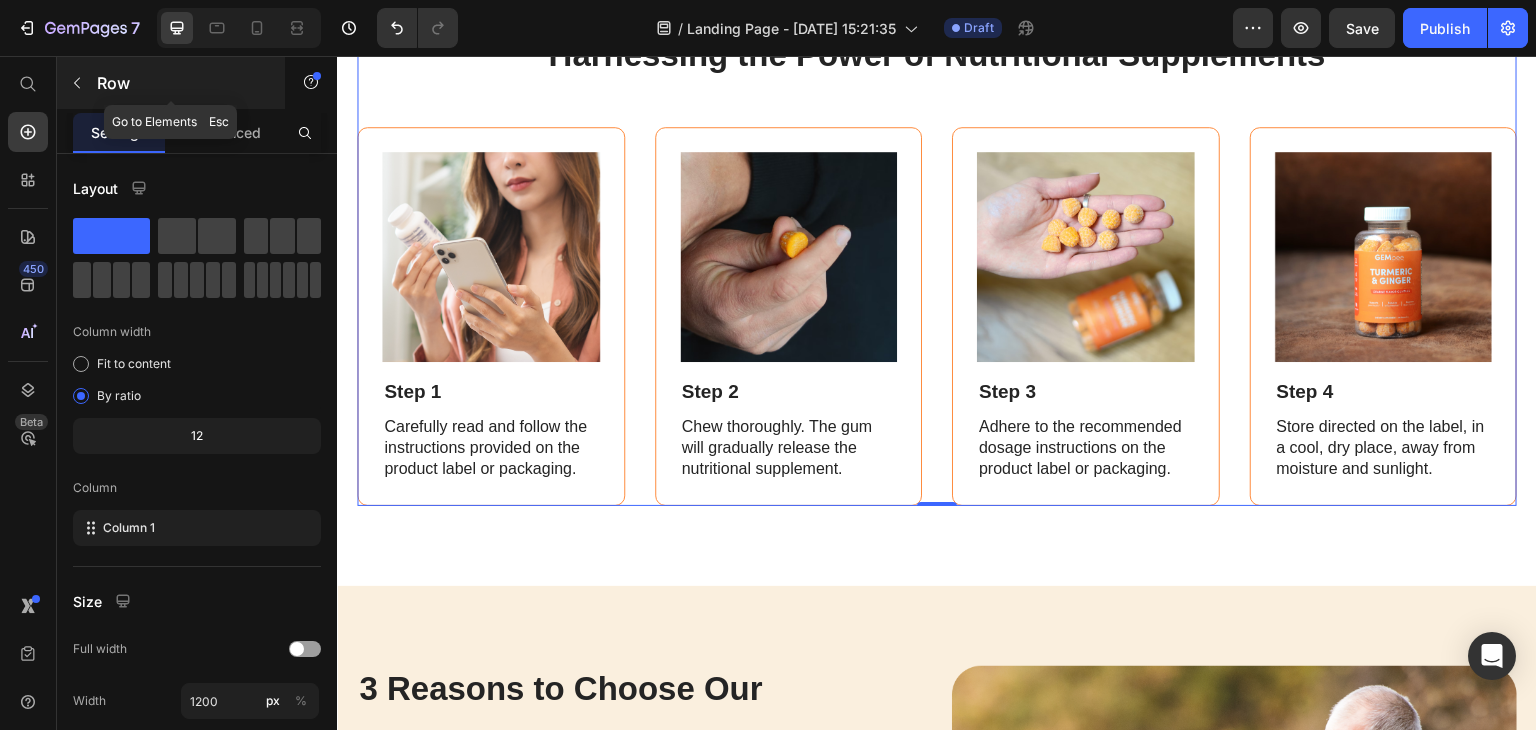 click at bounding box center (77, 83) 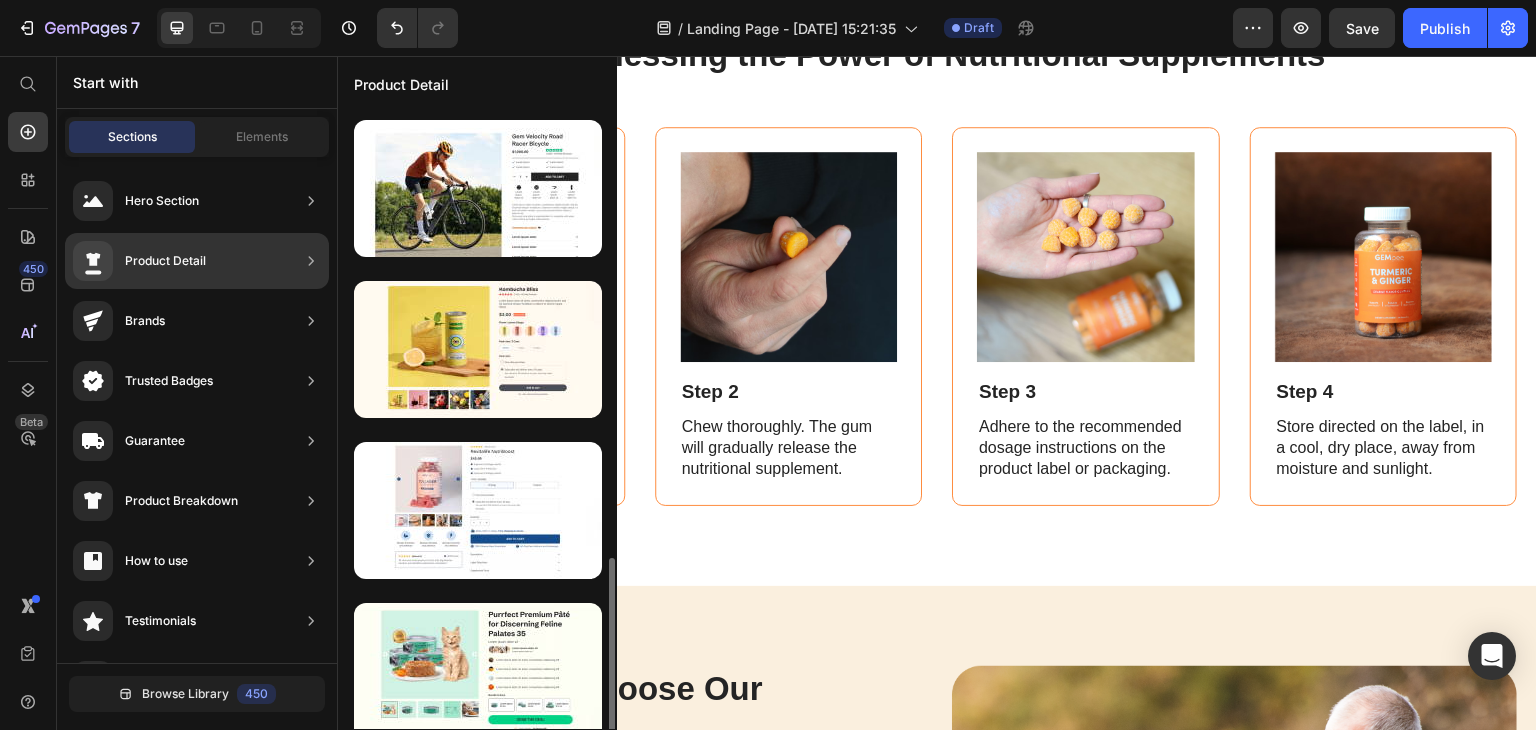 scroll, scrollTop: 900, scrollLeft: 0, axis: vertical 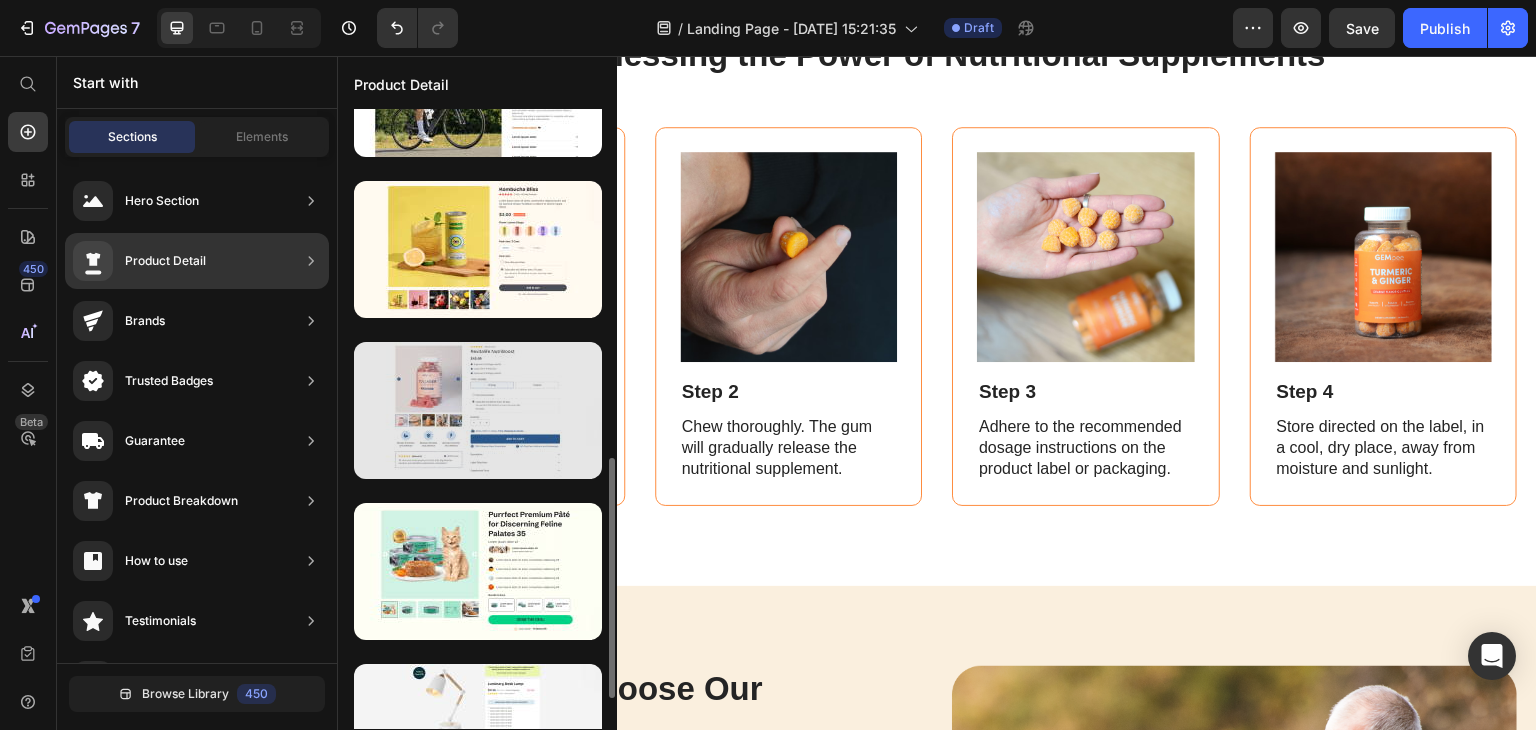 click at bounding box center [478, 410] 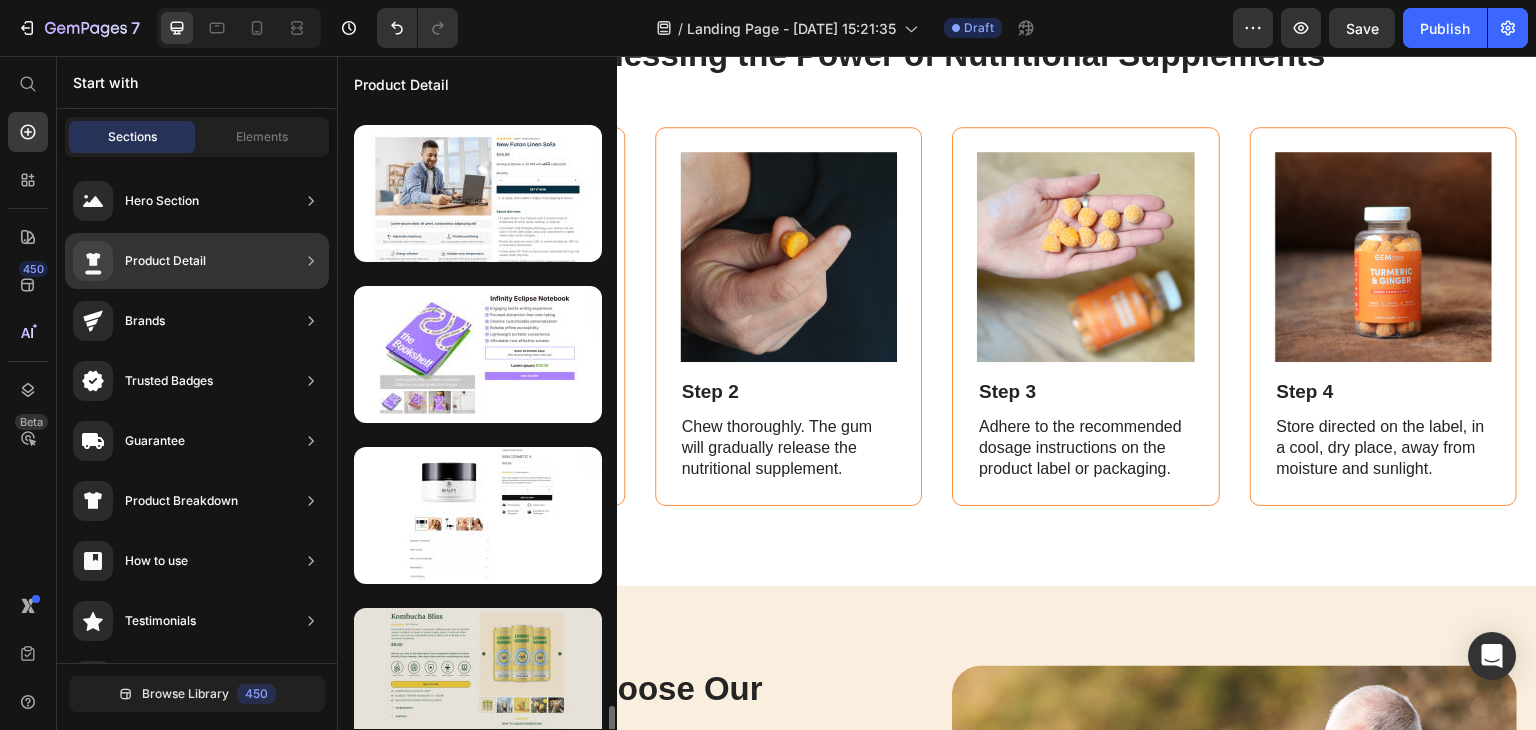 scroll, scrollTop: 3188, scrollLeft: 0, axis: vertical 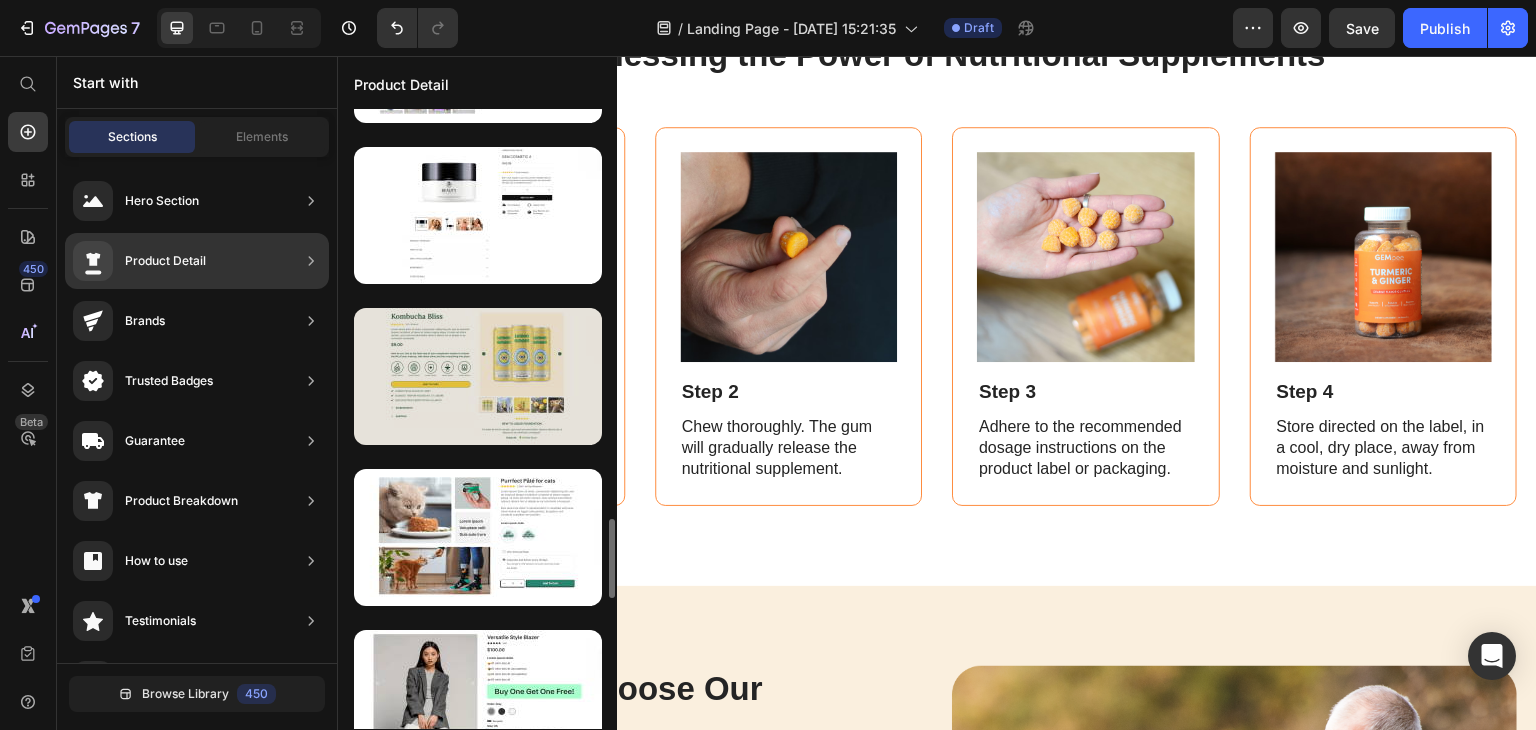 click at bounding box center (478, 376) 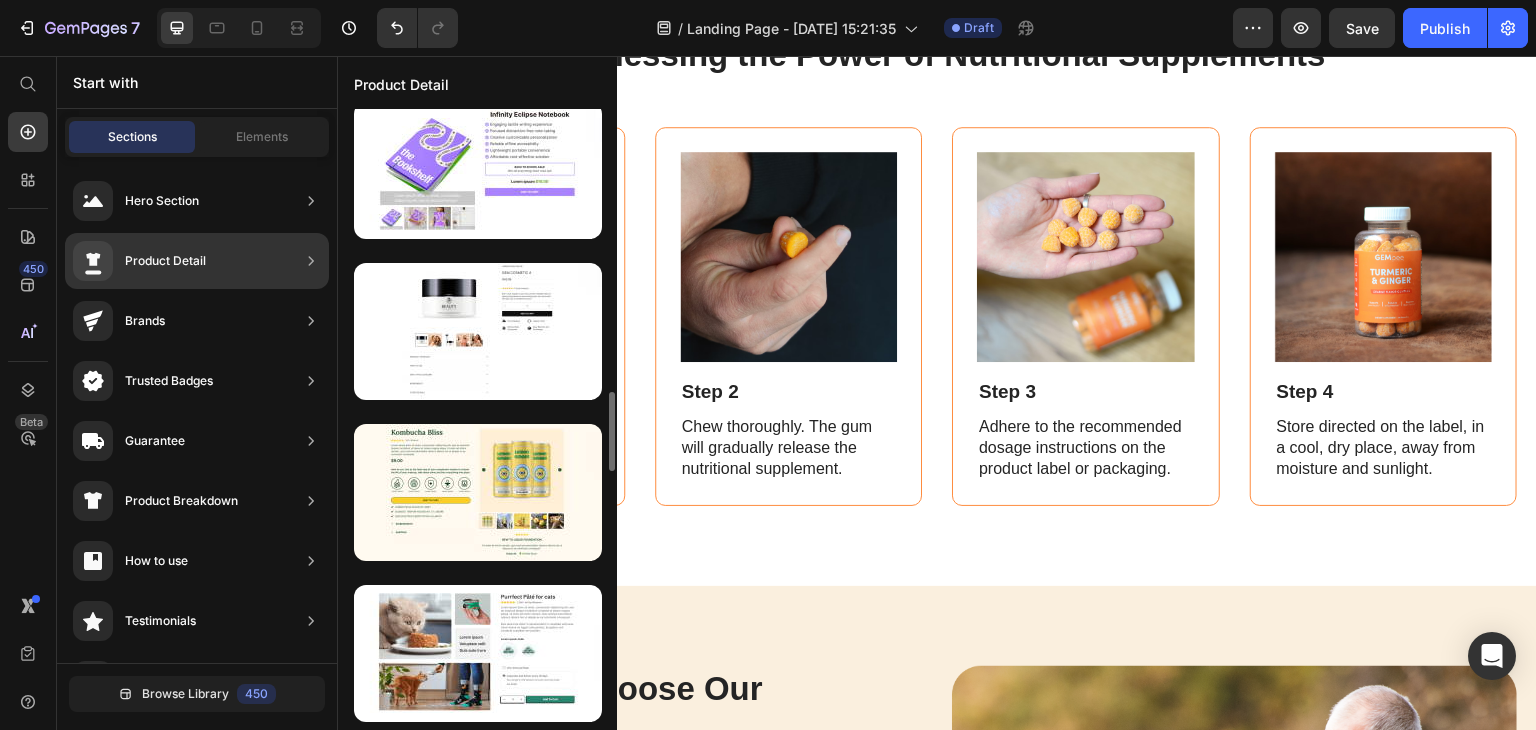 scroll, scrollTop: 3172, scrollLeft: 0, axis: vertical 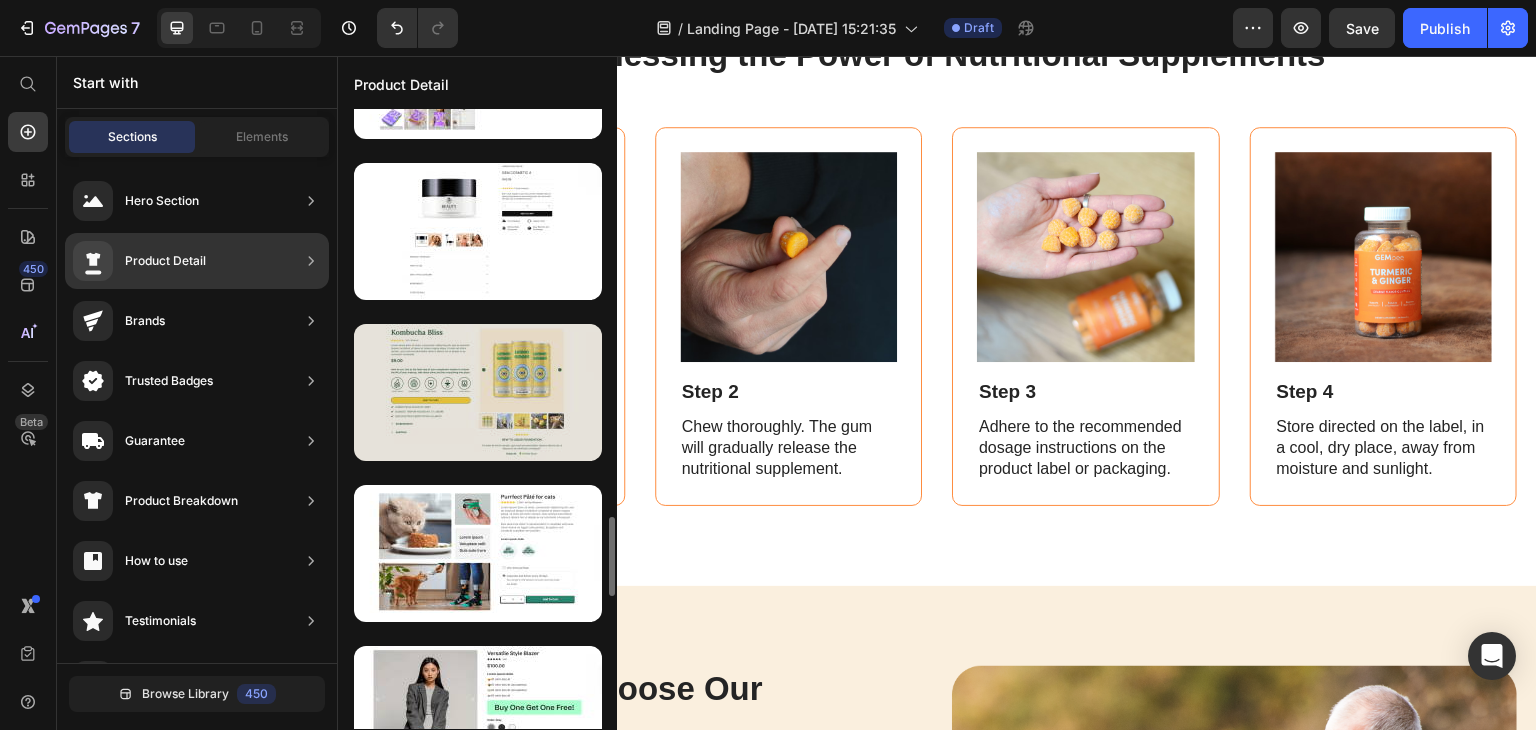 click at bounding box center [478, 392] 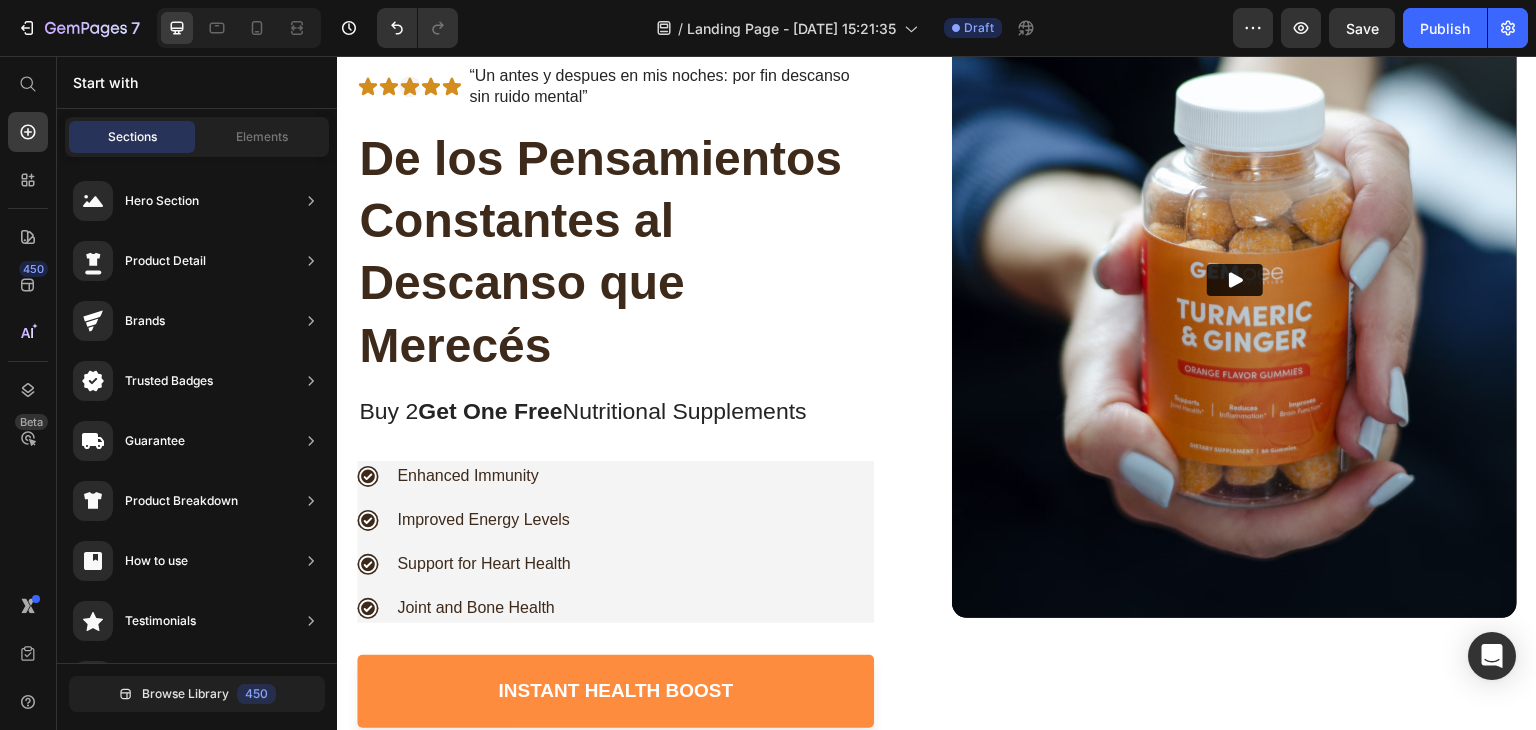 scroll, scrollTop: 0, scrollLeft: 0, axis: both 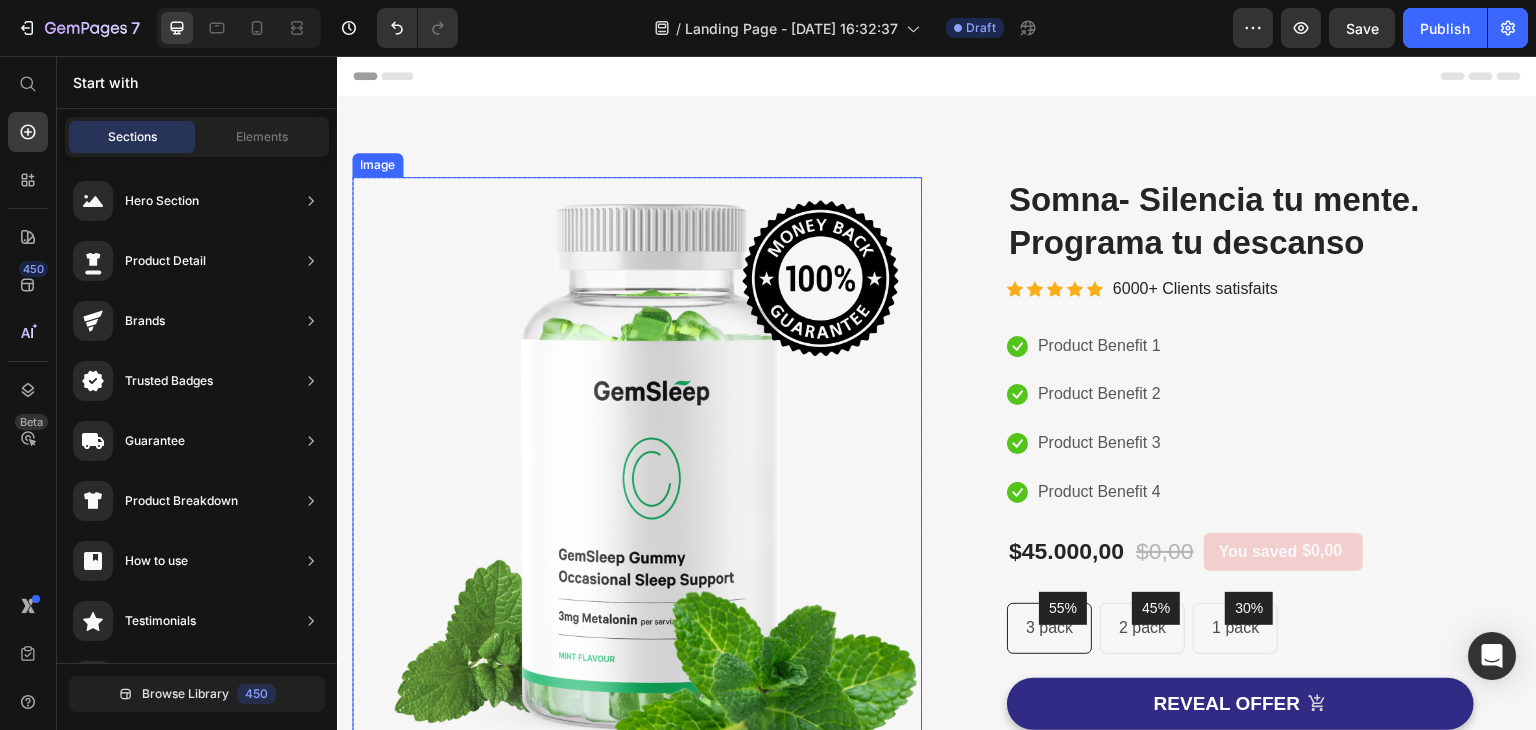 drag, startPoint x: 552, startPoint y: 279, endPoint x: 519, endPoint y: 283, distance: 33.24154 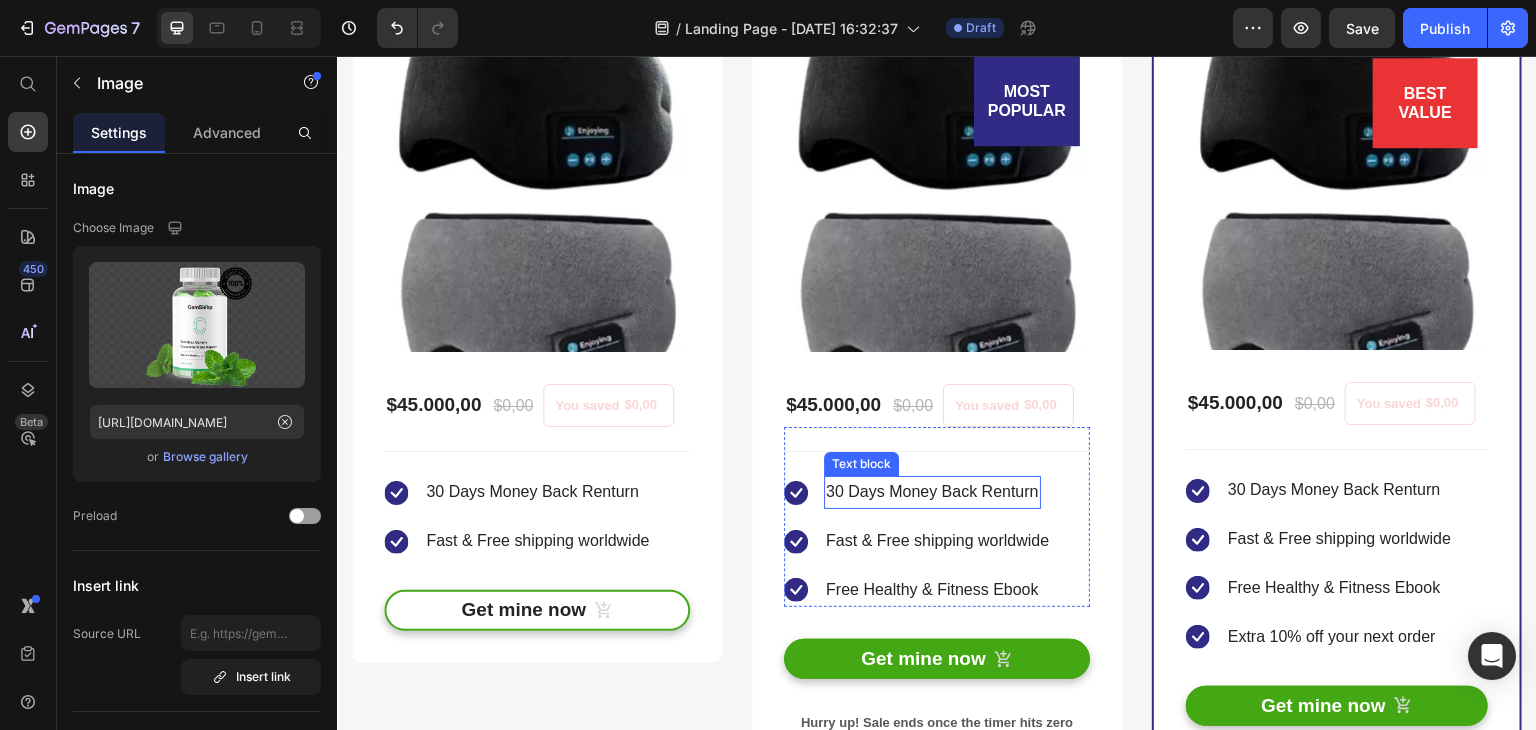 scroll, scrollTop: 4400, scrollLeft: 0, axis: vertical 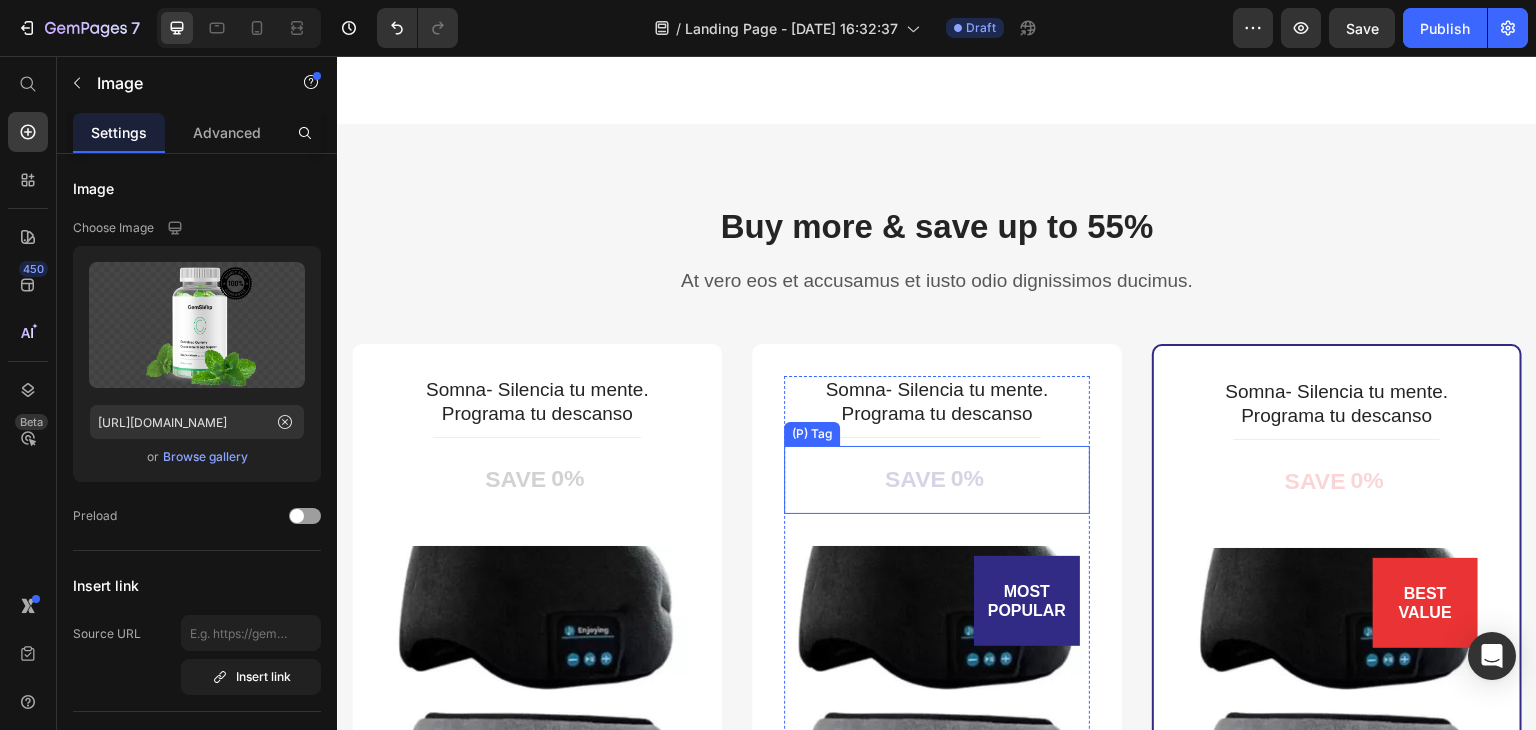 click on "SAVE 0%" at bounding box center [937, 480] 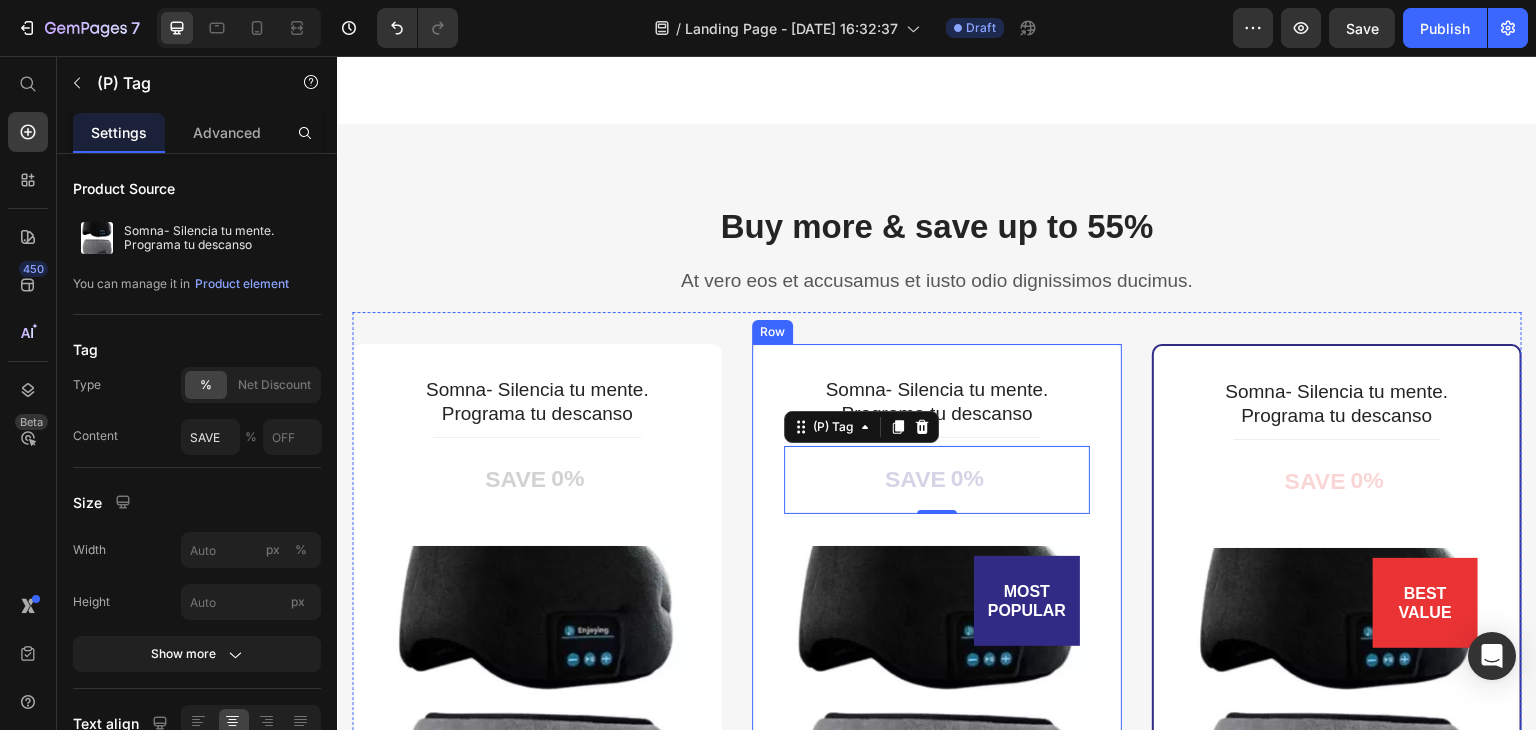 click on "Somna- Silencia tu mente. Programa tu descanso (P) Title                Title Line SAVE 0% (P) Tag   0 MOST POPULAR Text block Row (P) Images & Gallery Row $45.000,00 (P) Price $0,00 (P) Price You saved $0,00 (P) Tag Row You saved $0,00 (P) Tag
Icon 30 Days Money Back Renturn Text block
Icon Fast & Free shipping worldwide Text block
Icon Free Healthy & Fitness Ebook  Text block Icon List Get mine now (P) Cart Button Product Hurry up! Sale ends once the timer hits zero Text block 00 Day 17 Hrs 56 Min 57 Sec CountDown Timer Row" at bounding box center [937, 838] 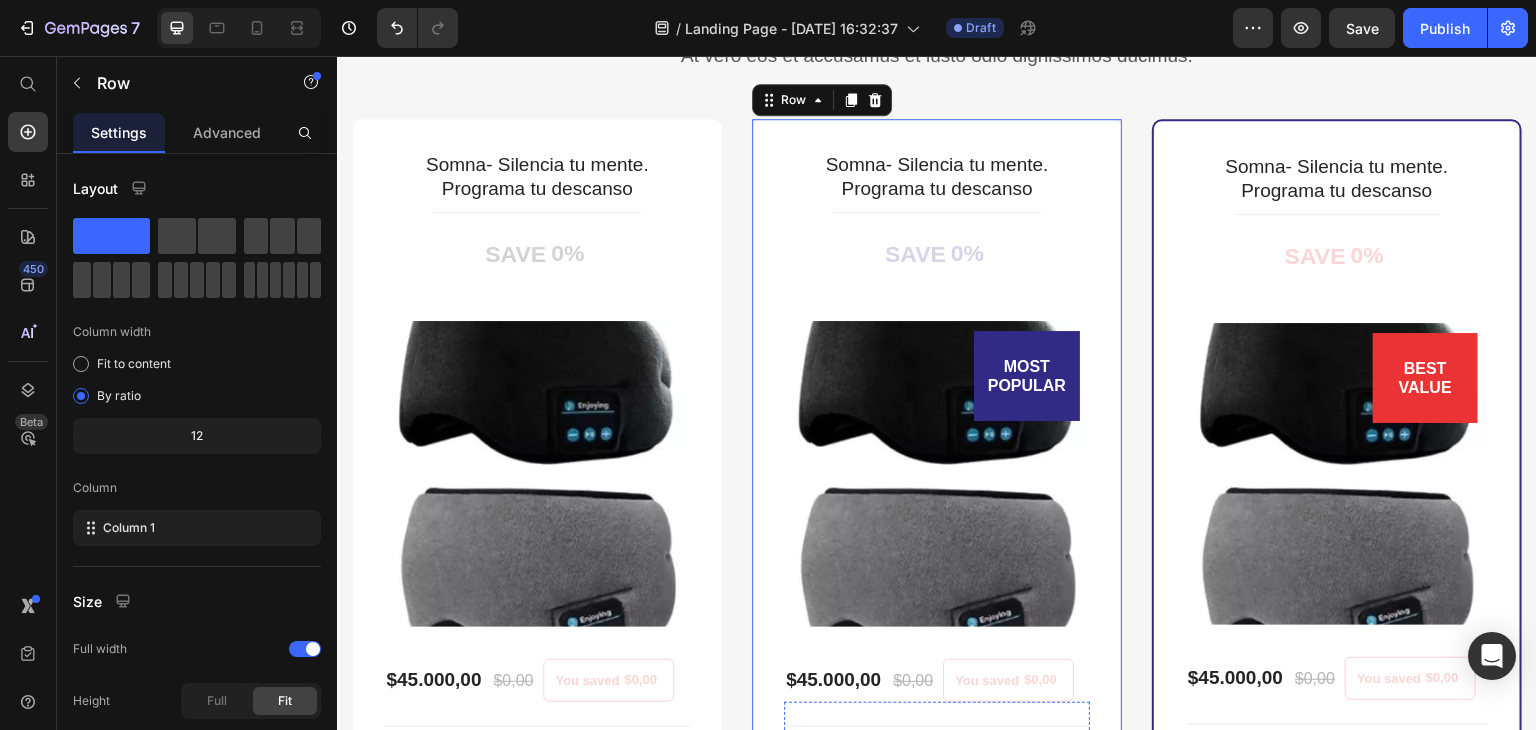 scroll, scrollTop: 4600, scrollLeft: 0, axis: vertical 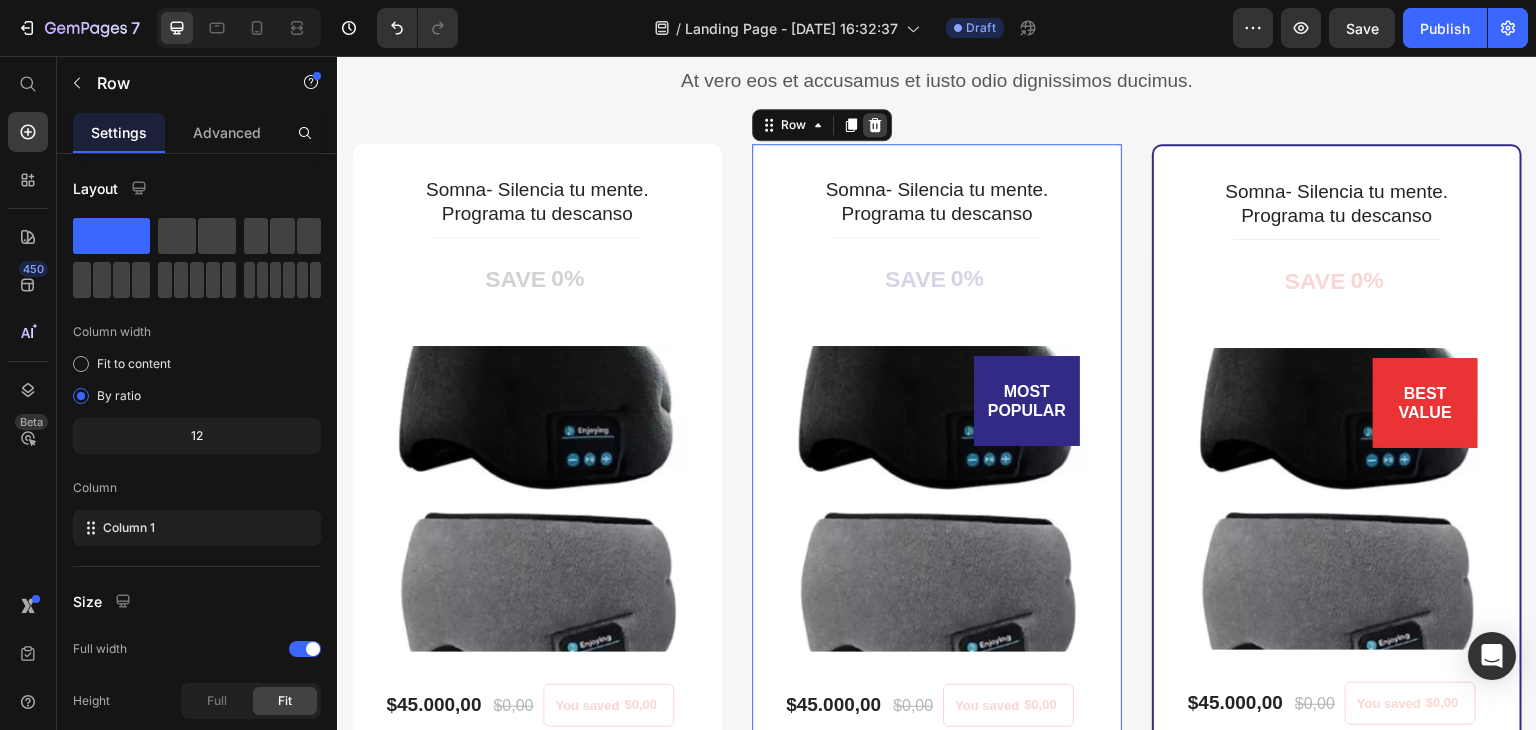 click 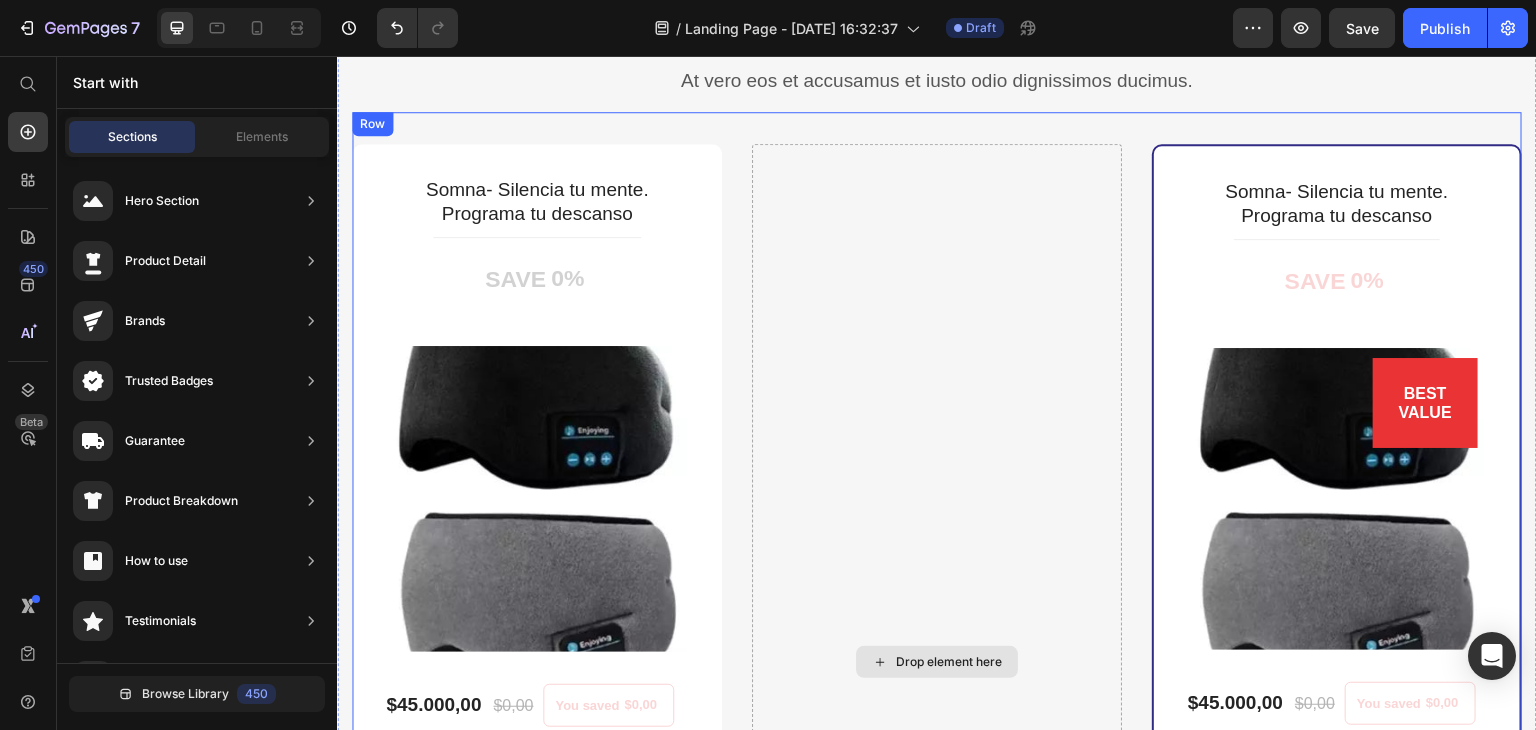 click on "Drop element here" at bounding box center [937, 663] 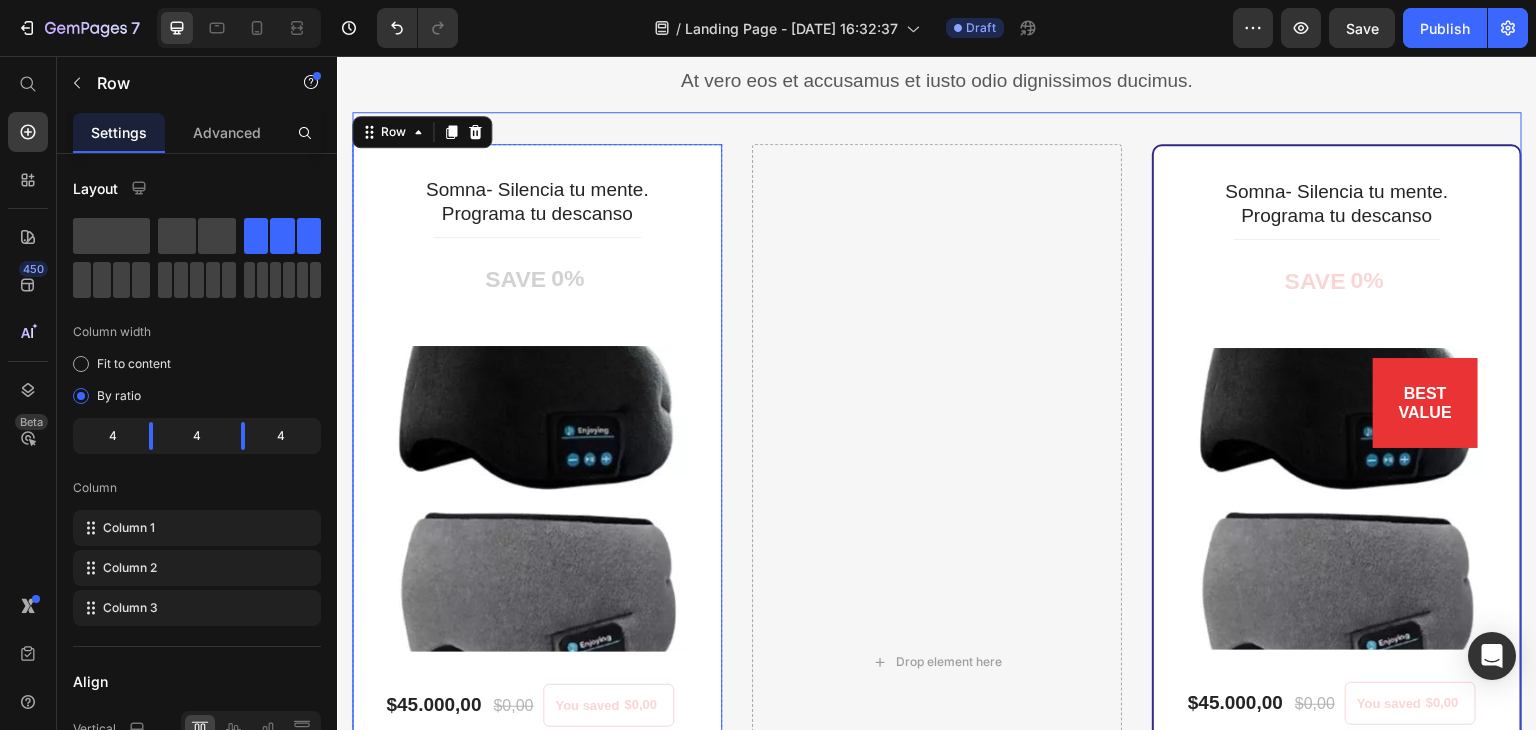 click on "Somna- Silencia tu mente. Programa tu descanso (P) Title                Title Line SAVE 0% (P) Tag (P) Images & Gallery $45.000,00 (P) Price $0,00 (P) Price You saved $0,00 (P) Tag Row You saved $0,00 (P) Tag
Icon 30 Days Money Back Renturn Text block
Icon Fast & Free shipping worldwide Text block Icon List Get mine now (P) Cart Button Product Row" at bounding box center [537, 553] 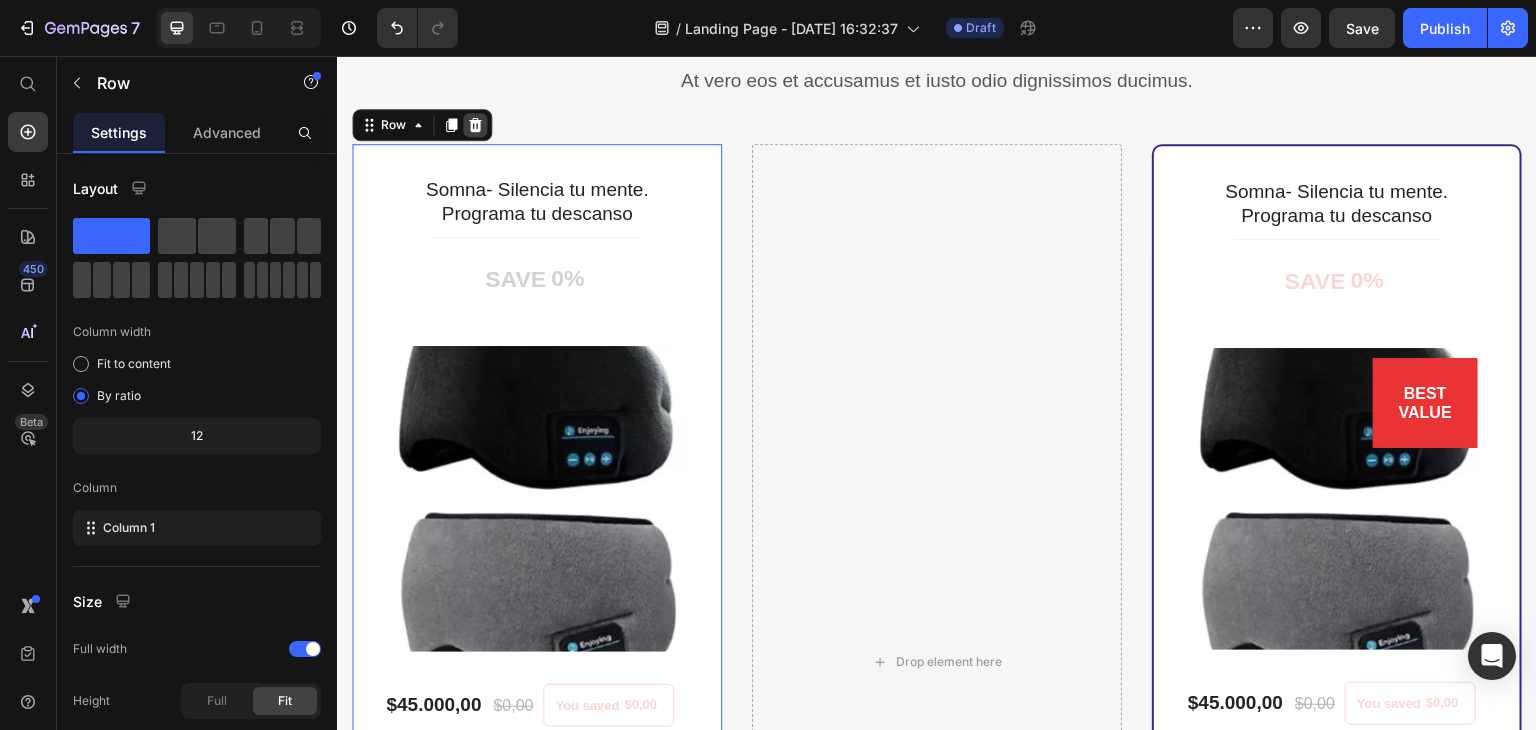 click at bounding box center [475, 125] 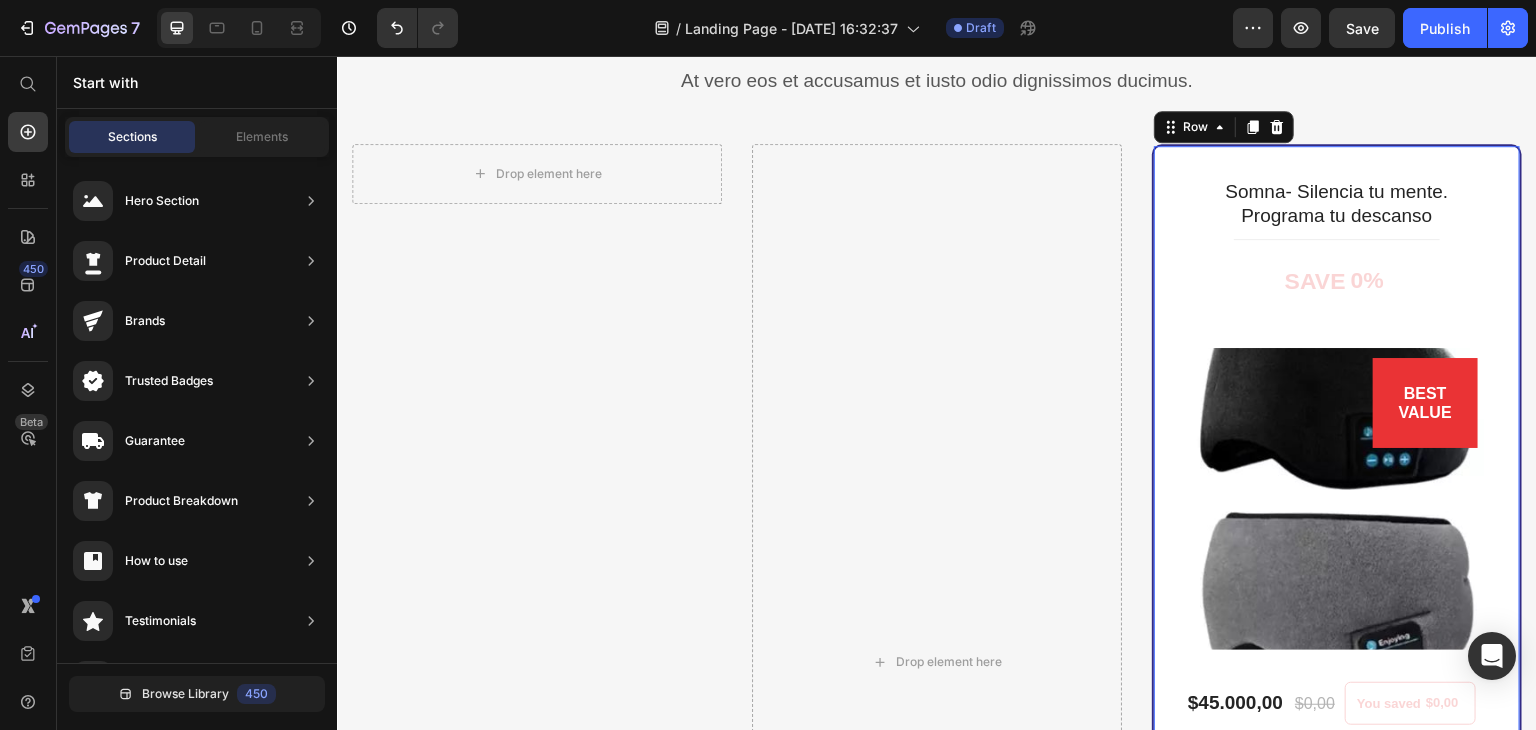 click on "Somna- Silencia tu mente. Programa tu descanso (P) Title                Title Line SAVE 0% (P) Tag BEST VALUE Text block Row (P) Images & Gallery Row $45.000,00 (P) Price $0,00 (P) Price You saved $0,00 (P) Tag Row You saved $0,00 (P) Tag
Icon 30 Days Money Back Renturn Text block
Icon Fast & Free shipping worldwide Text block
Icon Free Healthy & Fitness Ebook  Text block
Icon Extra 10% off your next order Text block Icon List Get mine now (P) Cart Button Product Hurry up! Sale ends once the timer hits zero Text block 00 Day 17 Hrs 56 Min 39 Sec CountDown Timer Row   0" at bounding box center [1337, 663] 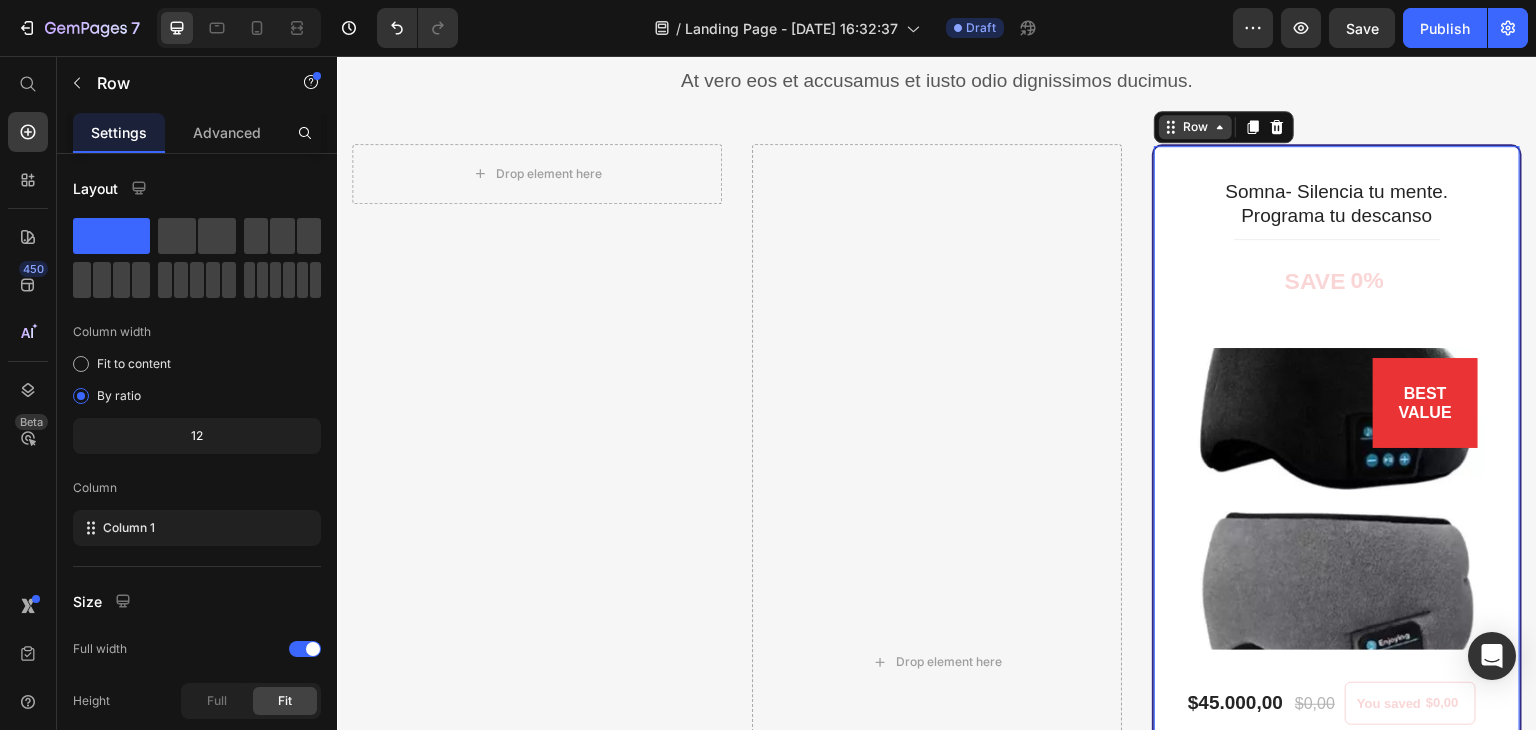 click on "Row" at bounding box center (1195, 127) 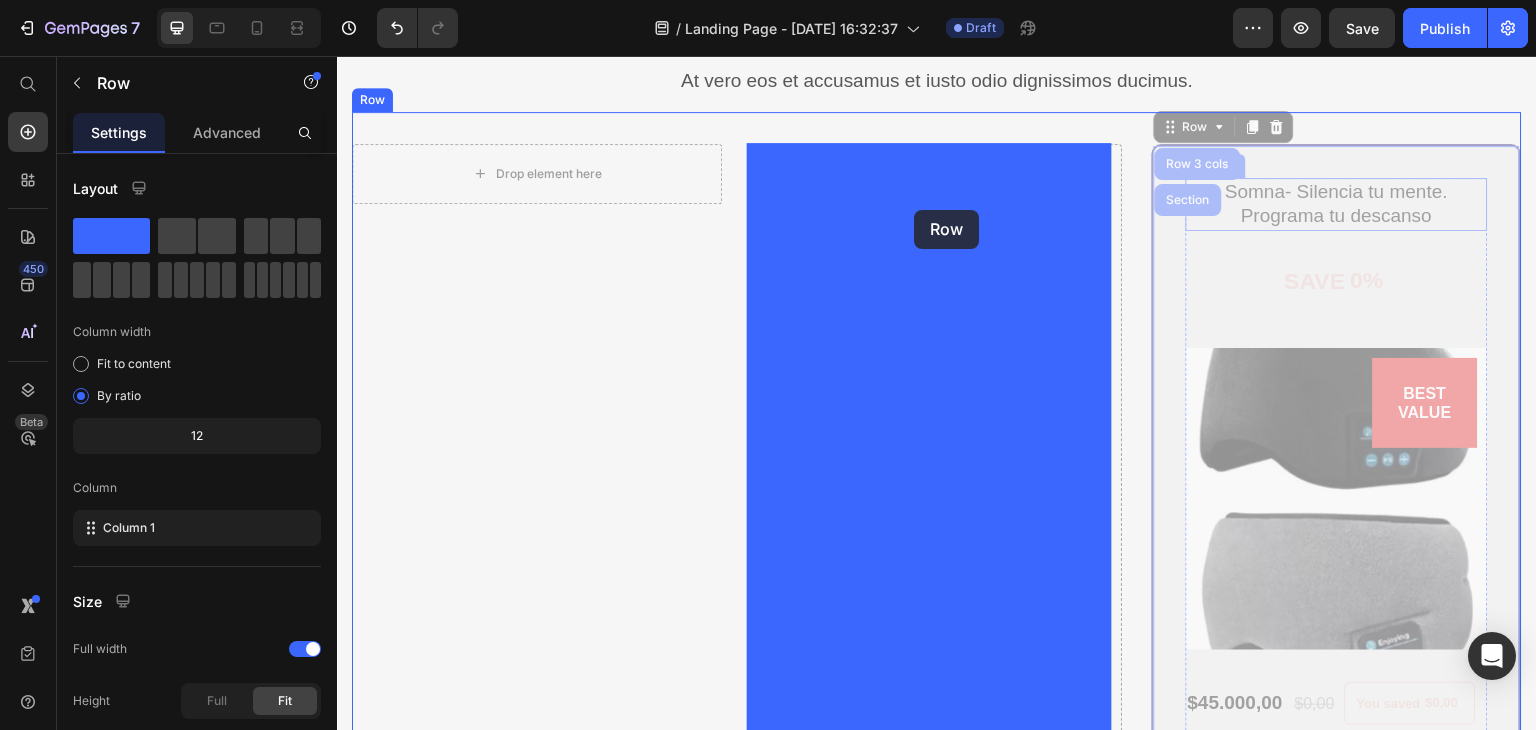 drag, startPoint x: 1491, startPoint y: 224, endPoint x: 914, endPoint y: 210, distance: 577.1698 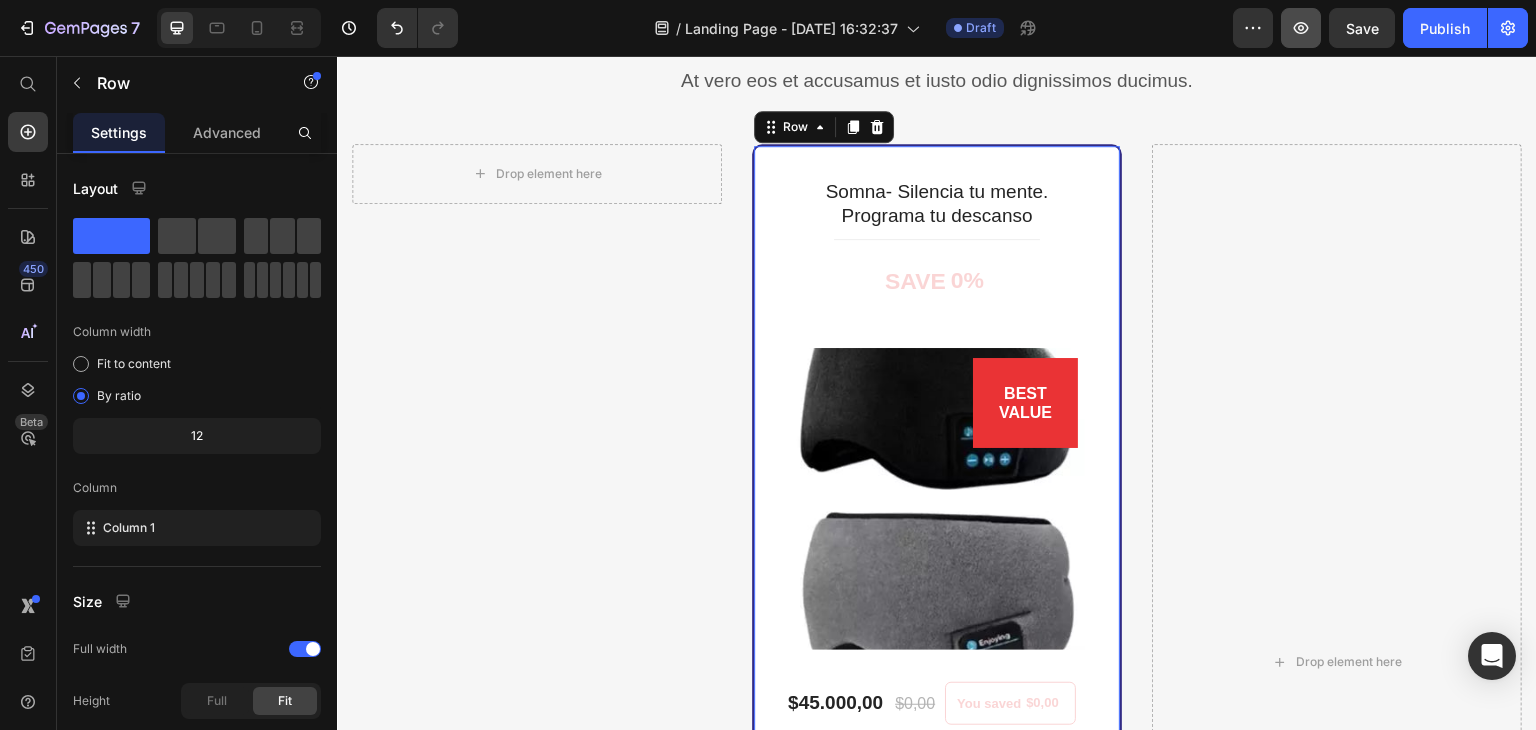 click 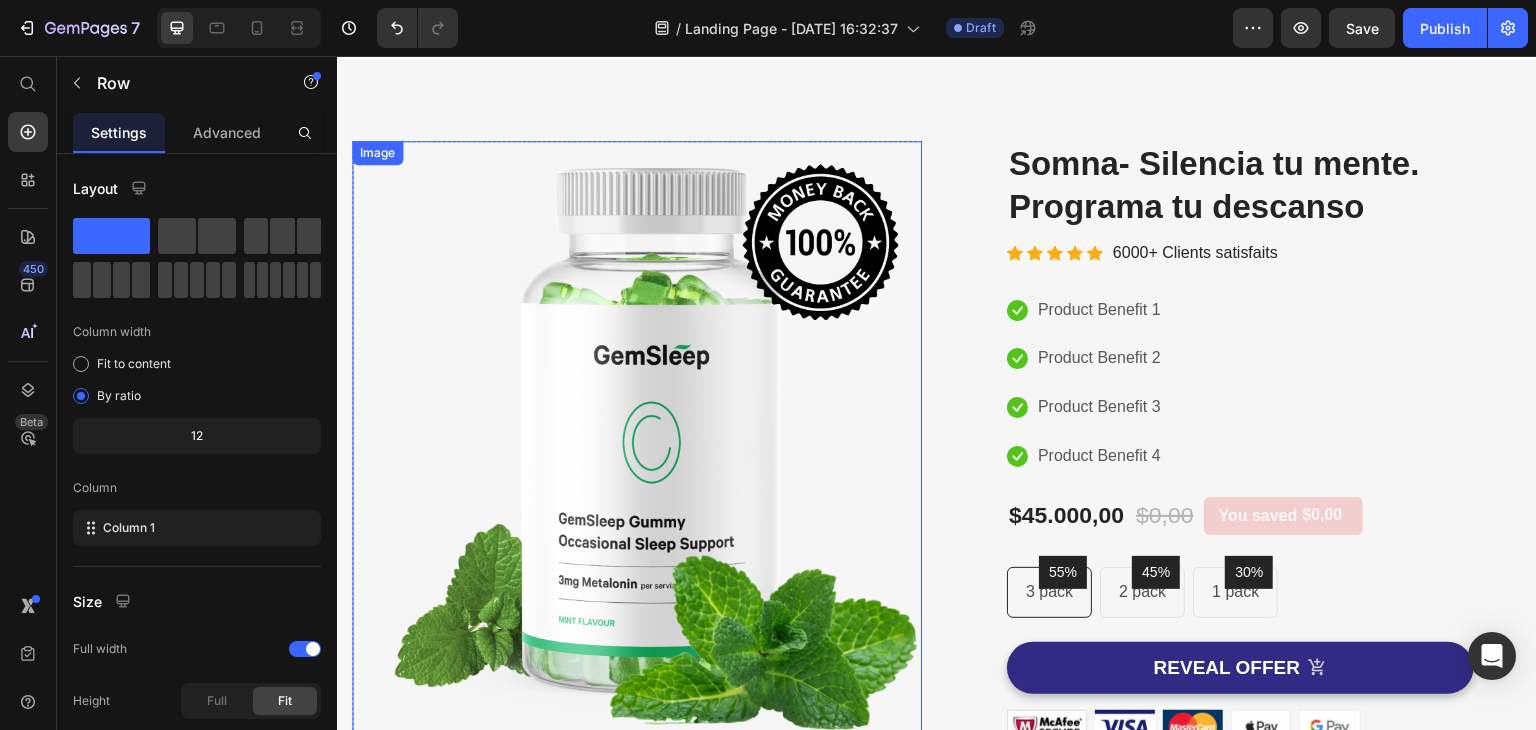 scroll, scrollTop: 100, scrollLeft: 0, axis: vertical 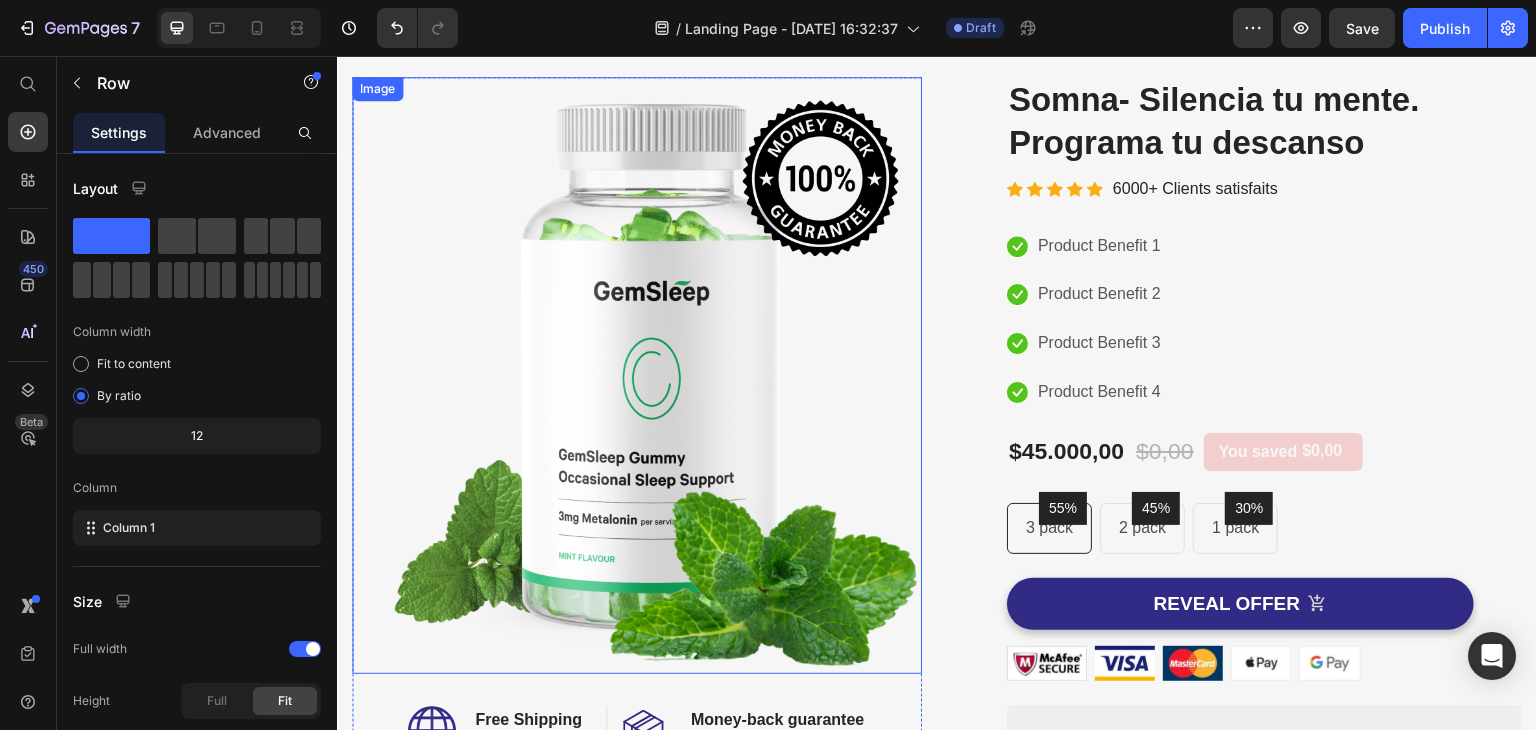 drag, startPoint x: 813, startPoint y: 338, endPoint x: 1067, endPoint y: 290, distance: 258.49564 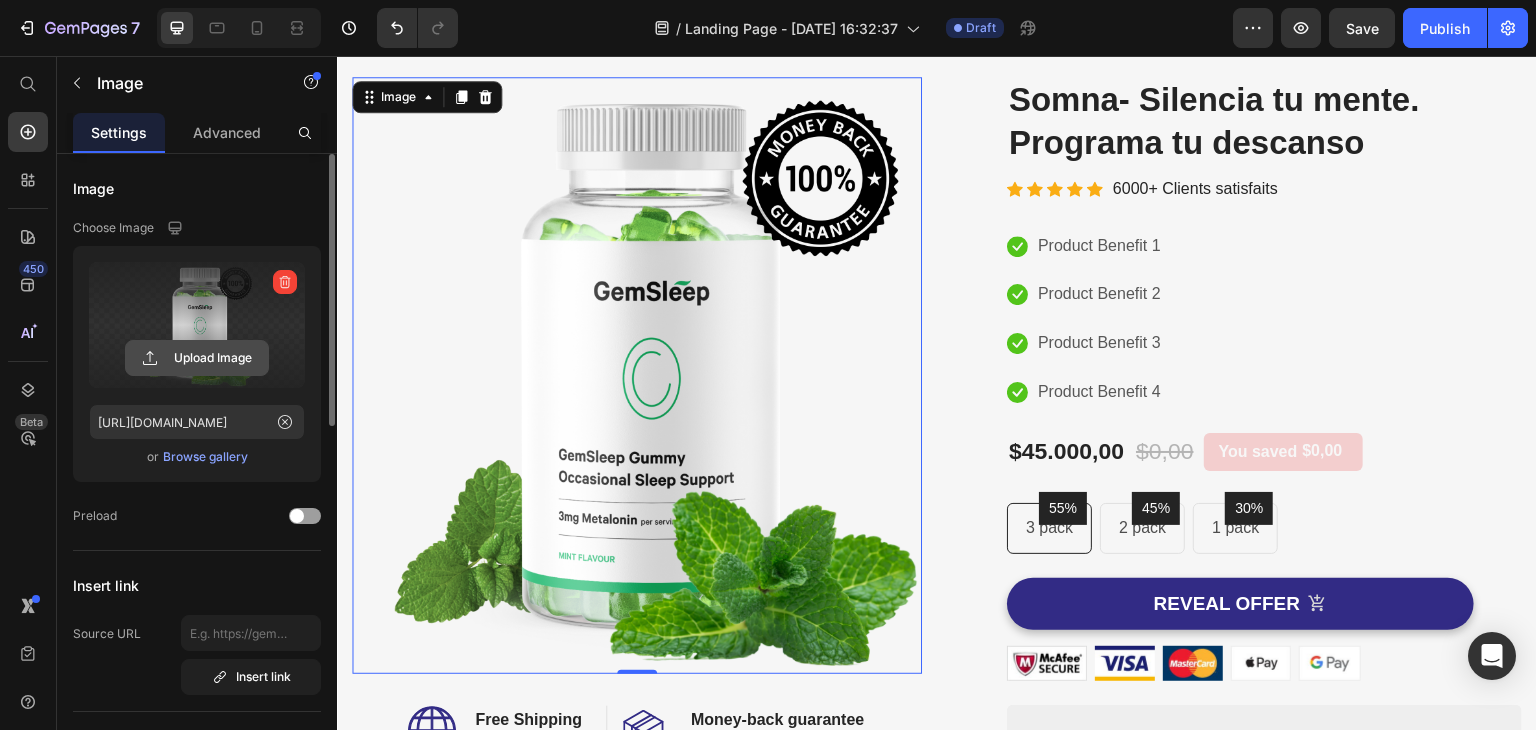 click 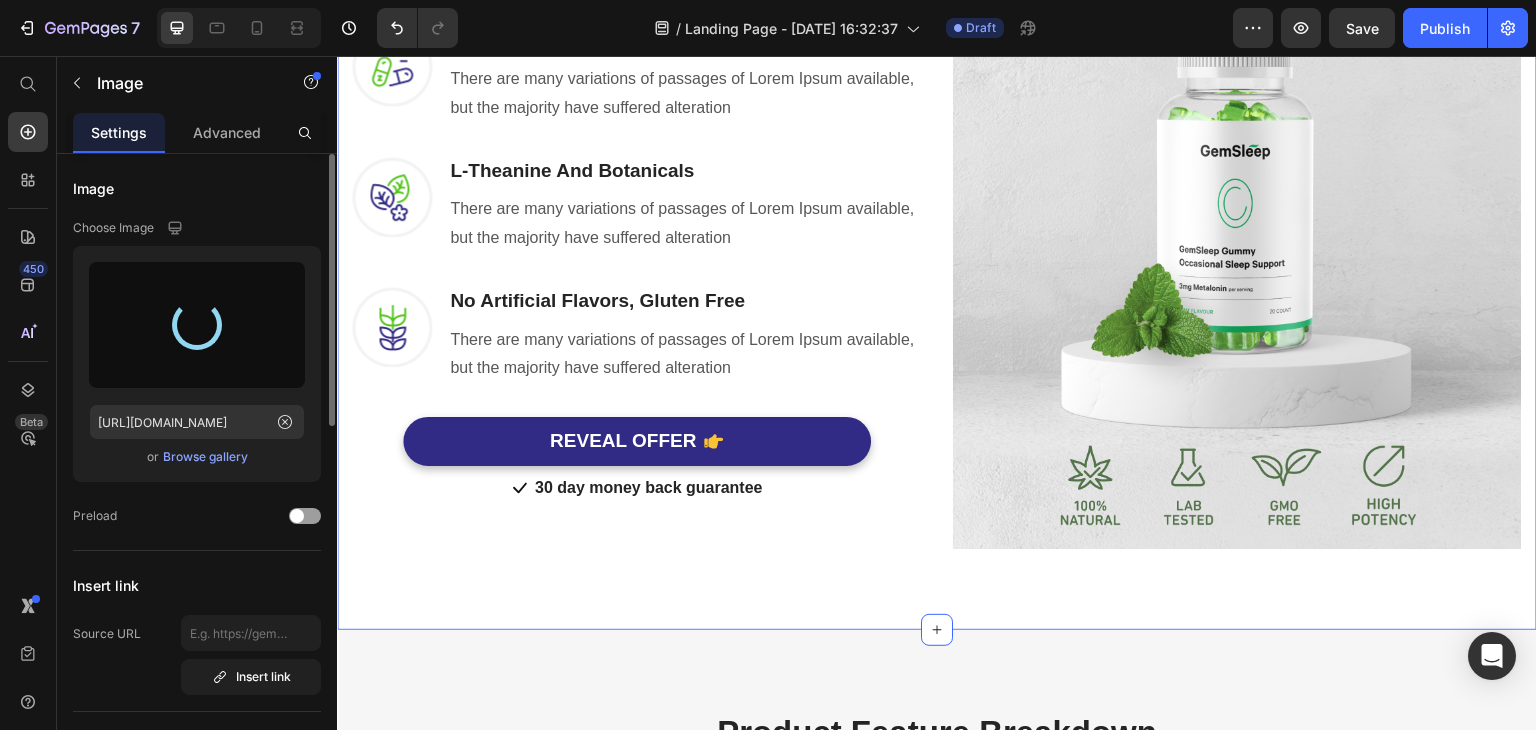 scroll, scrollTop: 2300, scrollLeft: 0, axis: vertical 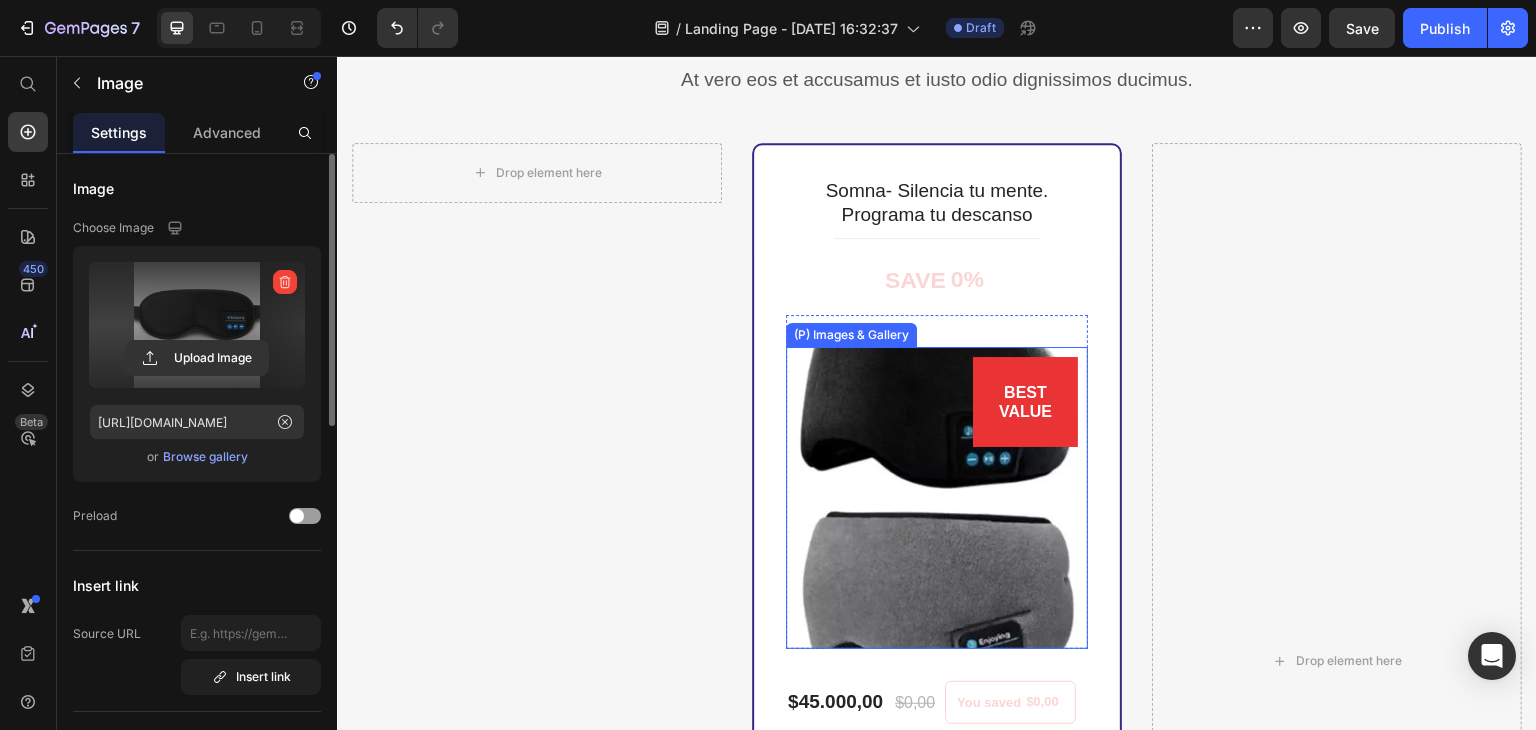 type on "[URL][DOMAIN_NAME]" 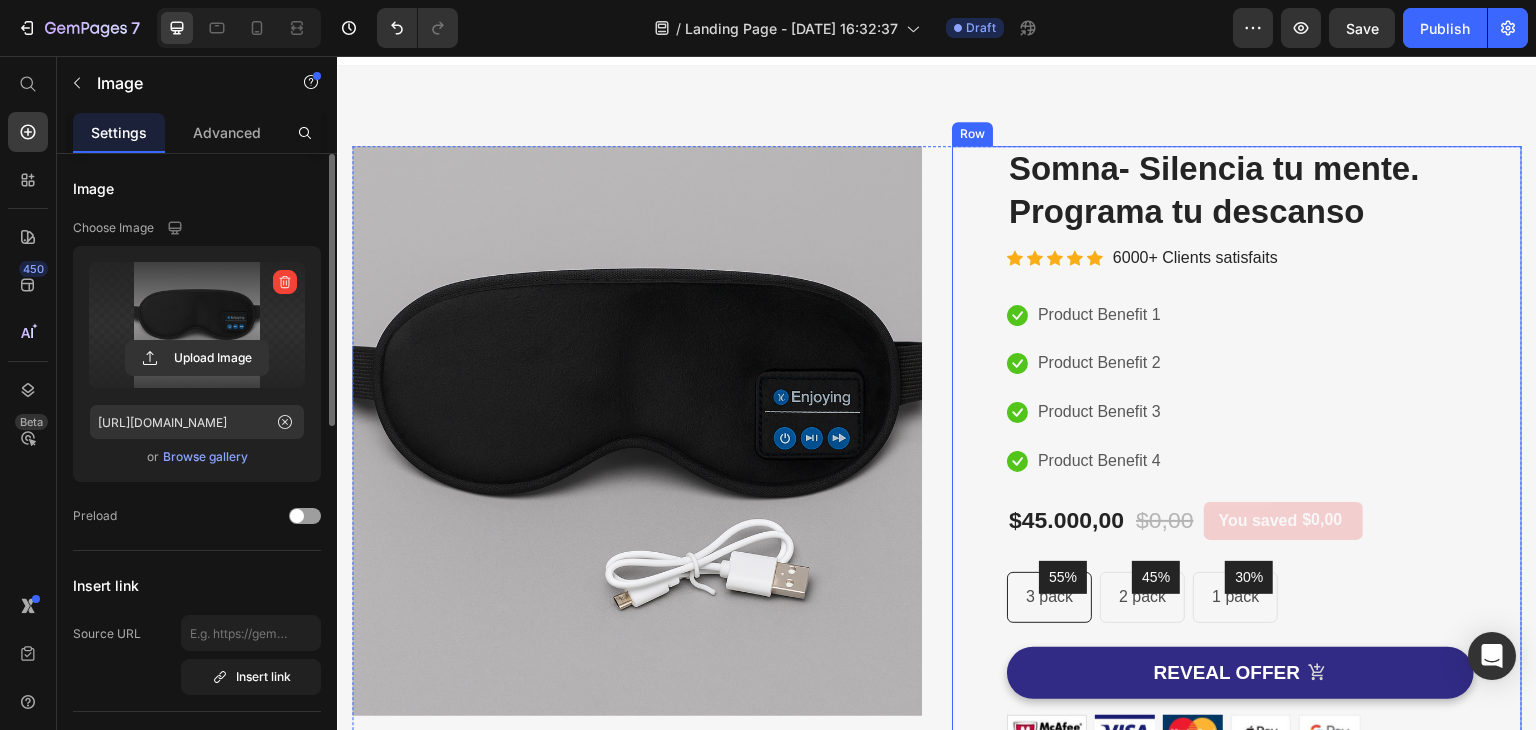 scroll, scrollTop: 0, scrollLeft: 0, axis: both 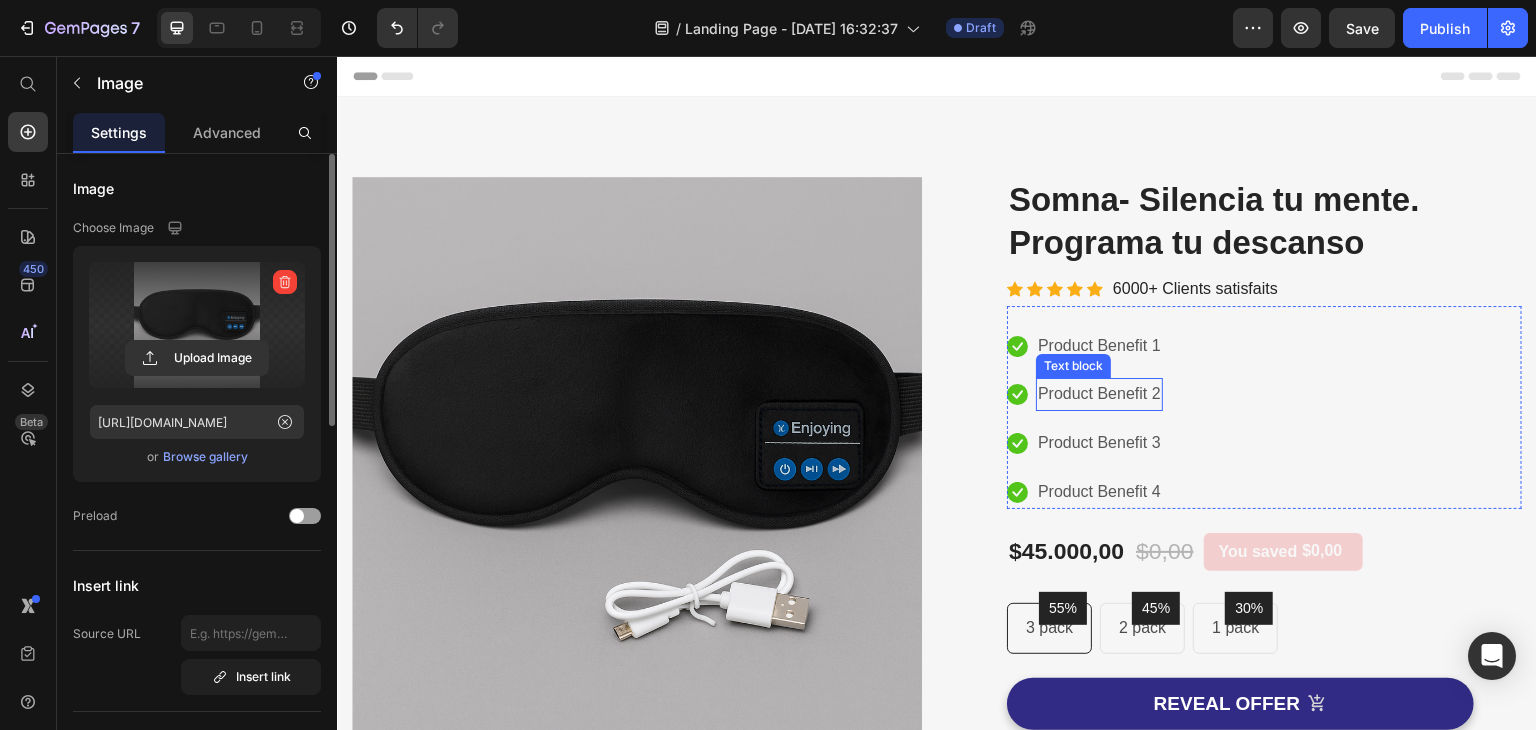 click on "Product Benefit 2" at bounding box center (1099, 394) 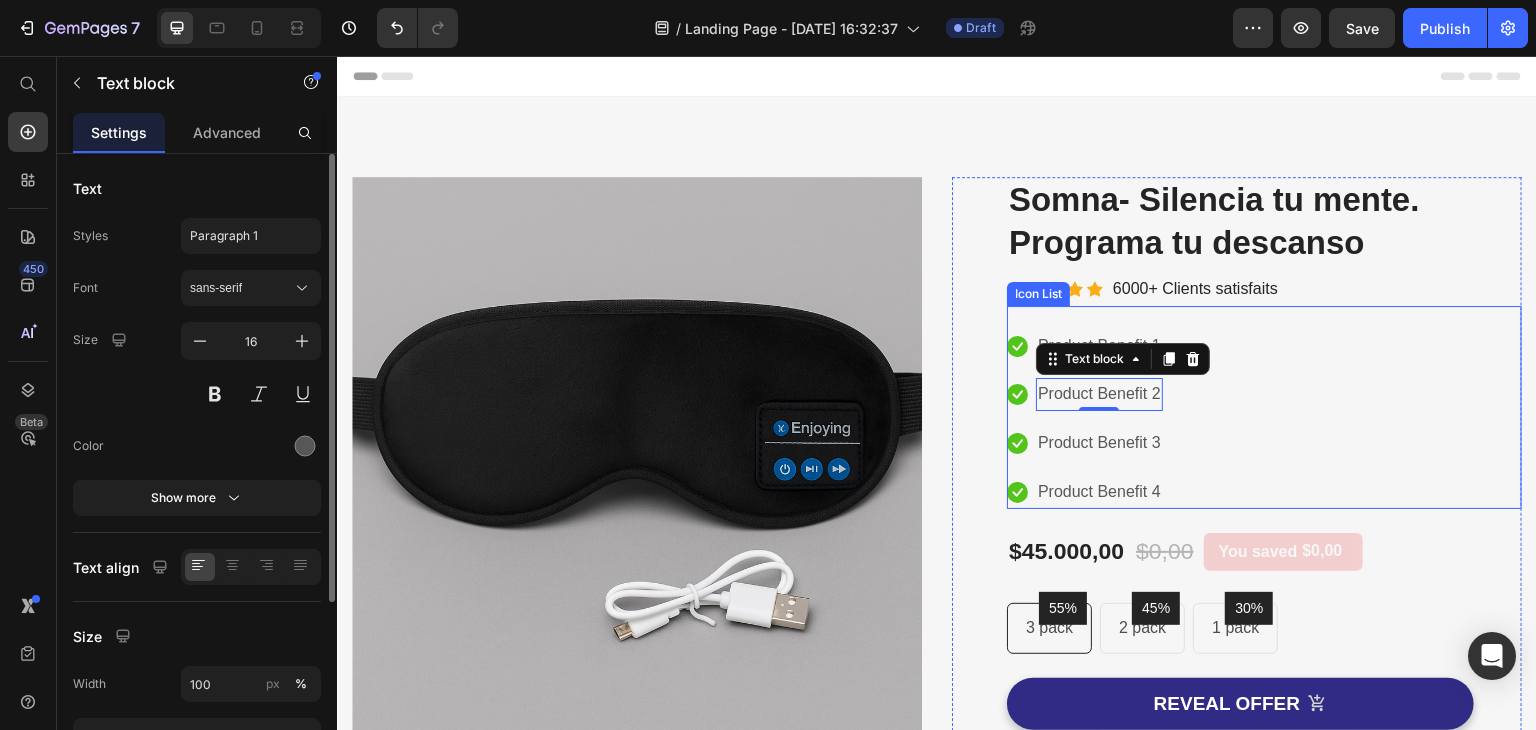 click on "Icon Product Benefit 1 Text block
Icon Product Benefit 2 Text block   0
Icon Product Benefit 3 Text block
Icon Product Benefit 4 Text block" at bounding box center (1264, 419) 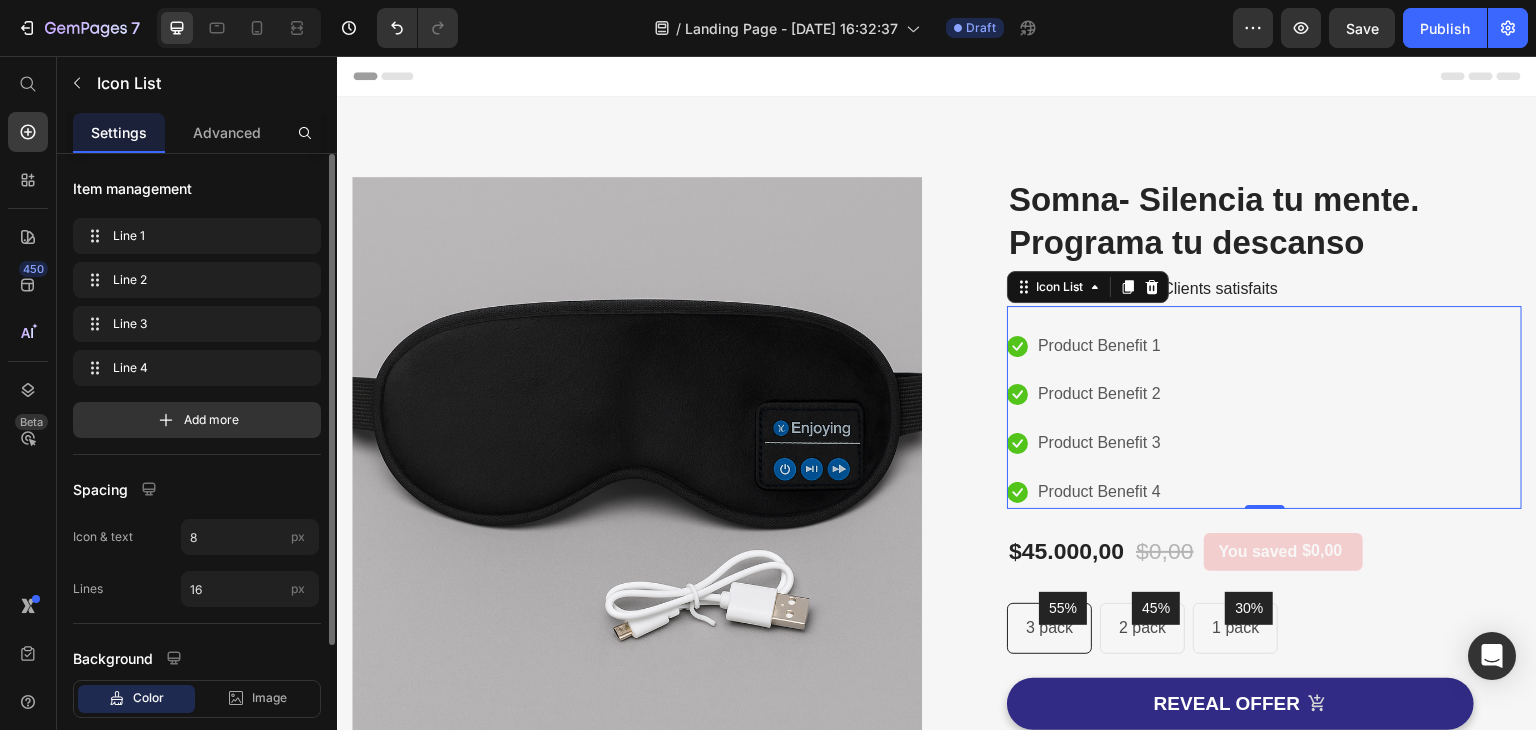 click on "Icon Product Benefit 1 Text block
Icon Product Benefit 2 Text block
Icon Product Benefit 3 Text block
Icon Product Benefit 4 Text block" at bounding box center [1264, 419] 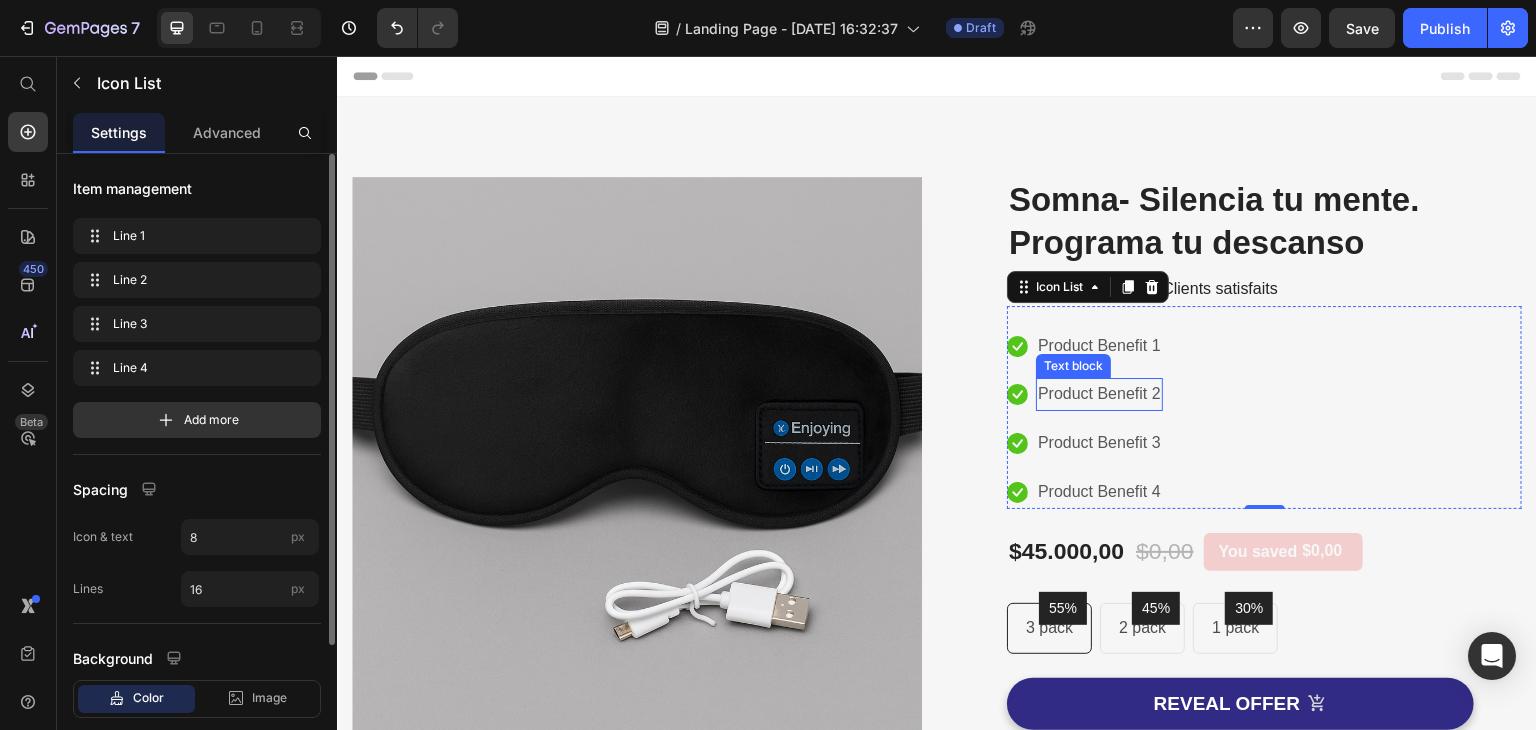 click on "Product Benefit 2" at bounding box center [1099, 394] 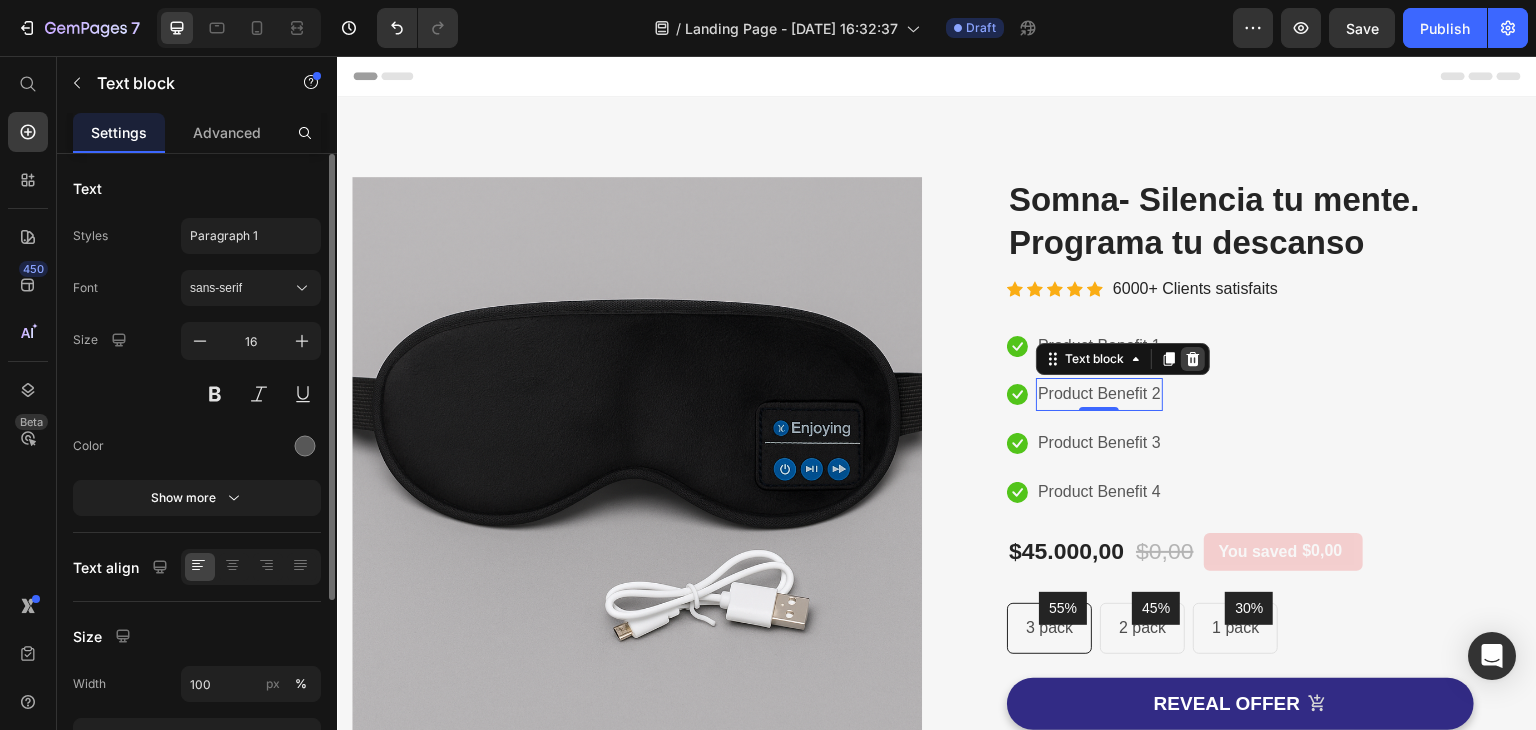 click at bounding box center [1193, 359] 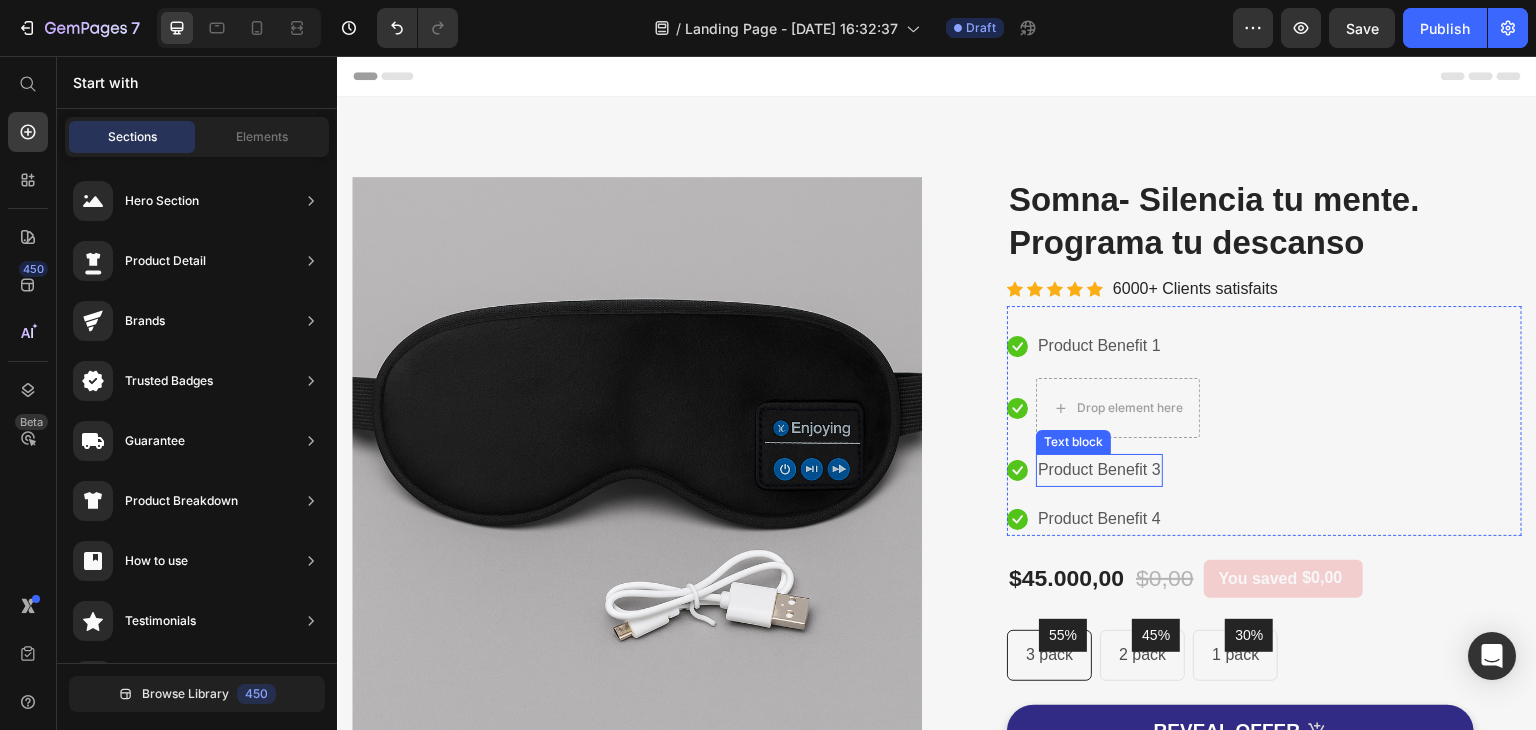 click on "Product Benefit 3" at bounding box center (1099, 470) 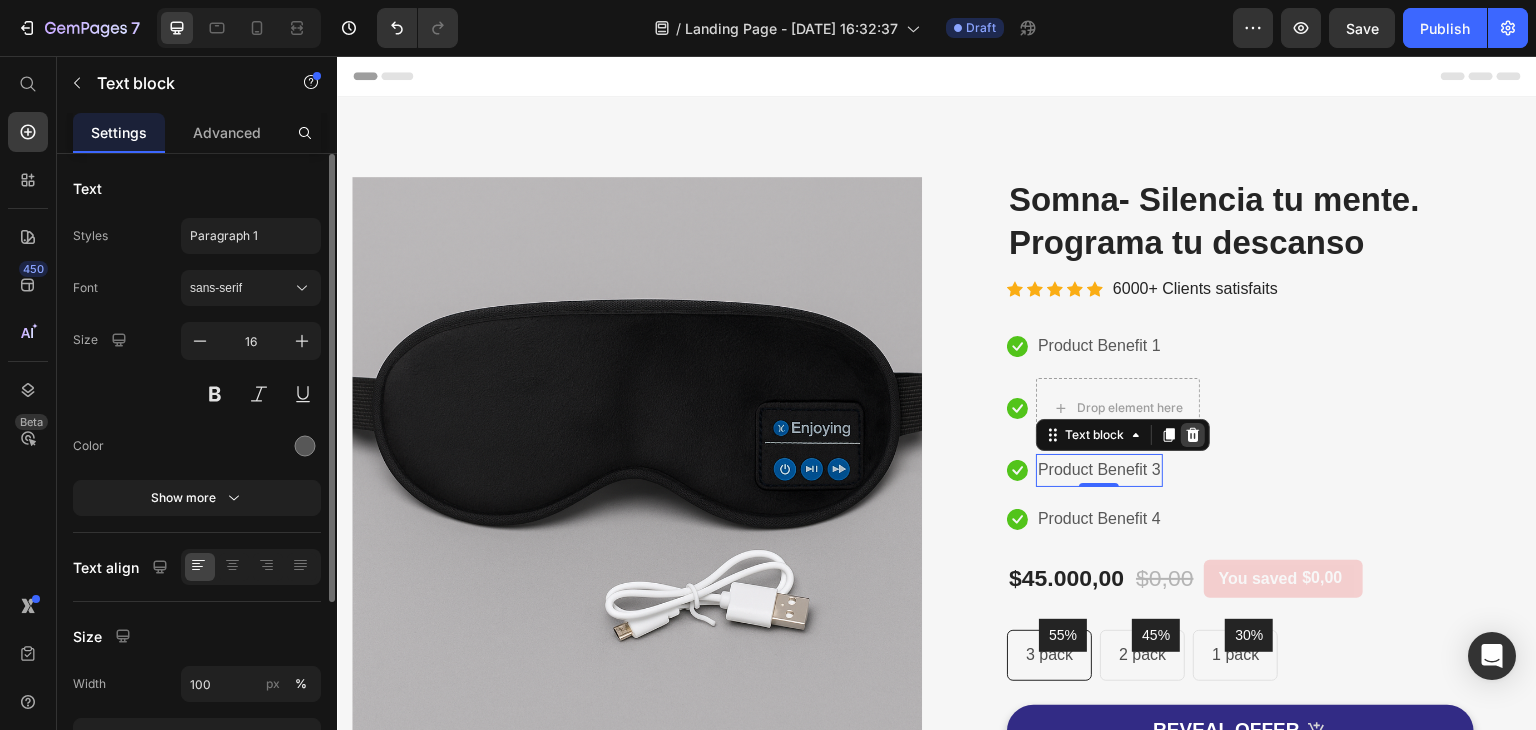 click 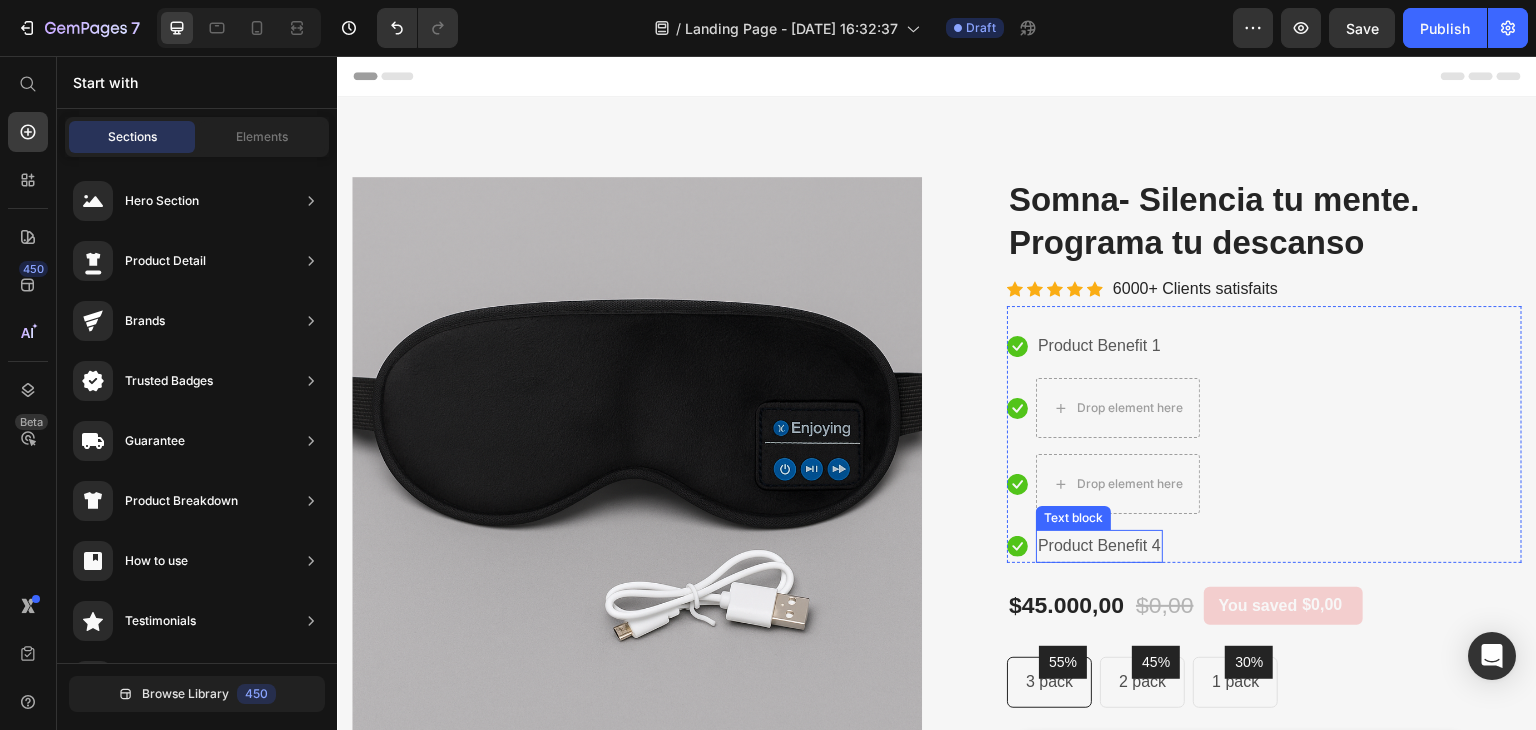 click on "Product Benefit 4" at bounding box center [1099, 546] 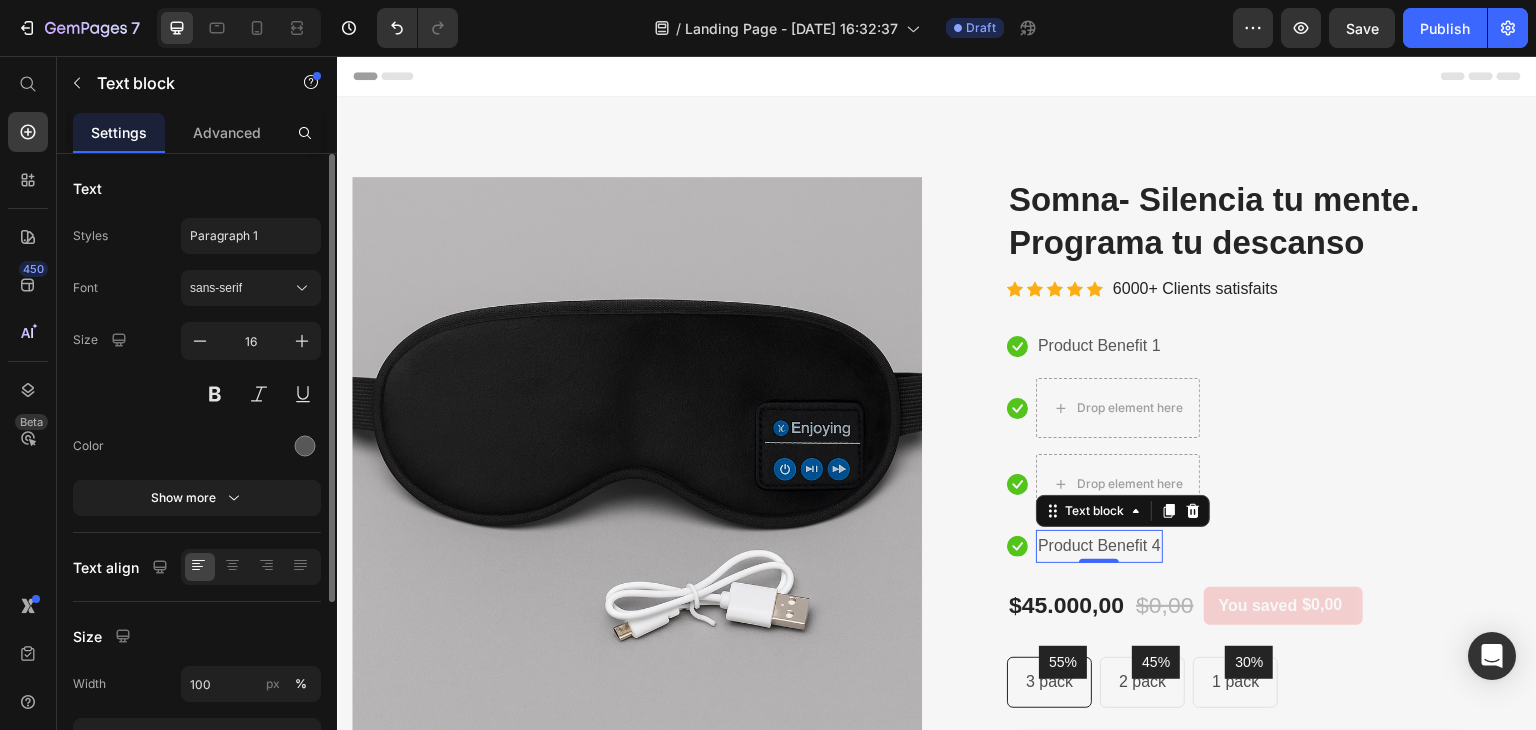 click 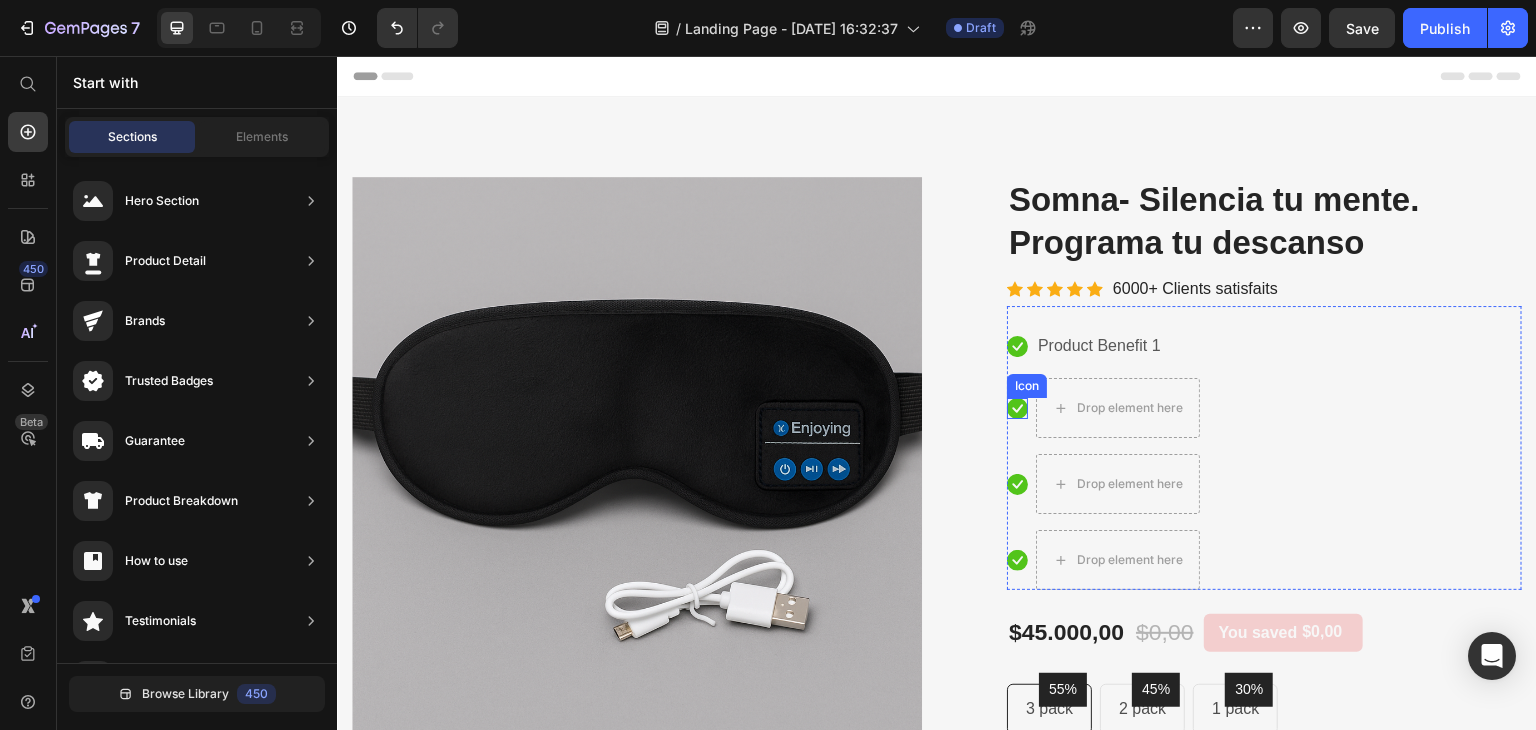 click 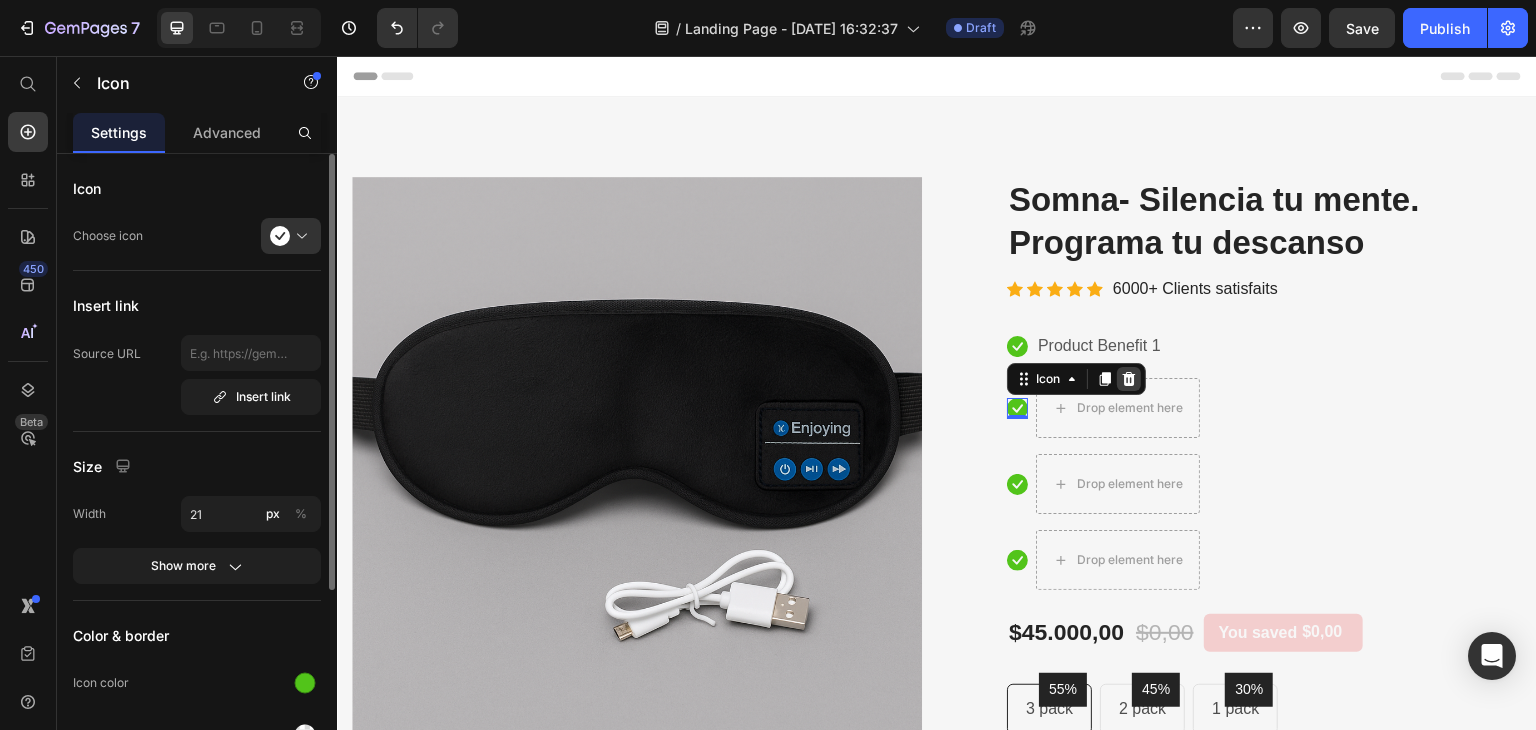 click 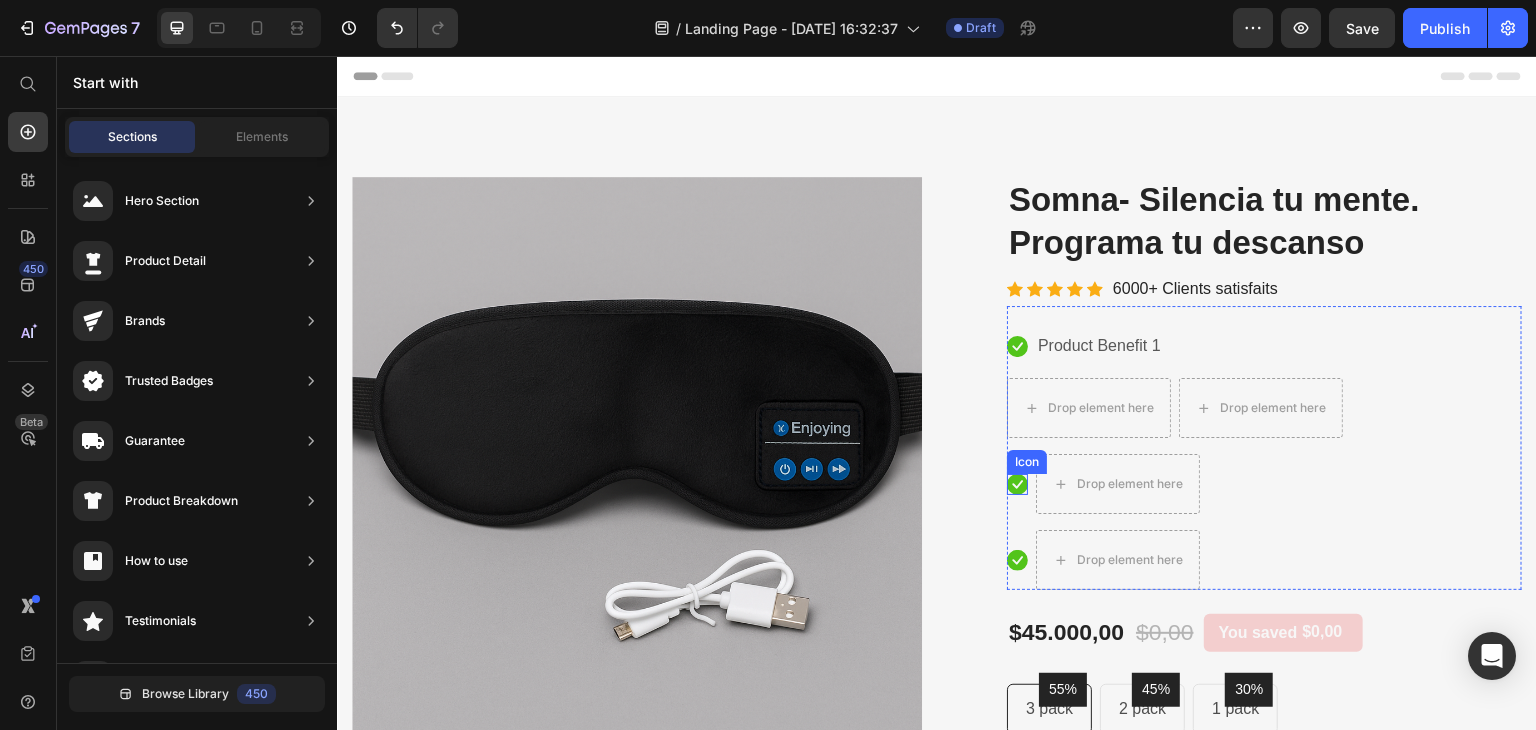 click 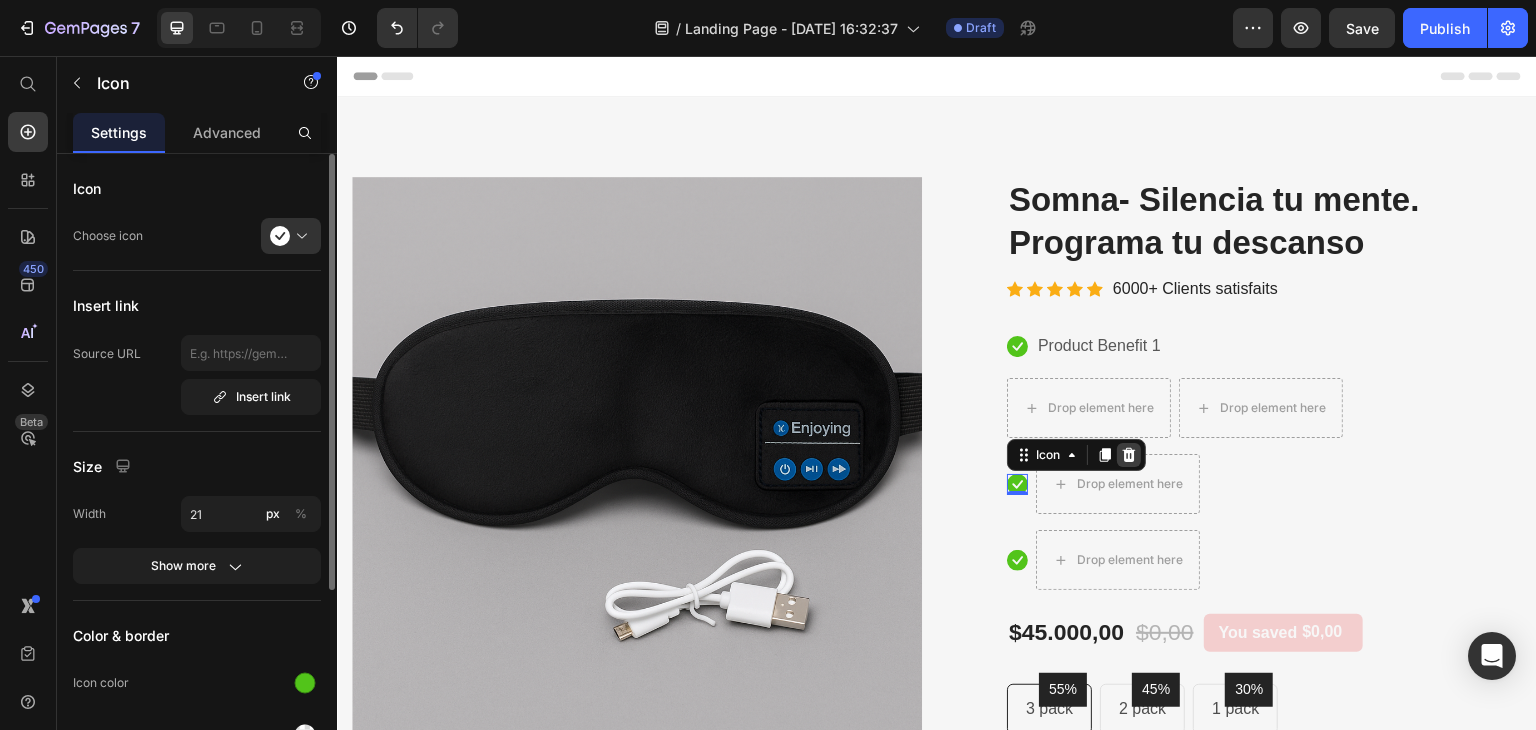 click at bounding box center [1129, 455] 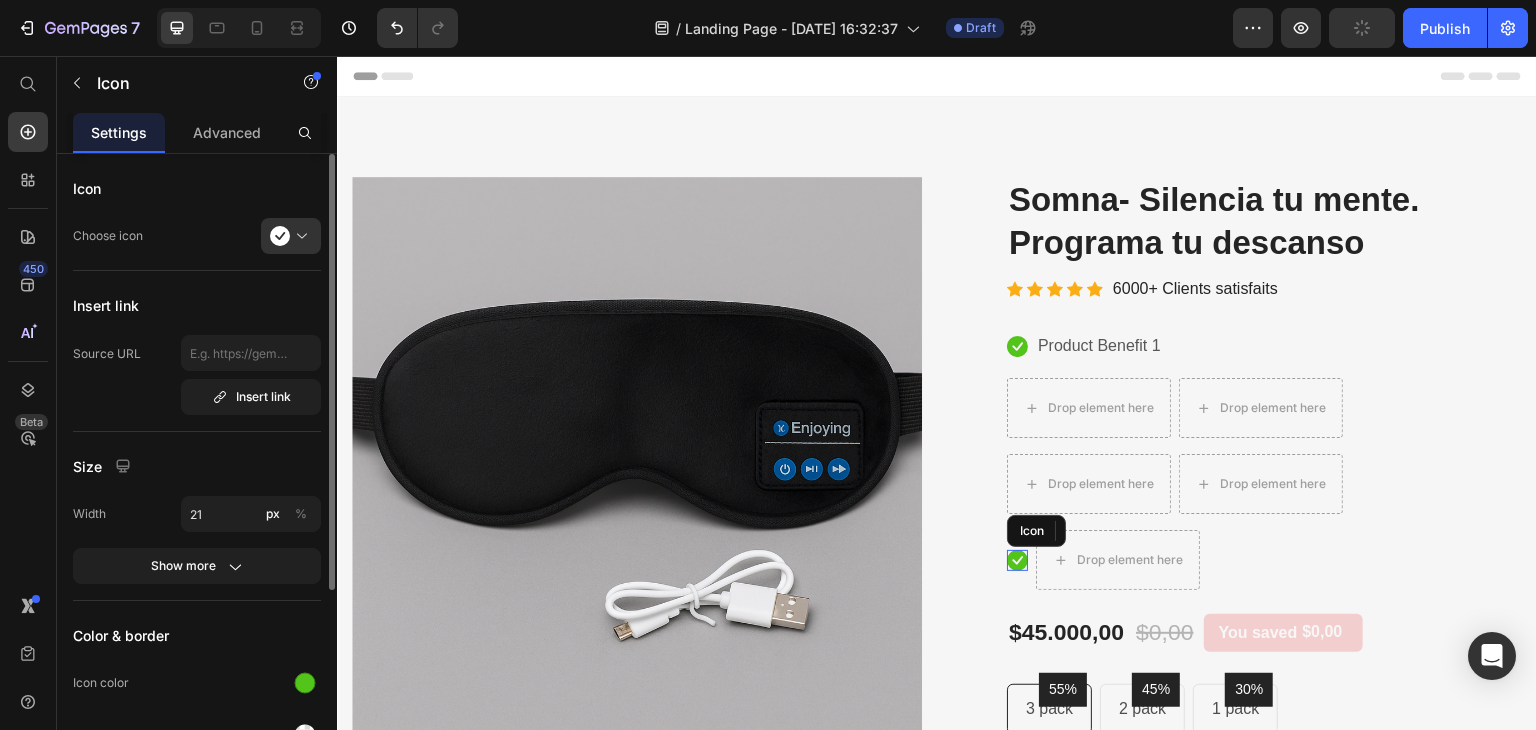 drag, startPoint x: 1006, startPoint y: 565, endPoint x: 1005, endPoint y: 554, distance: 11.045361 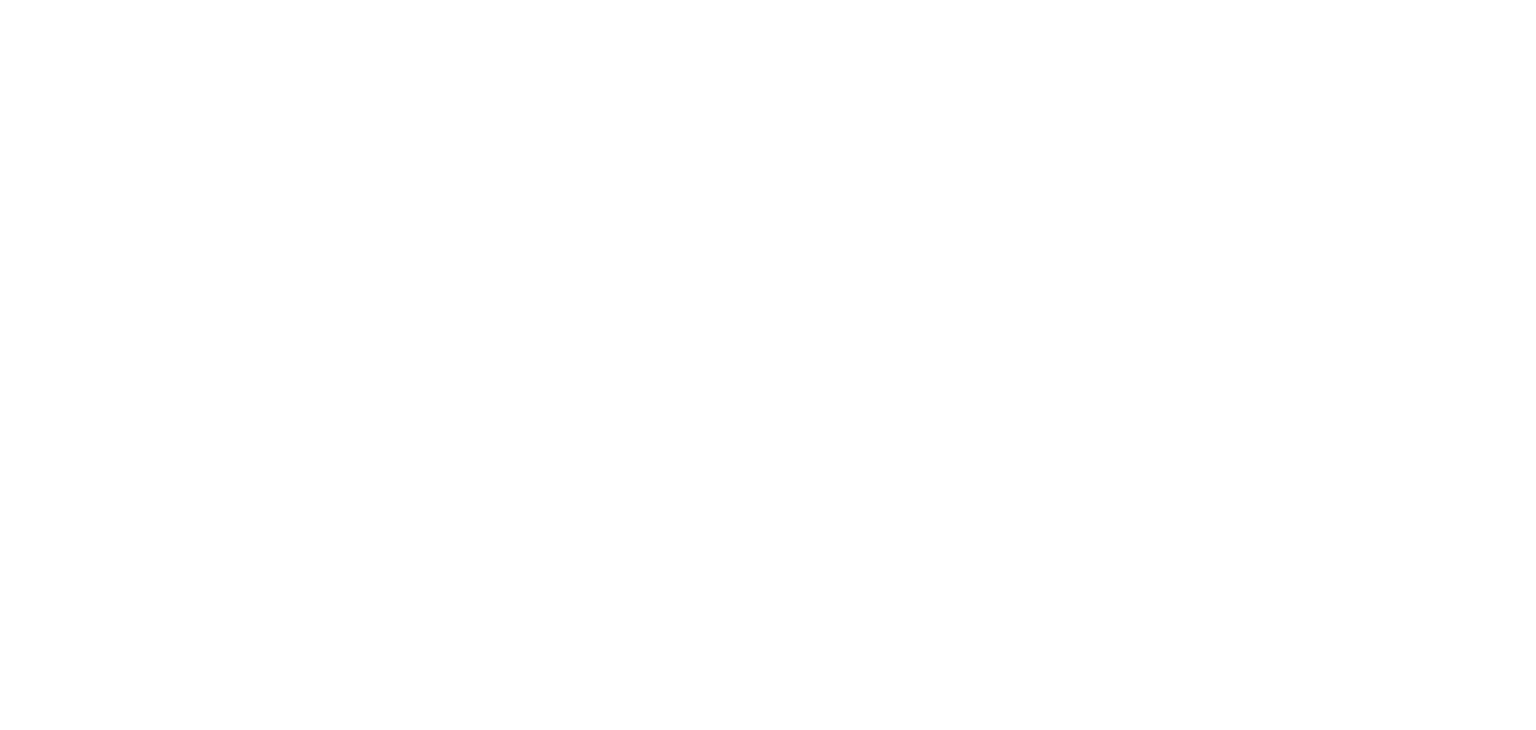 scroll, scrollTop: 0, scrollLeft: 0, axis: both 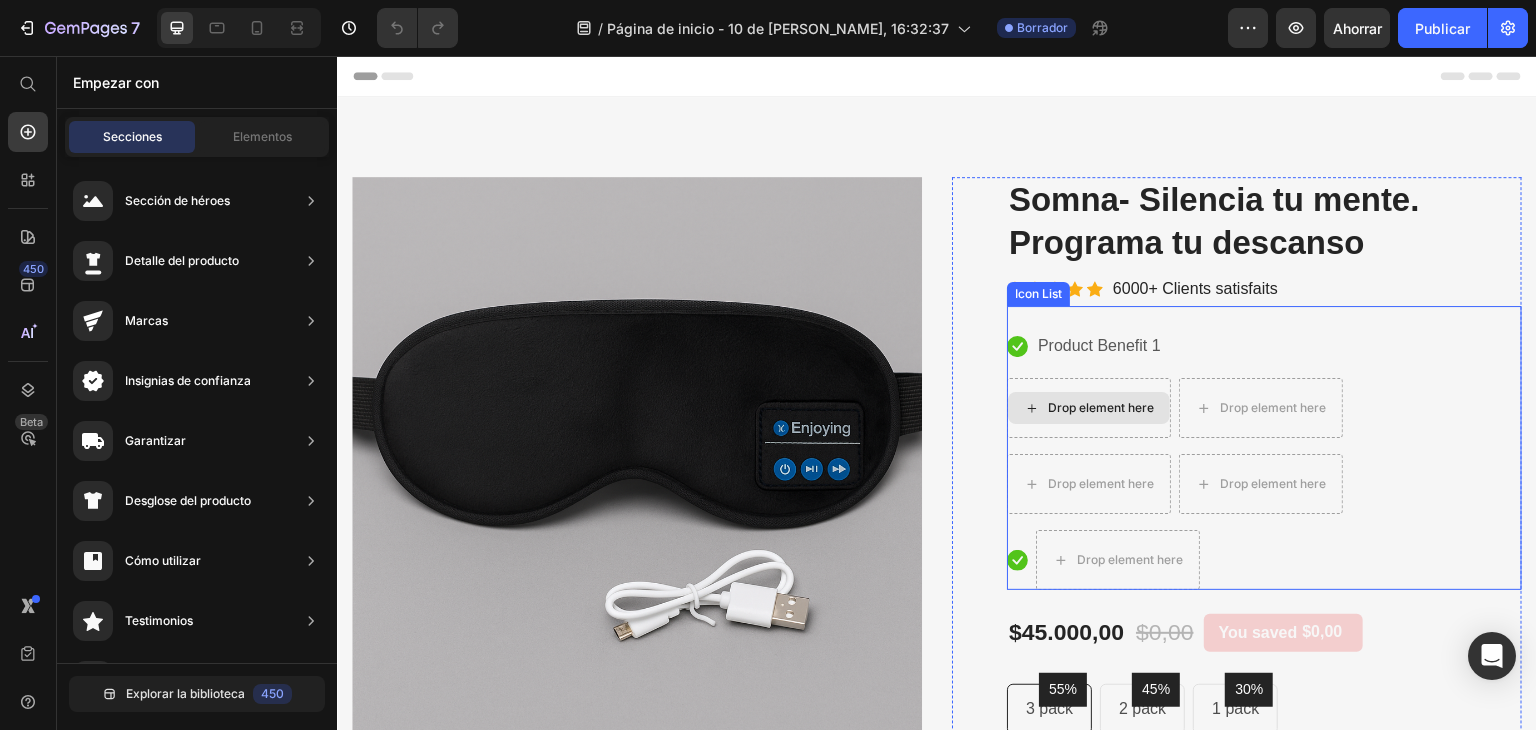 click on "Drop element here" at bounding box center (1089, 408) 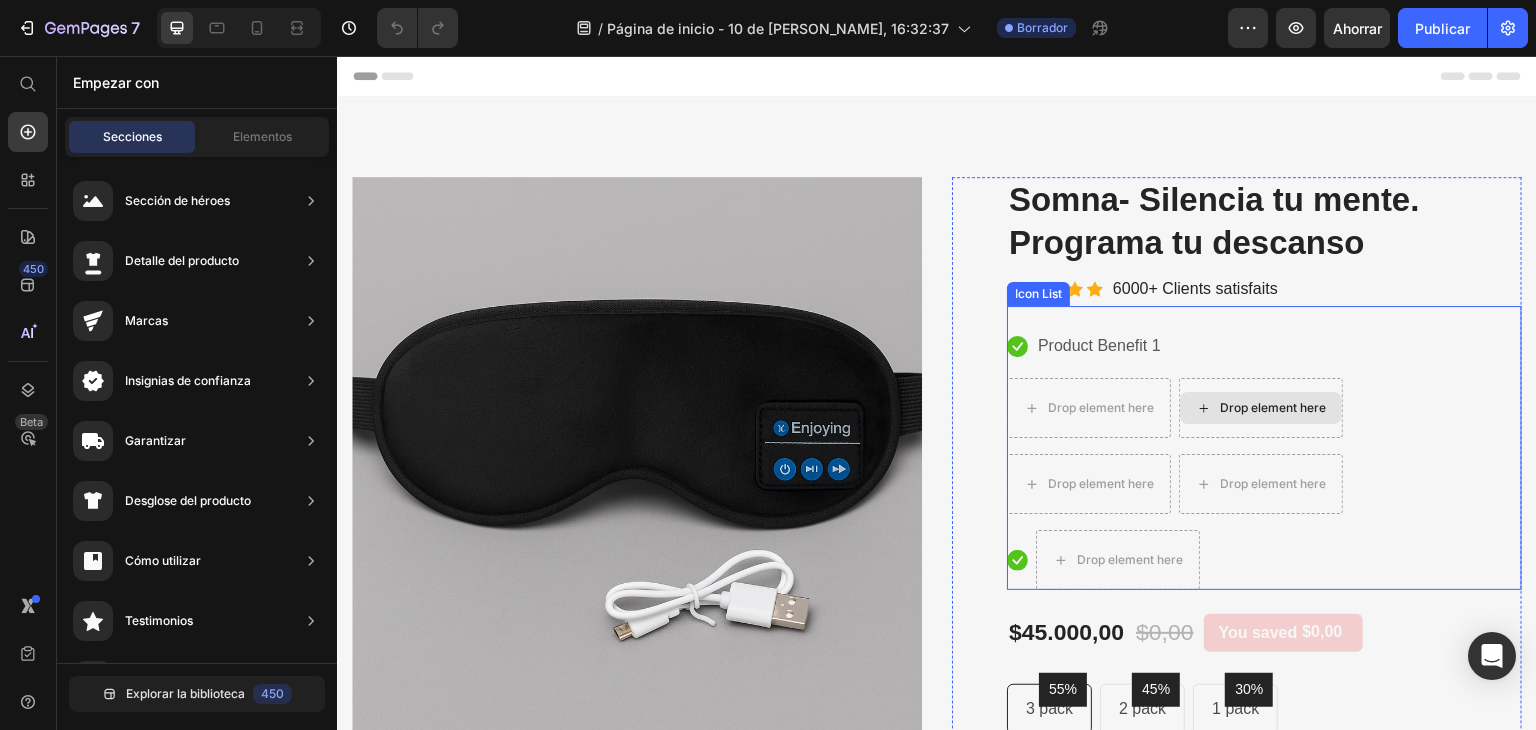 click 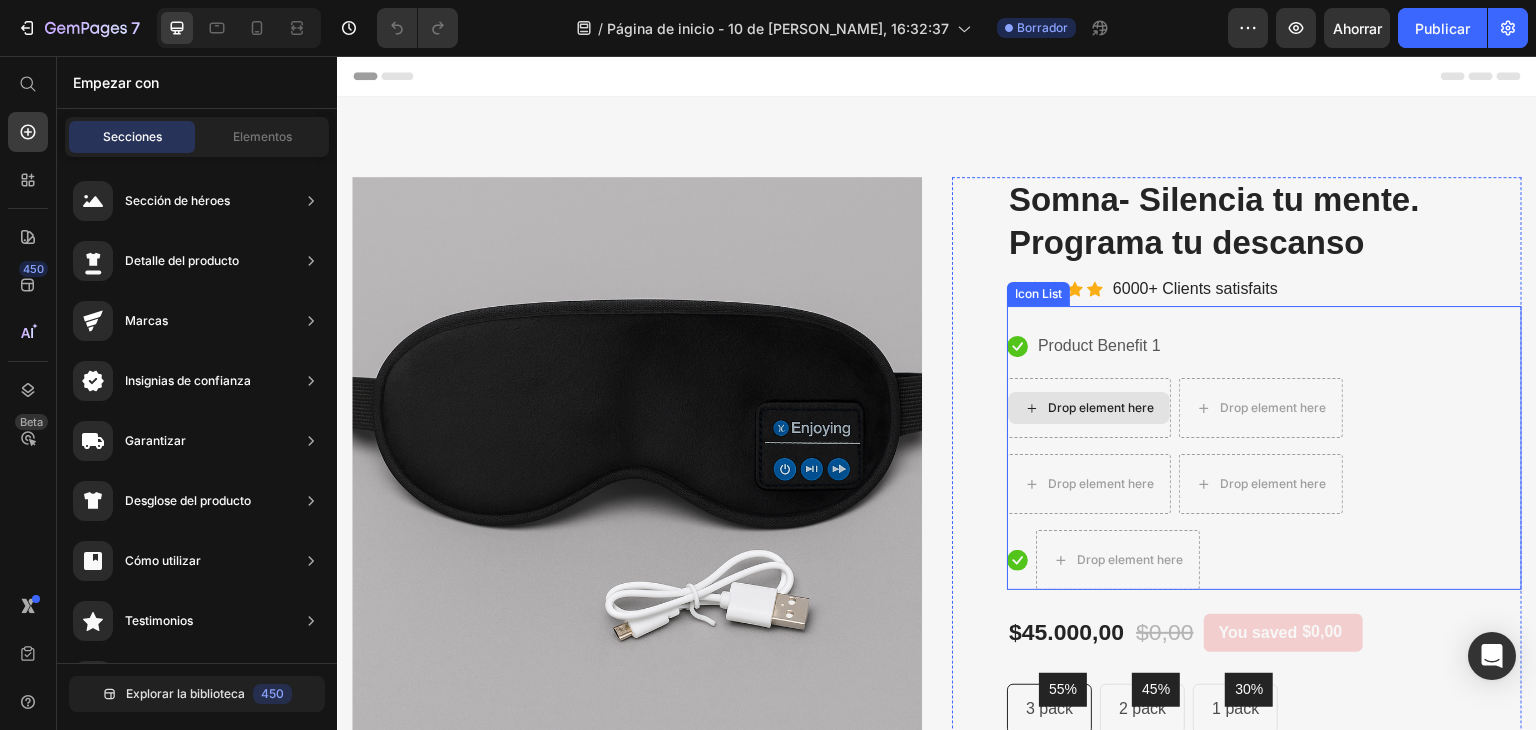 click on "Drop element here" at bounding box center [1089, 408] 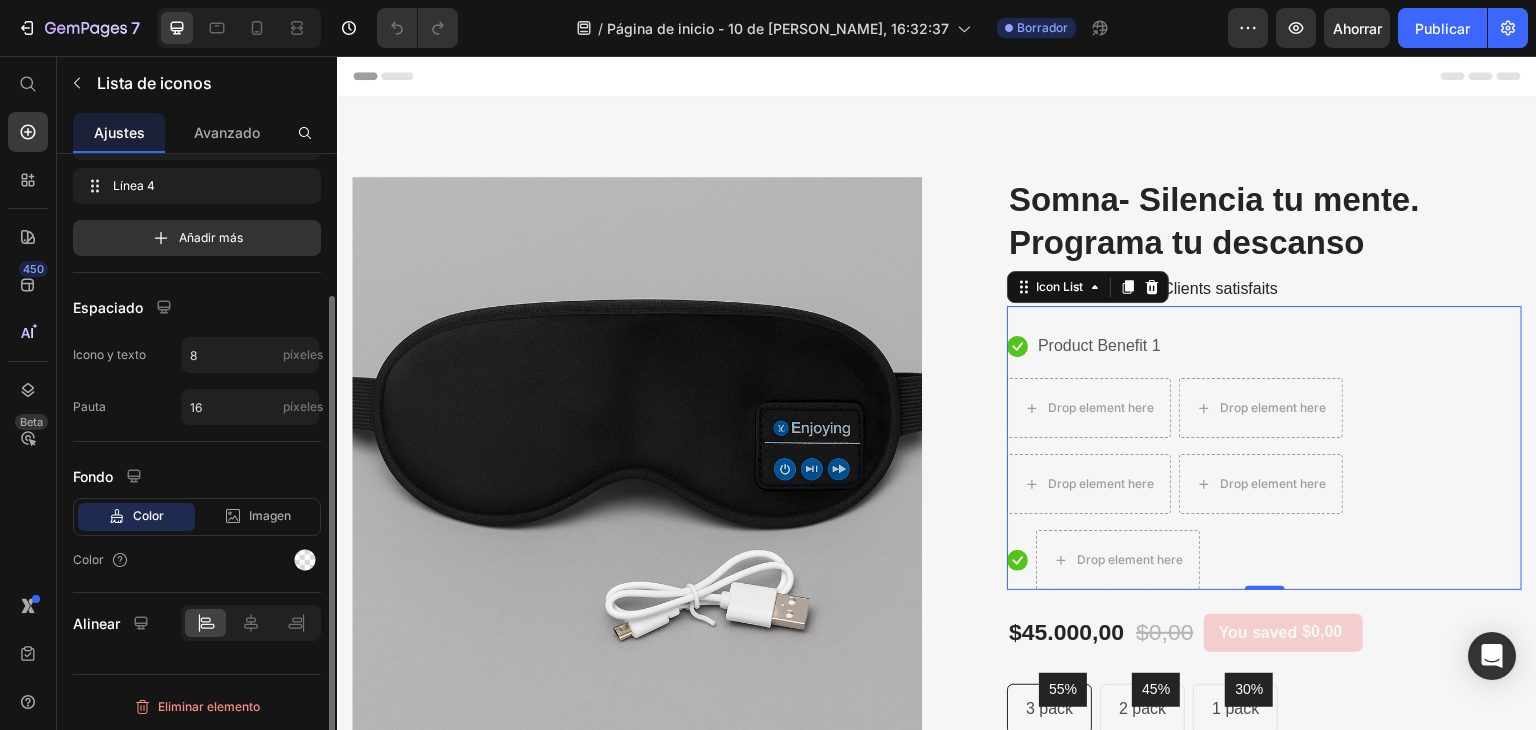 scroll, scrollTop: 0, scrollLeft: 0, axis: both 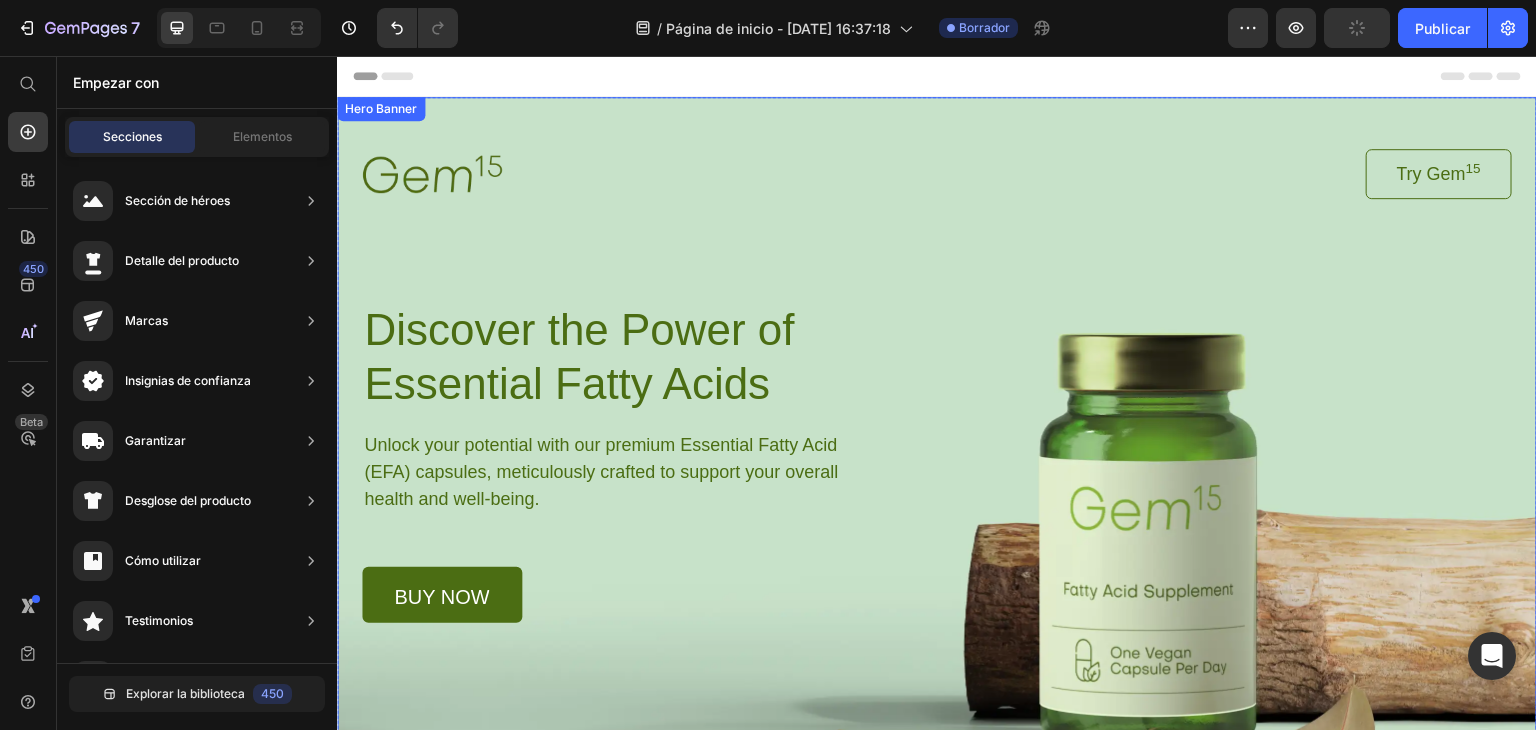 click on "Image Try Gem 15 Button Row Discover the Power of Essential Fatty Acids Heading Unlock your potential with our premium Essential Fatty Acid (EFA) capsules, meticulously crafted to support your overall health and well-being. Text Block buy now Button Row Row" at bounding box center [937, 360] 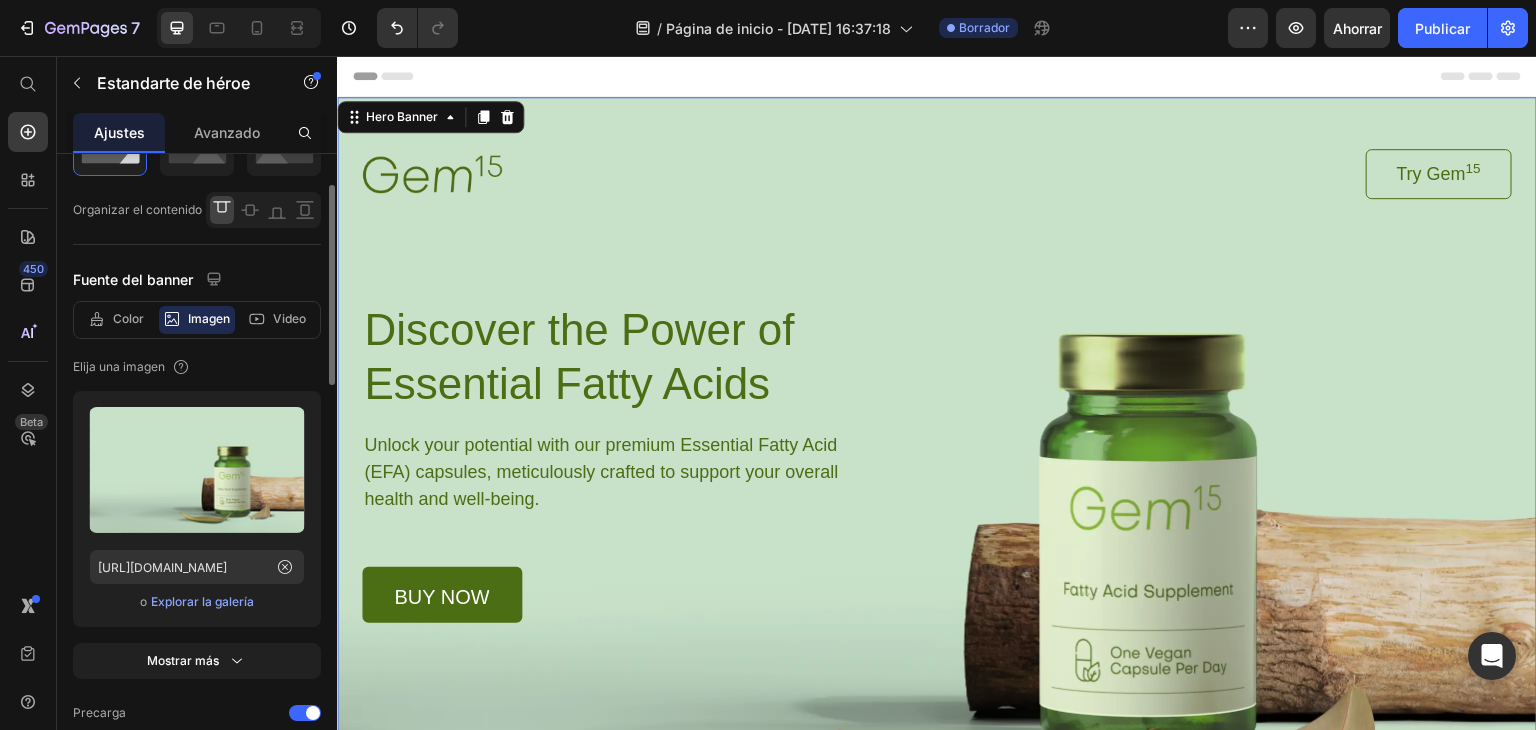 scroll, scrollTop: 200, scrollLeft: 0, axis: vertical 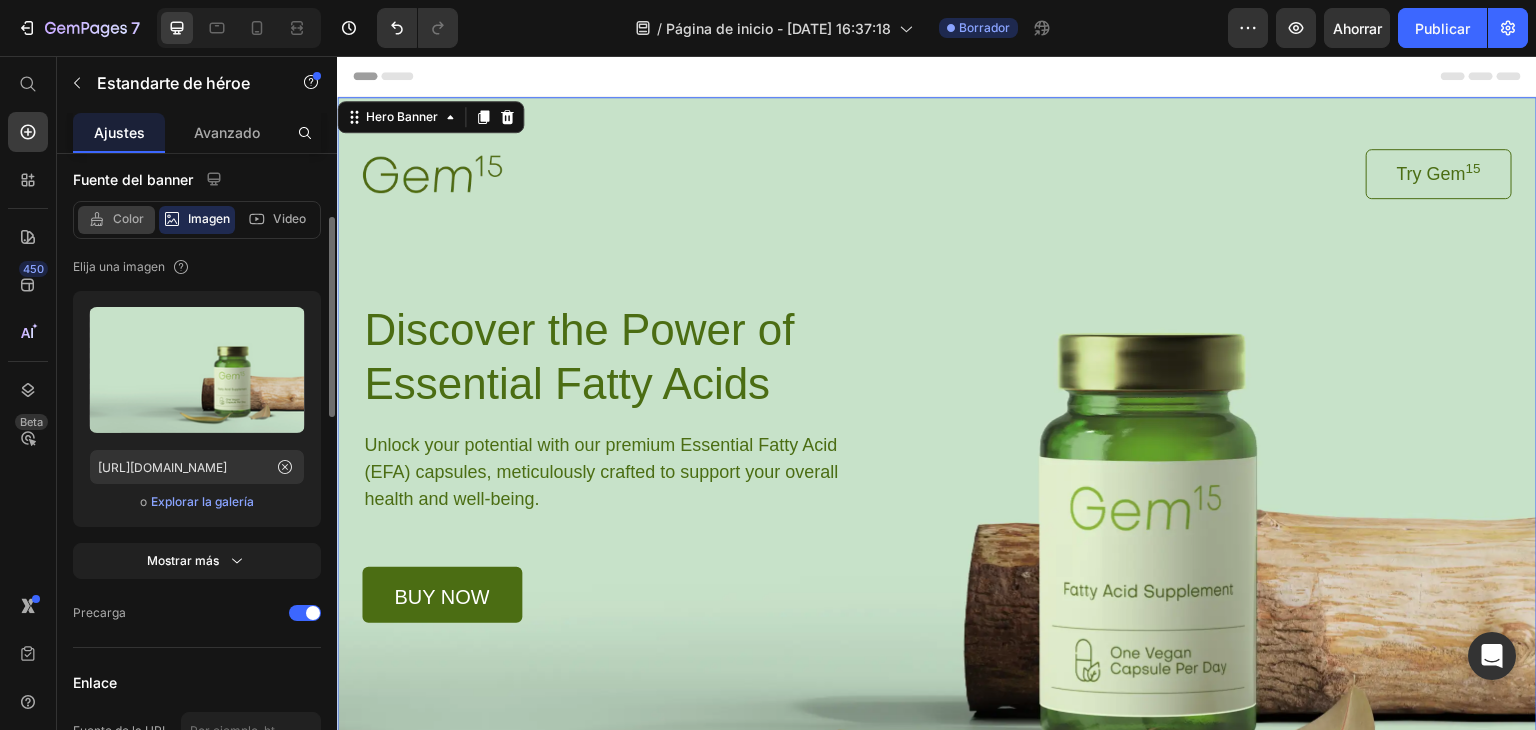 click on "Color" at bounding box center [128, 218] 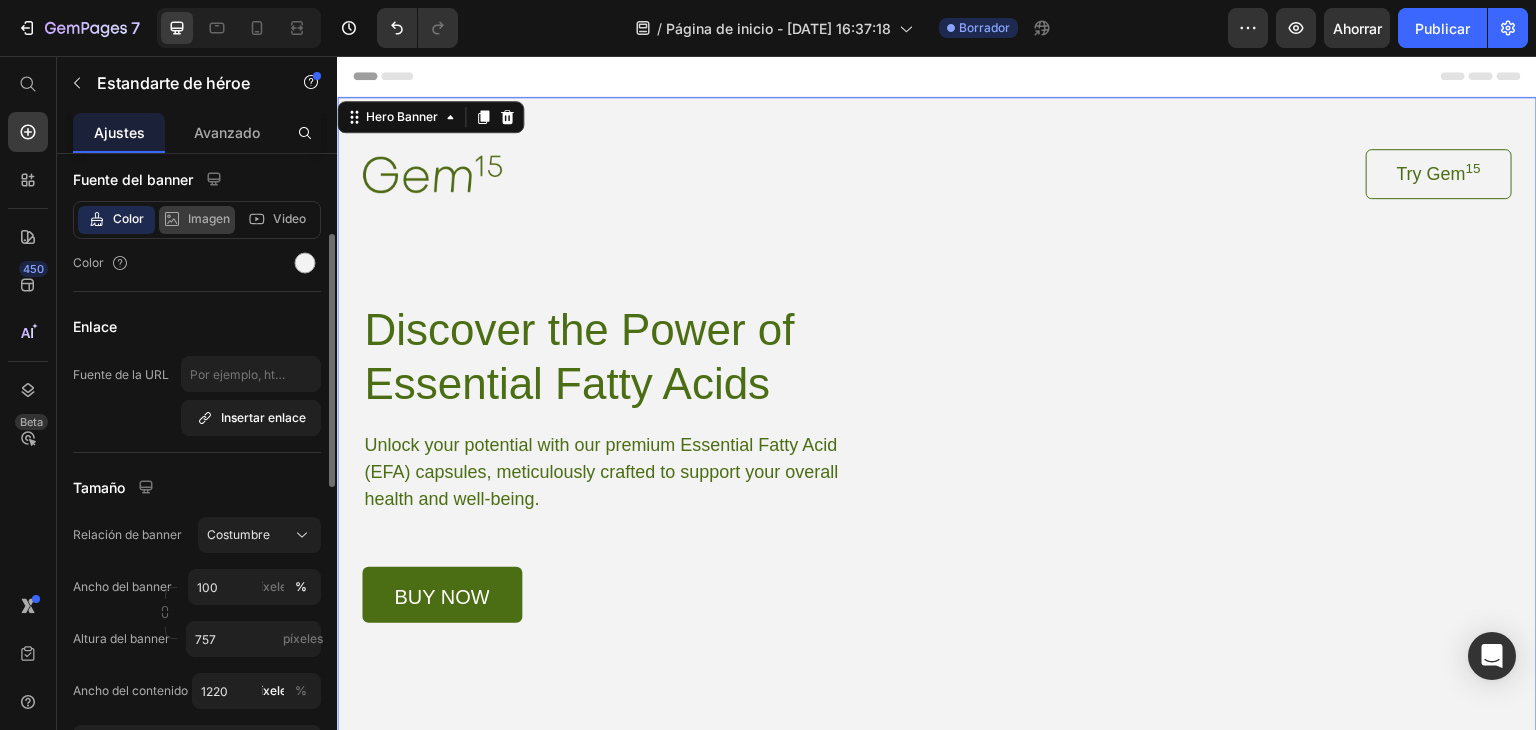 click 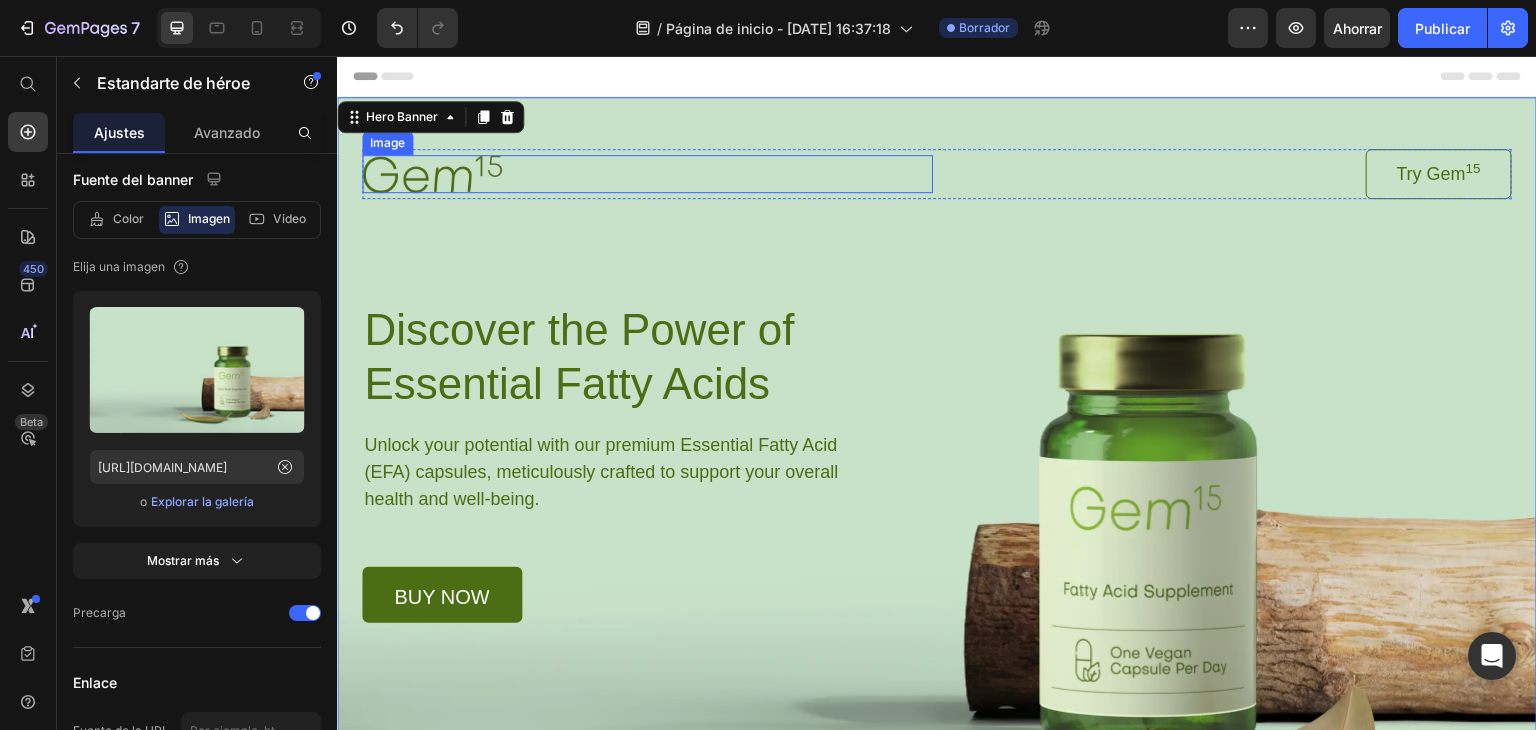 click at bounding box center (647, 173) 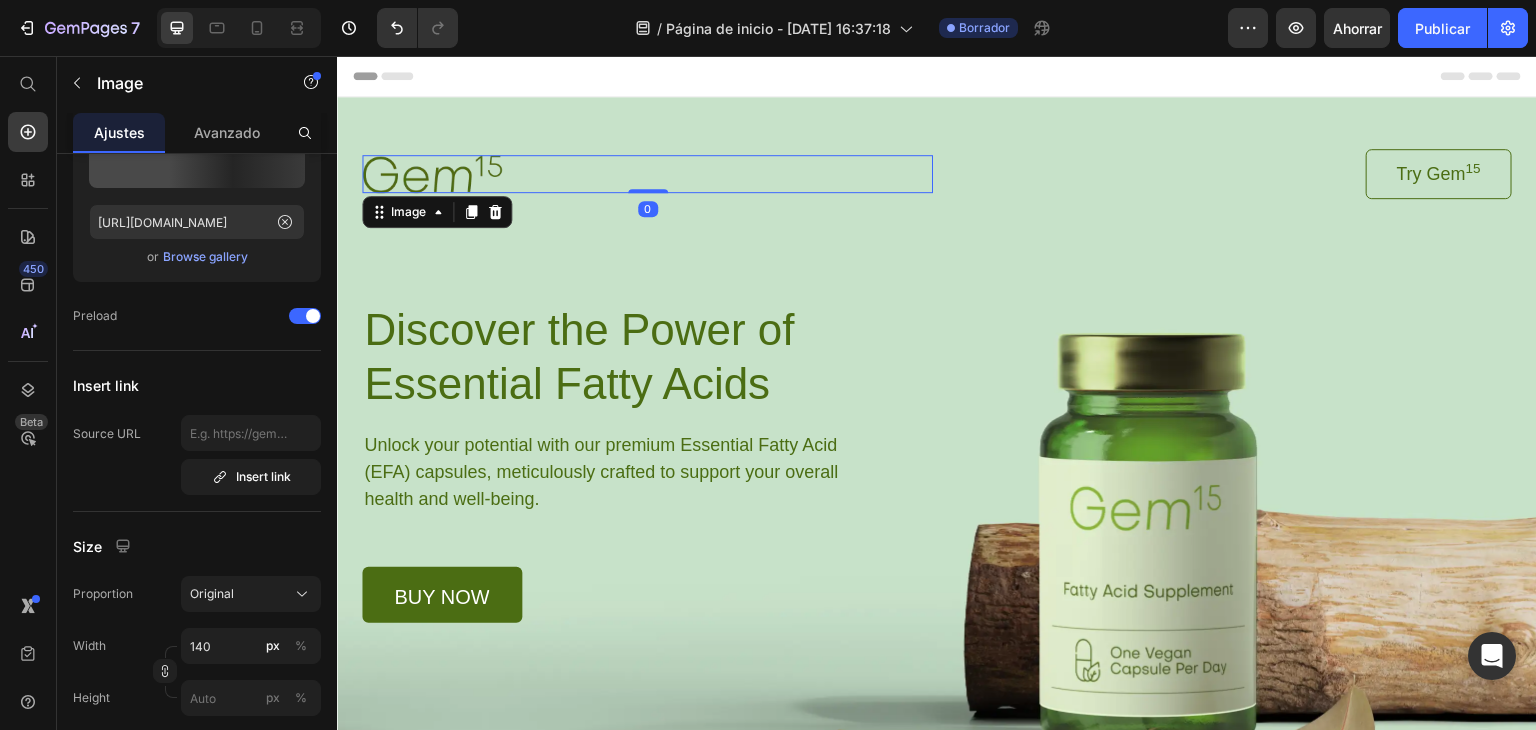 scroll, scrollTop: 0, scrollLeft: 0, axis: both 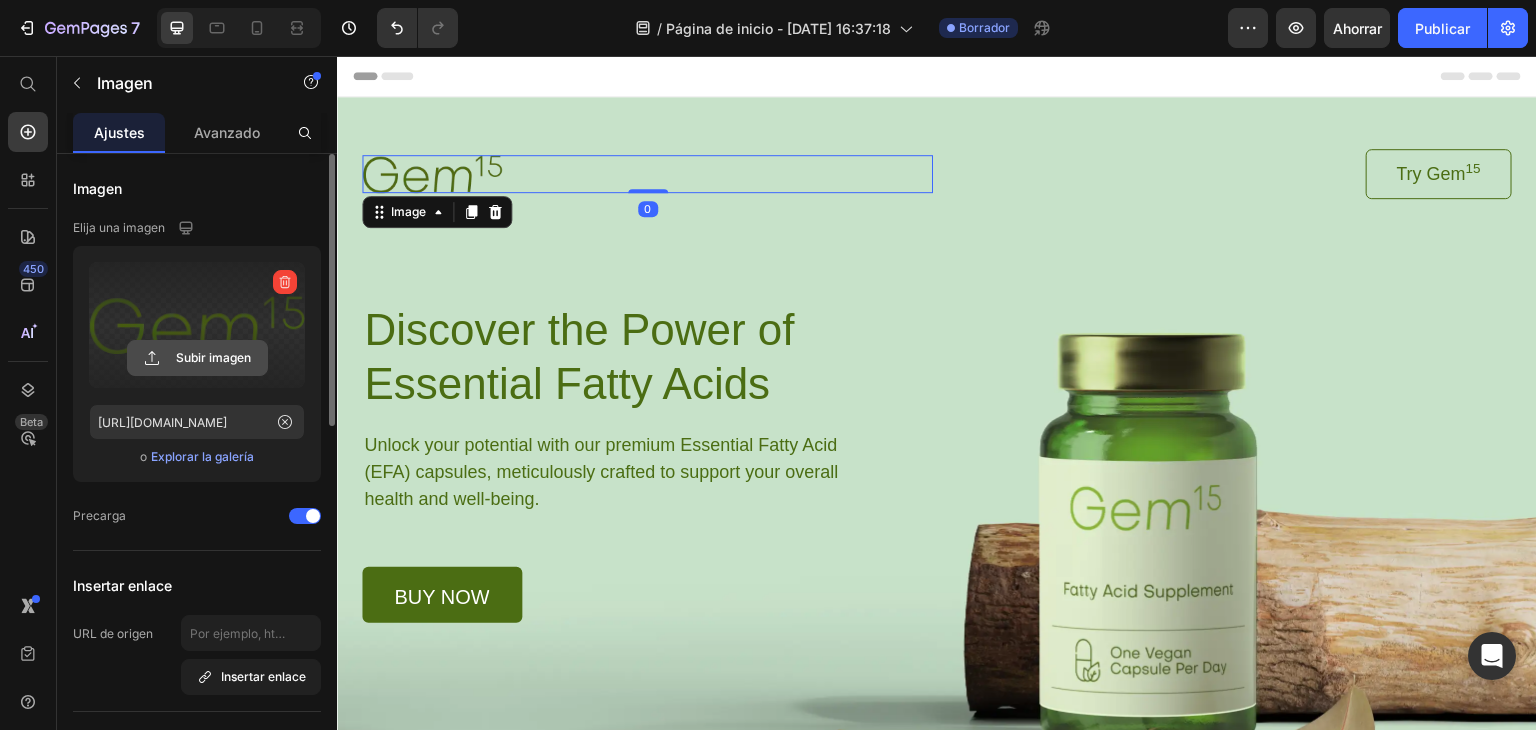 click 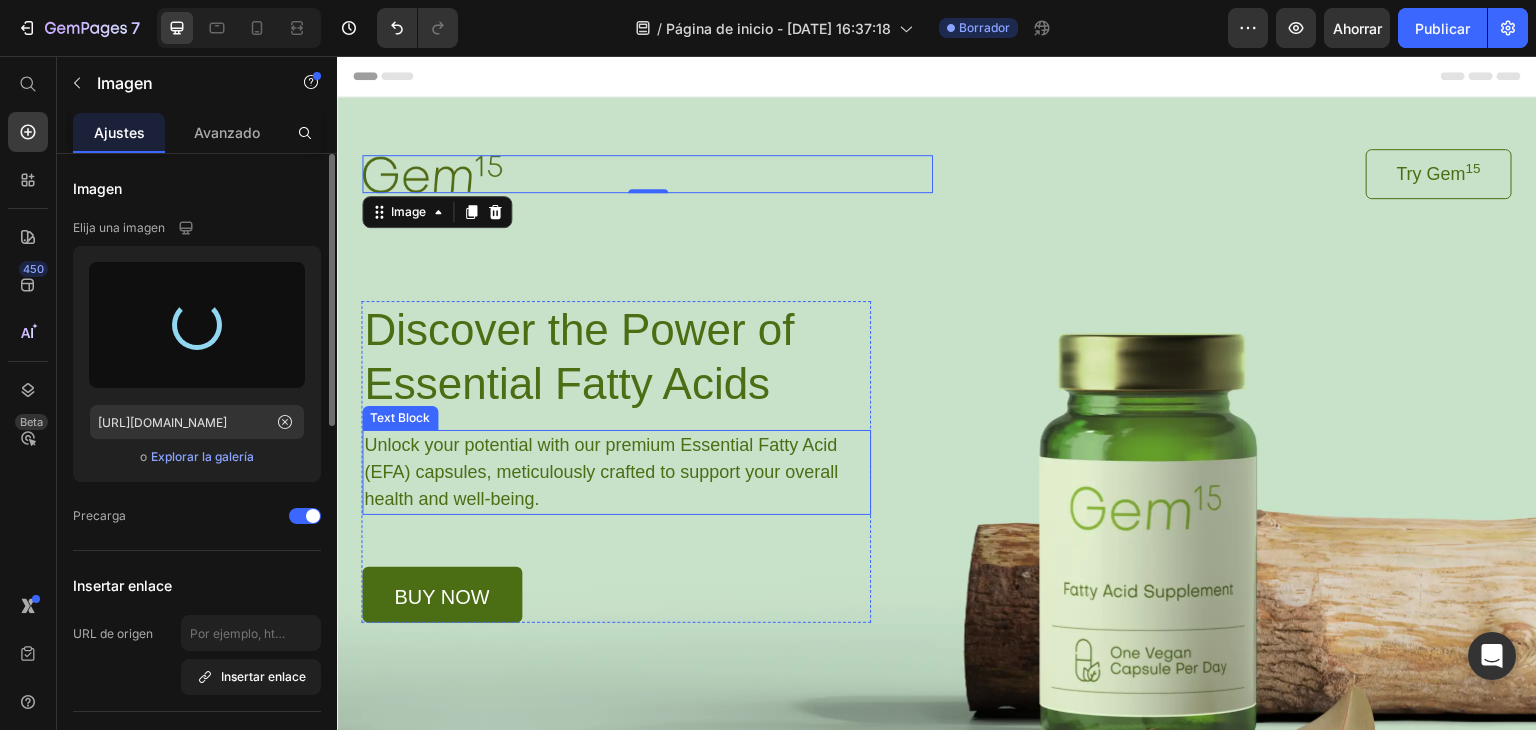 type on "https://cdn.shopify.com/s/files/1/0938/1245/7752/files/gempages_574869491029115748-f6830dfb-8736-40a7-a312-0457e2adb516.png" 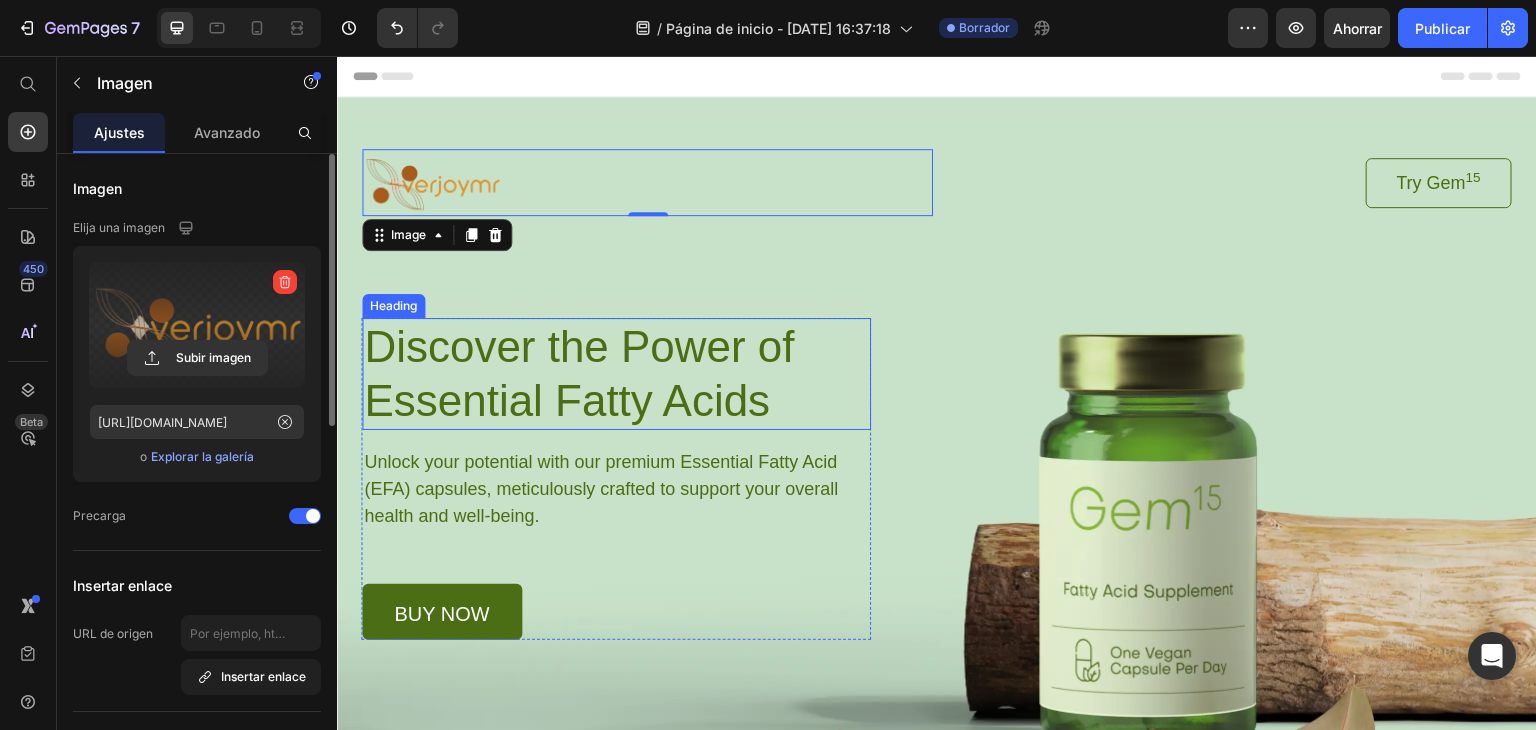 click on "Discover the Power of Essential Fatty Acids" at bounding box center [616, 374] 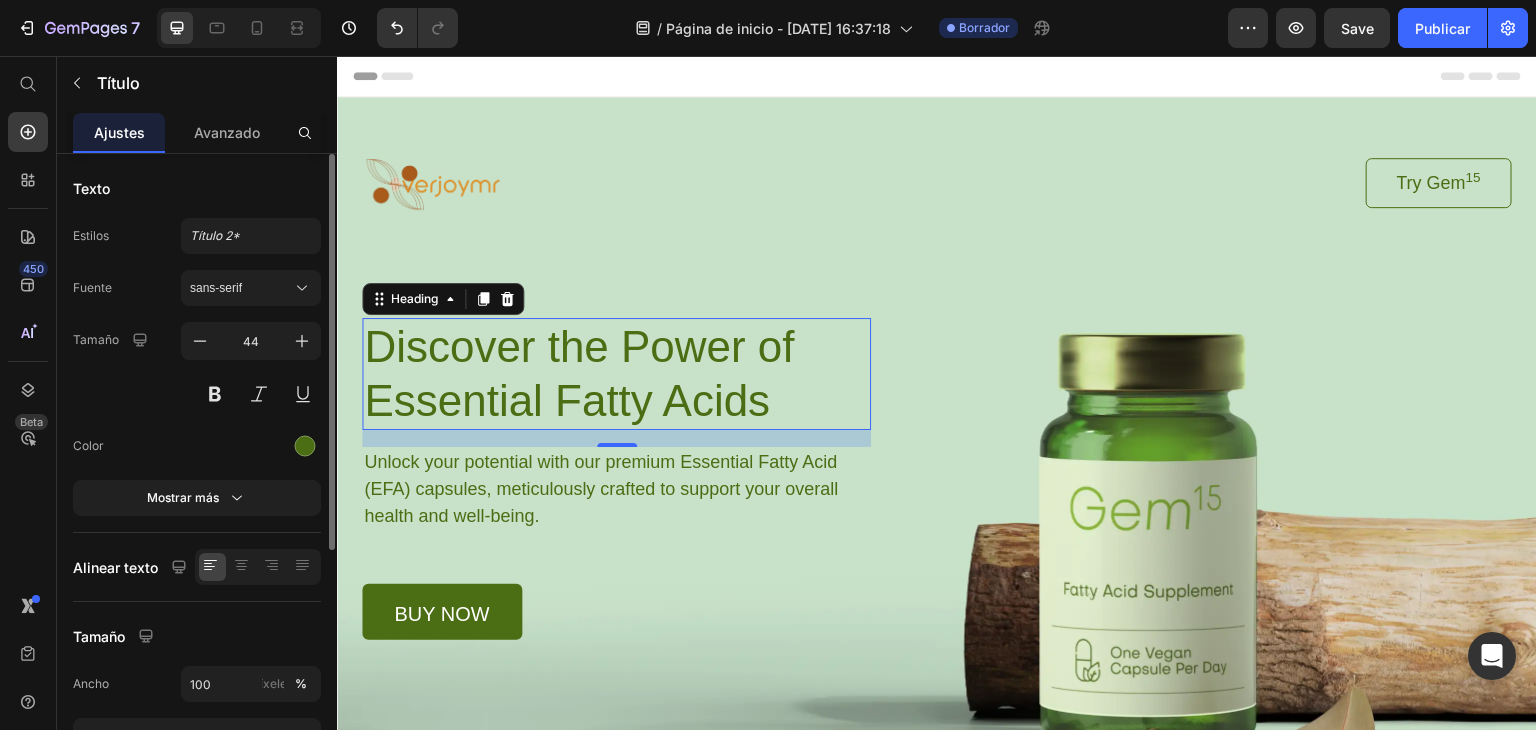 click on "Discover the Power of Essential Fatty Acids" at bounding box center (616, 374) 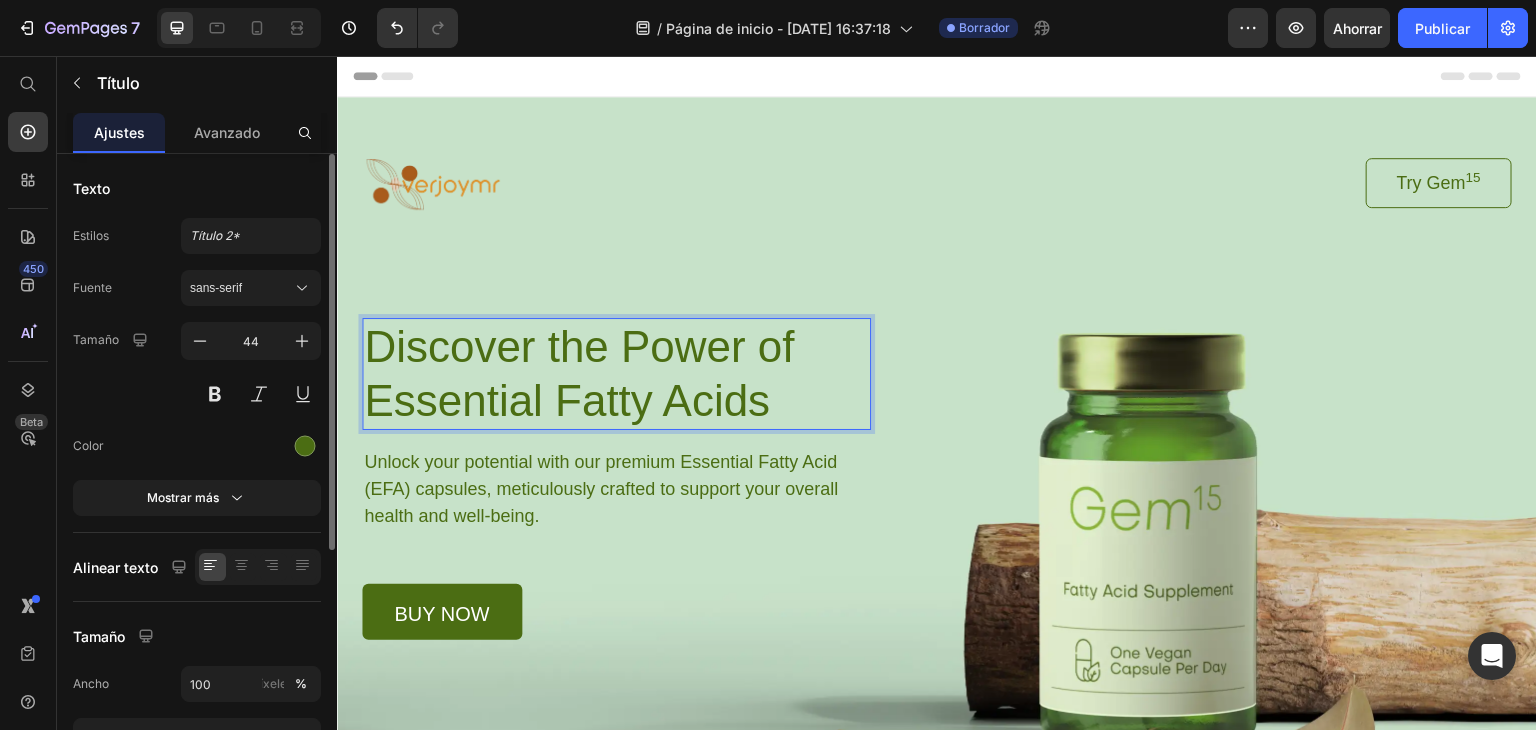 click on "Discover the Power of Essential Fatty Acids" at bounding box center (616, 374) 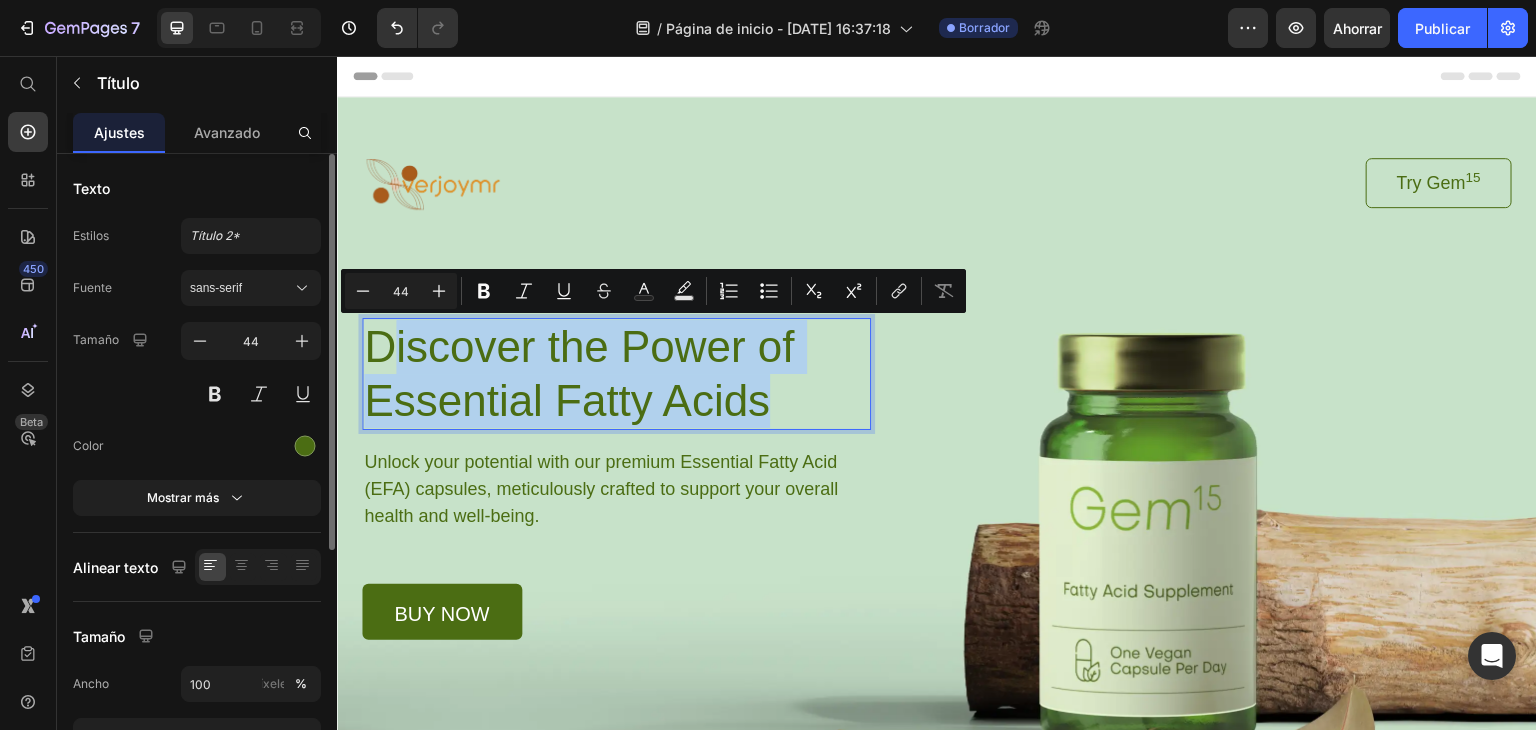 drag, startPoint x: 766, startPoint y: 407, endPoint x: 383, endPoint y: 341, distance: 388.64508 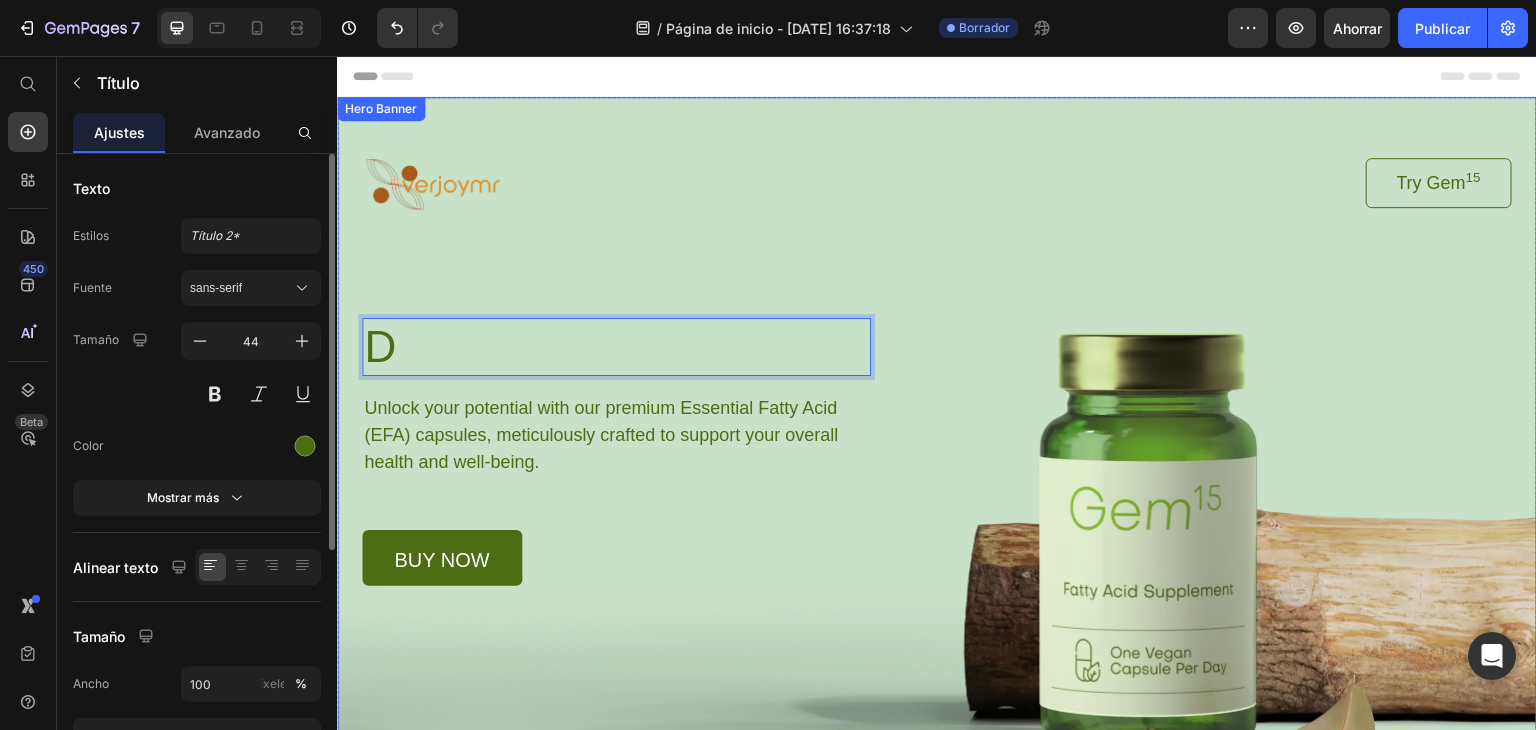 click on "Image Try Gem 15 Button Row D Heading   17 Unlock your potential with our premium Essential Fatty Acid (EFA) capsules, meticulously crafted to support your overall health and well-being. Text Block buy now Button Row Row" at bounding box center (937, 341) 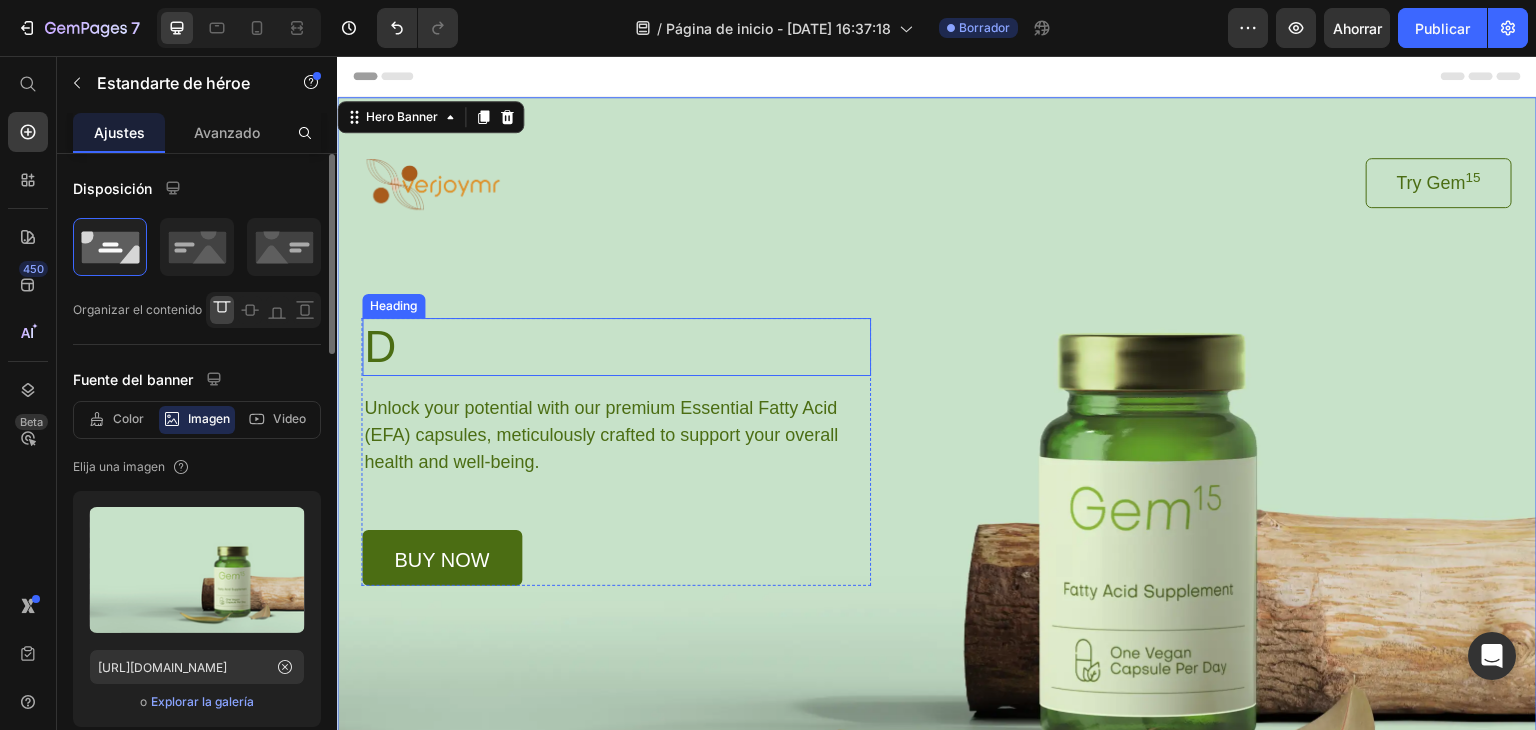 click on "D" at bounding box center [616, 347] 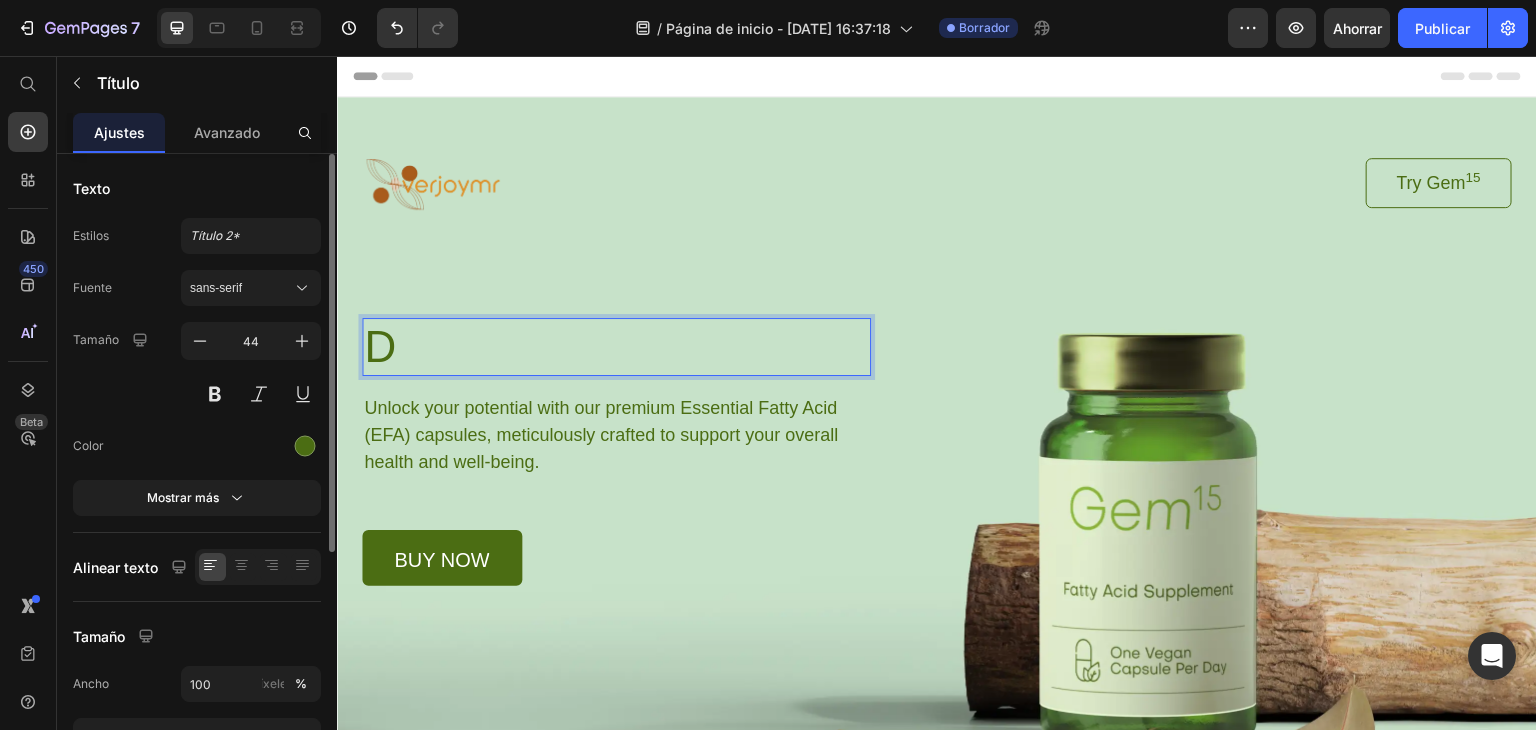 click on "D" at bounding box center (616, 347) 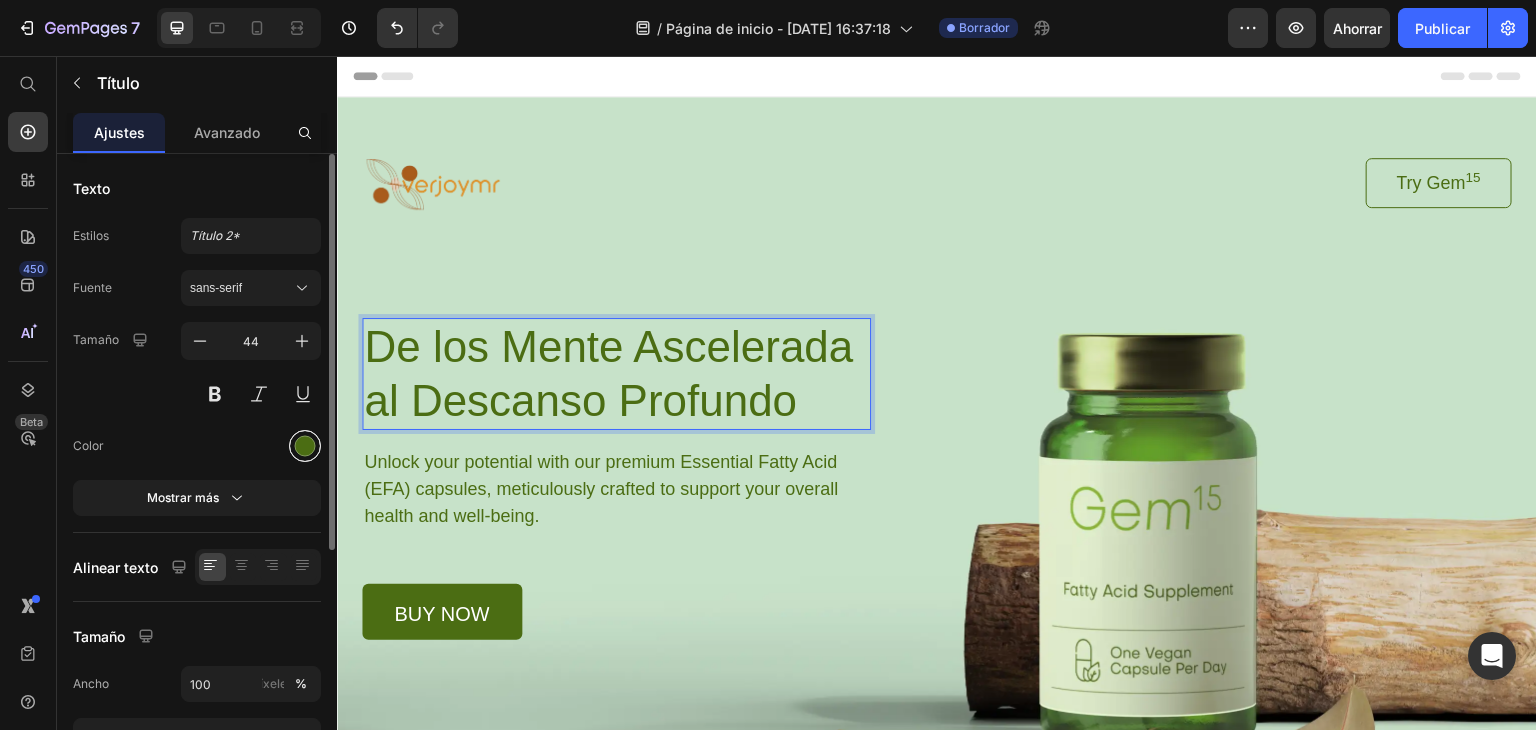 click at bounding box center (305, 446) 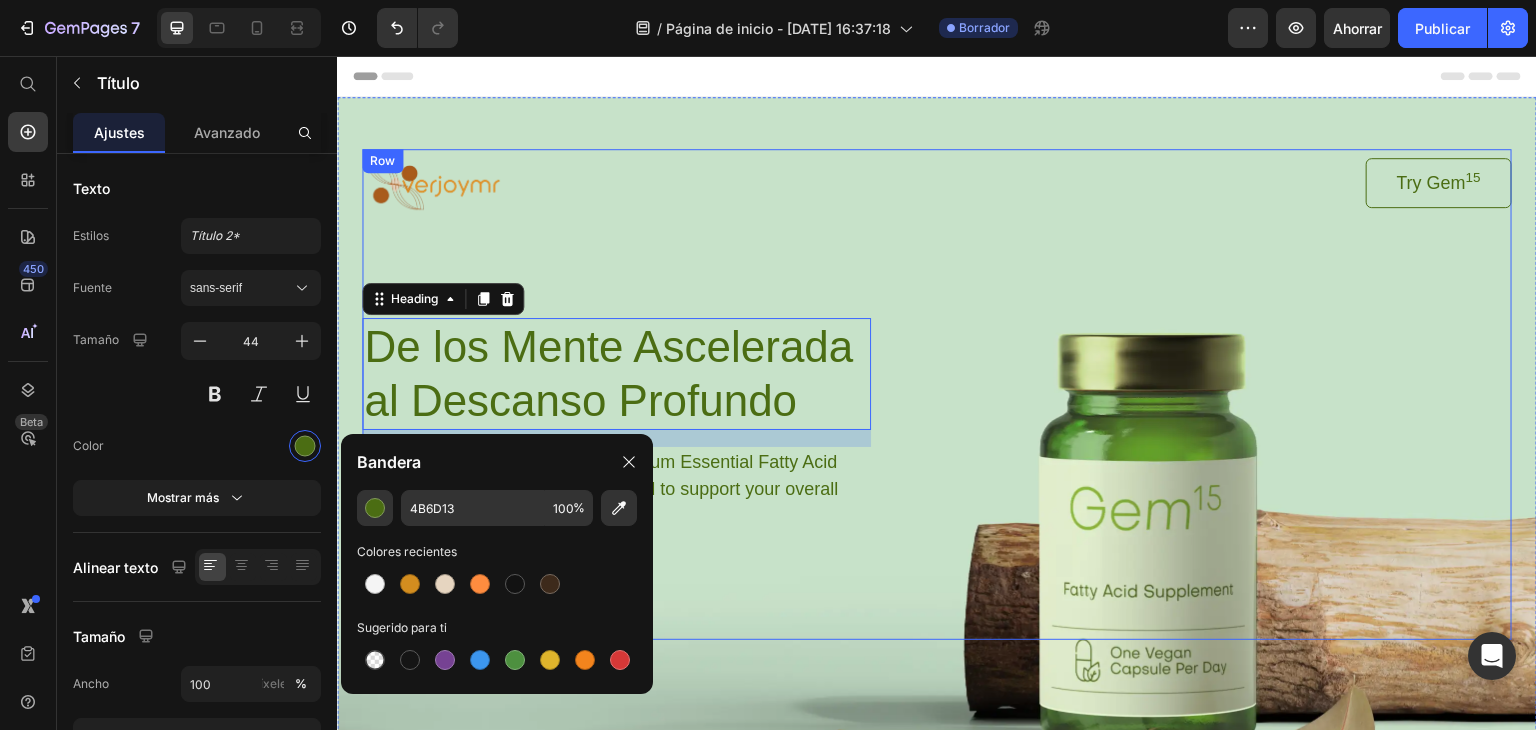 click on "Image Try Gem 15 Button Row De los Mente Ascelerada al Descanso Profundo Heading   17 Unlock your potential with our premium Essential Fatty Acid (EFA) capsules, meticulously crafted to support your overall health and well-being. Text Block buy now Button Row" at bounding box center (937, 394) 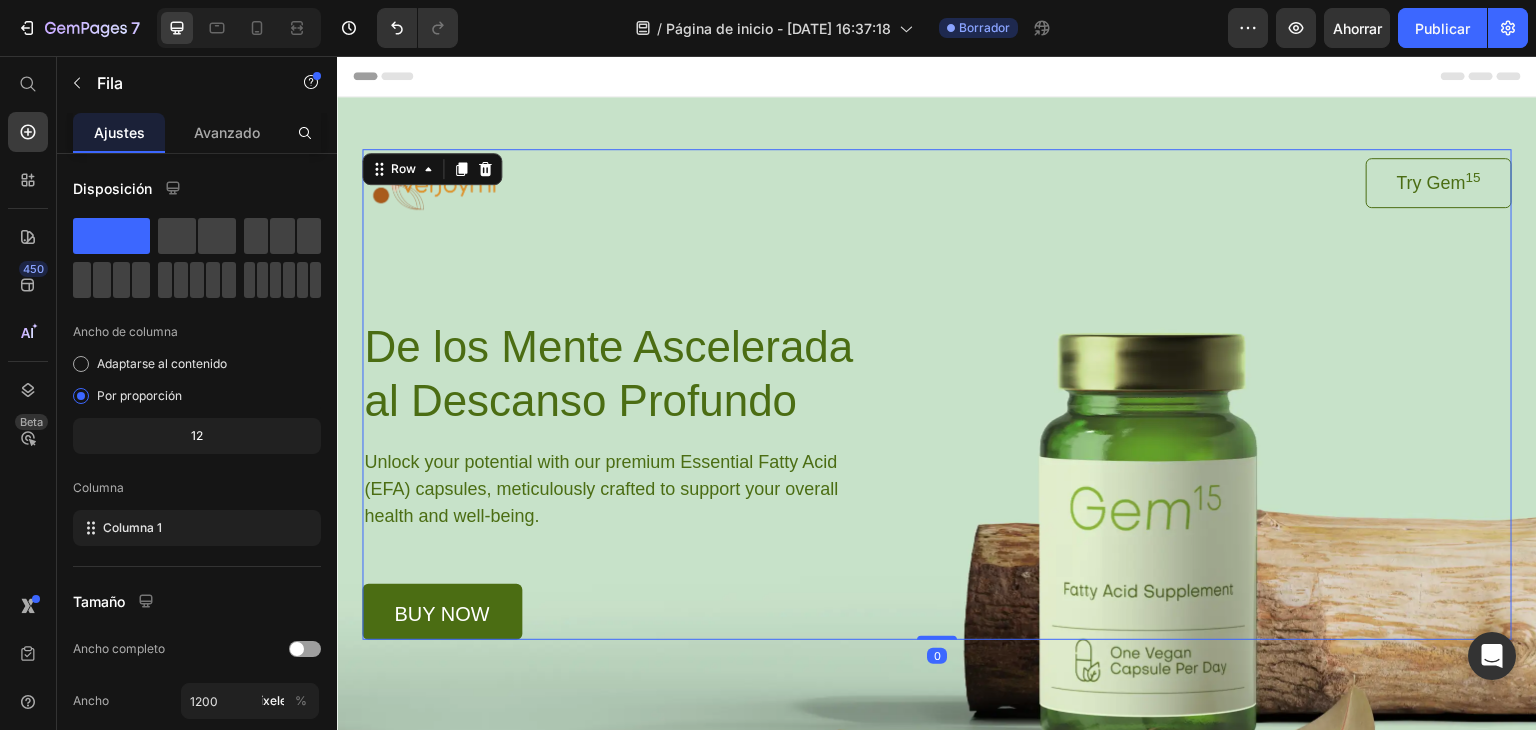 click on "Image Try Gem 15 Button Row De los Mente Ascelerada al Descanso Profundo Heading Unlock your potential with our premium Essential Fatty Acid (EFA) capsules, meticulously crafted to support your overall health and well-being. Text Block buy now Button Row" at bounding box center (937, 394) 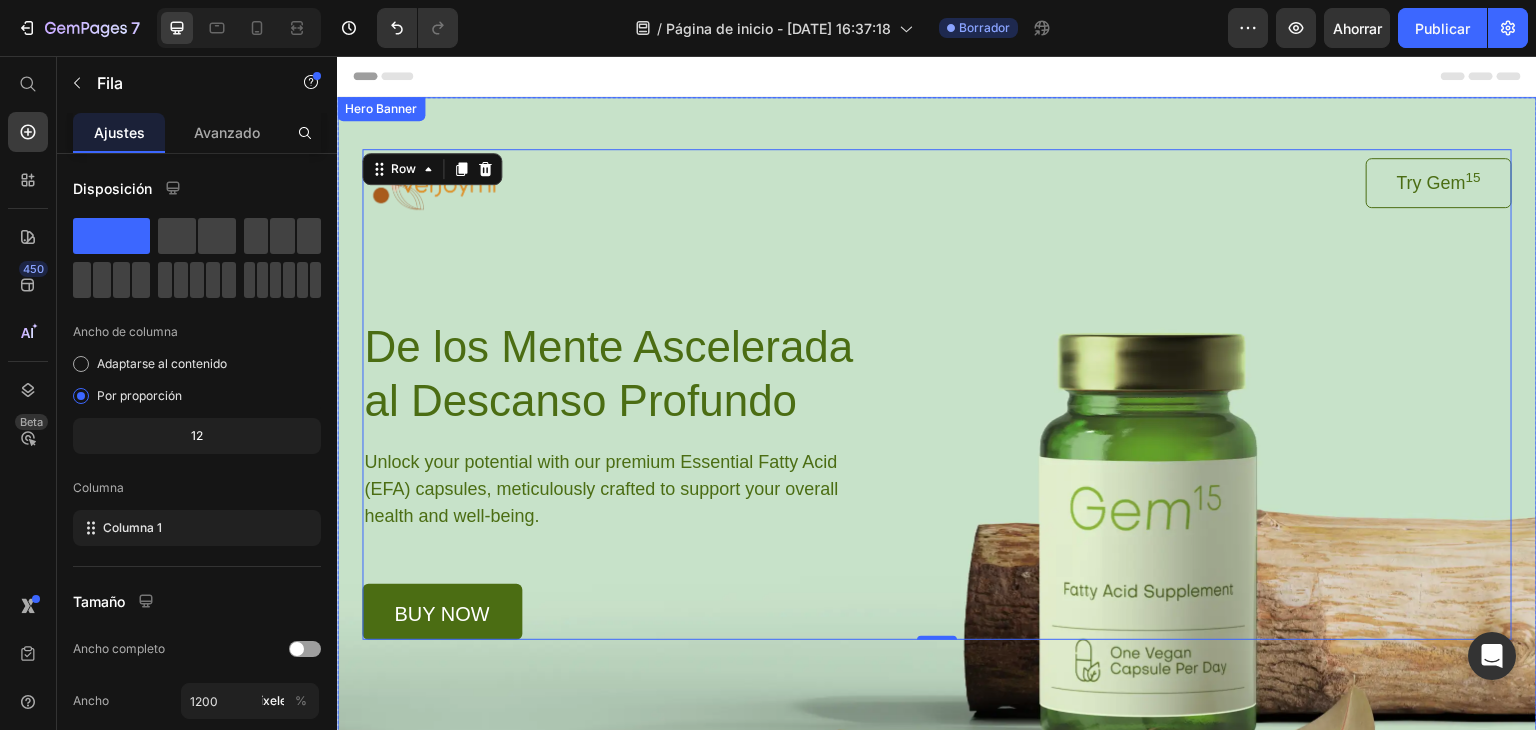 click at bounding box center [937, 475] 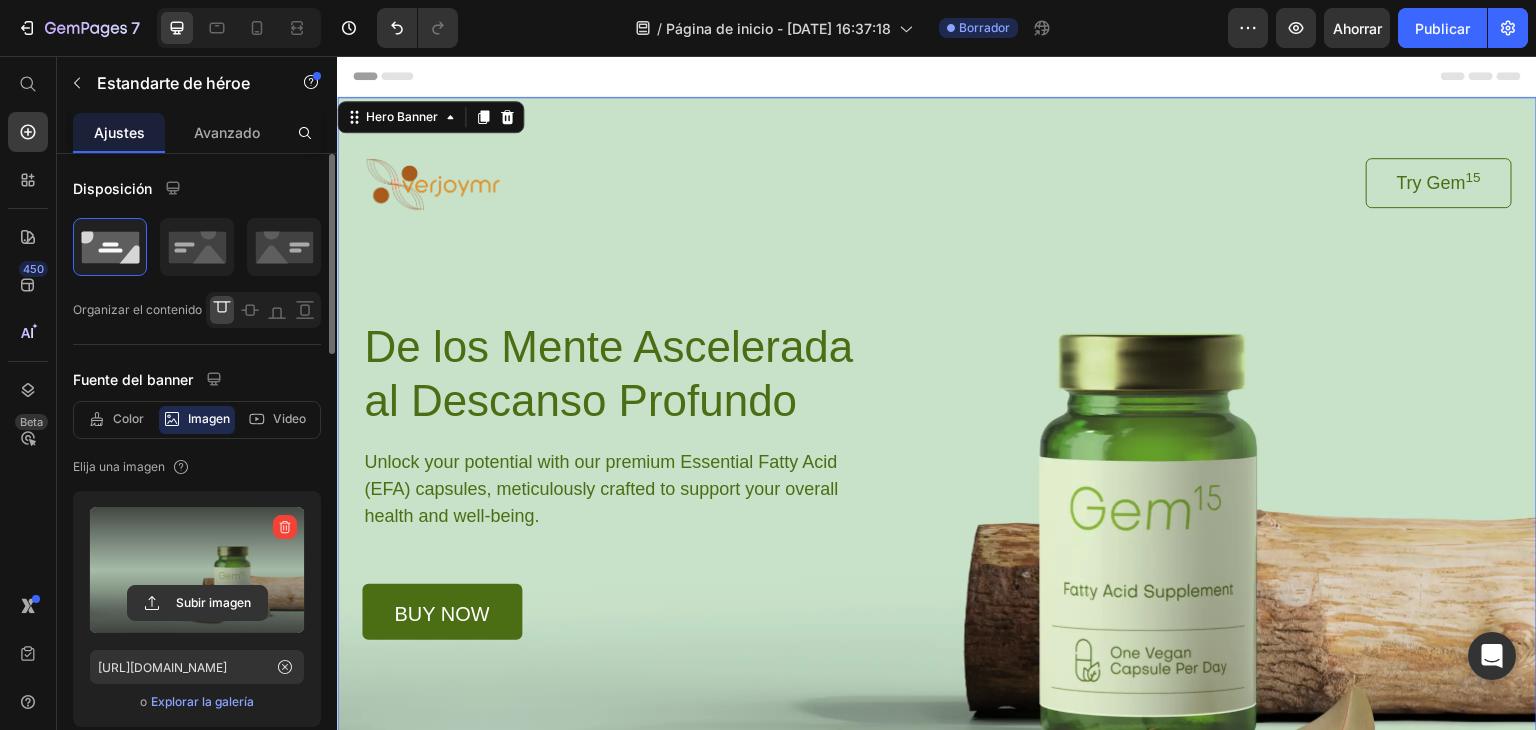 click at bounding box center (197, 570) 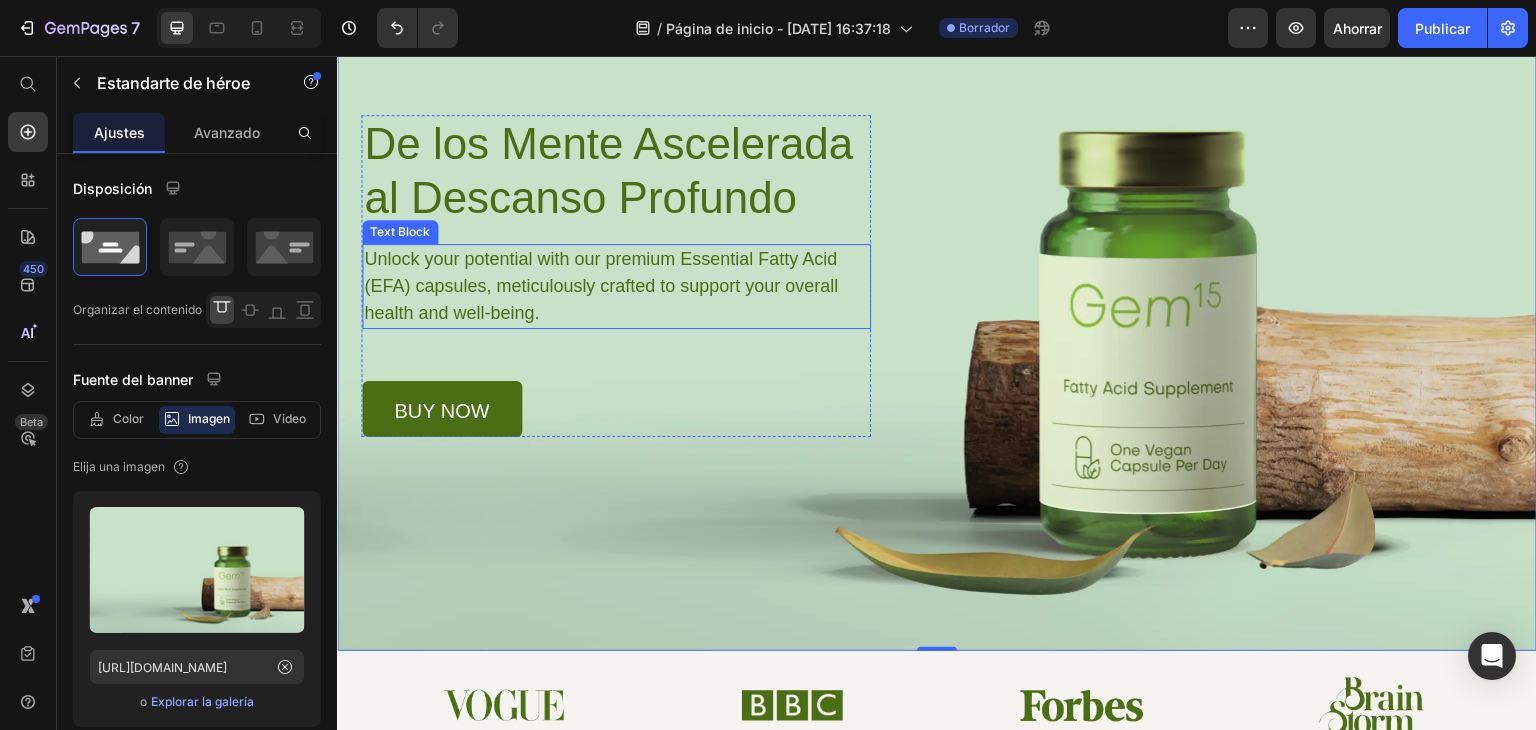 scroll, scrollTop: 200, scrollLeft: 0, axis: vertical 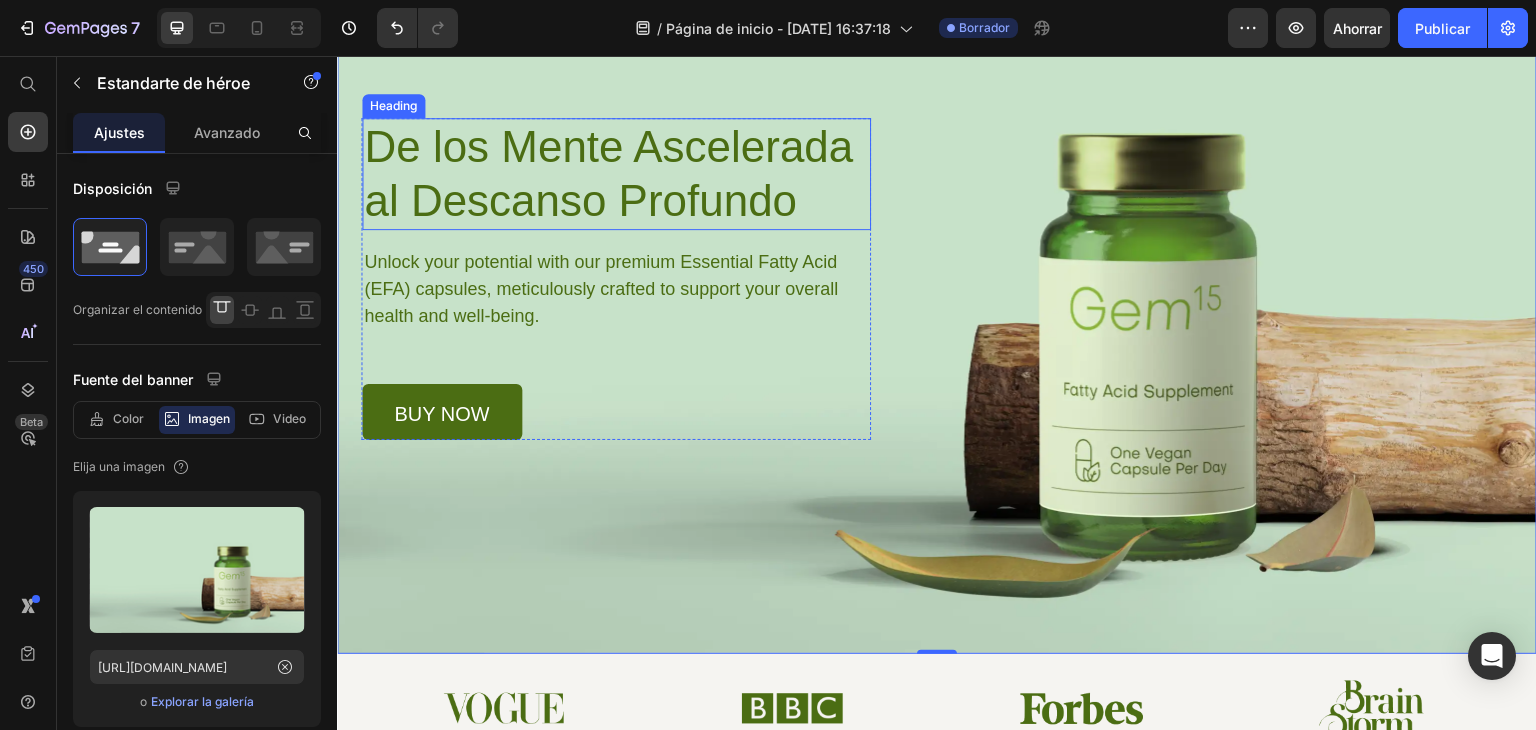 click on "De los Mente Ascelerada al Descanso Profundo" at bounding box center [616, 174] 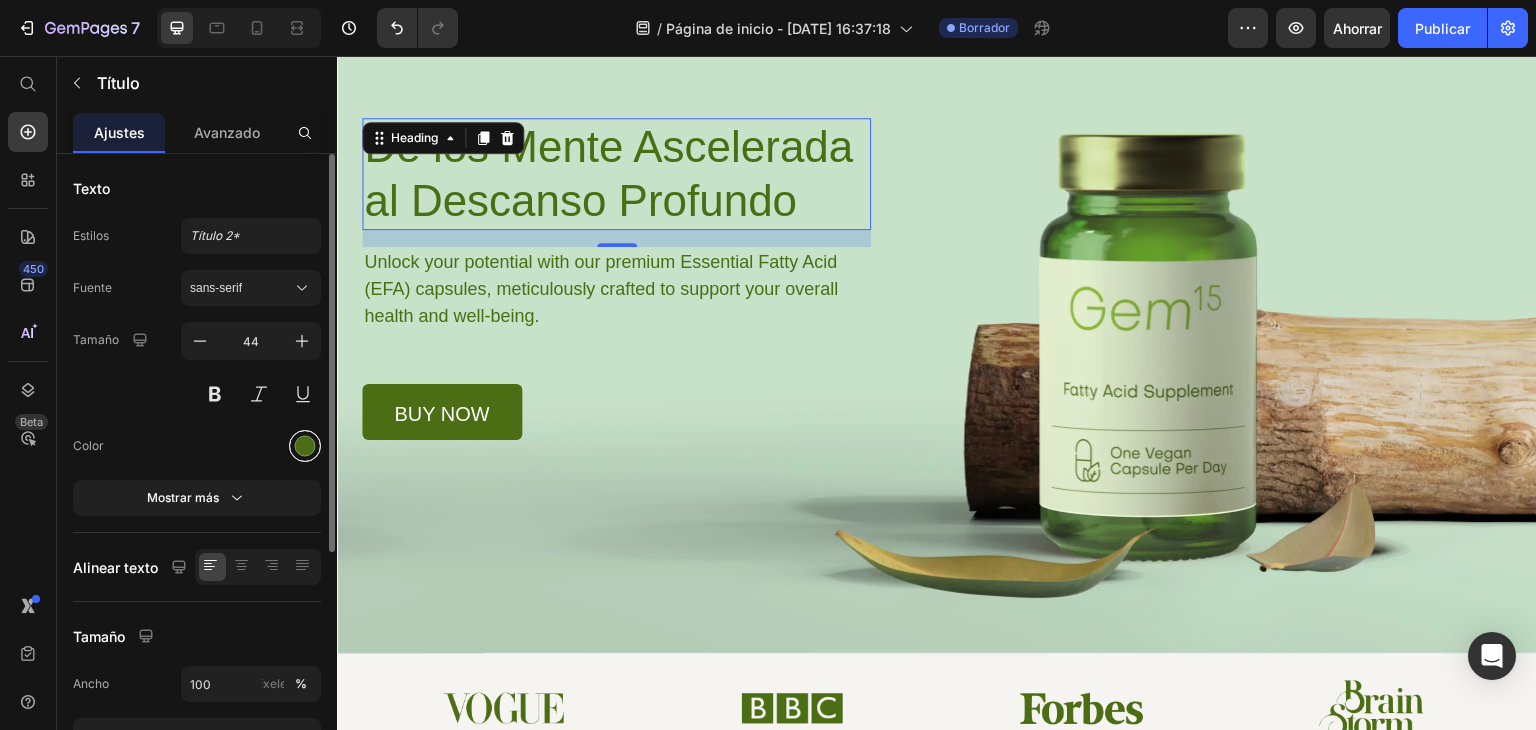 click at bounding box center [305, 446] 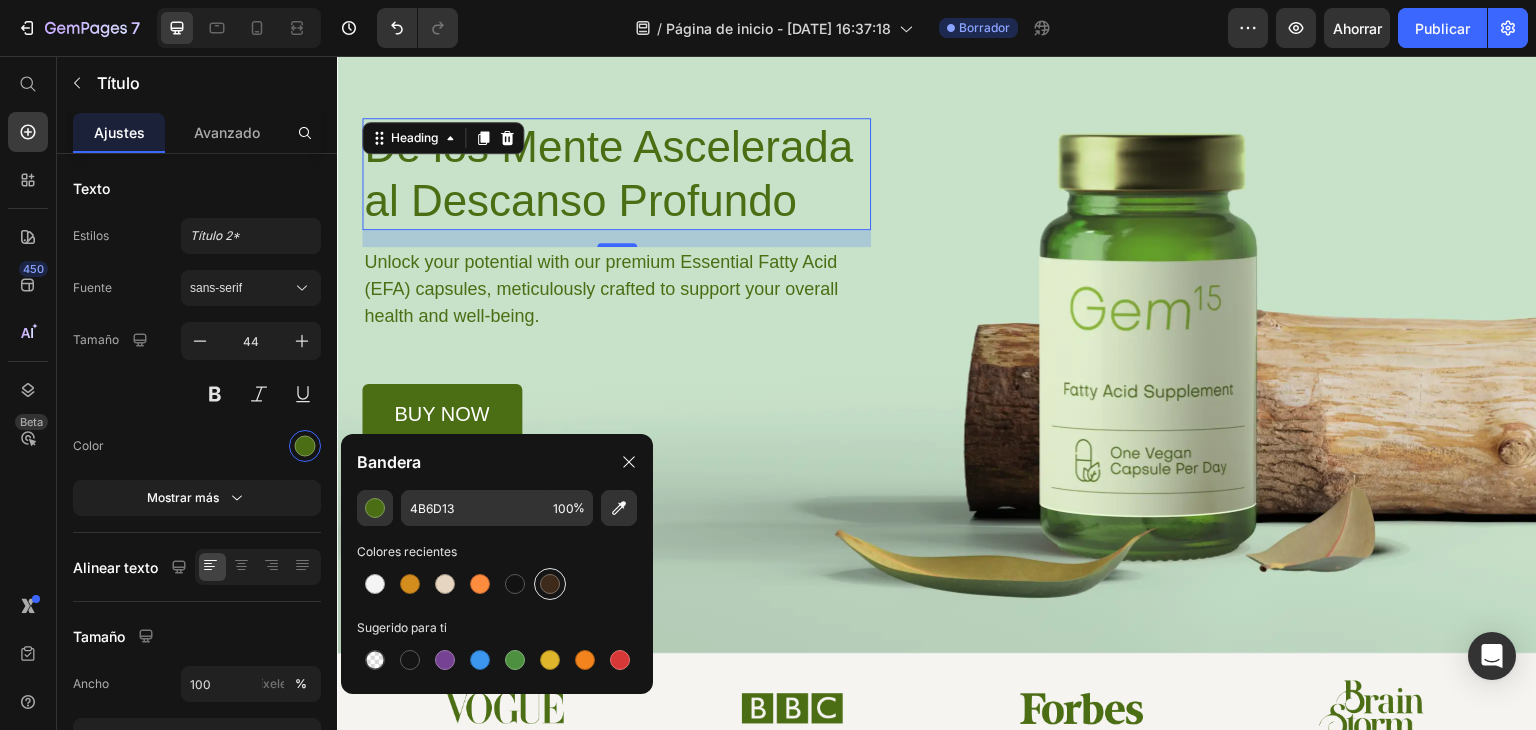 click at bounding box center [550, 584] 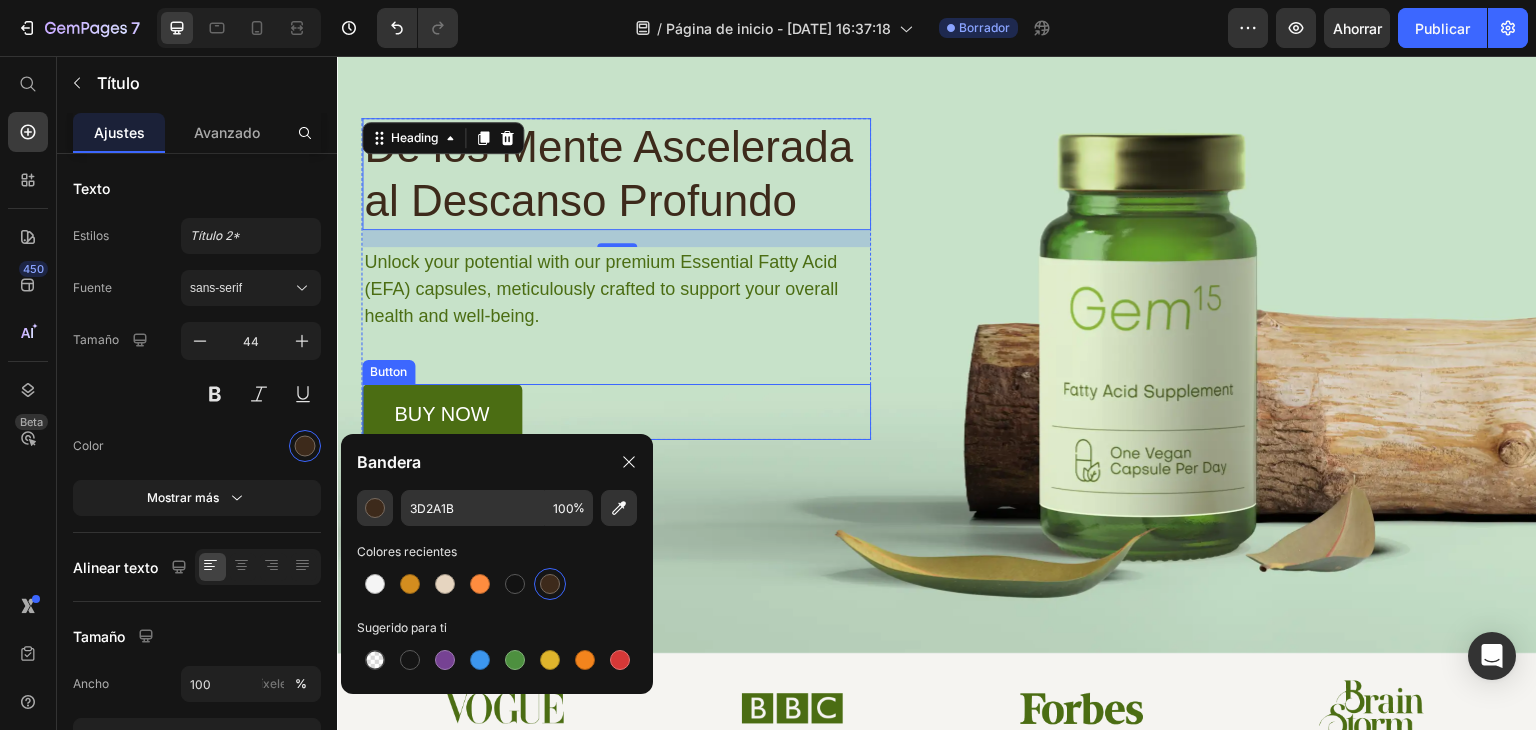click on "buy now" at bounding box center (442, 412) 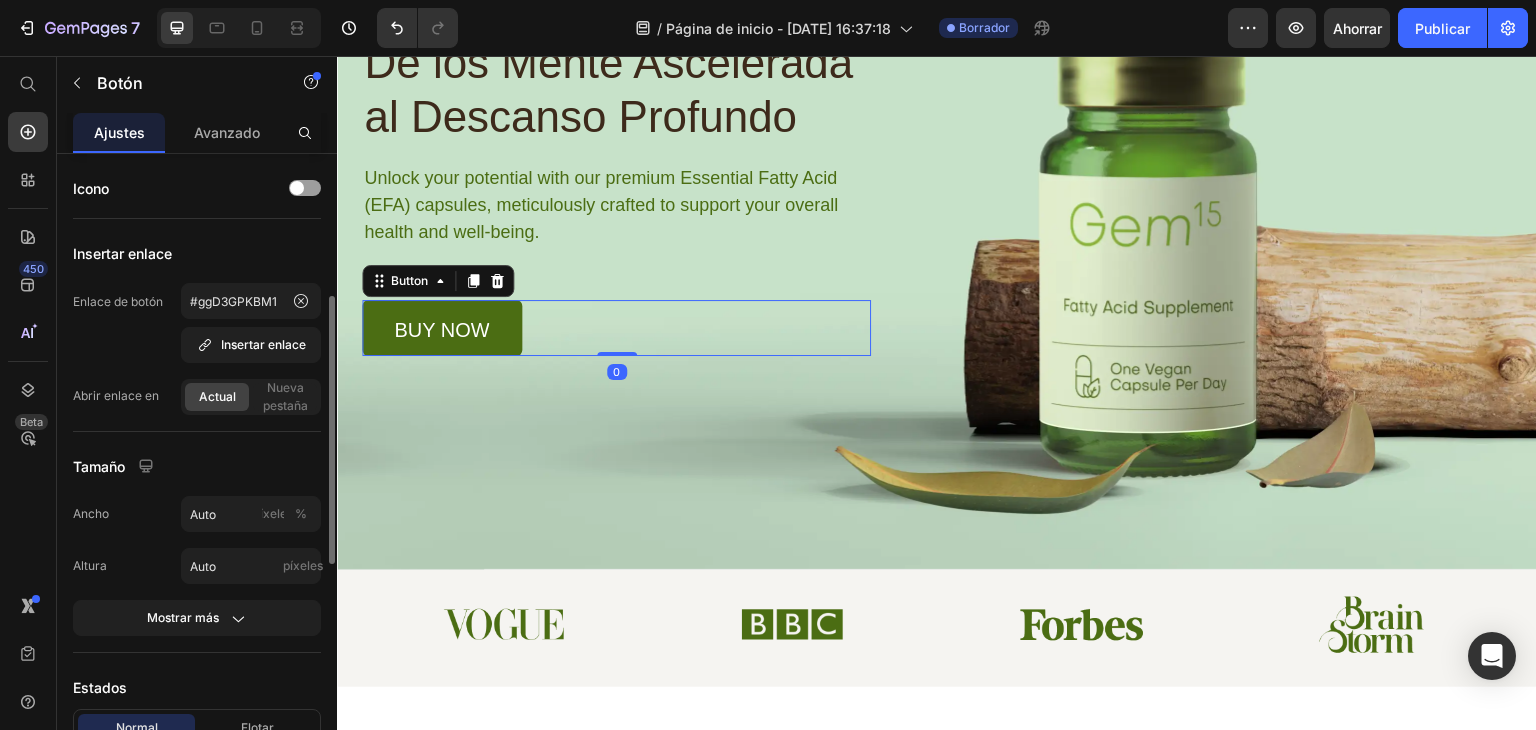 scroll, scrollTop: 400, scrollLeft: 0, axis: vertical 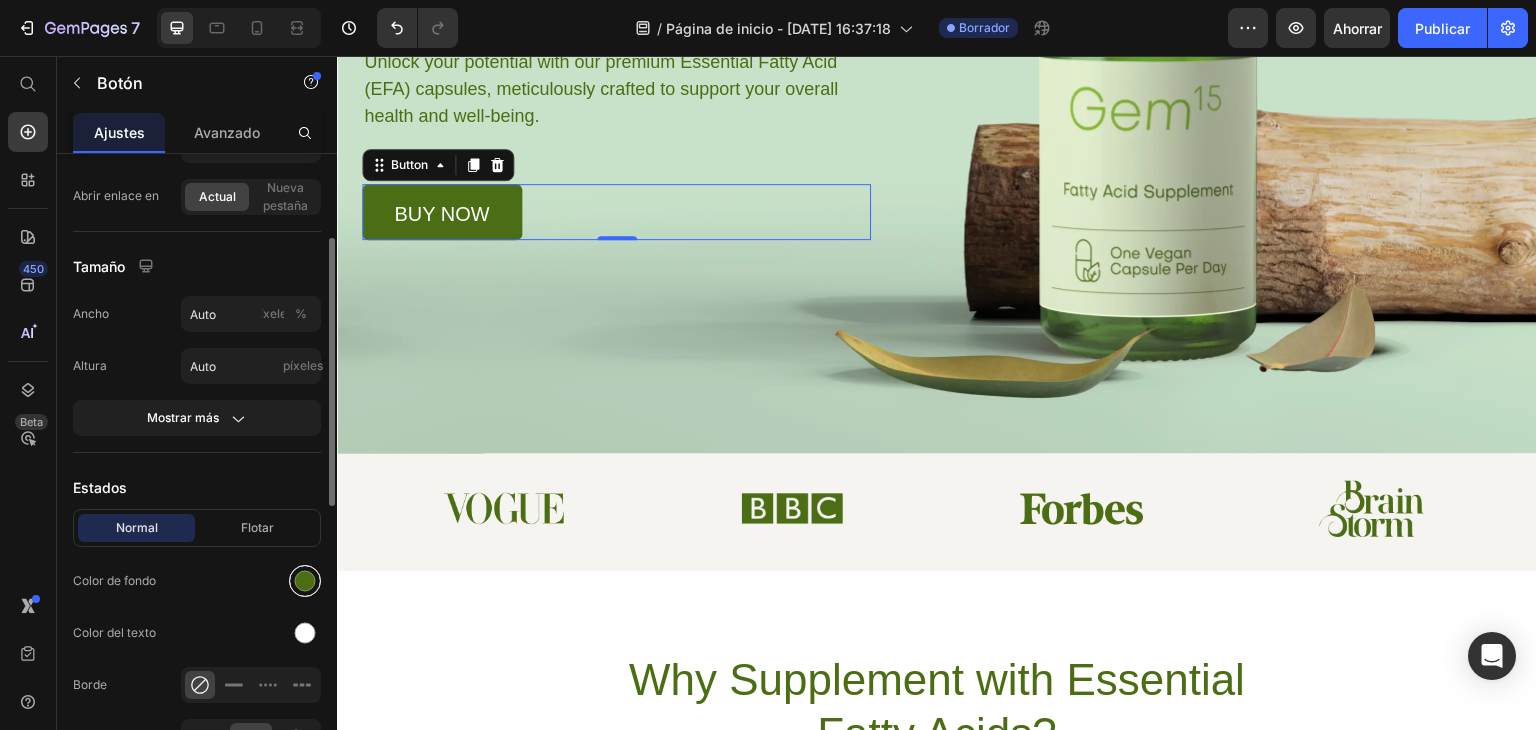 click at bounding box center [305, 581] 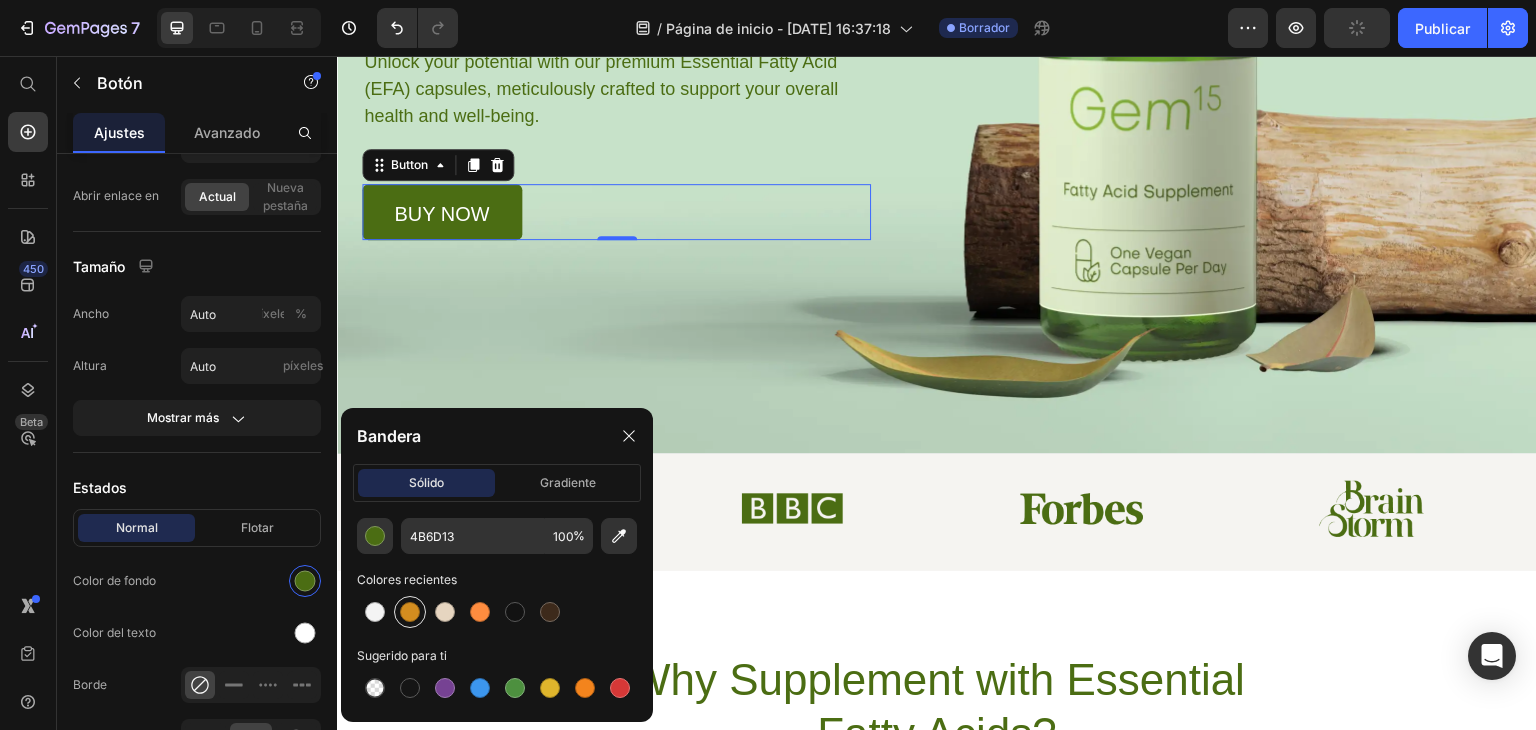 click at bounding box center [410, 612] 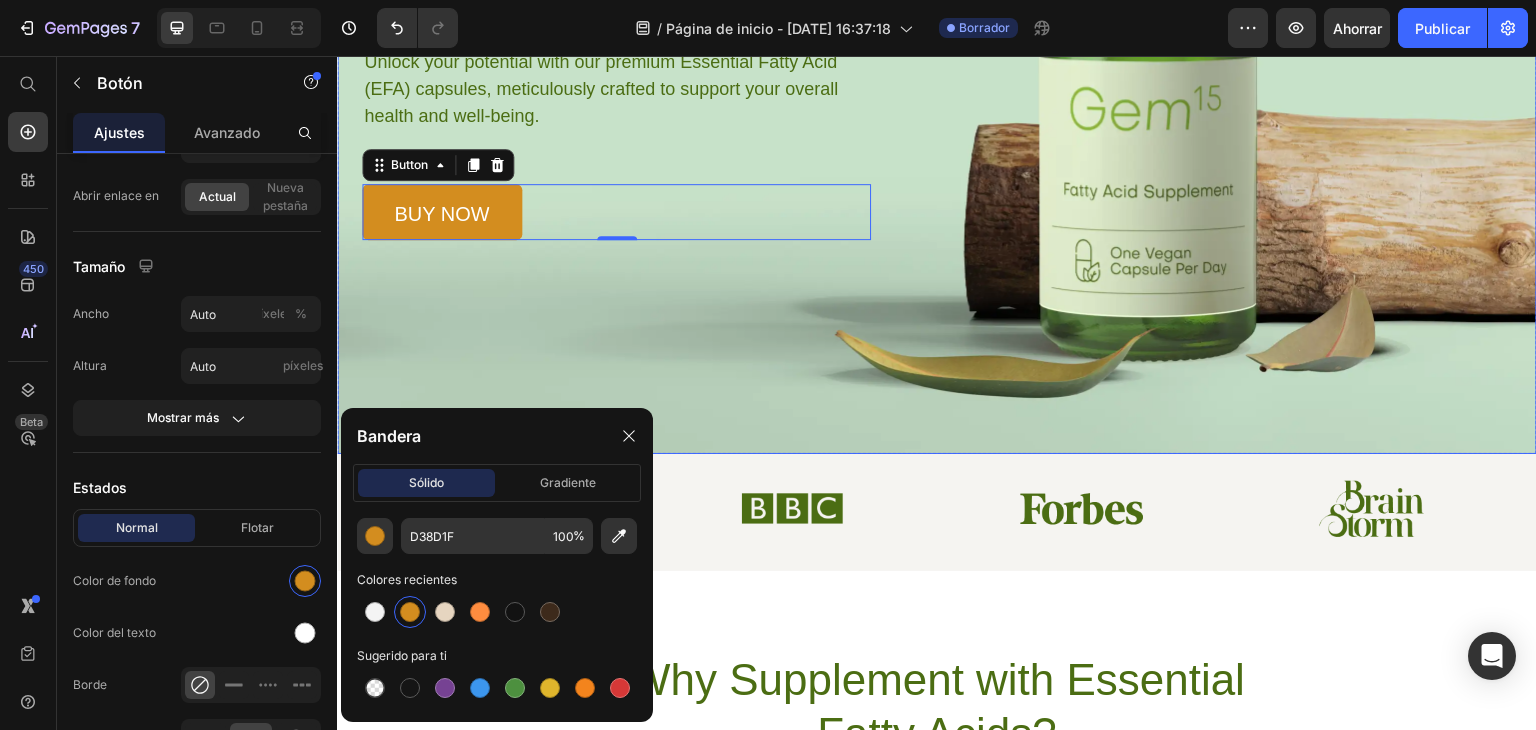 click at bounding box center [937, 75] 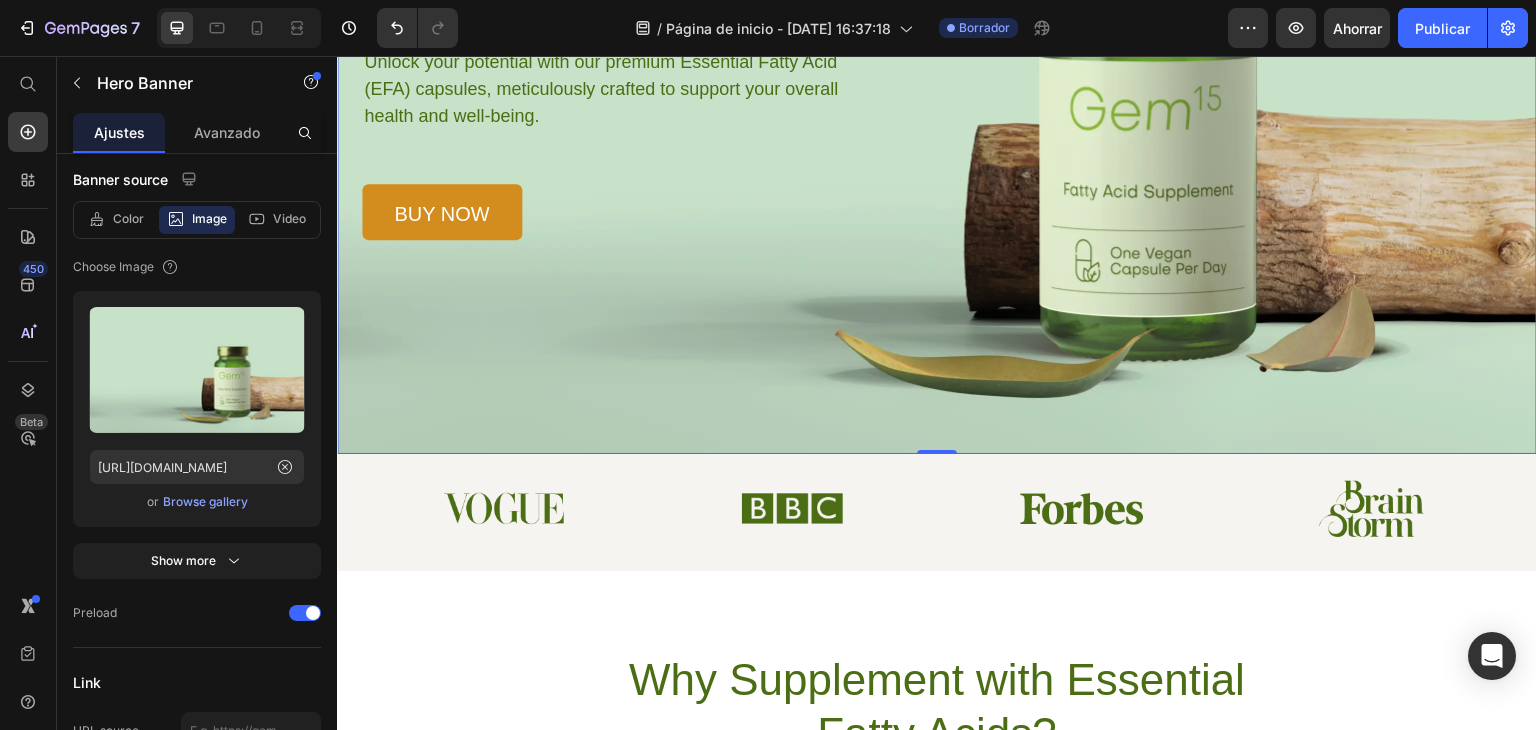scroll, scrollTop: 0, scrollLeft: 0, axis: both 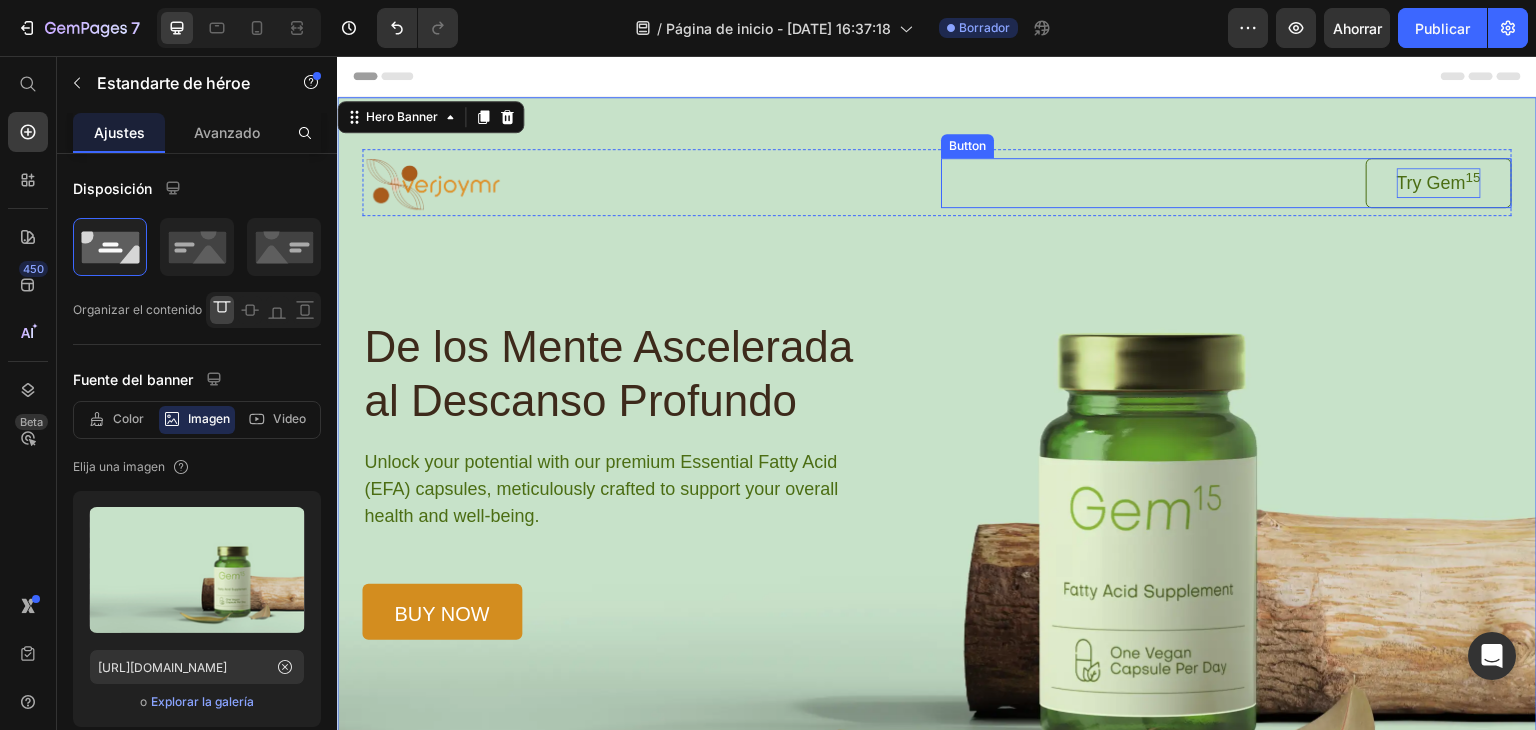 click on "Try Gem 15" at bounding box center [1439, 183] 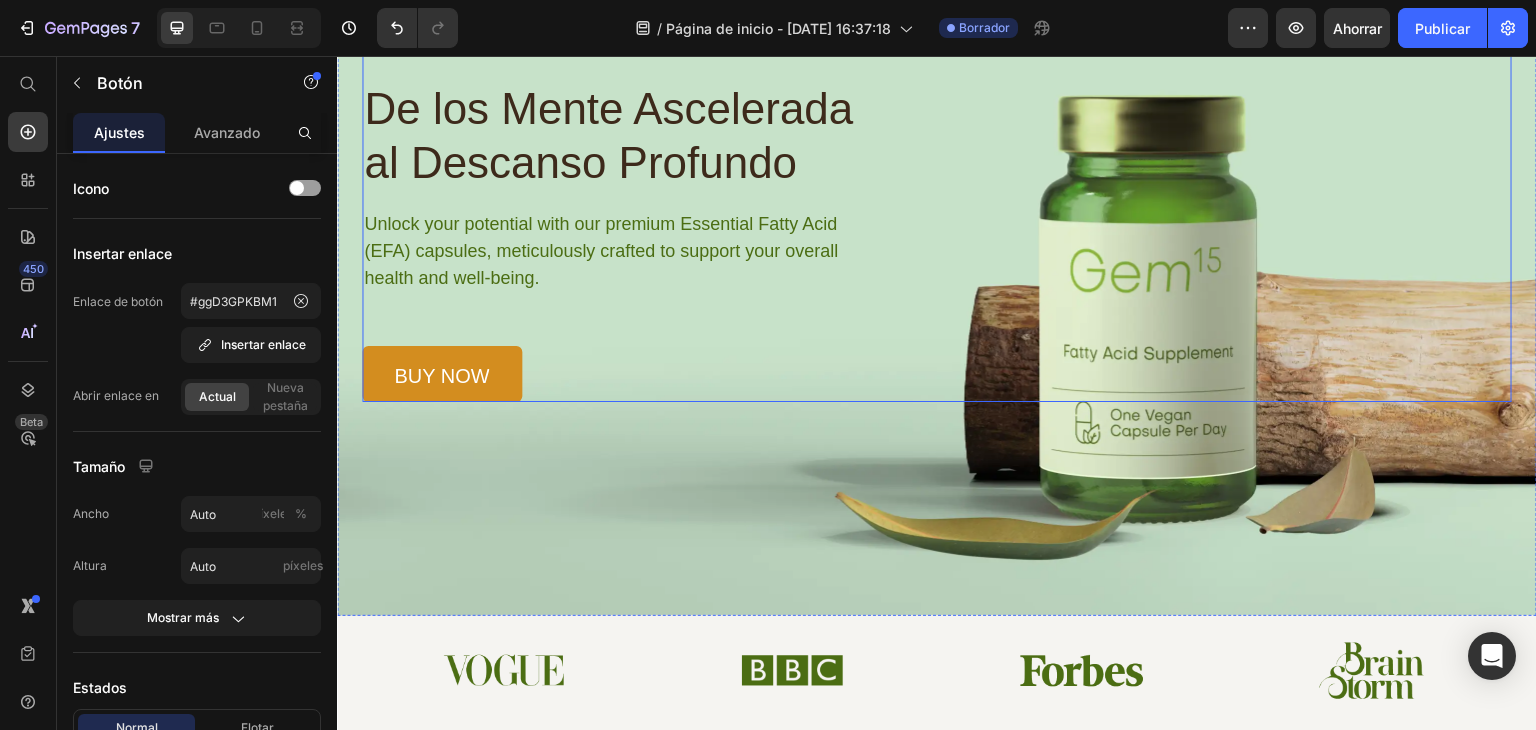 scroll, scrollTop: 0, scrollLeft: 0, axis: both 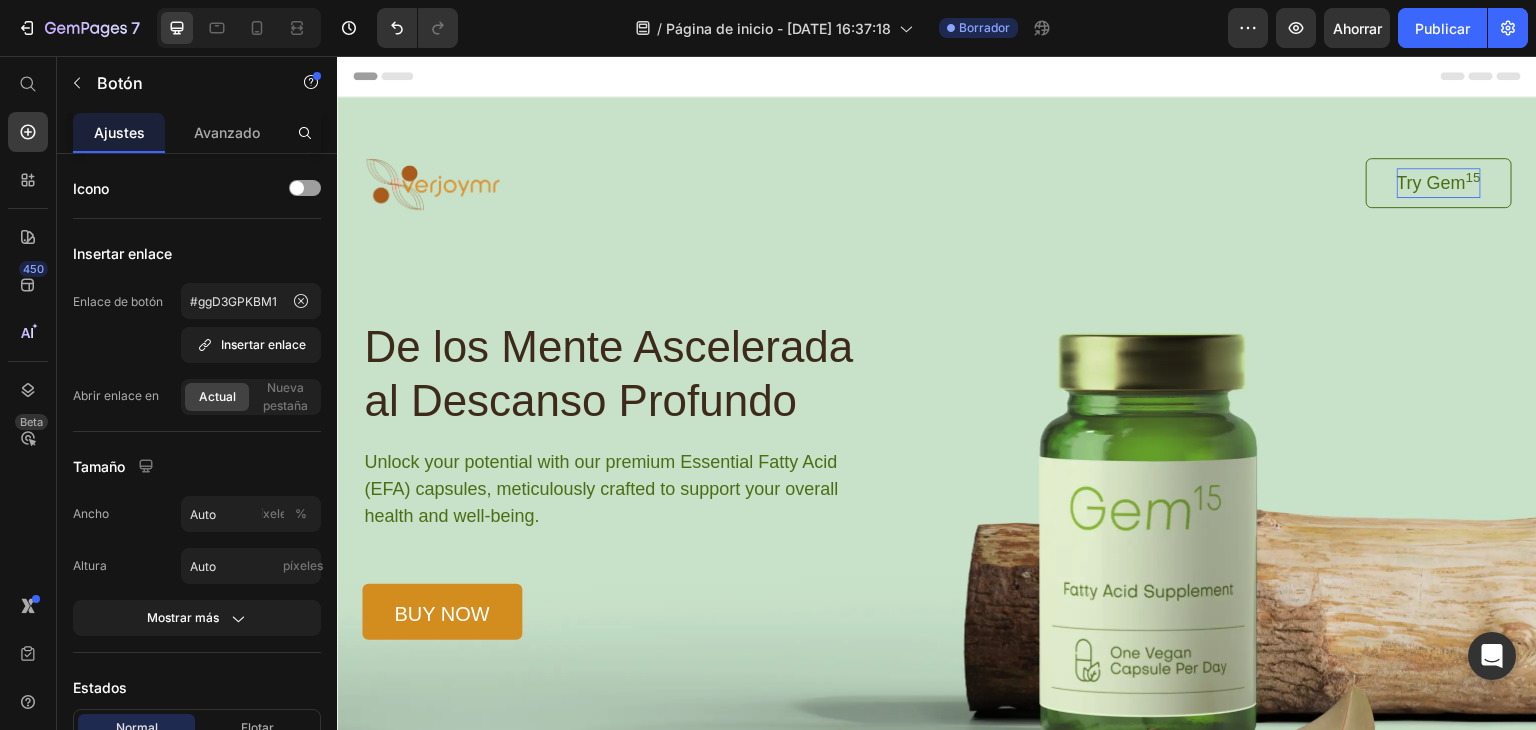 click on "Try Gem 15" at bounding box center [1439, 183] 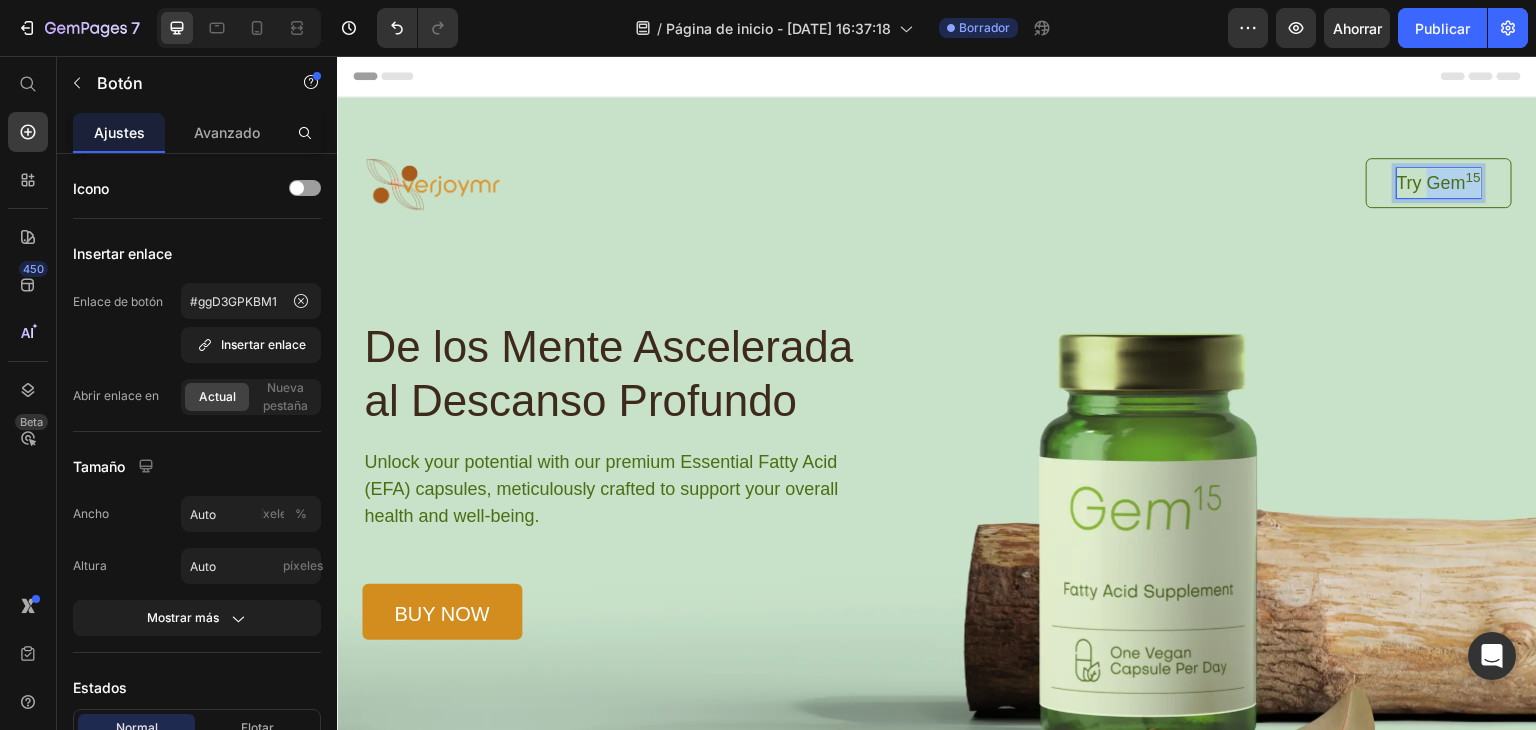 click on "Try Gem 15" at bounding box center (1439, 183) 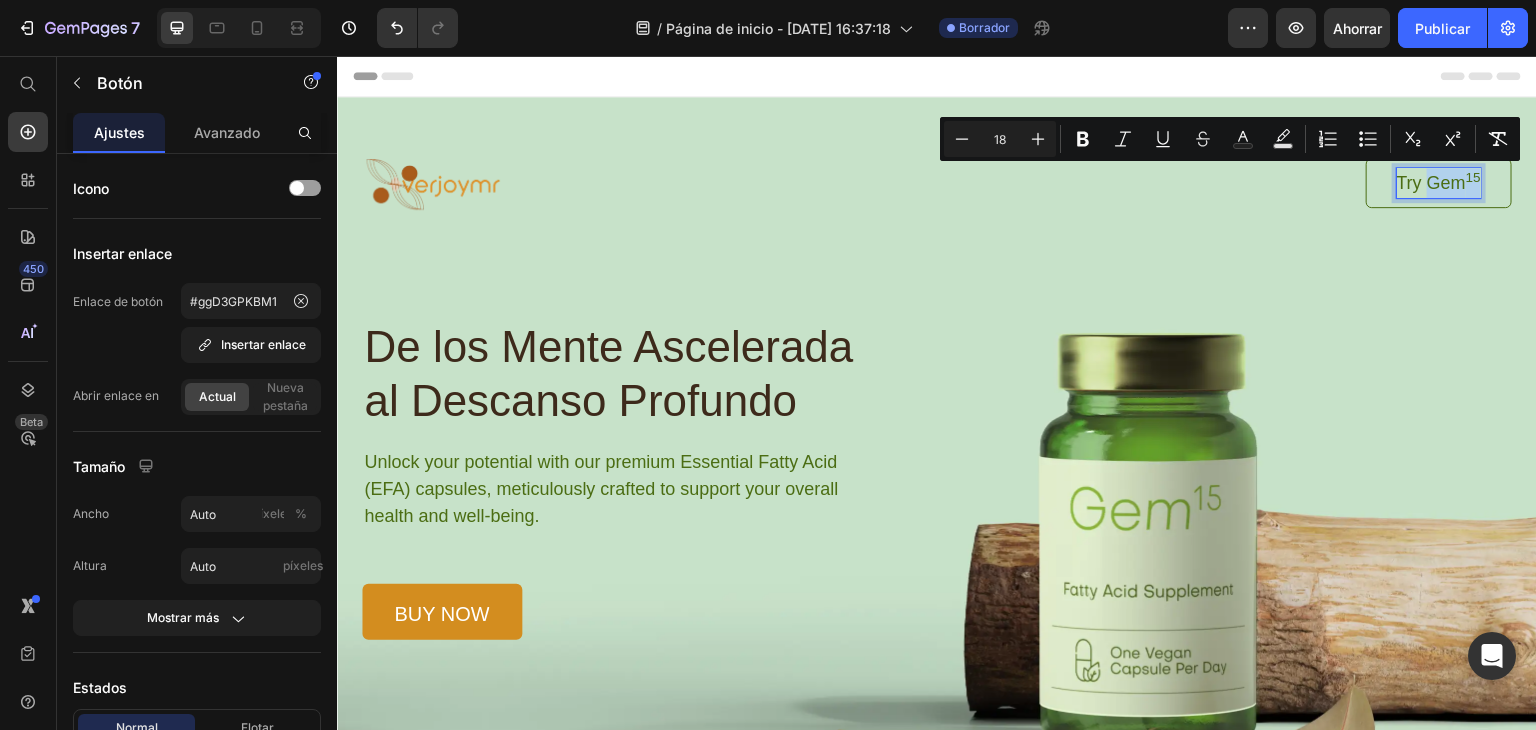 click on "15" at bounding box center (1473, 177) 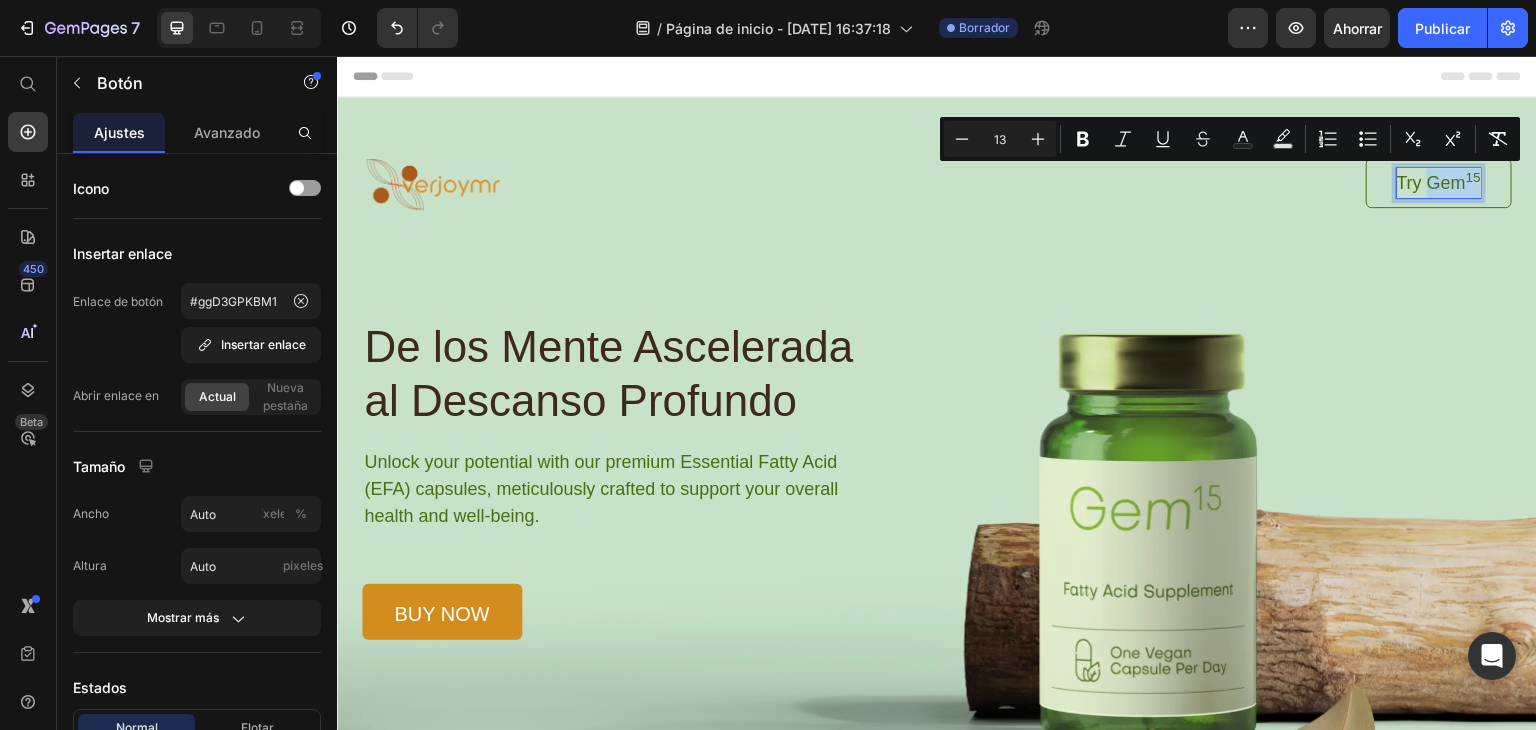 drag, startPoint x: 1464, startPoint y: 181, endPoint x: 1412, endPoint y: 177, distance: 52.153618 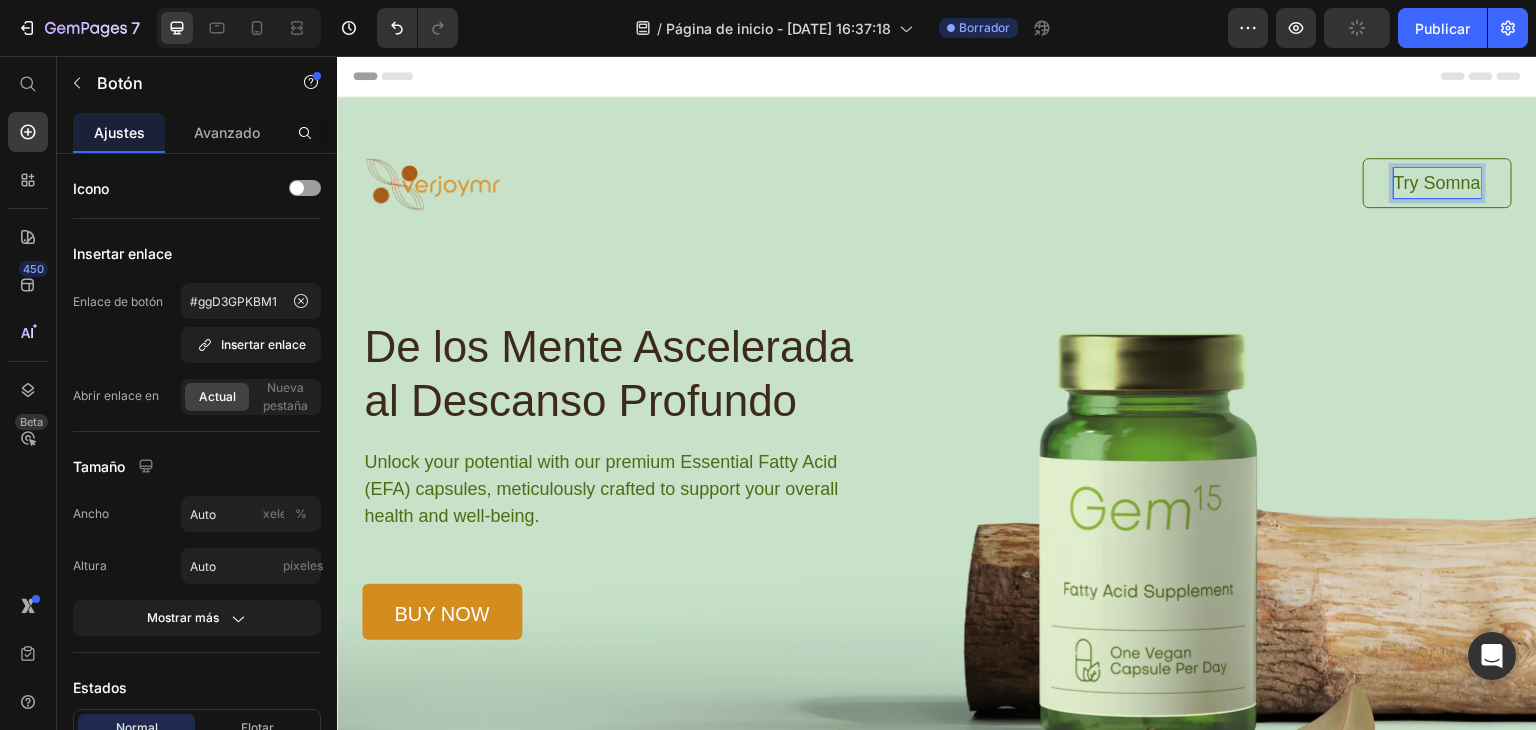 click on "Try Somna" at bounding box center [1437, 183] 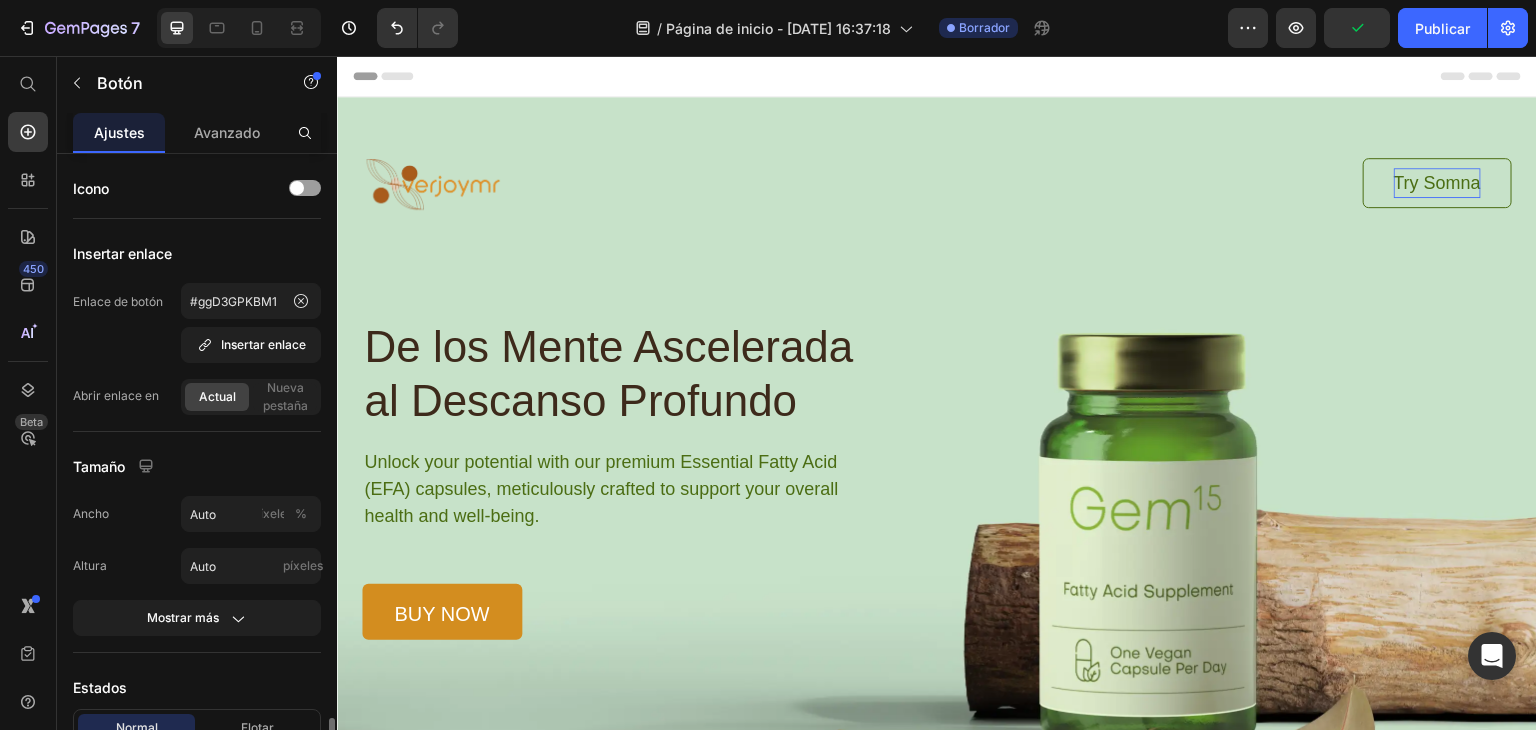 scroll, scrollTop: 400, scrollLeft: 0, axis: vertical 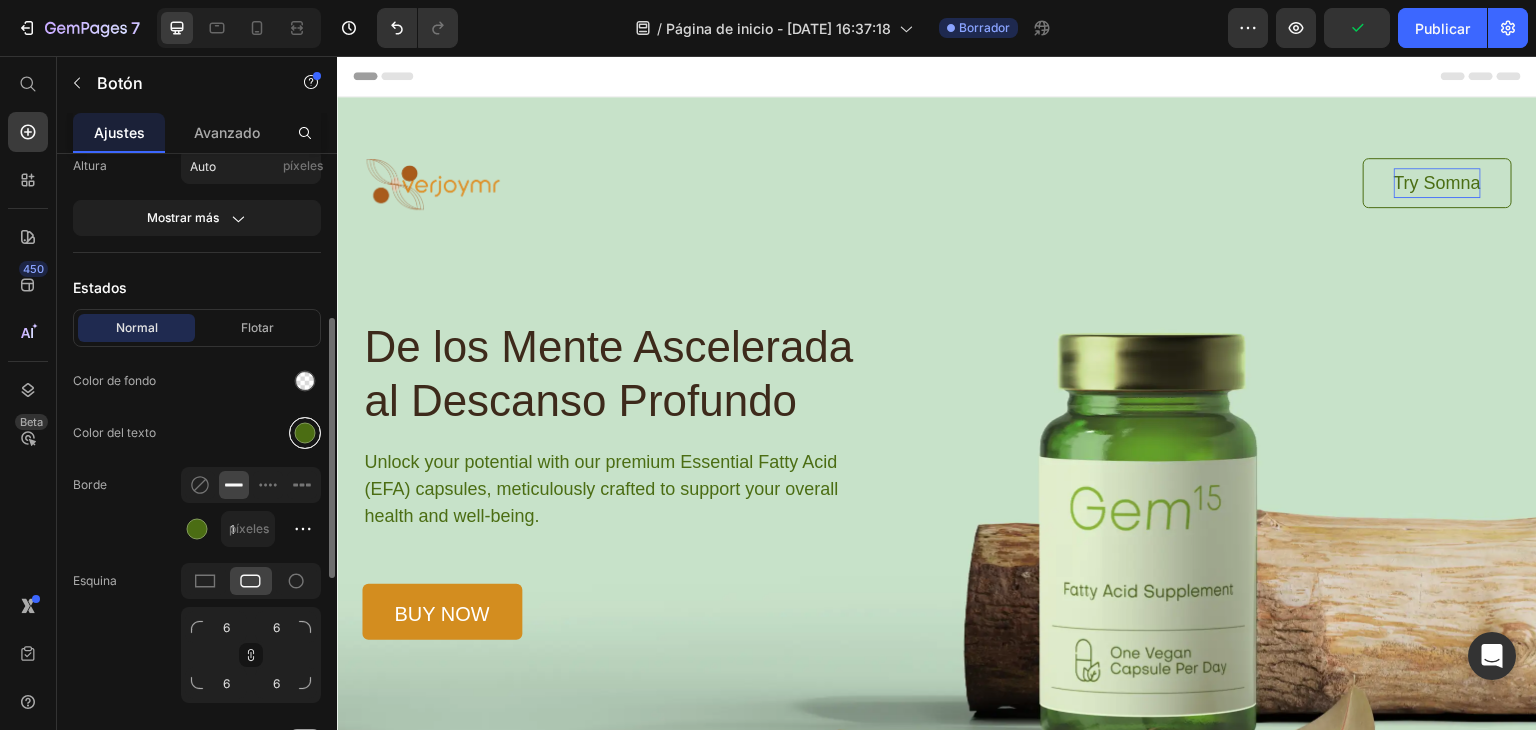 click at bounding box center (305, 433) 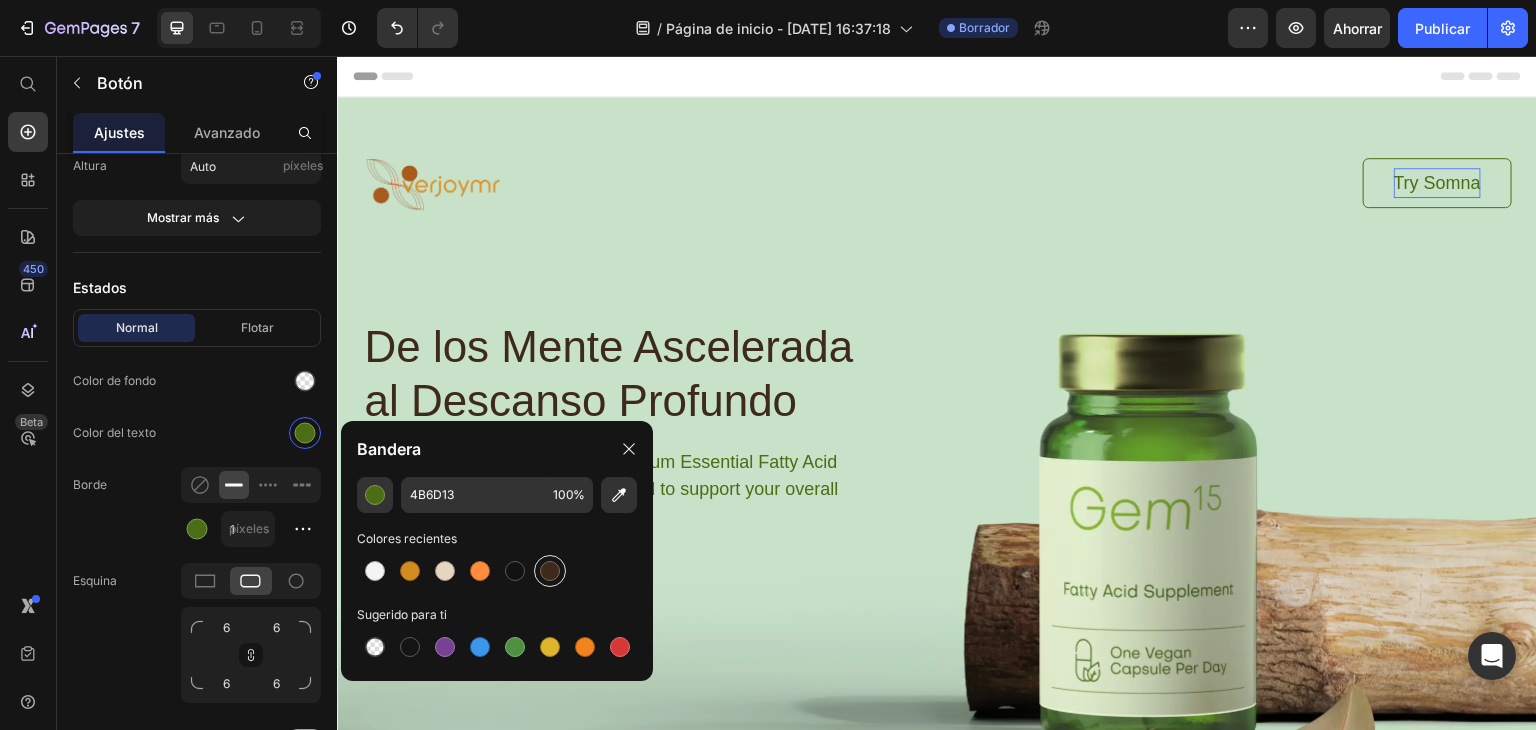 click at bounding box center (550, 571) 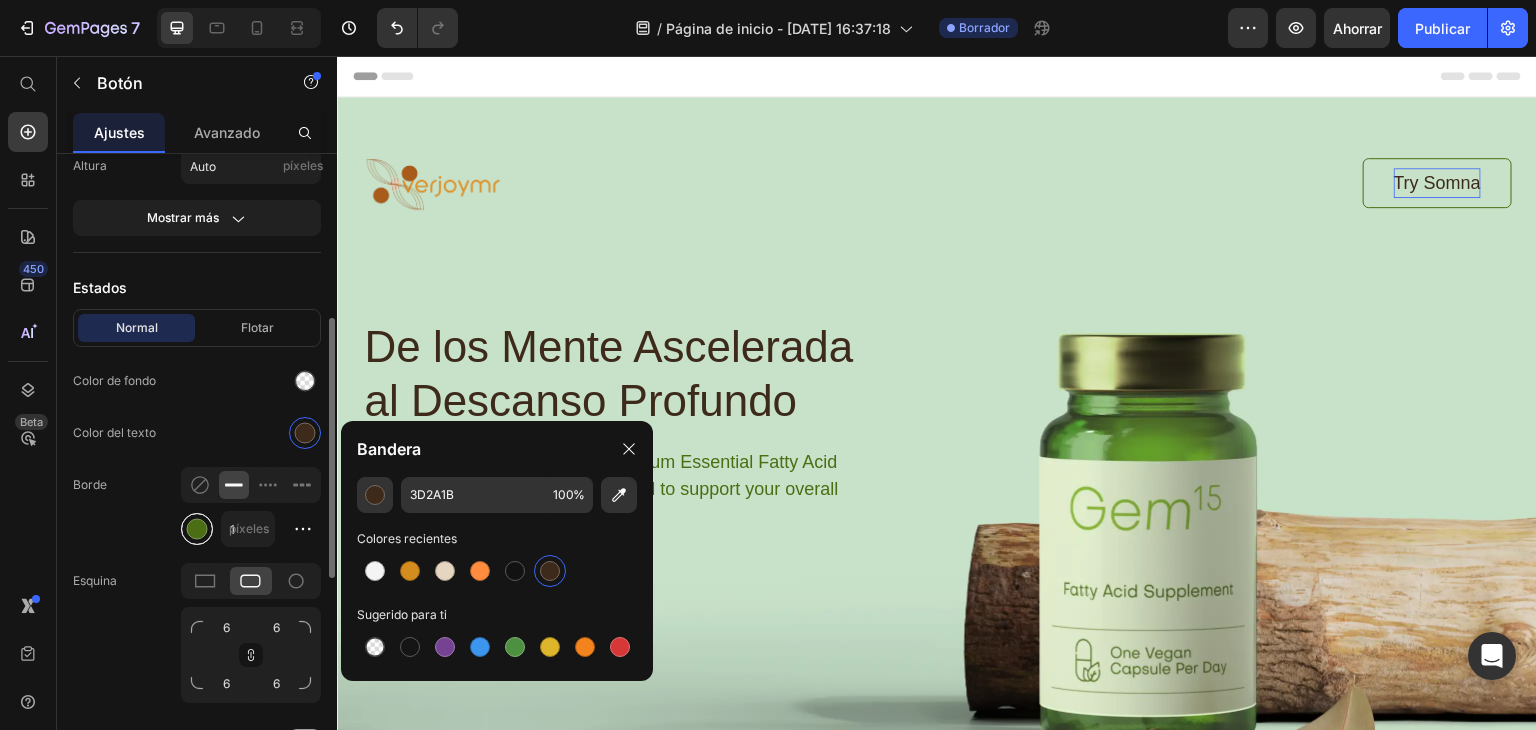 drag, startPoint x: 195, startPoint y: 529, endPoint x: 206, endPoint y: 537, distance: 13.601471 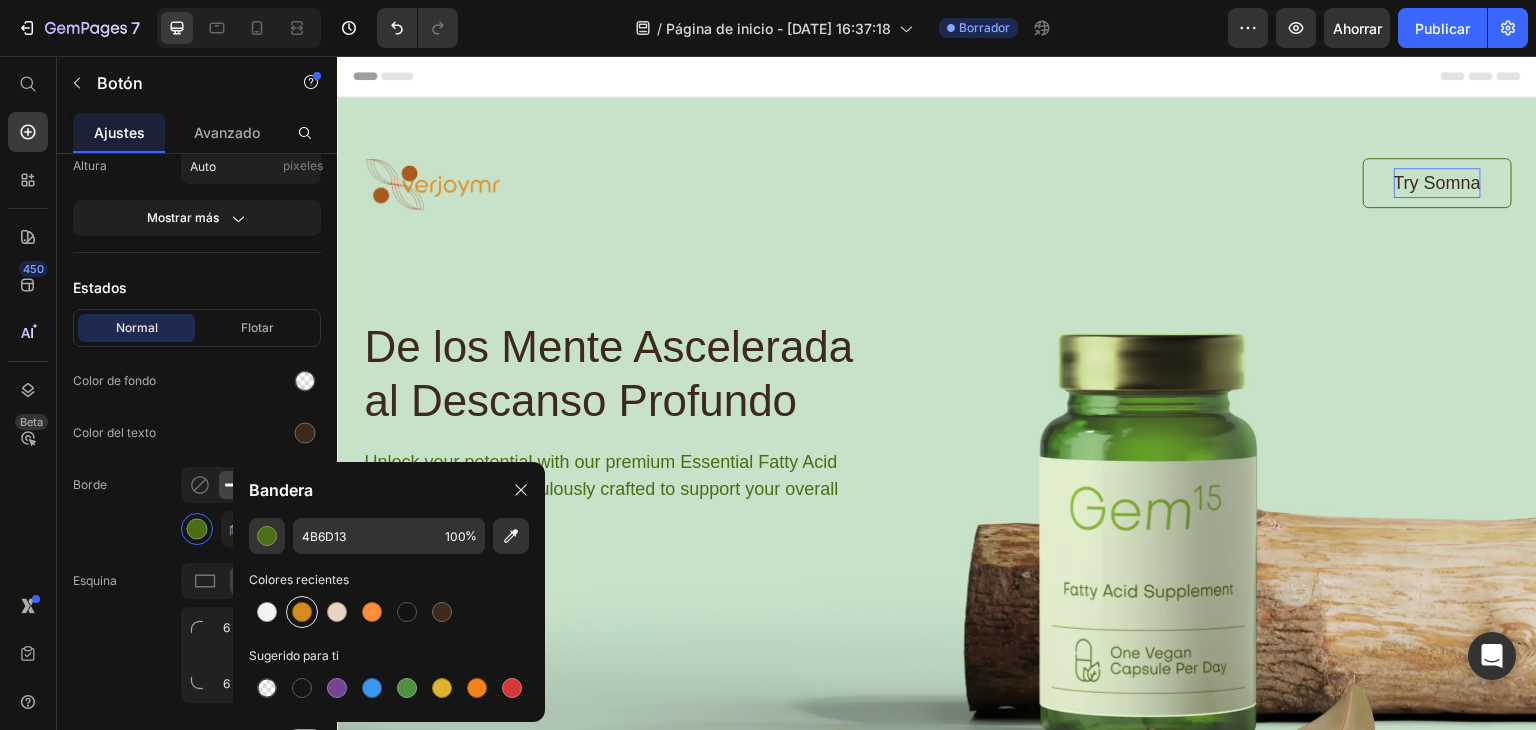 click at bounding box center [302, 612] 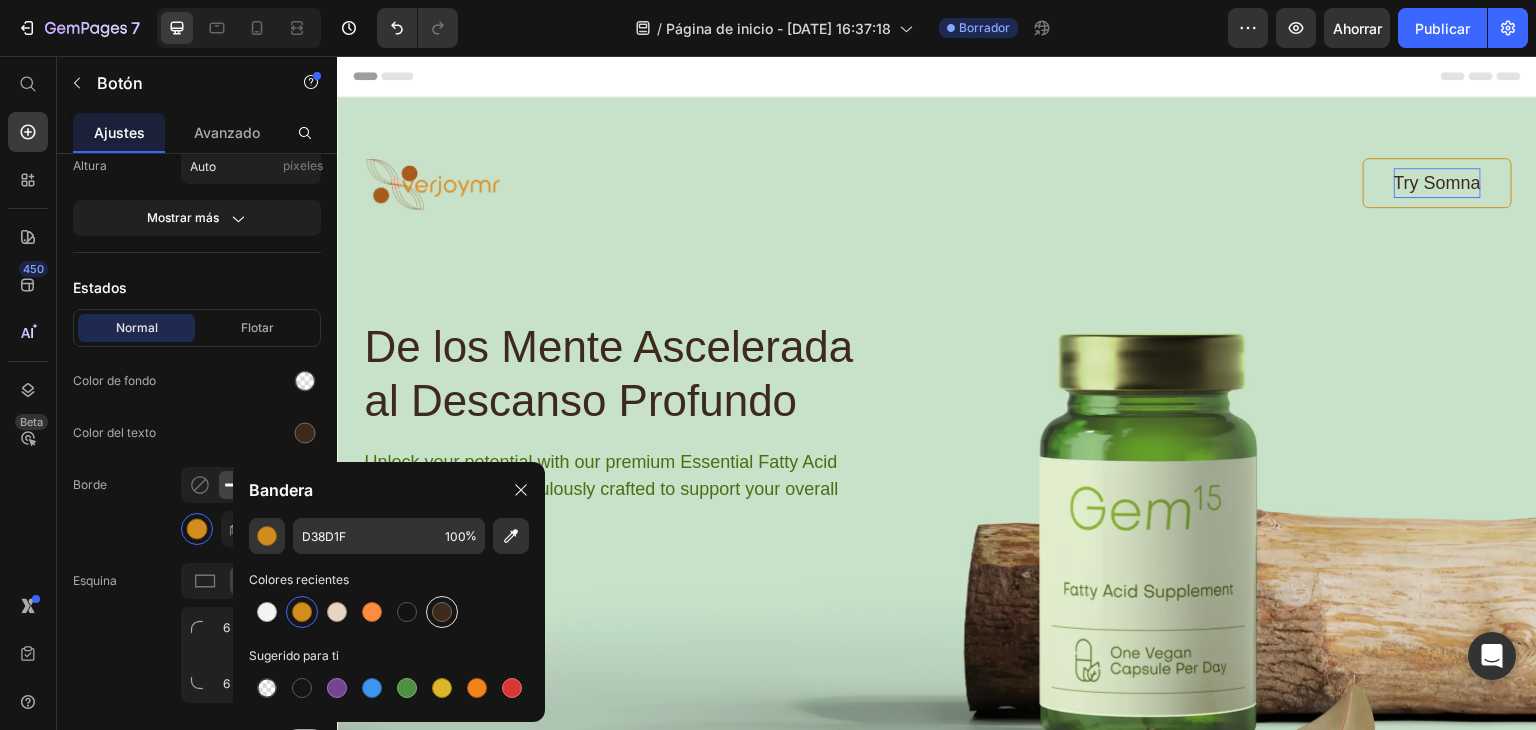click at bounding box center [442, 612] 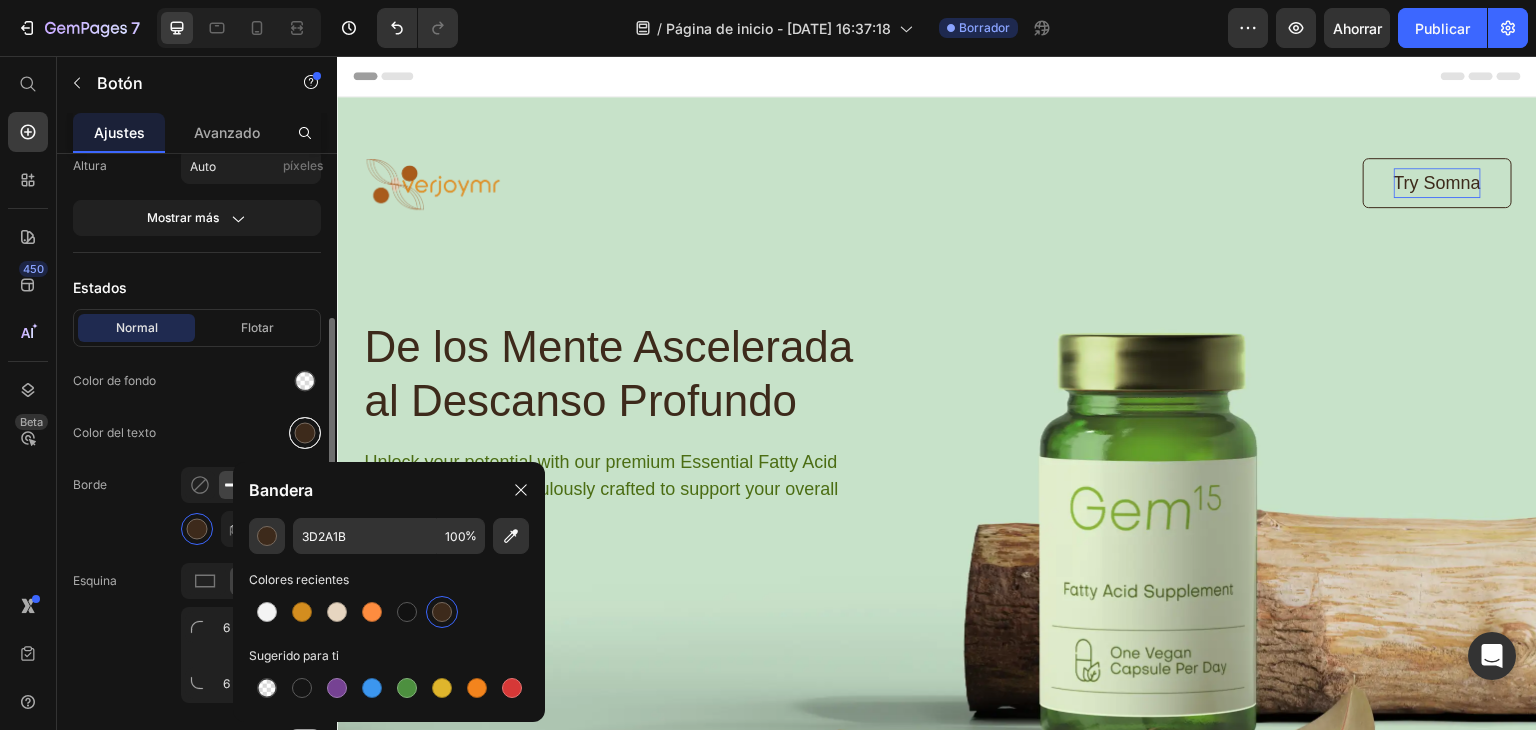 click at bounding box center (305, 433) 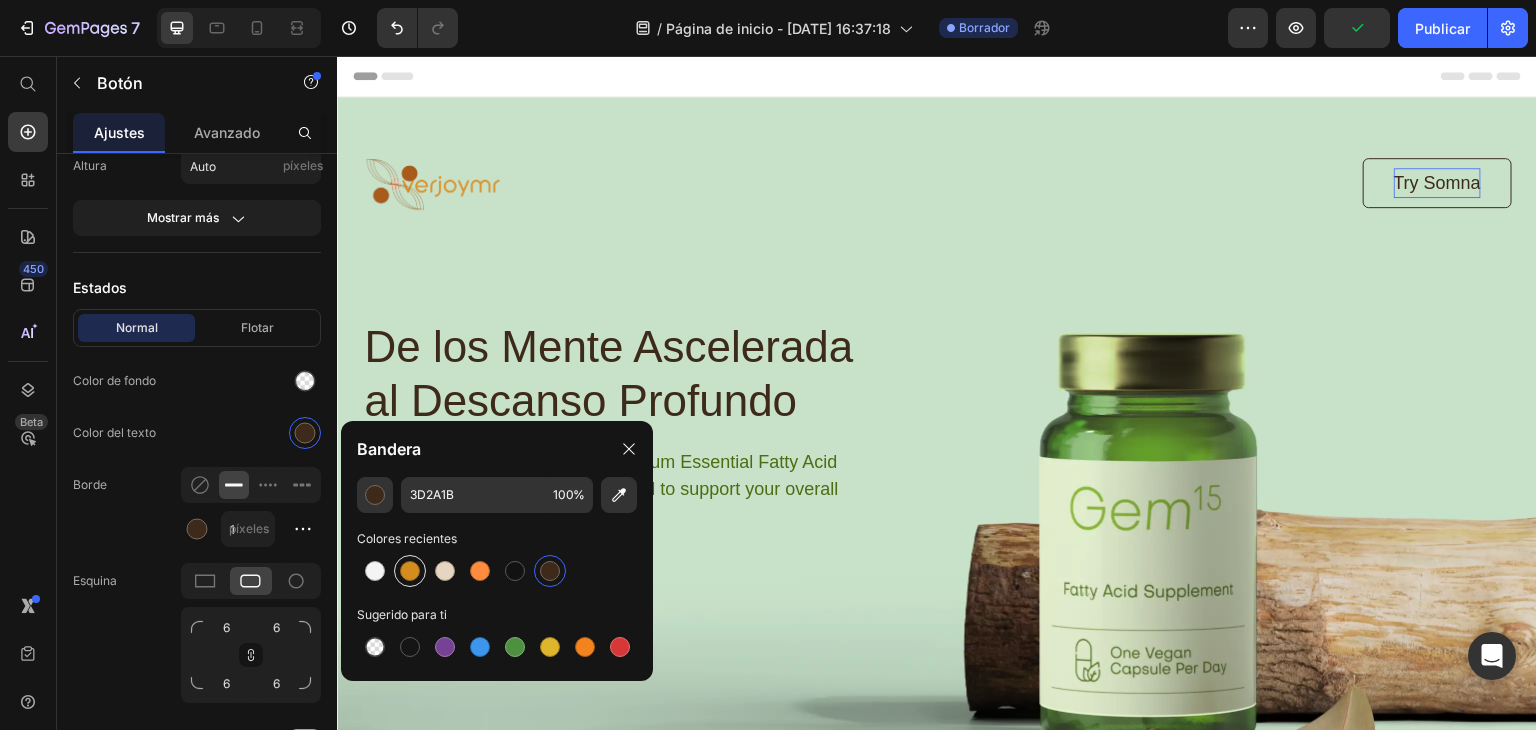 click at bounding box center (410, 571) 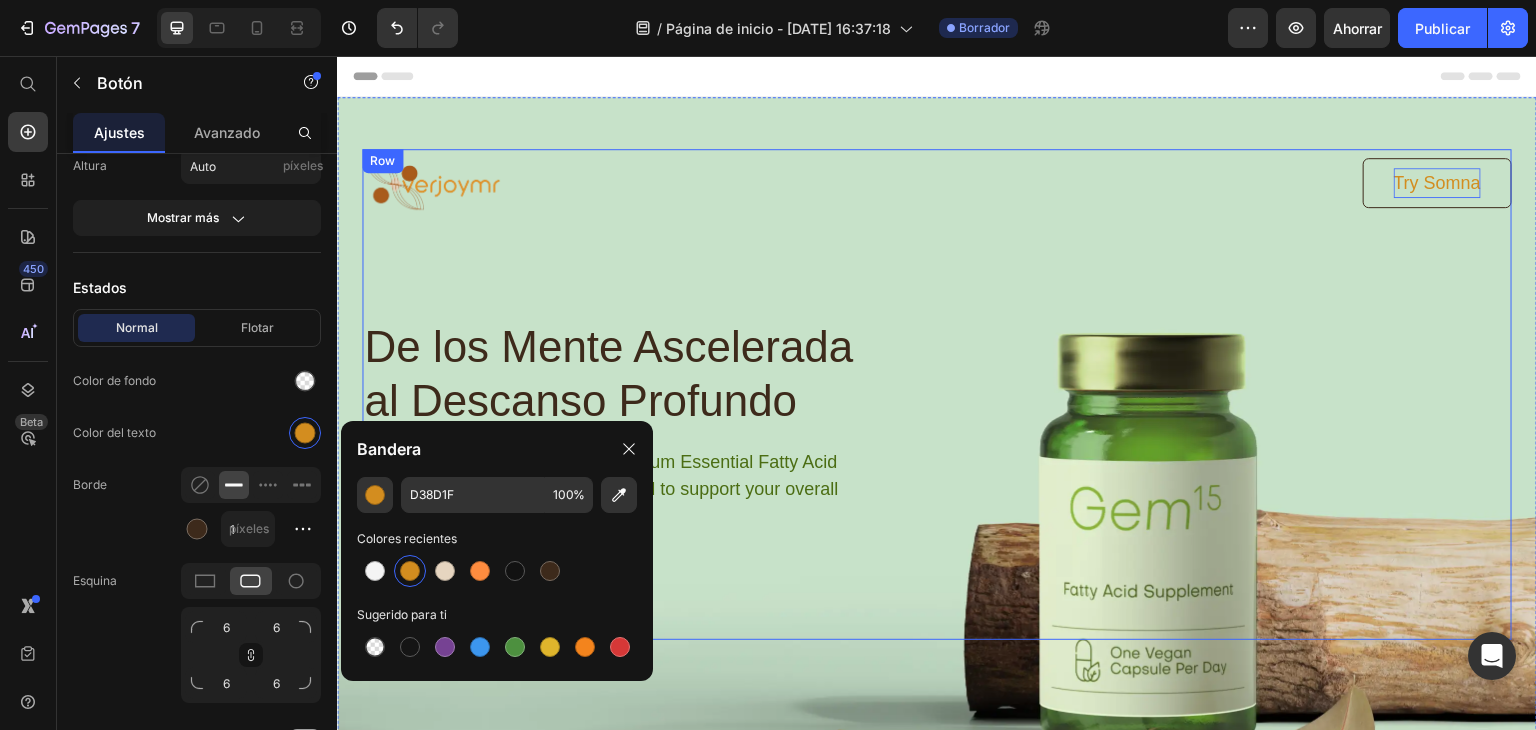 click on "Image Try Somna Button Row De los Mente Ascelerada al Descanso Profundo Heading Unlock your potential with our premium Essential Fatty Acid (EFA) capsules, meticulously crafted to support your overall health and well-being. Text Block buy now Button Row" at bounding box center [937, 394] 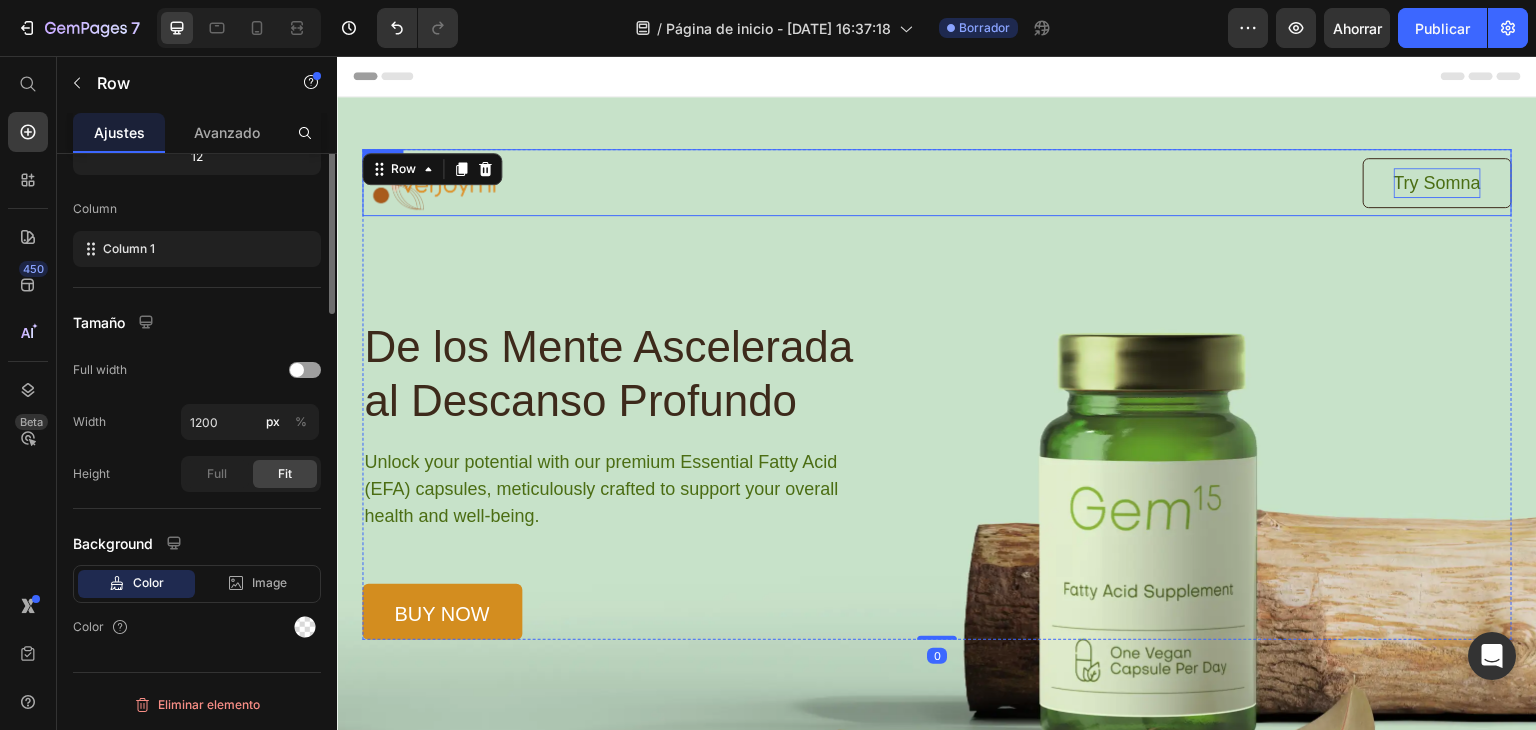 scroll, scrollTop: 0, scrollLeft: 0, axis: both 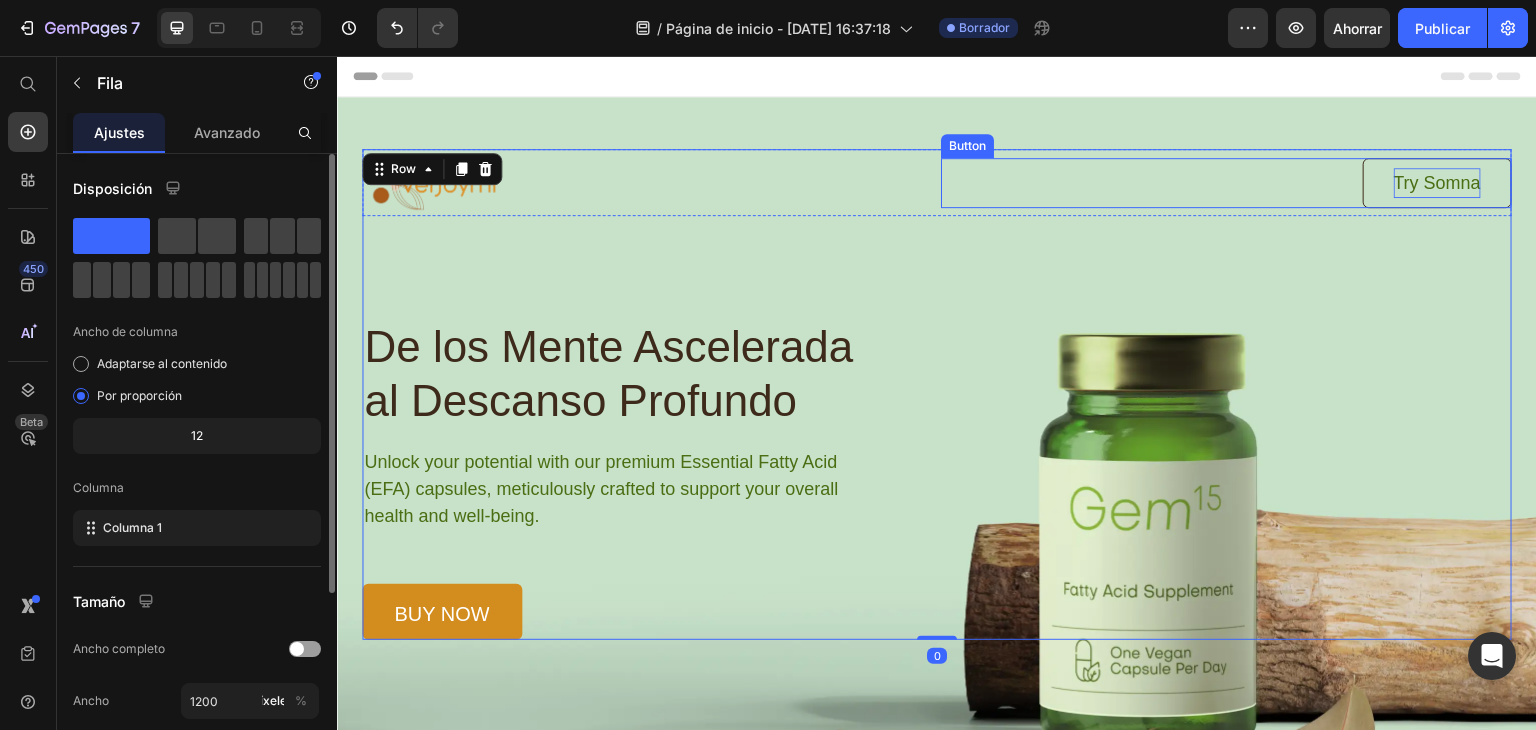 click on "Try Somna" at bounding box center [1437, 183] 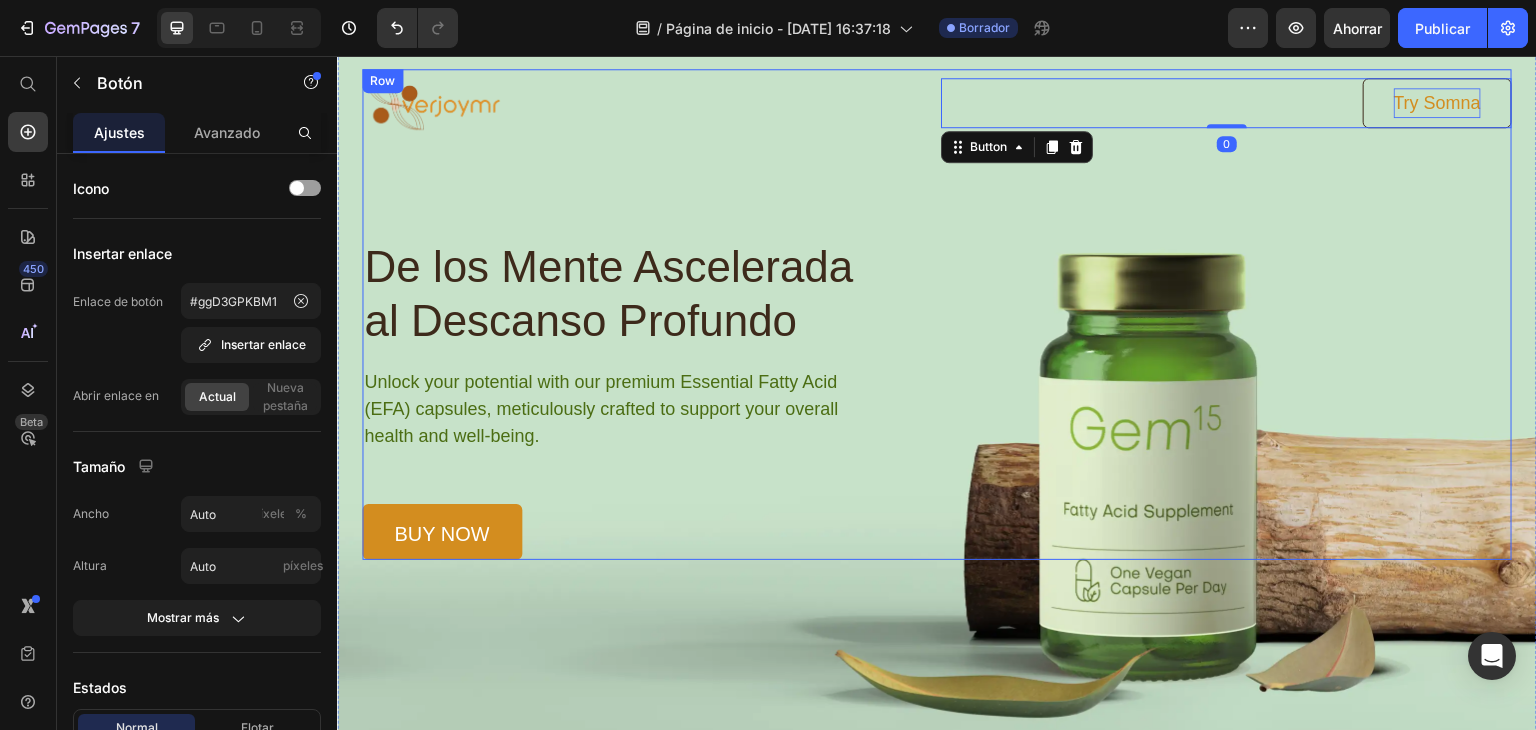 scroll, scrollTop: 300, scrollLeft: 0, axis: vertical 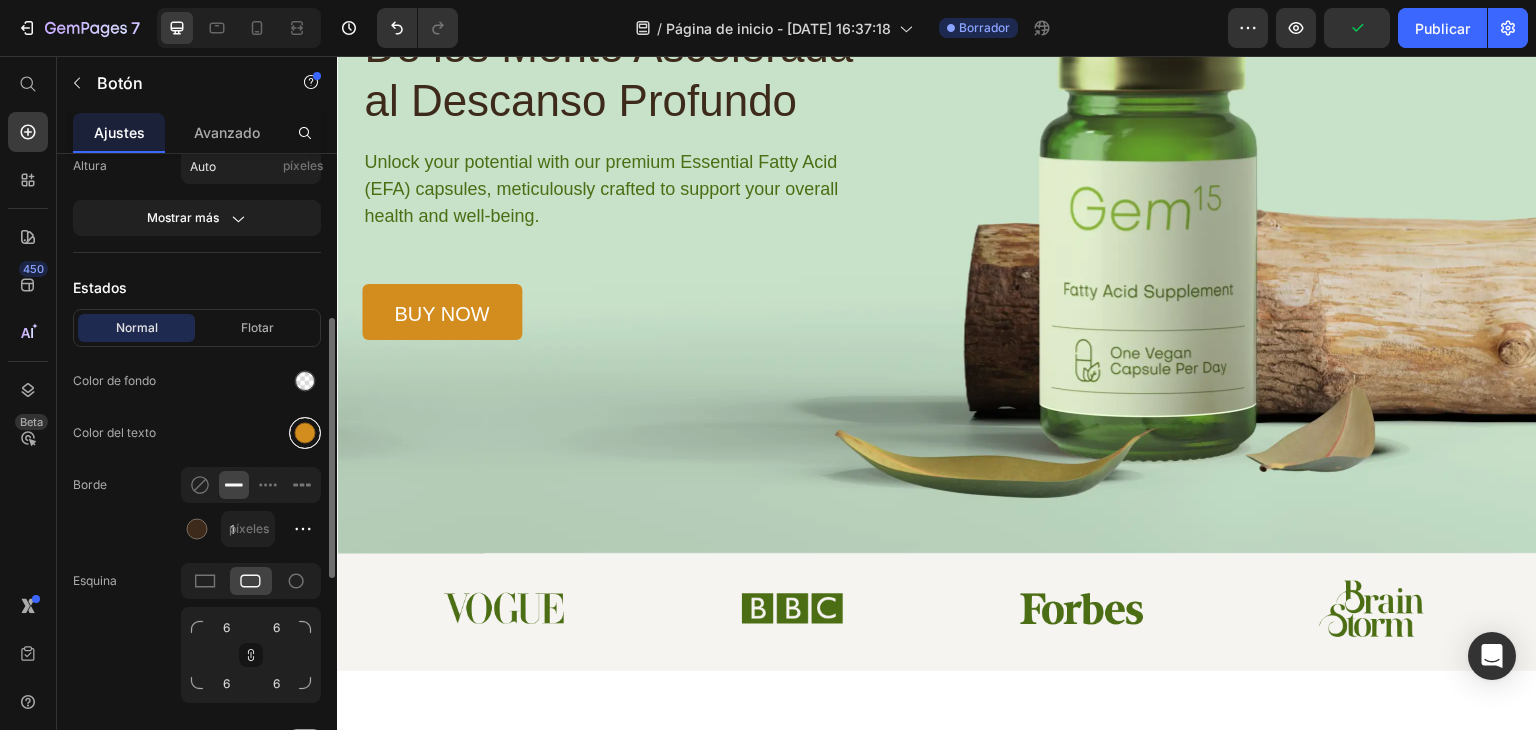 click at bounding box center [305, 433] 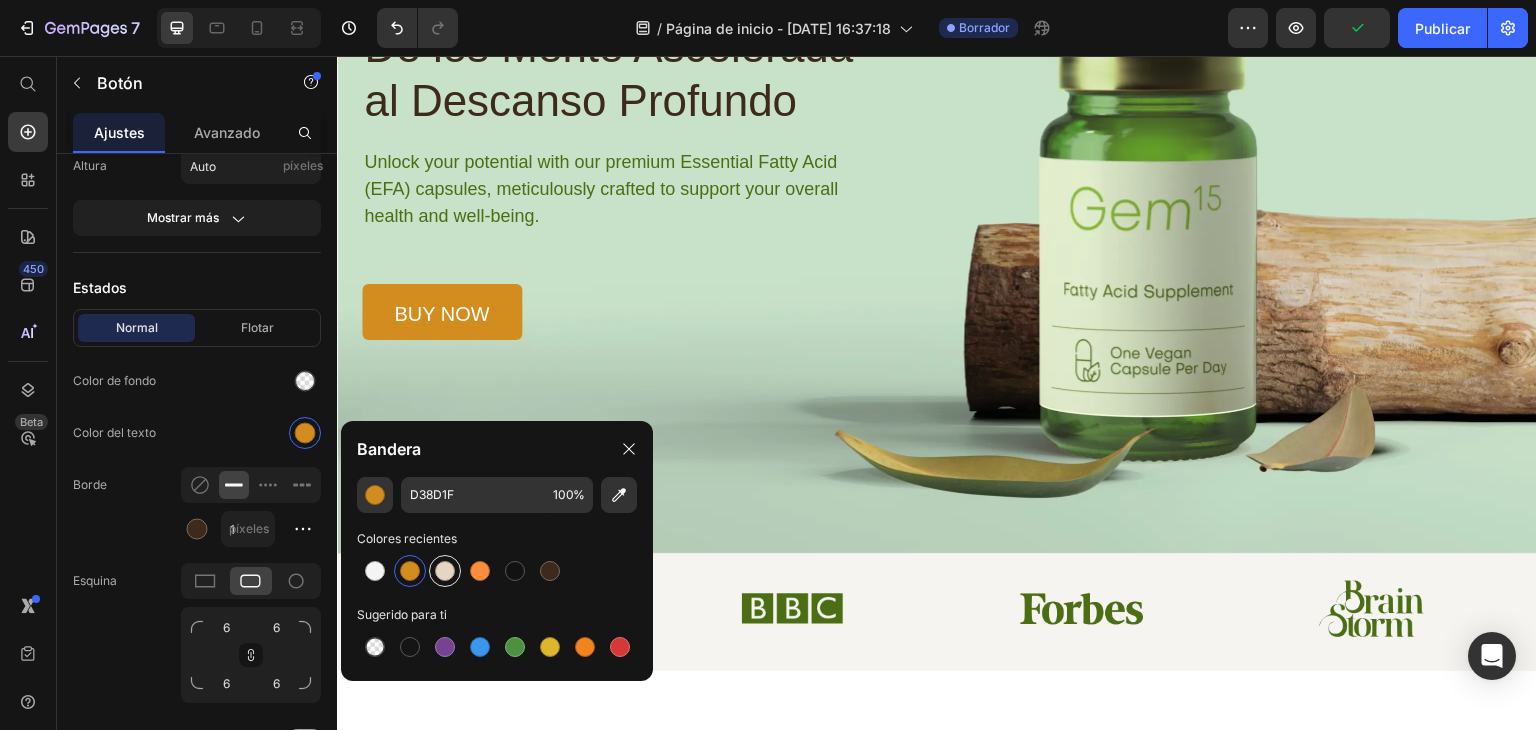 click at bounding box center [445, 571] 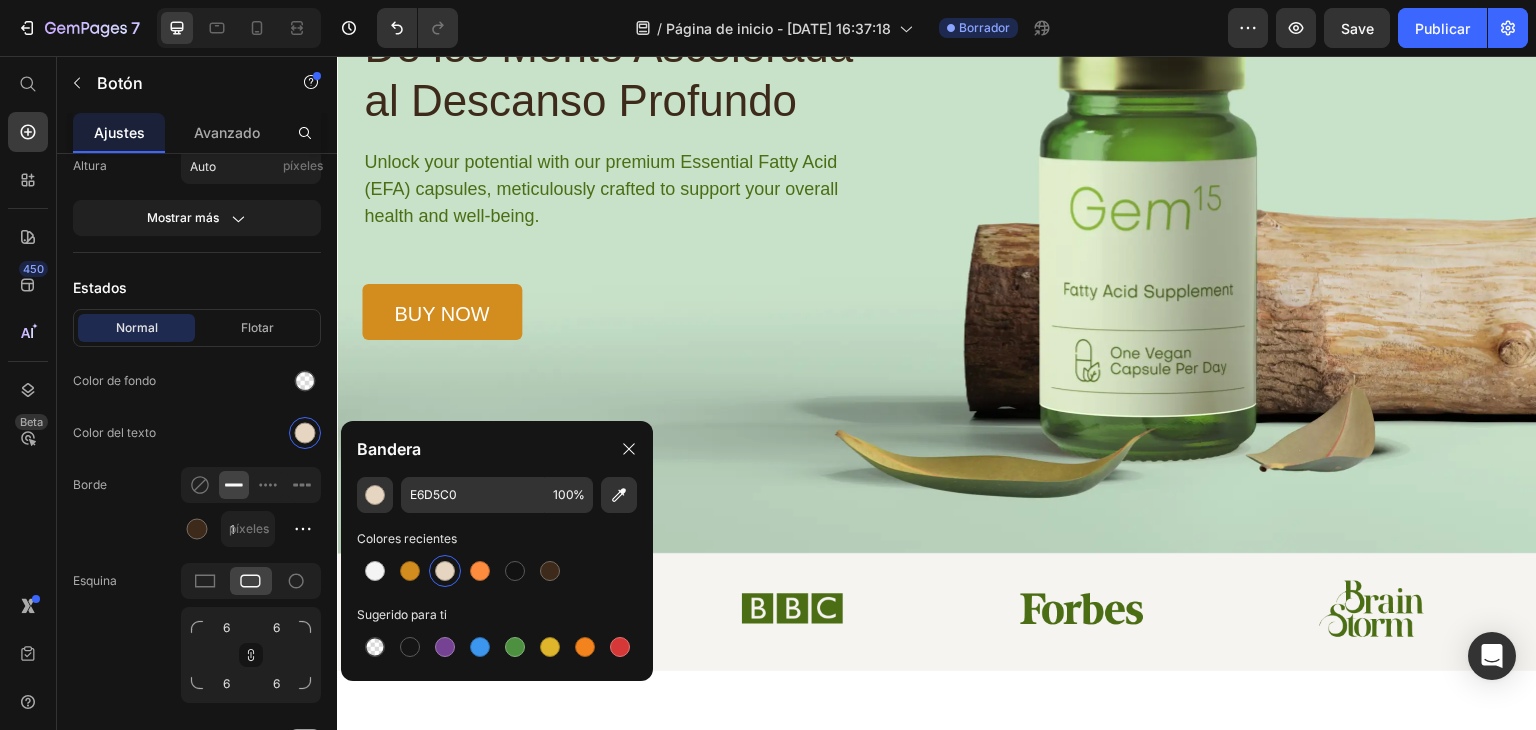 scroll, scrollTop: 0, scrollLeft: 0, axis: both 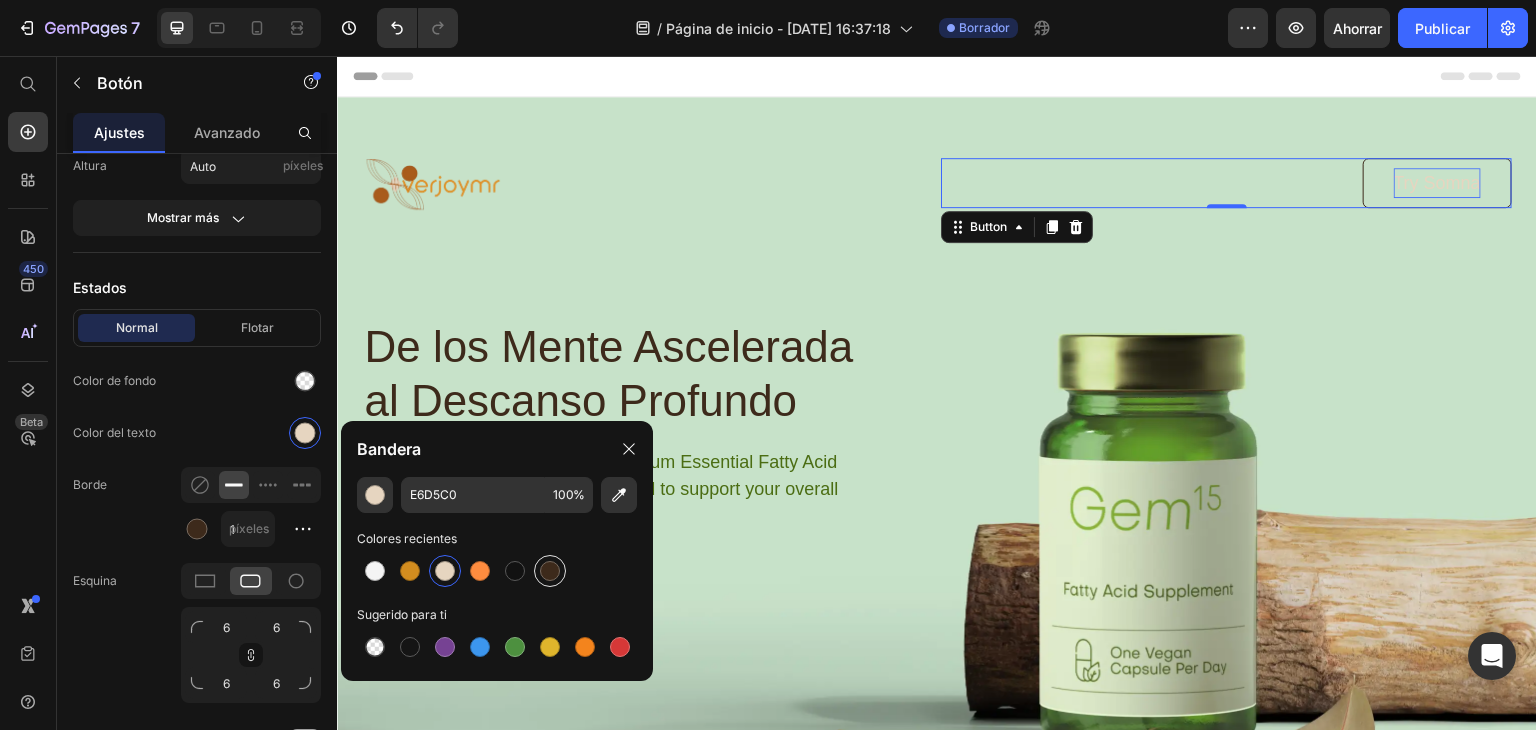 click at bounding box center [550, 571] 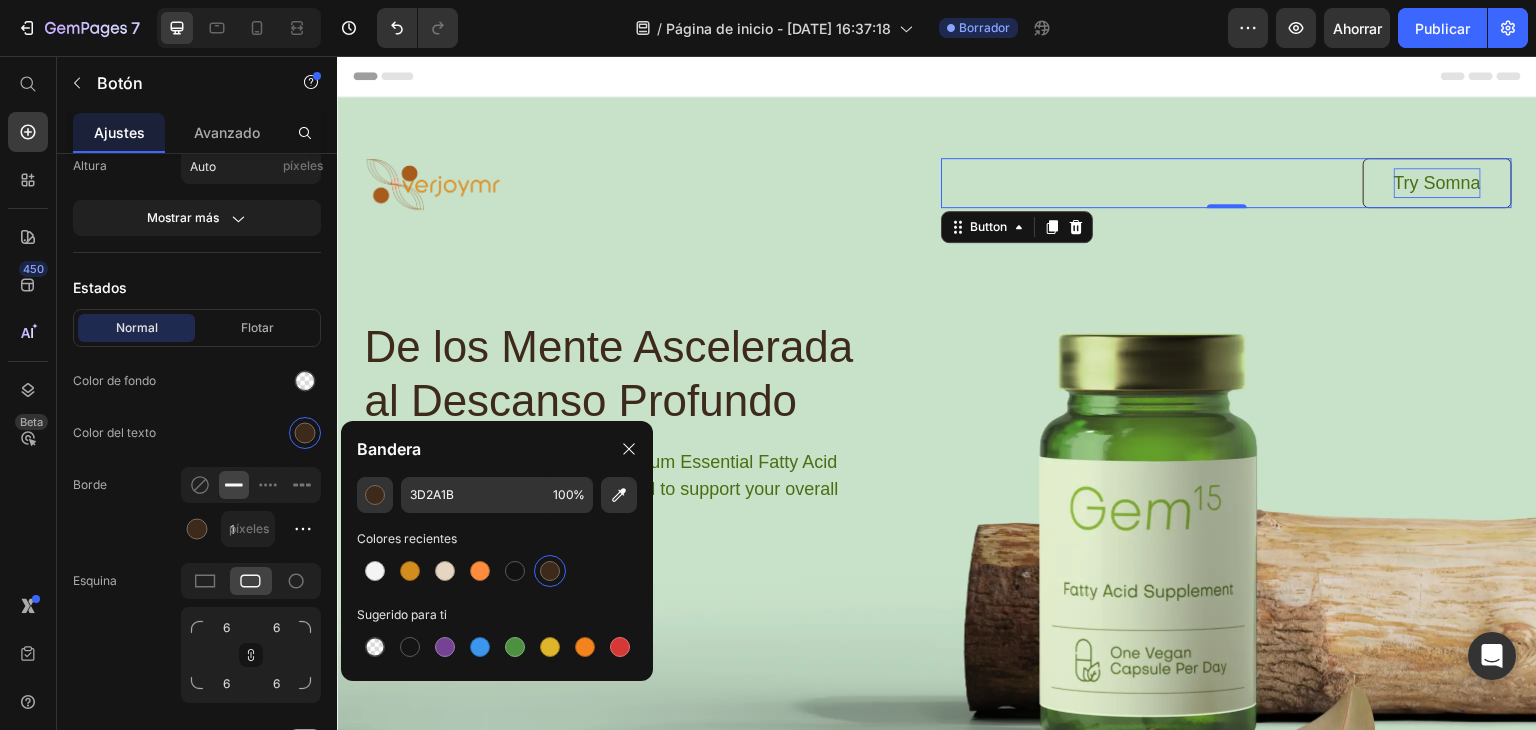 click on "Try Somna" at bounding box center (1437, 183) 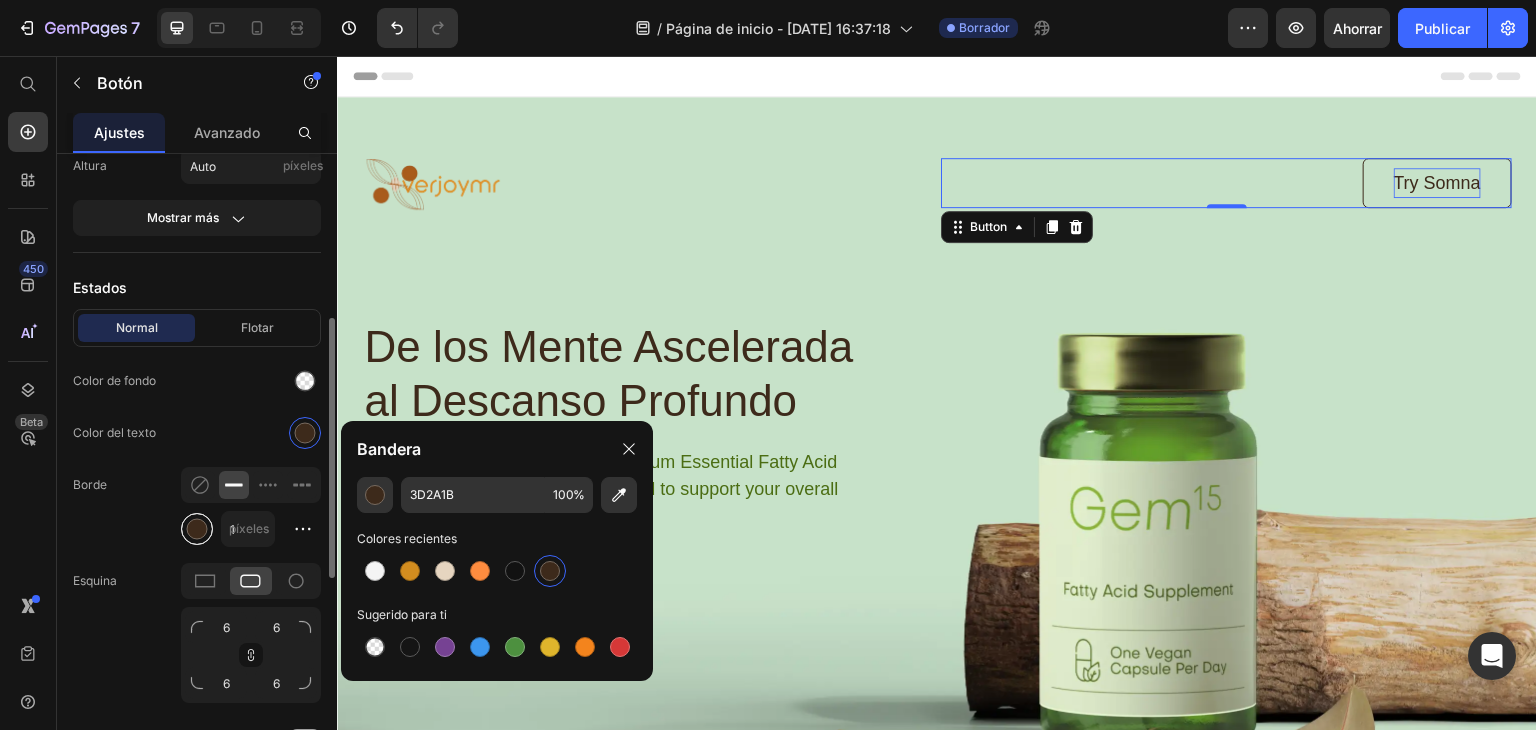 click at bounding box center [197, 529] 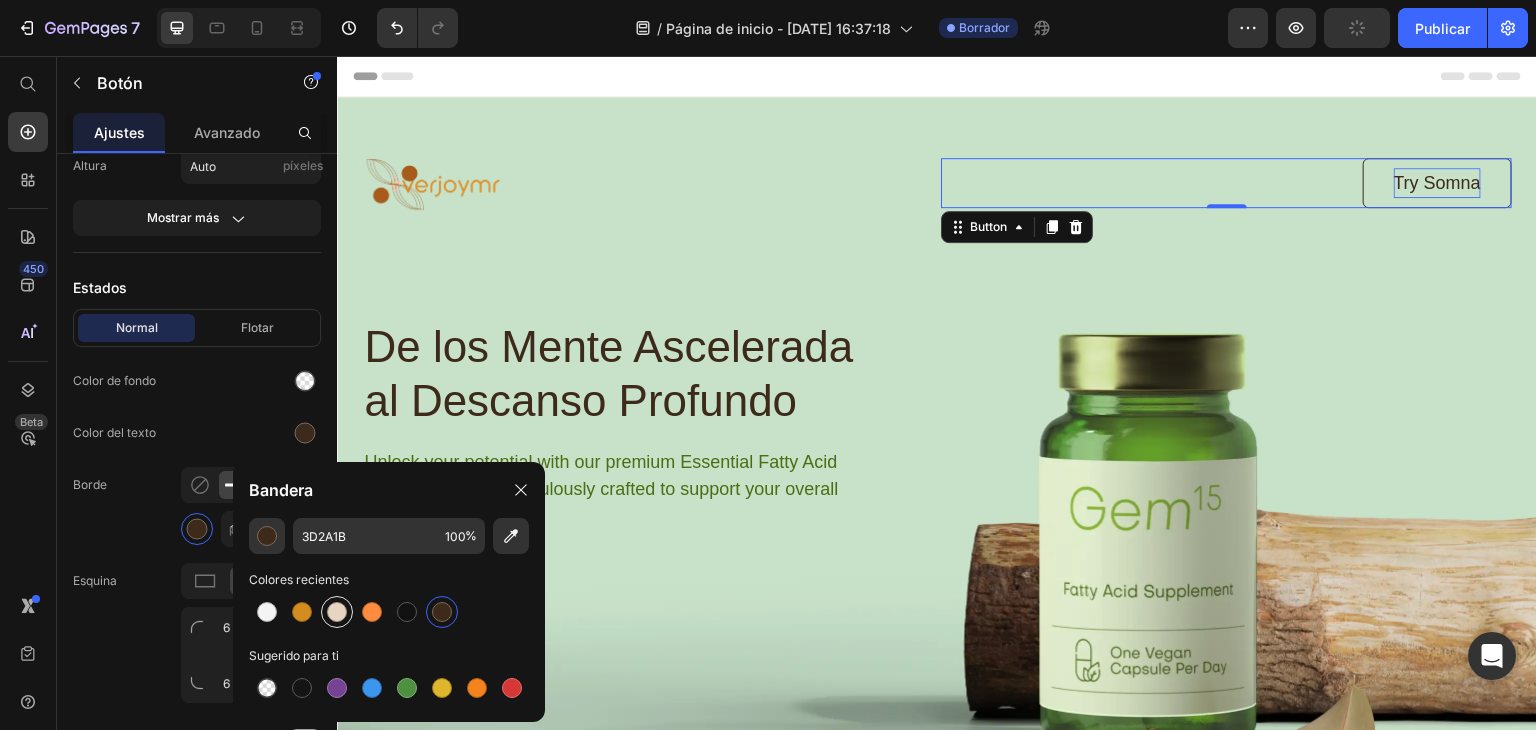 click at bounding box center (337, 612) 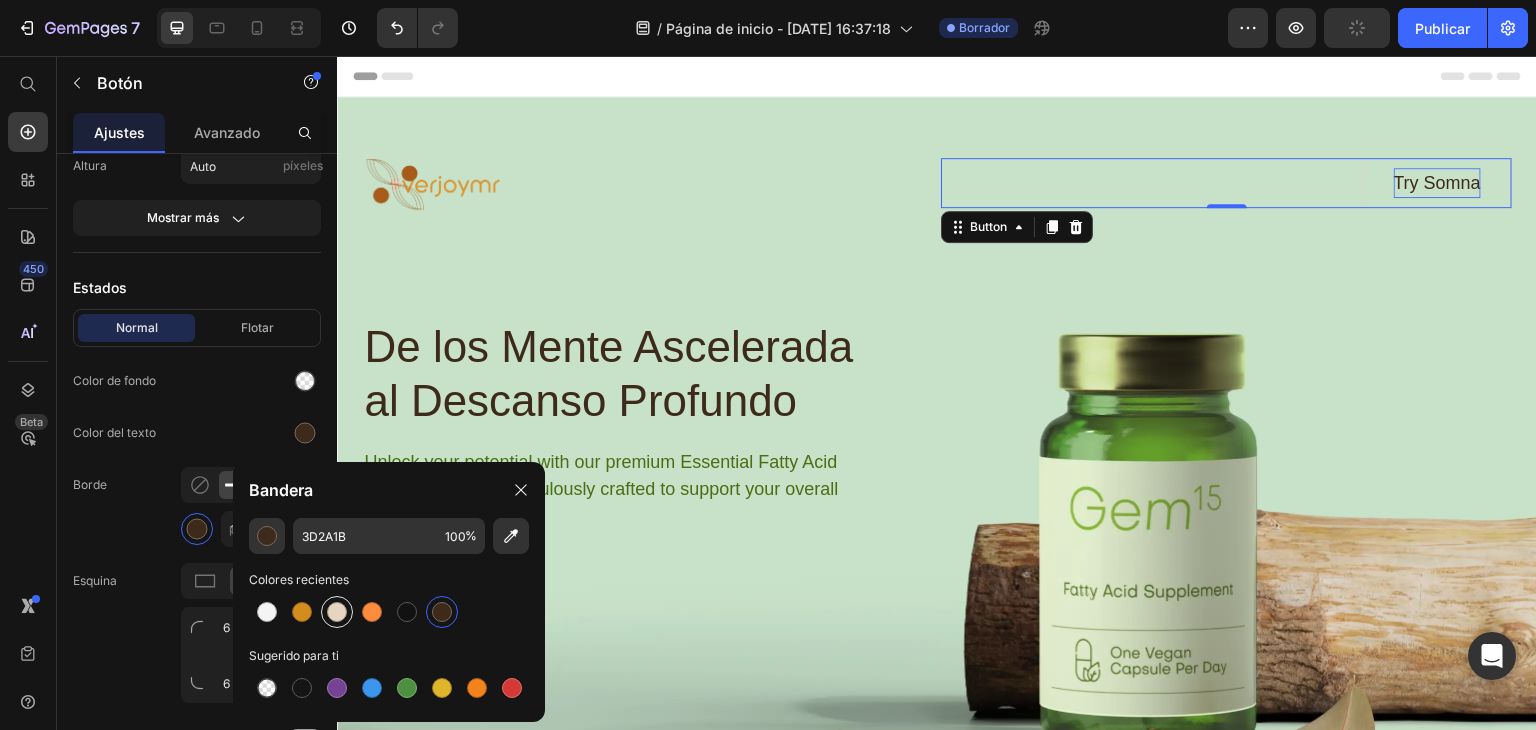 type on "E6D5C0" 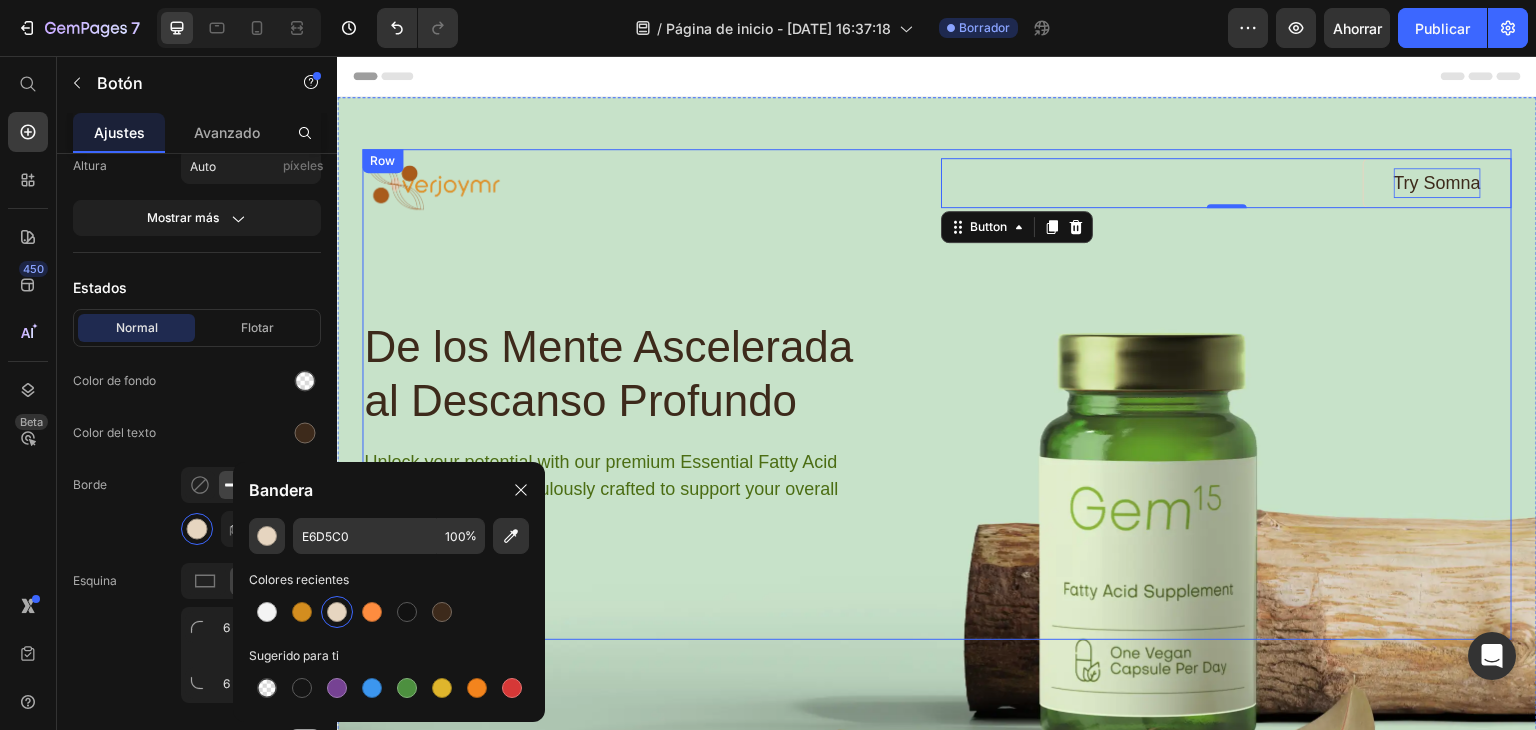 click on "Image Try Somna Button   0 Row De los Mente Ascelerada al Descanso Profundo Heading Unlock your potential with our premium Essential Fatty Acid (EFA) capsules, meticulously crafted to support your overall health and well-being. Text Block buy now Button Row" at bounding box center (937, 394) 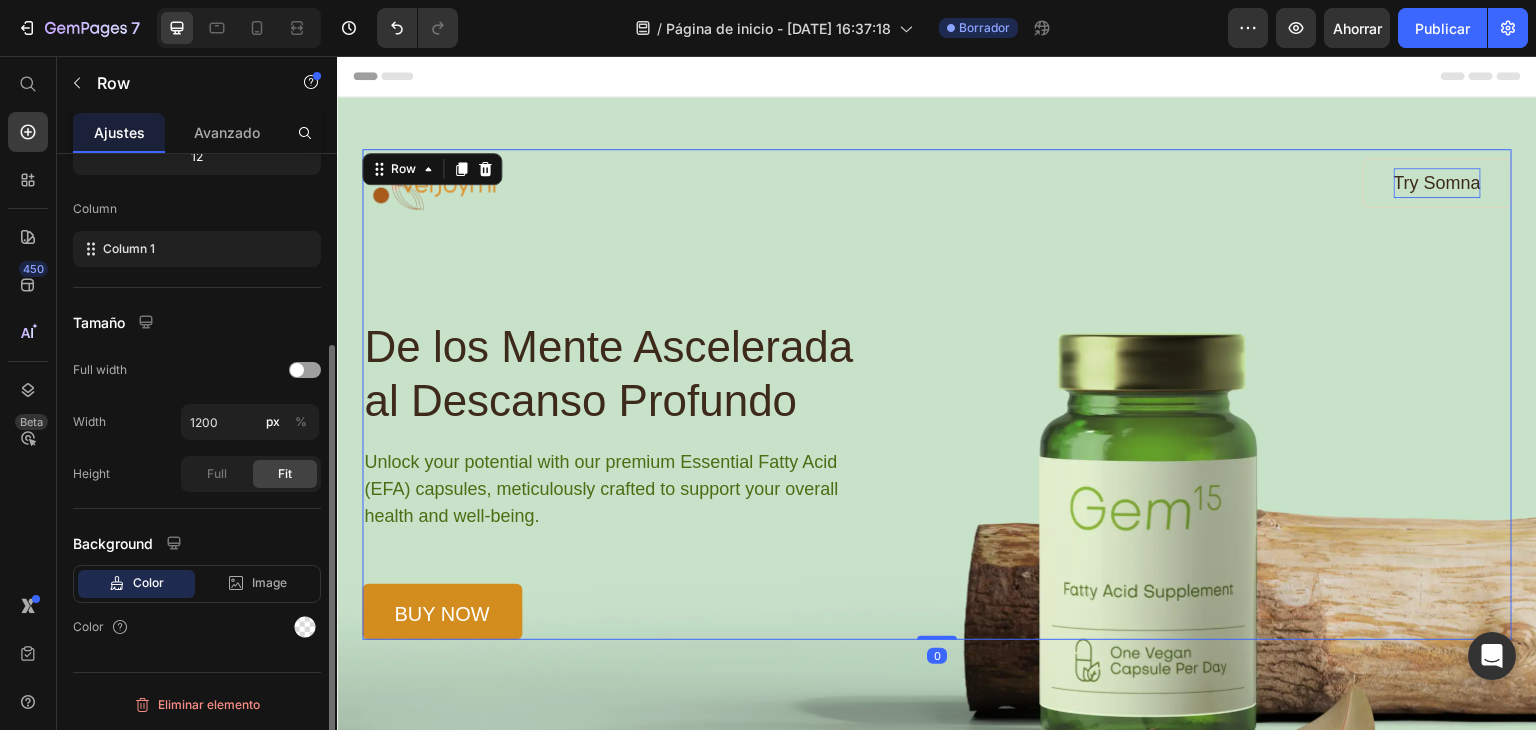 scroll, scrollTop: 0, scrollLeft: 0, axis: both 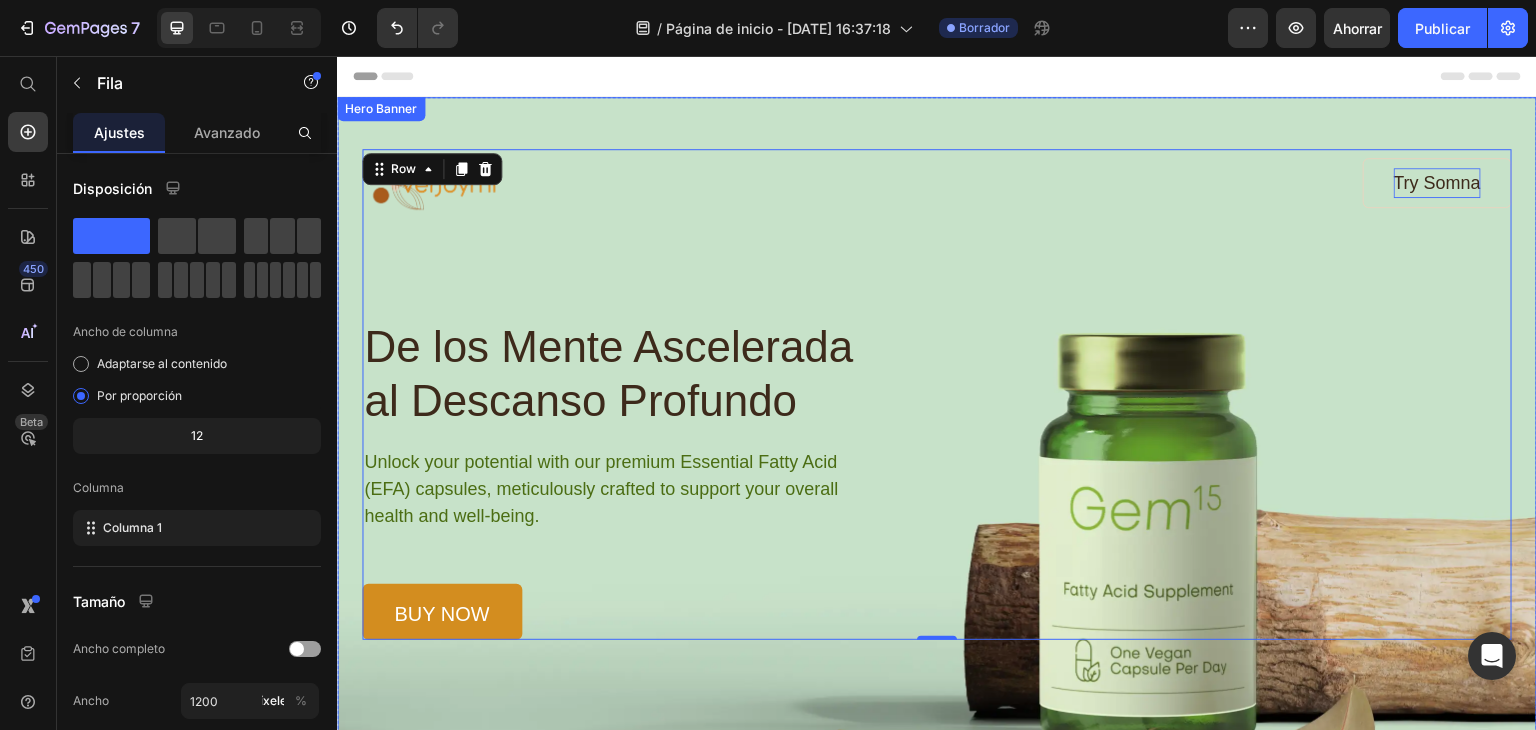 click on "Image Try Somna Button Row De los Mente Ascelerada al Descanso Profundo Heading Unlock your potential with our premium Essential Fatty Acid (EFA) capsules, meticulously crafted to support your overall health and well-being. Text Block buy now Button Row Row   0" at bounding box center (937, 368) 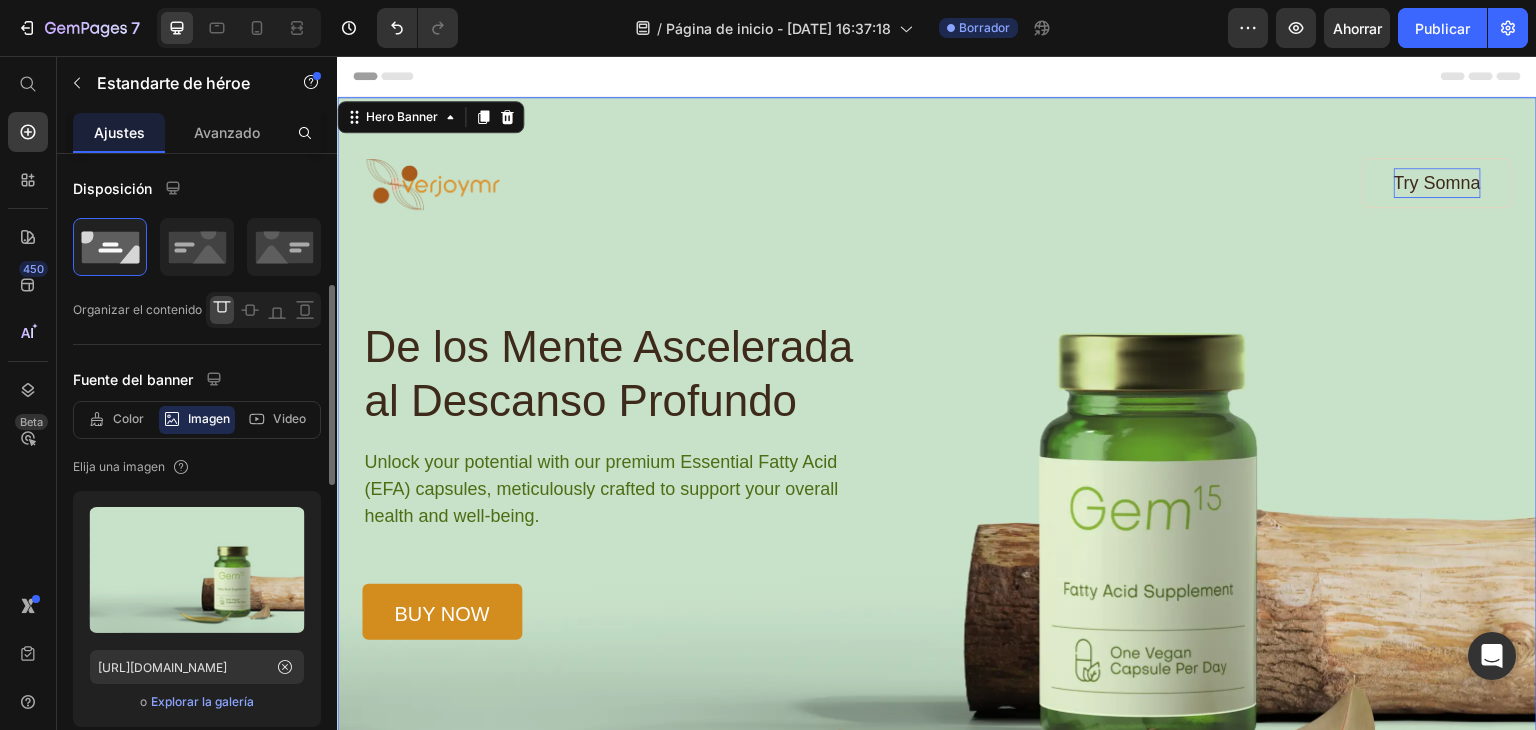 scroll, scrollTop: 100, scrollLeft: 0, axis: vertical 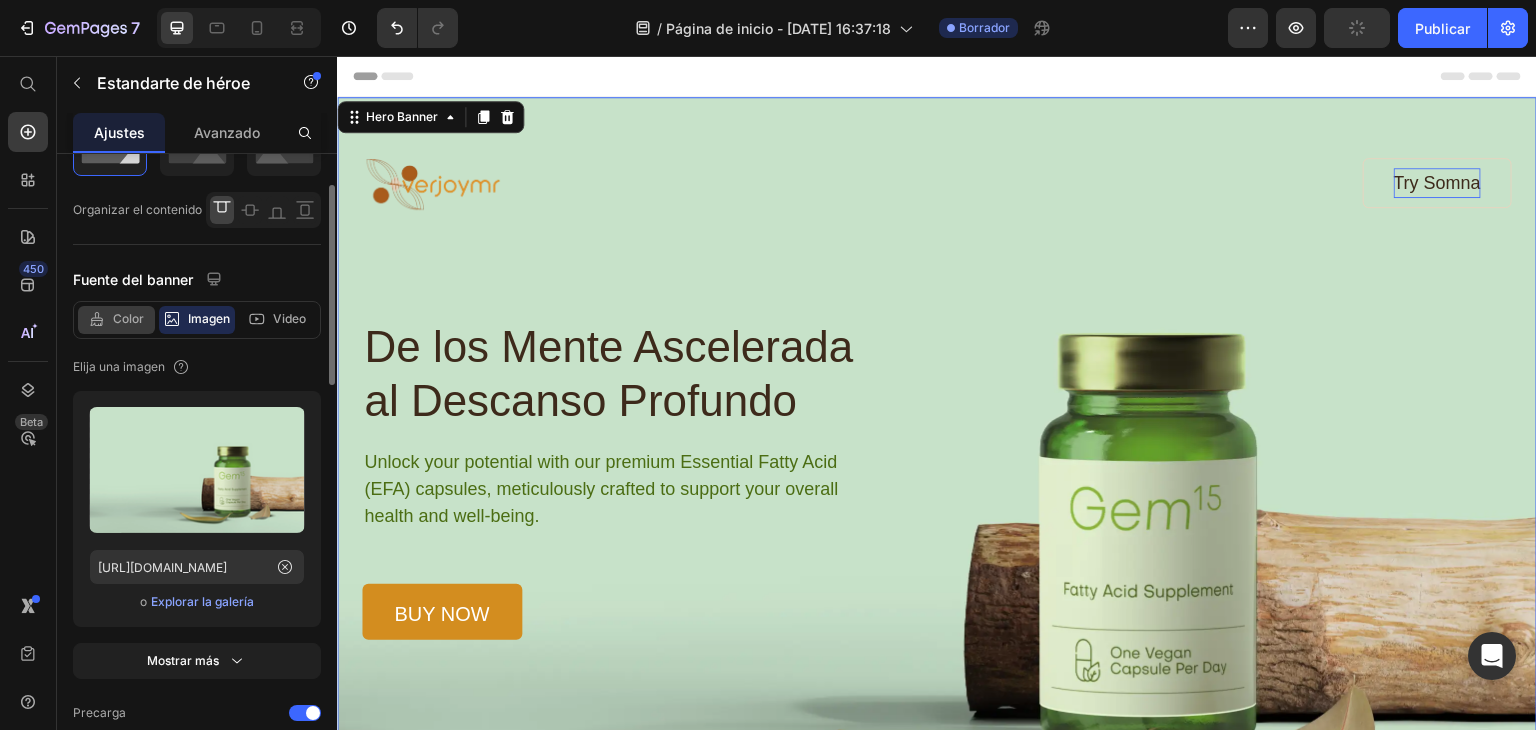 click on "Color" at bounding box center (128, 318) 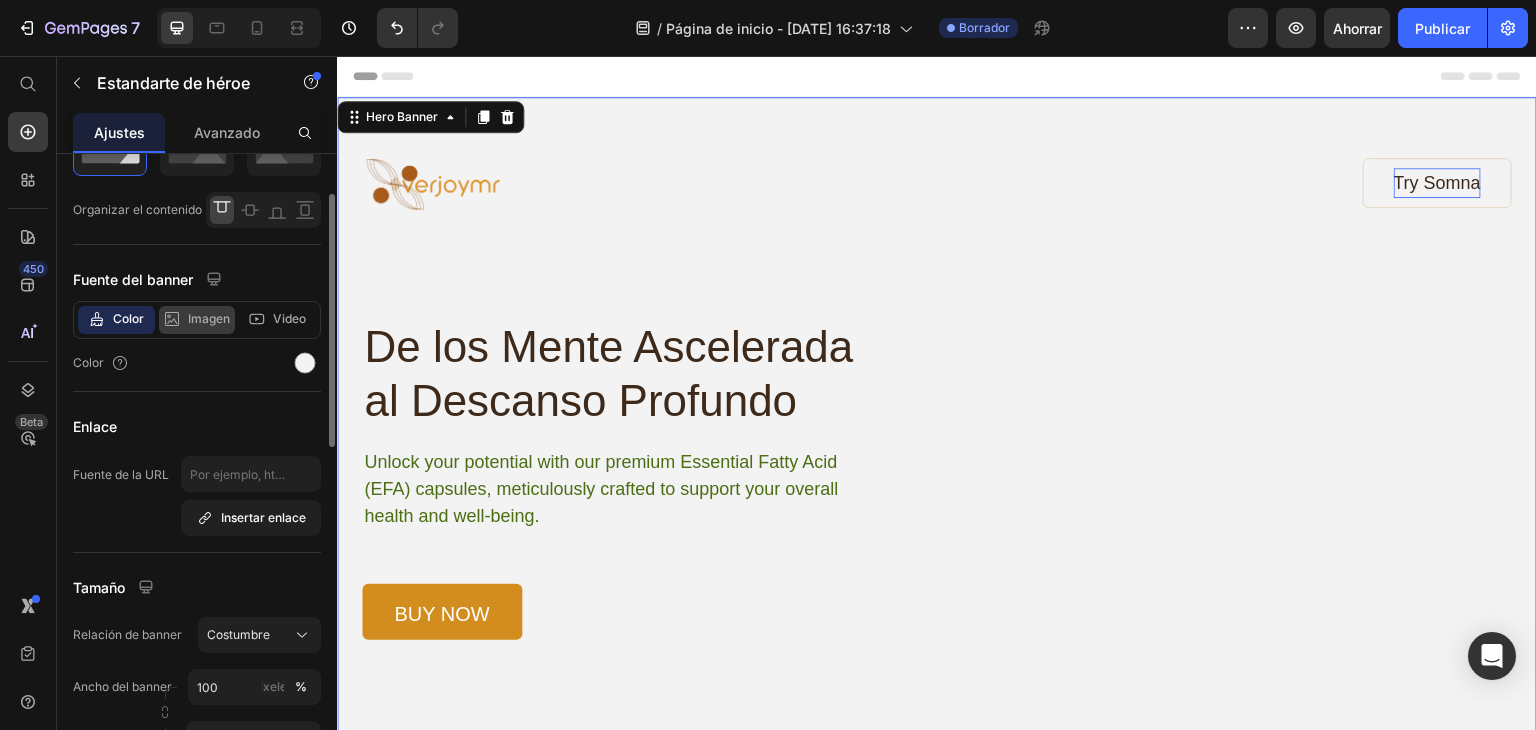click on "Imagen" at bounding box center (209, 318) 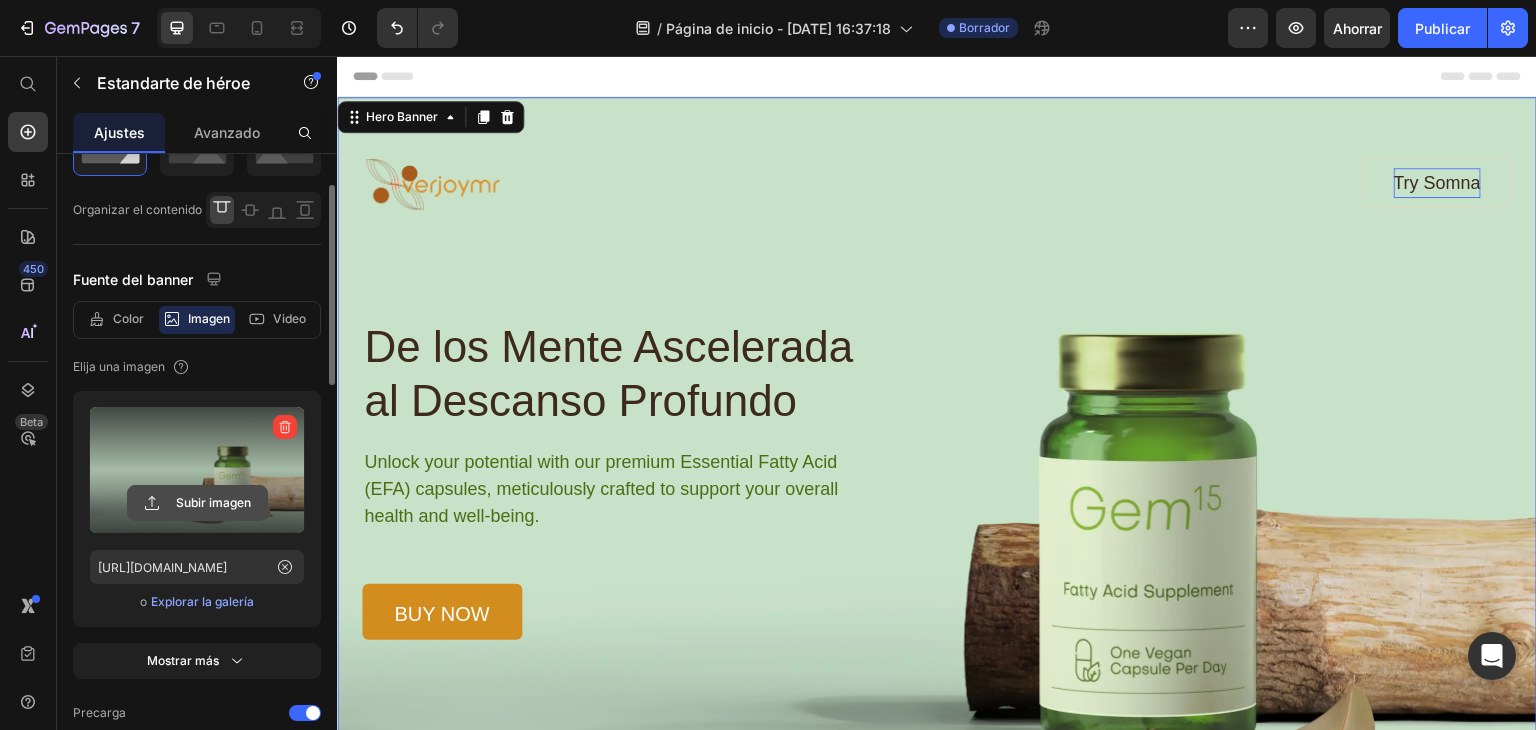 click 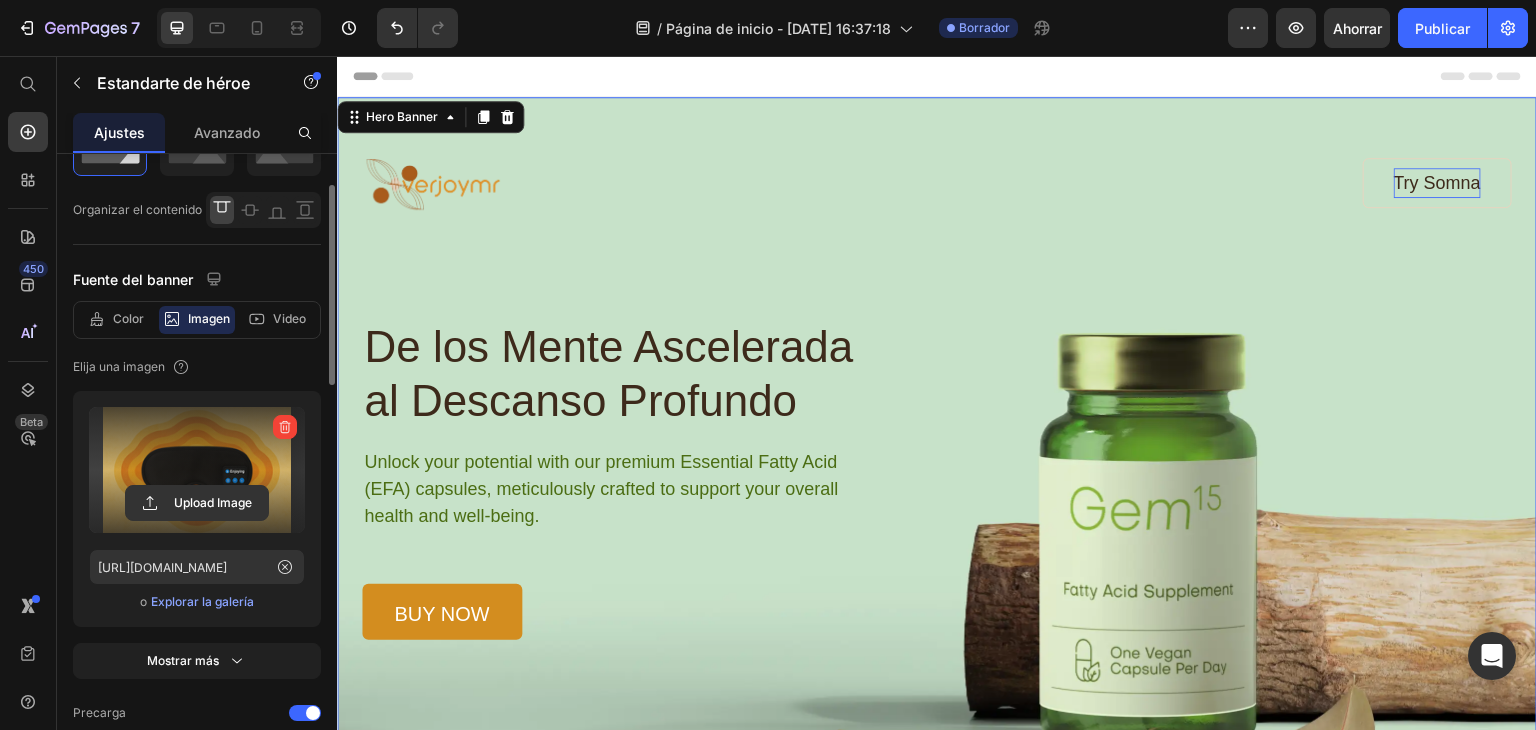 type on "[URL][DOMAIN_NAME]" 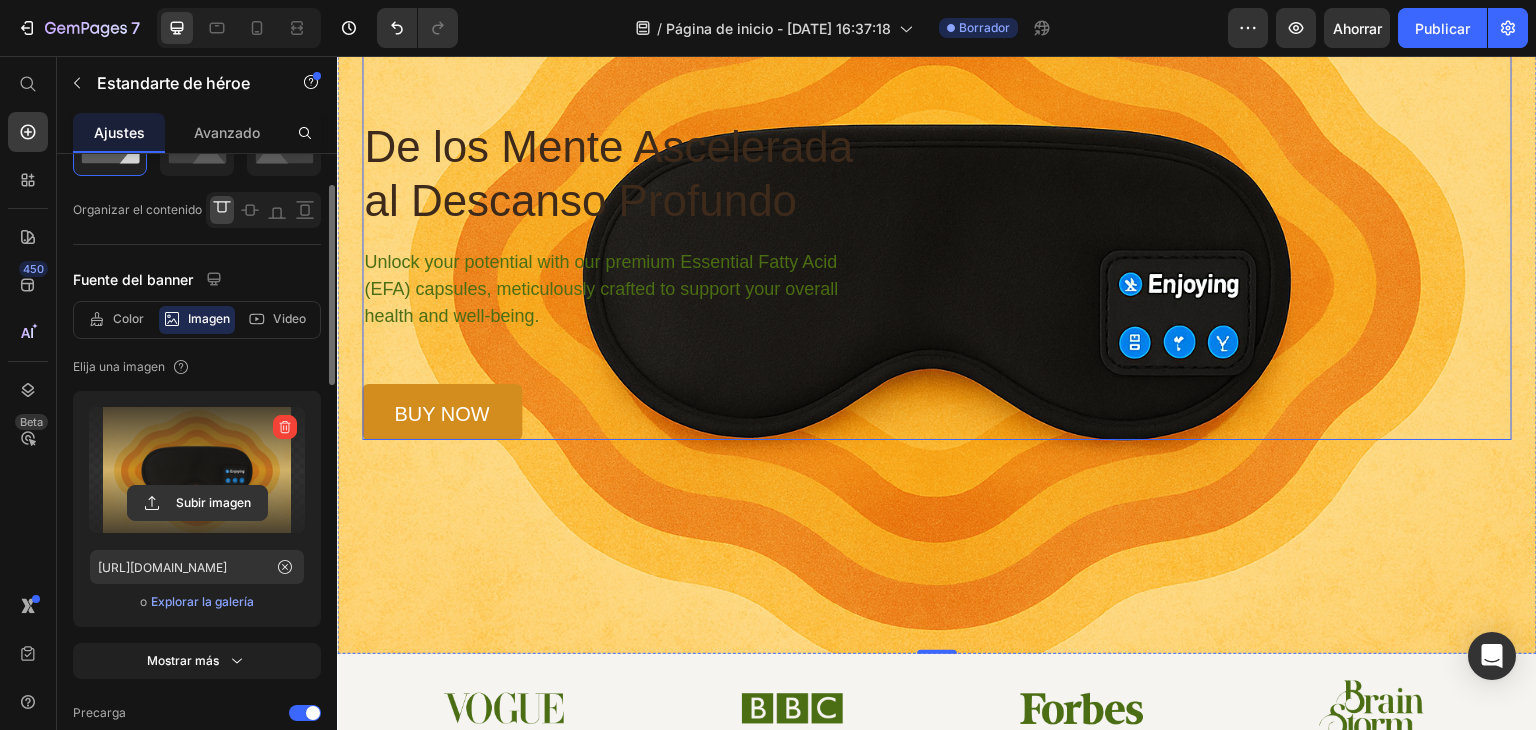 scroll, scrollTop: 0, scrollLeft: 0, axis: both 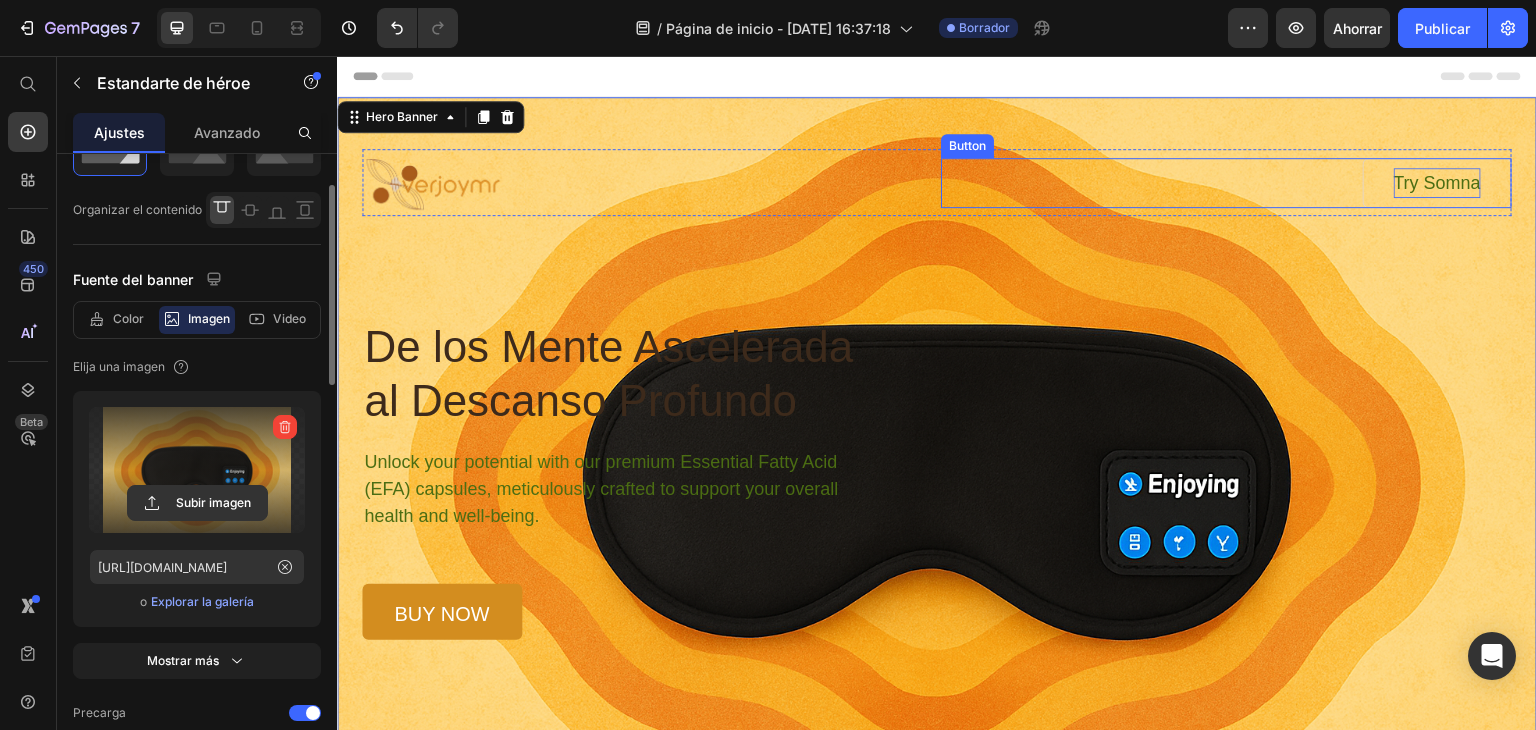 click on "Try Somna" at bounding box center (1437, 183) 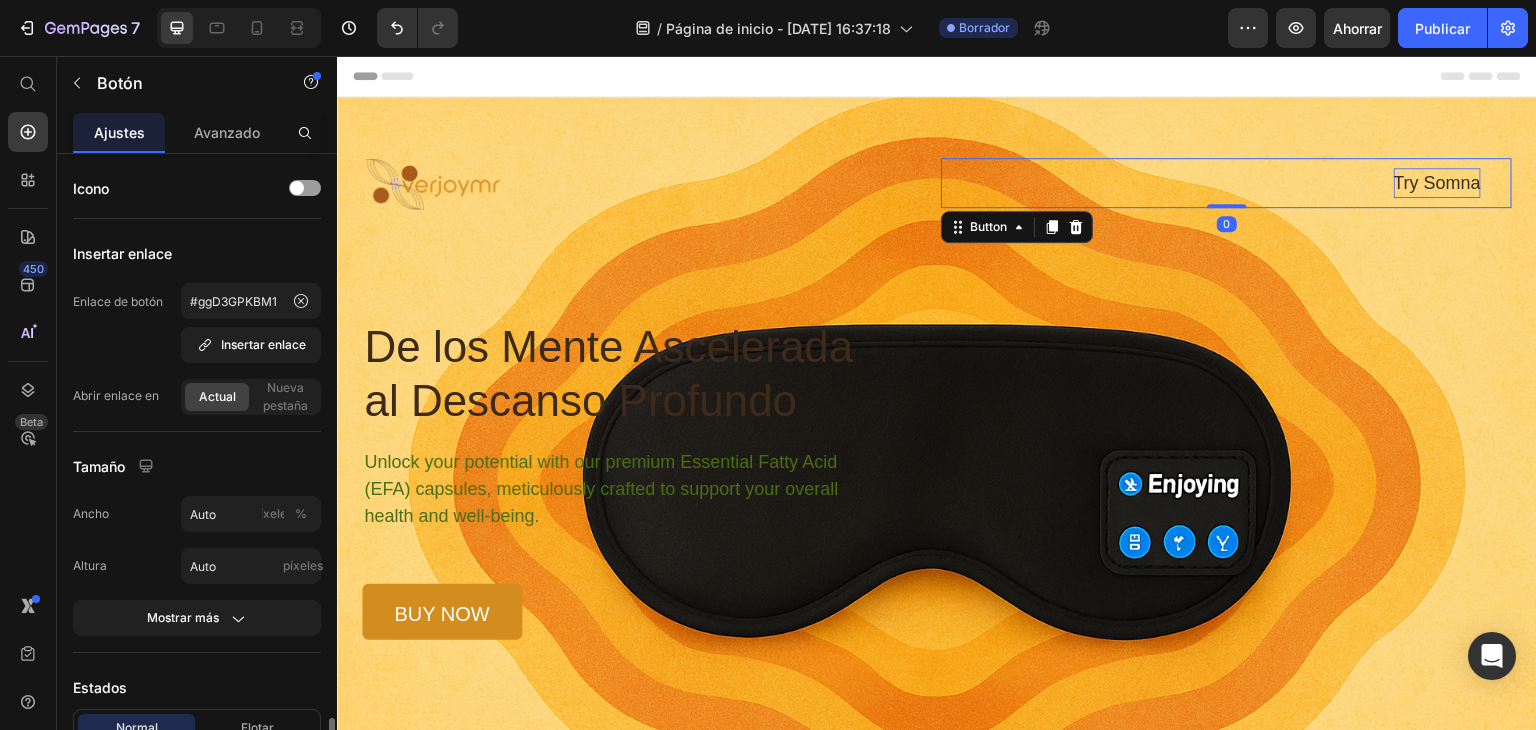 scroll, scrollTop: 500, scrollLeft: 0, axis: vertical 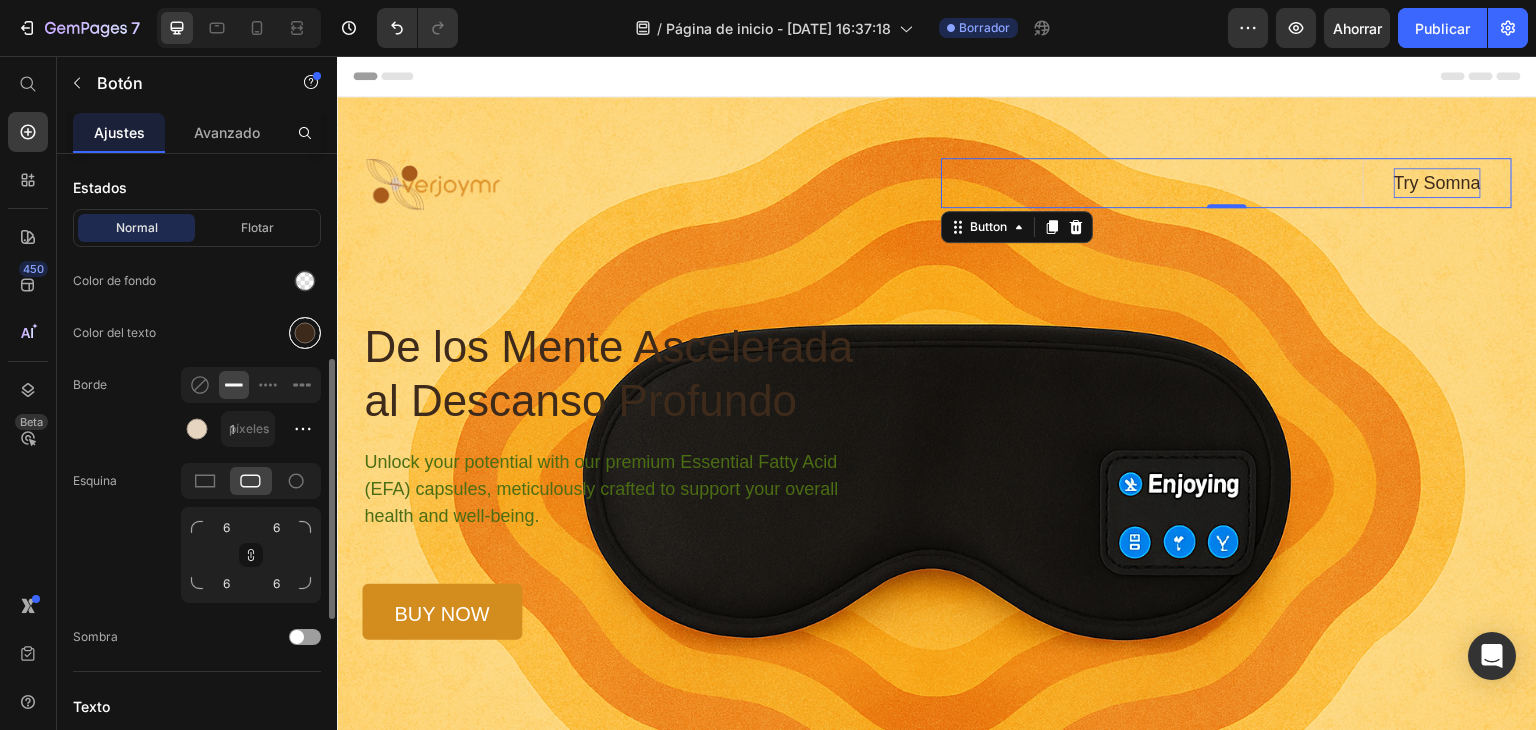 click at bounding box center (305, 333) 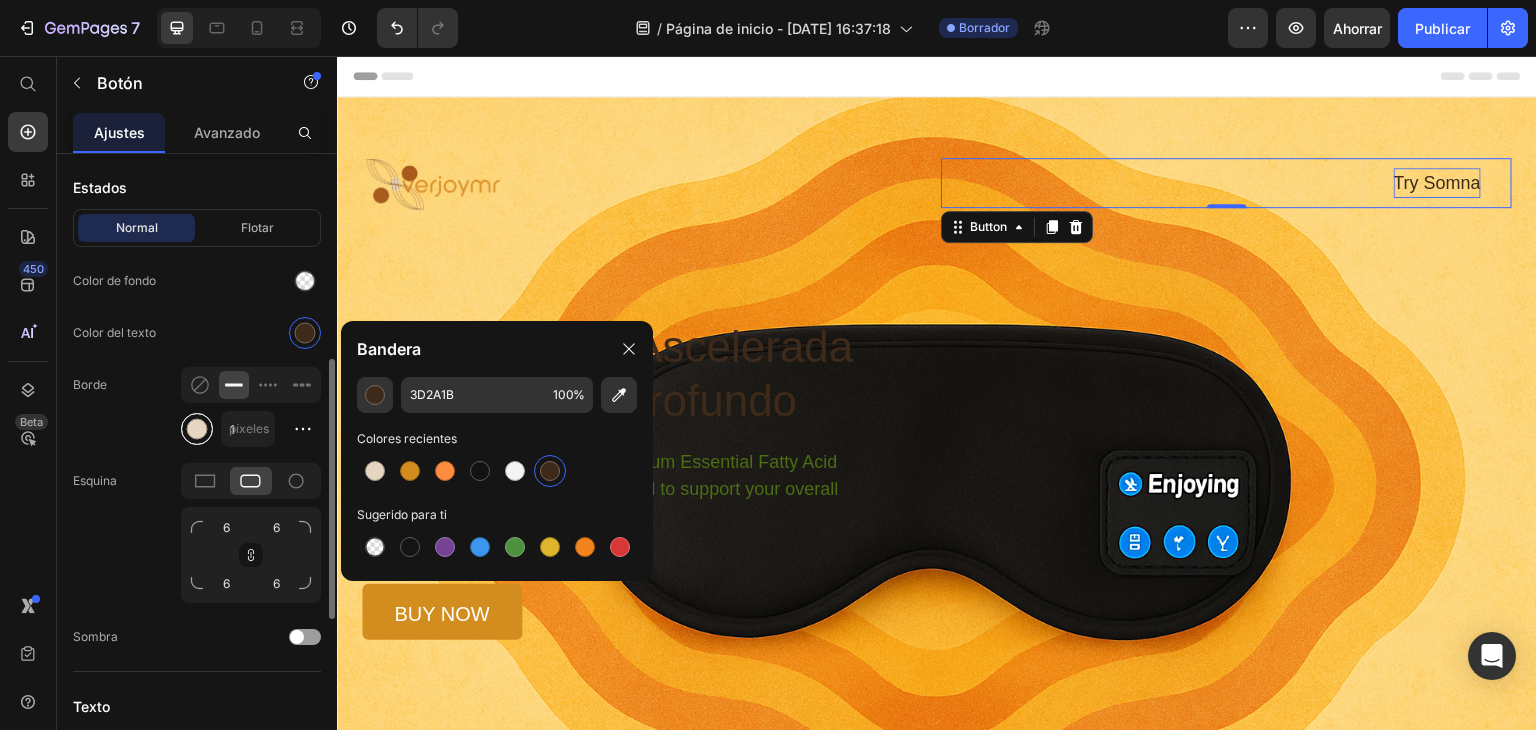 click at bounding box center (197, 429) 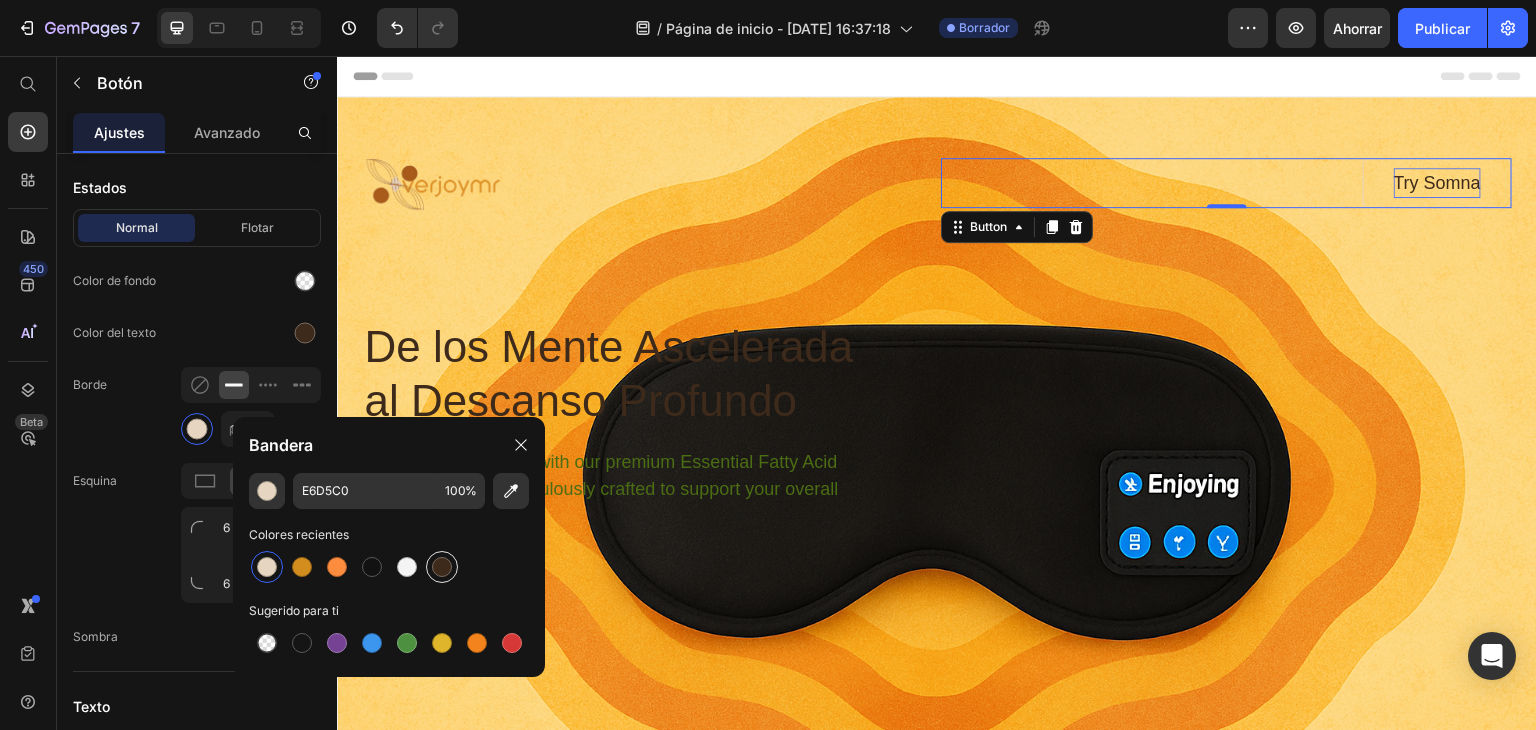click at bounding box center (442, 567) 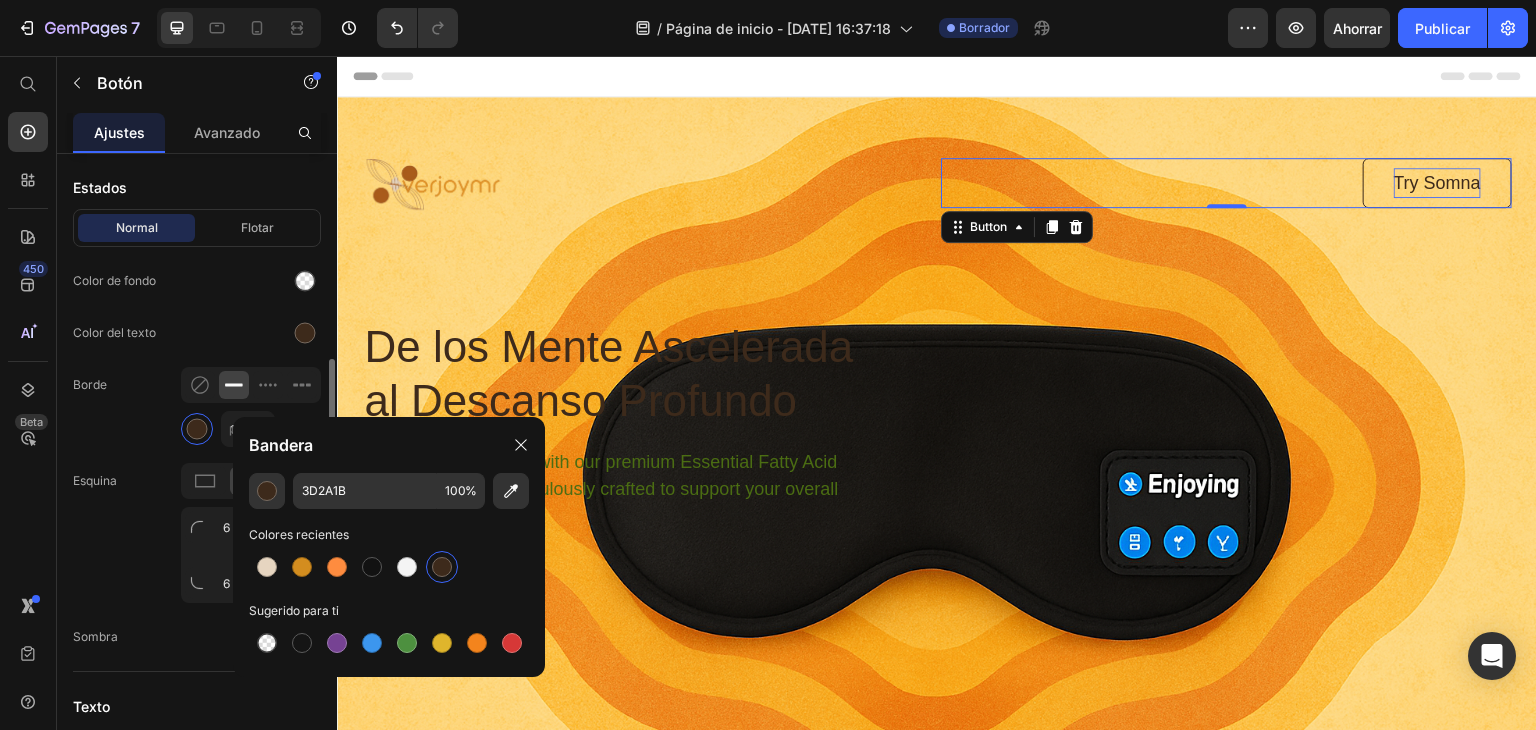 click on "Normal Flotar Color de fondo Color del texto Borde 1 píxeles Esquina 6 6 6 6 Sombra" 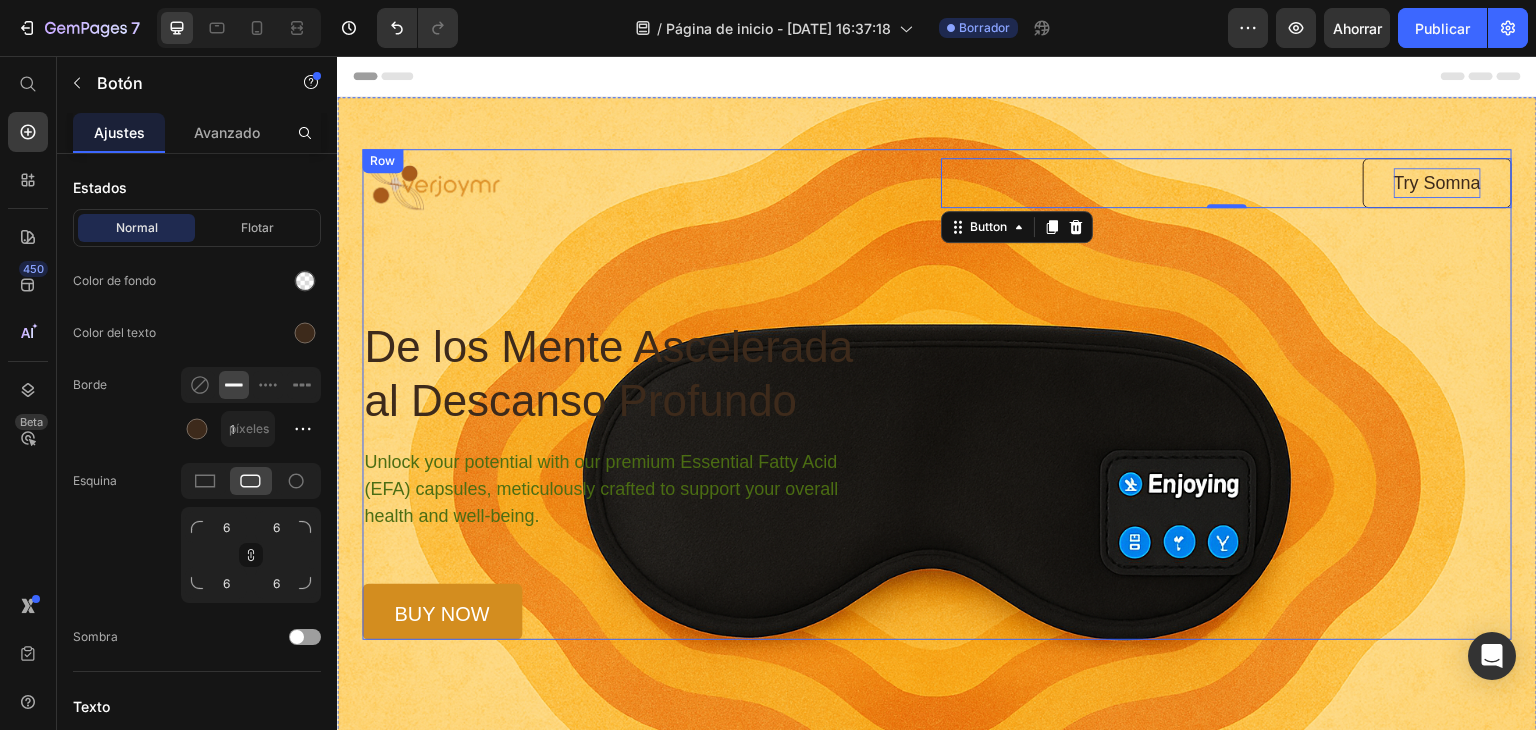 drag, startPoint x: 1474, startPoint y: 319, endPoint x: 1454, endPoint y: 315, distance: 20.396078 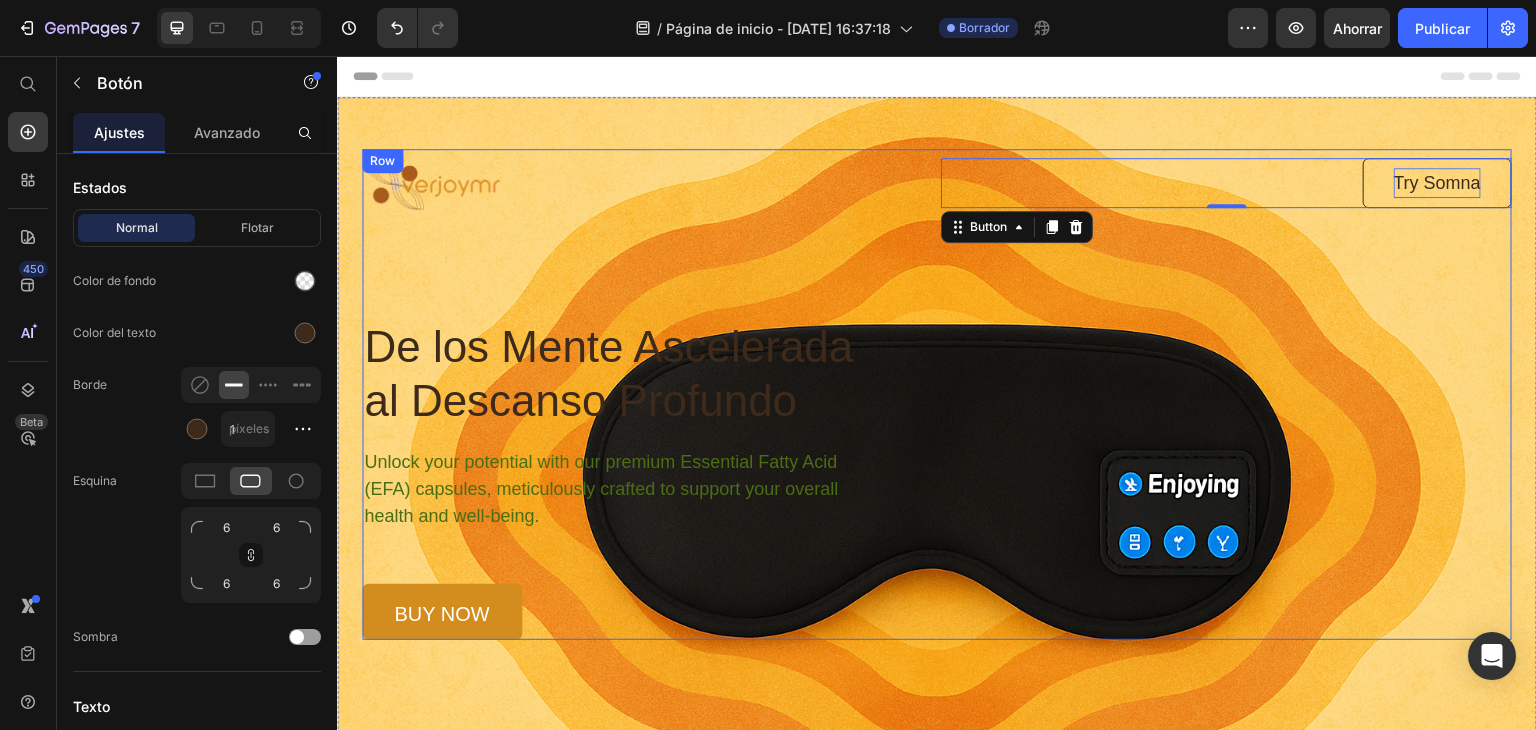 click on "Image Try Somna Button   0 Row De los Mente Ascelerada al Descanso Profundo Heading Unlock your potential with our premium Essential Fatty Acid (EFA) capsules, meticulously crafted to support your overall health and well-being. Text Block buy now Button Row" at bounding box center (937, 394) 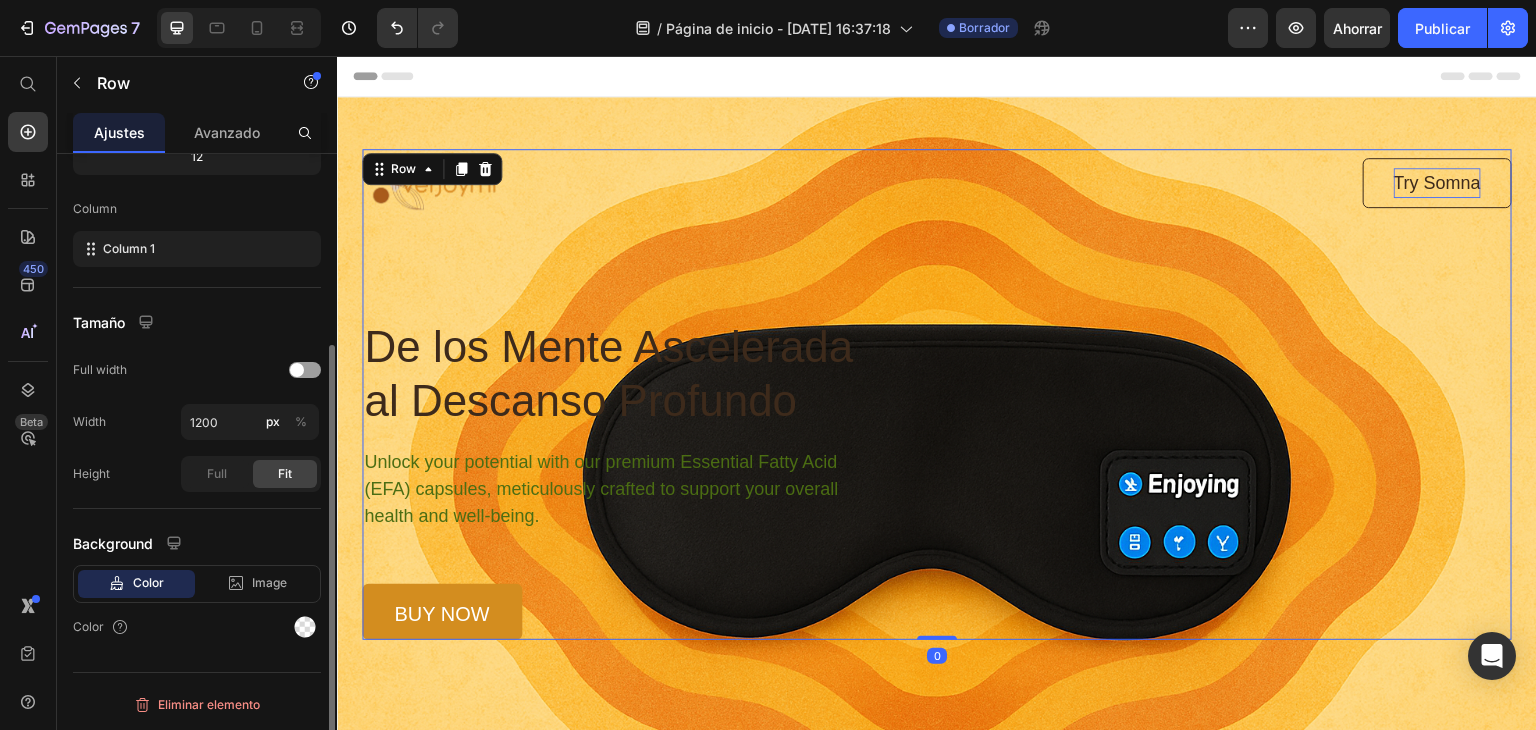 scroll, scrollTop: 0, scrollLeft: 0, axis: both 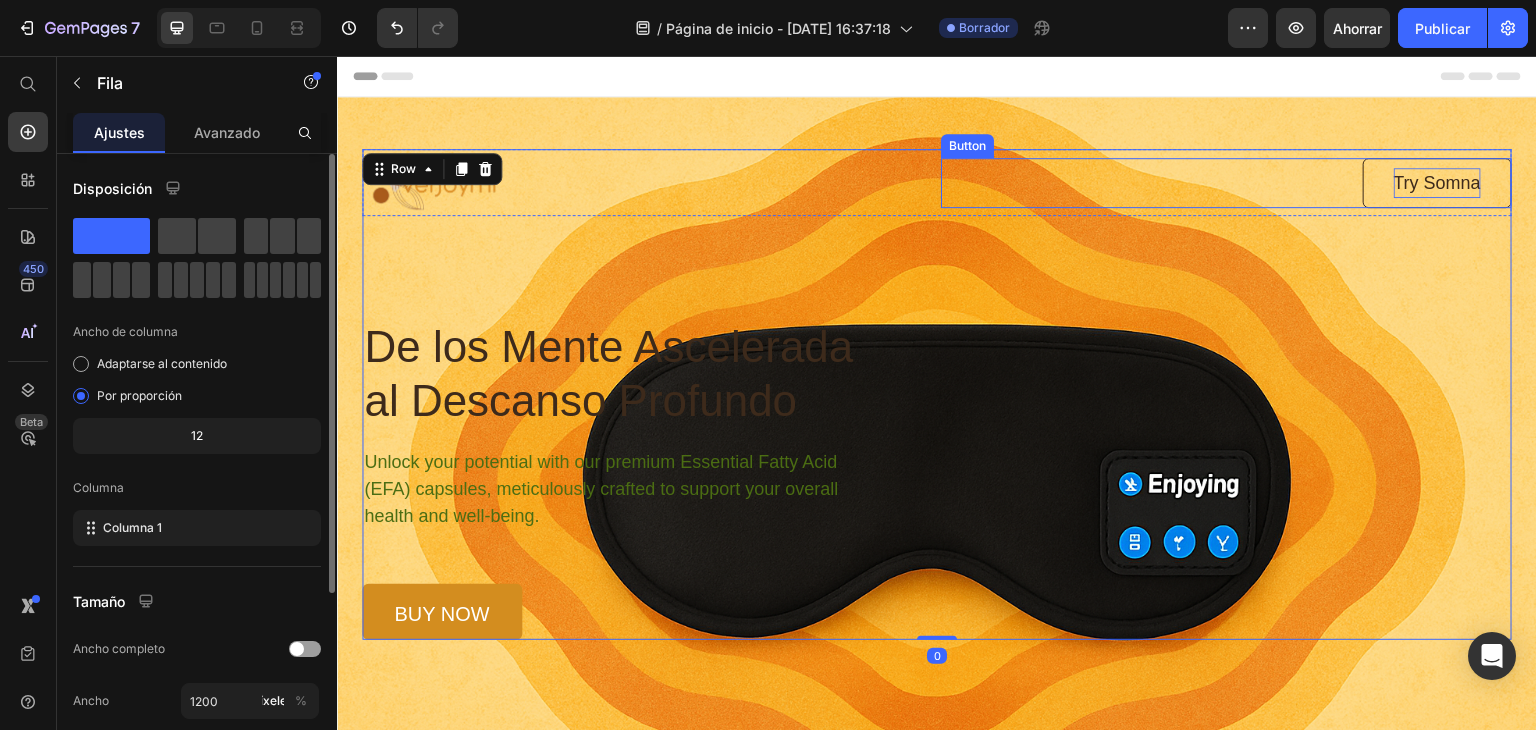 click on "Try Somna" at bounding box center [1437, 183] 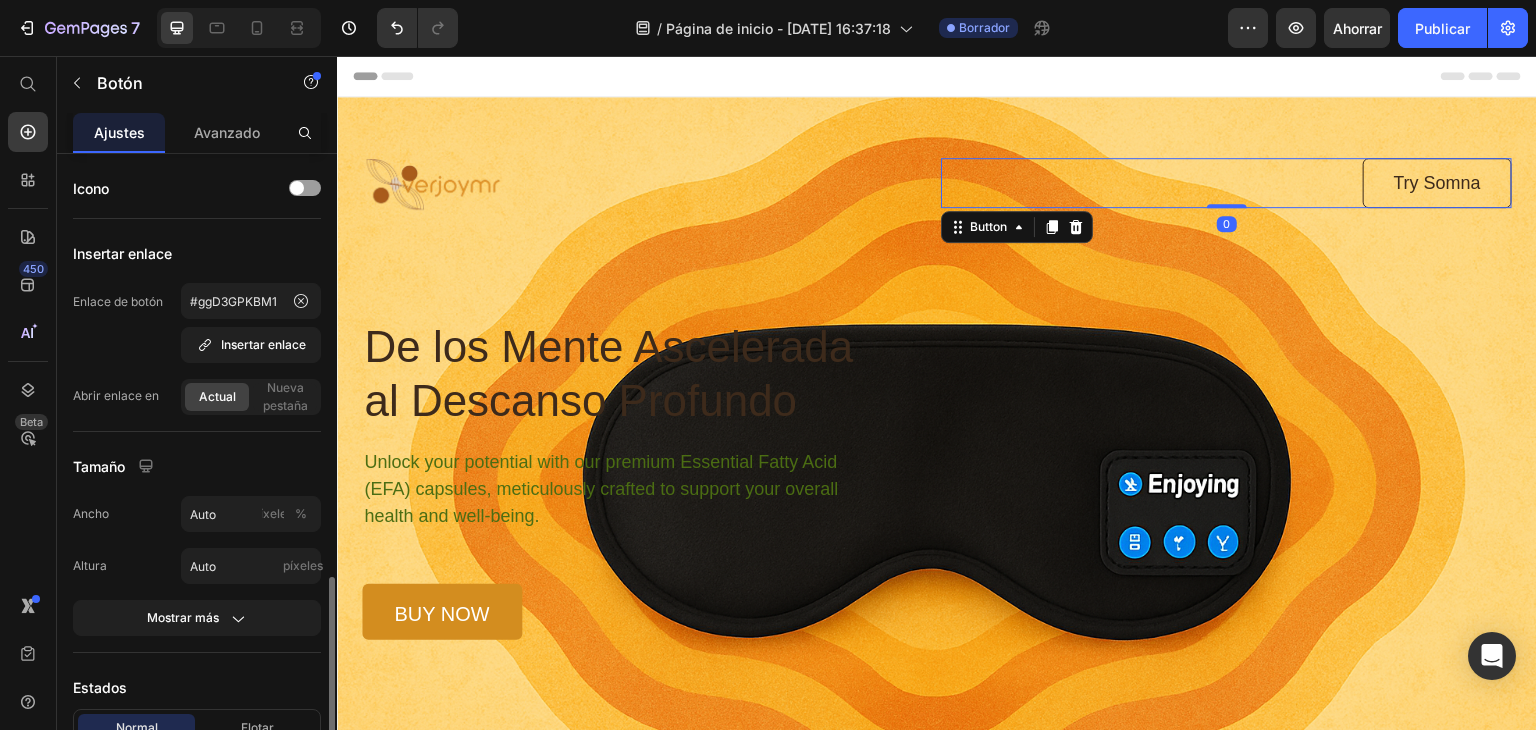scroll, scrollTop: 300, scrollLeft: 0, axis: vertical 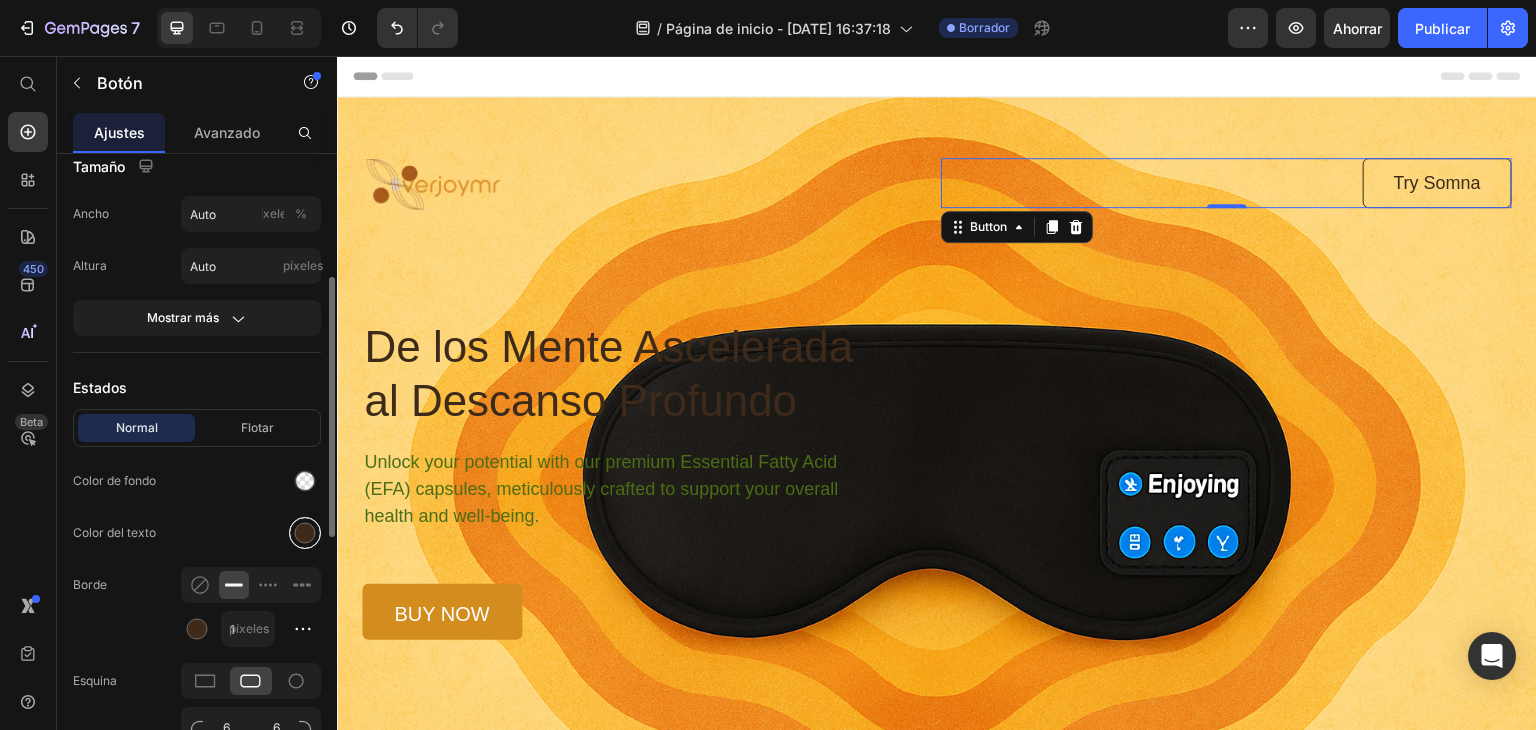 click at bounding box center [305, 533] 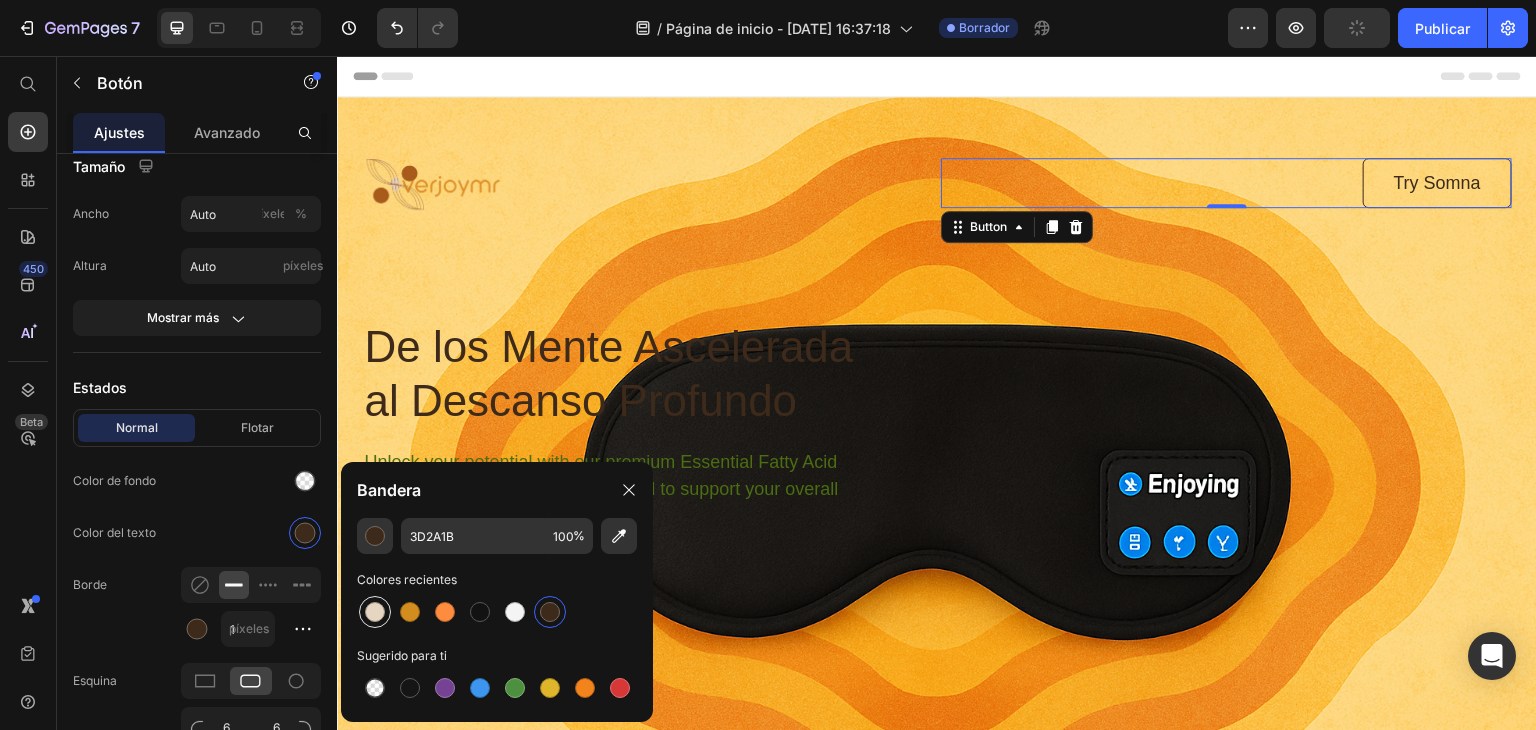 click at bounding box center [375, 612] 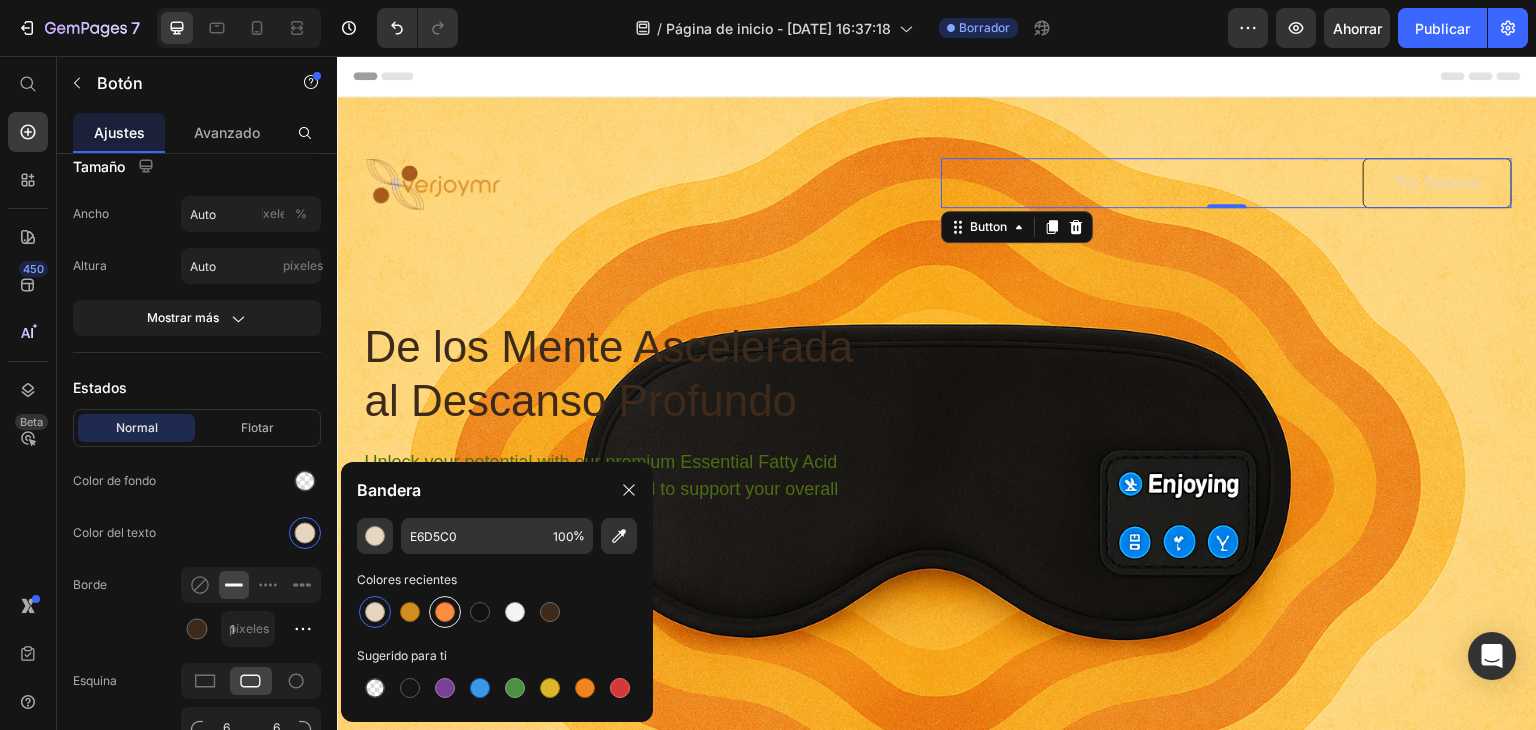 click at bounding box center [445, 612] 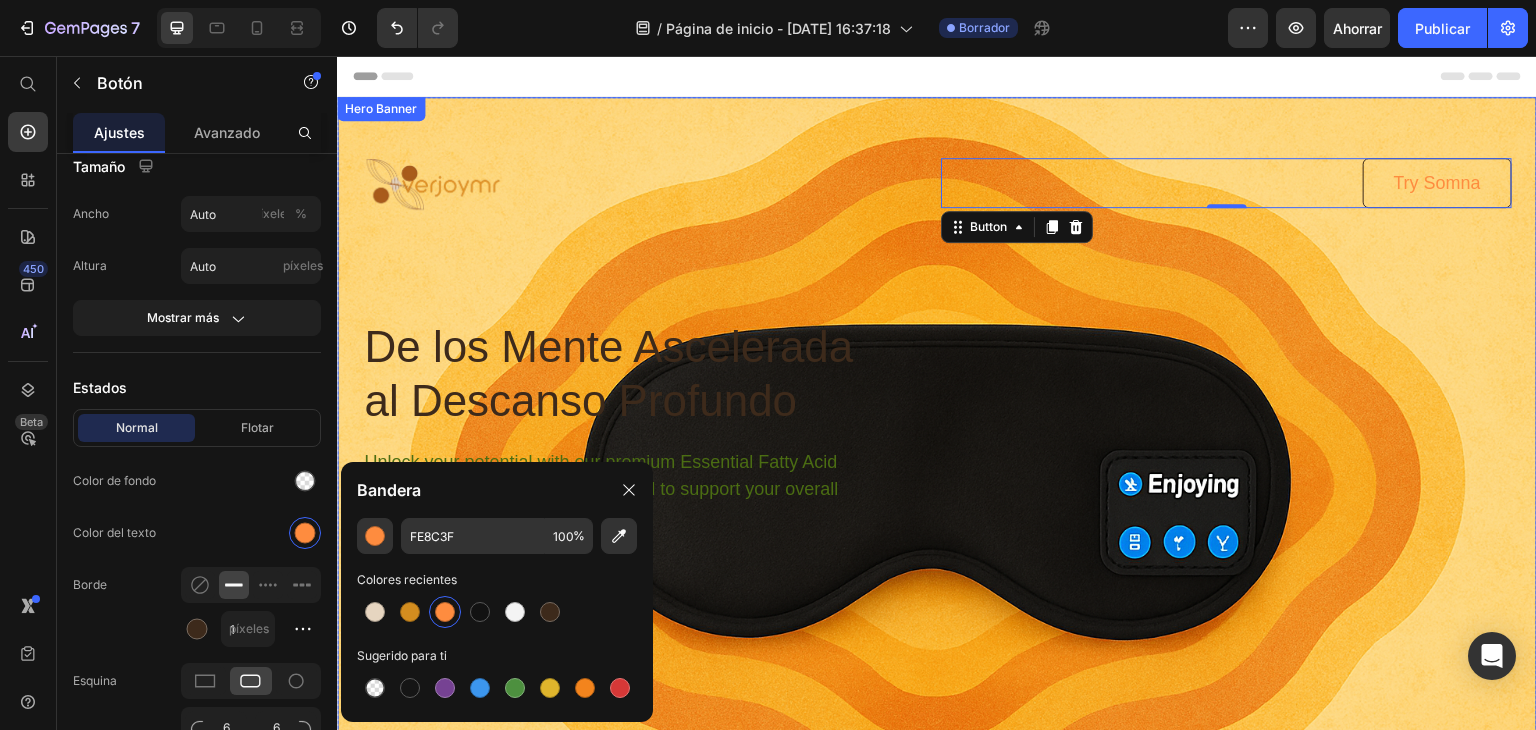 click on "Image Try Somna Button   0 Row De los Mente Ascelerada al Descanso Profundo Heading Unlock your potential with our premium Essential Fatty Acid (EFA) capsules, meticulously crafted to support your overall health and well-being. Text Block buy now Button Row Row" at bounding box center [937, 368] 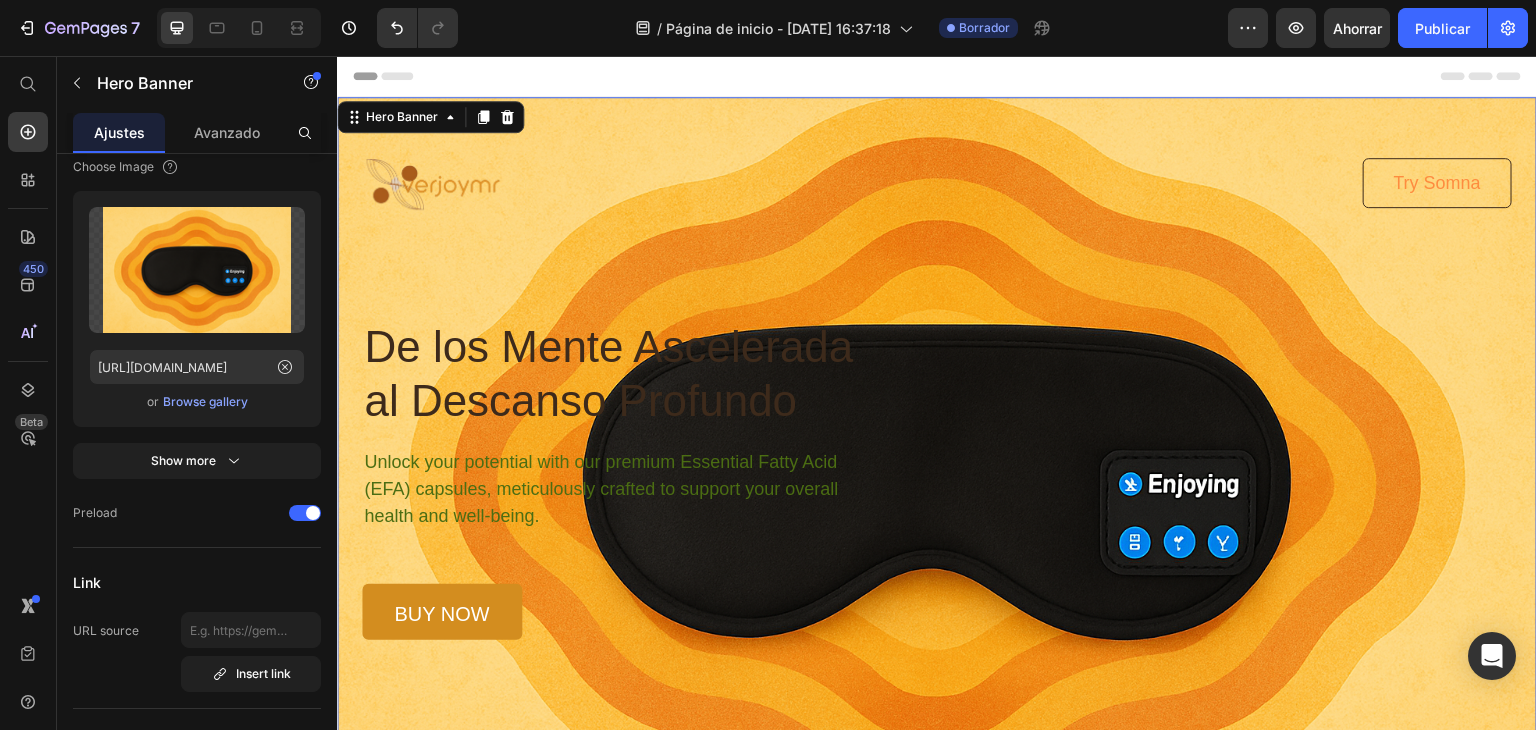 scroll, scrollTop: 0, scrollLeft: 0, axis: both 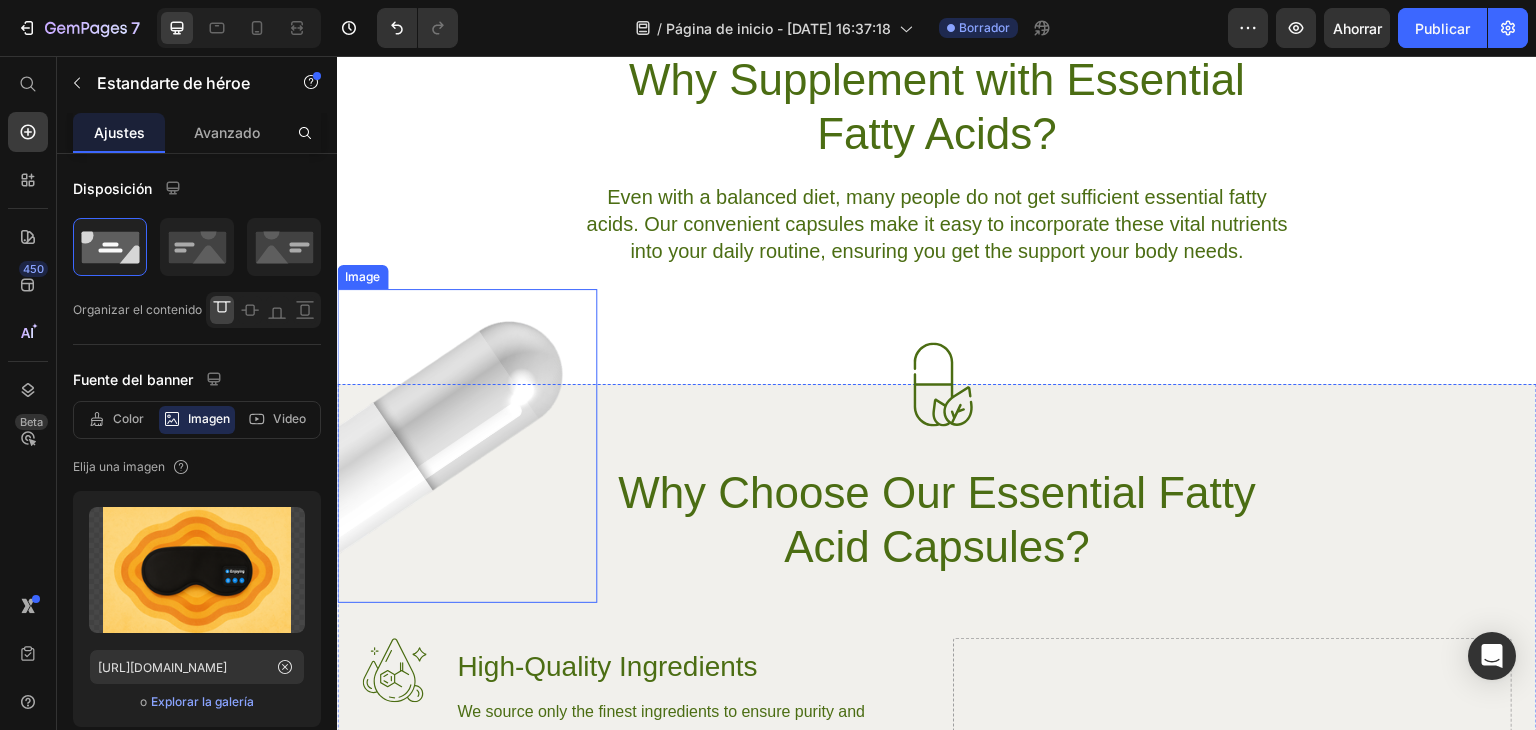 click at bounding box center [467, 446] 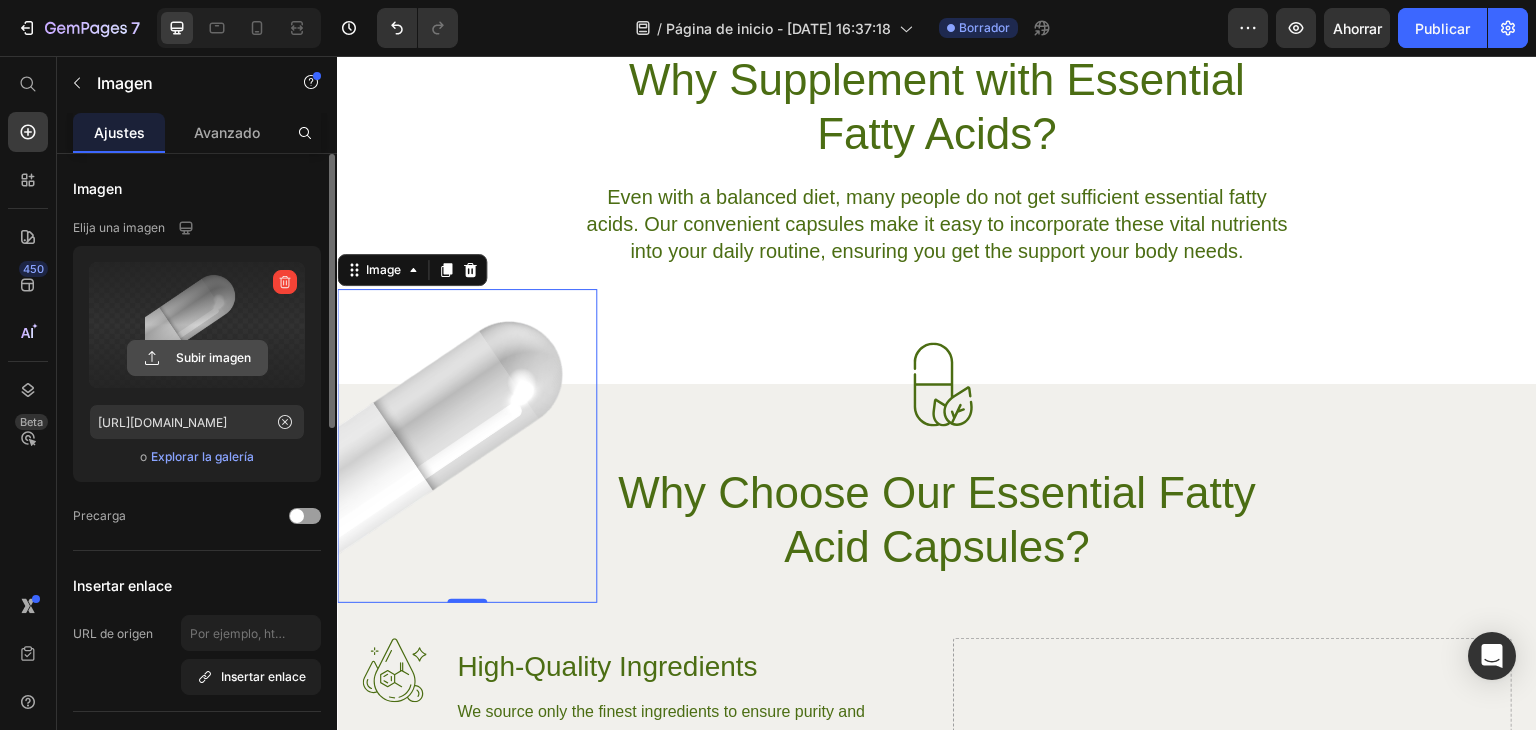 click 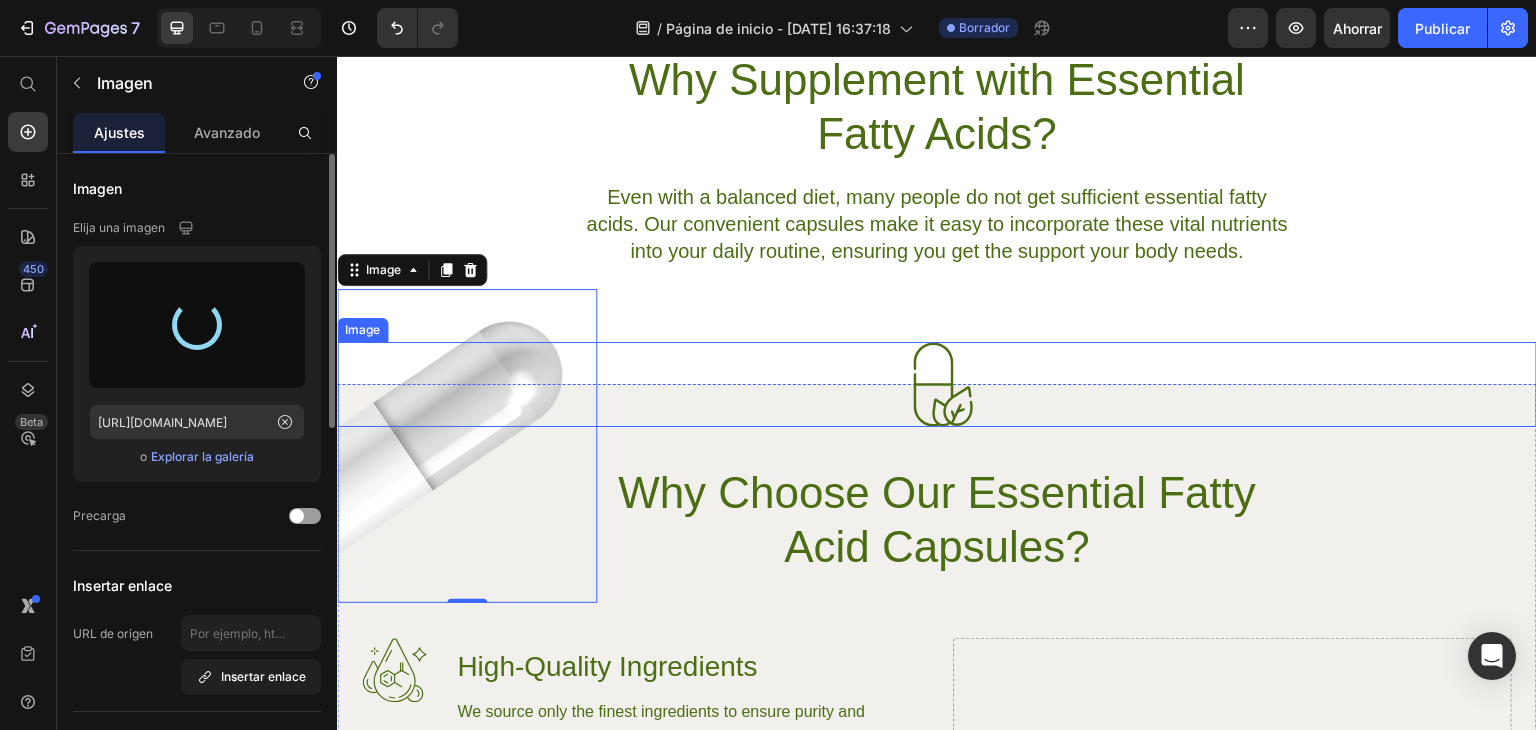 type on "https://cdn.shopify.com/s/files/1/0938/1245/7752/files/gempages_574869491029115748-203b7e90-f6be-43c8-8fab-8cb39682f254.png" 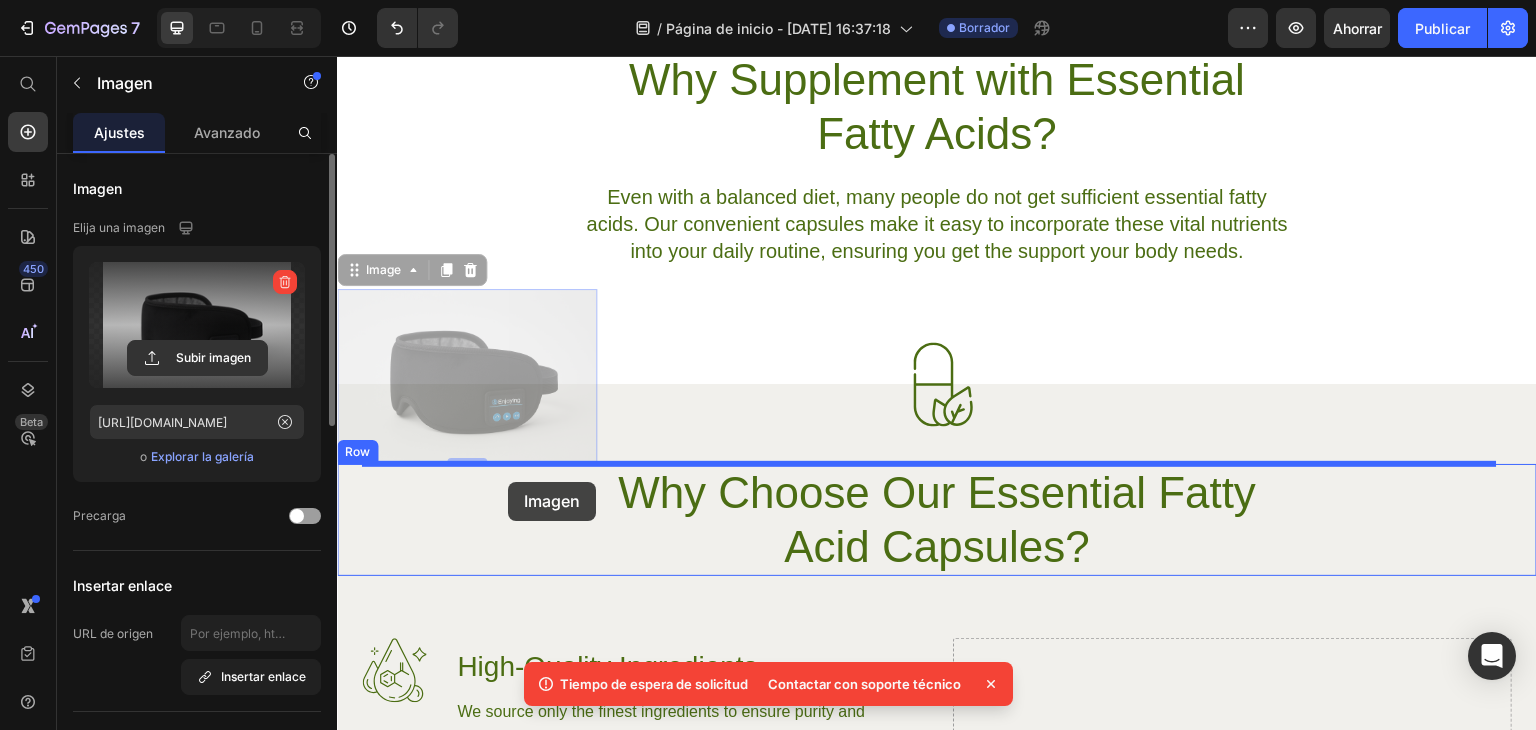 drag, startPoint x: 572, startPoint y: 444, endPoint x: 508, endPoint y: 482, distance: 74.431175 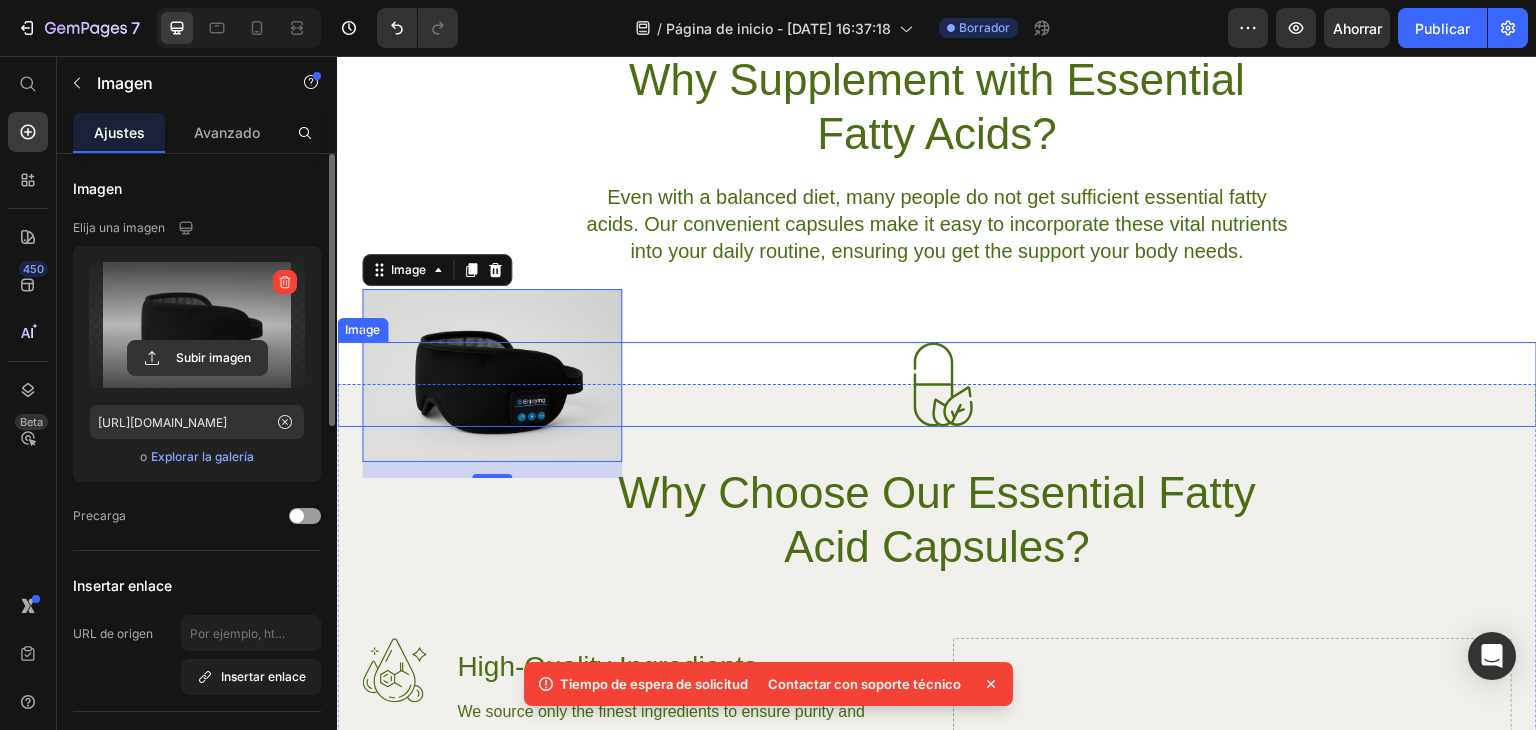 click at bounding box center [937, 384] 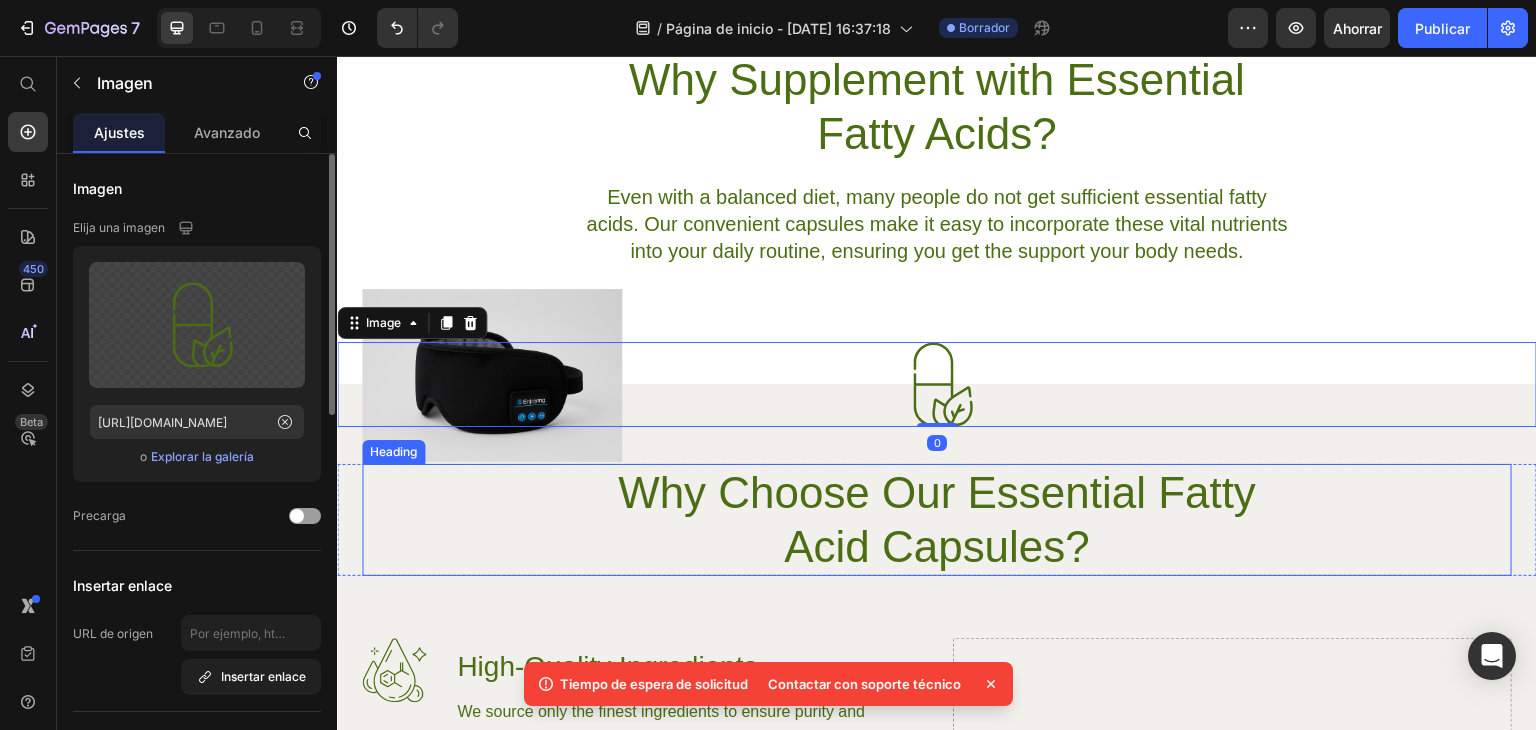 click on "Why Choose Our Essential Fatty Acid Capsules?" at bounding box center (937, 520) 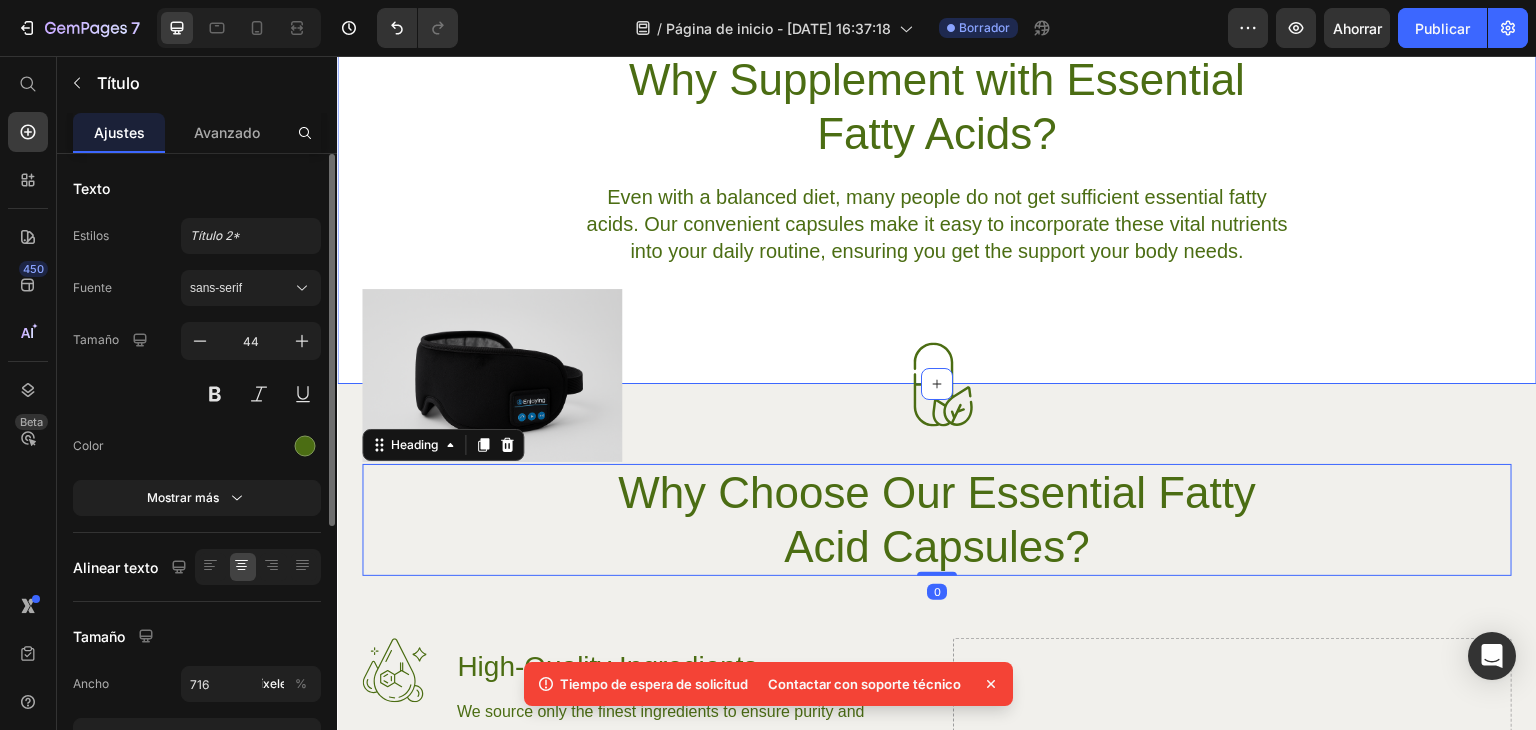 click on "Why Supplement with Essential Fatty Acids? Heading Even with a balanced diet, many people do not get sufficient essential fatty acids. Our convenient capsules make it easy to incorporate these vital nutrients into your daily routine, ensuring you get the support your body needs. Text Block Row" at bounding box center [937, 159] 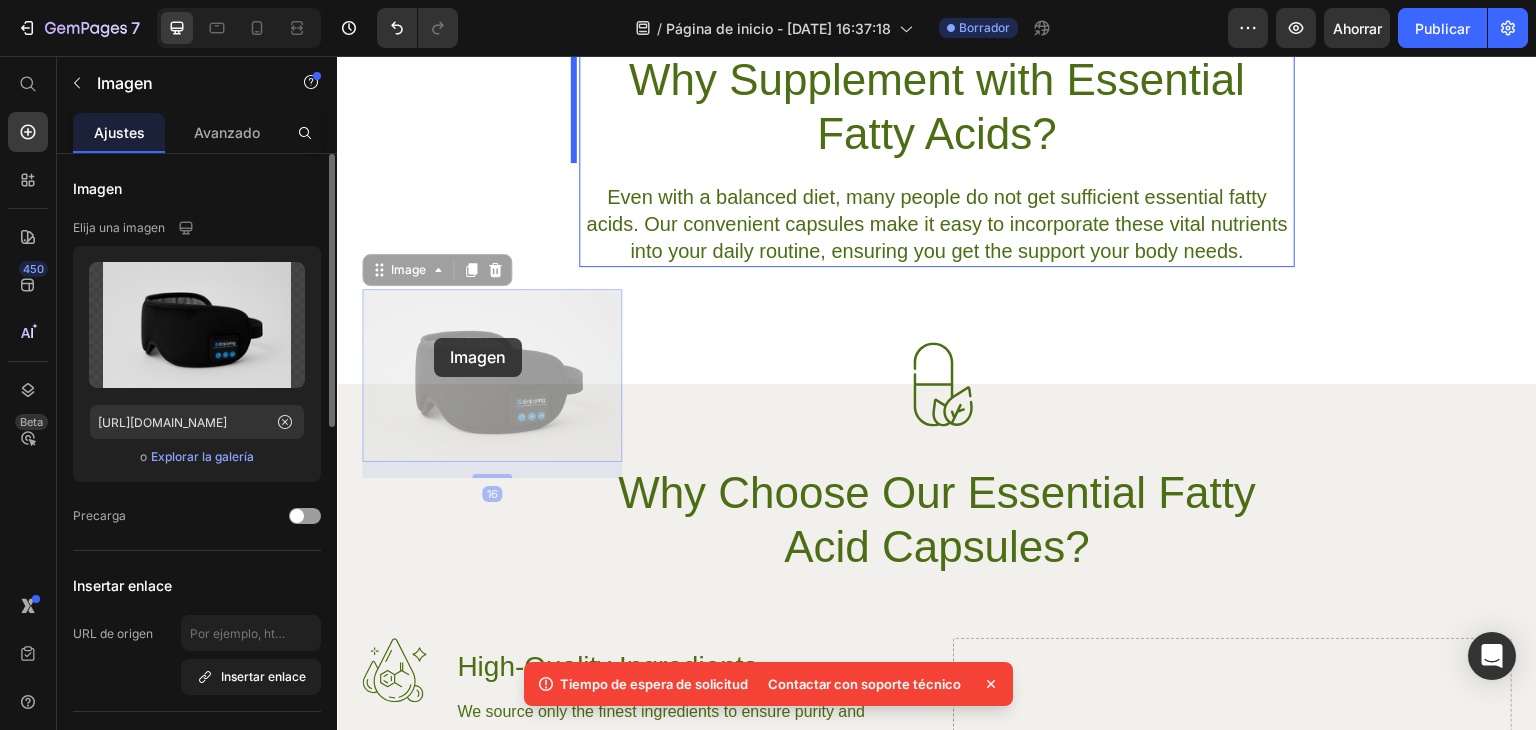 drag, startPoint x: 570, startPoint y: 306, endPoint x: 636, endPoint y: 408, distance: 121.49074 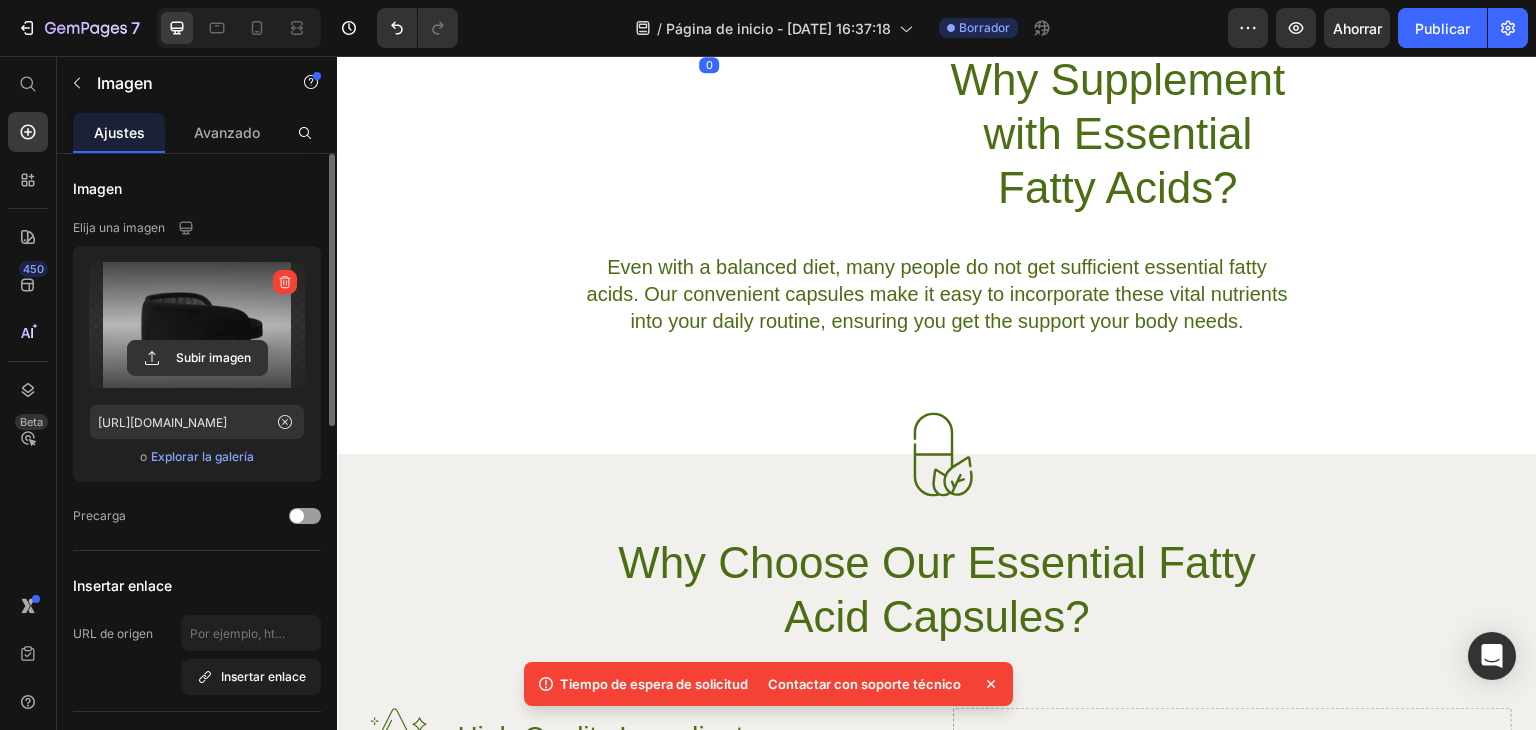 scroll, scrollTop: 1070, scrollLeft: 0, axis: vertical 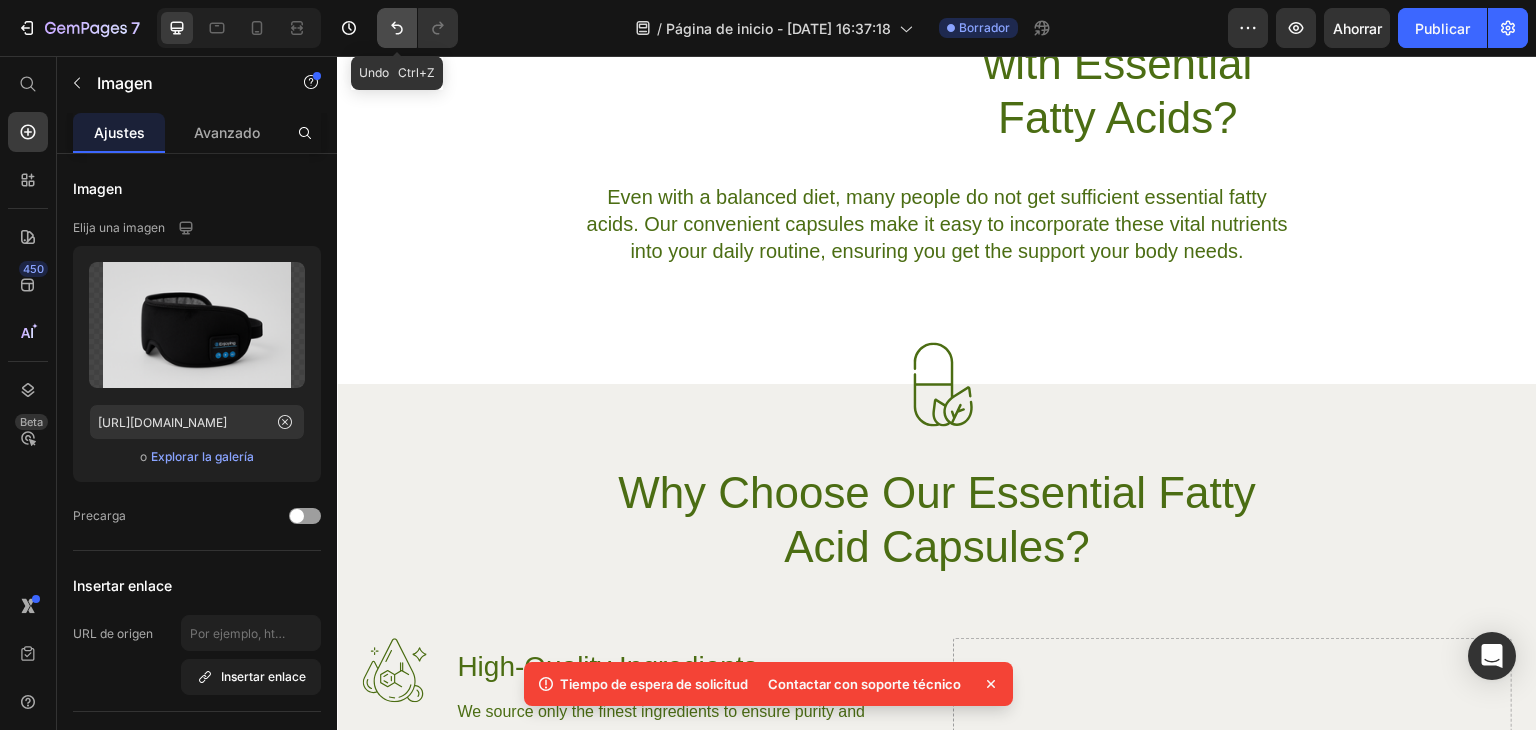 click 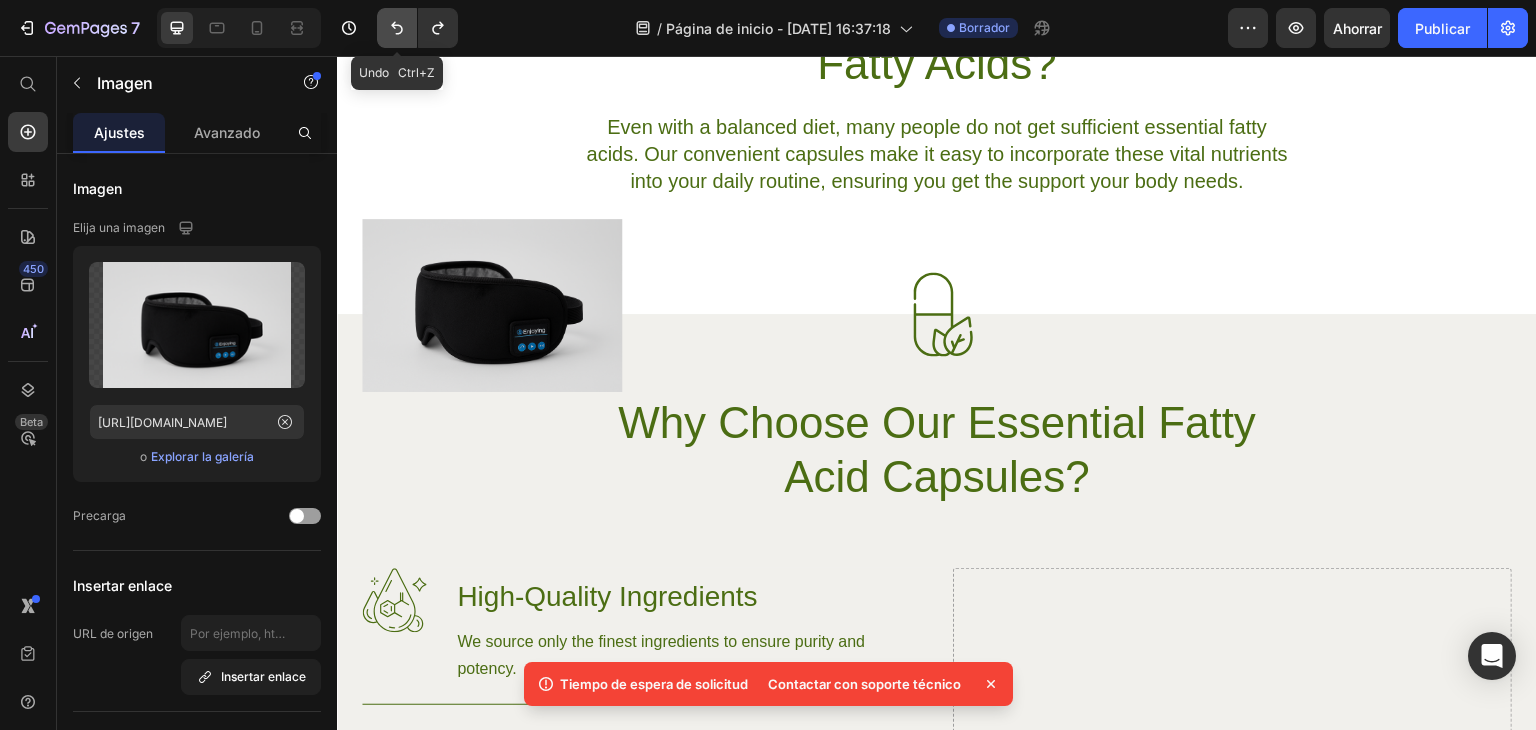 scroll, scrollTop: 1000, scrollLeft: 0, axis: vertical 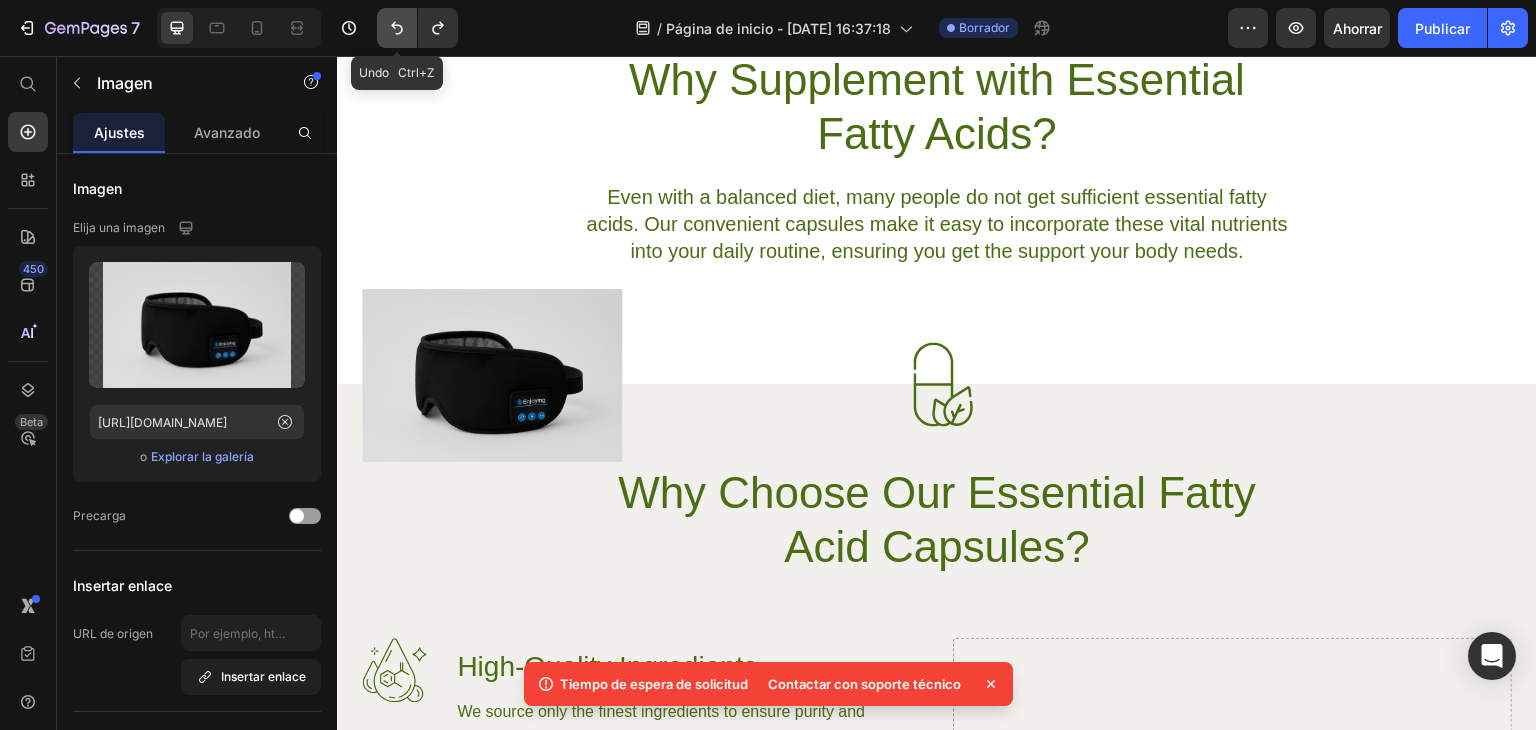 click 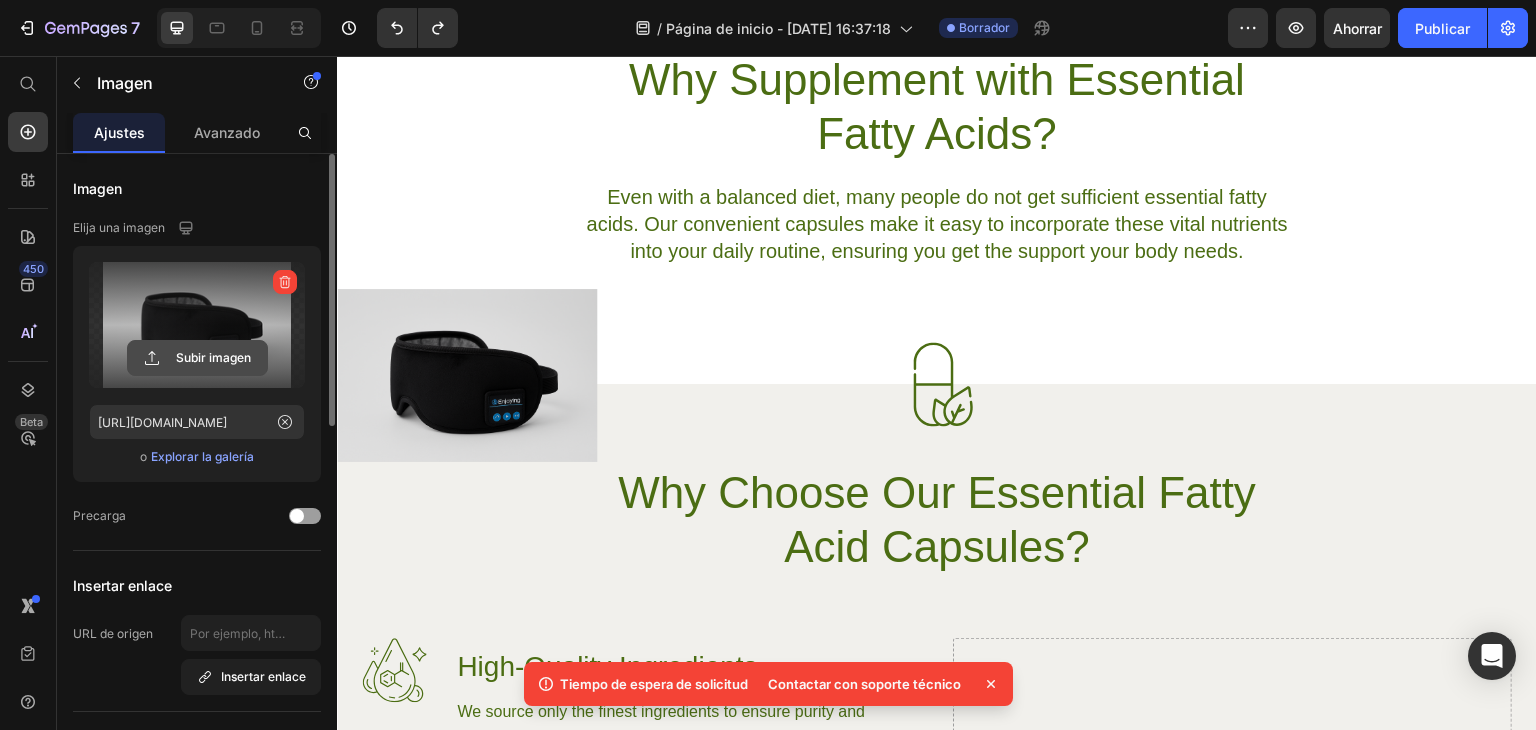 click 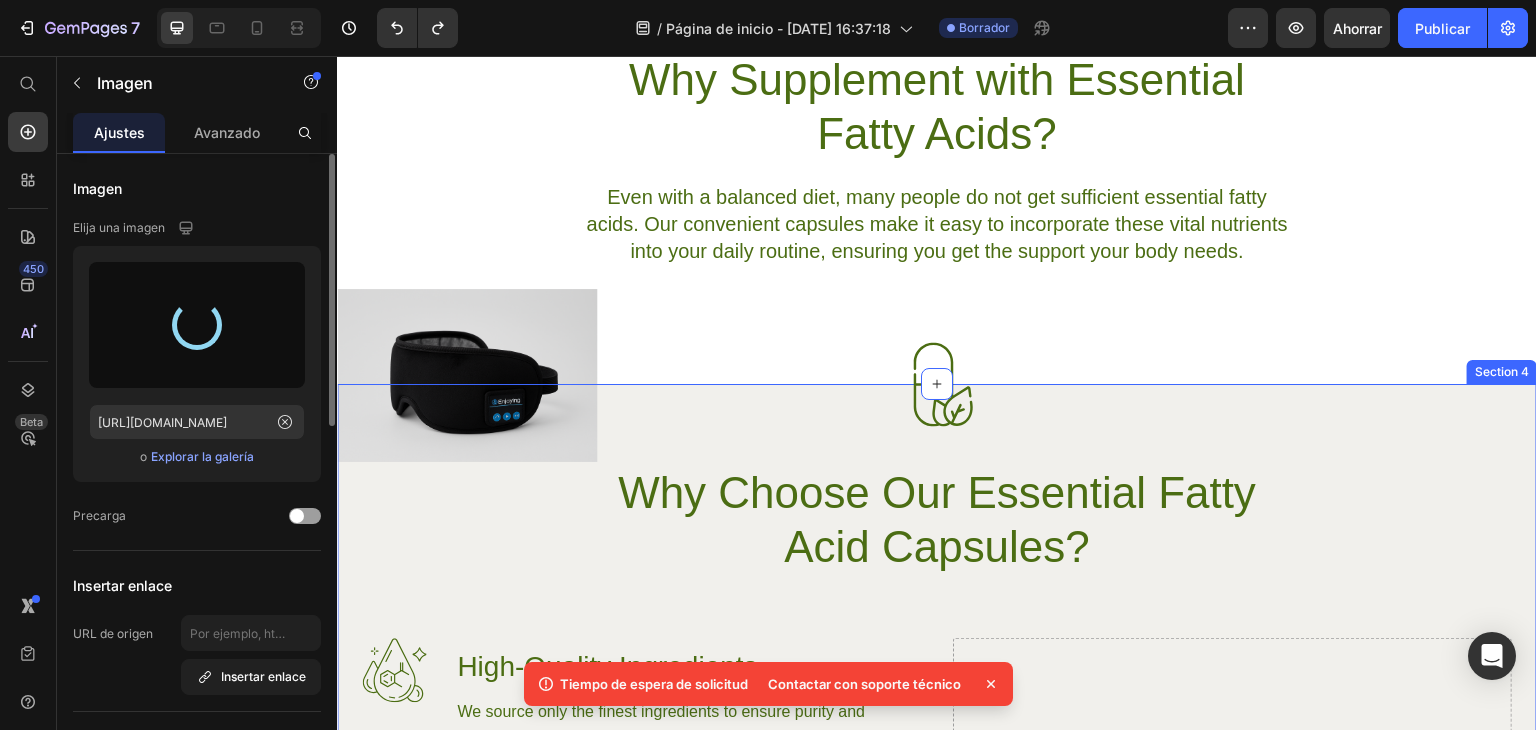type on "https://cdn.shopify.com/s/files/1/0938/1245/7752/files/gempages_574869491029115748-dd230960-3656-4ecc-a8df-3eed8e403514.png" 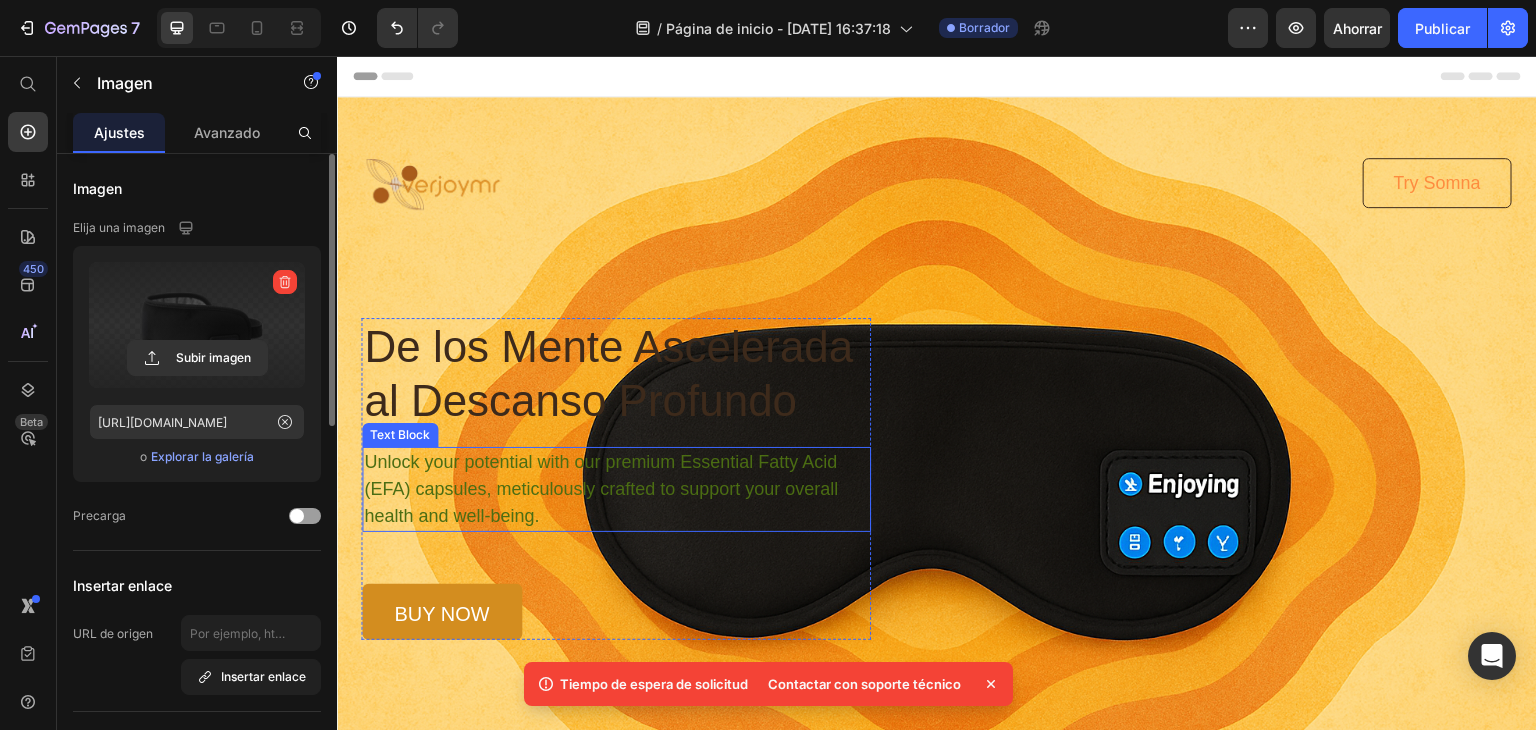 scroll, scrollTop: 0, scrollLeft: 0, axis: both 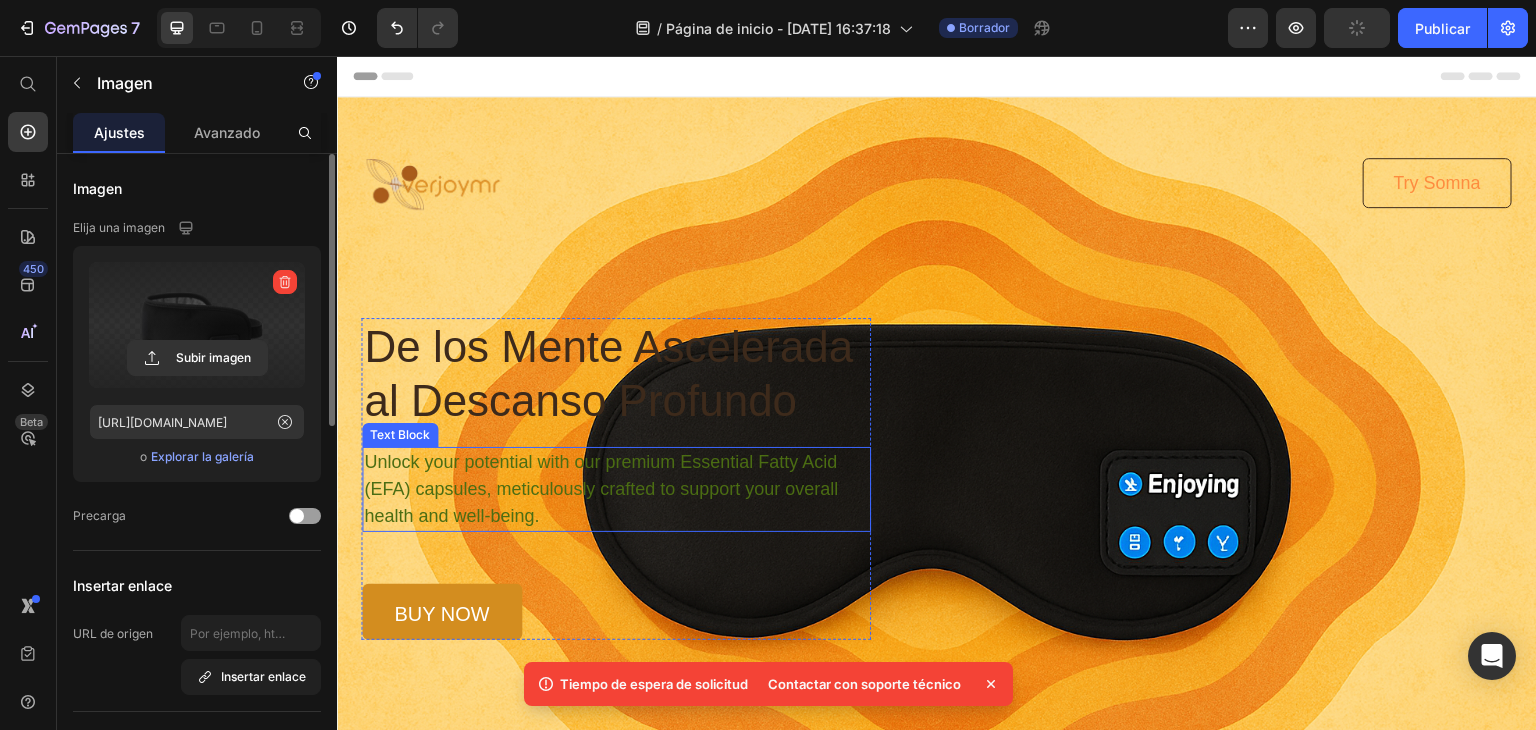 click on "Unlock your potential with our premium Essential Fatty Acid (EFA) capsules, meticulously crafted to support your overall health and well-being." at bounding box center [616, 489] 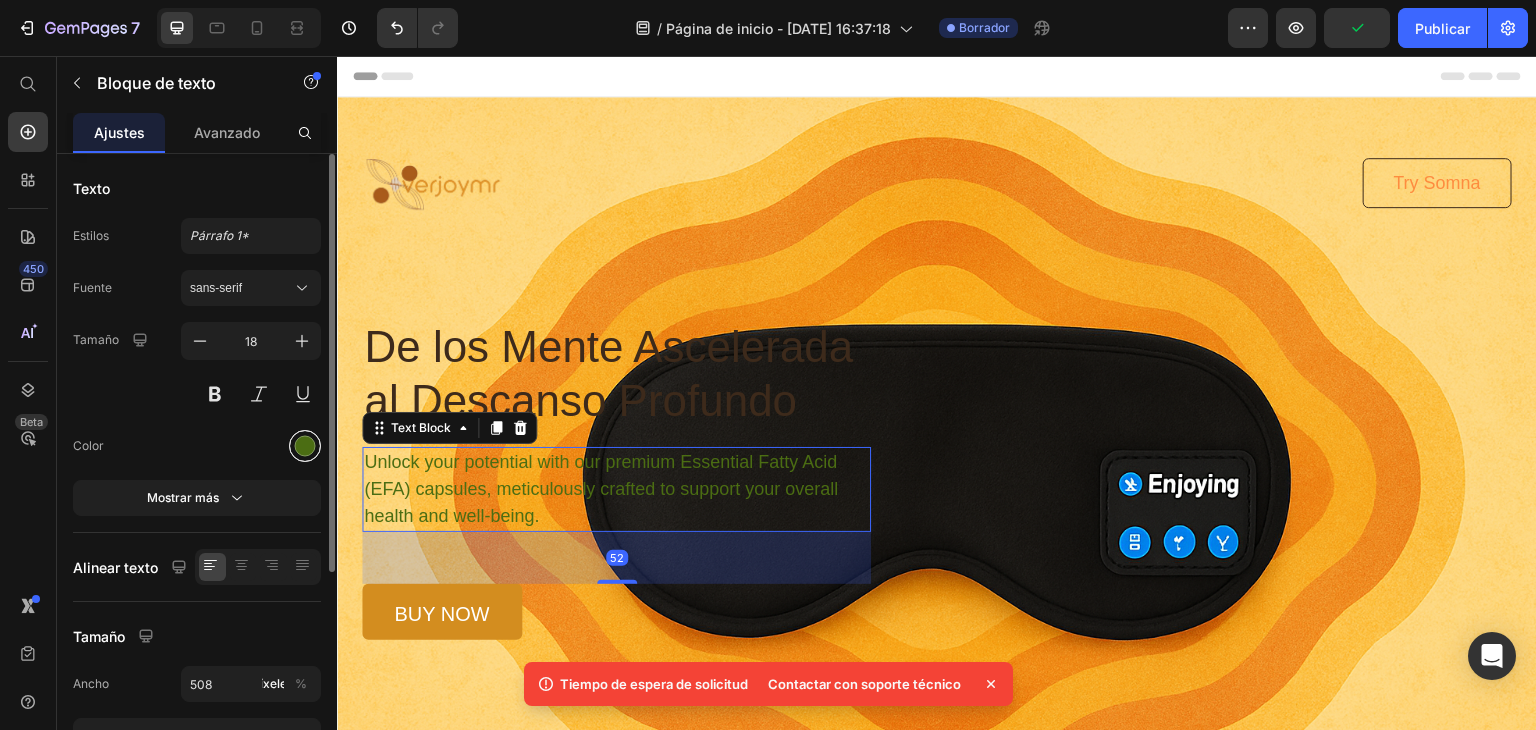 click at bounding box center [305, 446] 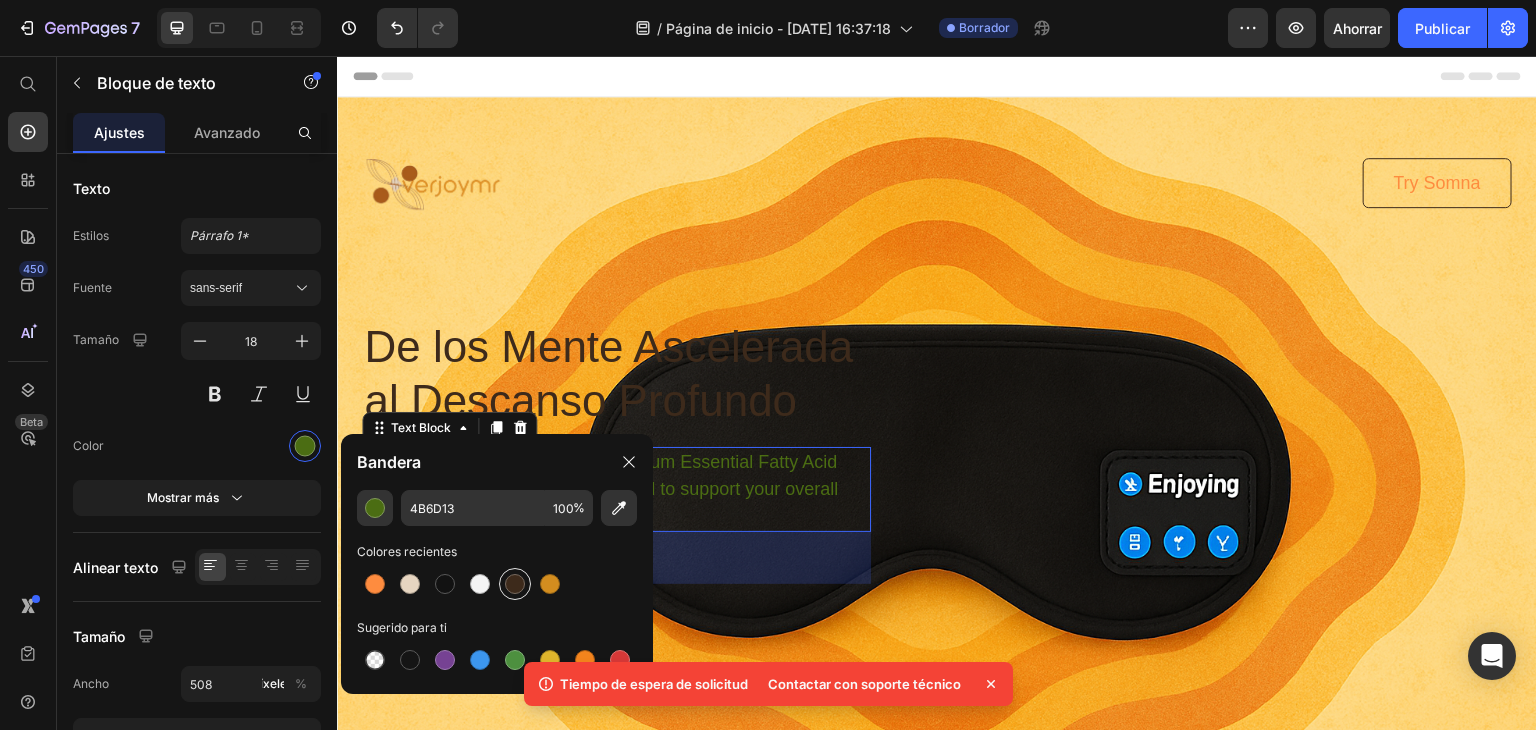 click at bounding box center (515, 584) 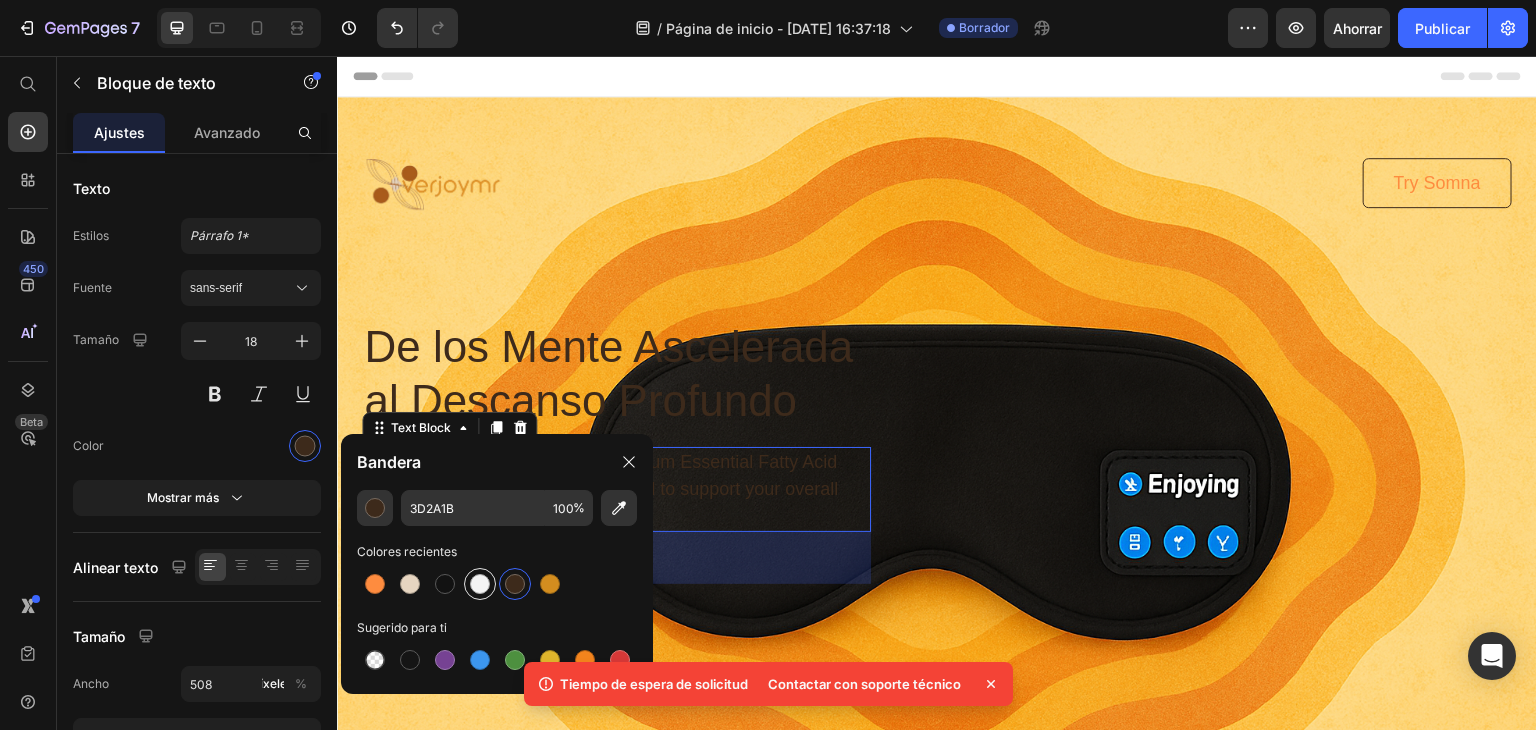 click at bounding box center (480, 584) 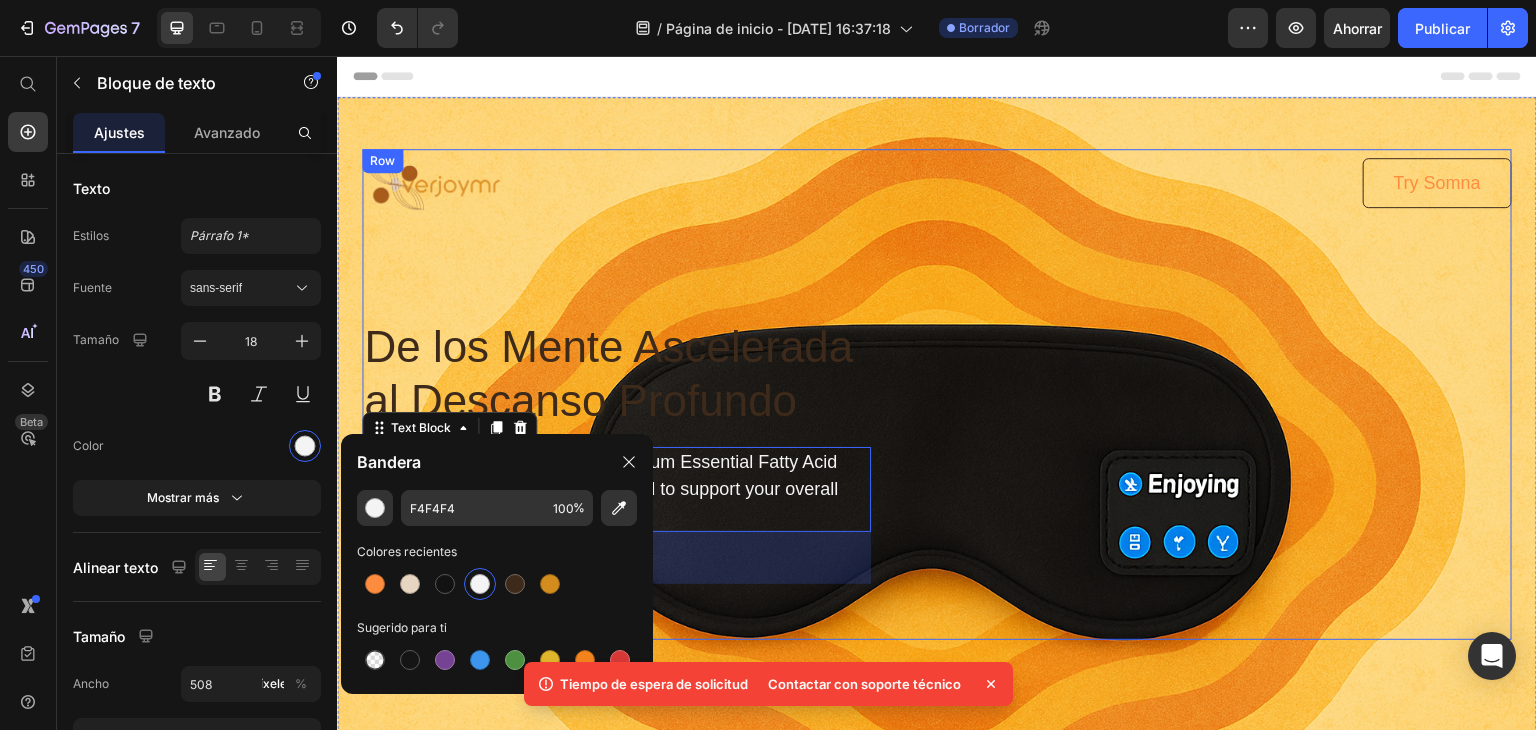 click on "Image Try Somna Button Row De los Mente Ascelerada al Descanso Profundo Heading Unlock your potential with our premium Essential Fatty Acid (EFA) capsules, meticulously crafted to support your overall health and well-being. Text Block   52 buy now Button Row" at bounding box center (937, 394) 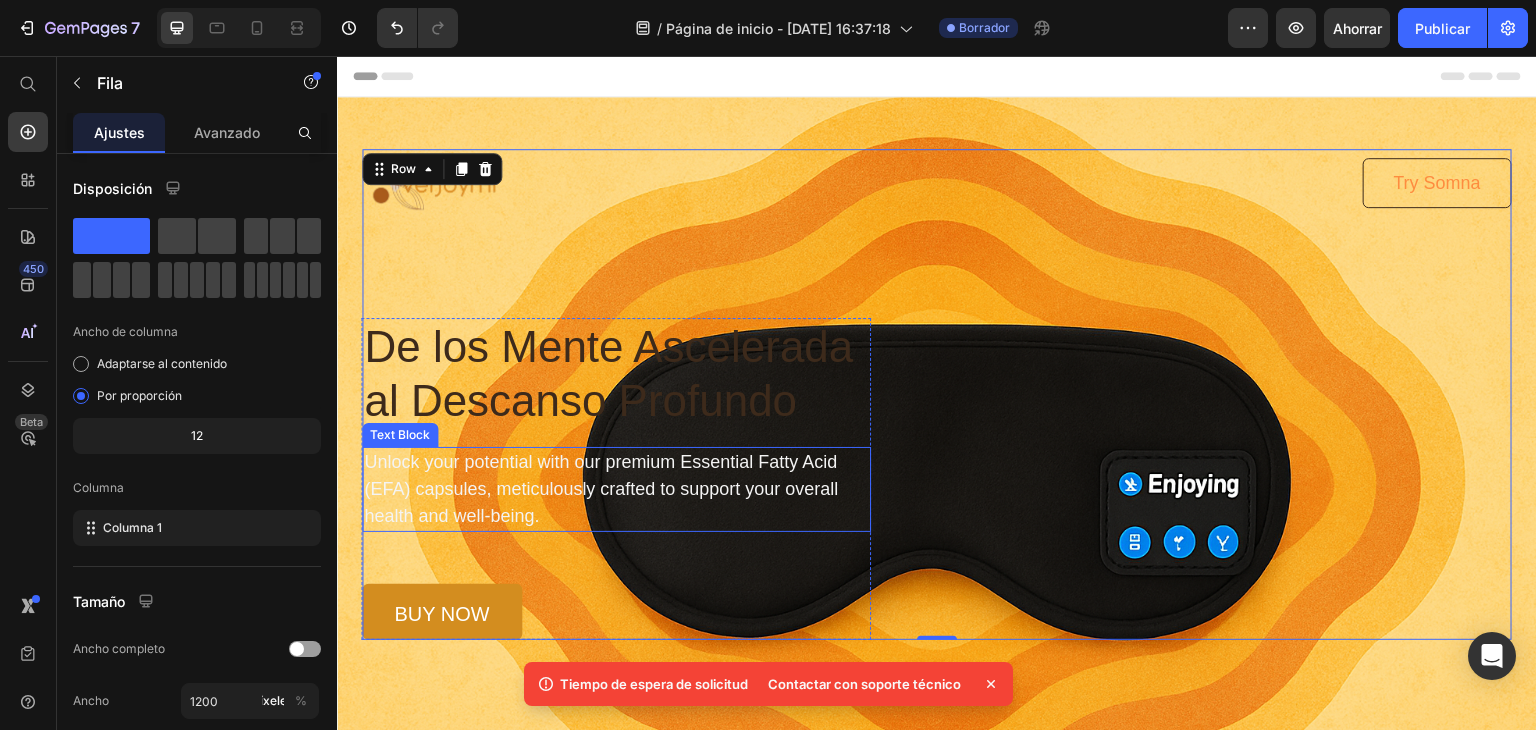 click on "Unlock your potential with our premium Essential Fatty Acid (EFA) capsules, meticulously crafted to support your overall health and well-being." at bounding box center (616, 489) 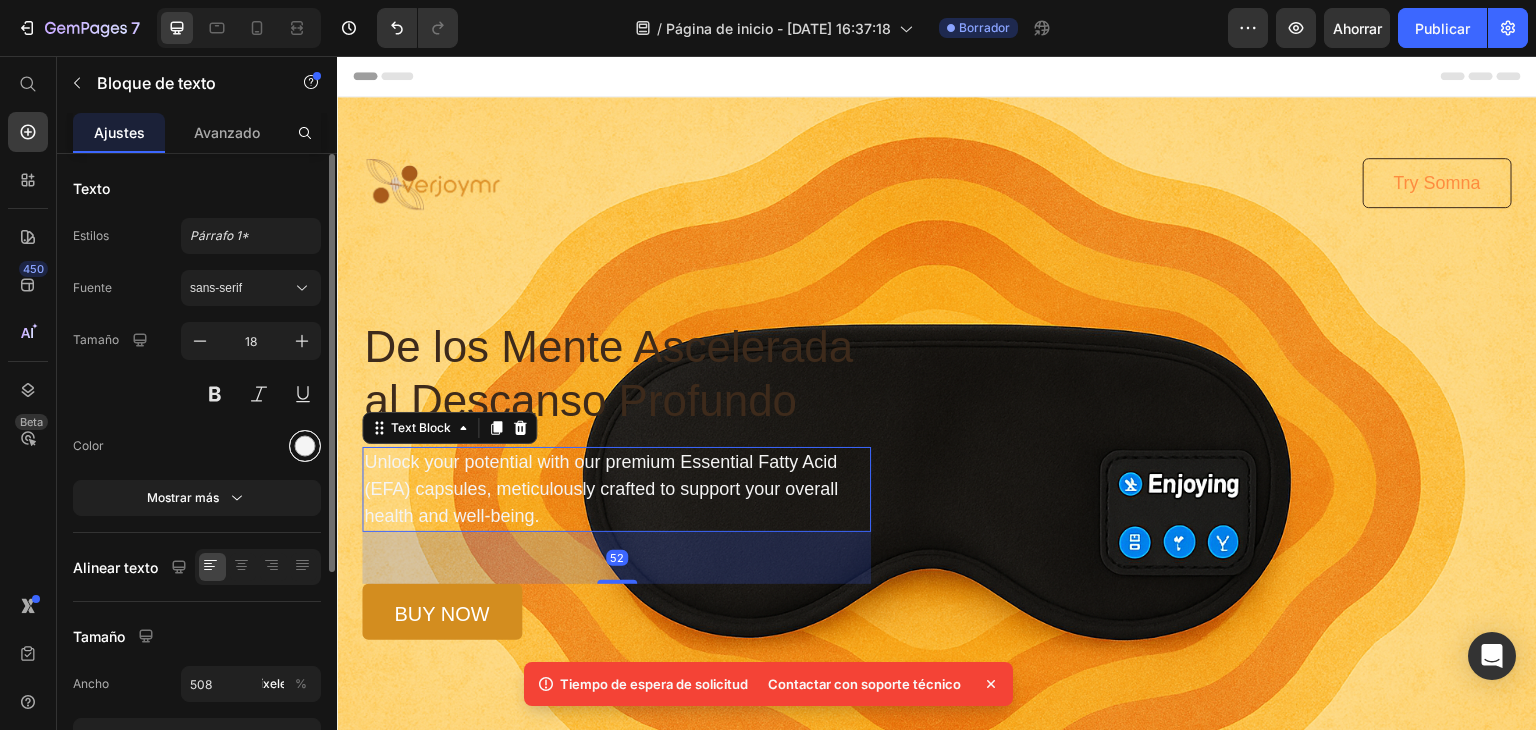 click at bounding box center [305, 446] 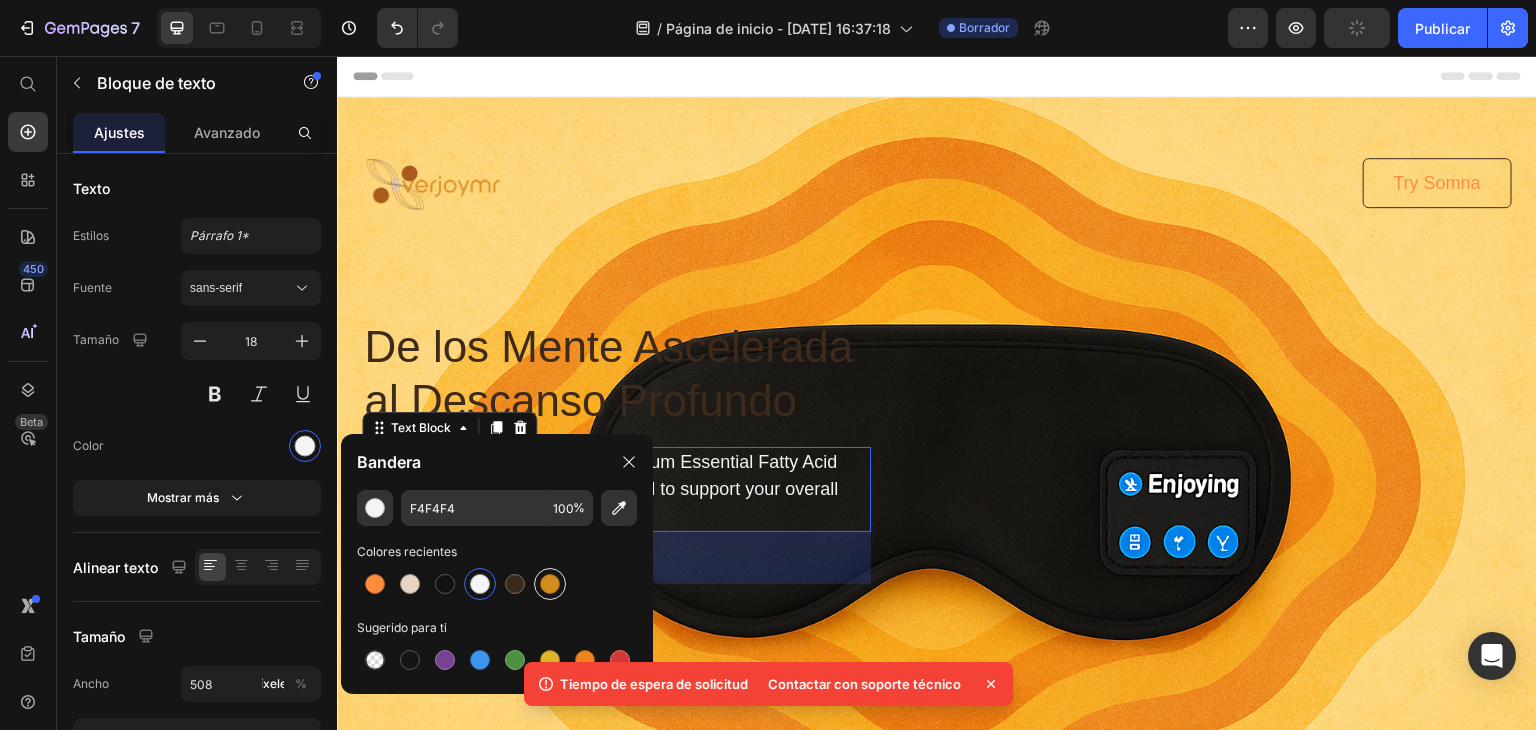 click at bounding box center [550, 584] 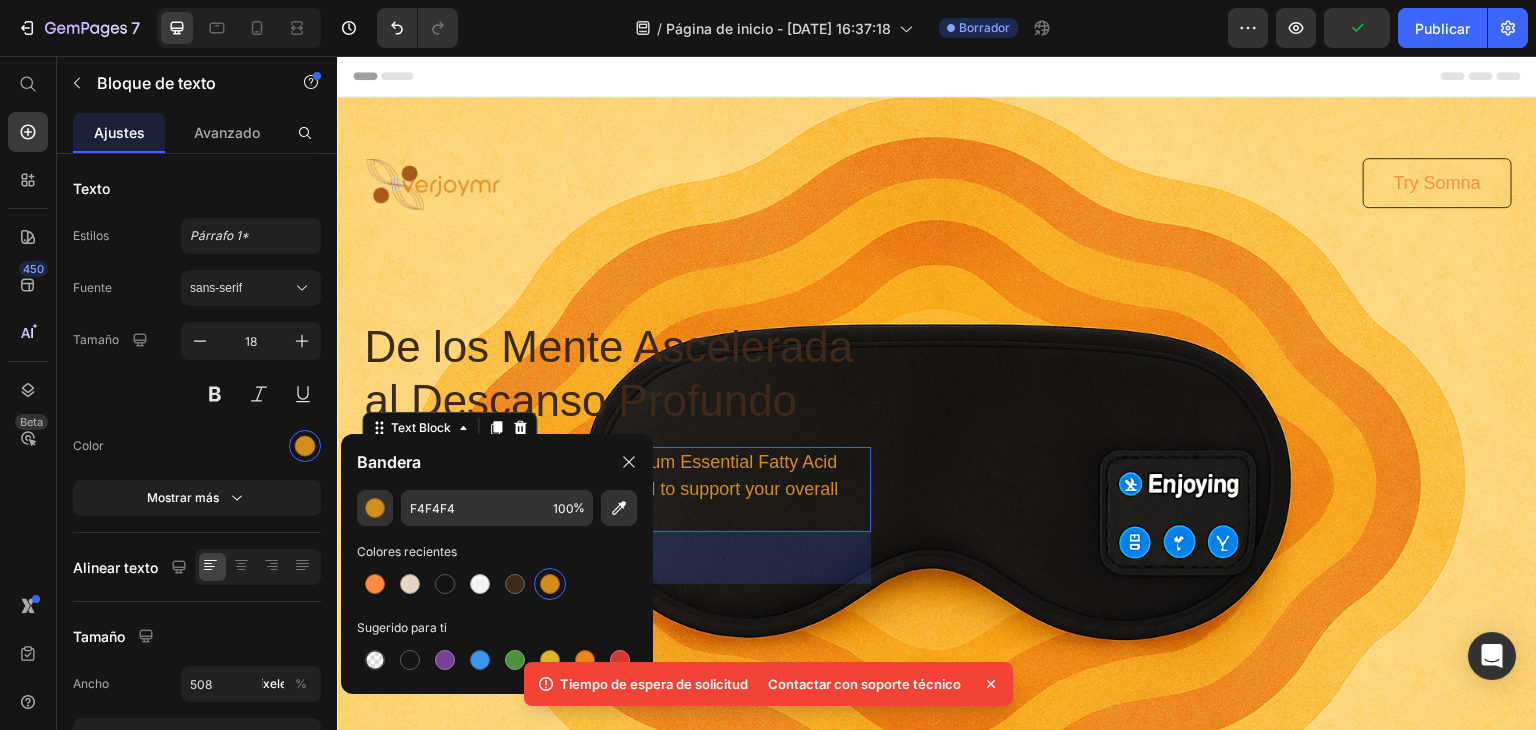 type on "D38D1F" 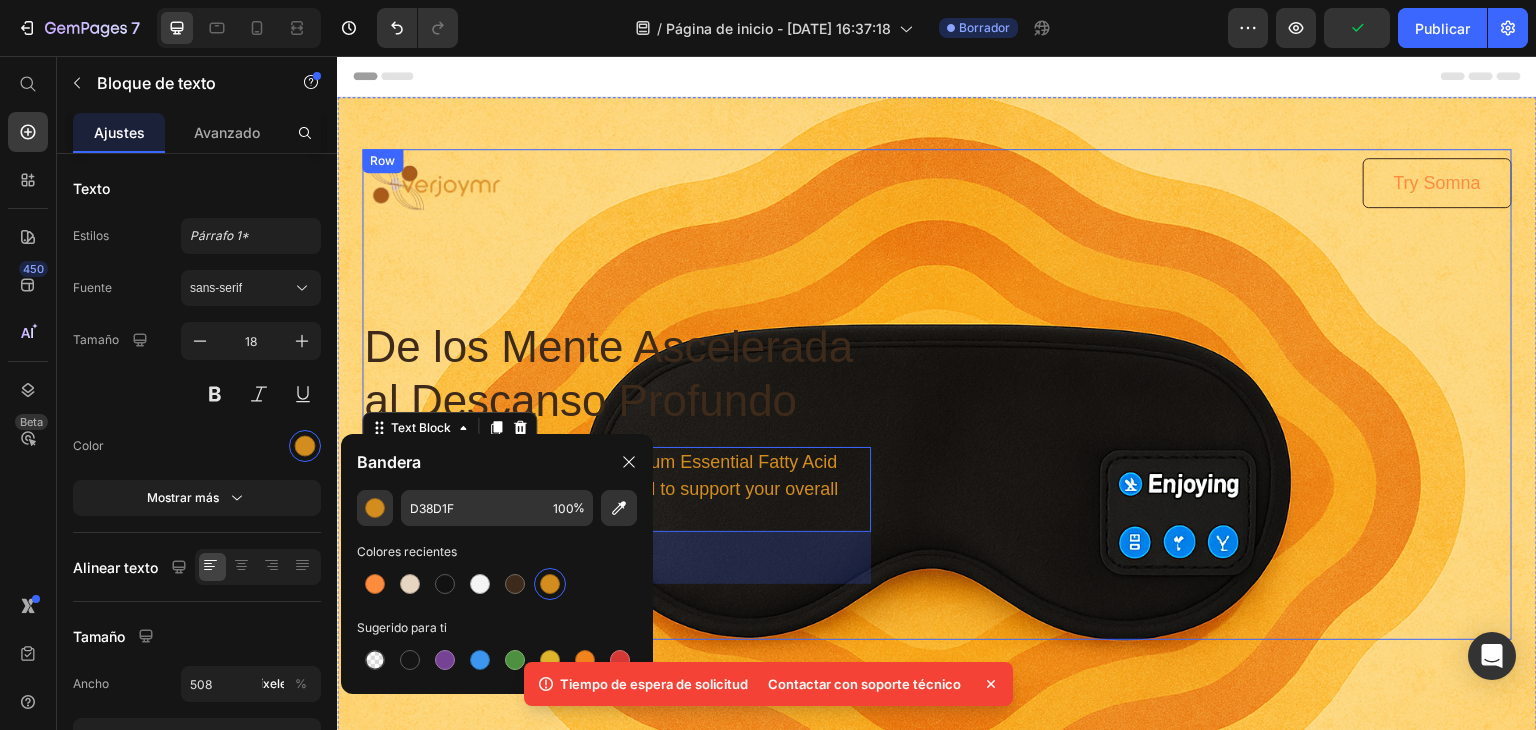click on "Image Try Somna Button Row De los Mente Ascelerada al Descanso Profundo Heading Unlock your potential with our premium Essential Fatty Acid (EFA) capsules, meticulously crafted to support your overall health and well-being. Text Block   52 buy now Button Row" at bounding box center (937, 394) 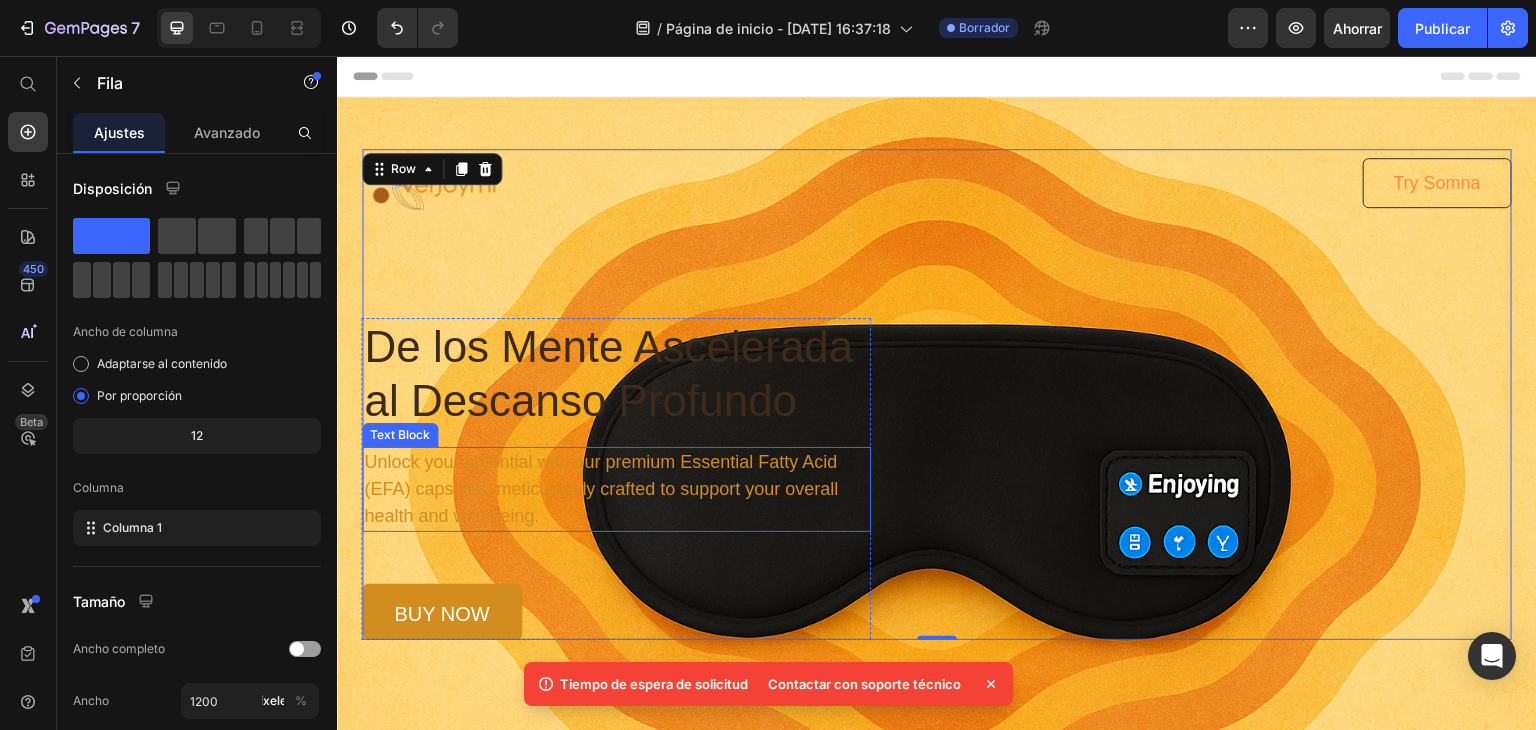 click on "Unlock your potential with our premium Essential Fatty Acid (EFA) capsules, meticulously crafted to support your overall health and well-being." at bounding box center [616, 489] 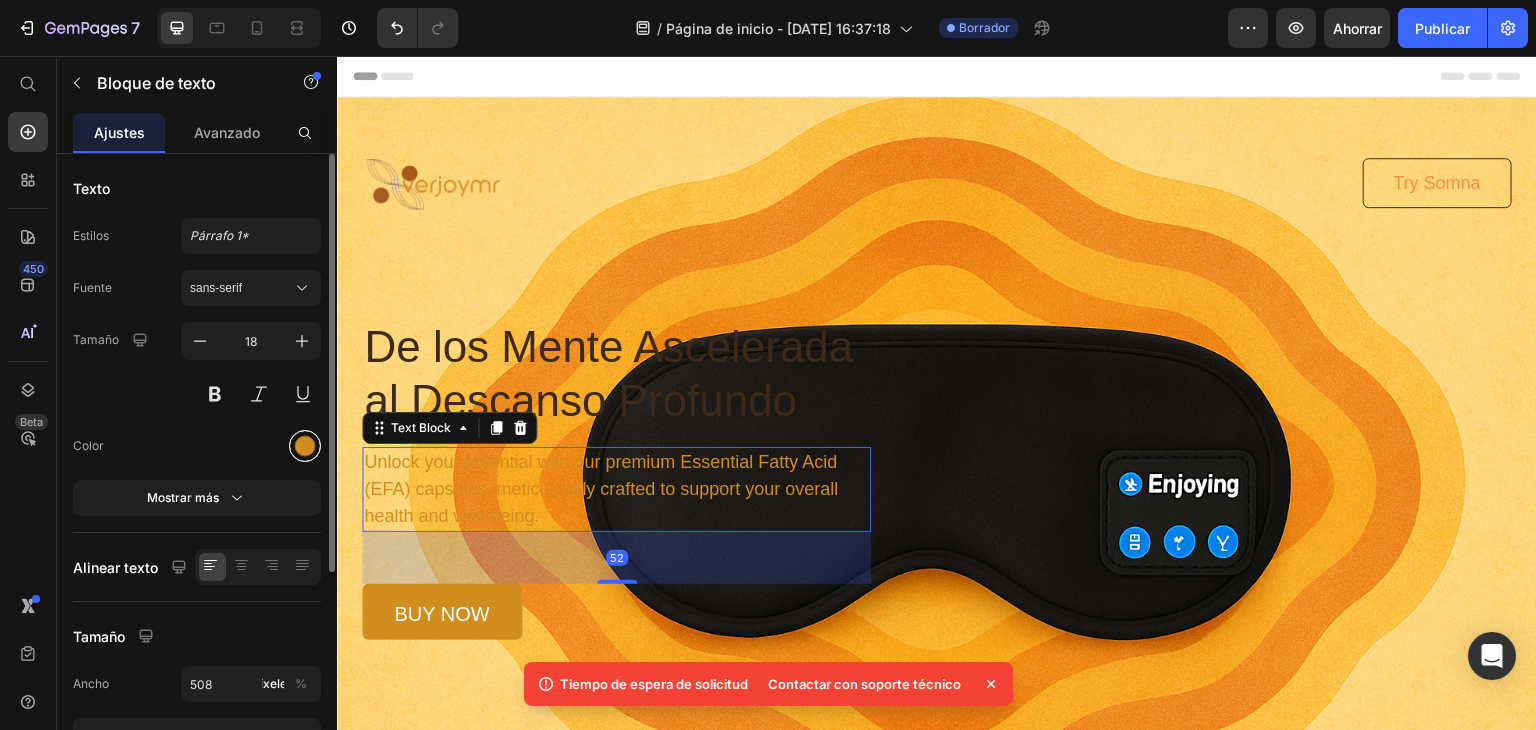 click at bounding box center [305, 446] 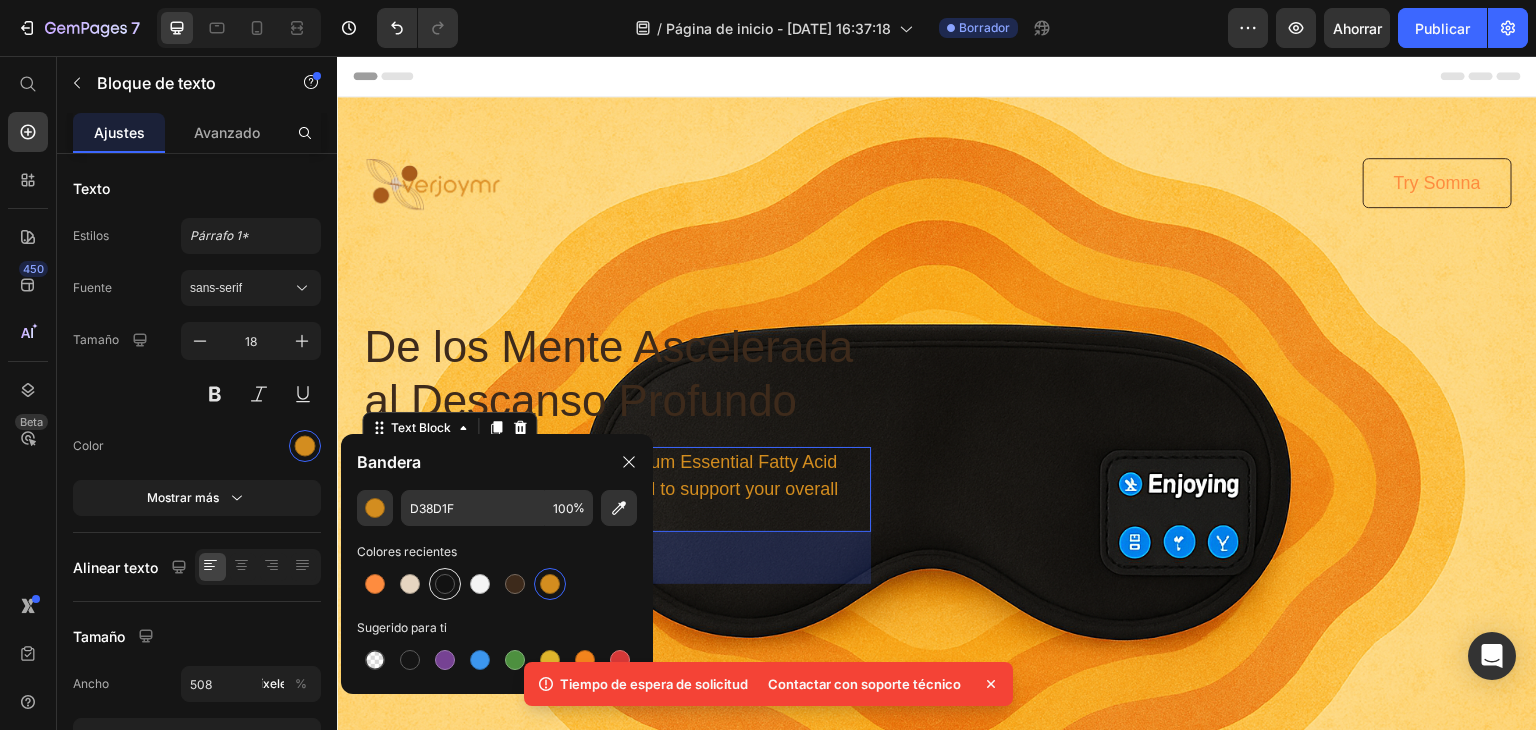 click at bounding box center (445, 584) 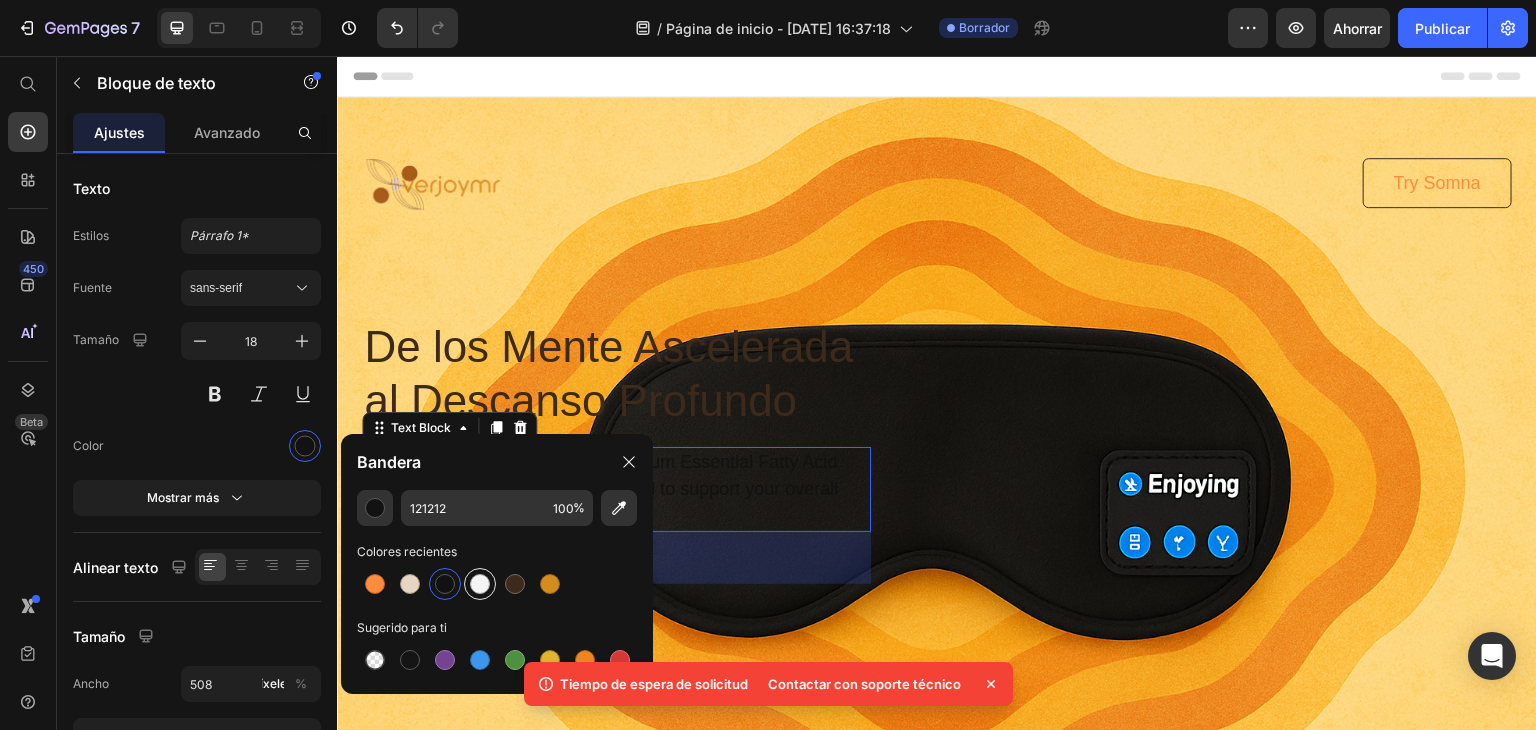 click at bounding box center [480, 584] 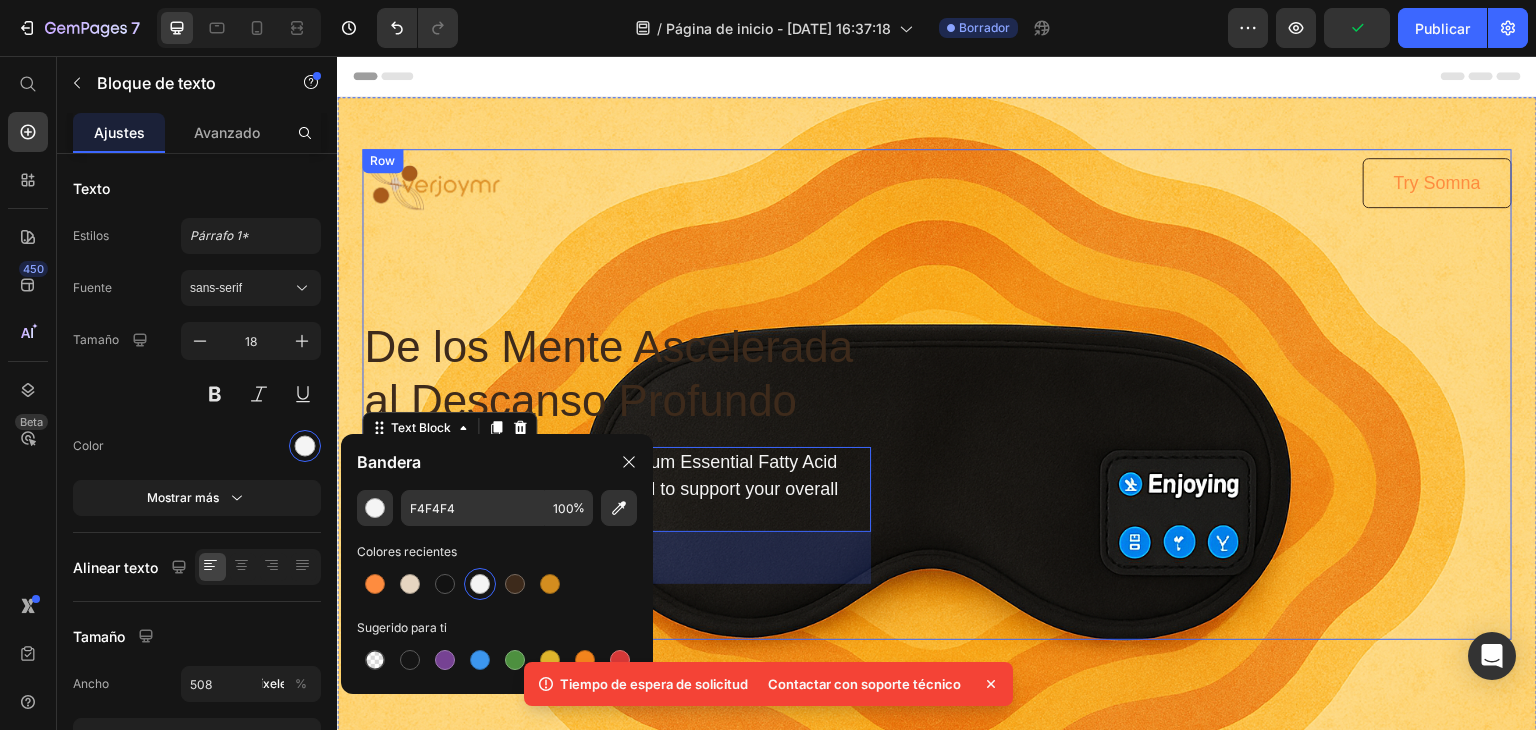 click on "Image Try Somna Button Row De los Mente Ascelerada al Descanso Profundo Heading Unlock your potential with our premium Essential Fatty Acid (EFA) capsules, meticulously crafted to support your overall health and well-being. Text Block   52 buy now Button Row" at bounding box center [937, 394] 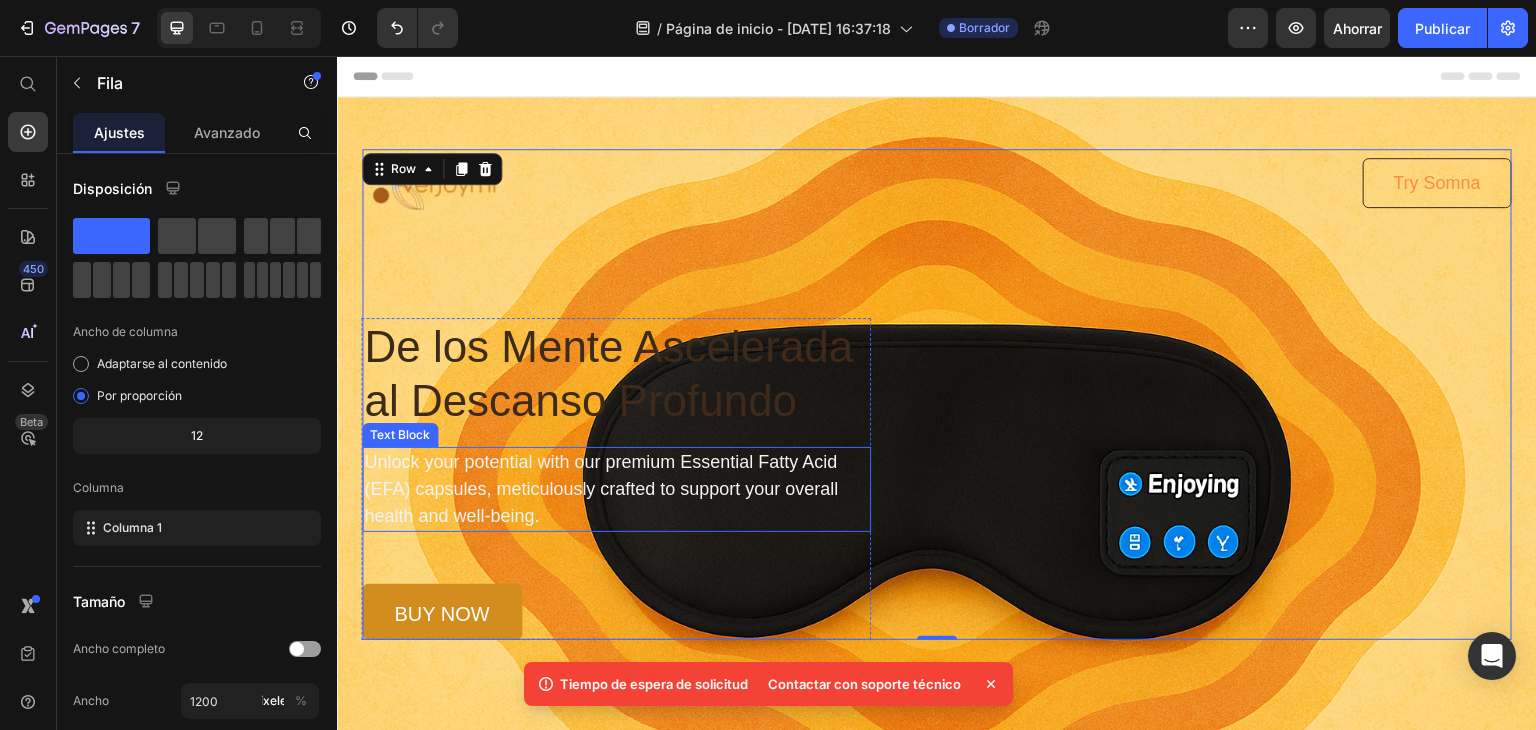 click on "Unlock your potential with our premium Essential Fatty Acid (EFA) capsules, meticulously crafted to support your overall health and well-being." at bounding box center [616, 489] 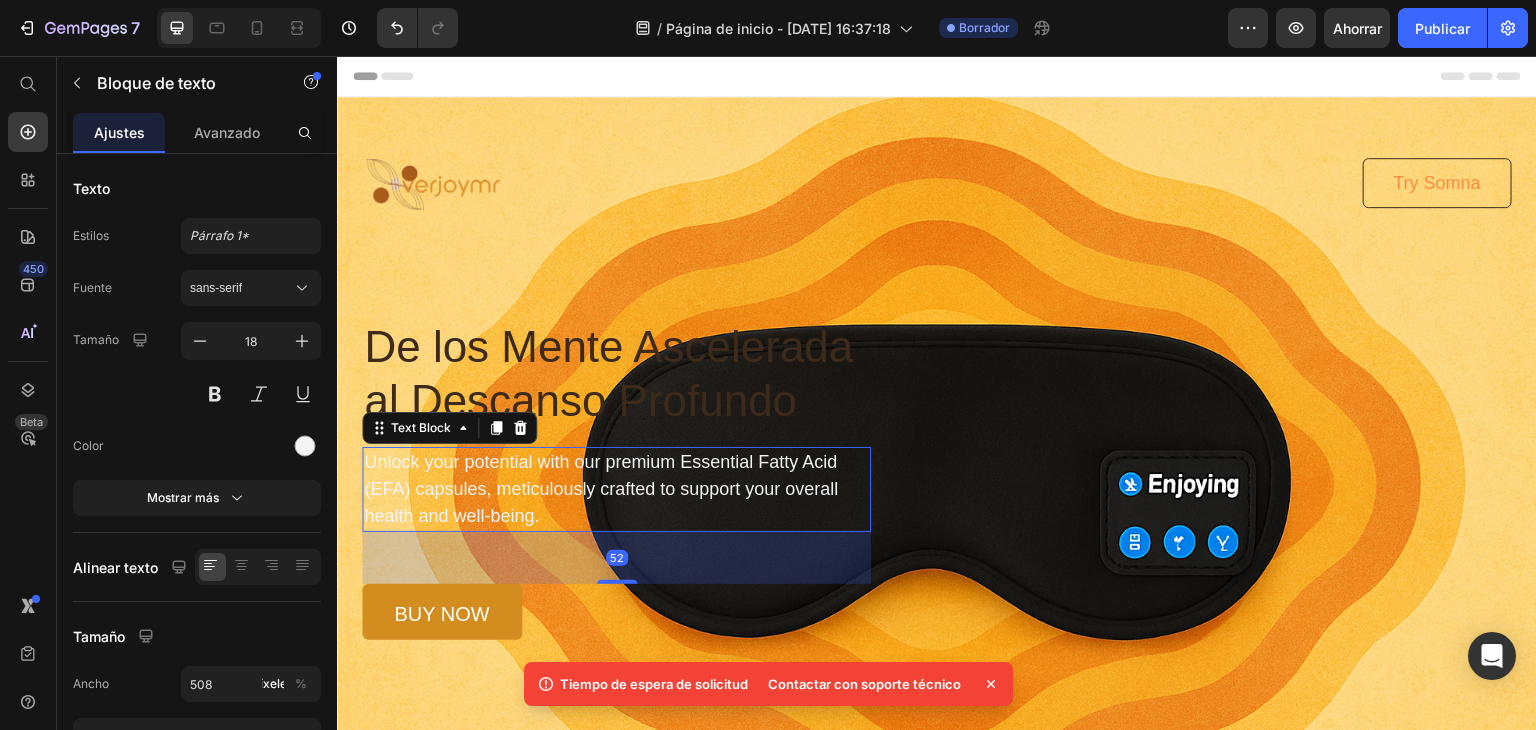 click on "Unlock your potential with our premium Essential Fatty Acid (EFA) capsules, meticulously crafted to support your overall health and well-being." at bounding box center (616, 489) 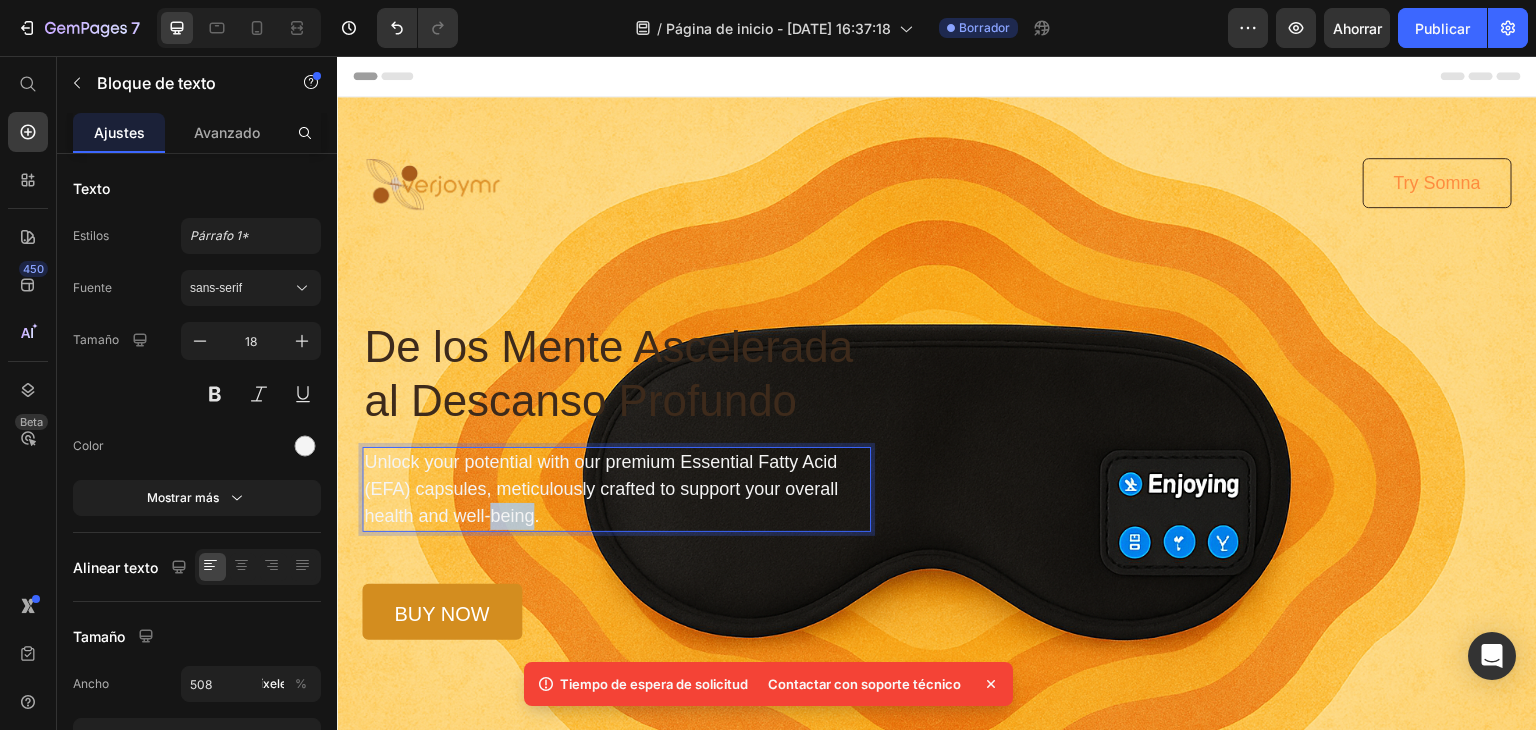 click on "Unlock your potential with our premium Essential Fatty Acid (EFA) capsules, meticulously crafted to support your overall health and well-being." at bounding box center (616, 489) 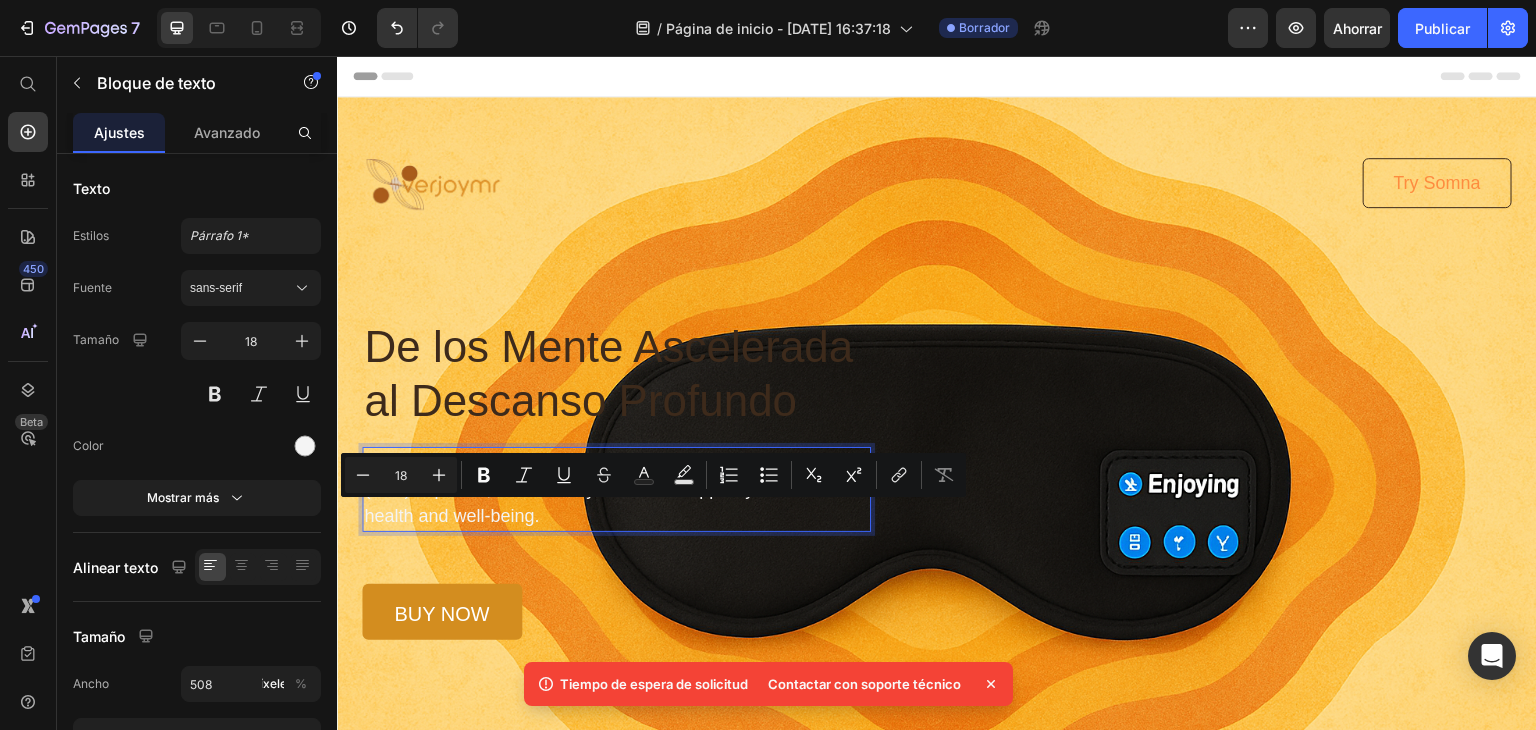 click on "Unlock your potential with our premium Essential Fatty Acid (EFA) capsules, meticulously crafted to support your overall health and well-being." at bounding box center (616, 489) 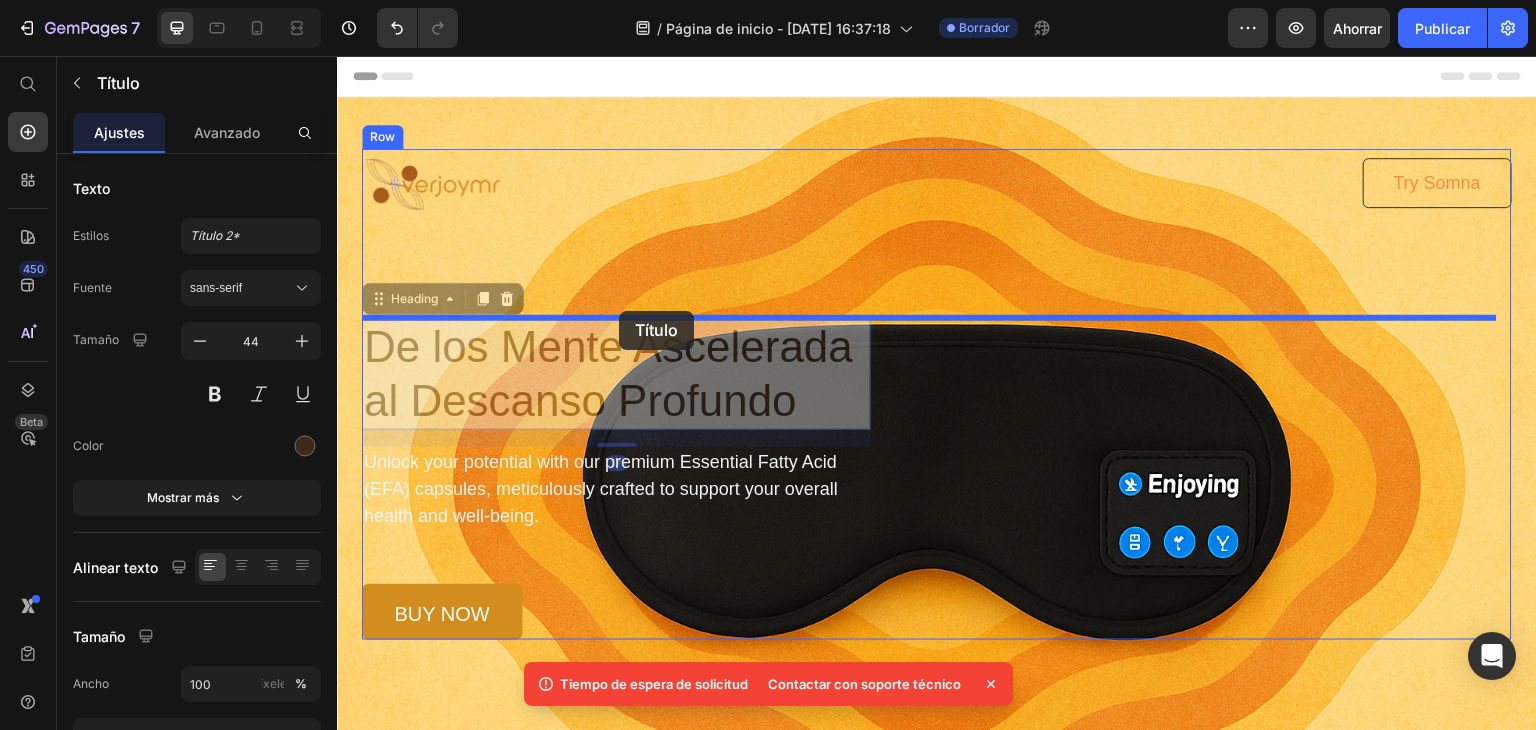 drag, startPoint x: 620, startPoint y: 368, endPoint x: 619, endPoint y: 311, distance: 57.00877 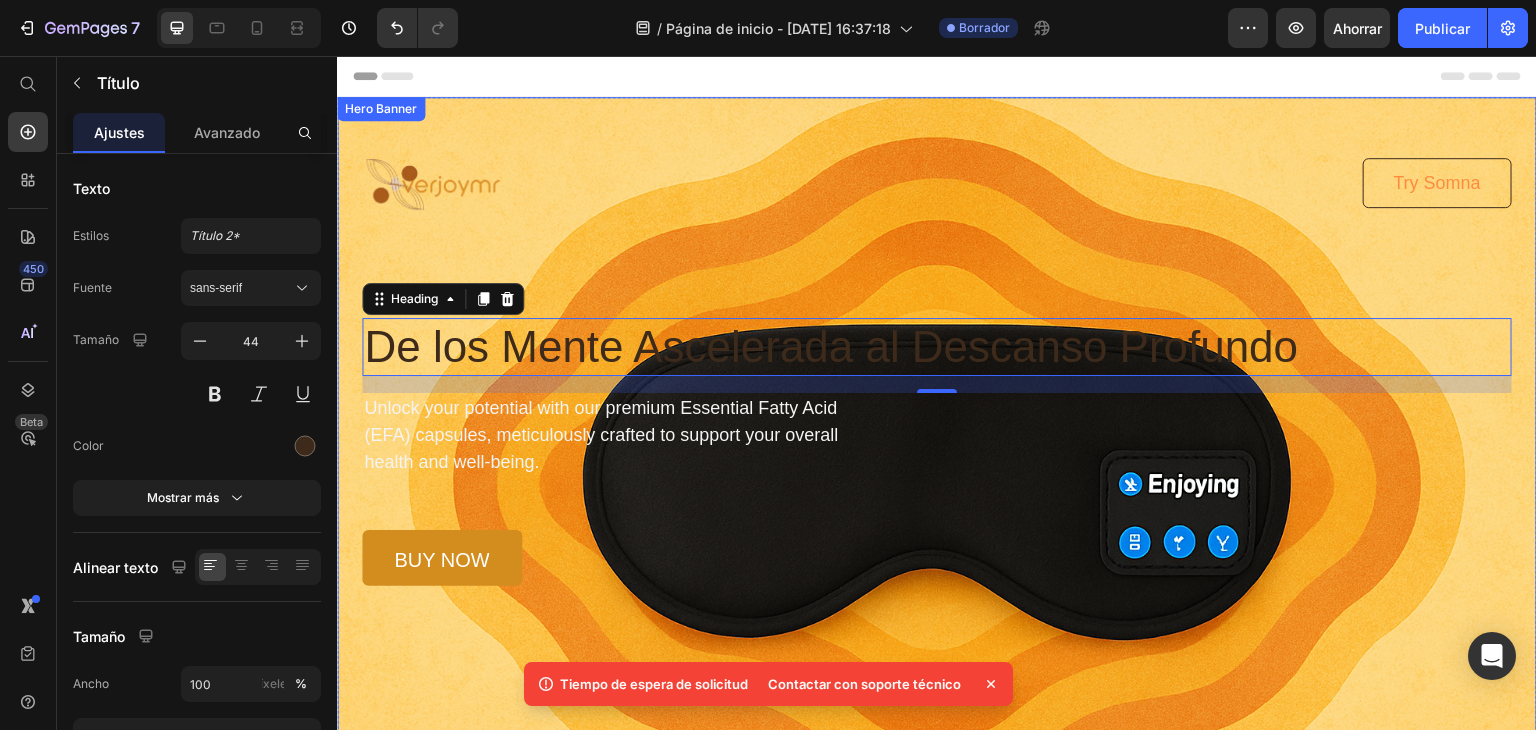 click at bounding box center (937, 475) 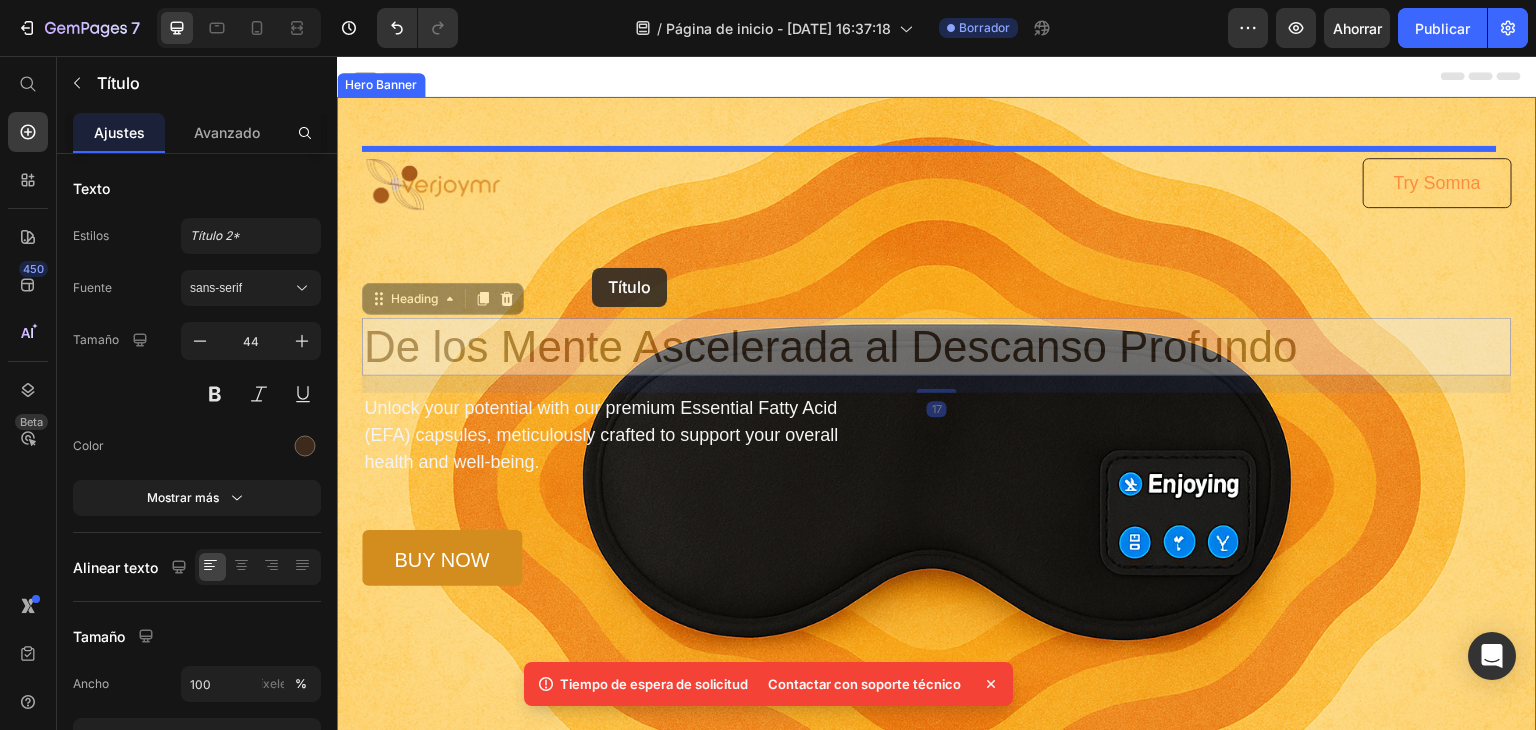 drag, startPoint x: 589, startPoint y: 333, endPoint x: 592, endPoint y: 268, distance: 65.06919 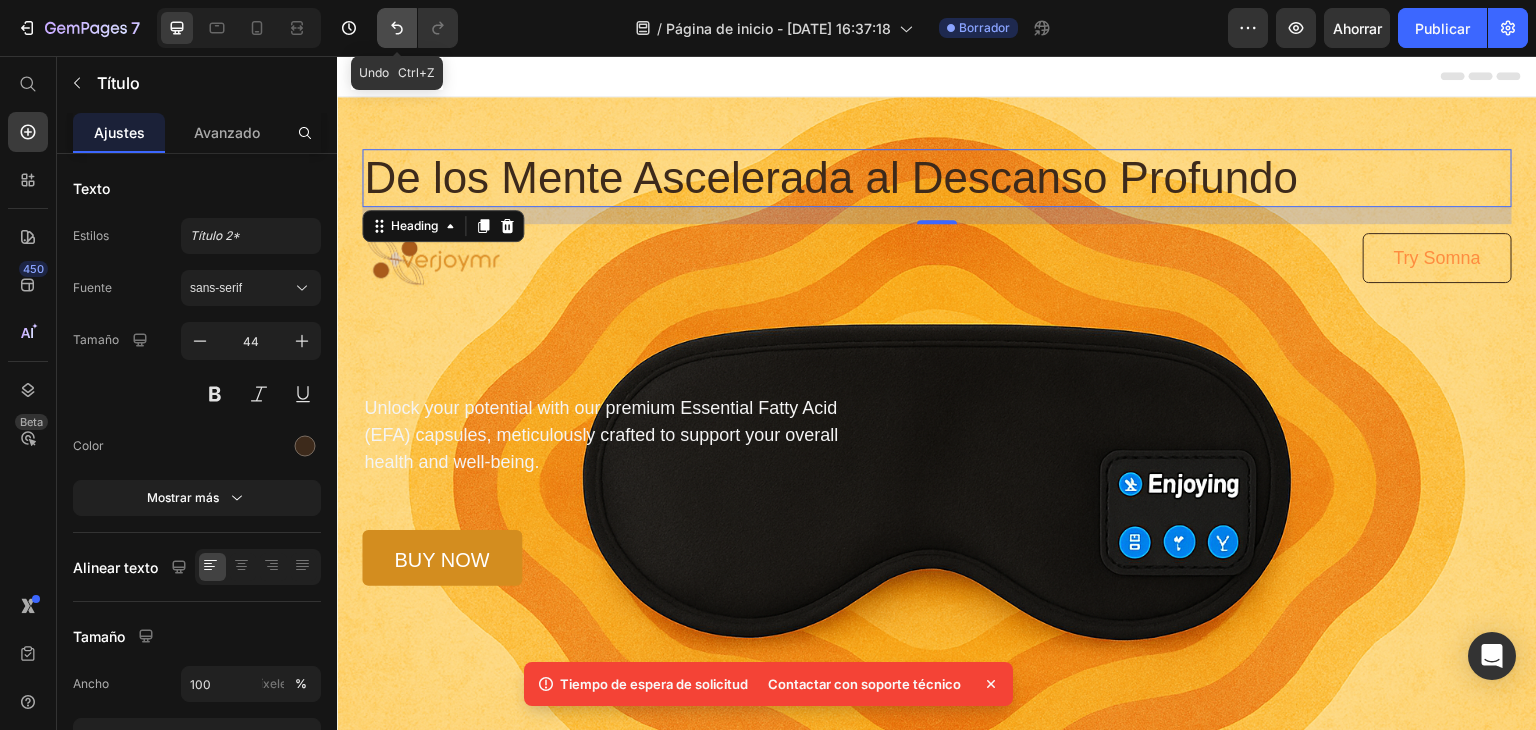 click 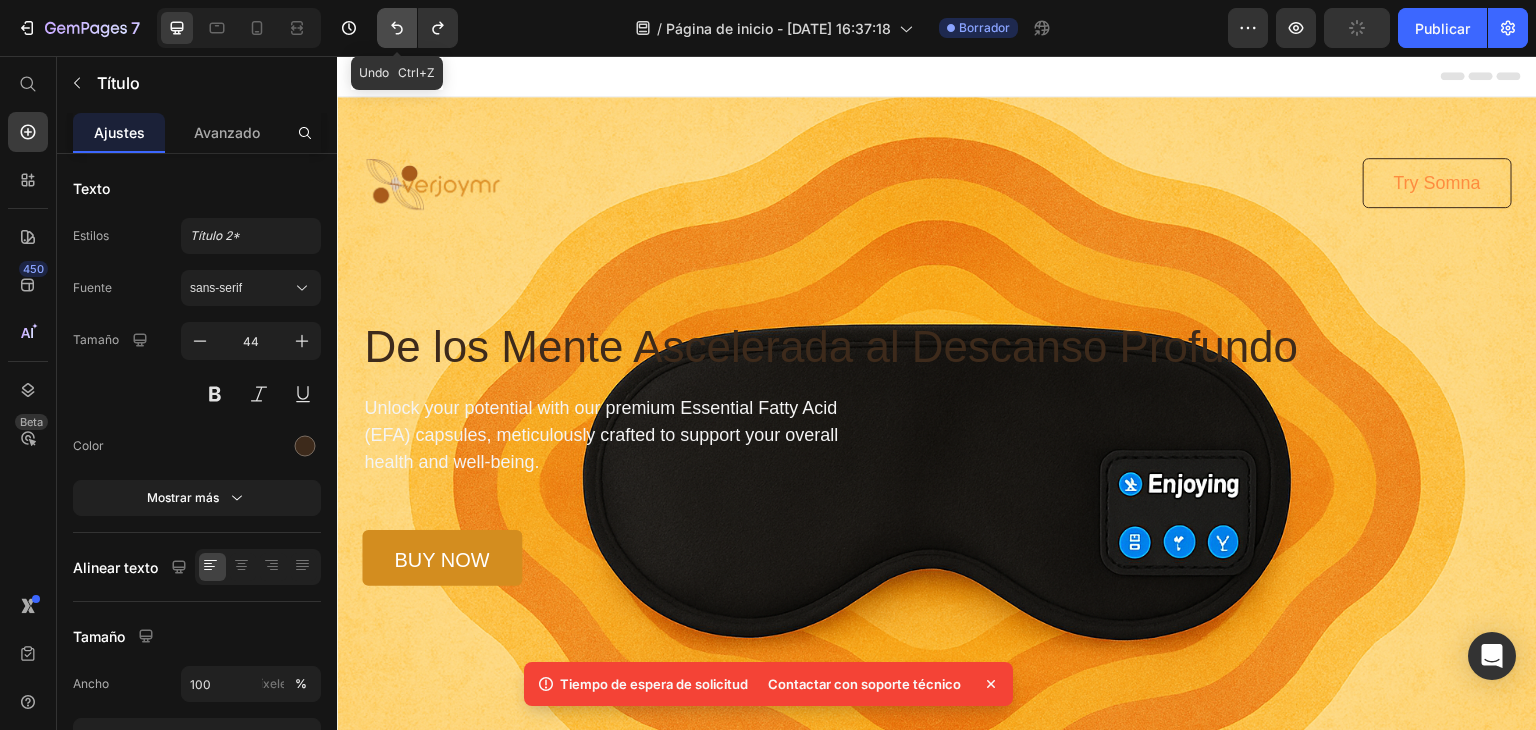 click 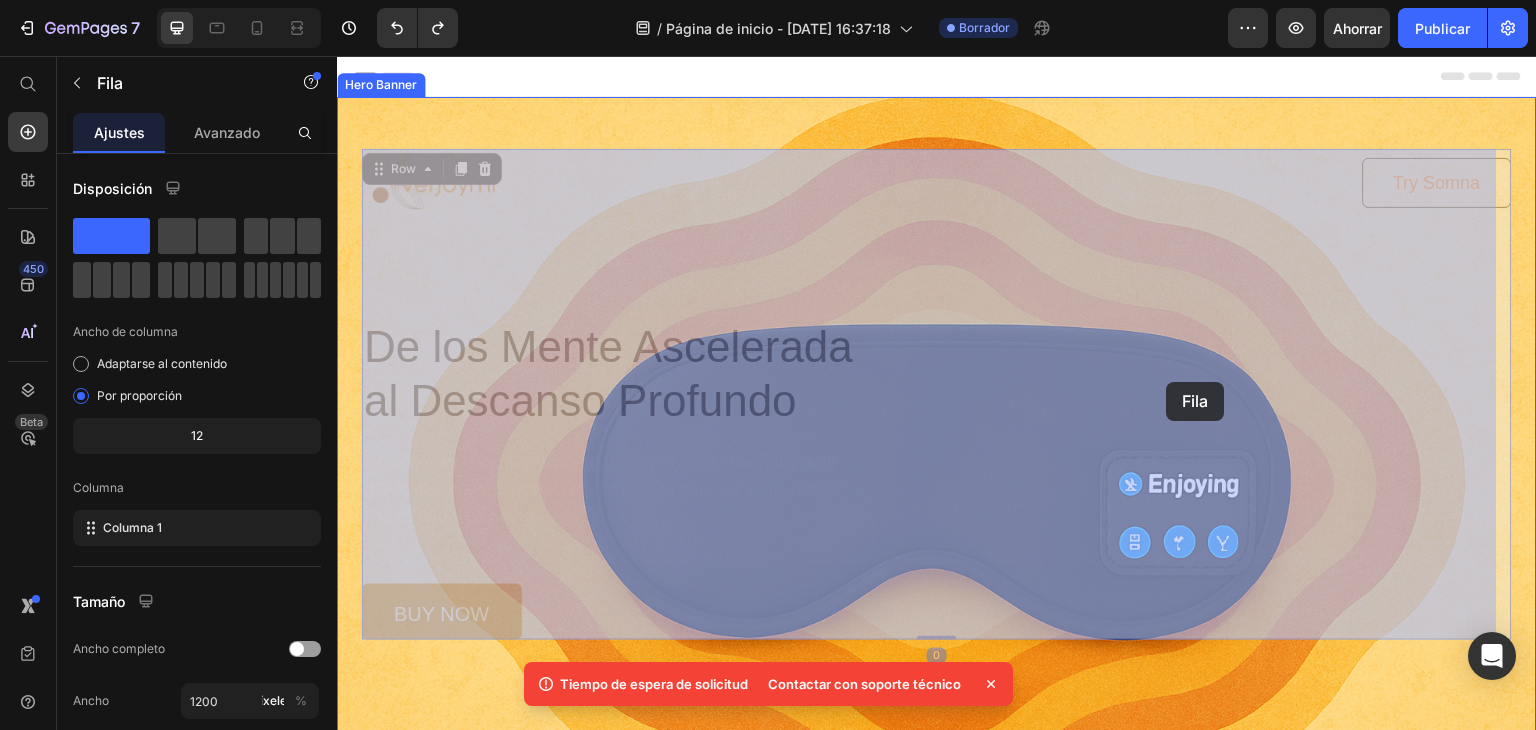 drag, startPoint x: 1136, startPoint y: 390, endPoint x: 1167, endPoint y: 382, distance: 32.01562 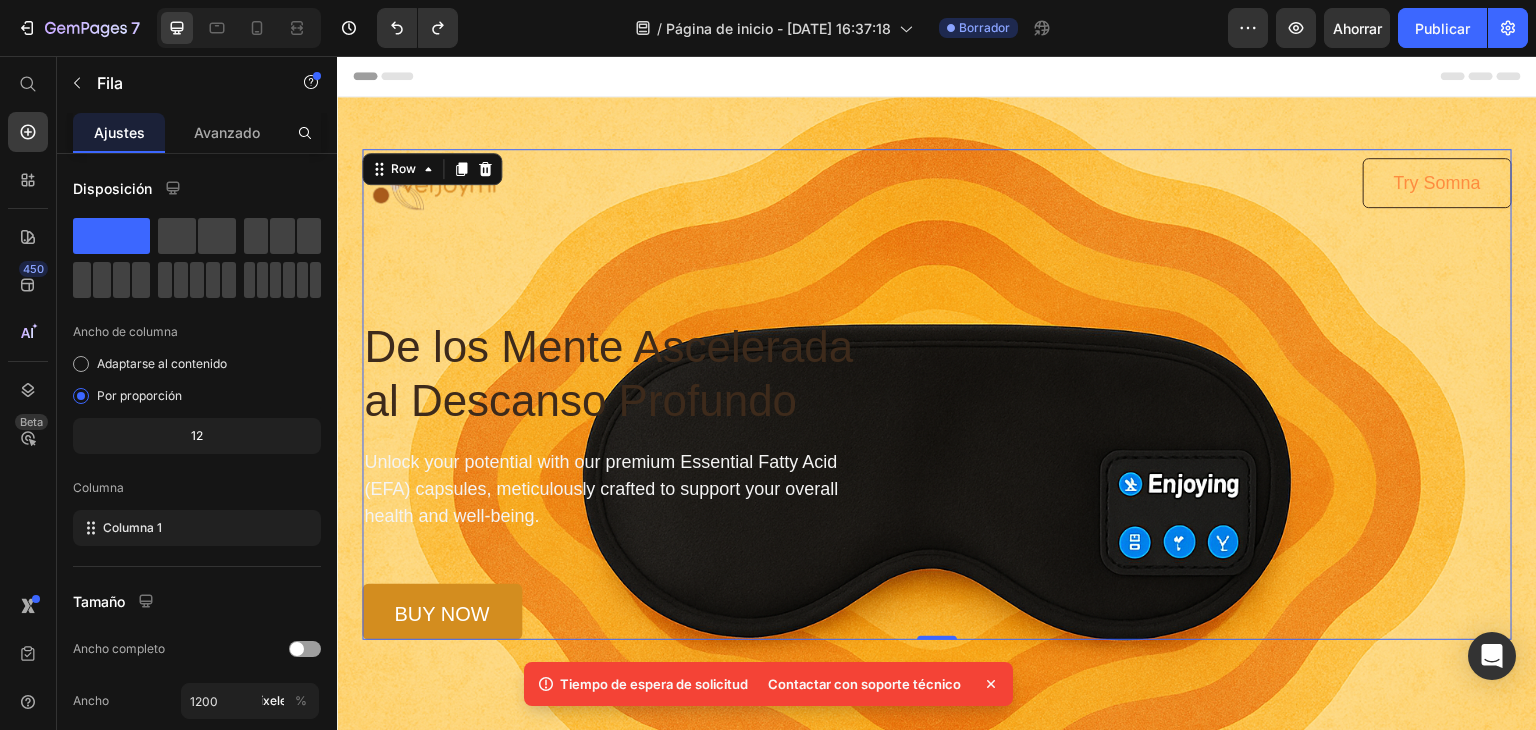 click on "Image Try Somna Button Row De los Mente Ascelerada al Descanso Profundo Heading Unlock your potential with our premium Essential Fatty Acid (EFA) capsules, meticulously crafted to support your overall health and well-being. Text Block buy now Button Row" at bounding box center [937, 394] 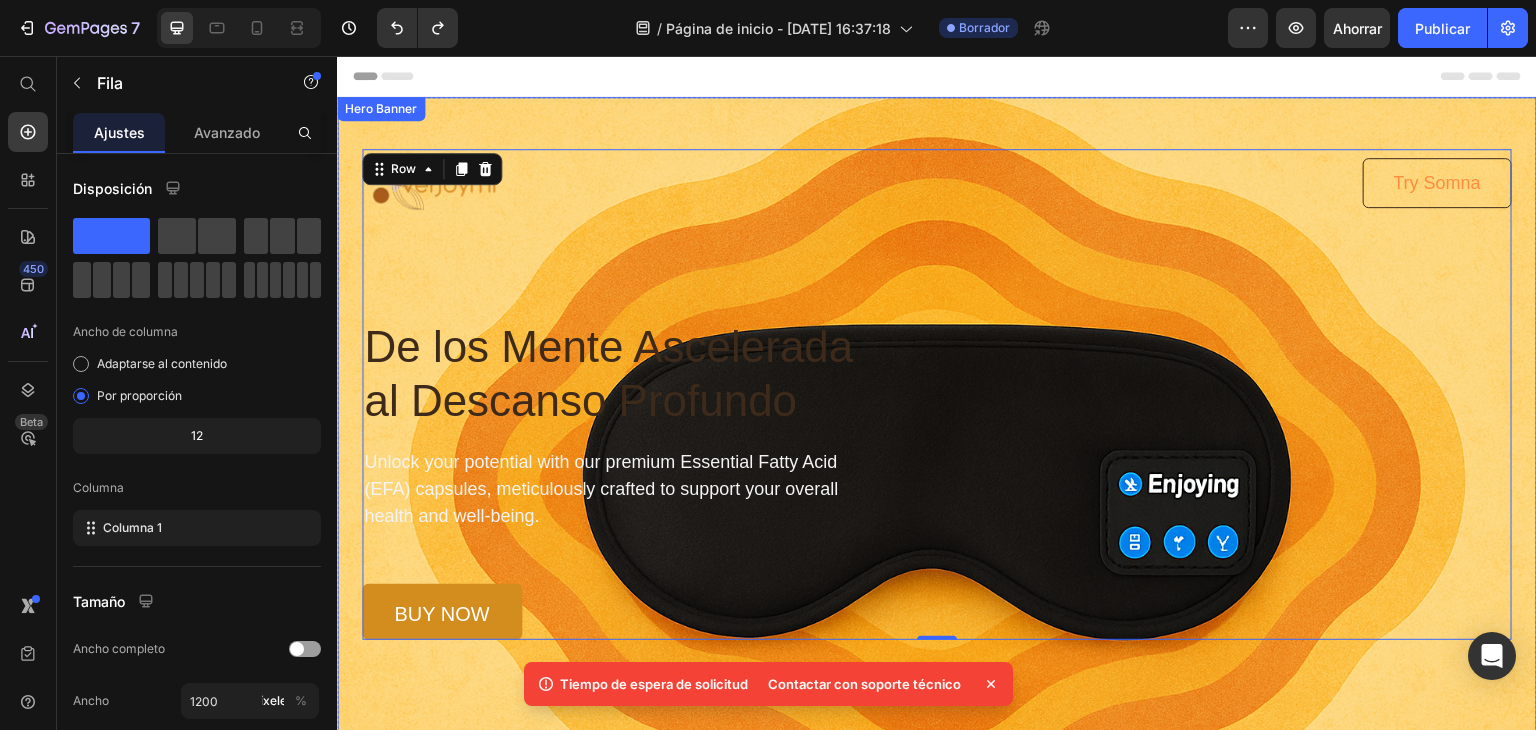 click on "Image Try Somna Button Row De los Mente Ascelerada al Descanso Profundo Heading Unlock your potential with our premium Essential Fatty Acid (EFA) capsules, meticulously crafted to support your overall health and well-being. Text Block buy now Button Row Row   0" at bounding box center (937, 368) 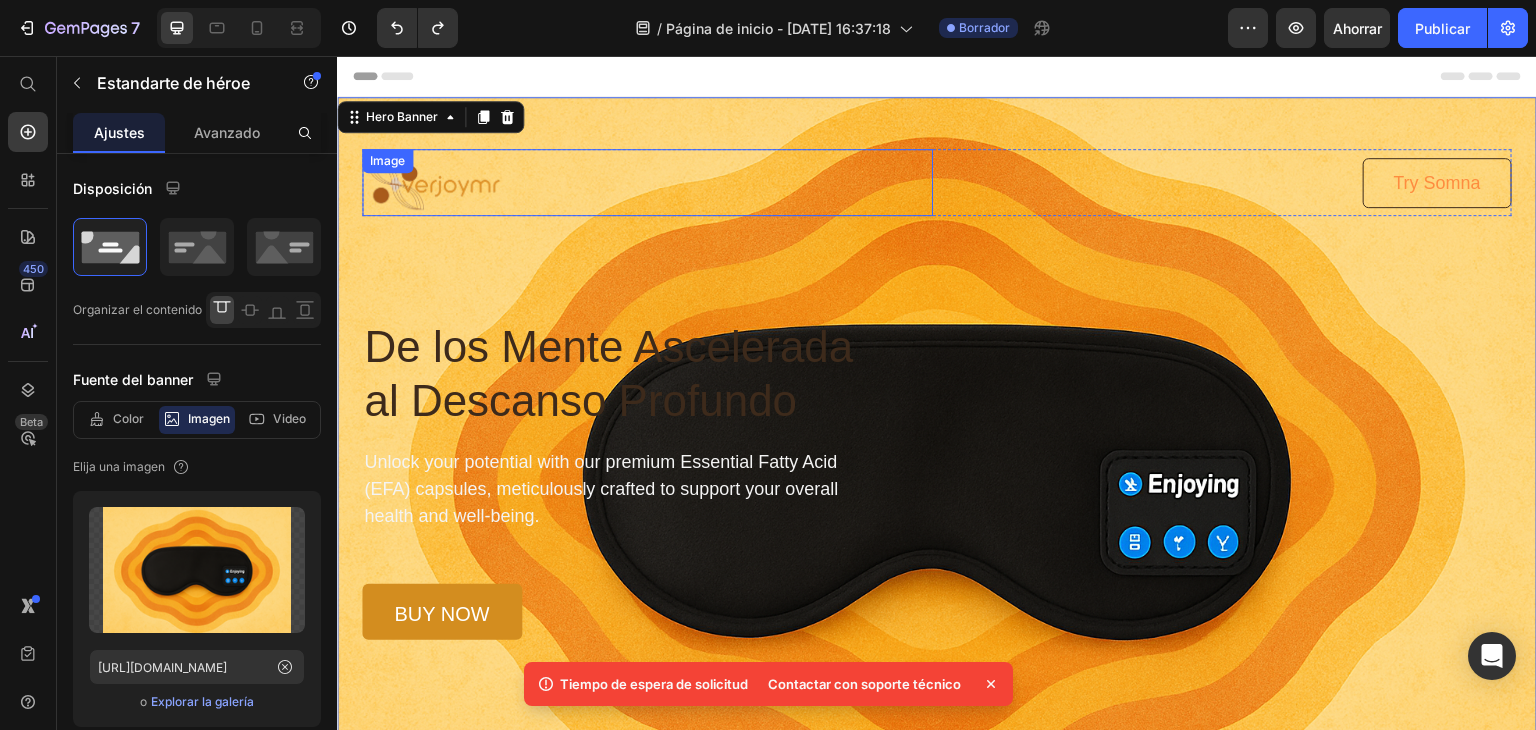 scroll, scrollTop: 100, scrollLeft: 0, axis: vertical 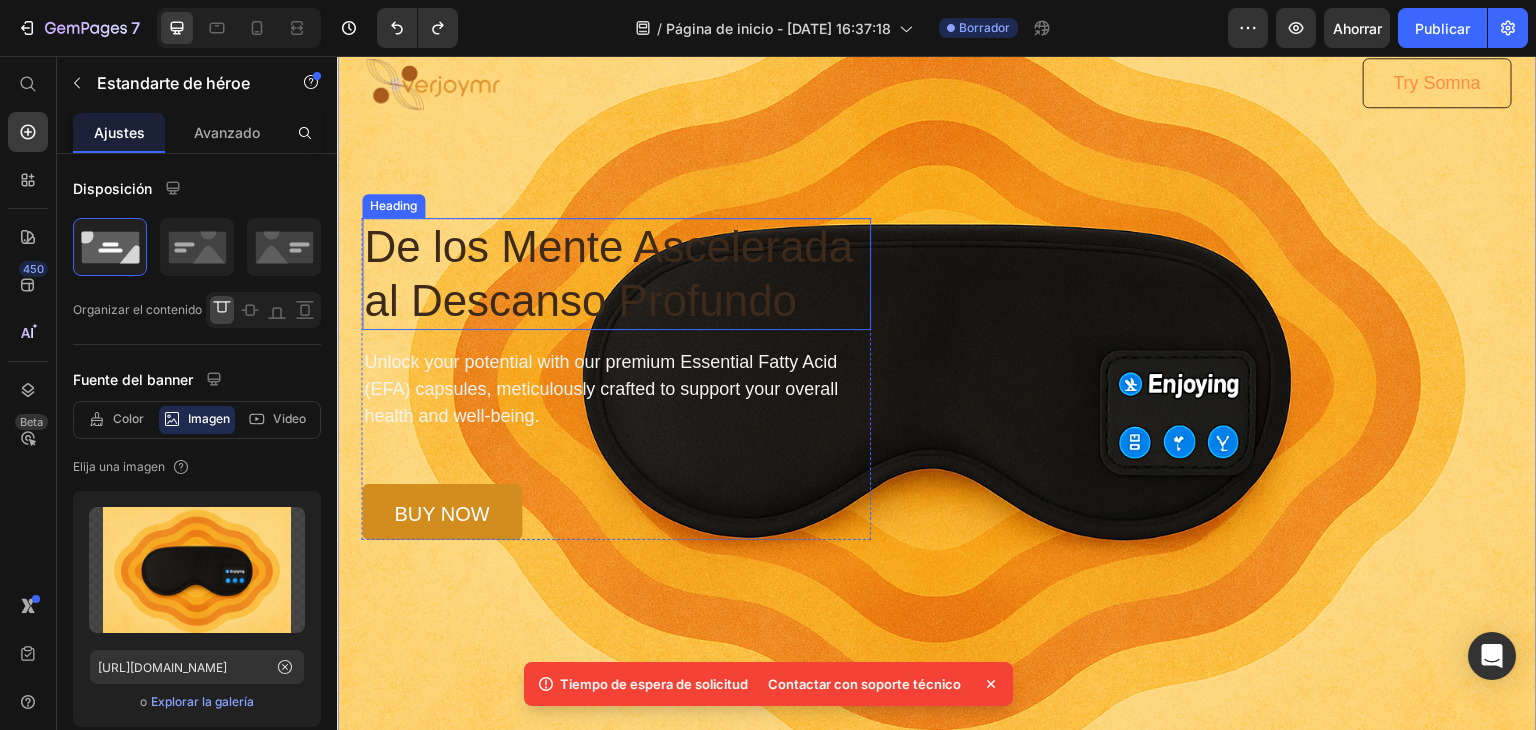 click on "De los Mente Ascelerada al Descanso Profundo" at bounding box center (616, 274) 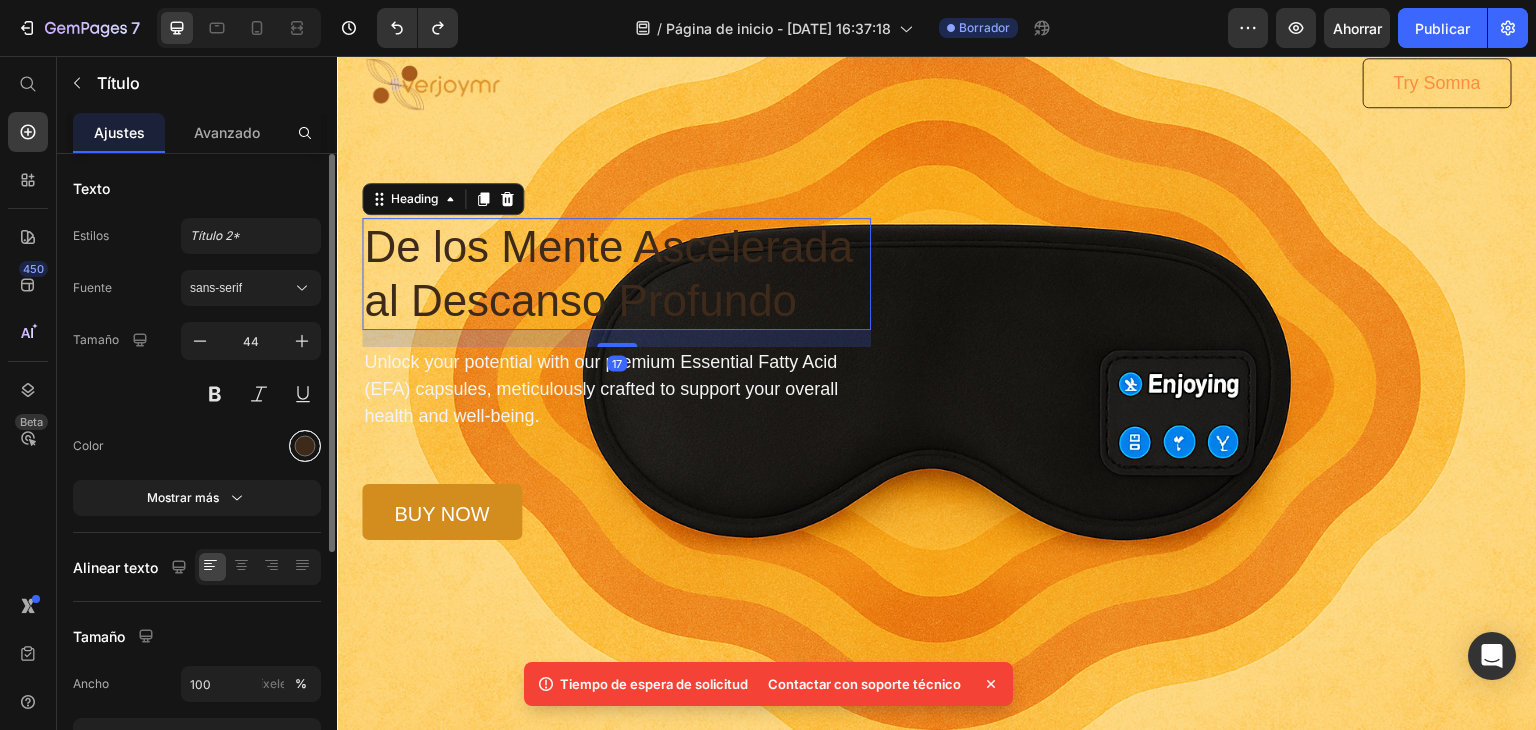 click at bounding box center [305, 446] 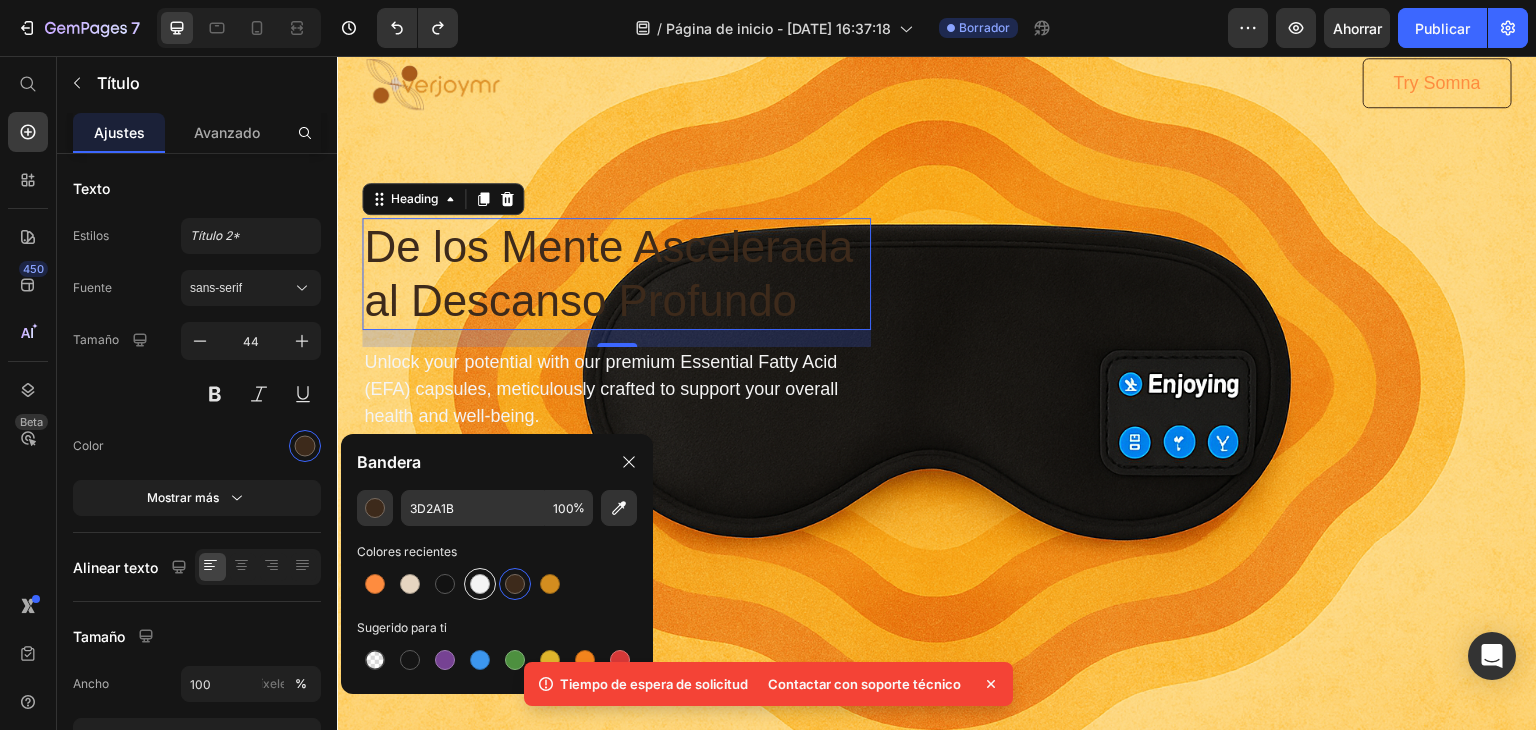 click at bounding box center (480, 584) 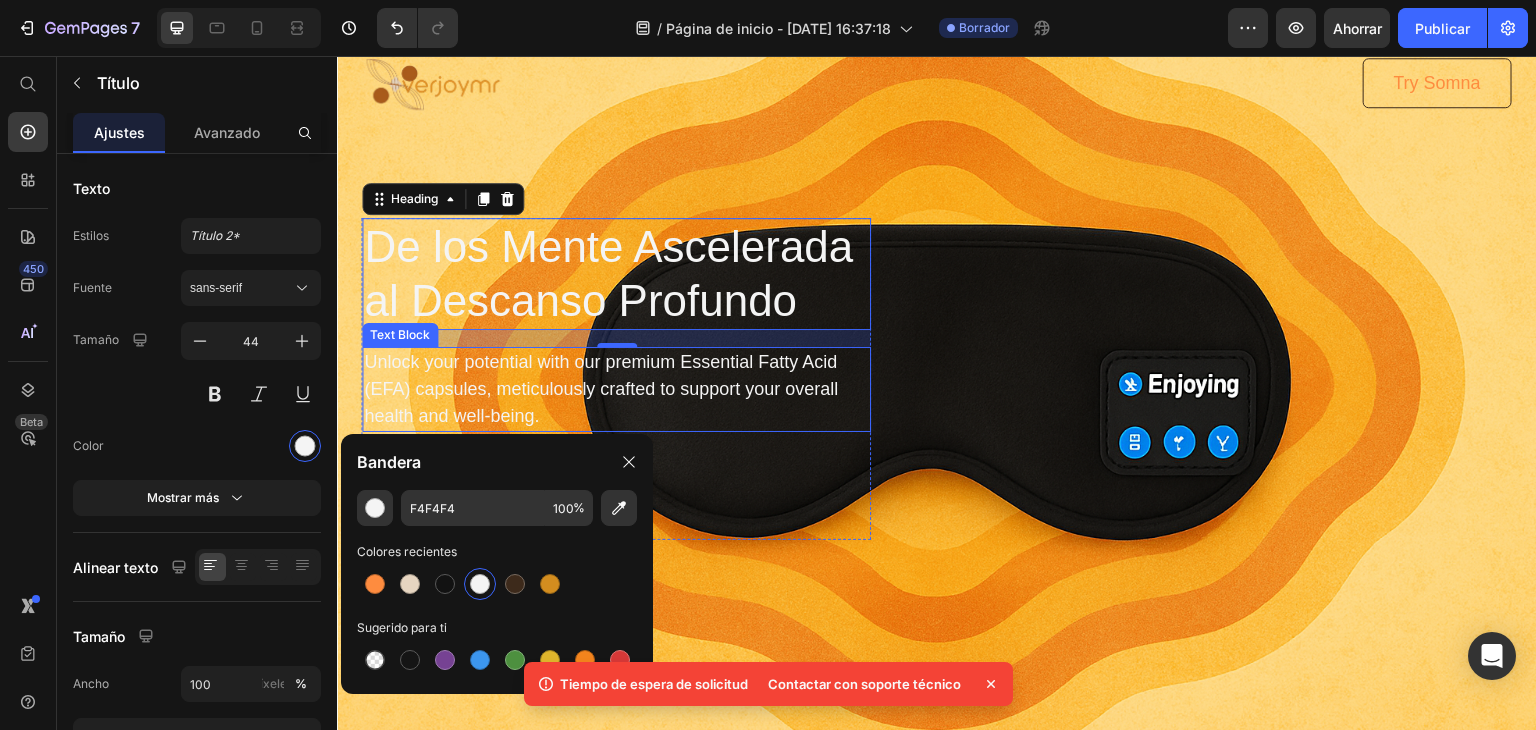 click on "Unlock your potential with our premium Essential Fatty Acid (EFA) capsules, meticulously crafted to support your overall health and well-being." at bounding box center (616, 389) 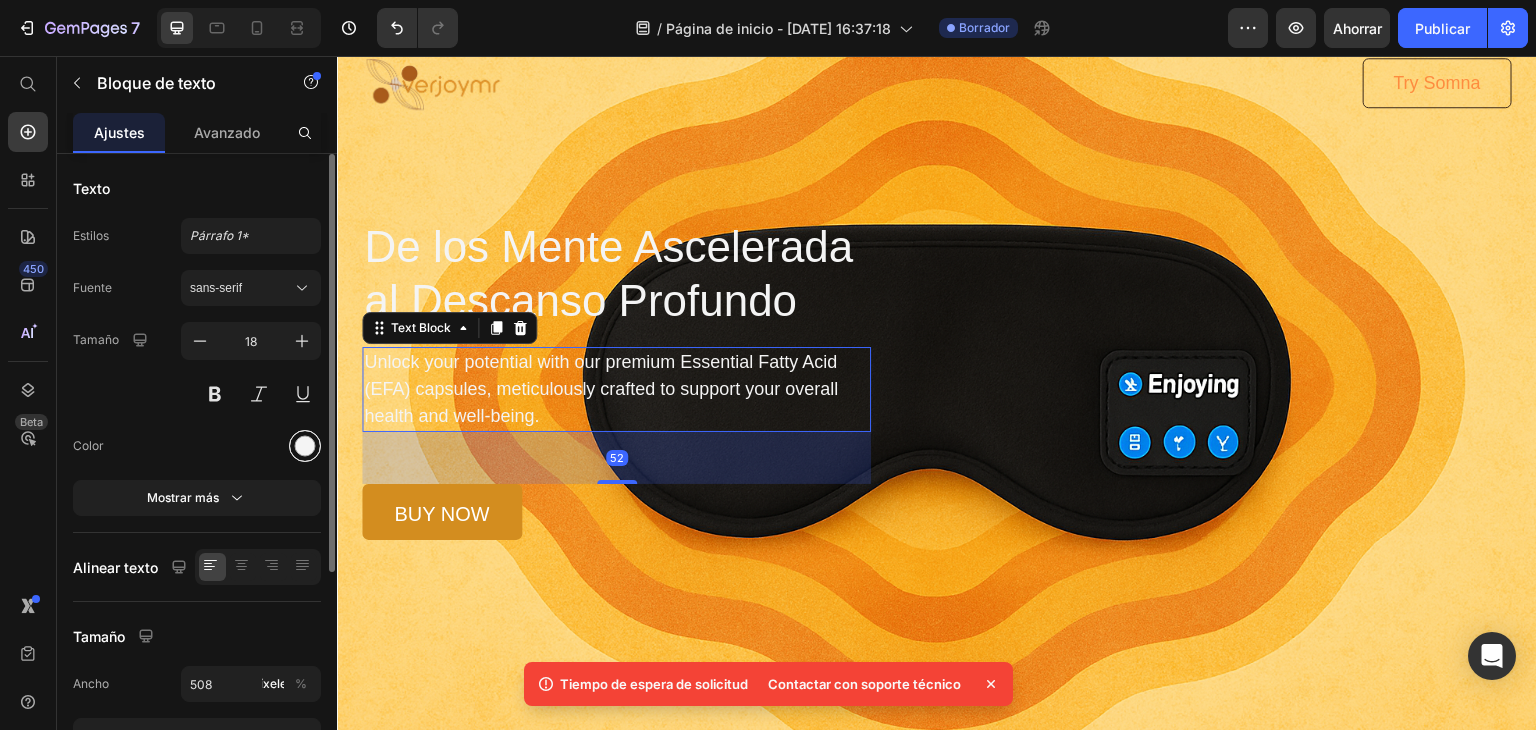 click at bounding box center (305, 446) 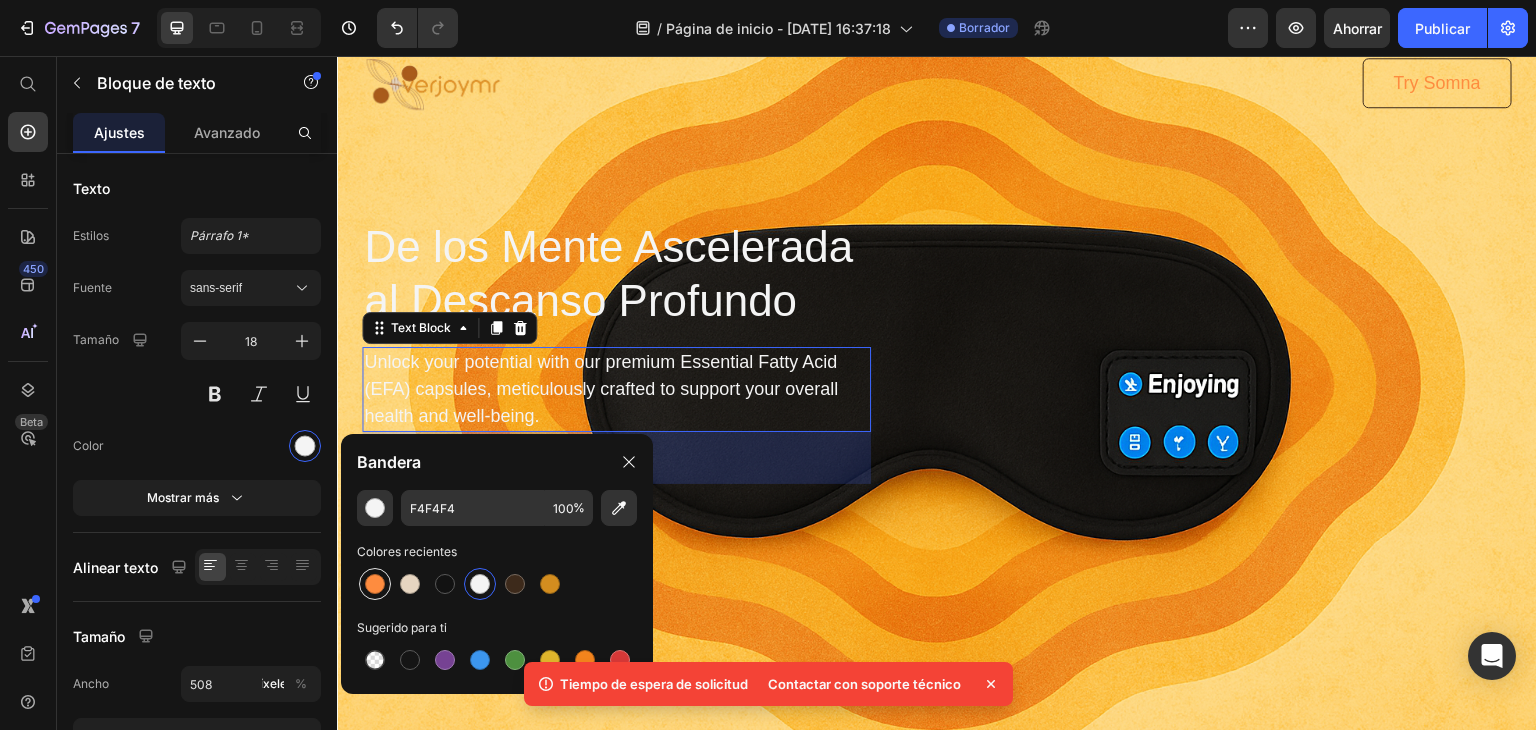 click at bounding box center (375, 584) 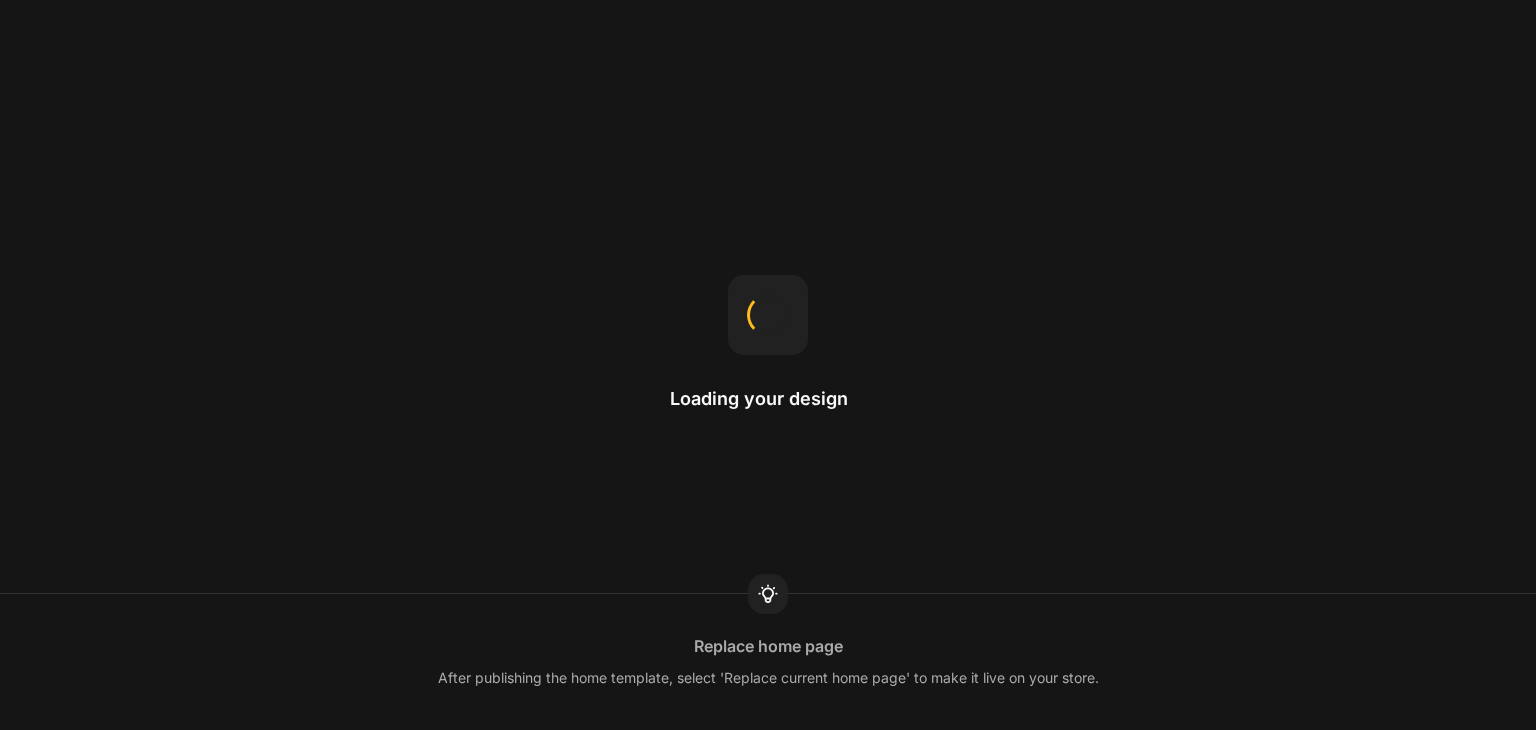 scroll, scrollTop: 0, scrollLeft: 0, axis: both 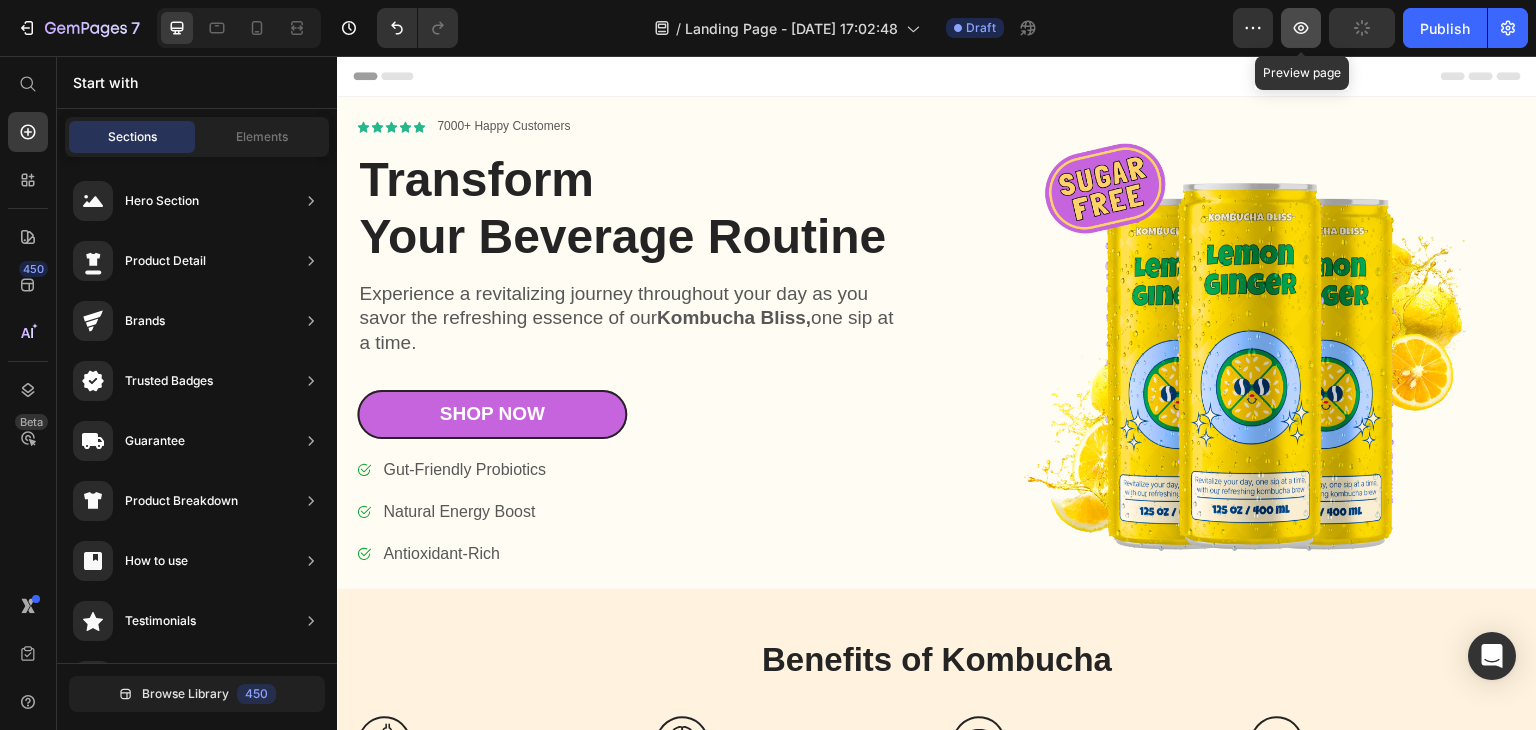 click 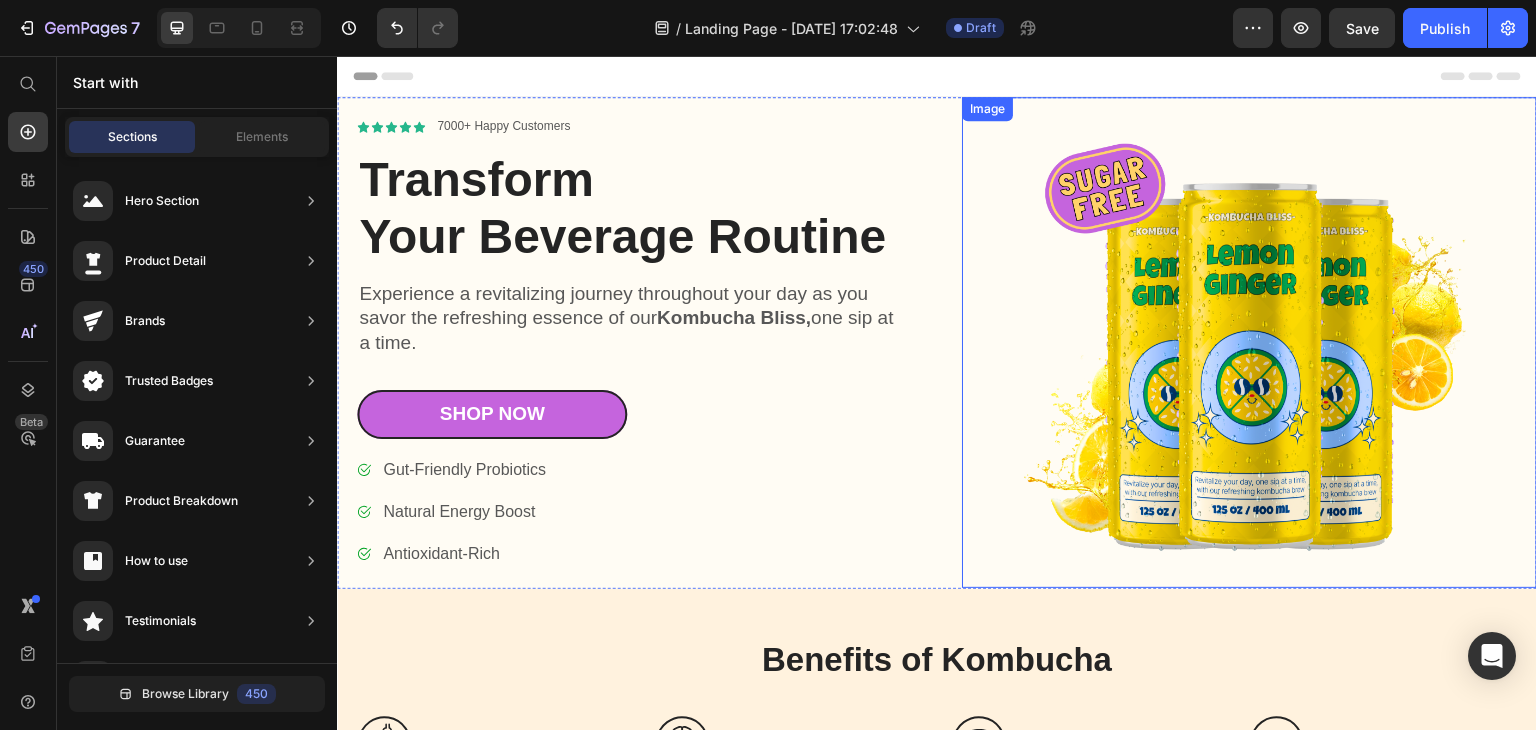 type 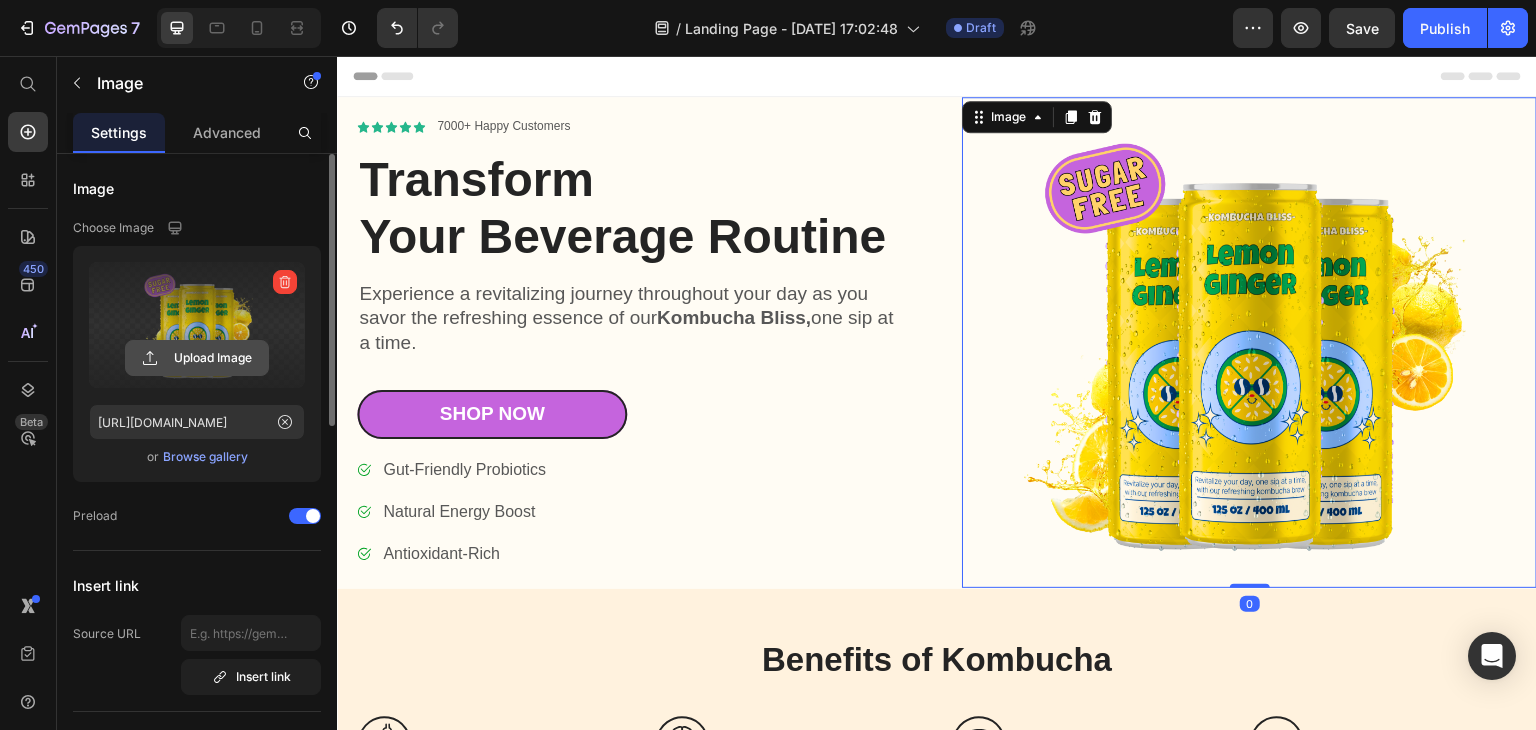click 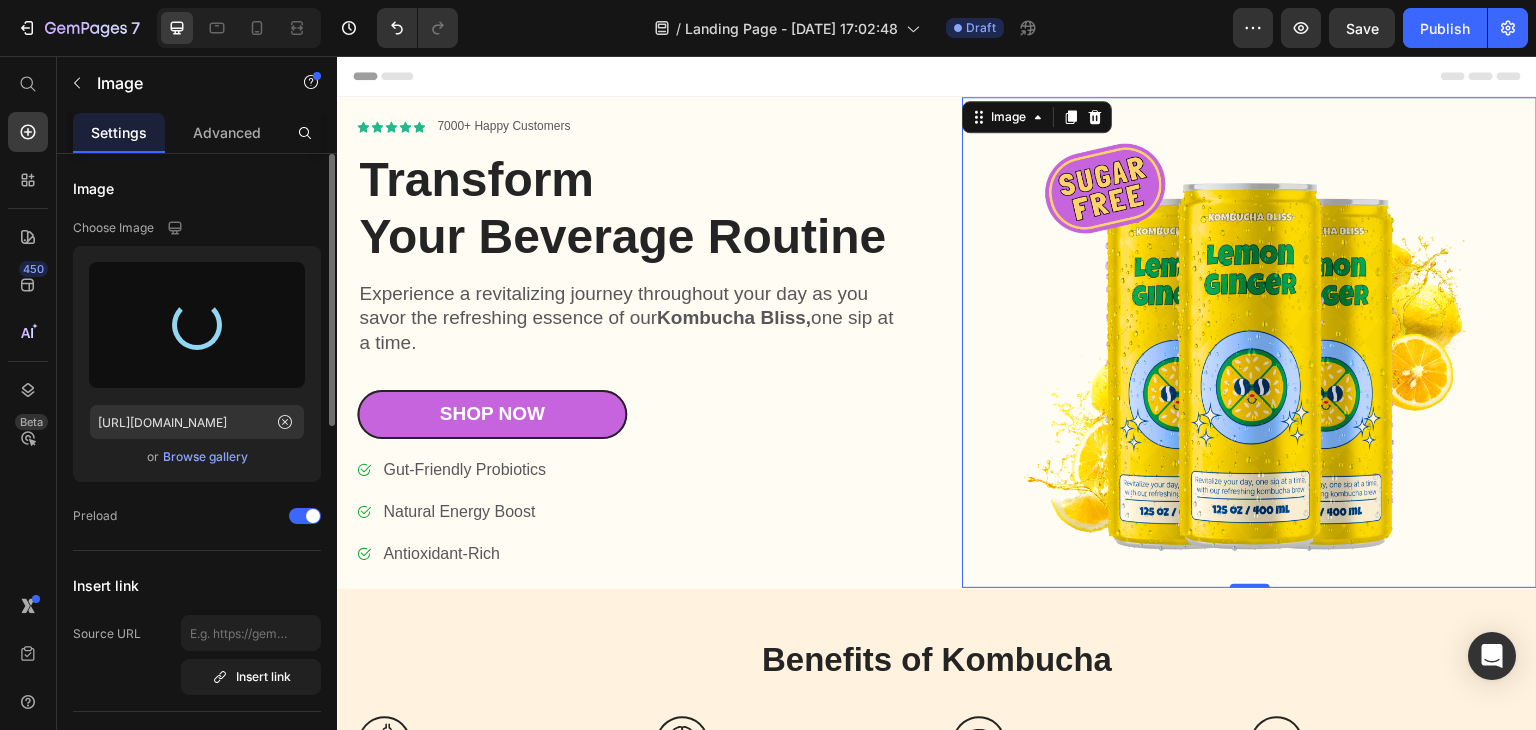 type on "[URL][DOMAIN_NAME]" 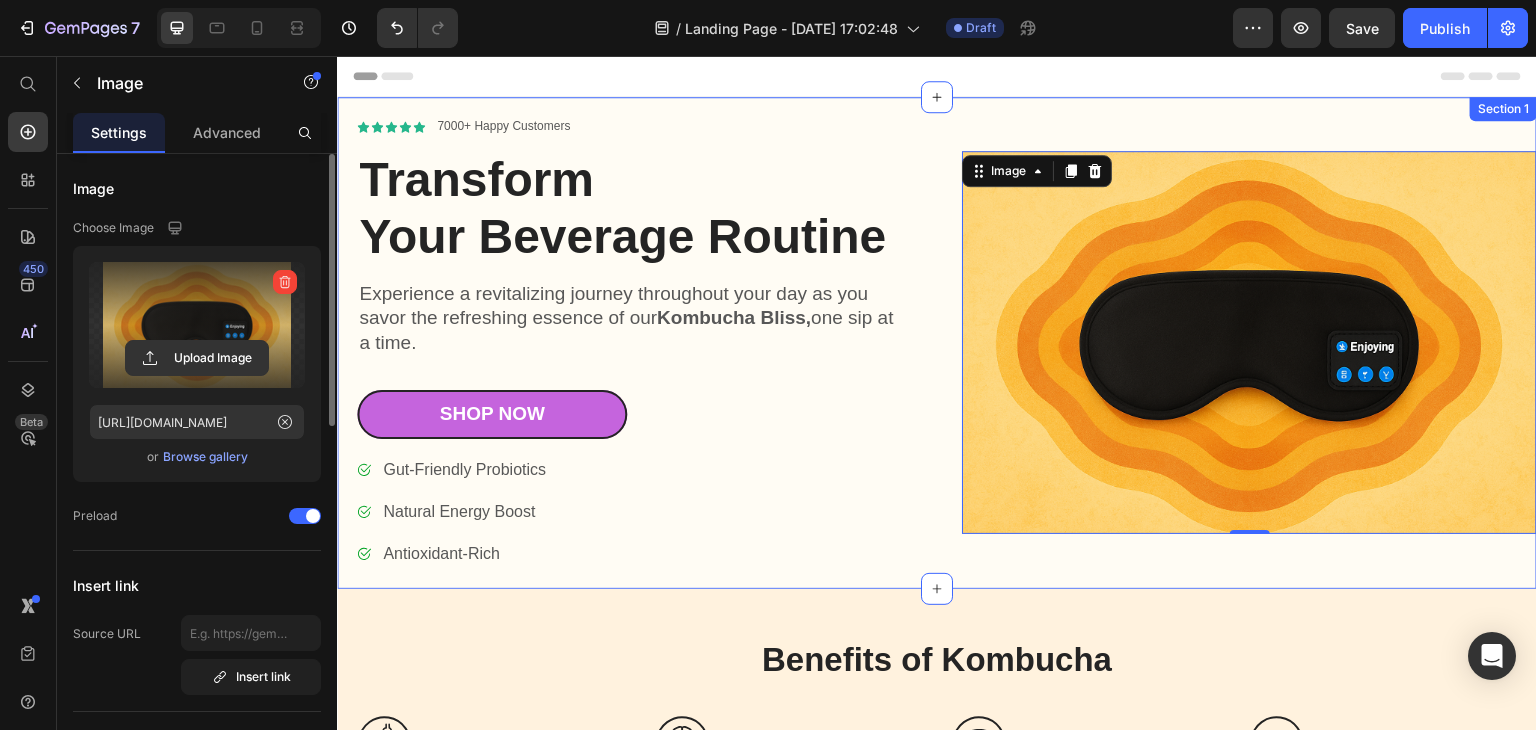 click on "Icon Icon Icon Icon Icon Icon List 7000+ Happy Customers Text Block Row Transform  Your Beverage Routine Heading Experience a revitalizing journey throughout your day as you savor the refreshing essence of our  Kombucha Bliss,  one sip at a time. Text Block Shop Now Button
Gut-Friendly Probiotics
Natural Energy Boost
Antioxidant-Rich Item List Shop Now Button Row Image   0 Section 1" at bounding box center (937, 343) 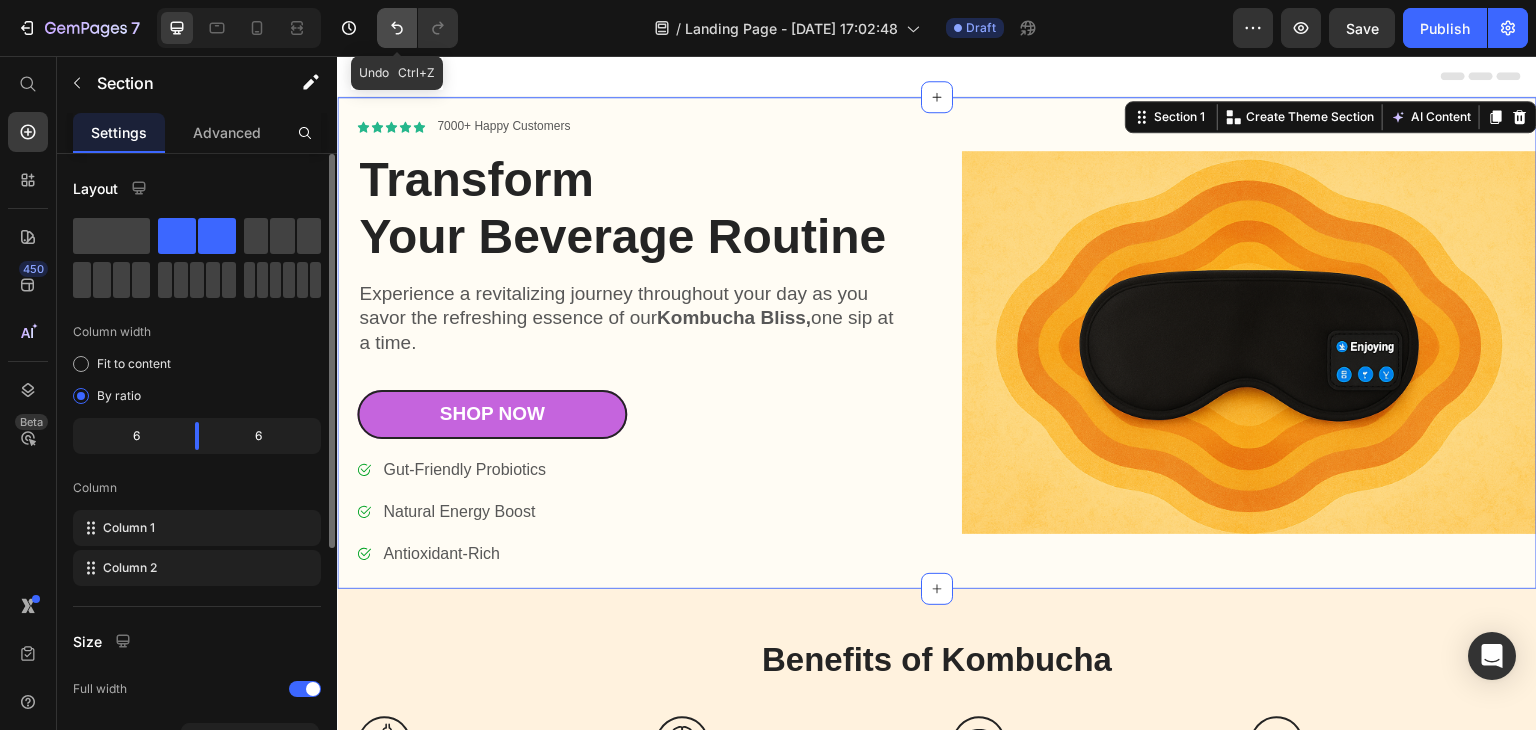 click 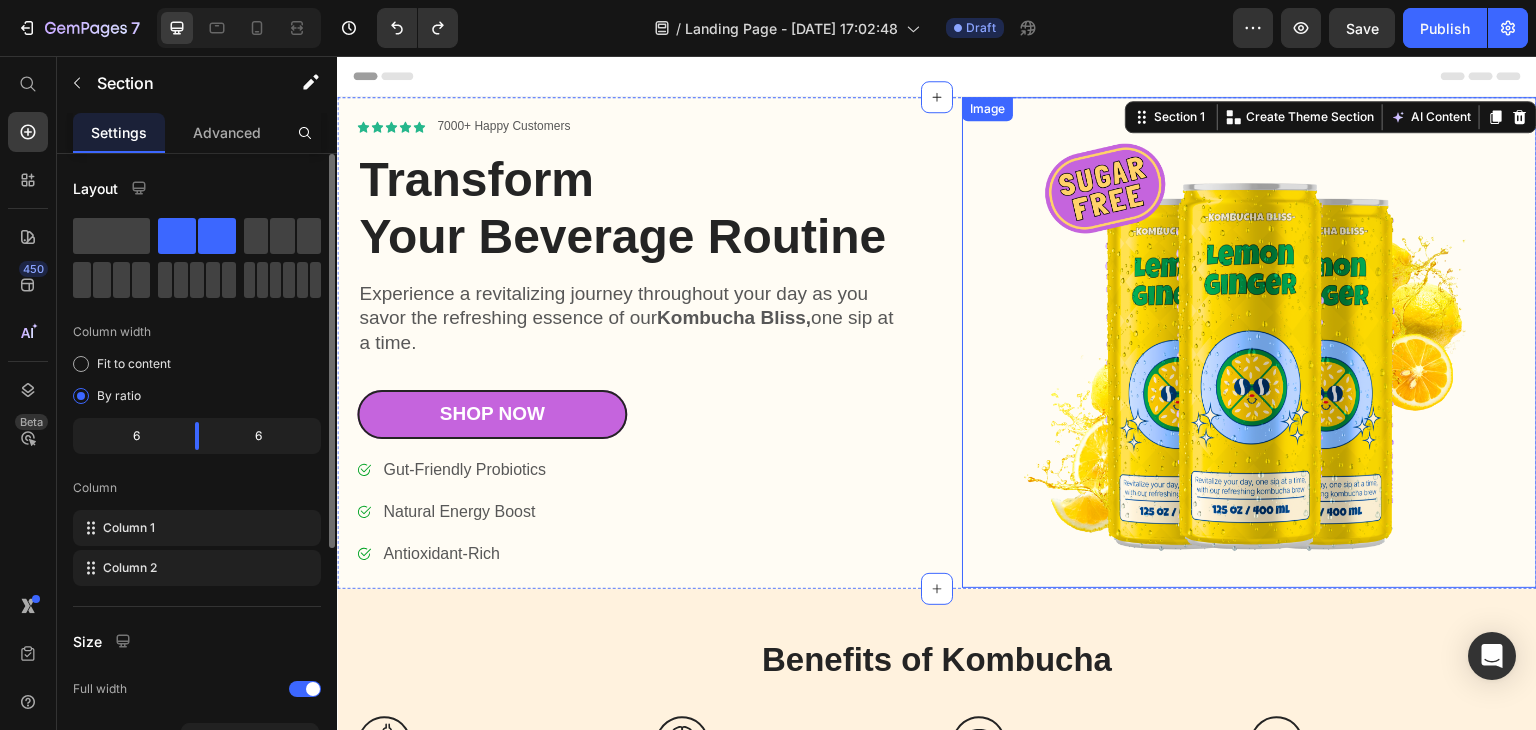 type 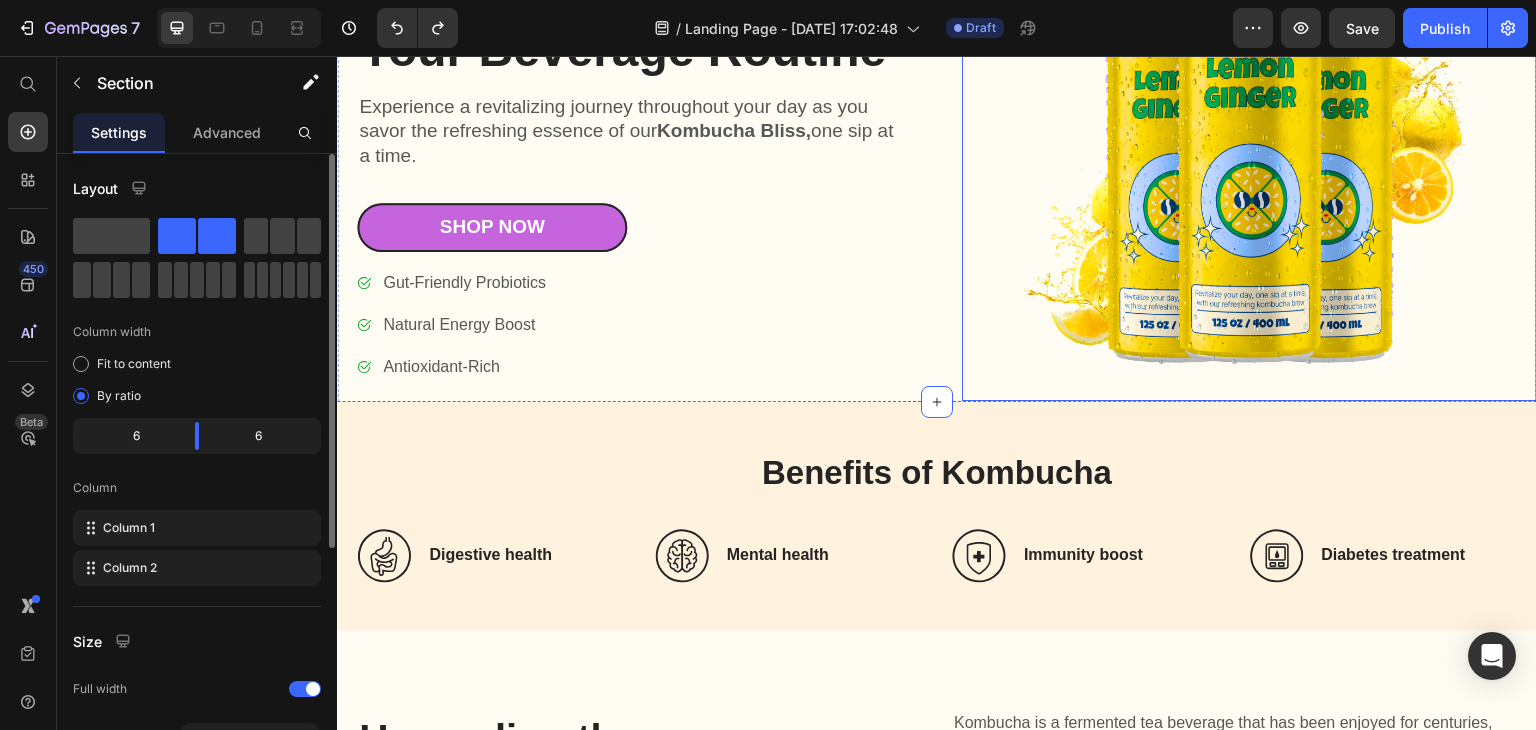 scroll, scrollTop: 0, scrollLeft: 0, axis: both 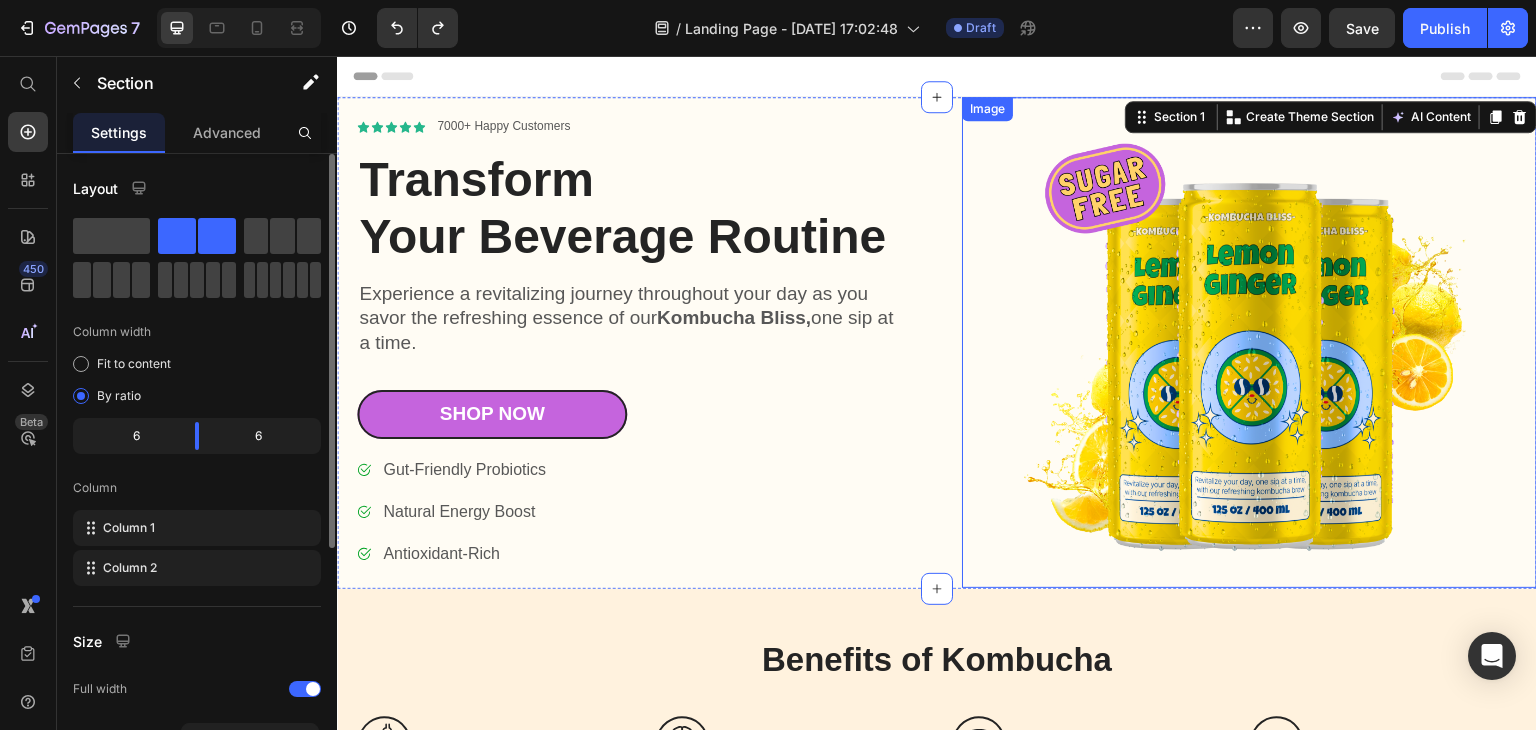 click at bounding box center [1249, 342] 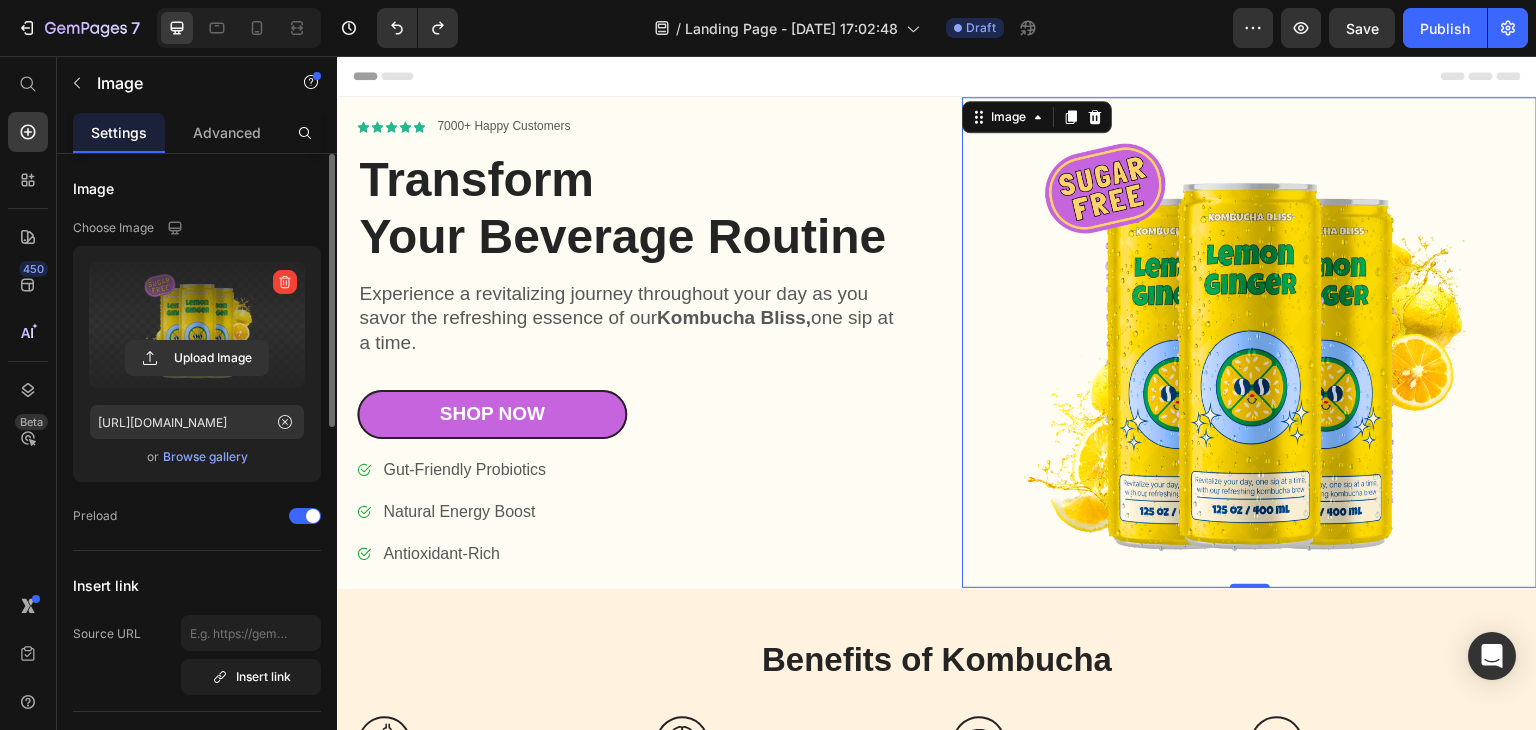 click at bounding box center (197, 325) 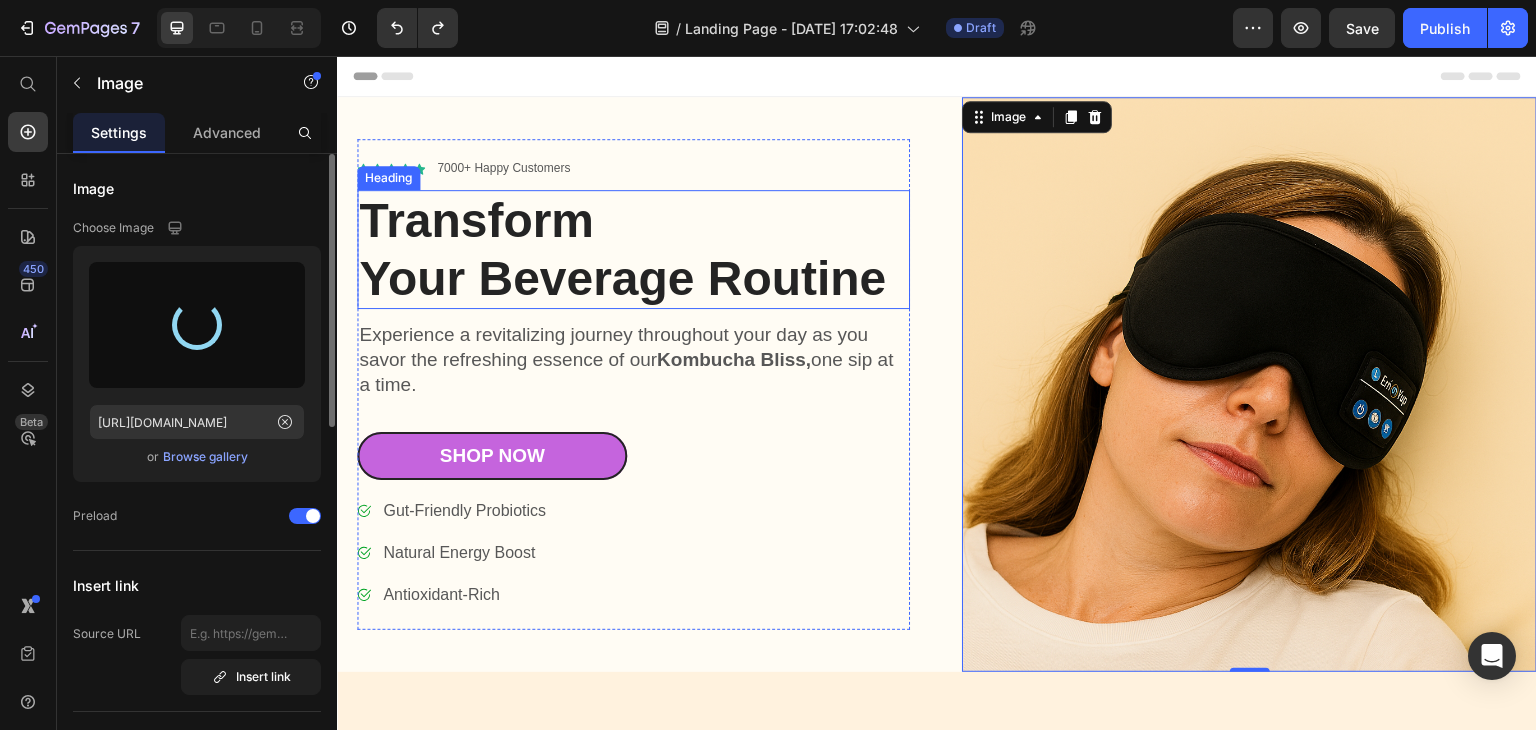 type on "[URL][DOMAIN_NAME]" 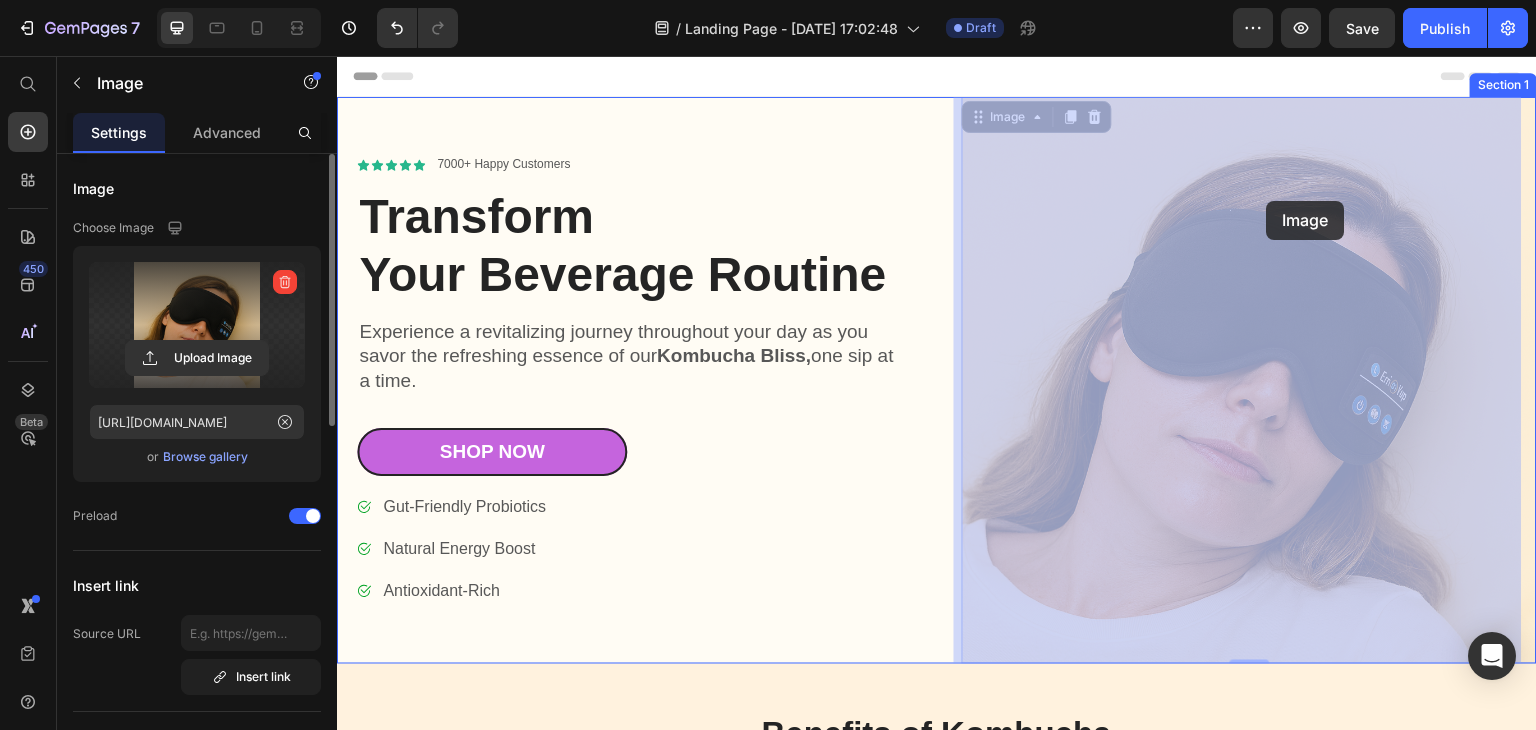 drag, startPoint x: 1271, startPoint y: 220, endPoint x: 1267, endPoint y: 203, distance: 17.464249 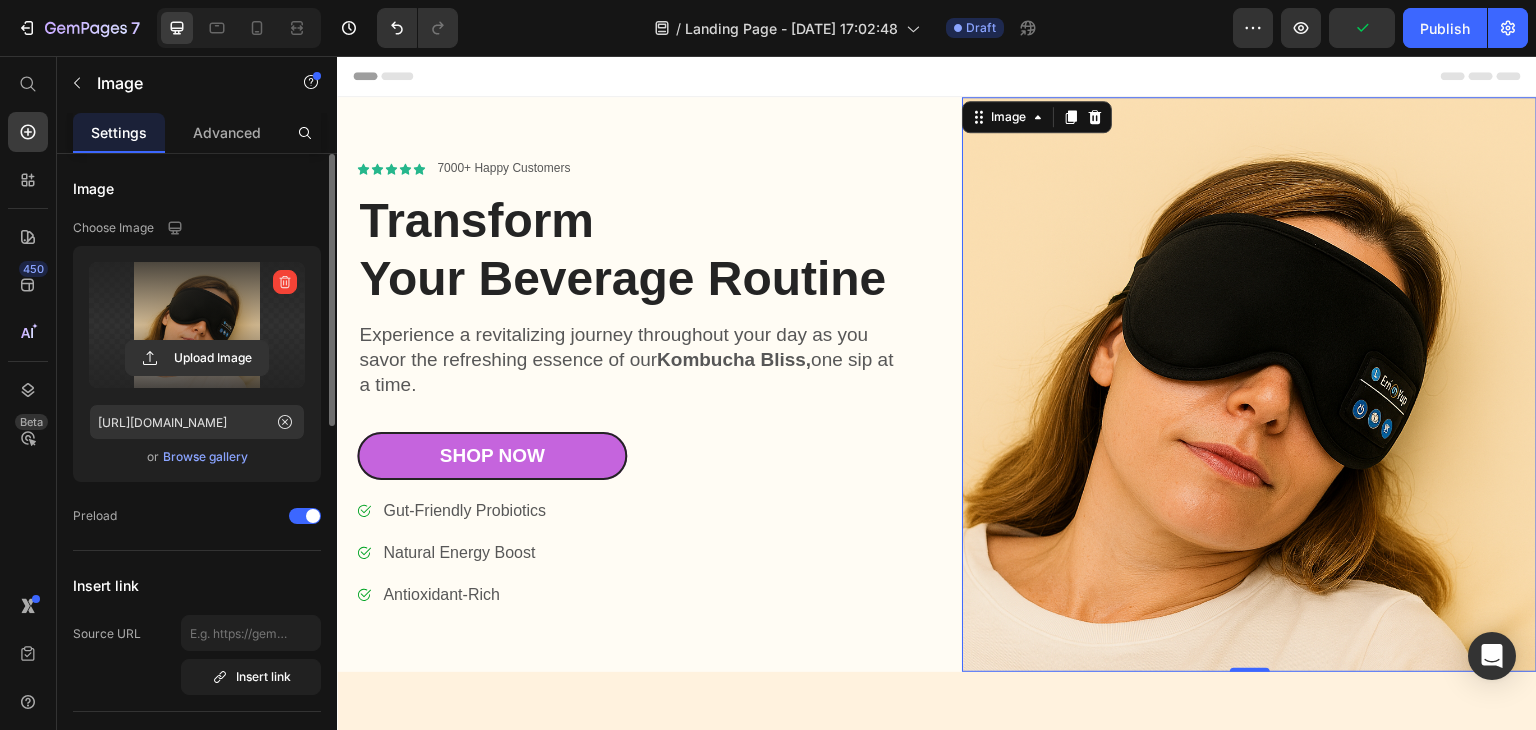 click at bounding box center (1249, 384) 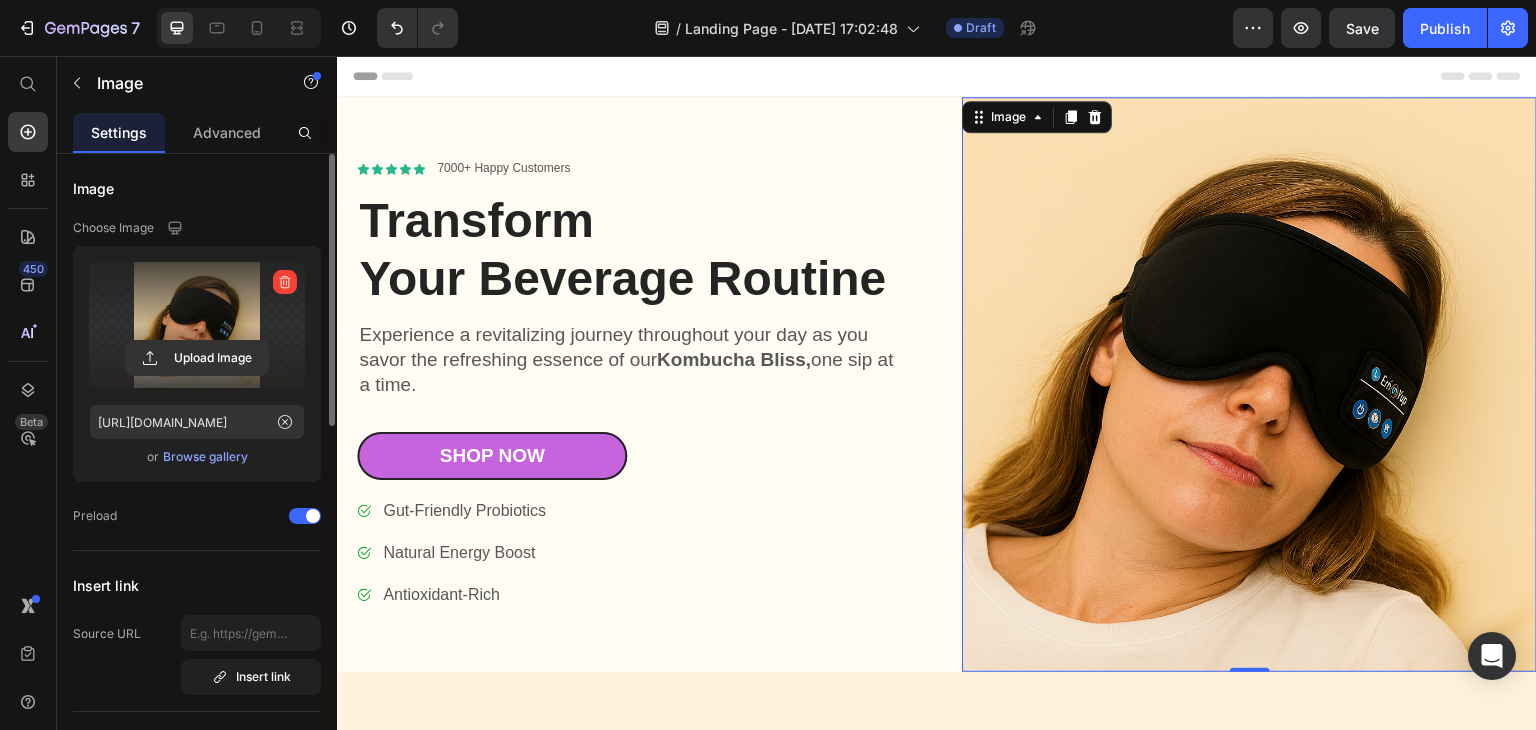 click on "Image" at bounding box center (1037, 117) 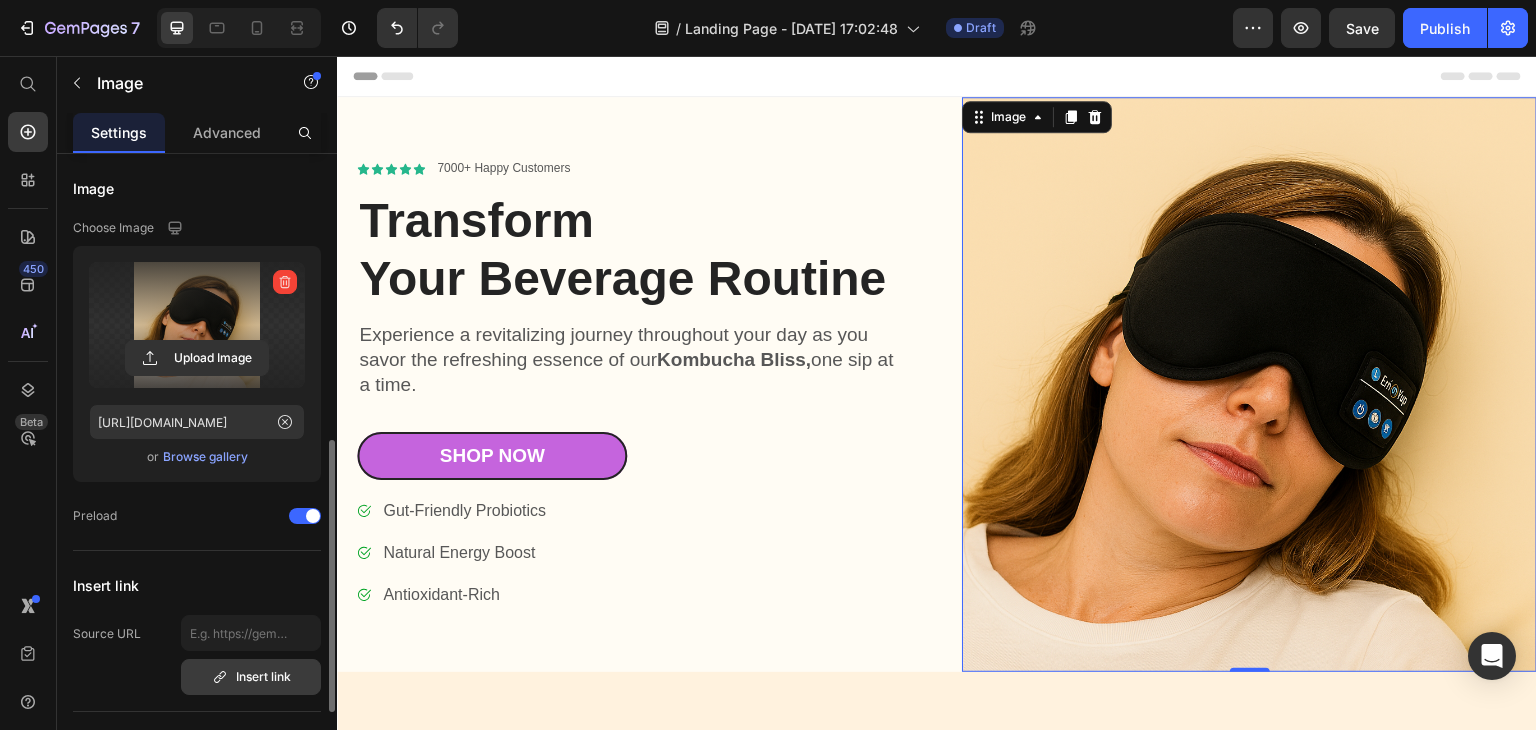 scroll, scrollTop: 400, scrollLeft: 0, axis: vertical 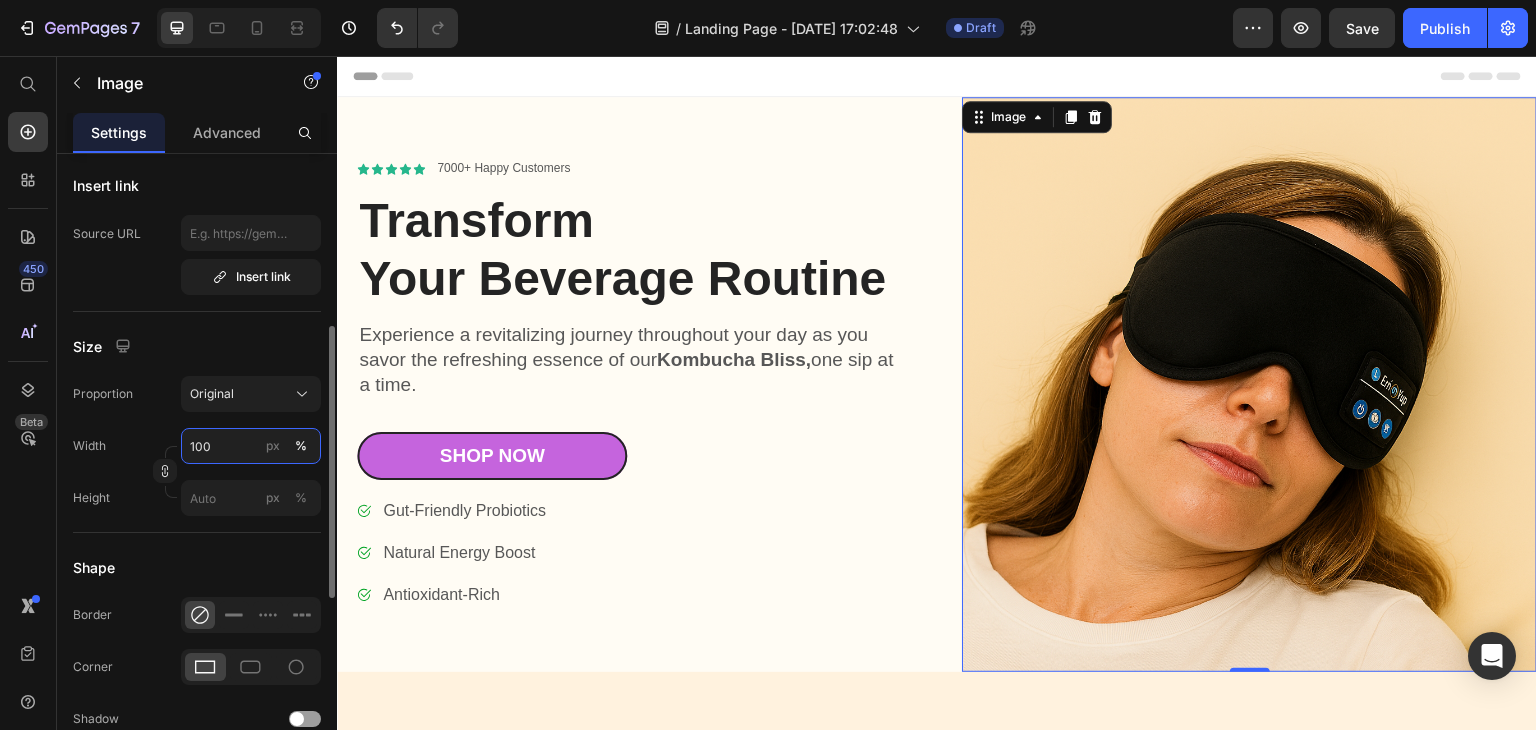 click on "100" at bounding box center [251, 446] 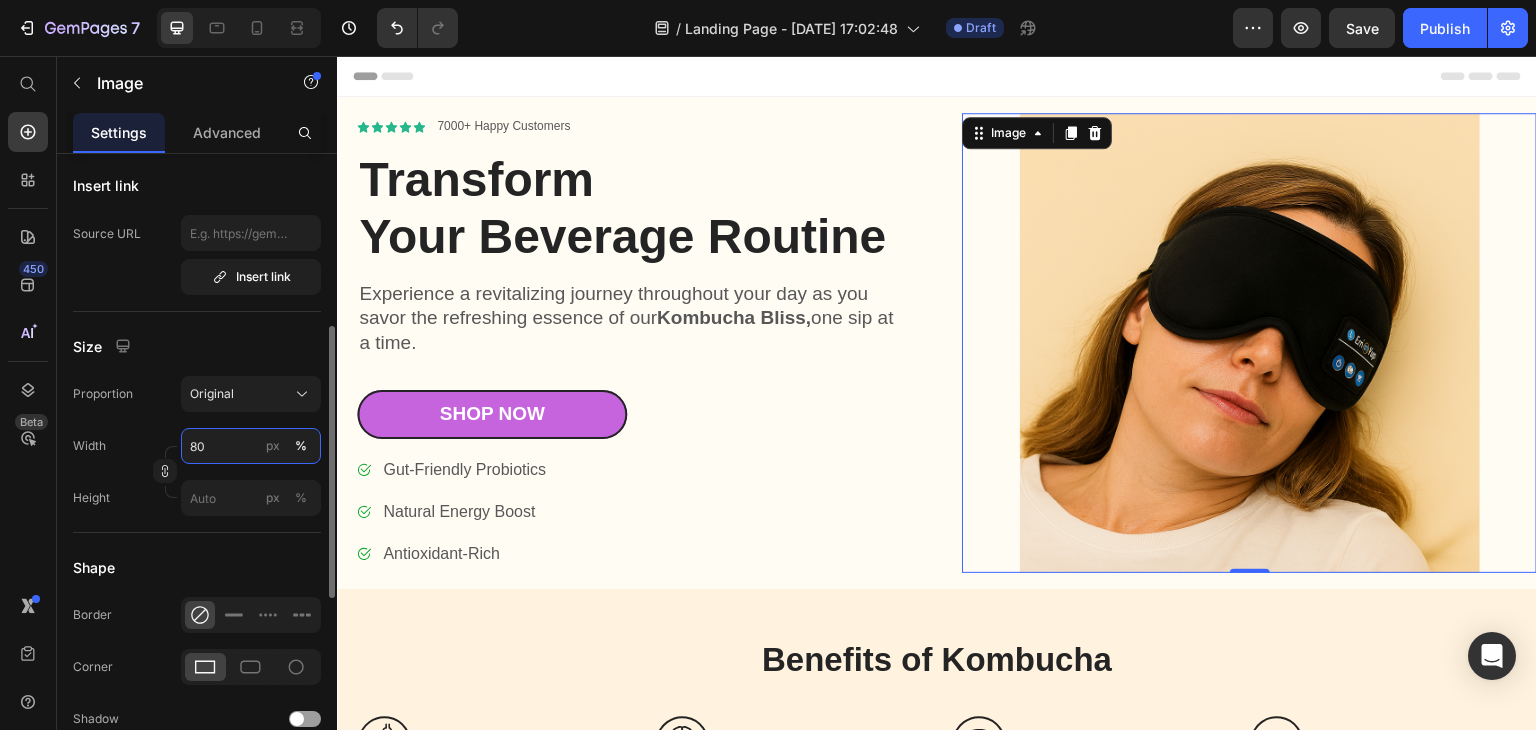 type on "80" 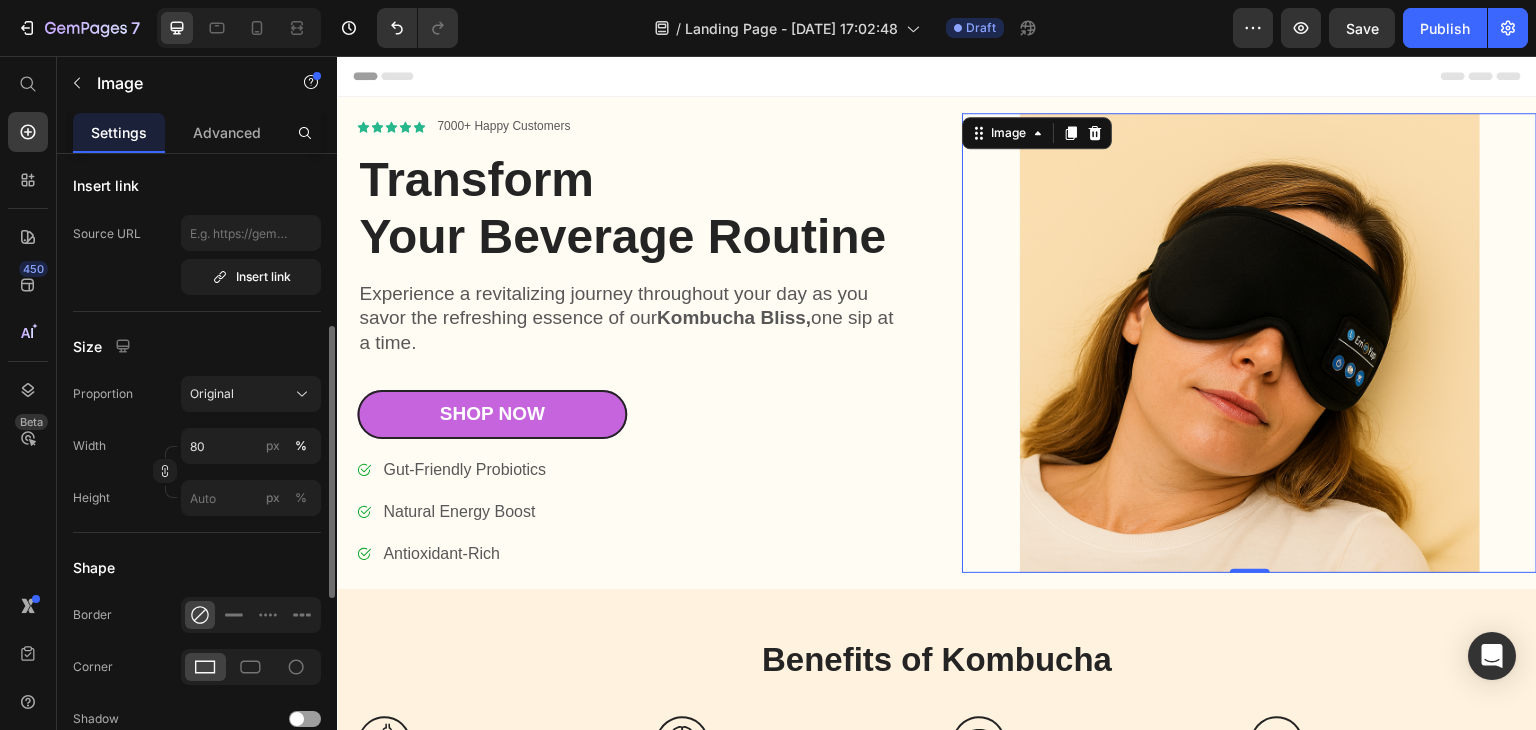 click on "Image Choose Image Upload Image [URL][DOMAIN_NAME]  or   Browse gallery  Preload Insert link Source URL  Insert link  Size Proportion Original Width 80 px % Height px % Shape Border Corner Shadow Align SEO Alt text Image title" at bounding box center (197, 440) 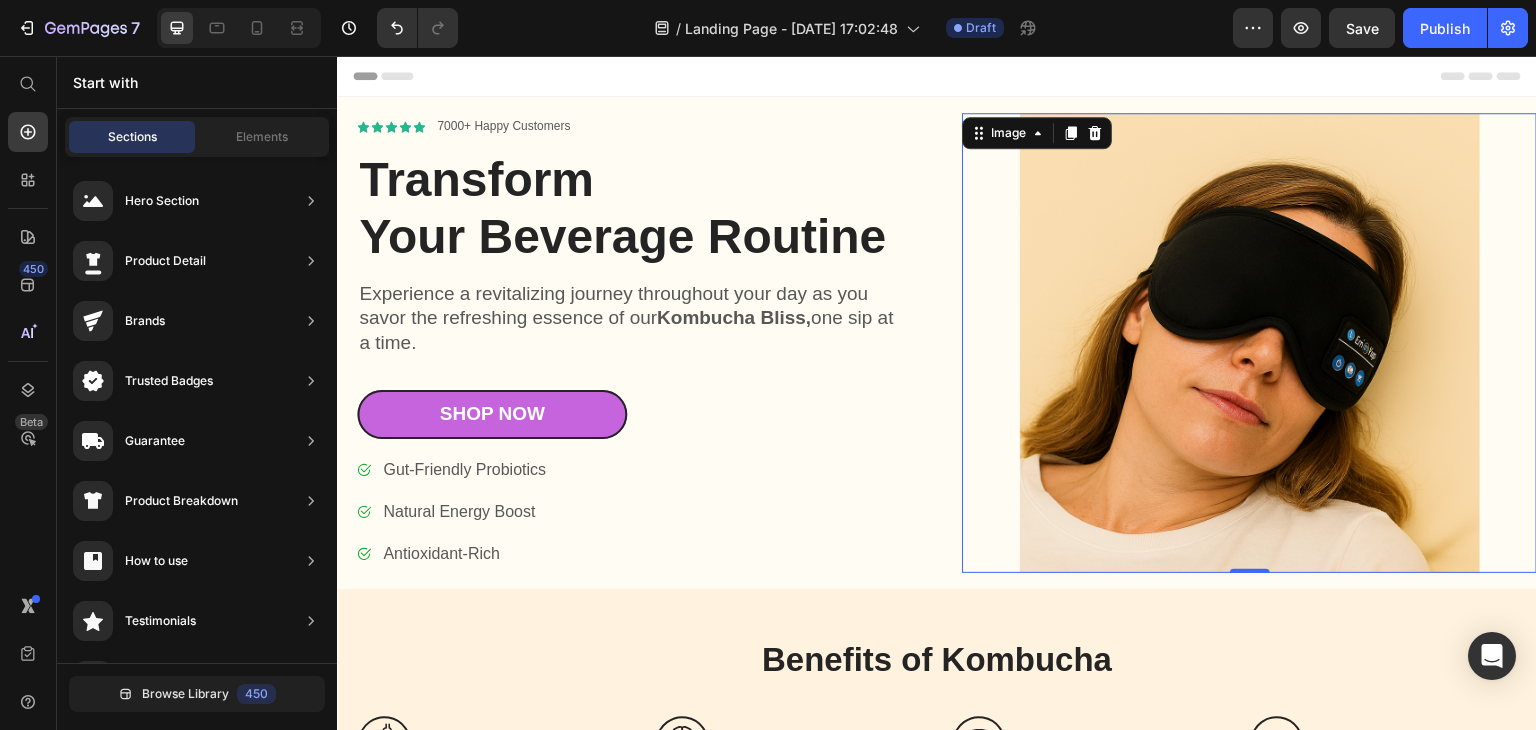 click on "Header" at bounding box center [937, 76] 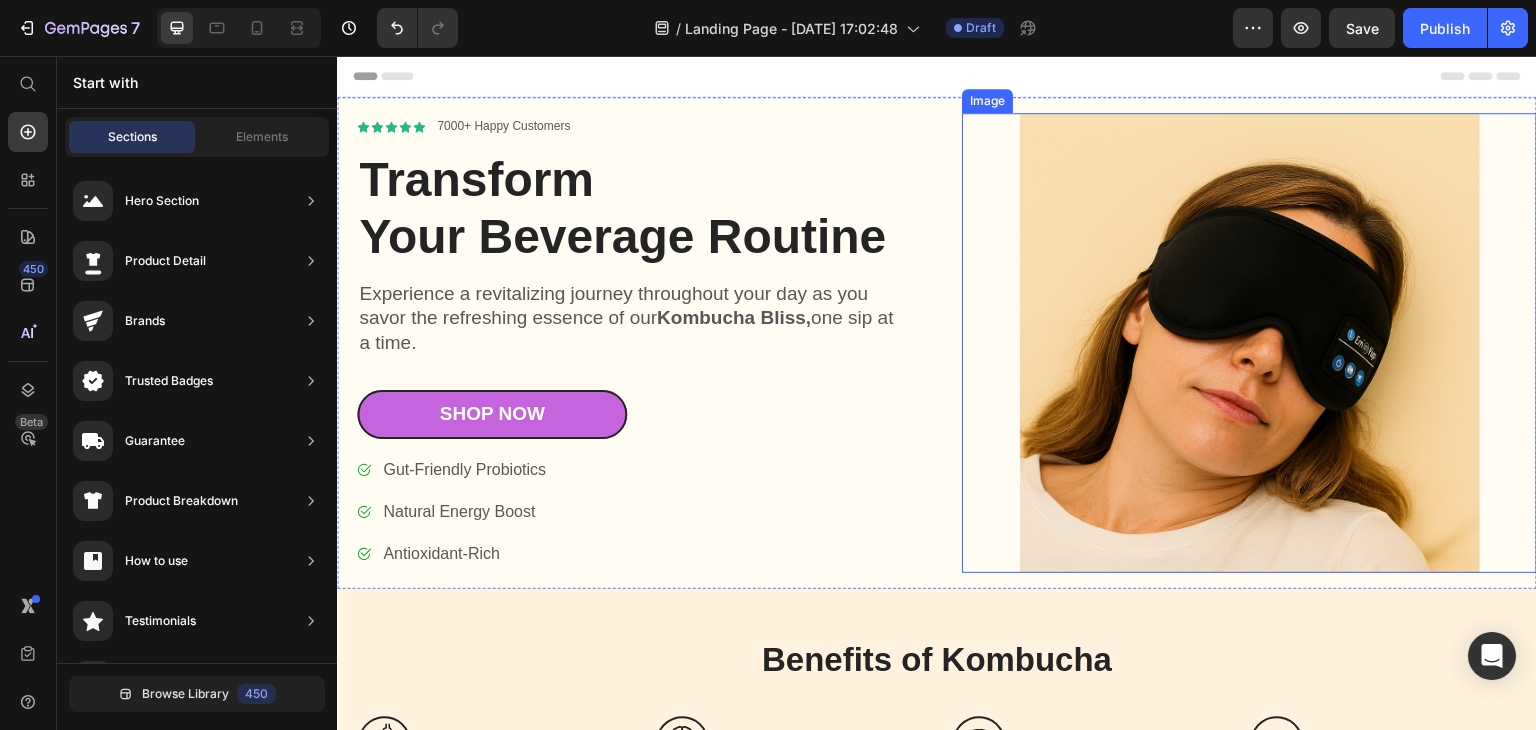 click at bounding box center (1249, 343) 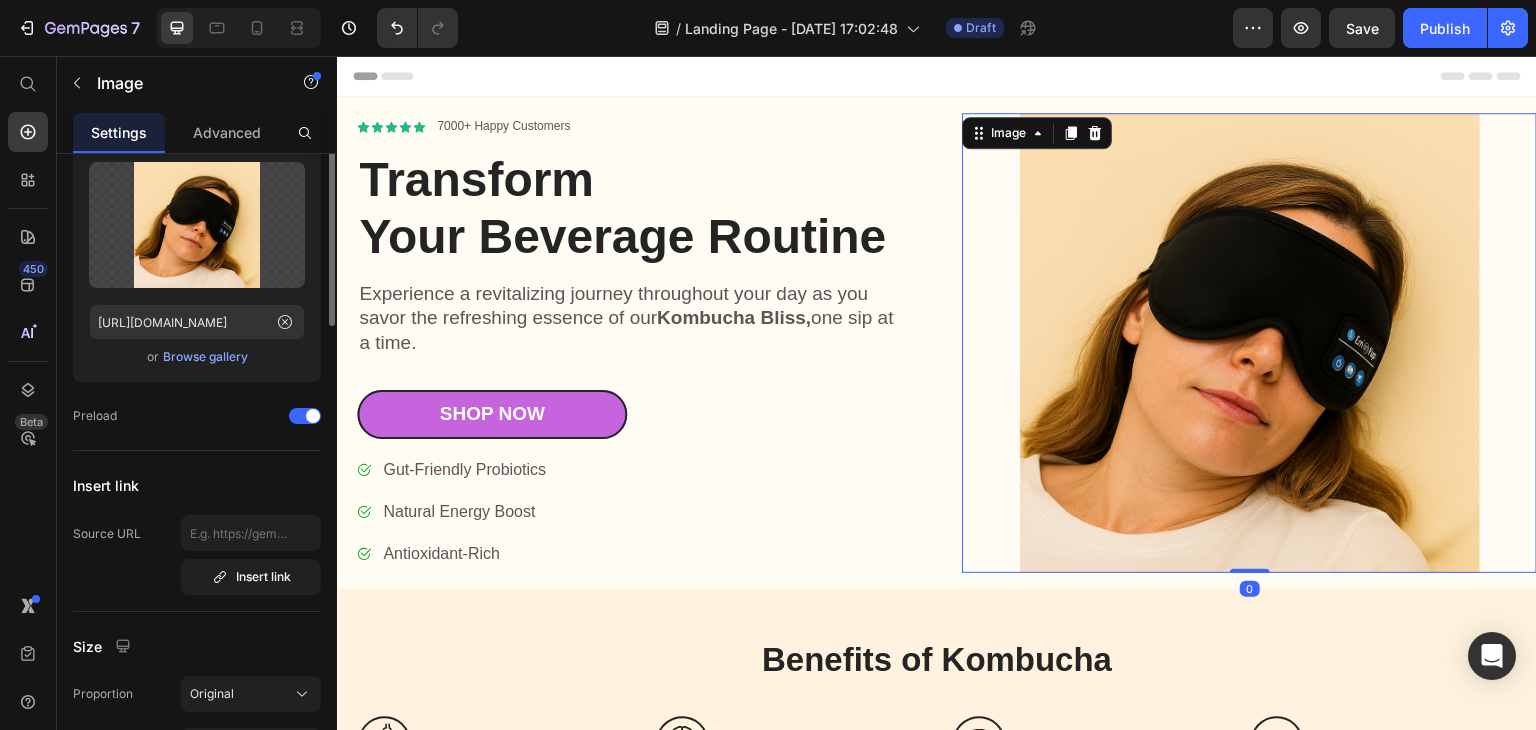 scroll, scrollTop: 0, scrollLeft: 0, axis: both 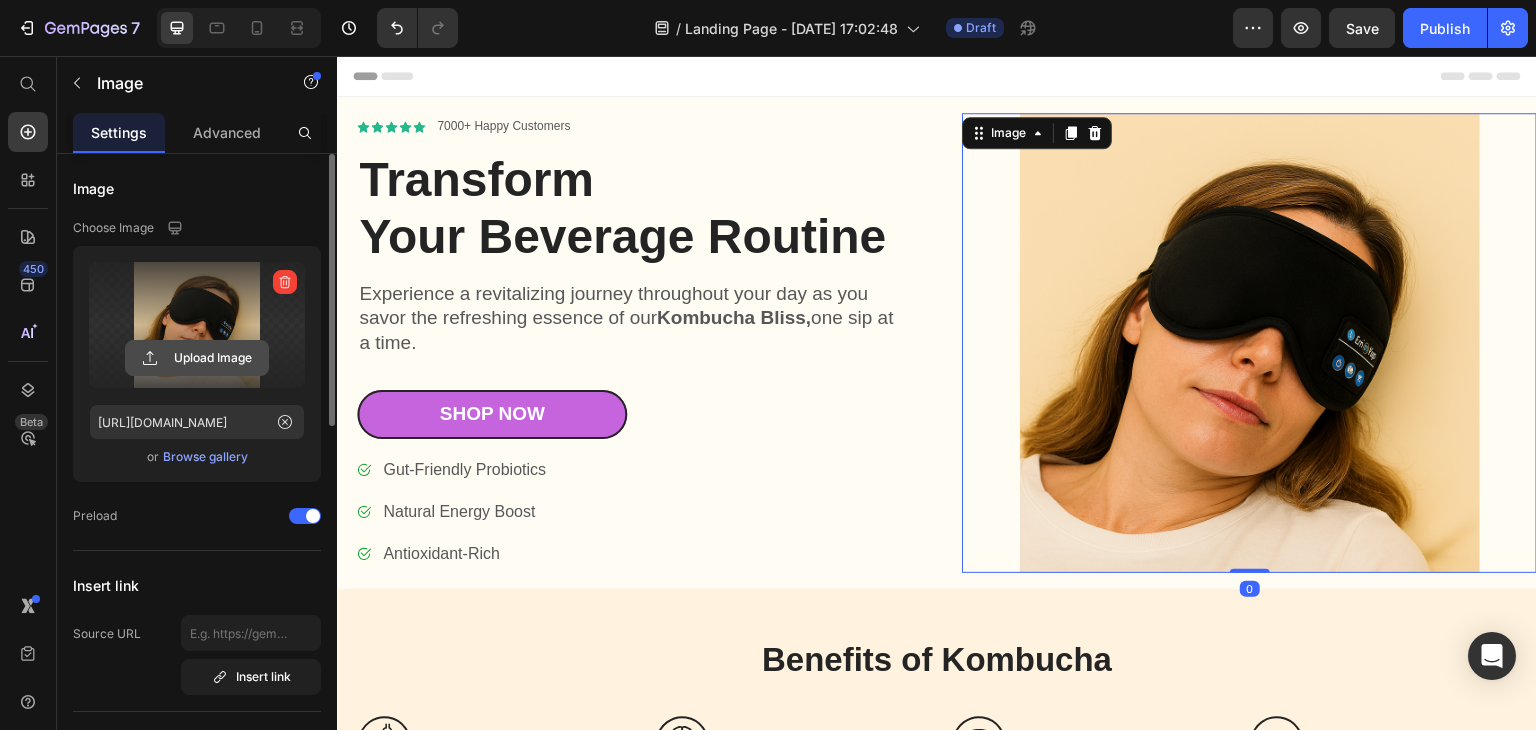 click 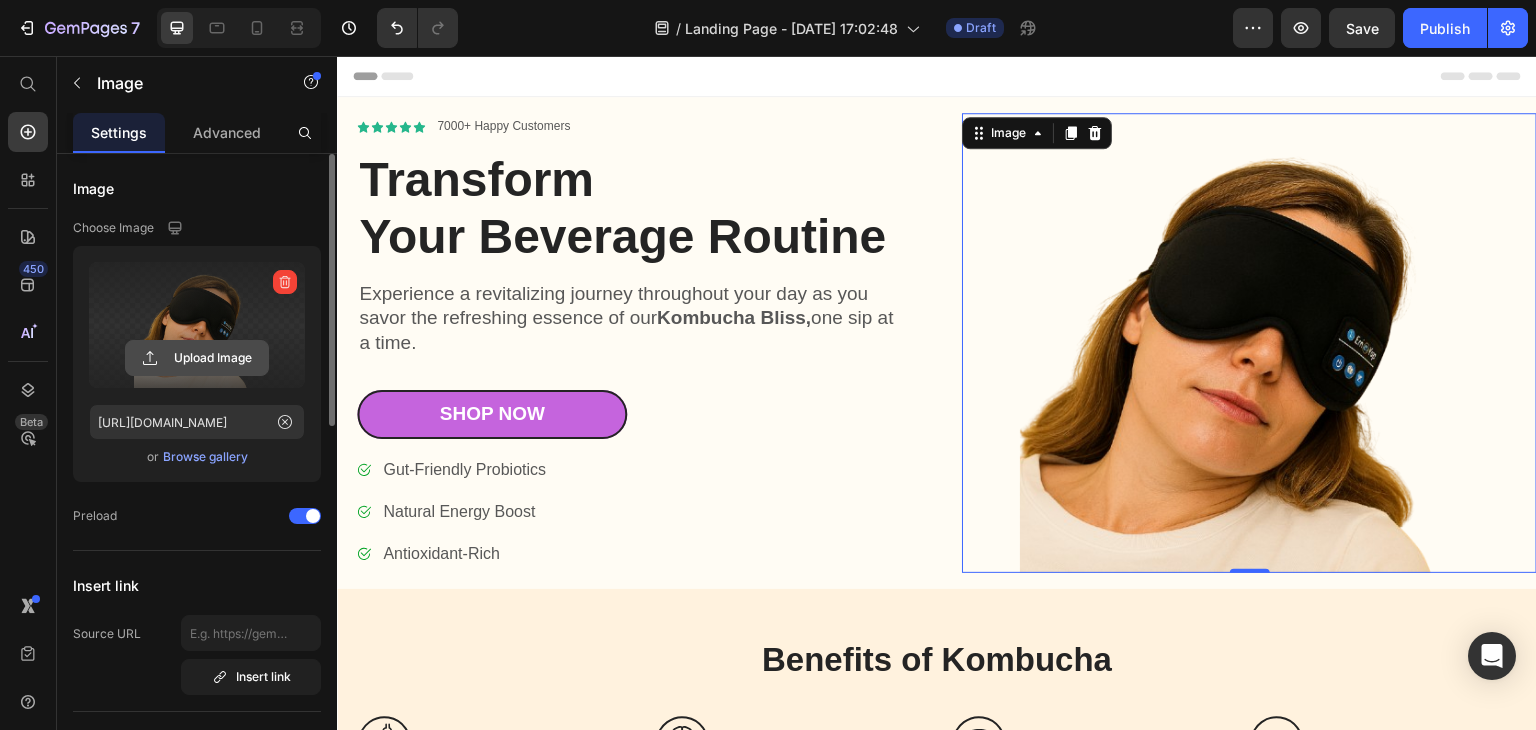 click 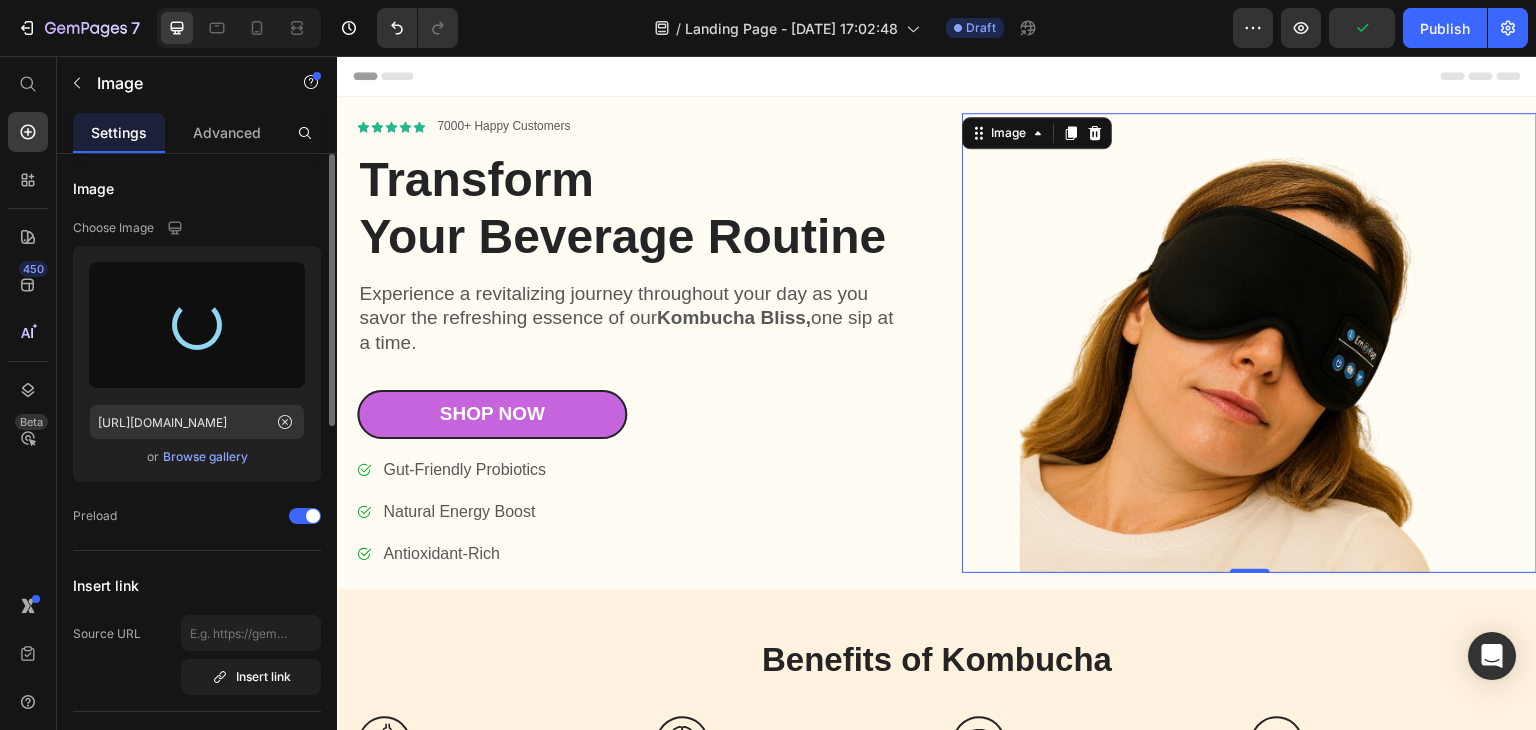 type on "[URL][DOMAIN_NAME]" 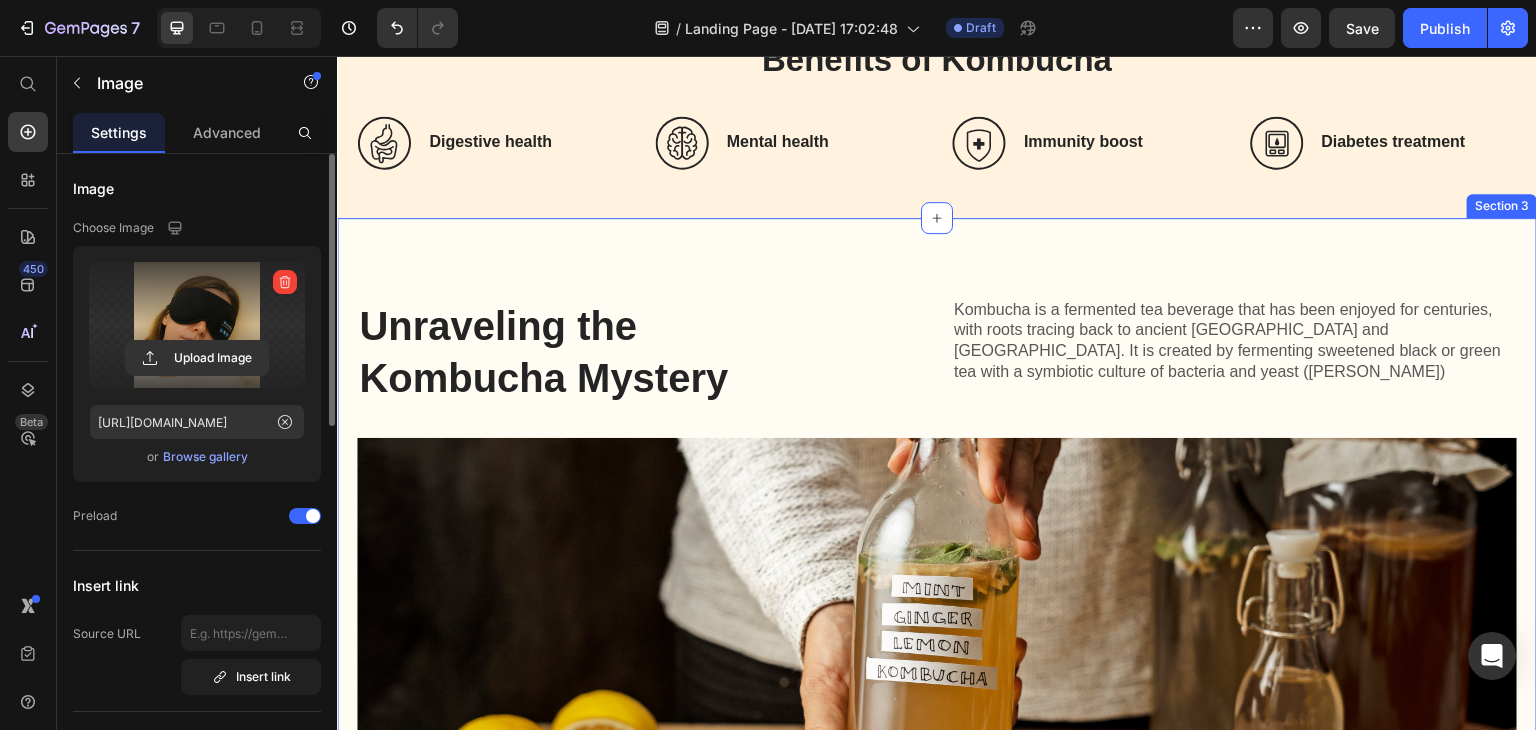 scroll, scrollTop: 0, scrollLeft: 0, axis: both 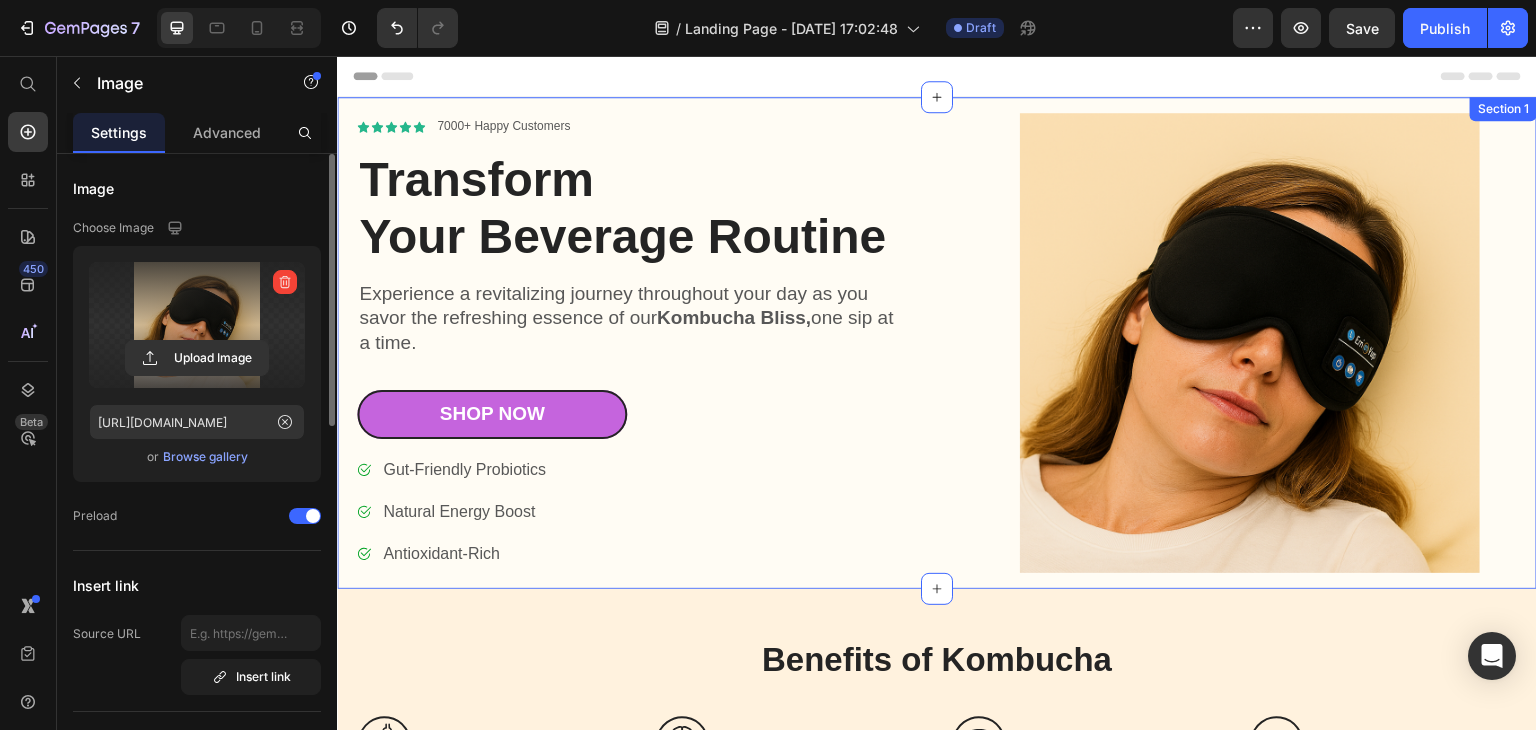 click on "Icon Icon Icon Icon Icon Icon List 7000+ Happy Customers Text Block Row Transform  Your Beverage Routine Heading Experience a revitalizing journey throughout your day as you savor the refreshing essence of our  Kombucha Bliss,  one sip at a time. Text Block Shop Now Button
Gut-Friendly Probiotics
Natural Energy Boost
Antioxidant-Rich Item List Shop Now Button Row" at bounding box center [644, 343] 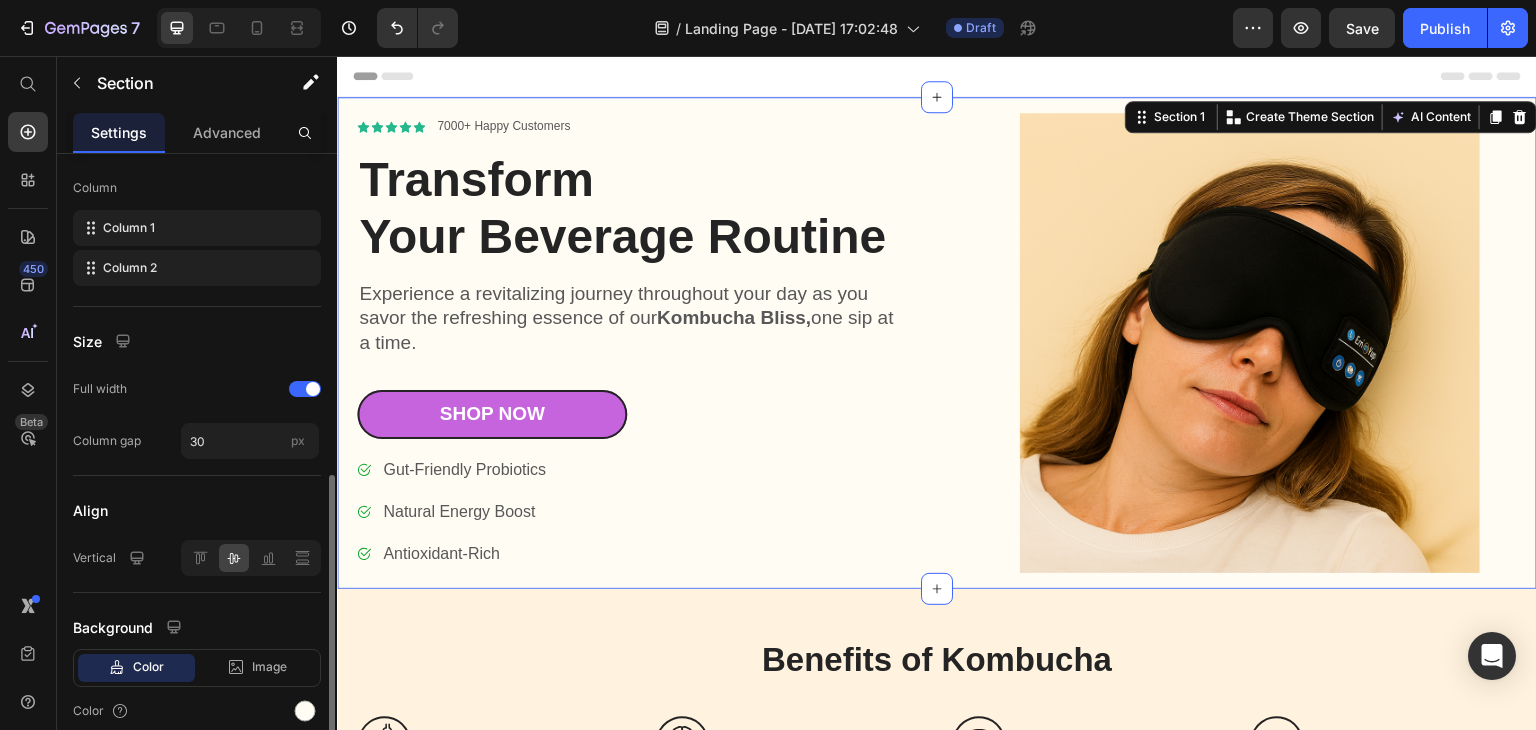 scroll, scrollTop: 382, scrollLeft: 0, axis: vertical 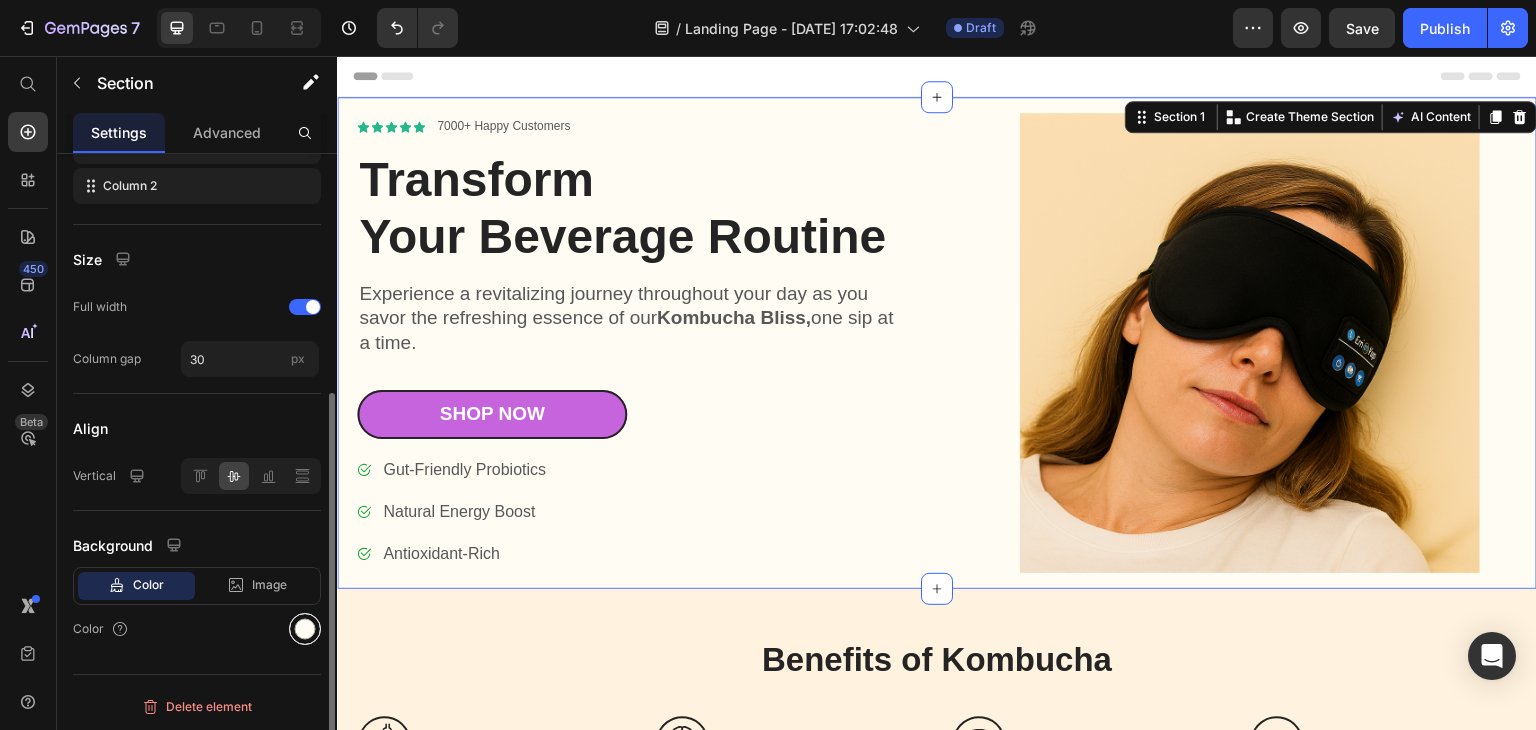 click at bounding box center (305, 629) 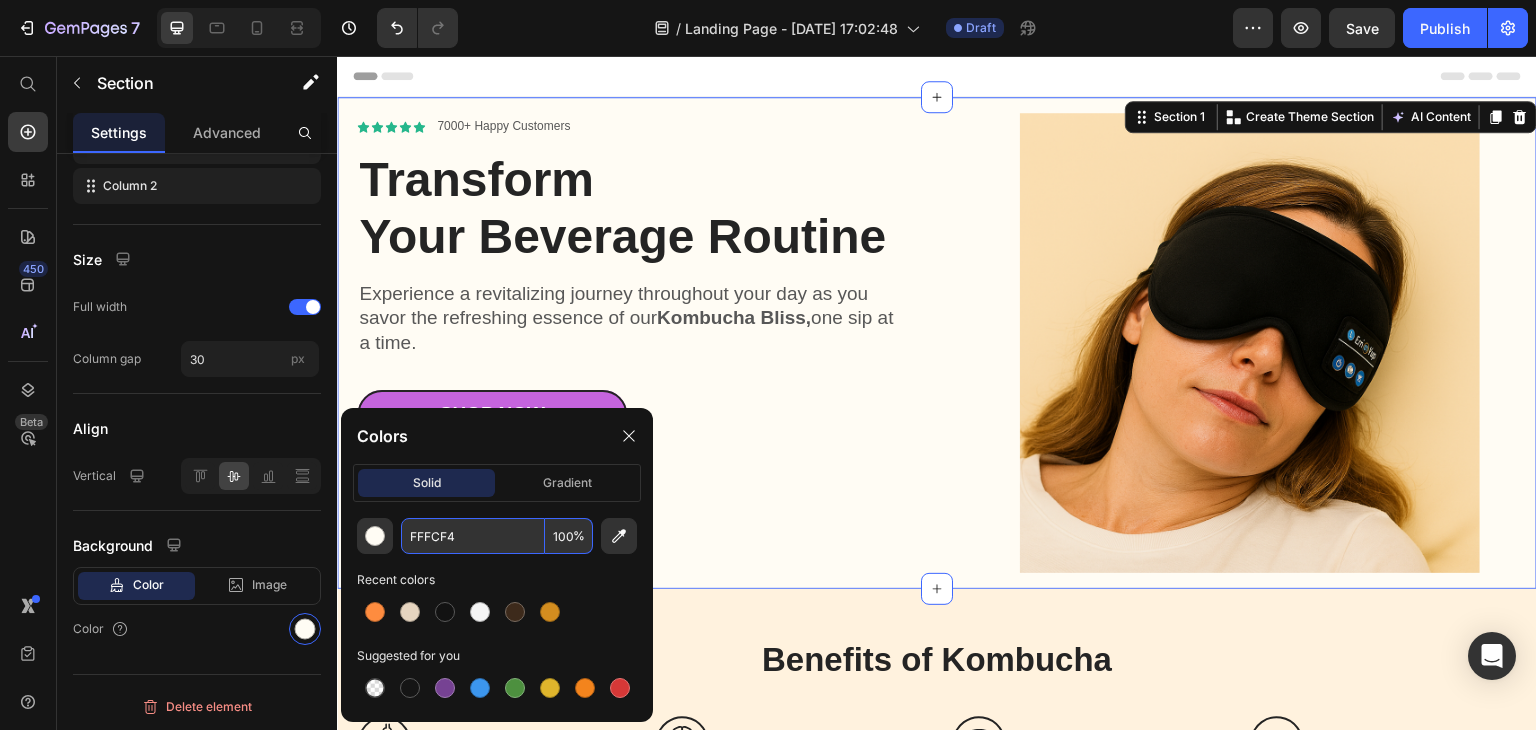 click on "FFFCF4" at bounding box center (473, 536) 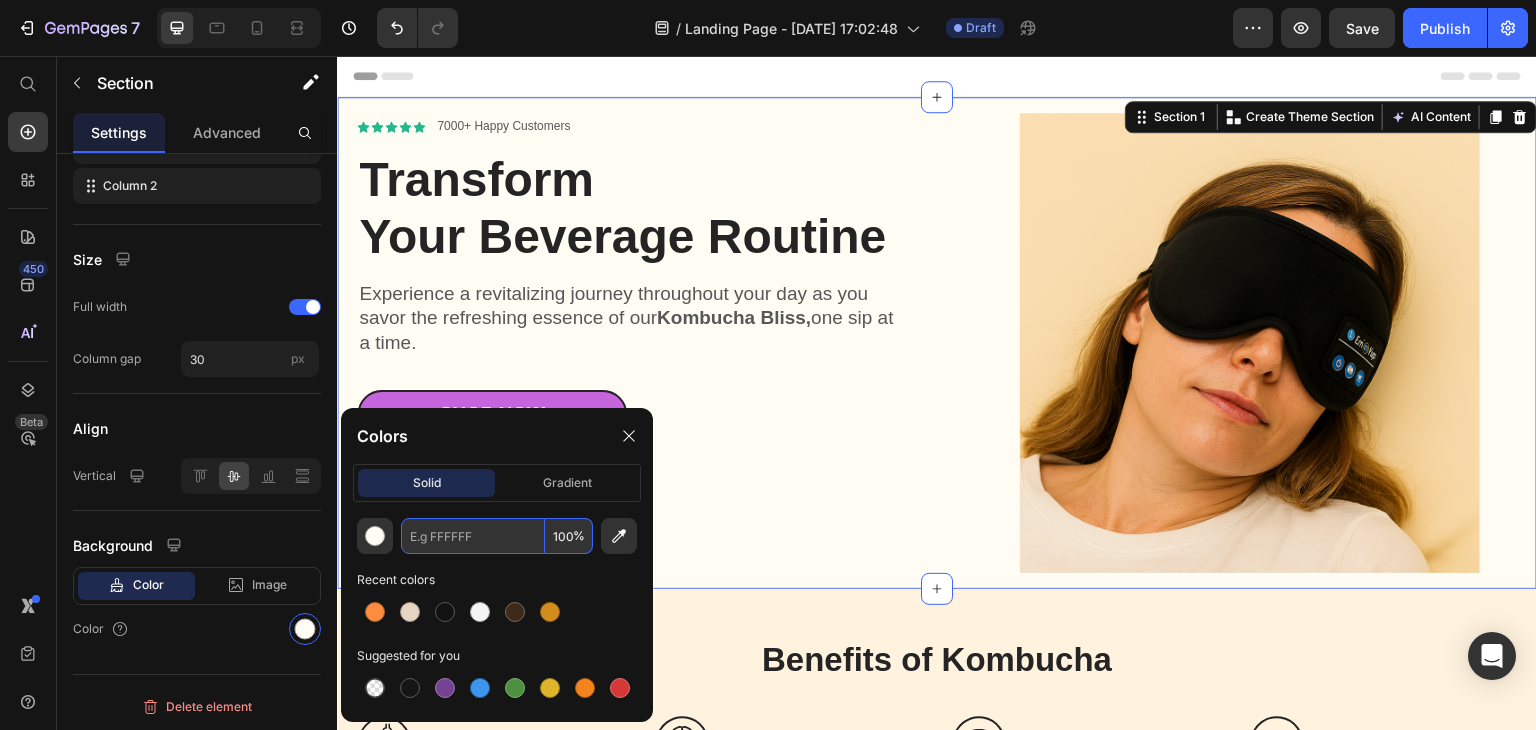 paste on "f1d8a5" 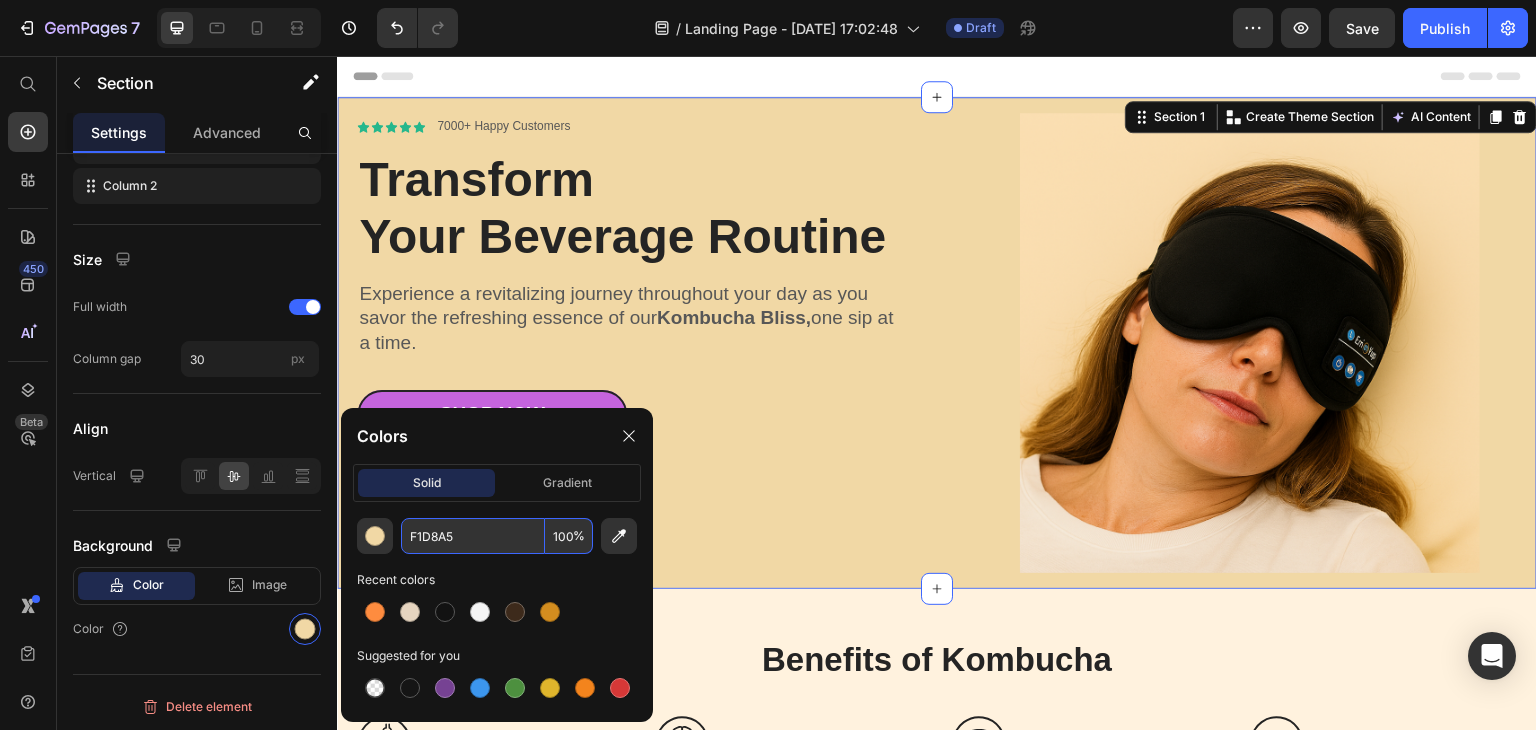 type on "F1D8A5" 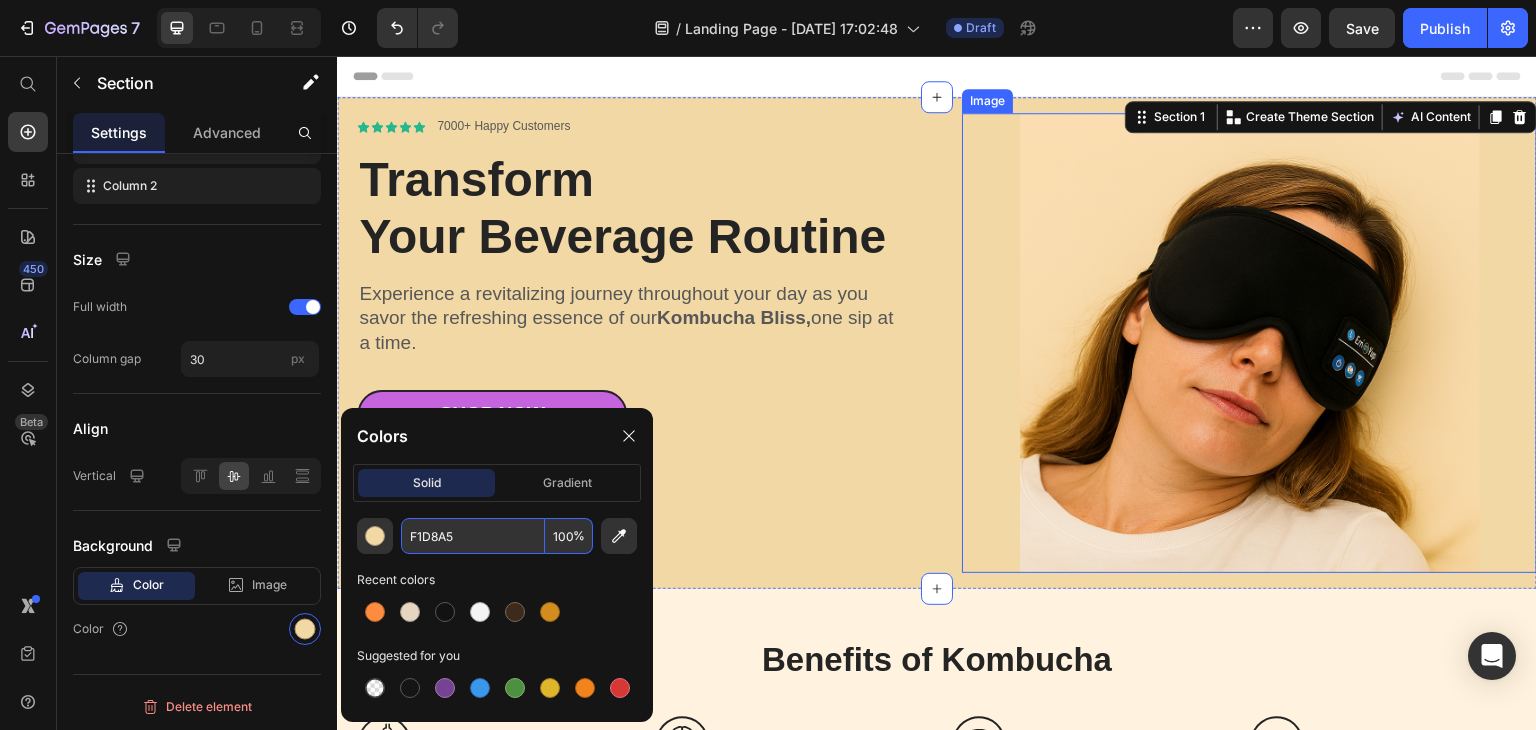 click at bounding box center (1249, 343) 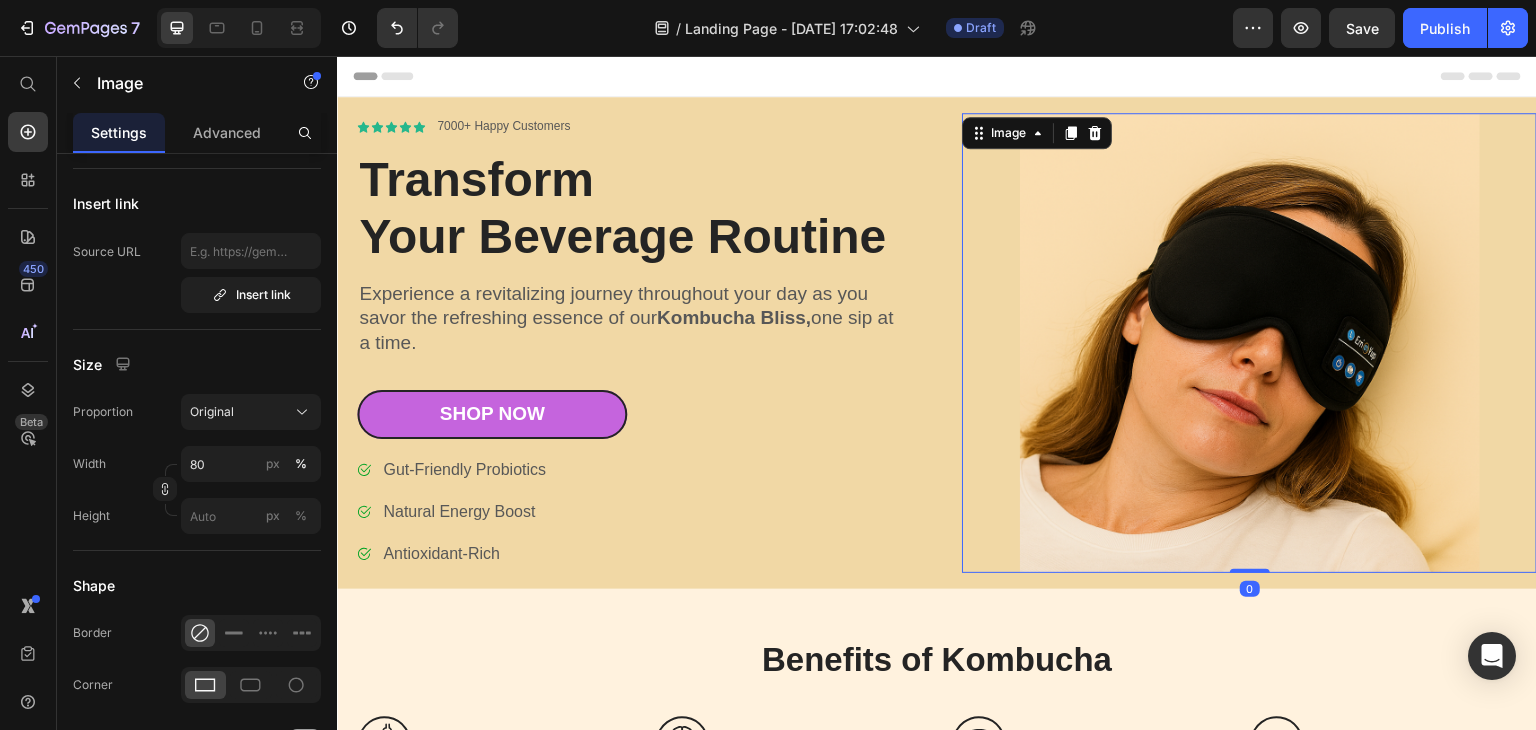 scroll, scrollTop: 0, scrollLeft: 0, axis: both 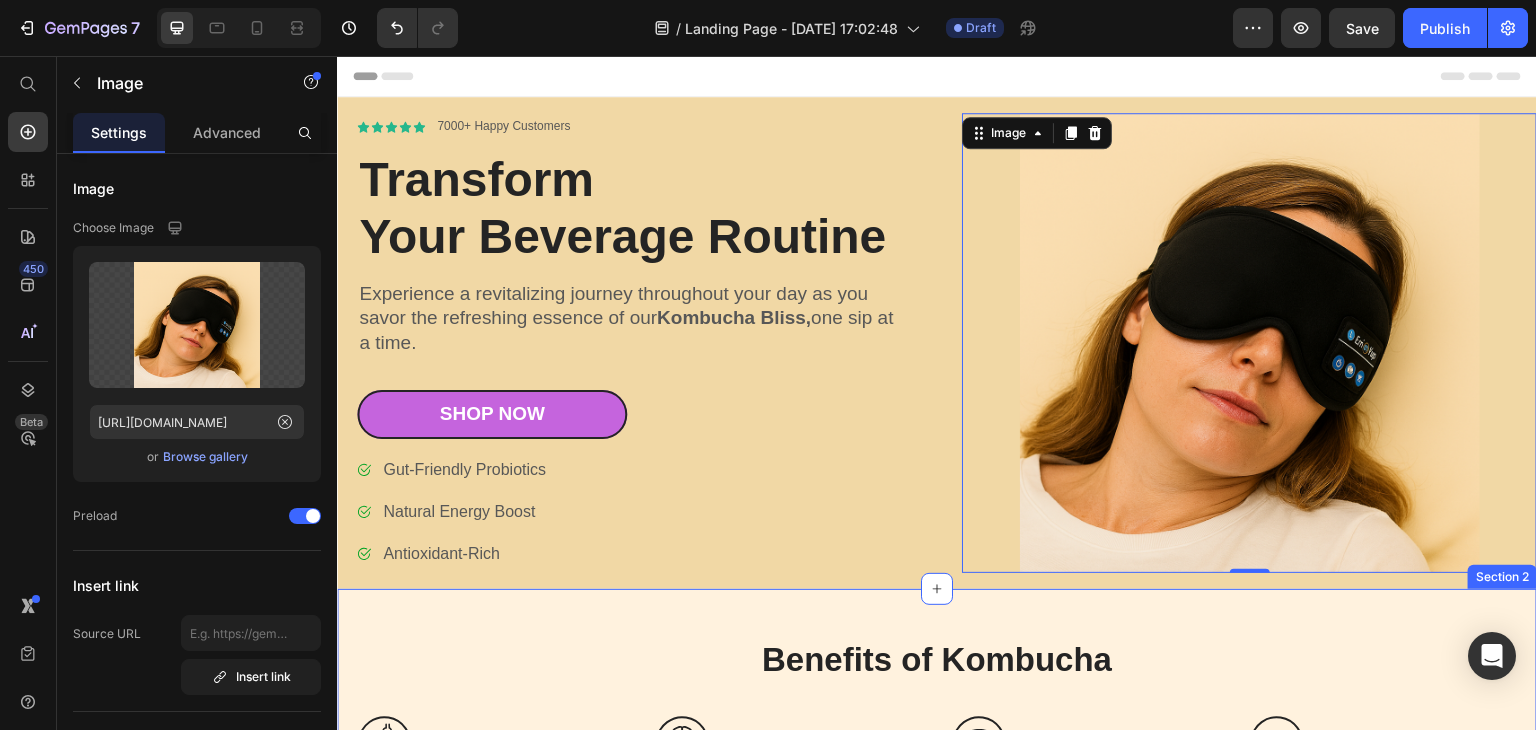 click on "Benefits of Kombucha Heading
Icon Digestive health Heading Row
Icon Mental health Heading Row
Icon Immunity boost Heading Row
Icon [MEDICAL_DATA] treatment Heading Row Row Row Section 2" at bounding box center [937, 703] 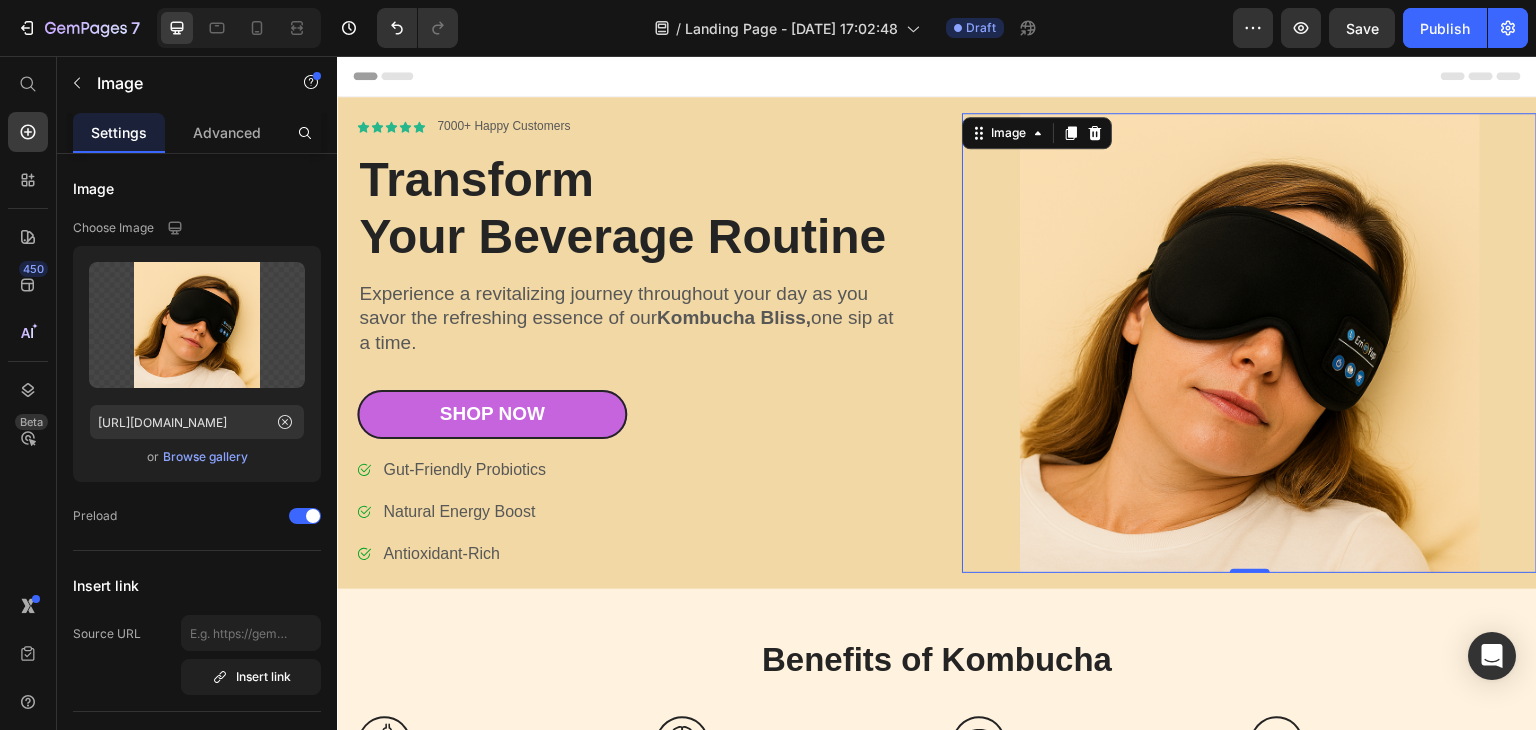click at bounding box center (1249, 343) 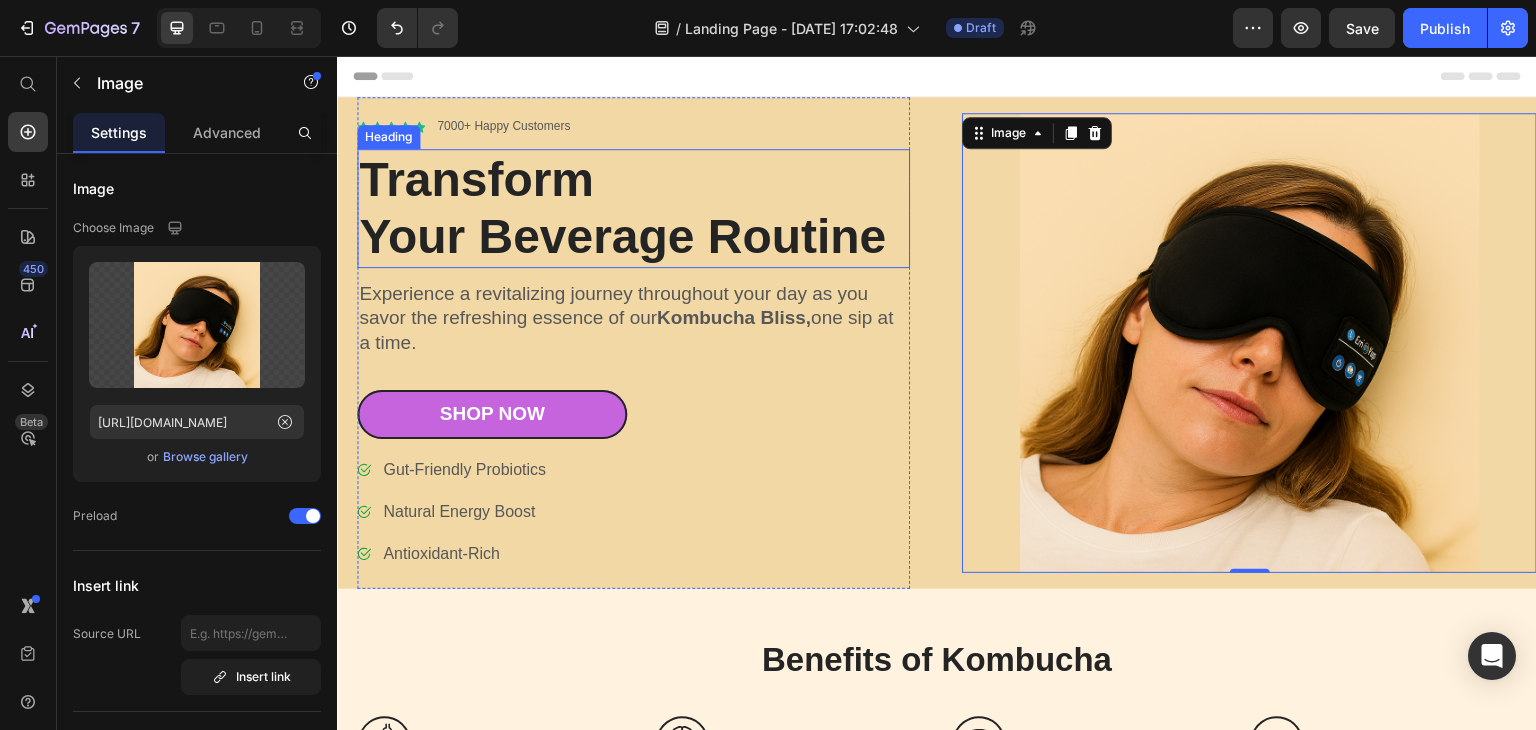 click on "Transform  Your Beverage Routine" at bounding box center [633, 208] 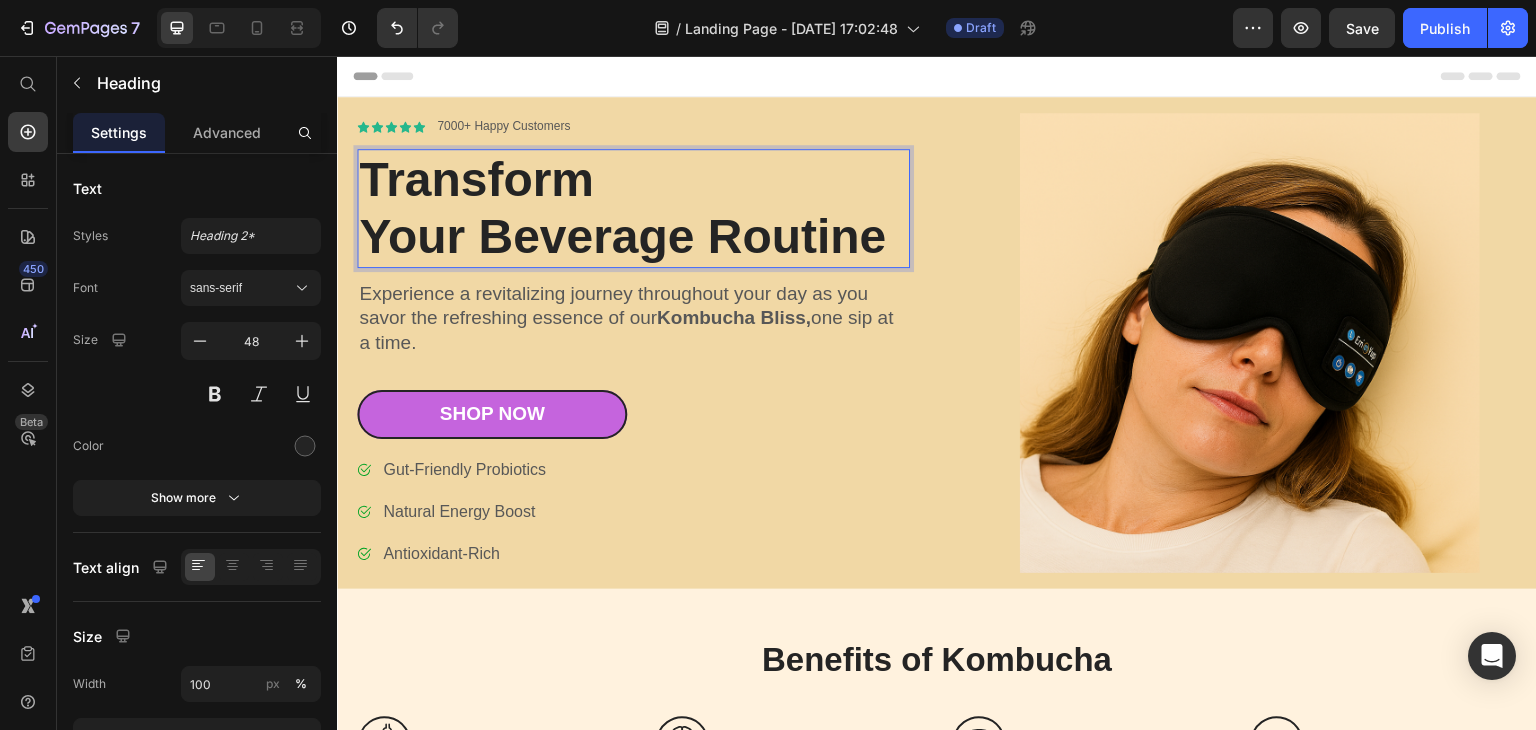 drag, startPoint x: 776, startPoint y: 221, endPoint x: 785, endPoint y: 251, distance: 31.320919 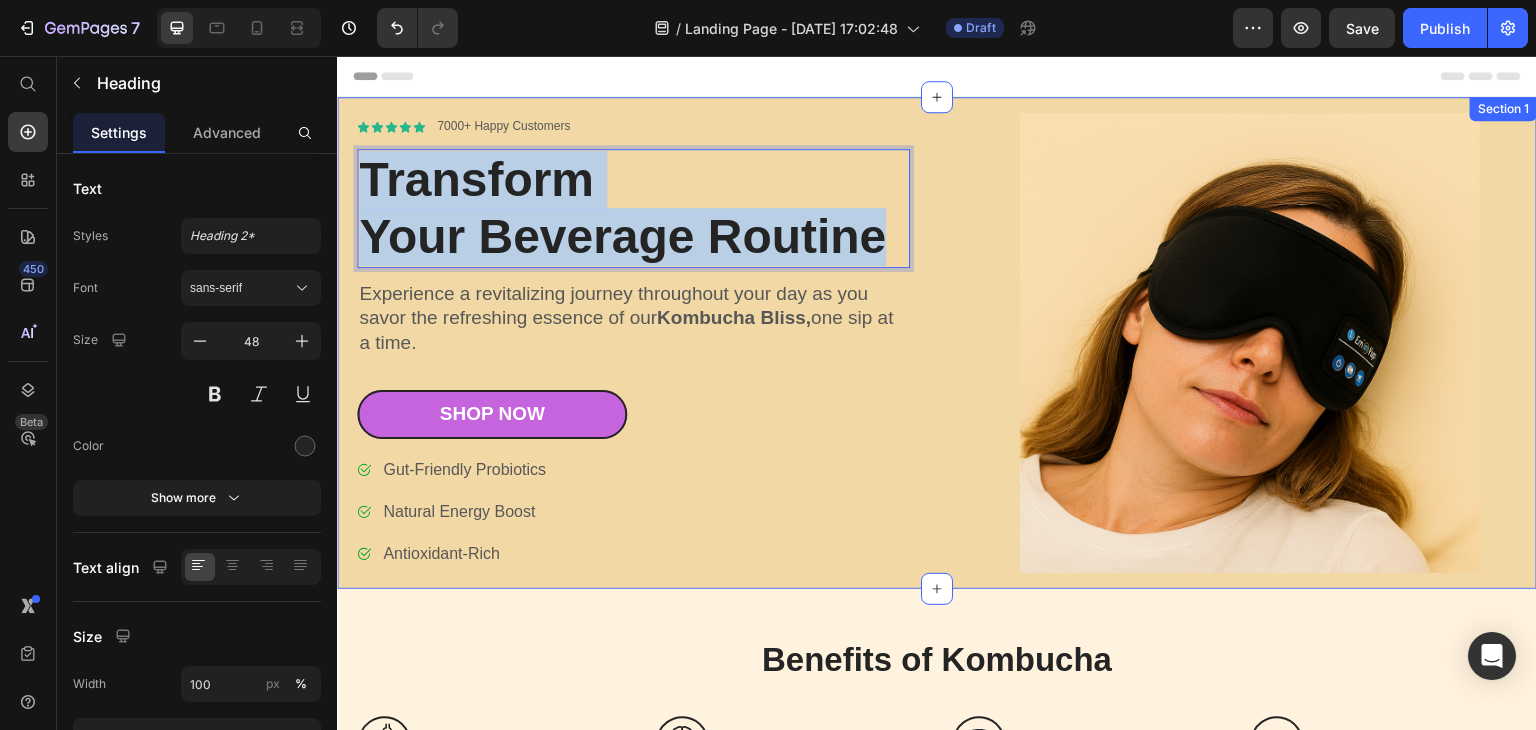 drag, startPoint x: 880, startPoint y: 239, endPoint x: 345, endPoint y: 209, distance: 535.84045 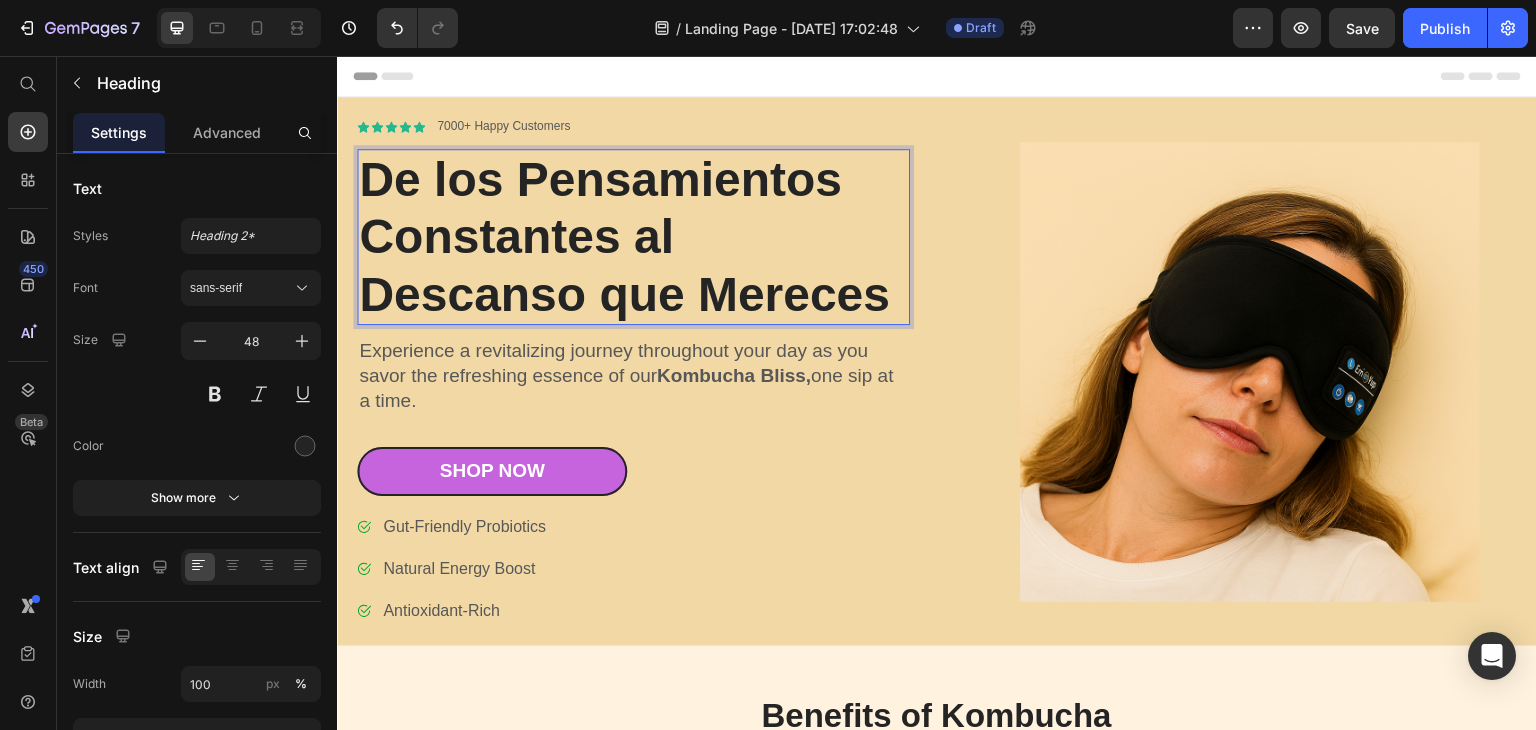click on "De los Pensamientos Constantes al Descanso que Mereces" at bounding box center [633, 237] 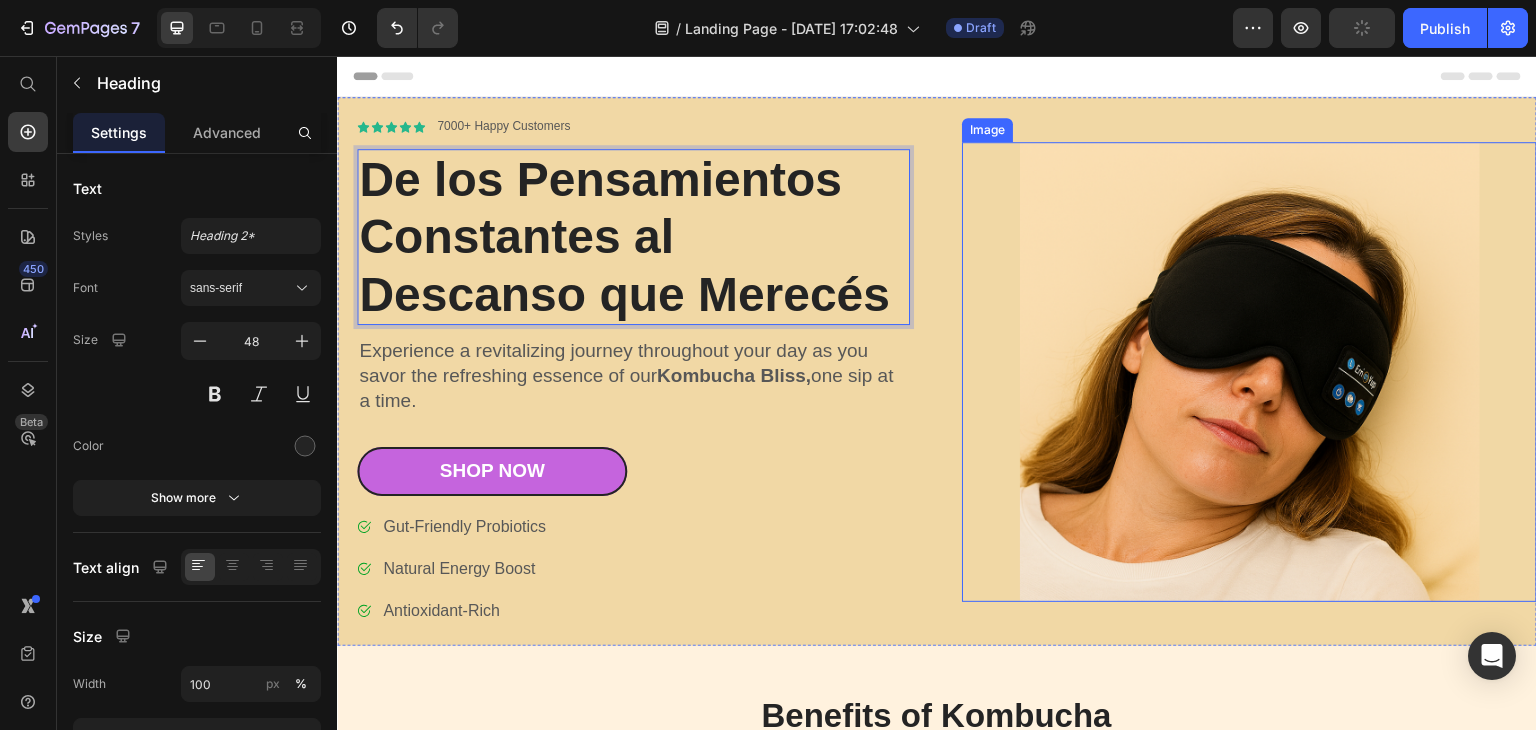 click at bounding box center (1249, 372) 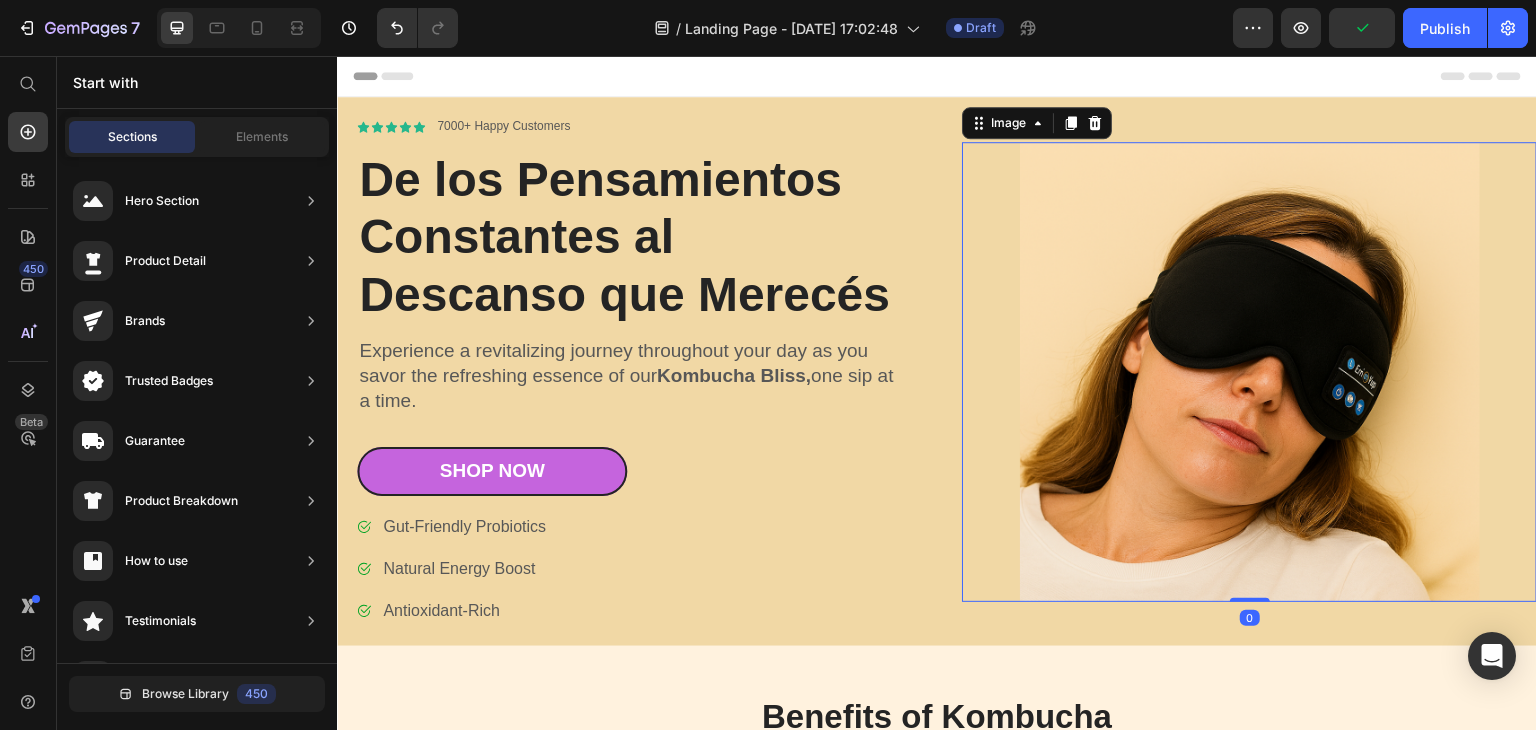 click on "Header" at bounding box center [937, 76] 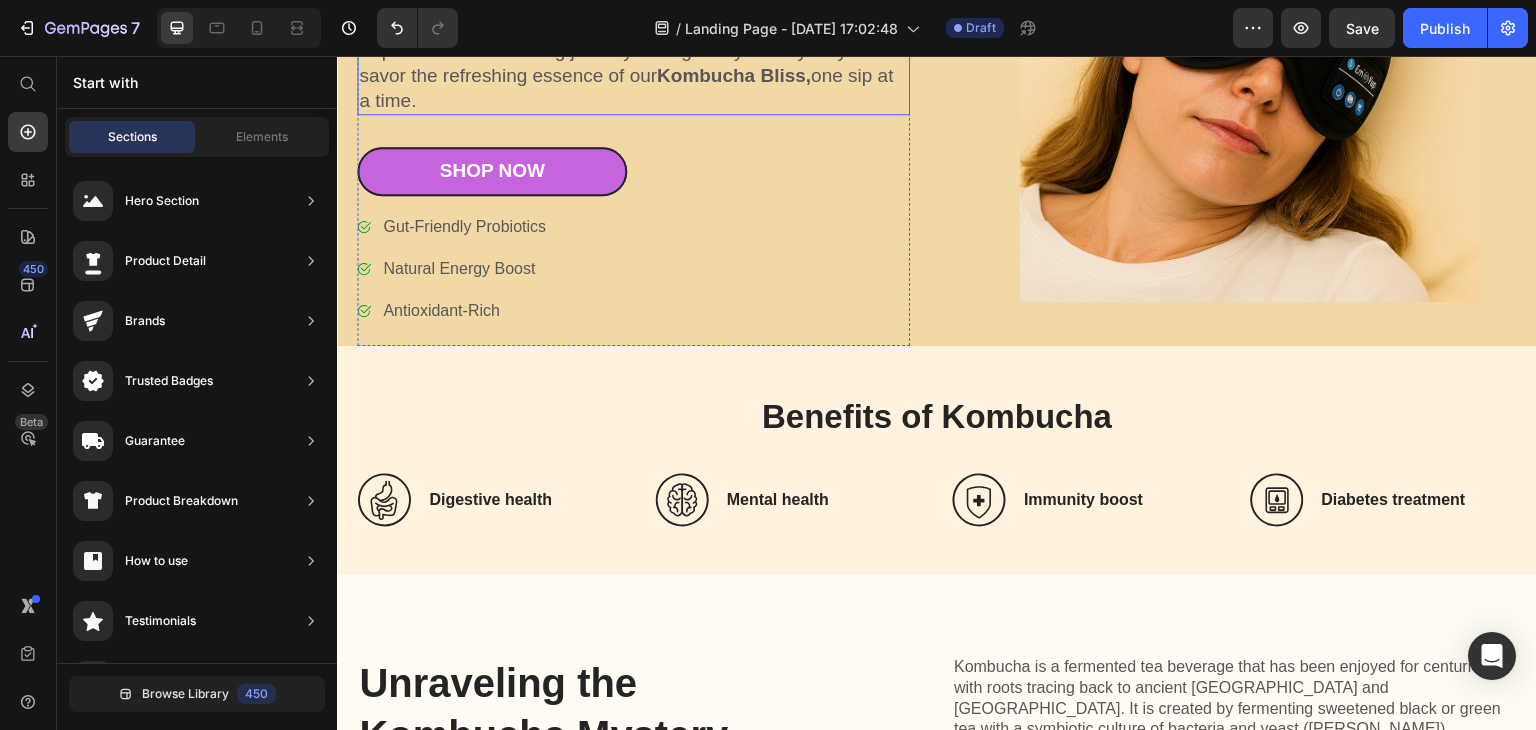 scroll, scrollTop: 0, scrollLeft: 0, axis: both 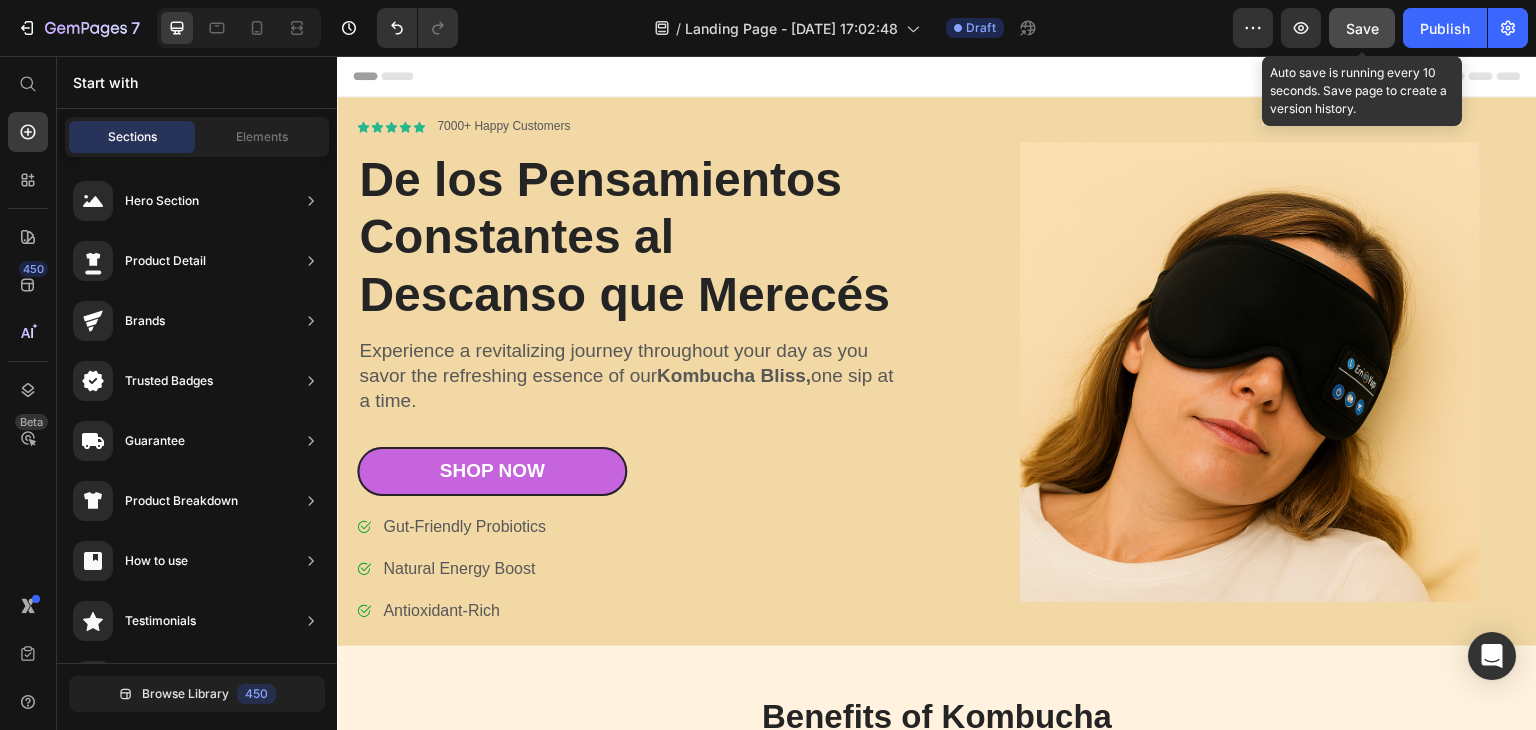 click on "Save" 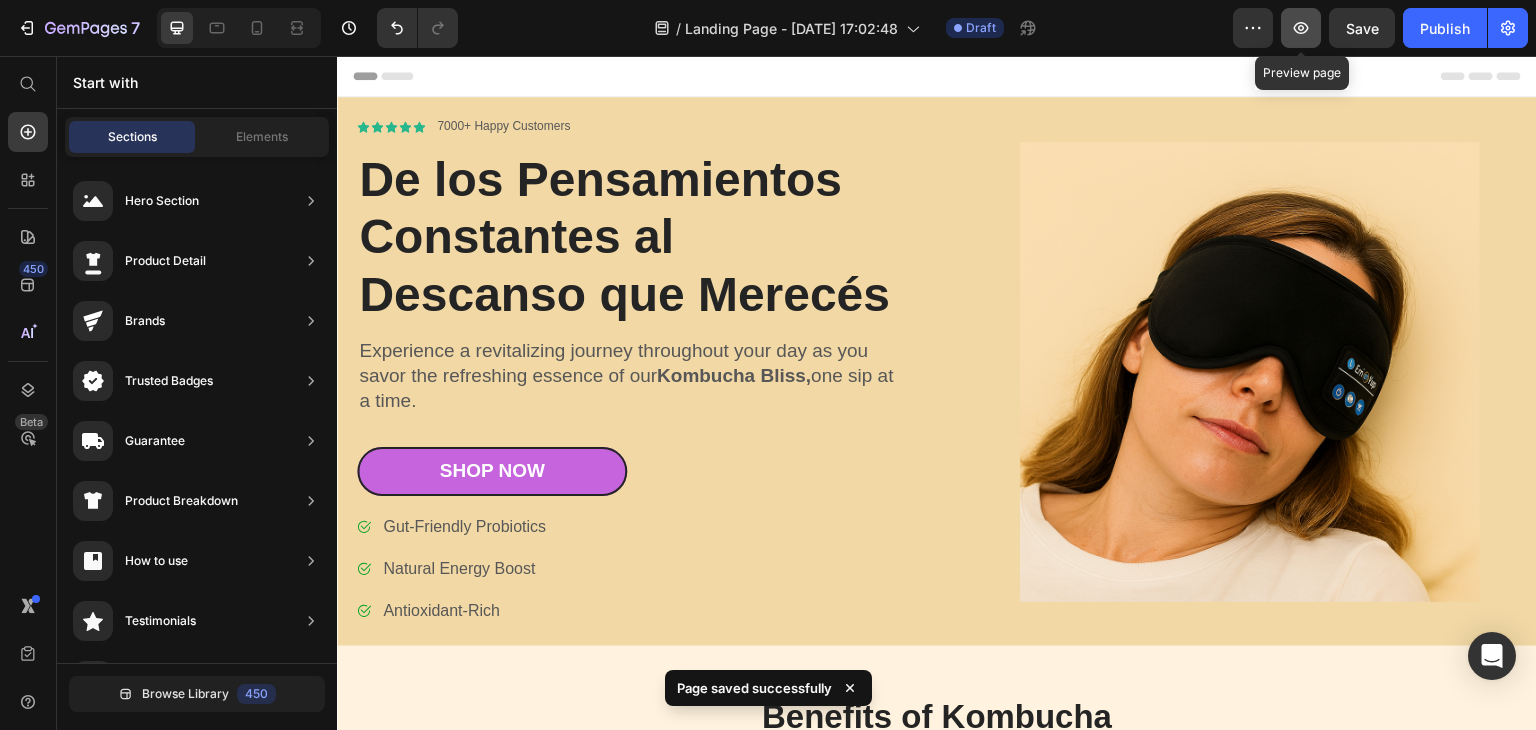 click 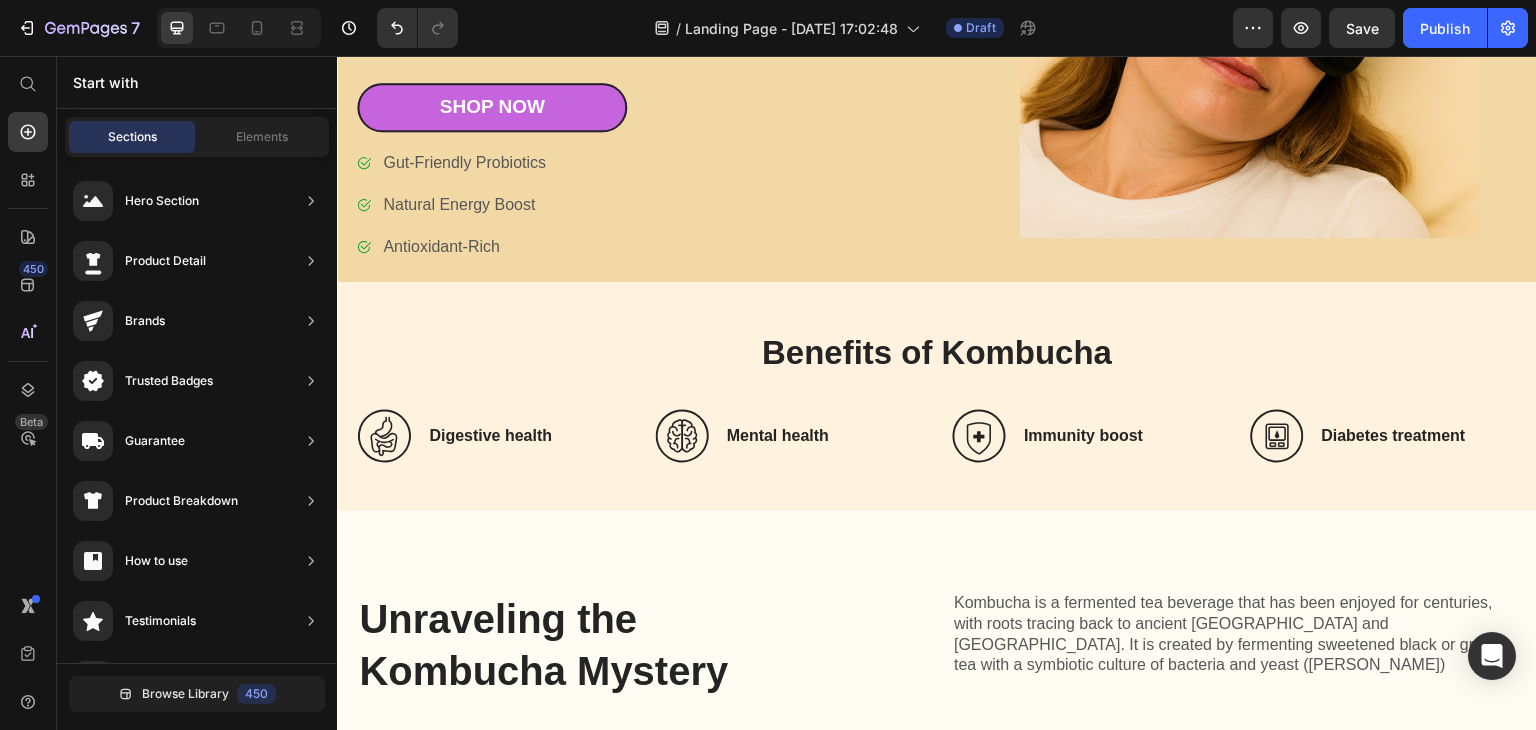 scroll, scrollTop: 0, scrollLeft: 0, axis: both 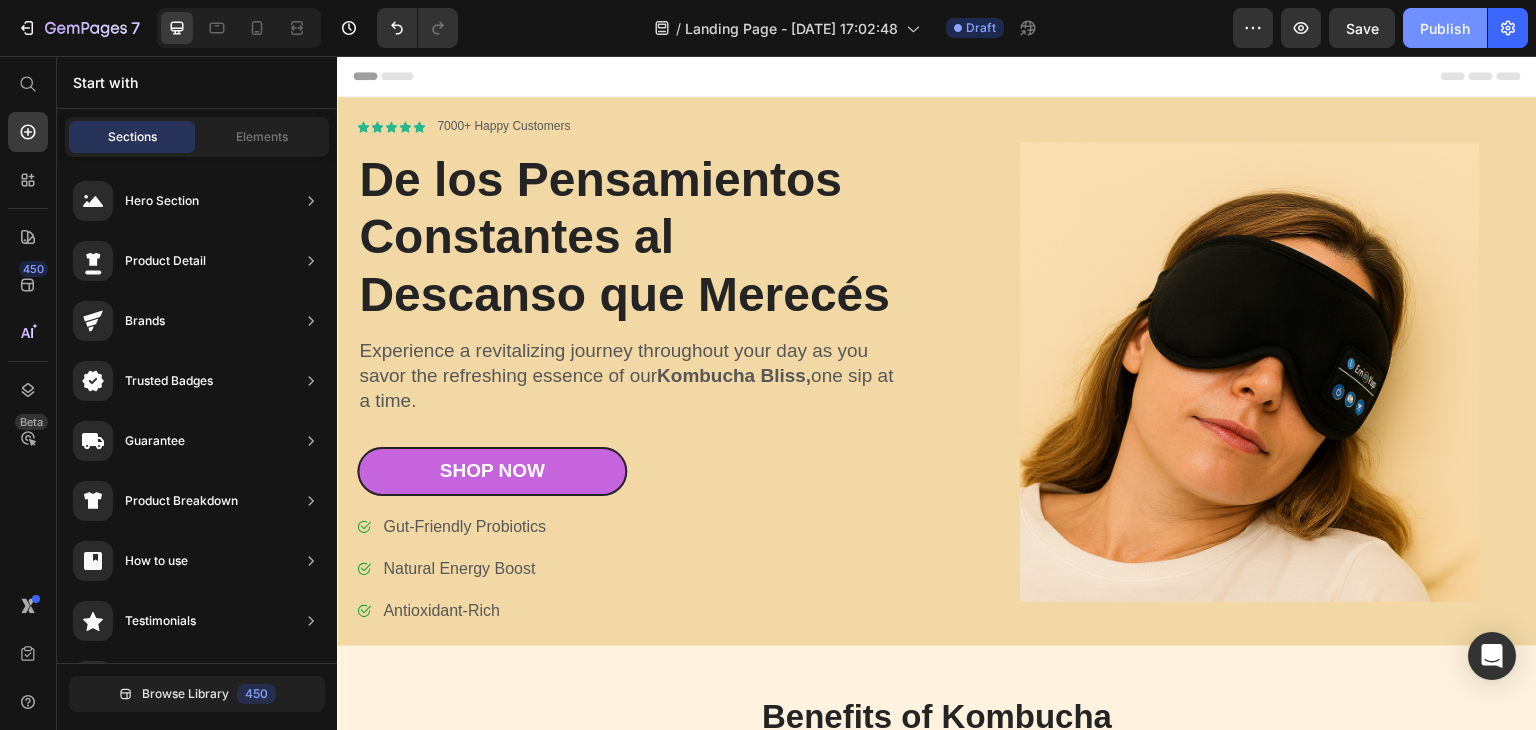 click on "Publish" 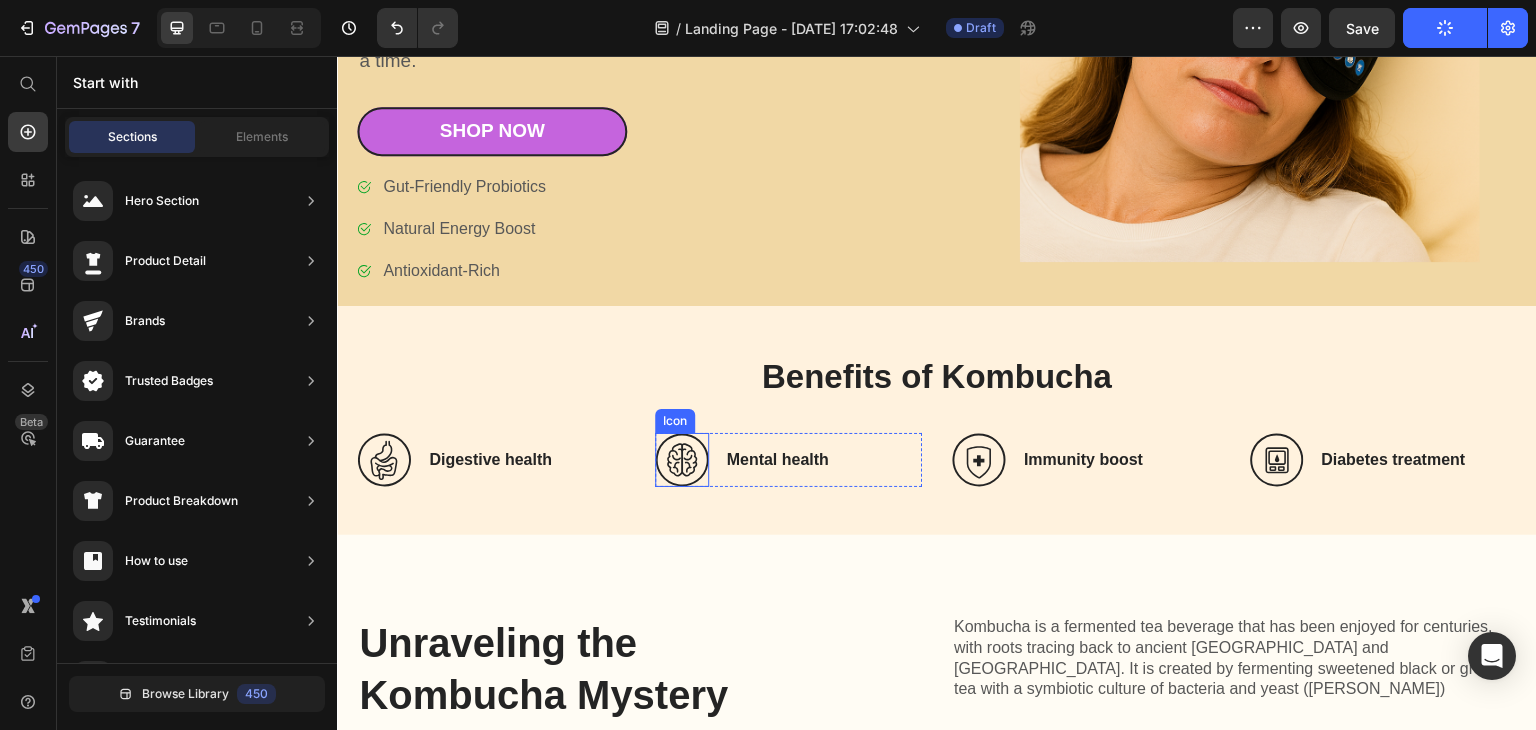 scroll, scrollTop: 0, scrollLeft: 0, axis: both 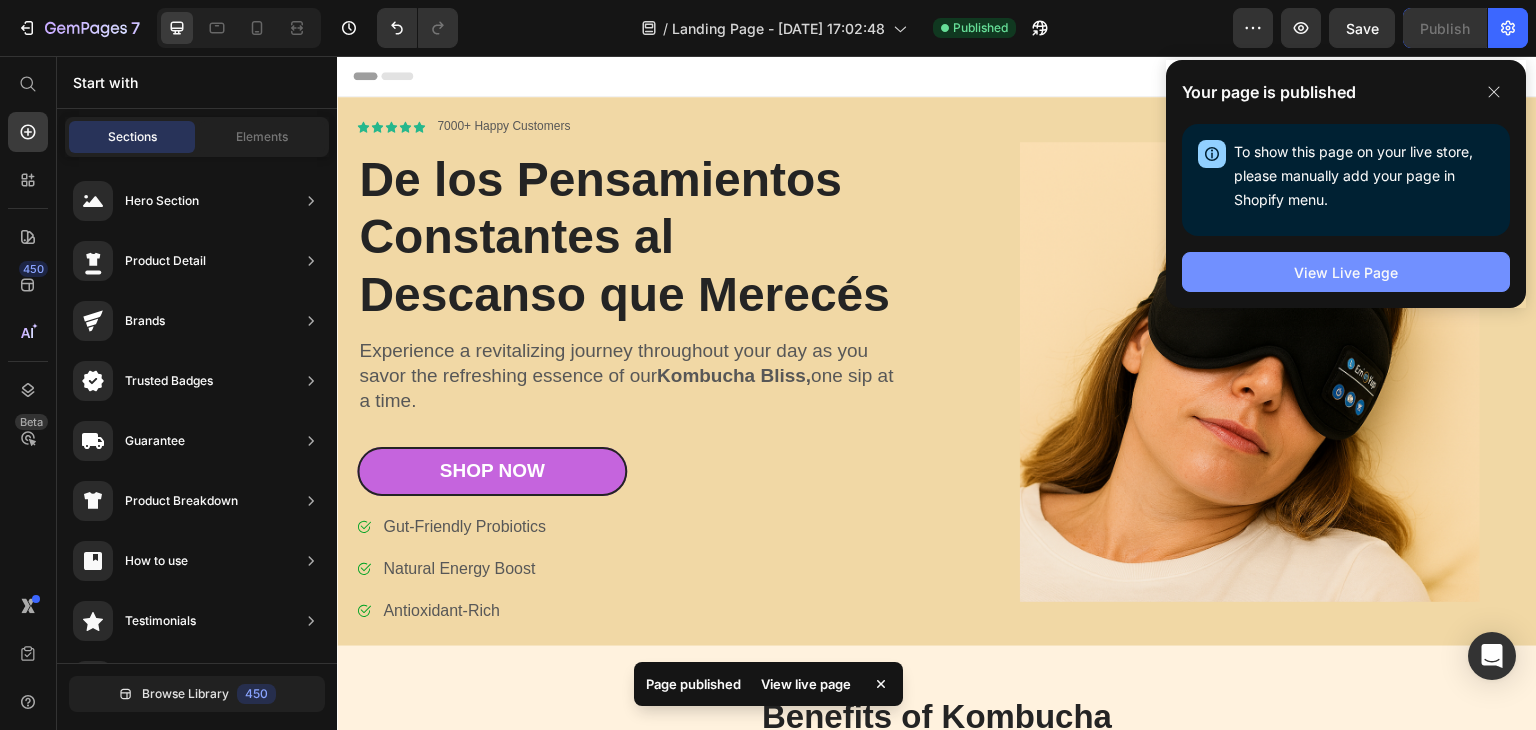 click on "View Live Page" at bounding box center [1346, 272] 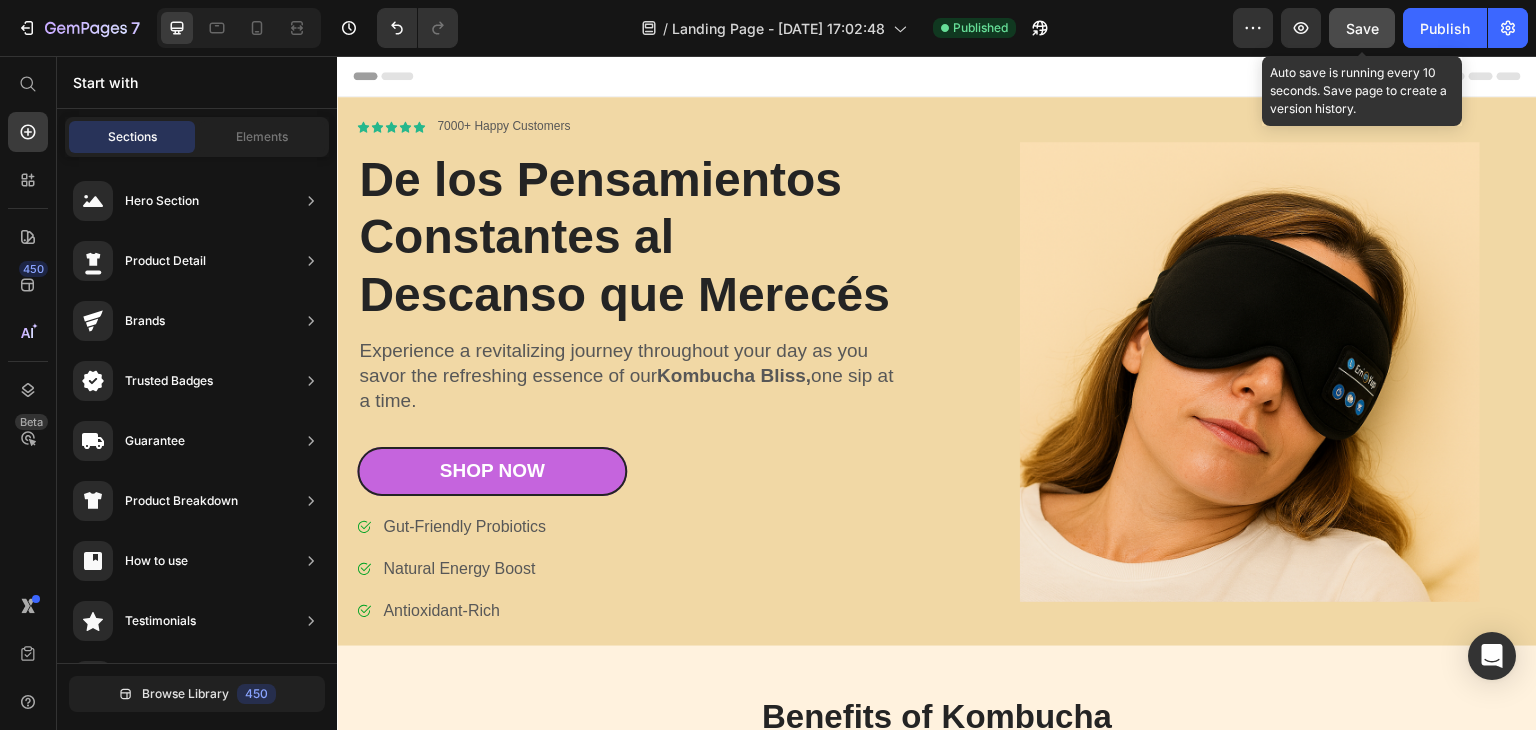 click on "Save" 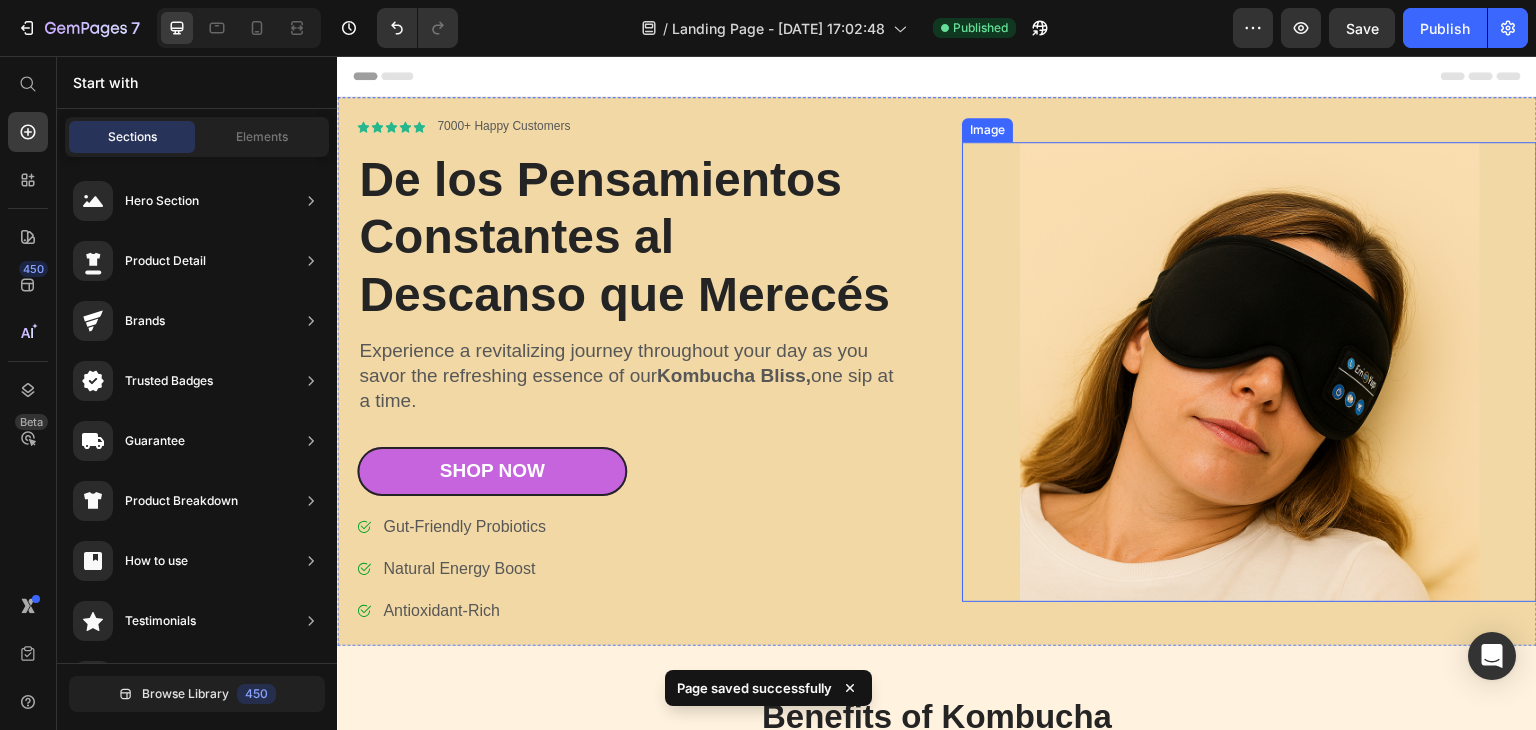 click at bounding box center [1249, 372] 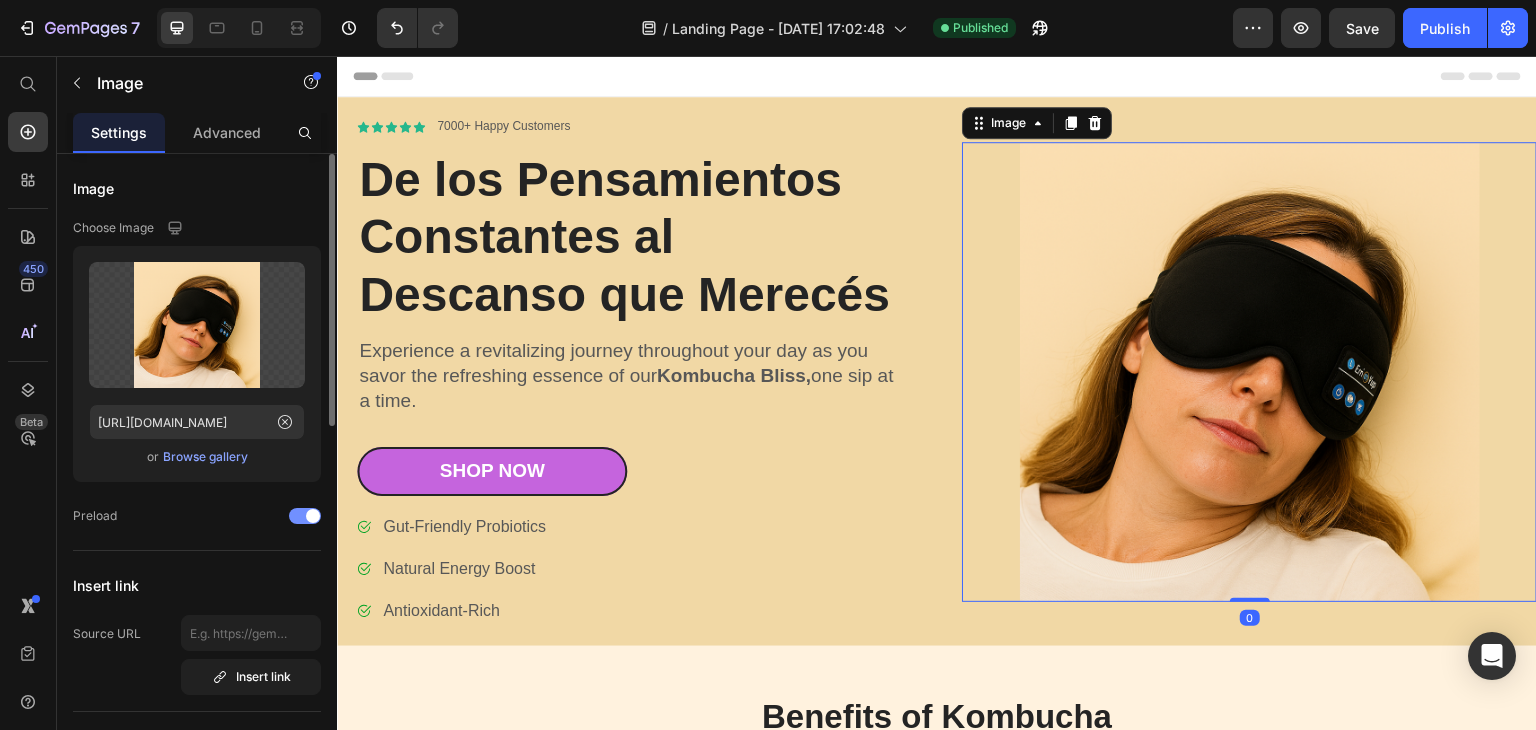 scroll, scrollTop: 400, scrollLeft: 0, axis: vertical 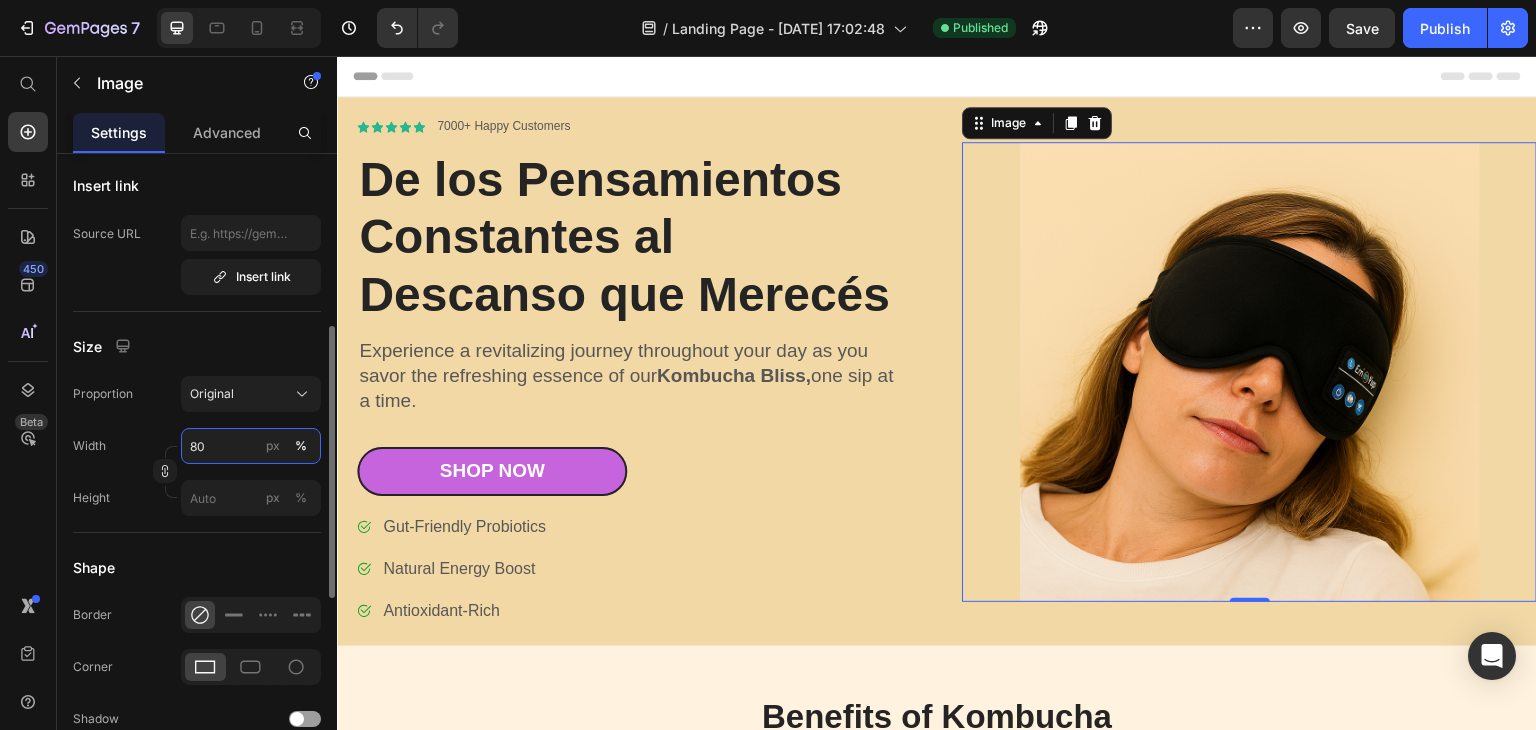 click on "80" at bounding box center [251, 446] 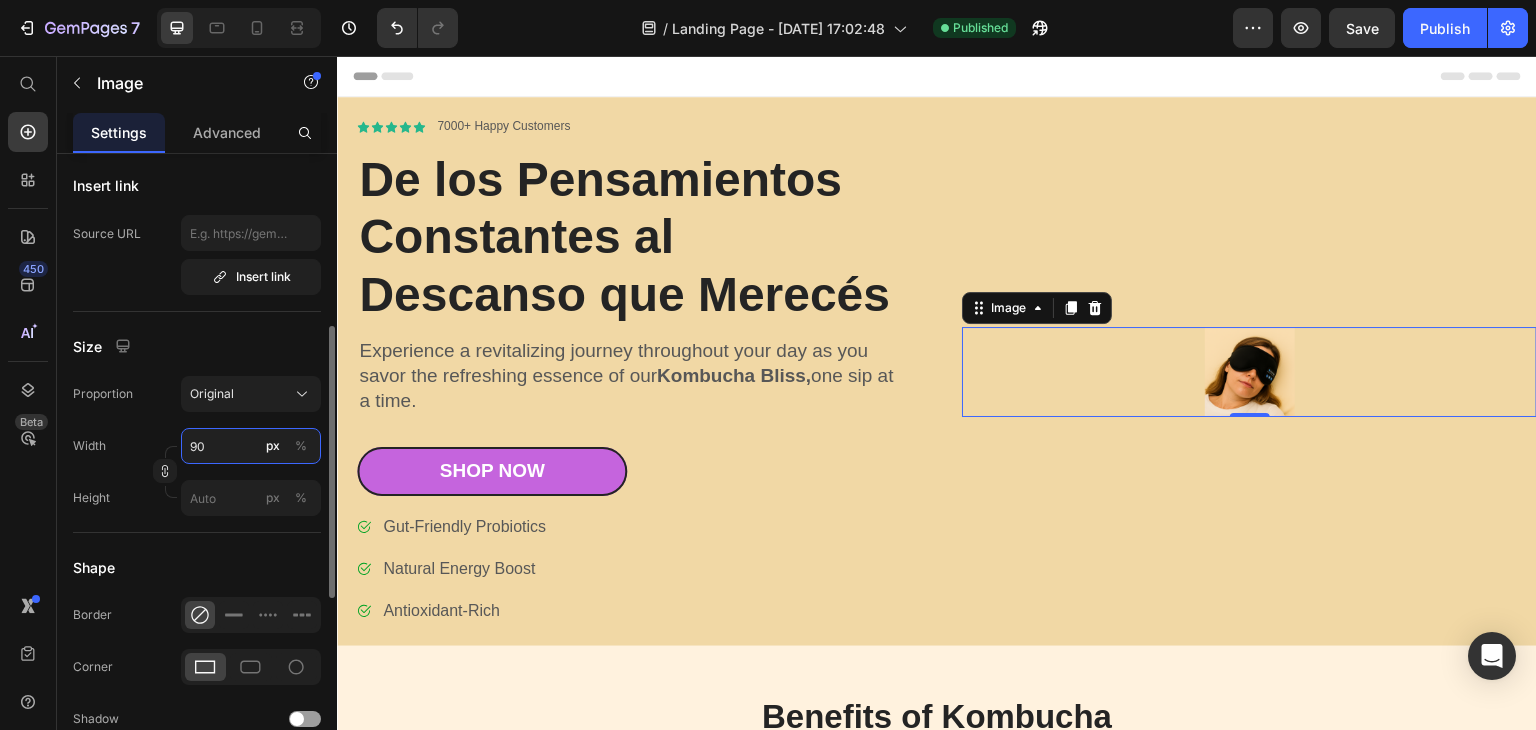type on "90" 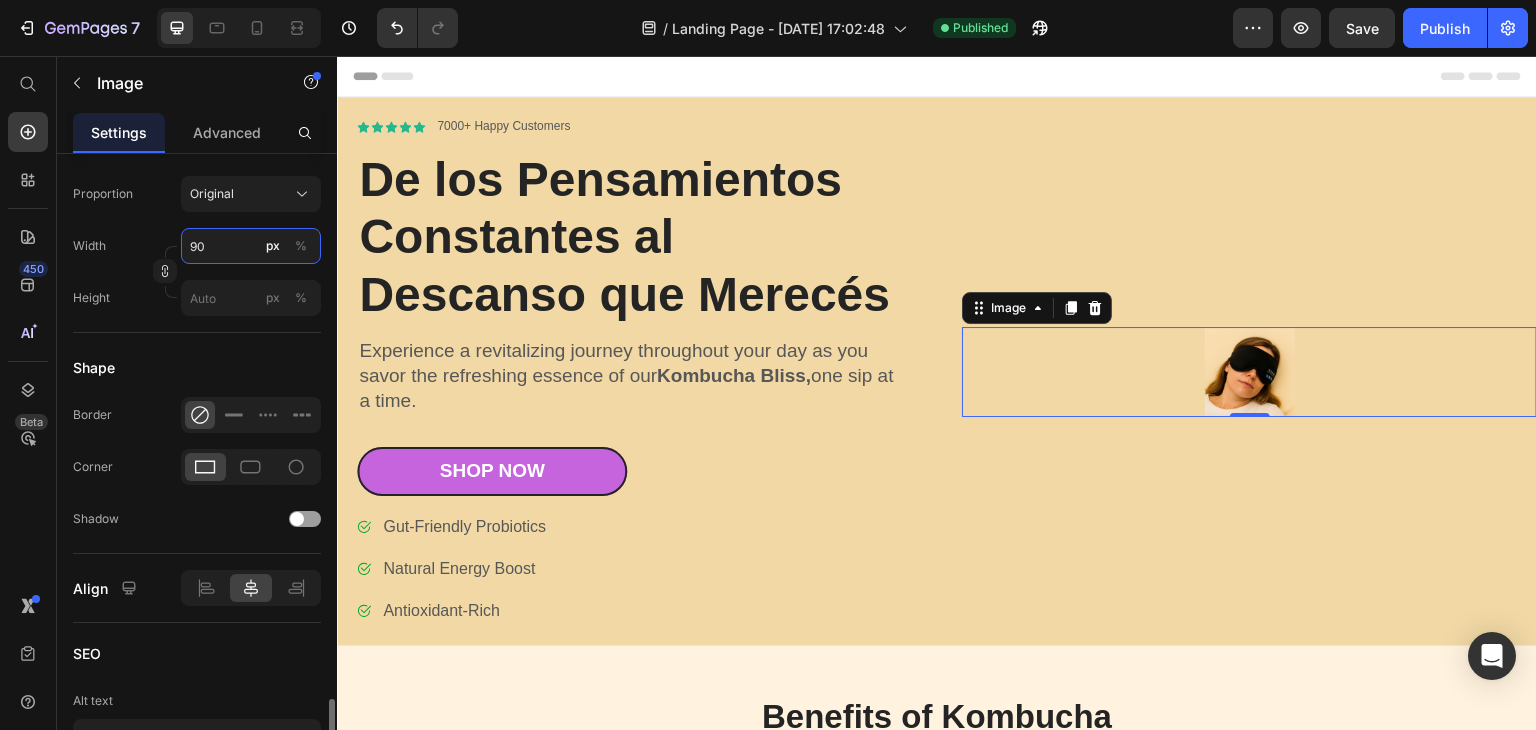 scroll, scrollTop: 800, scrollLeft: 0, axis: vertical 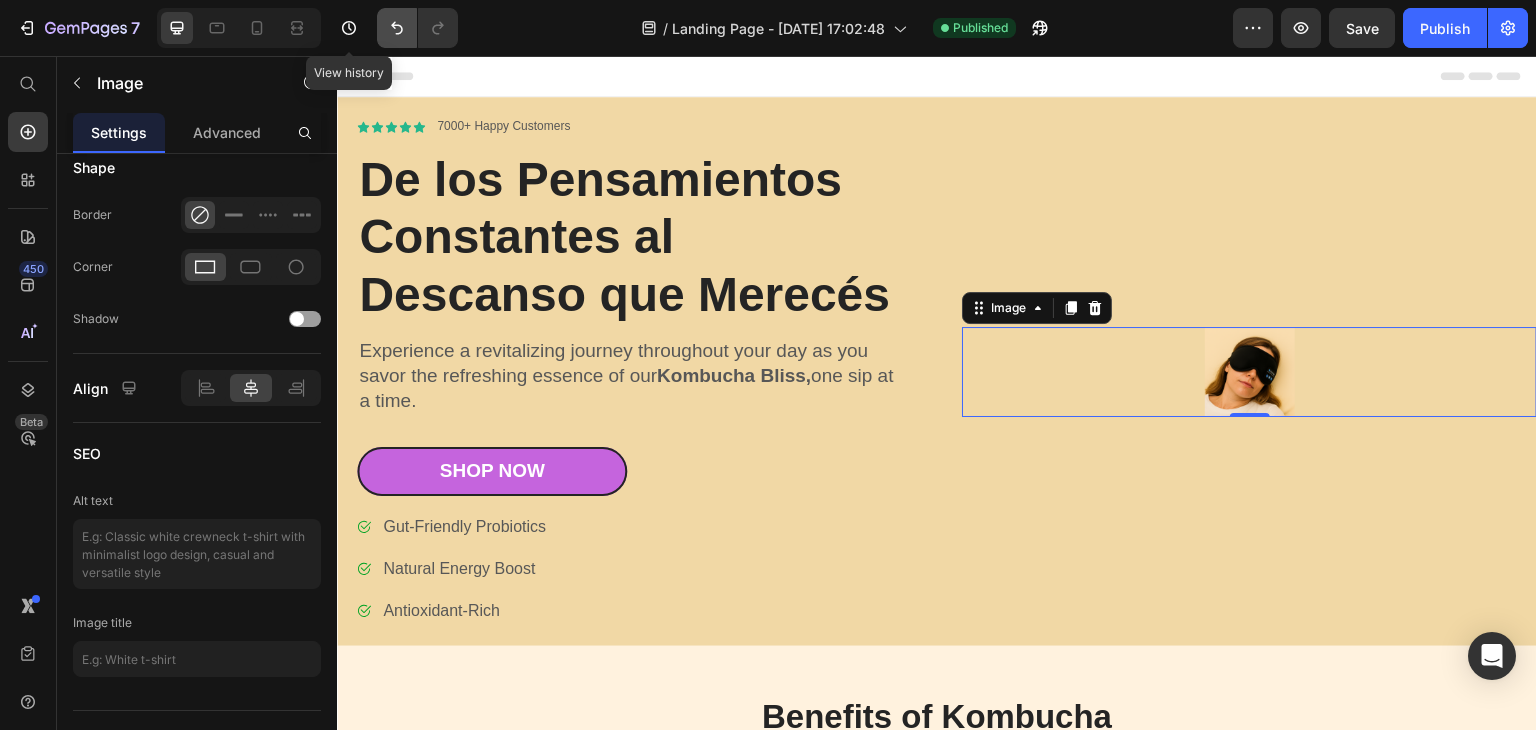 click 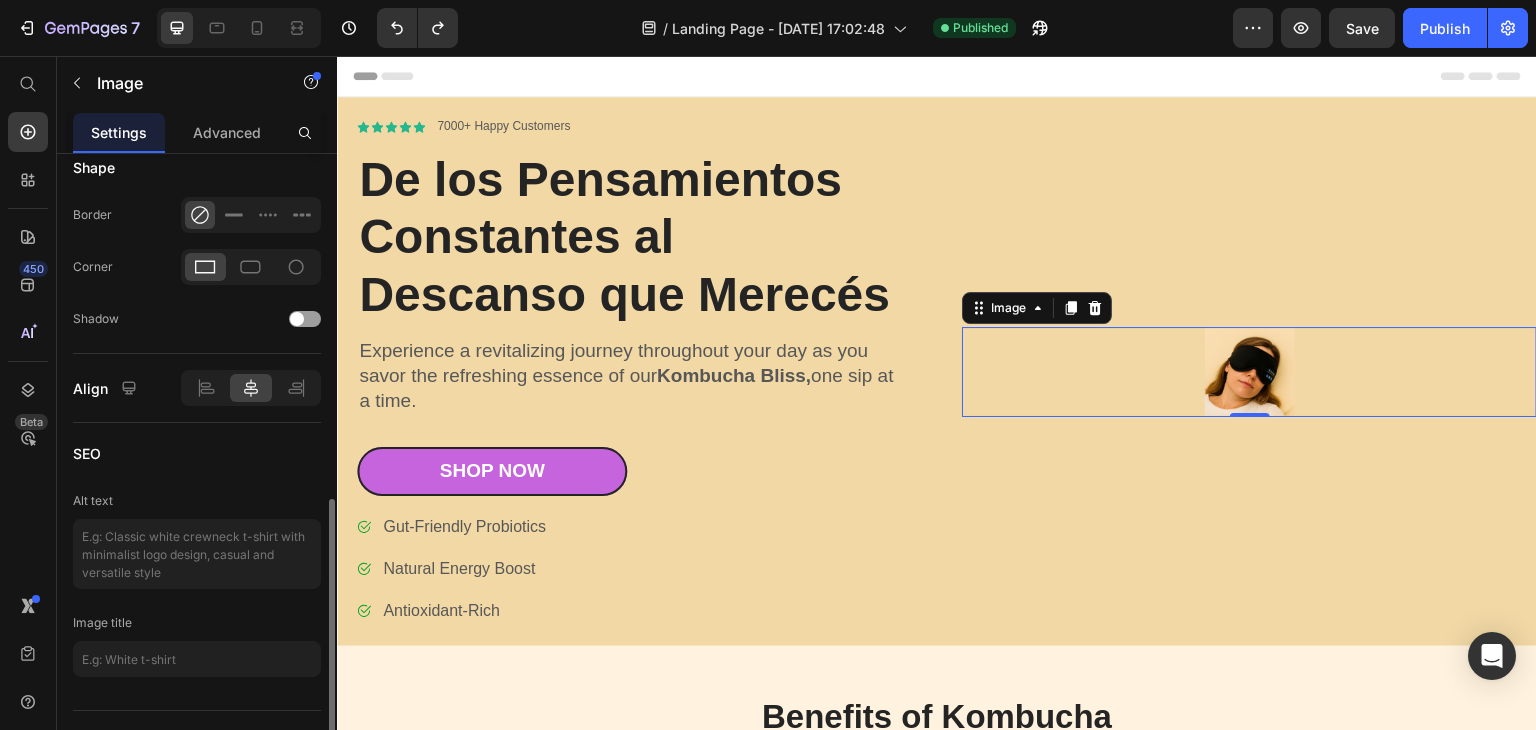 click on "SEO Alt text Image title" 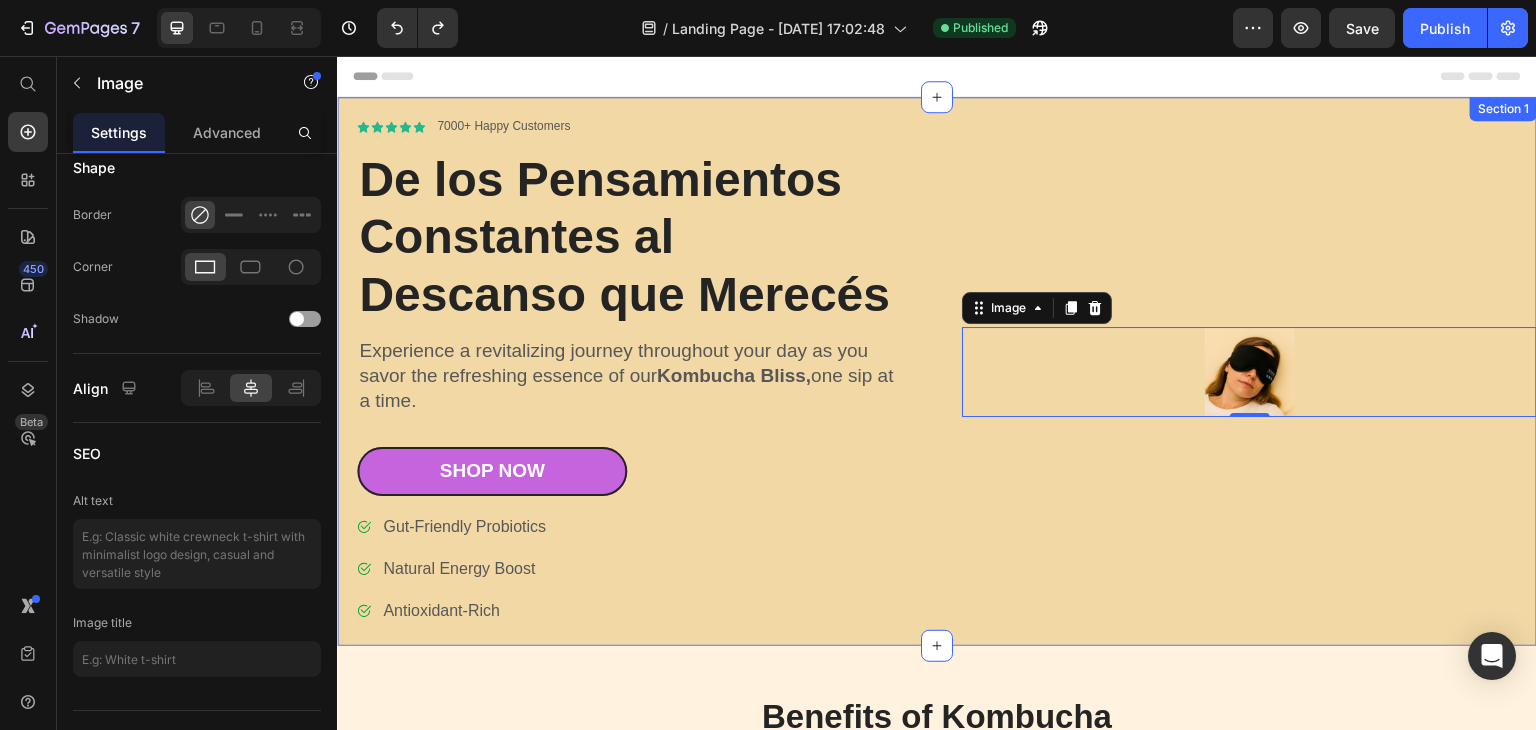 click on "Image   0" at bounding box center [1249, 371] 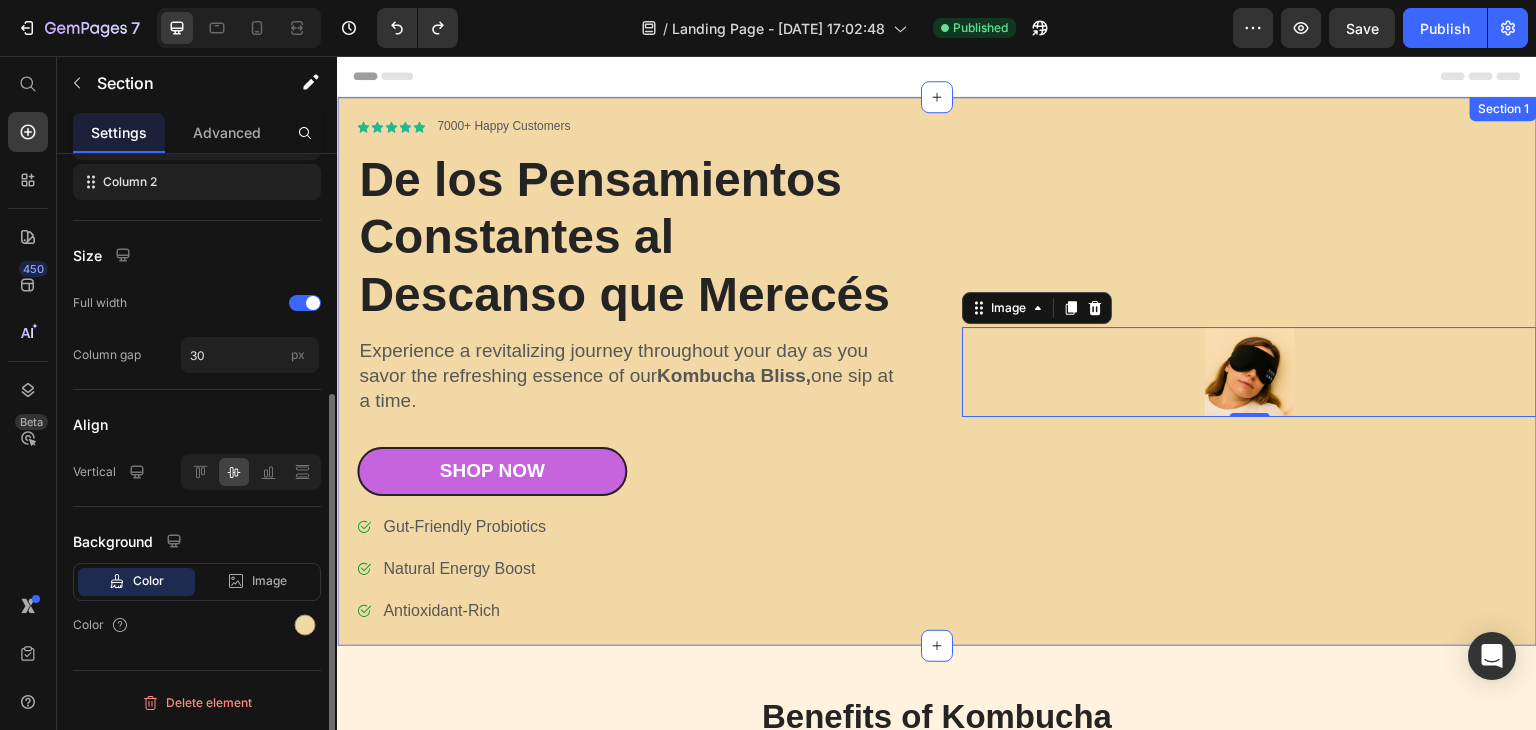 scroll, scrollTop: 0, scrollLeft: 0, axis: both 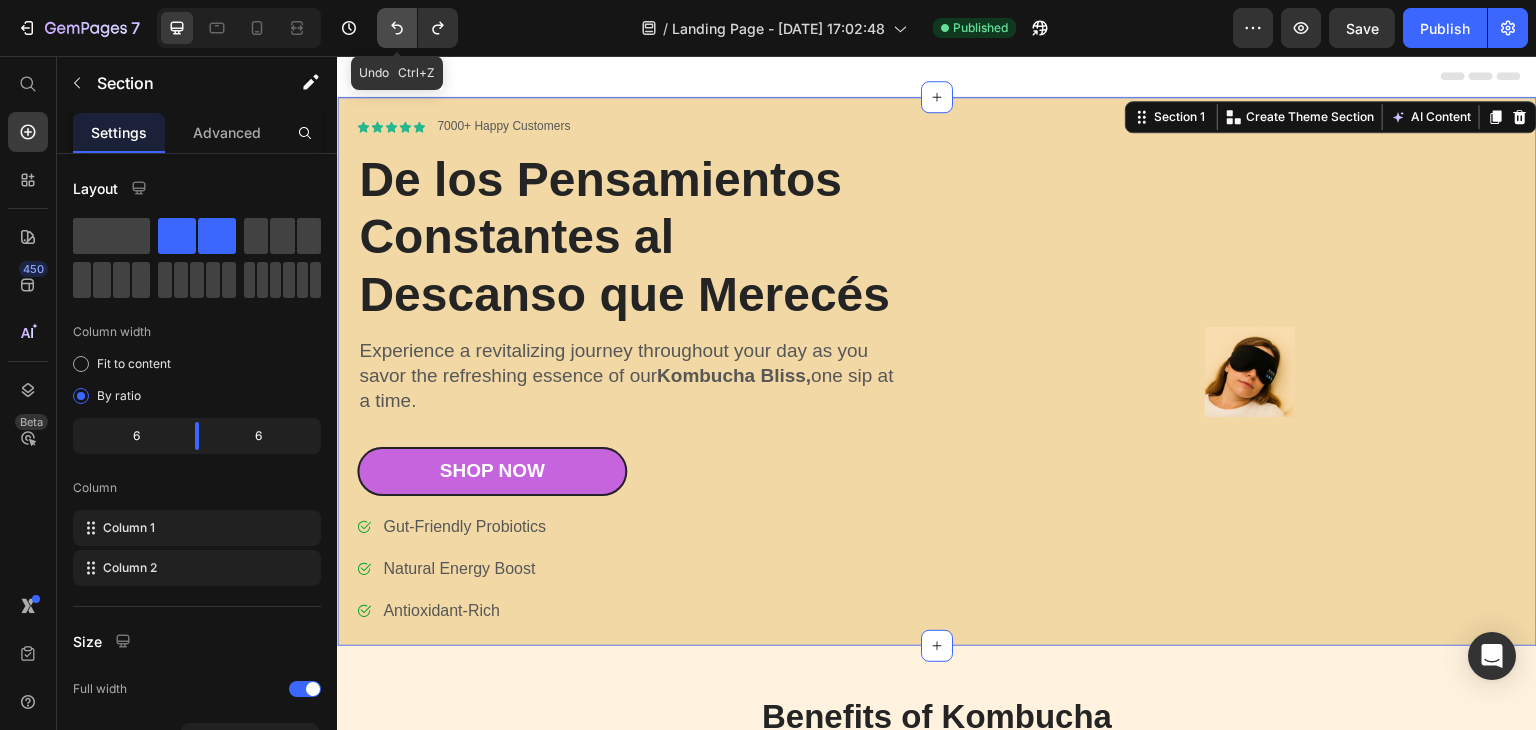 click 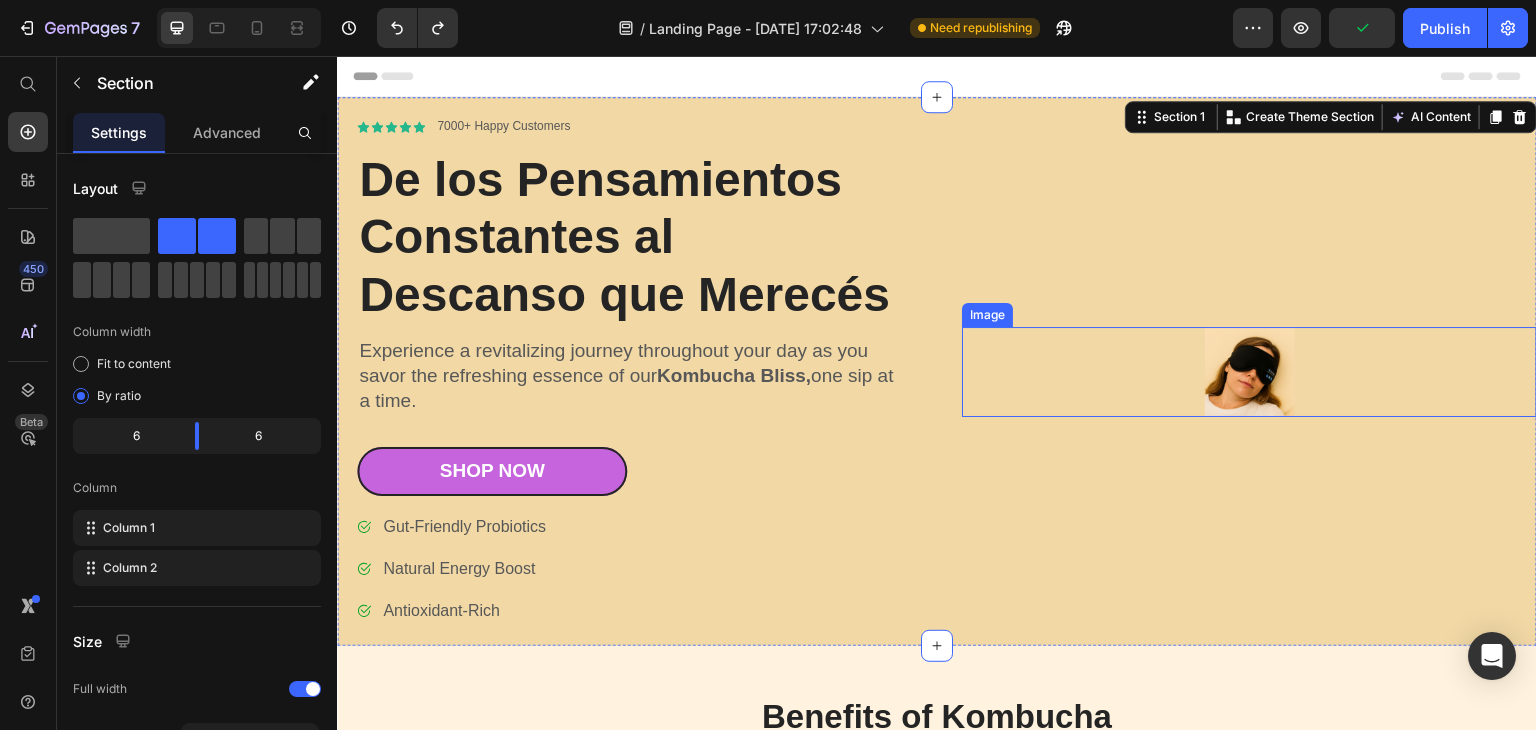 click at bounding box center (1249, 372) 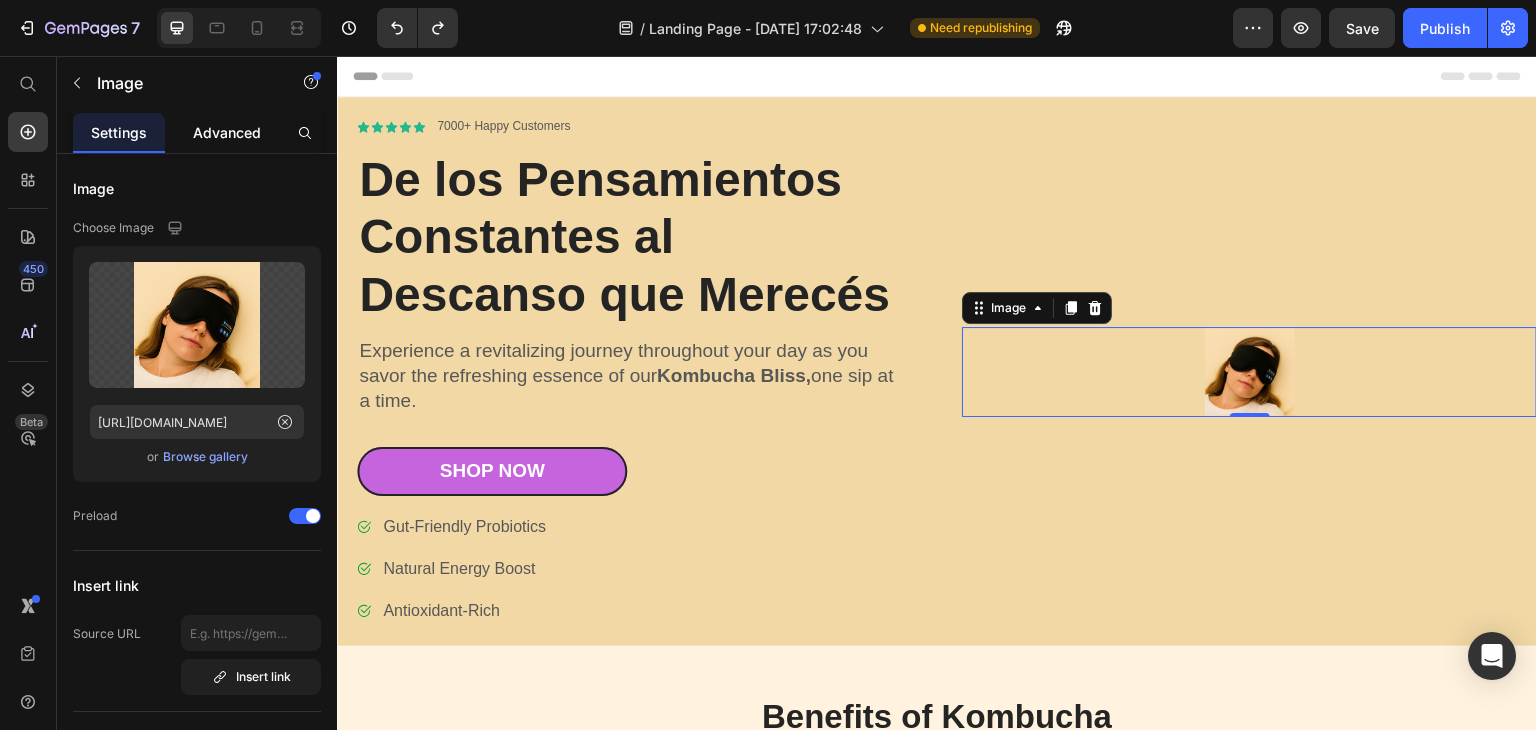 click on "Advanced" at bounding box center [227, 132] 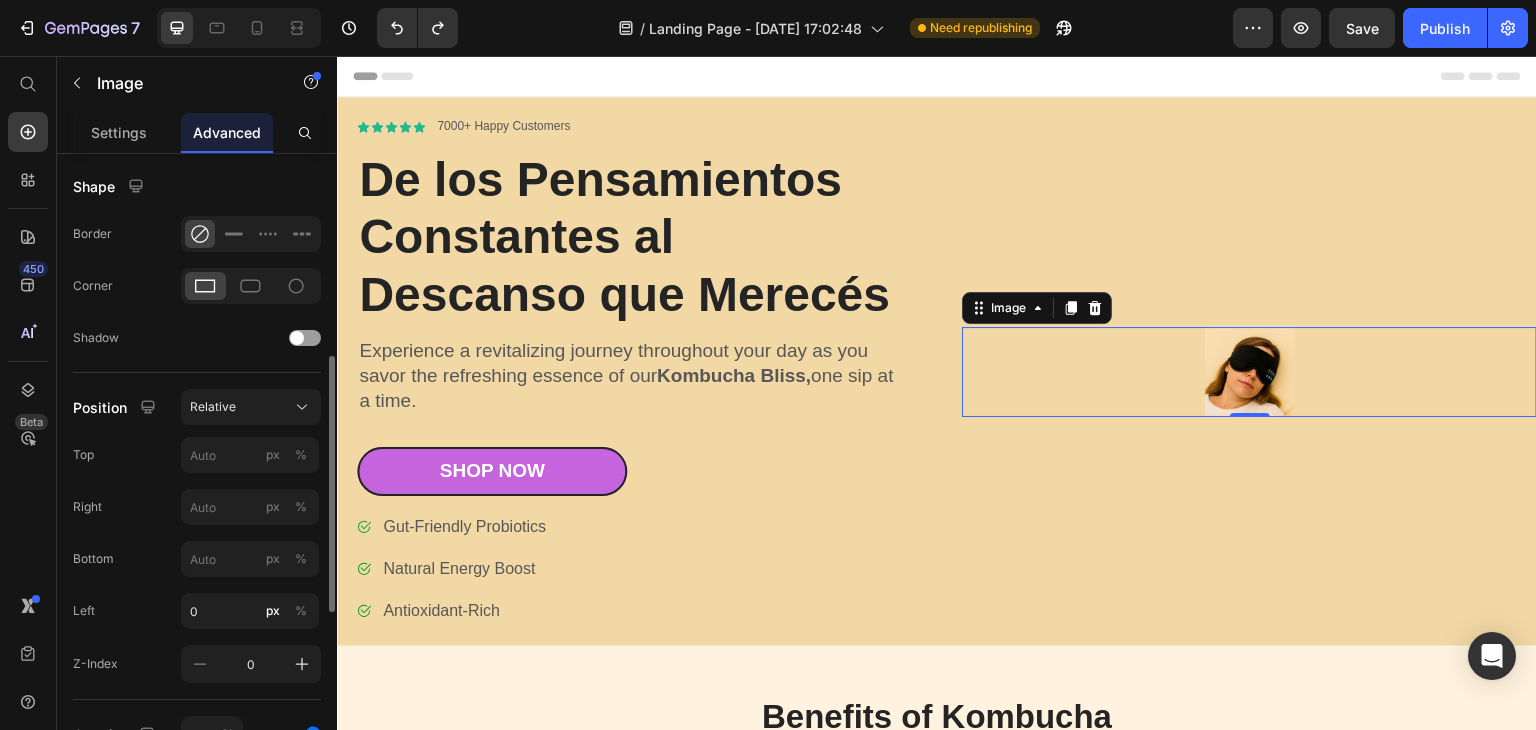scroll, scrollTop: 0, scrollLeft: 0, axis: both 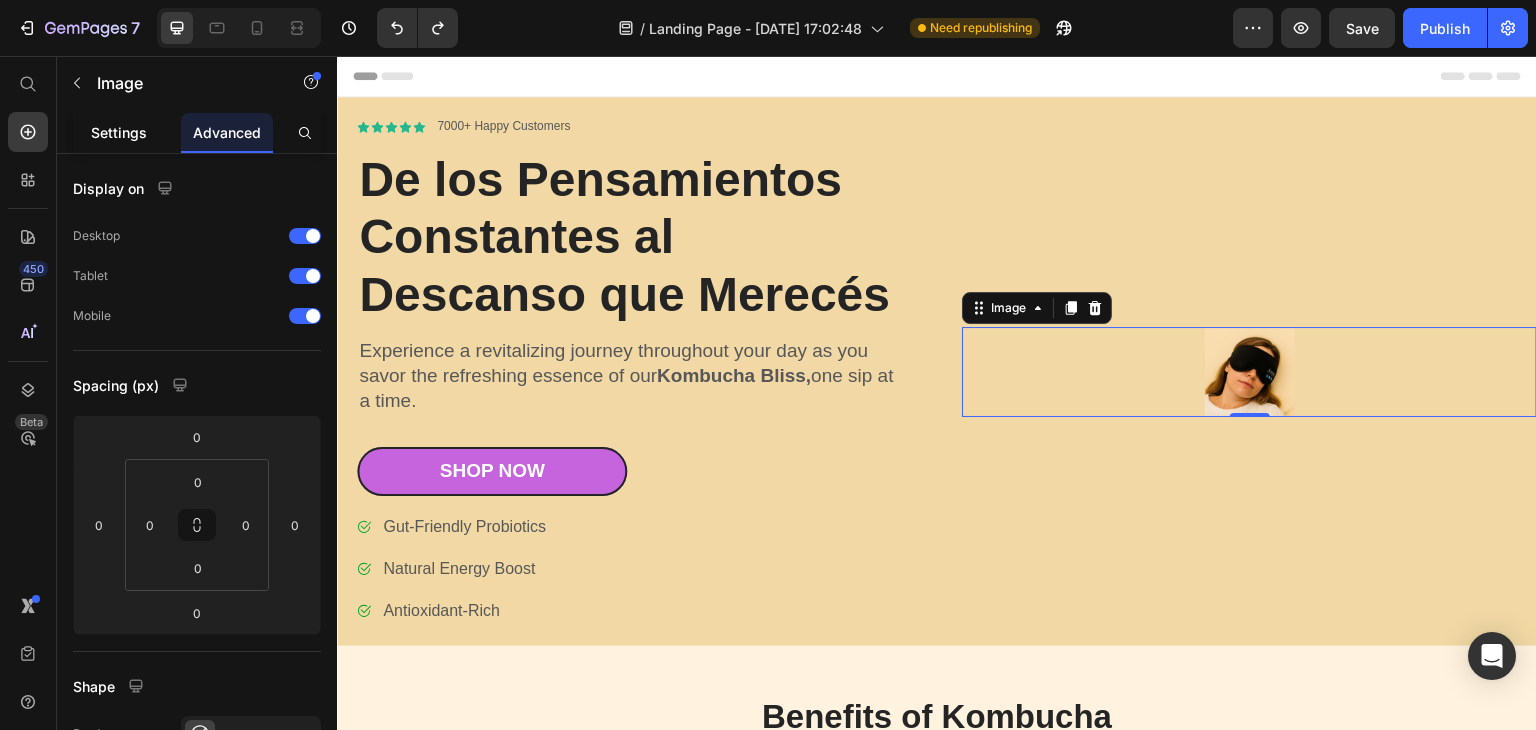 click on "Settings" at bounding box center [119, 132] 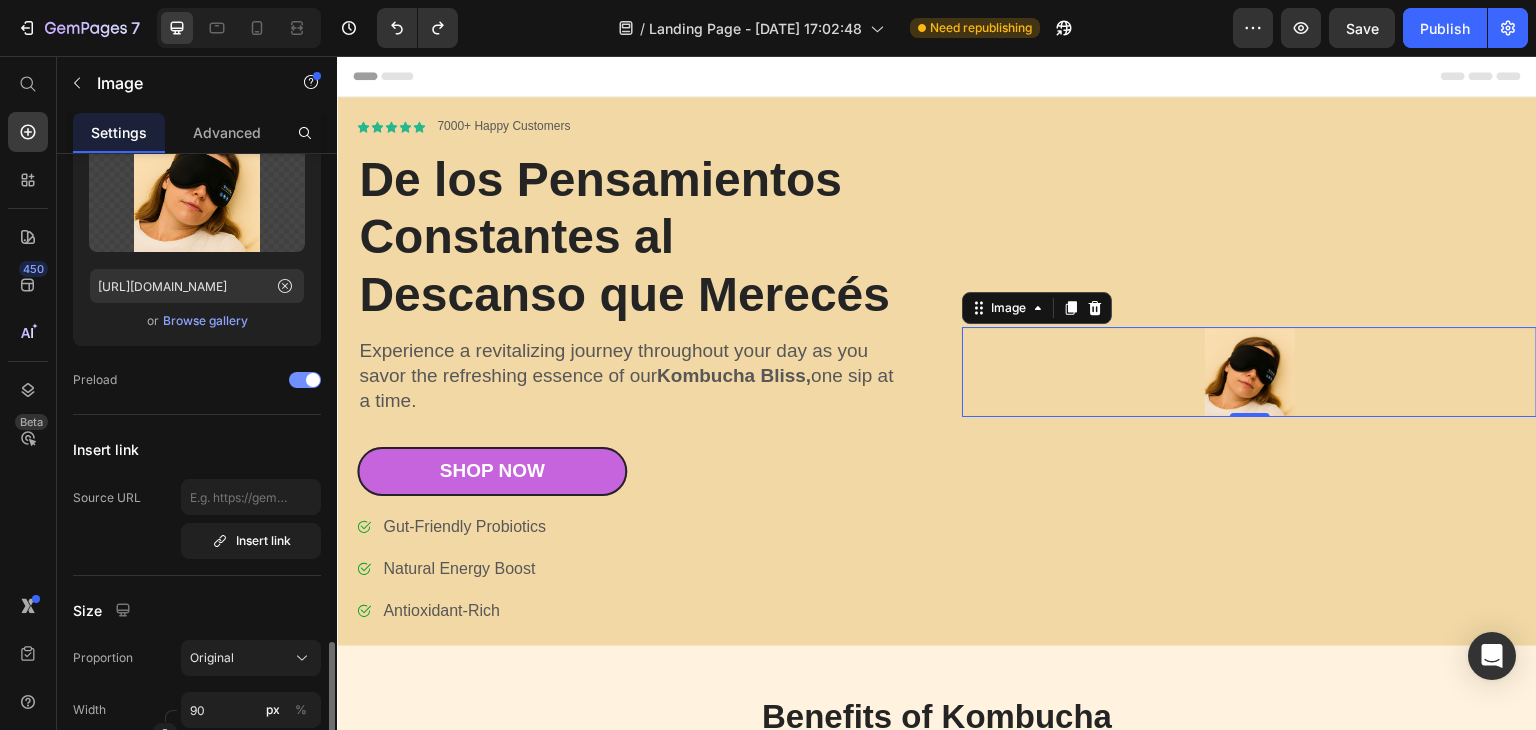 scroll, scrollTop: 0, scrollLeft: 0, axis: both 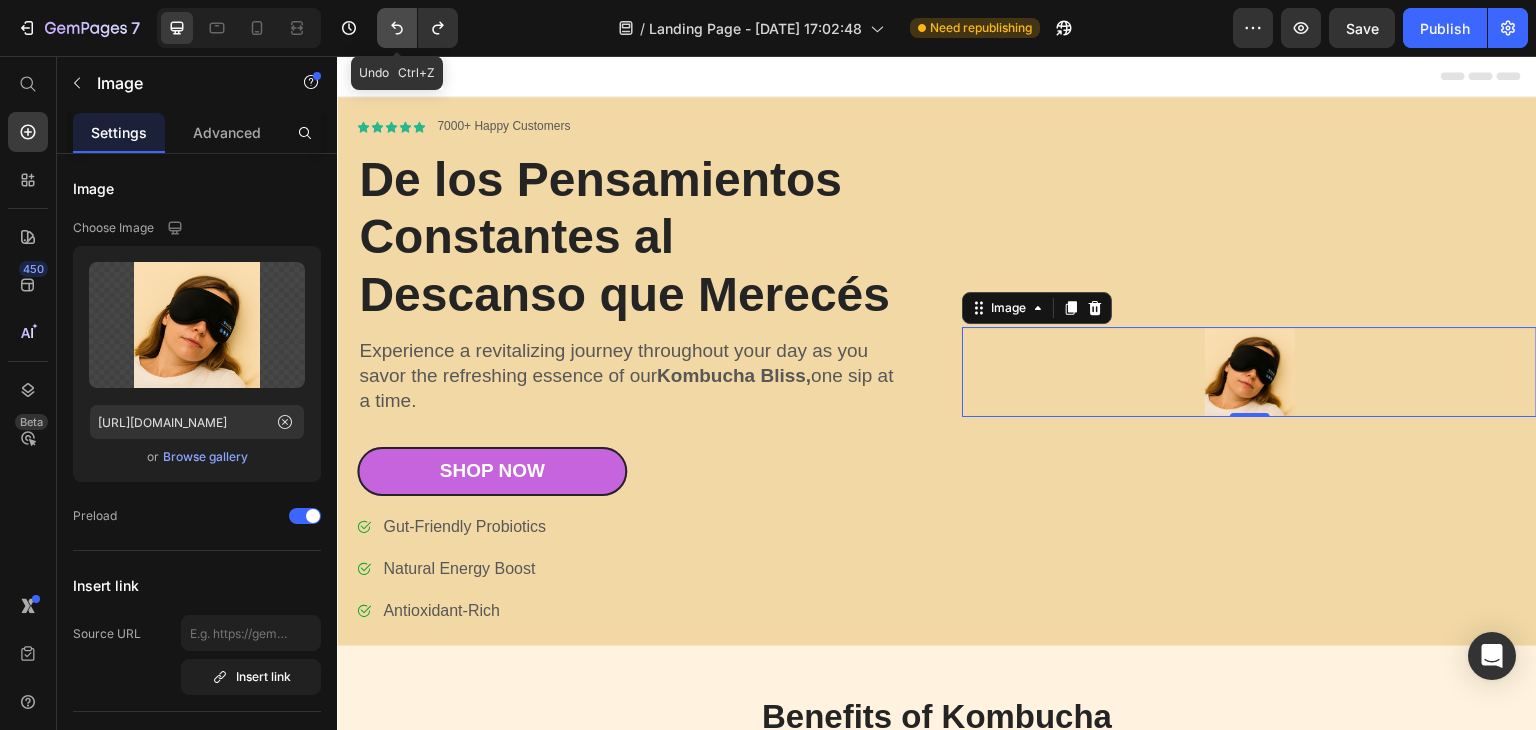 click 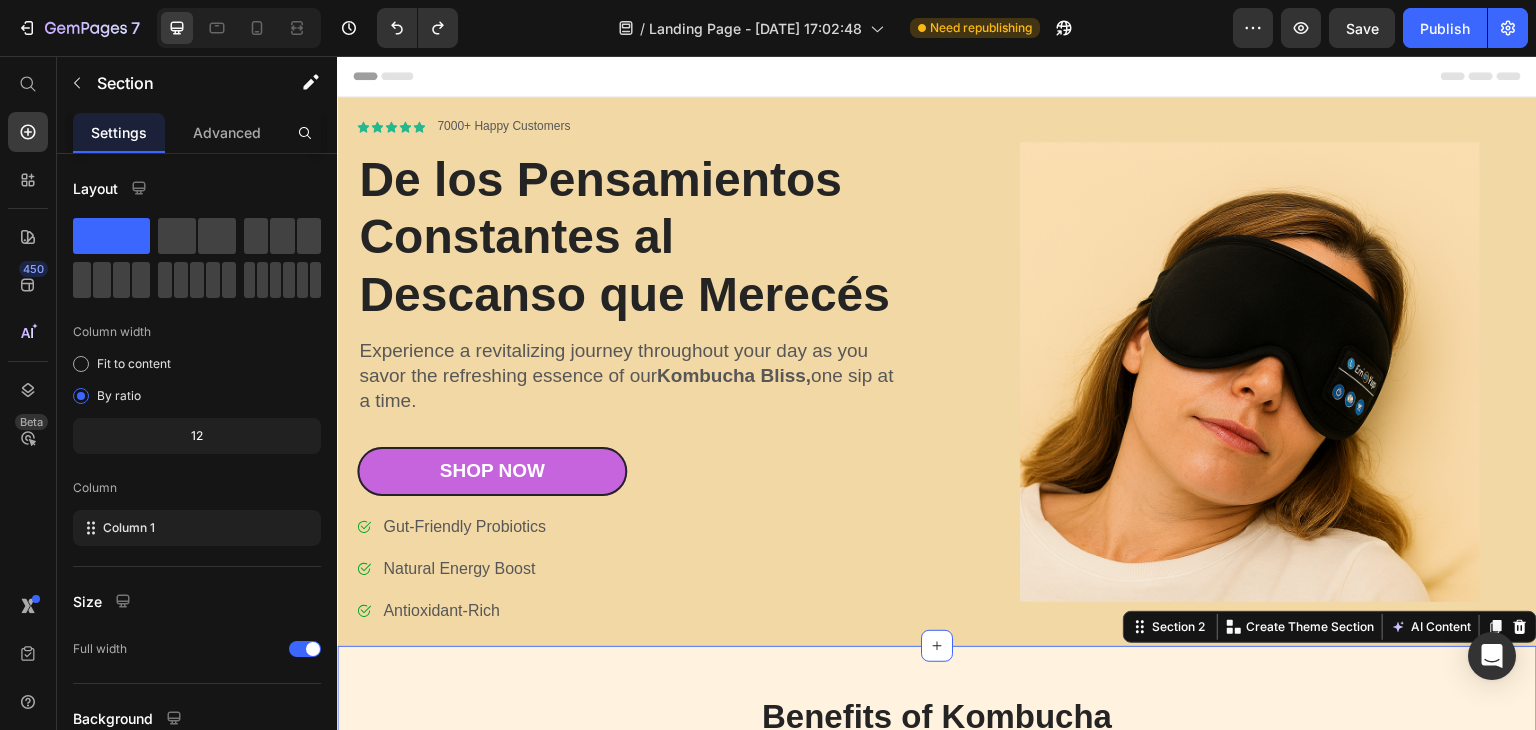 click on "Benefits of Kombucha Heading
Icon Digestive health Heading Row
Icon Mental health Heading Row
Icon Immunity boost Heading Row
Icon [MEDICAL_DATA] treatment Heading Row Row Row Section 2   You can create reusable sections Create Theme Section AI Content Write with GemAI What would you like to describe here? Tone and Voice Persuasive Product Show more Generate" at bounding box center [937, 760] 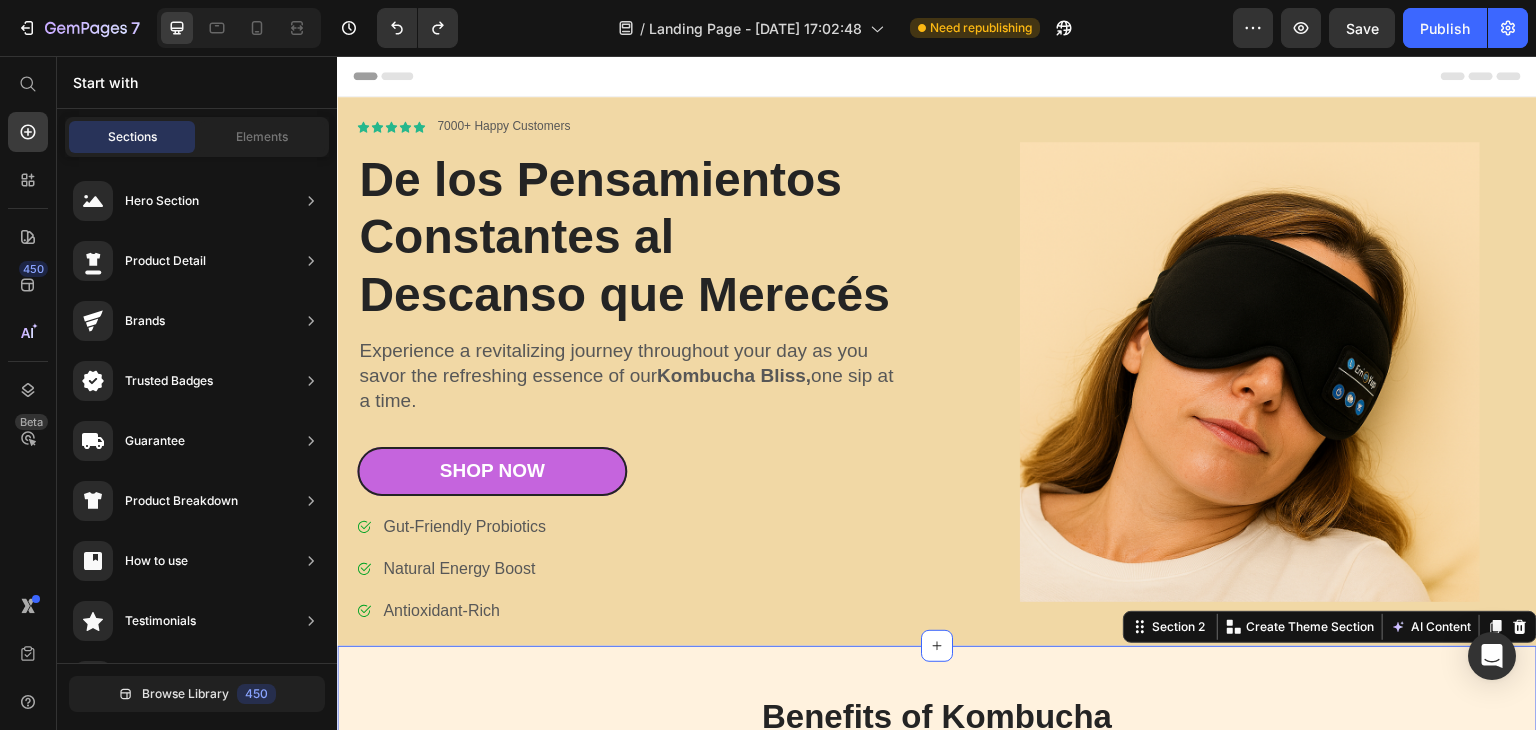 click on "Header" at bounding box center (937, 76) 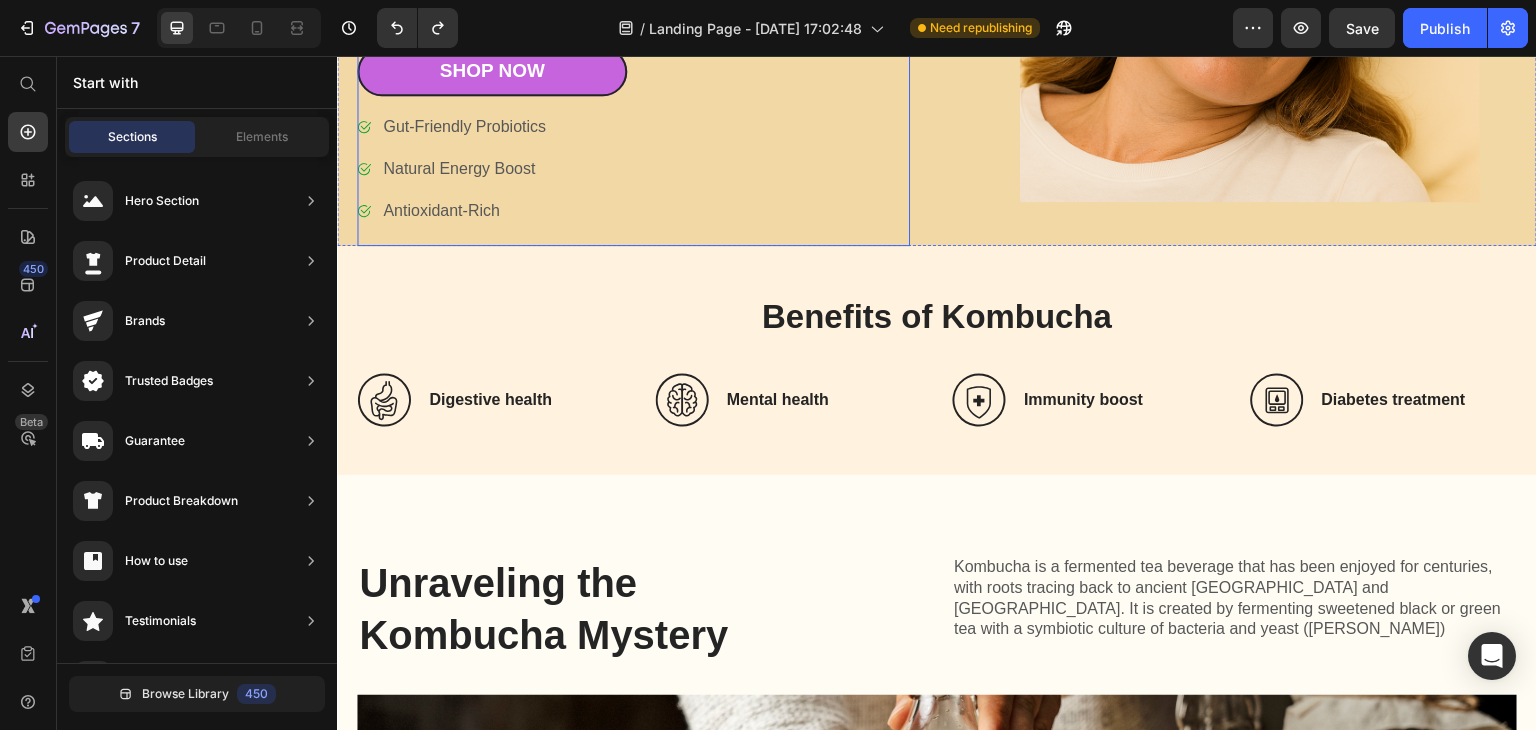 scroll, scrollTop: 0, scrollLeft: 0, axis: both 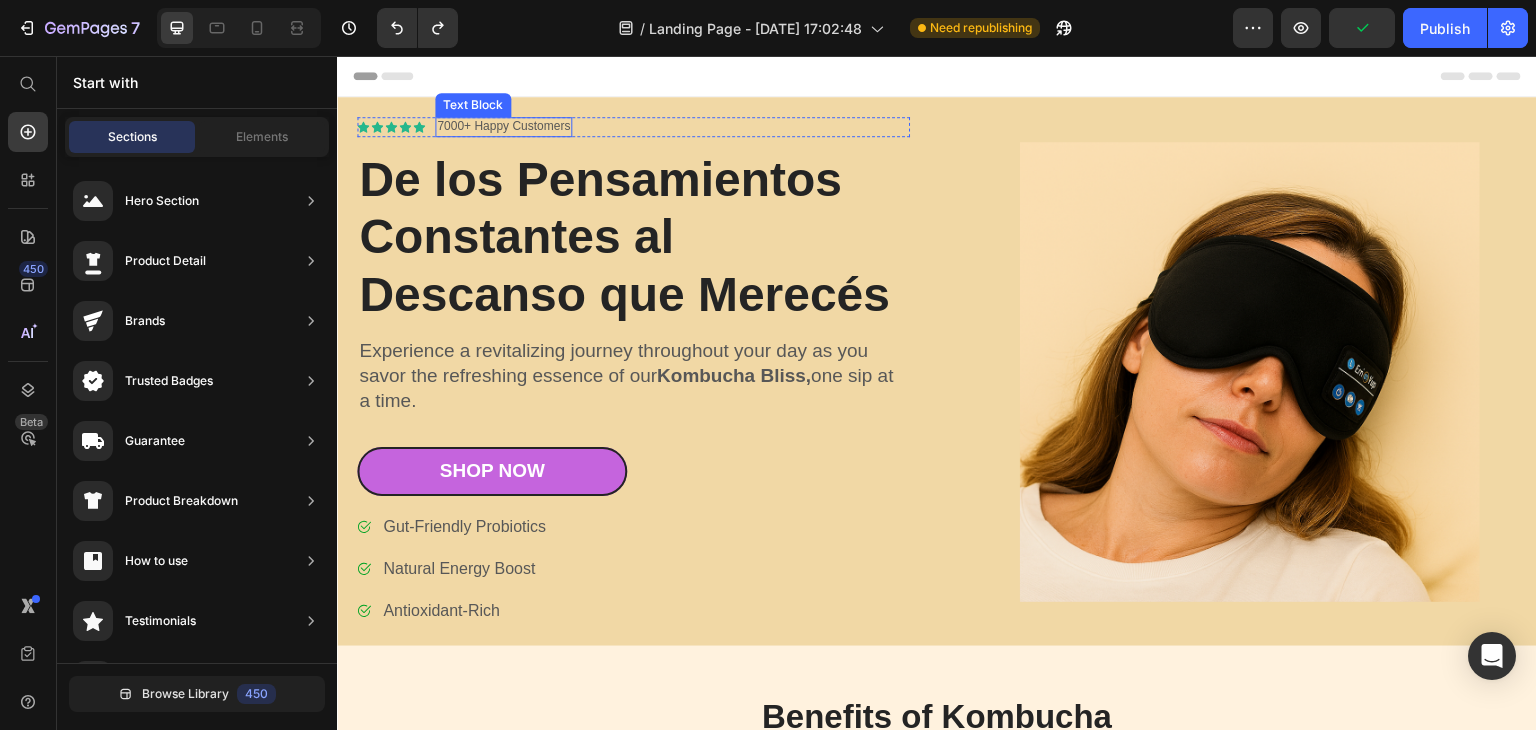 click on "7000+ Happy Customers" at bounding box center (503, 127) 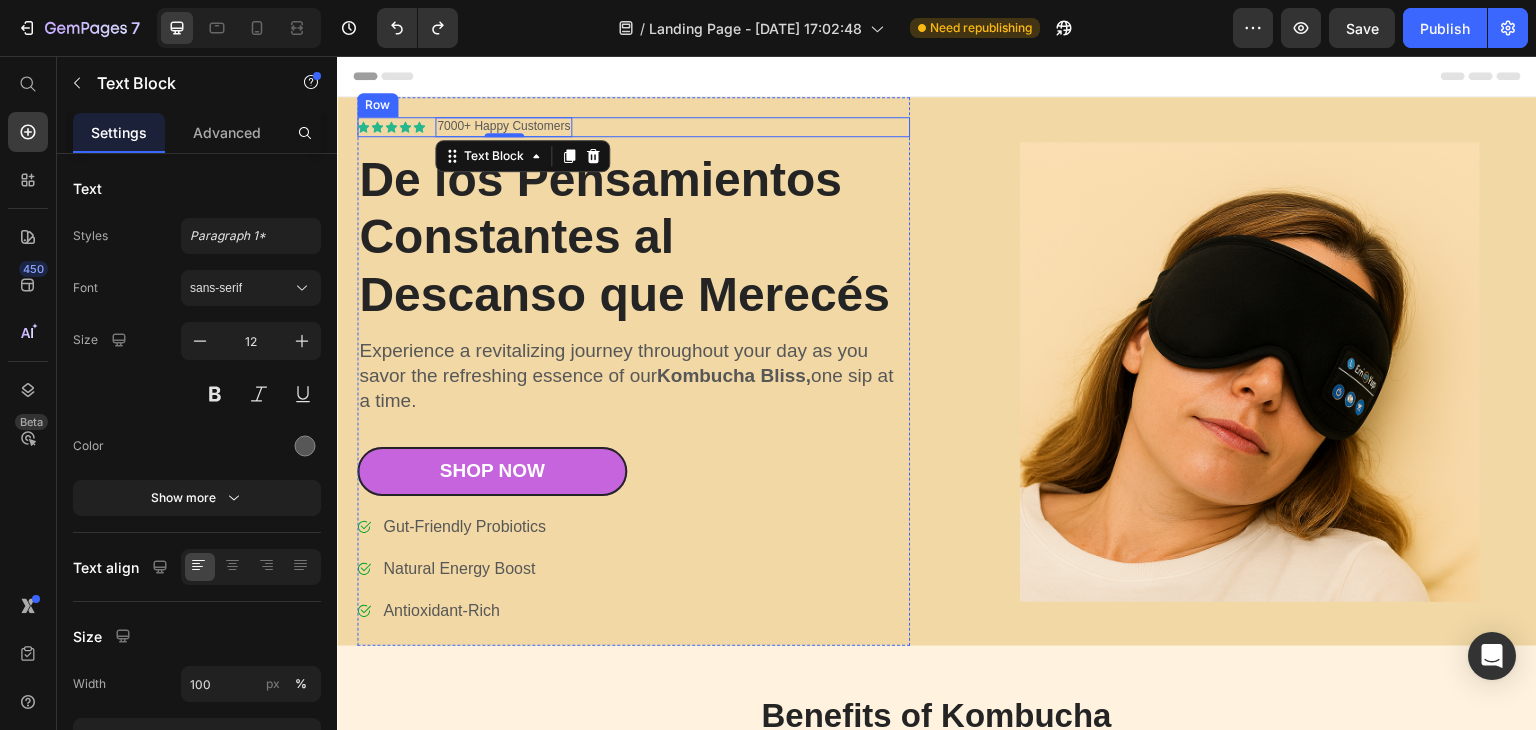 click on "Icon Icon Icon Icon Icon Icon List" at bounding box center (391, 127) 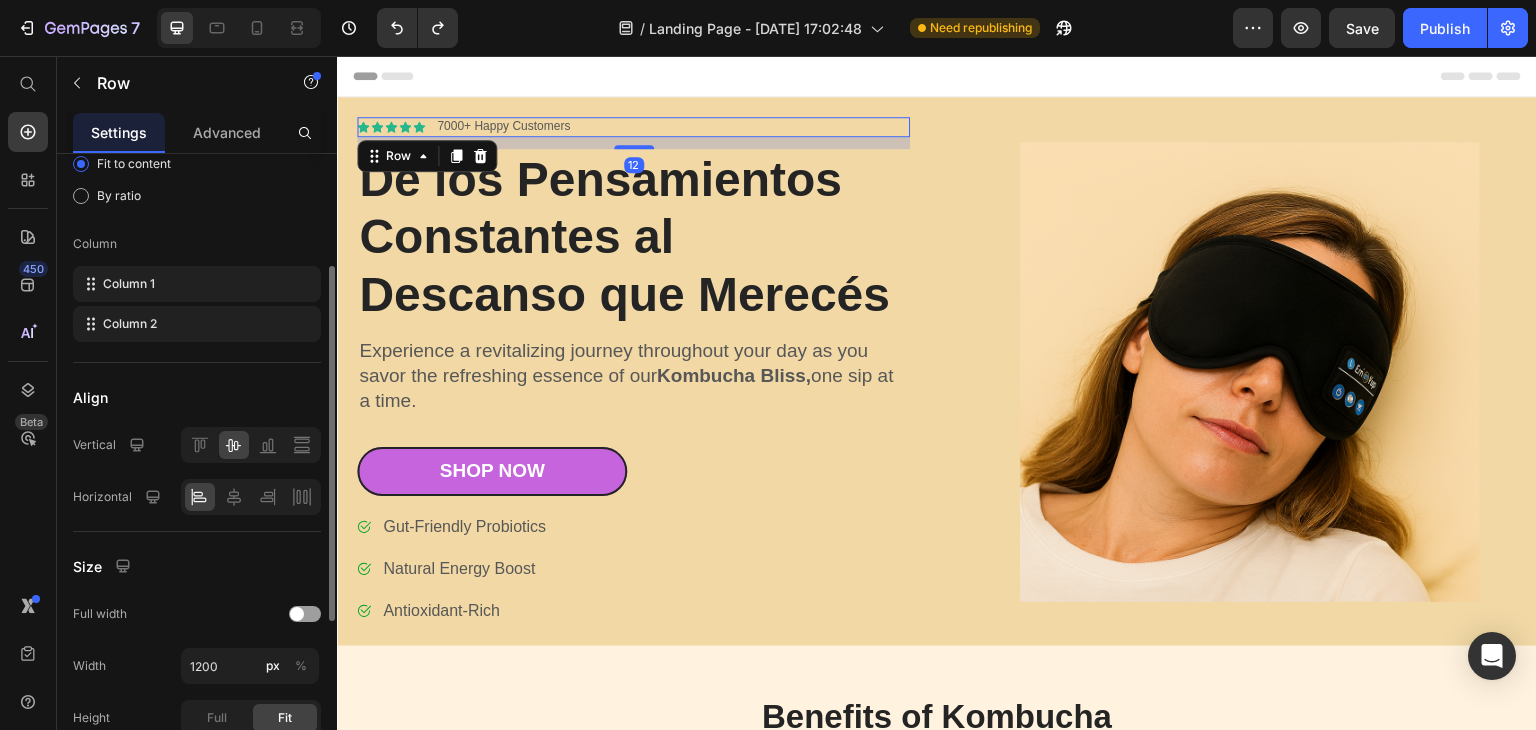 scroll, scrollTop: 494, scrollLeft: 0, axis: vertical 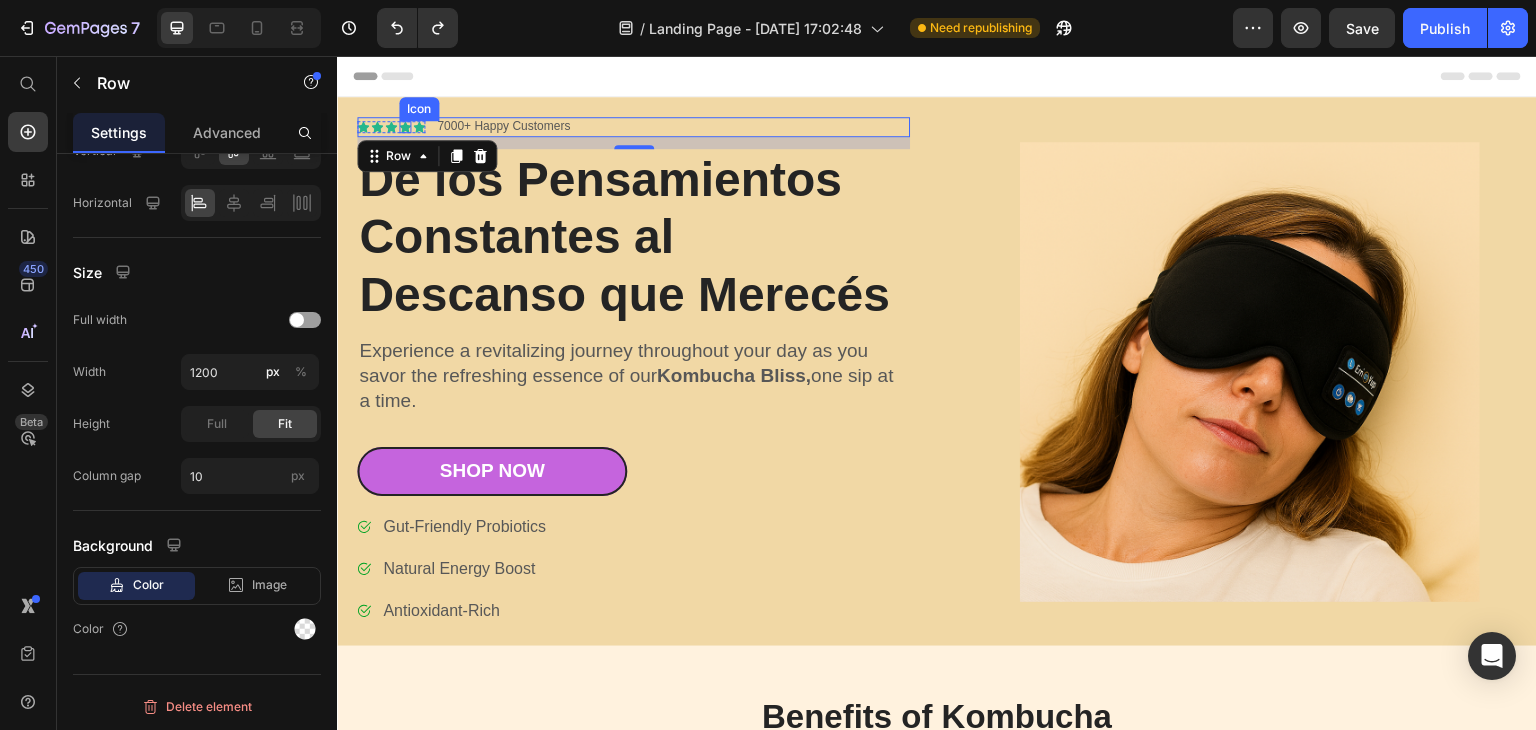 click 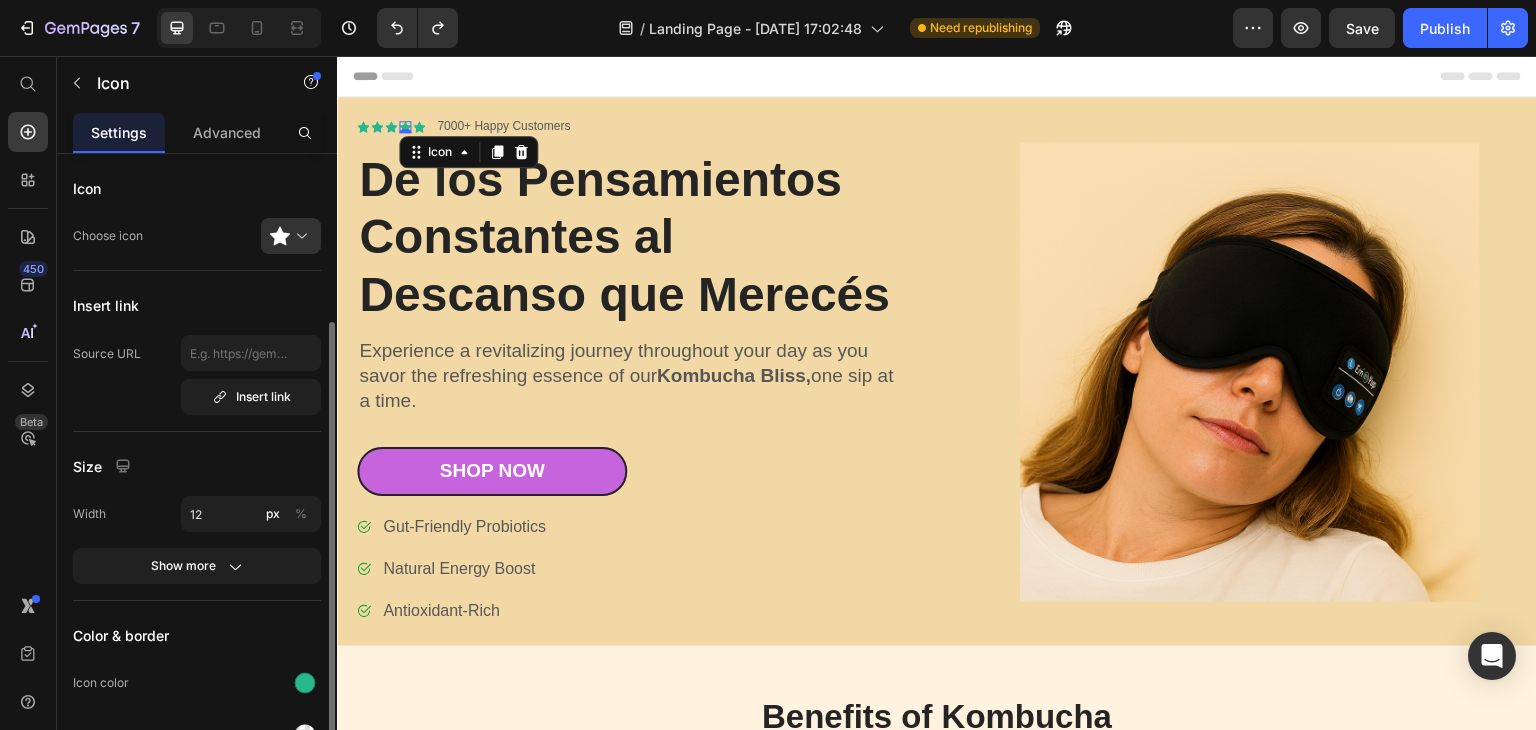 scroll, scrollTop: 100, scrollLeft: 0, axis: vertical 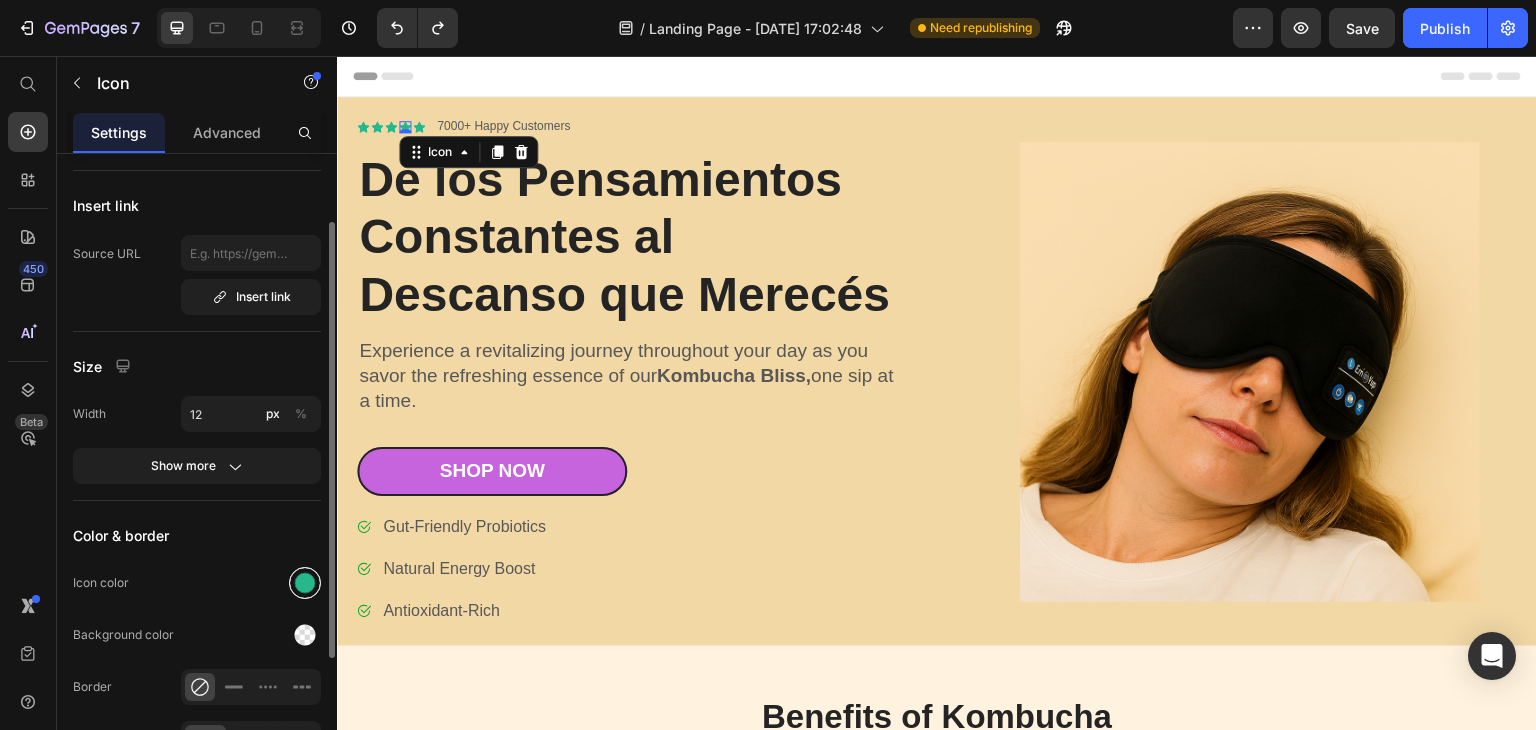 click at bounding box center [305, 583] 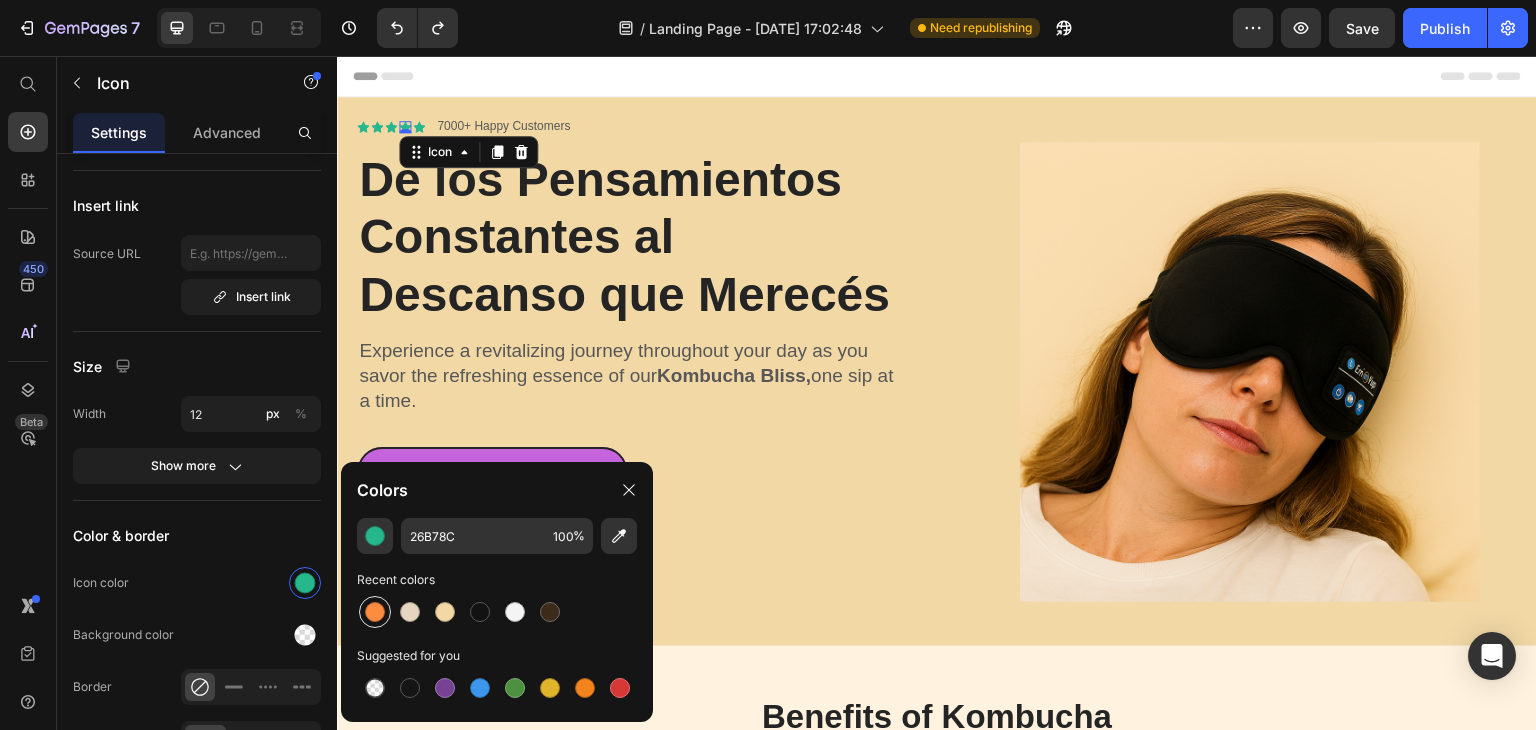 click at bounding box center [375, 612] 